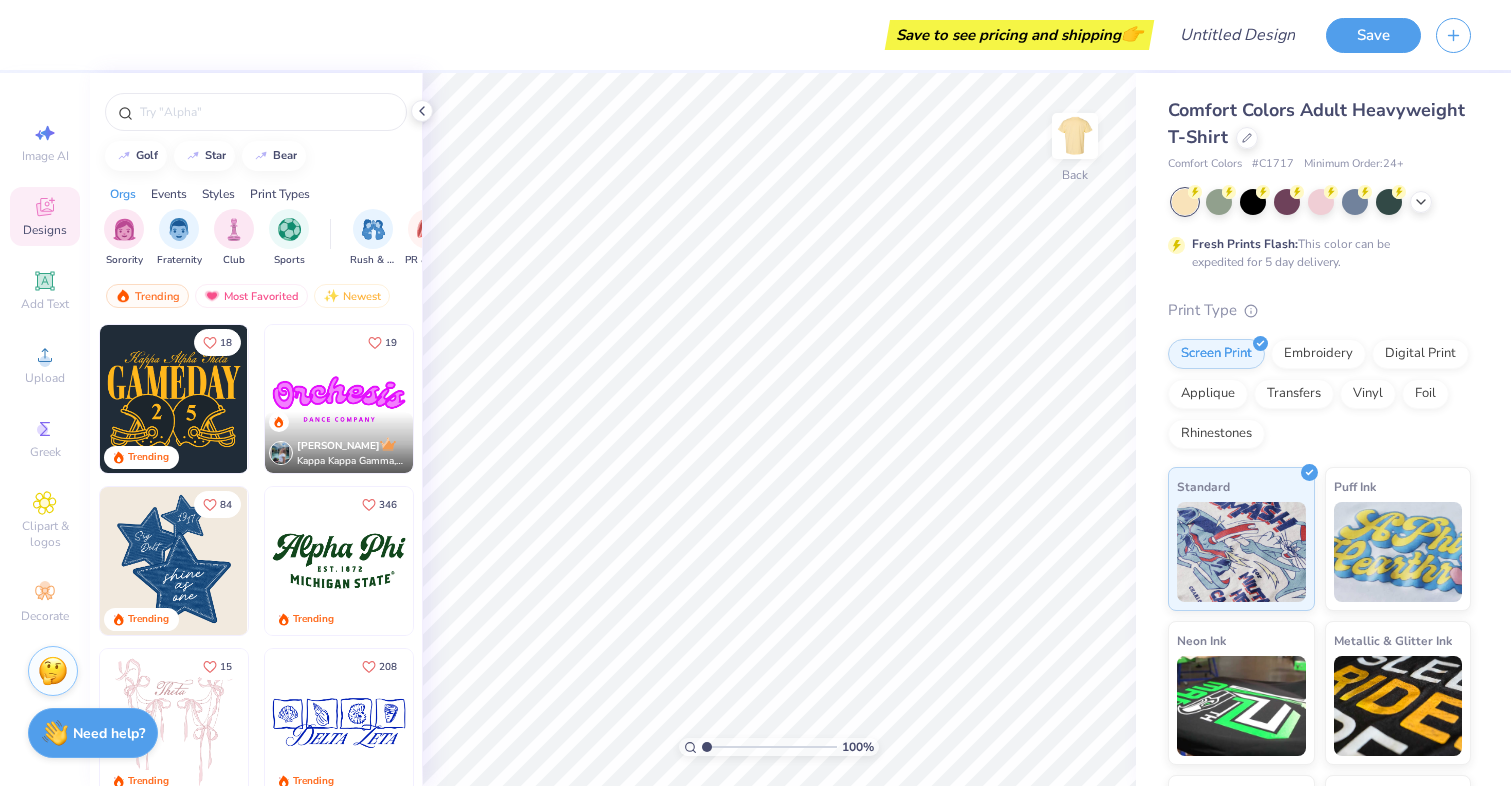 scroll, scrollTop: 0, scrollLeft: 0, axis: both 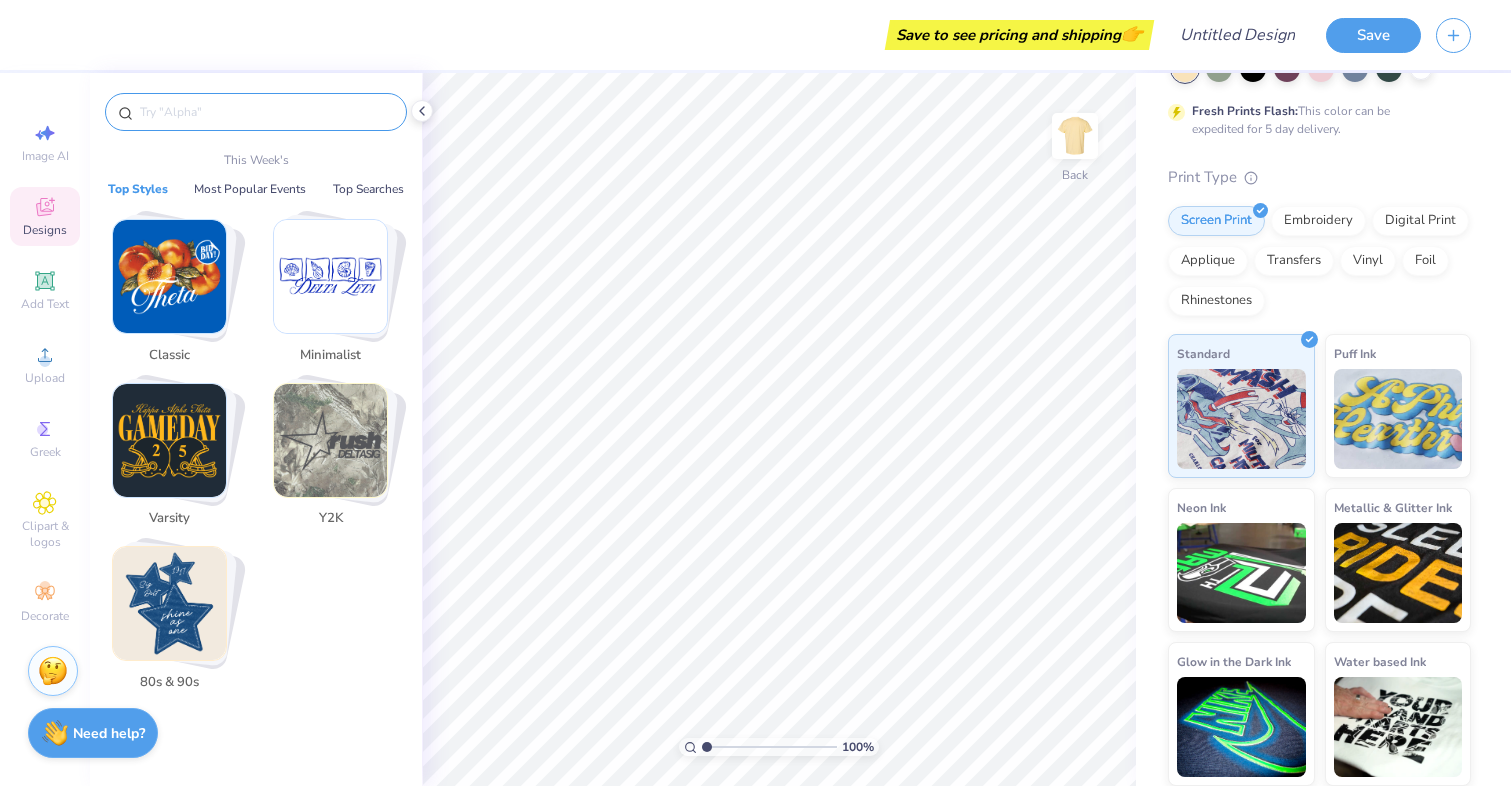 click at bounding box center [266, 112] 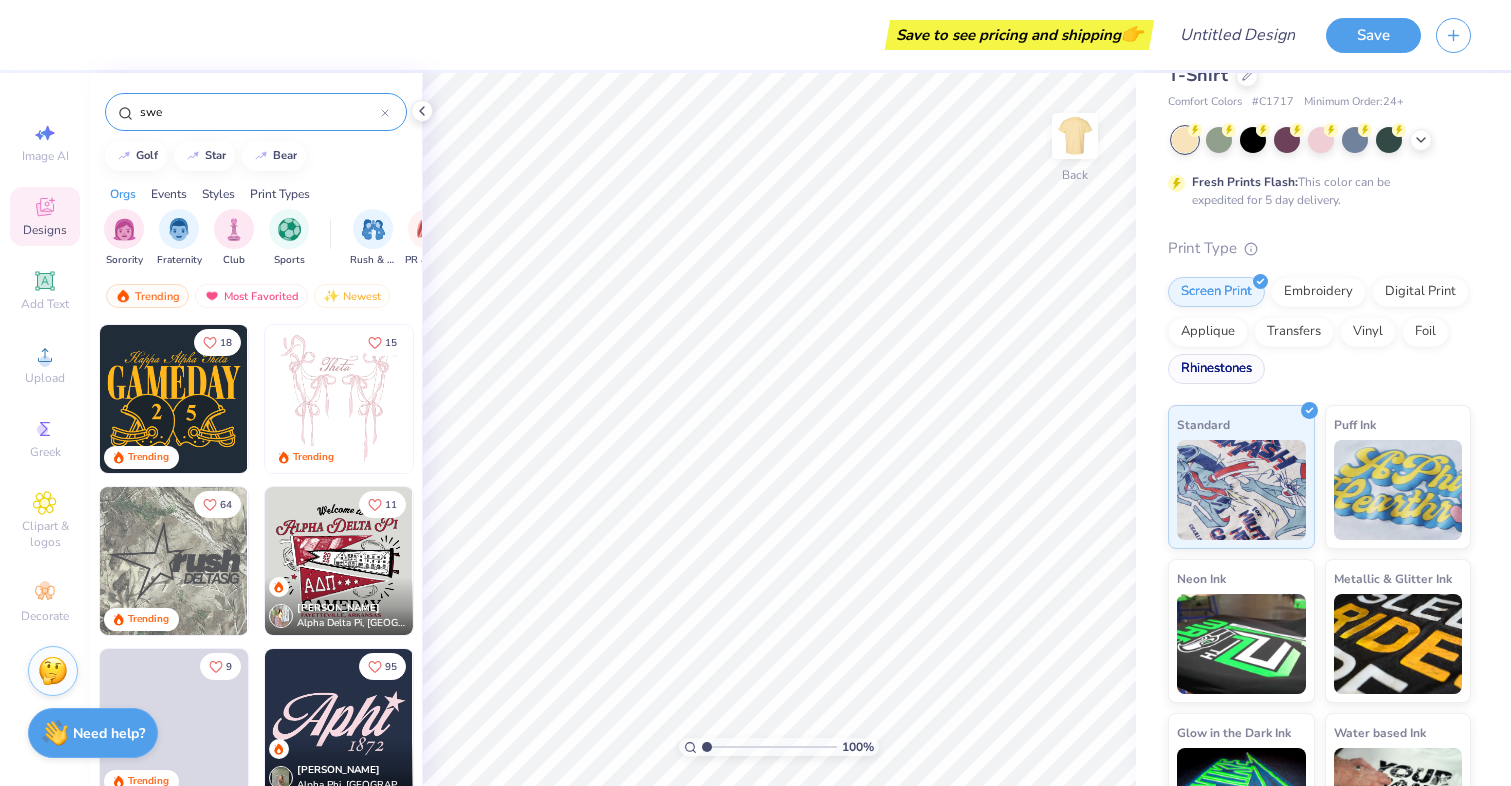 scroll, scrollTop: 0, scrollLeft: 0, axis: both 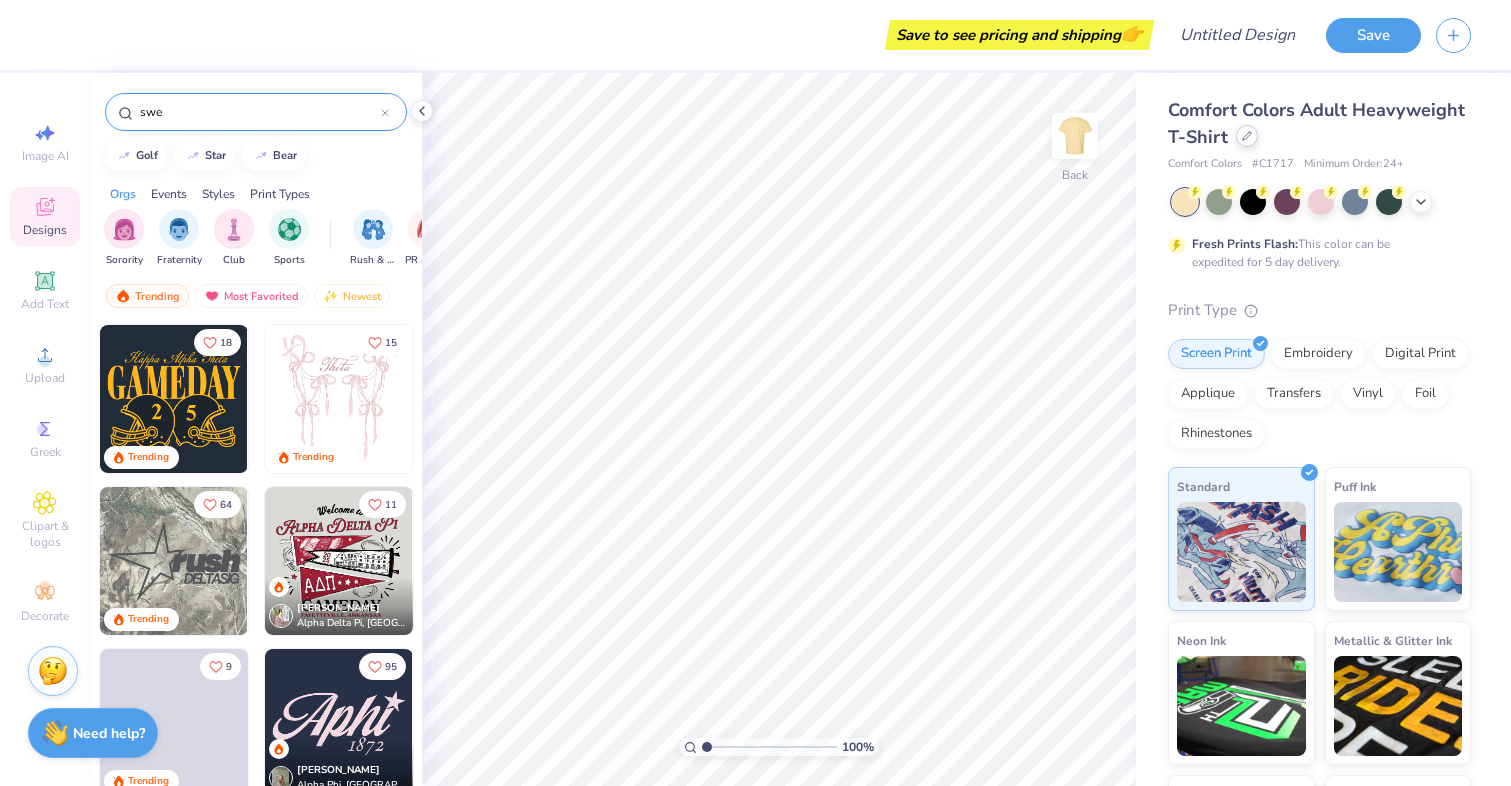 type on "swe" 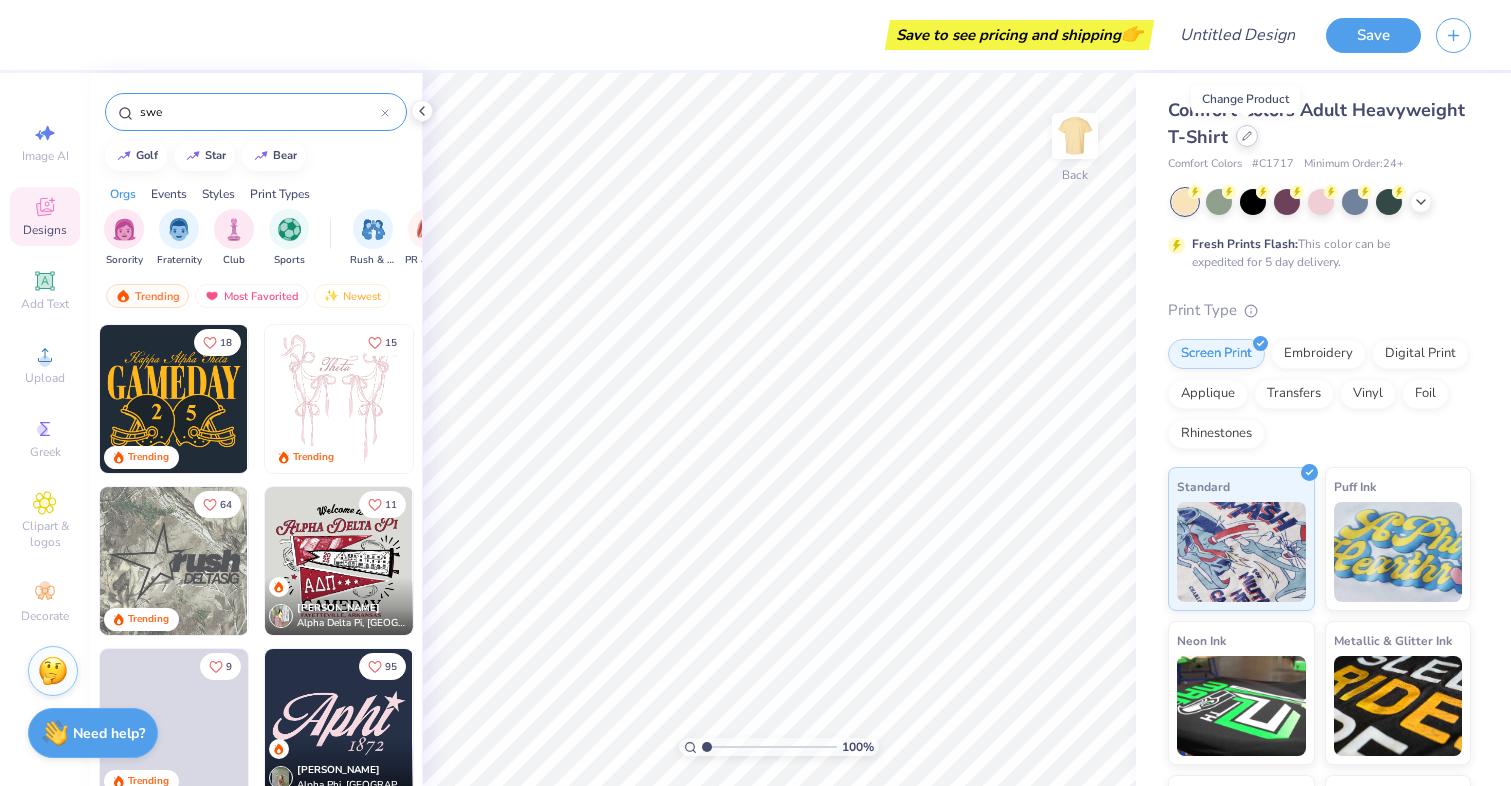 click 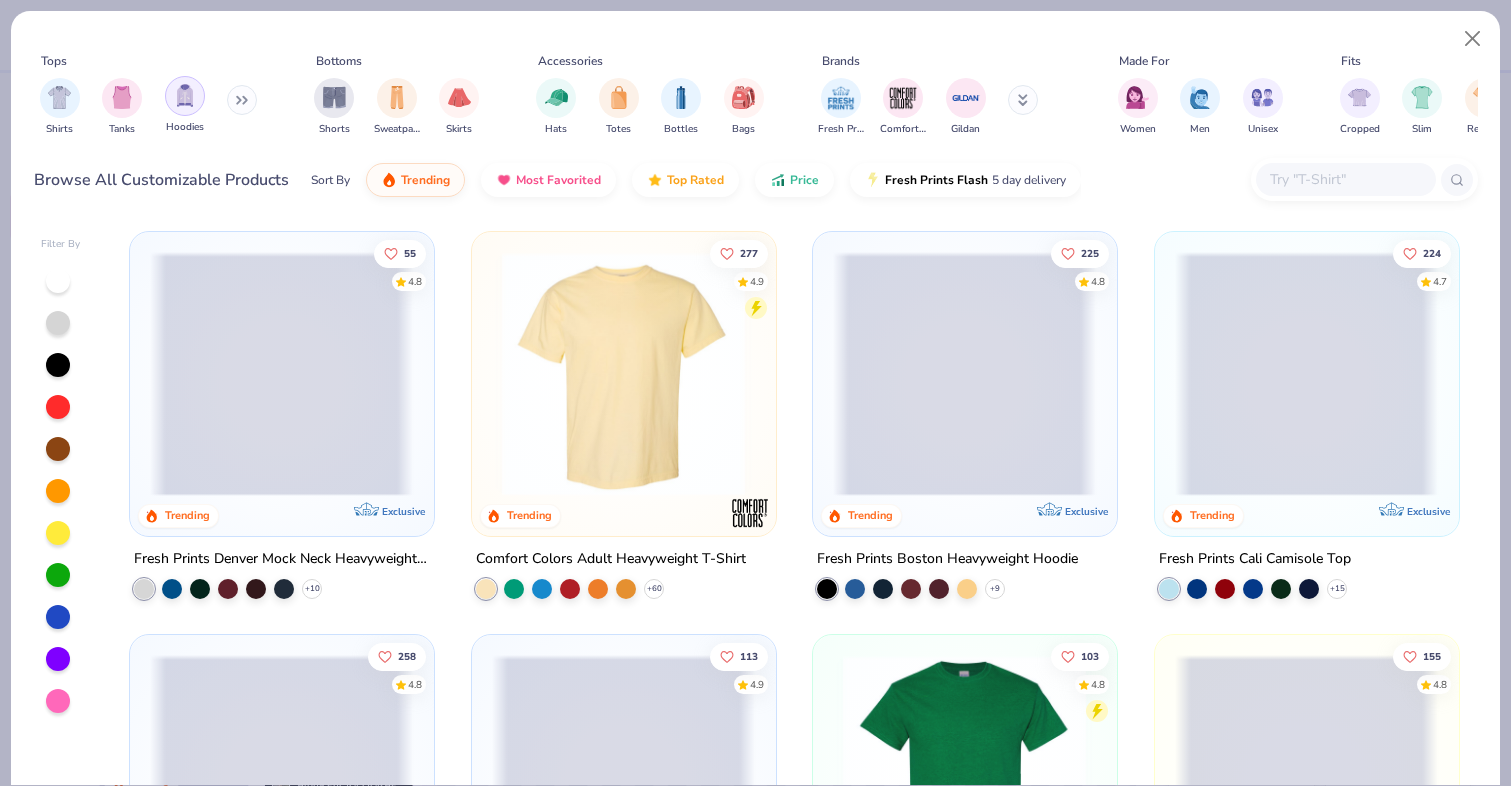click at bounding box center [185, 95] 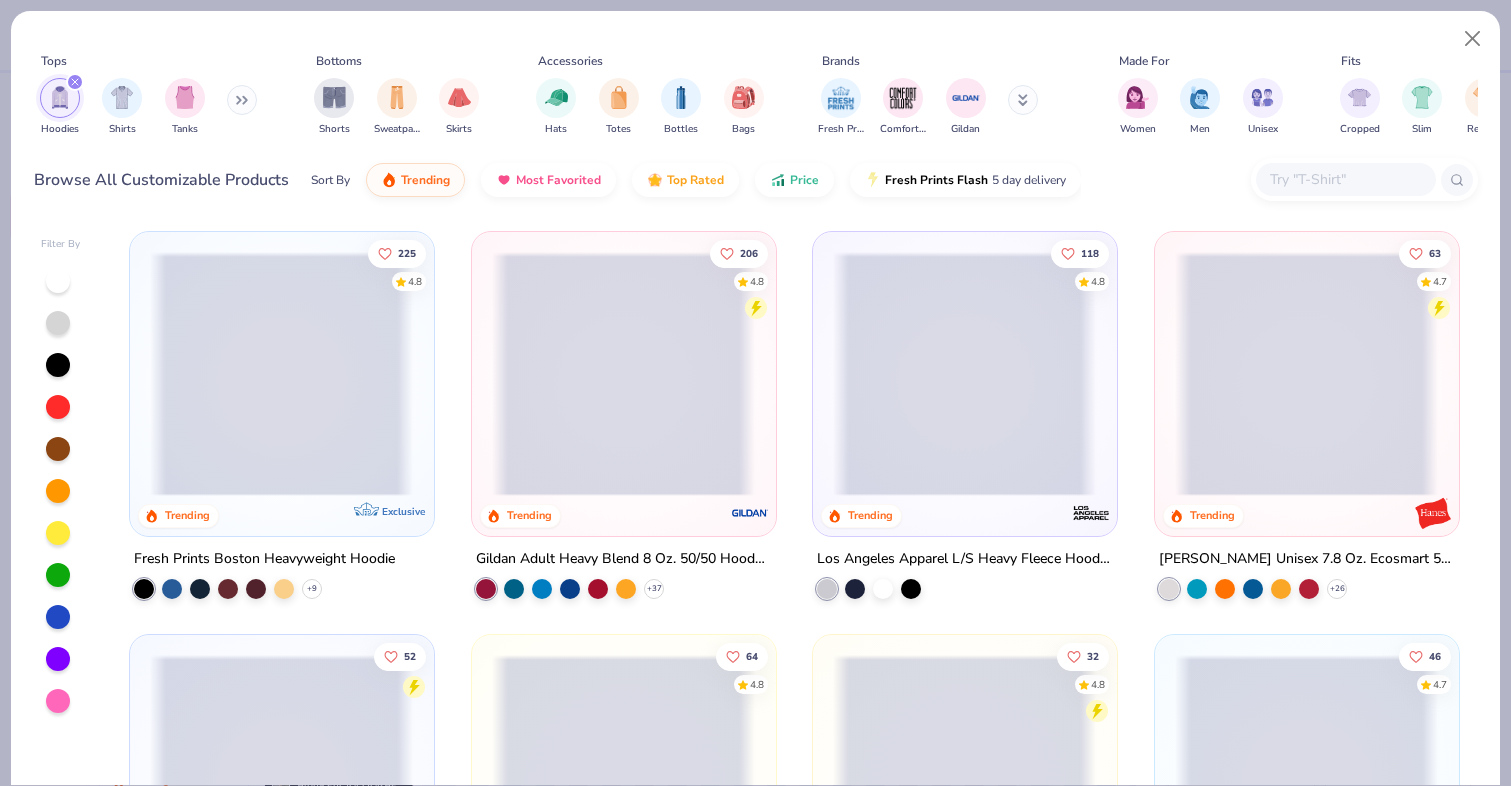 click at bounding box center [623, 374] 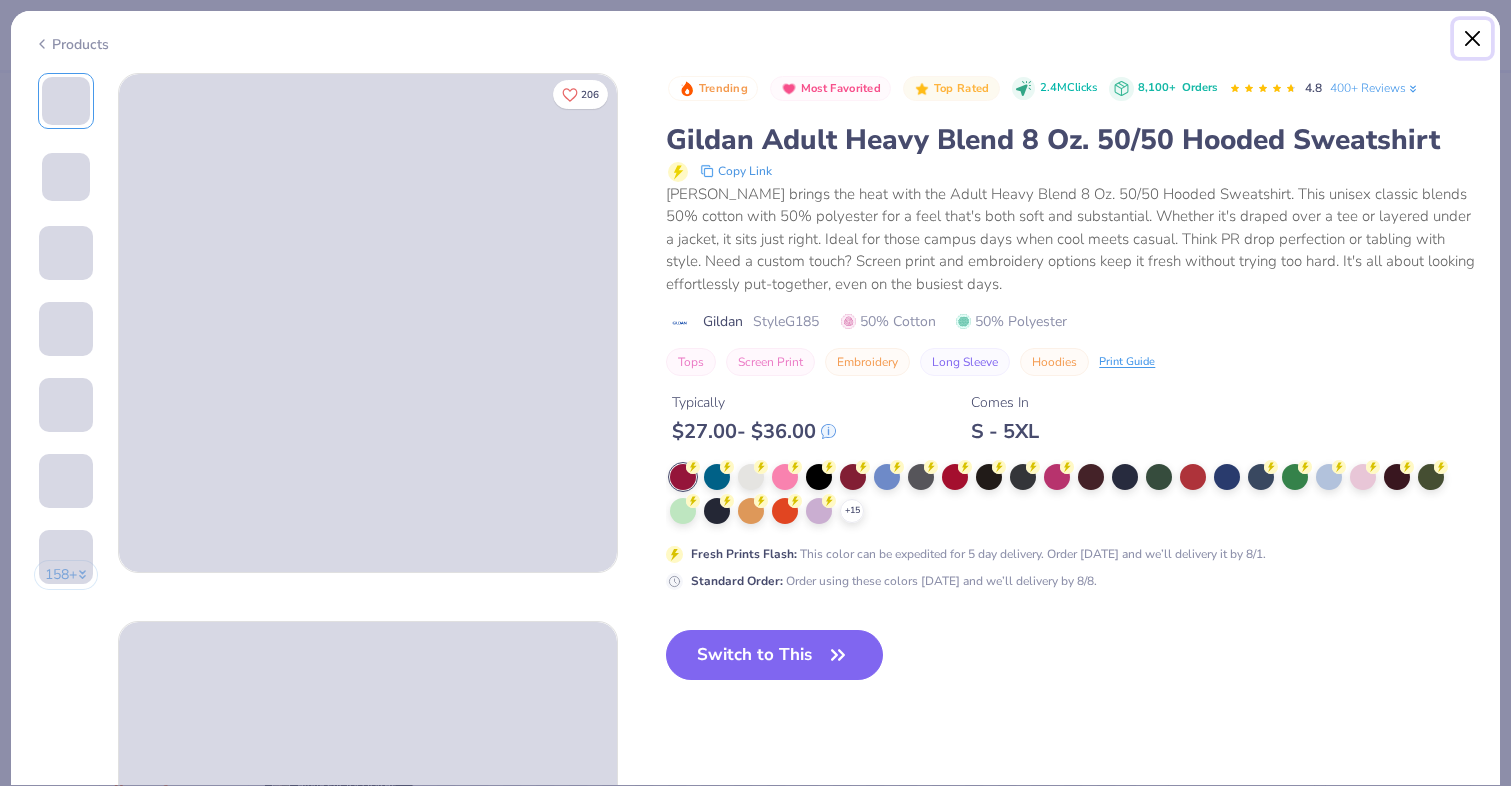 click at bounding box center (1473, 39) 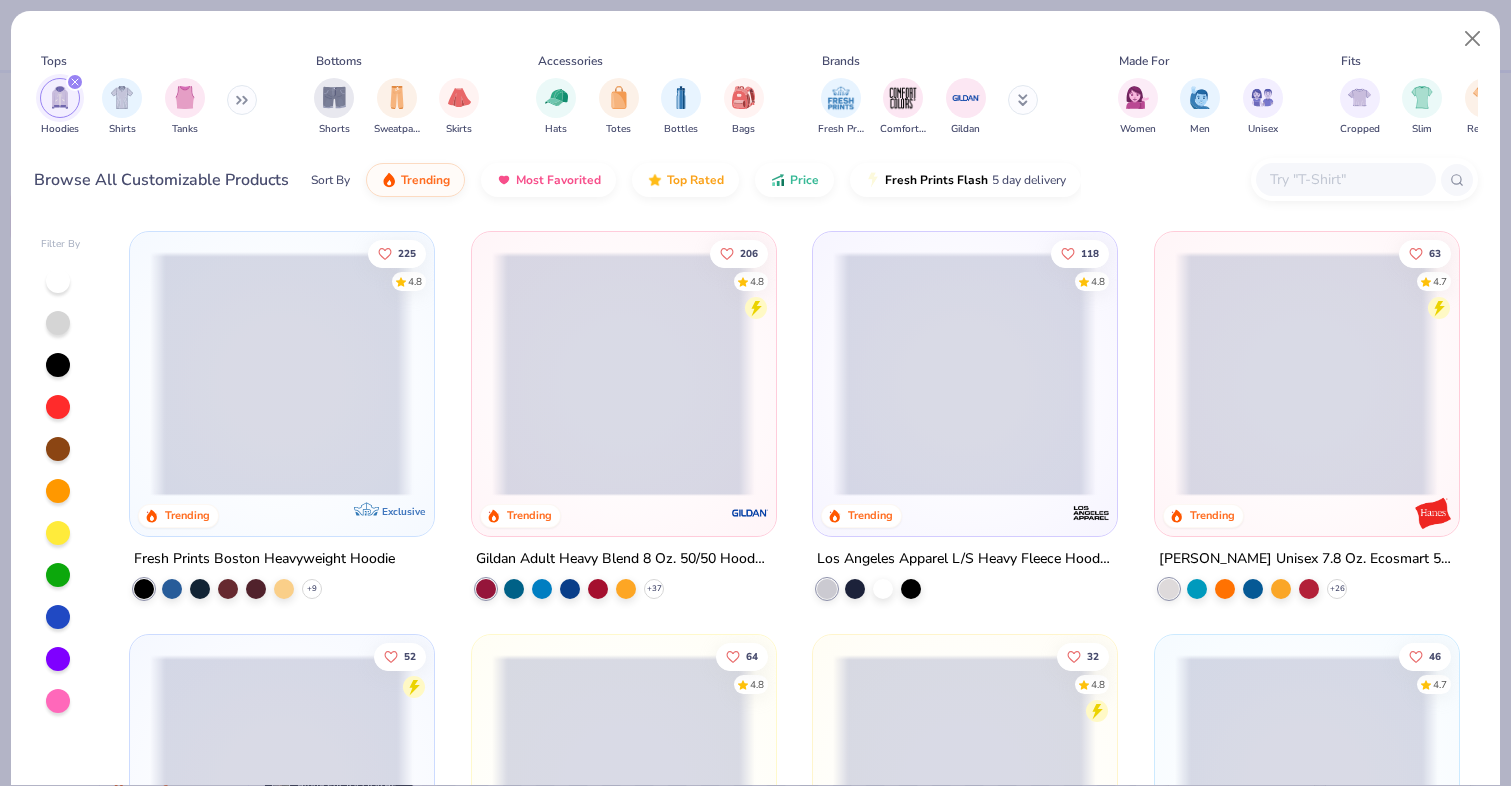 click at bounding box center [623, 374] 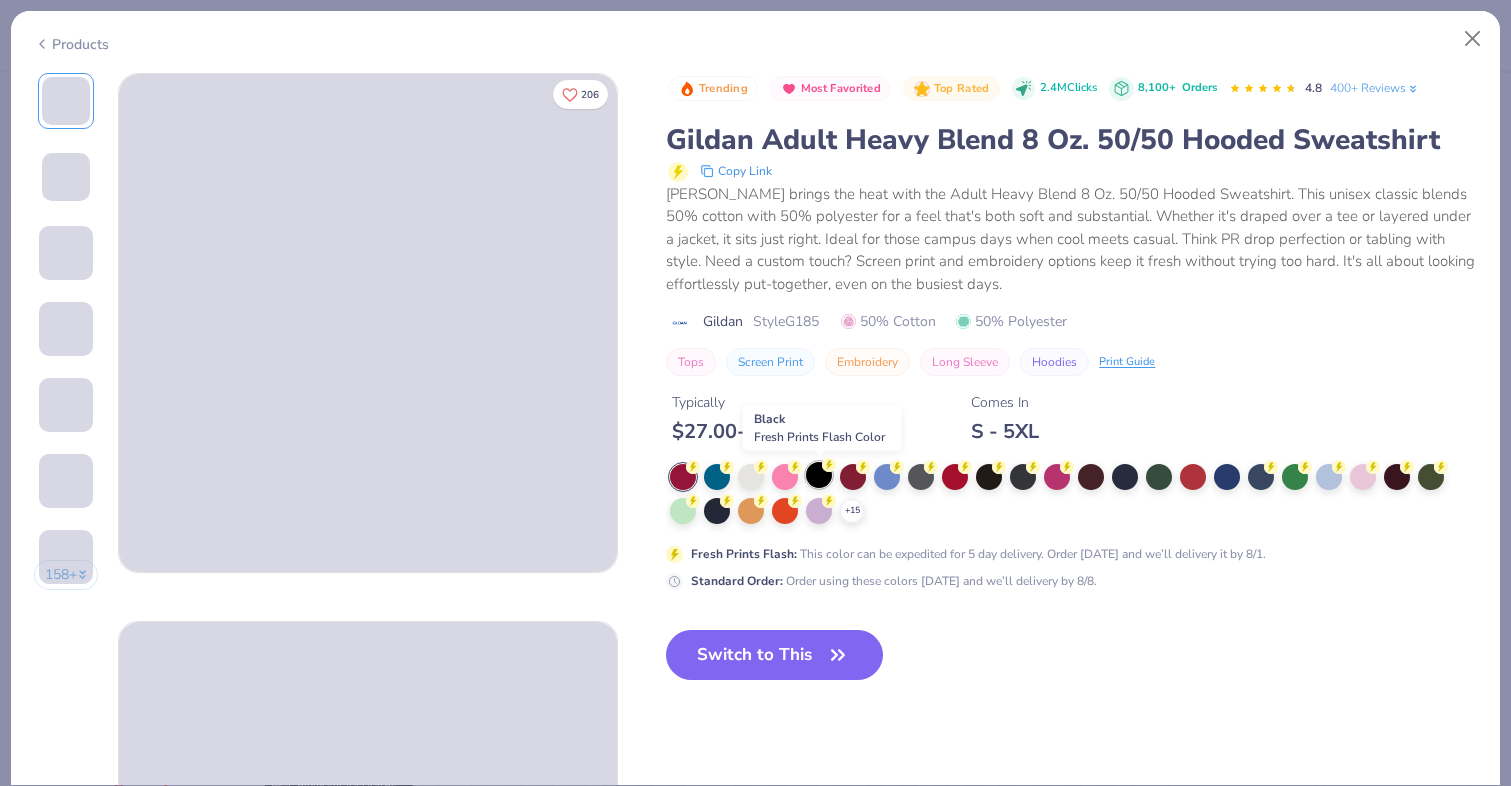 click at bounding box center [819, 475] 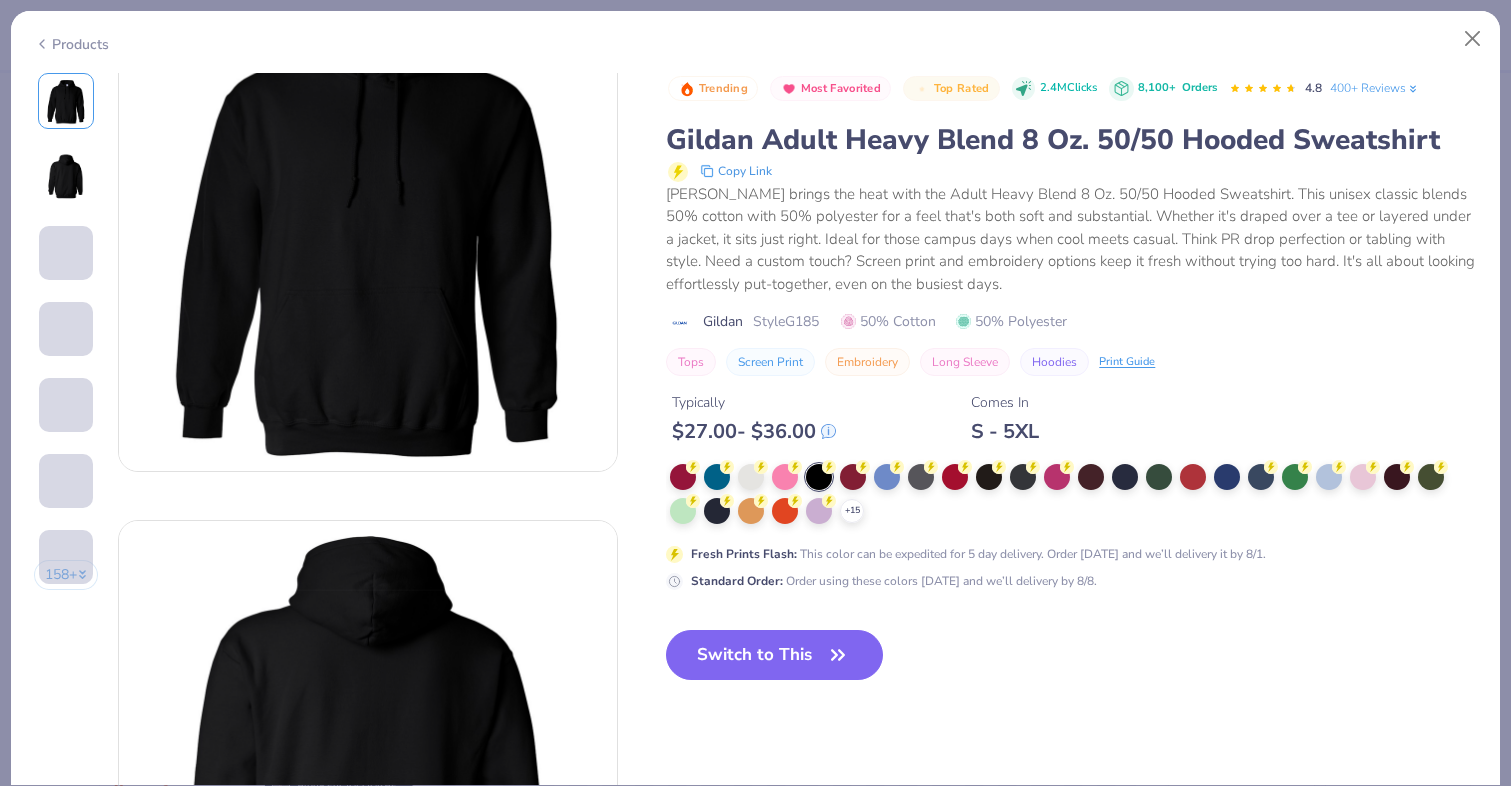 scroll, scrollTop: 0, scrollLeft: 0, axis: both 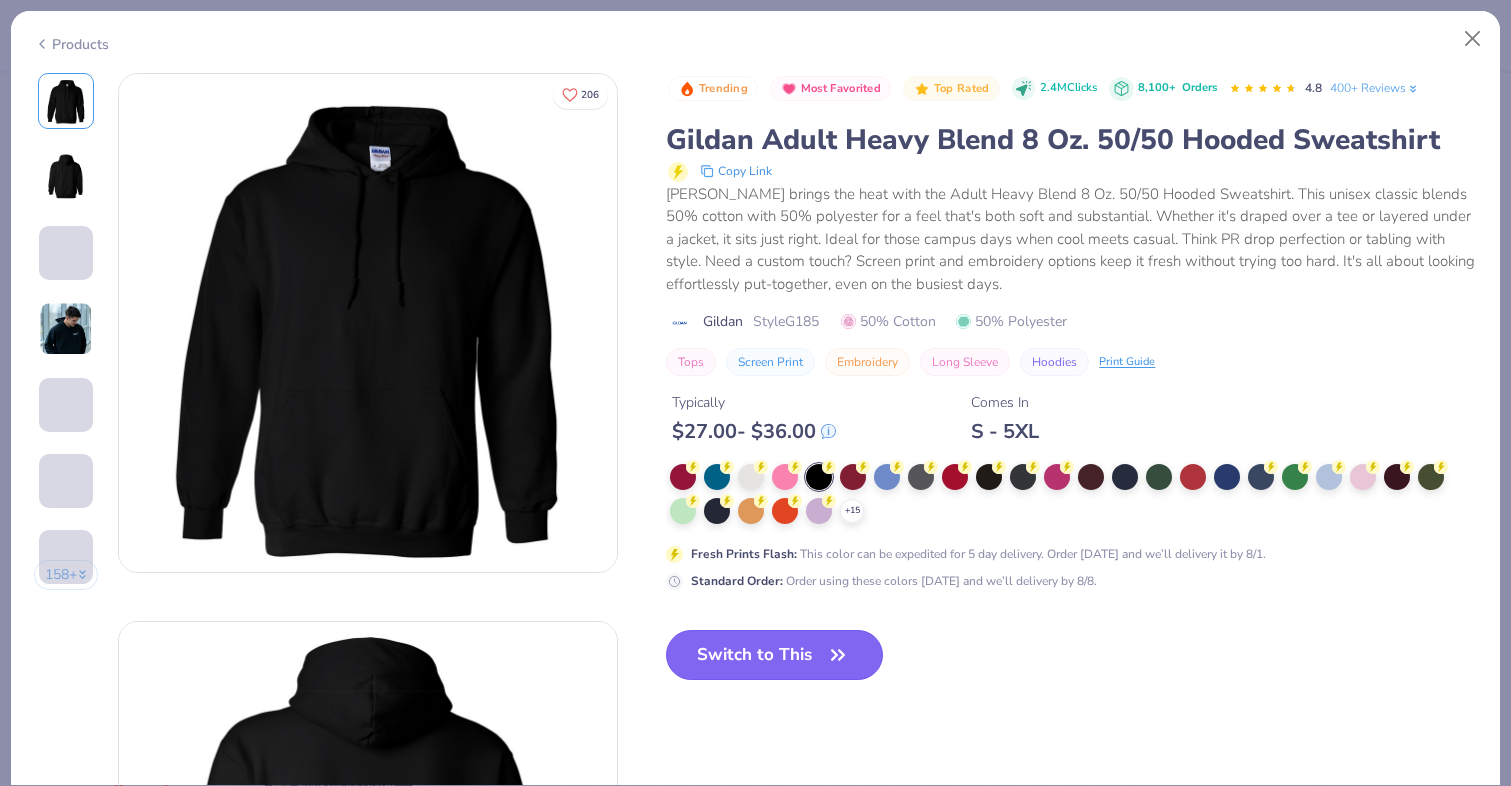 click on "Switch to This" at bounding box center (774, 655) 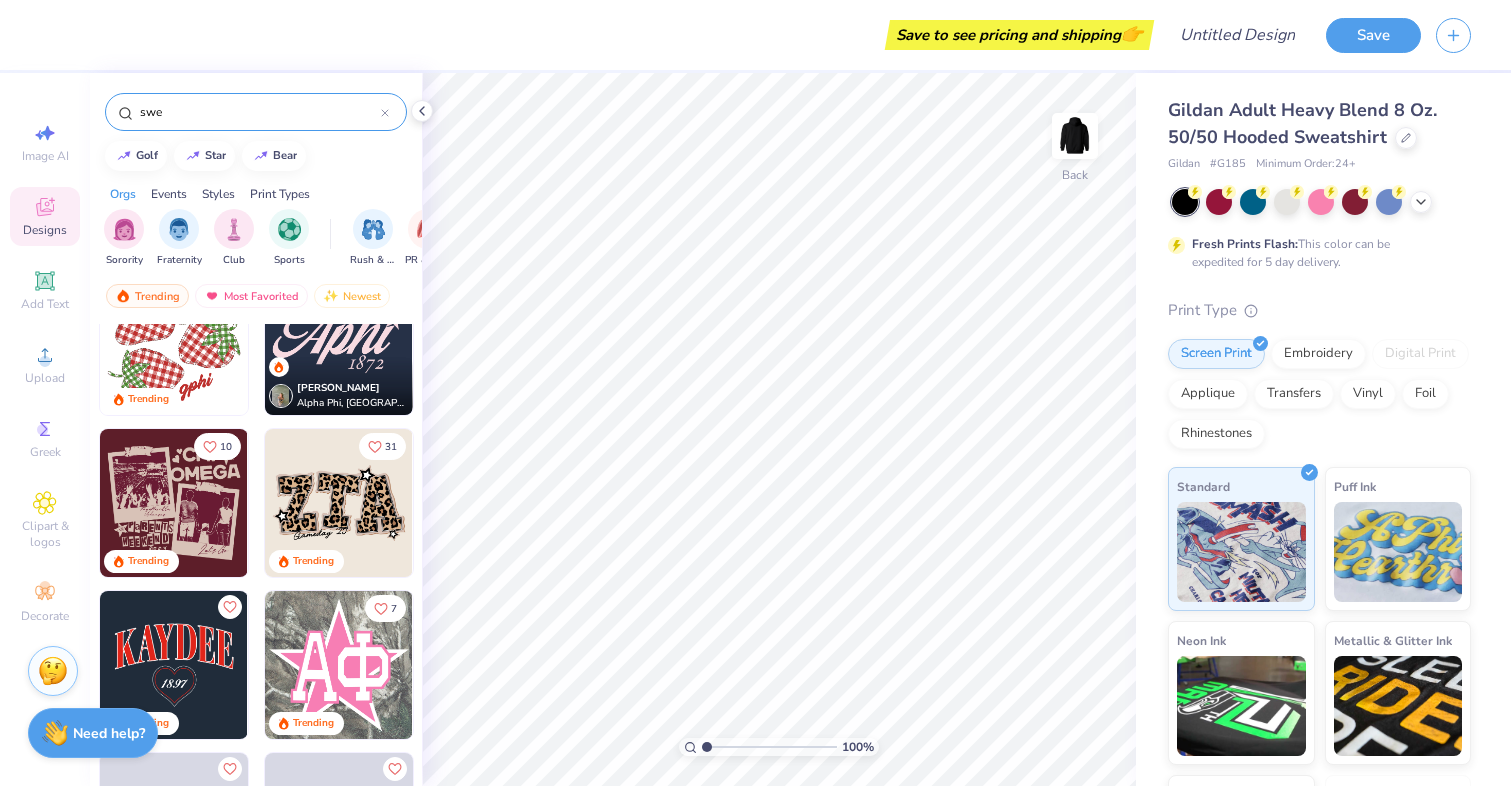 scroll, scrollTop: 383, scrollLeft: 0, axis: vertical 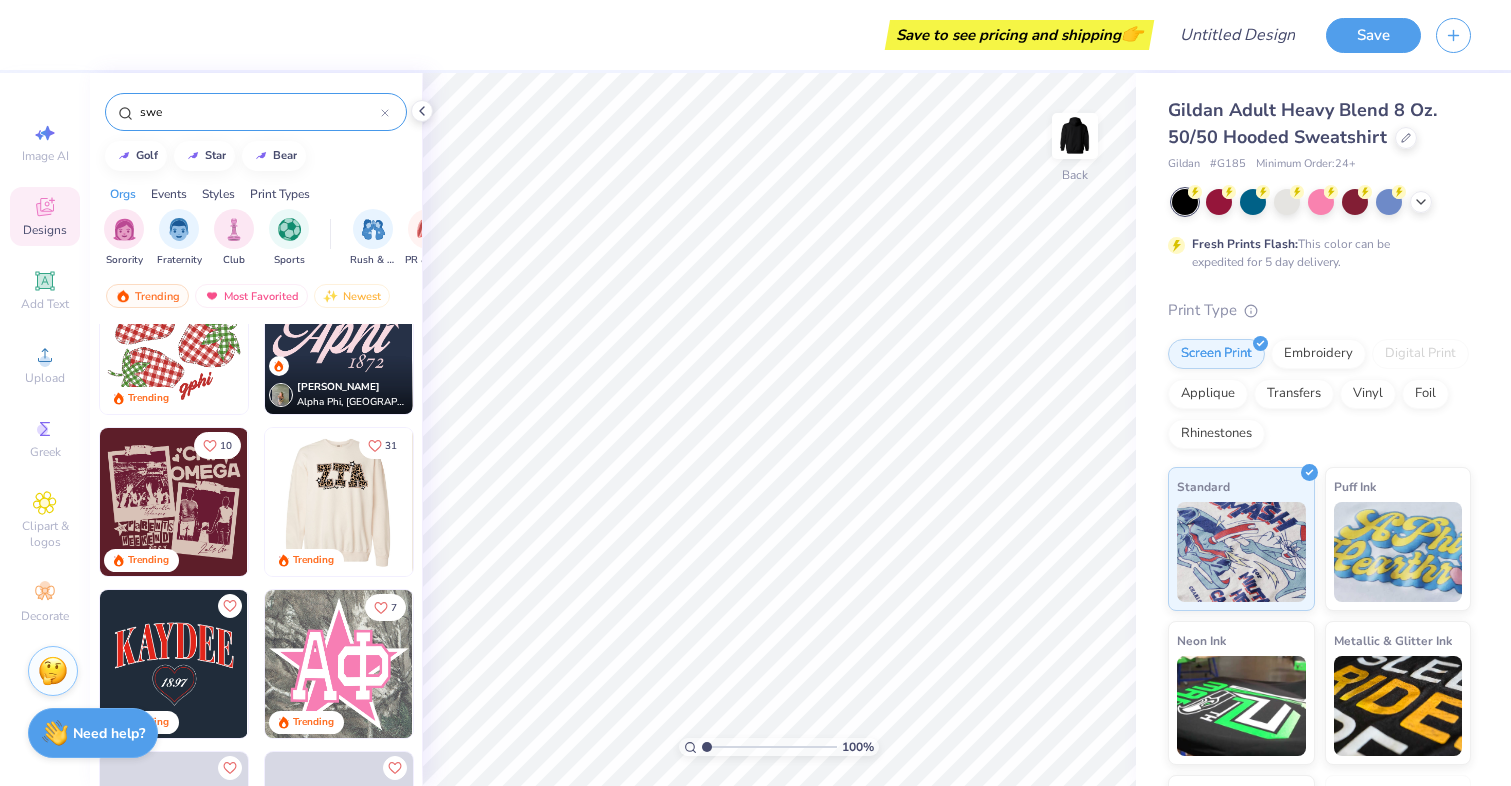 click at bounding box center (191, 502) 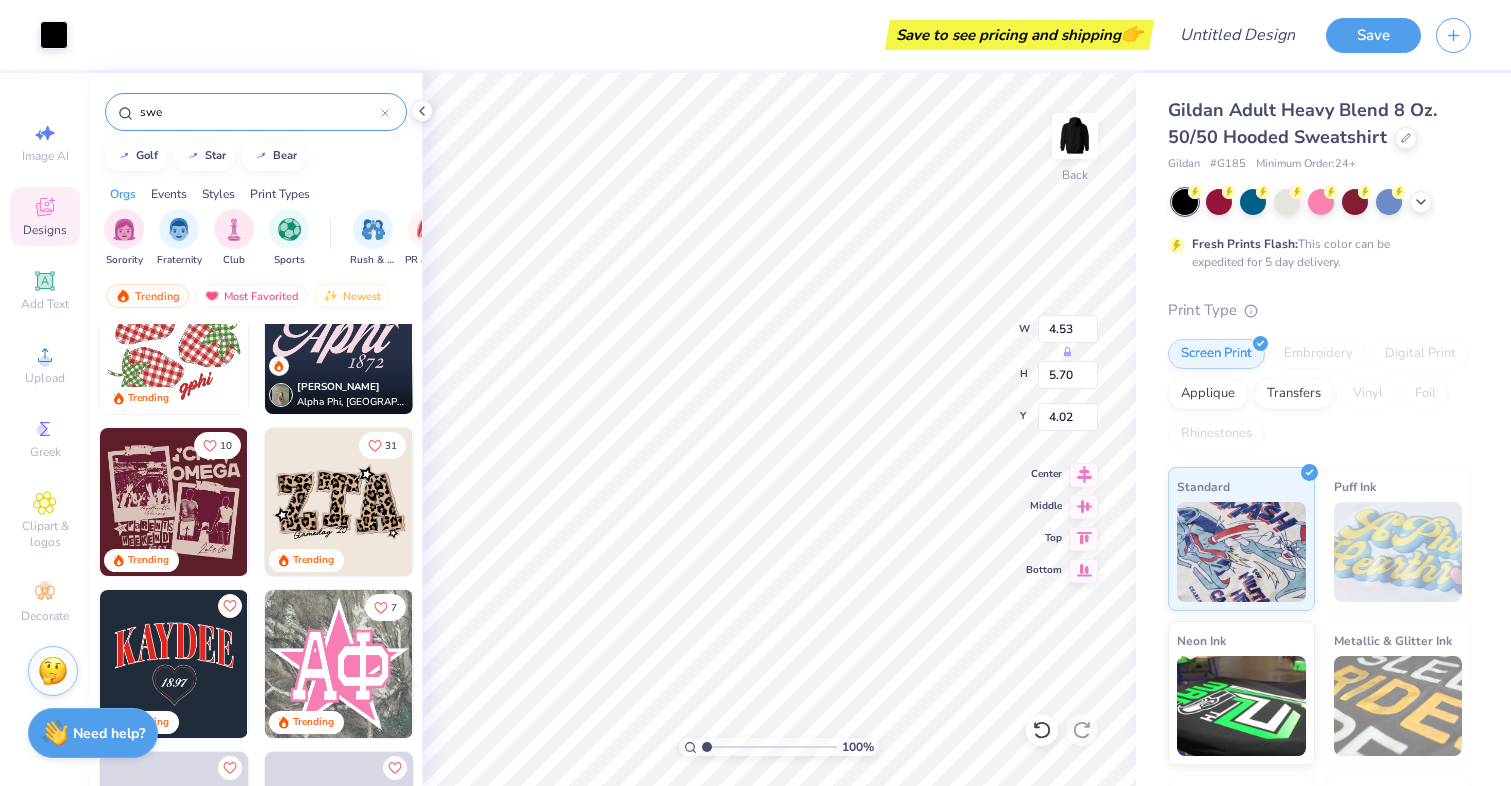type on "3.80" 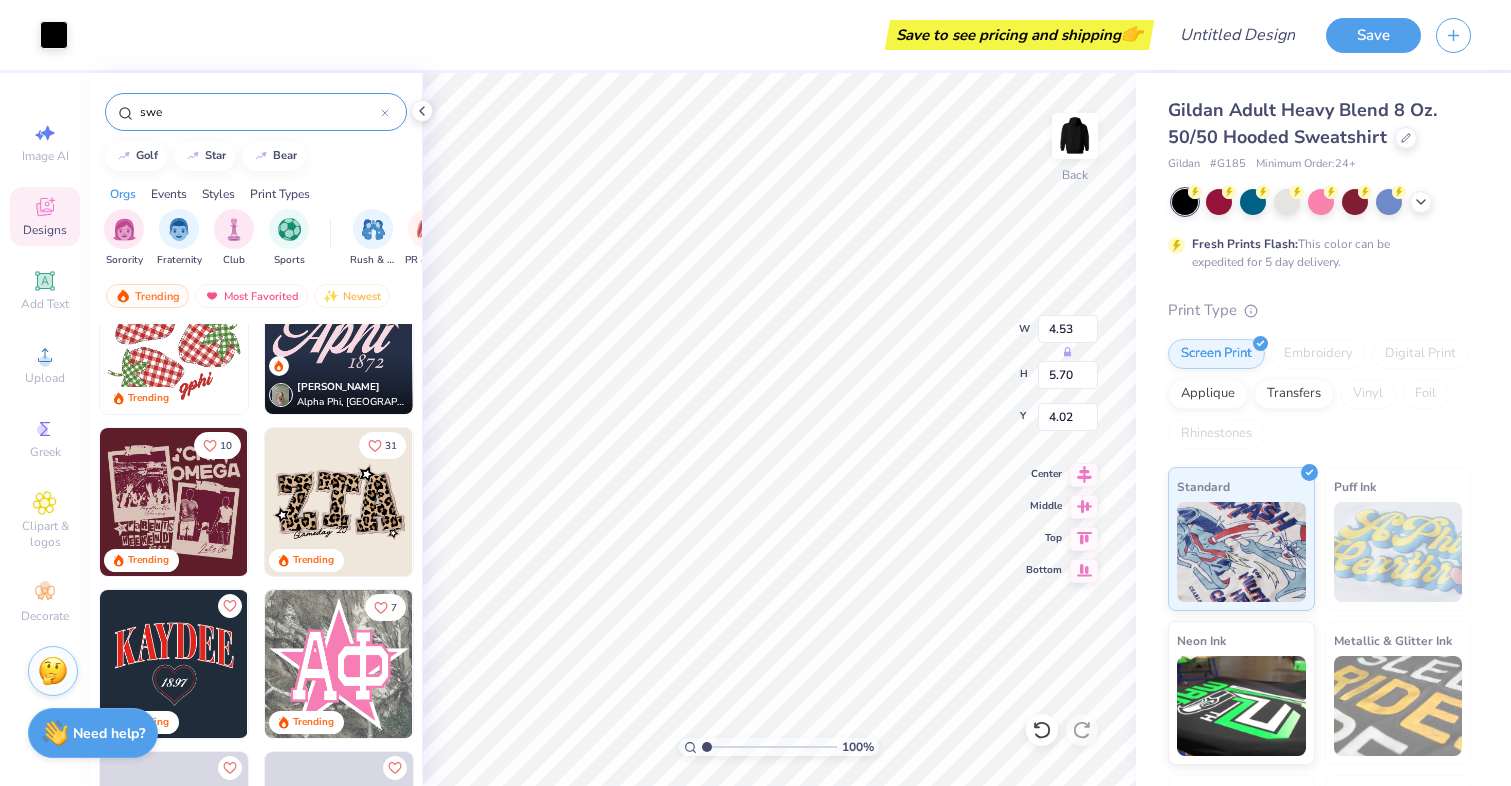 type on "5.69" 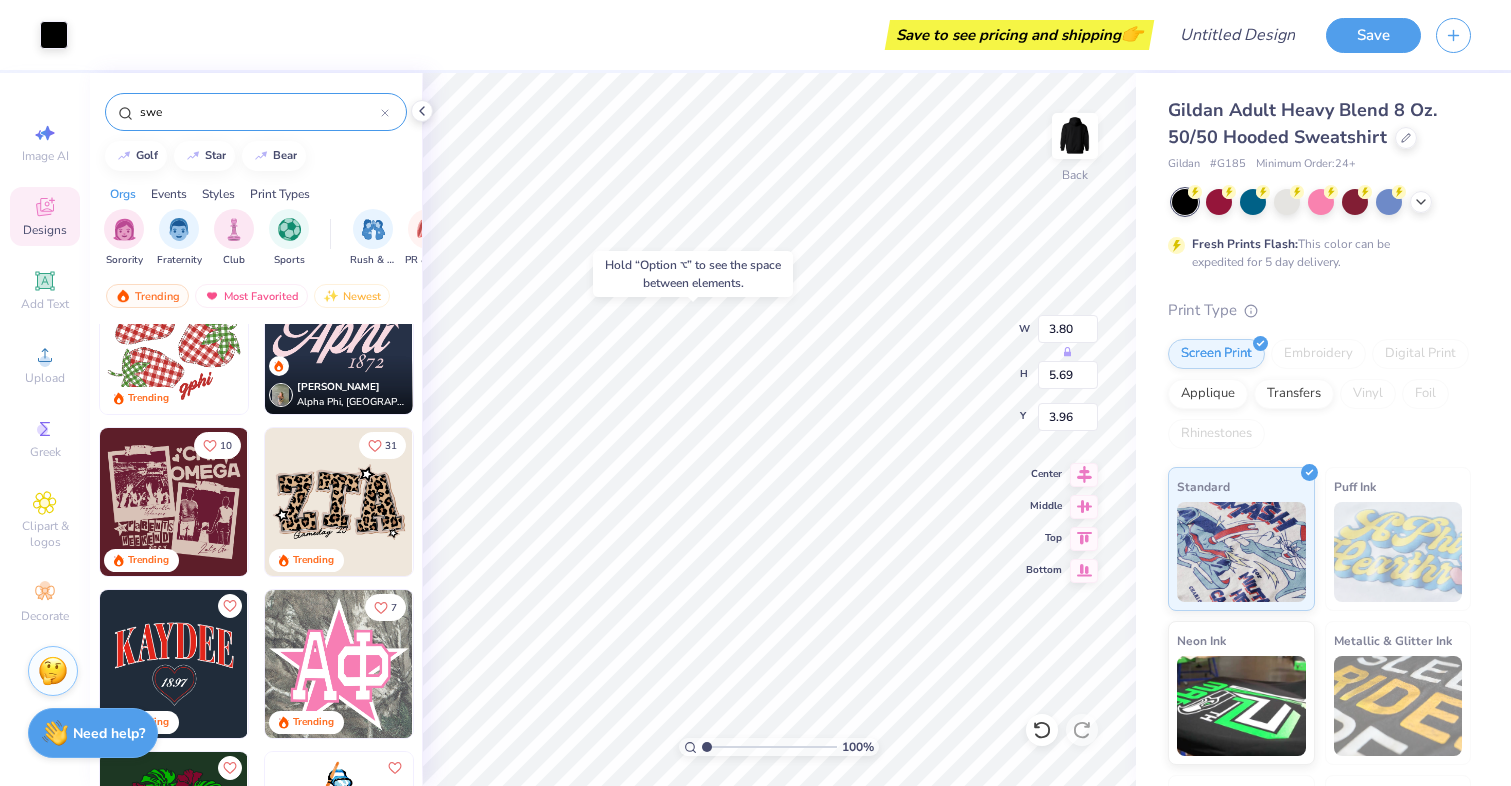 type on "4.03" 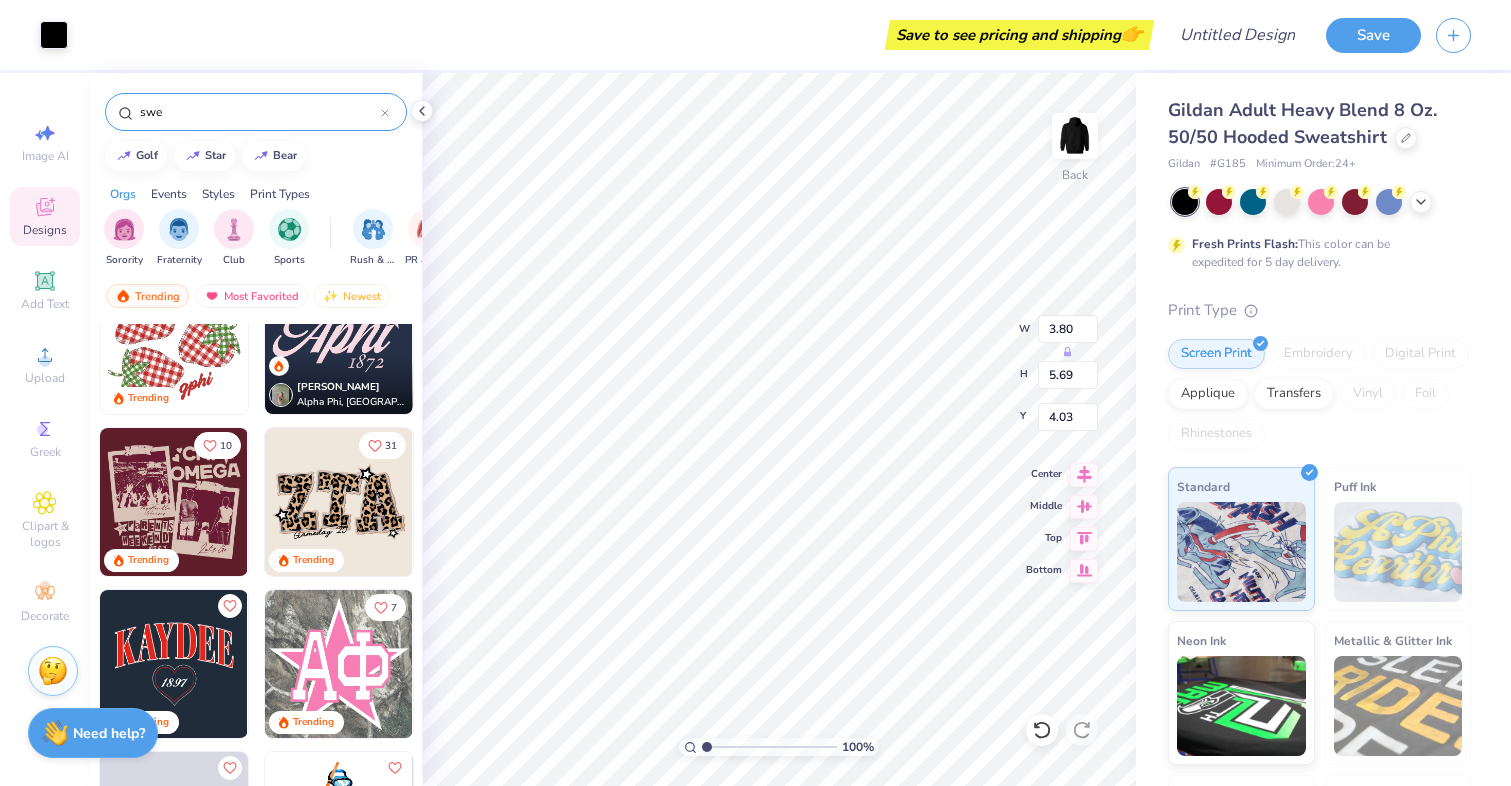 click 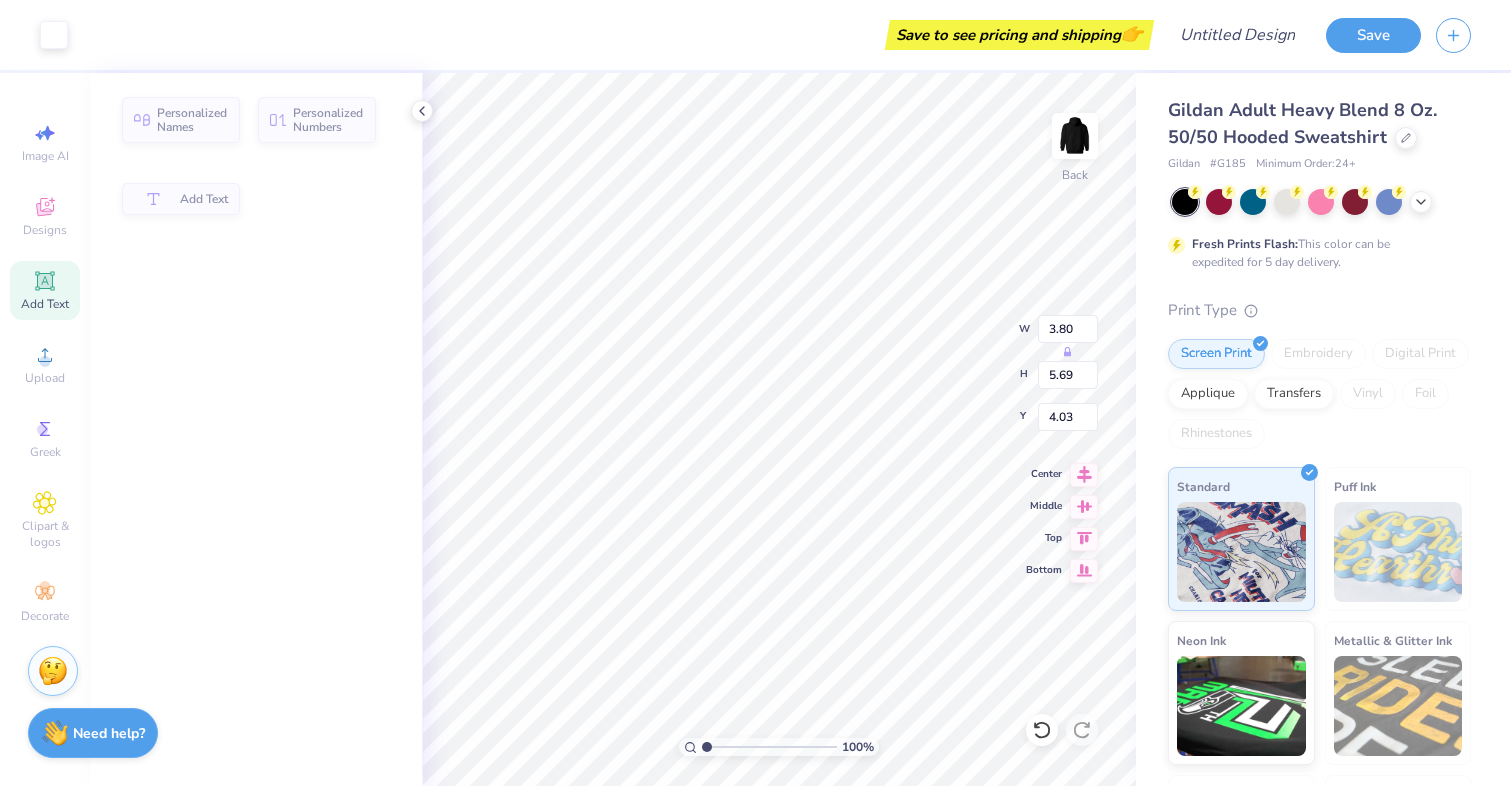 type on "6.48" 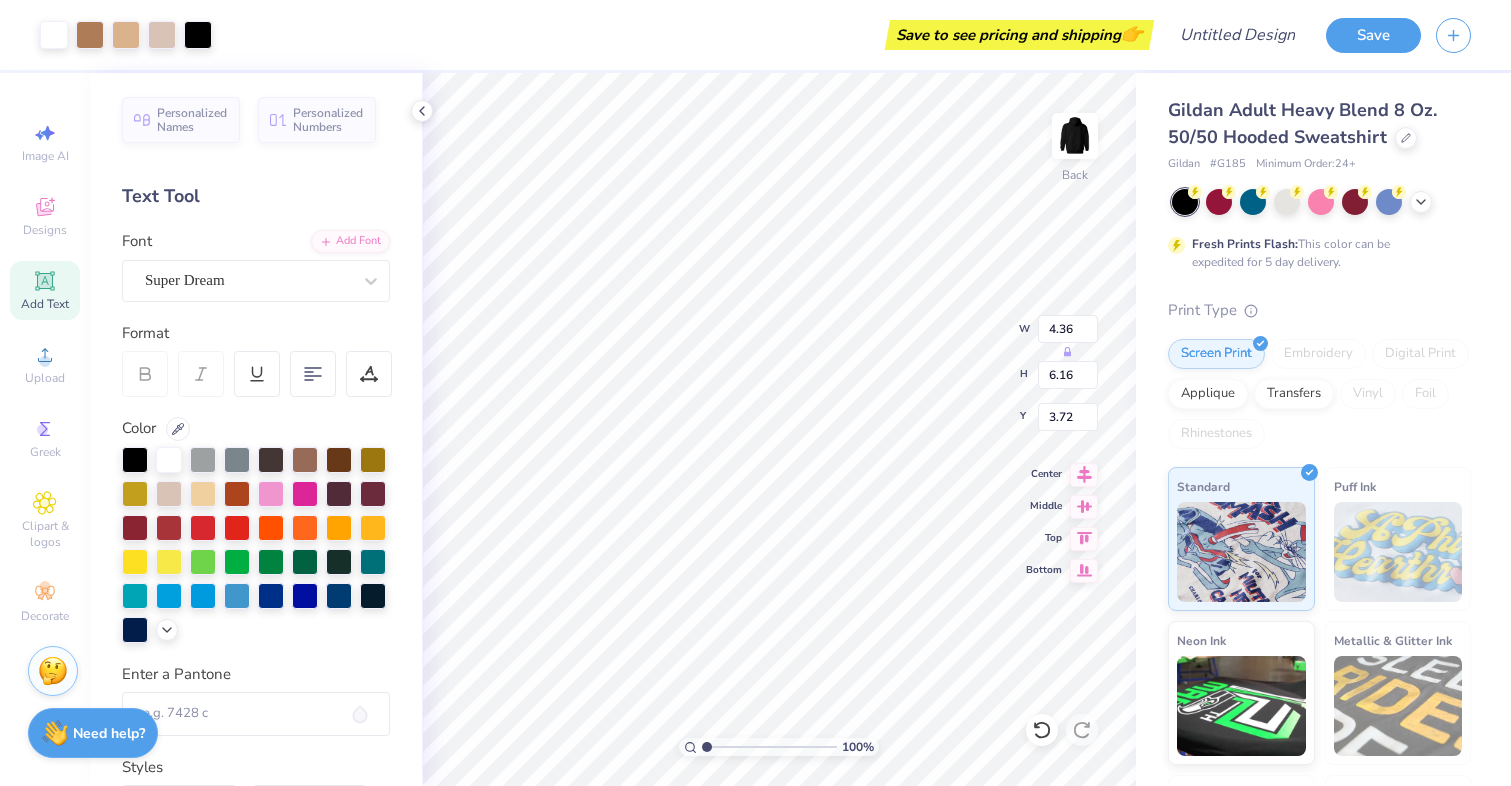type on "3.56" 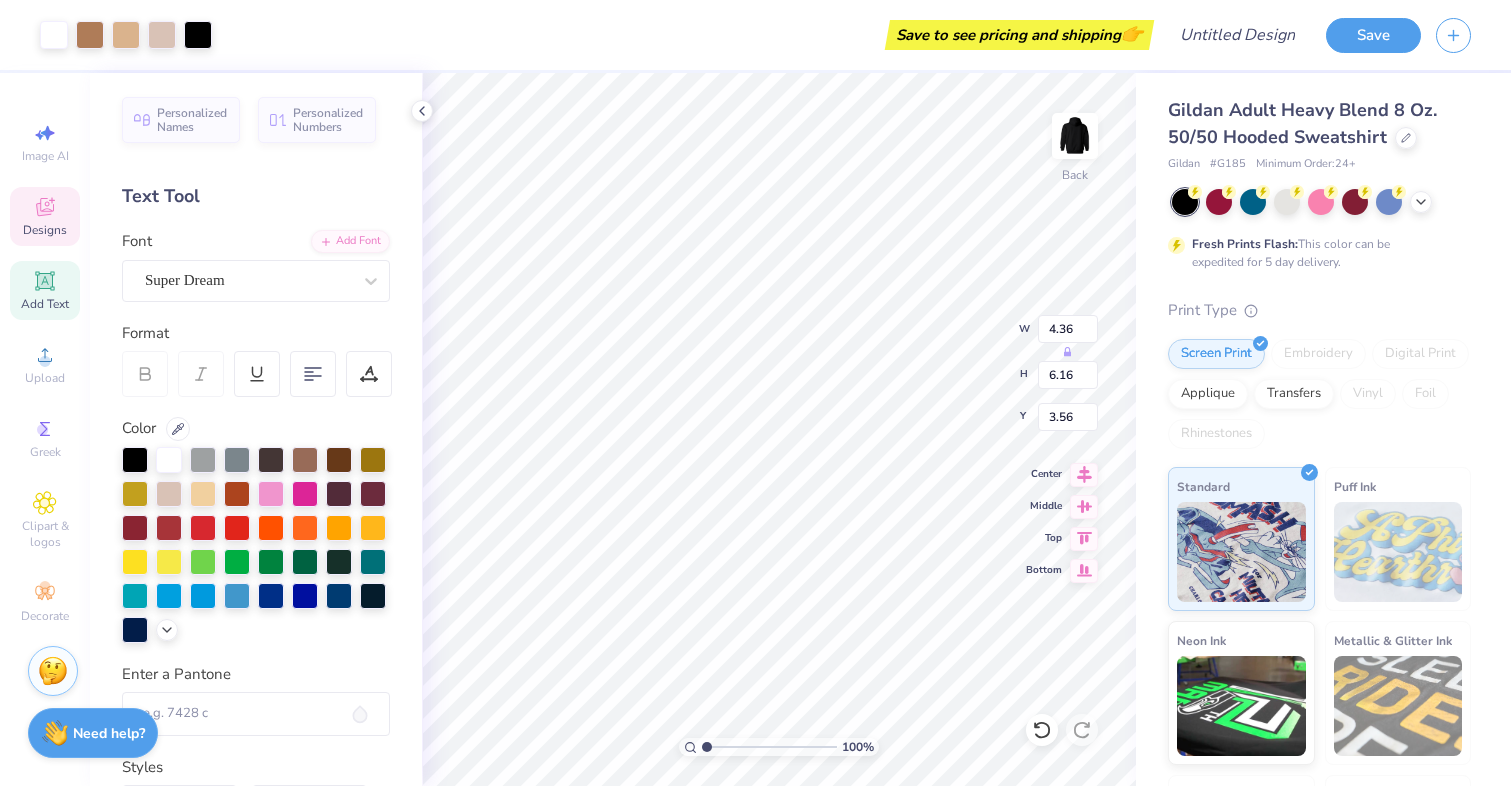 click on "Designs" at bounding box center (45, 216) 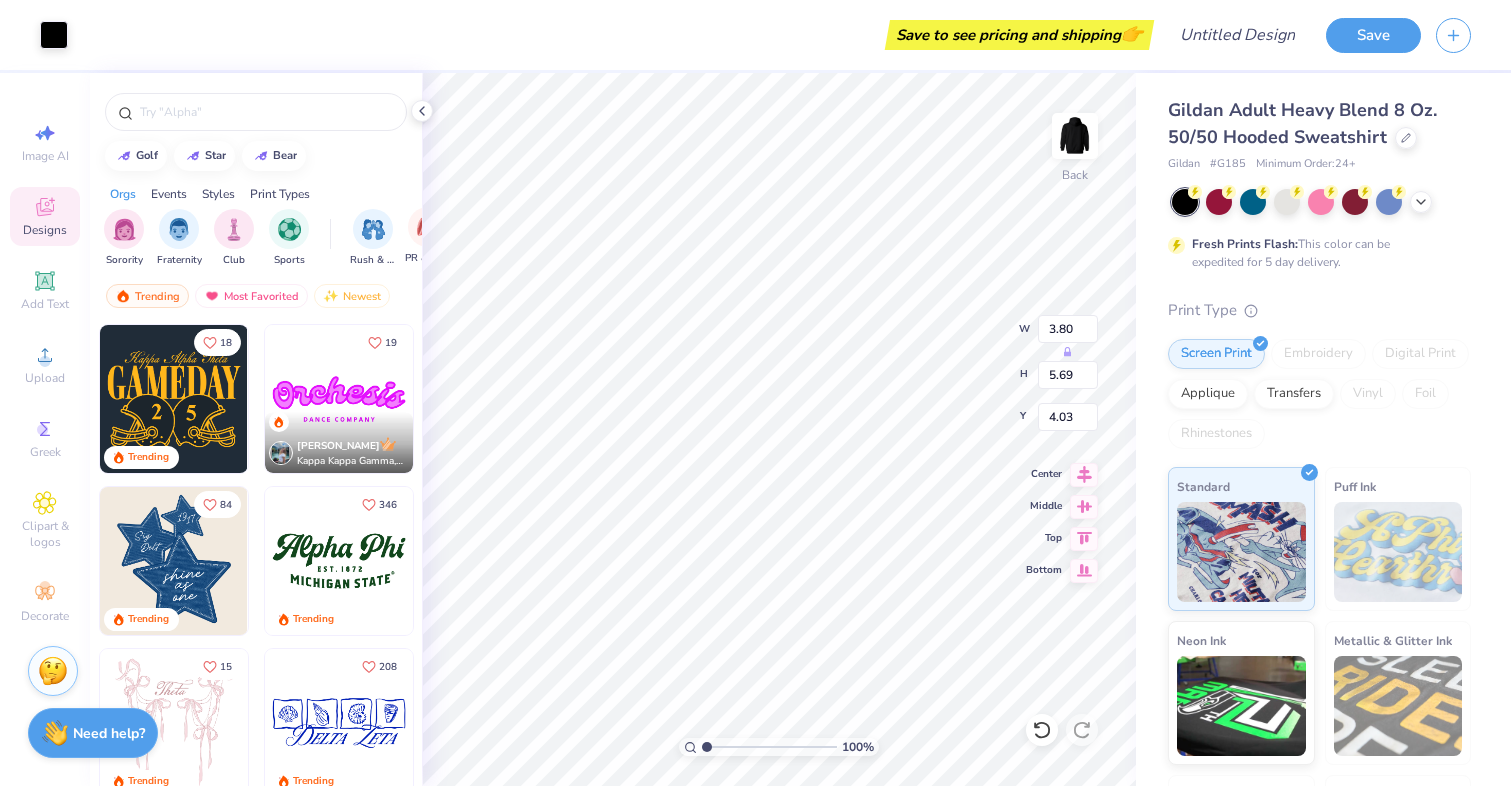 type on "4.03" 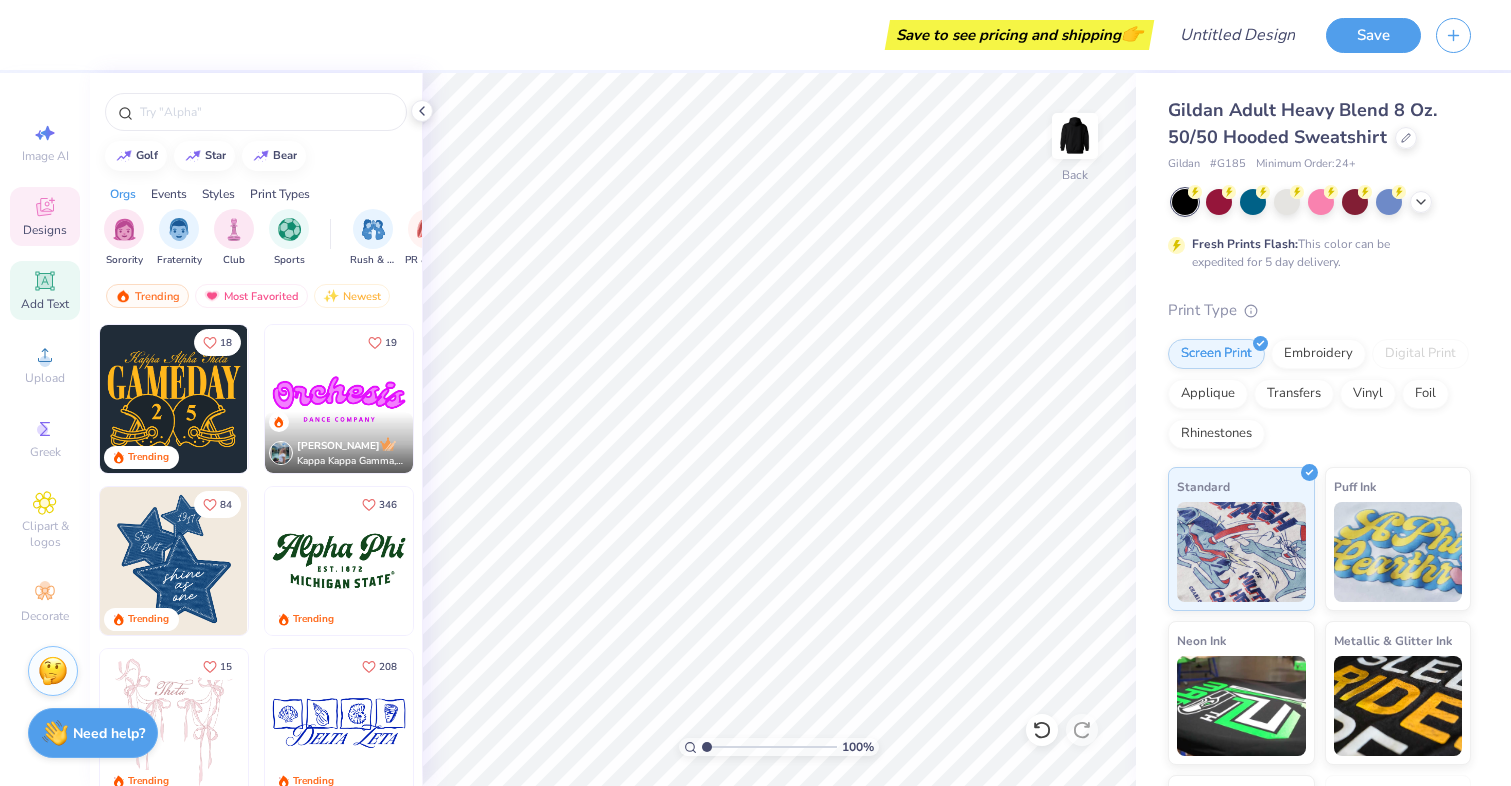 click on "Add Text" at bounding box center (45, 304) 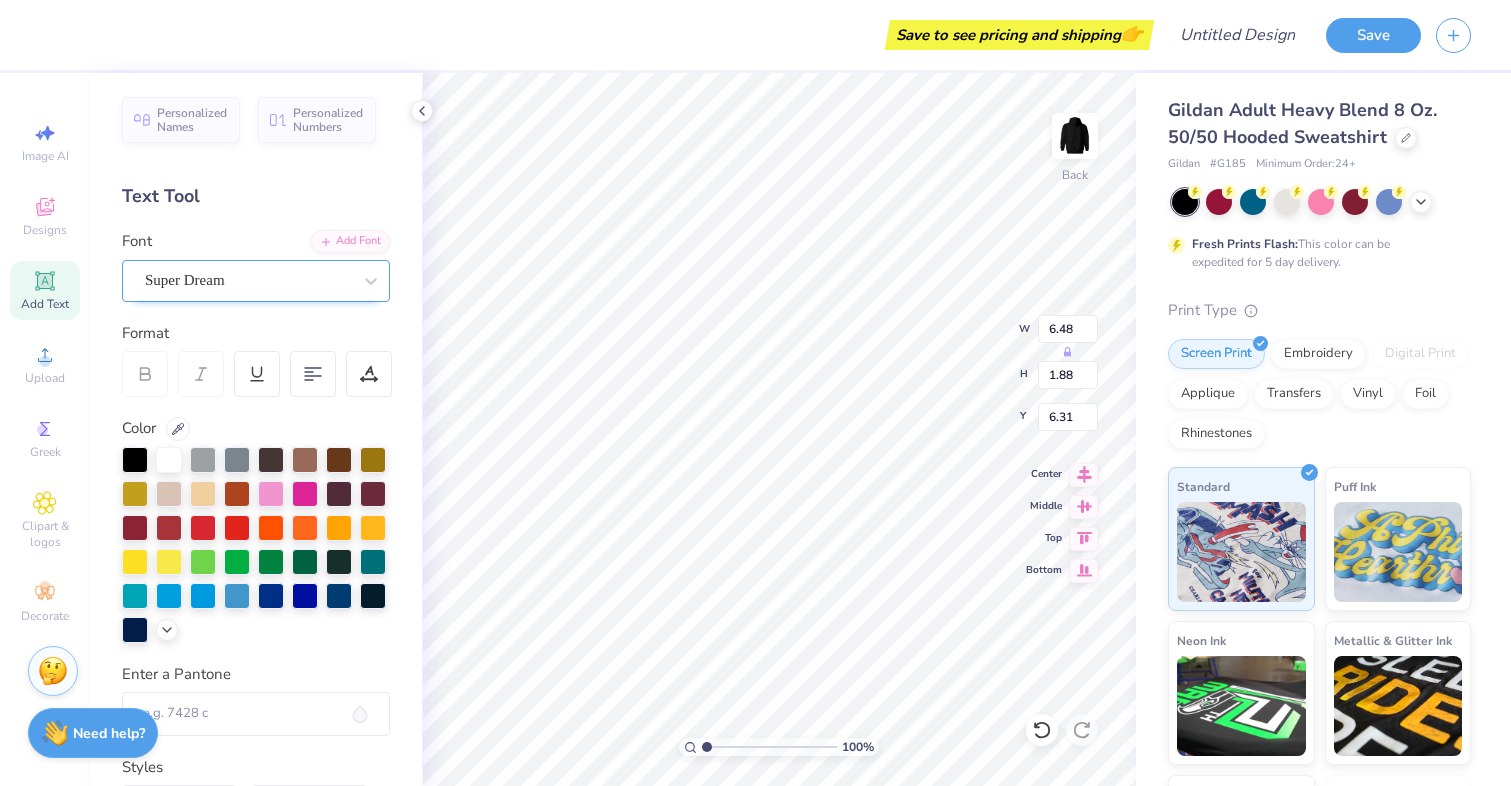 click on "Super Dream" at bounding box center (256, 281) 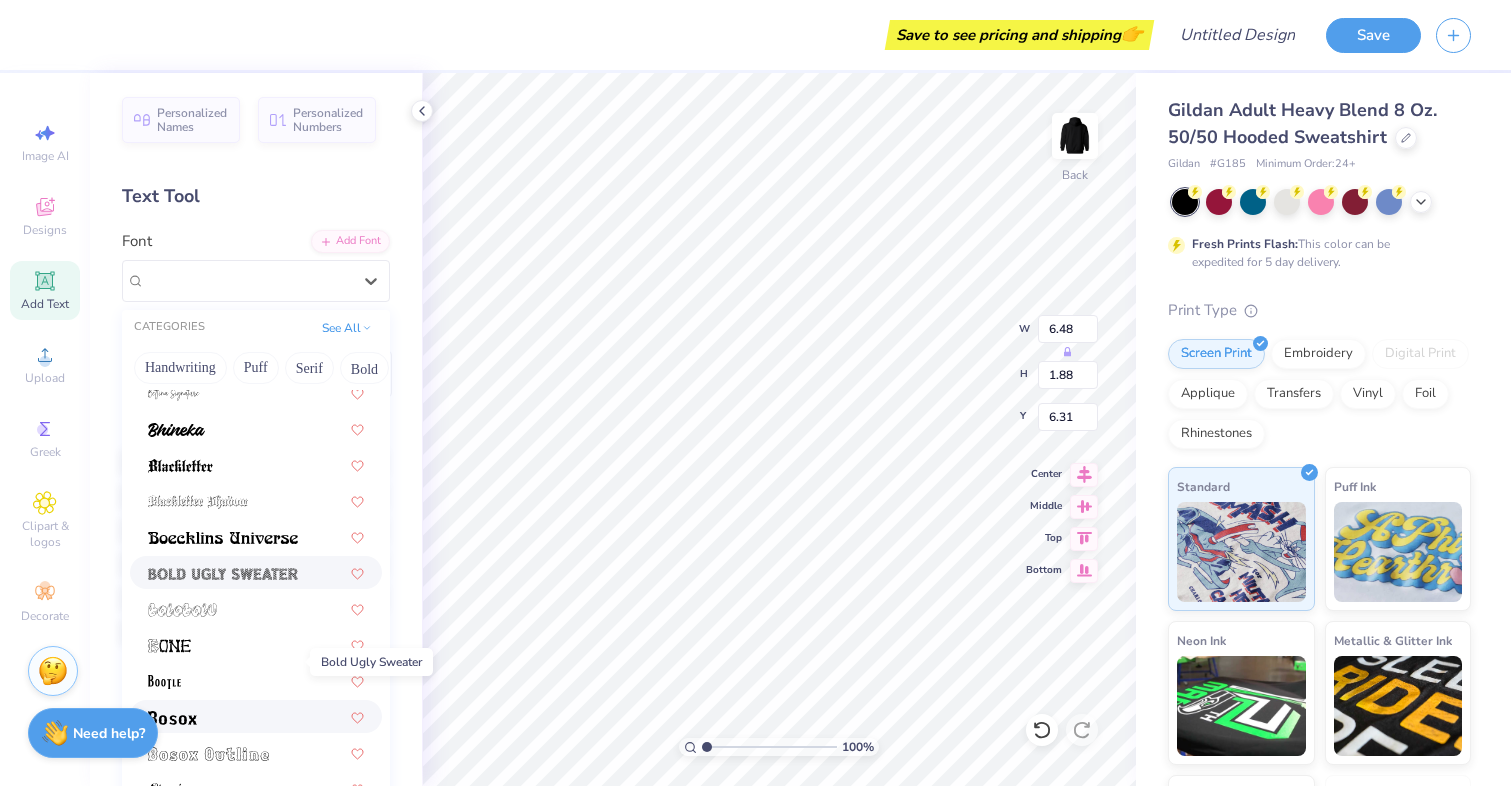 scroll, scrollTop: 822, scrollLeft: 0, axis: vertical 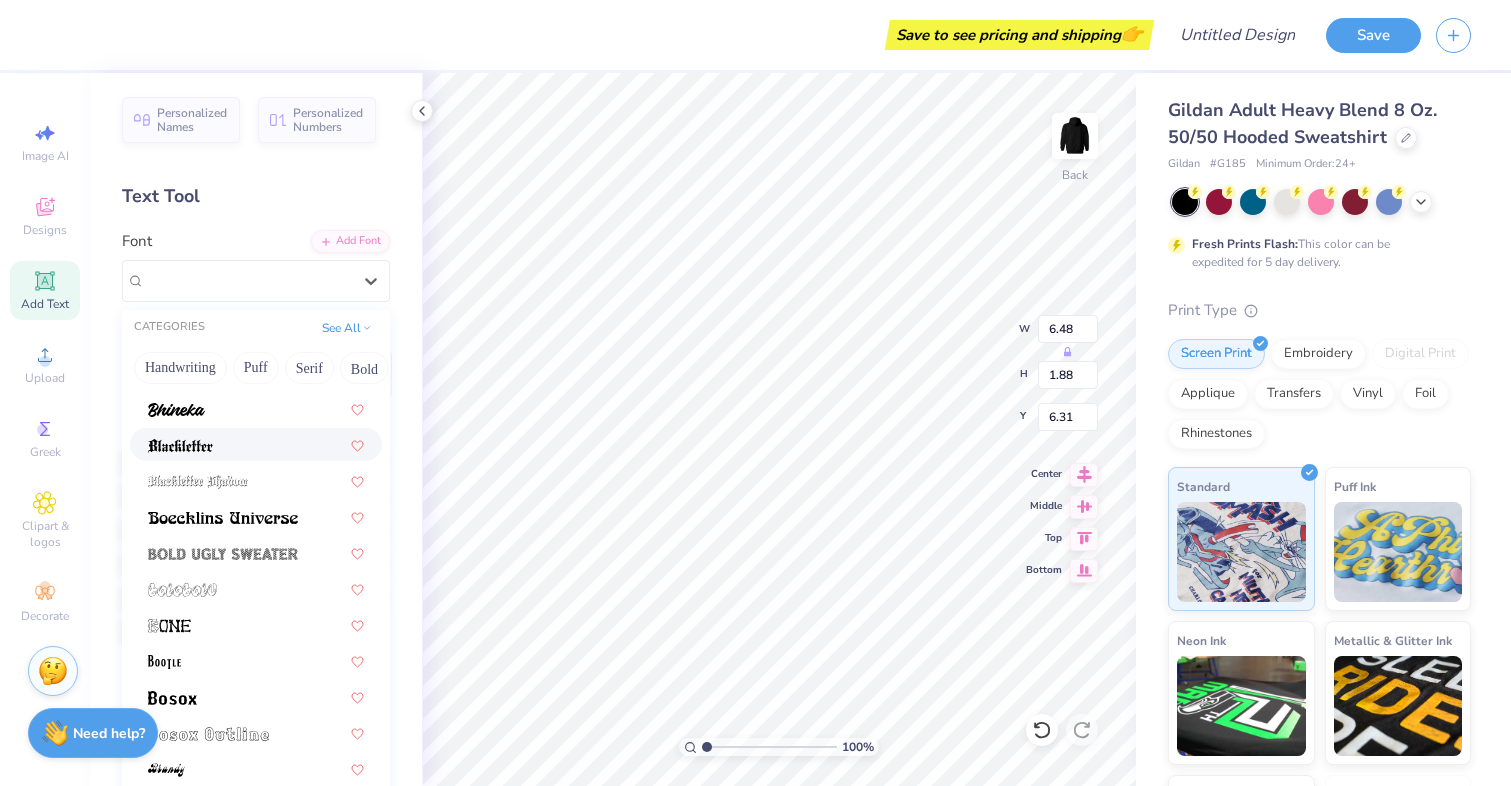 click at bounding box center [256, 444] 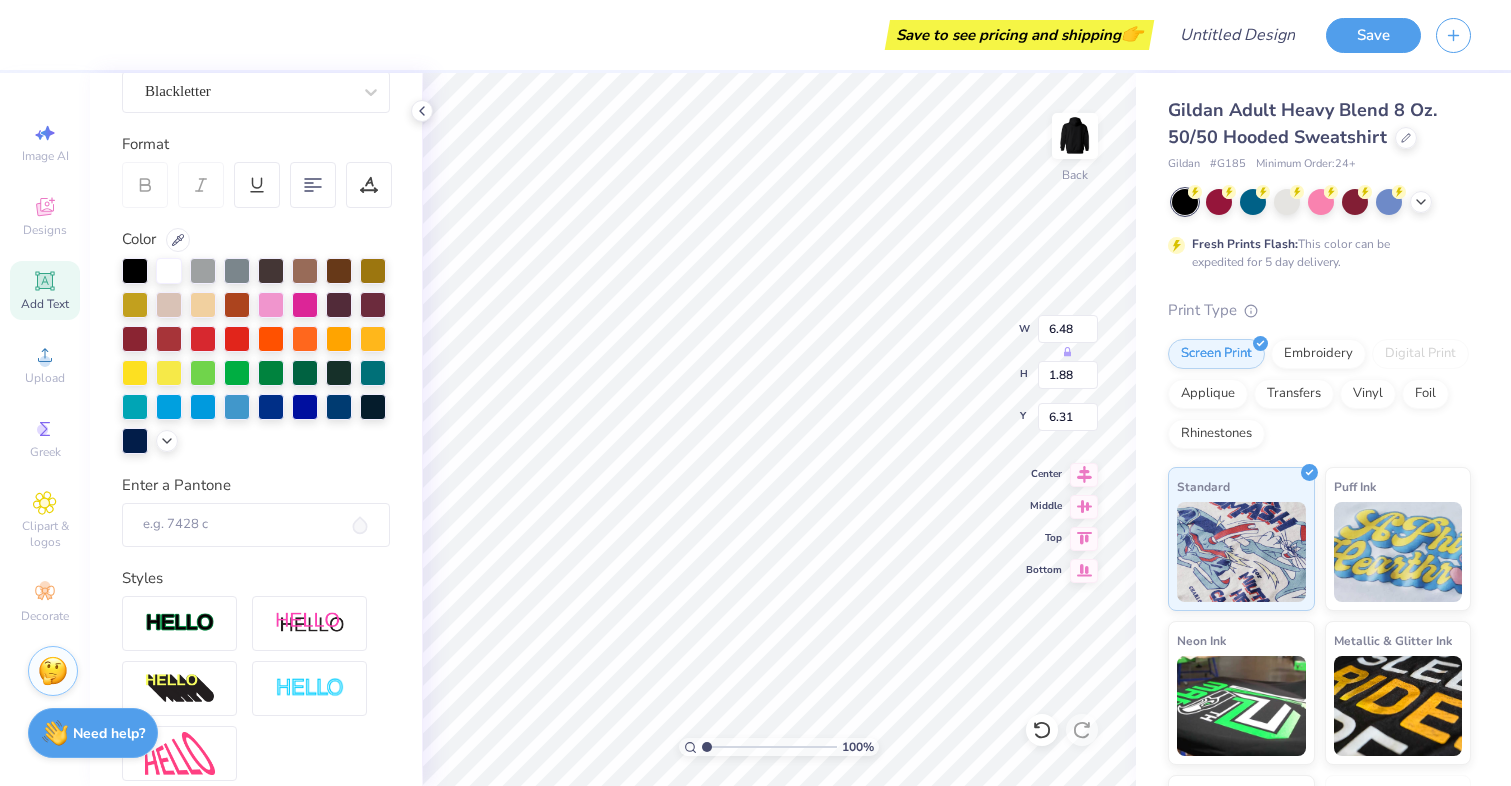 scroll, scrollTop: 377, scrollLeft: 0, axis: vertical 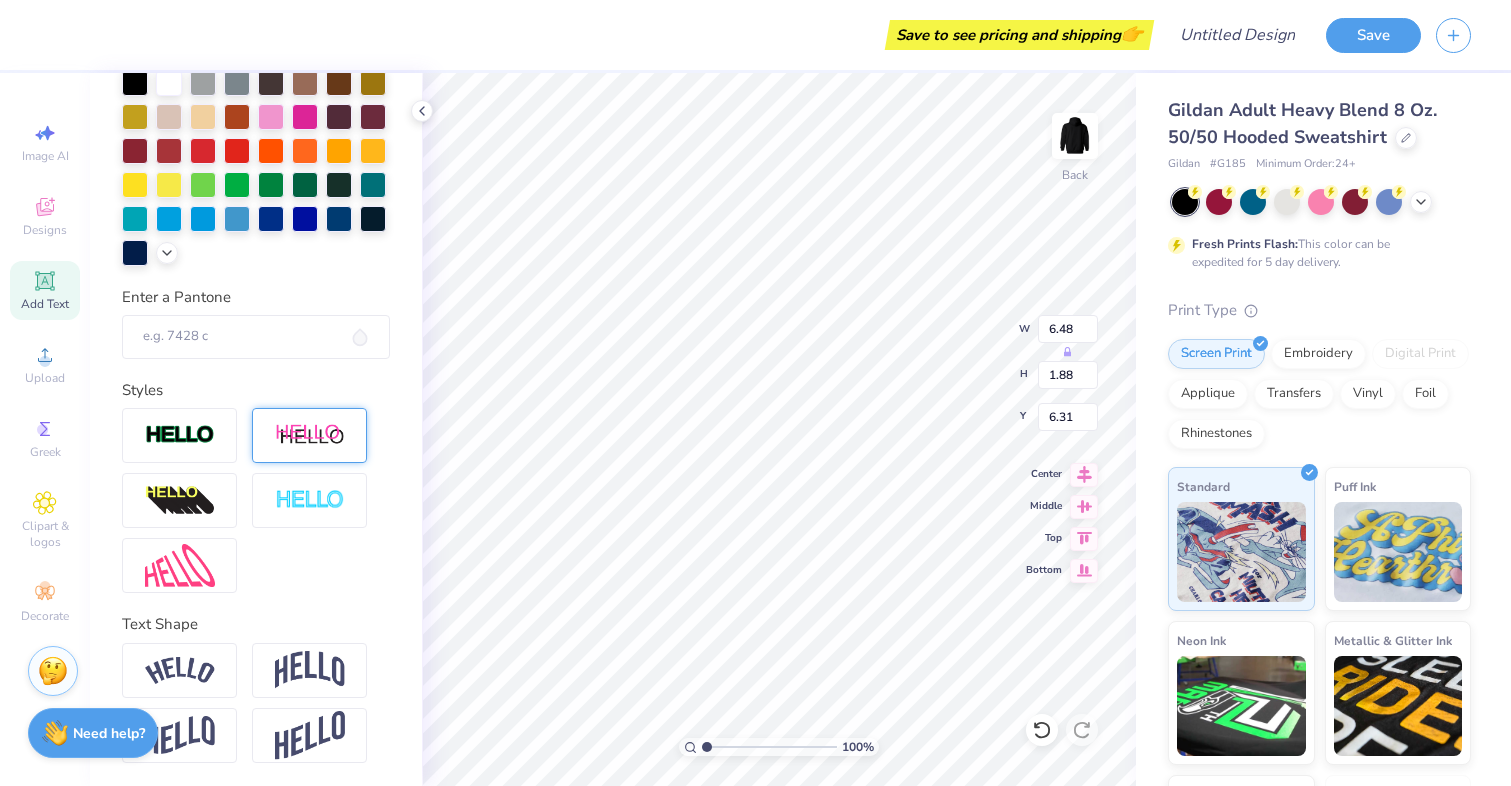 click at bounding box center (310, 435) 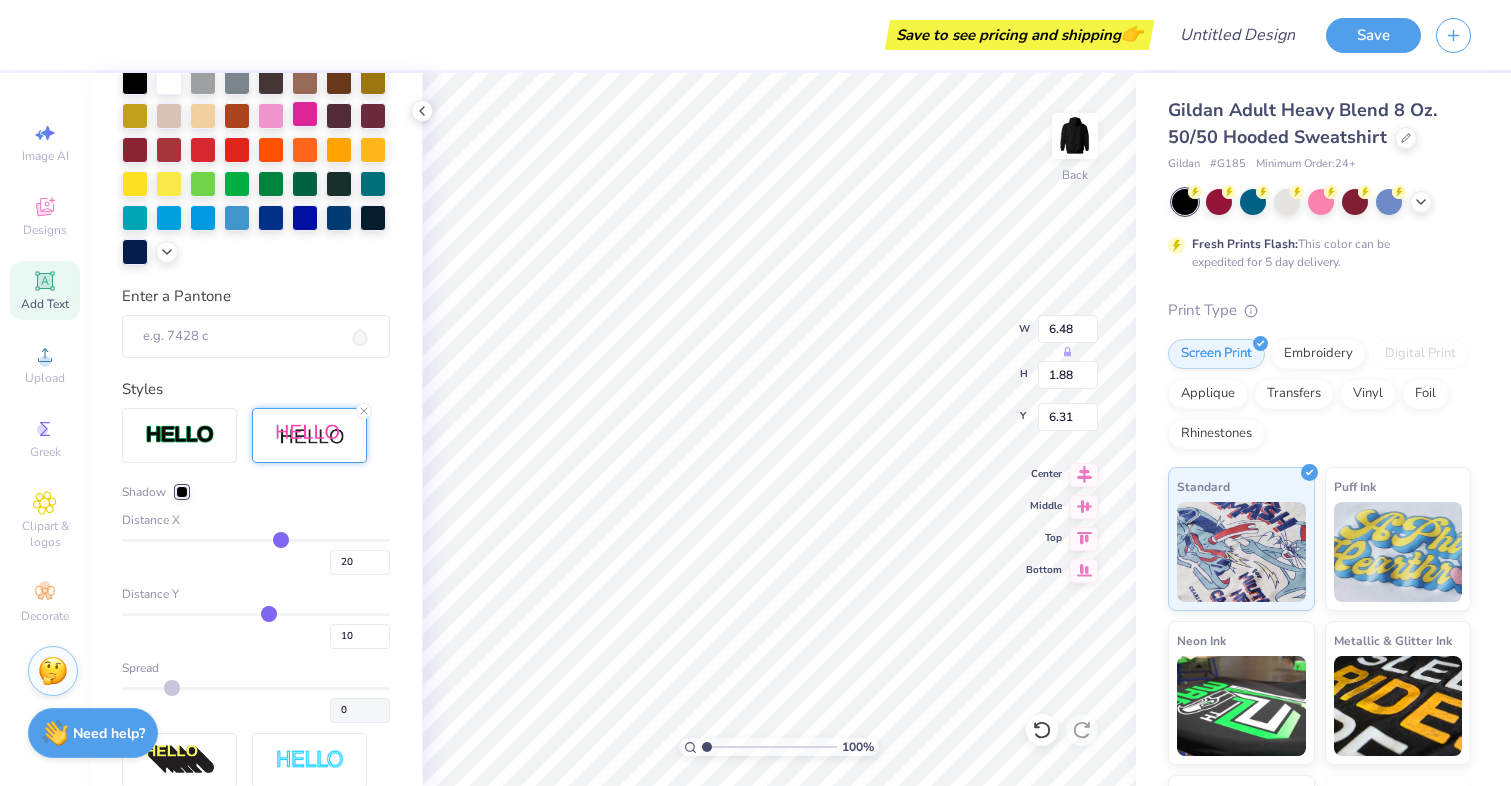 click at bounding box center (305, 114) 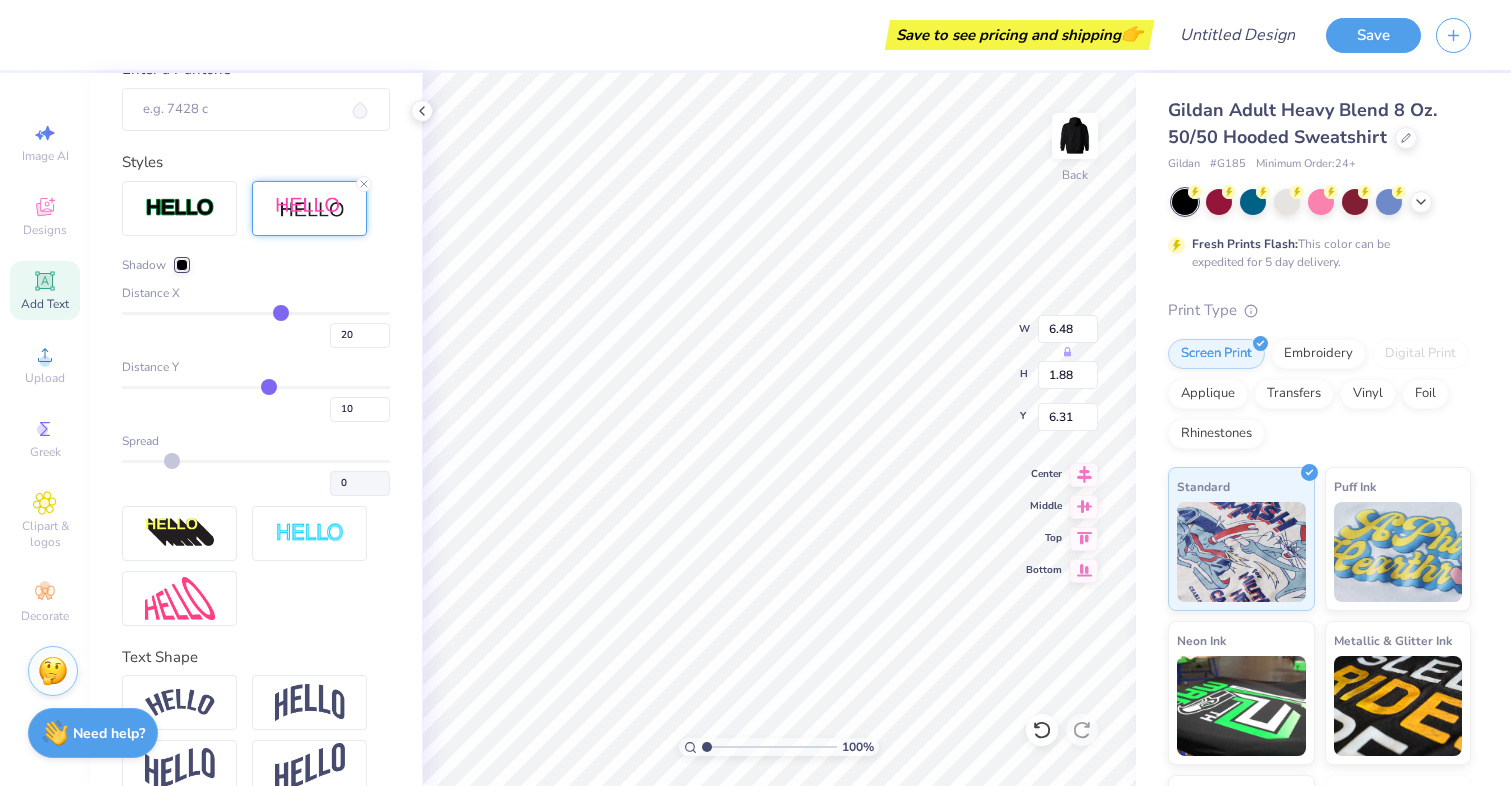 scroll, scrollTop: 715, scrollLeft: 0, axis: vertical 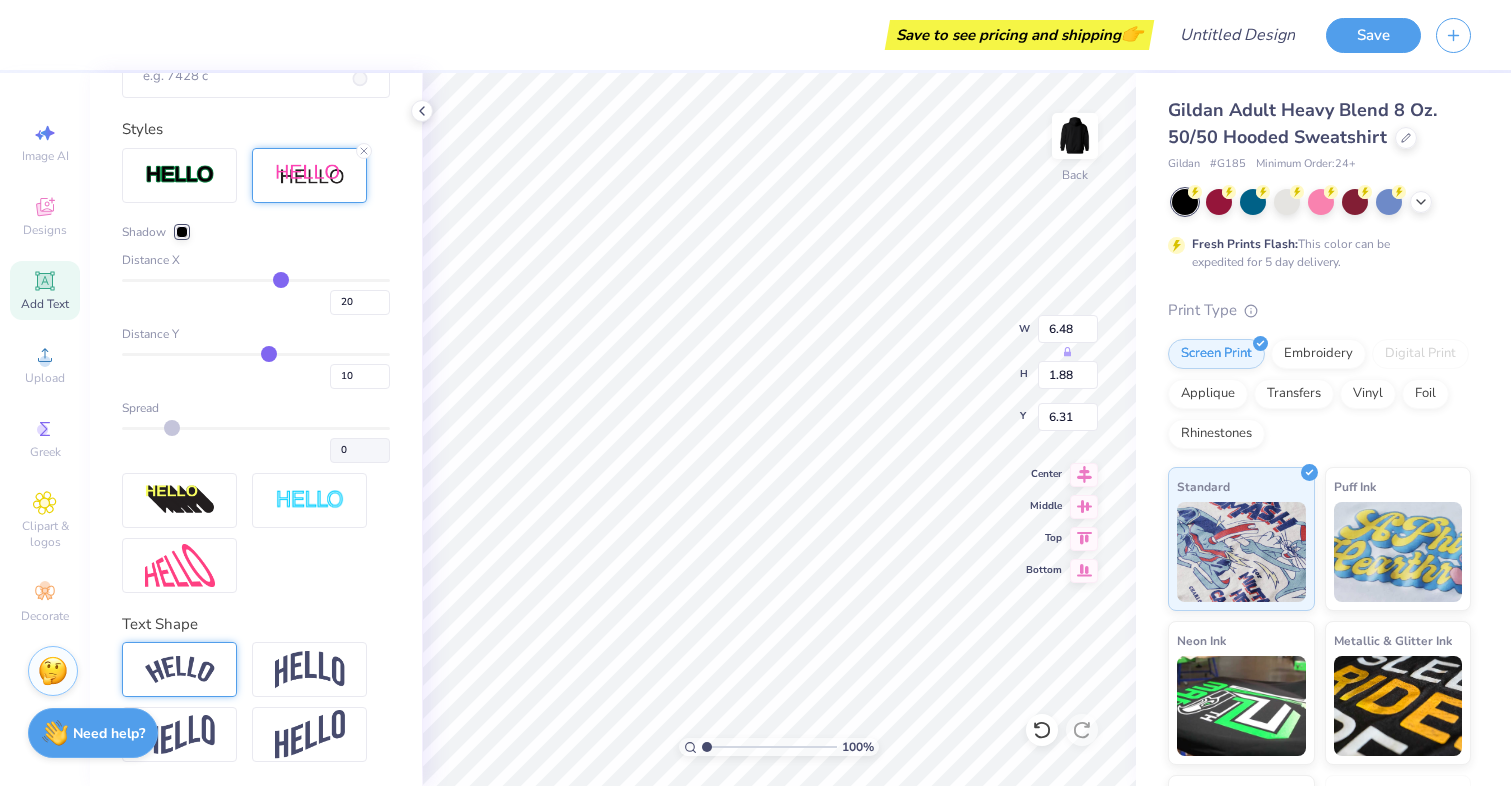 click at bounding box center (180, 669) 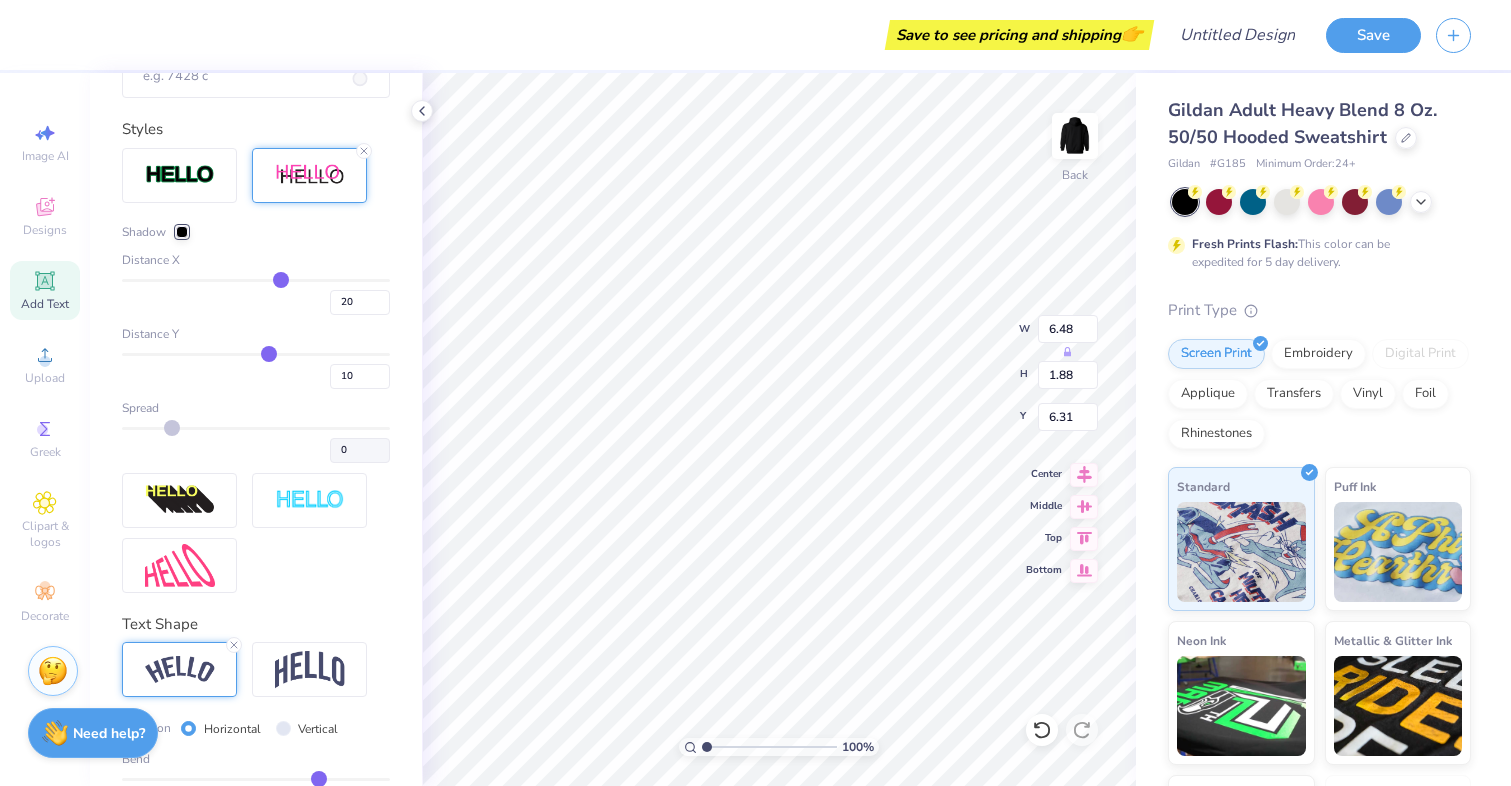 scroll, scrollTop: 1, scrollLeft: 0, axis: vertical 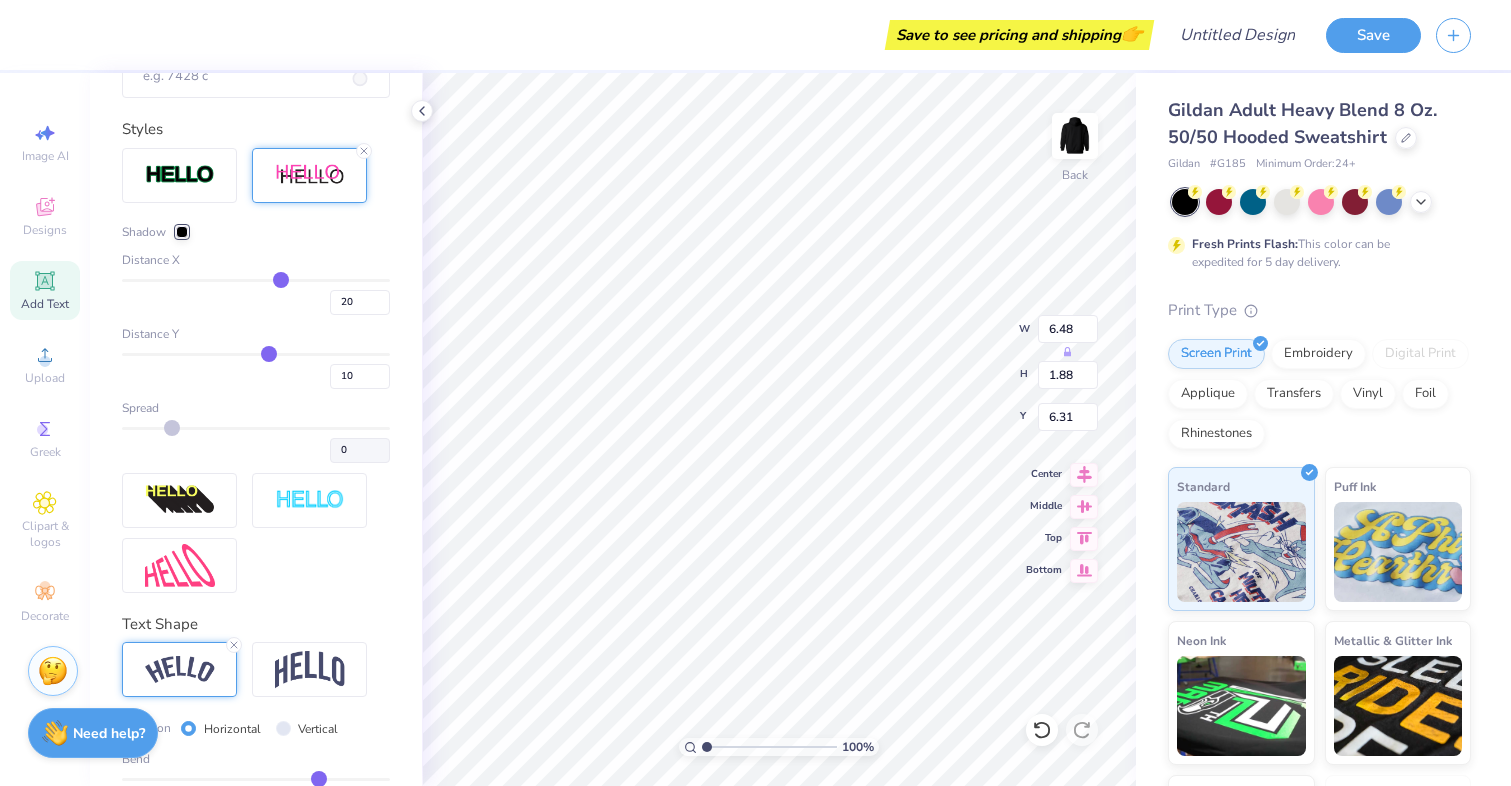 type on "B" 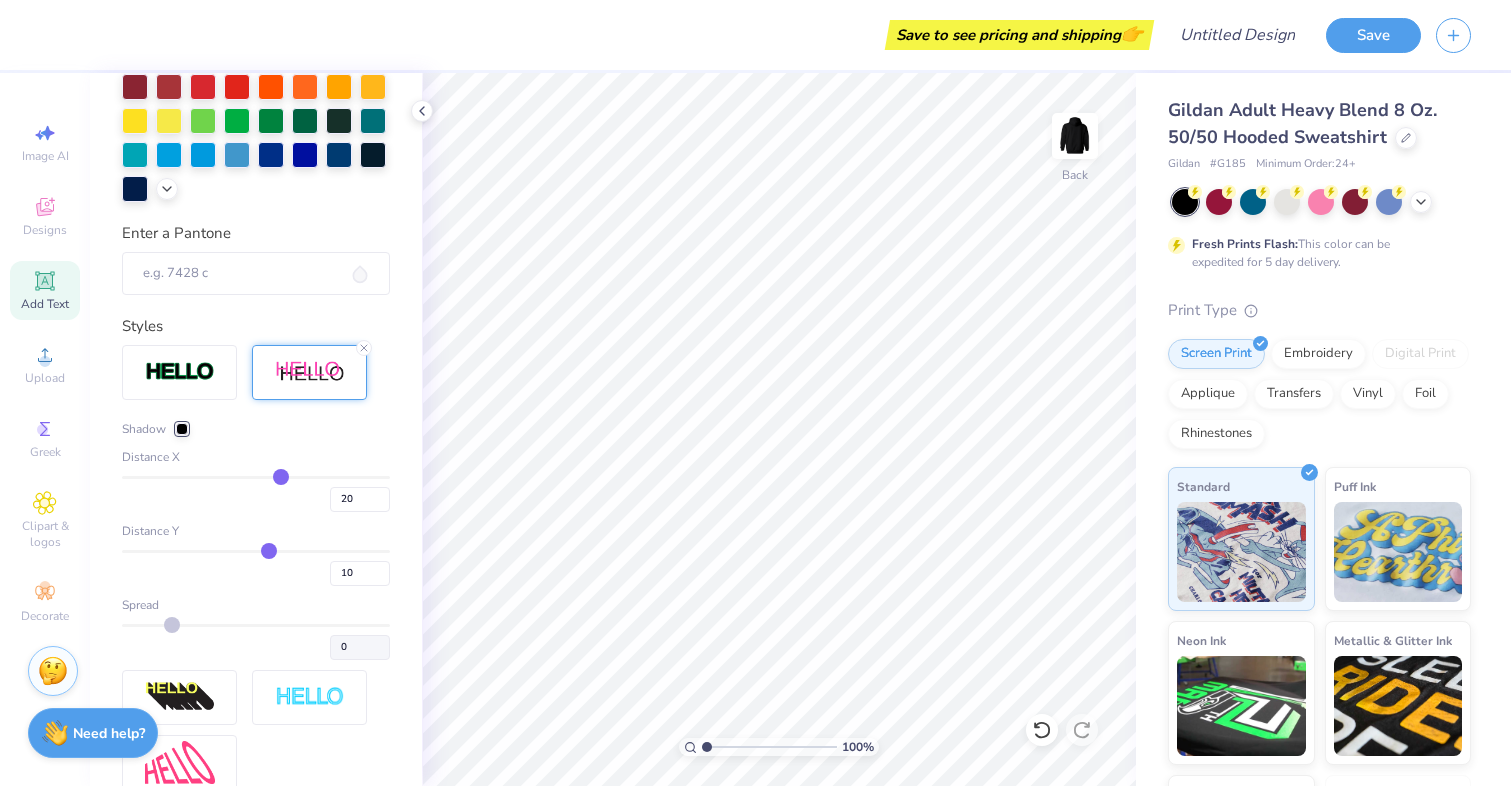 scroll, scrollTop: 265, scrollLeft: 0, axis: vertical 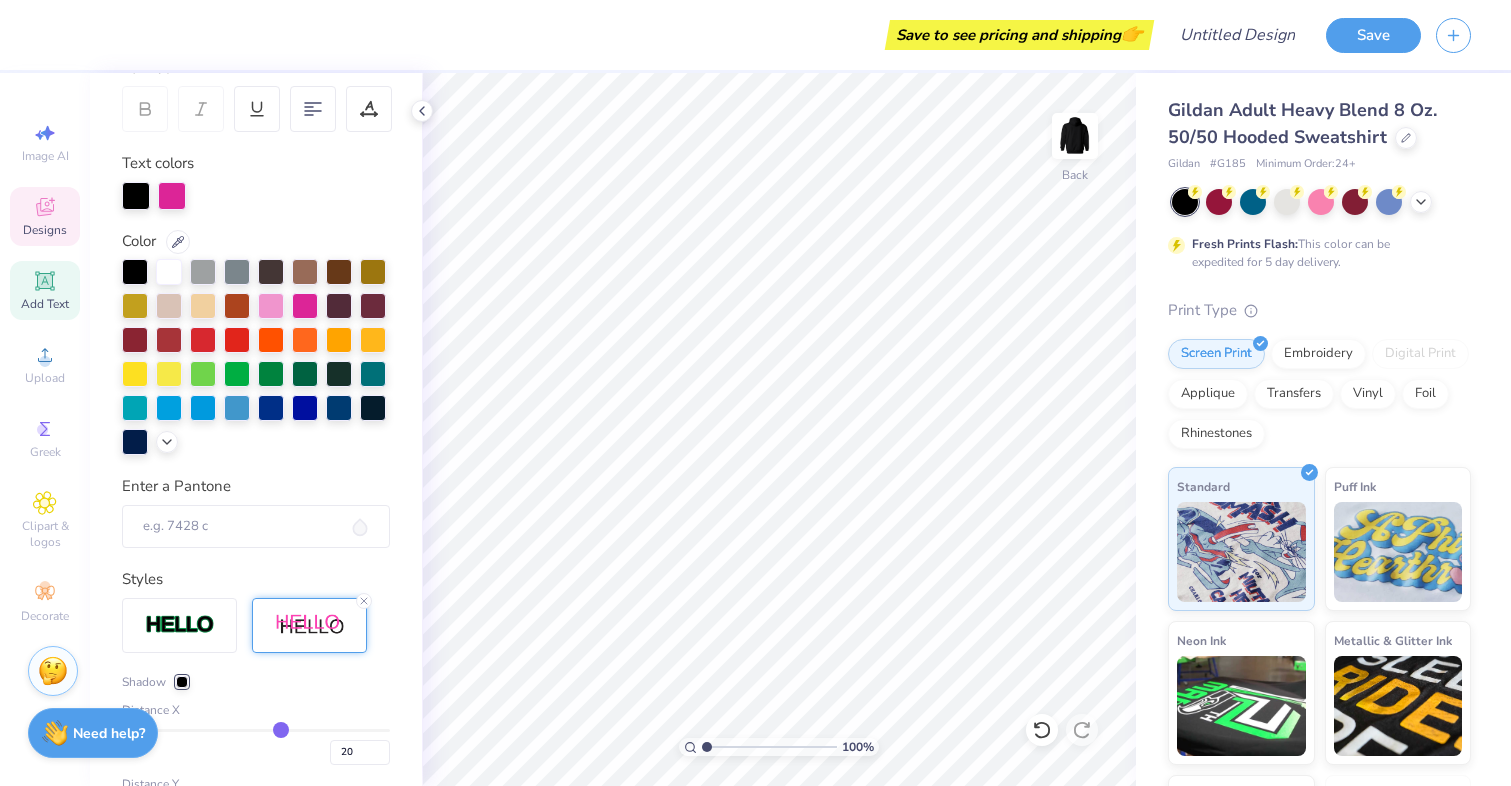 click 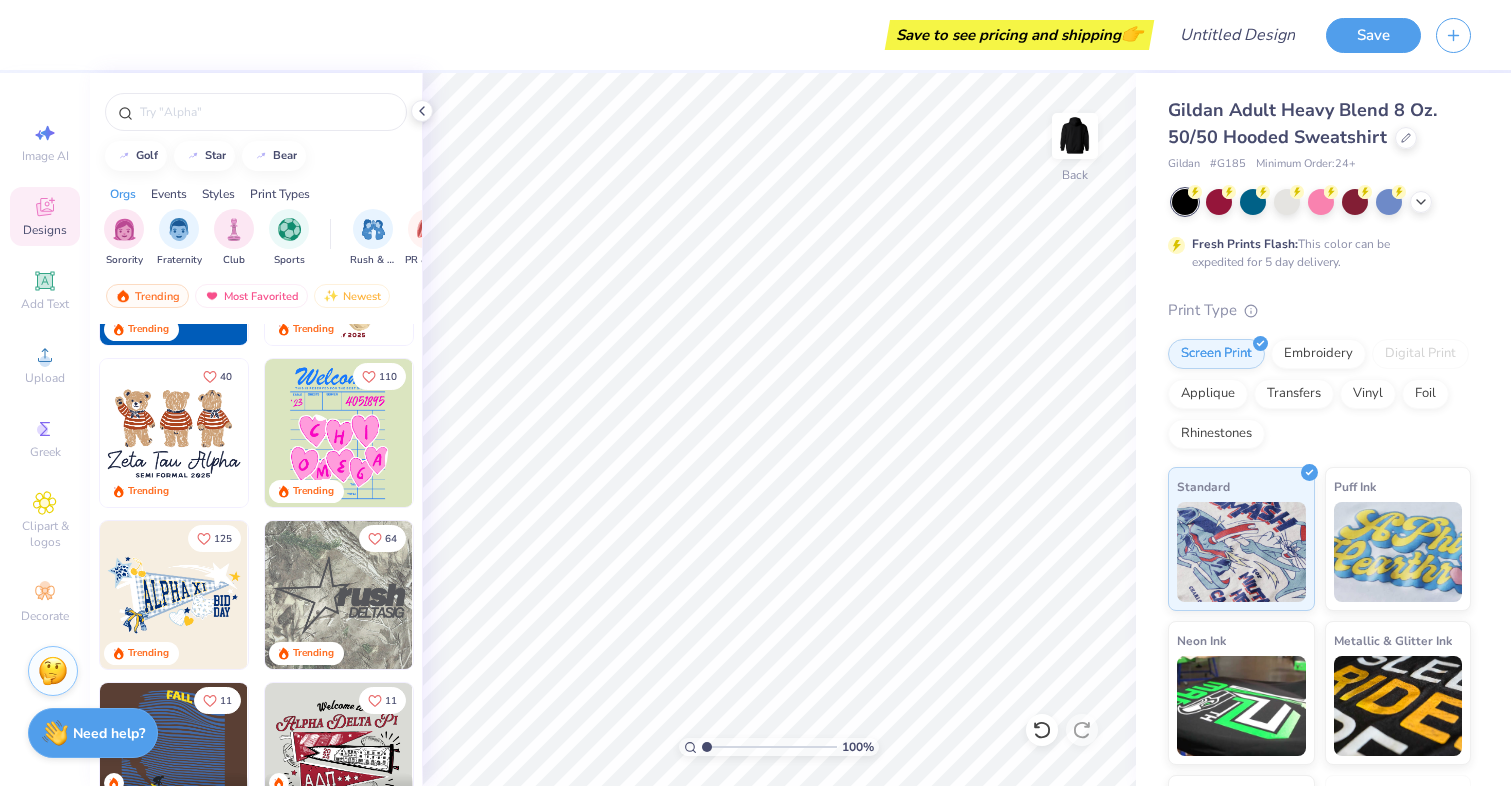scroll, scrollTop: 632, scrollLeft: 0, axis: vertical 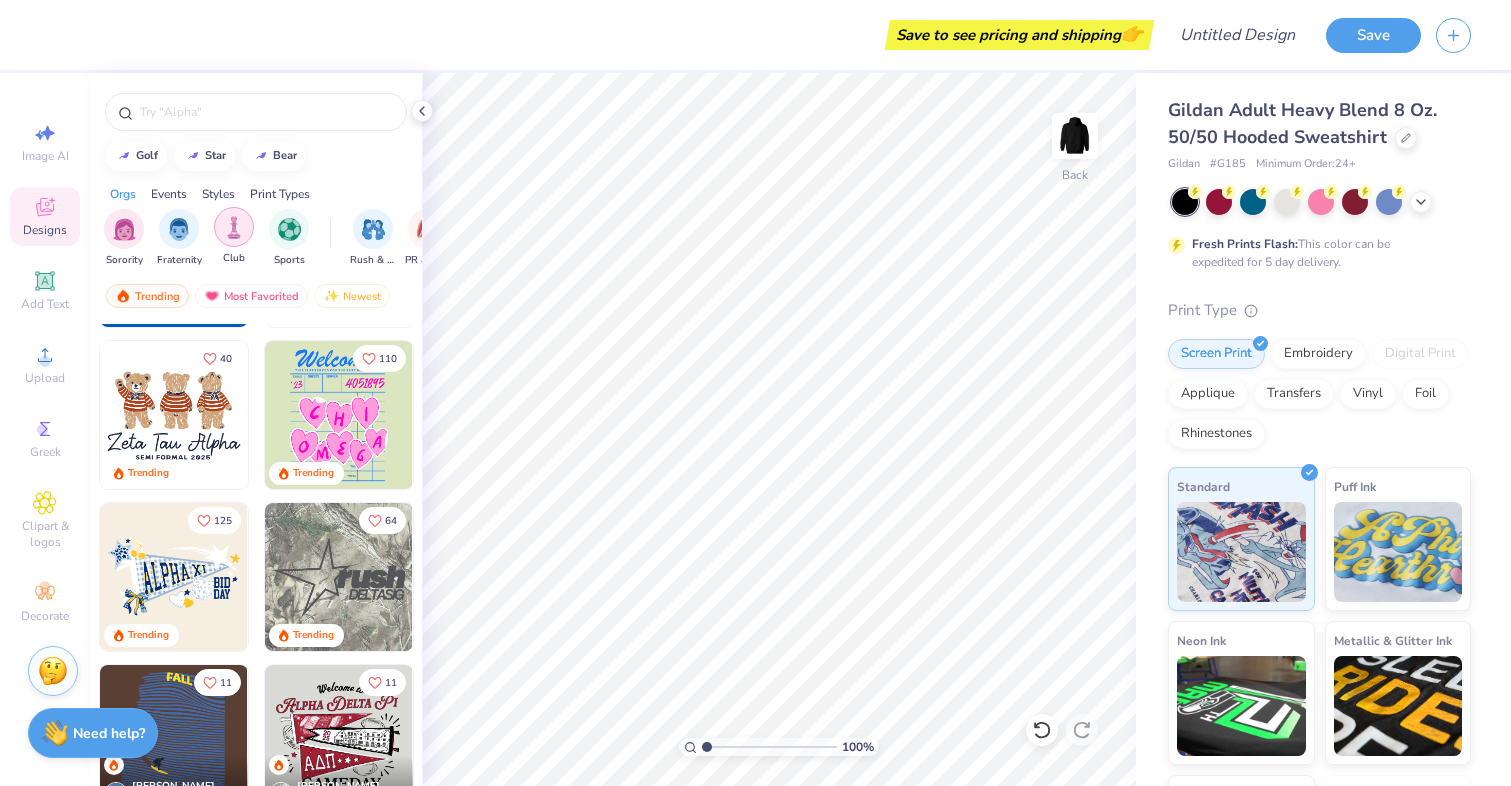 click at bounding box center [234, 227] 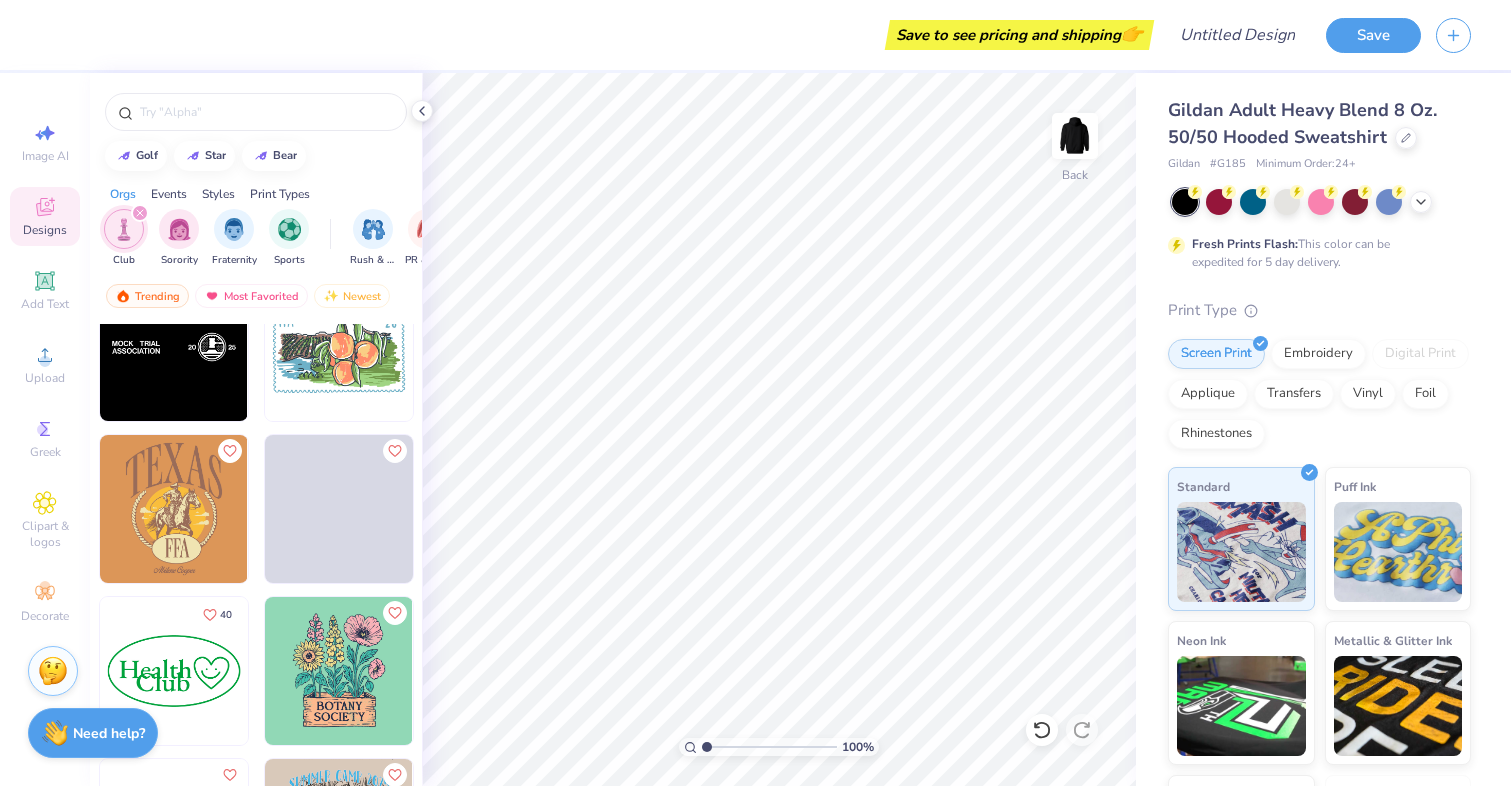 scroll, scrollTop: 375, scrollLeft: 0, axis: vertical 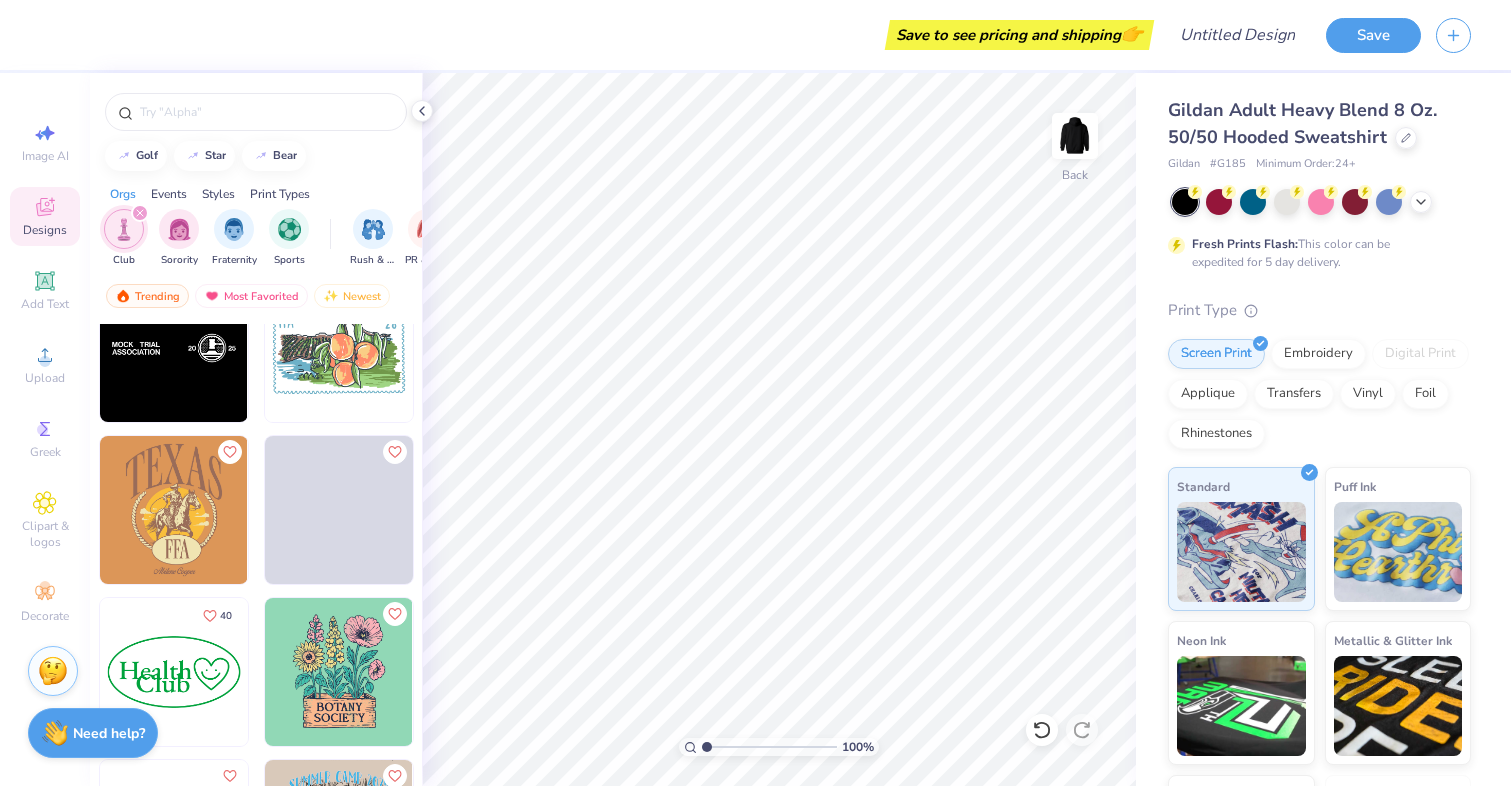 click 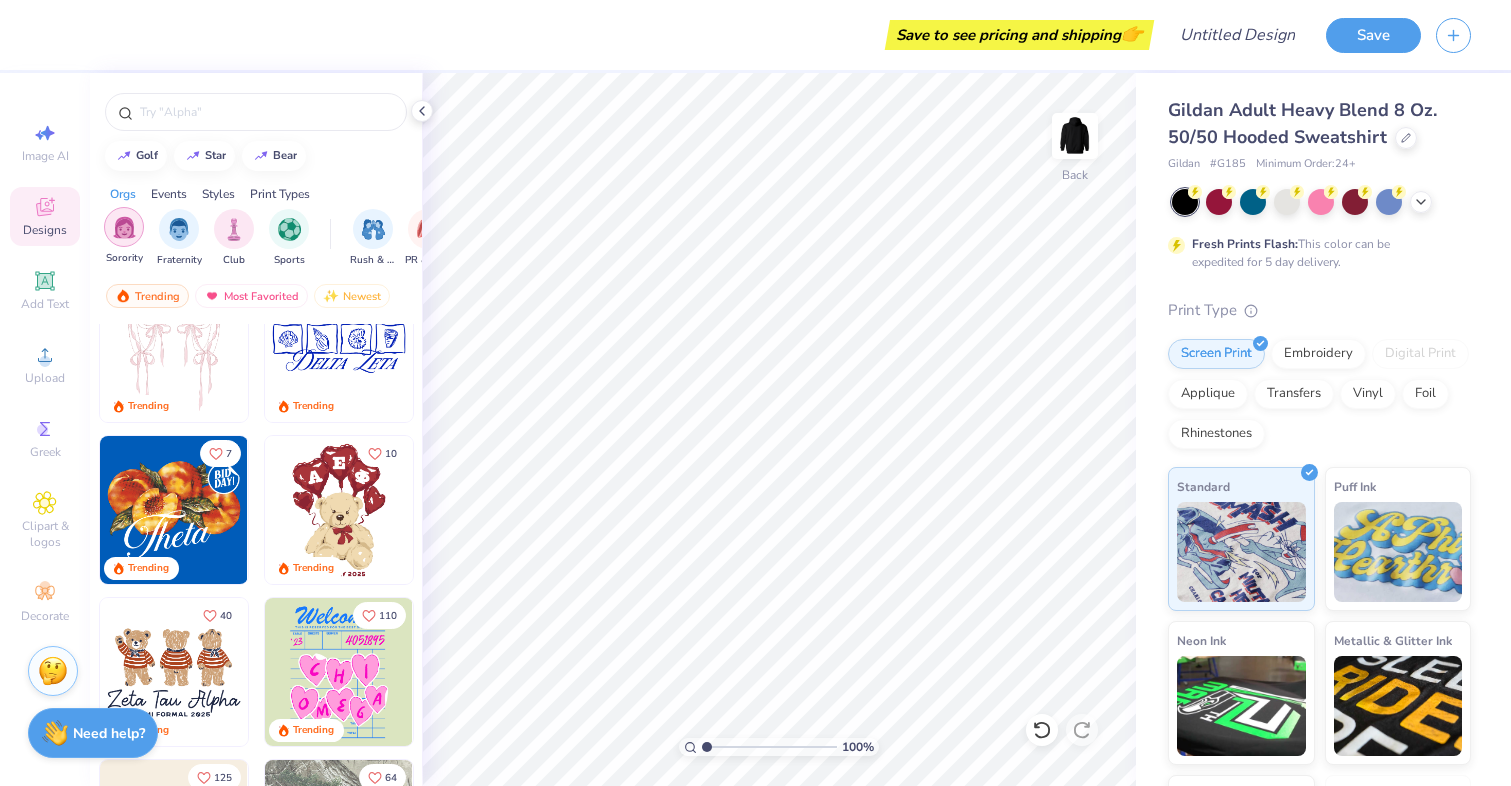 click at bounding box center [124, 227] 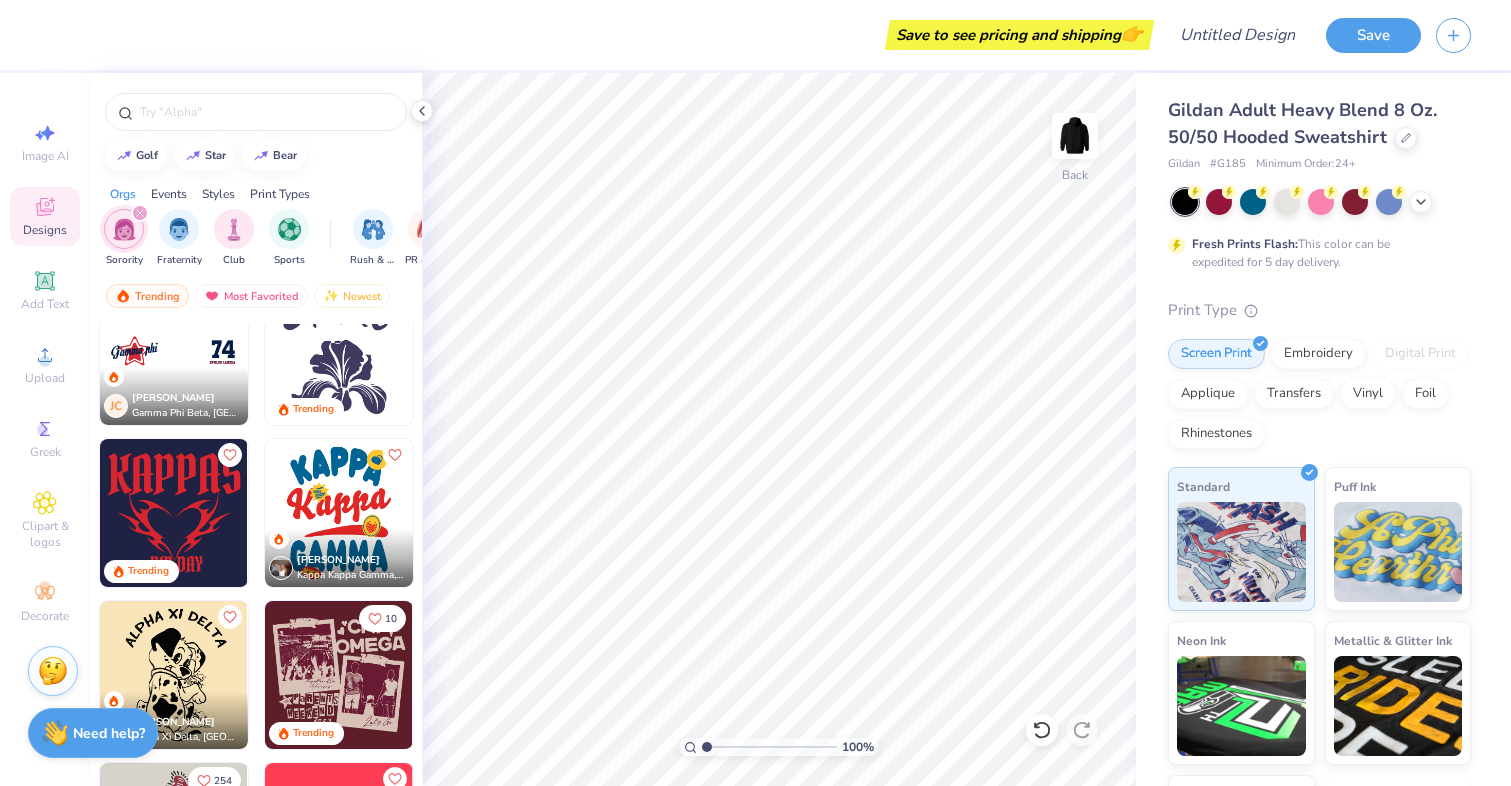 scroll, scrollTop: 1670, scrollLeft: 0, axis: vertical 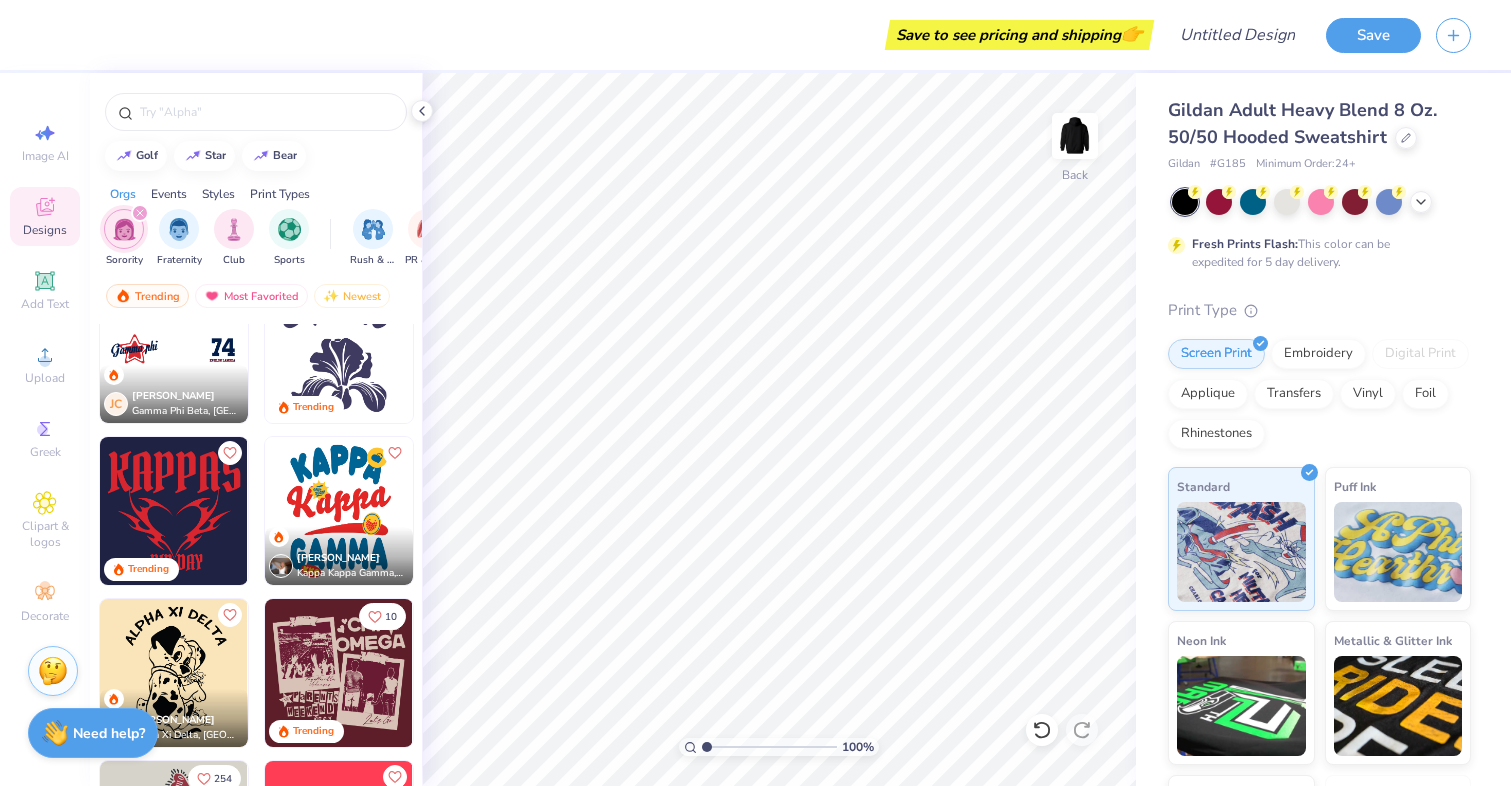 click at bounding box center (174, 511) 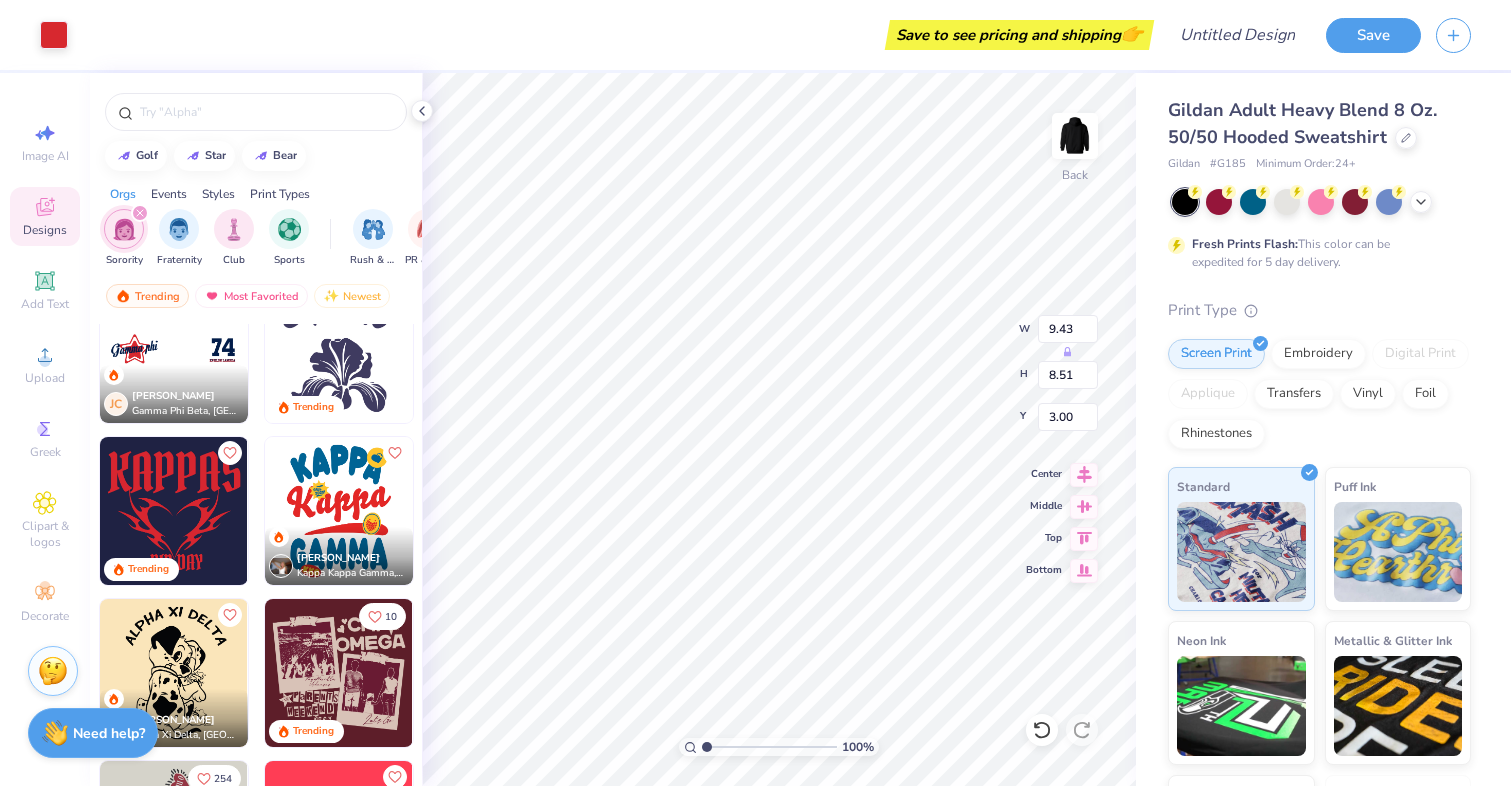 type on "9.43" 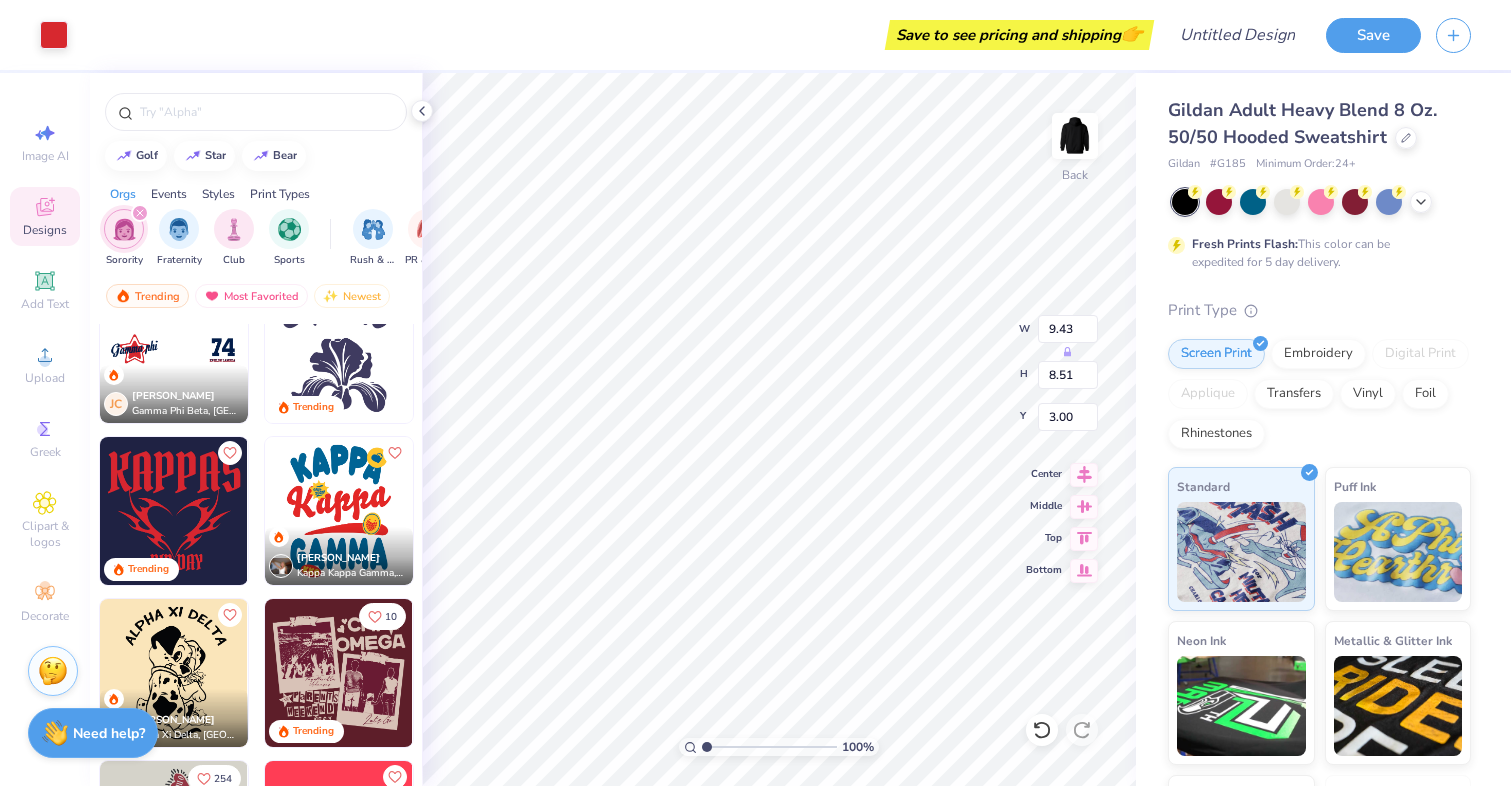 type on "8.51" 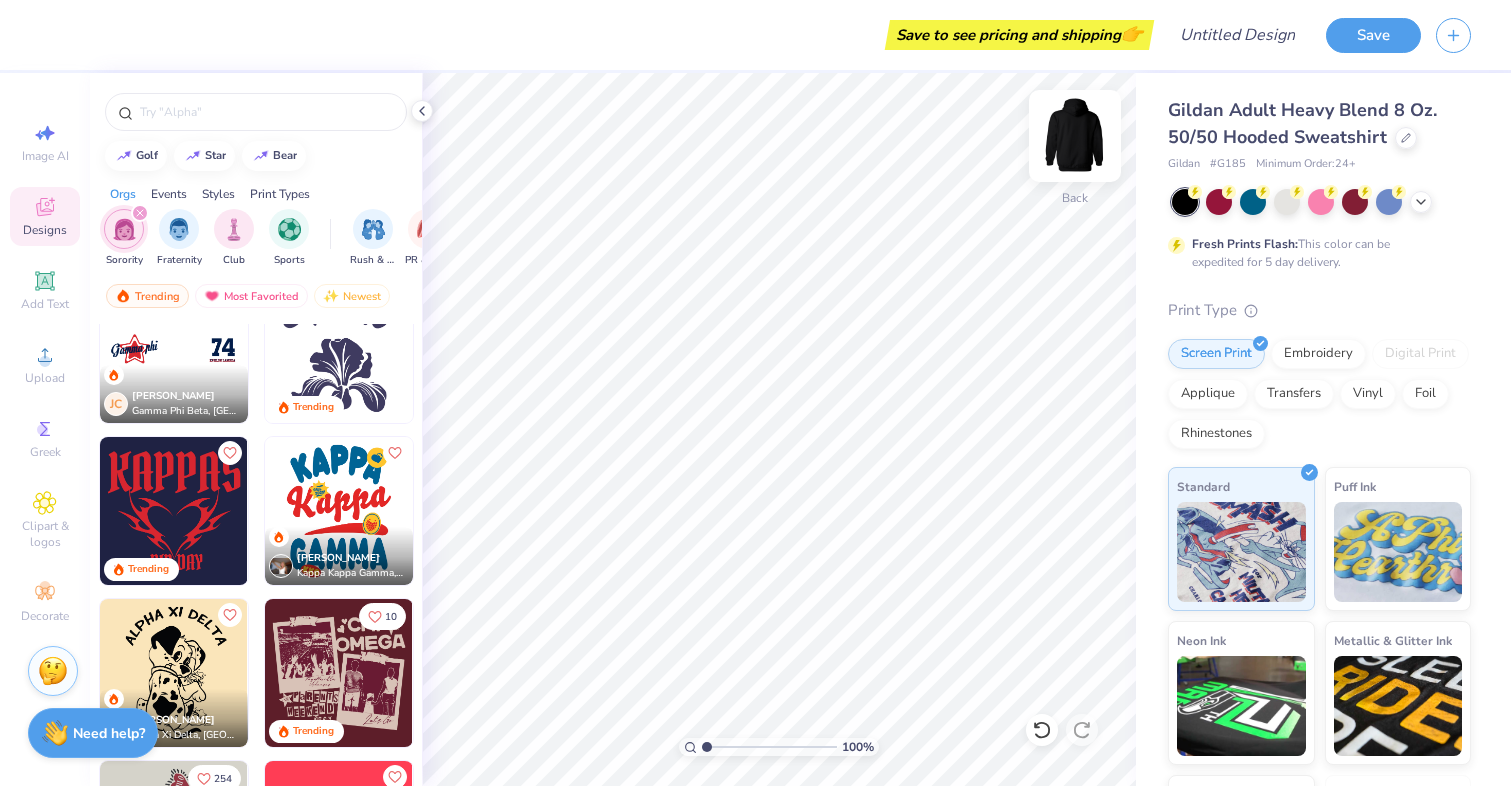 click at bounding box center [1075, 136] 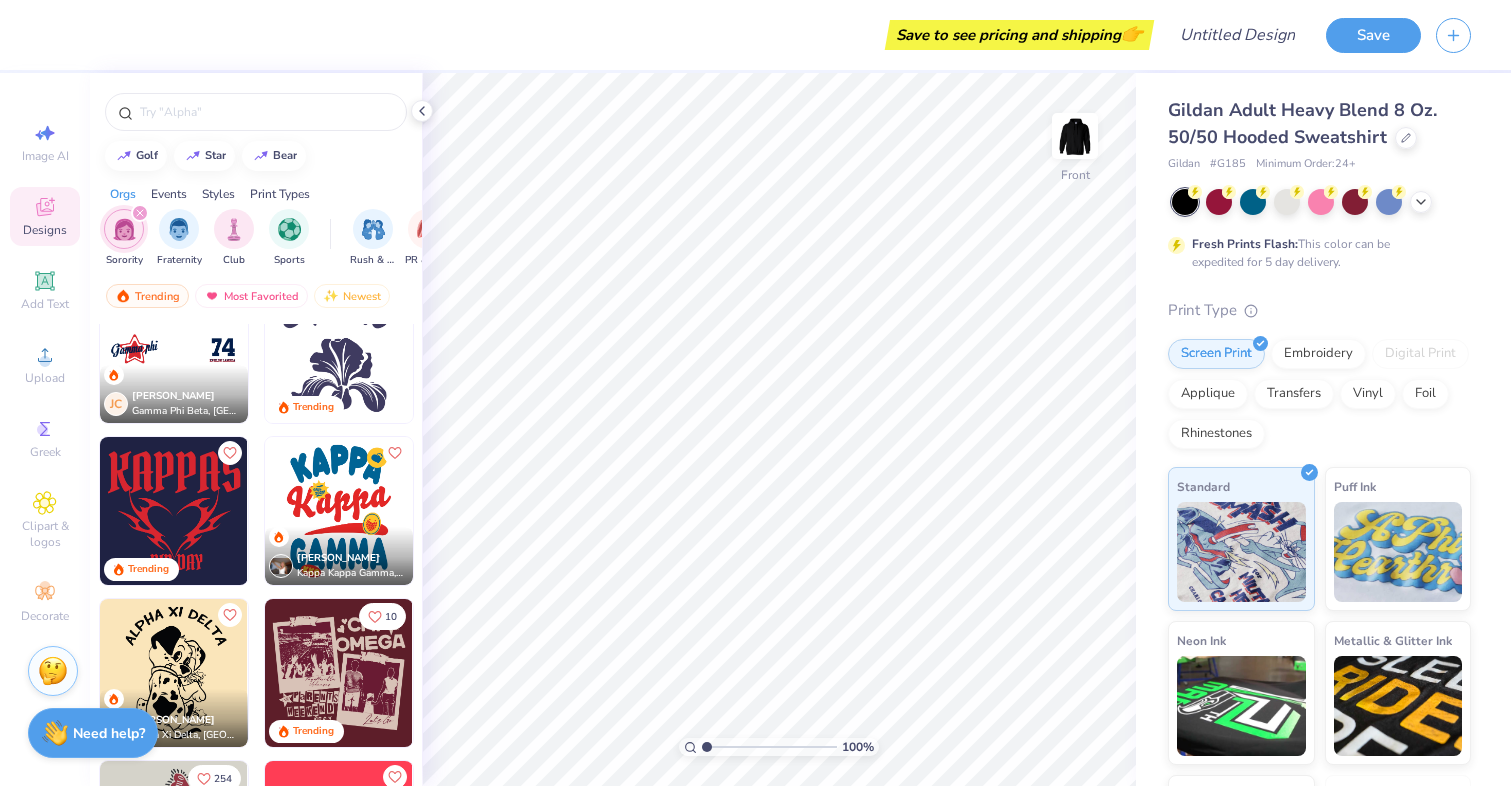 click at bounding box center [174, 511] 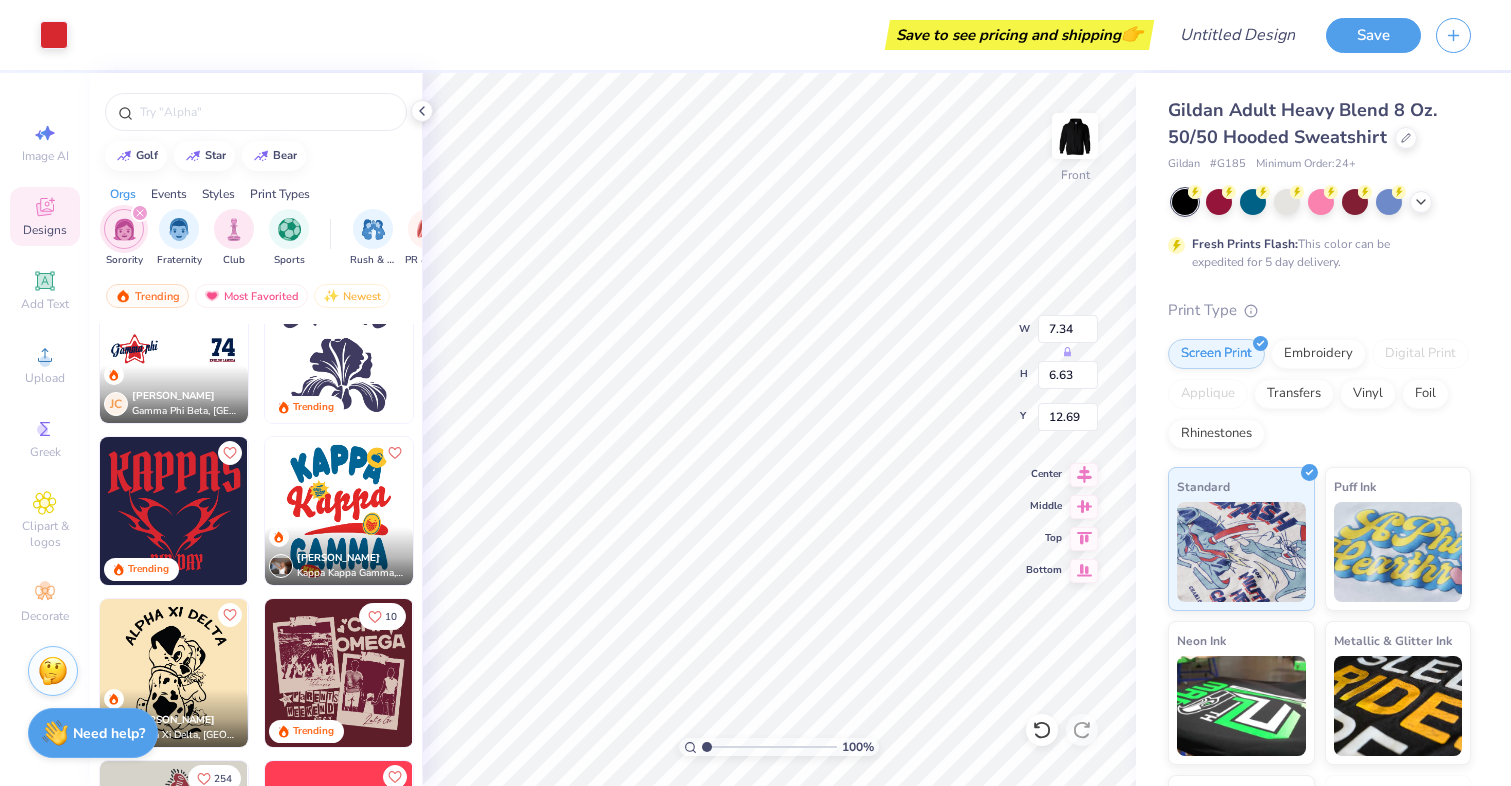 type on "10.11" 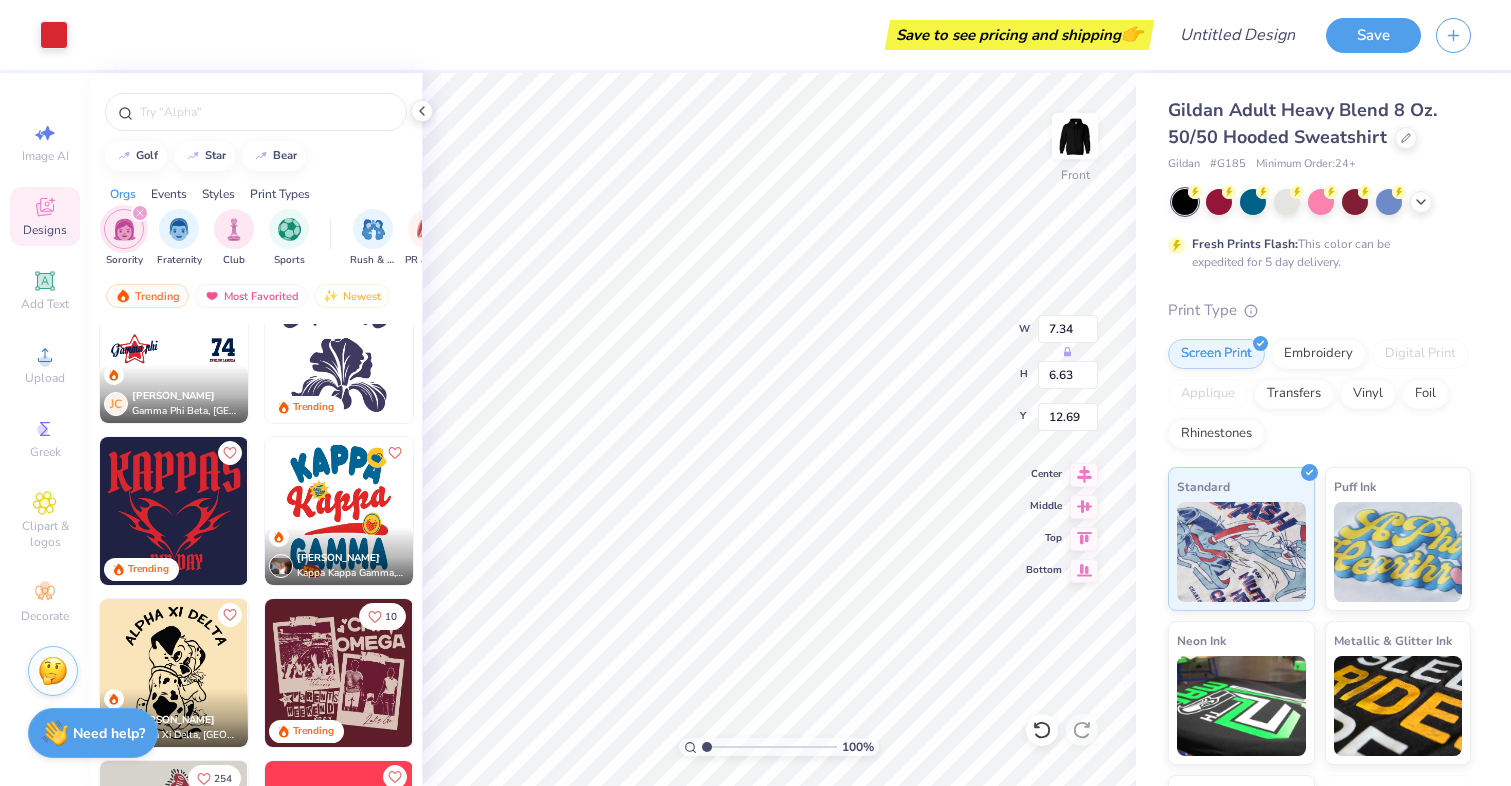 type on "9.13" 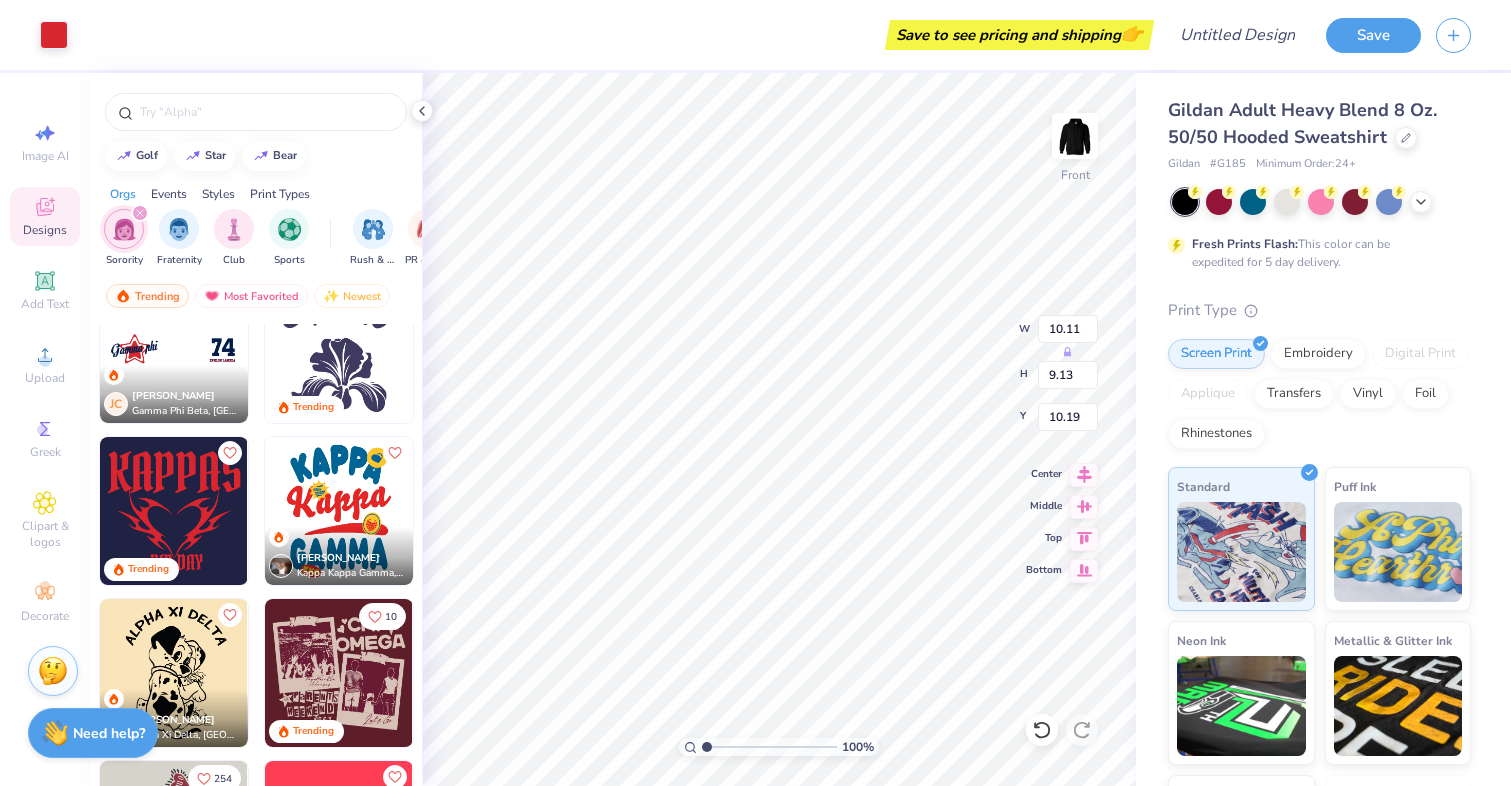 type on "6.87" 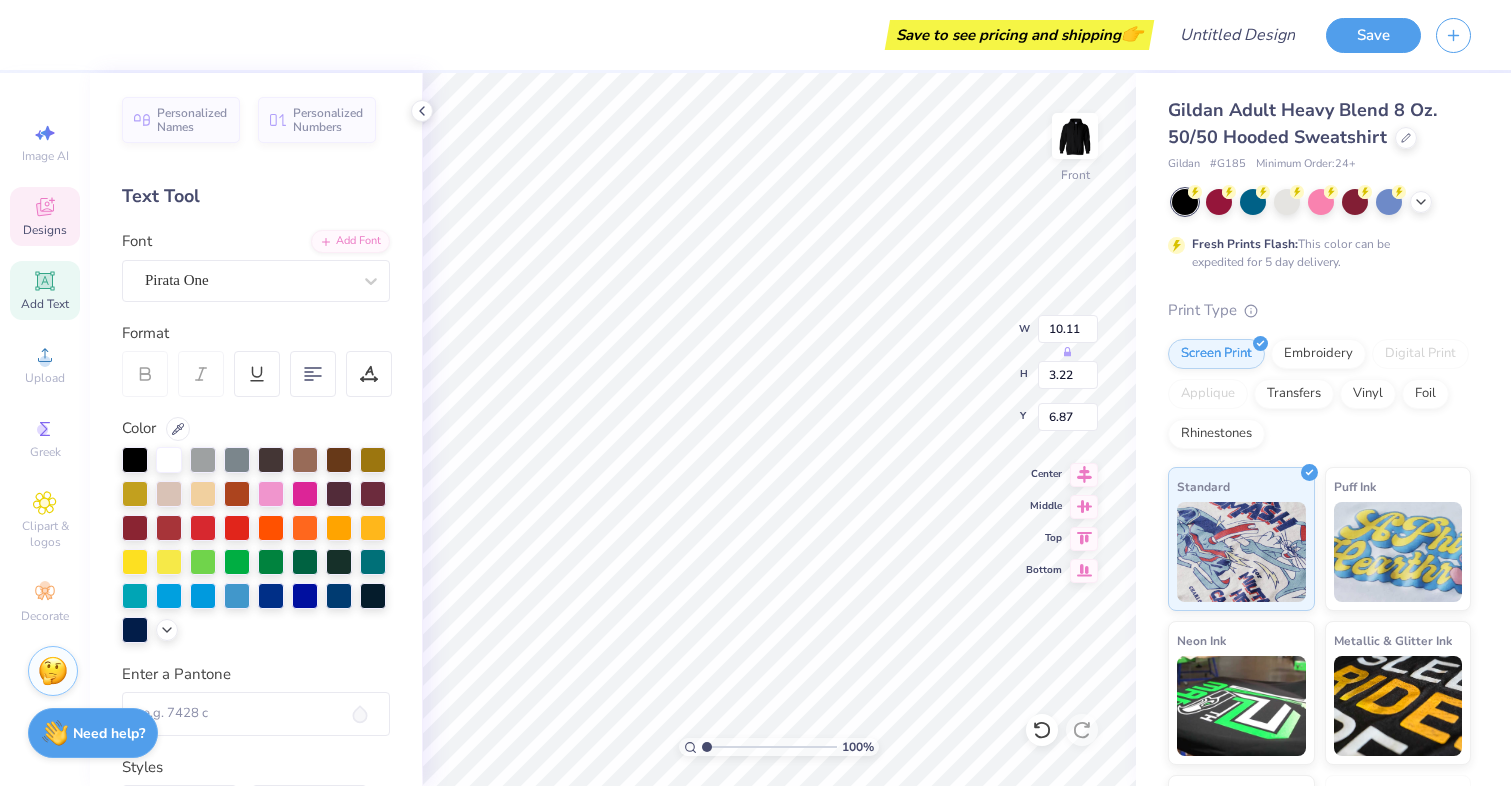 scroll, scrollTop: 0, scrollLeft: 0, axis: both 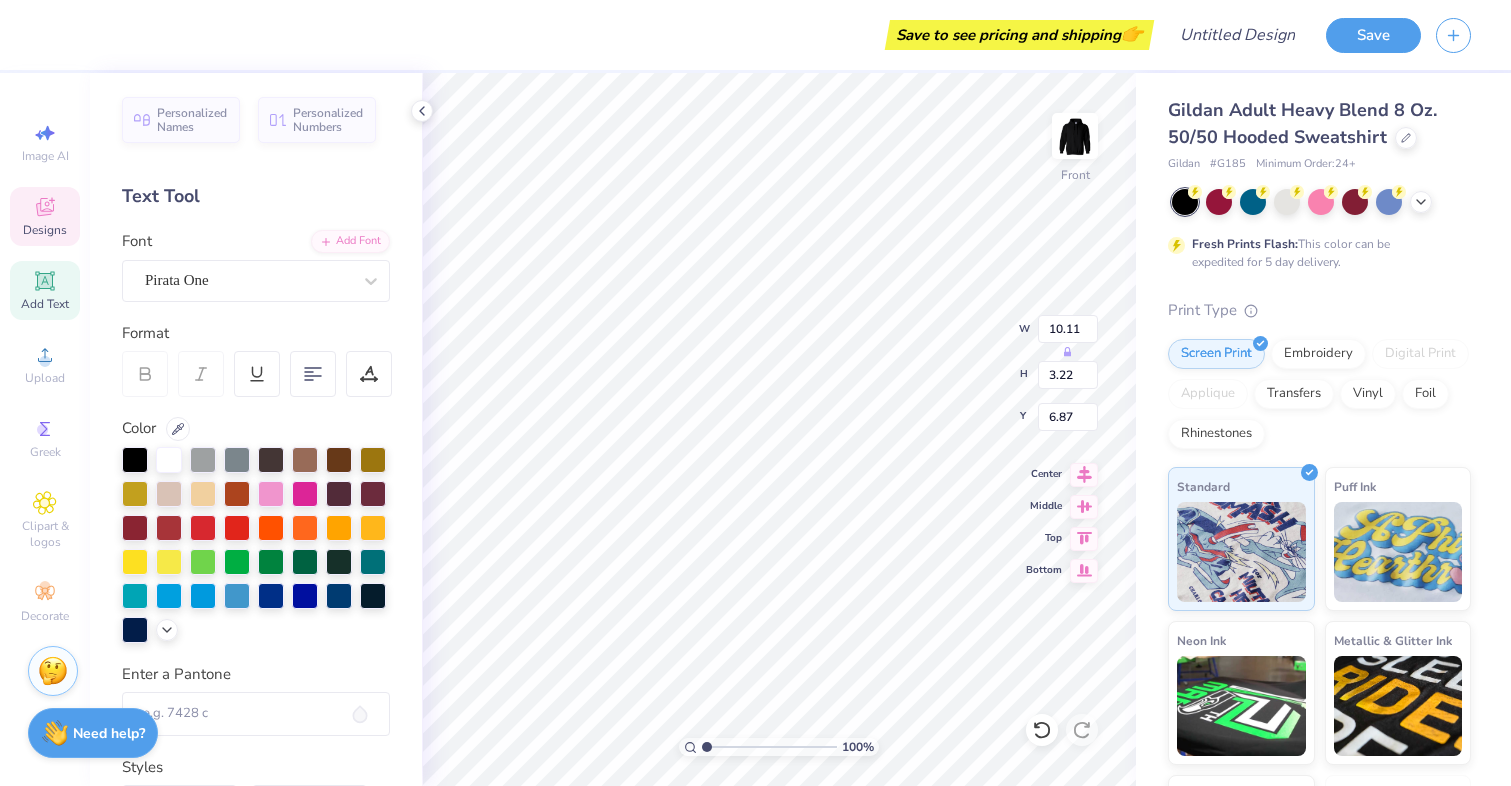 type on "BIZZ" 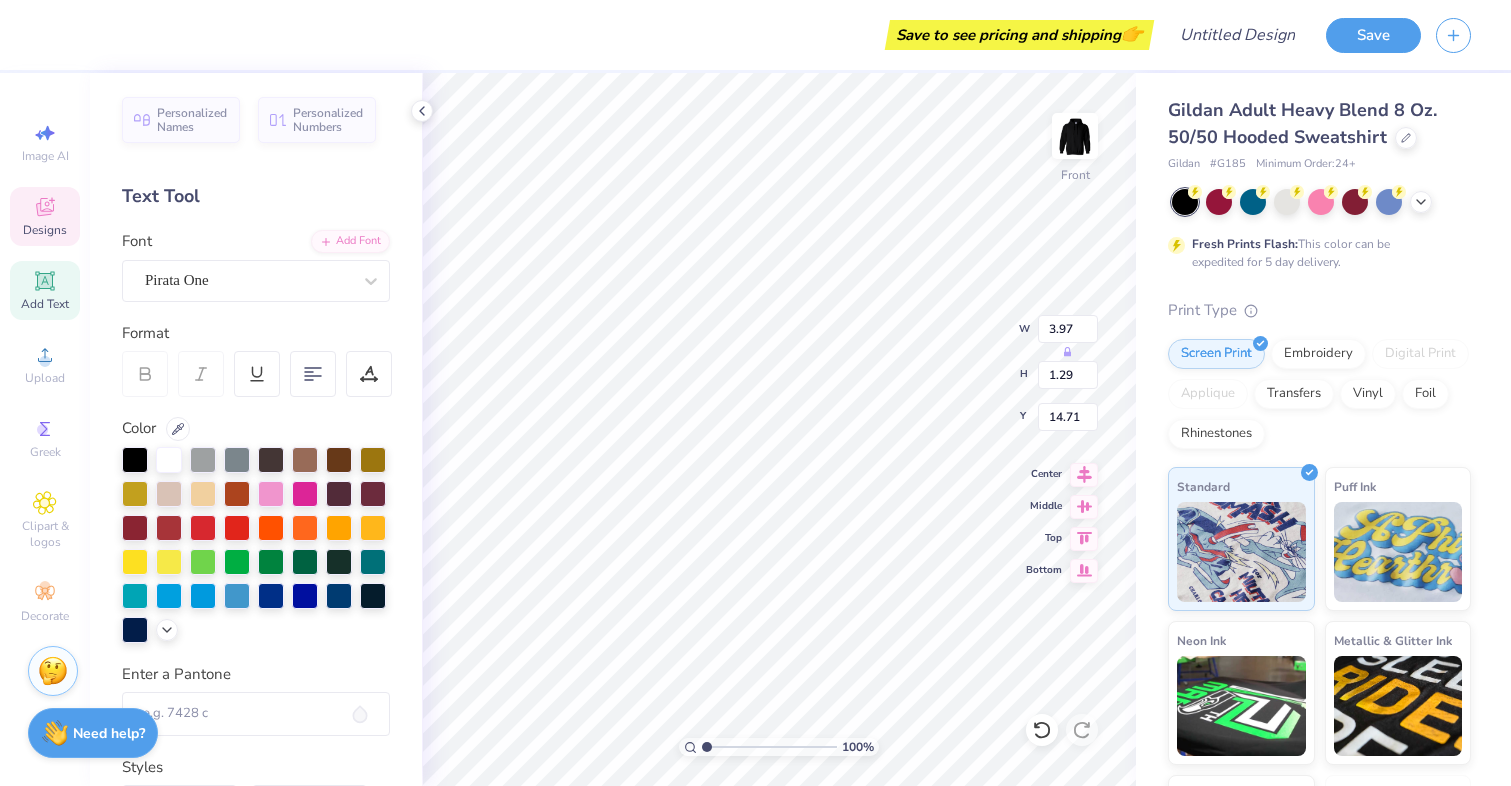 type on "3.97" 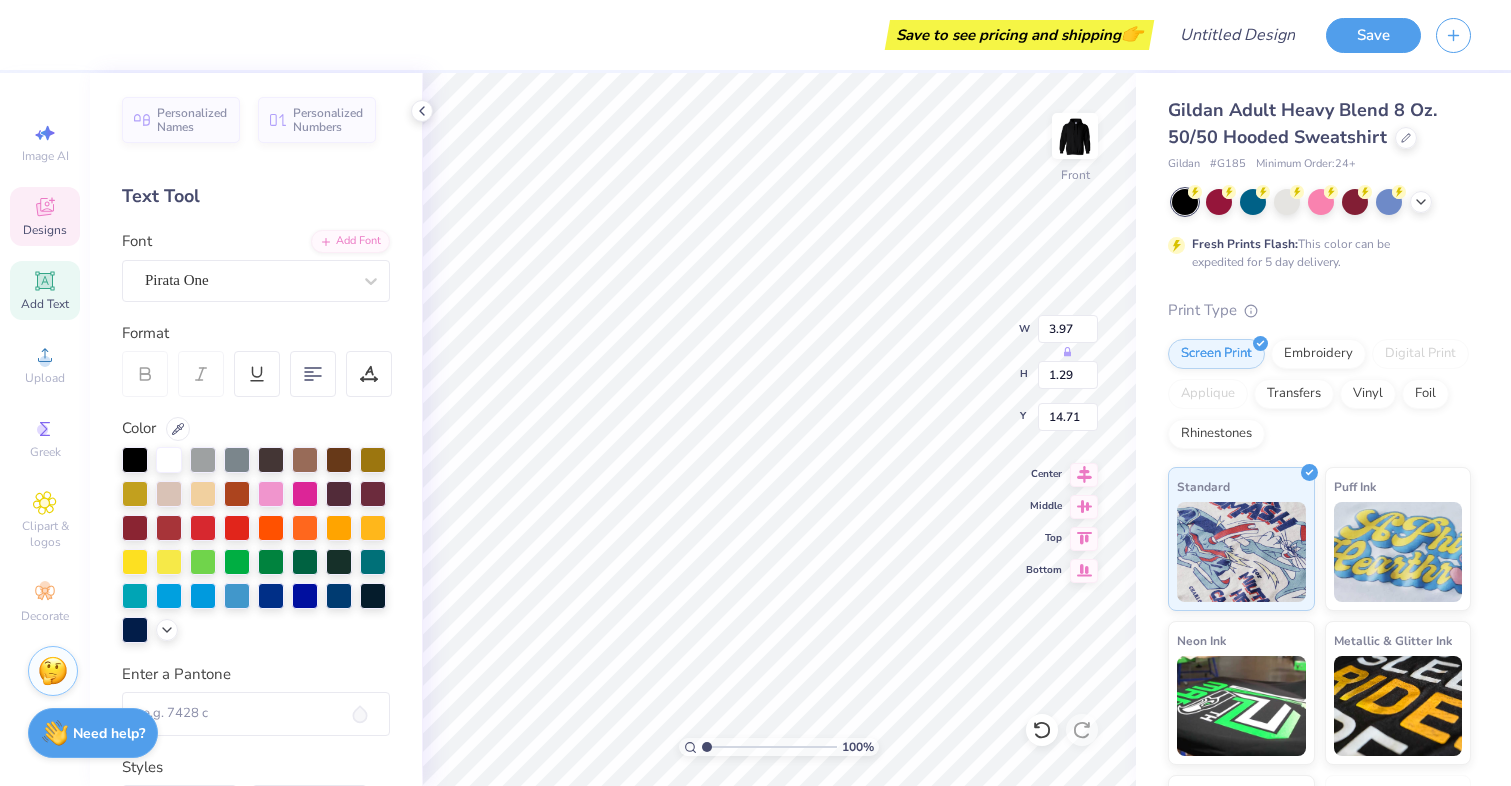 type on "1.29" 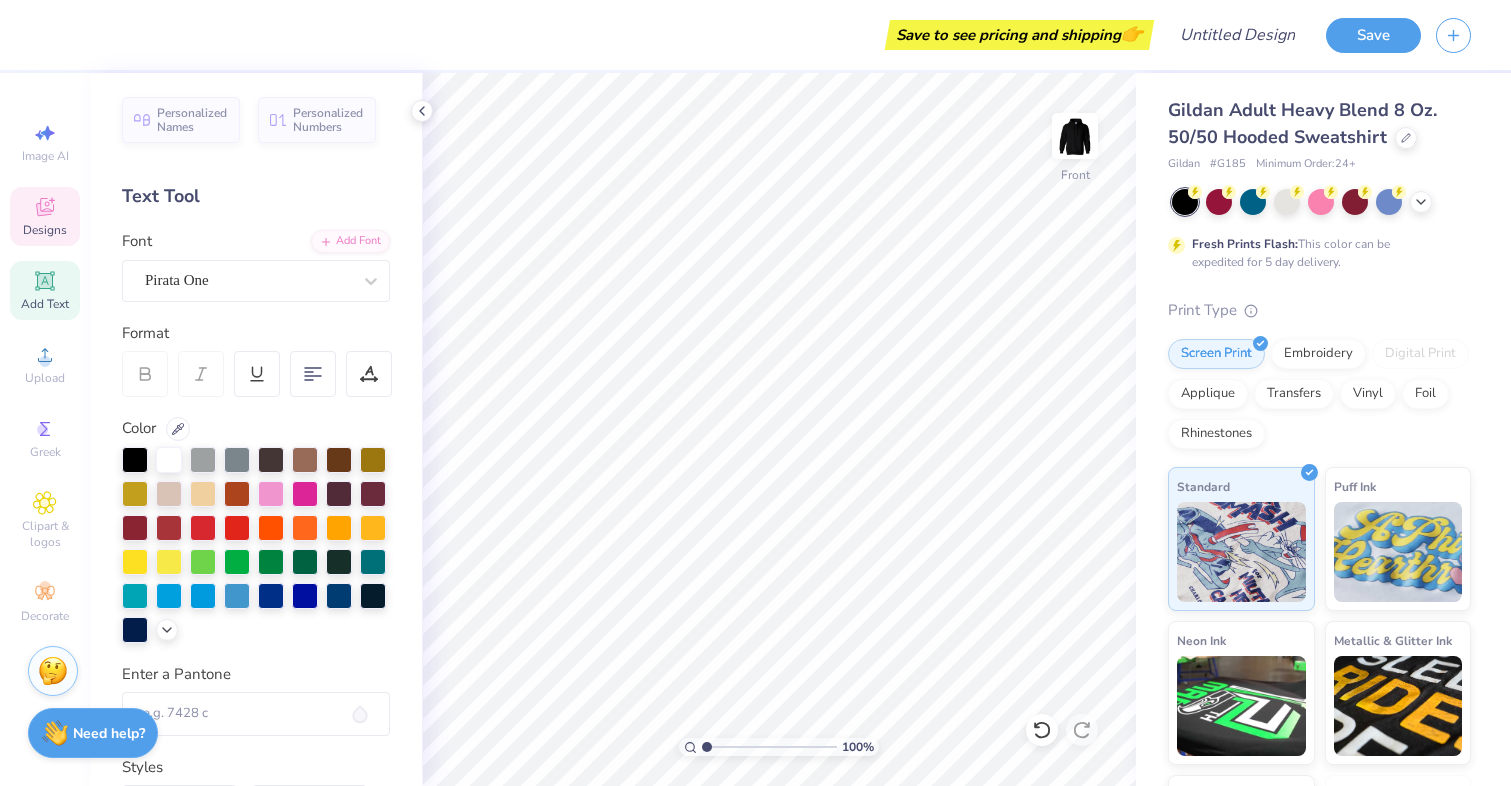 click on "Designs" at bounding box center (45, 230) 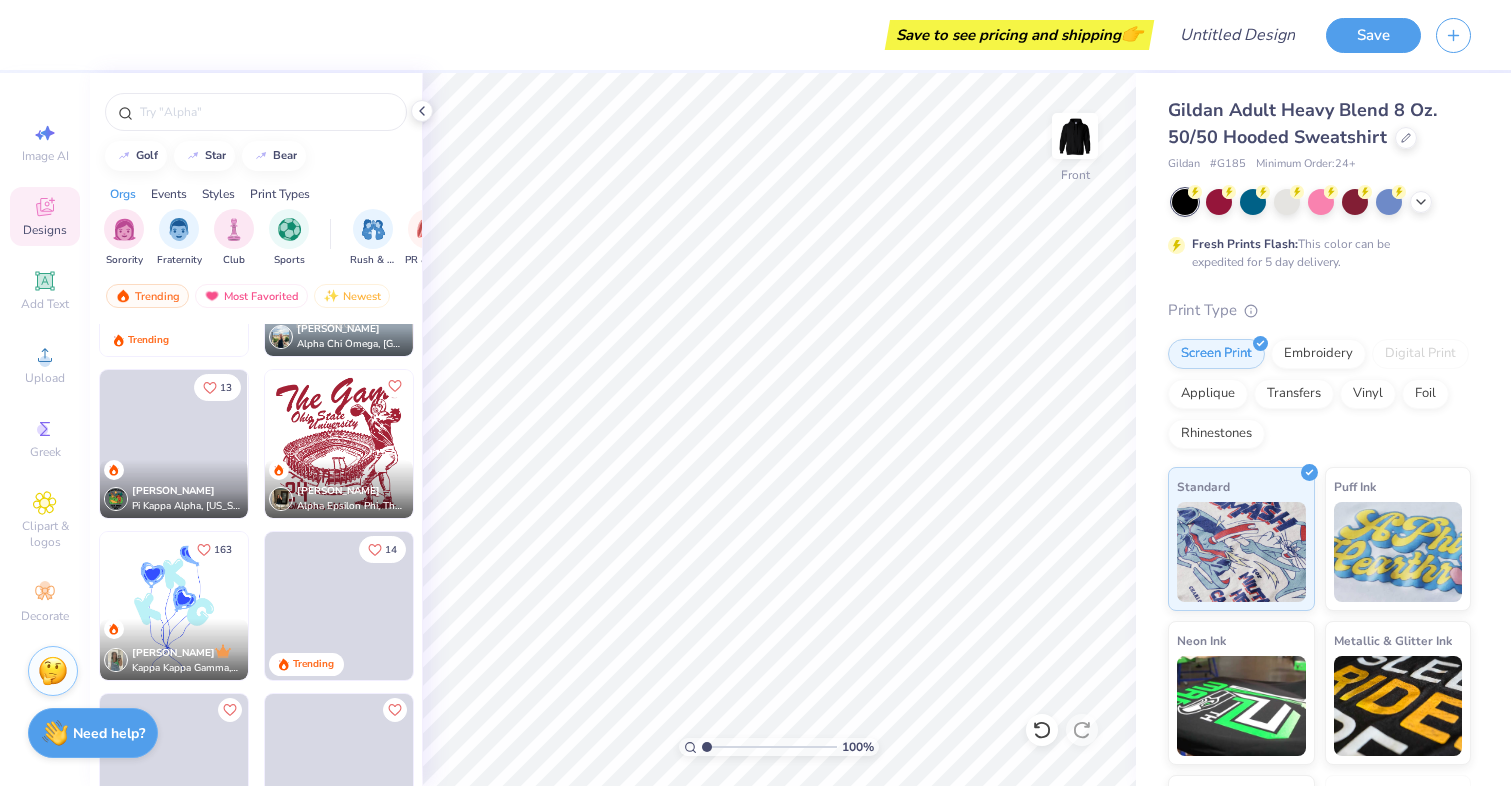 scroll, scrollTop: 2793, scrollLeft: 0, axis: vertical 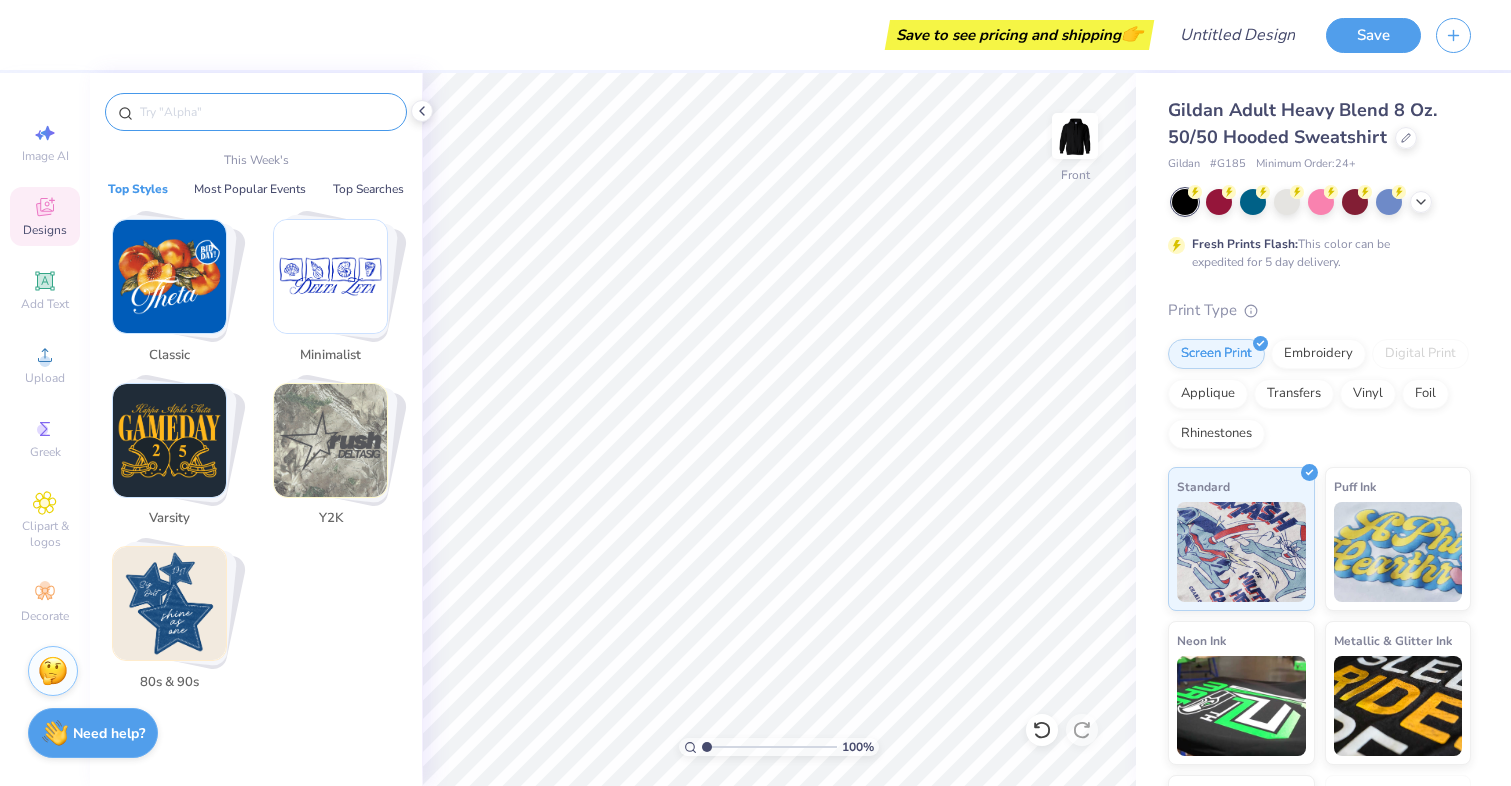 click at bounding box center [266, 112] 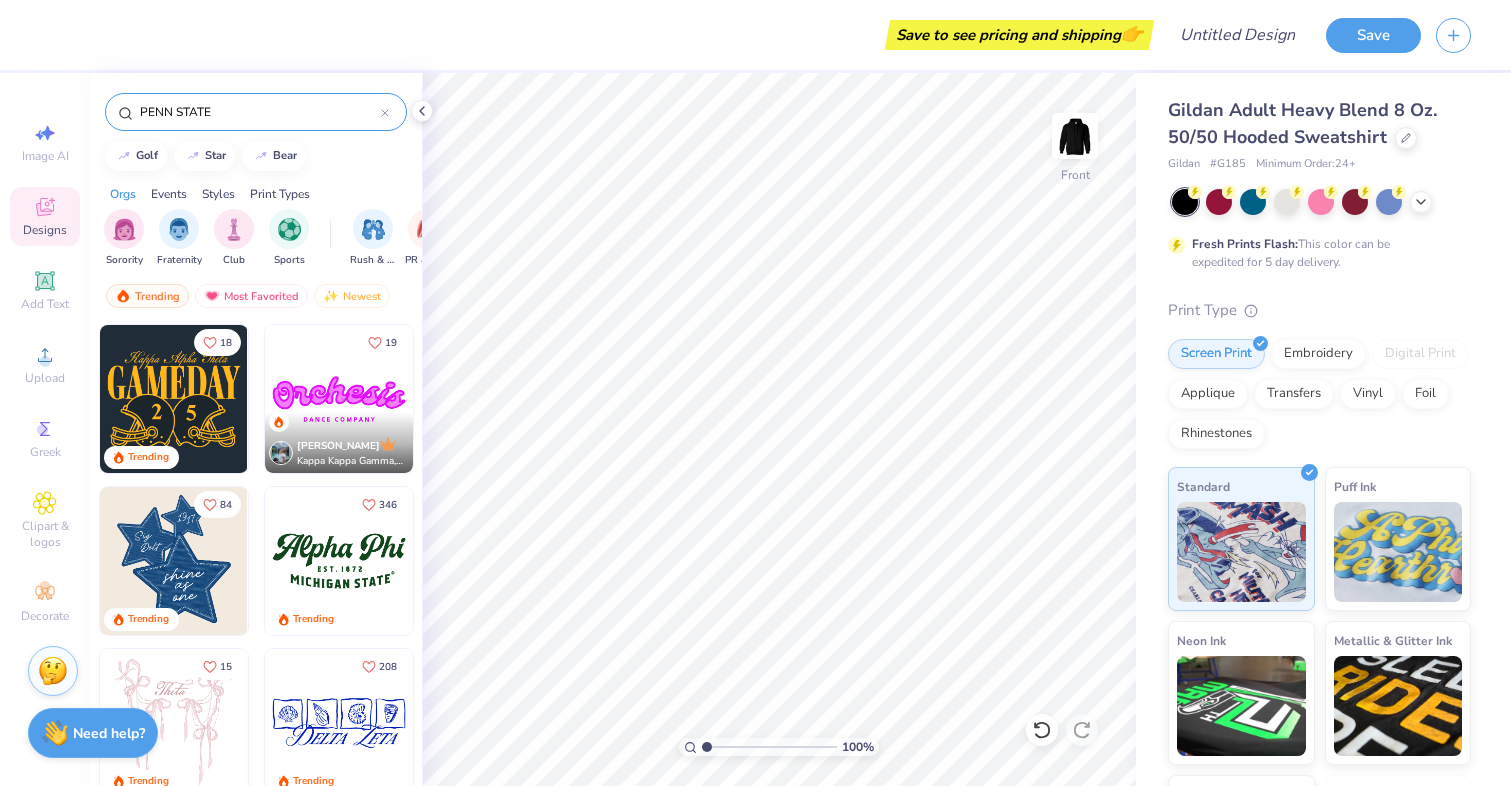 type on "PENN STATE" 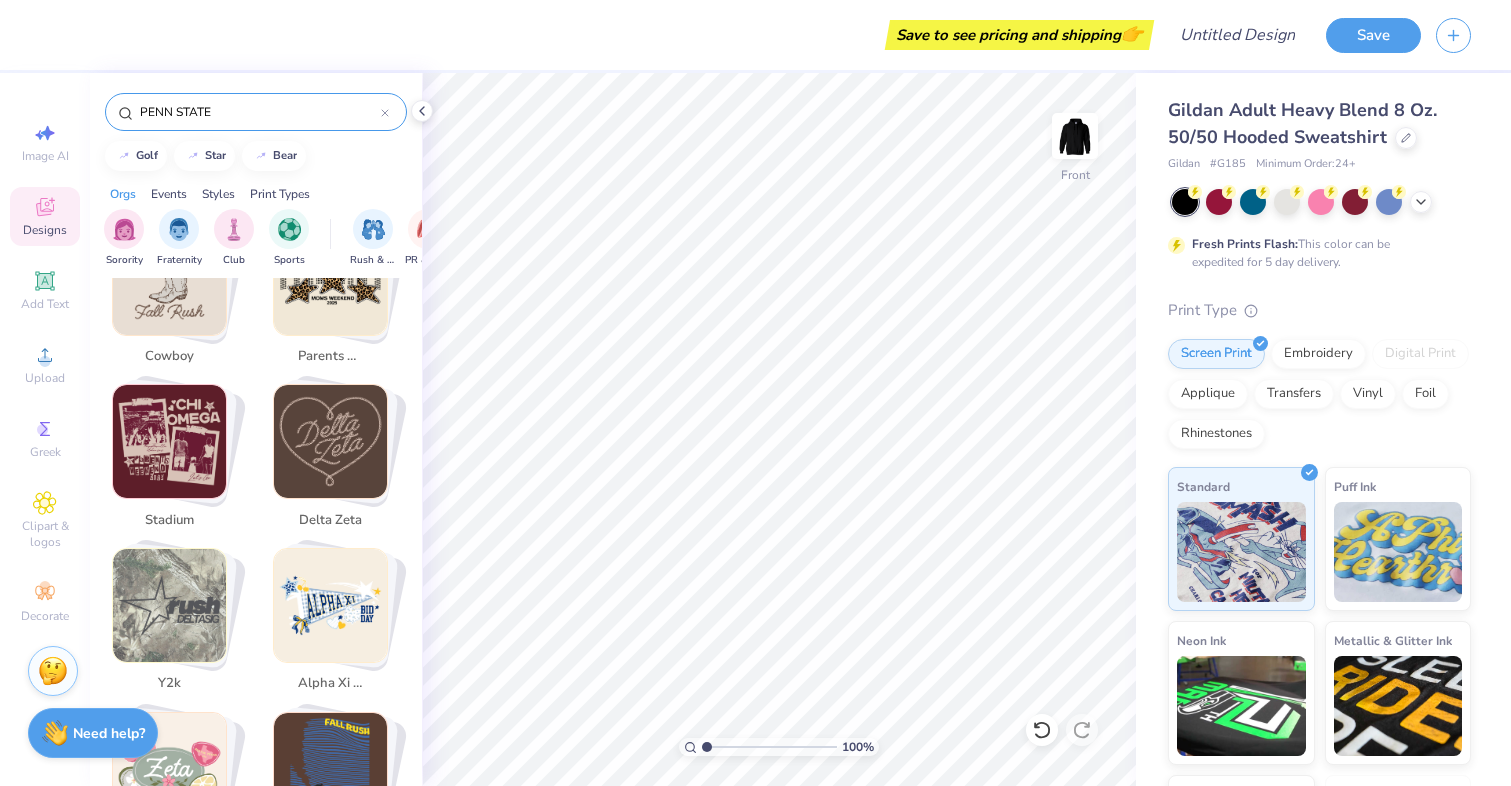 scroll, scrollTop: 2251, scrollLeft: 0, axis: vertical 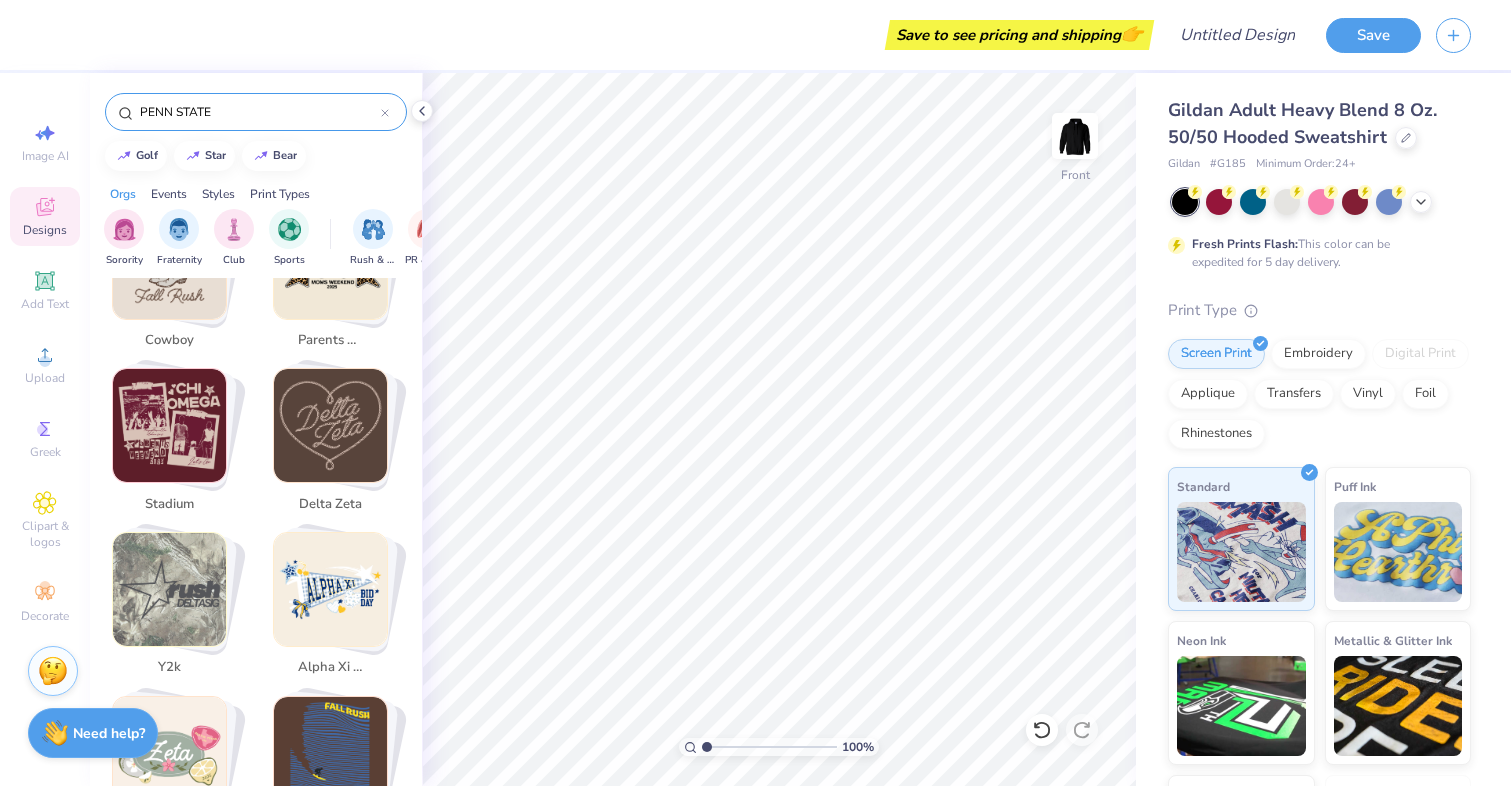 click 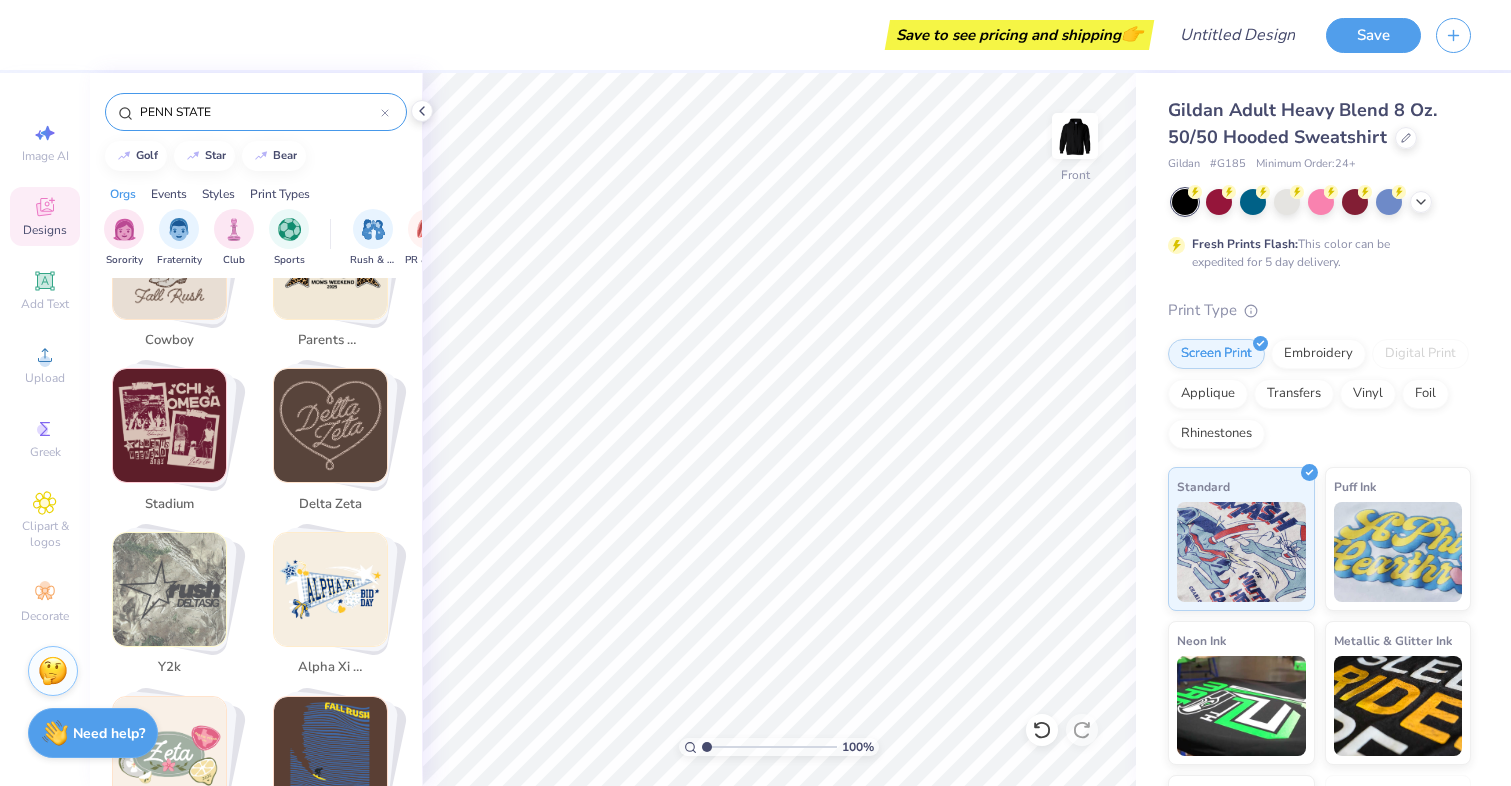 type 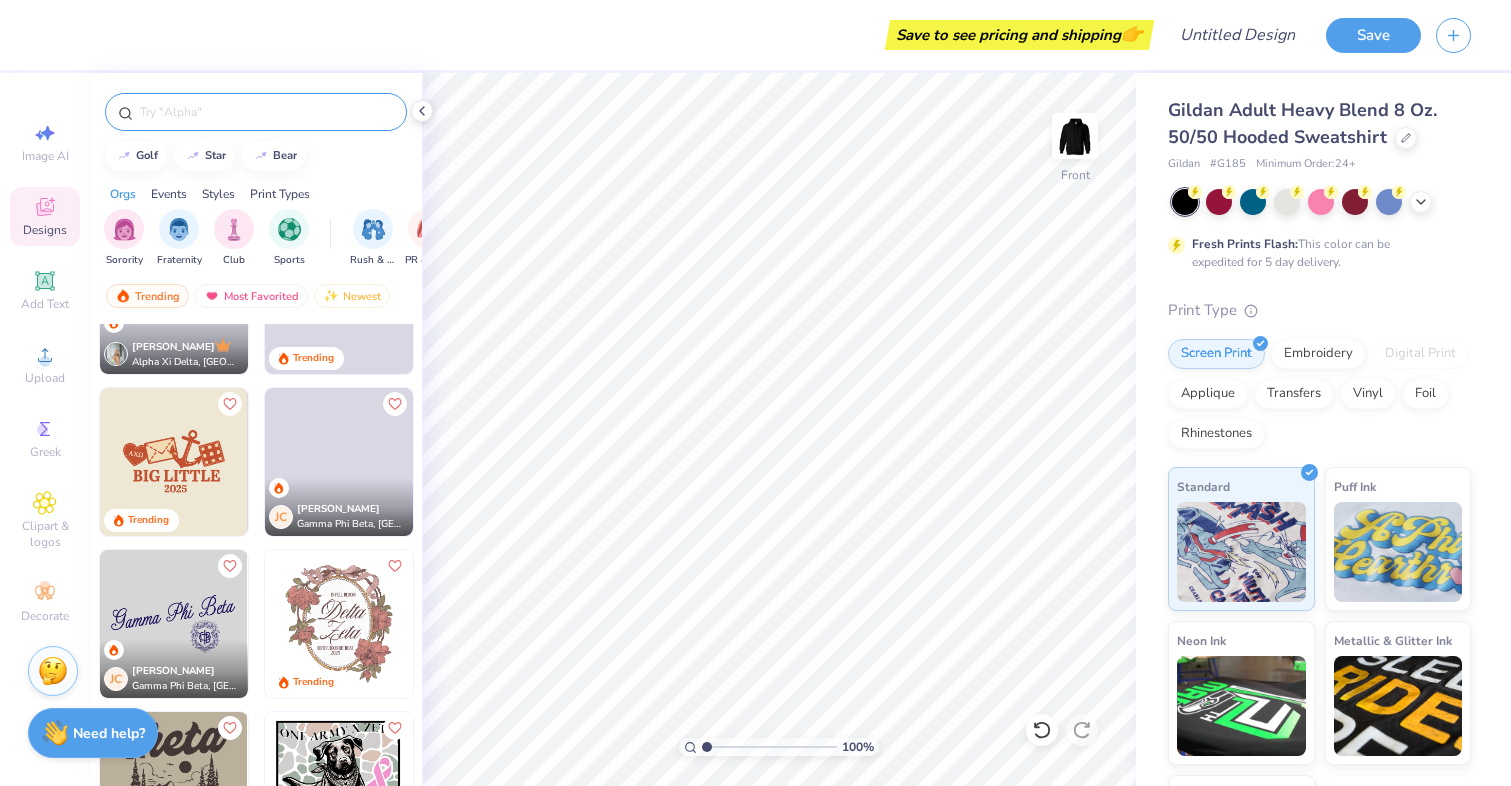 scroll, scrollTop: 6727, scrollLeft: 0, axis: vertical 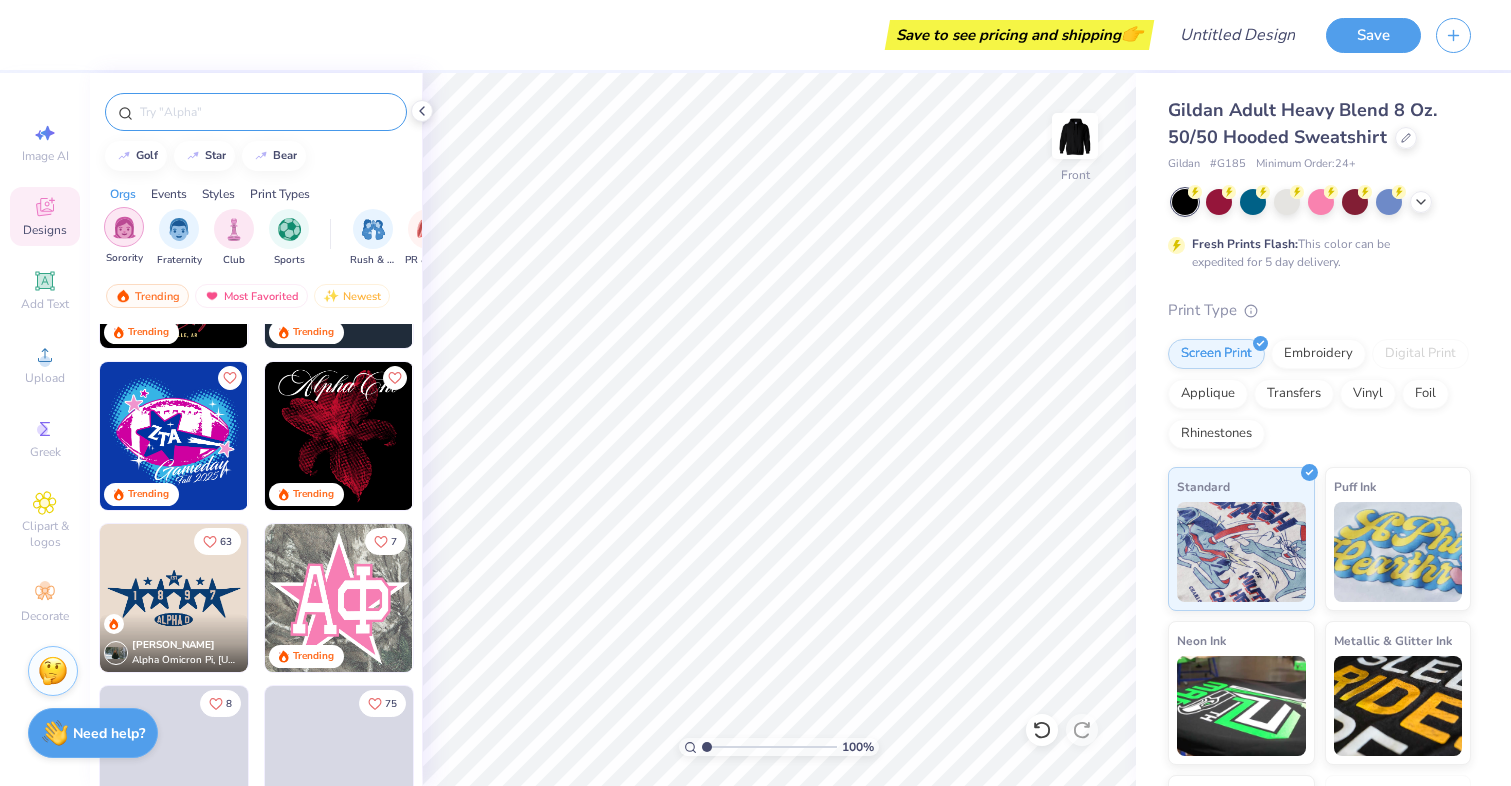 click at bounding box center (124, 227) 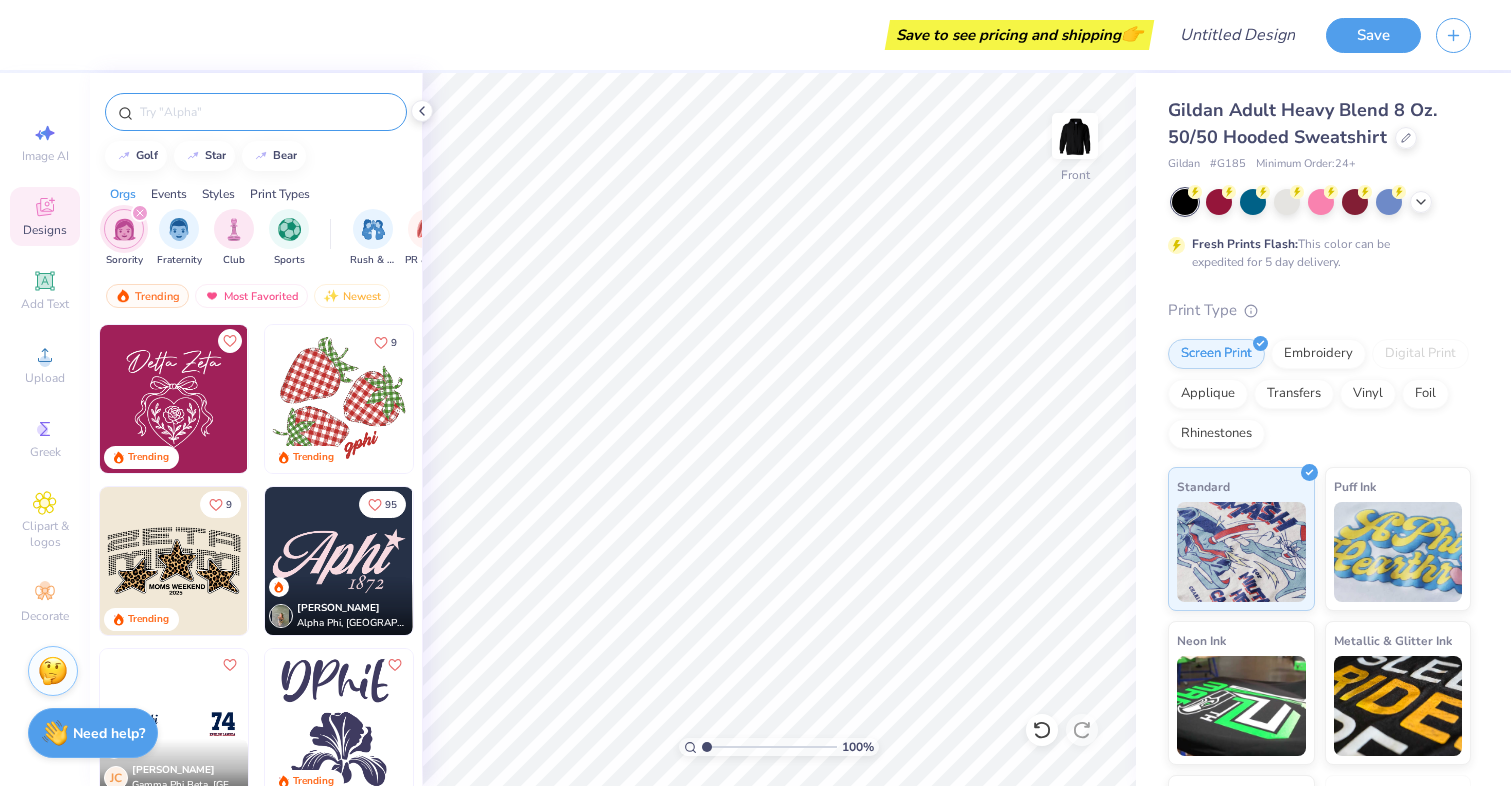 scroll, scrollTop: 1281, scrollLeft: 0, axis: vertical 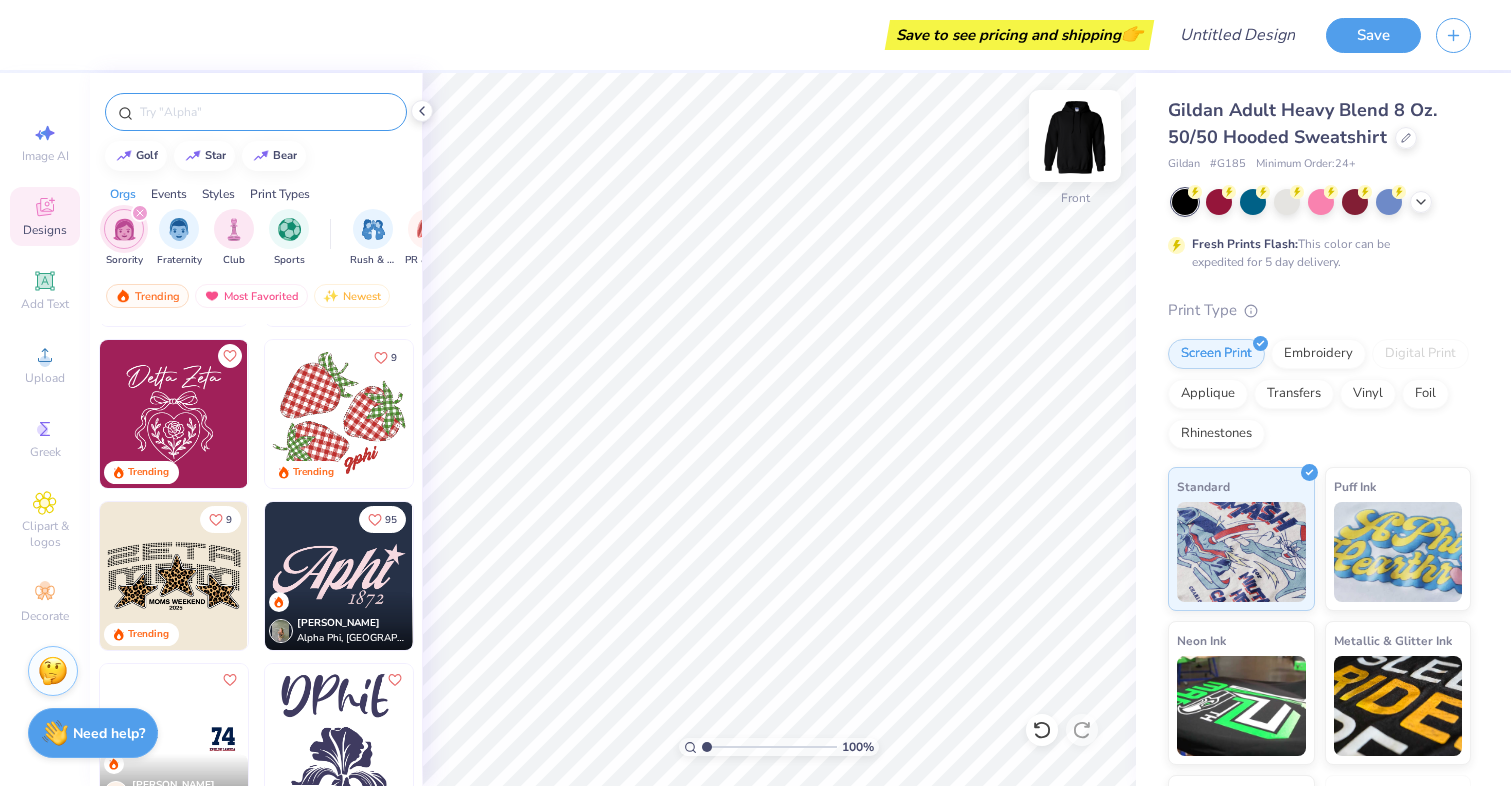 click at bounding box center (1075, 136) 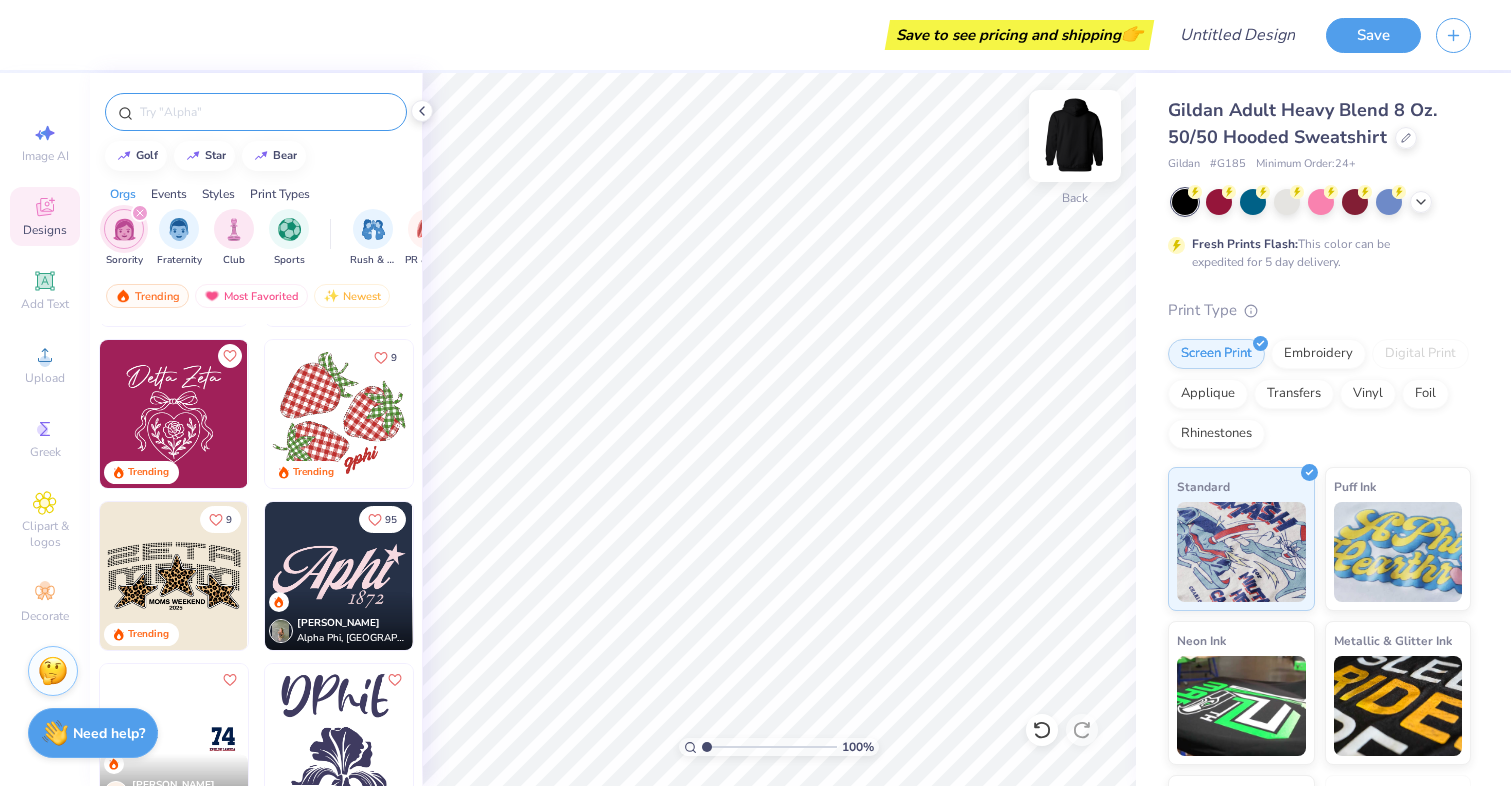 click at bounding box center [1075, 136] 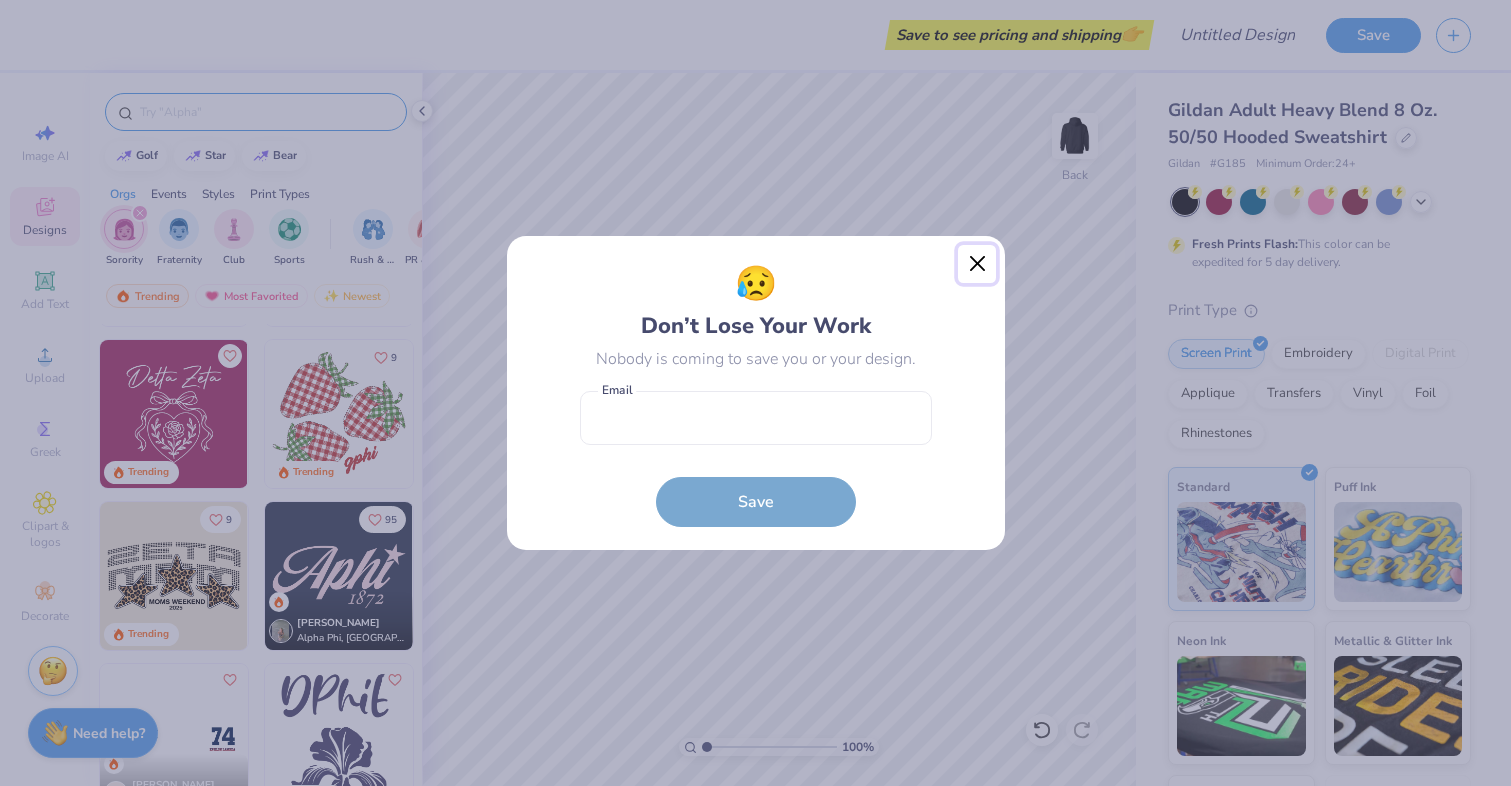 click at bounding box center [977, 264] 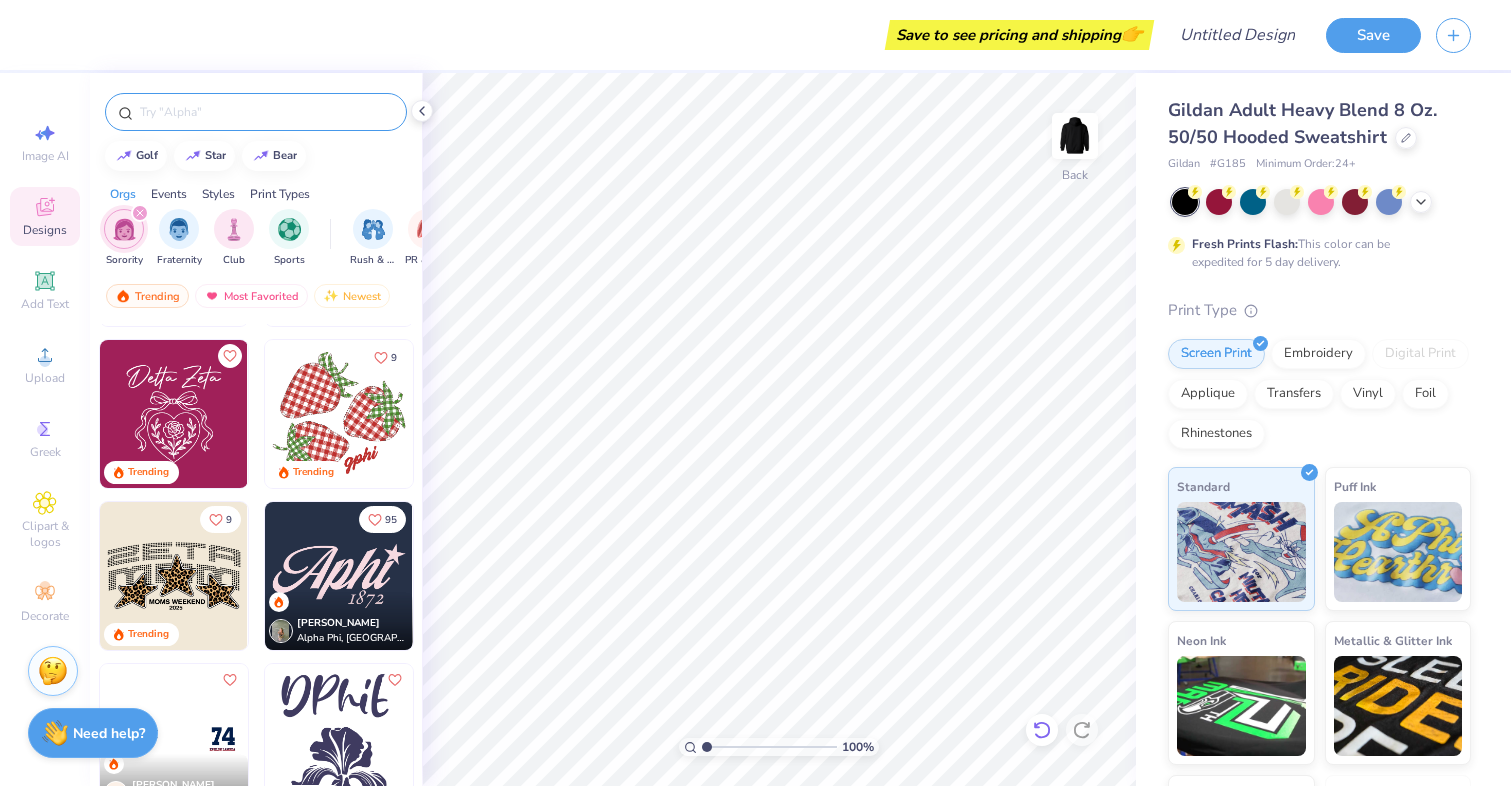 click 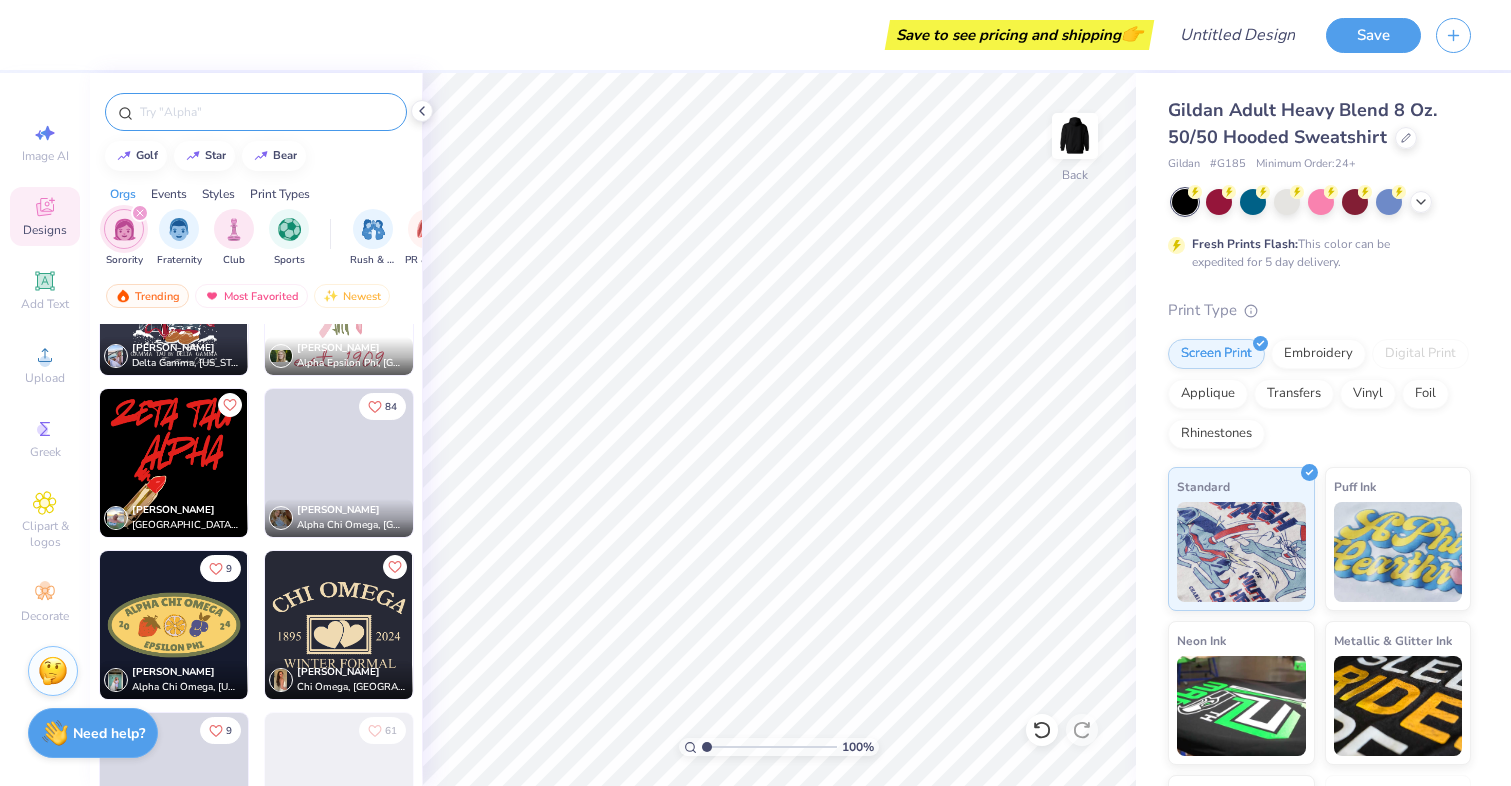 scroll, scrollTop: 14536, scrollLeft: 0, axis: vertical 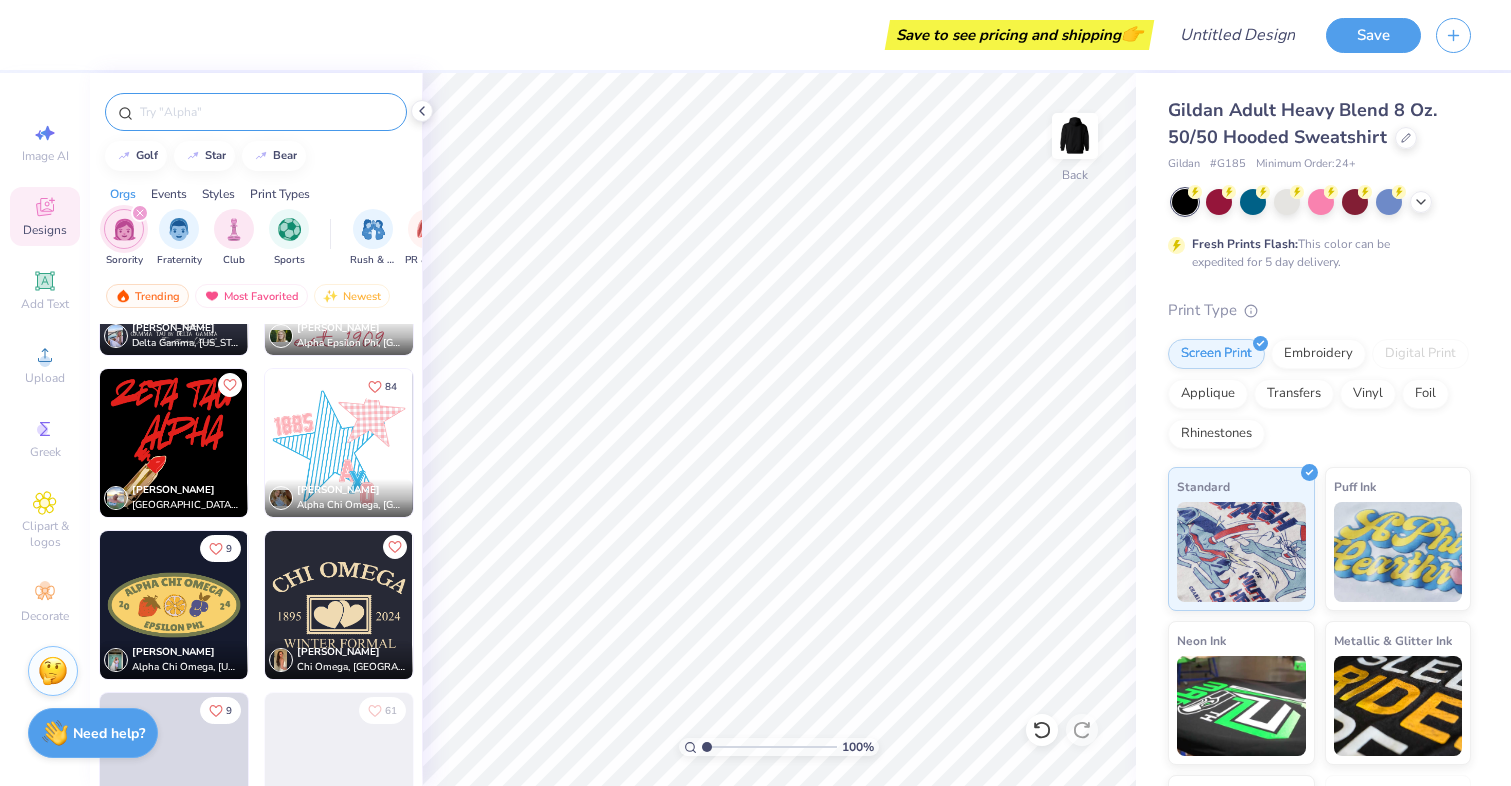 click at bounding box center (174, 443) 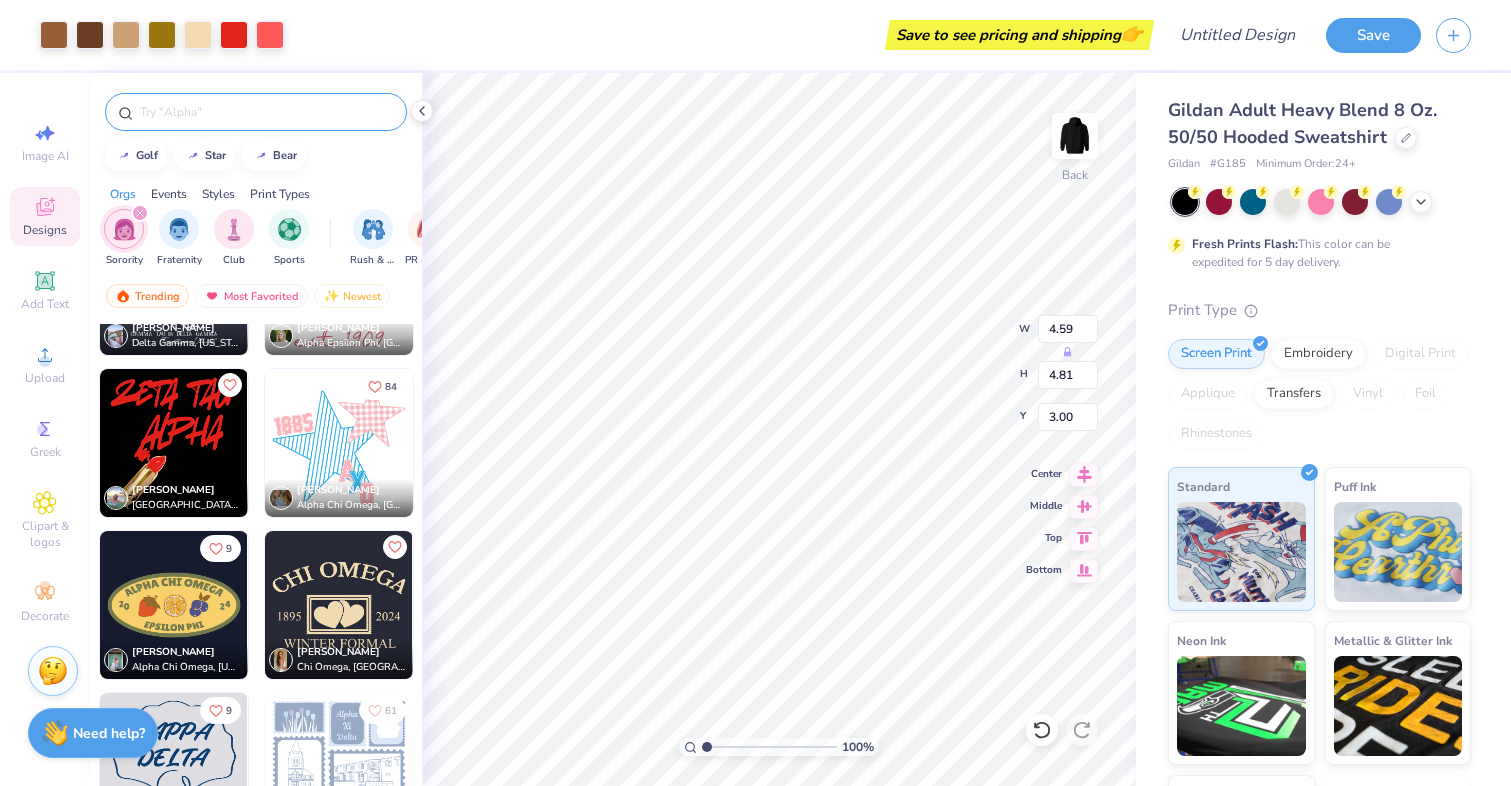 type on "4.59" 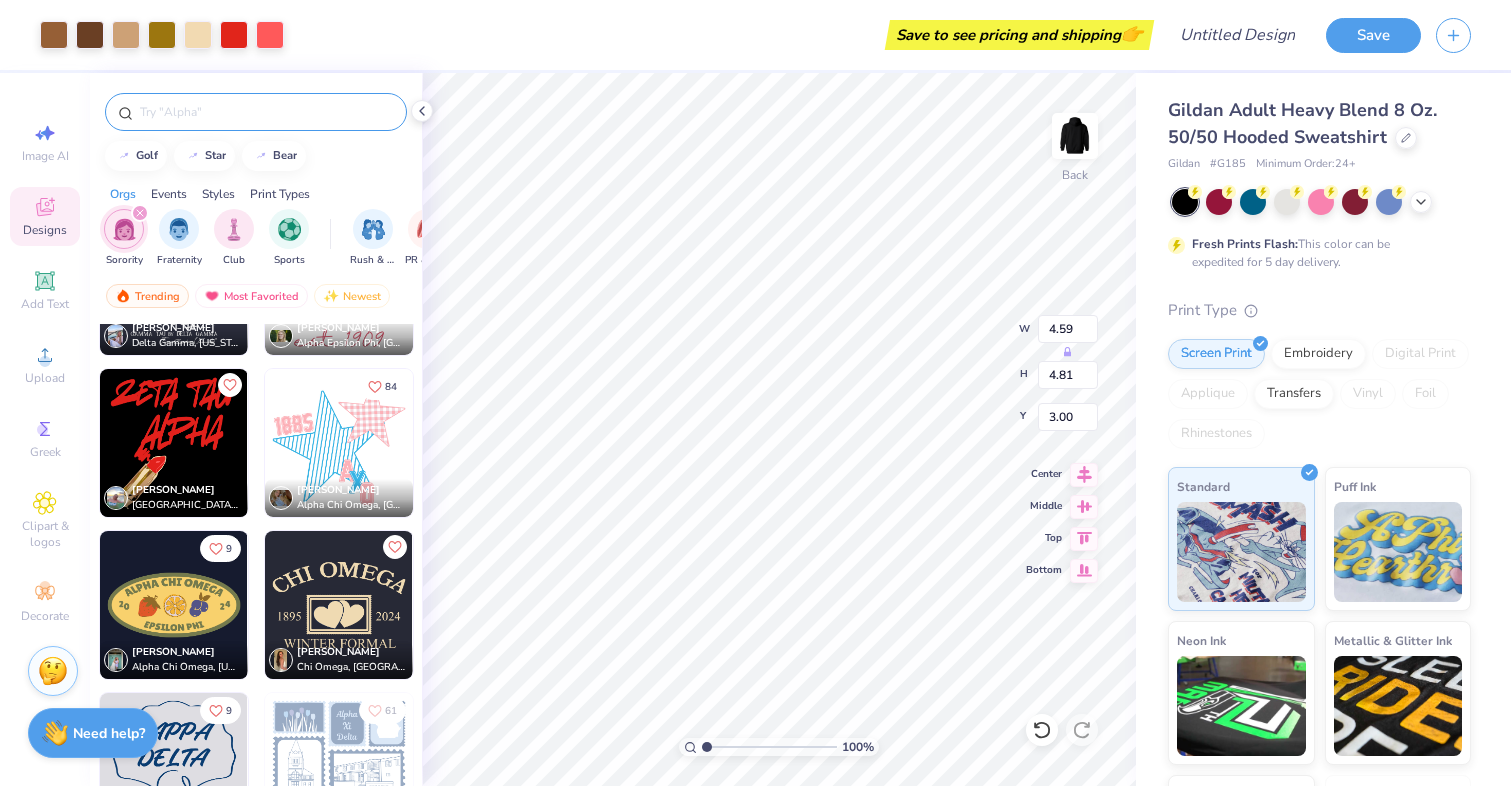 type on "4.81" 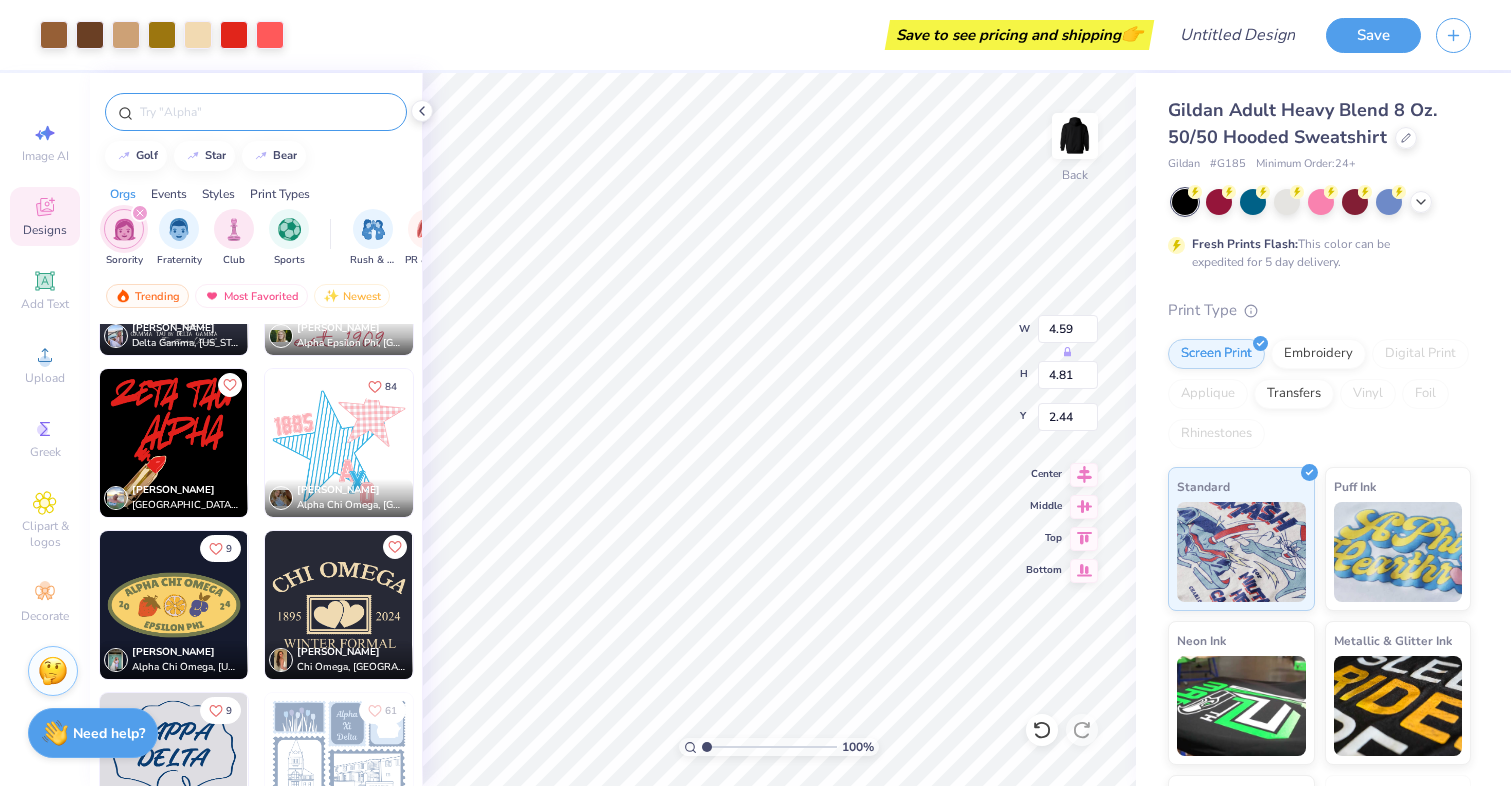 type on "2.44" 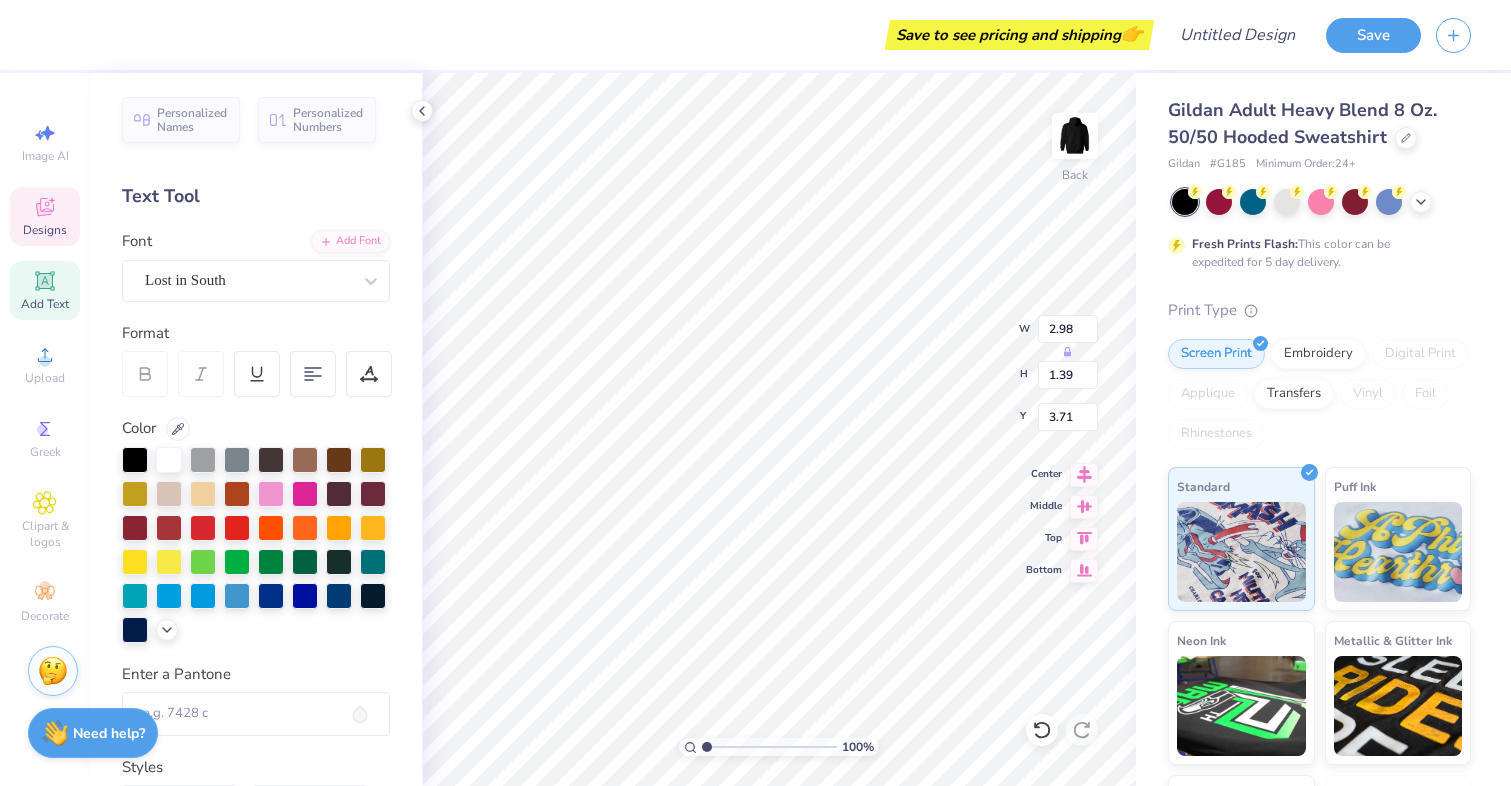 type on "BIZZ" 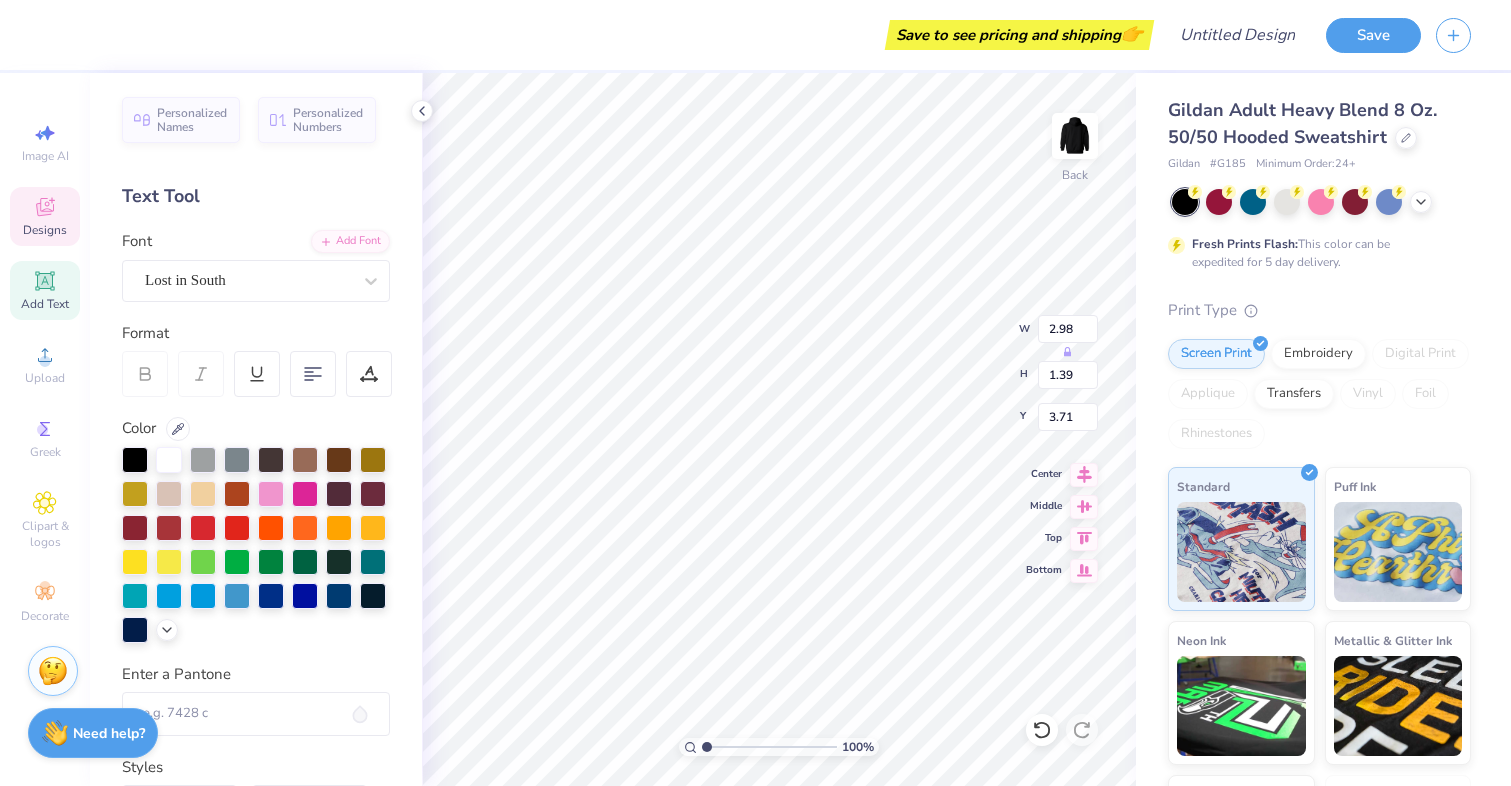 type on "1.22" 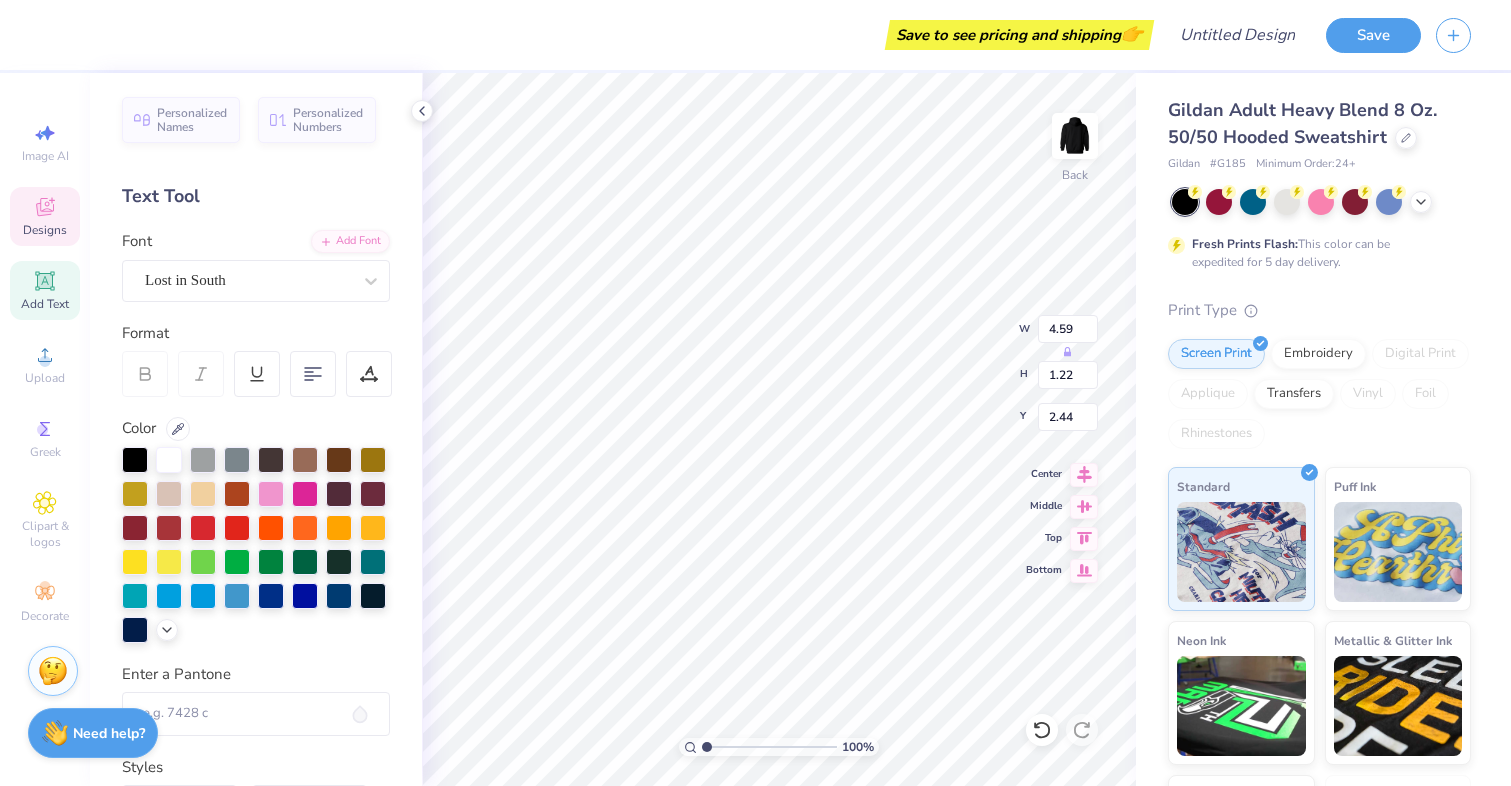 scroll, scrollTop: 0, scrollLeft: 1, axis: horizontal 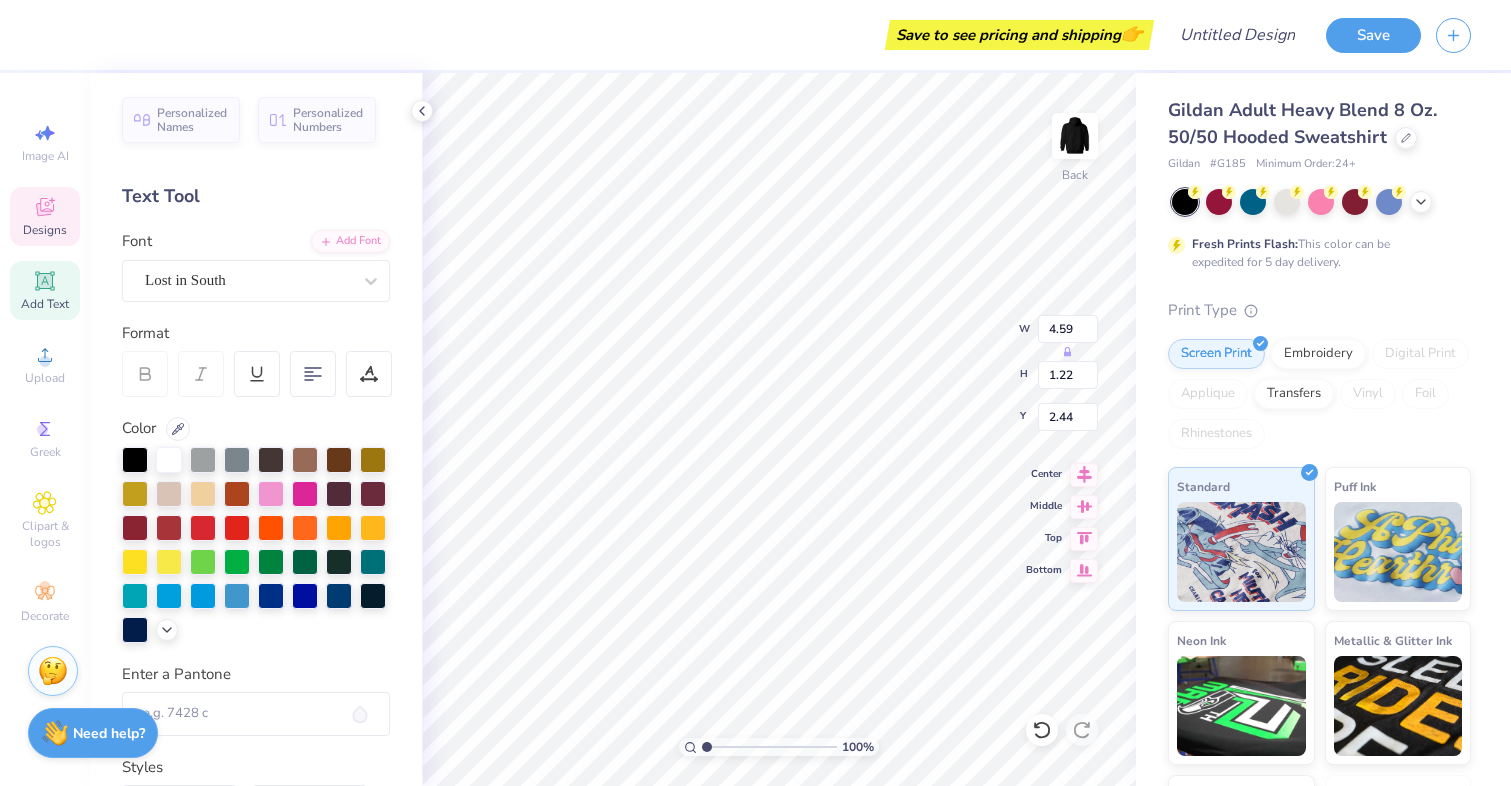 type on "The" 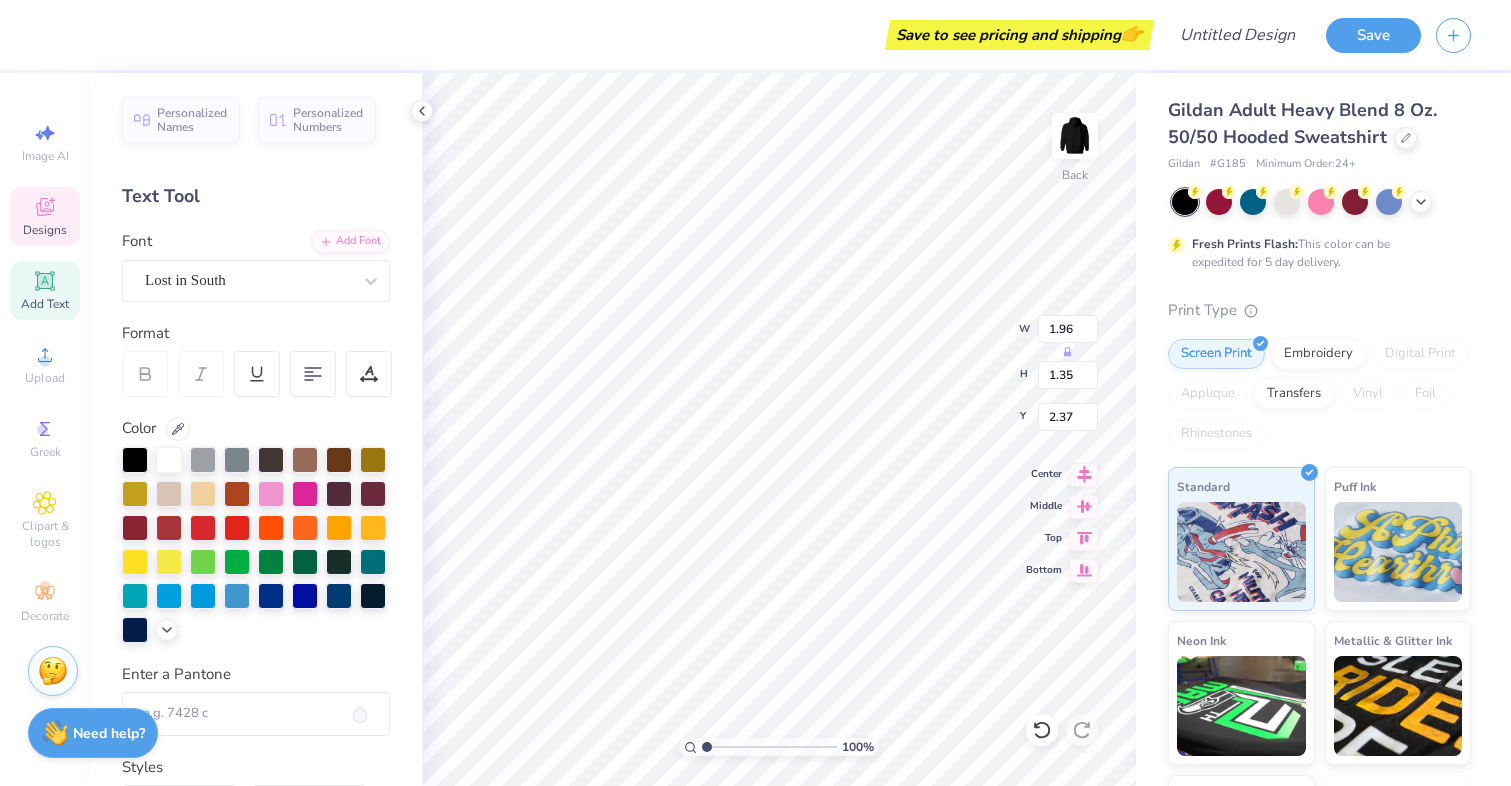 type 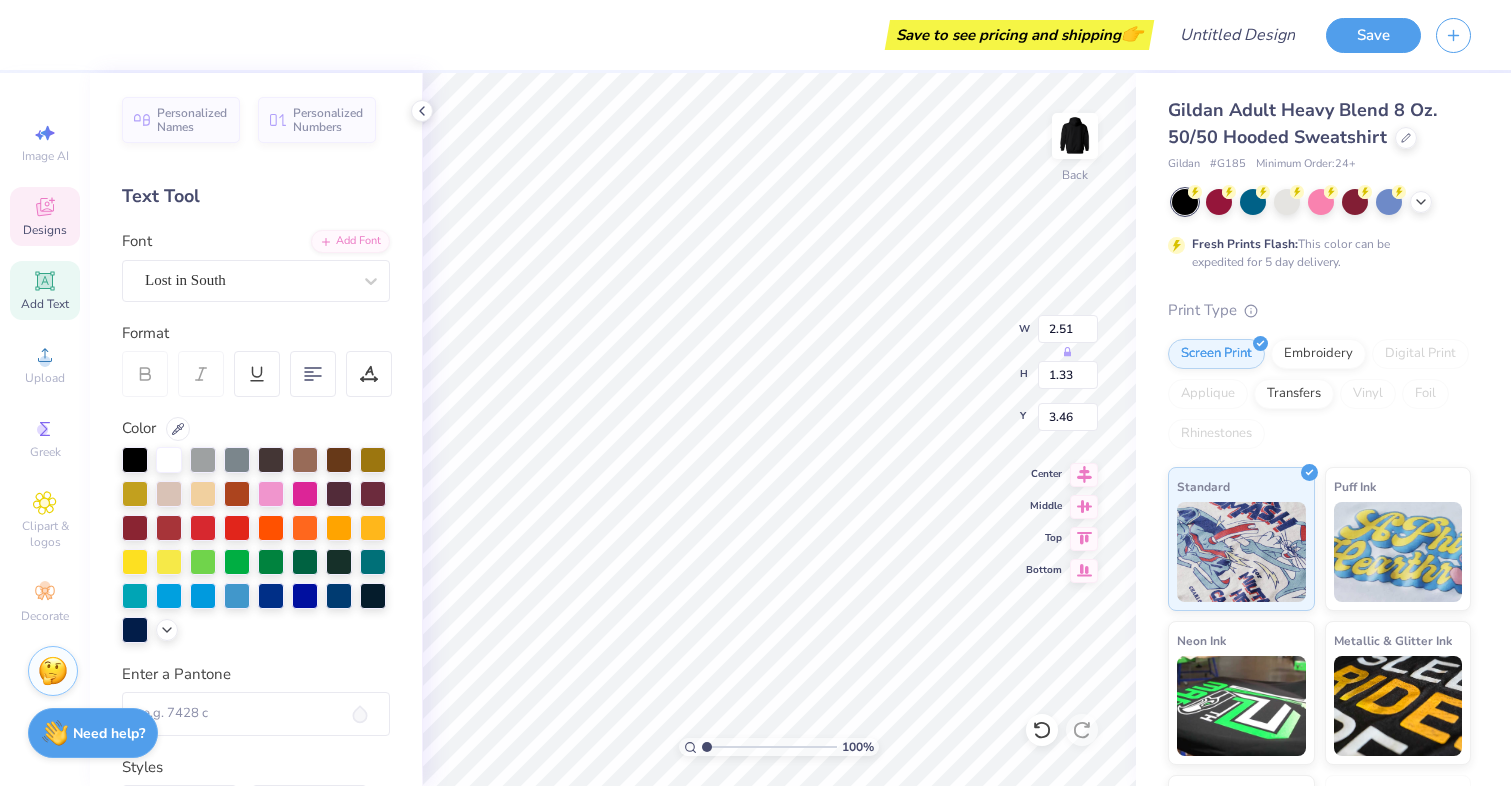 type on "3.46" 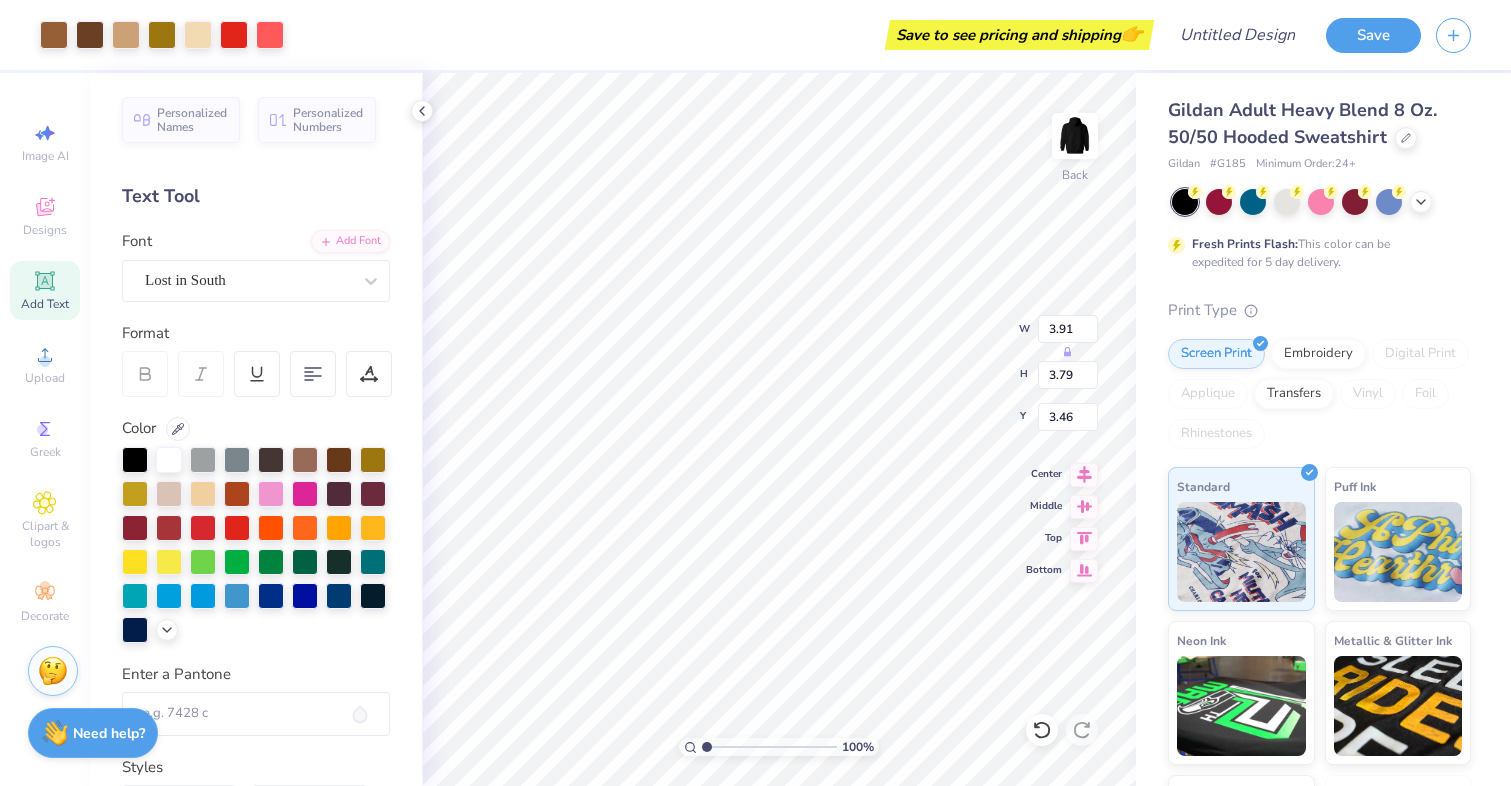 type on "3.00" 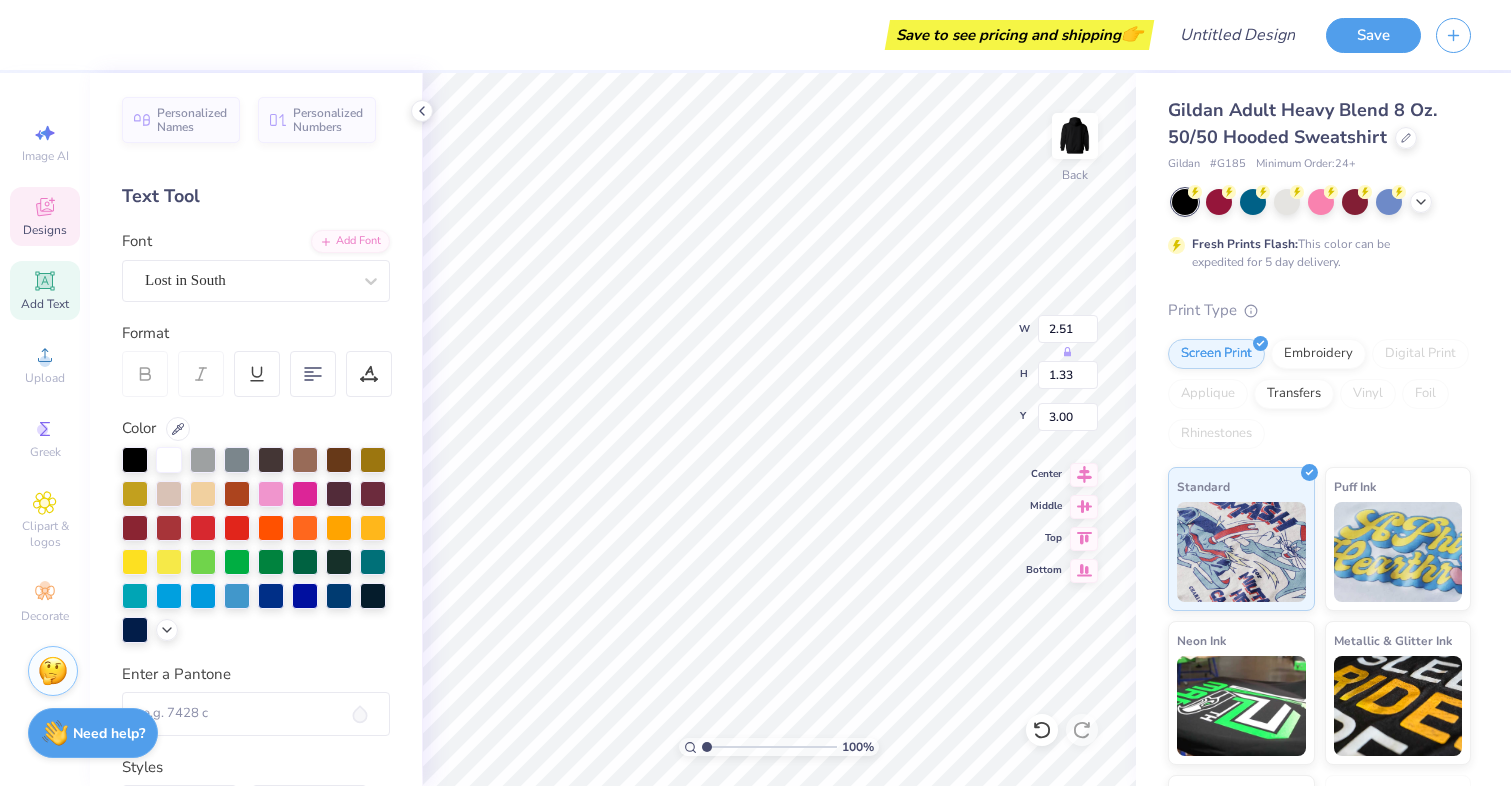 type on "3.38" 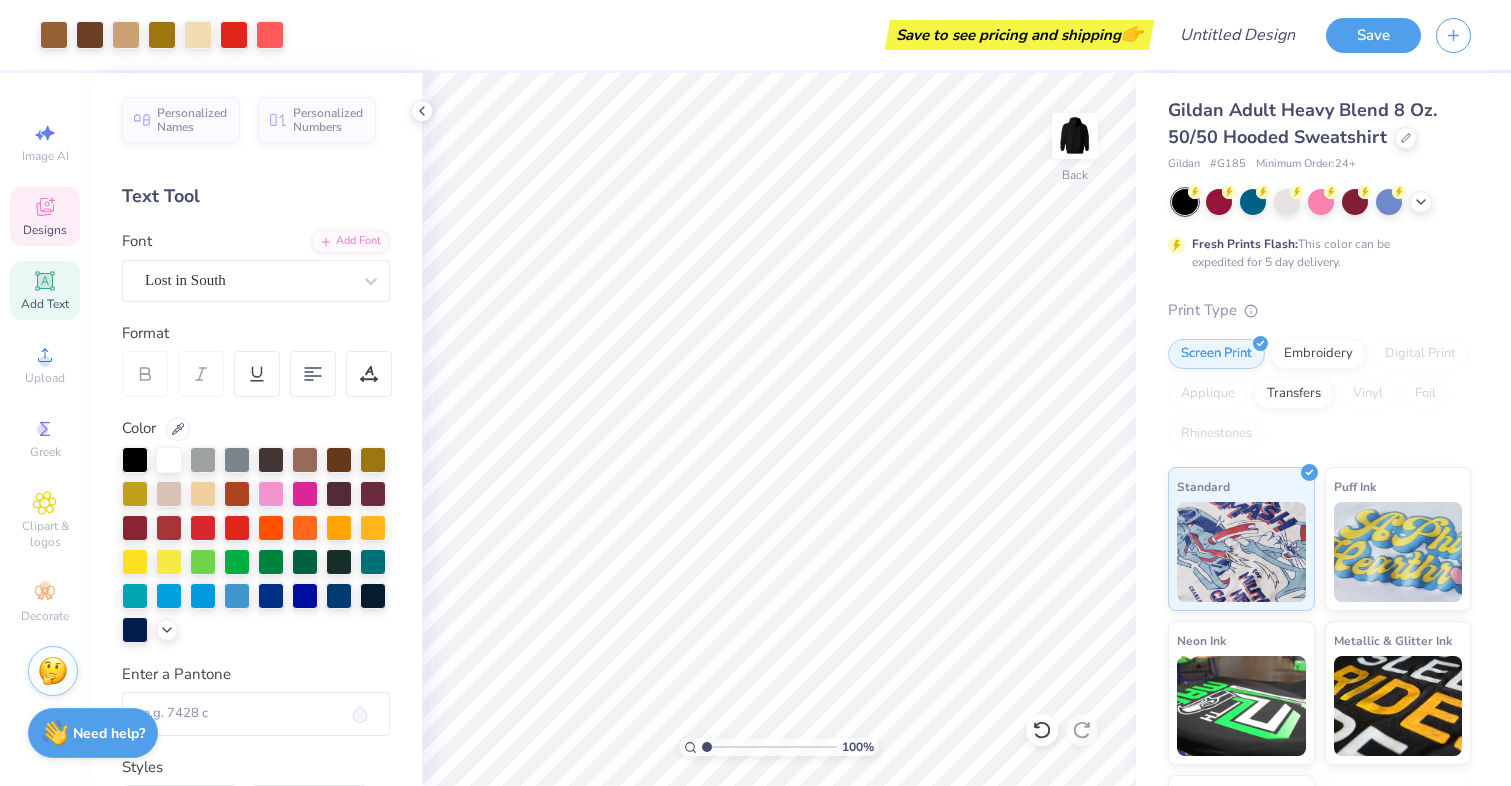 click 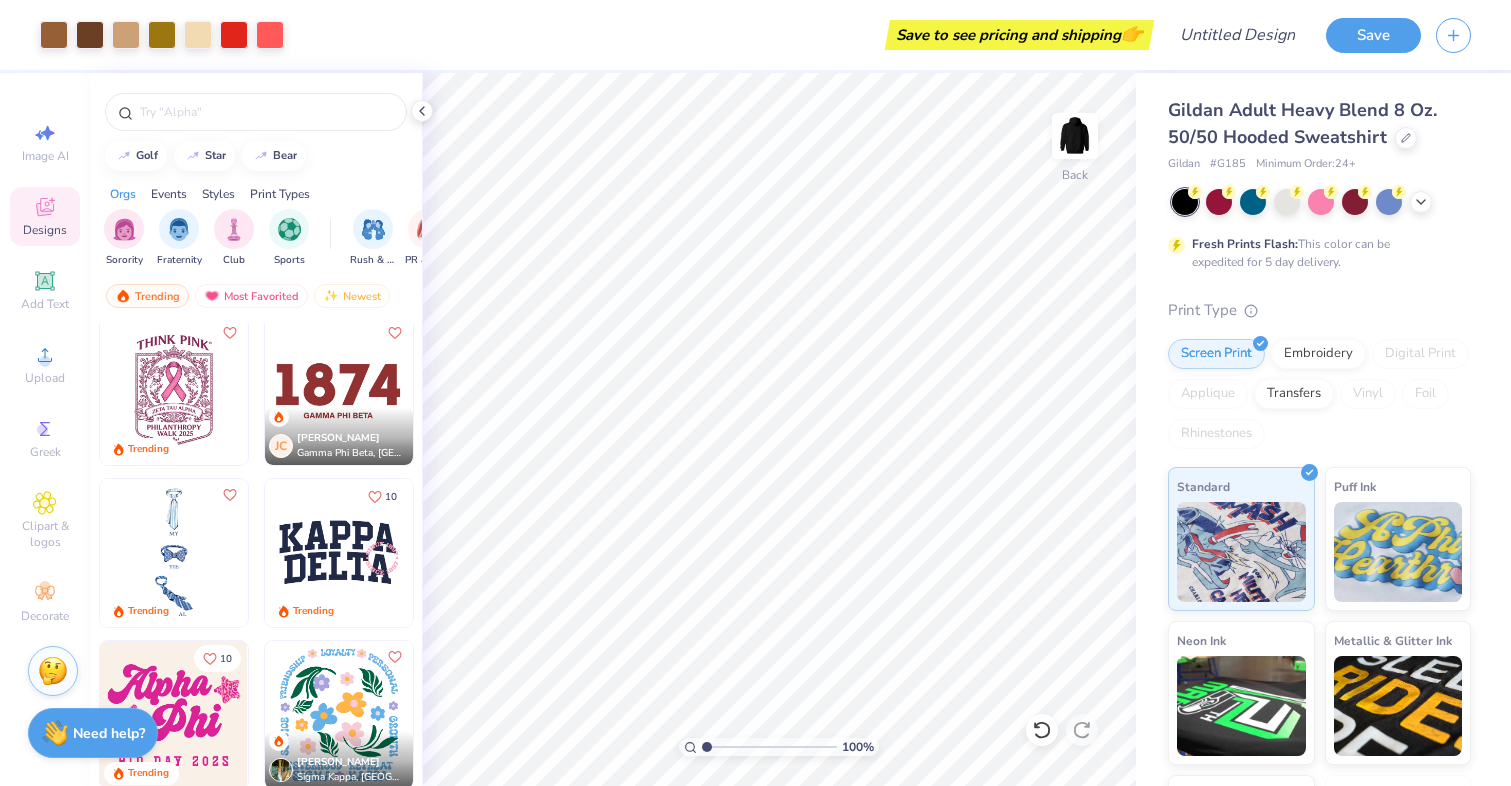 scroll, scrollTop: 6601, scrollLeft: 0, axis: vertical 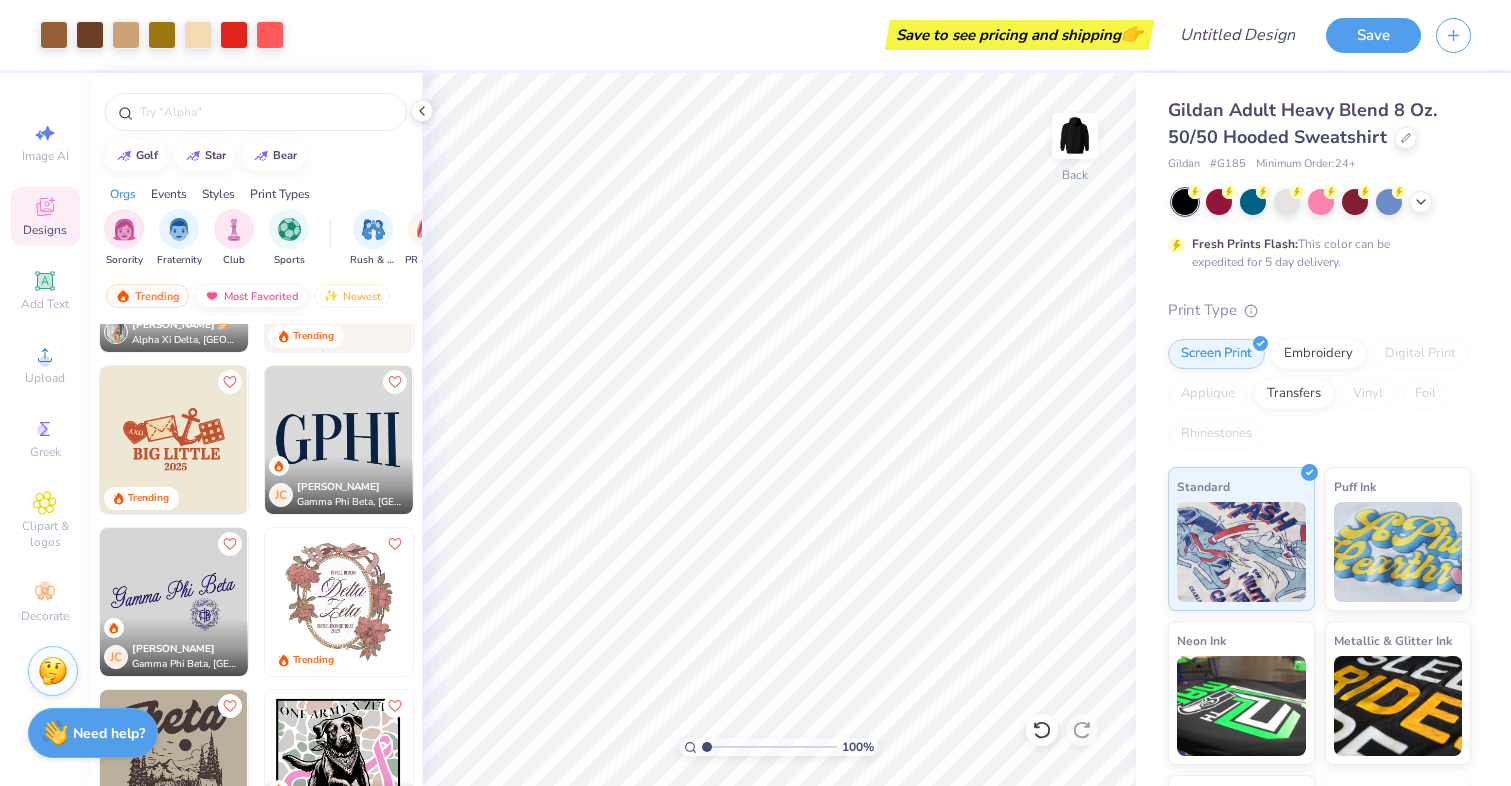 click on "Most Favorited" at bounding box center [251, 296] 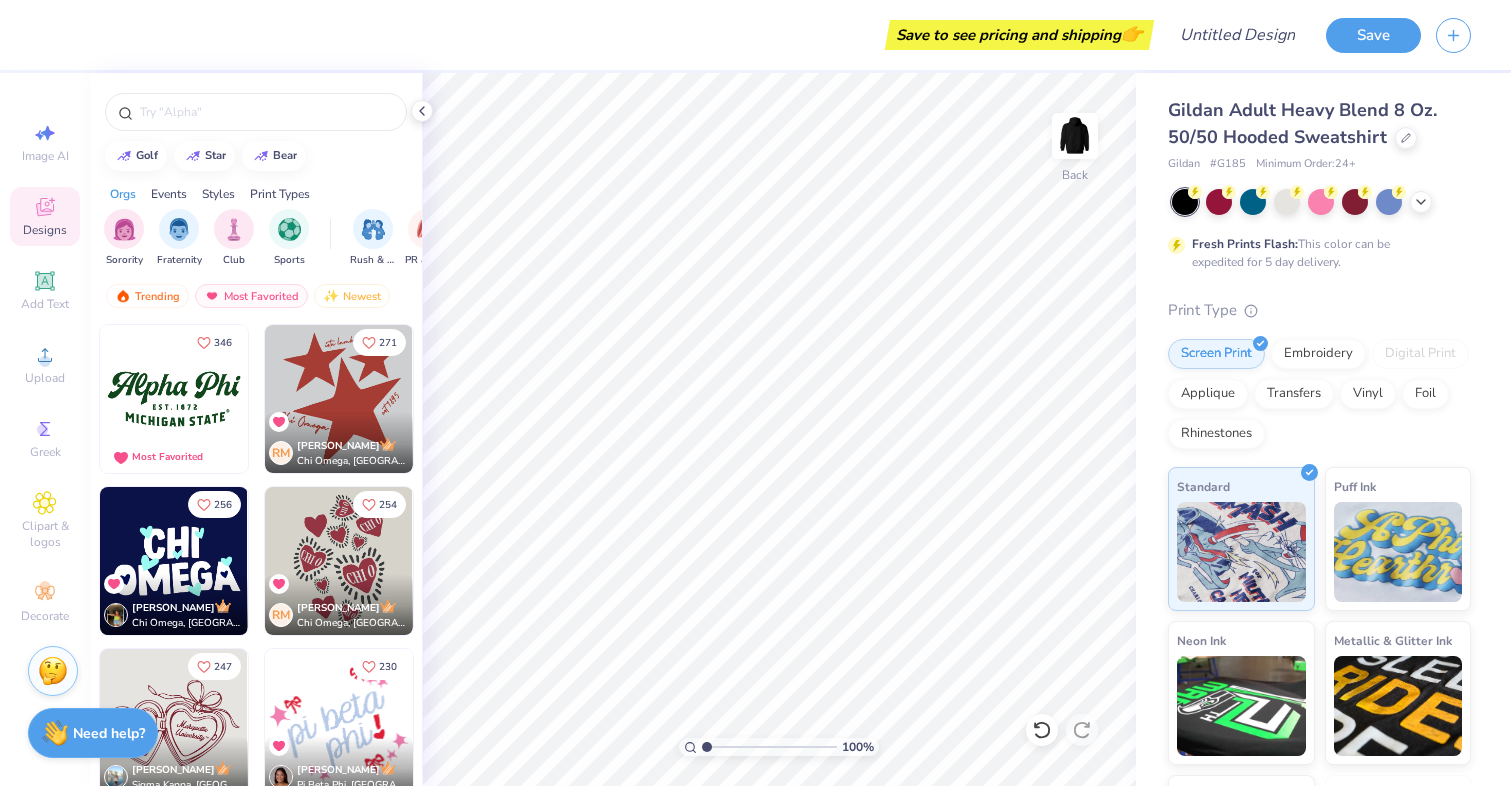 scroll, scrollTop: 4, scrollLeft: 0, axis: vertical 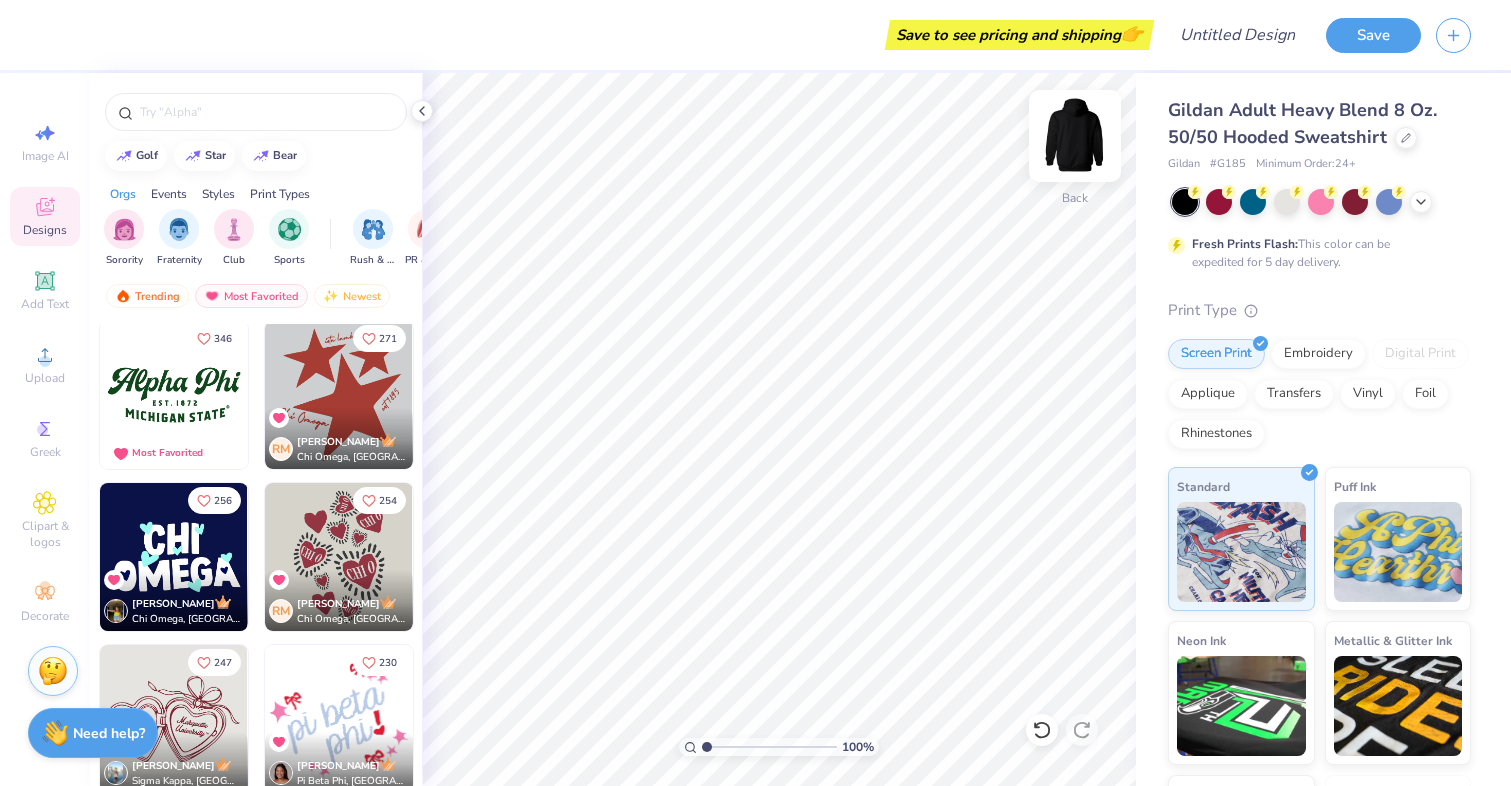 click at bounding box center (1075, 136) 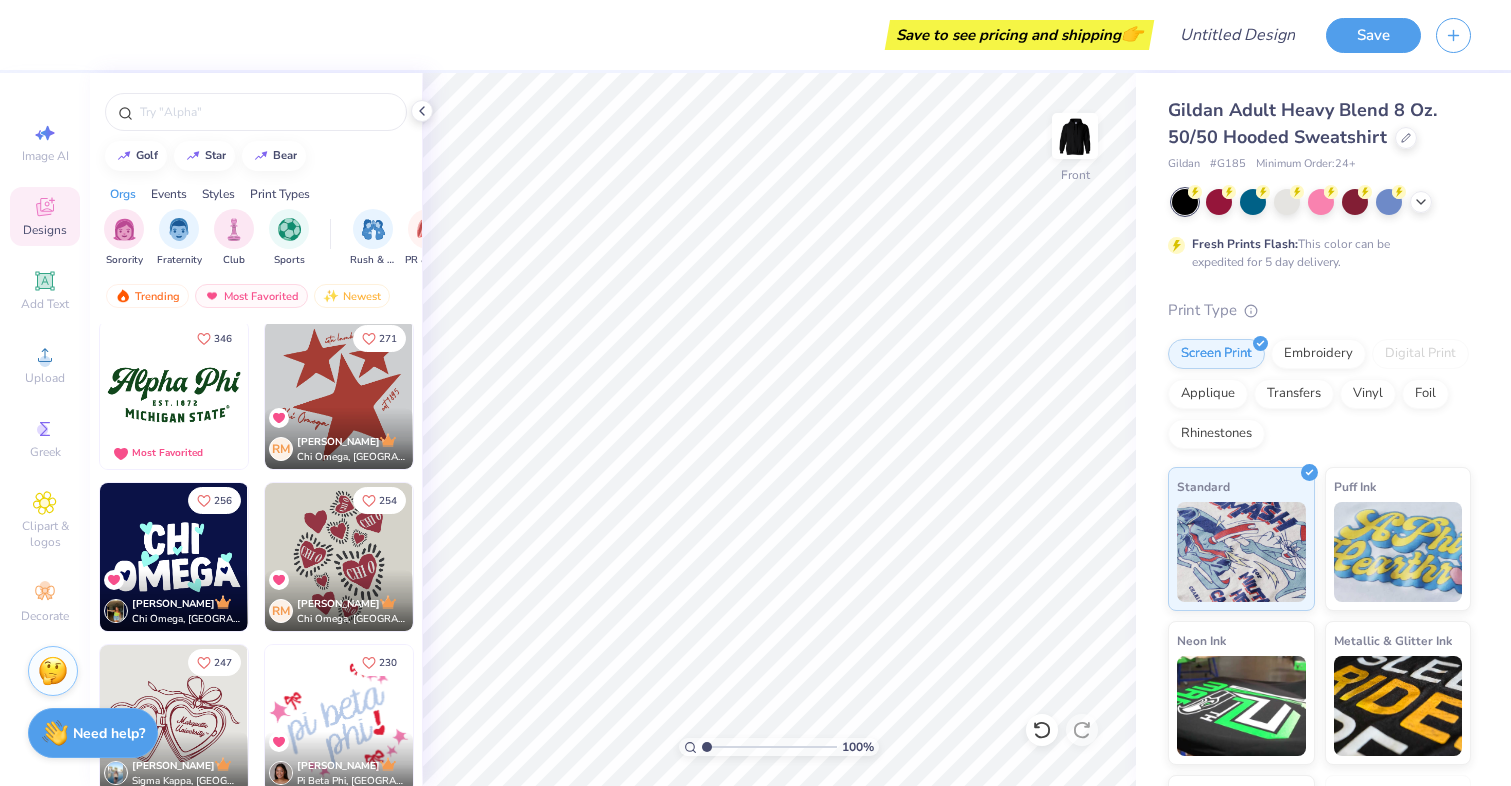 click at bounding box center [174, 395] 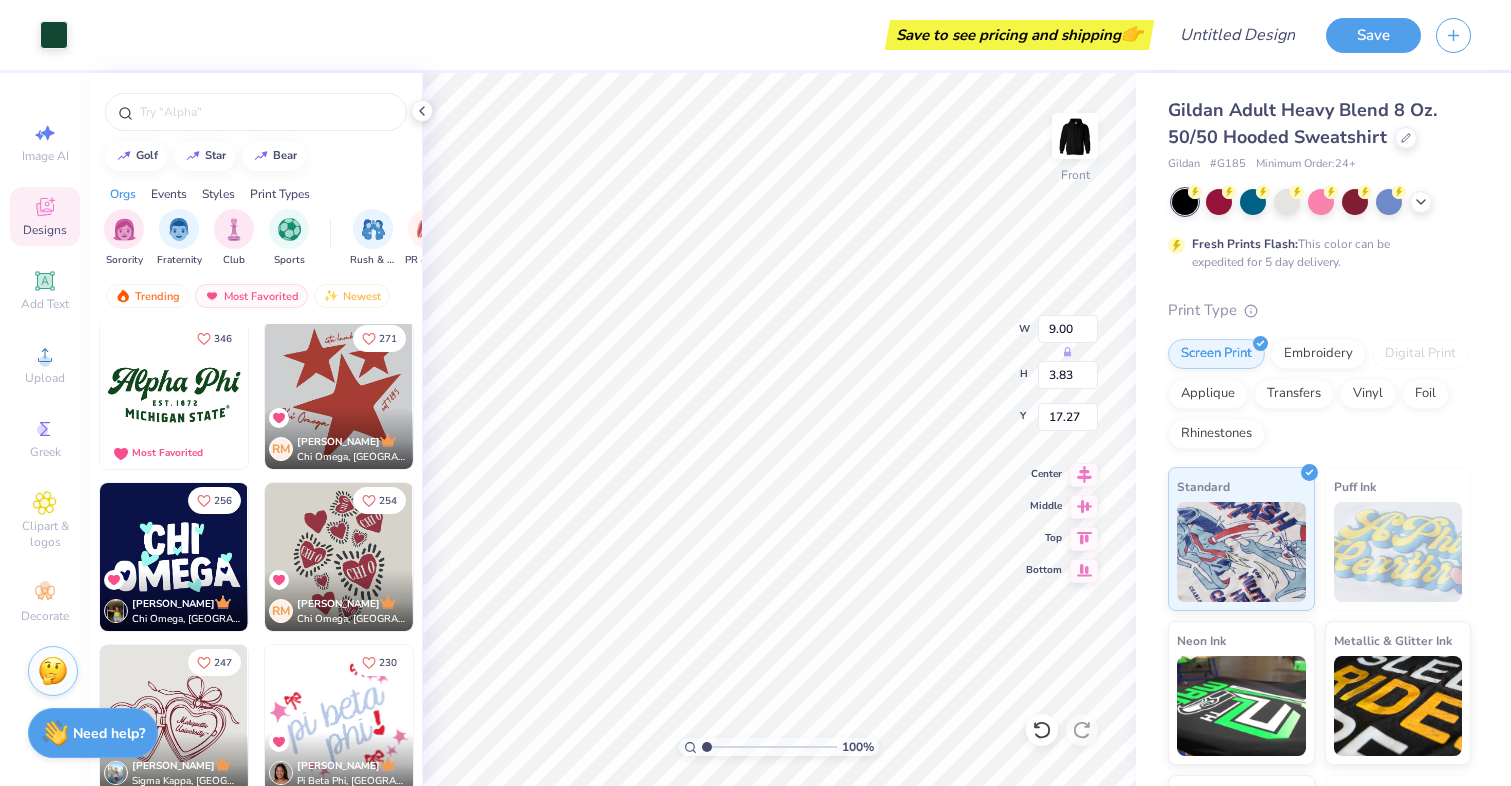 type on "17.27" 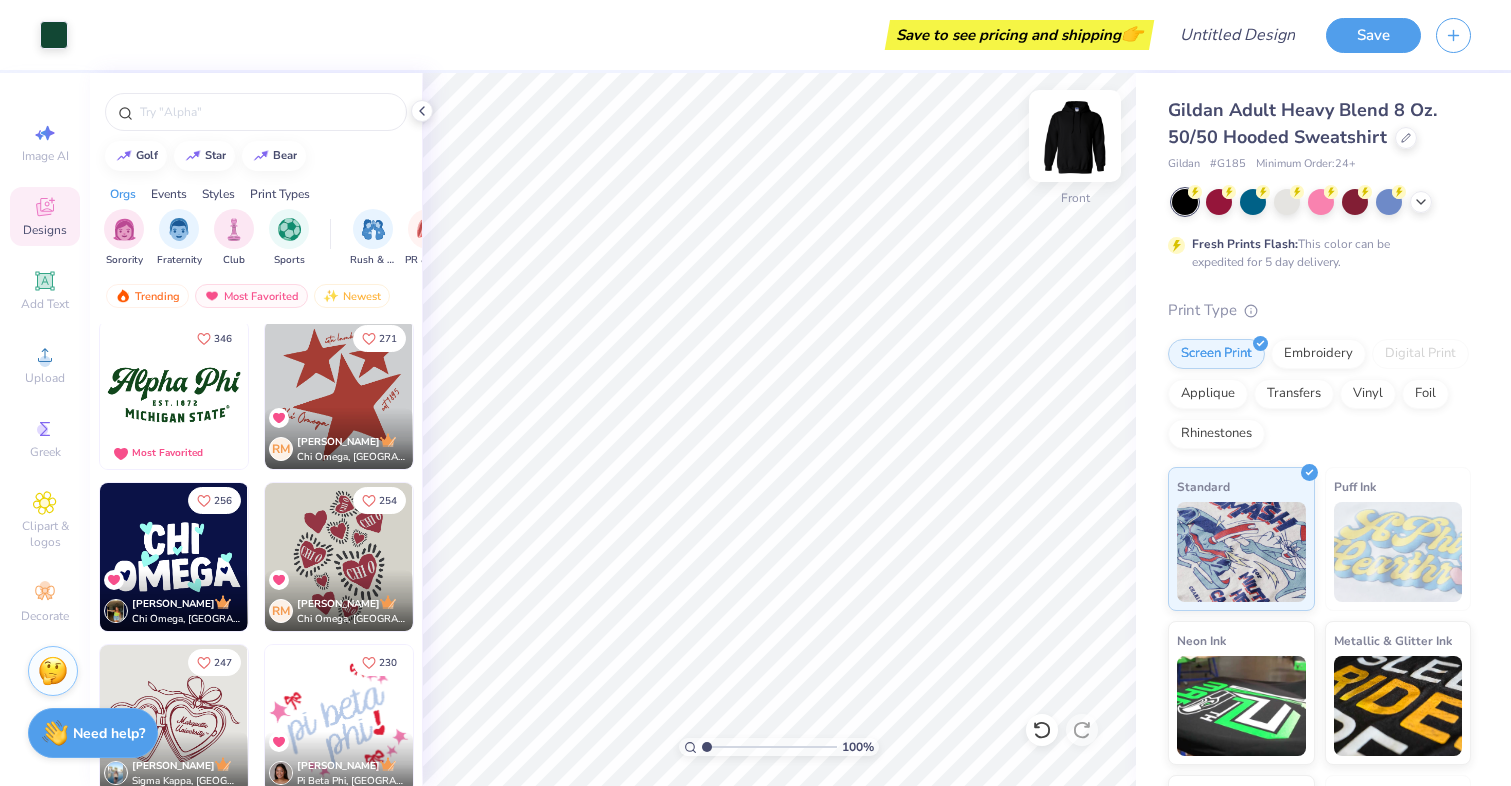 click at bounding box center [1075, 136] 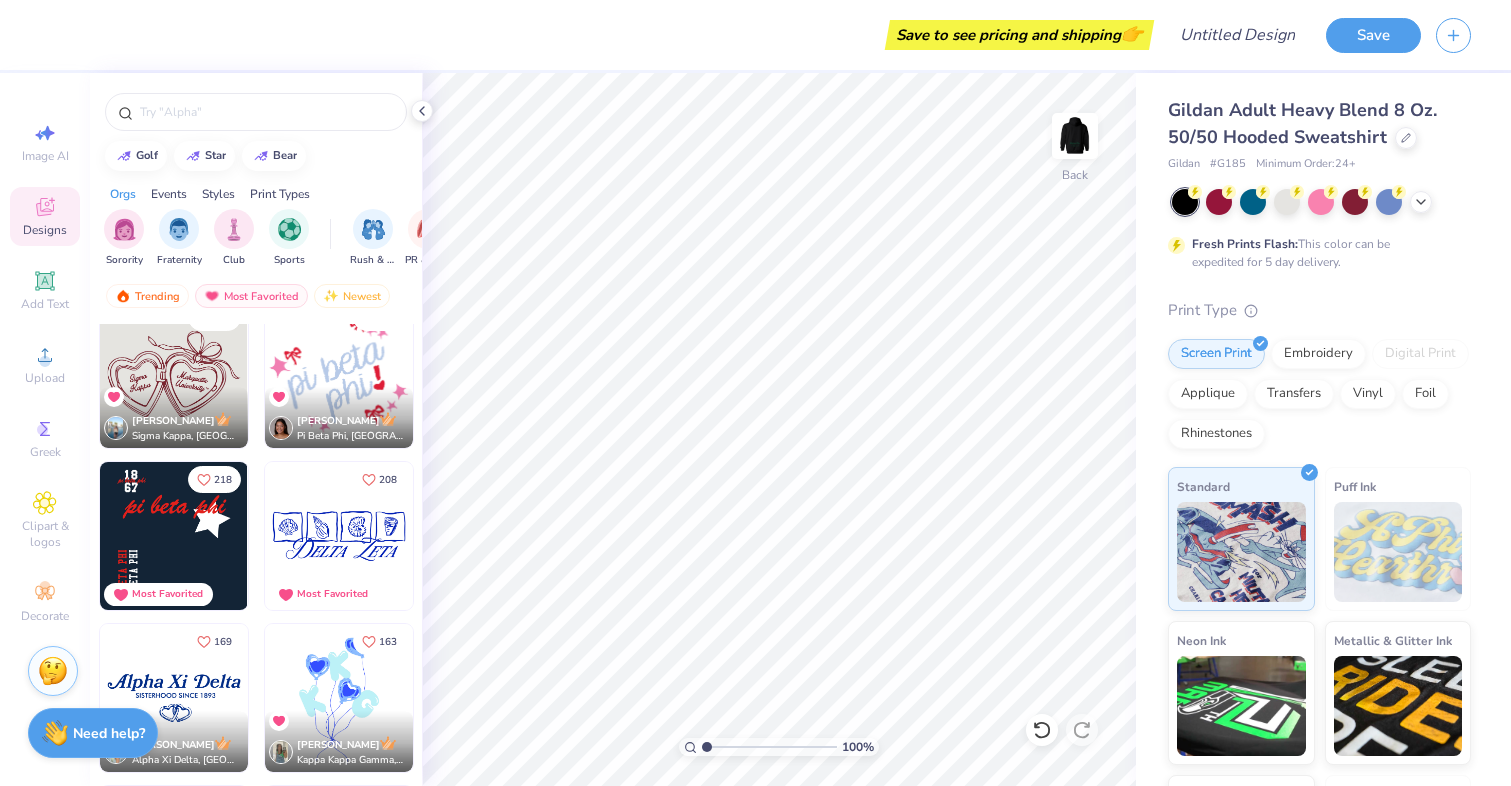 scroll, scrollTop: 350, scrollLeft: 0, axis: vertical 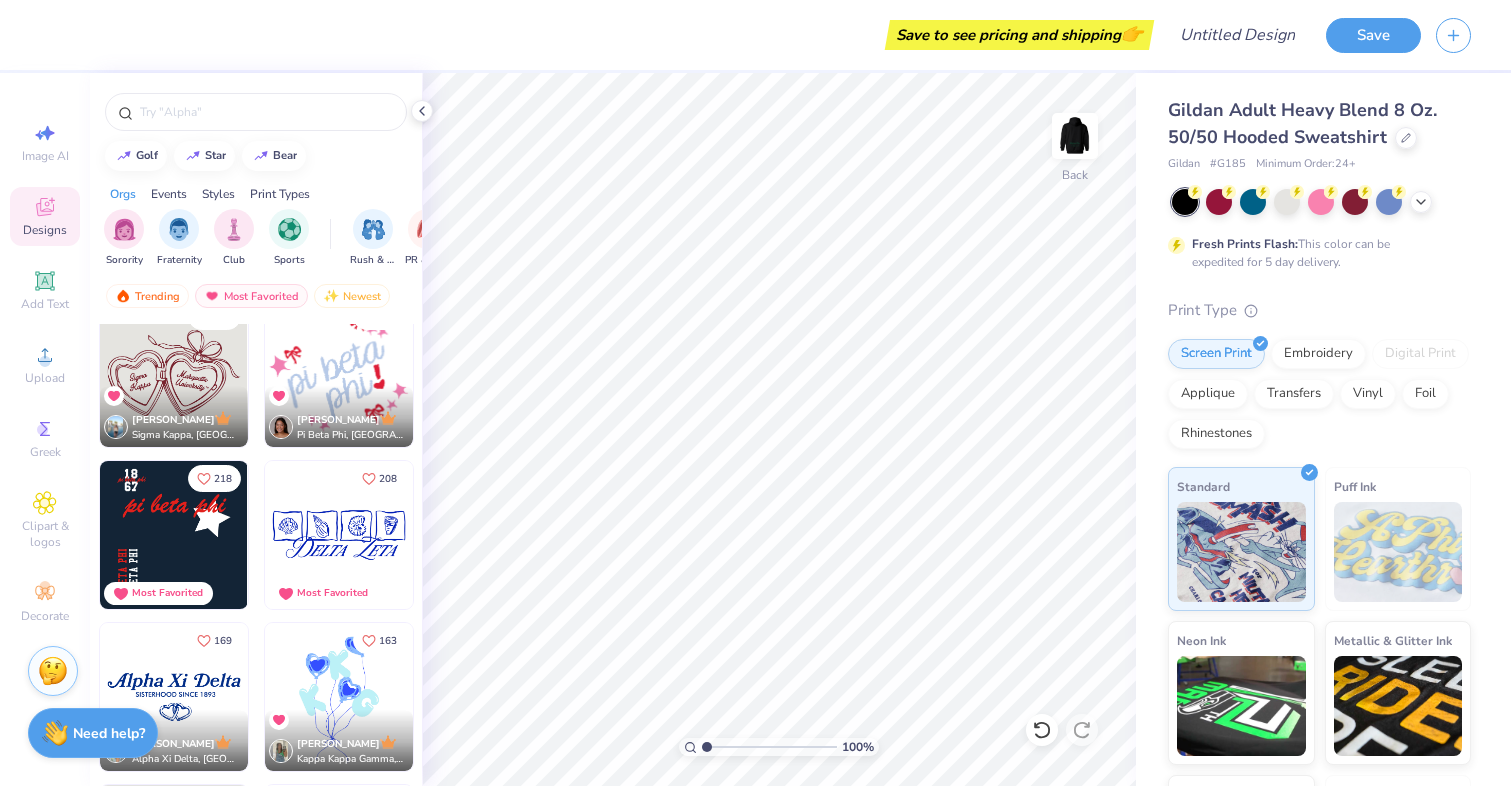 click at bounding box center [174, 535] 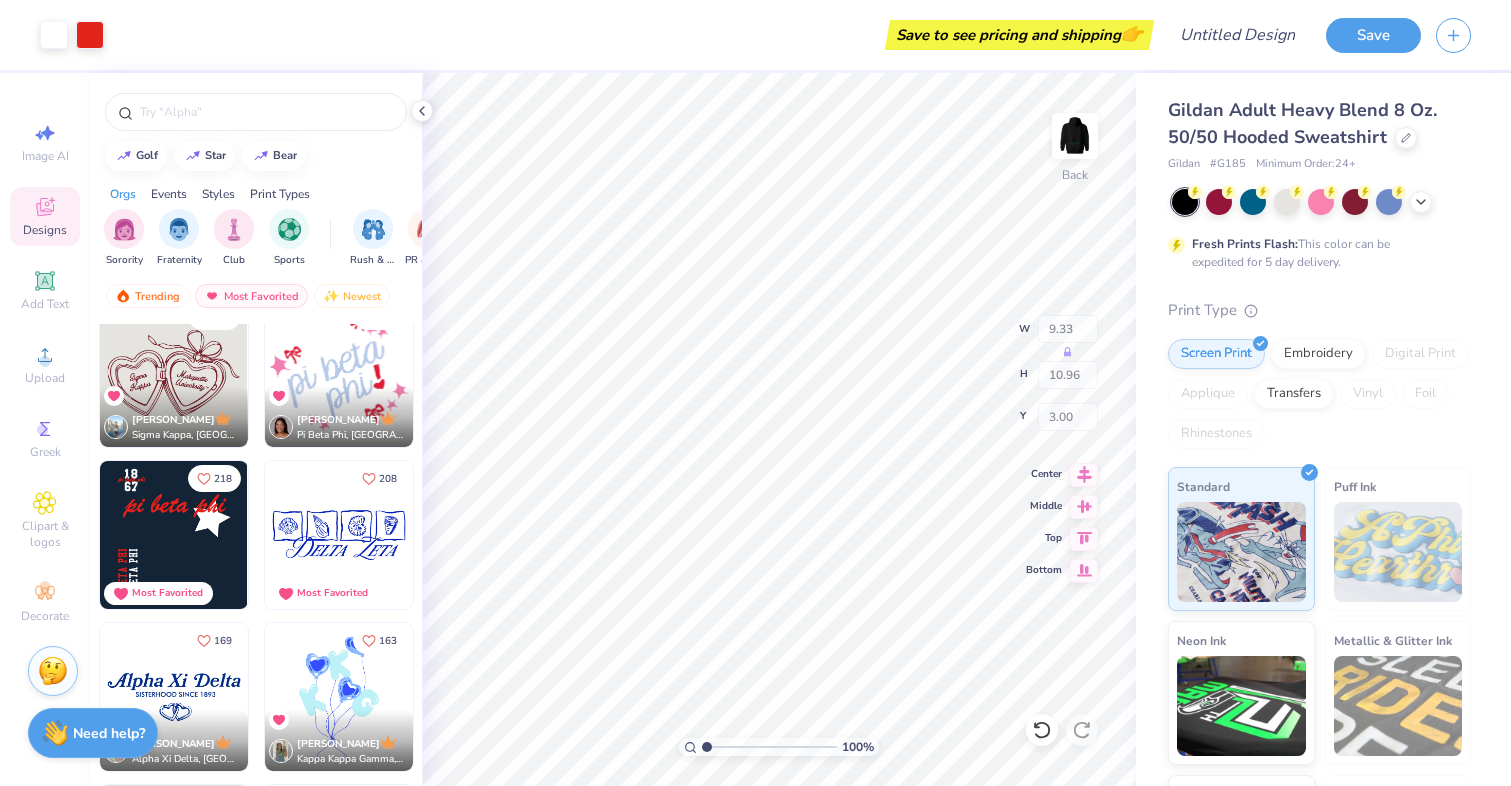 type on "8.55" 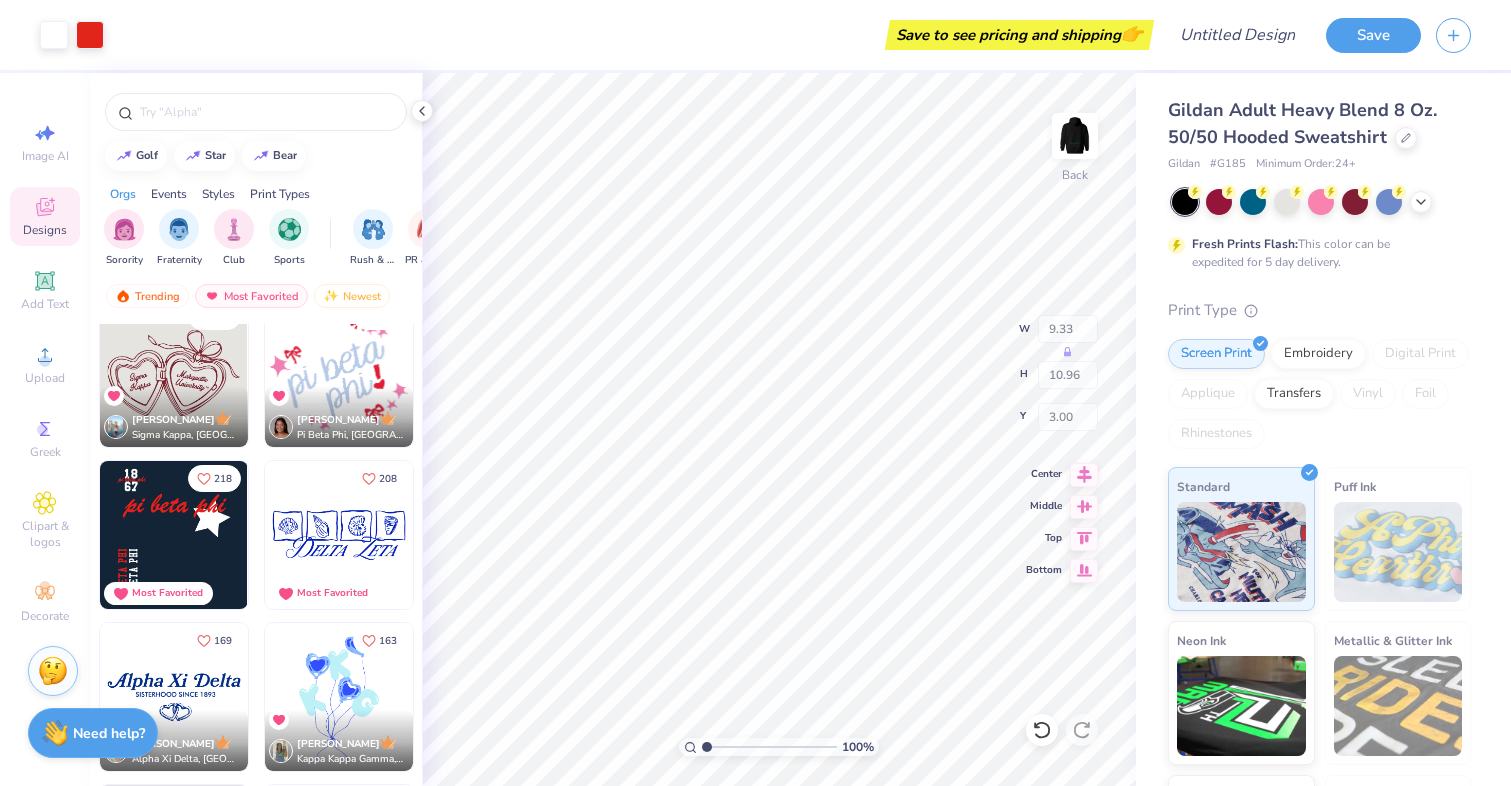 type on "1.98" 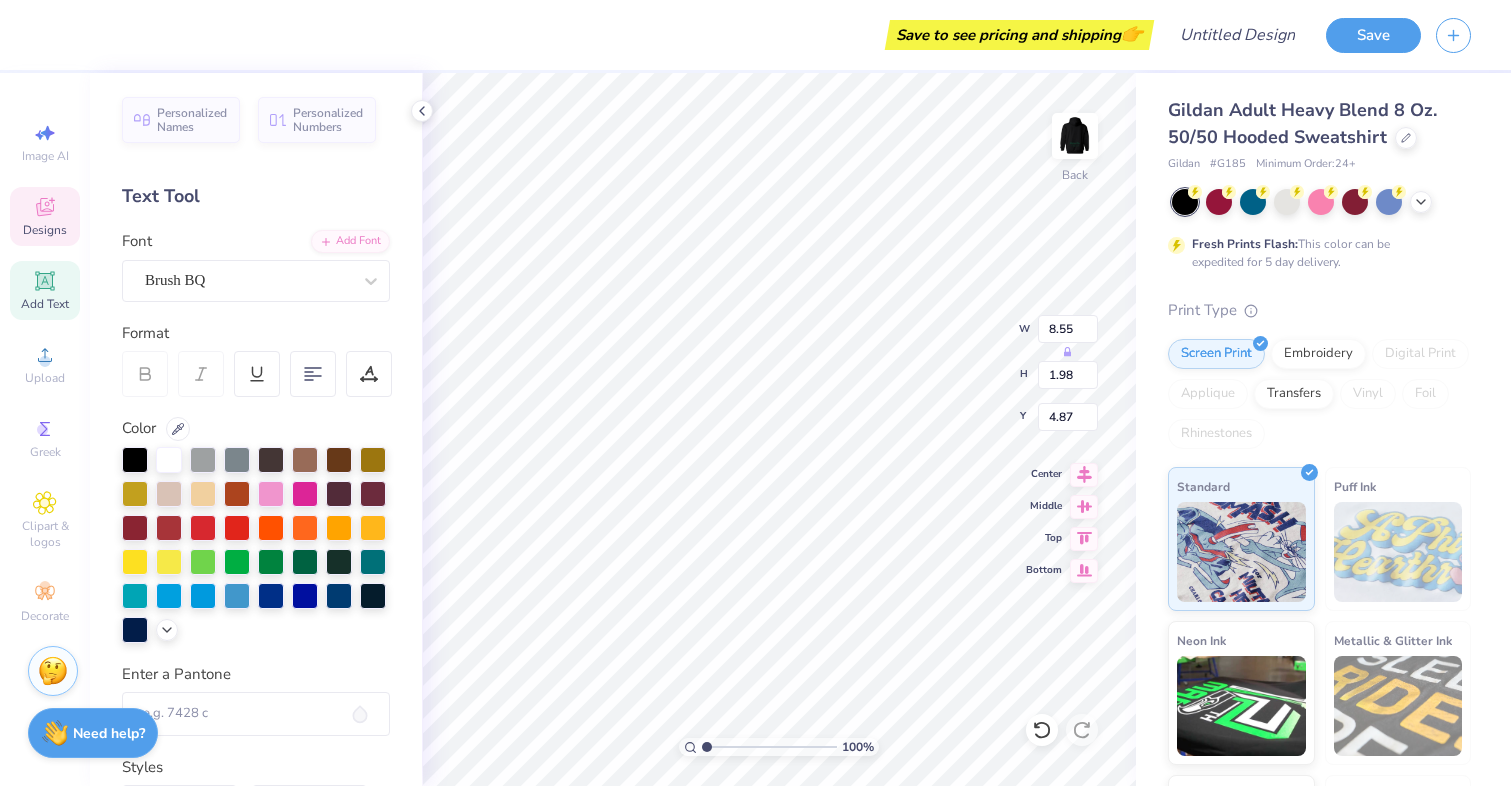 type on "5.27" 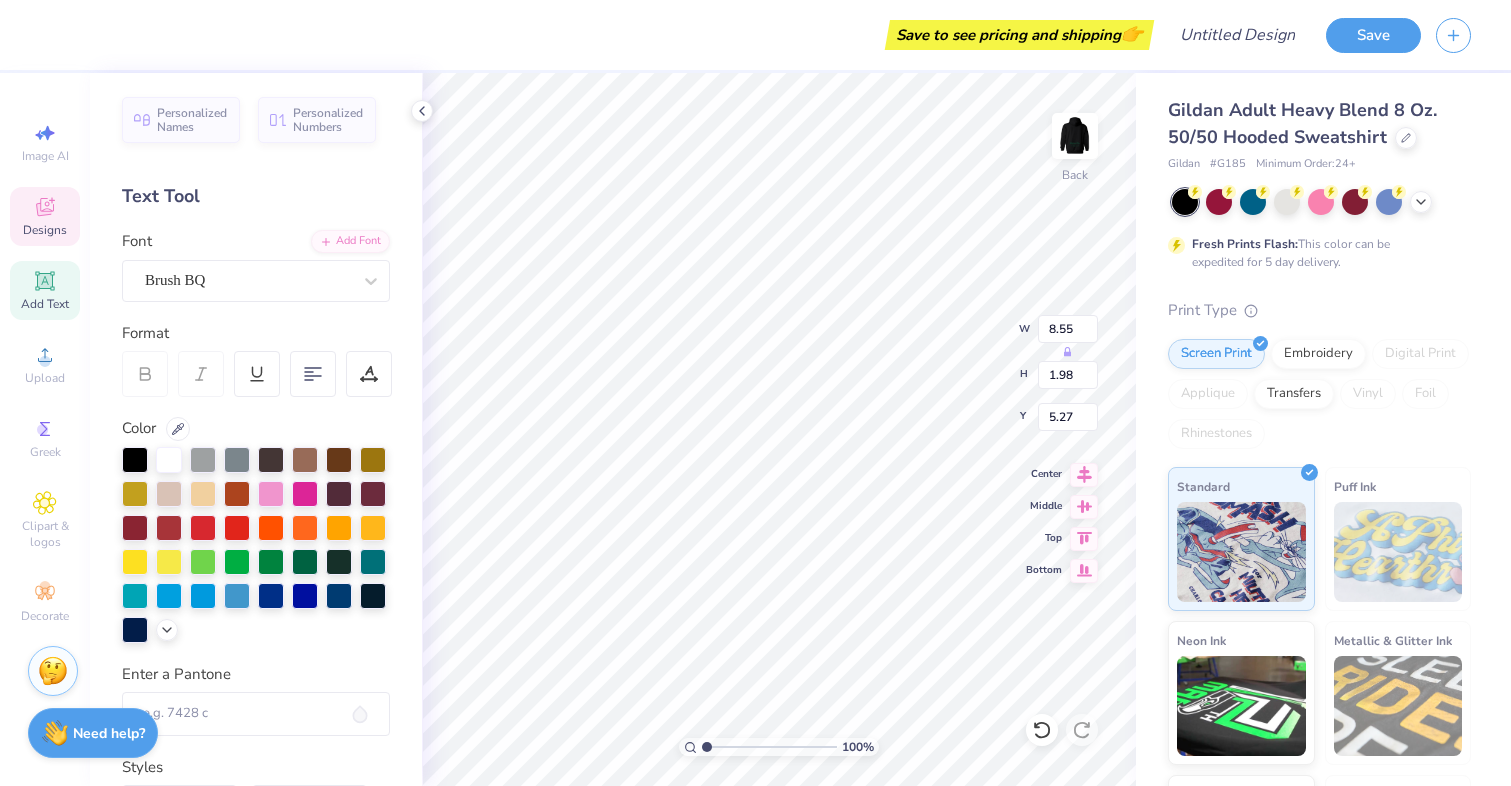 type on "Bizz" 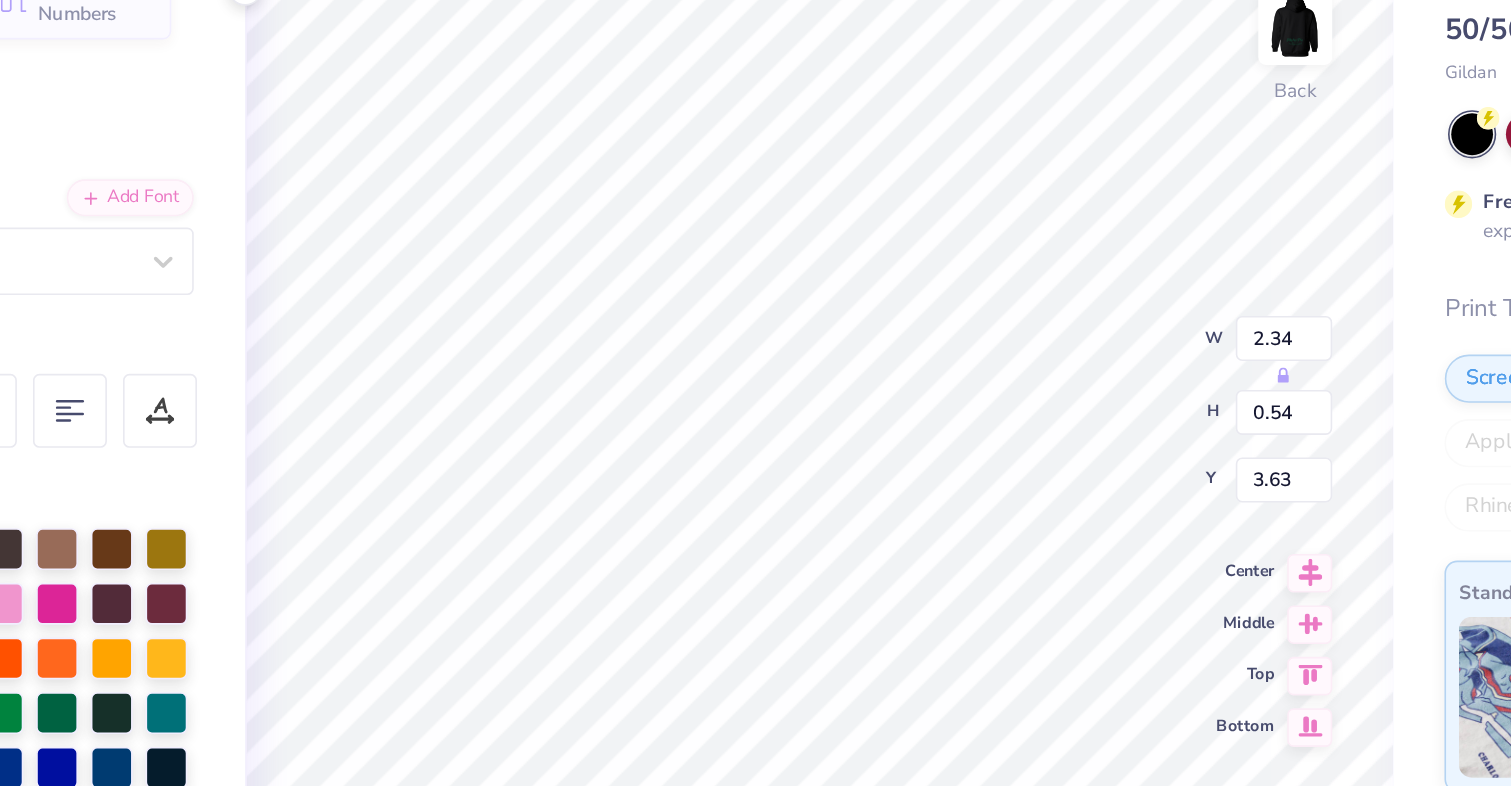 scroll, scrollTop: 0, scrollLeft: 2, axis: horizontal 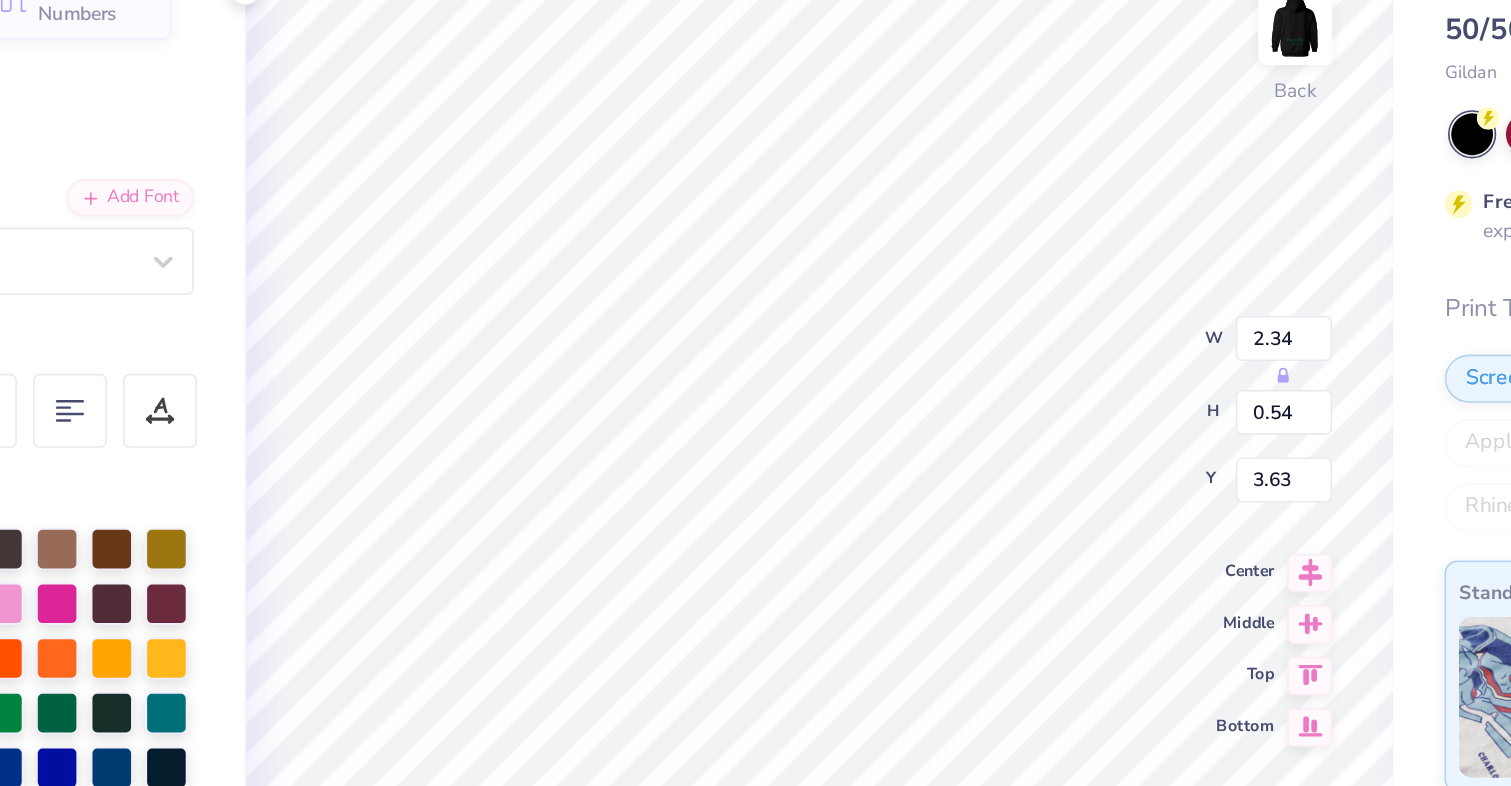 type on "b" 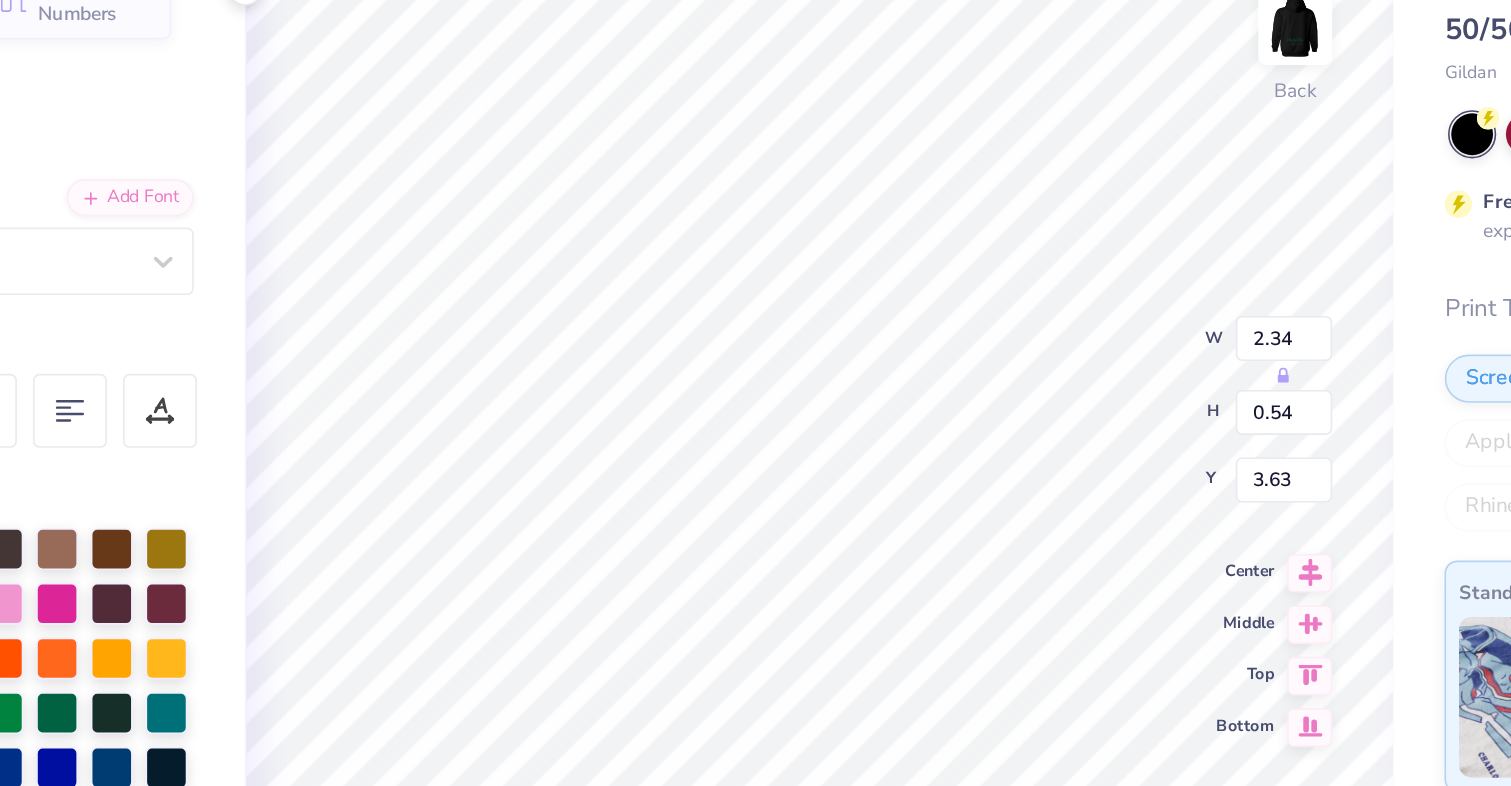 type 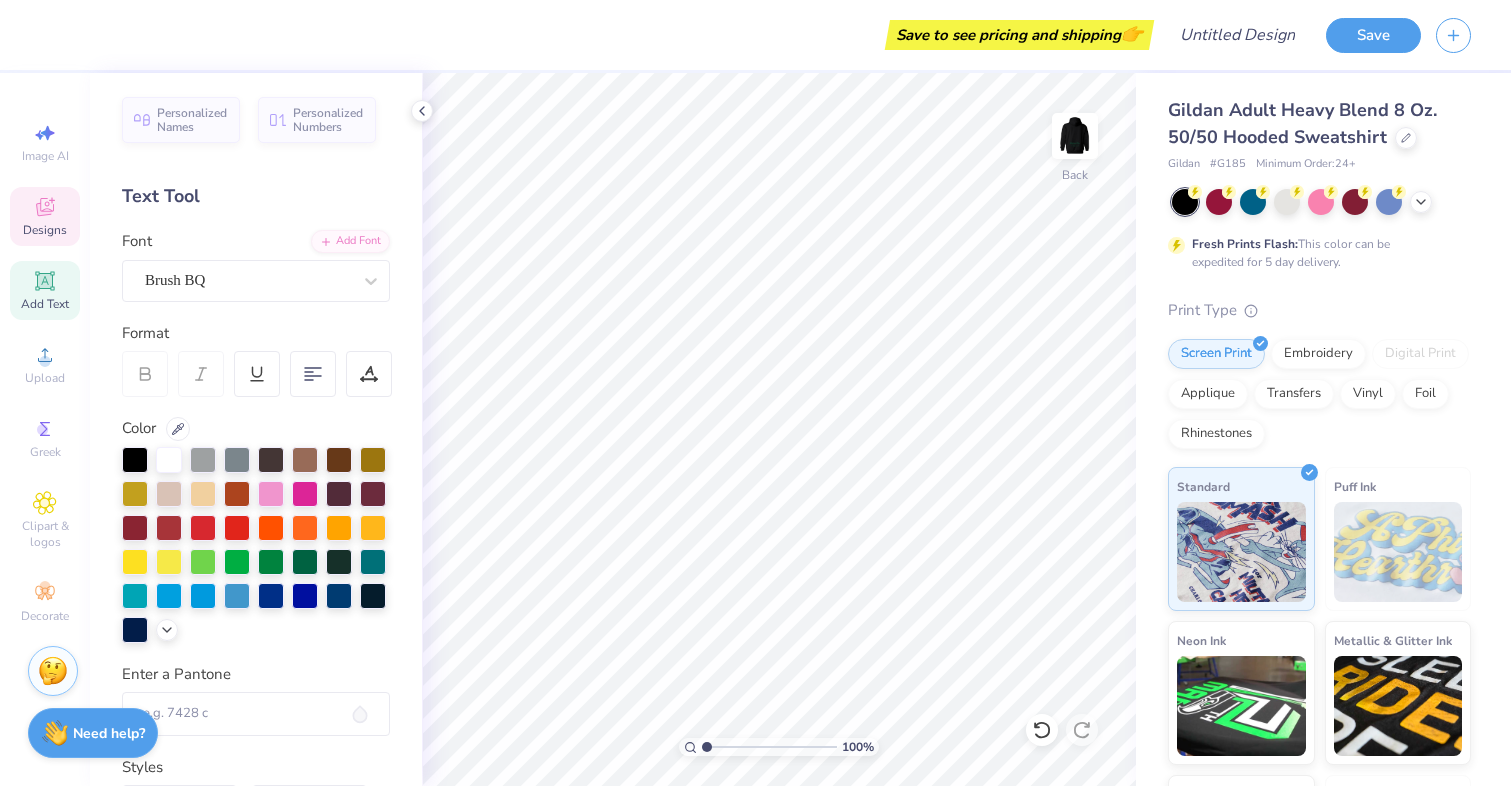 click on "Designs" at bounding box center (45, 230) 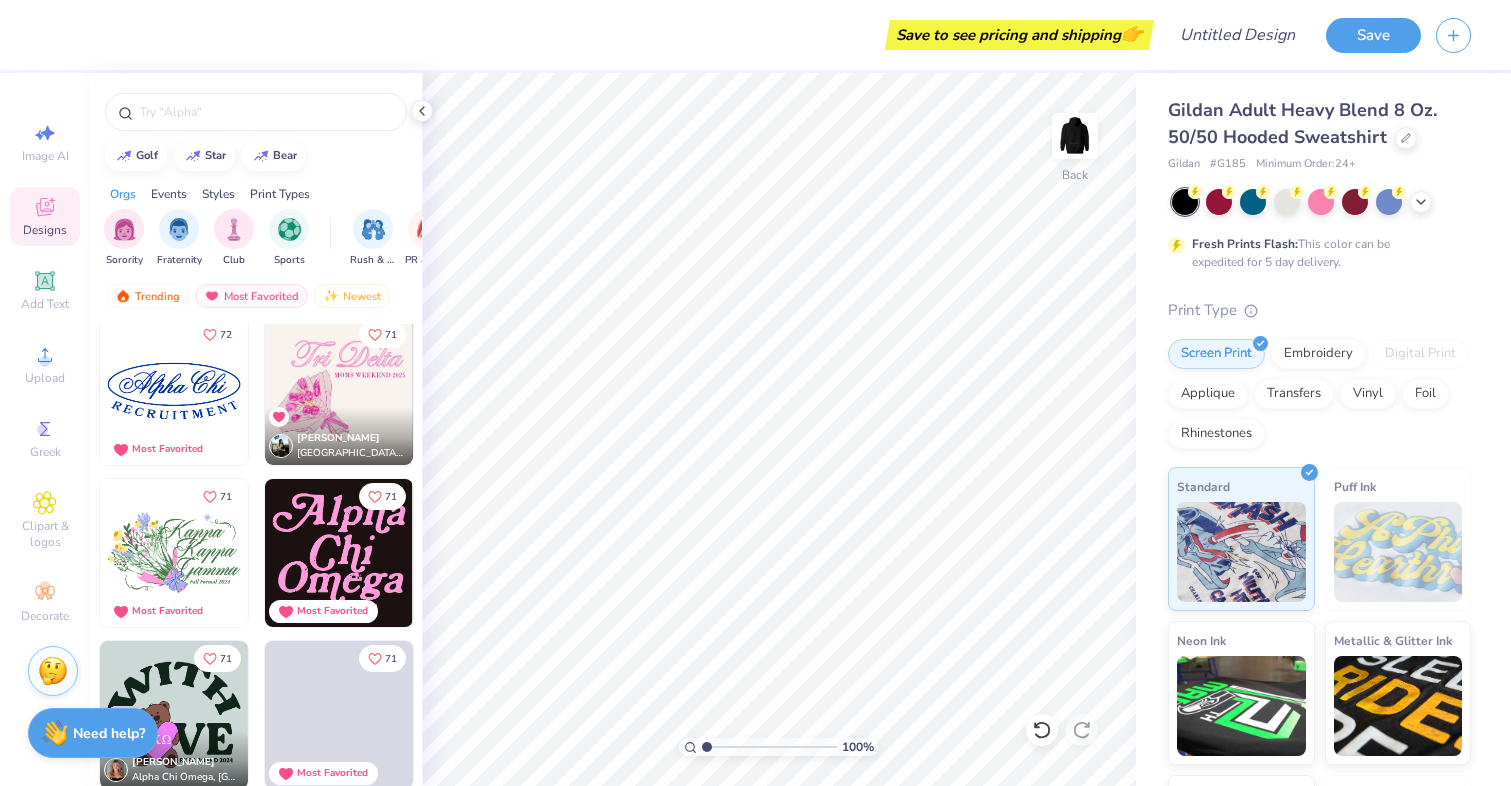 scroll, scrollTop: 3737, scrollLeft: 0, axis: vertical 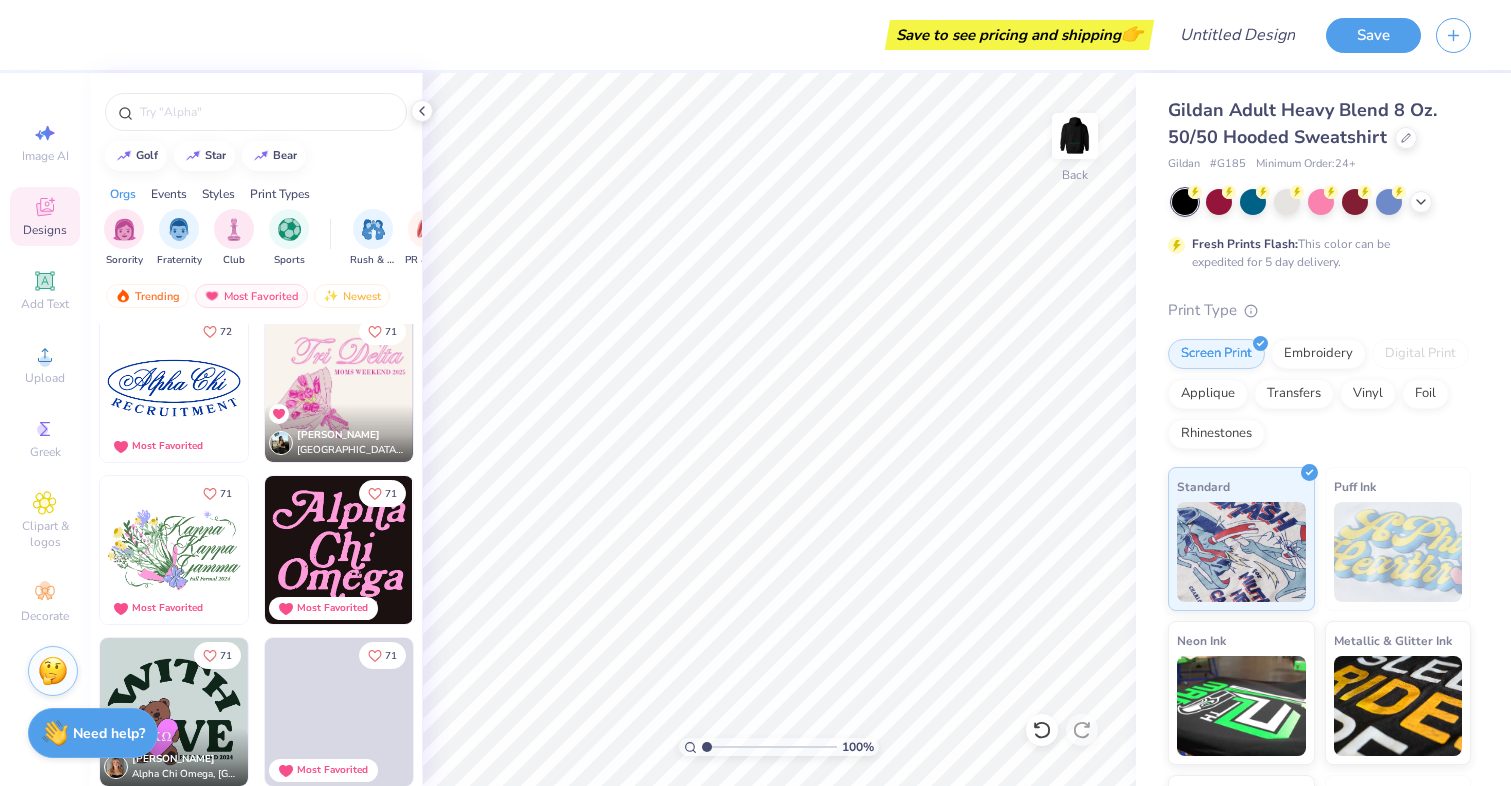 click at bounding box center [339, 550] 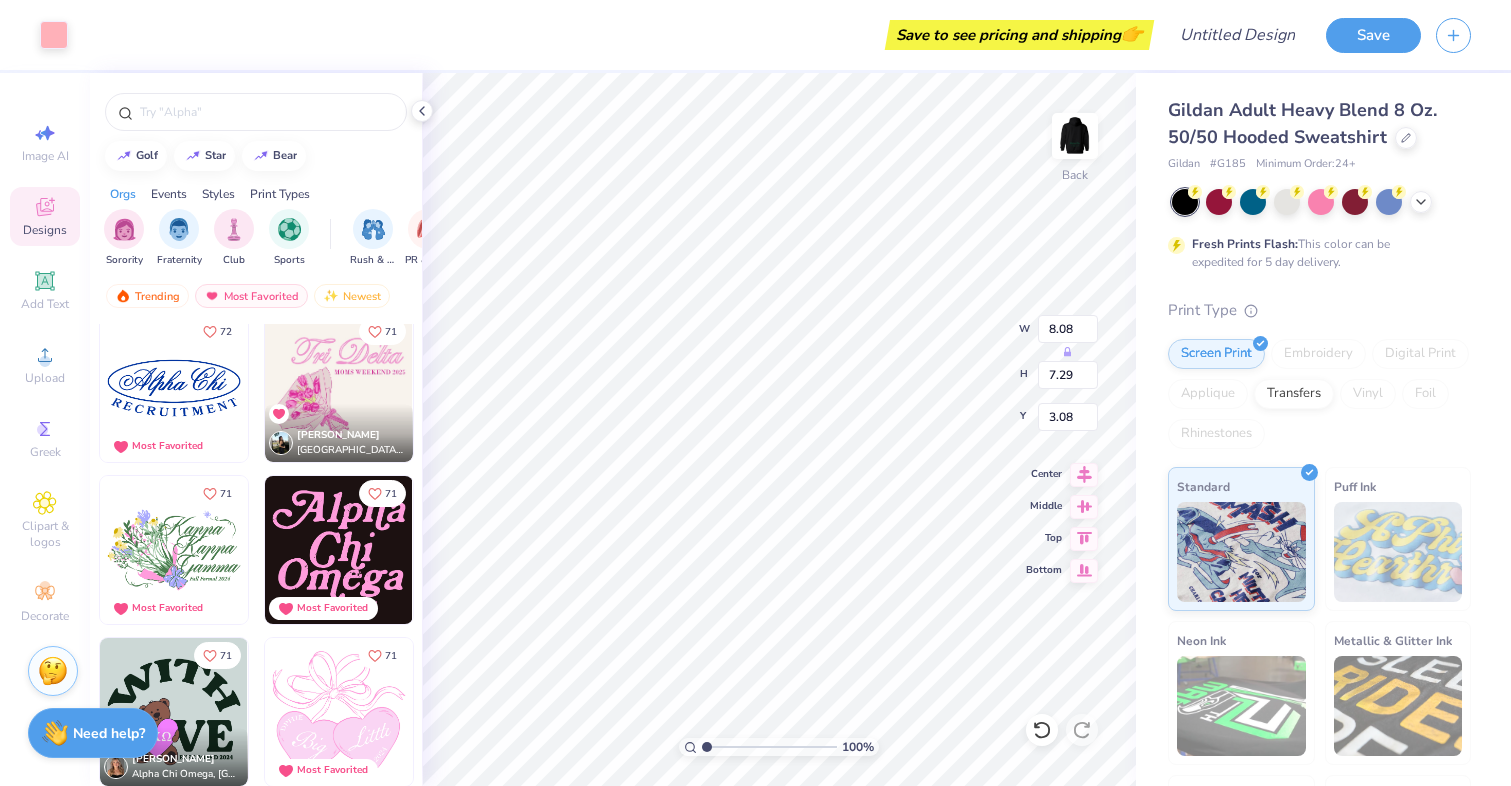 type on "8.08" 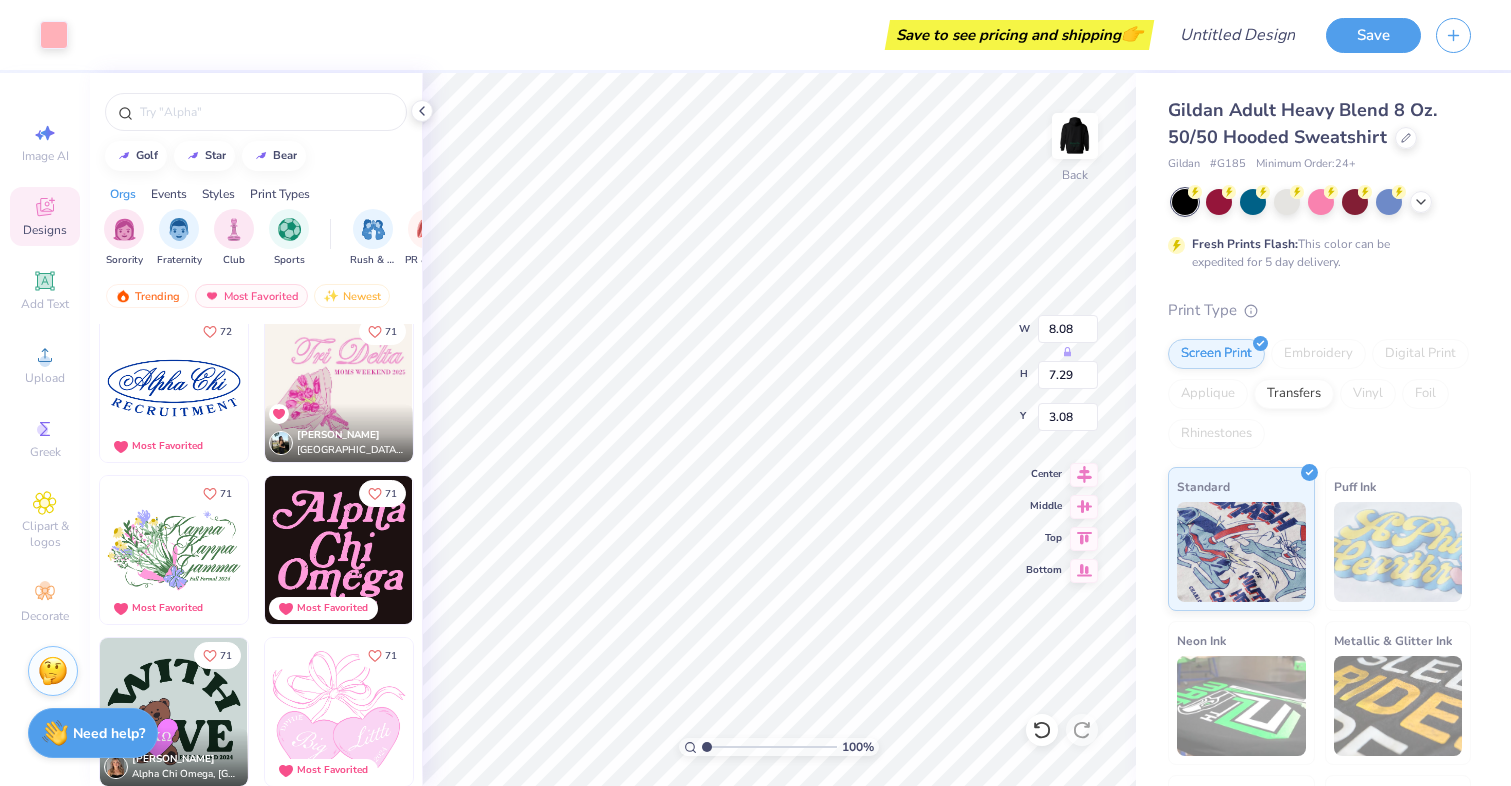 type on "7.29" 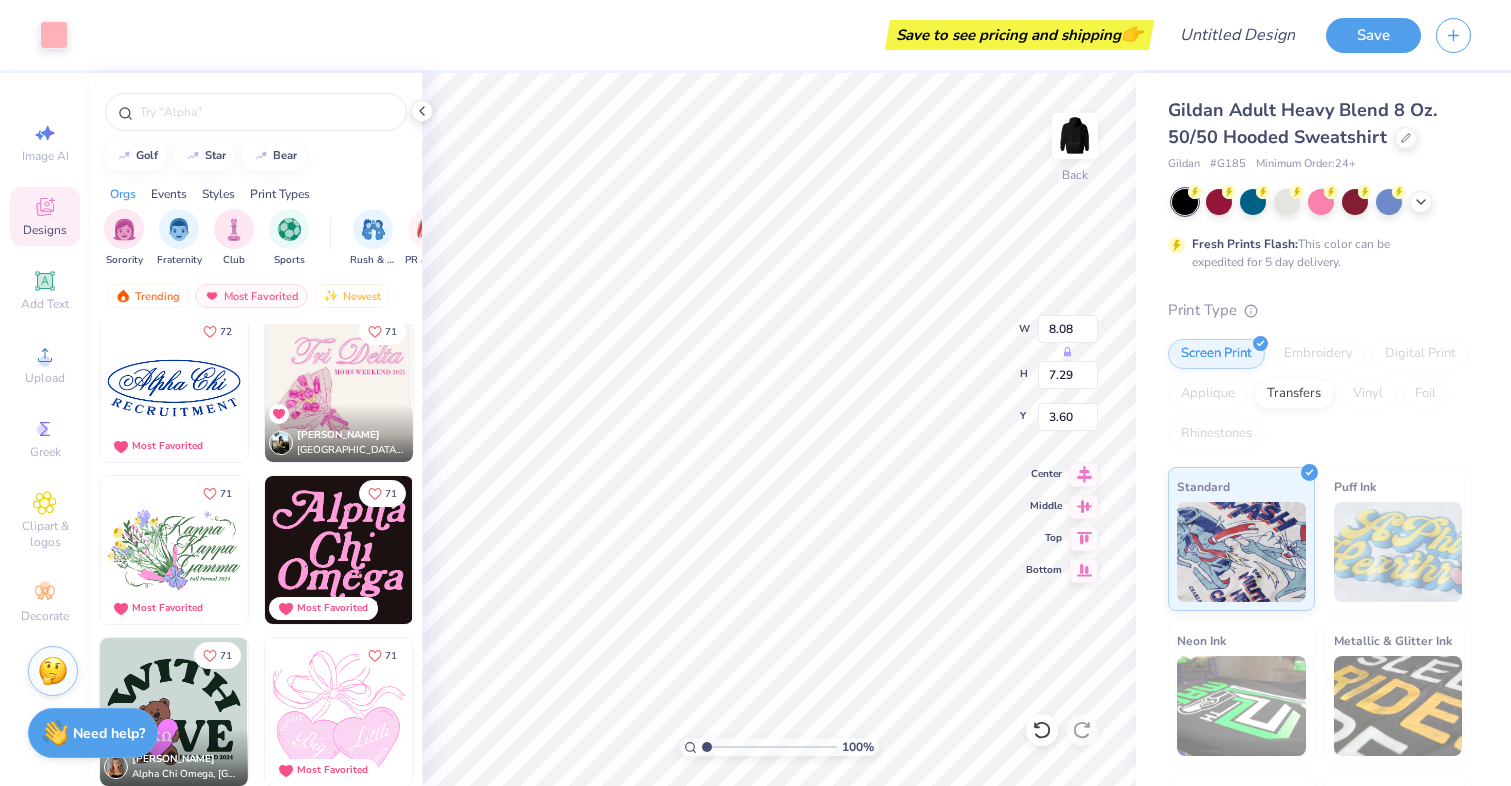 type on "3.00" 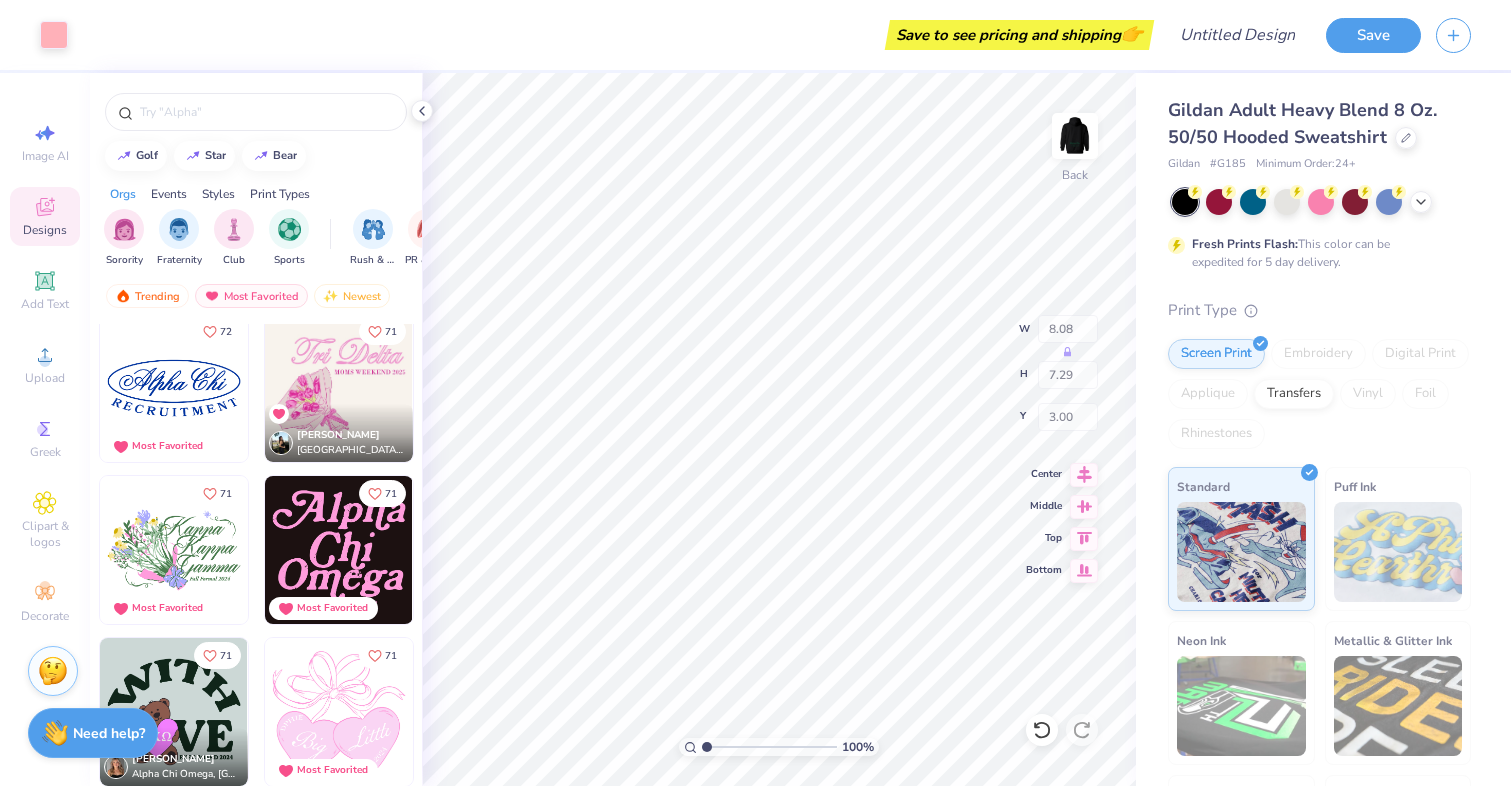 type on "6.67" 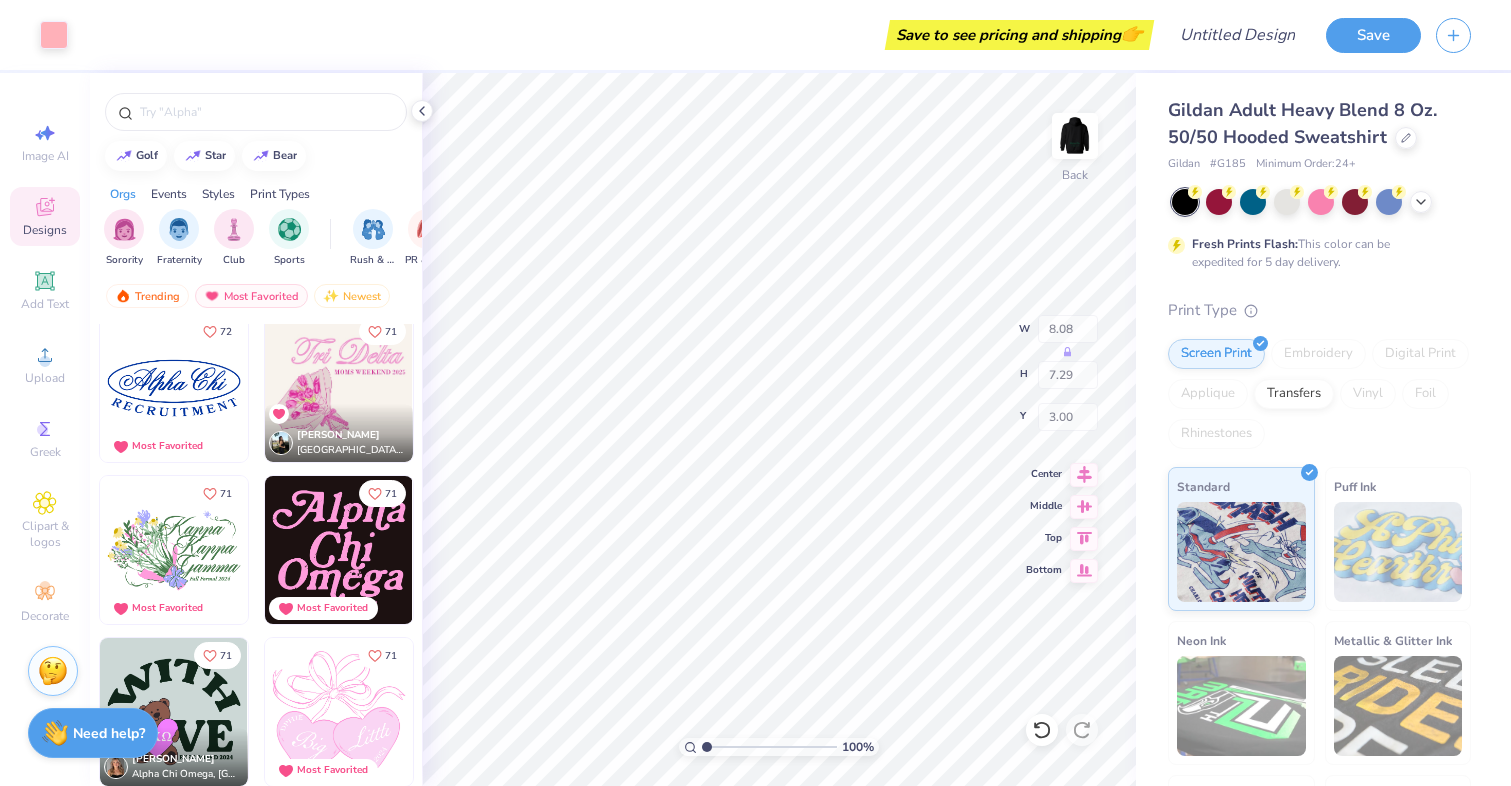 type on "2.32" 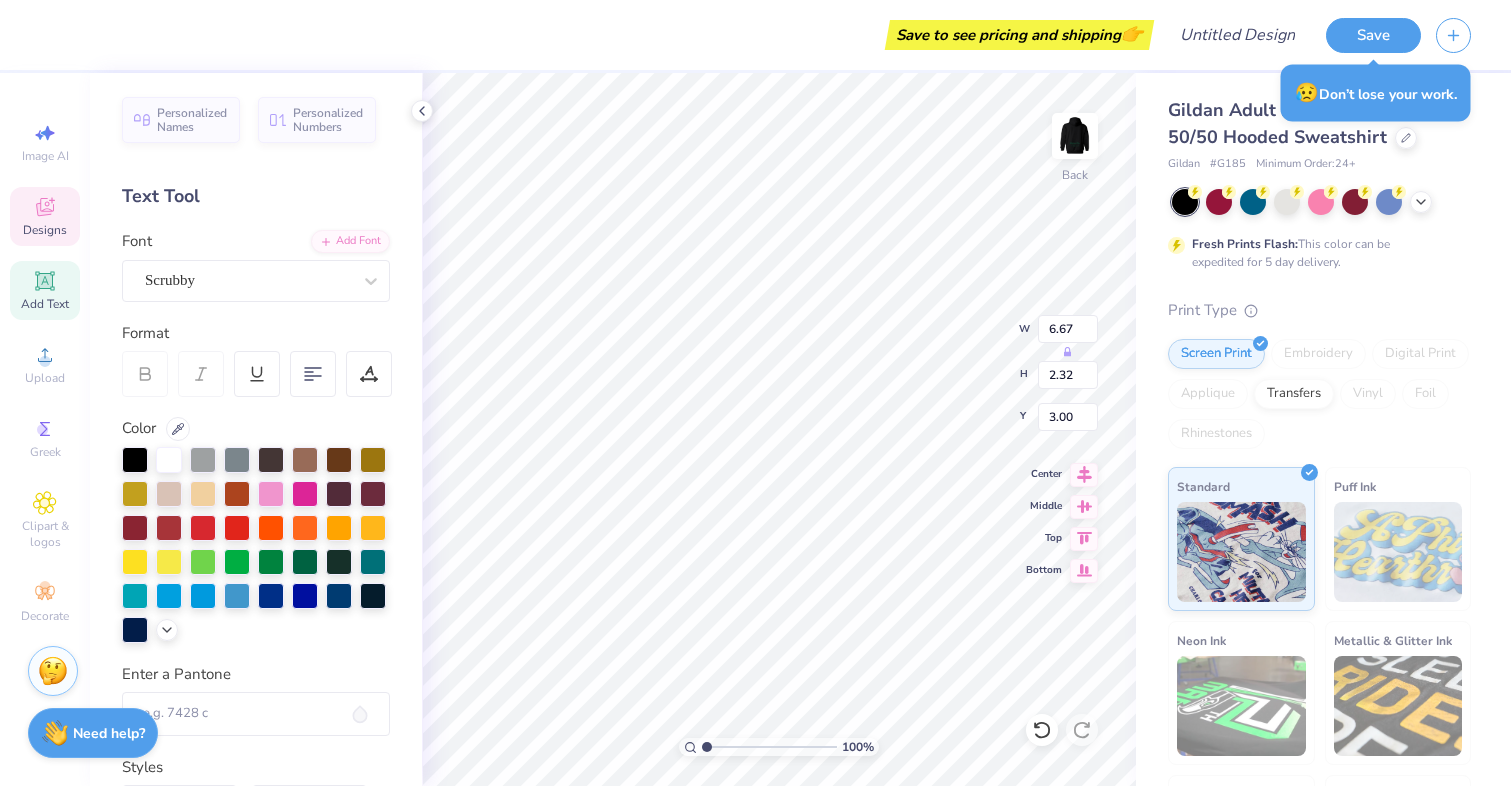 type on "THE" 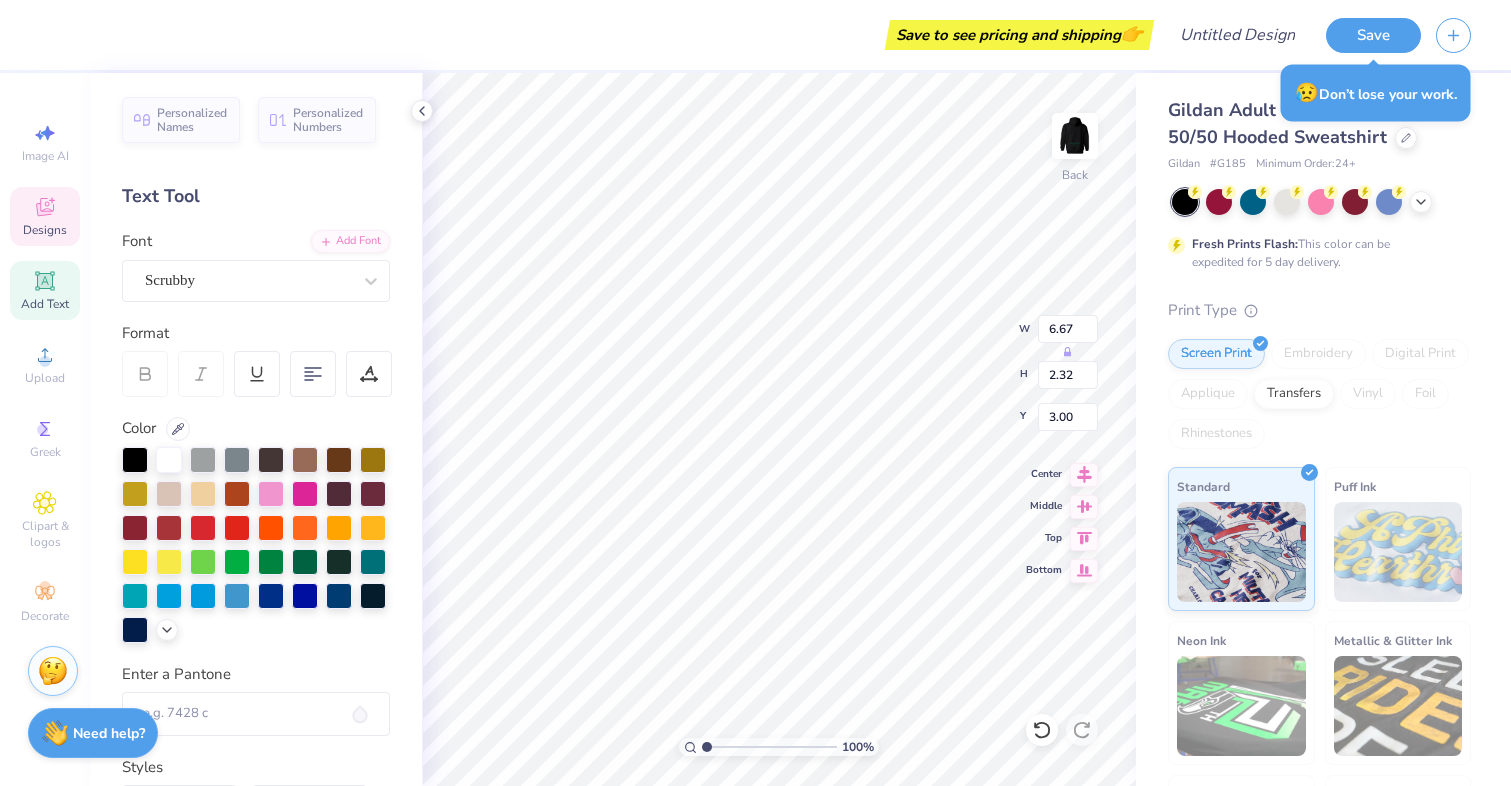 type on "3.80" 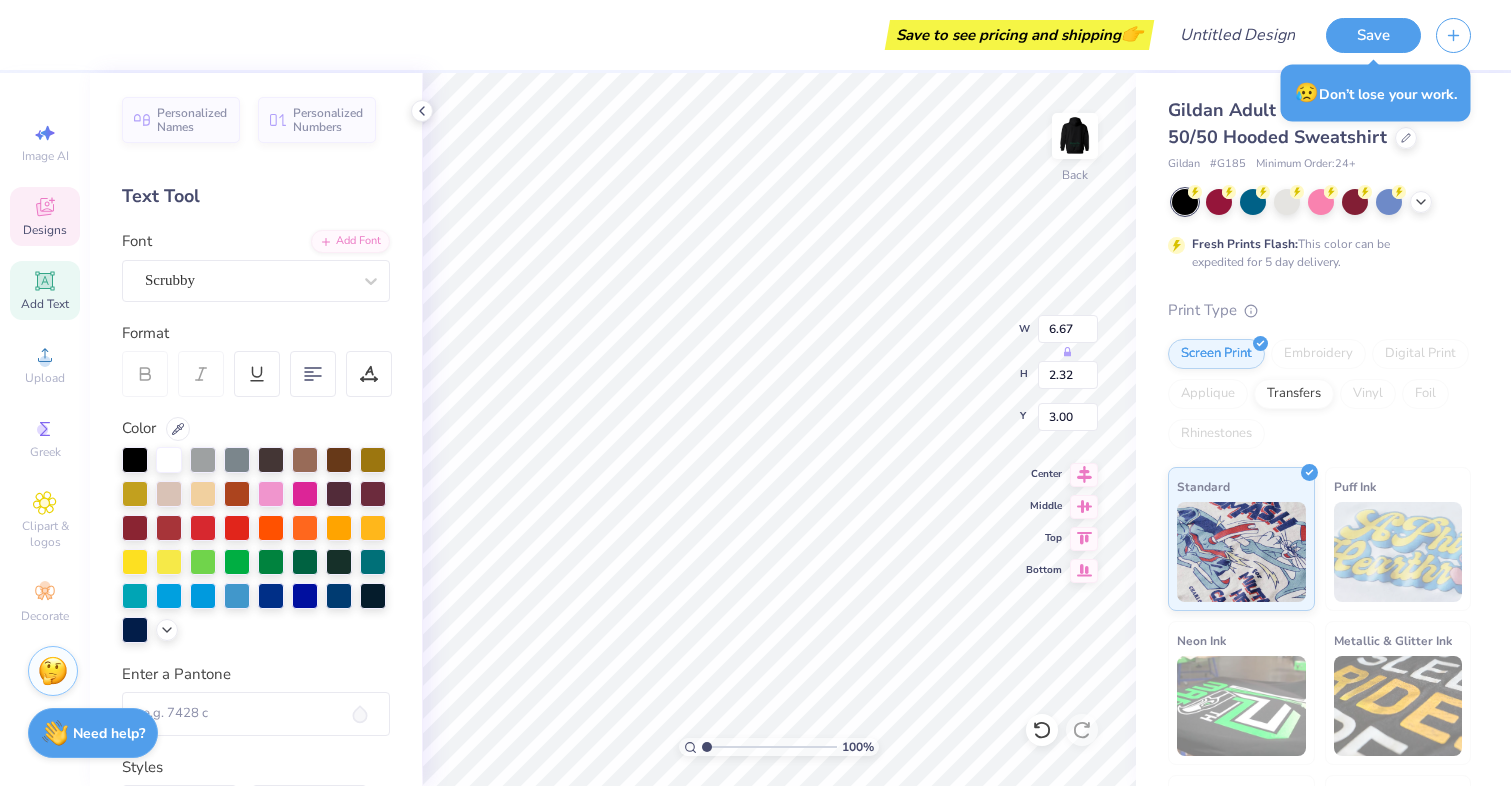 type on "2.28" 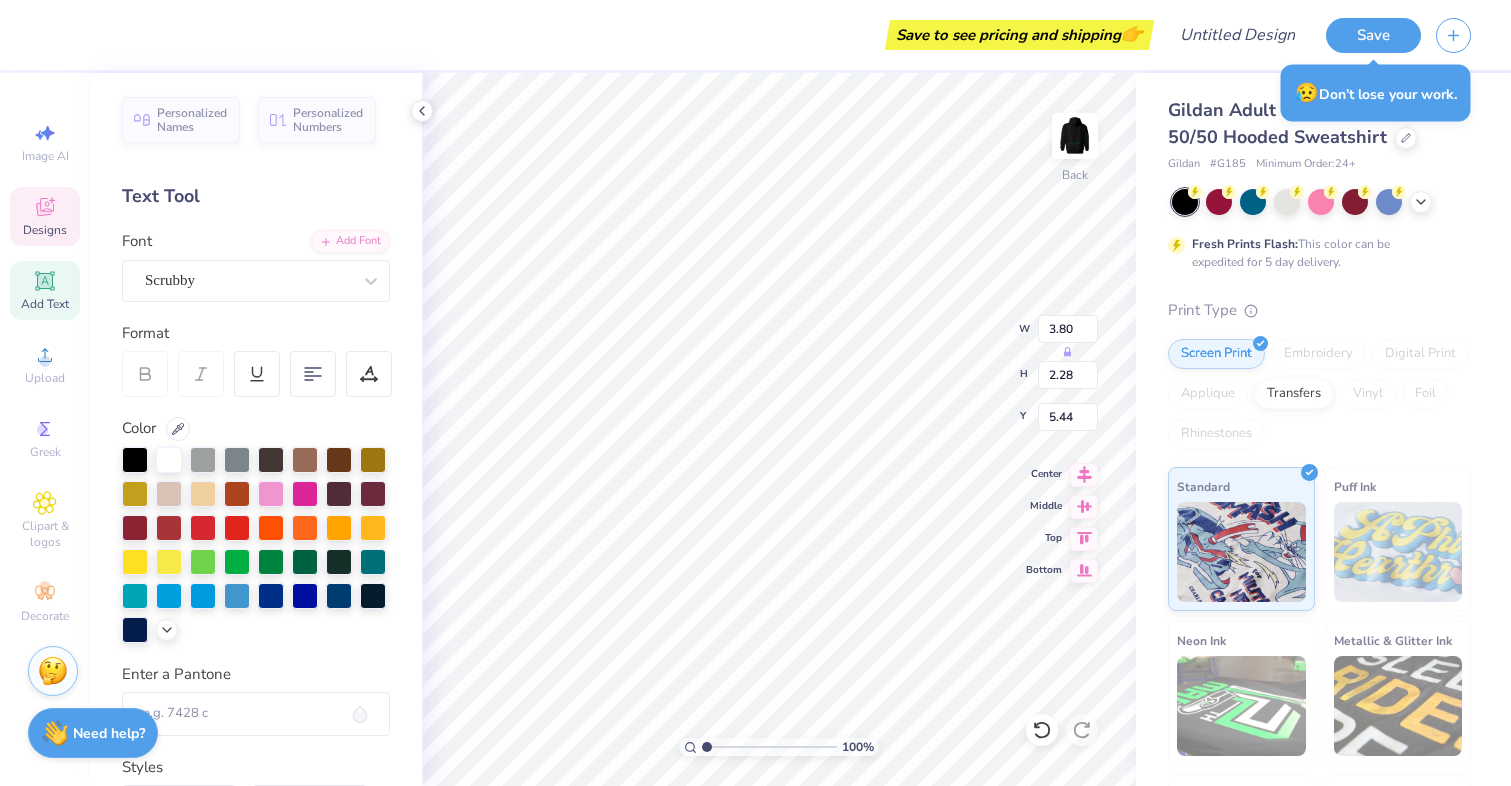 type on "BIZZ" 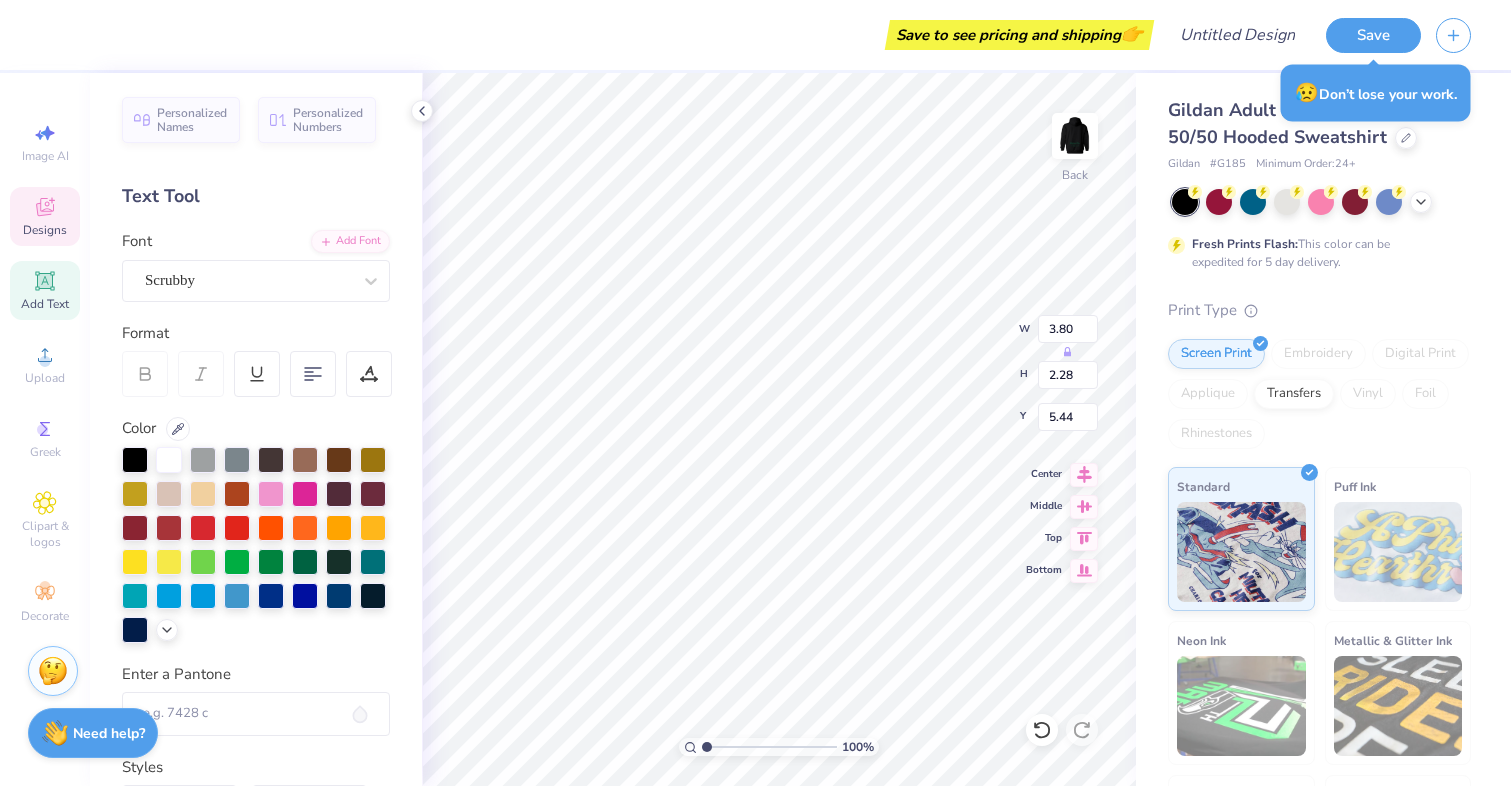 type on "1.85" 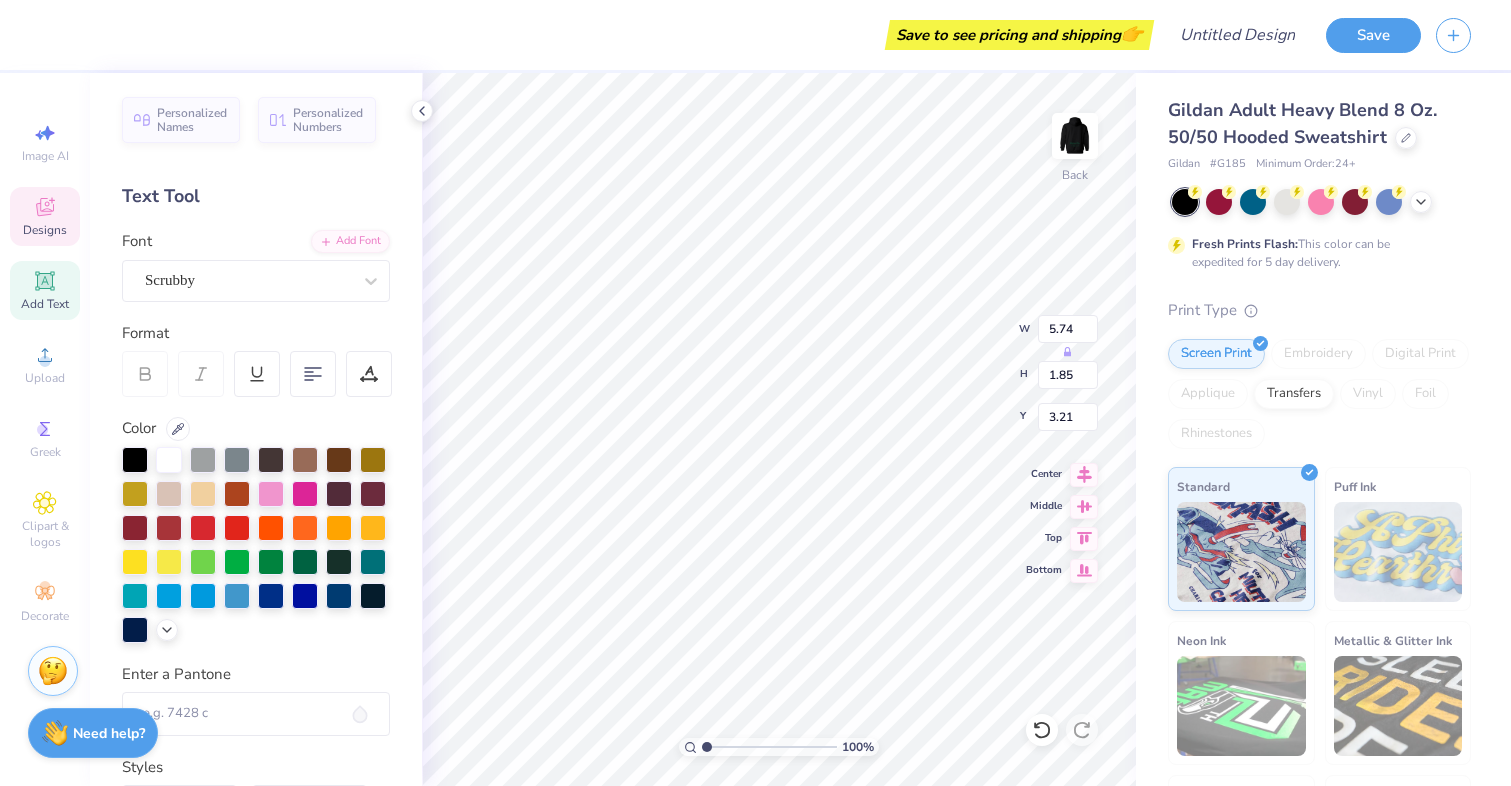 scroll, scrollTop: 0, scrollLeft: 0, axis: both 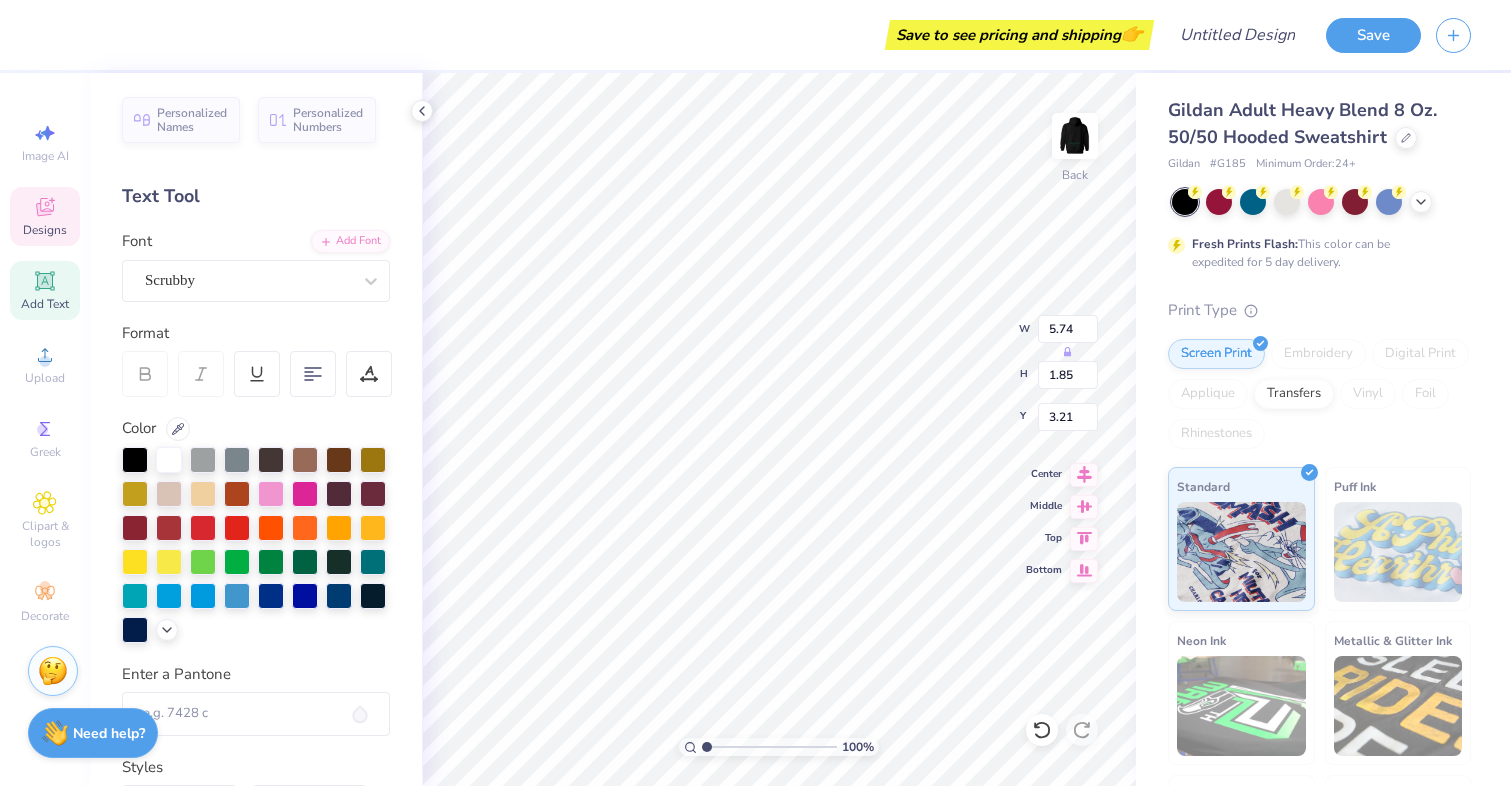 type on "The" 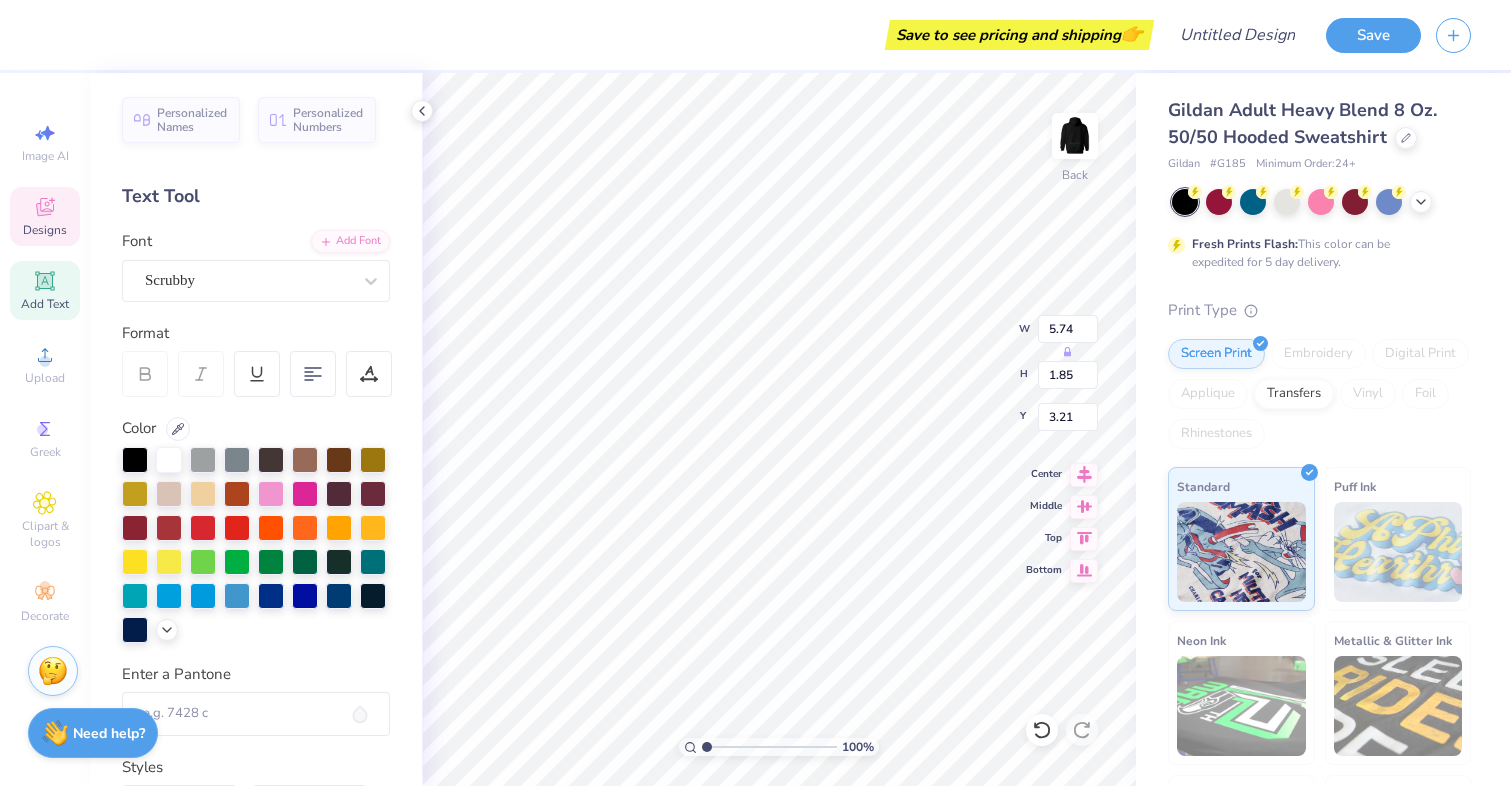 type on "7.74" 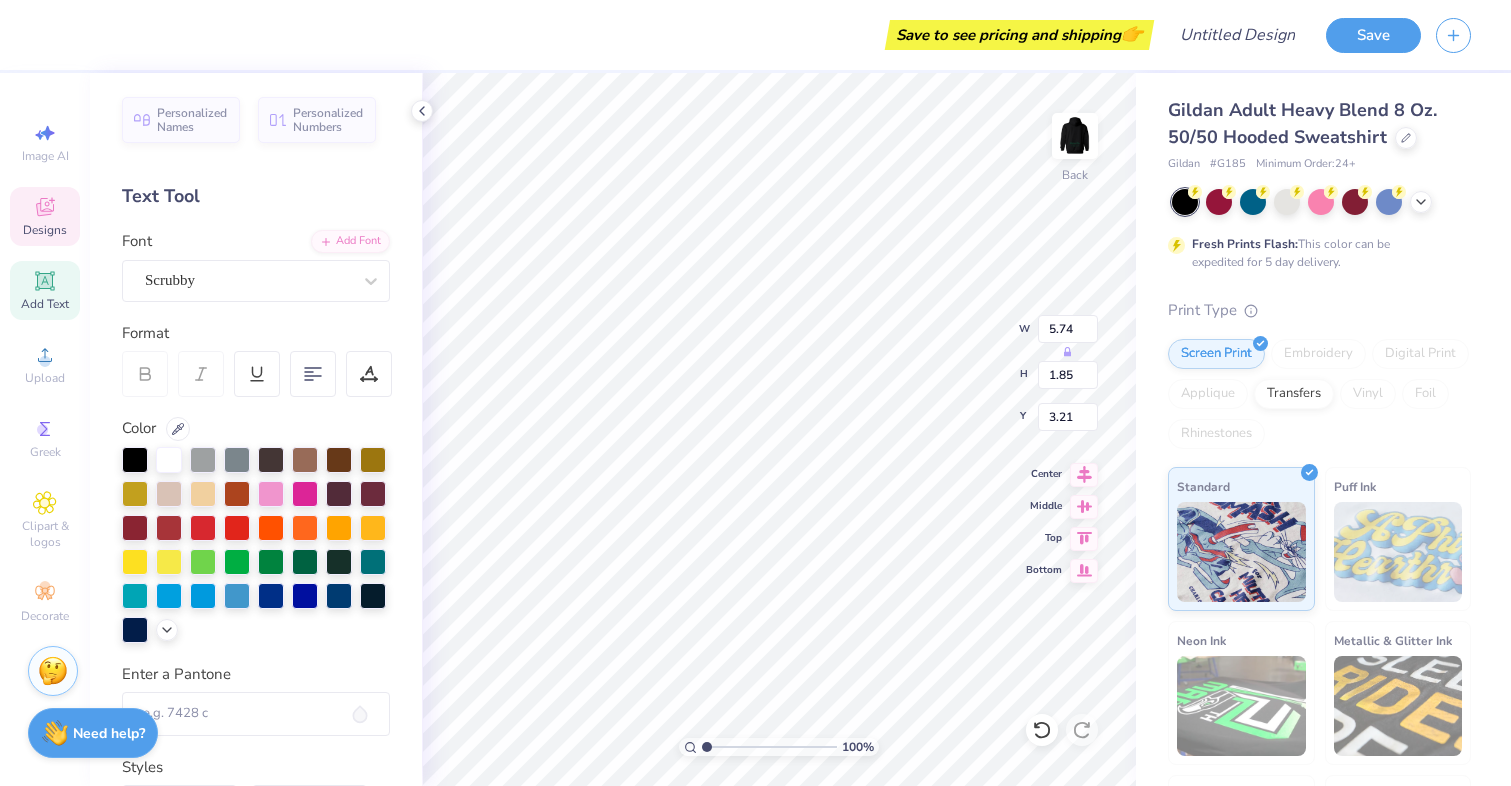 type on "2.41" 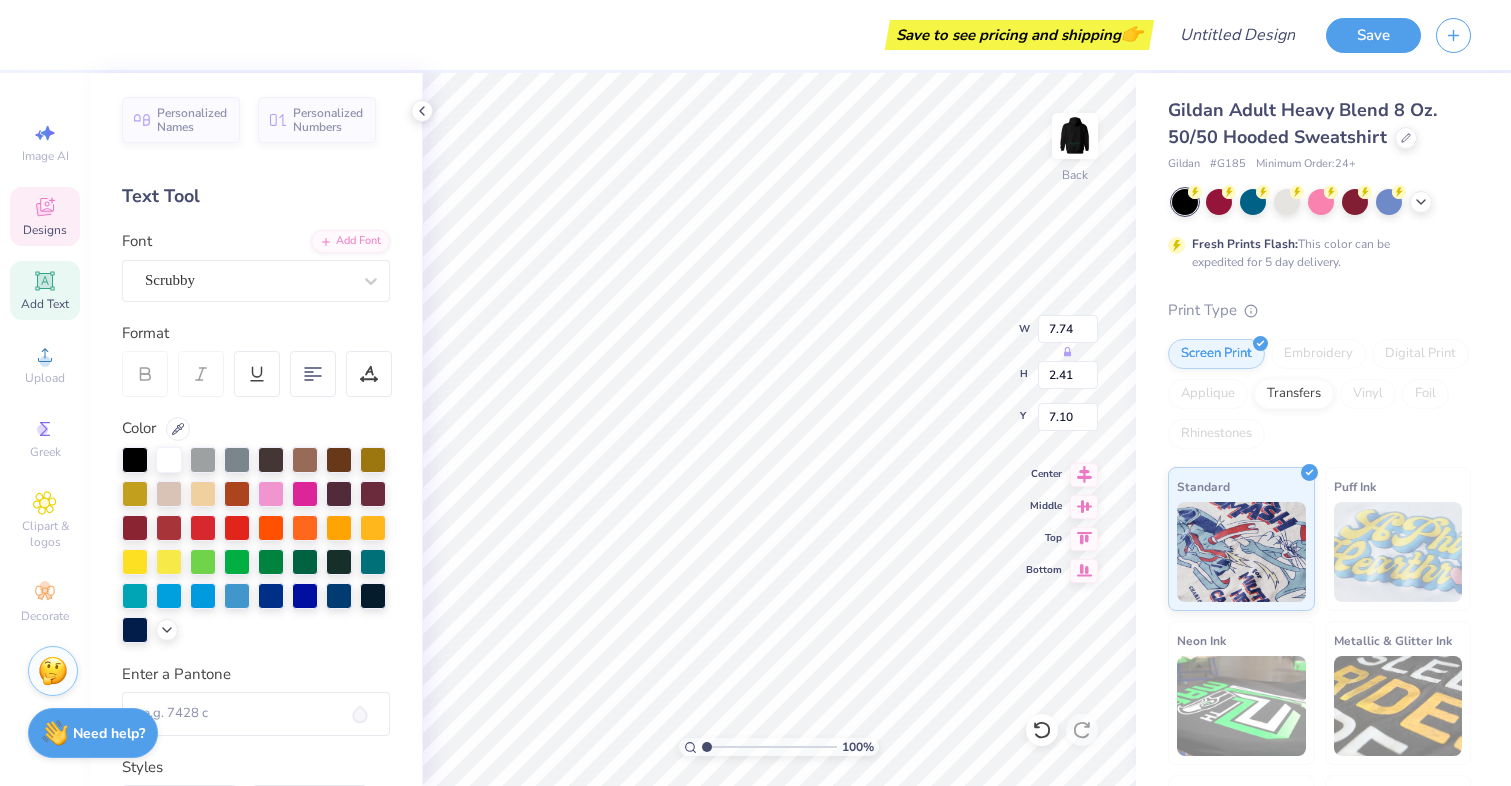 scroll, scrollTop: 0, scrollLeft: 0, axis: both 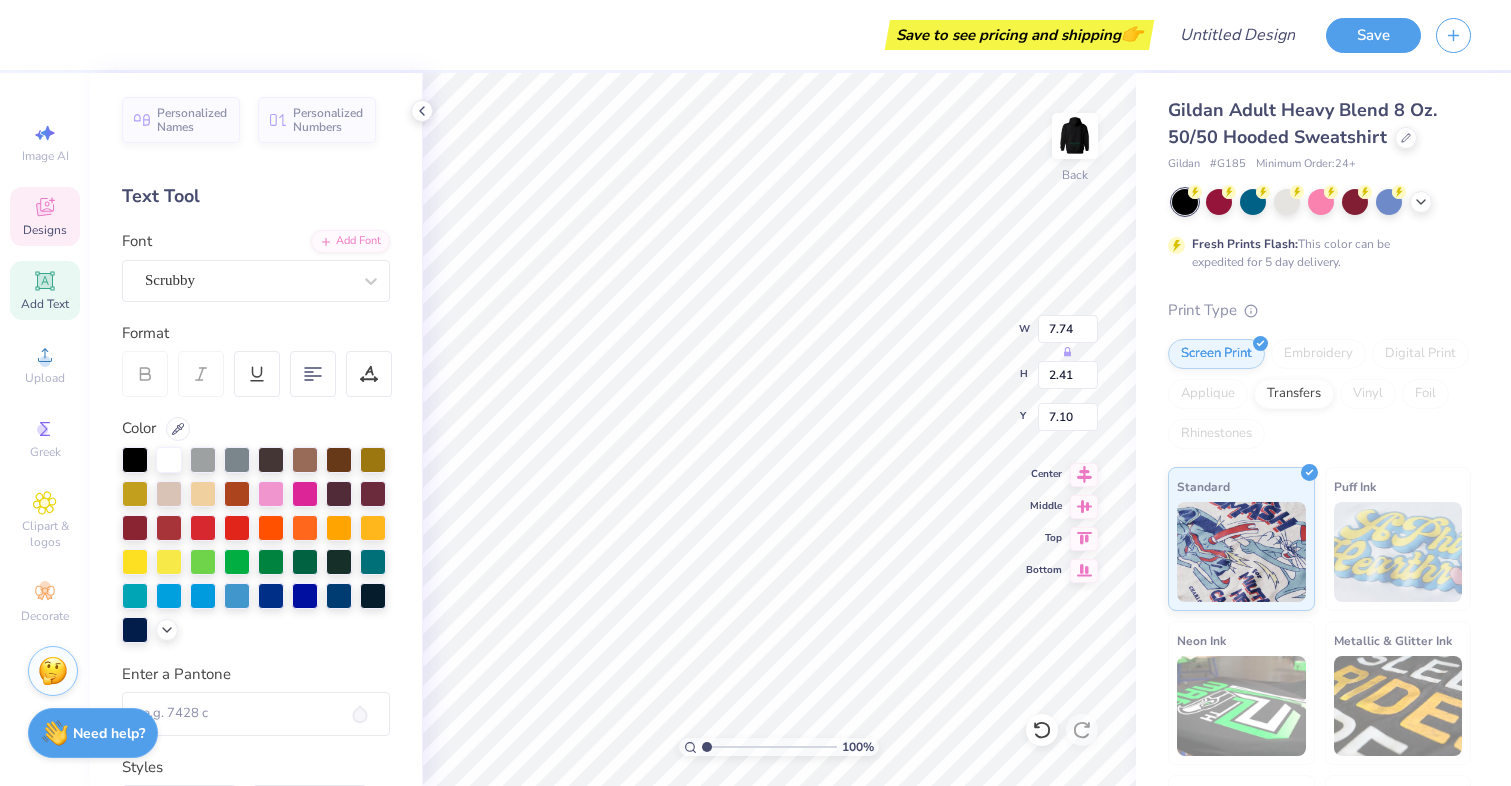 type on "2.47" 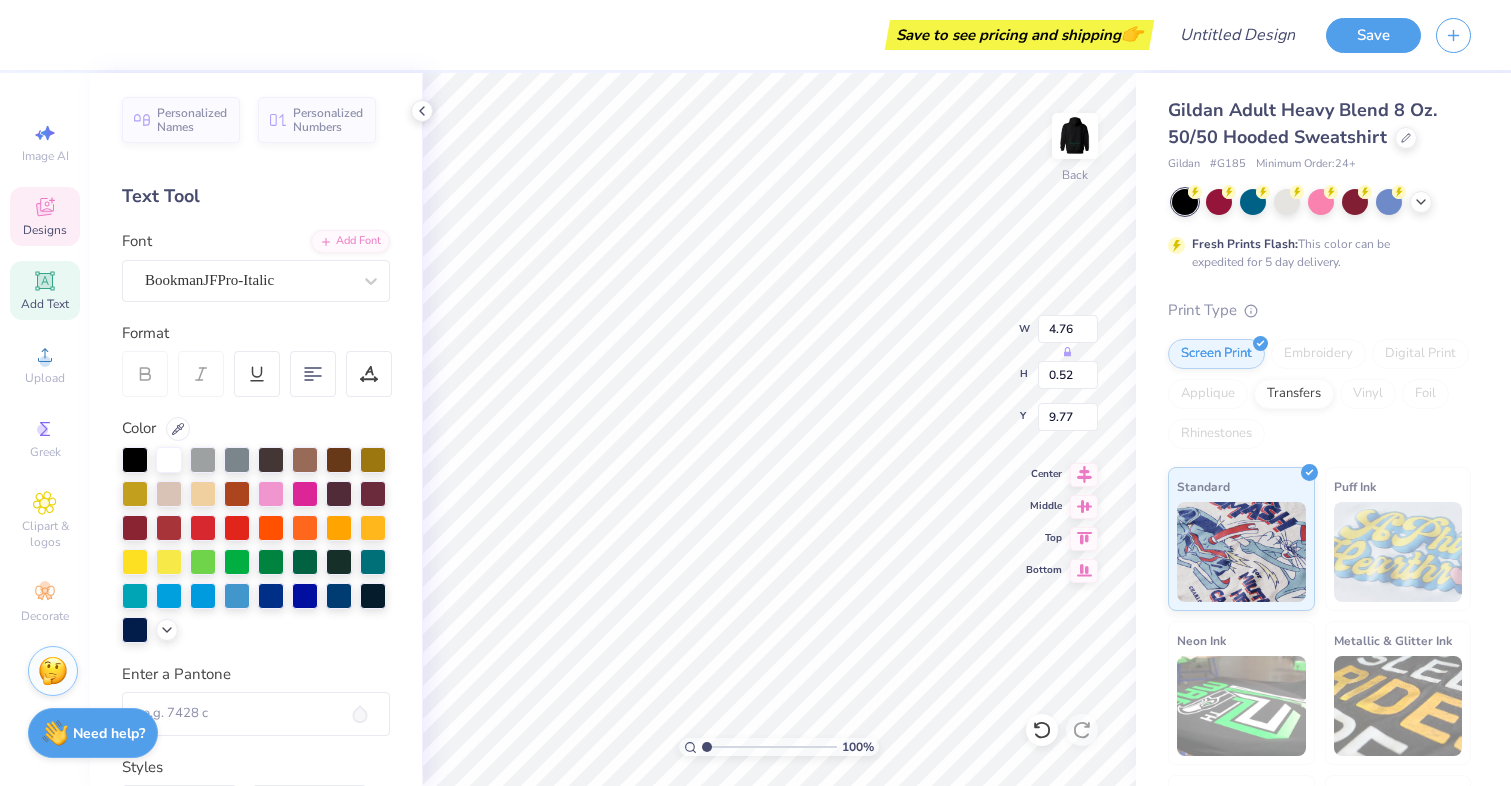 scroll, scrollTop: 0, scrollLeft: 0, axis: both 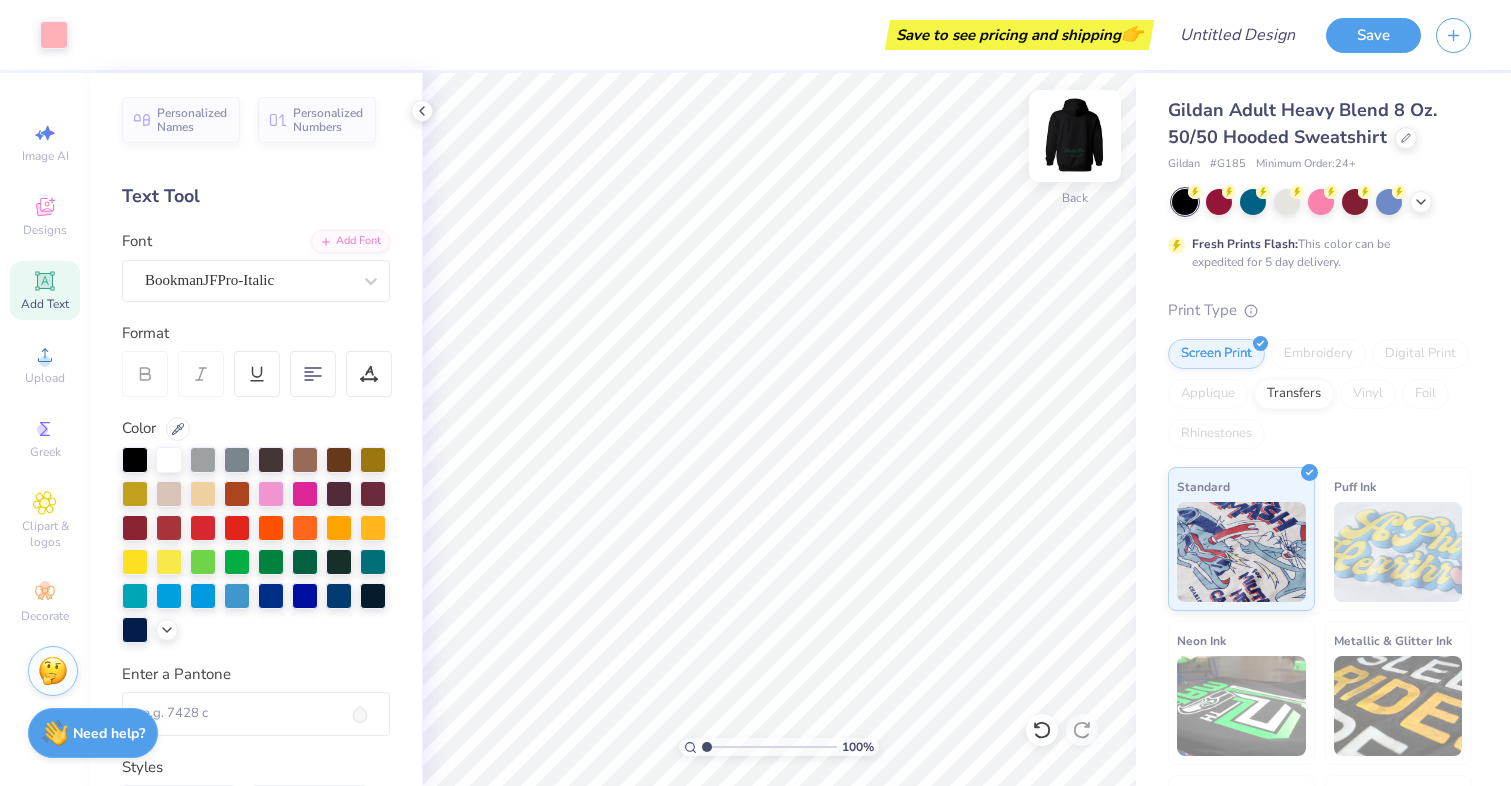 click at bounding box center (1075, 136) 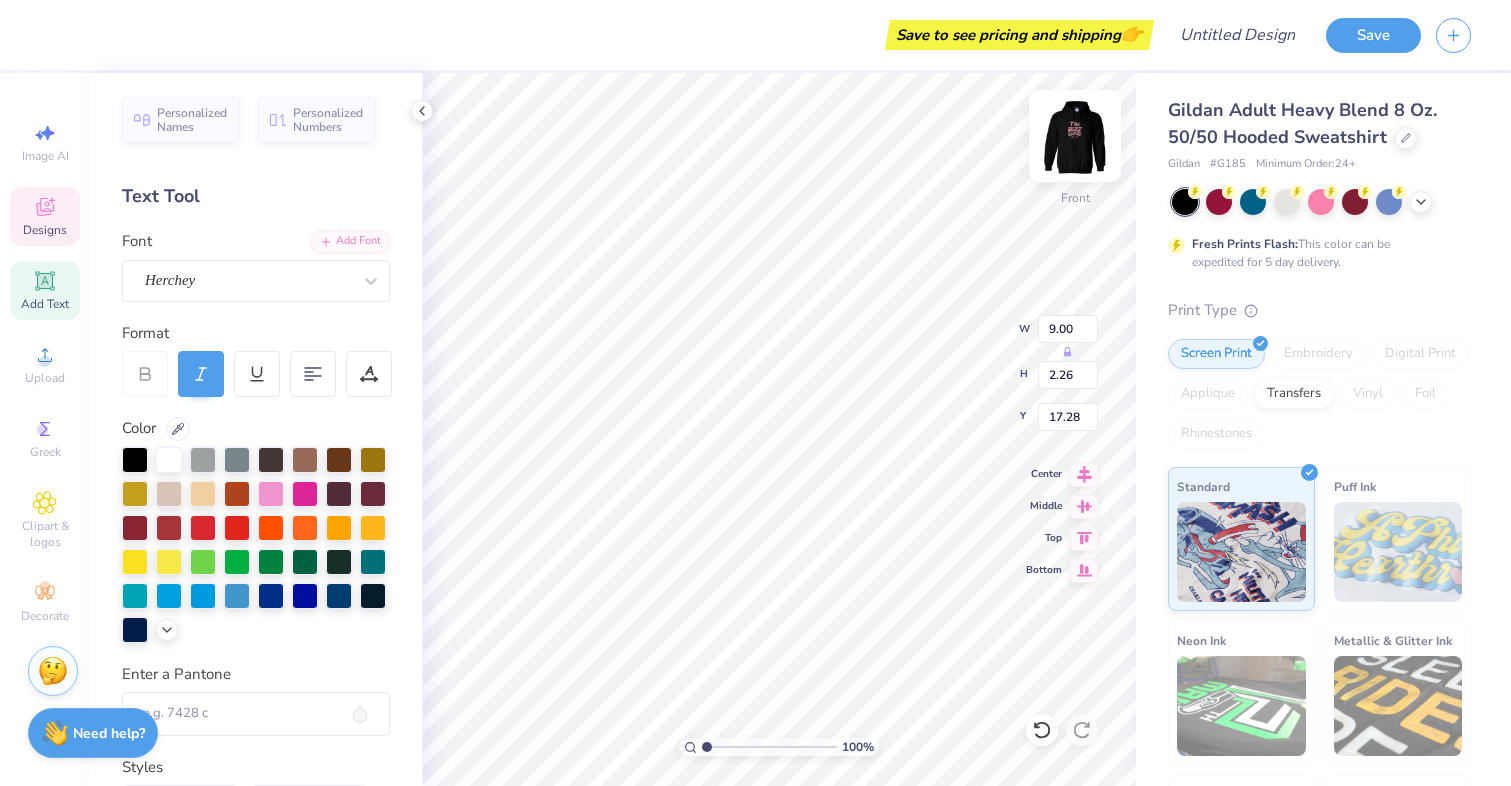 scroll, scrollTop: 0, scrollLeft: 2, axis: horizontal 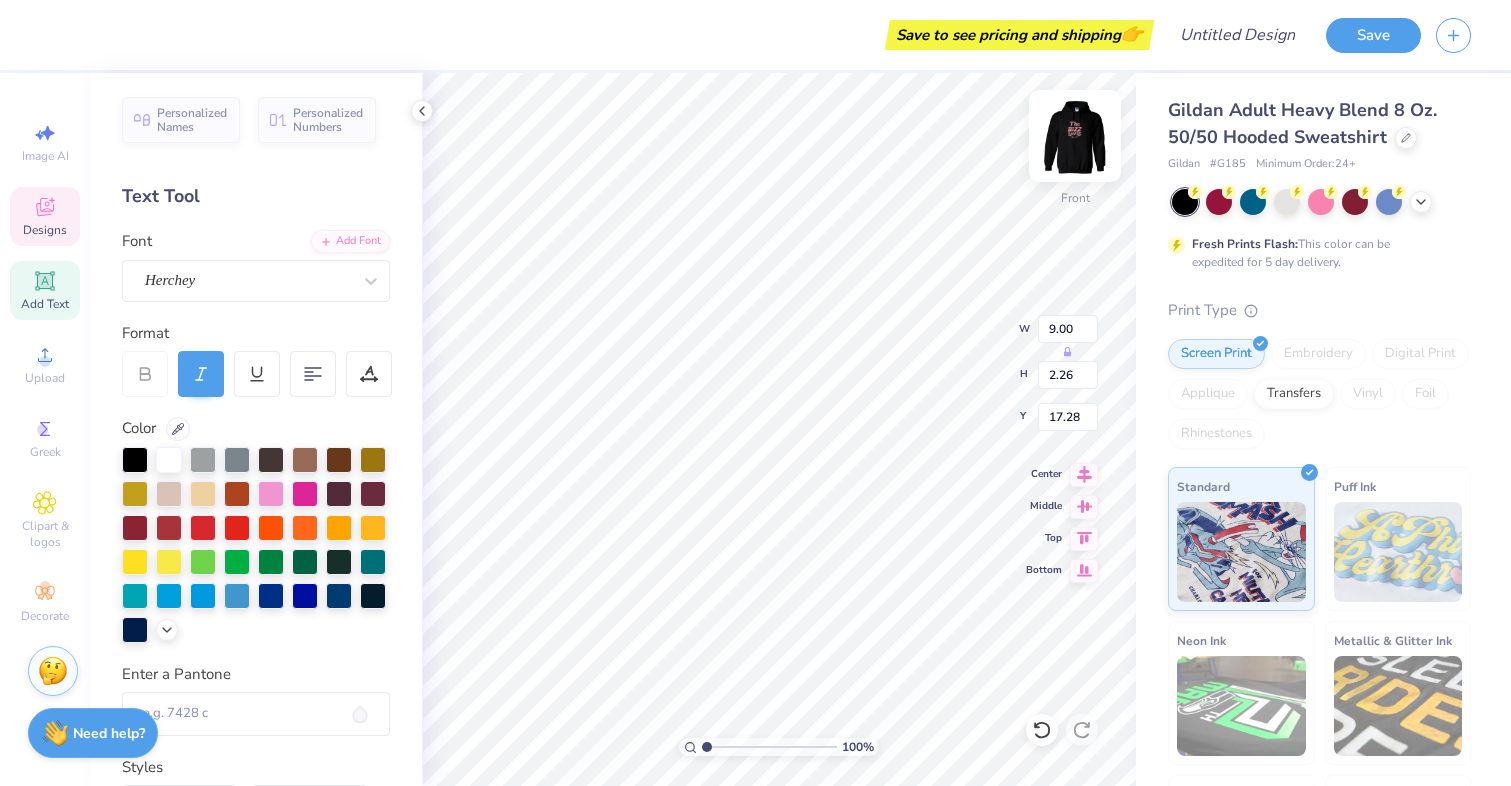 type on "Bizz" 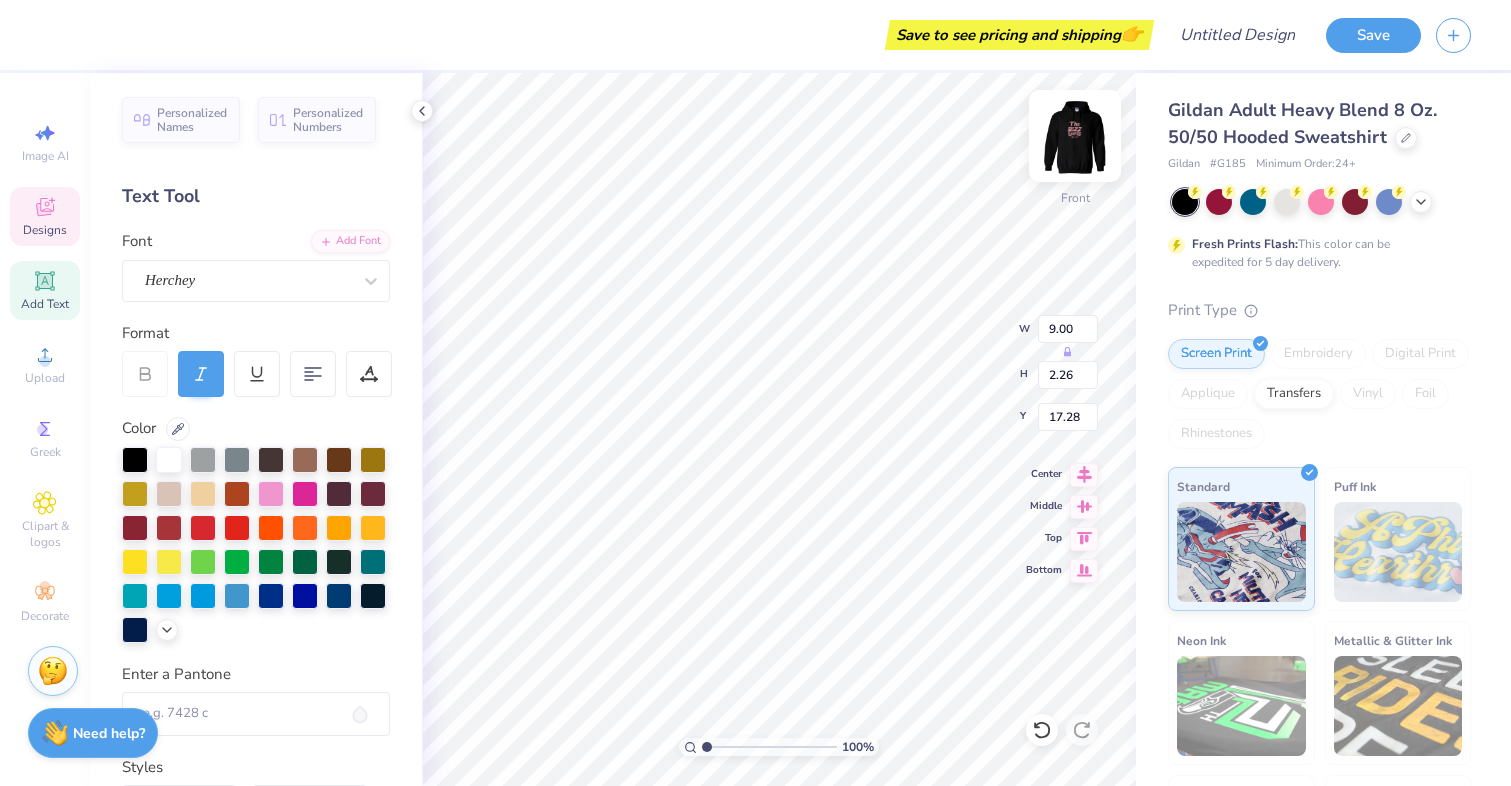 type on "1.02" 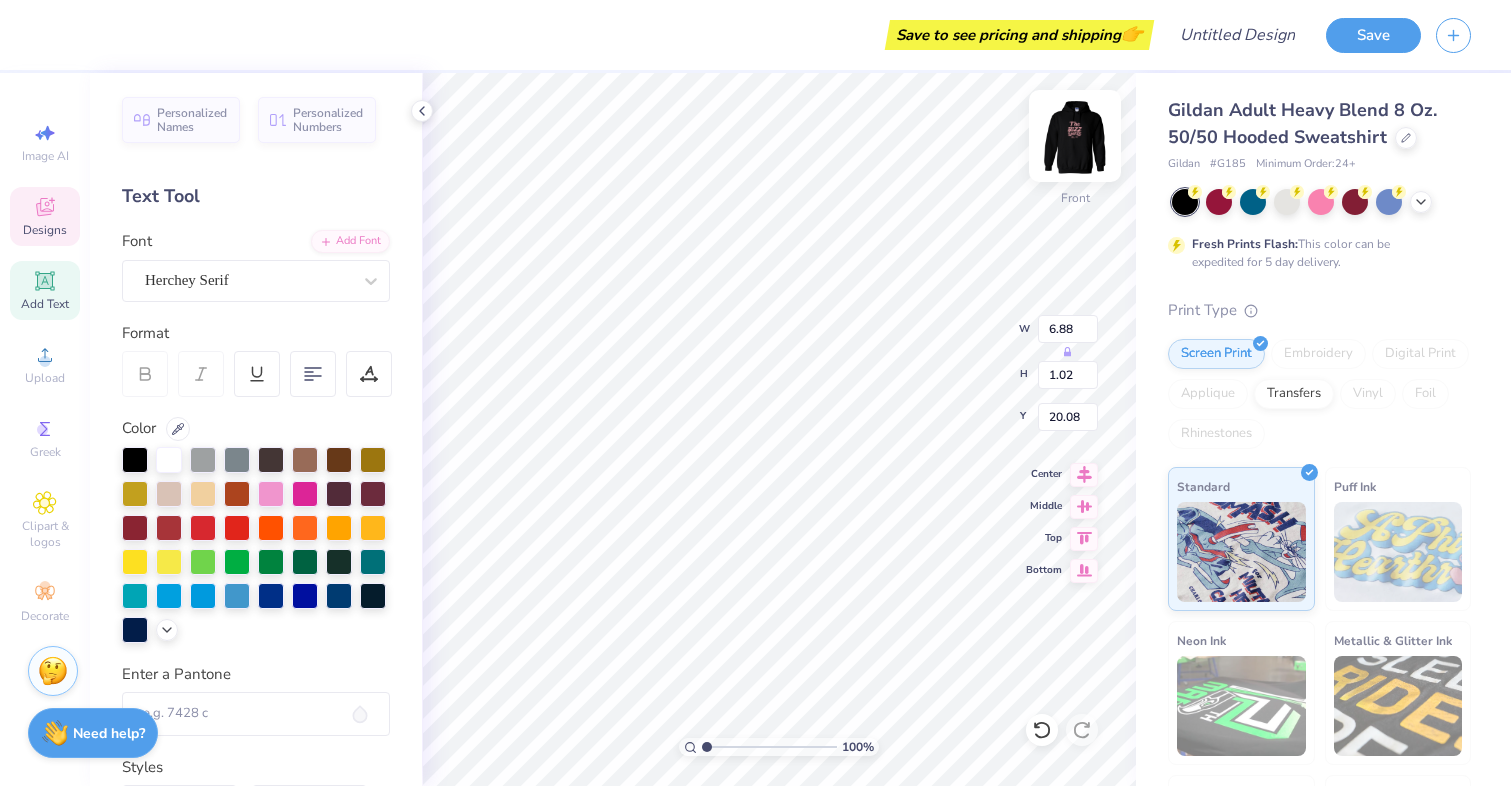 type on "3.06" 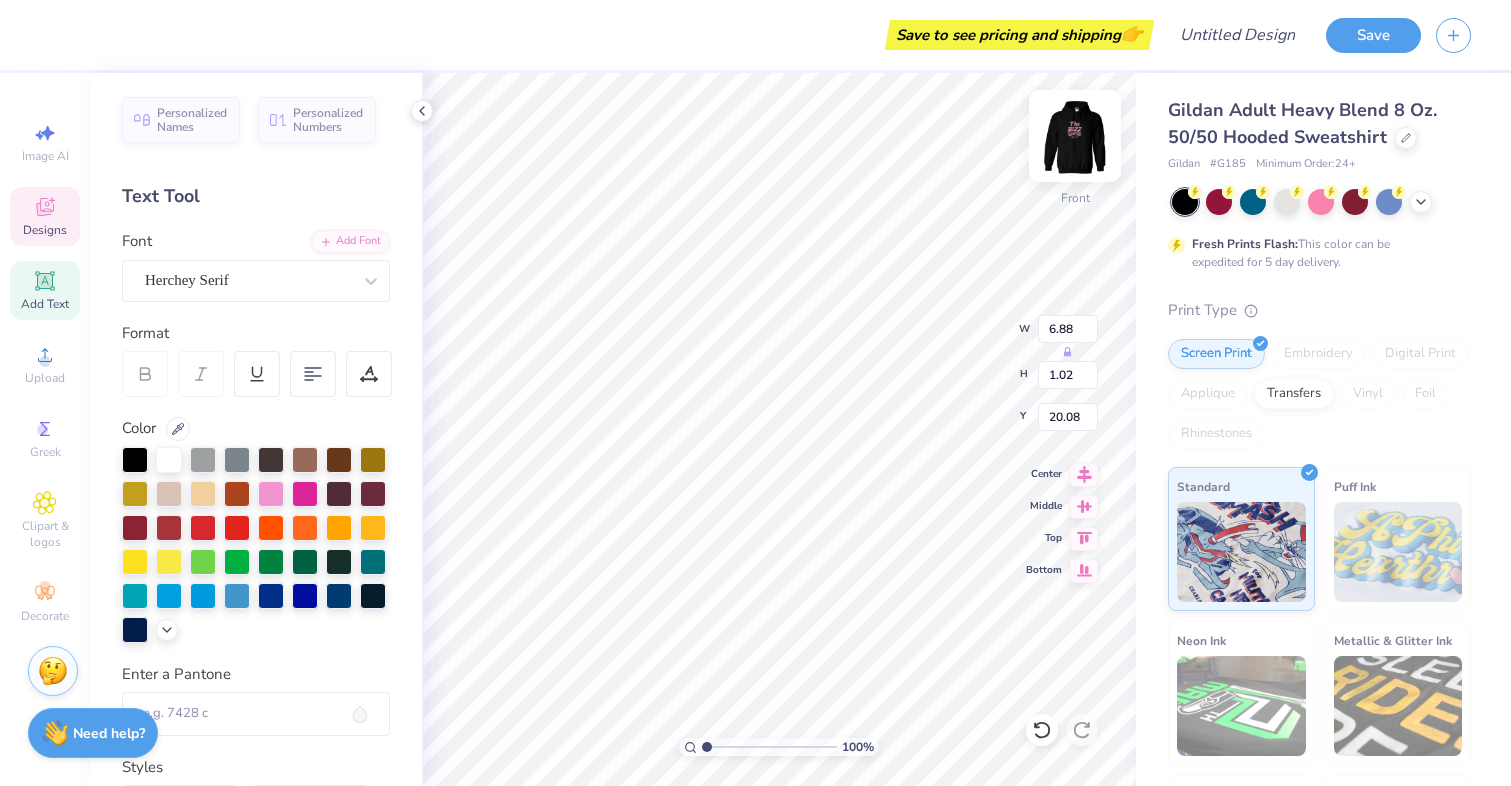 type on "0.37" 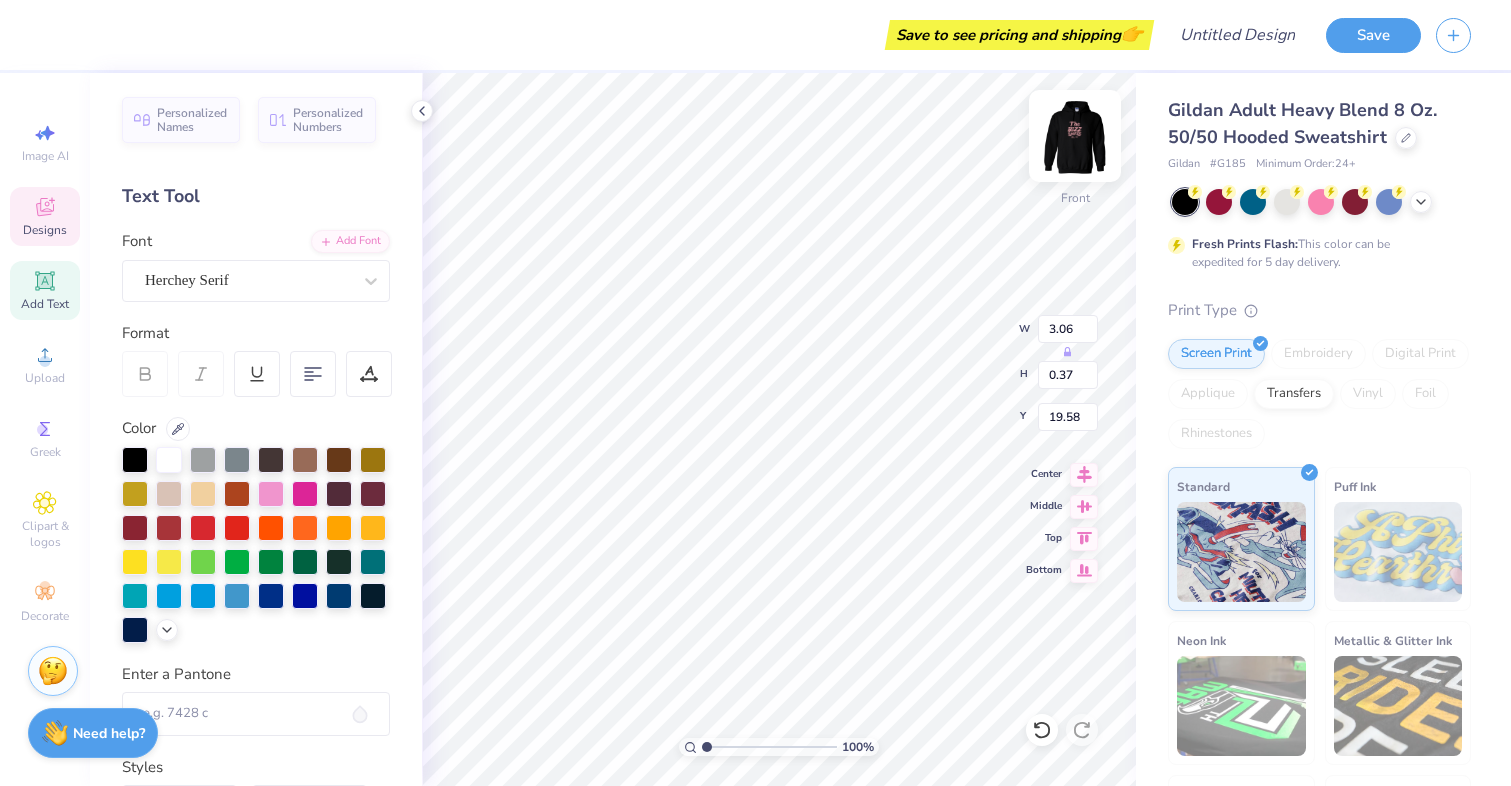 scroll, scrollTop: 0, scrollLeft: 4, axis: horizontal 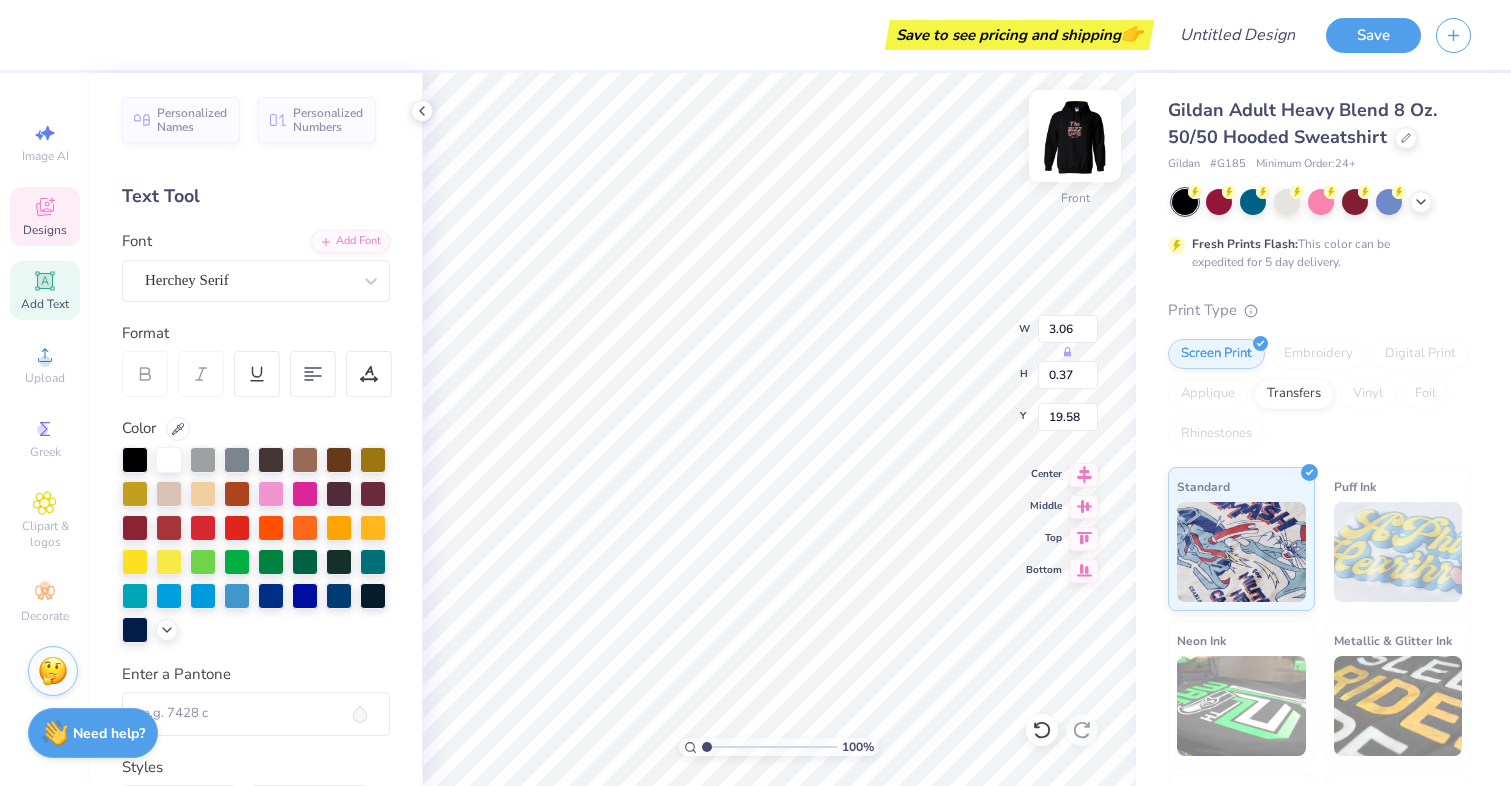 type on "E S T .  2024" 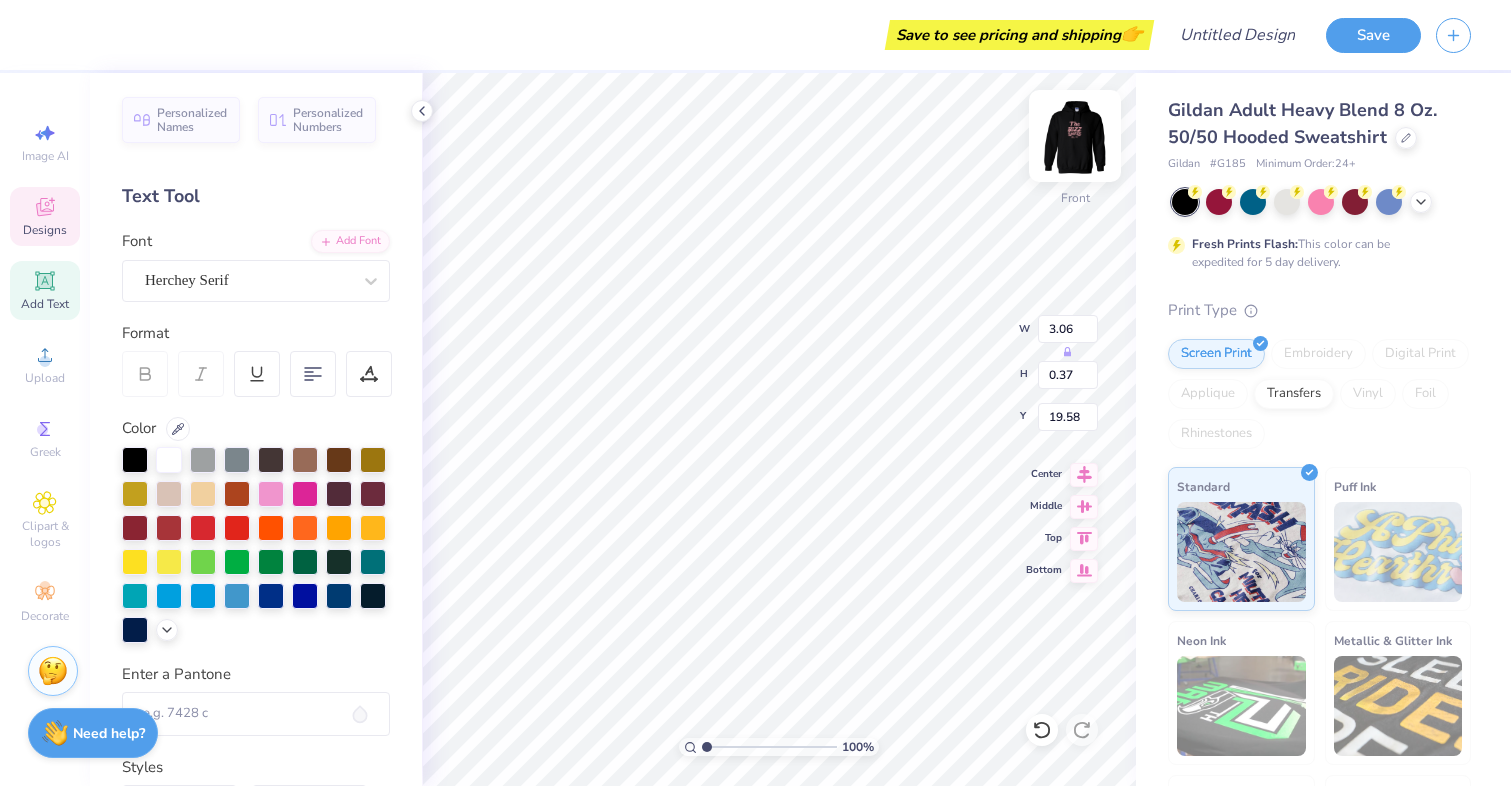 scroll, scrollTop: 0, scrollLeft: 3, axis: horizontal 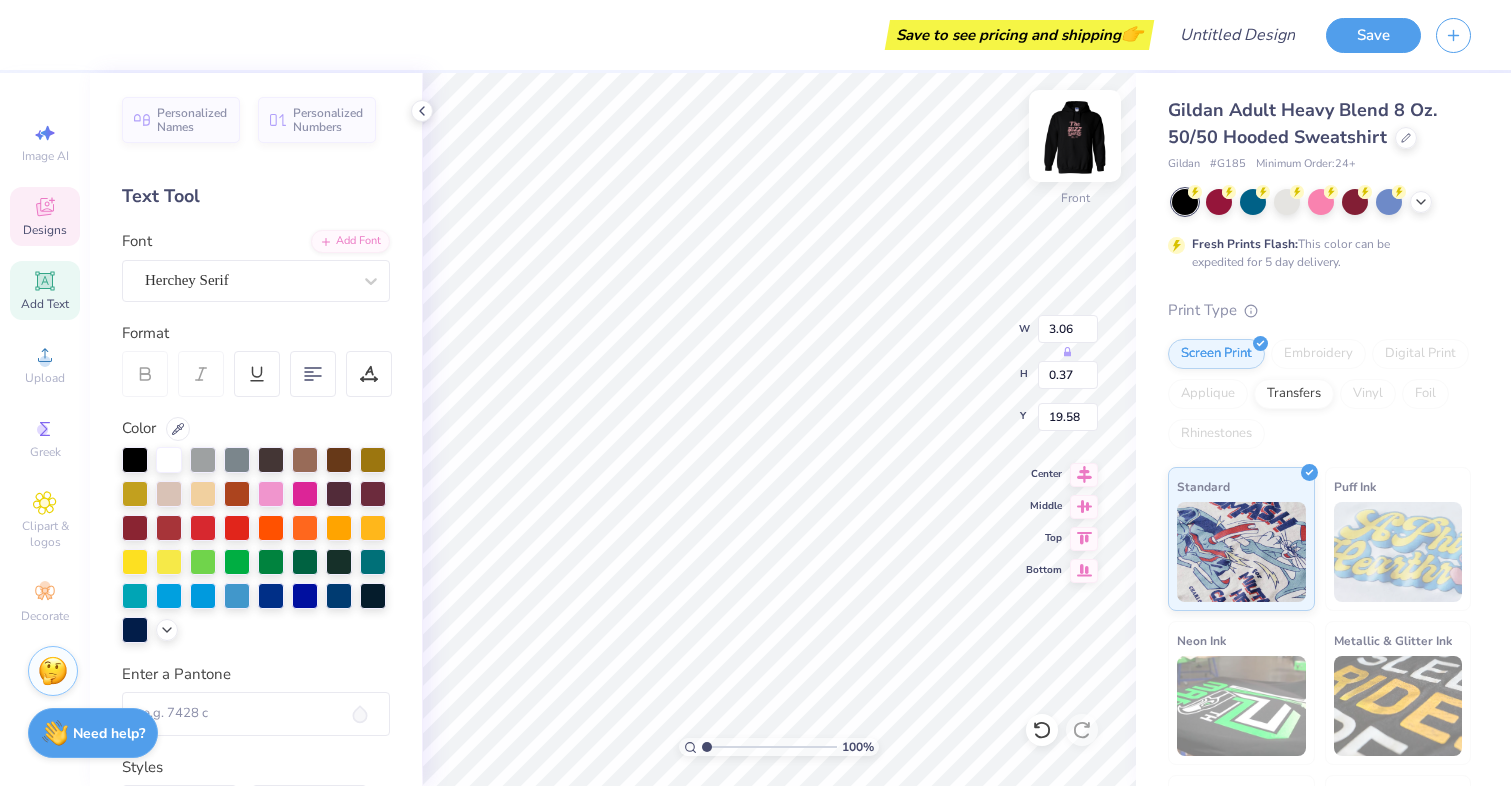 type on "6.88" 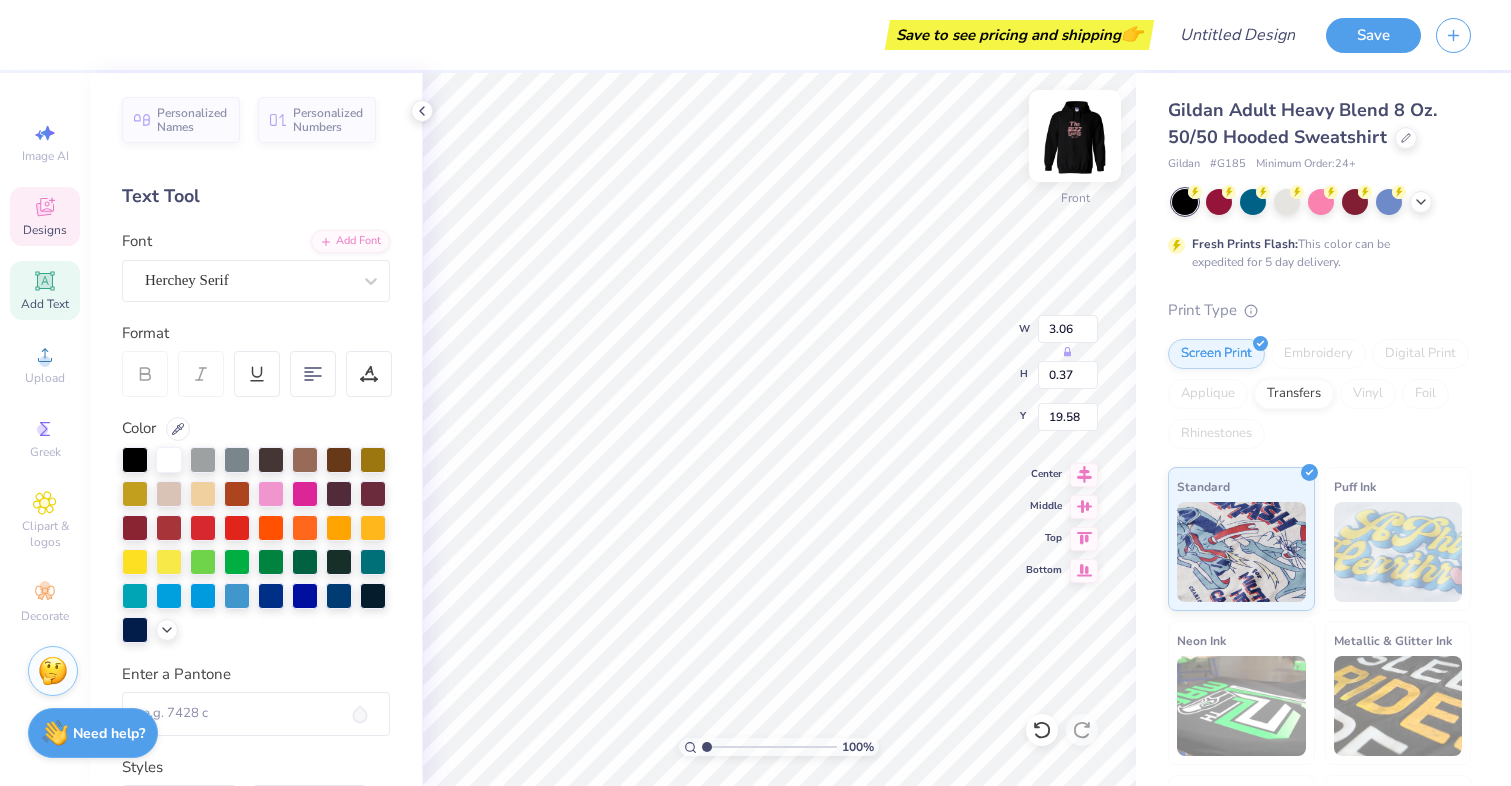 type on "1.02" 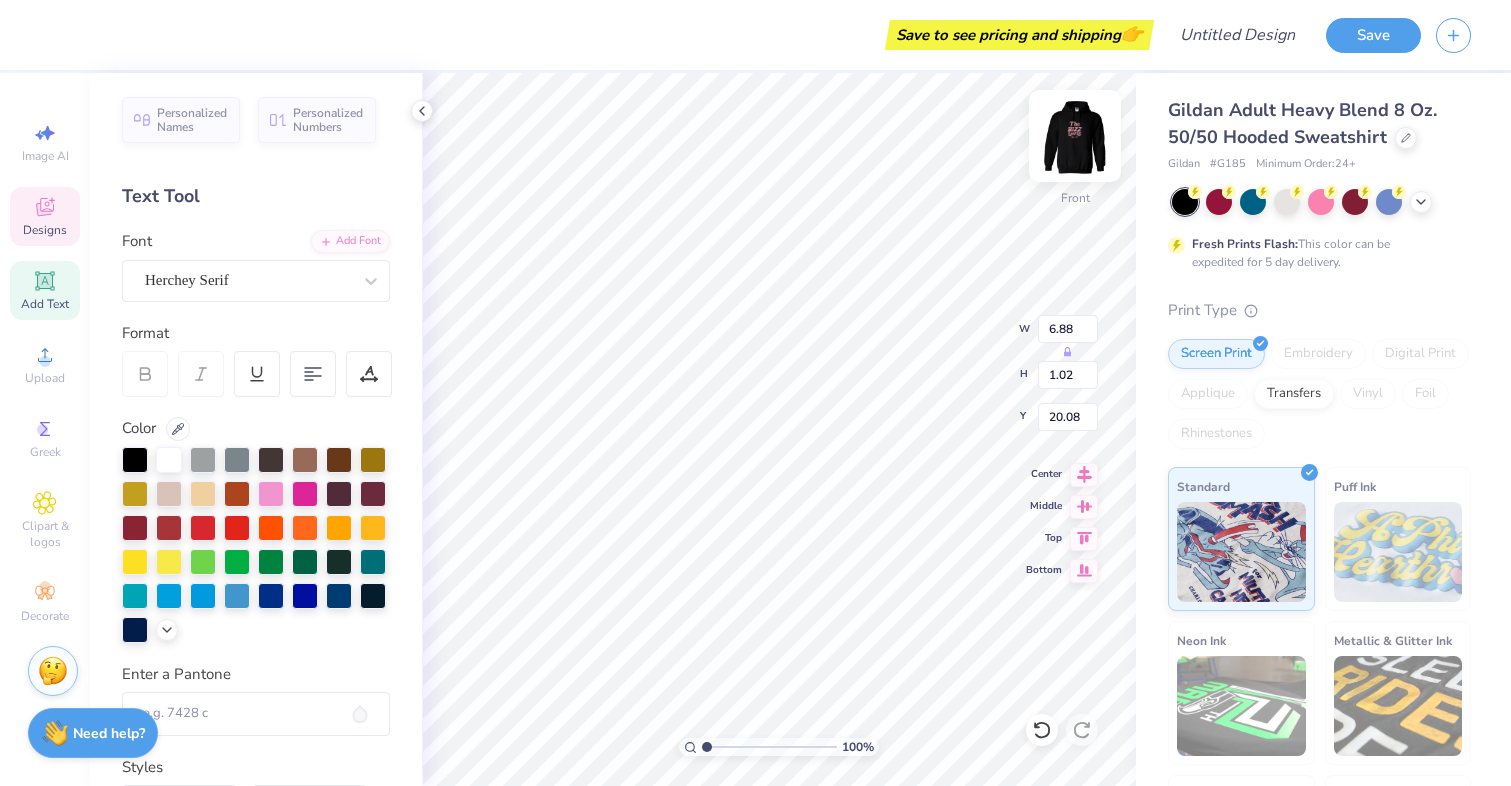 scroll, scrollTop: 0, scrollLeft: 4, axis: horizontal 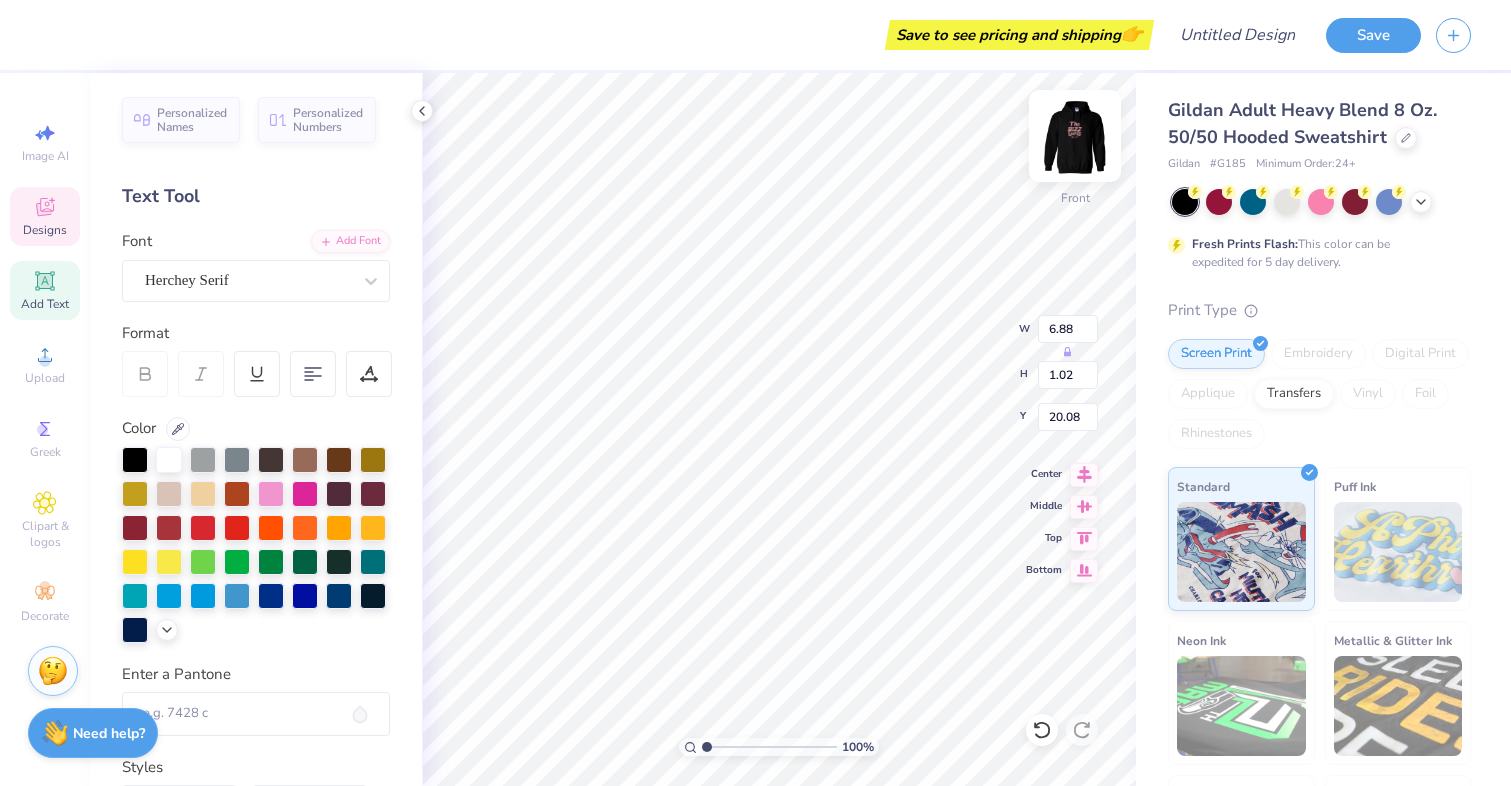 type on "penn STATE" 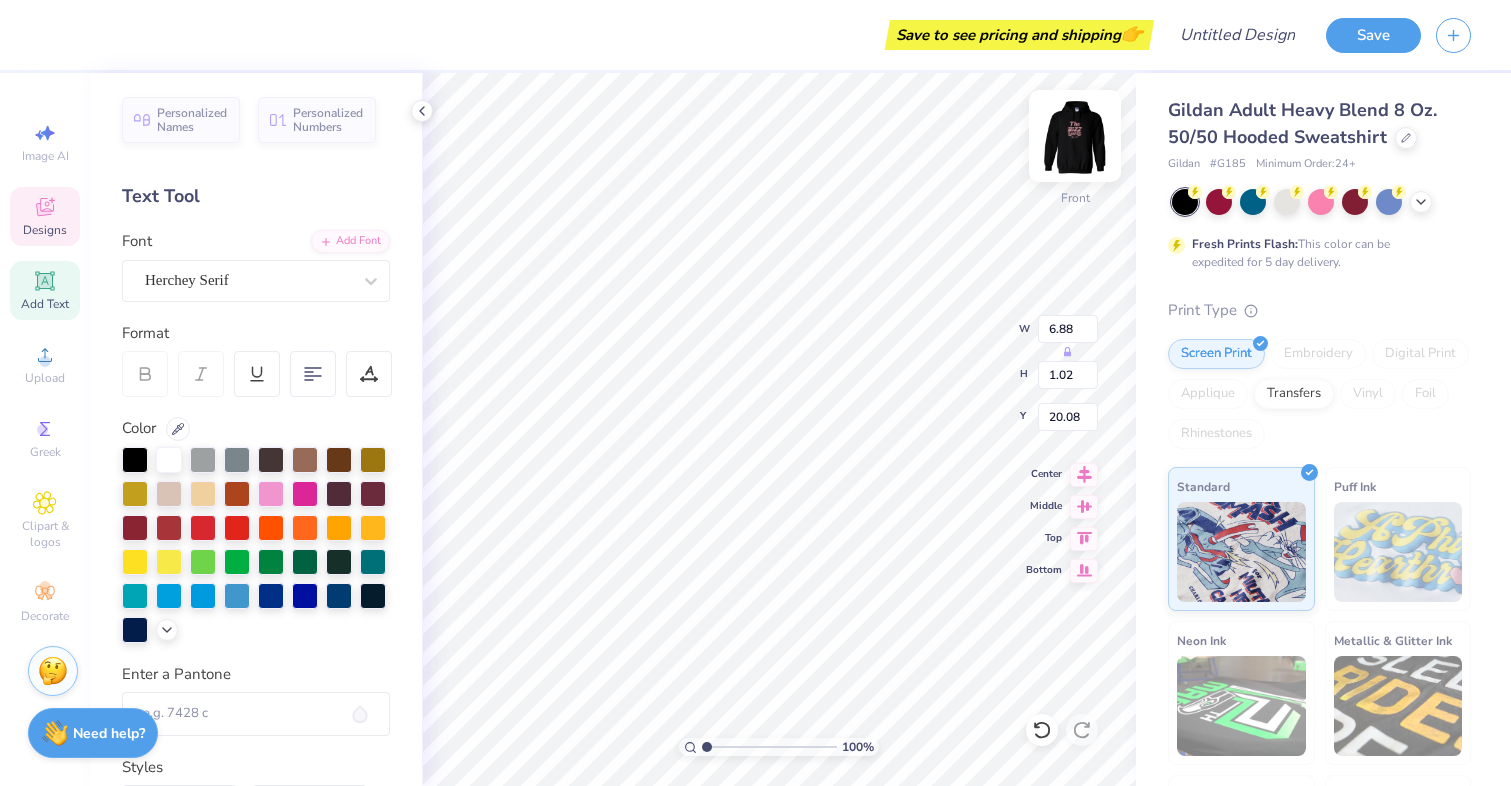 scroll, scrollTop: 0, scrollLeft: 3, axis: horizontal 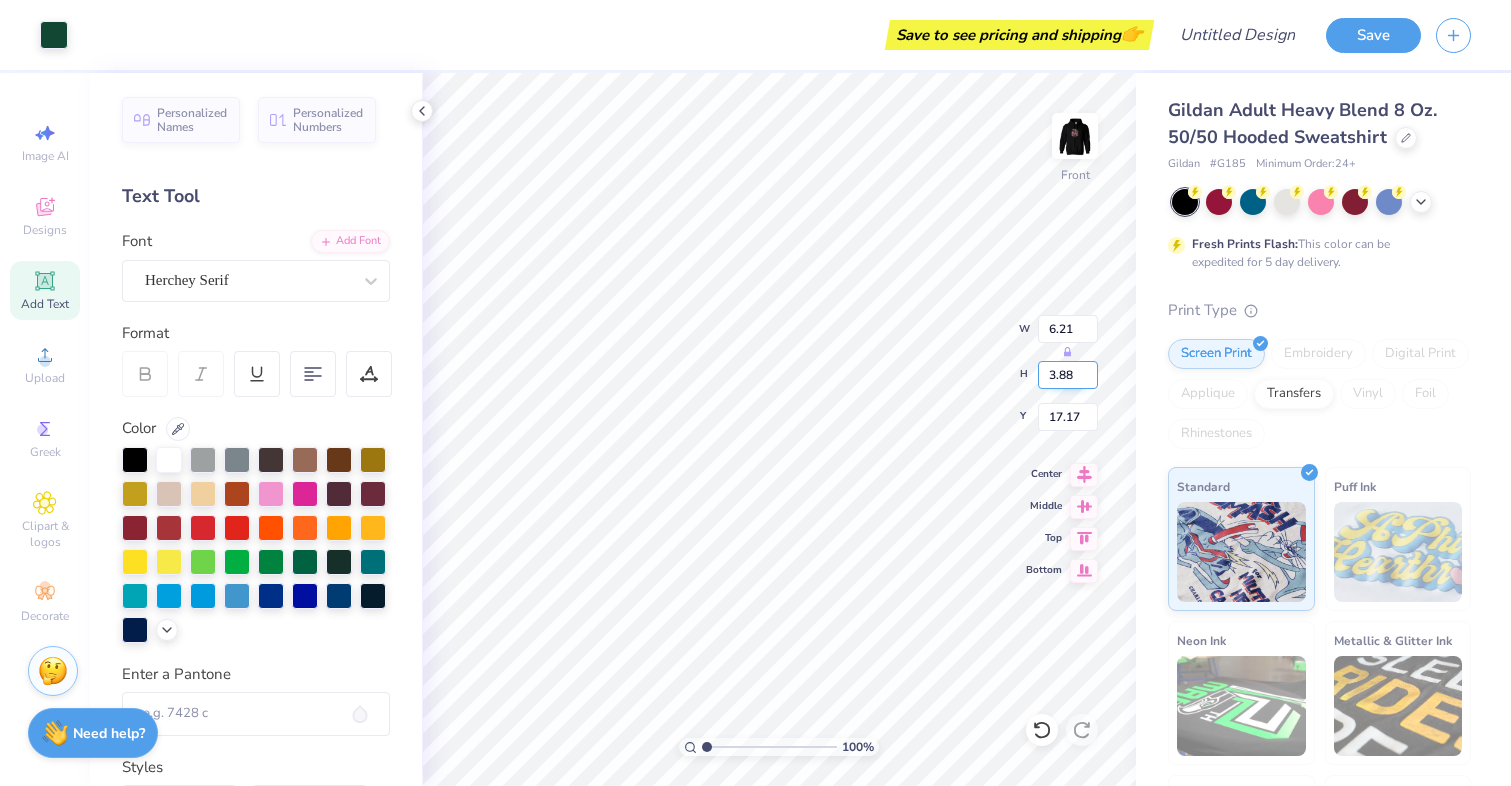 click at bounding box center (1287, 202) 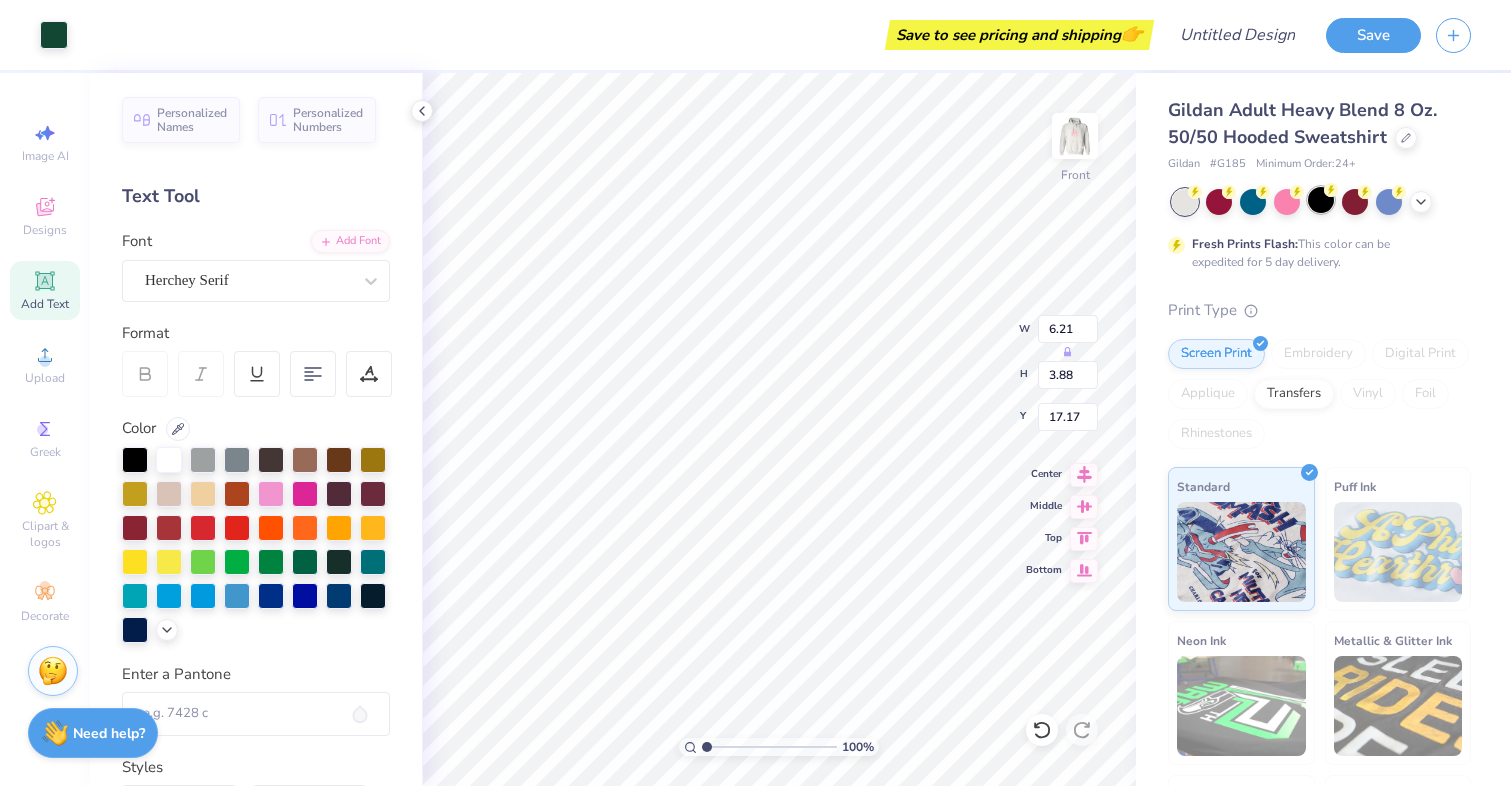 click at bounding box center (1321, 200) 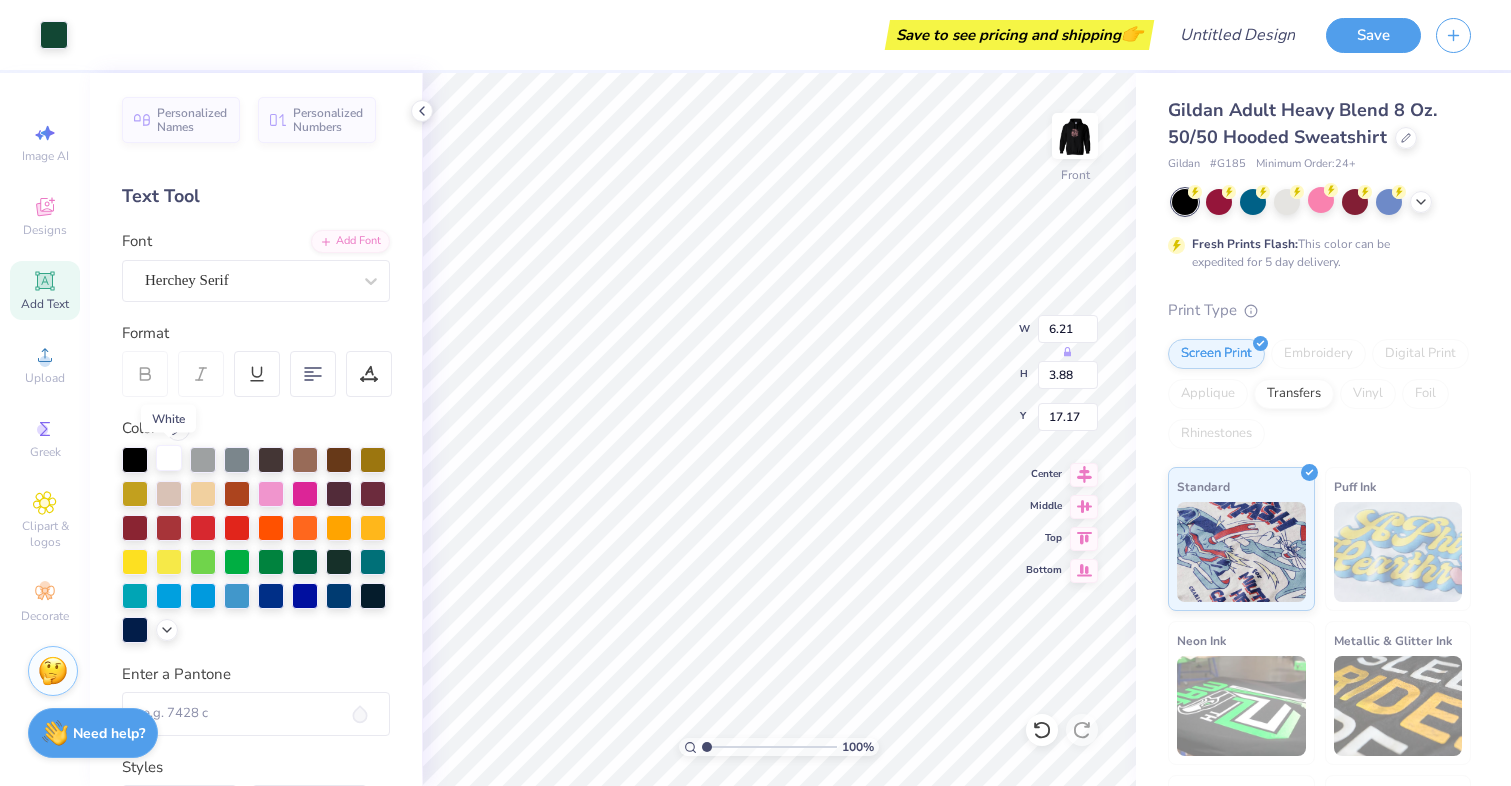 click at bounding box center [169, 458] 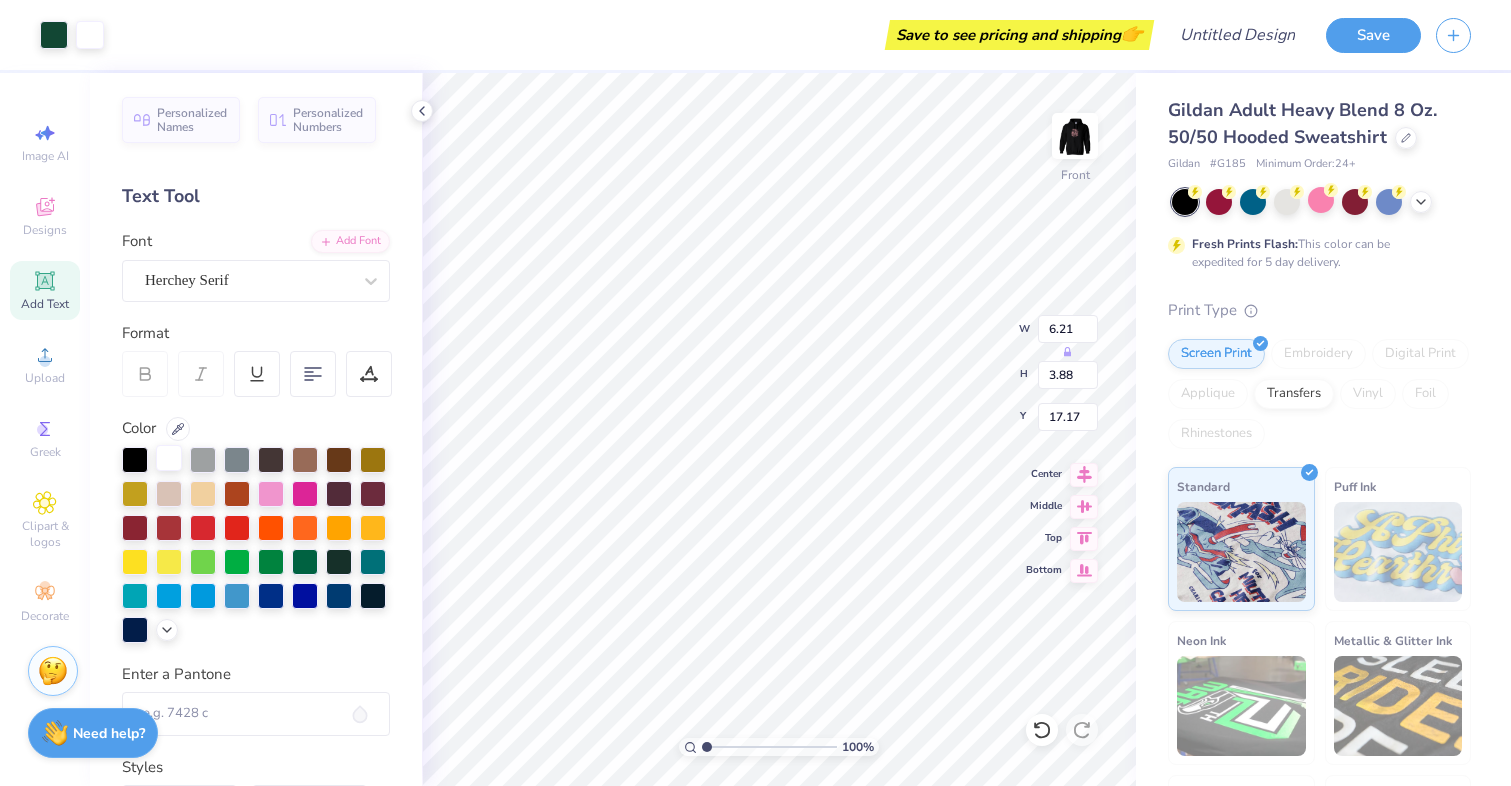 click at bounding box center [169, 458] 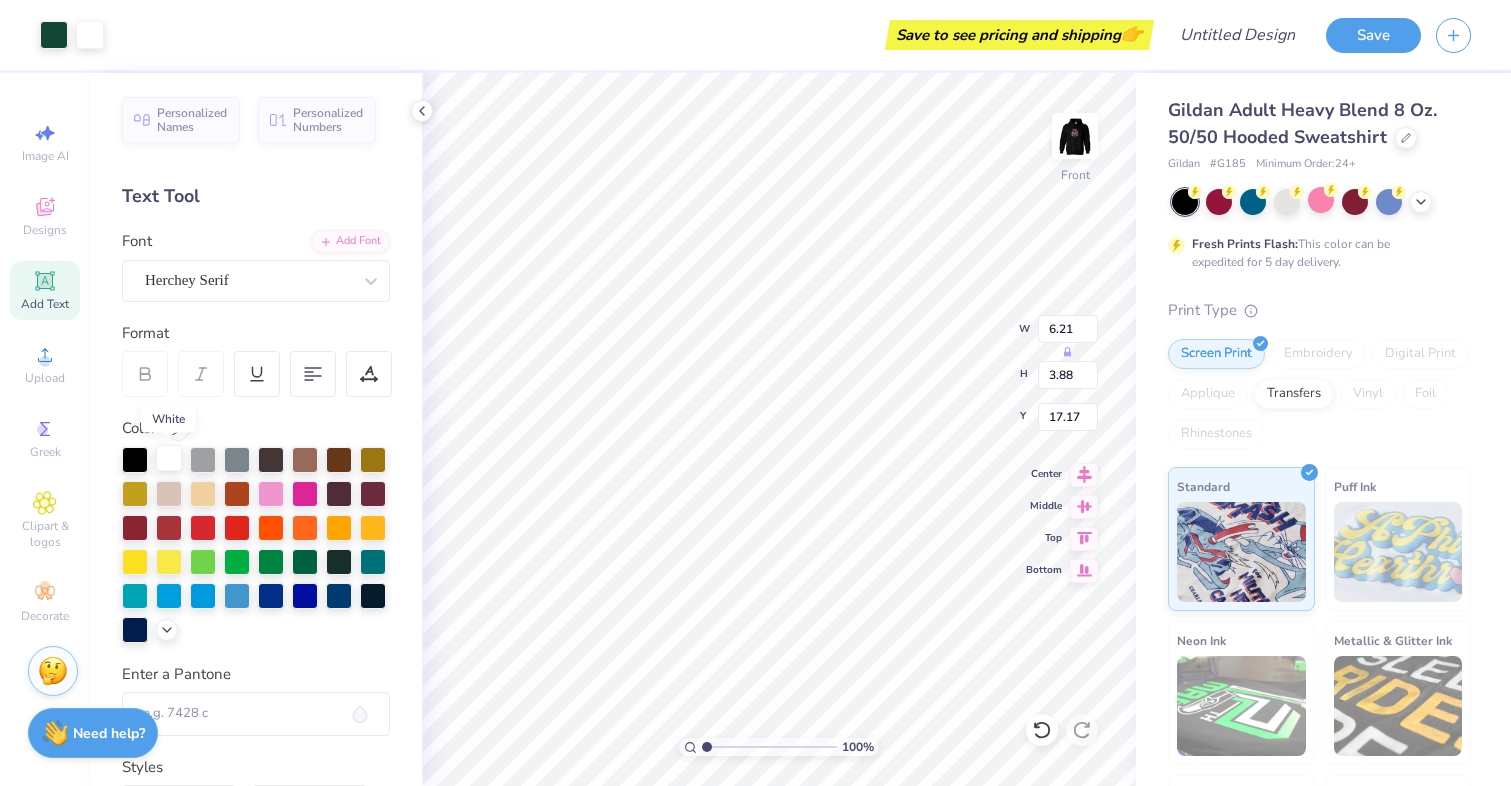 click at bounding box center (169, 458) 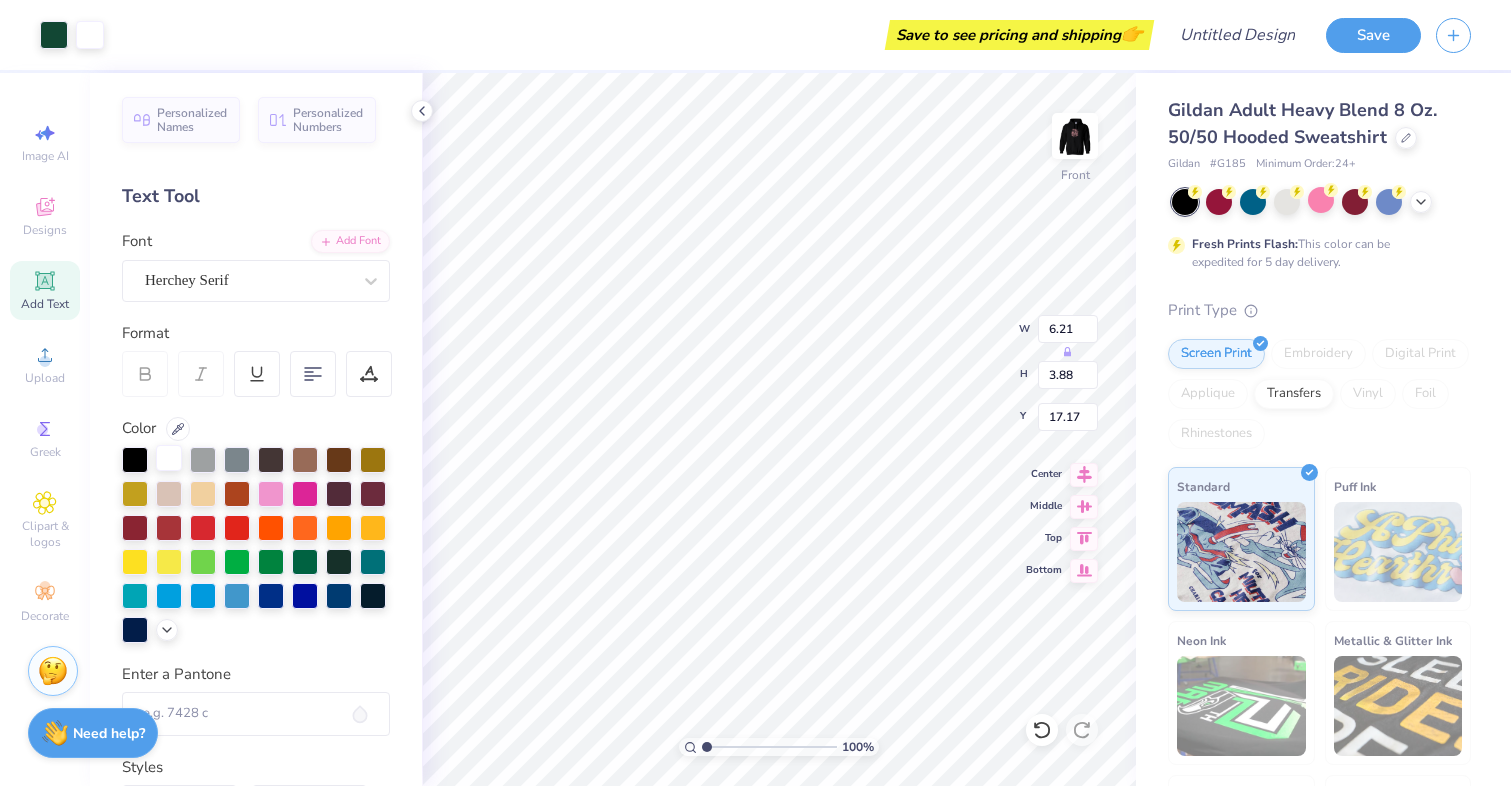 click at bounding box center (169, 458) 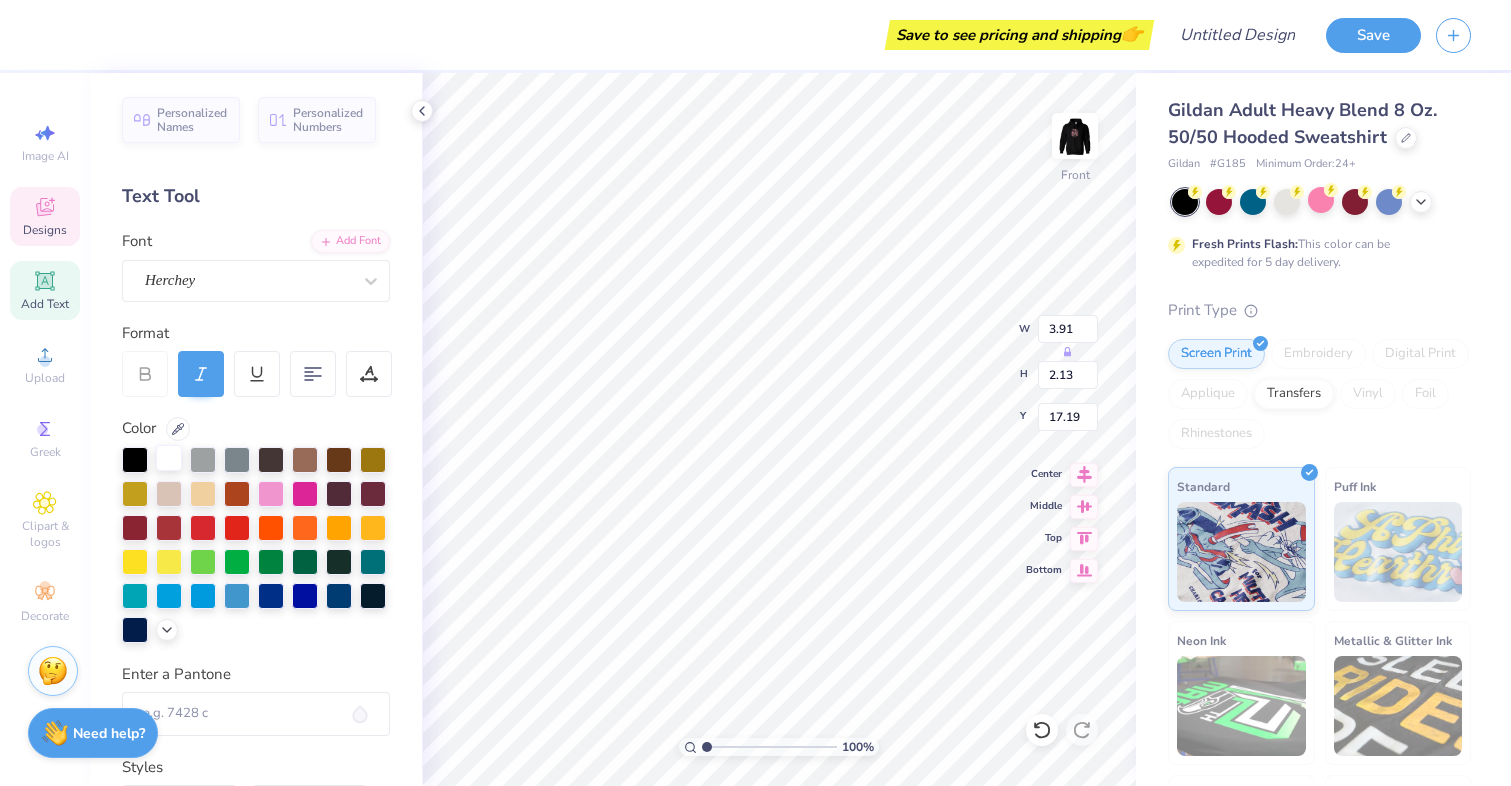 click at bounding box center [169, 458] 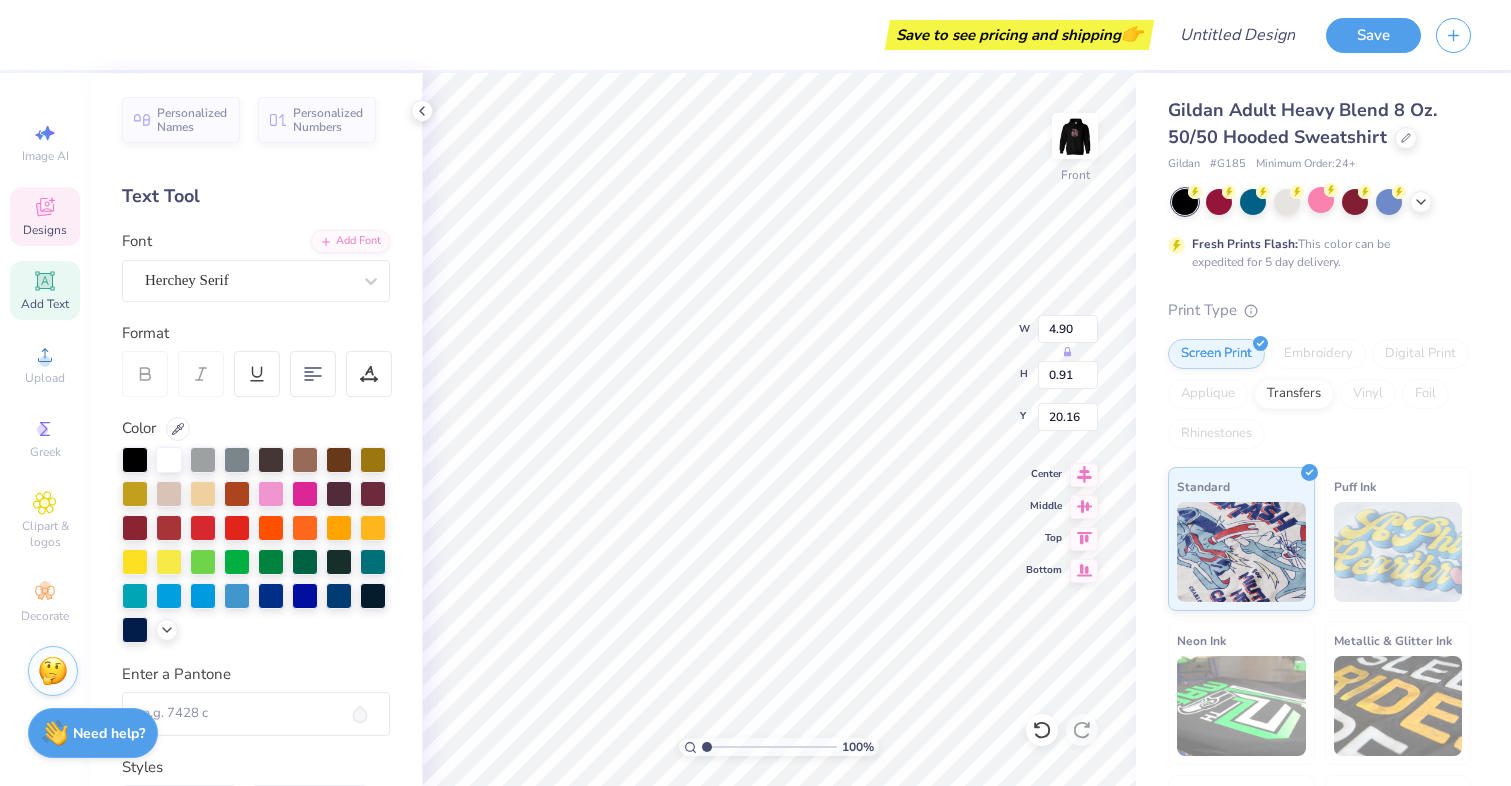 type on "2.82" 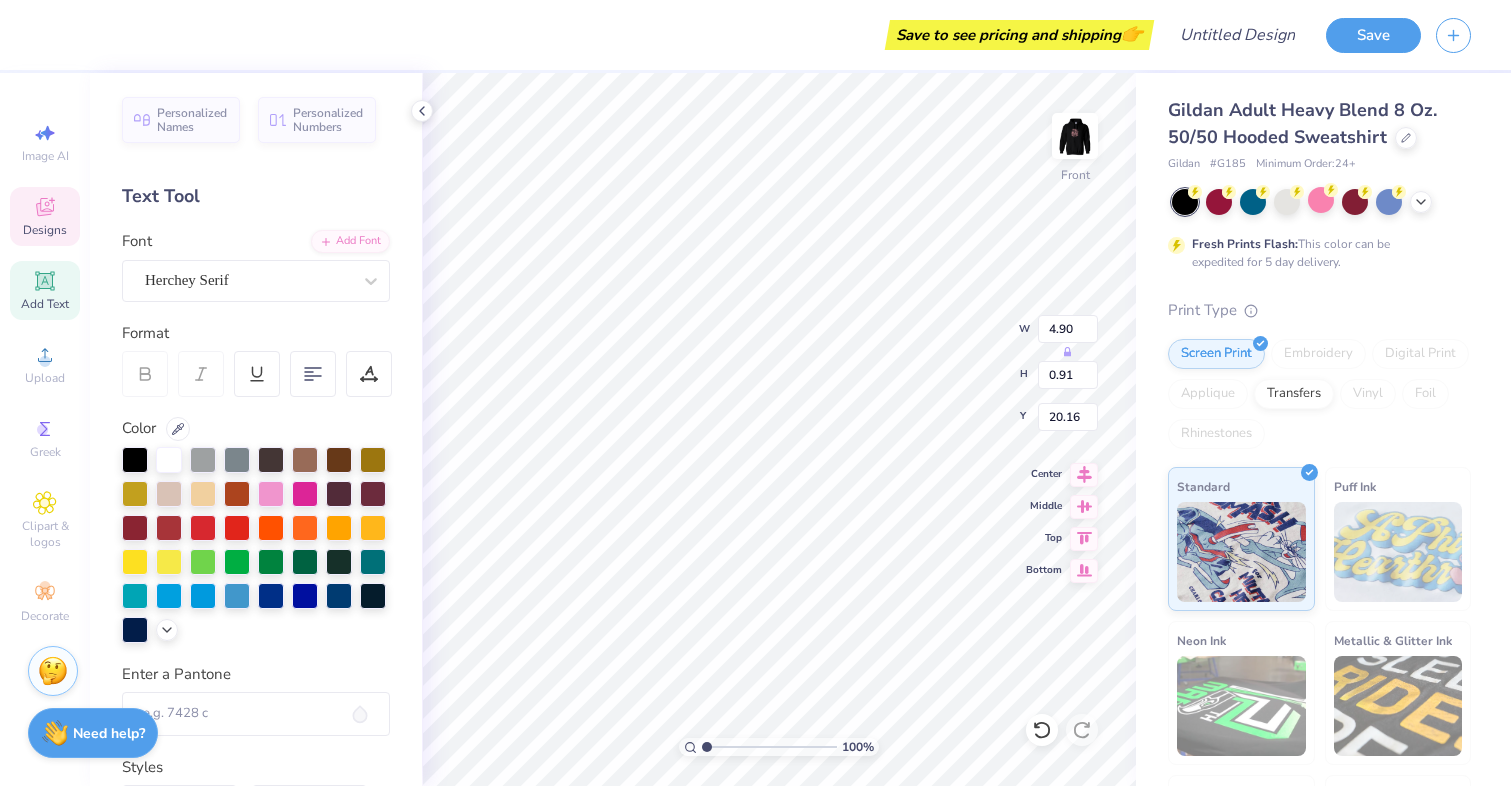 type on "0.36" 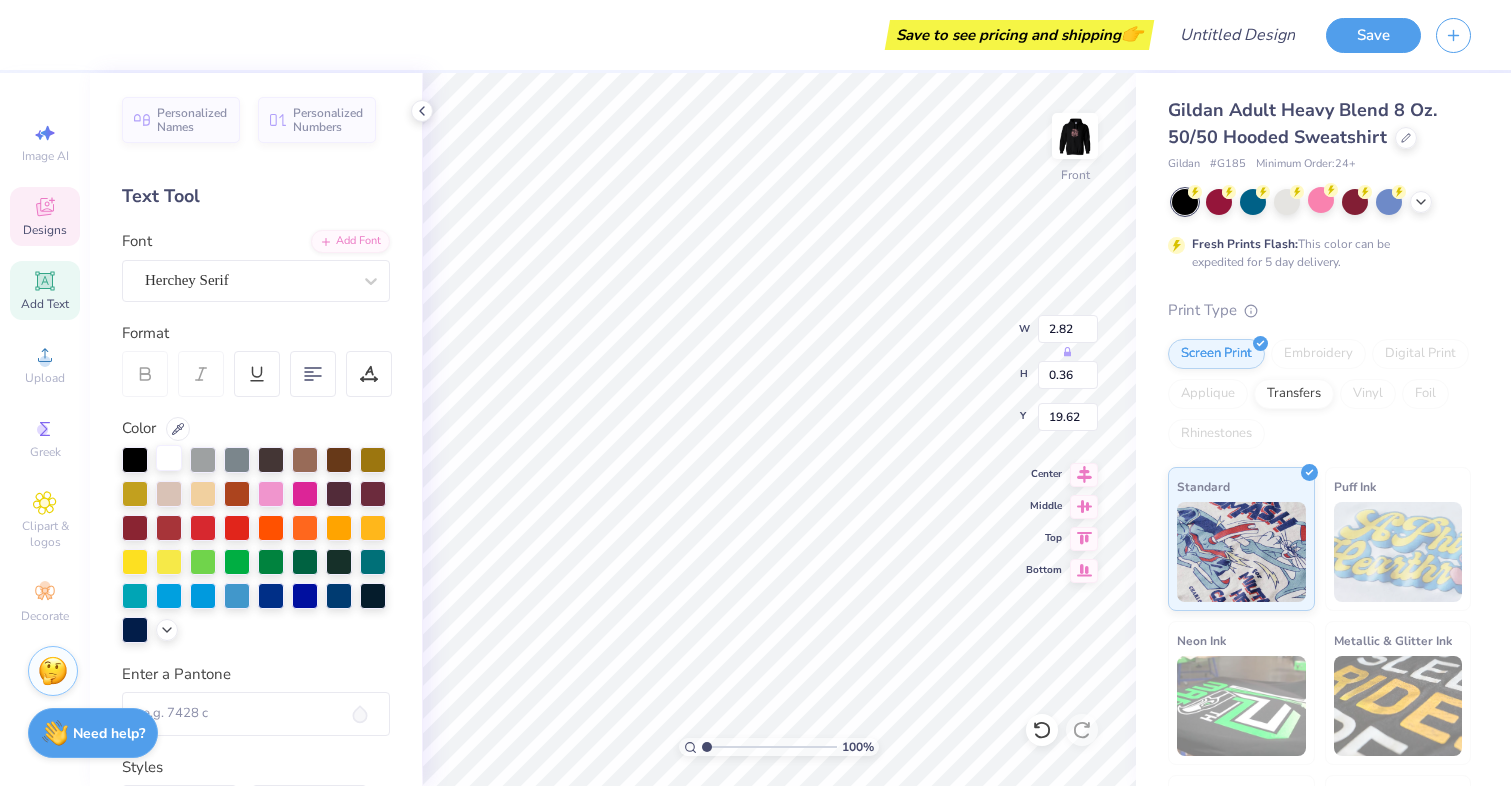 click at bounding box center (169, 458) 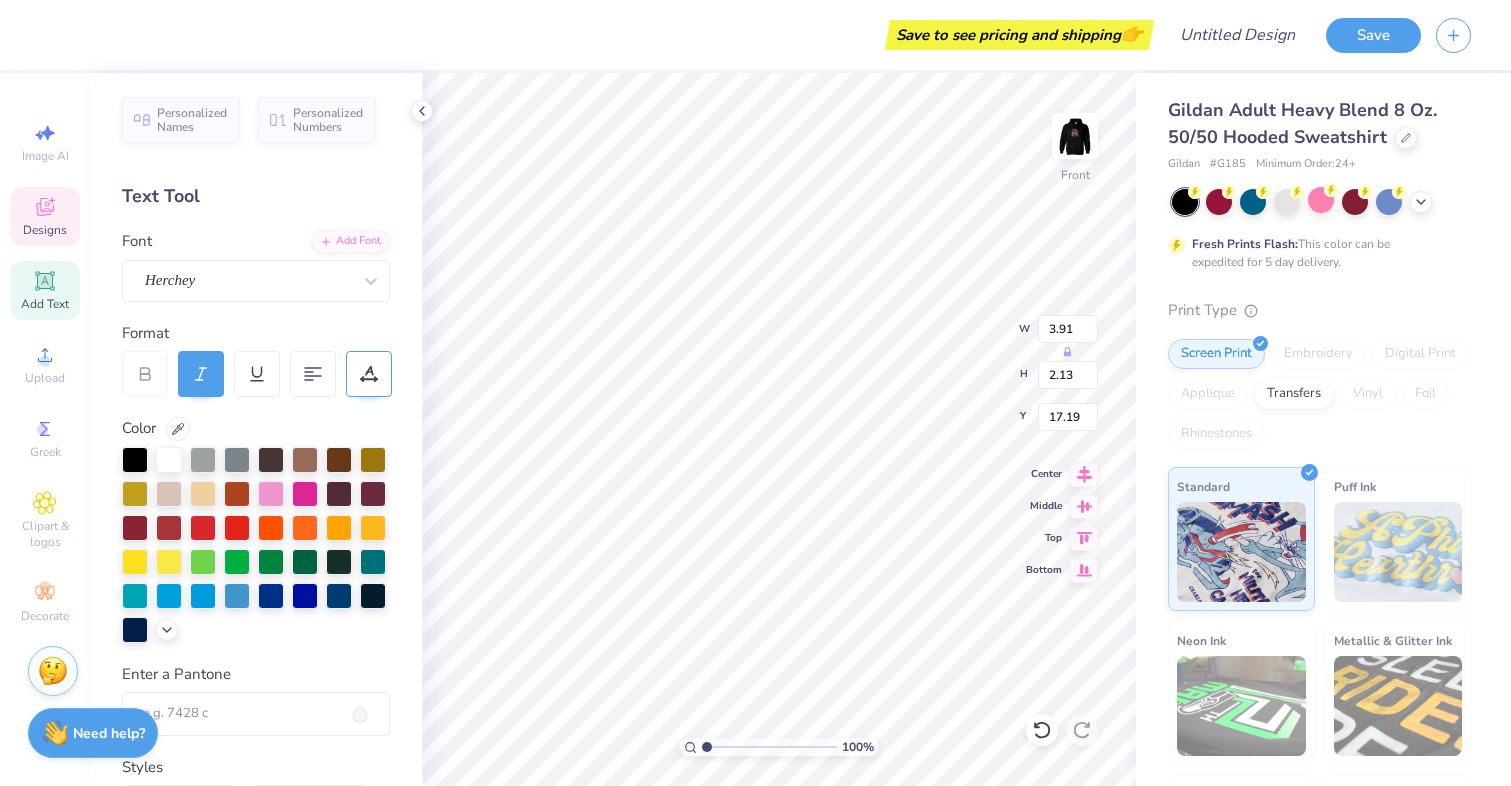 scroll, scrollTop: 0, scrollLeft: 0, axis: both 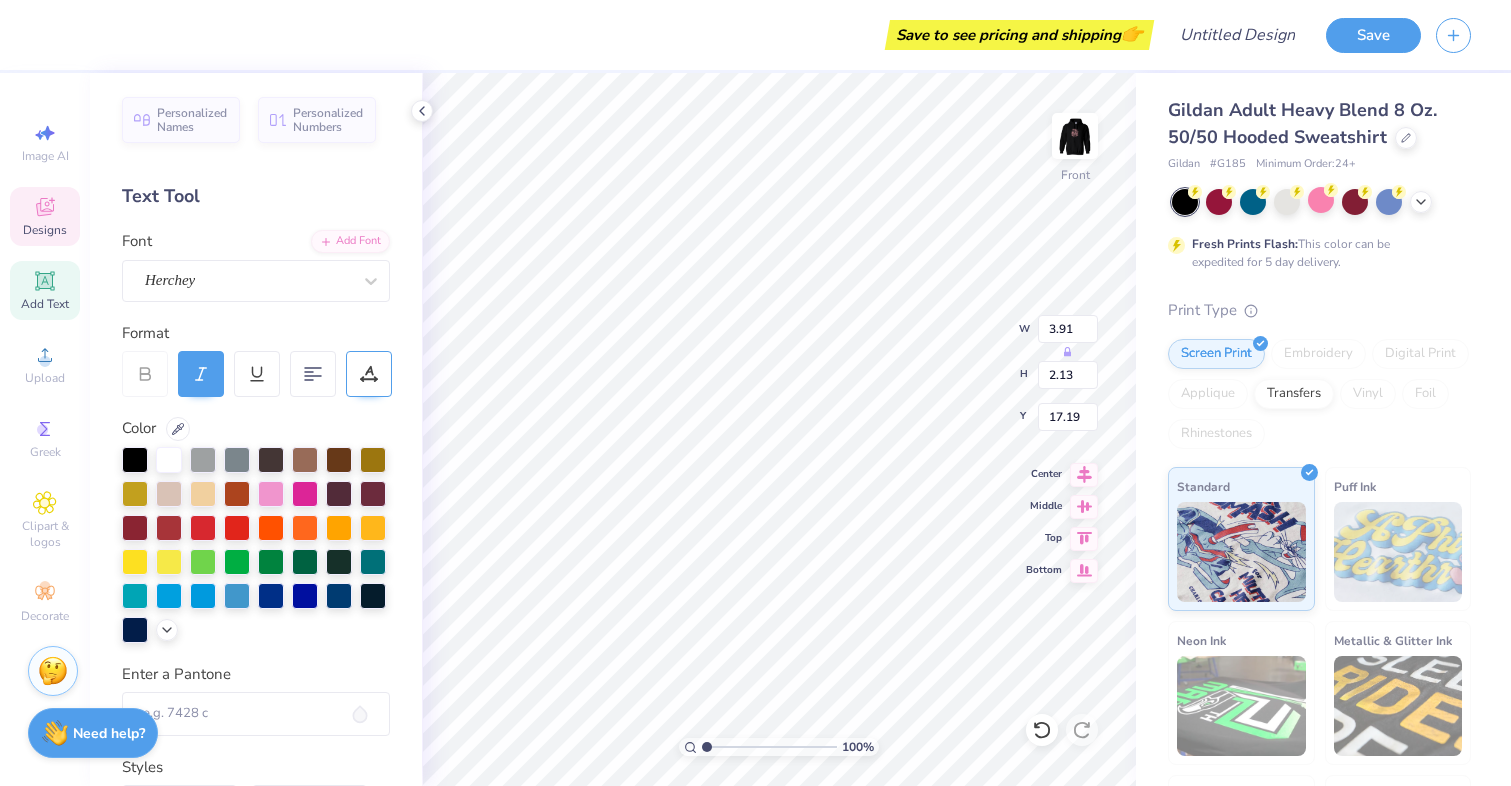 type on "Bizzness" 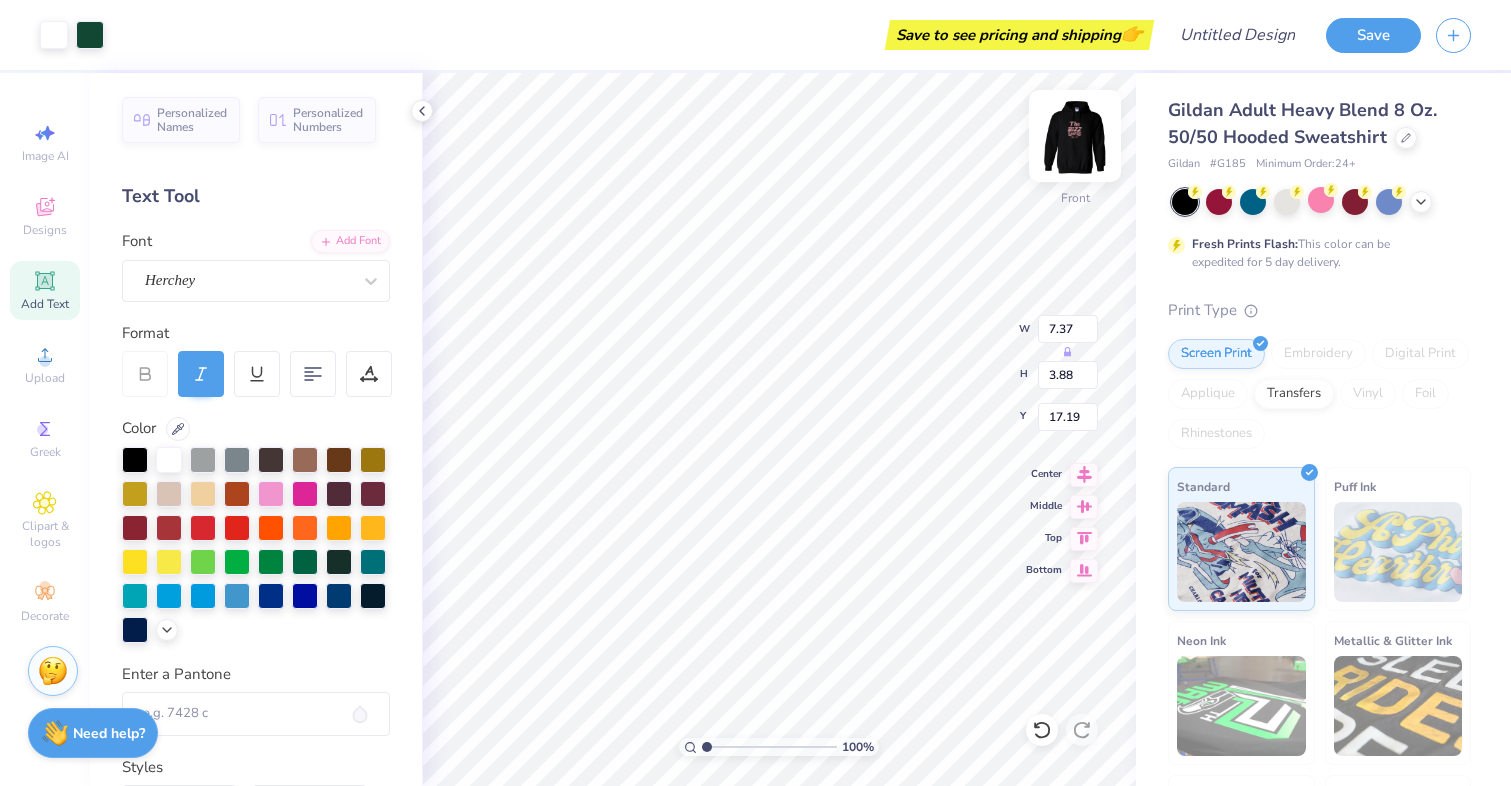 type on "17.97" 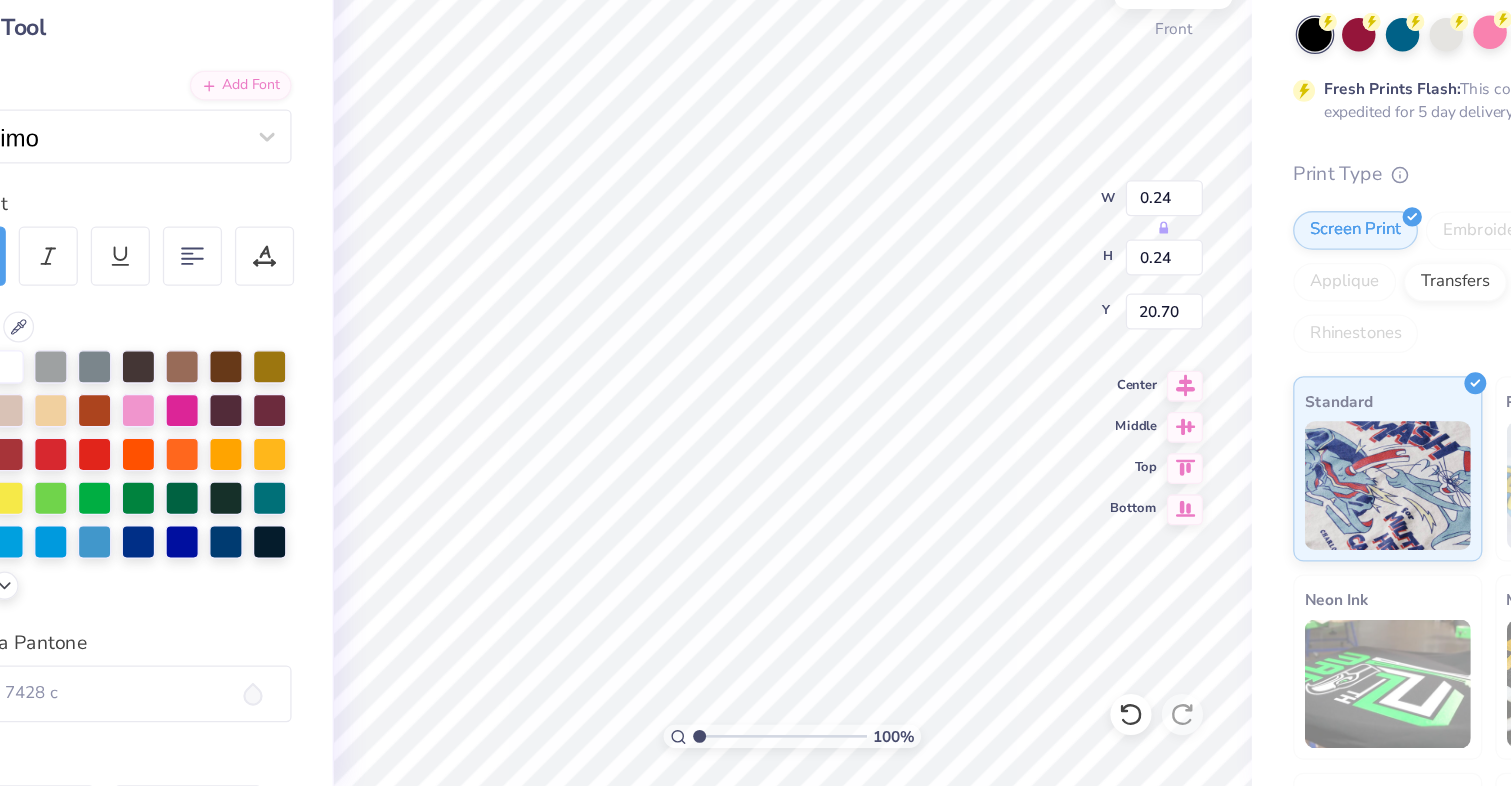 scroll, scrollTop: 0, scrollLeft: 0, axis: both 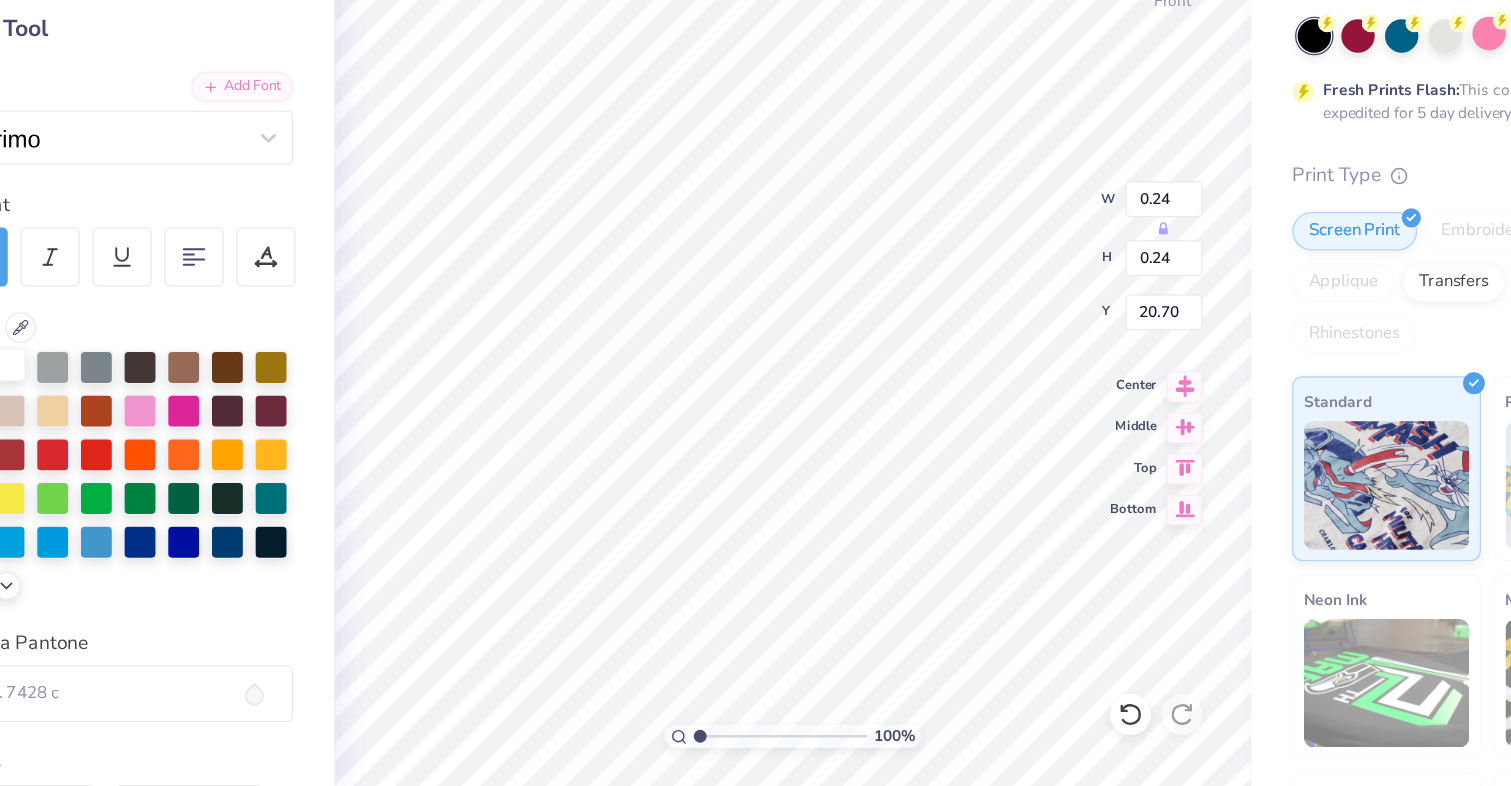 click at bounding box center [169, 458] 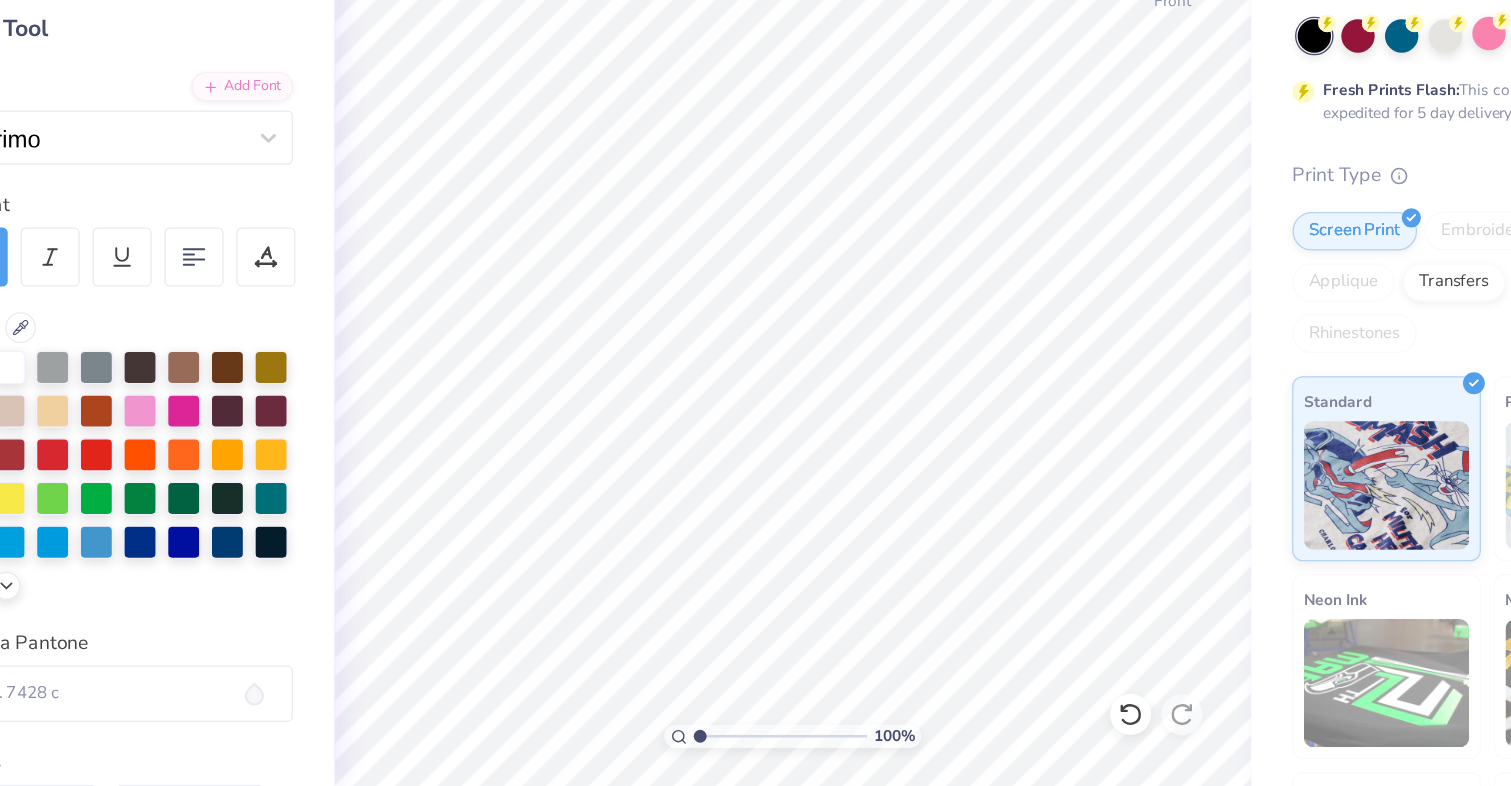 scroll, scrollTop: 0, scrollLeft: 0, axis: both 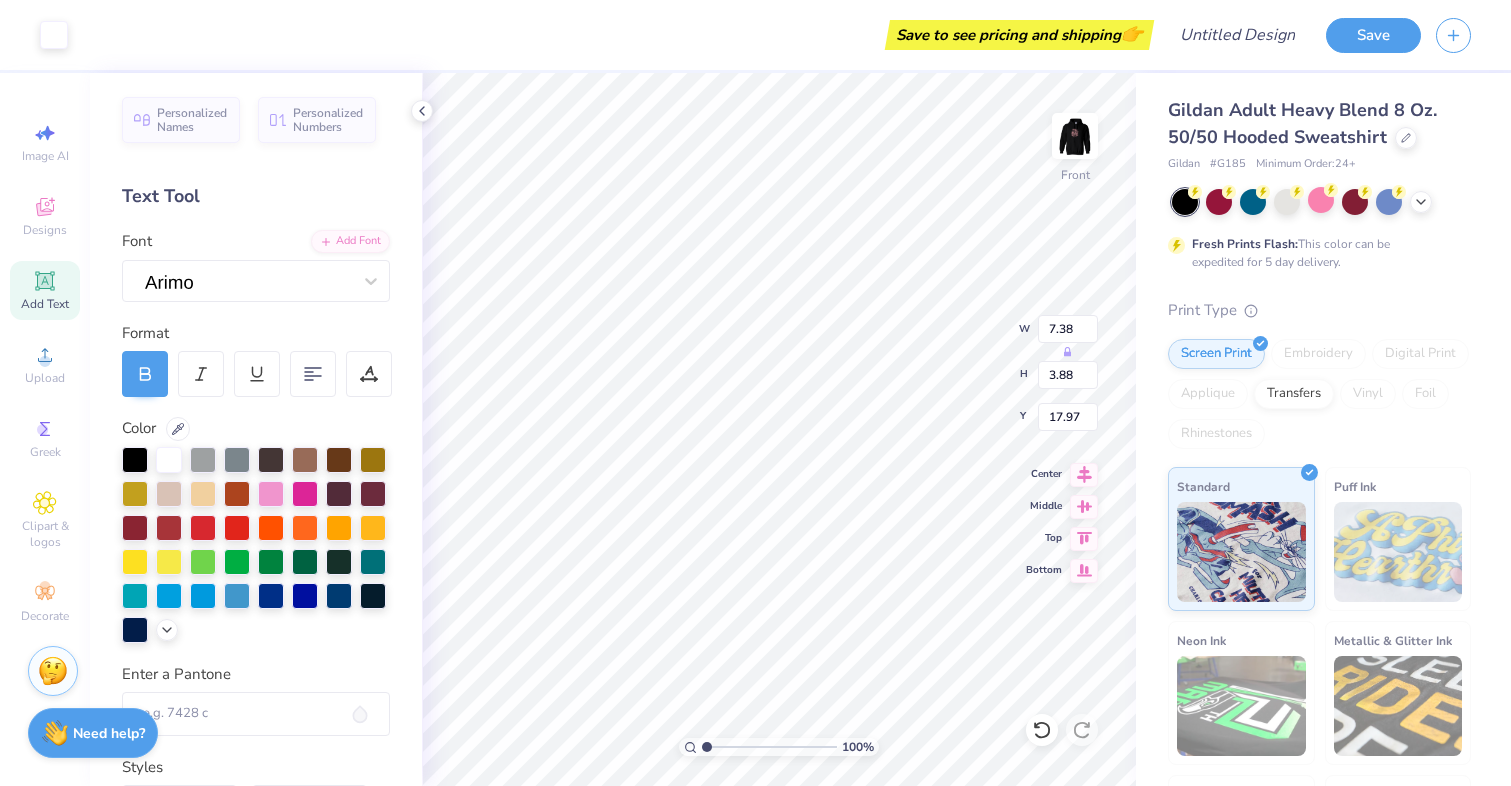 type on "18.06" 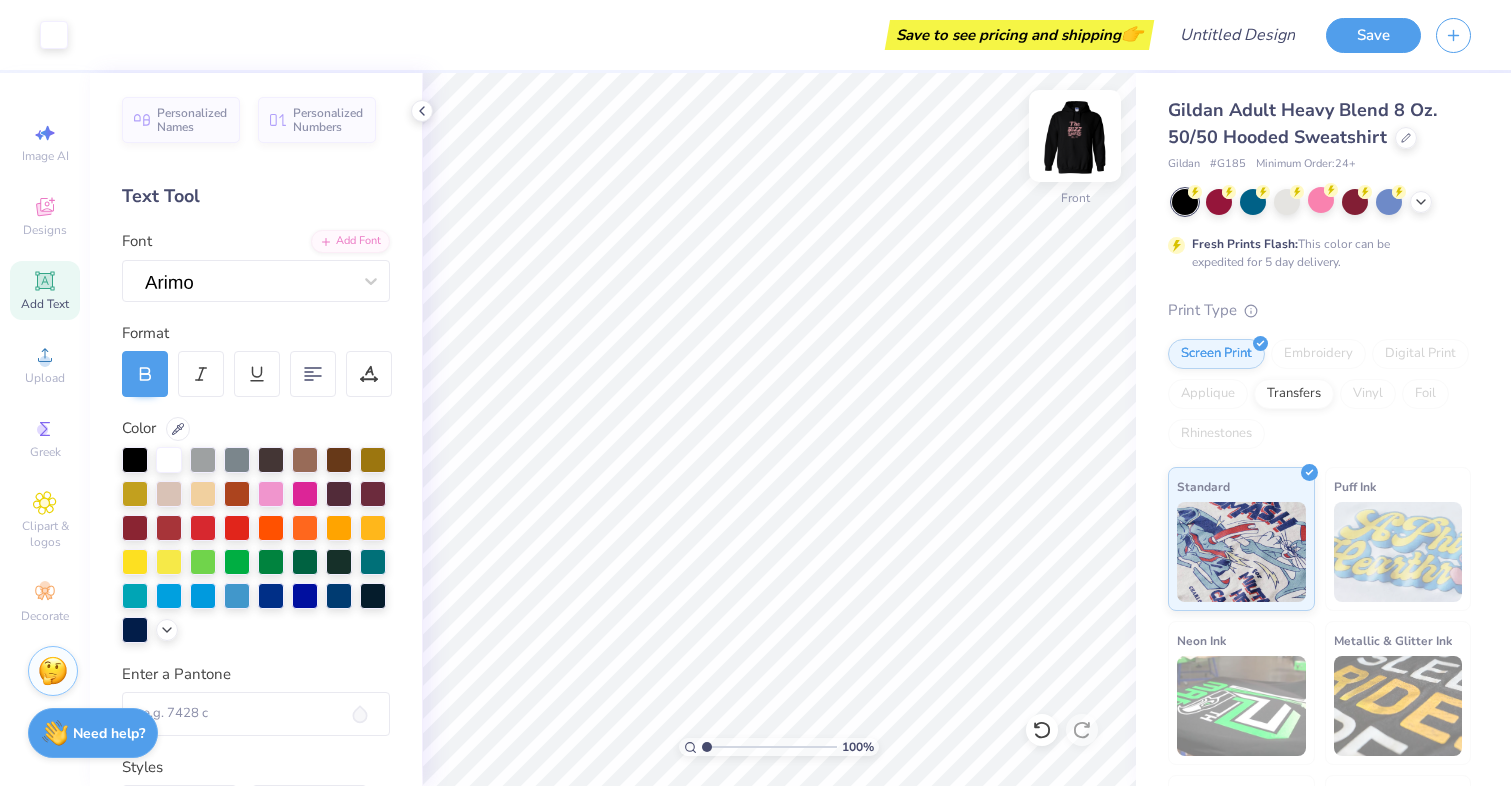 click at bounding box center (1075, 136) 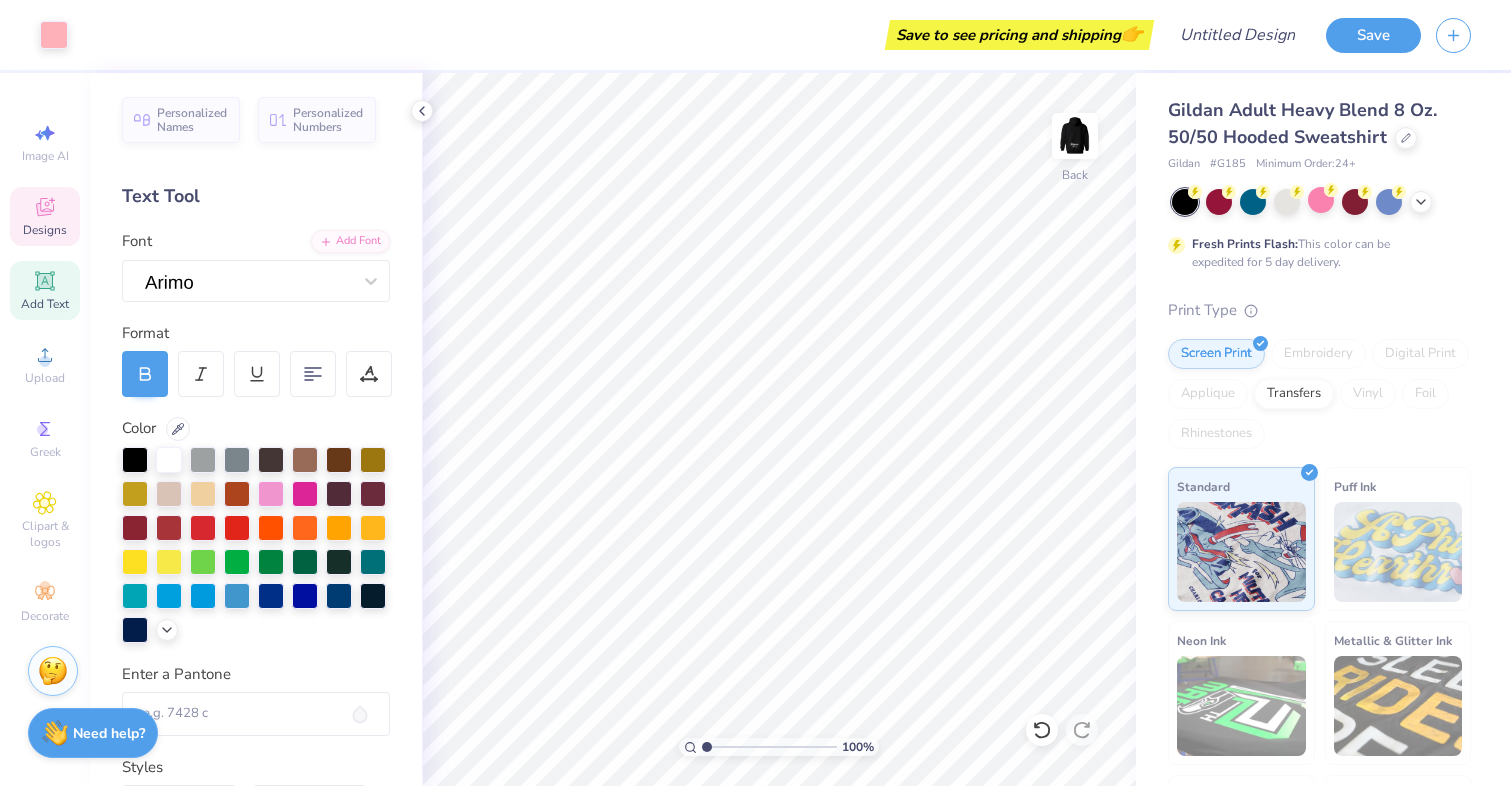 click on "Designs" at bounding box center (45, 216) 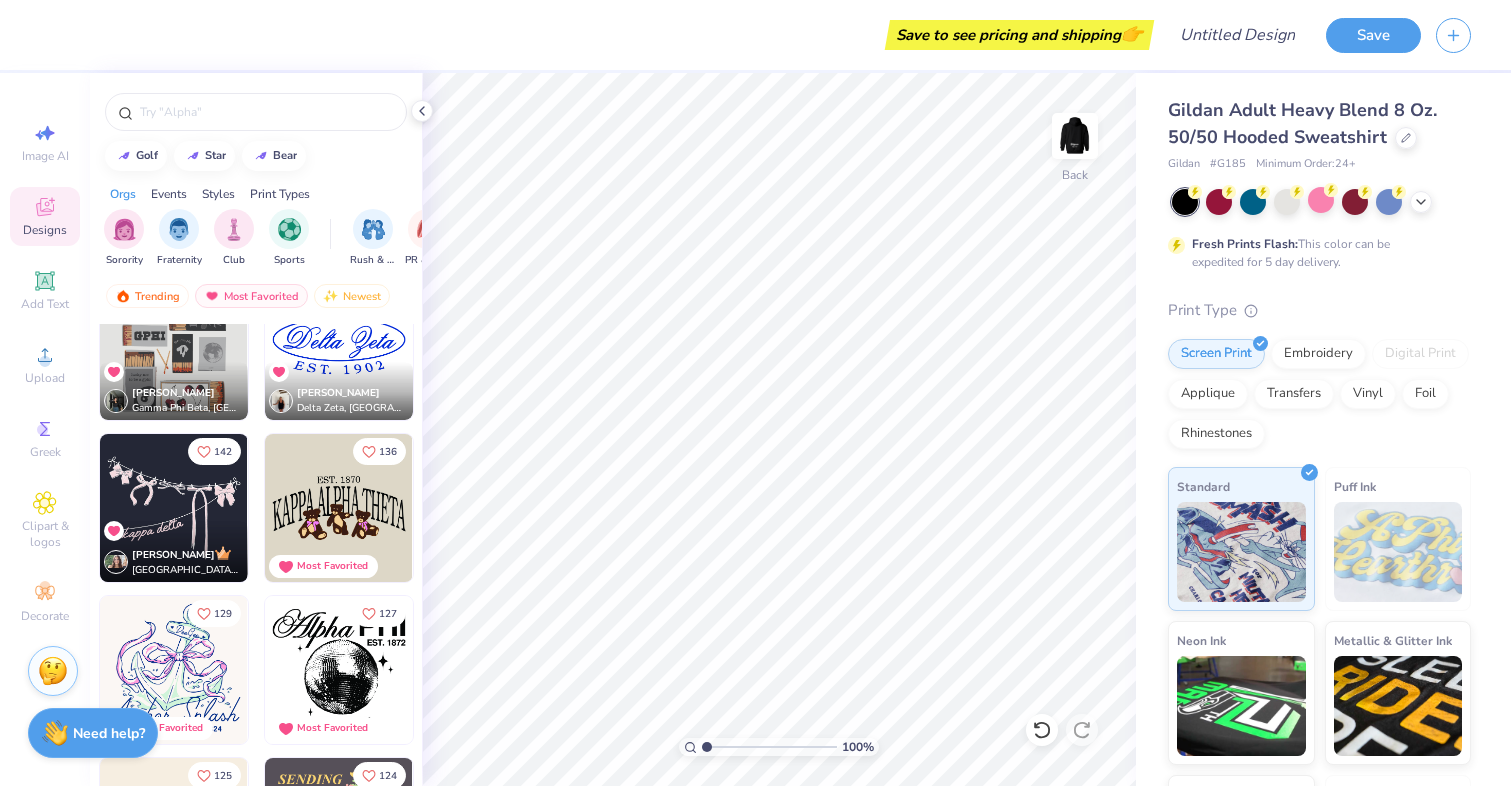 scroll, scrollTop: 868, scrollLeft: 0, axis: vertical 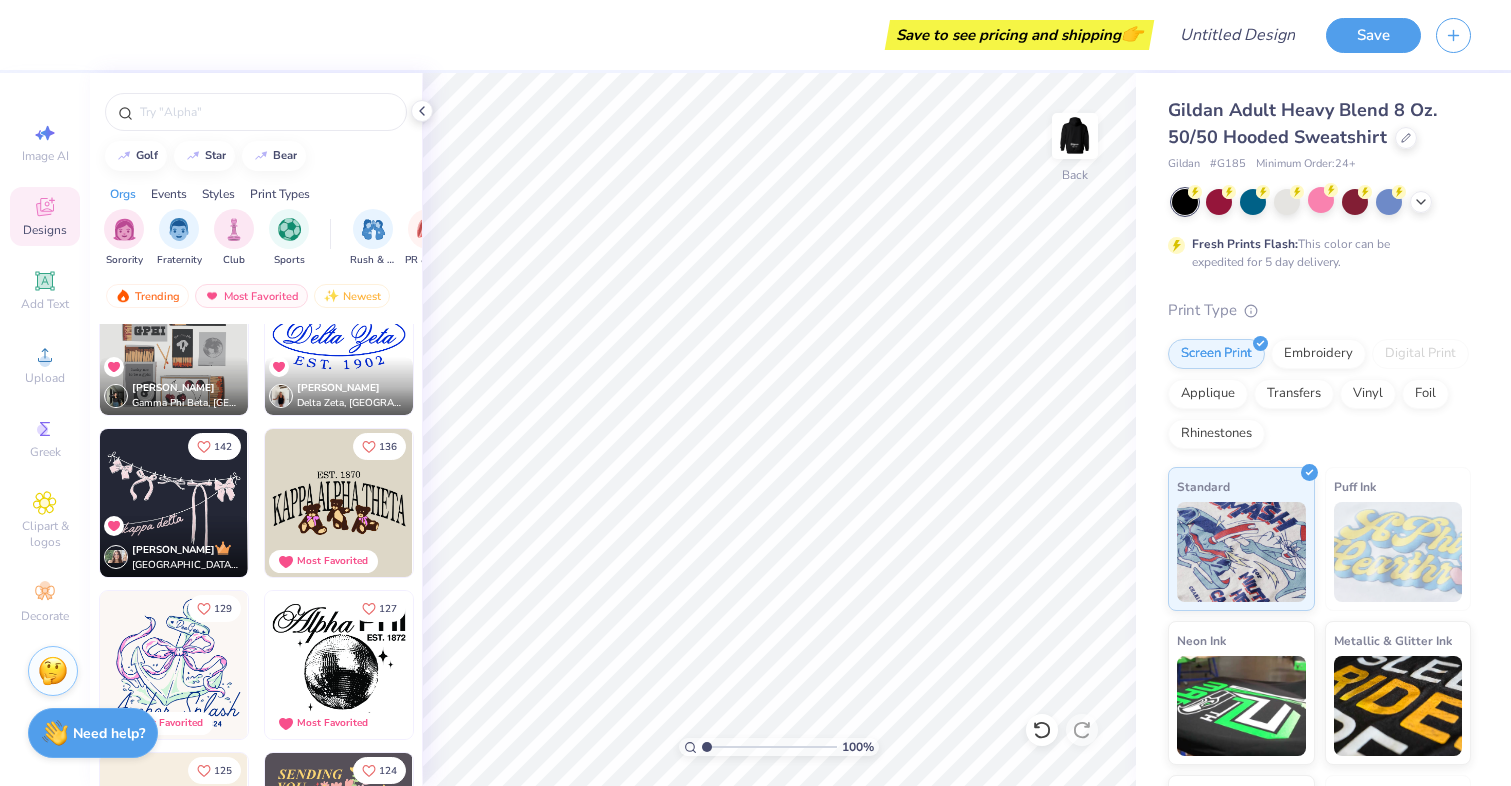 click at bounding box center [339, 503] 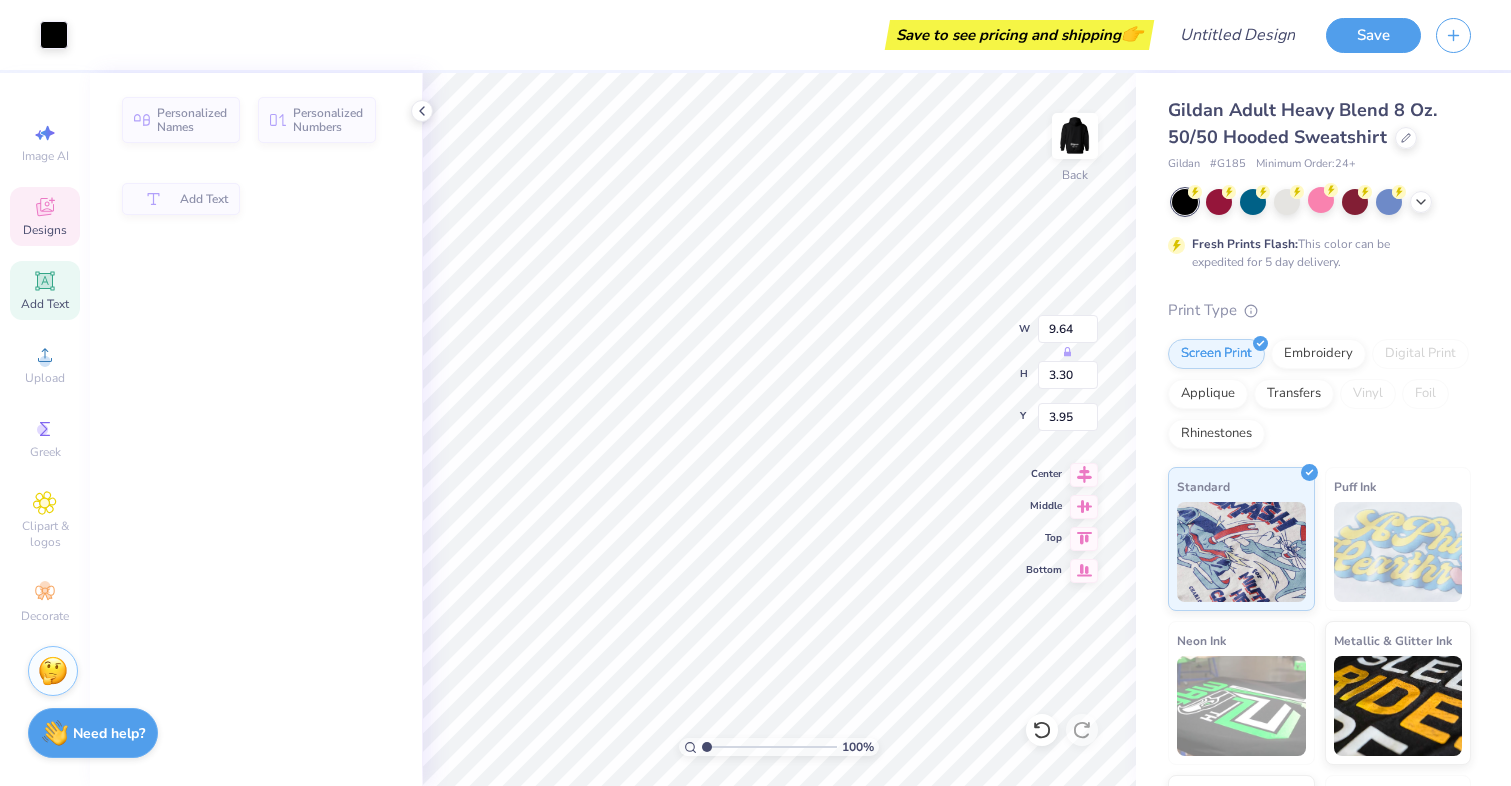 type on "3.30" 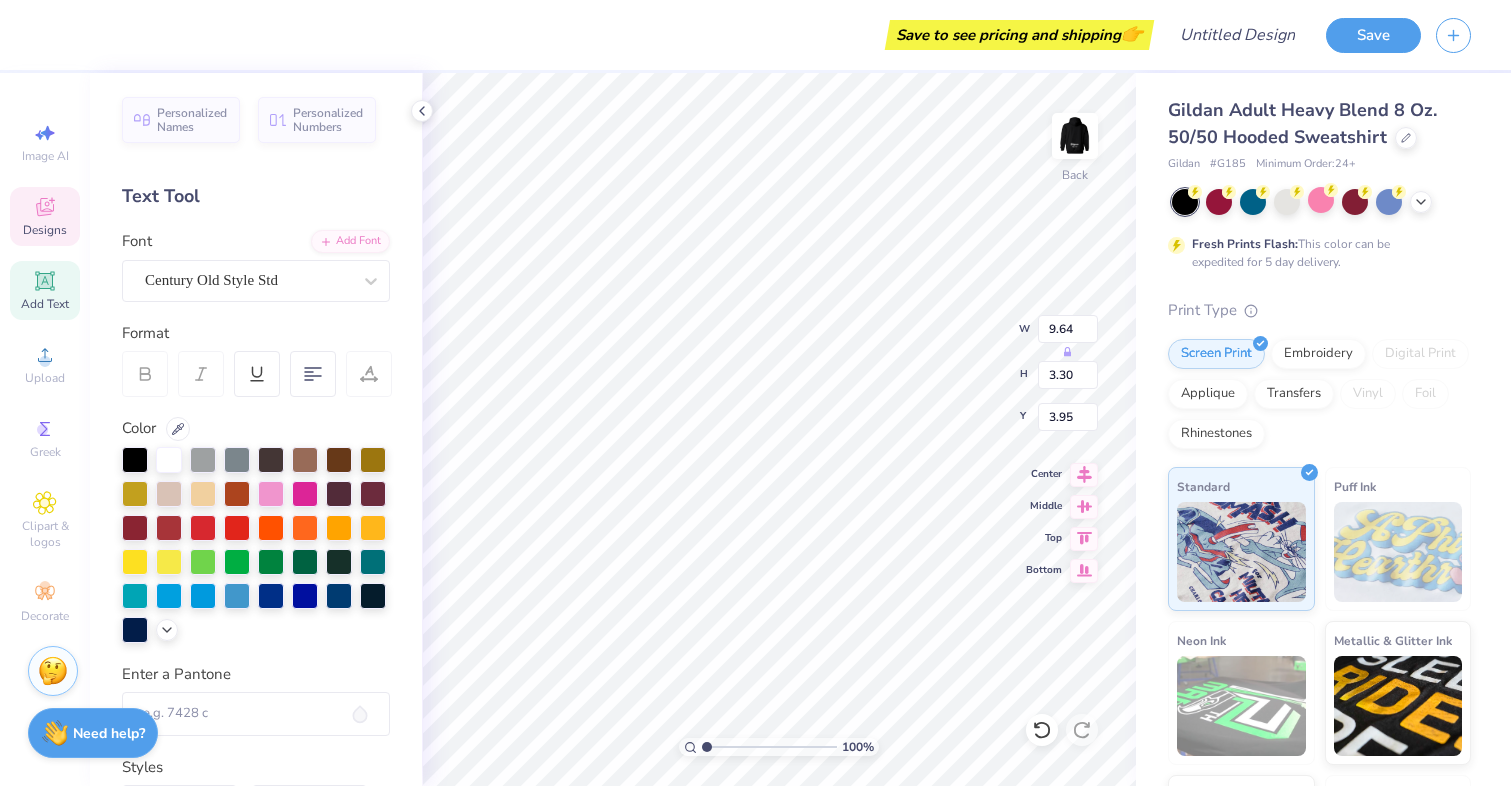 scroll, scrollTop: 0, scrollLeft: 7, axis: horizontal 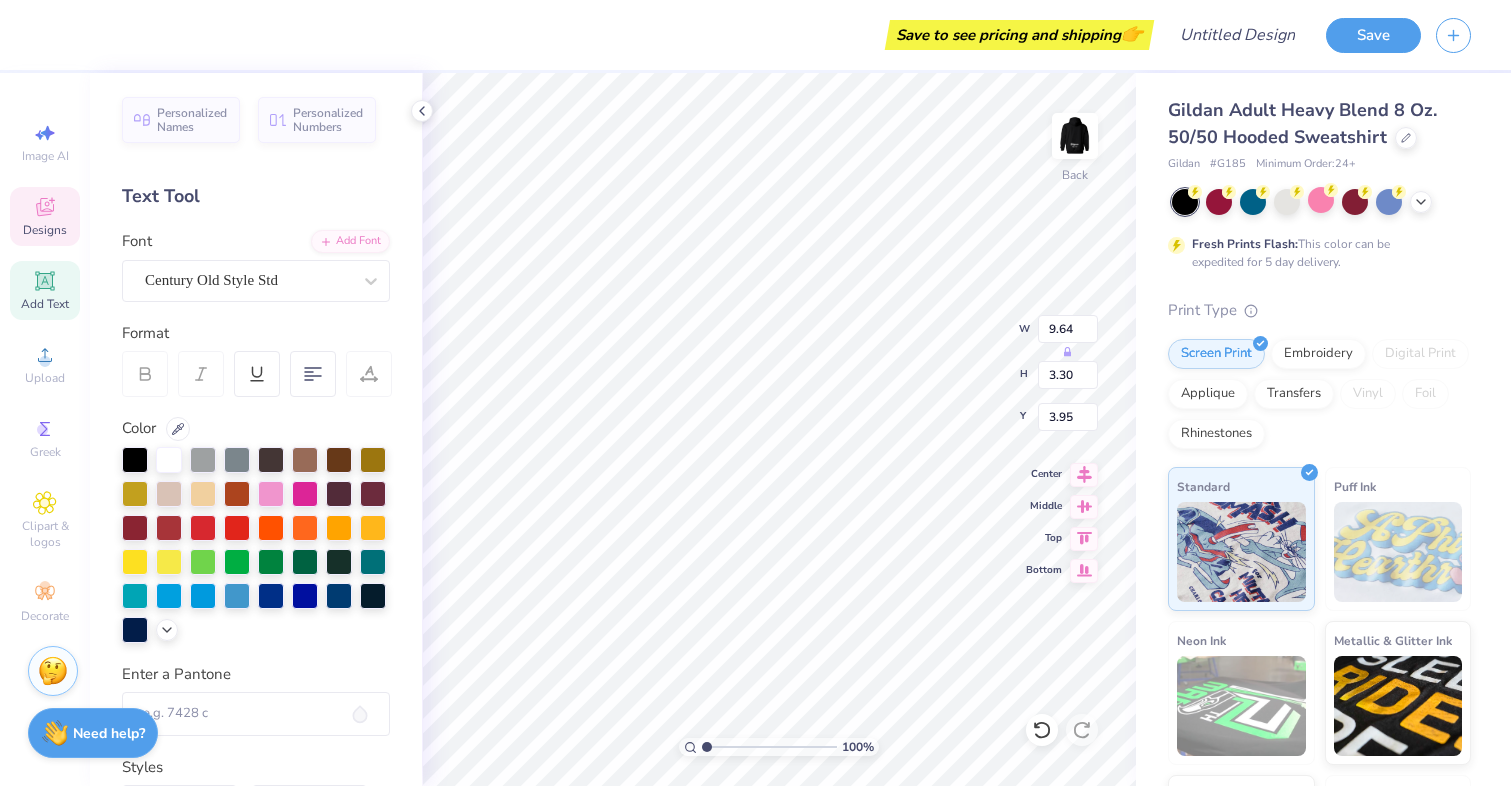 type on "The Bizz Girls" 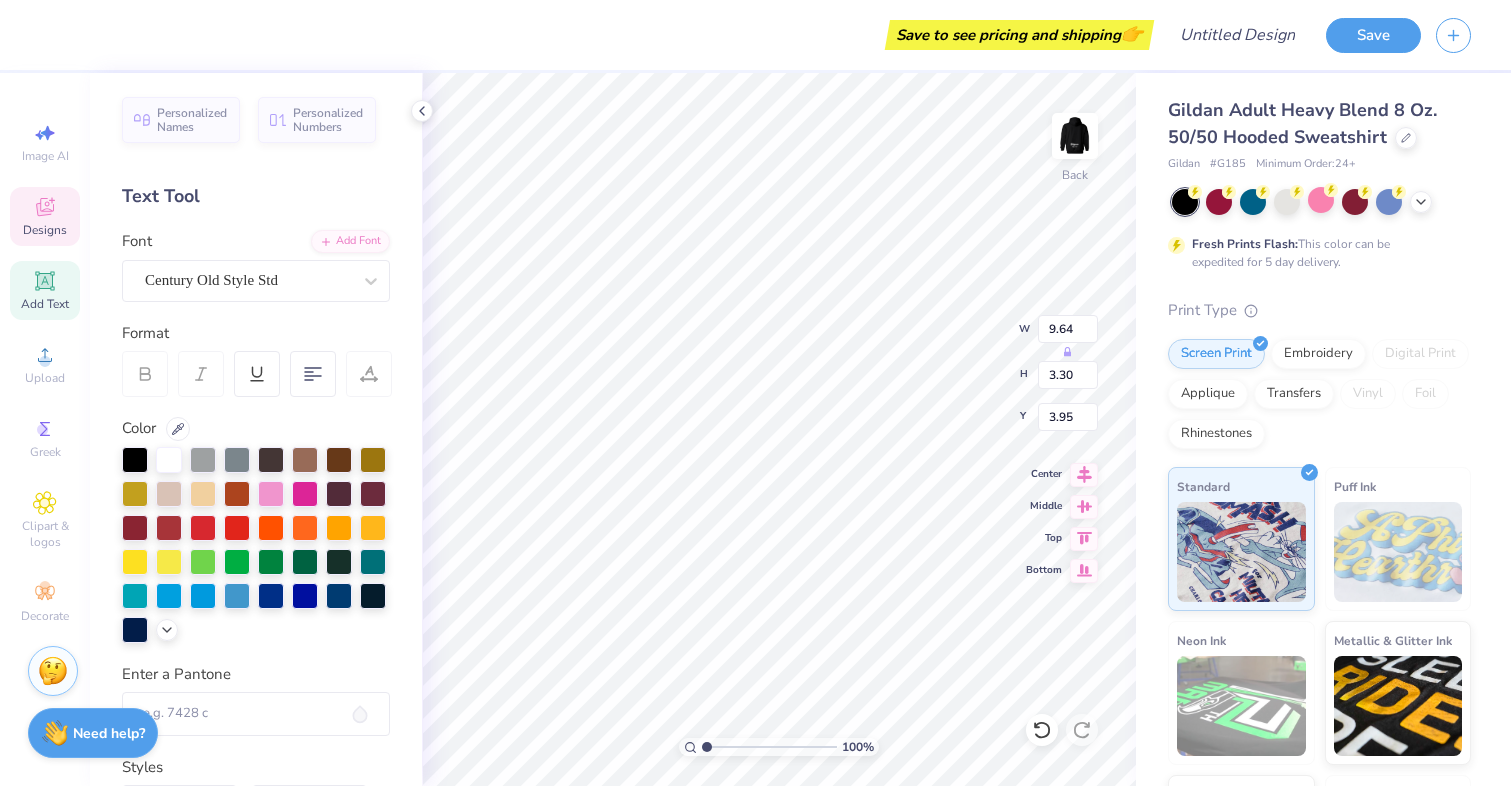scroll, scrollTop: 0, scrollLeft: 4, axis: horizontal 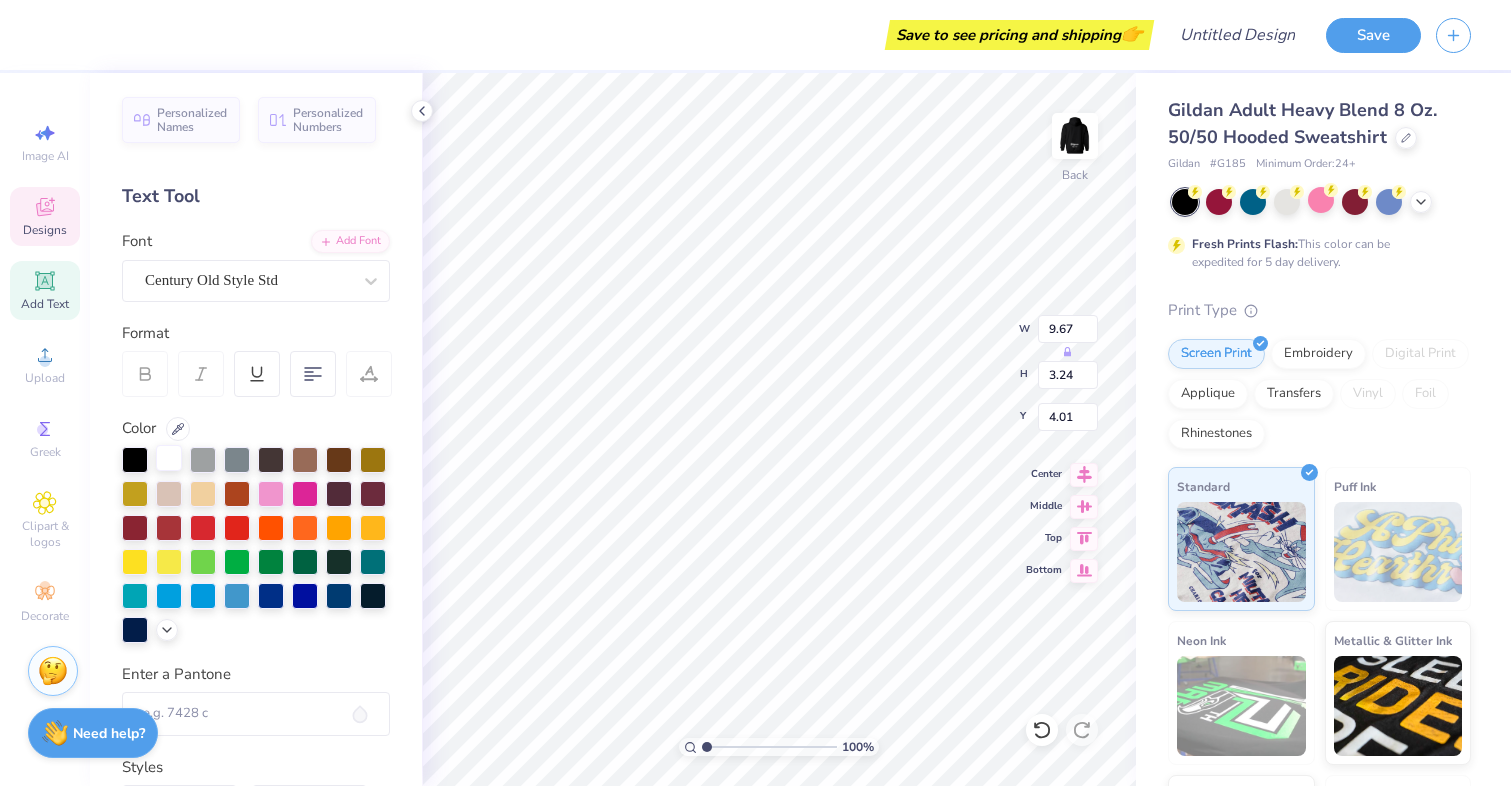 click at bounding box center [169, 458] 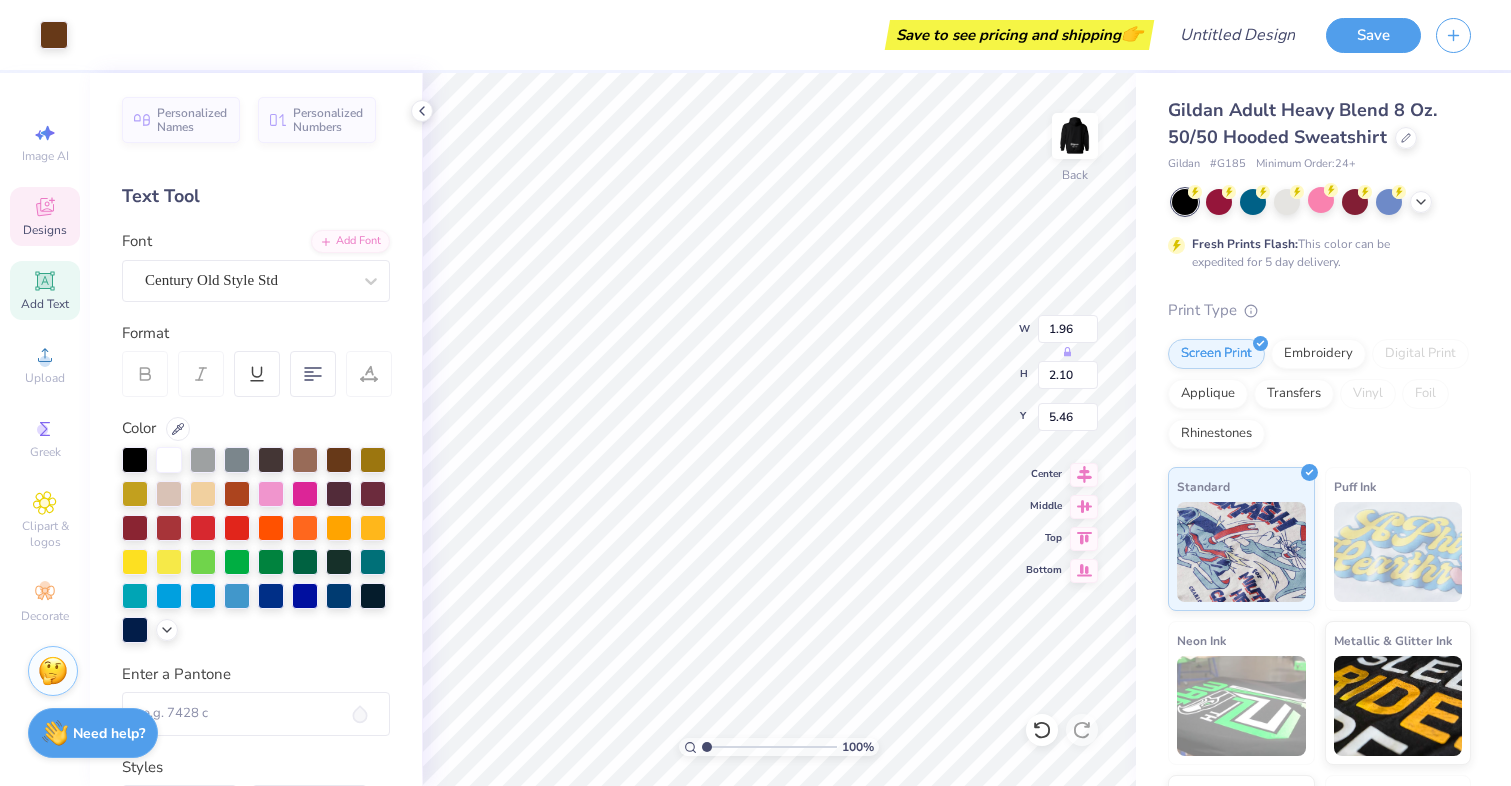 type on "6.20" 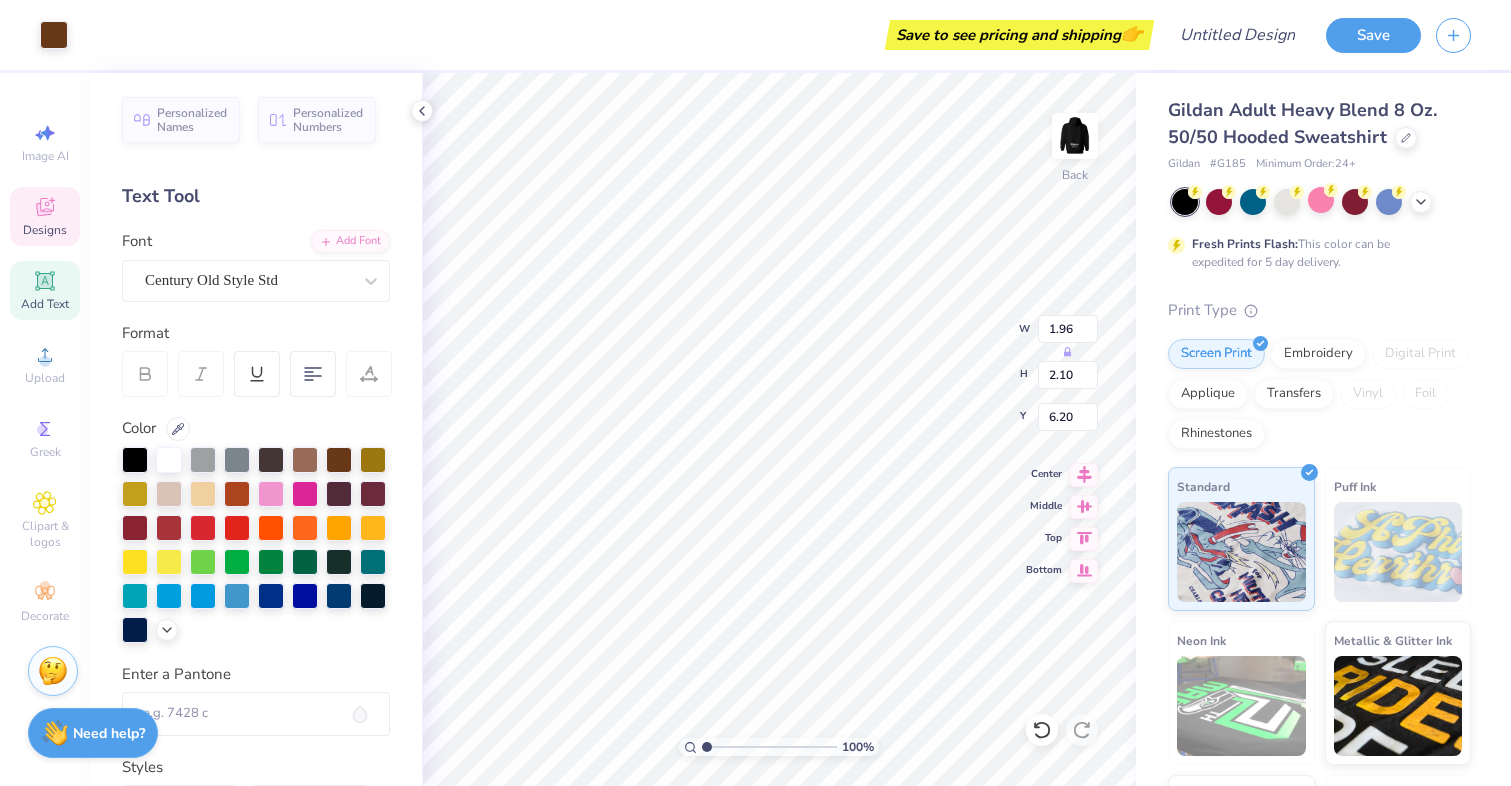 type on "0.62" 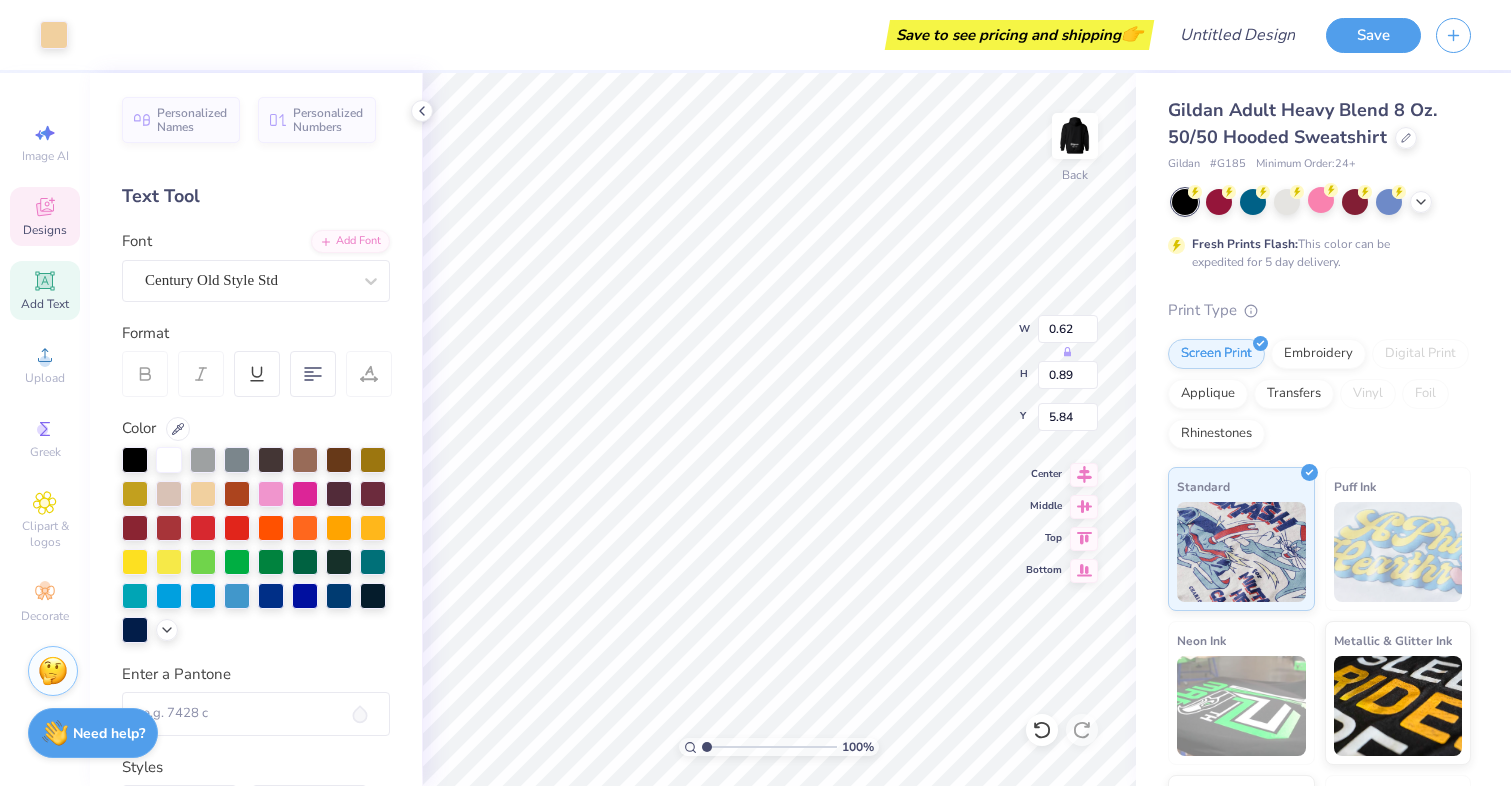 type on "6.36" 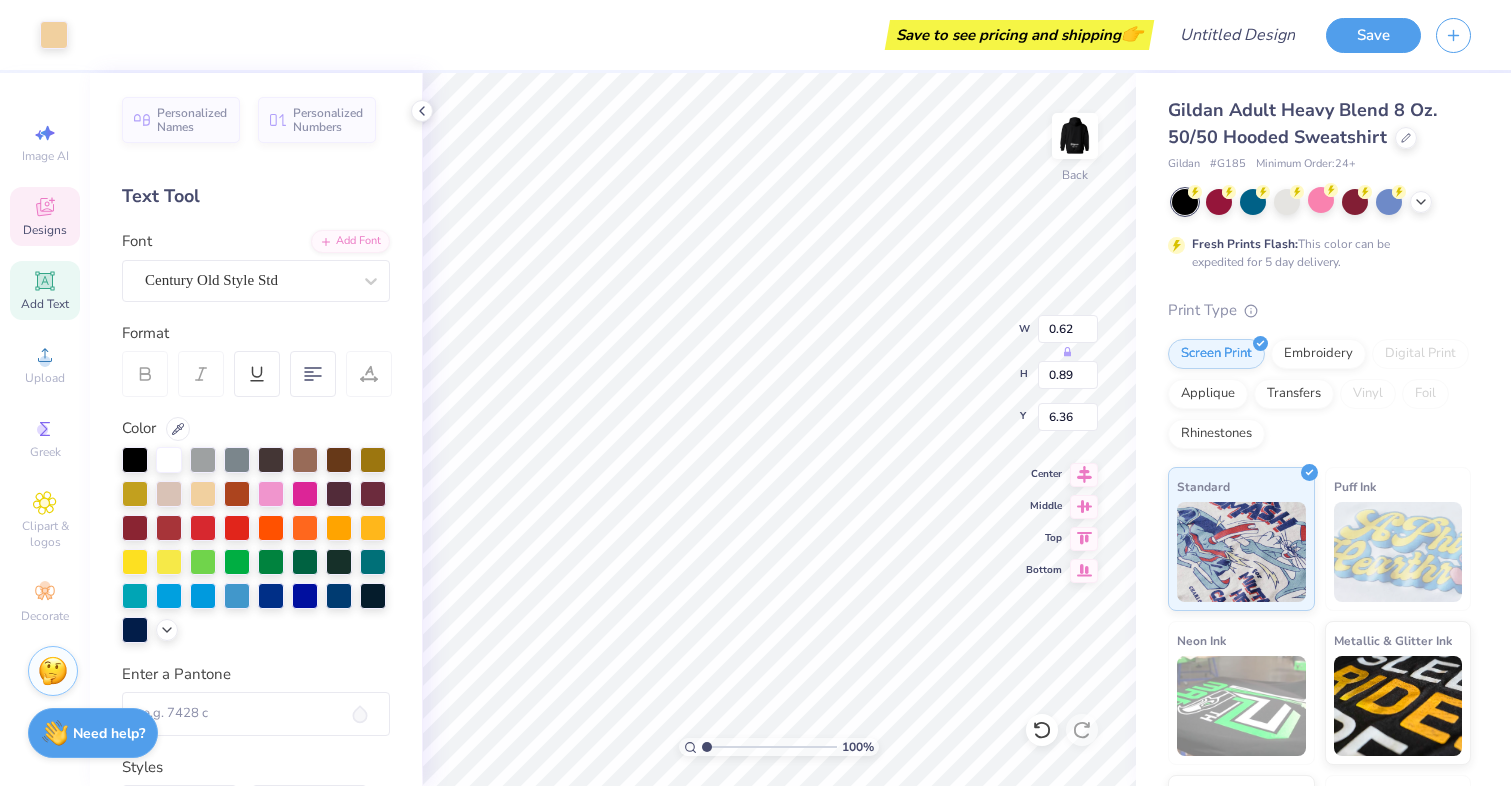 type on "6.04" 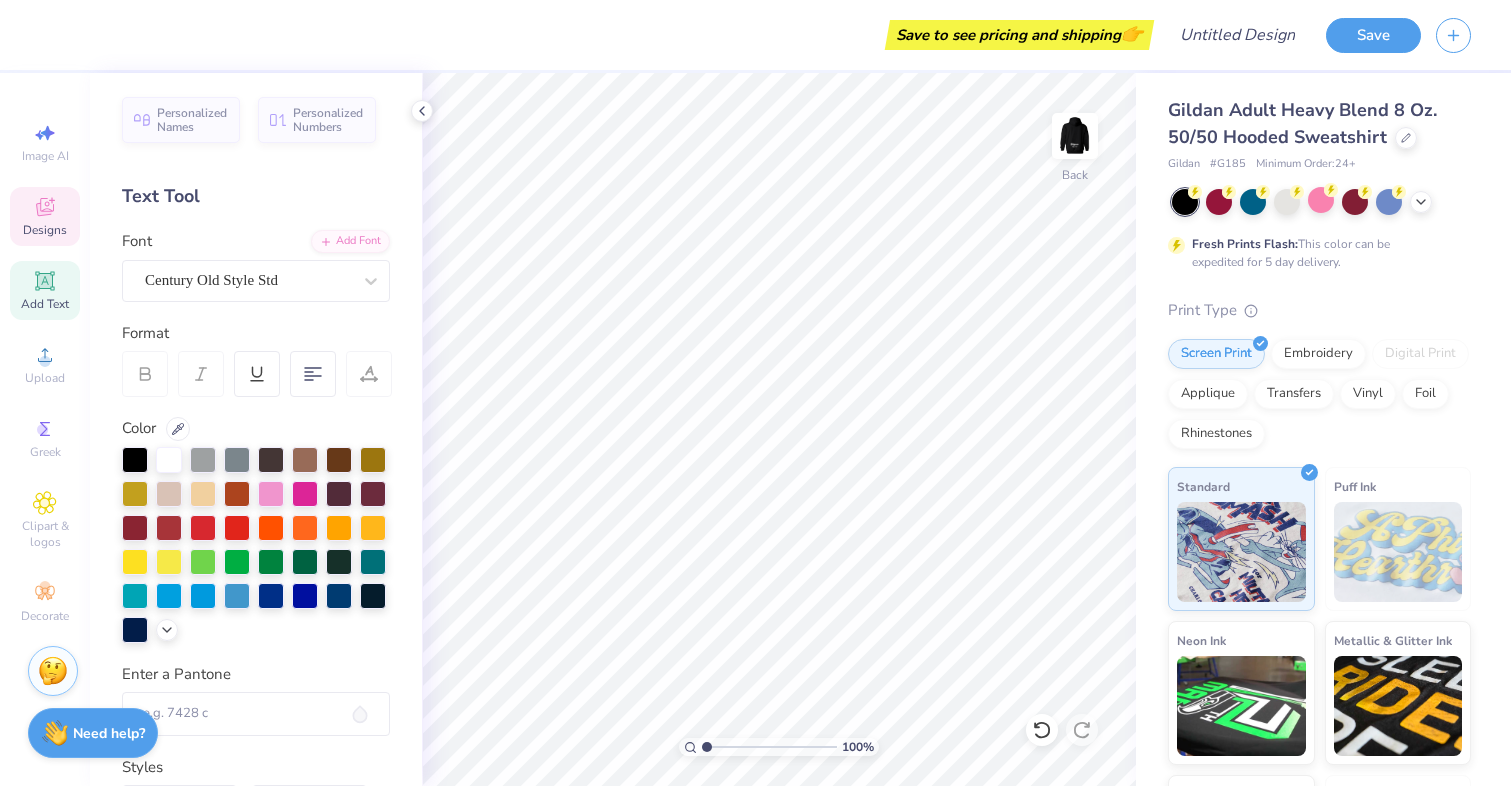 click on "Designs" at bounding box center (45, 230) 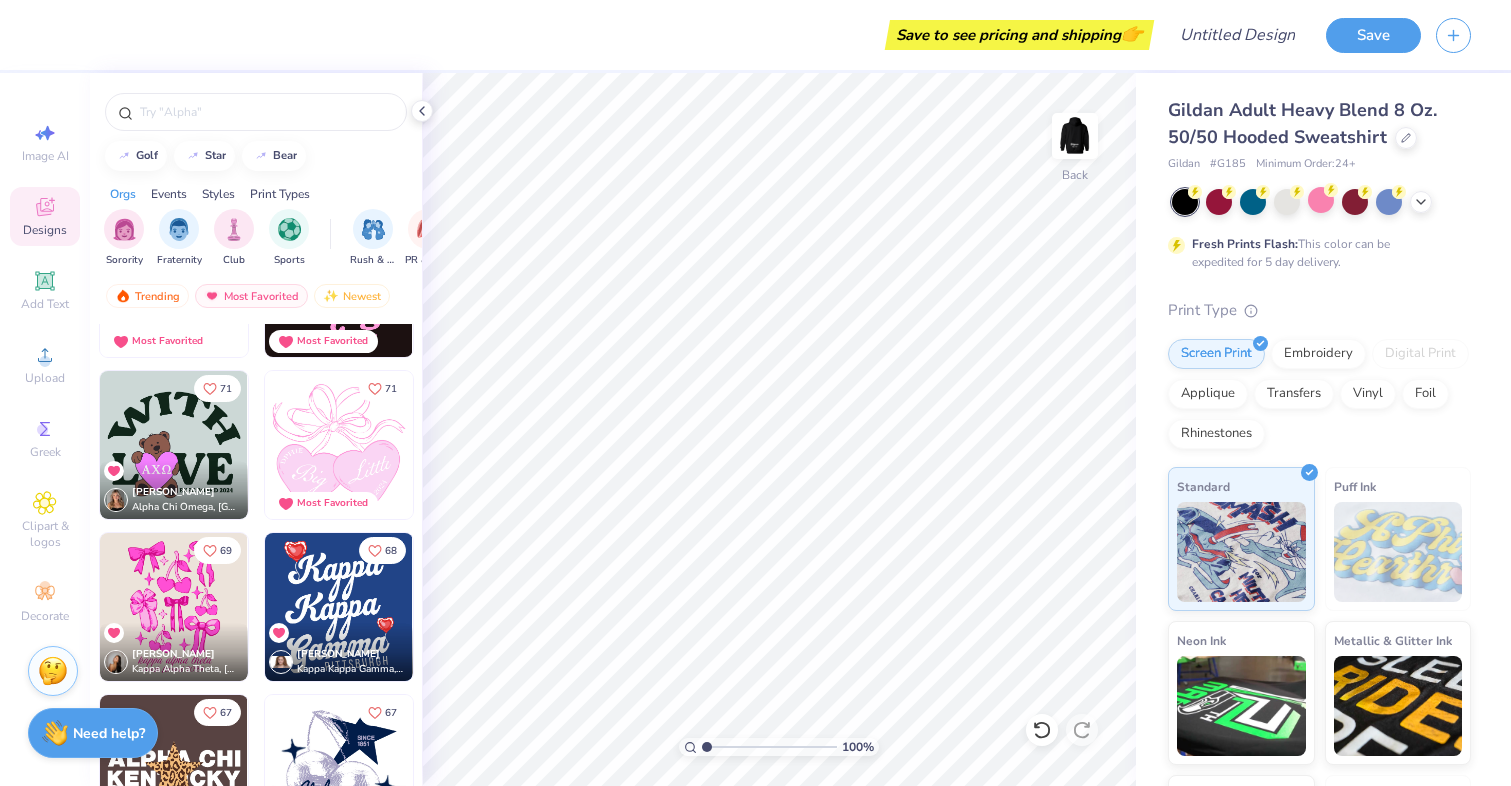 scroll, scrollTop: 4016, scrollLeft: 0, axis: vertical 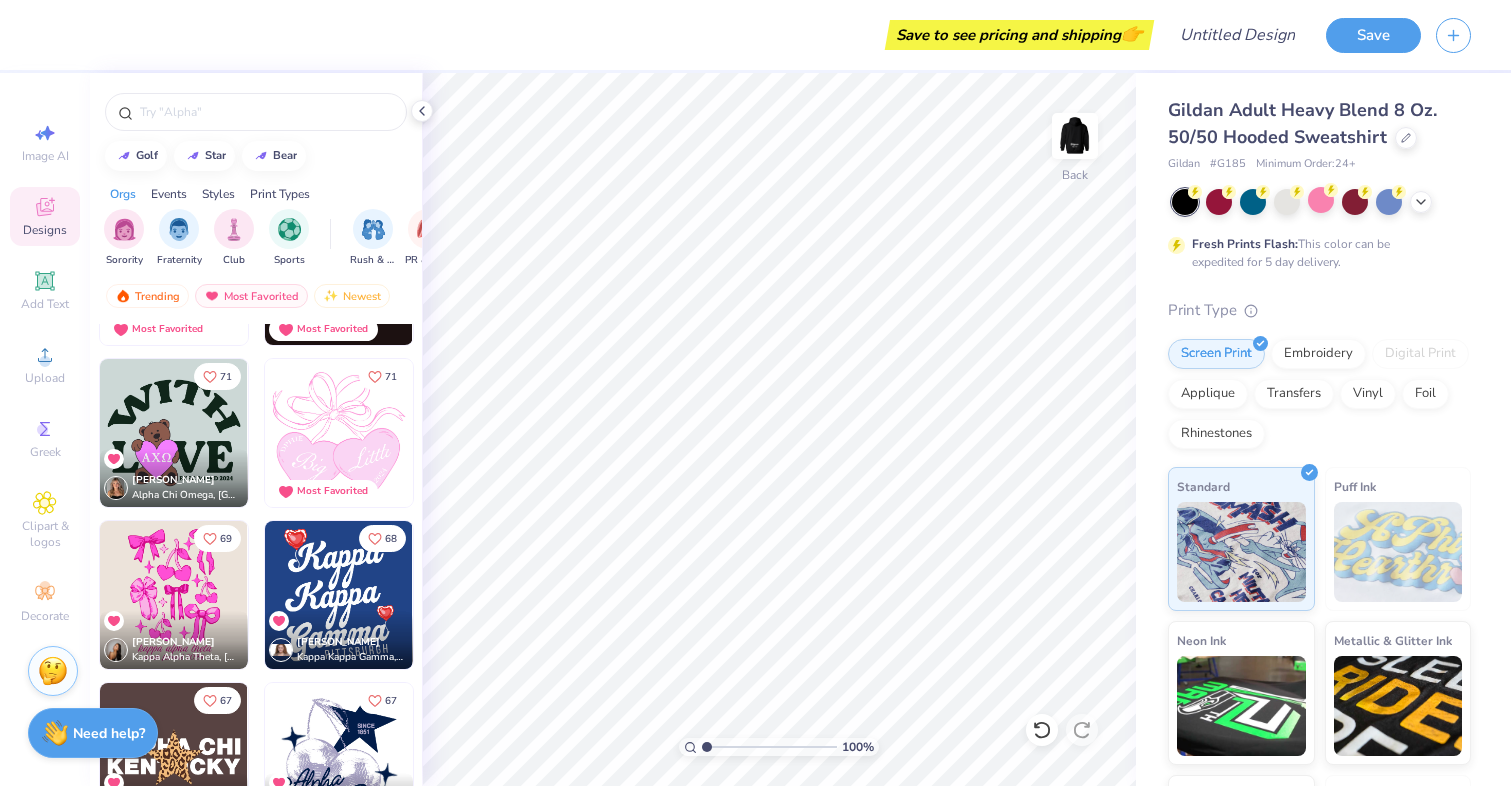 click at bounding box center (339, 595) 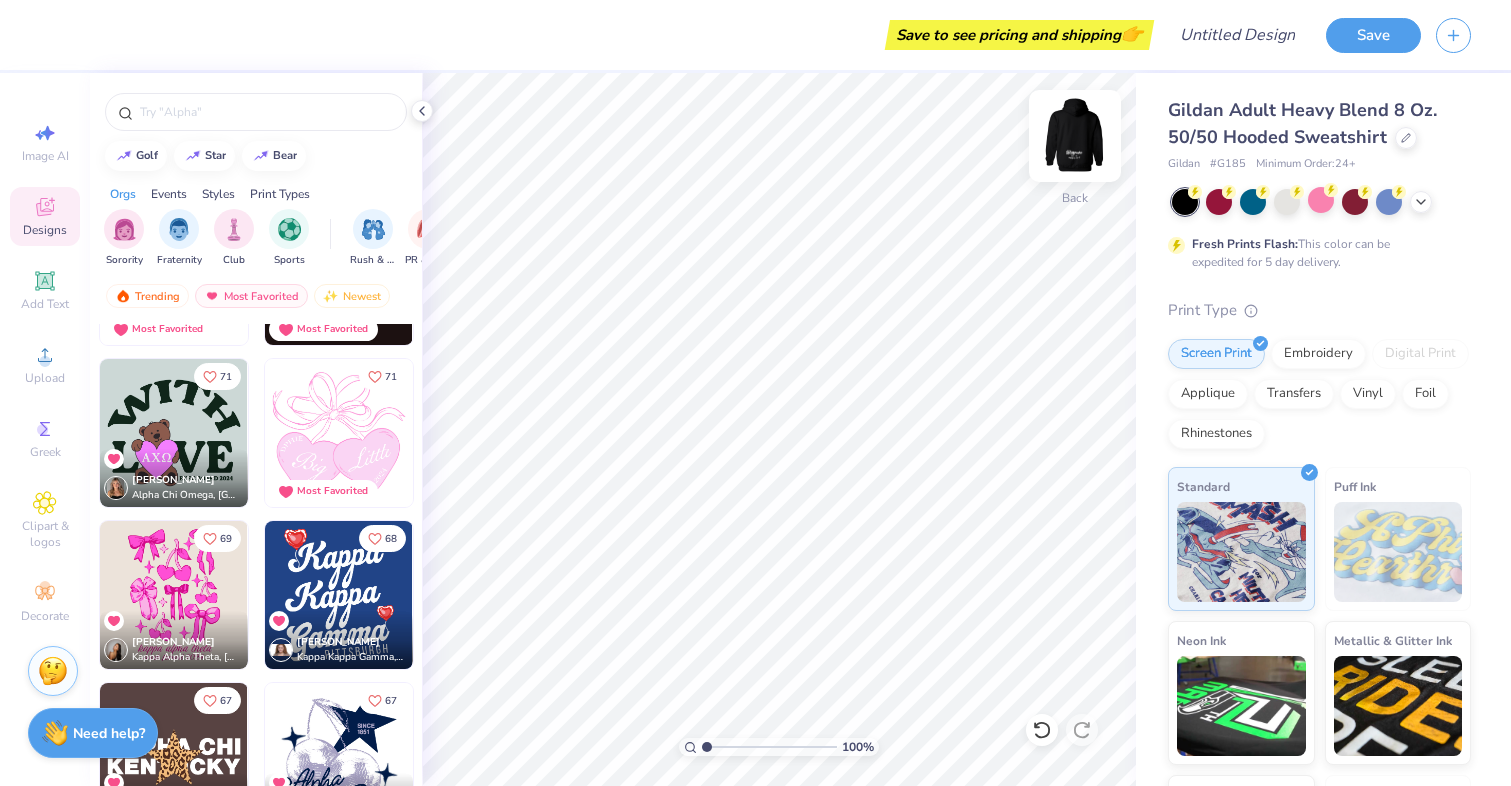 click at bounding box center [1075, 136] 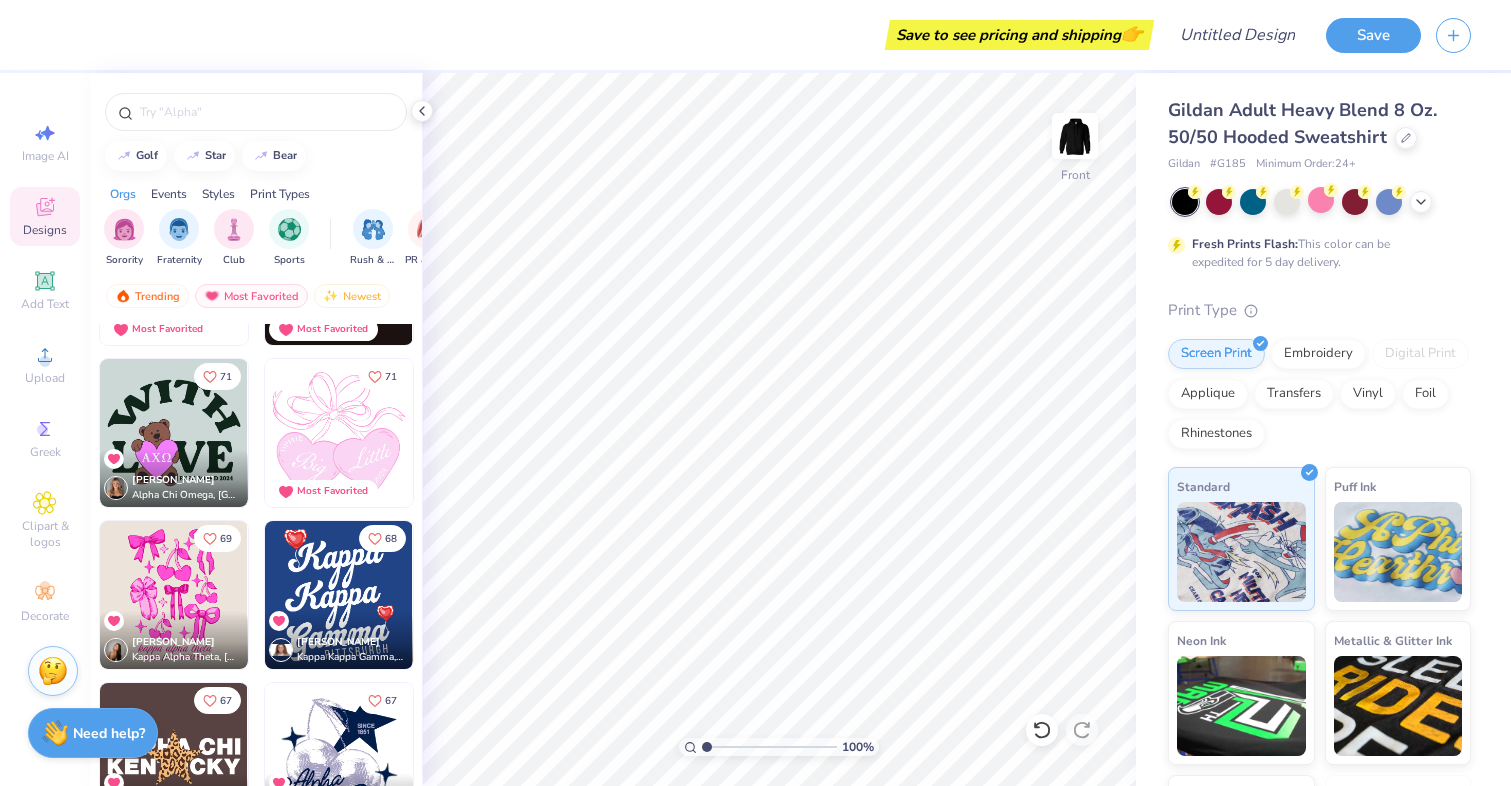 click at bounding box center (339, 595) 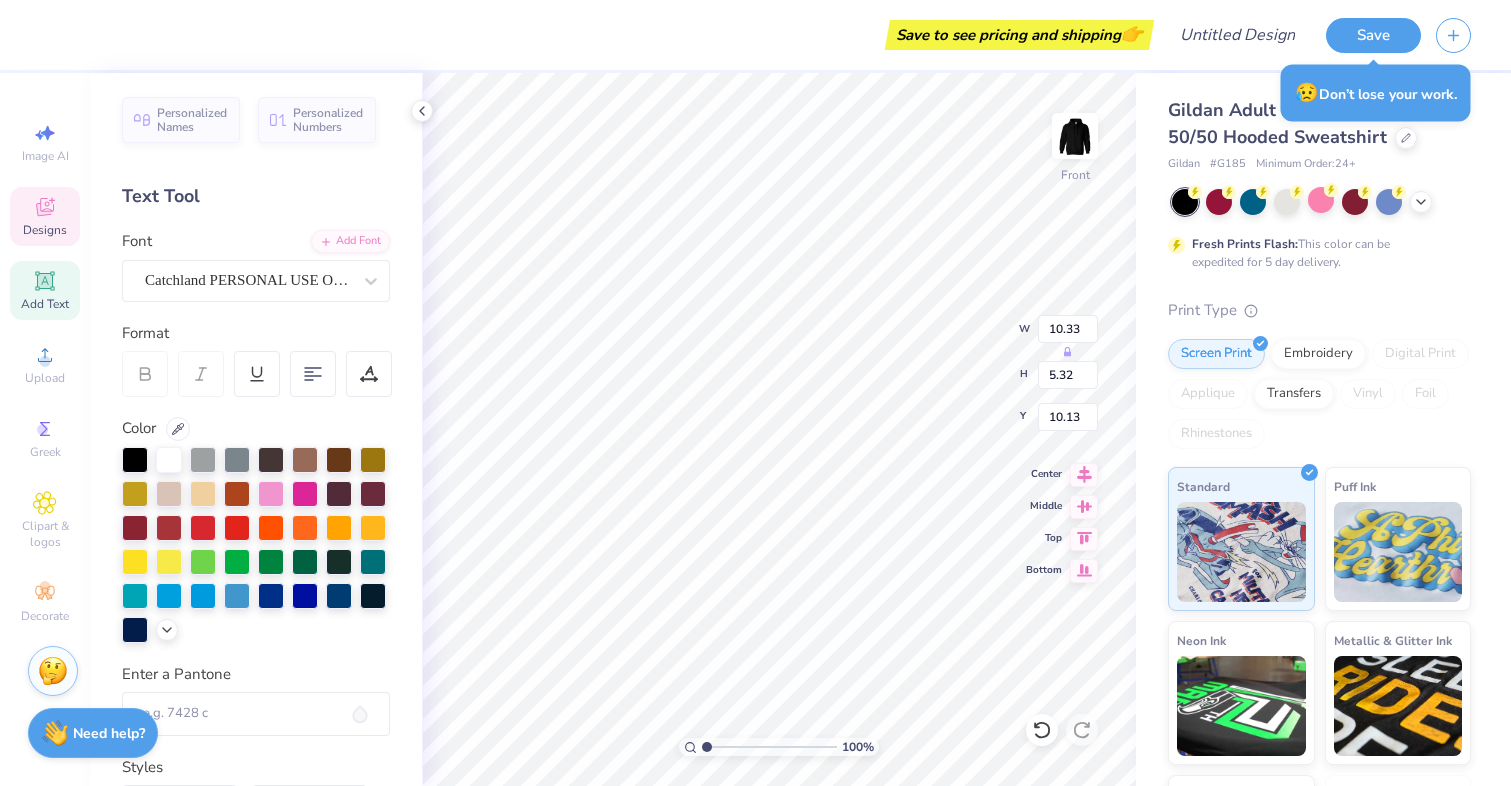 type on "Bizz" 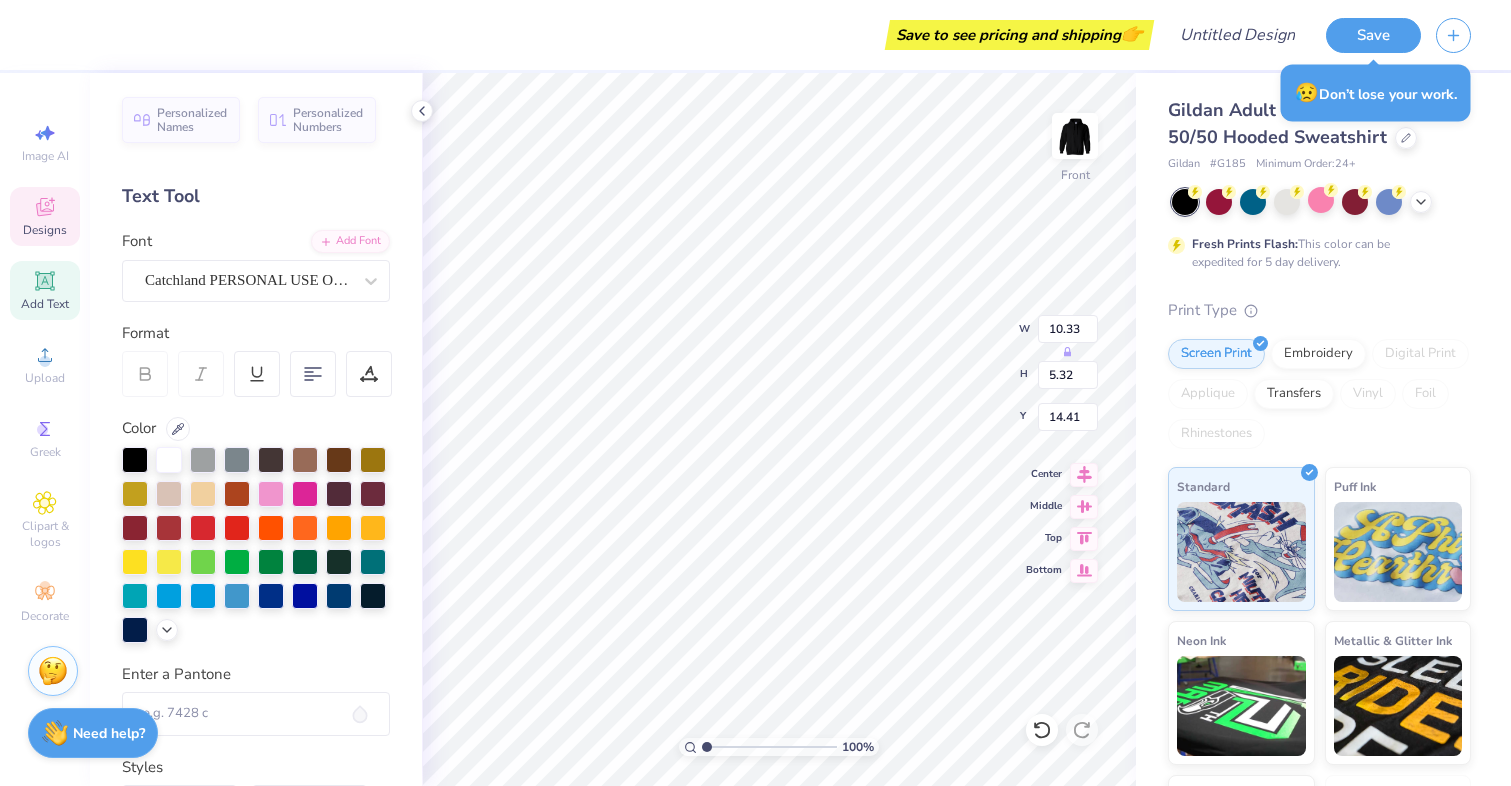 scroll, scrollTop: 0, scrollLeft: 2, axis: horizontal 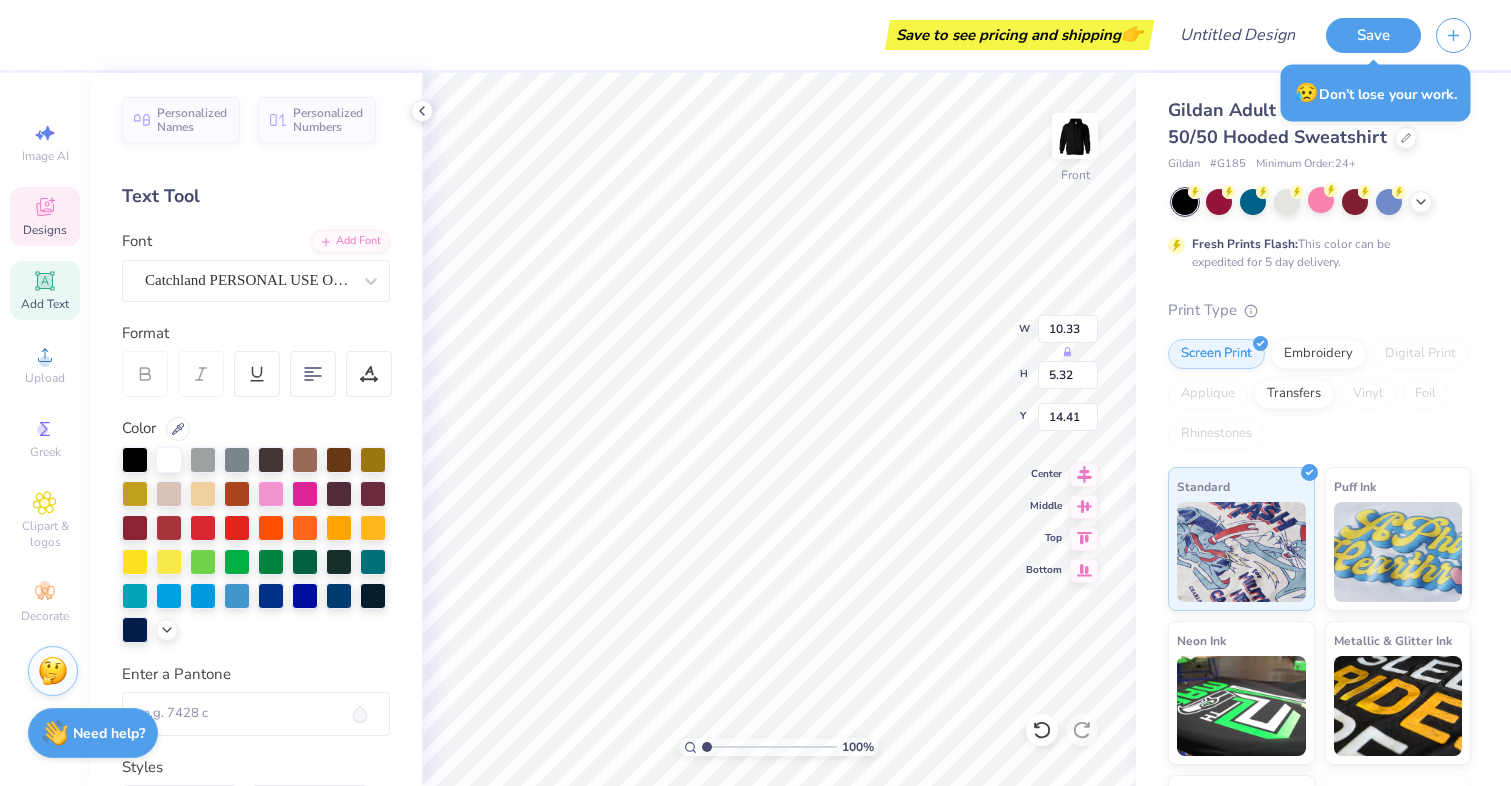type on "Bizzness" 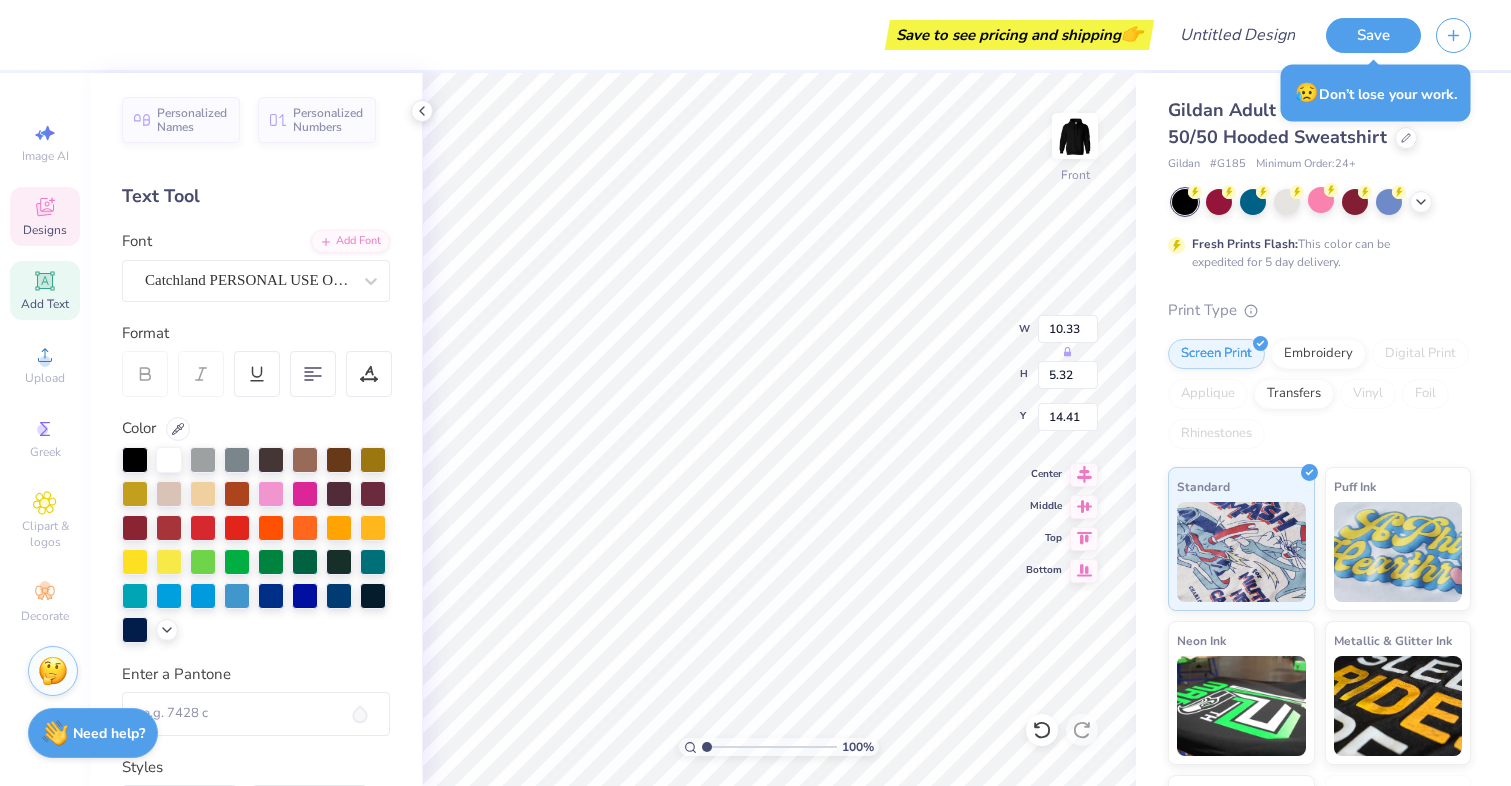 type on "11.11" 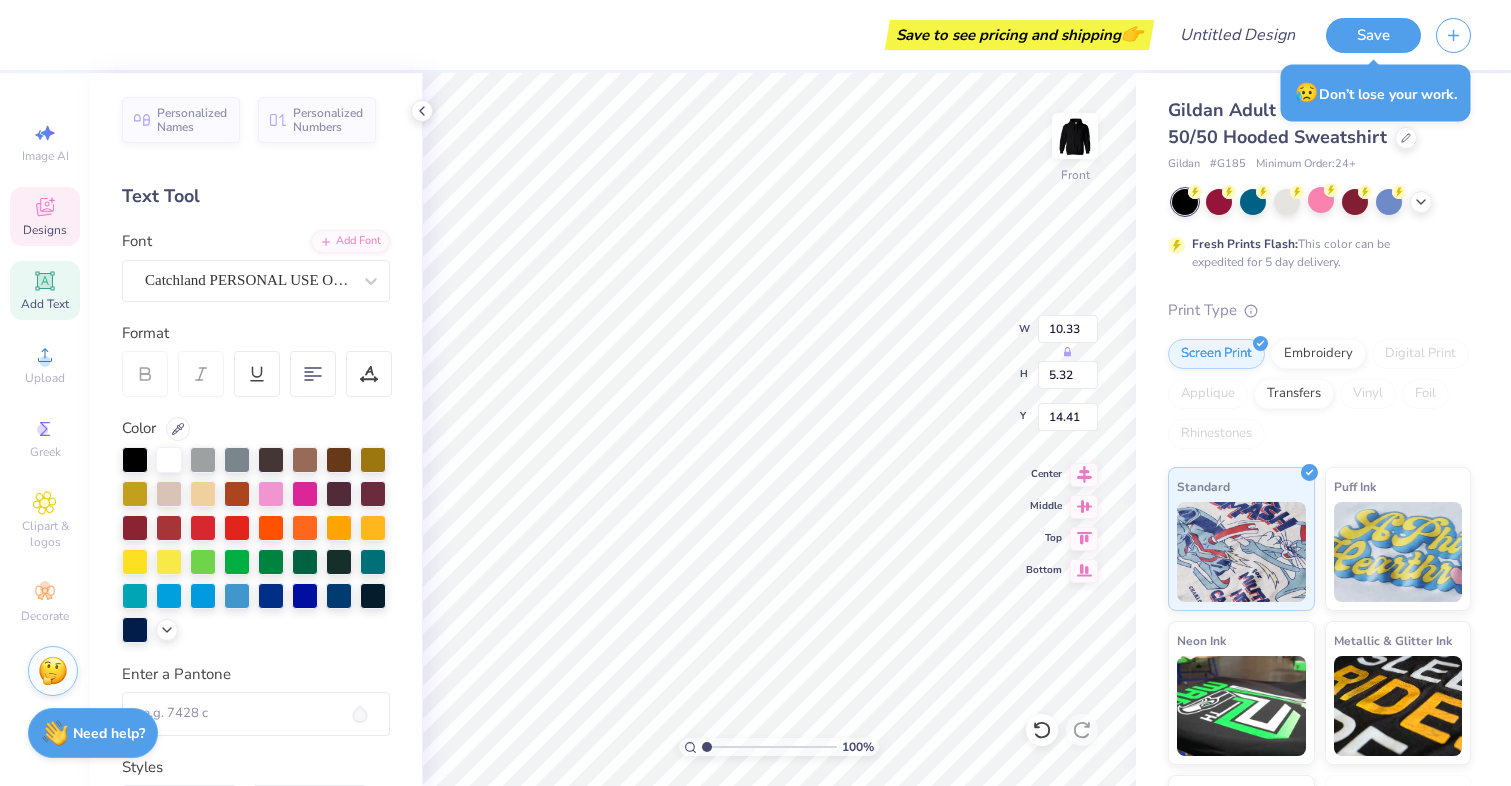 type on "4.22" 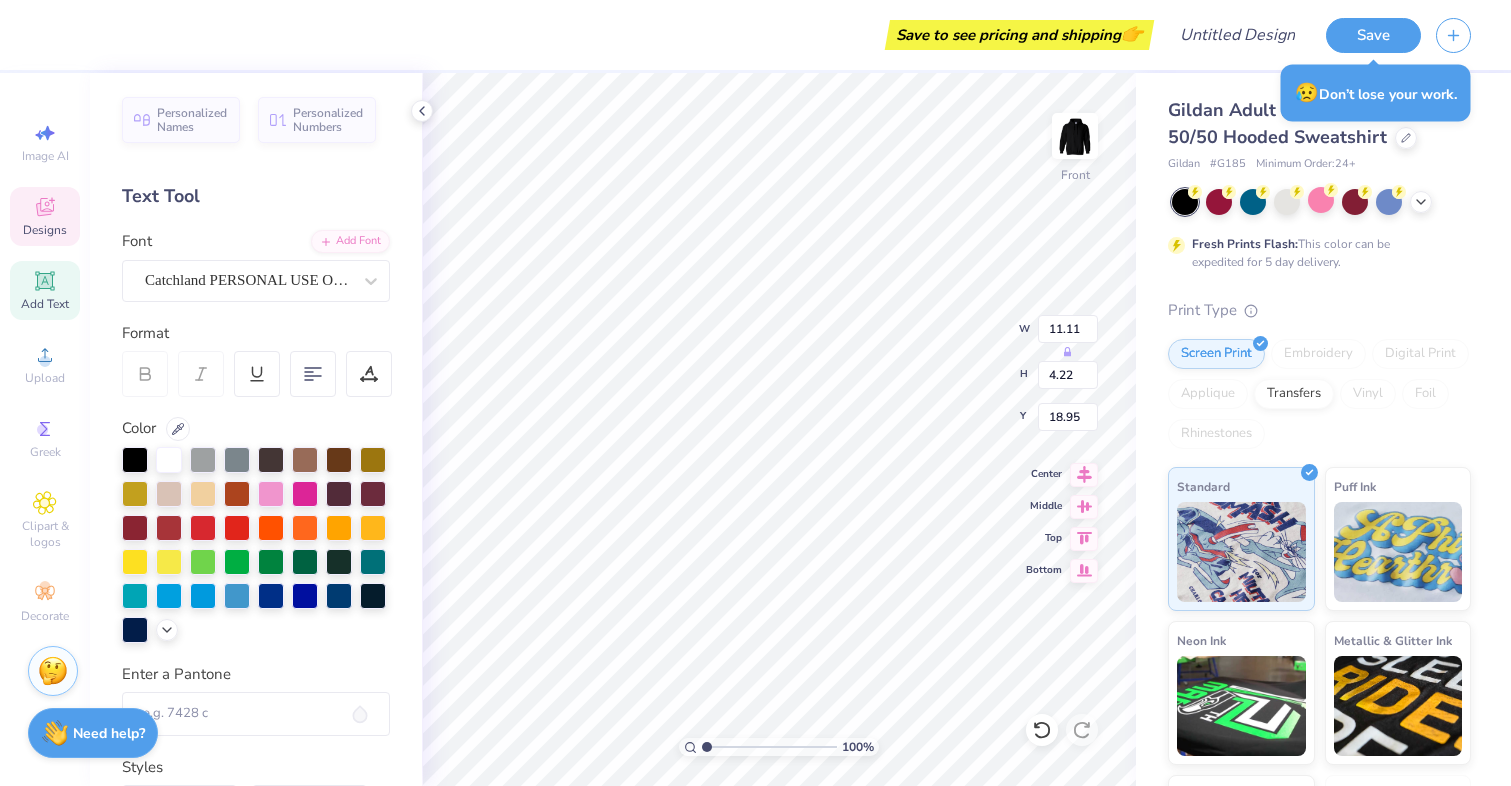 type on "Biz" 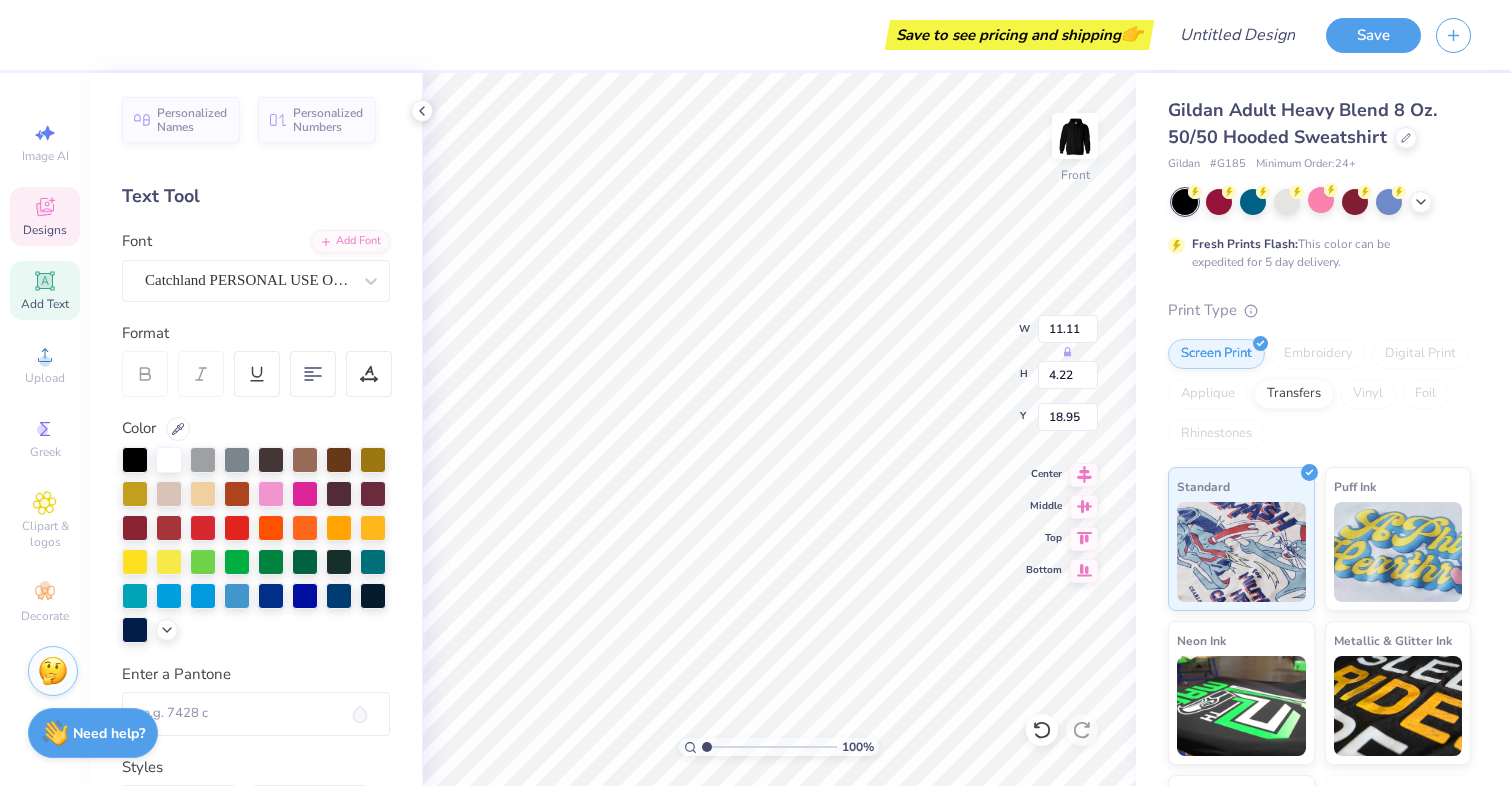 type on "12.46" 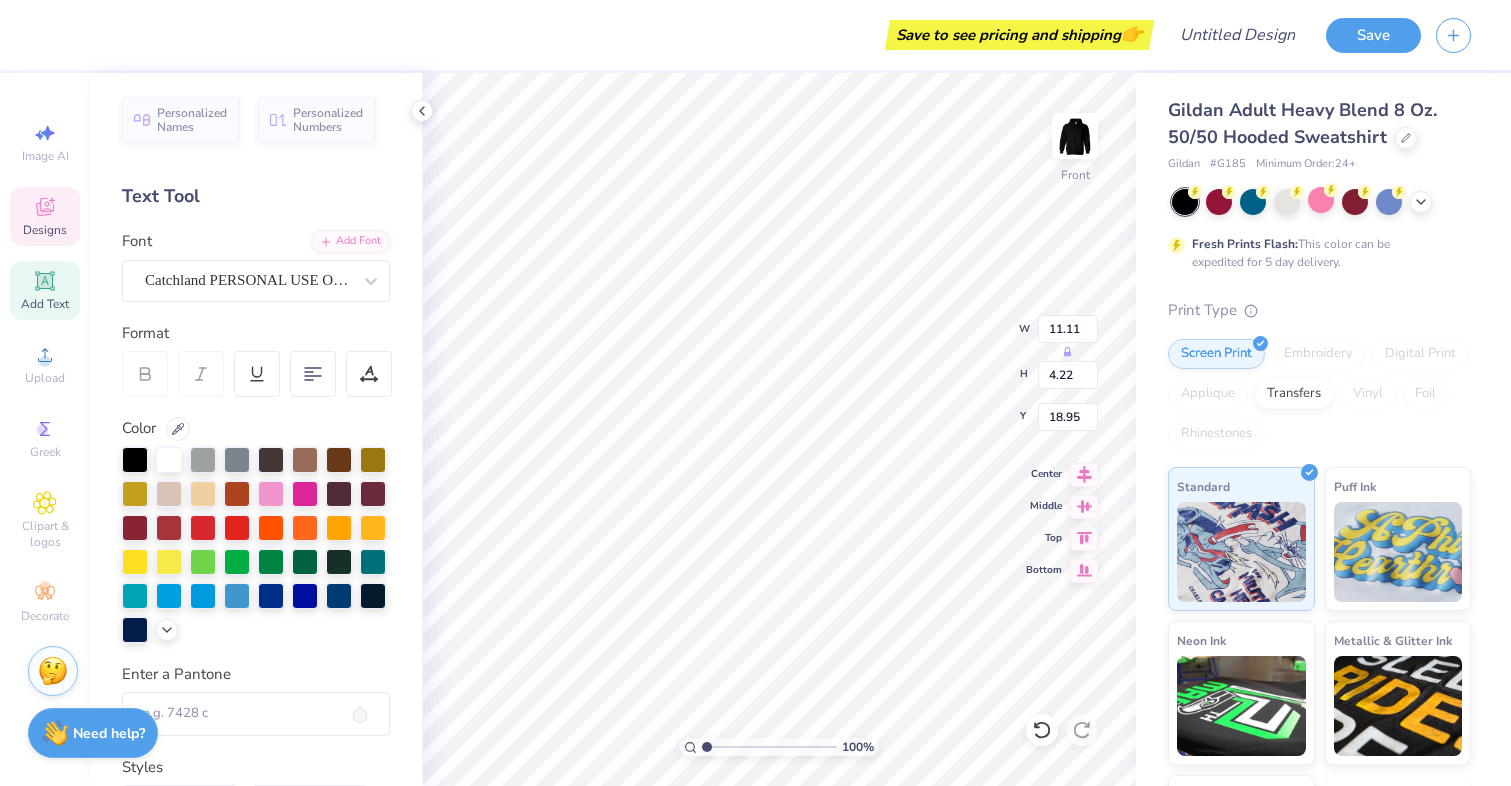 type on "3.68" 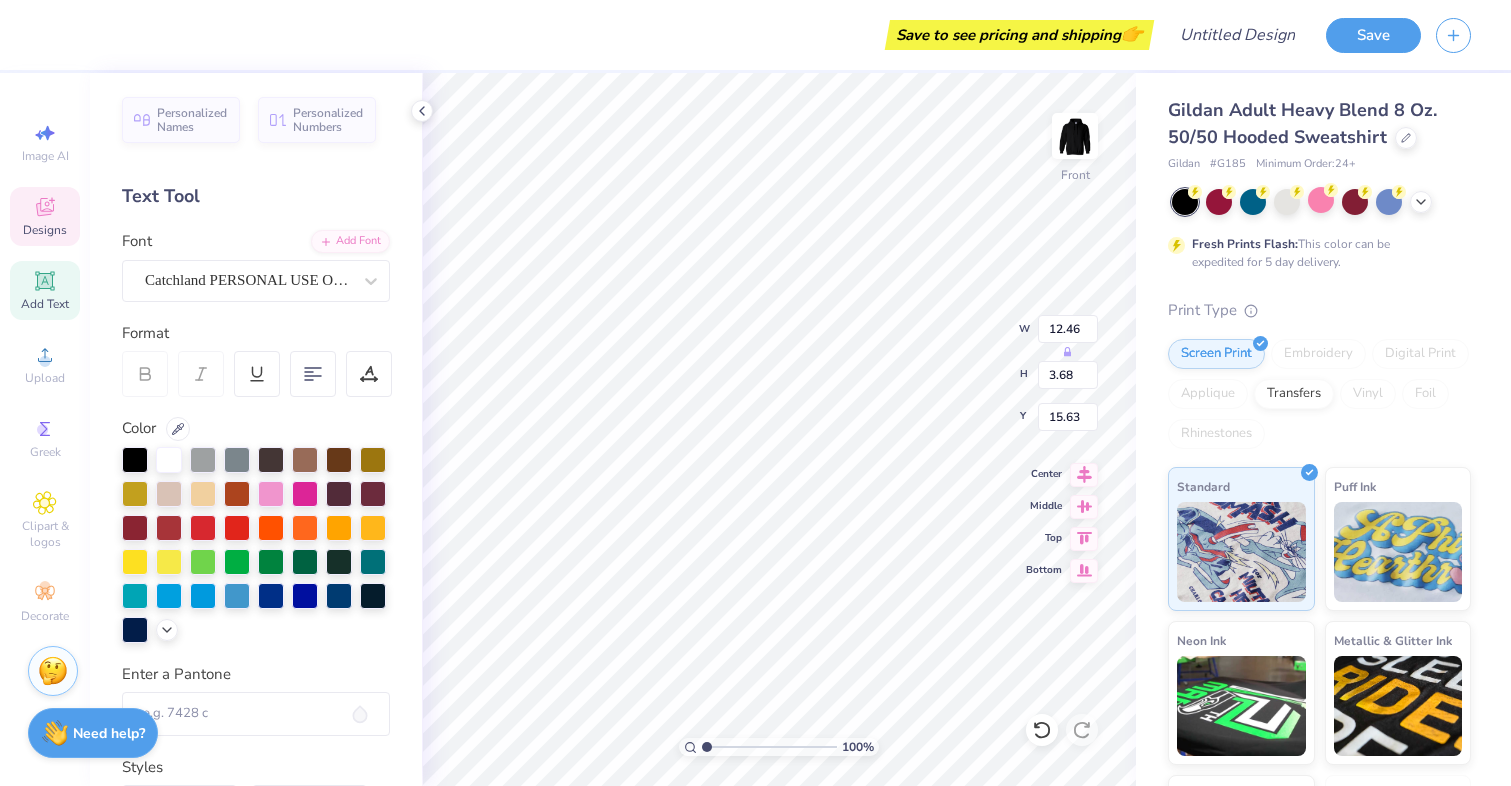 type on "Bizz" 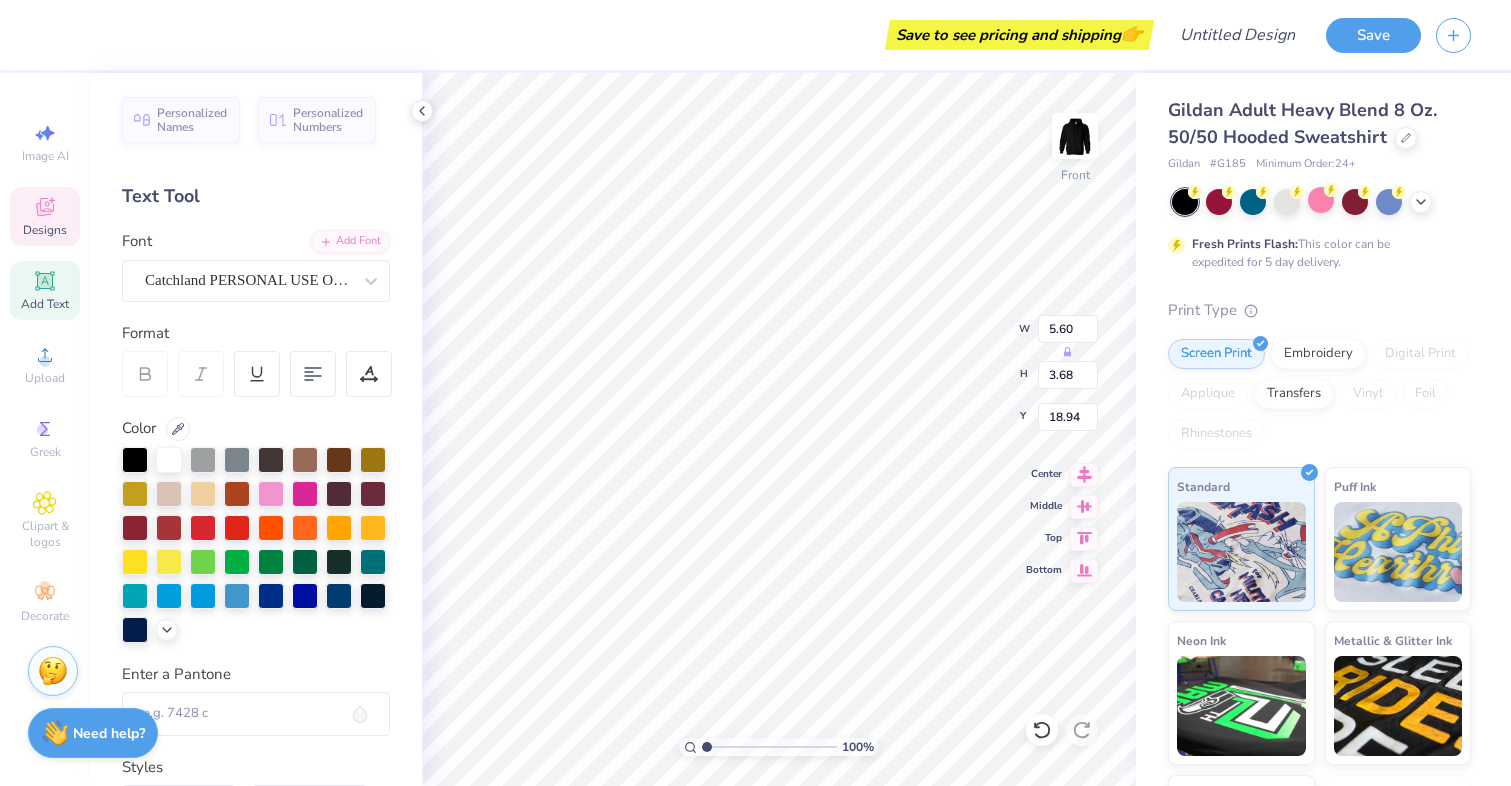 type on "Bizz" 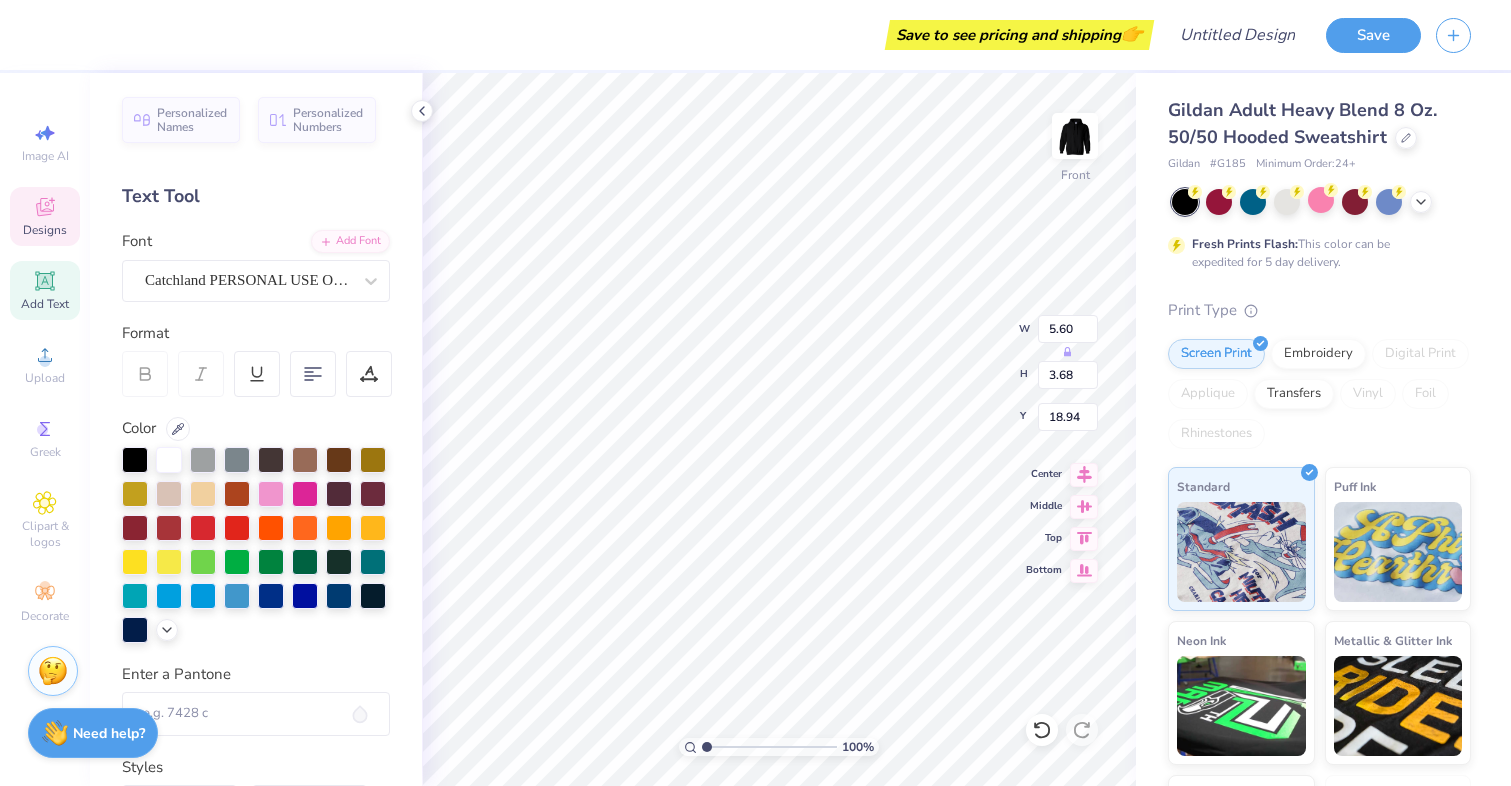 type on "6.78" 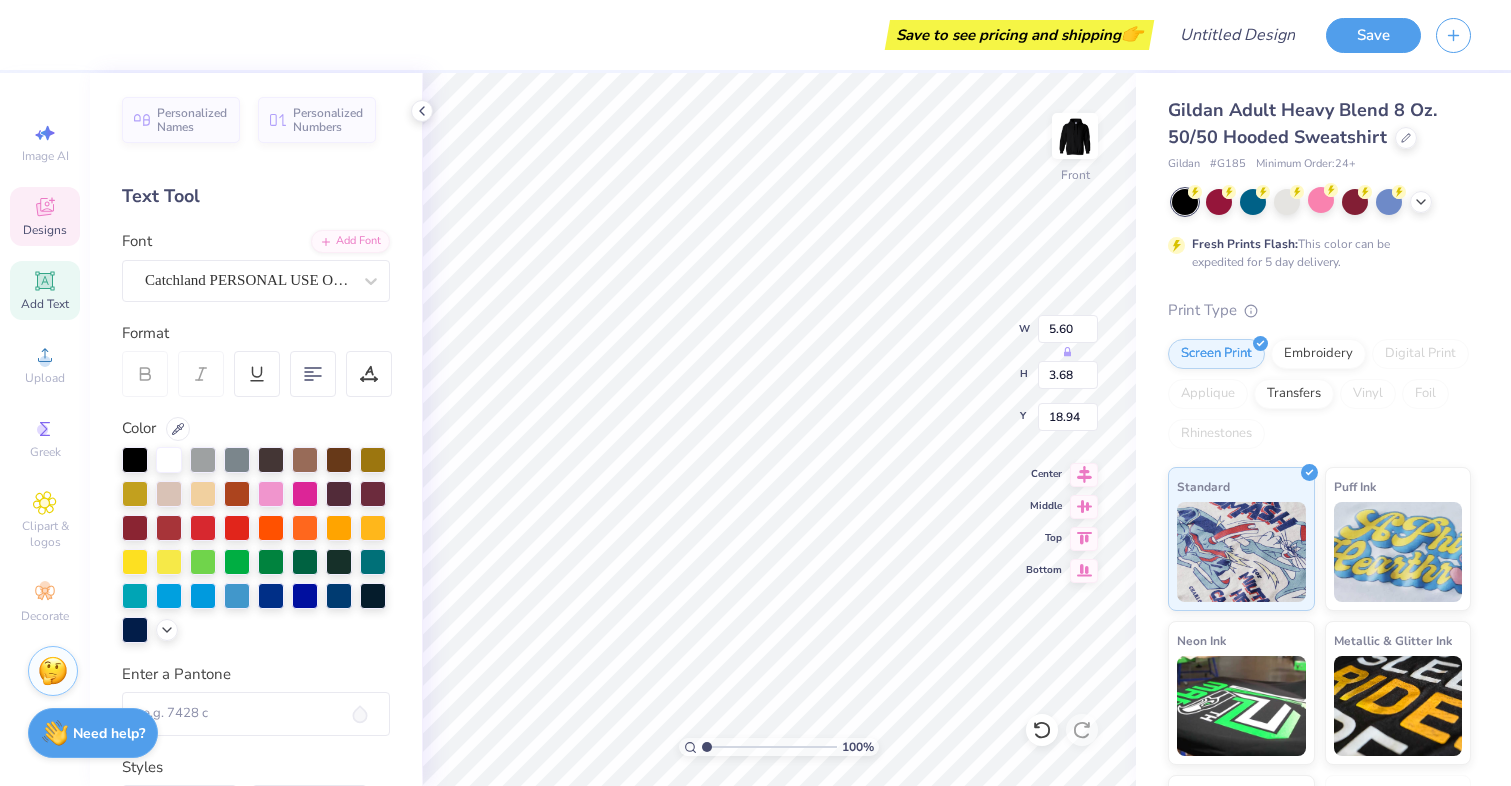 type on "1.64" 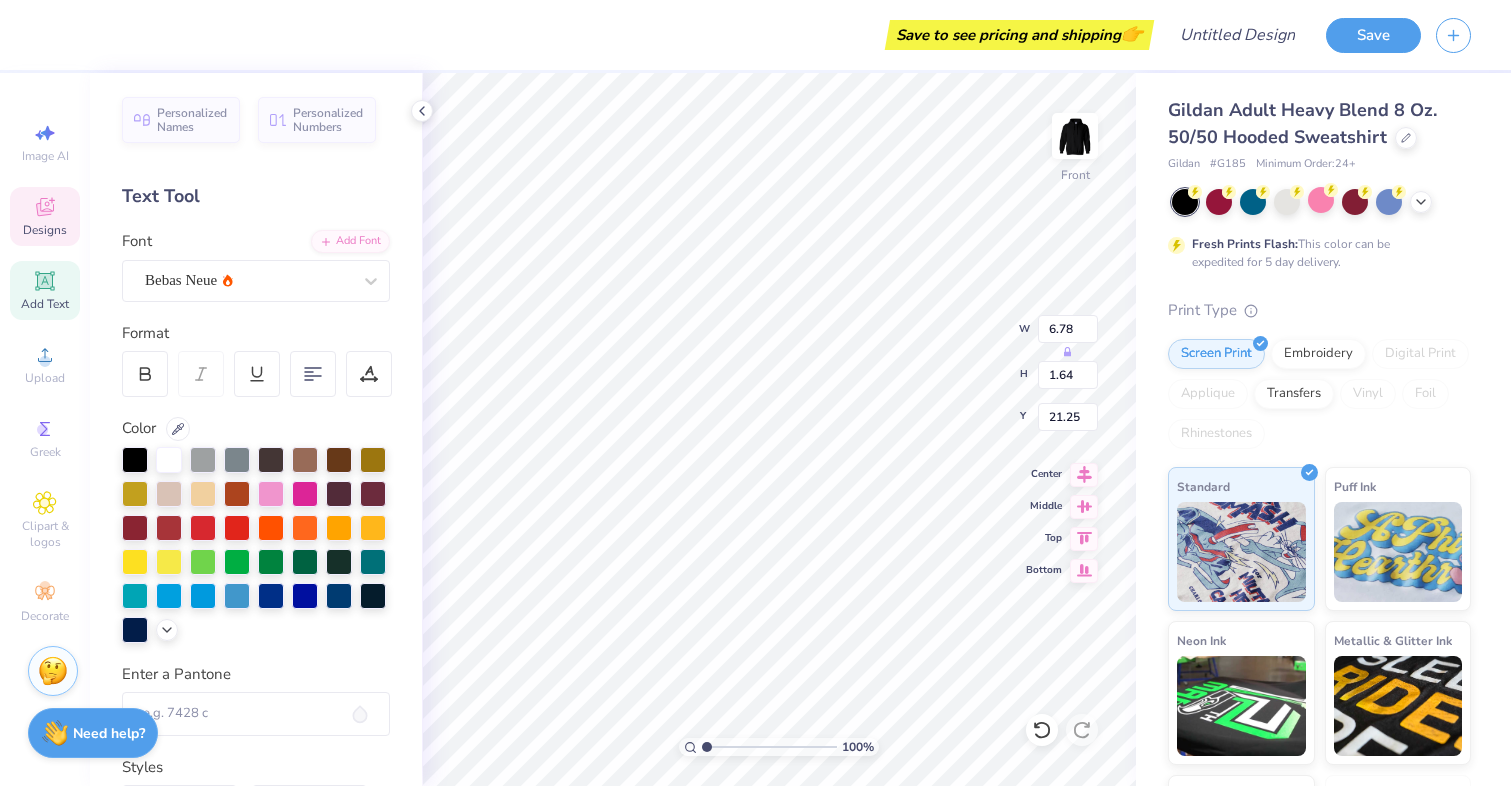 scroll, scrollTop: 0, scrollLeft: 7, axis: horizontal 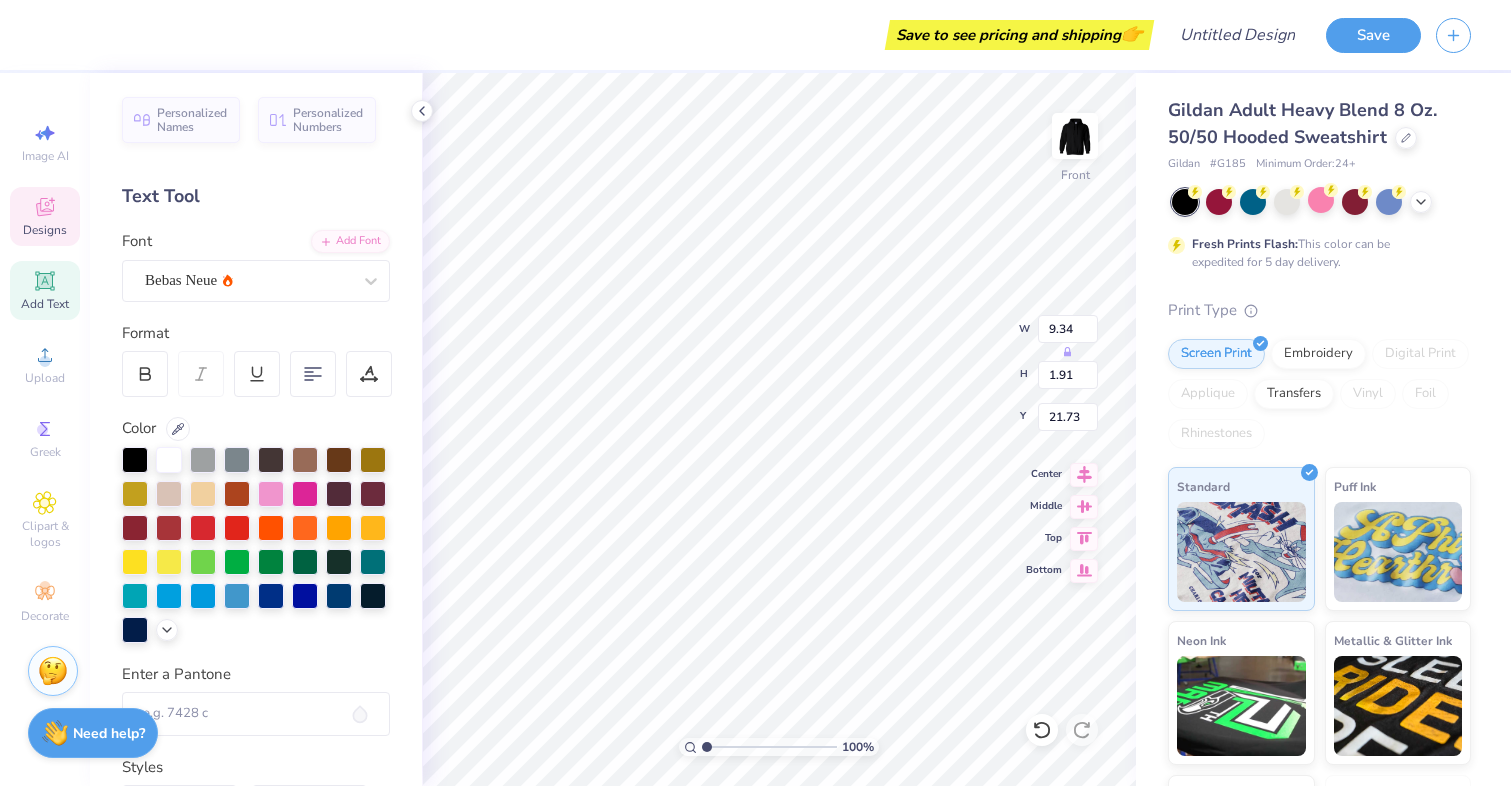 type on "21.73" 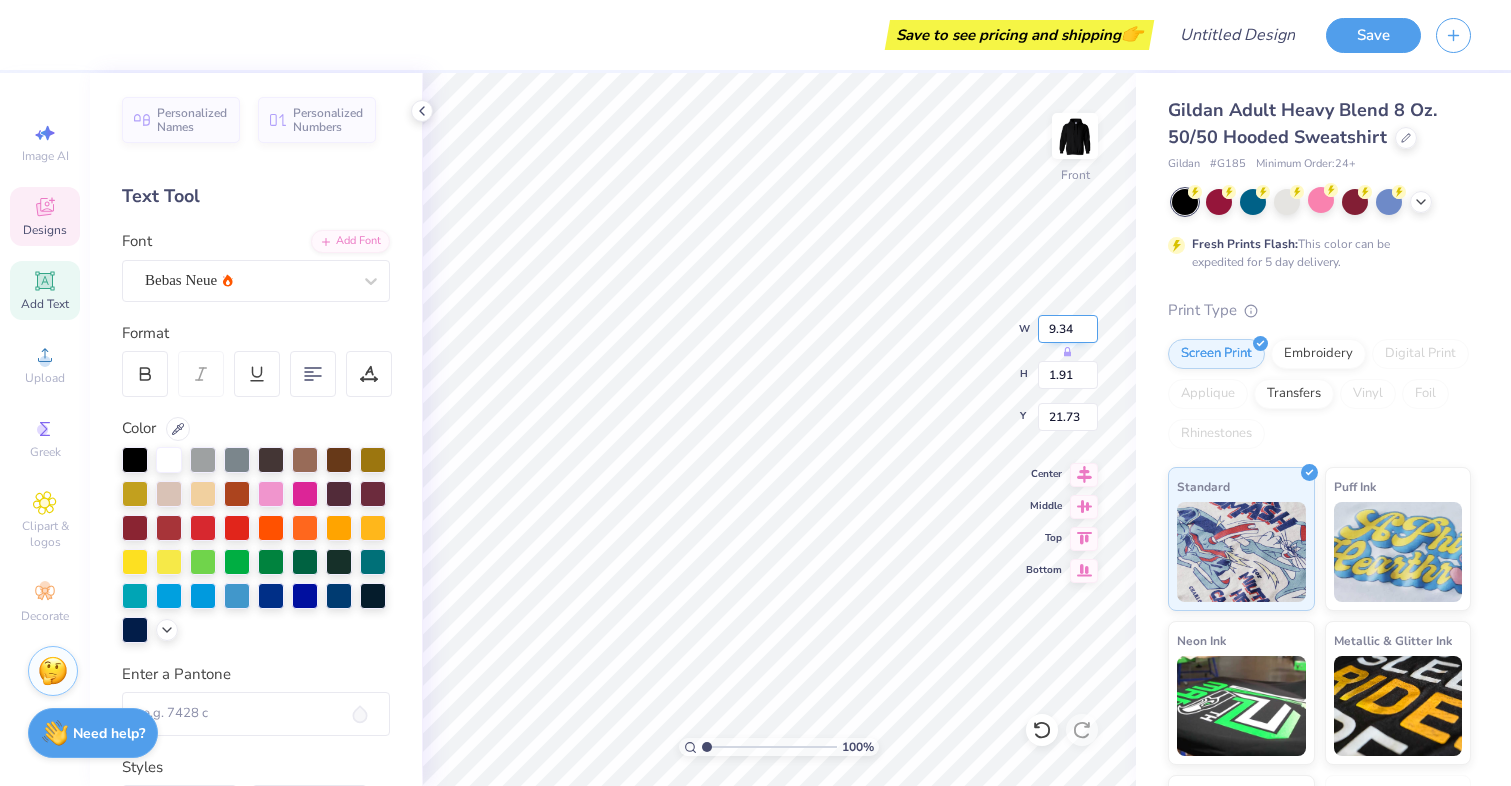 type on "1.84" 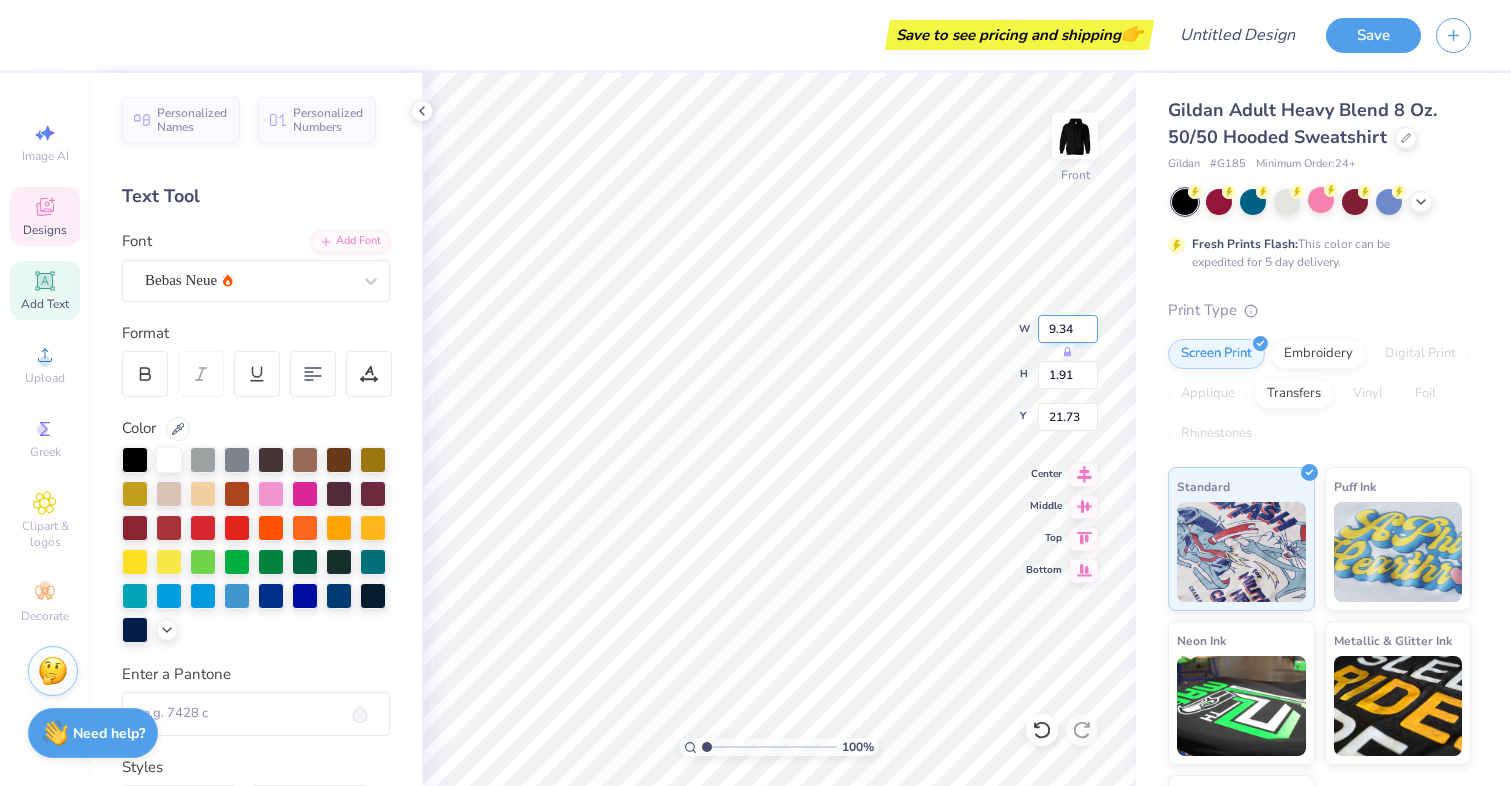type on "1.72" 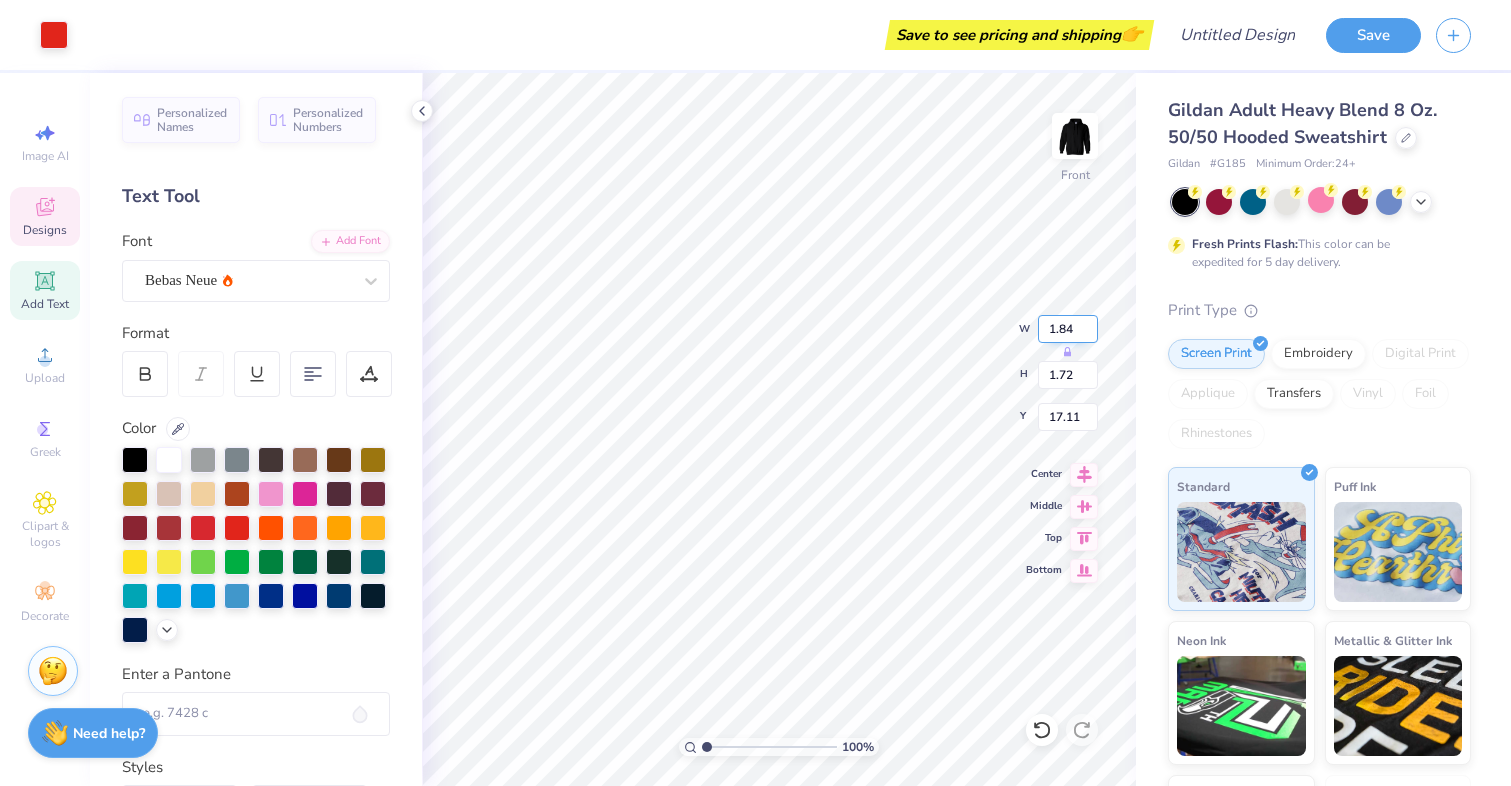 type on "17.20" 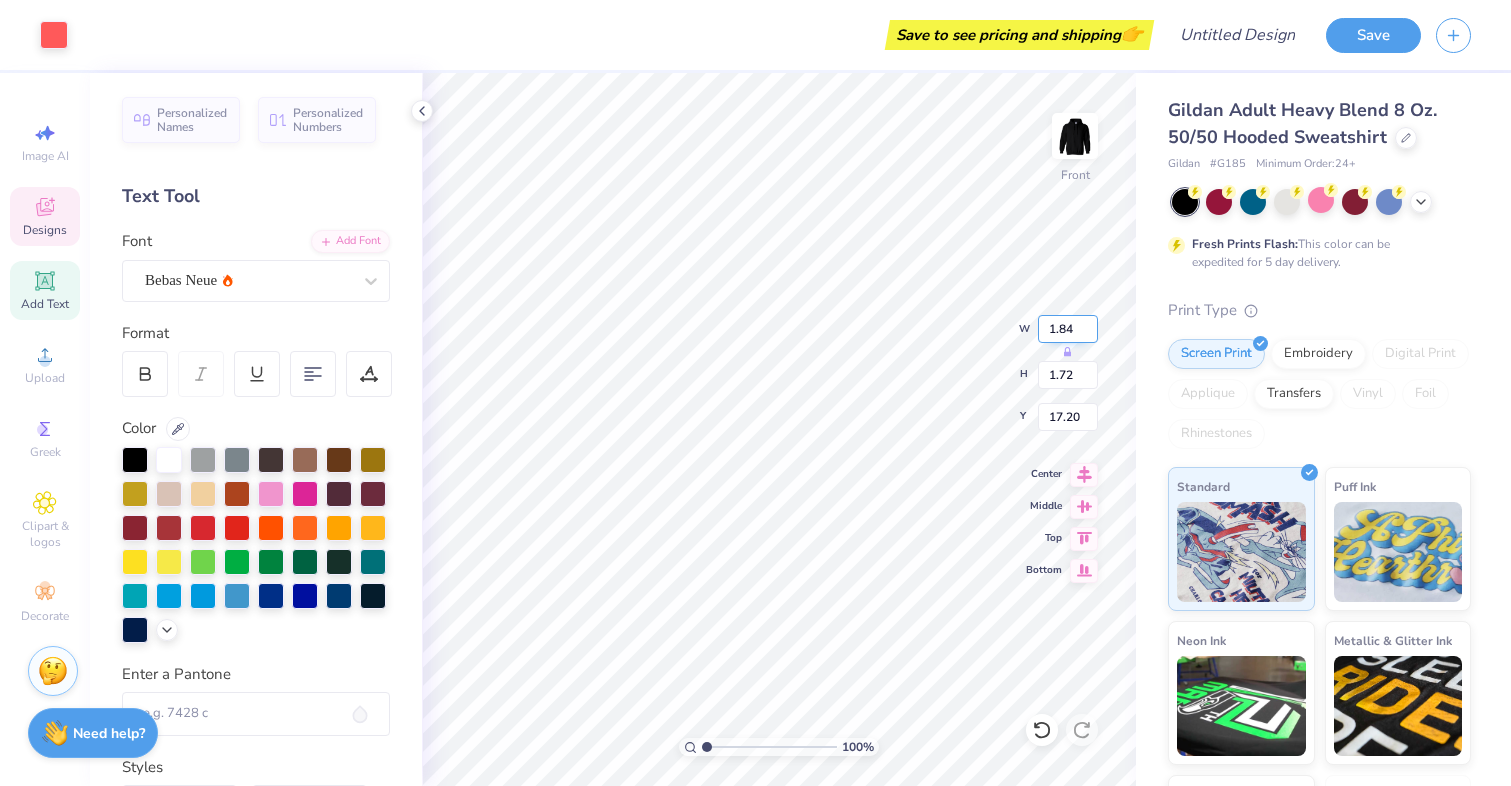 type on "1.71" 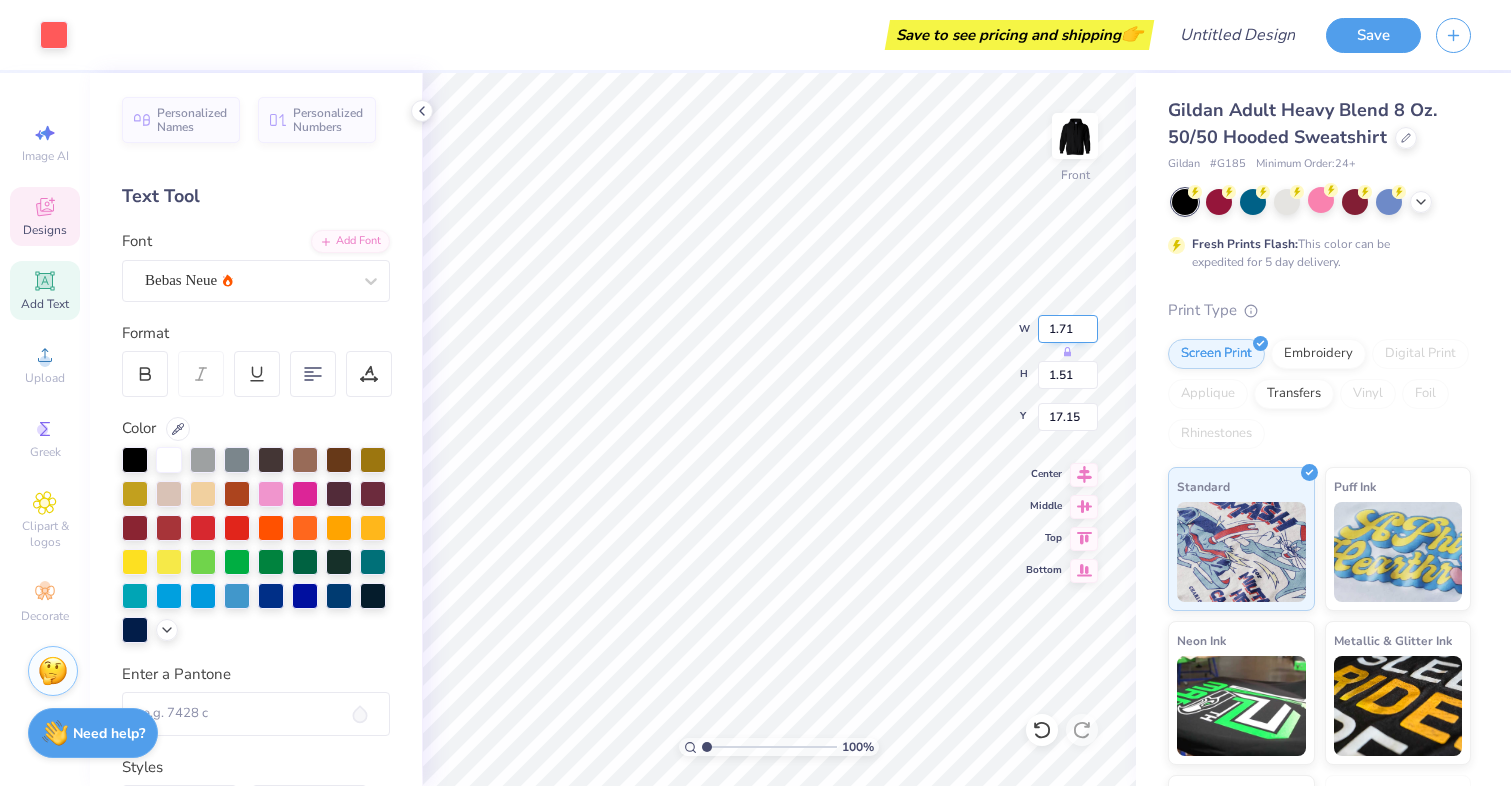 type on "17.20" 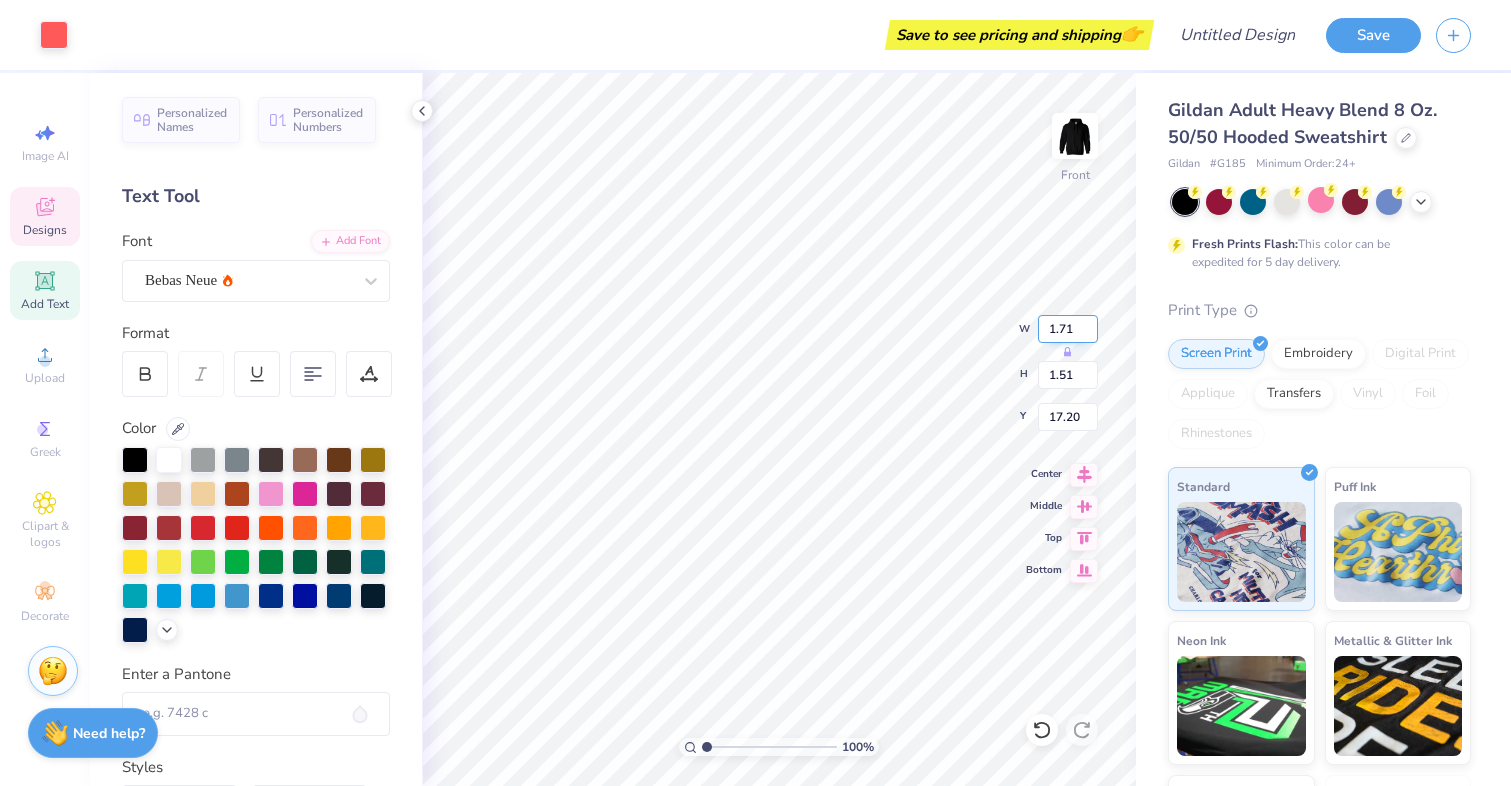 type on "1.68" 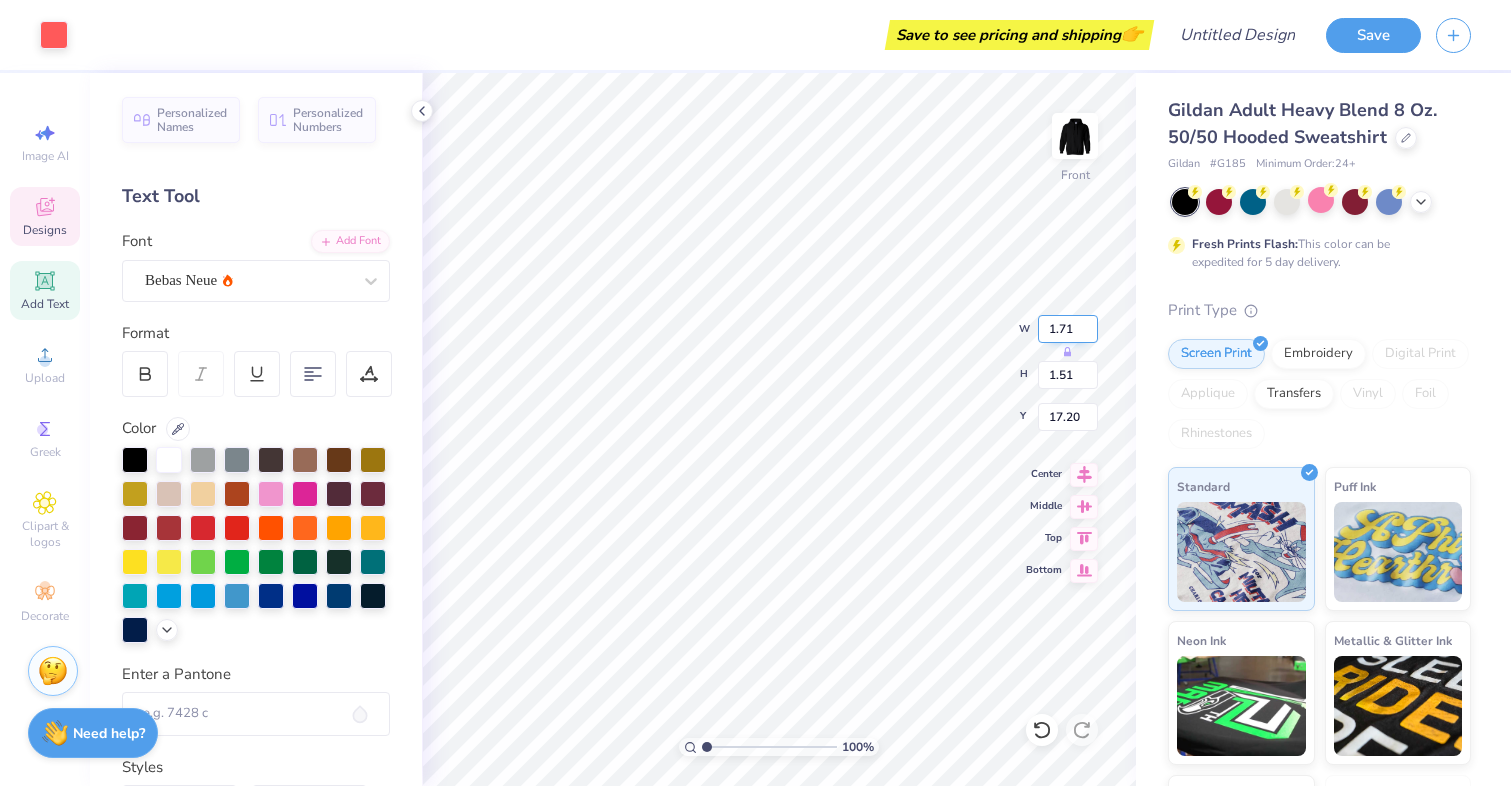 type on "3.11" 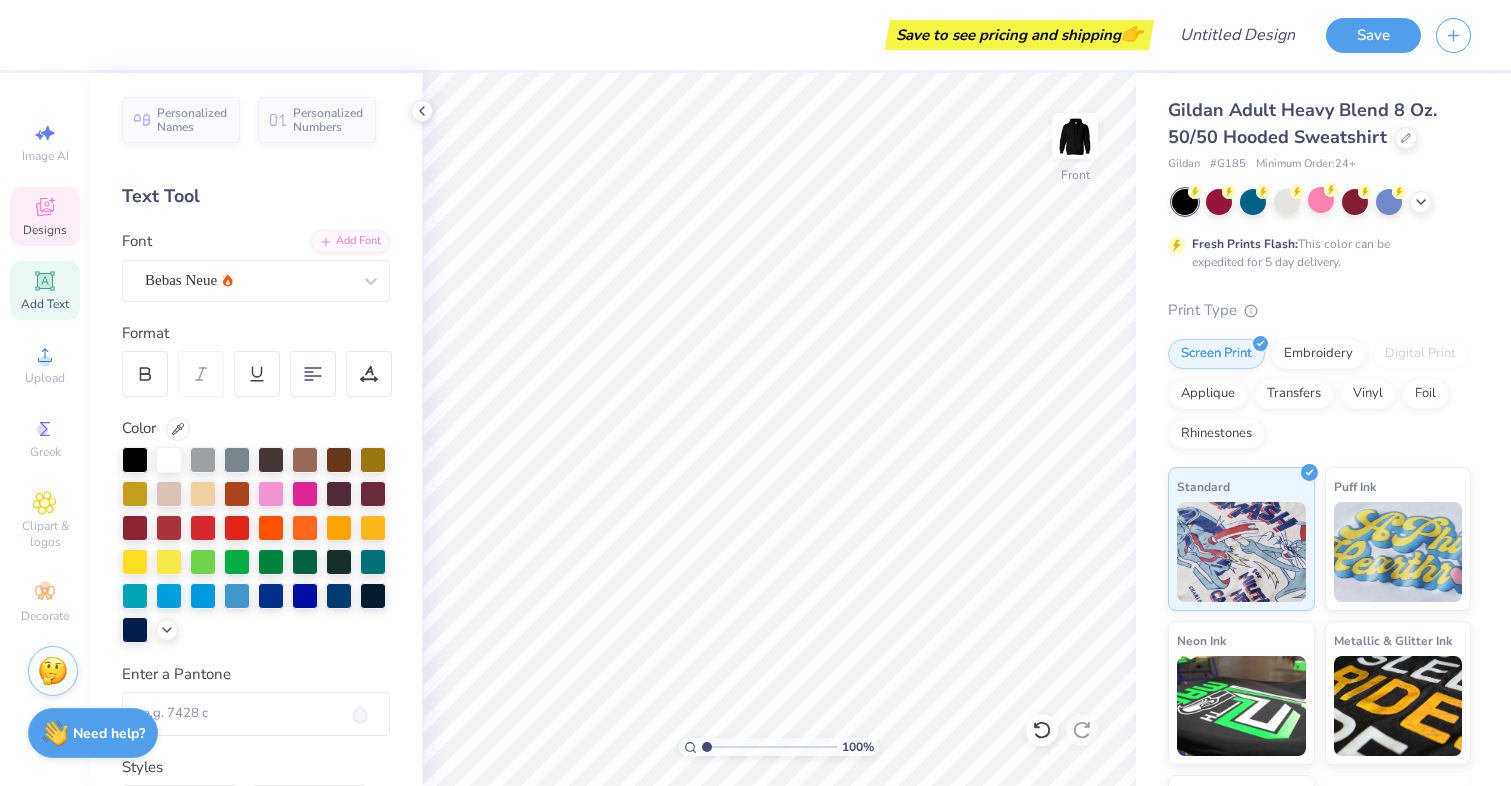 click 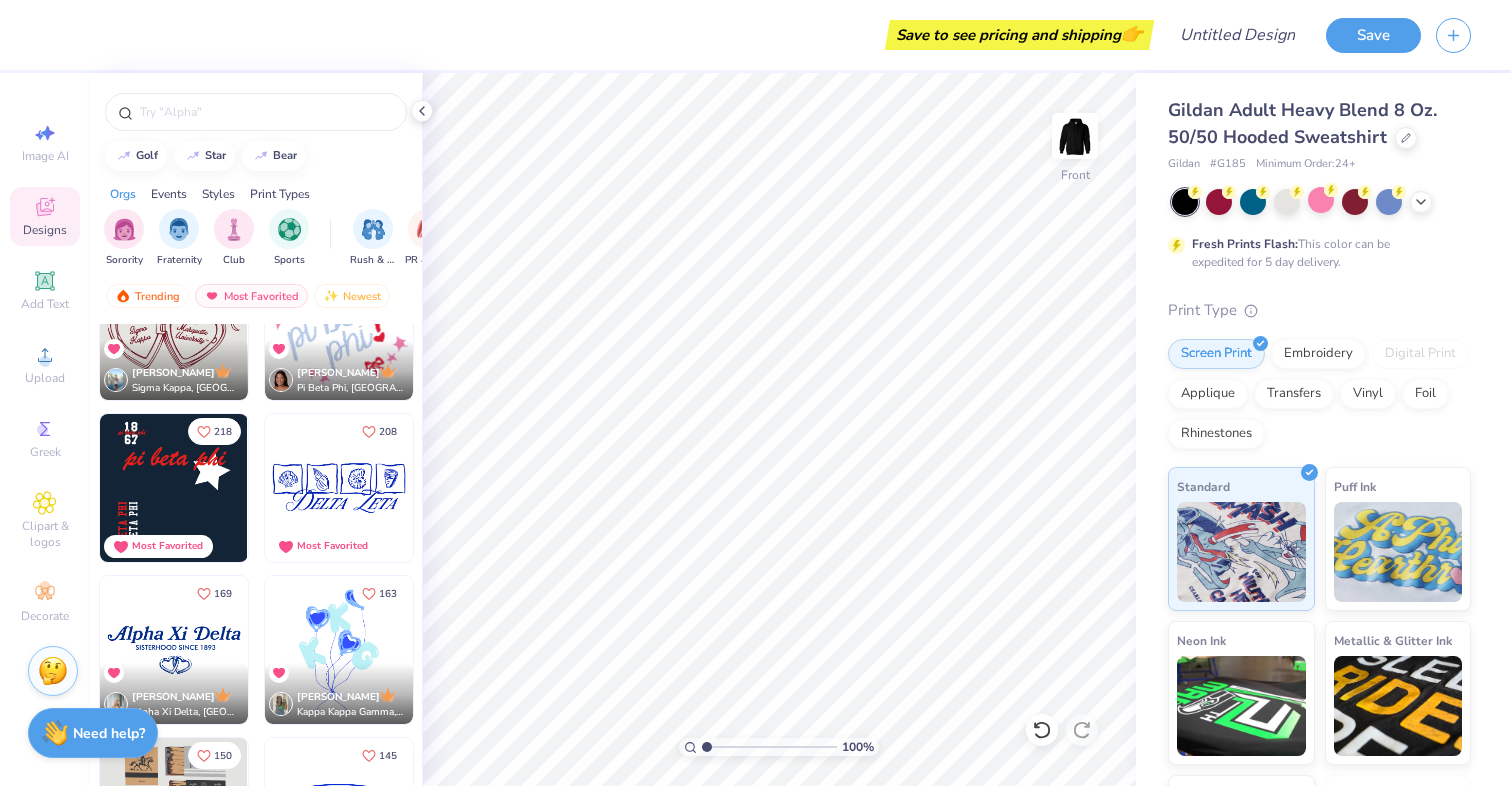 scroll, scrollTop: 422, scrollLeft: 0, axis: vertical 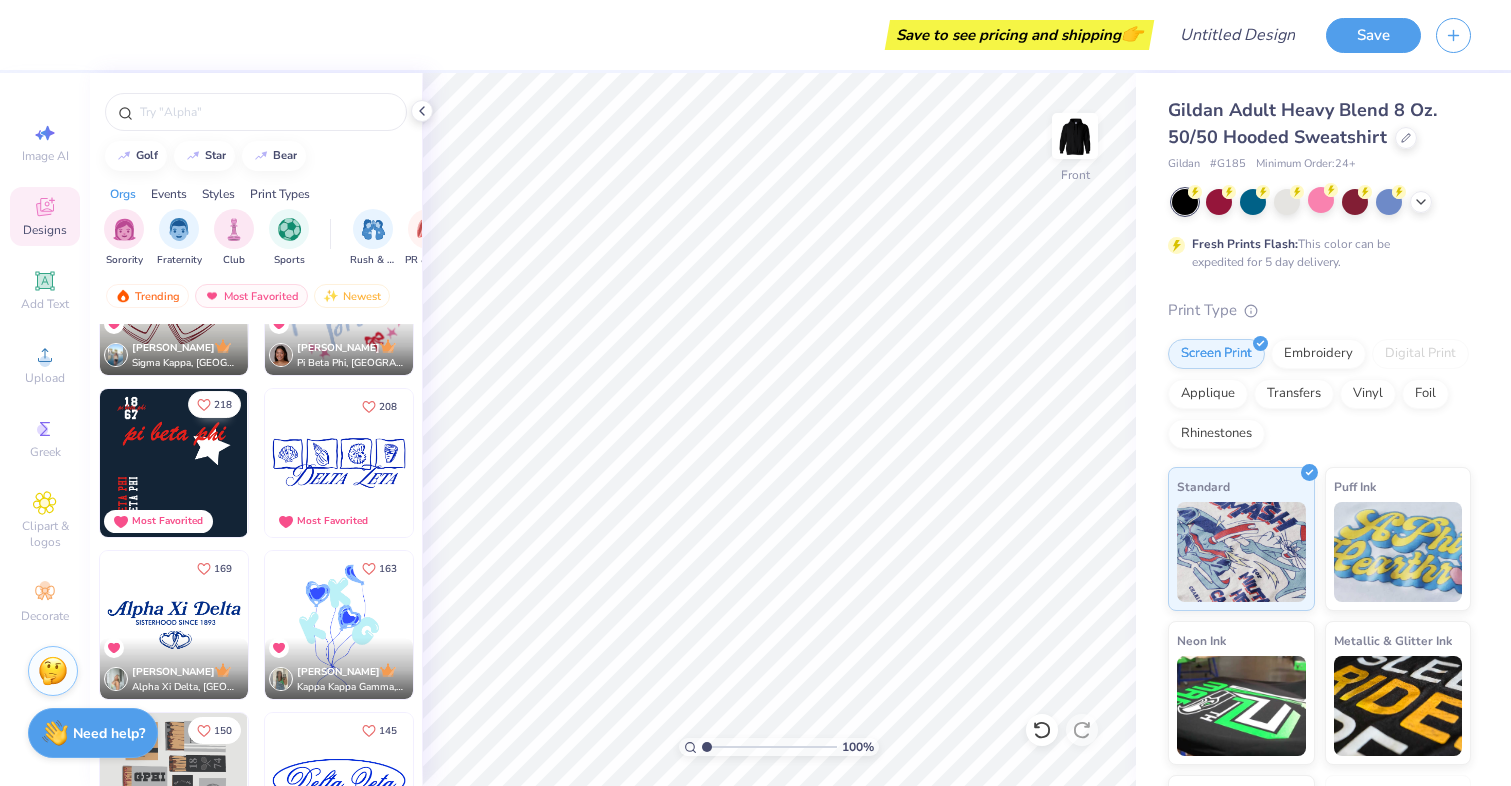 click at bounding box center [174, 463] 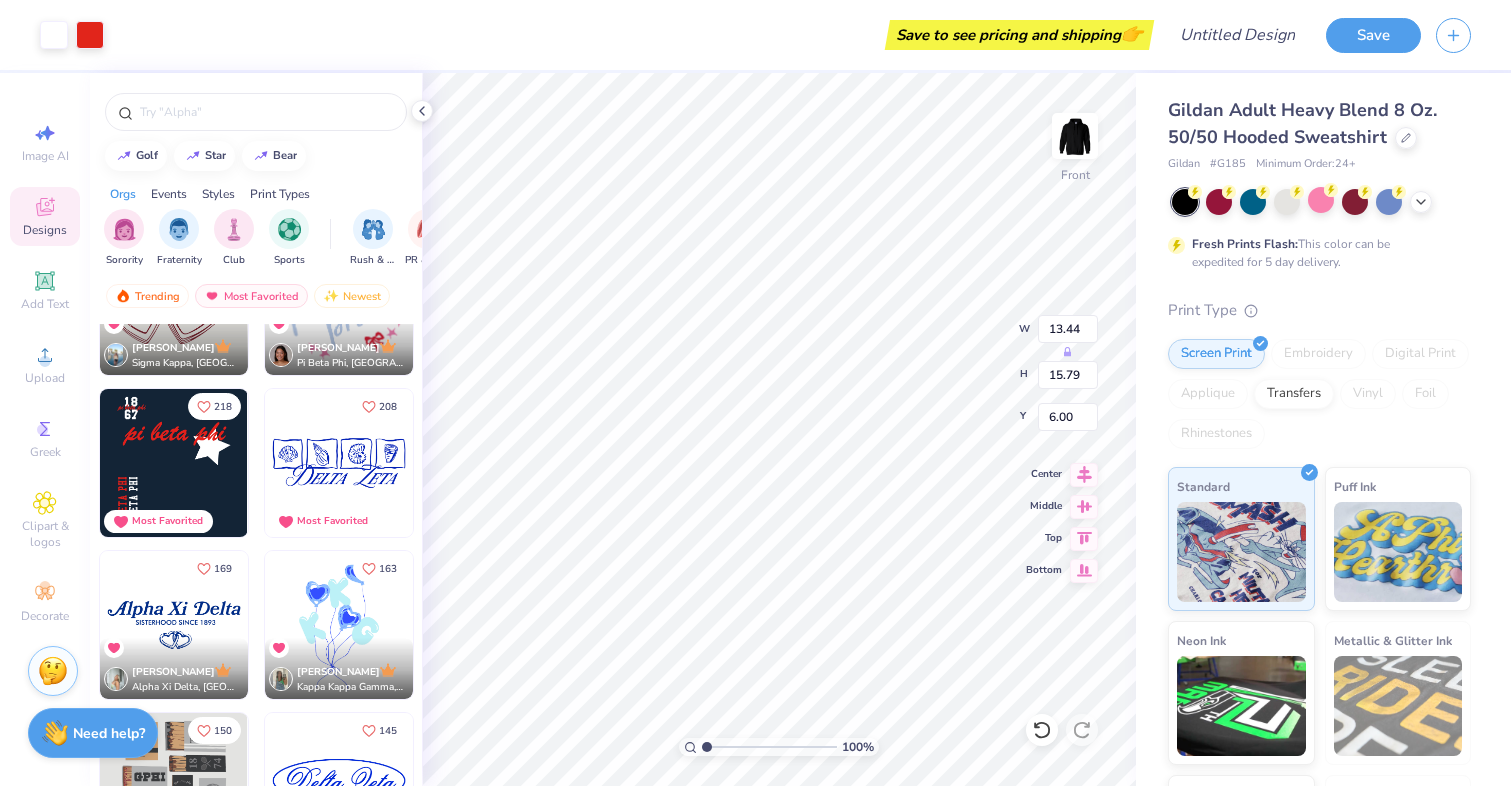 type on "6.00" 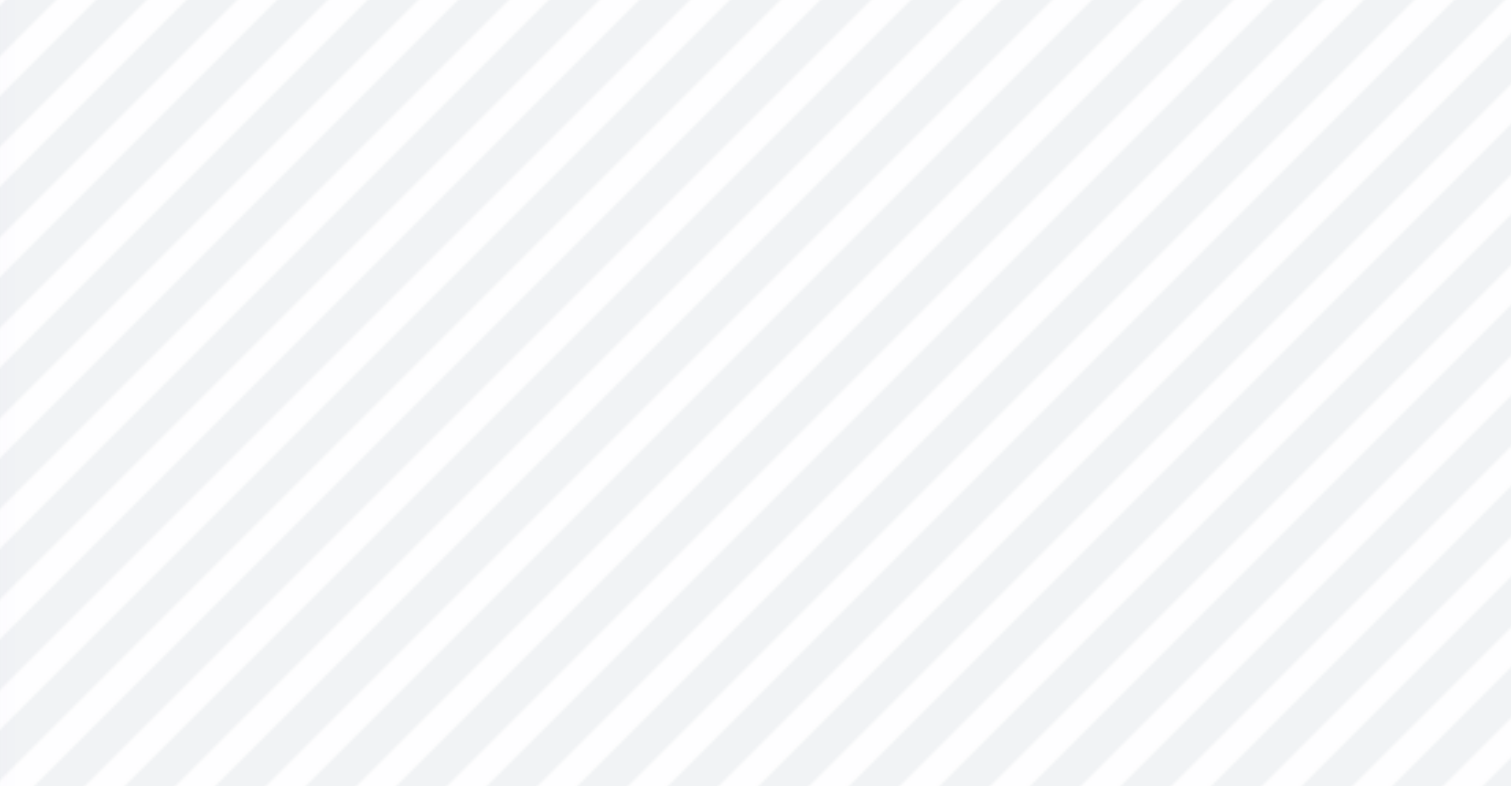 type on "6.75" 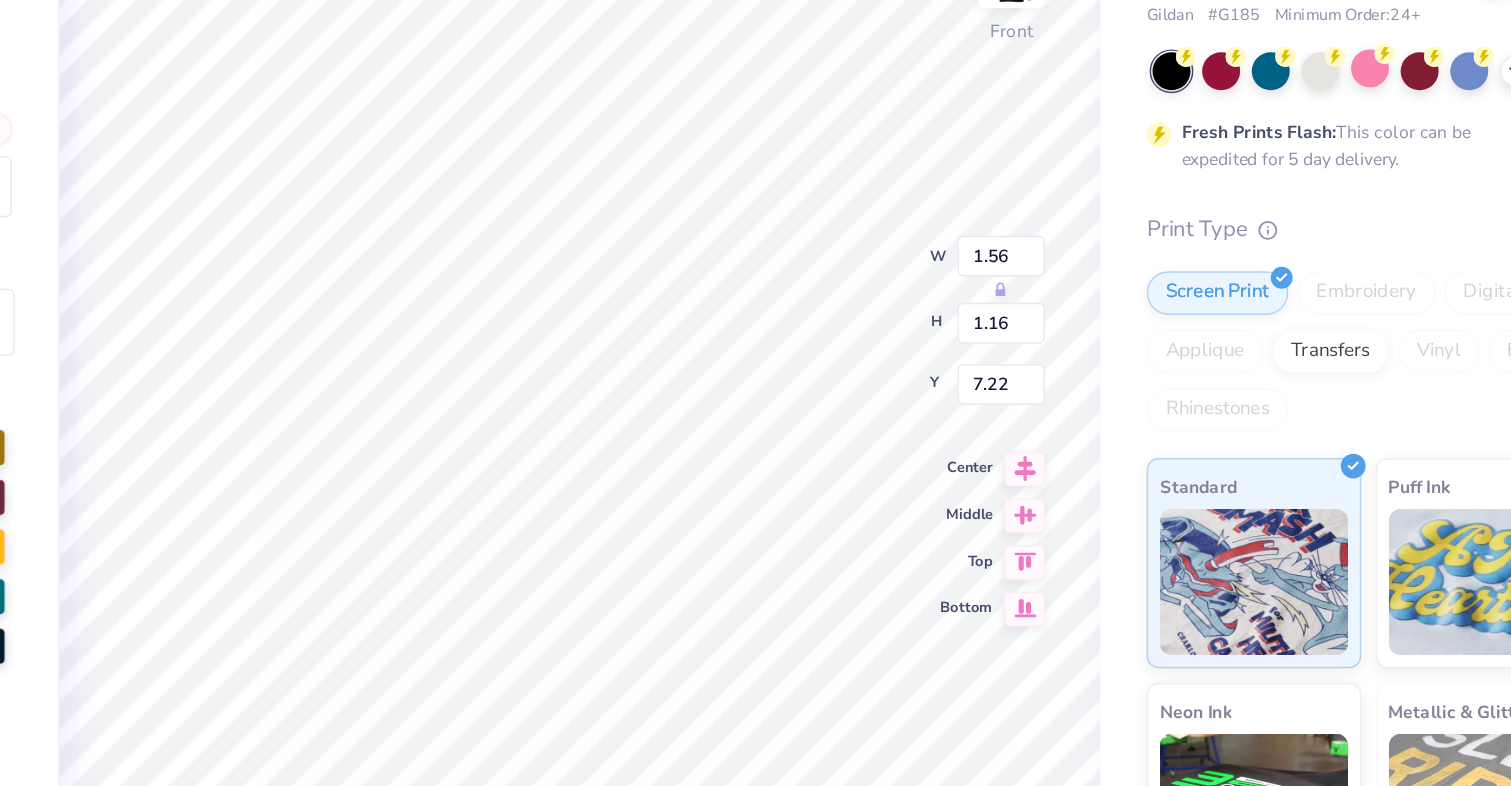 type on "7.22" 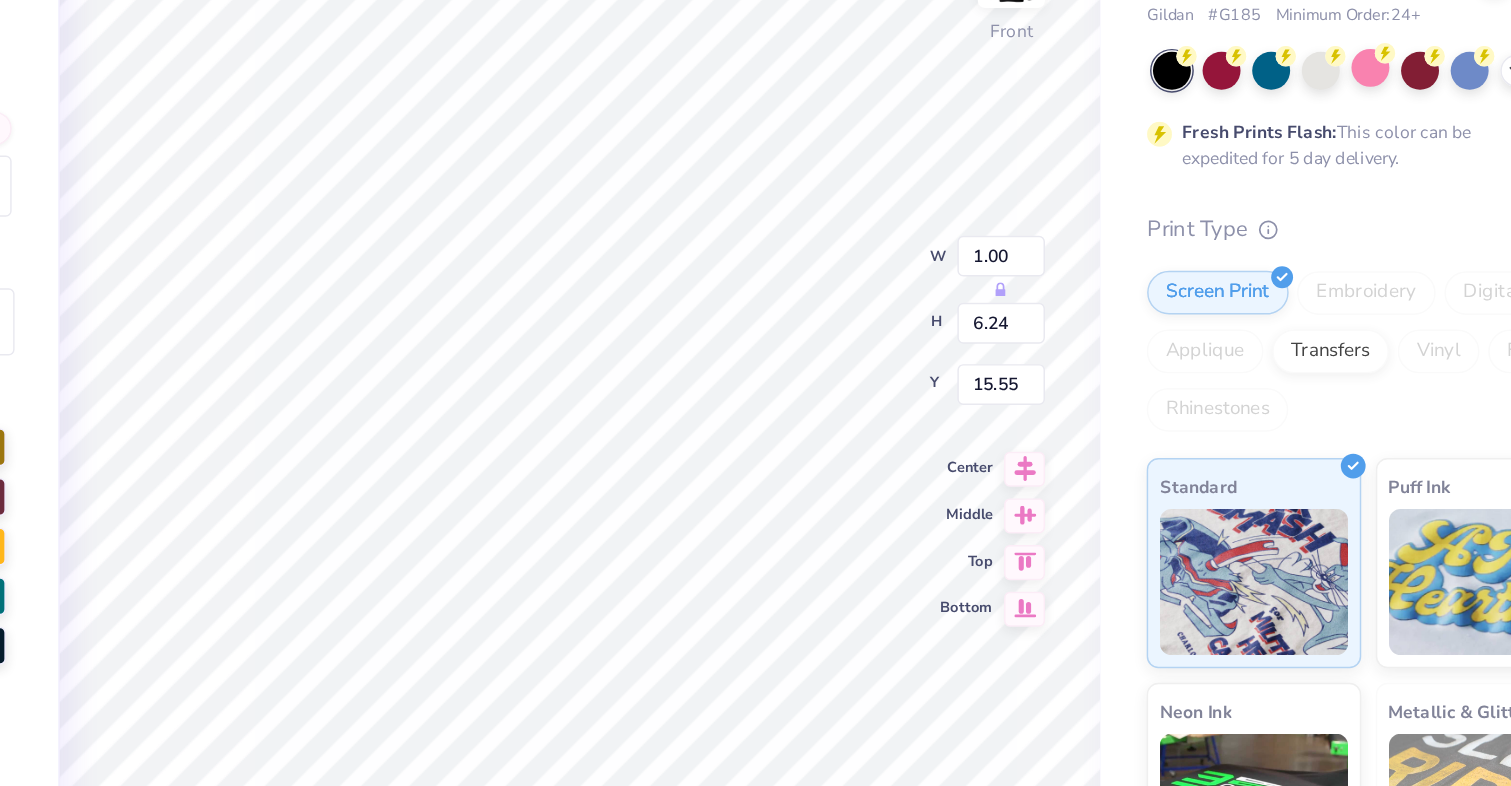 scroll, scrollTop: 0, scrollLeft: 3, axis: horizontal 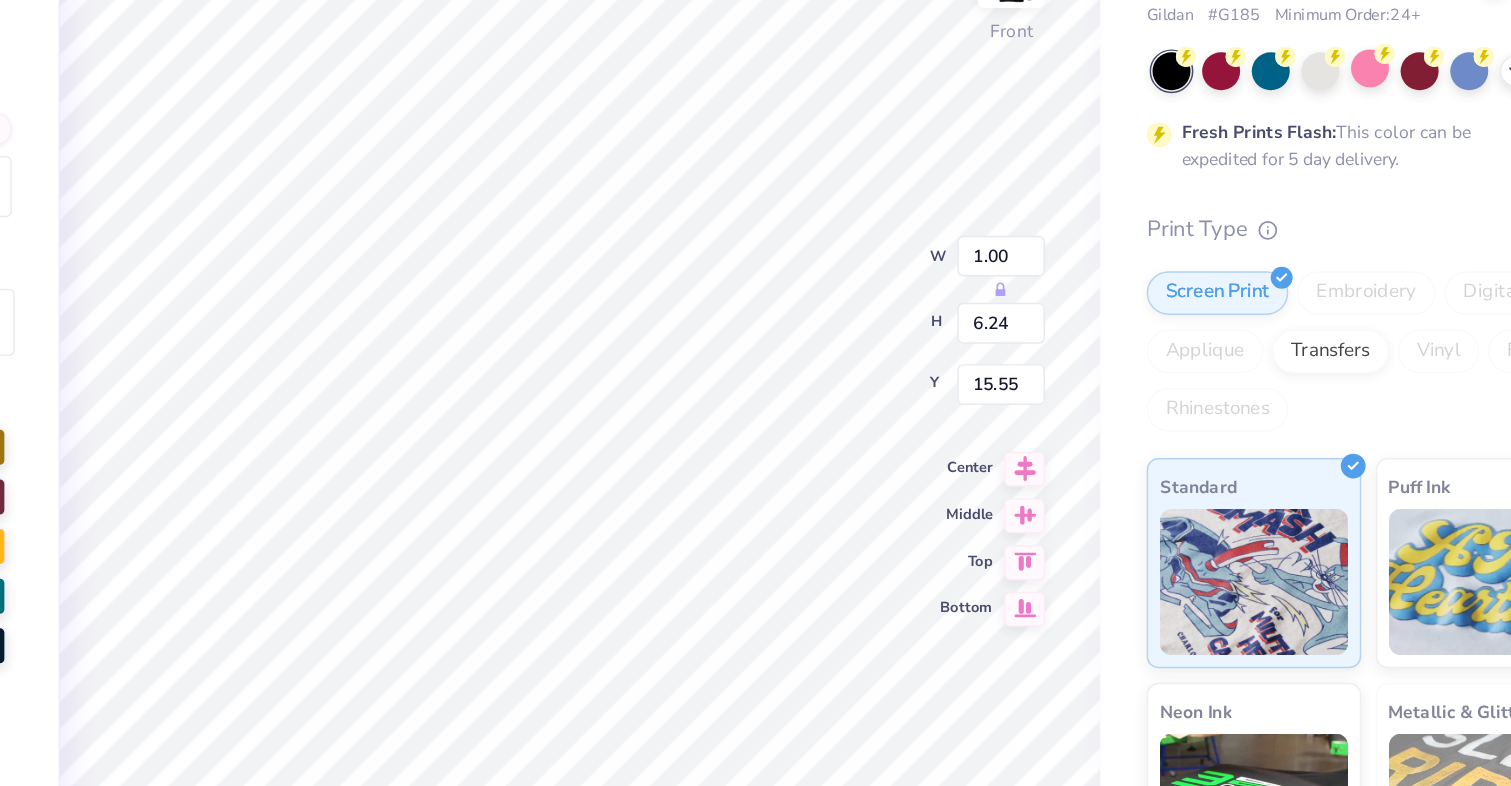 type on "0.99" 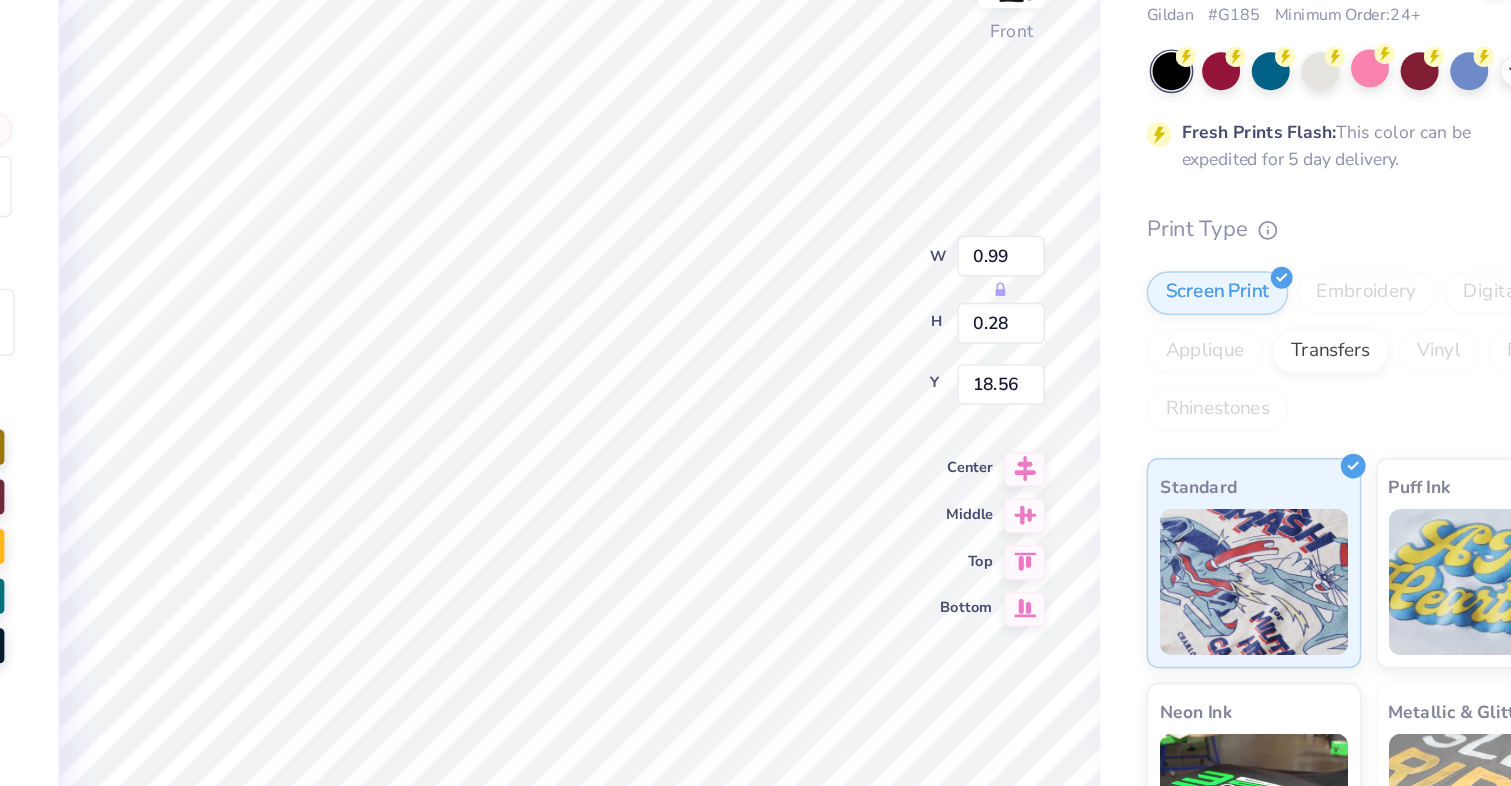 type on "18.67" 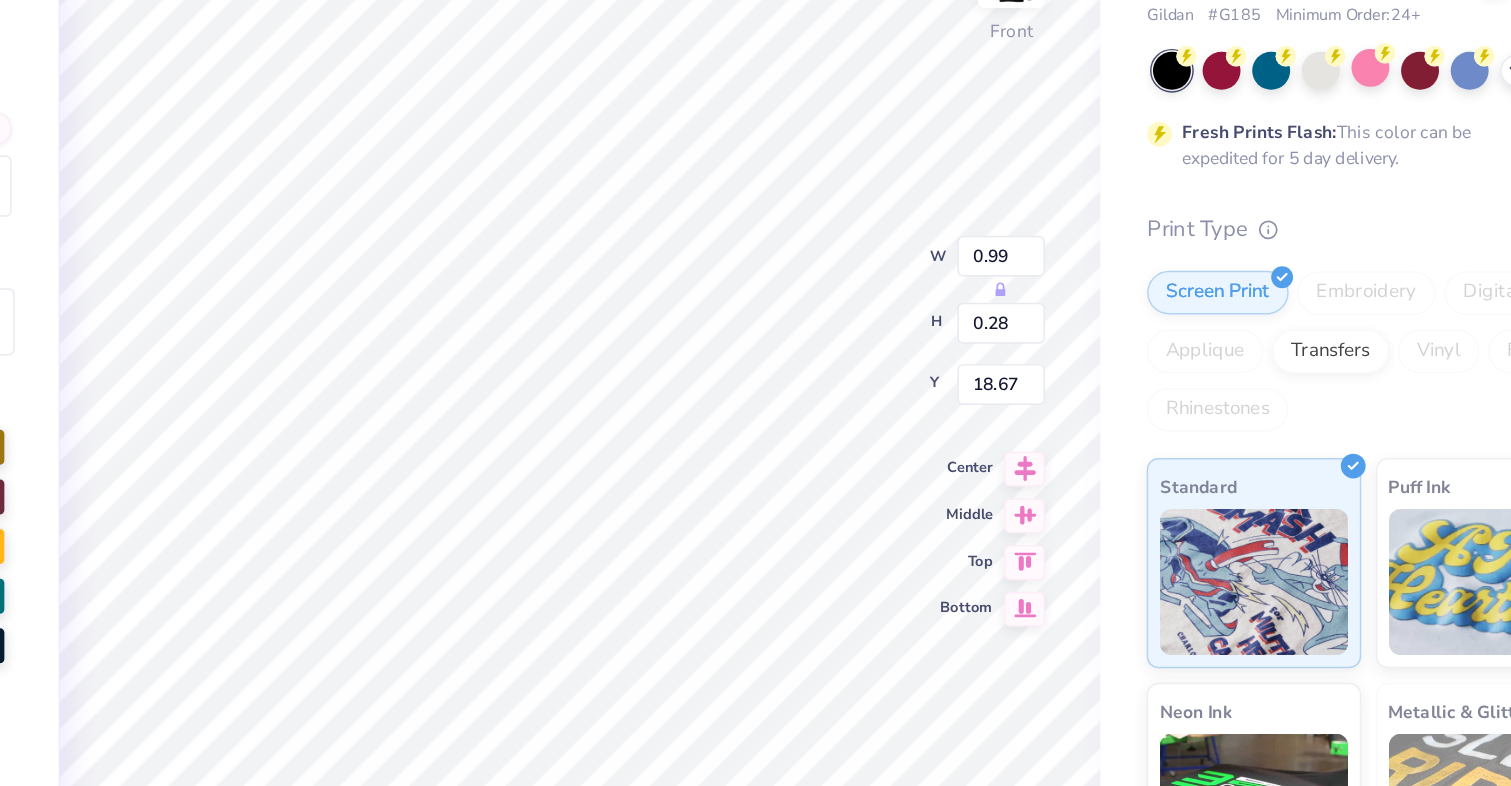 scroll, scrollTop: 0, scrollLeft: 3, axis: horizontal 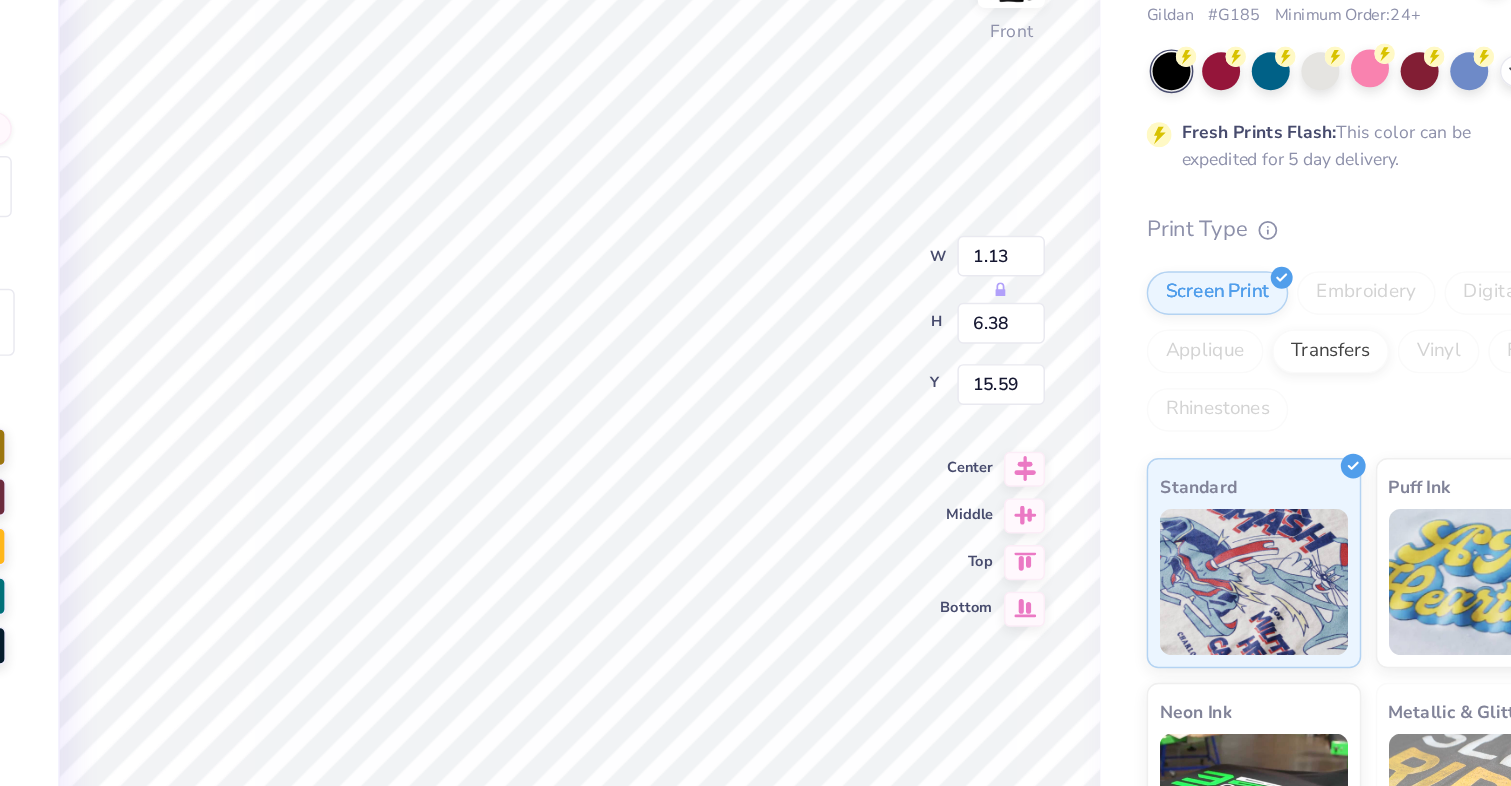 type on "15.48" 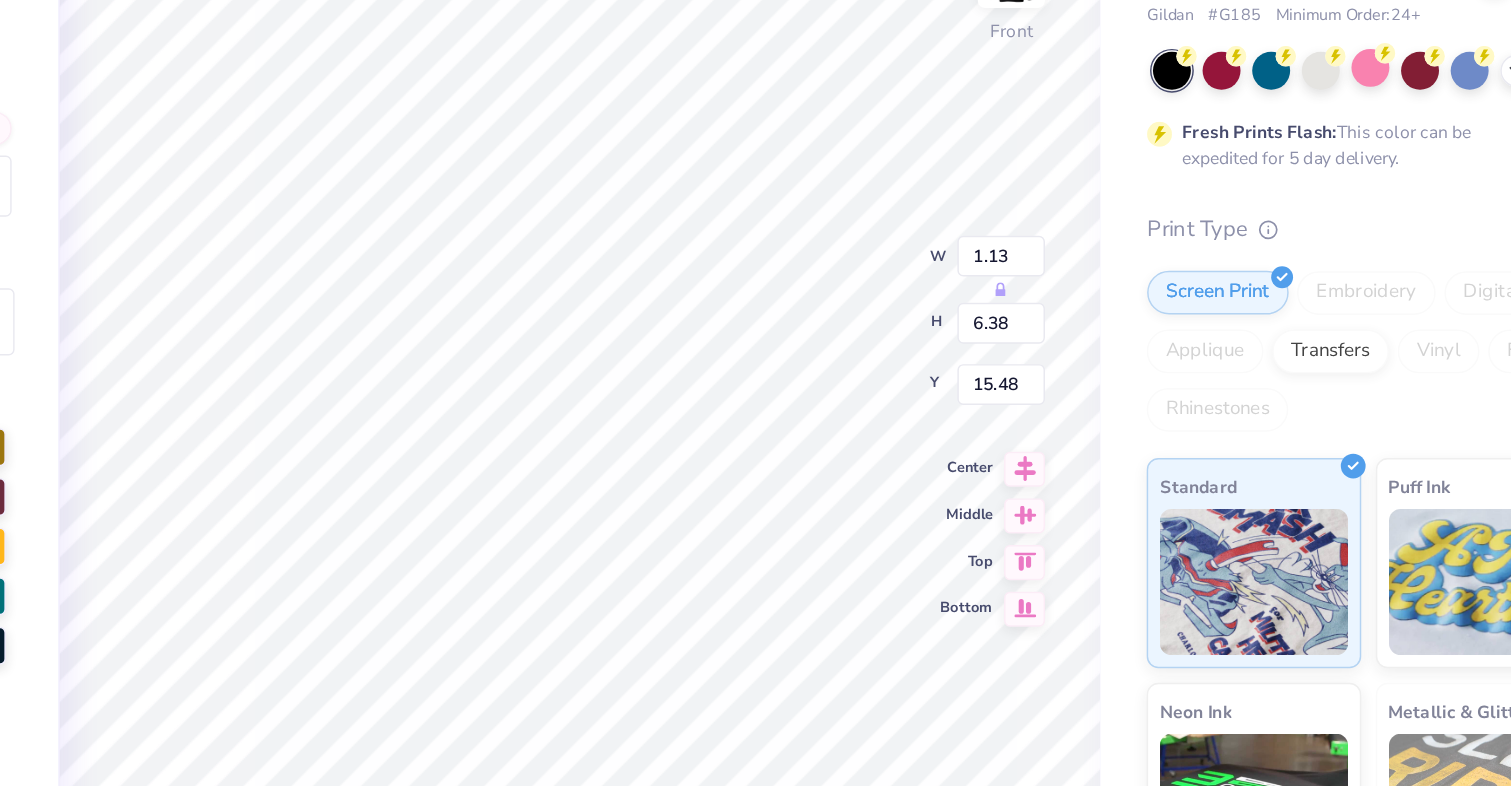 type on "1.00" 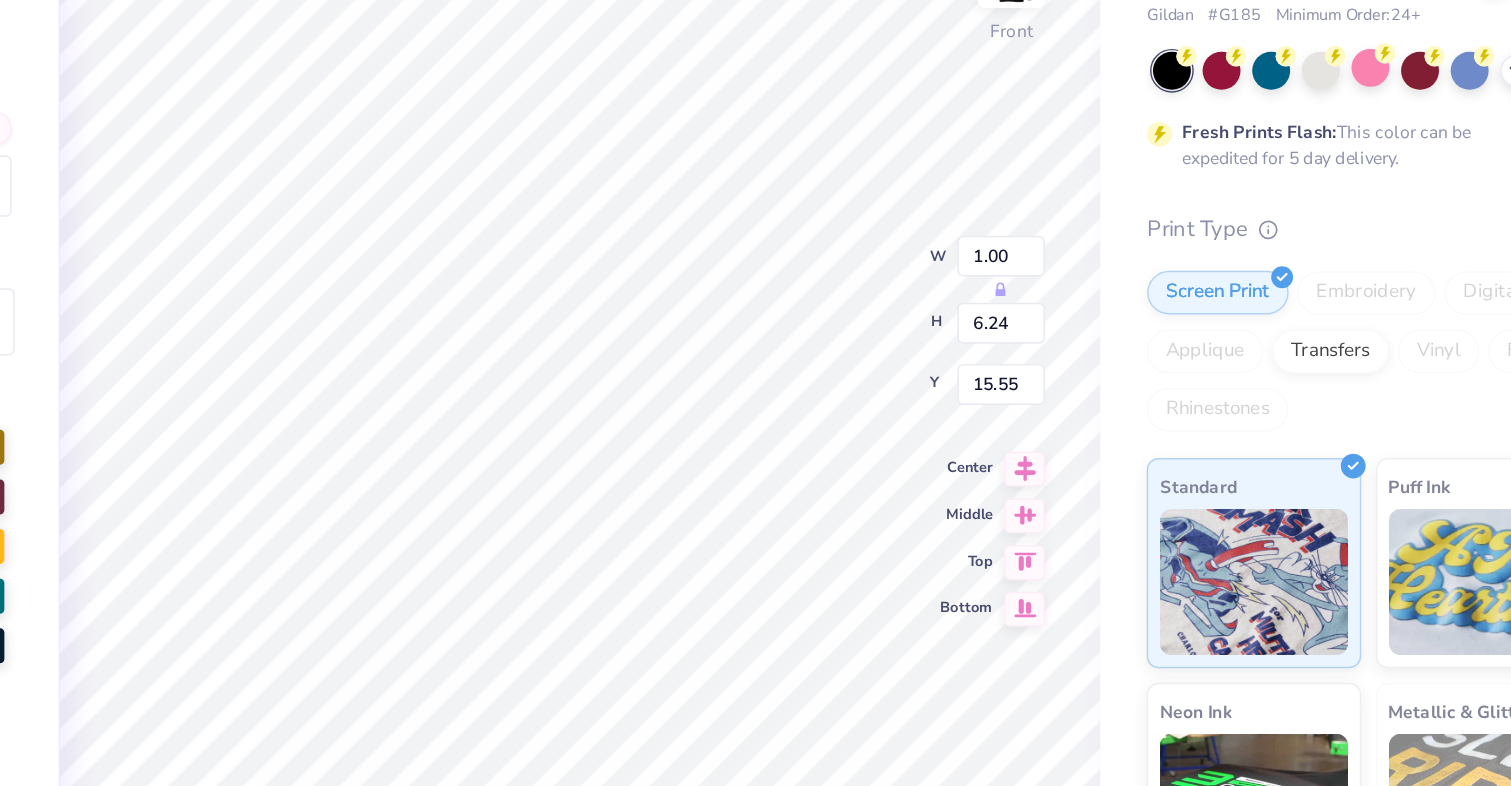 scroll, scrollTop: 0, scrollLeft: 1, axis: horizontal 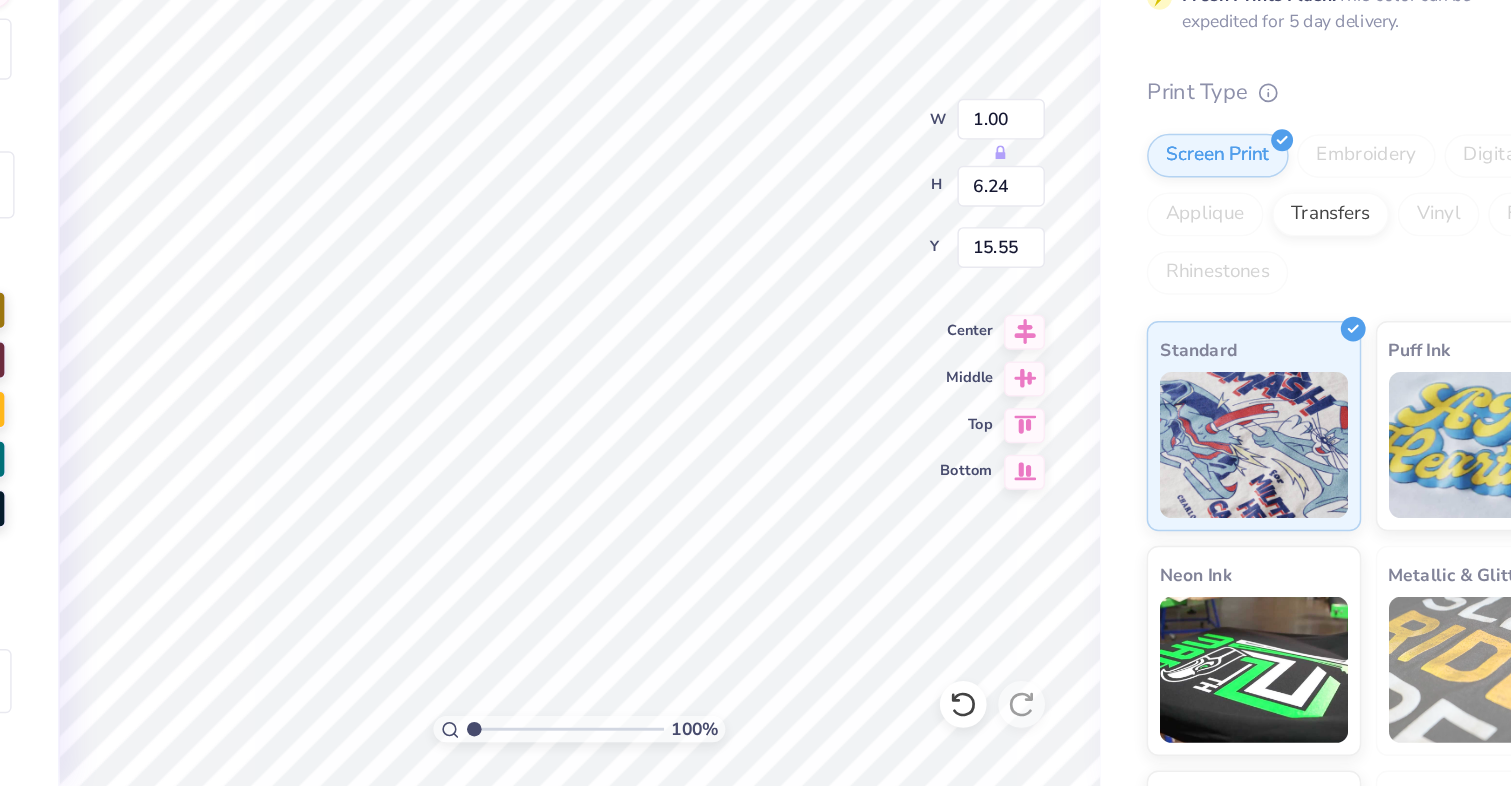 type on "a legacy." 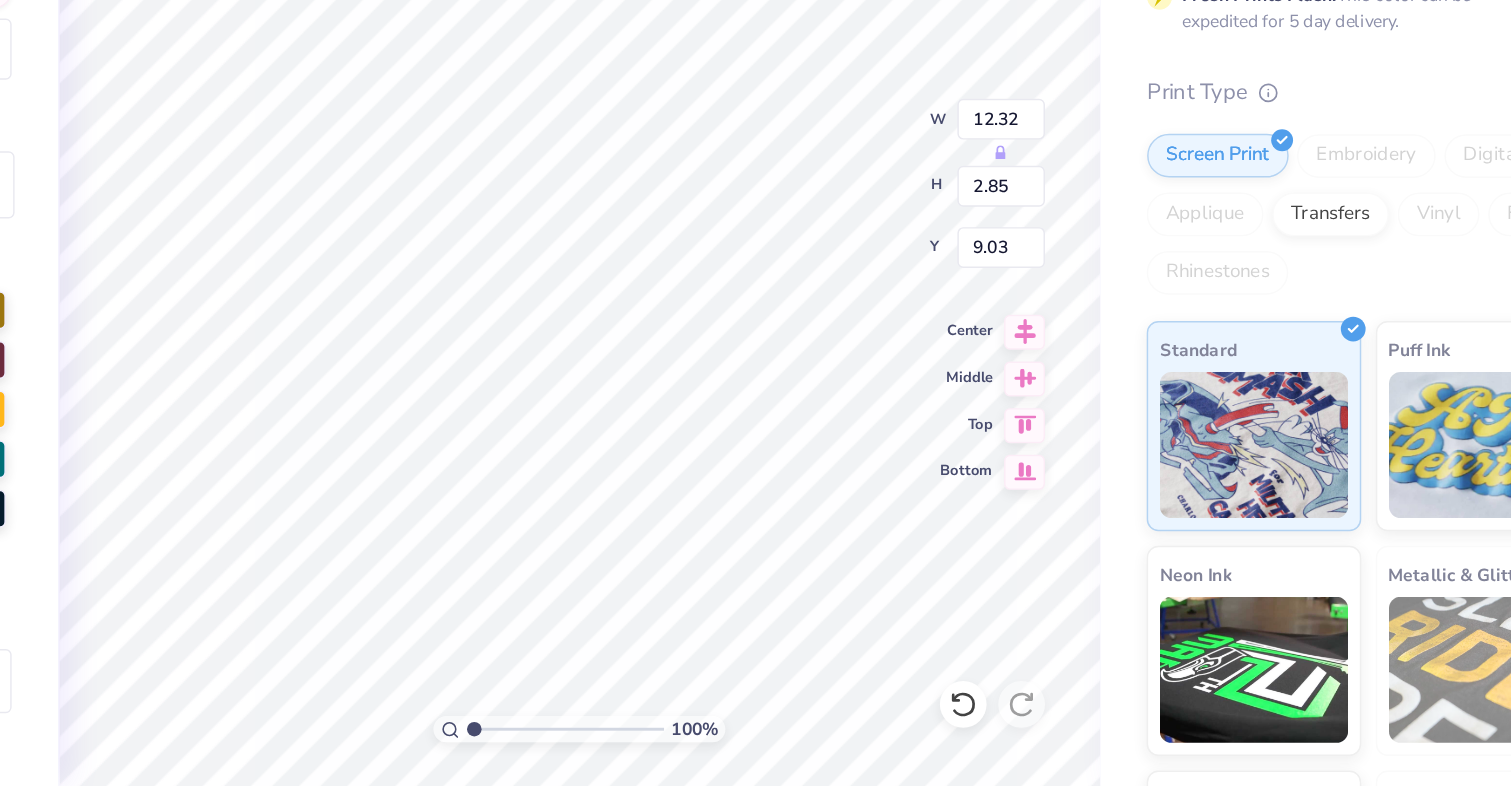 type on "Bizz" 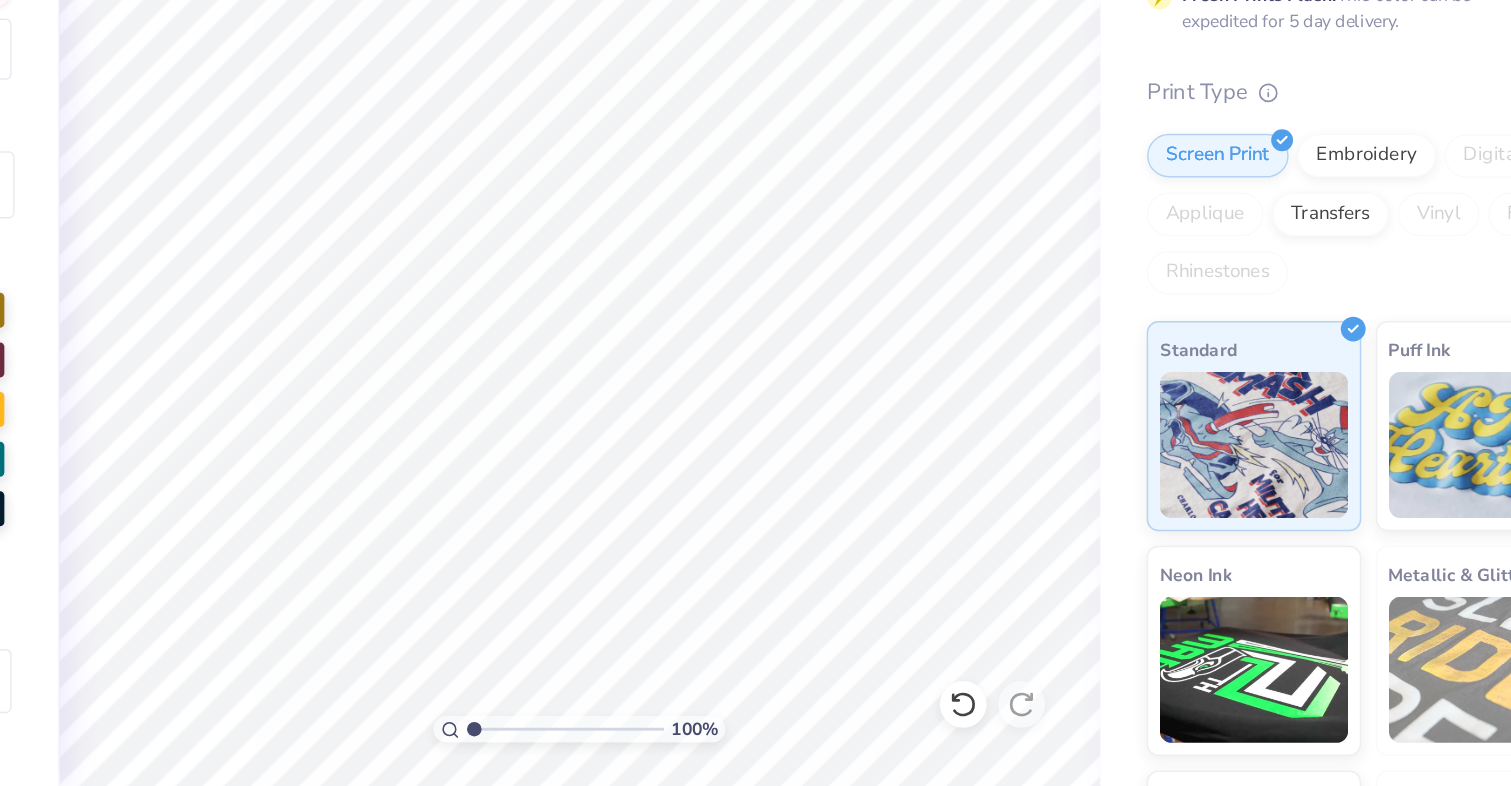 scroll, scrollTop: 0, scrollLeft: 0, axis: both 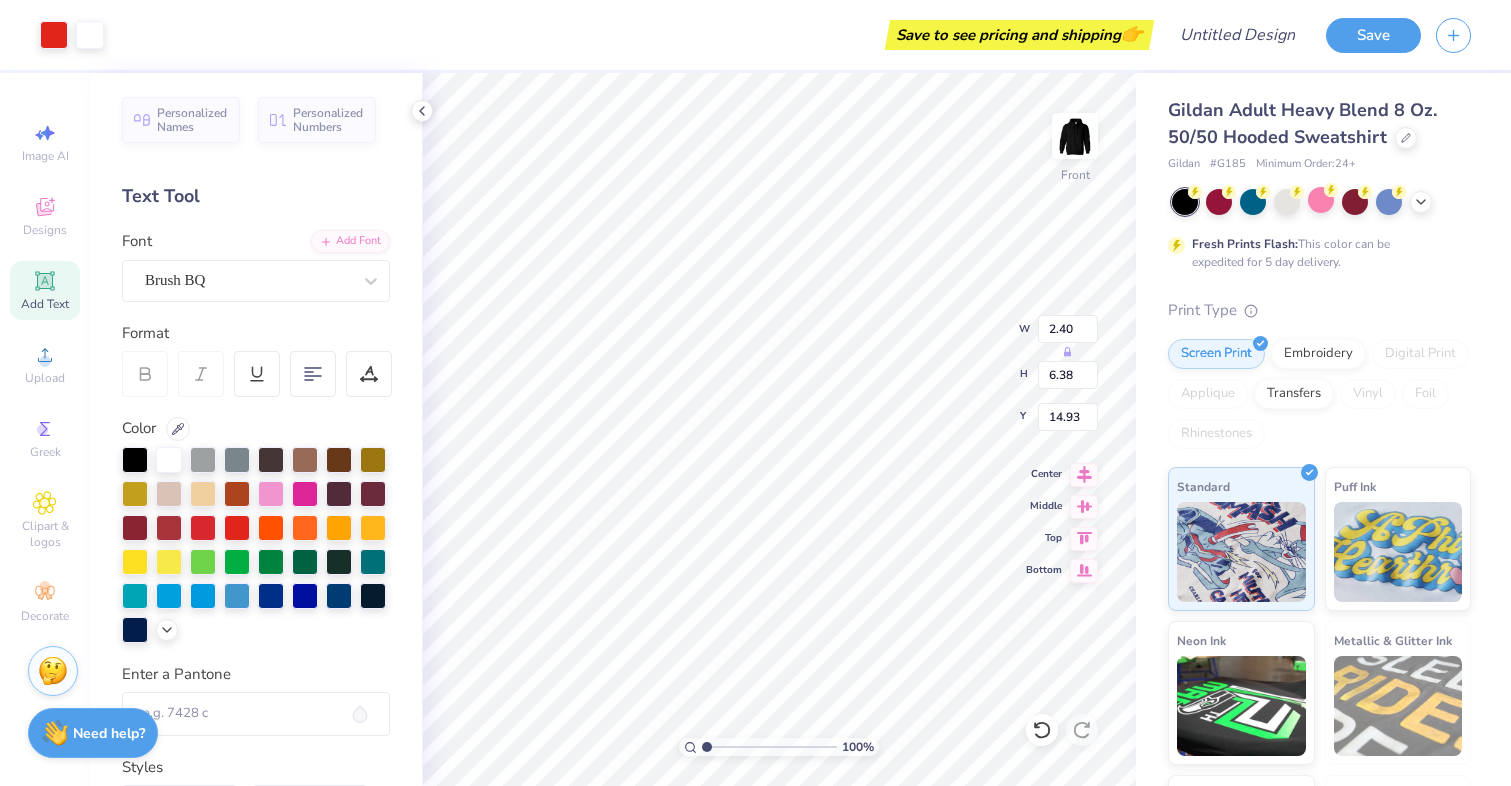 type on "14.93" 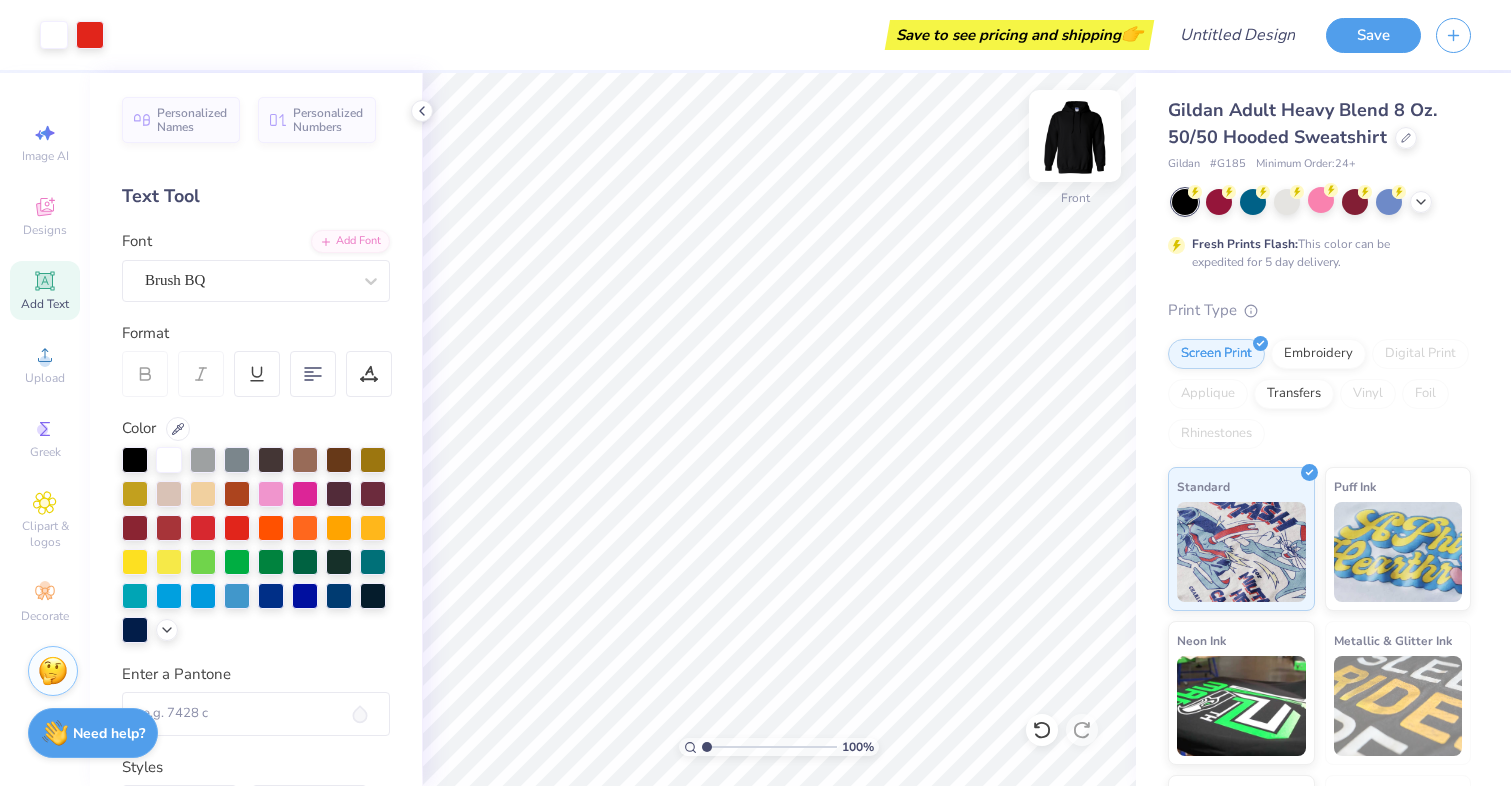 click at bounding box center [1075, 136] 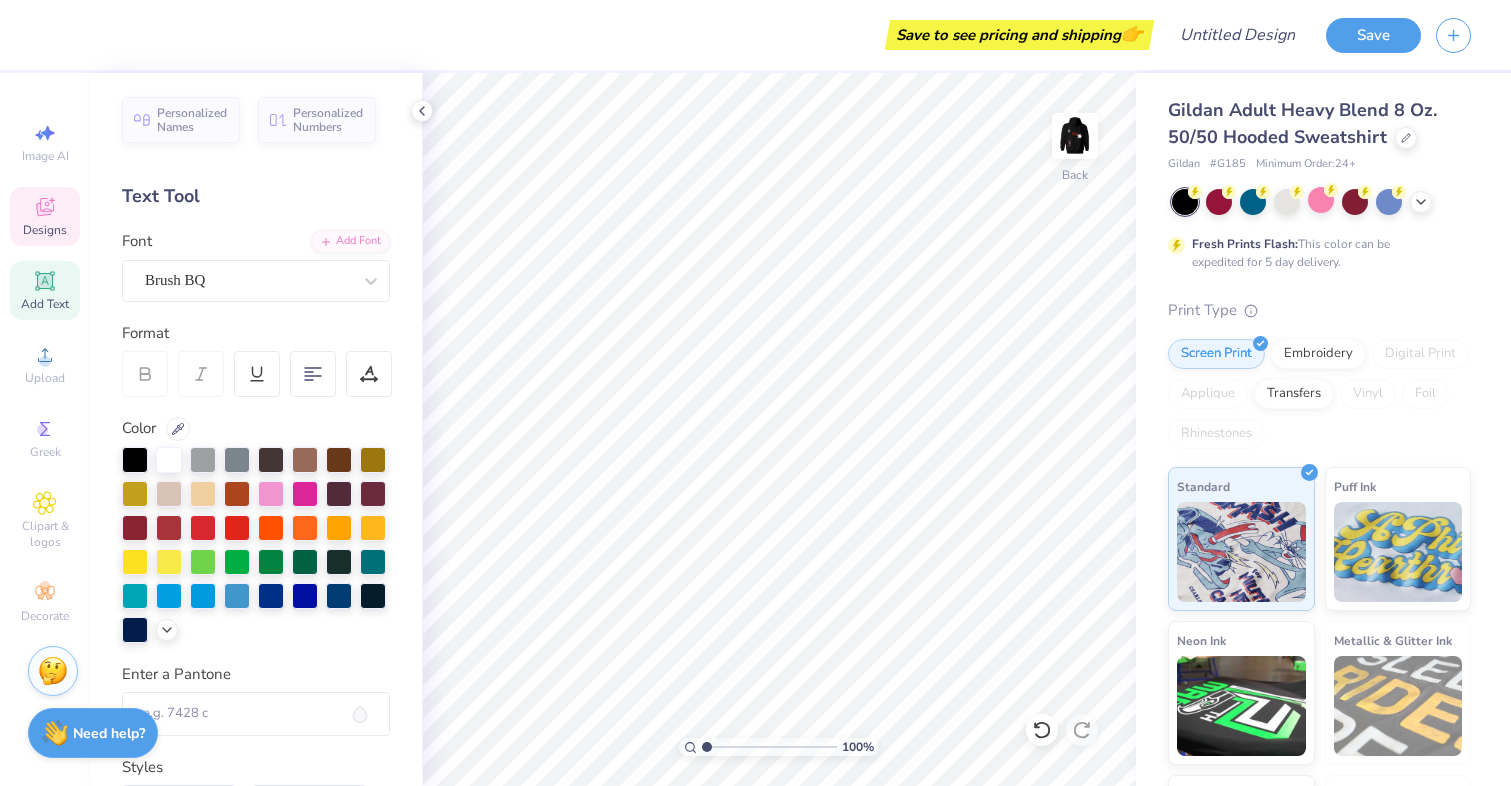 click on "Designs" at bounding box center (45, 230) 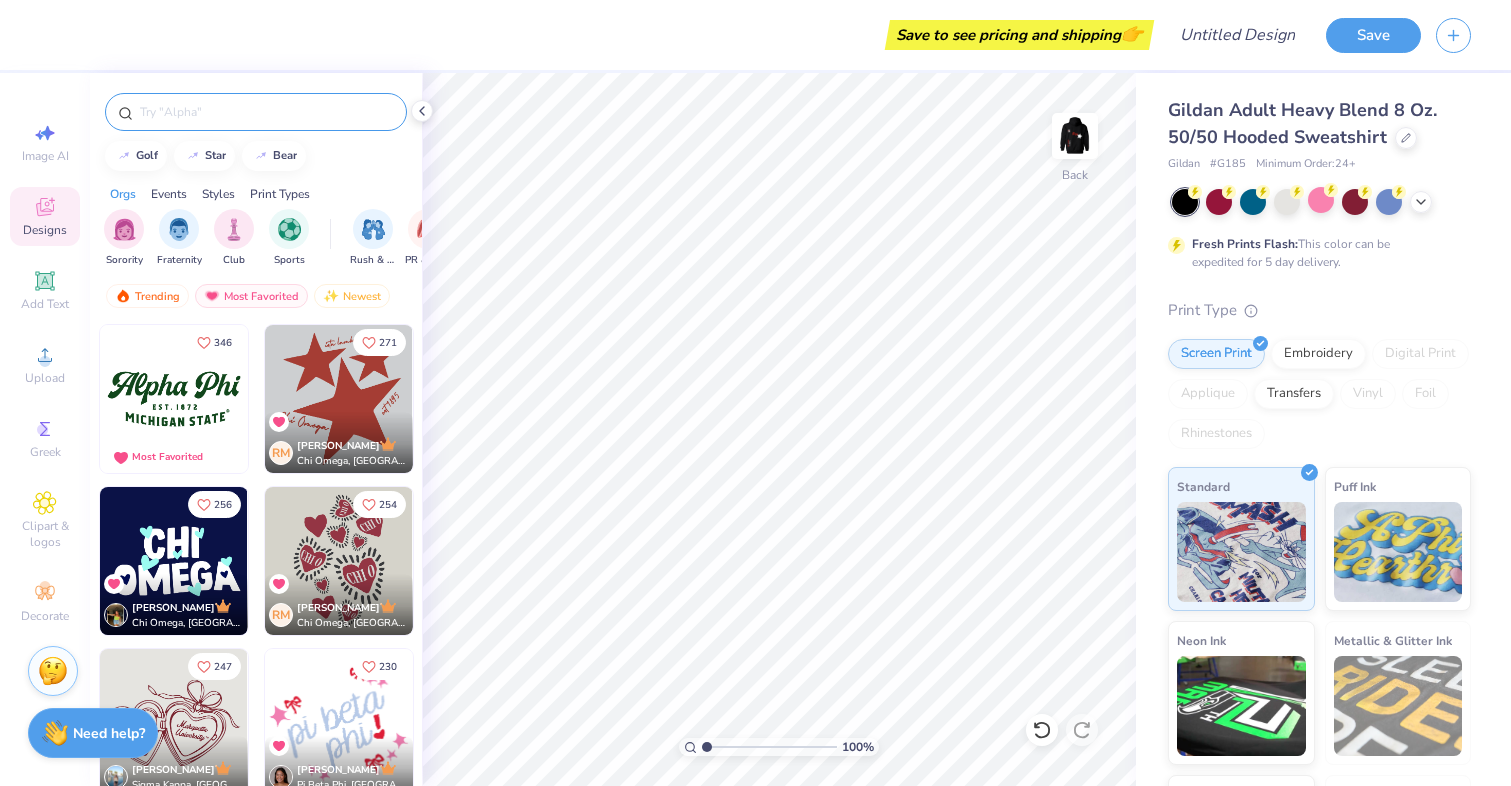 click at bounding box center [266, 112] 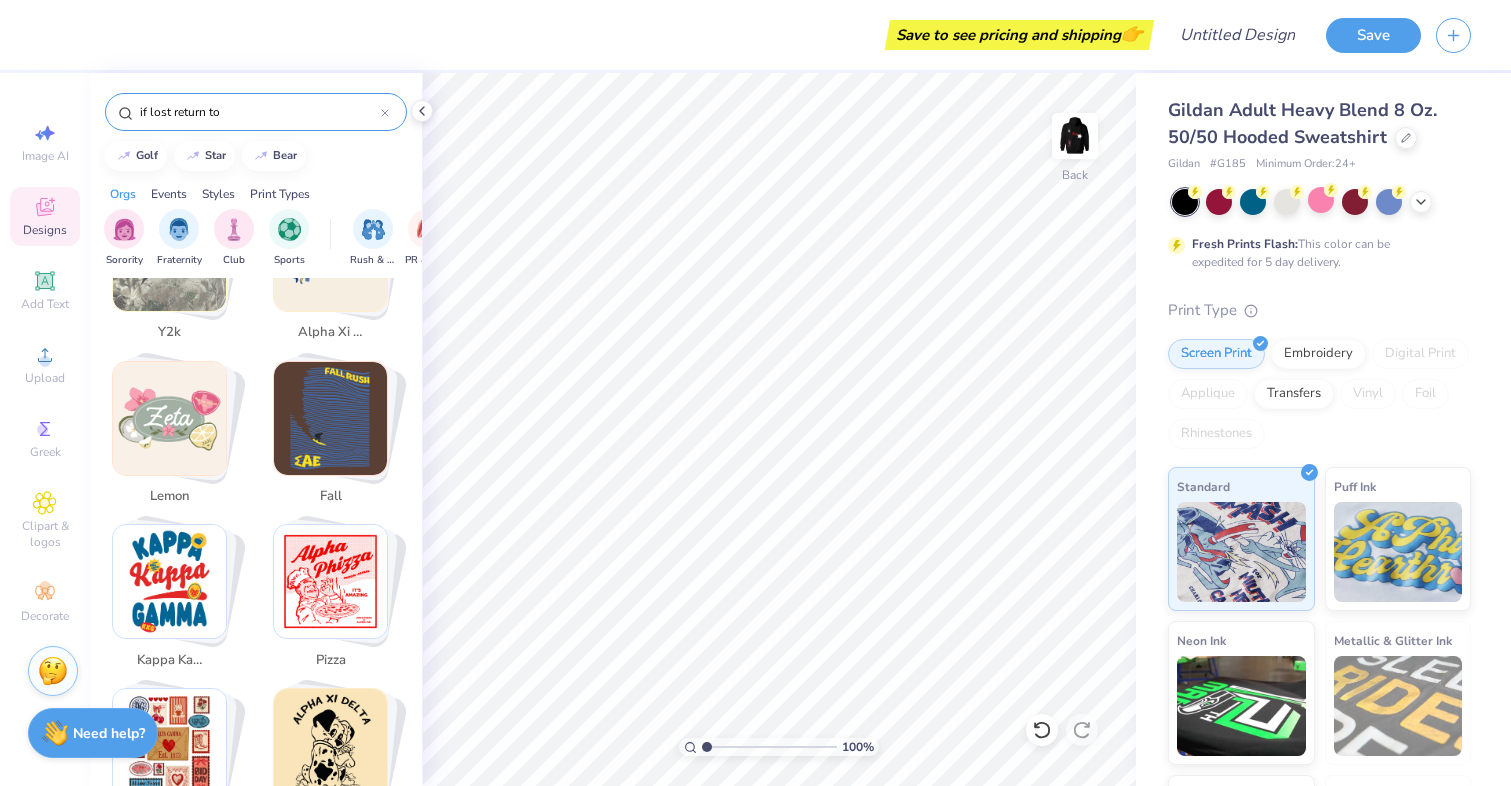 scroll, scrollTop: 2499, scrollLeft: 0, axis: vertical 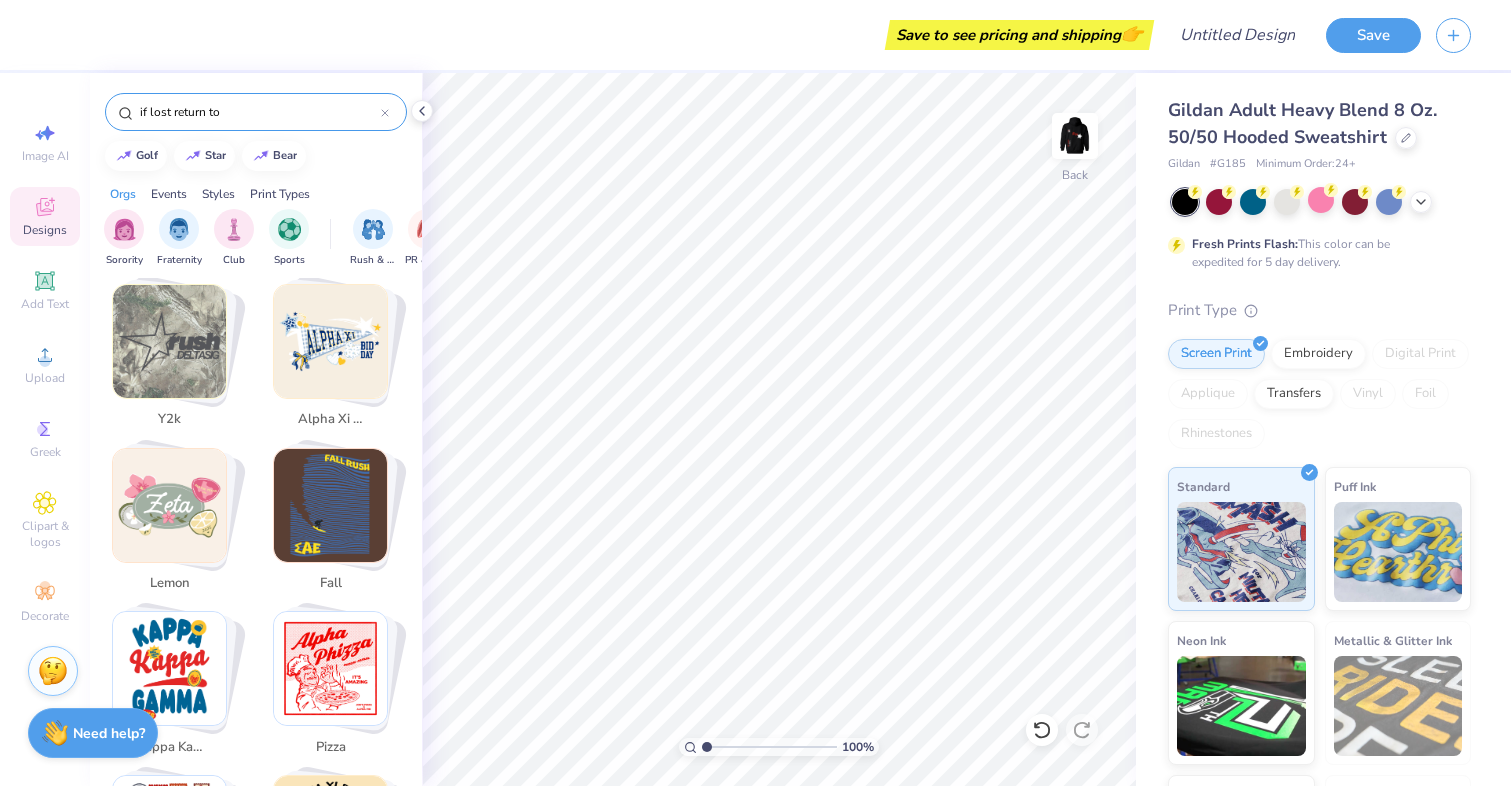 drag, startPoint x: 137, startPoint y: 111, endPoint x: 267, endPoint y: 112, distance: 130.00385 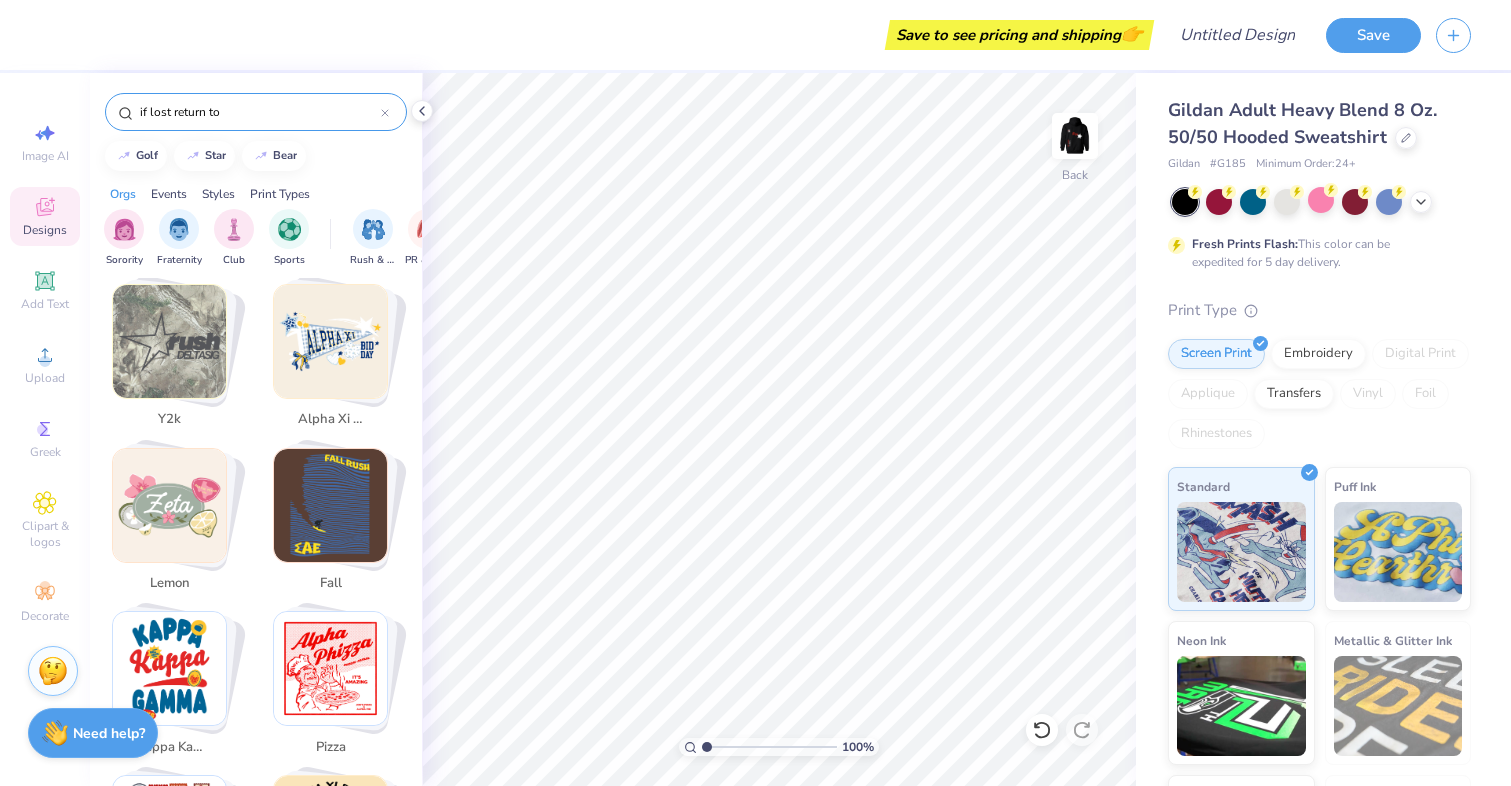 click on "if lost return to" at bounding box center (256, 112) 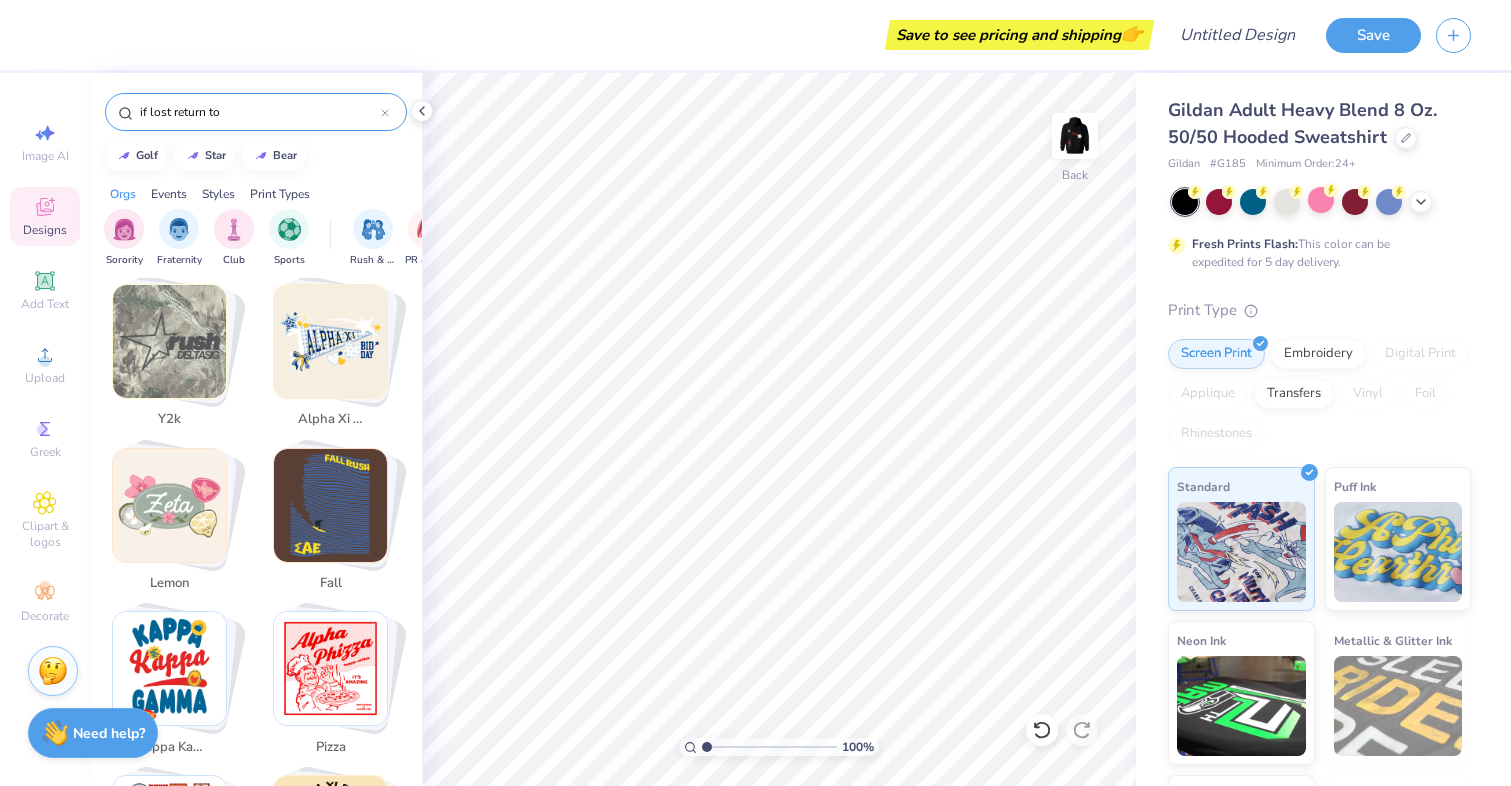 drag, startPoint x: 251, startPoint y: 113, endPoint x: 120, endPoint y: 111, distance: 131.01526 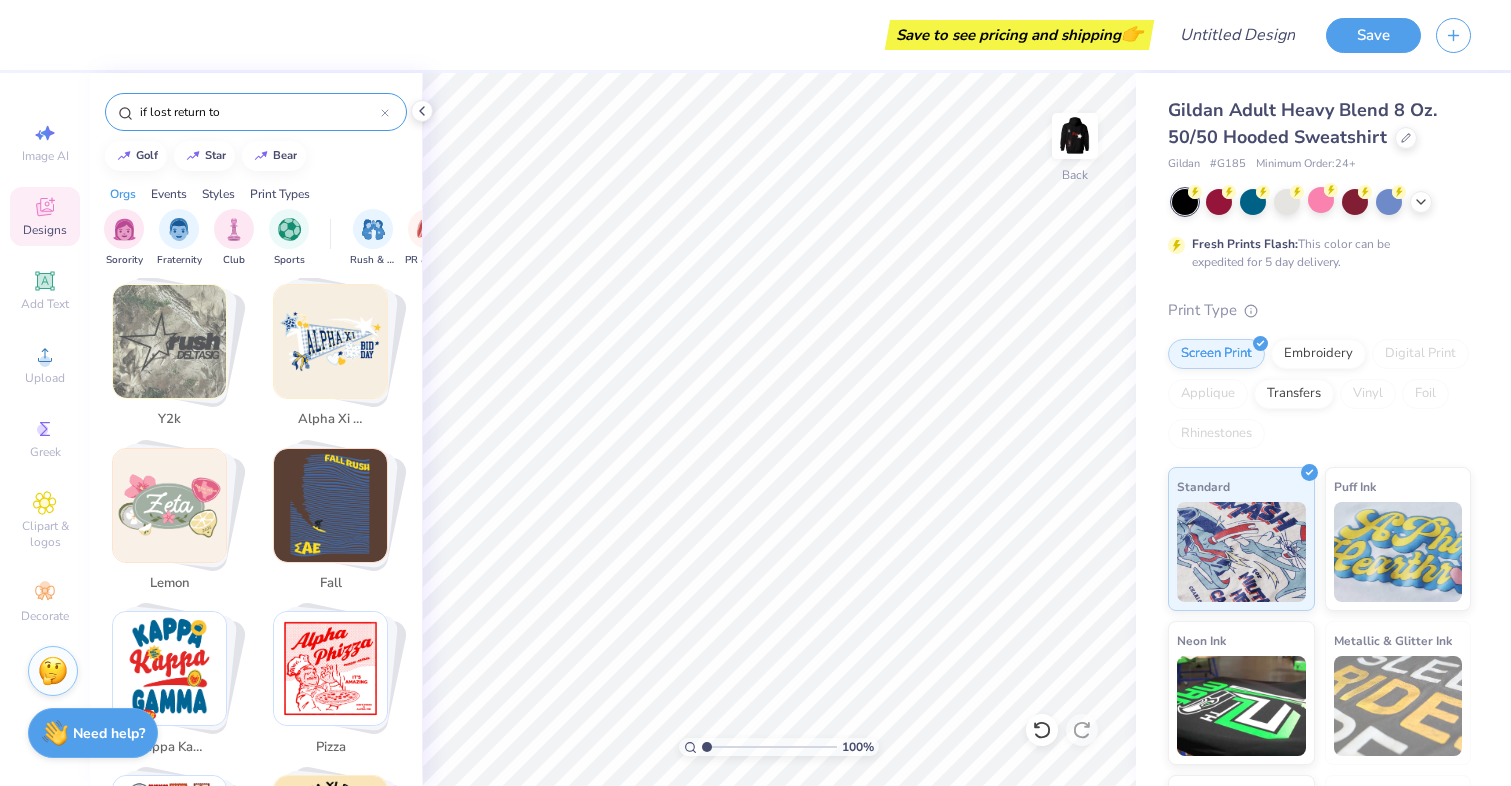 click on "if lost return to" at bounding box center [256, 112] 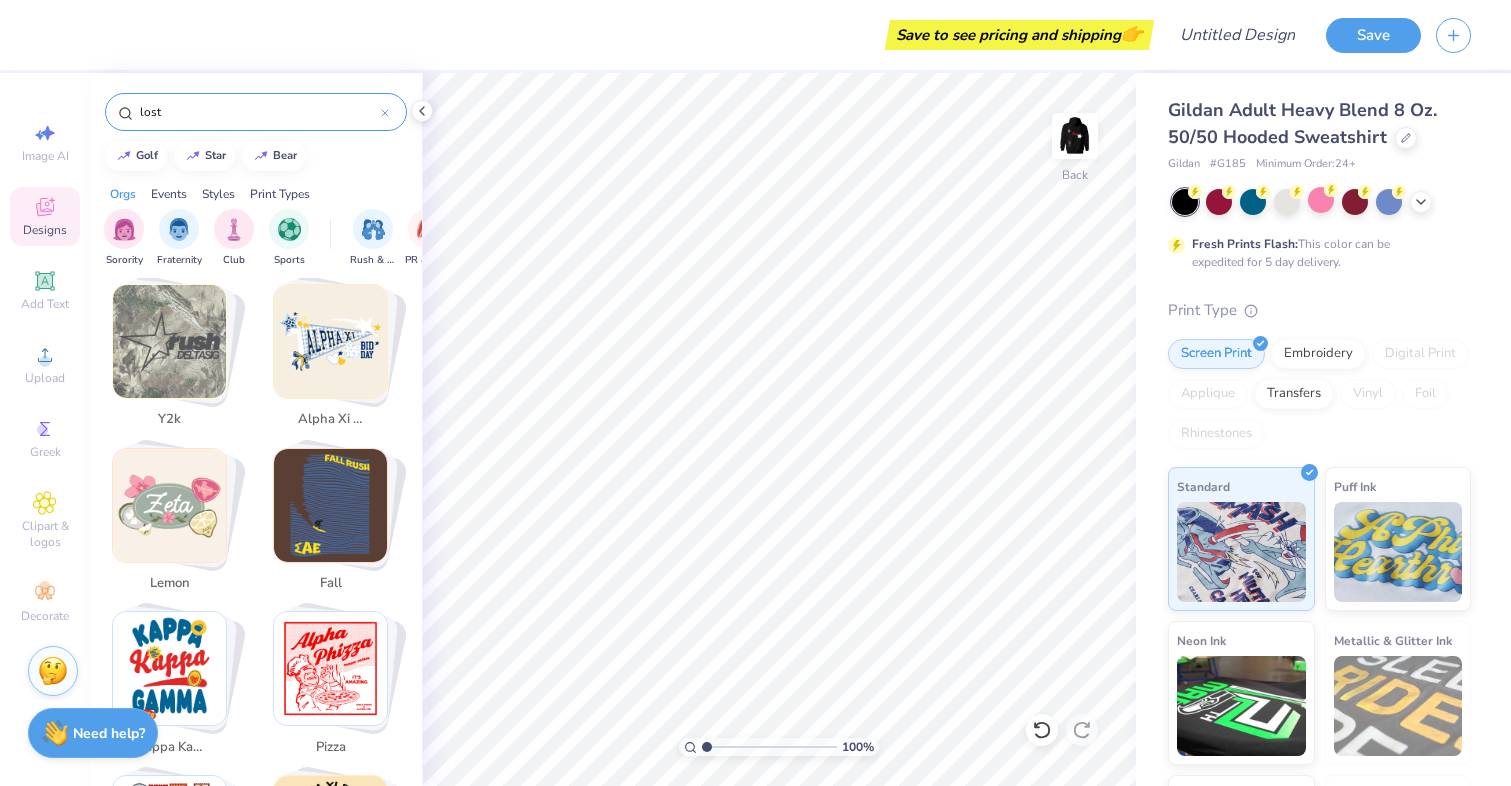 type on "lost" 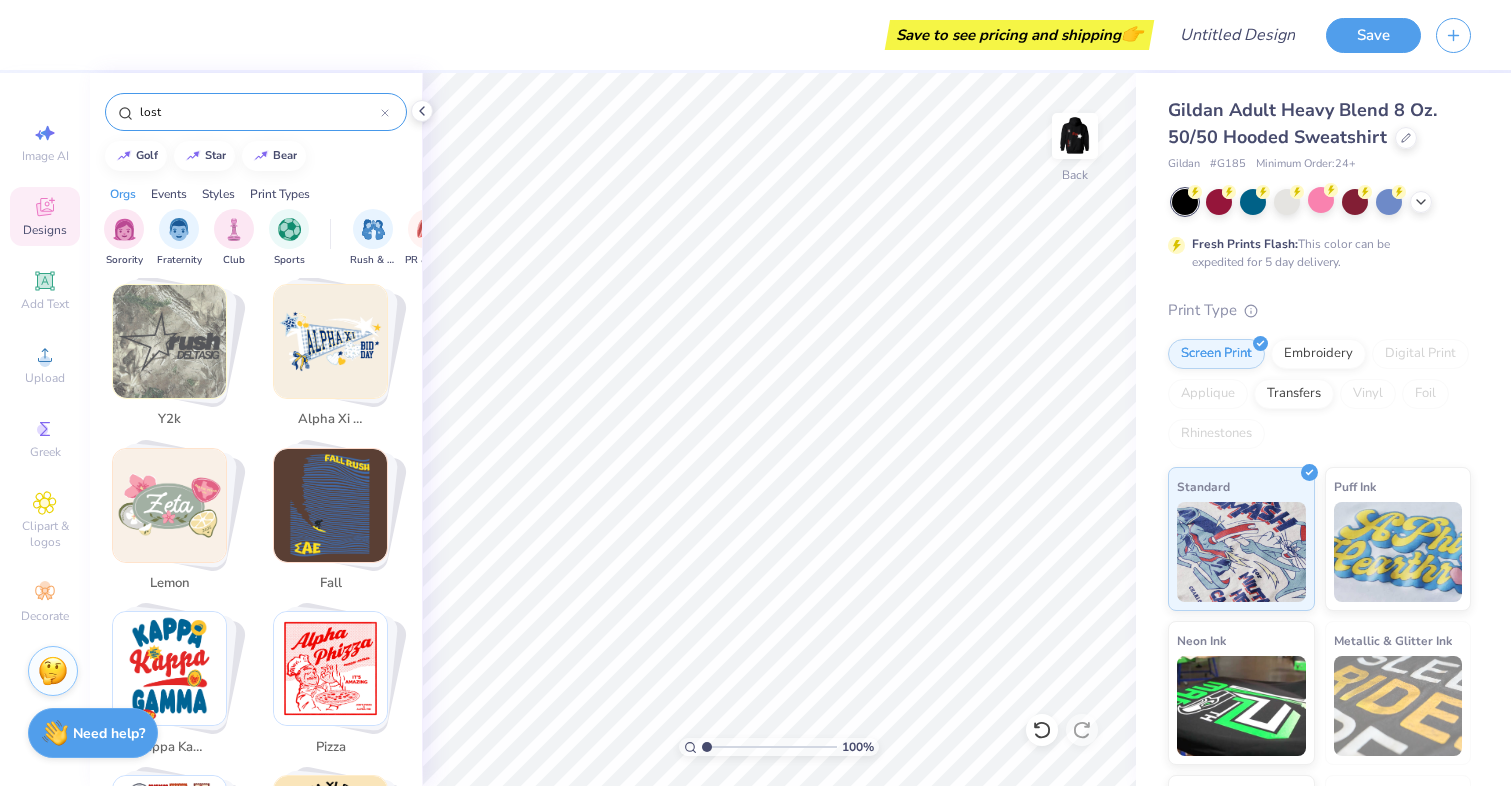 scroll, scrollTop: 2547, scrollLeft: 0, axis: vertical 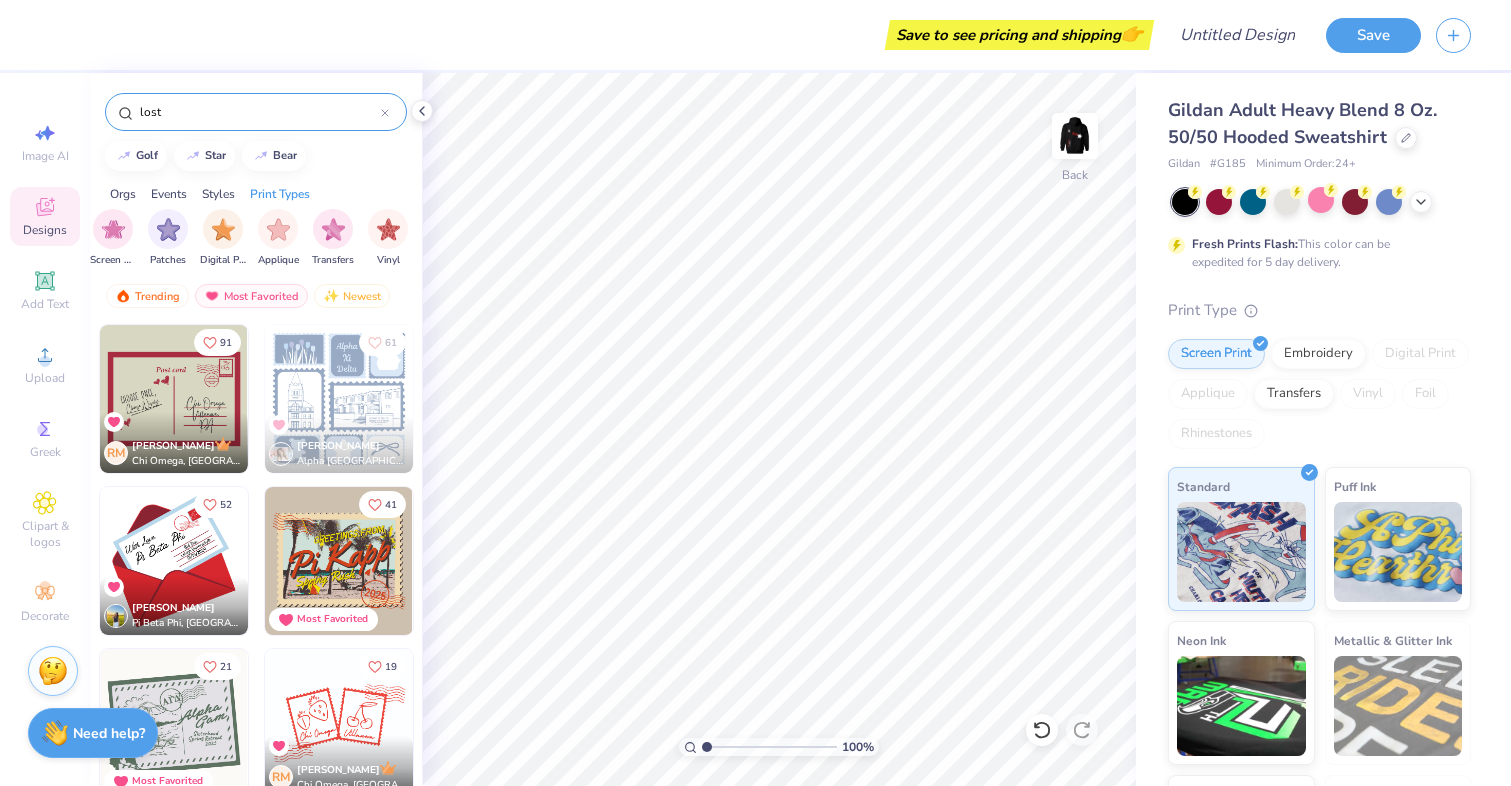 click on "Designs" at bounding box center [45, 216] 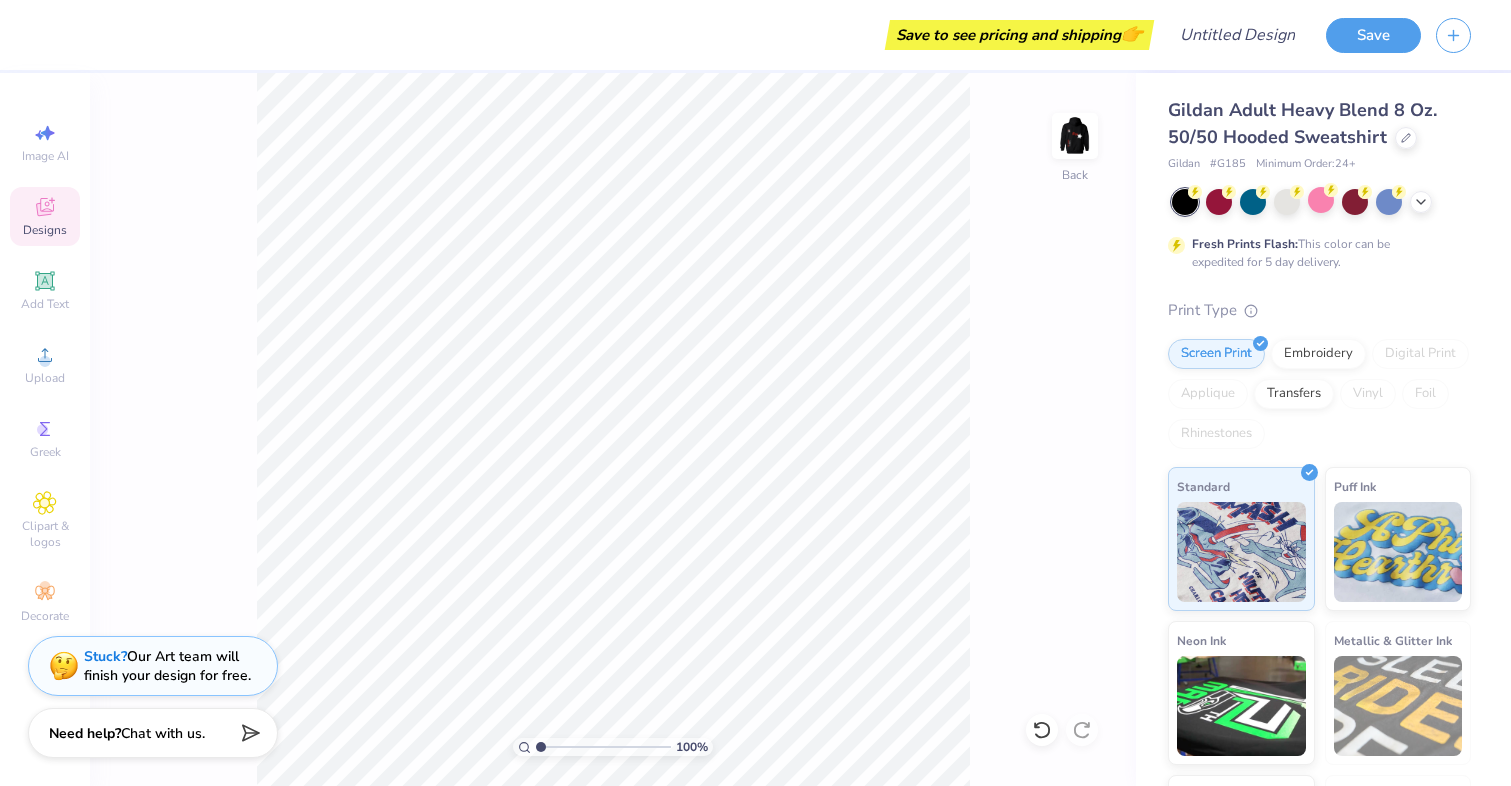 click on "Designs" at bounding box center (45, 216) 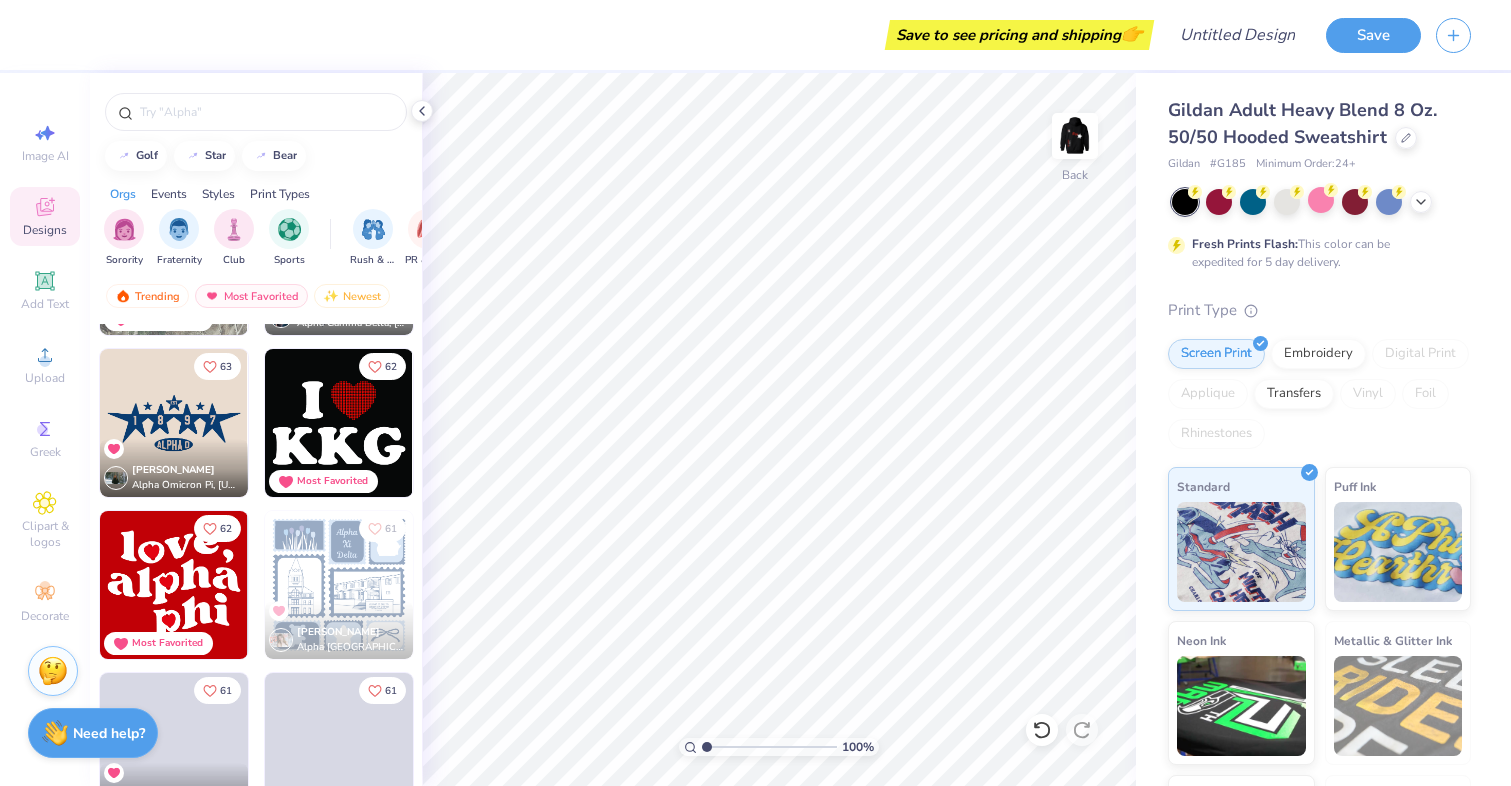 scroll, scrollTop: 4996, scrollLeft: 0, axis: vertical 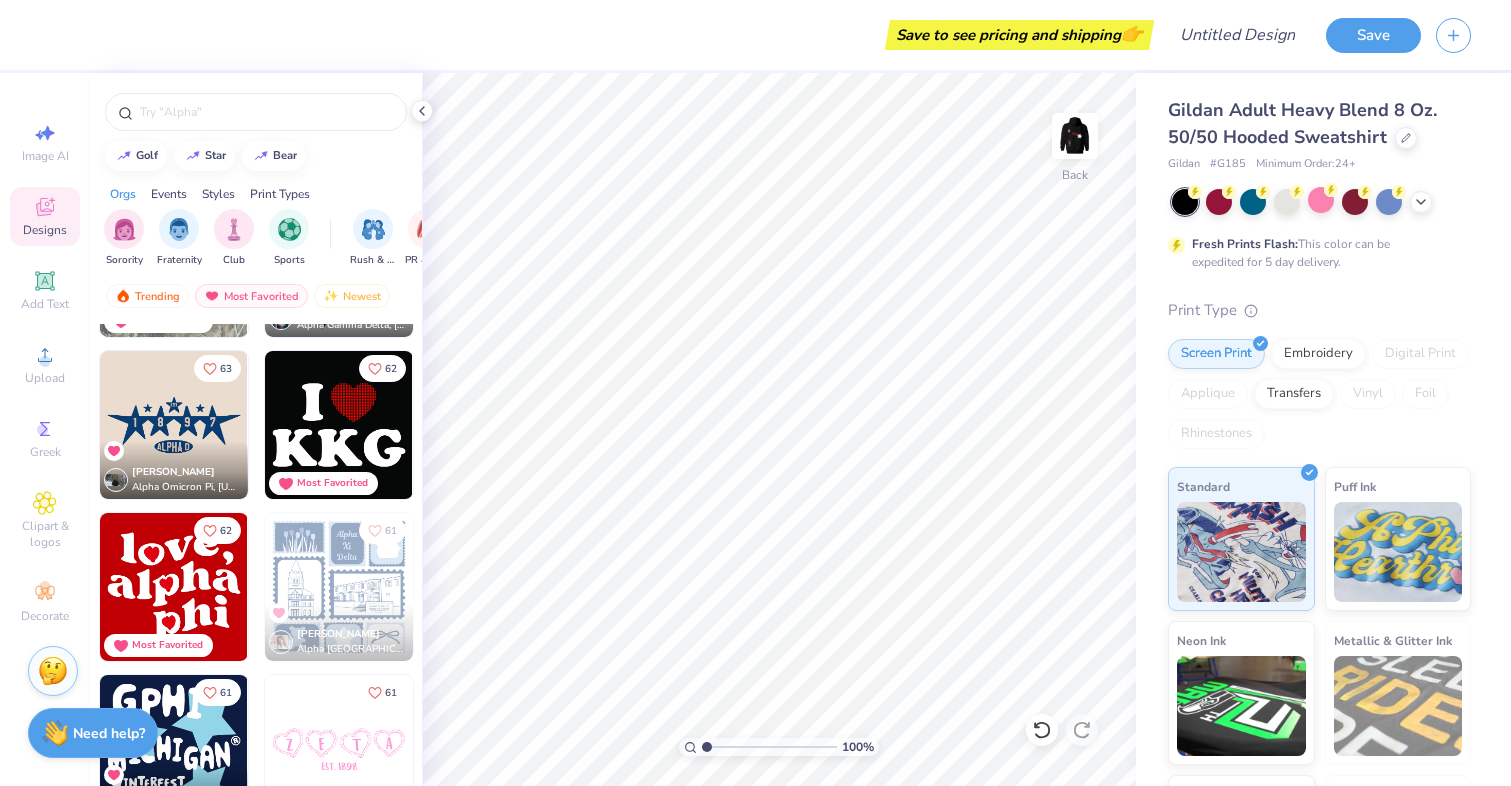 click at bounding box center [339, 425] 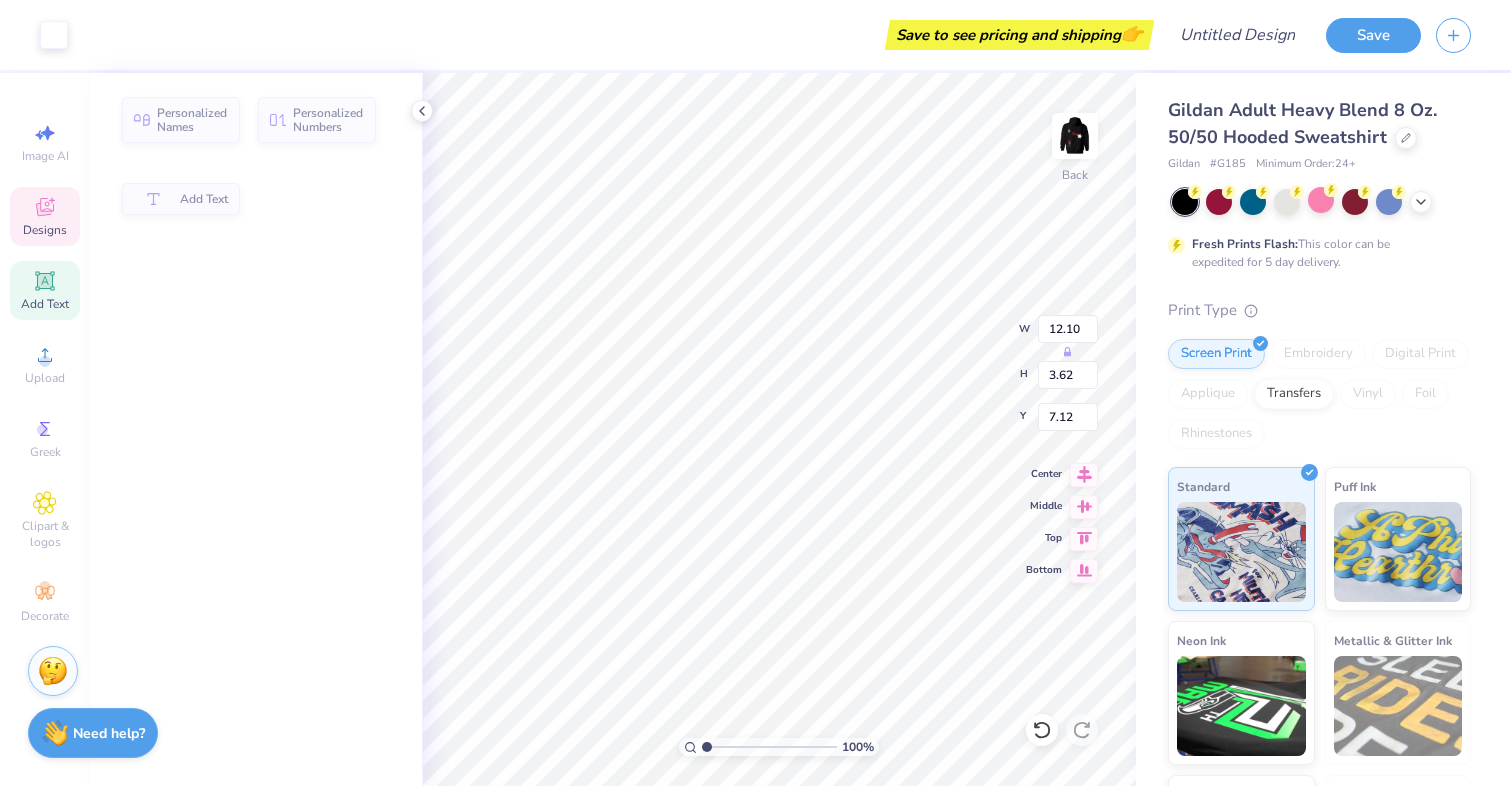 type on "3.62" 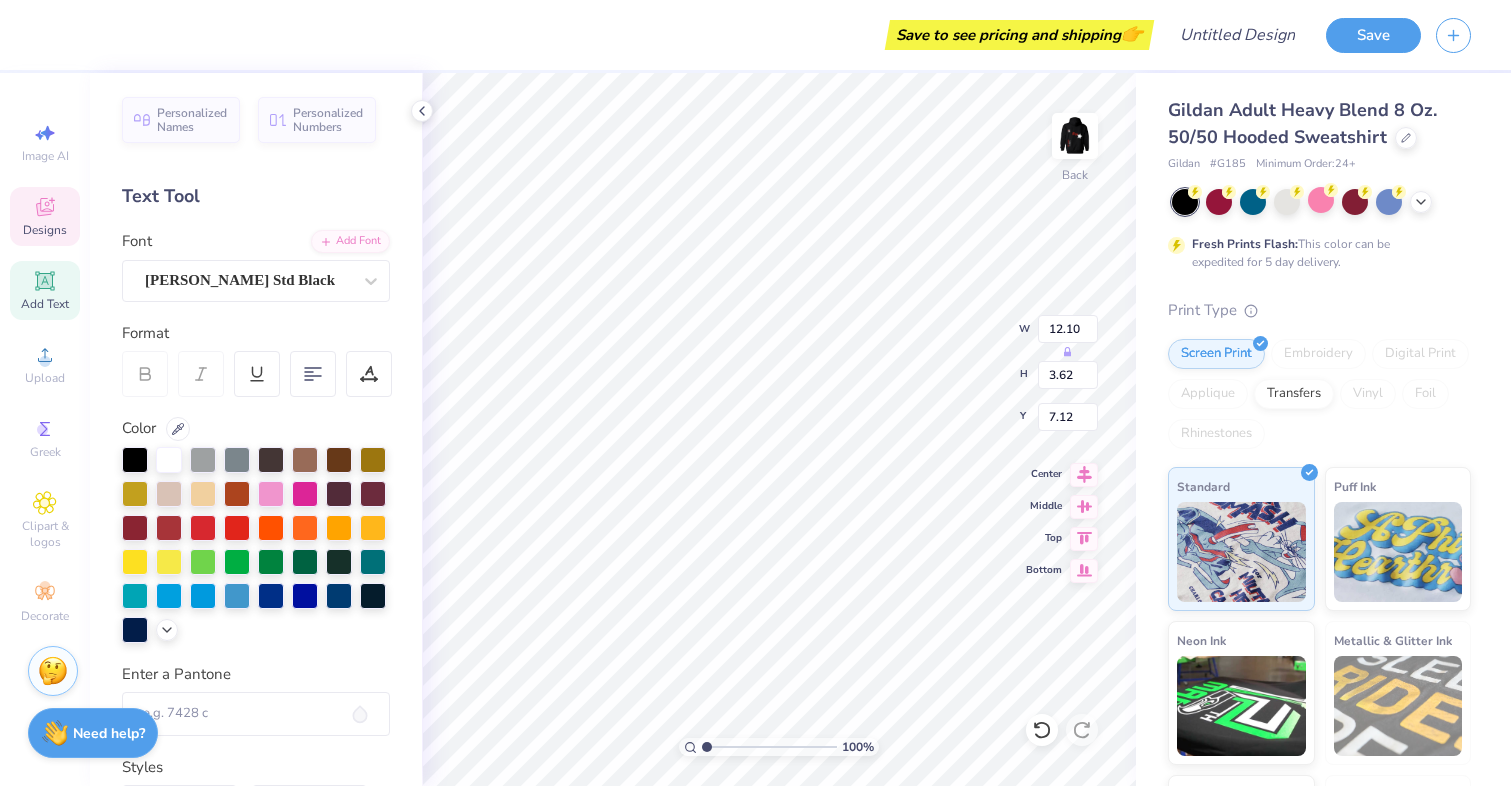 type on "Bizz" 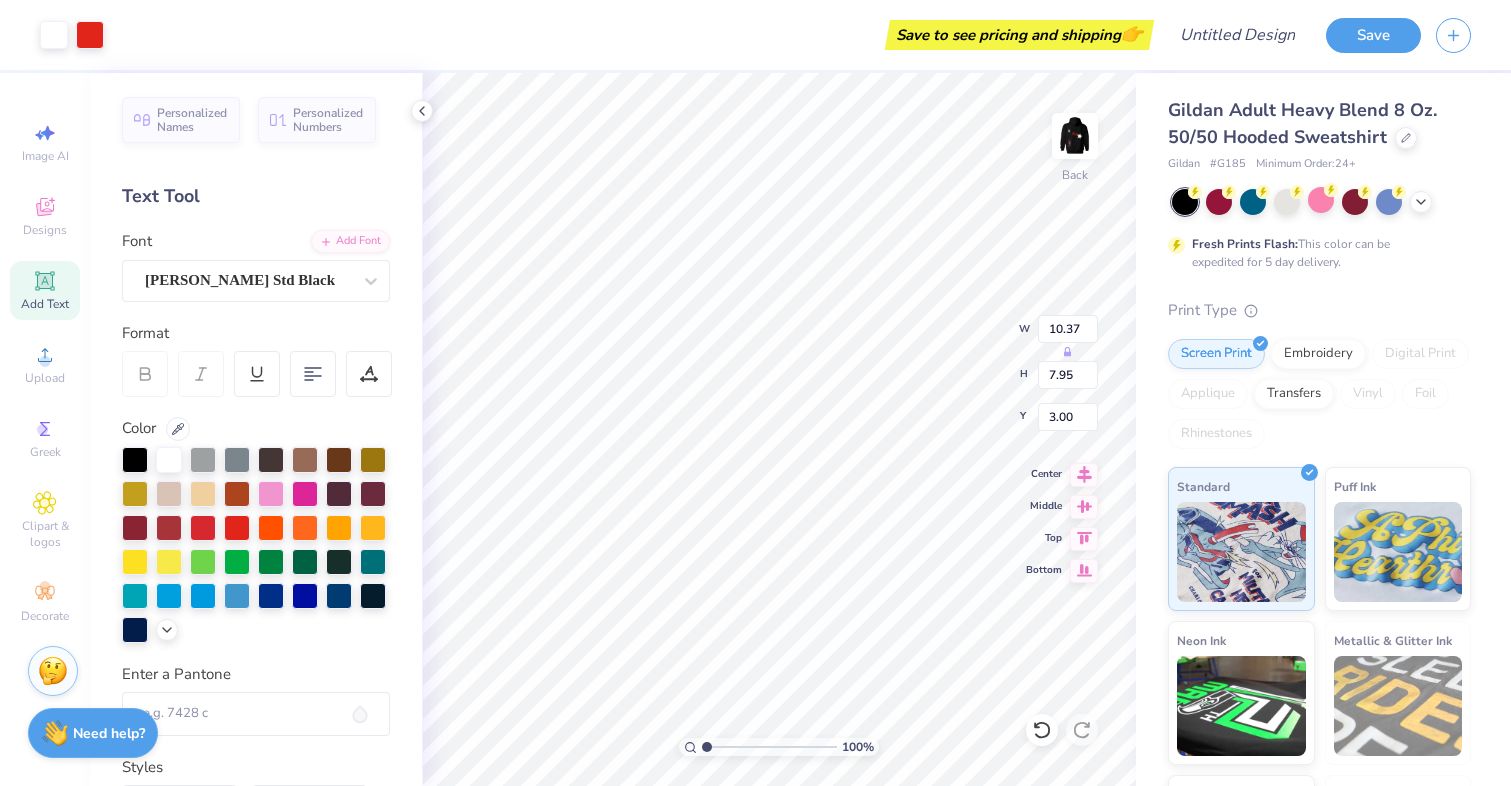 type on "3.75" 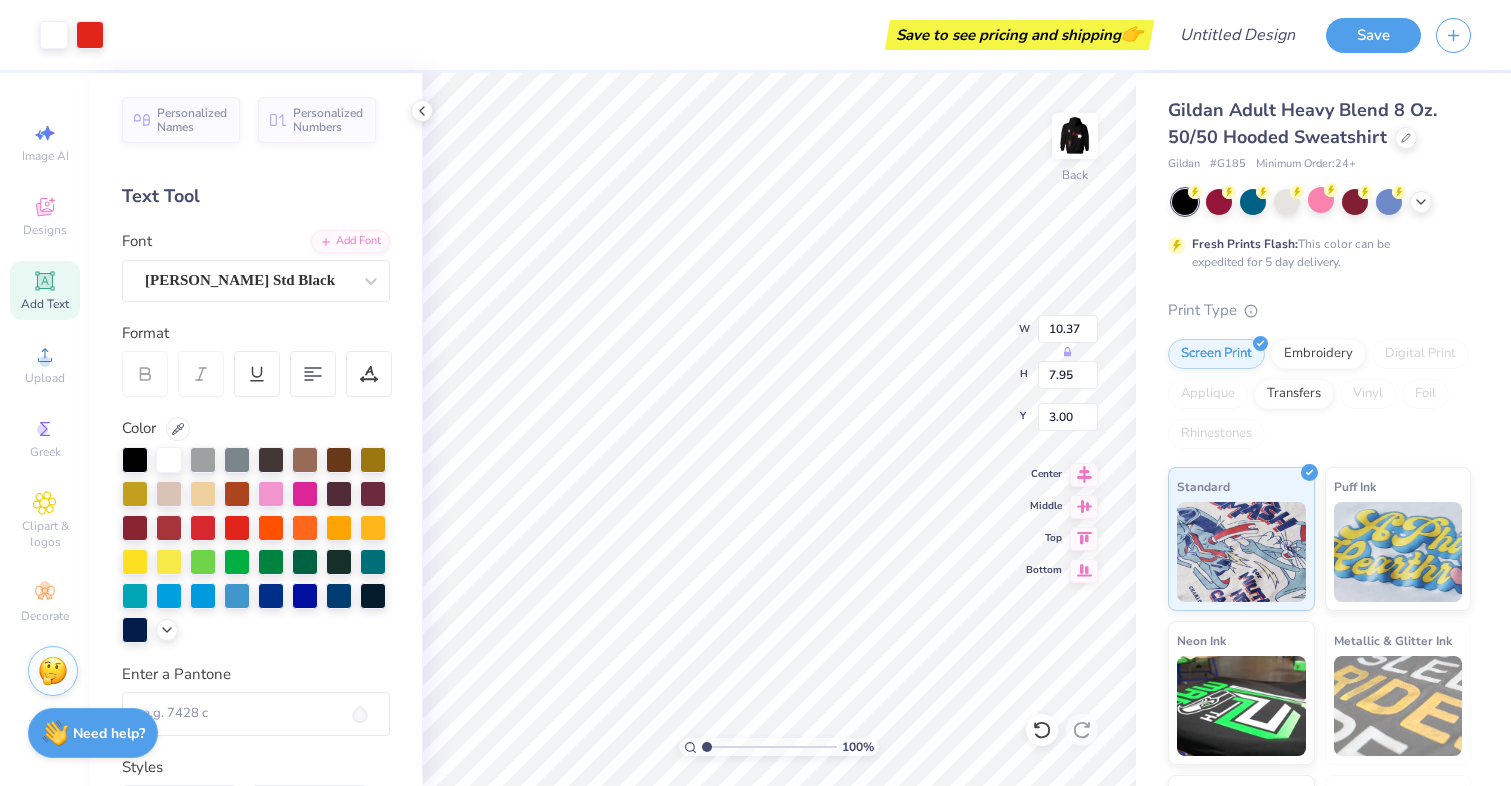type on "2.88" 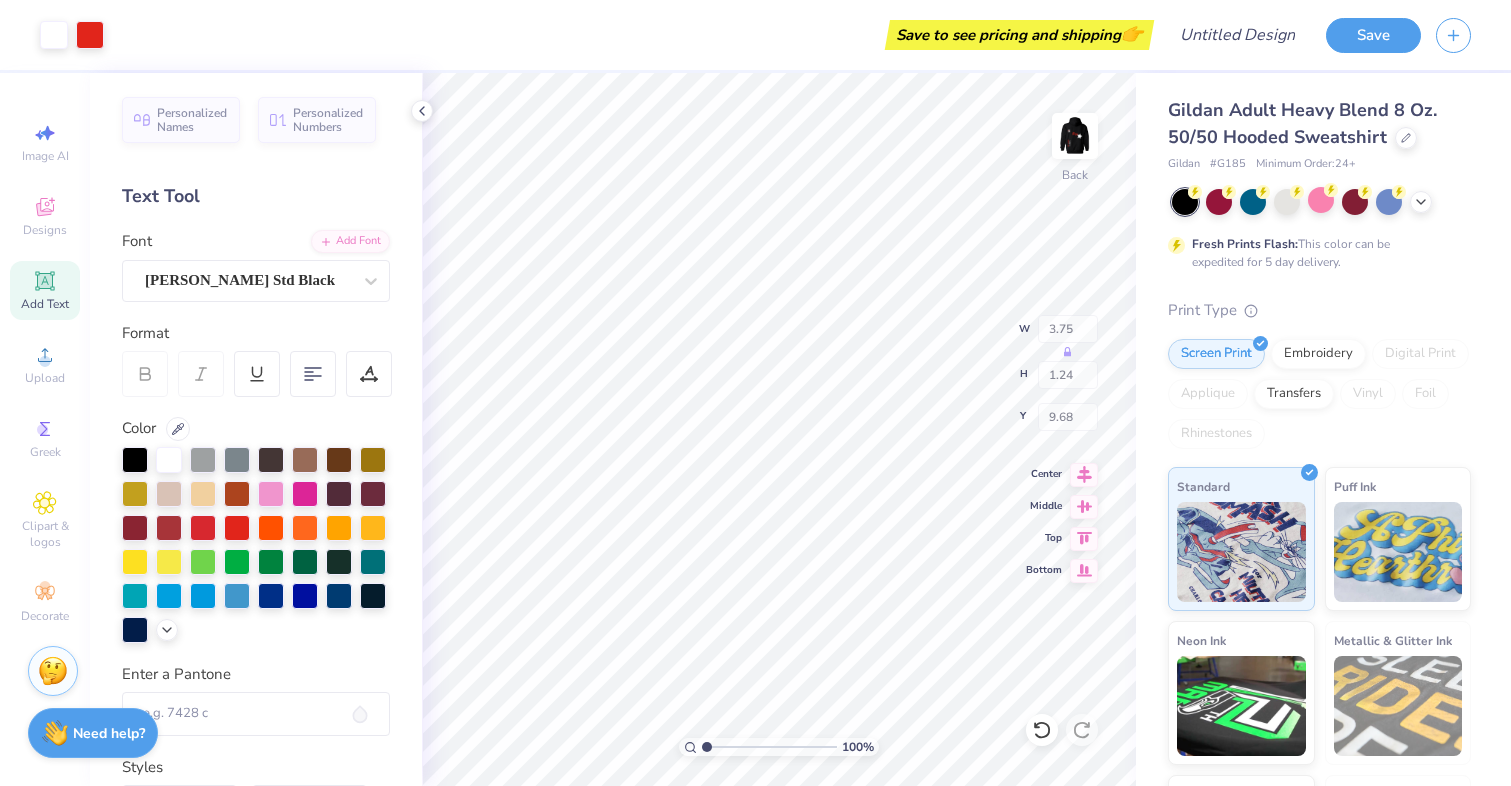 type on "9.68" 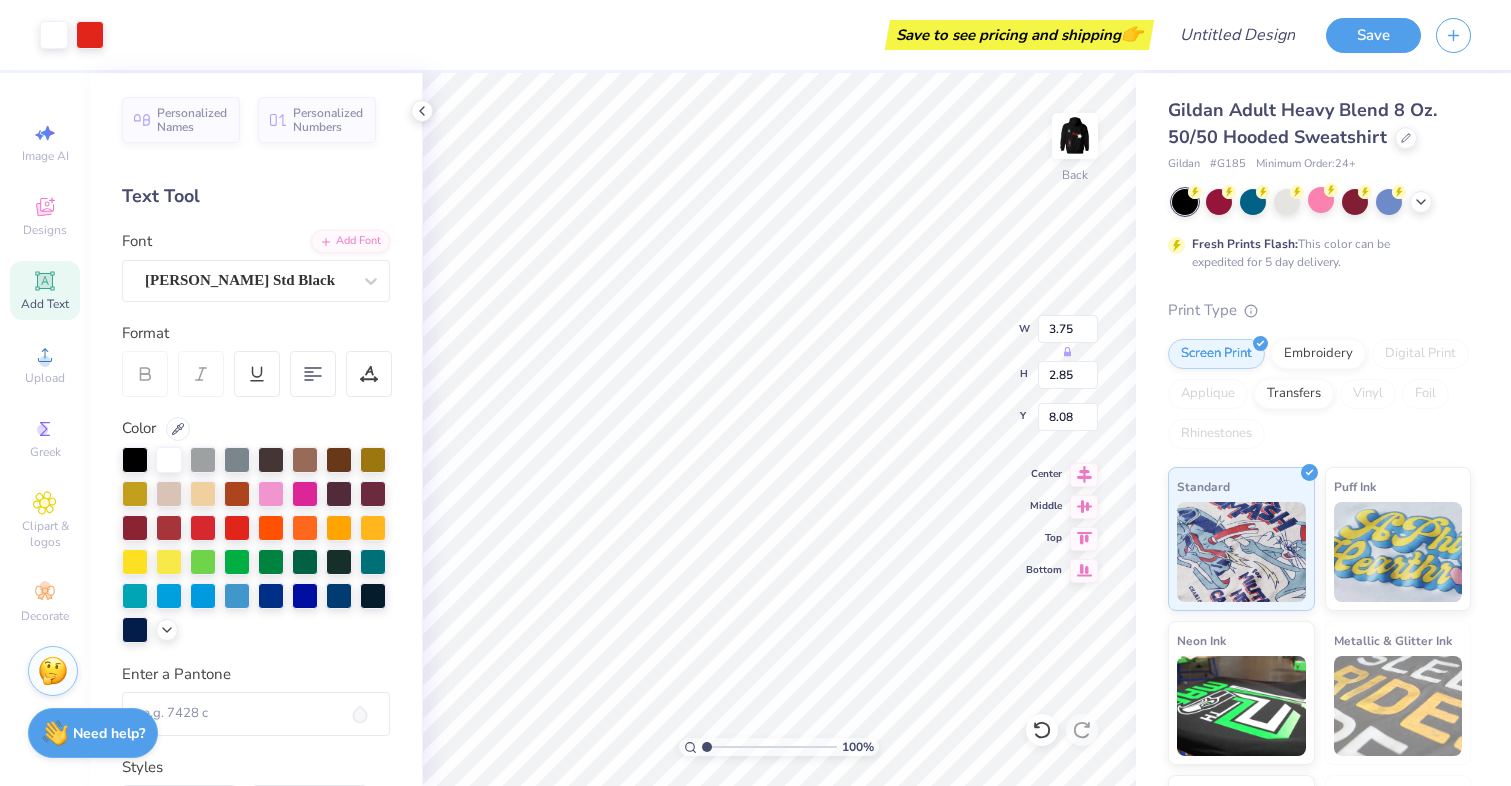 type on "3.00" 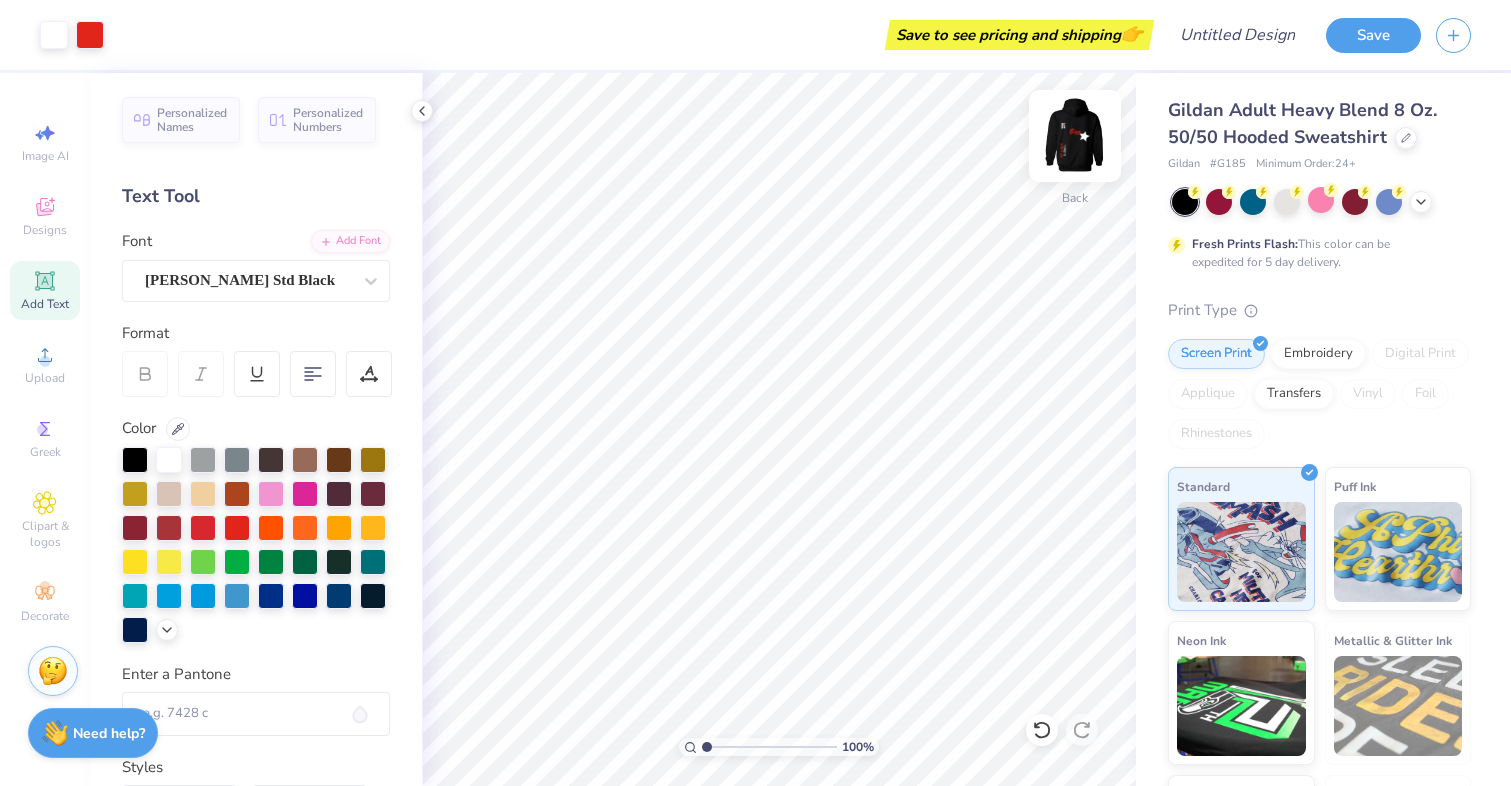 click at bounding box center [1075, 136] 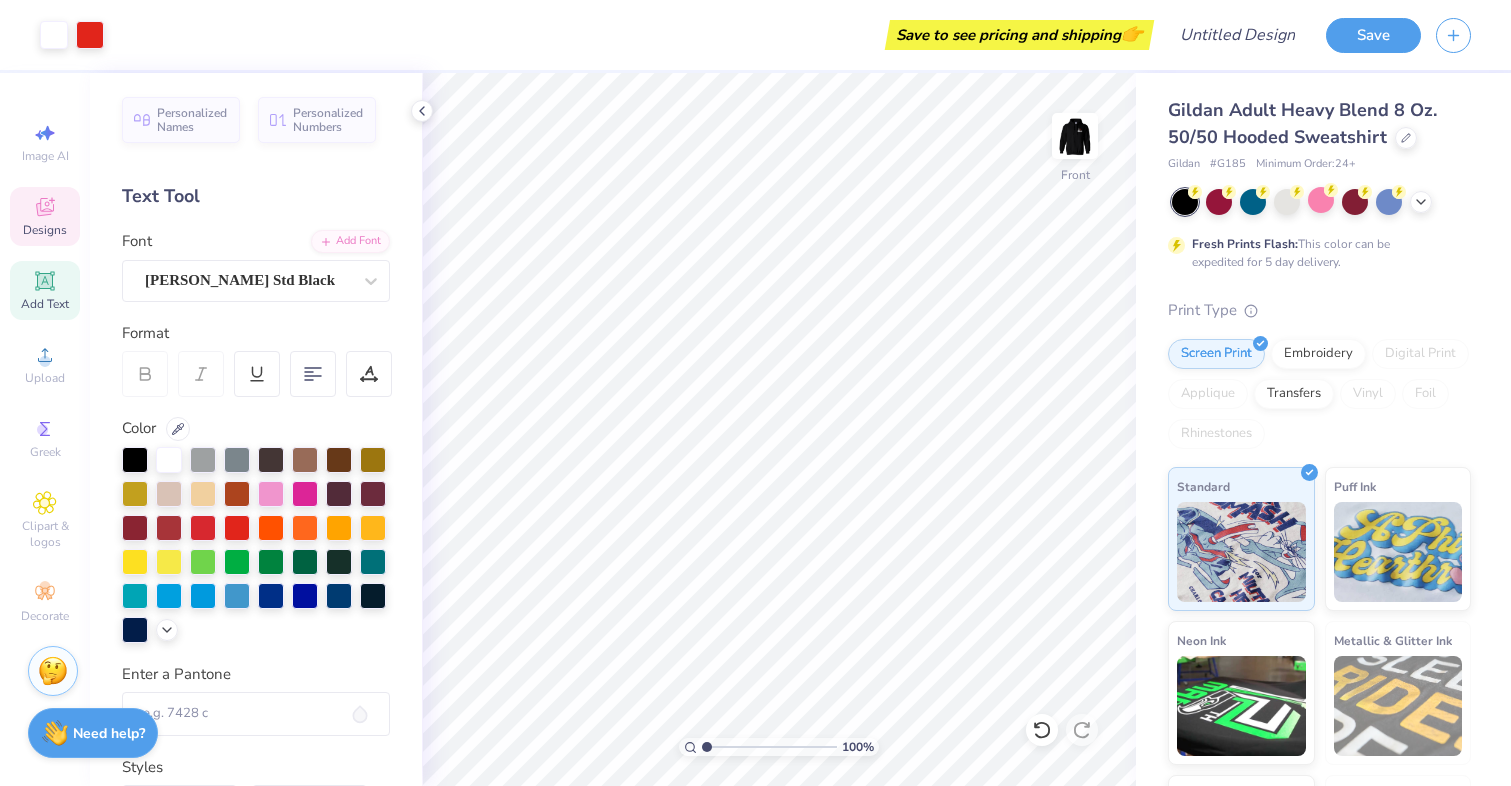 click 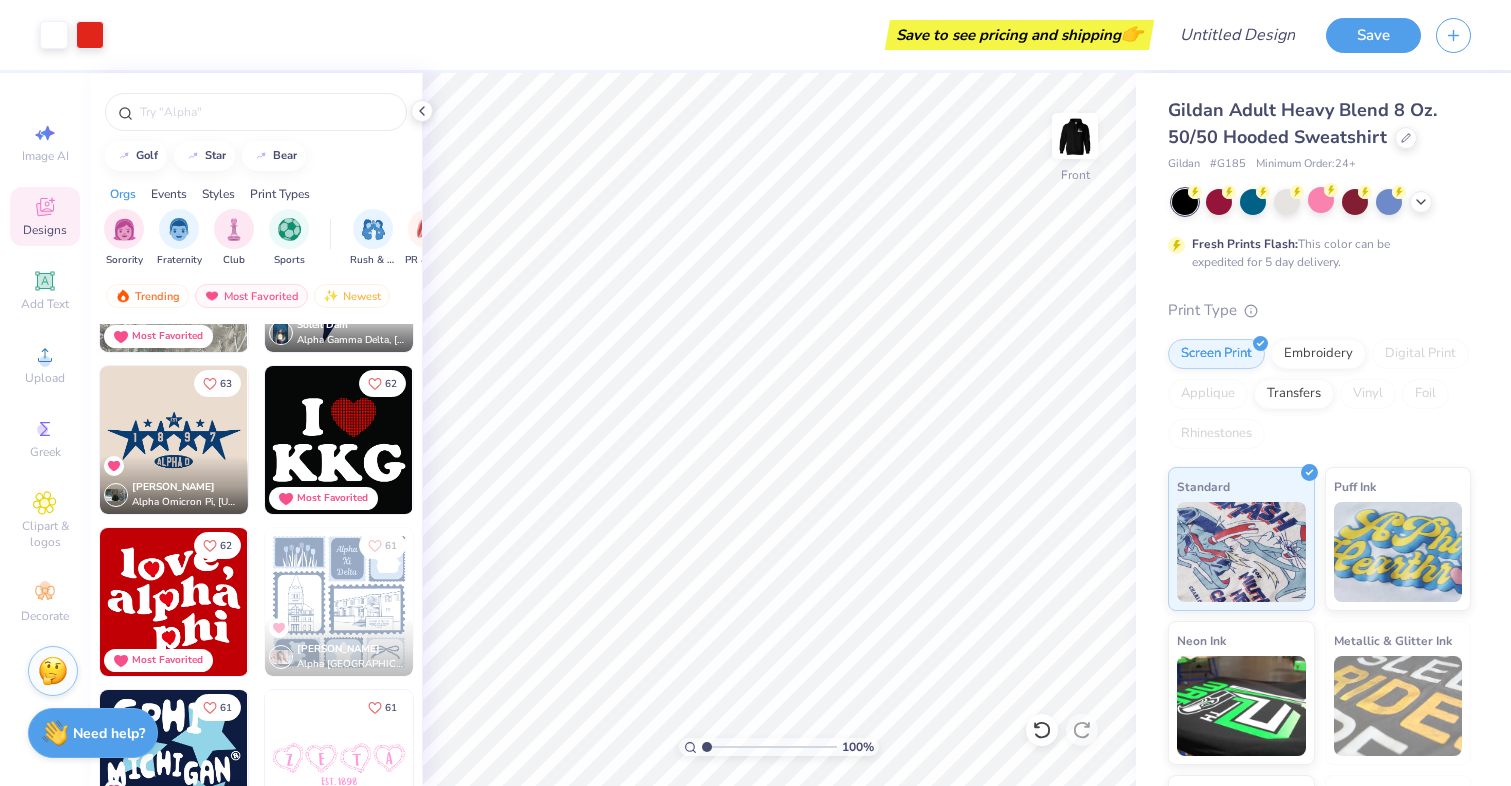 scroll, scrollTop: 4984, scrollLeft: 0, axis: vertical 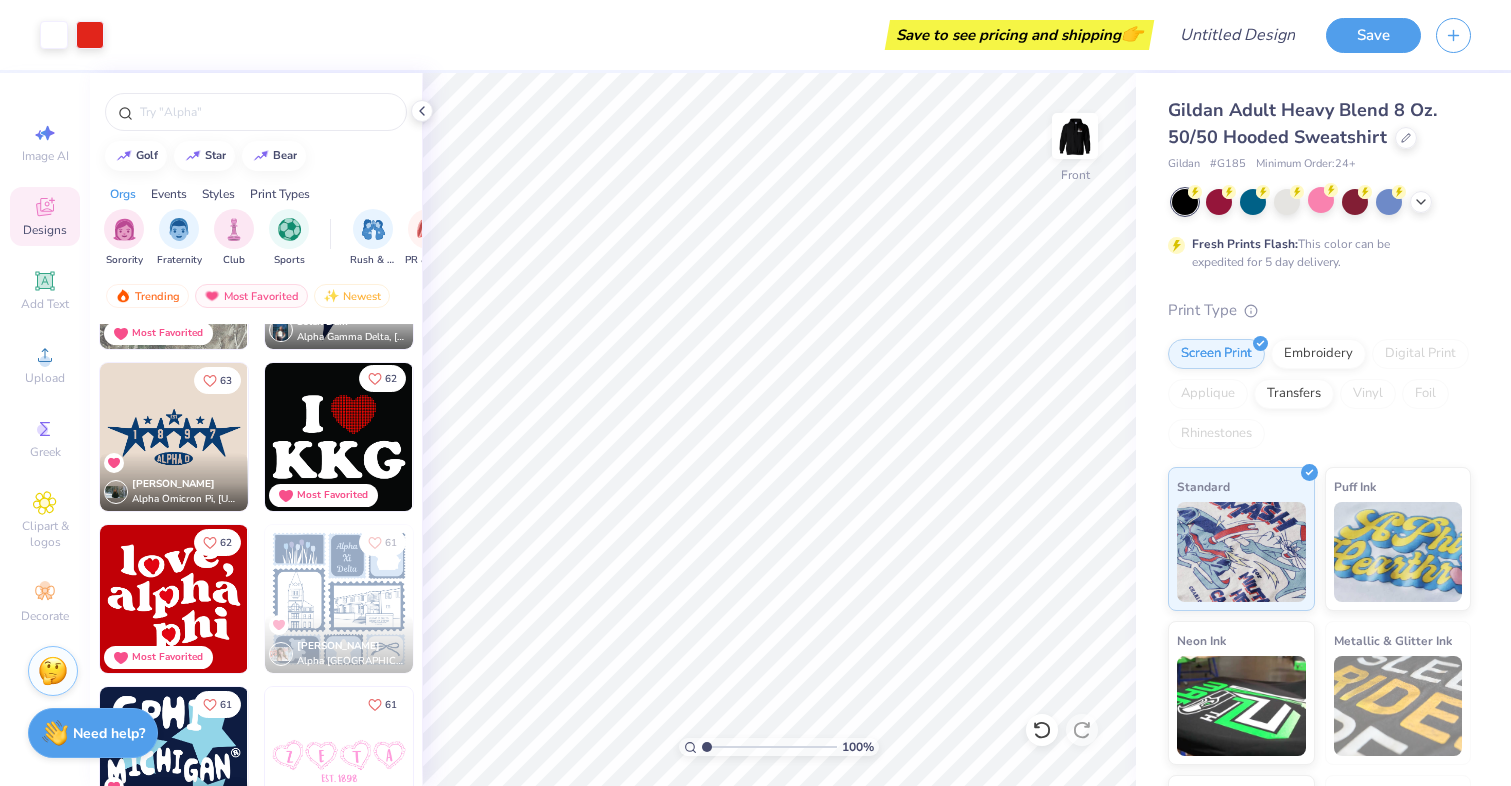 click 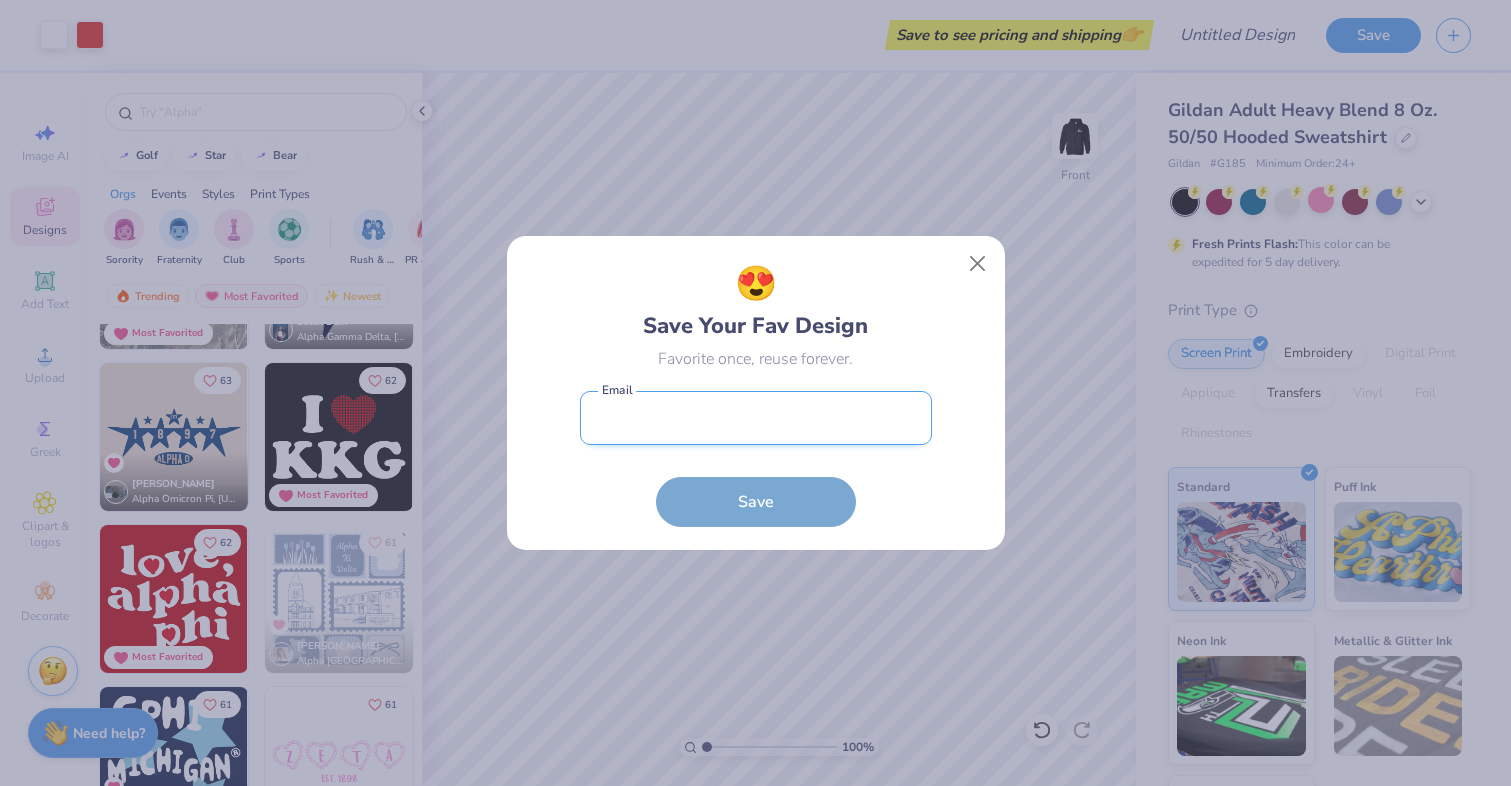 click at bounding box center [756, 418] 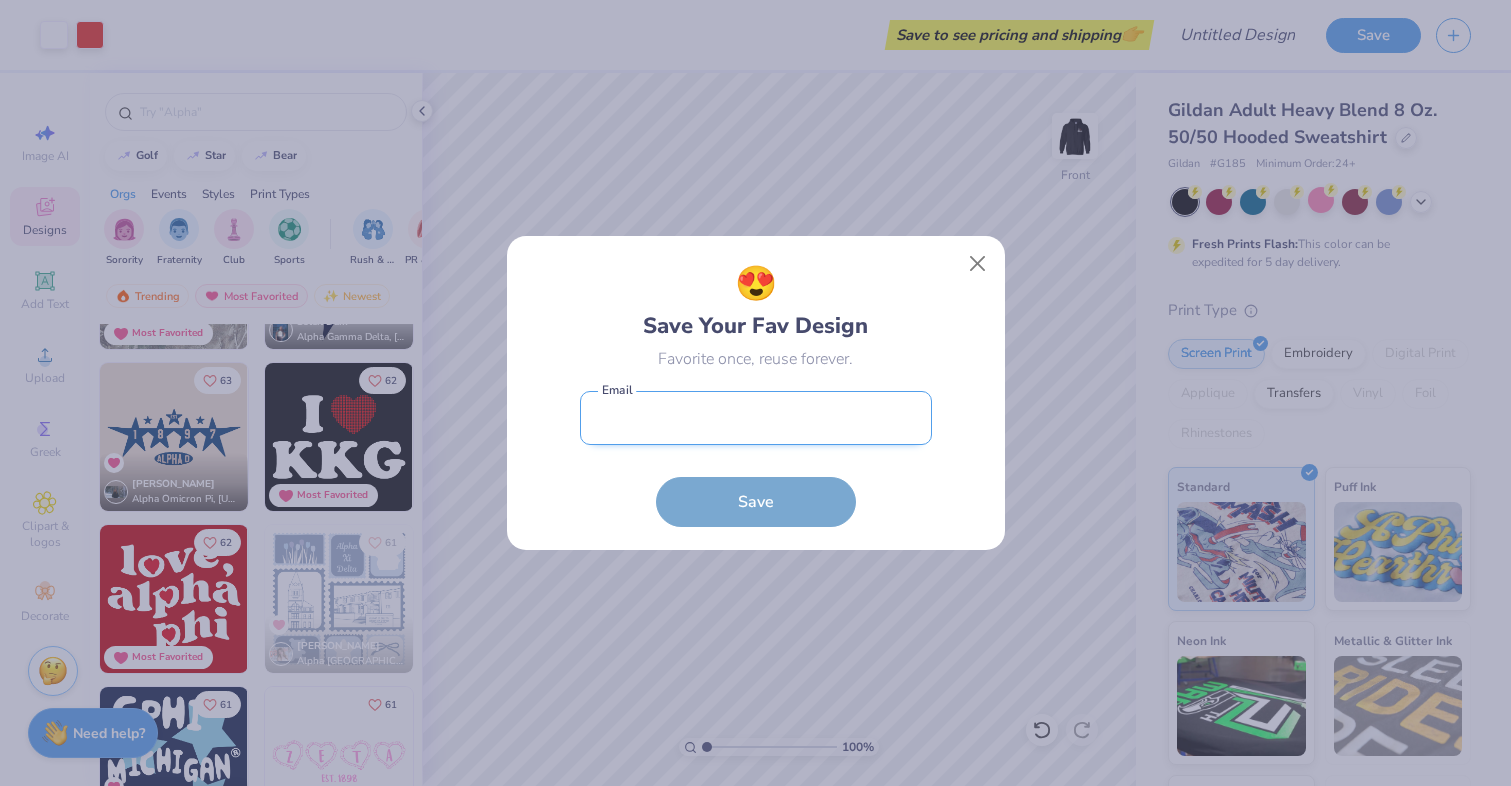 type on "miaabramo12@gmail.com" 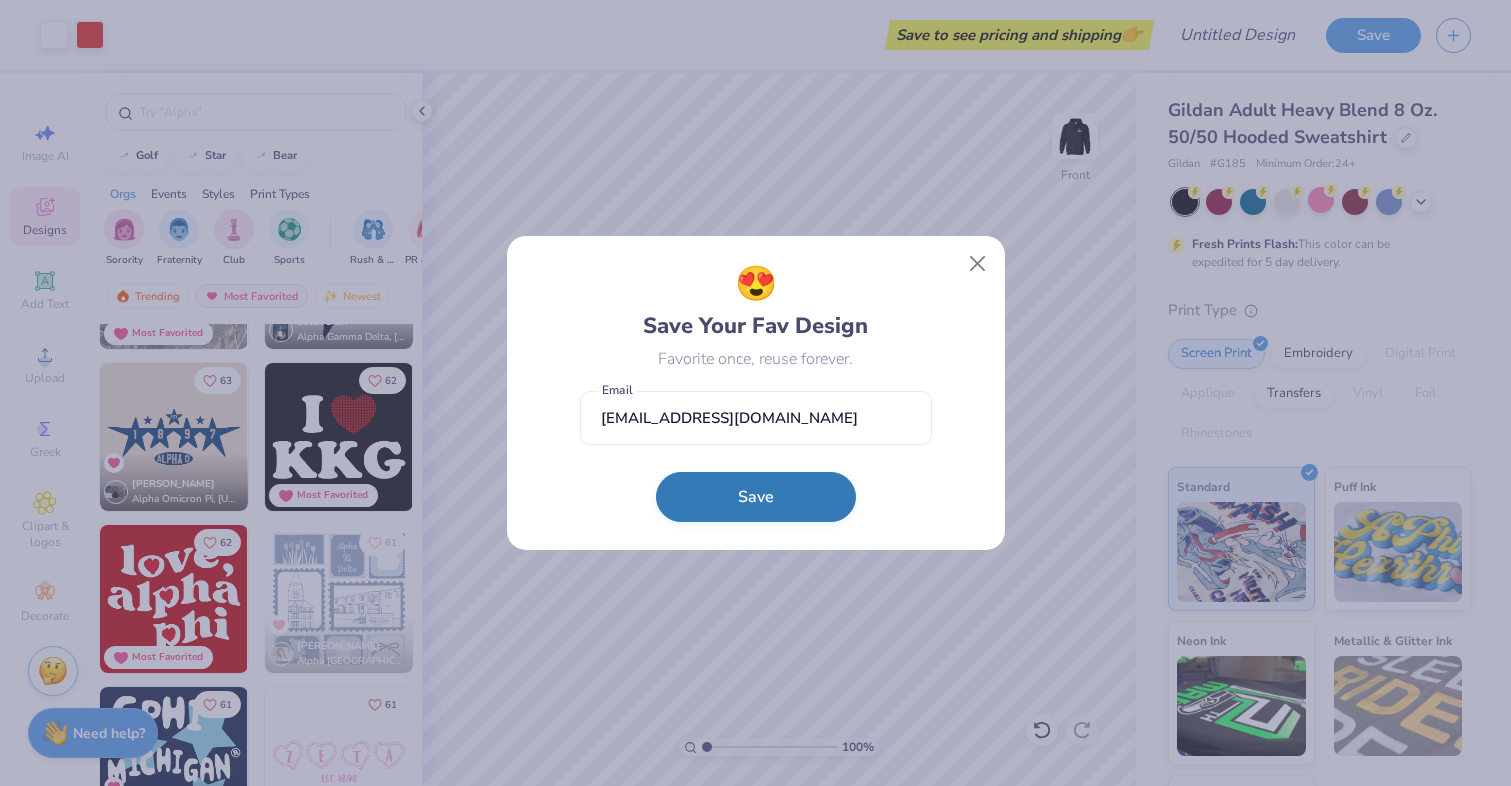 click on "Save" at bounding box center (756, 497) 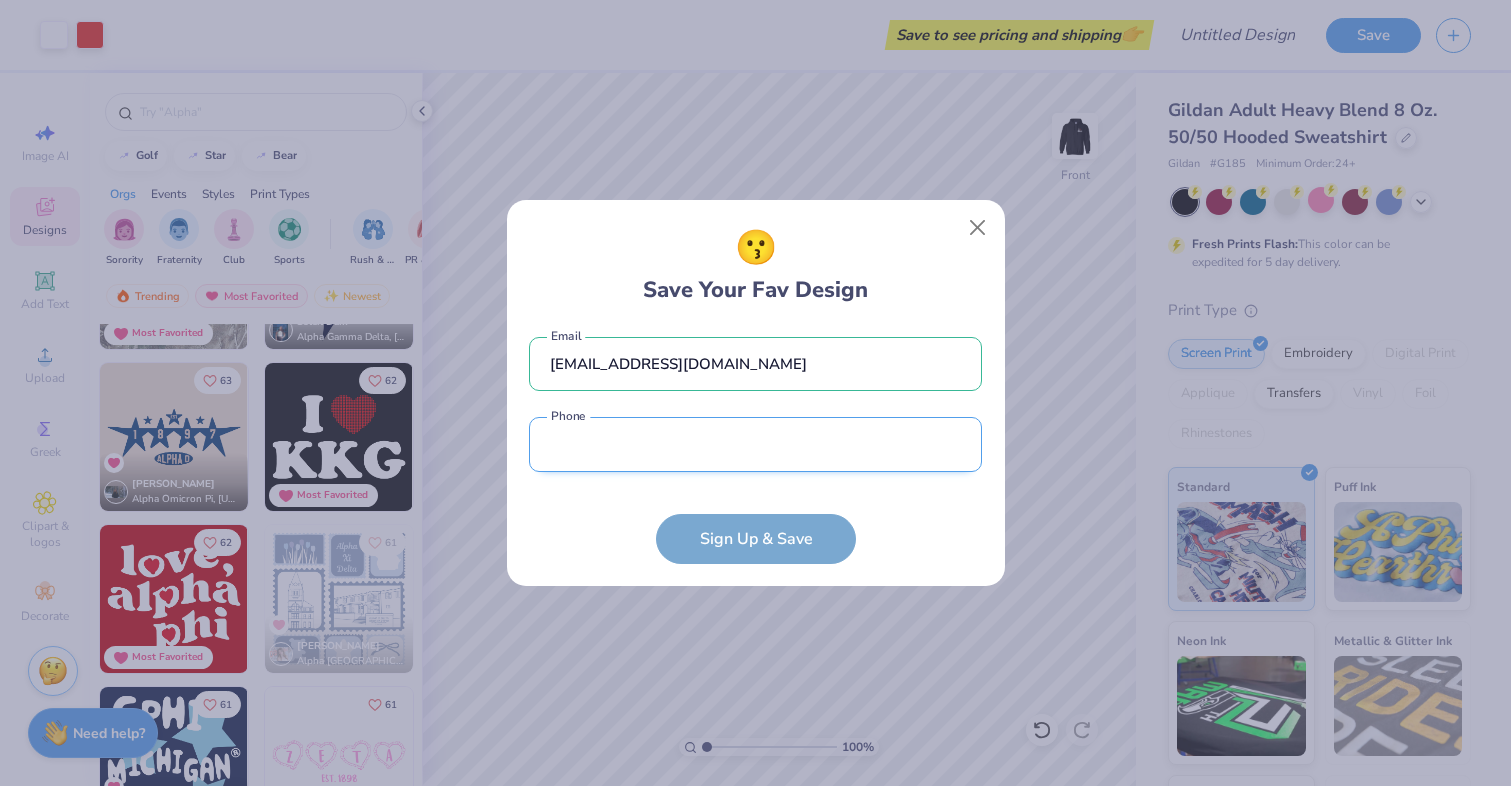 click at bounding box center (755, 444) 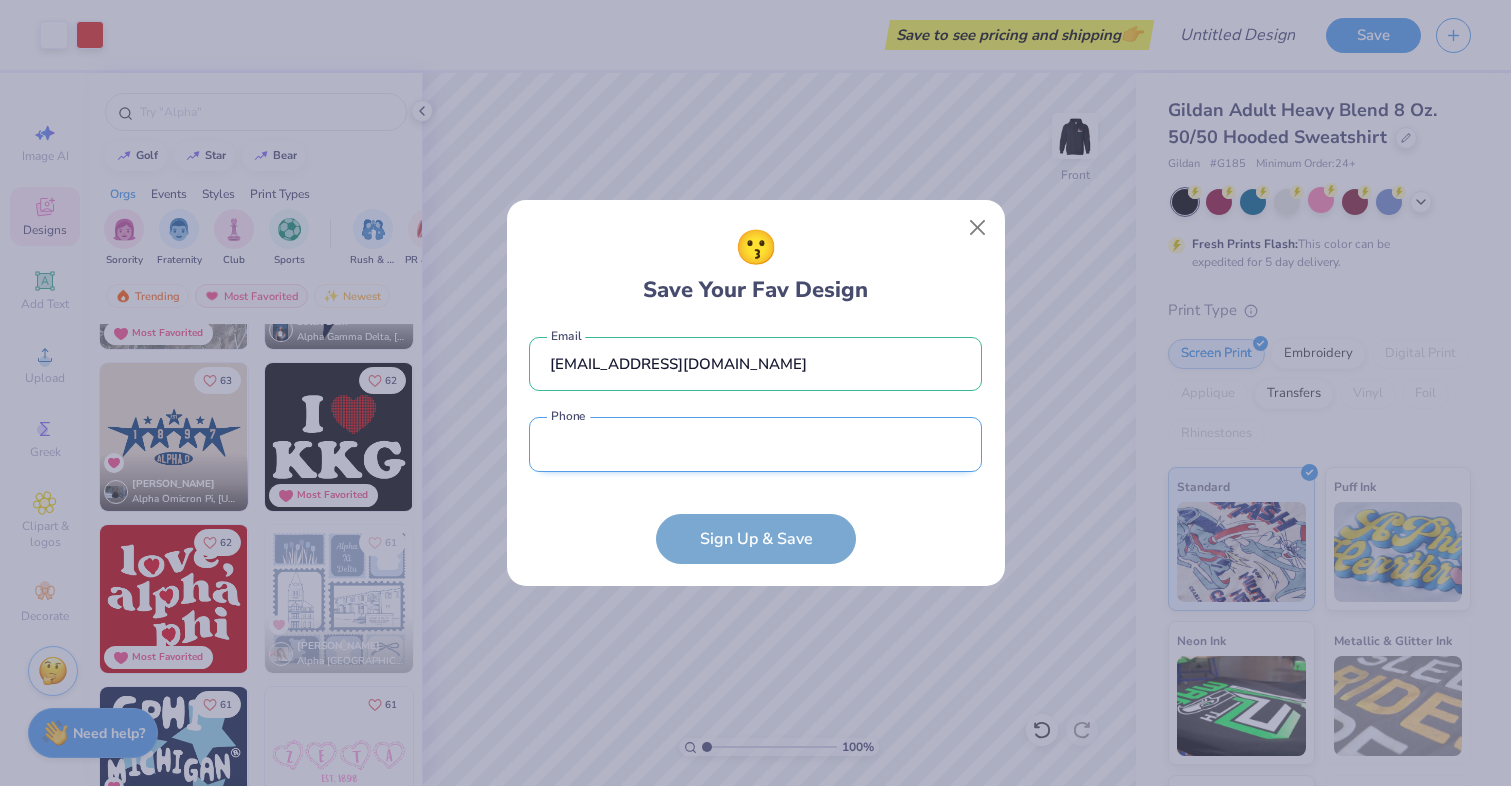 type on "(339) 234-1967" 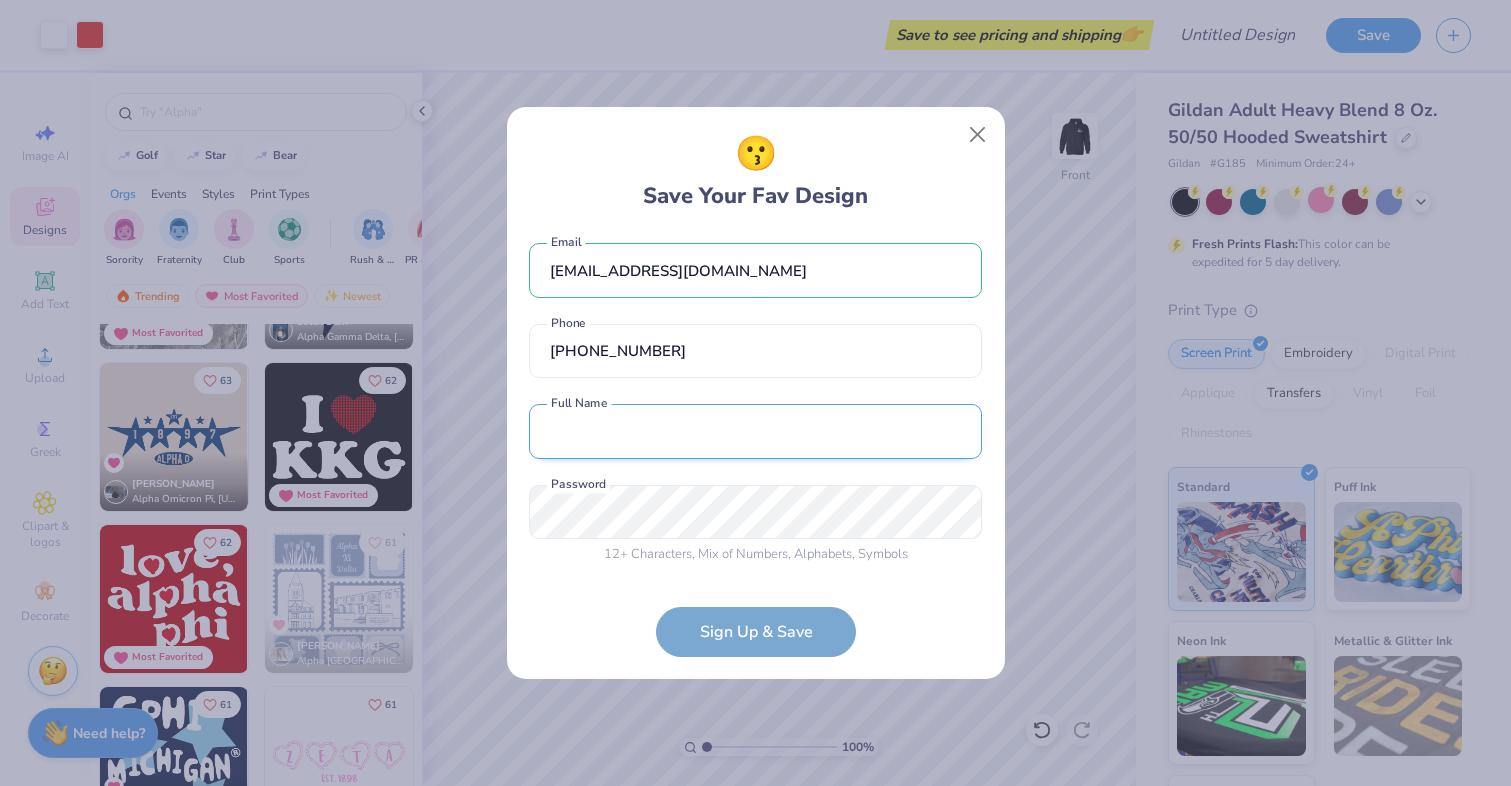 click at bounding box center [755, 431] 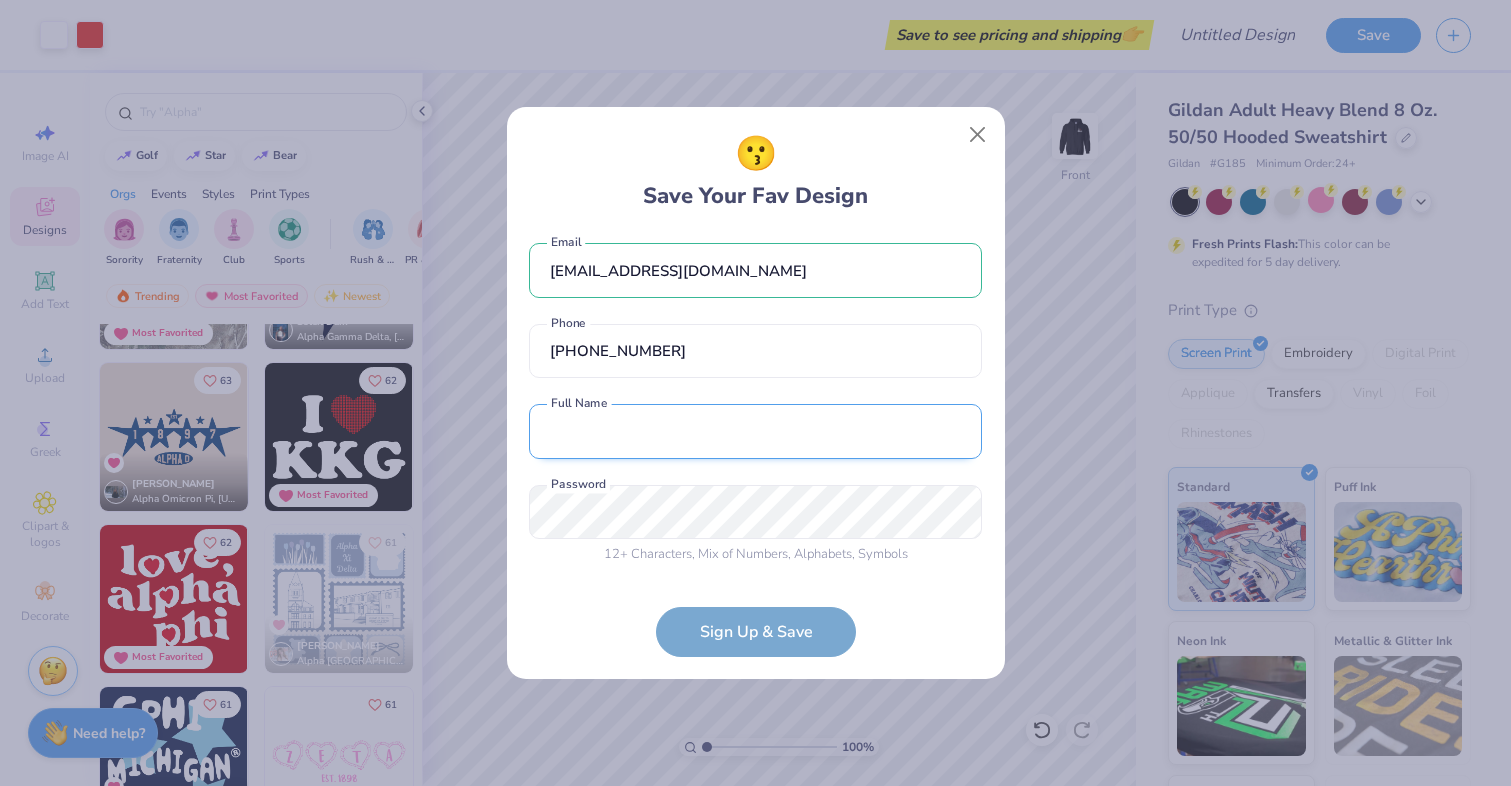 type on "mia abramo" 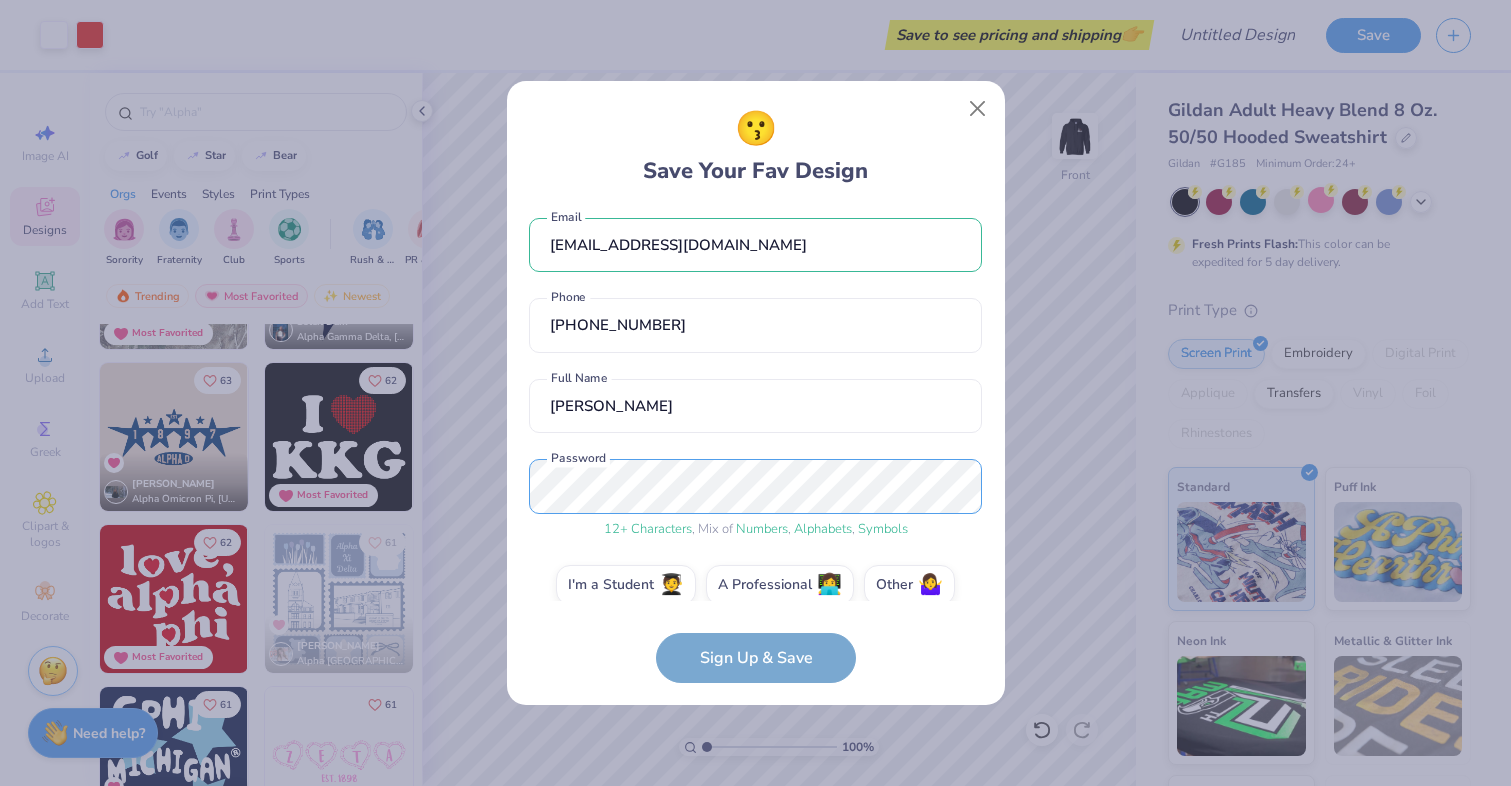 scroll, scrollTop: 24, scrollLeft: 0, axis: vertical 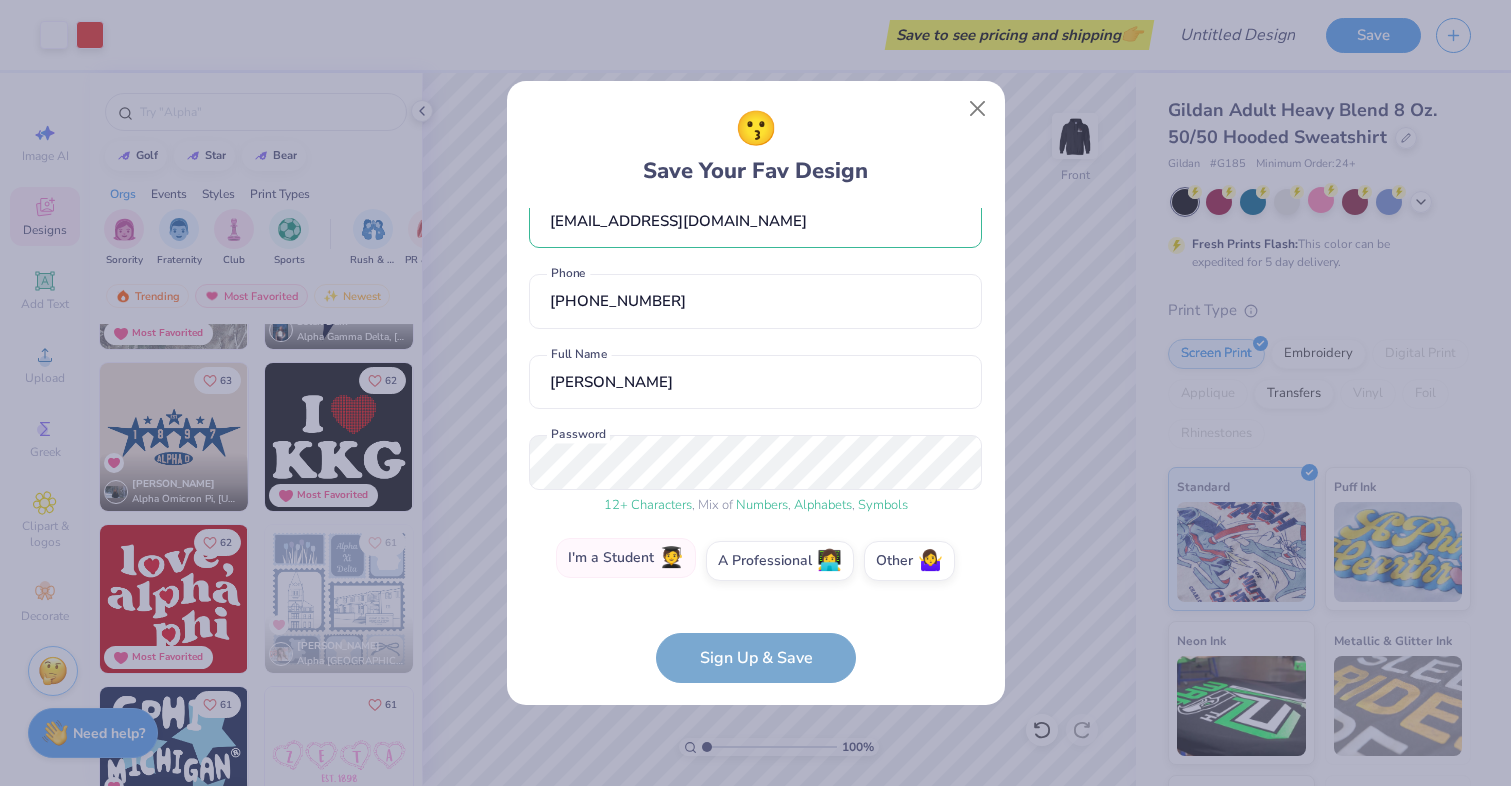 click on "I'm a Student 🧑‍🎓 A Professional 👩‍💻 Other 🤷‍♀️" at bounding box center (755, 566) 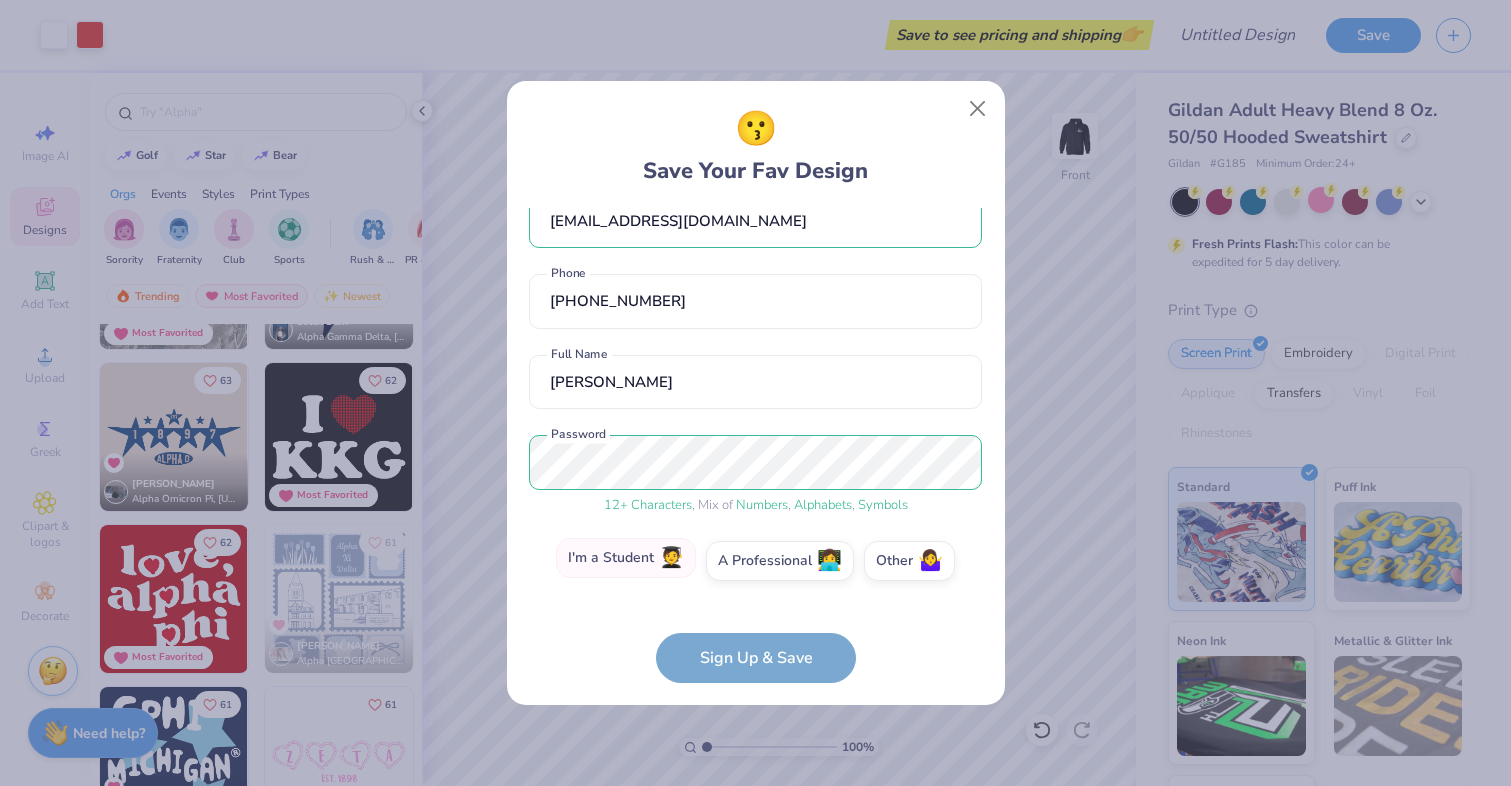 click on "🧑‍🎓" at bounding box center [671, 558] 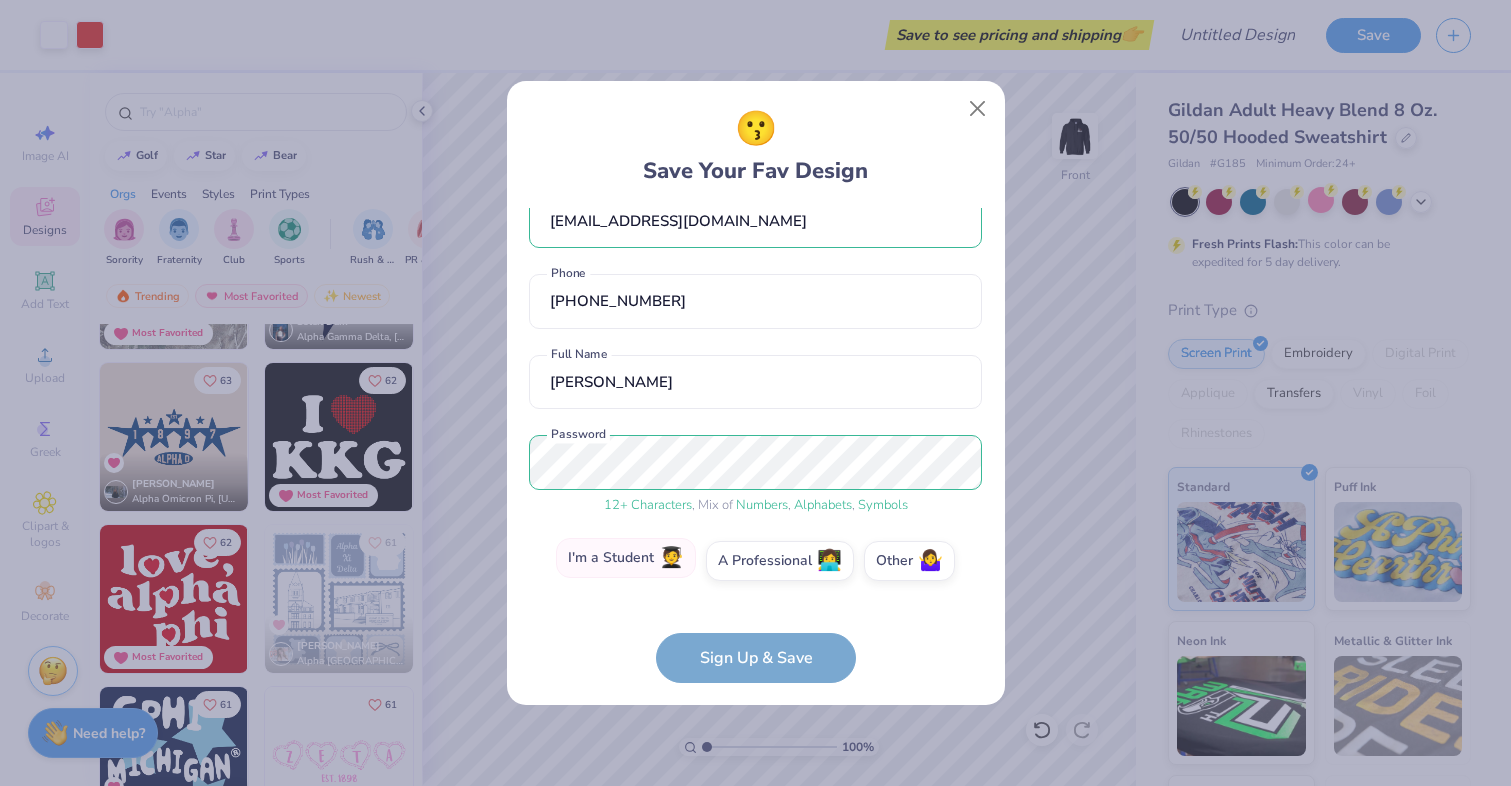 click on "I'm a Student 🧑‍🎓" at bounding box center (755, 590) 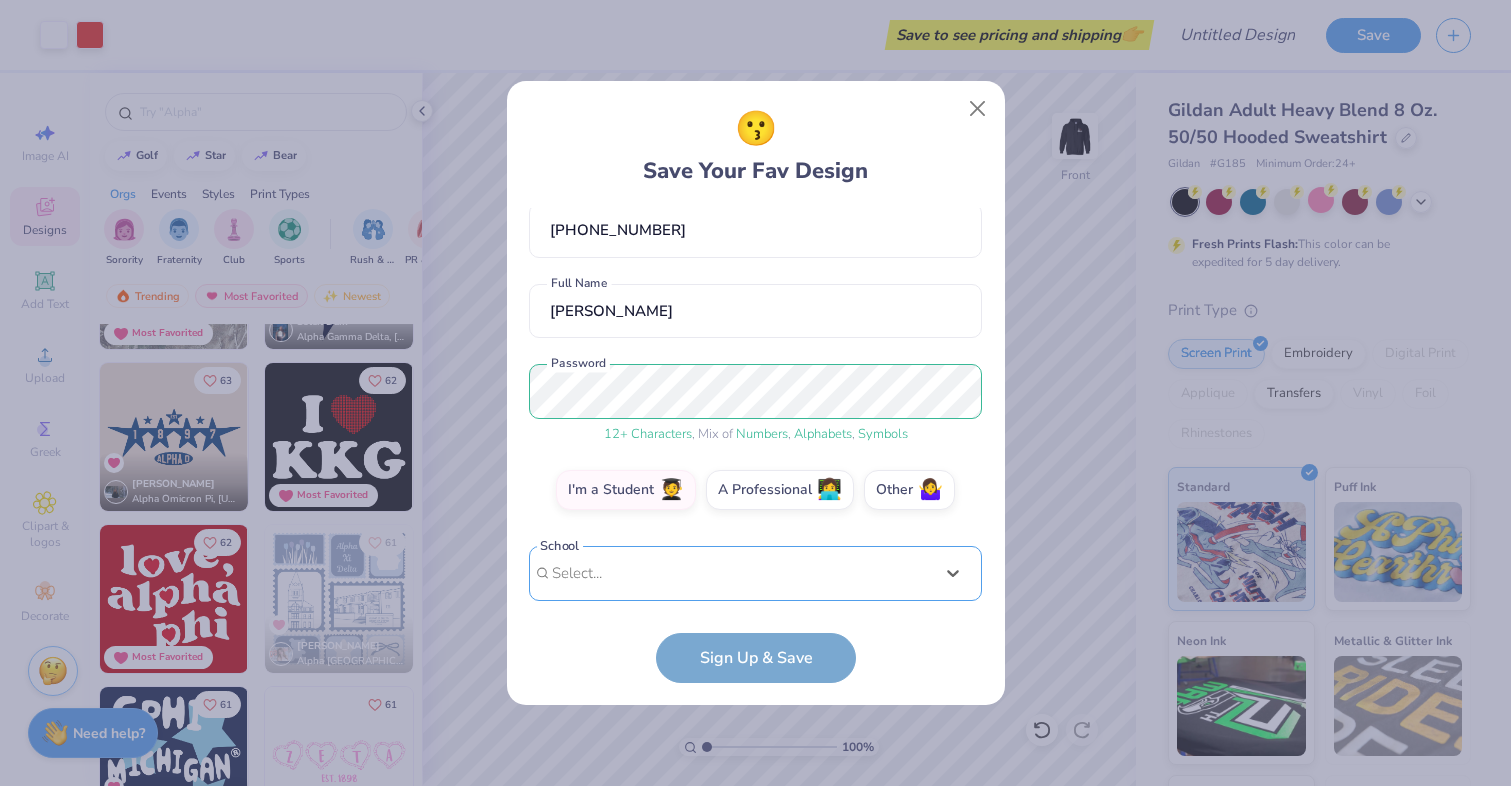 click on "option  focused, 1 of 30. 30 results available. Use Up and Down to choose options, press Enter to select the currently focused option, press Escape to exit the menu, press Tab to select the option and exit the menu. Select... Abilene Christian University Adams State University Adelphi University Adrian College Adventist University of Health Sciences Agnes Scott College Al Akhawayn University Alabama A&M University Alabama State University Alaska Bible College Alaska Pacific University Albany College of Pharmacy and Health Sciences Albany State University Albertus Magnus College Albion College Albright College Alcorn State University Alderson-Broaddus University Alfred University Alice Lloyd College Allegheny College Allegheny Wesleyan College Allen College Allen University Alliant International University Alma College Alvernia University Alverno College Amberton University American Academy of Art" at bounding box center [755, 728] 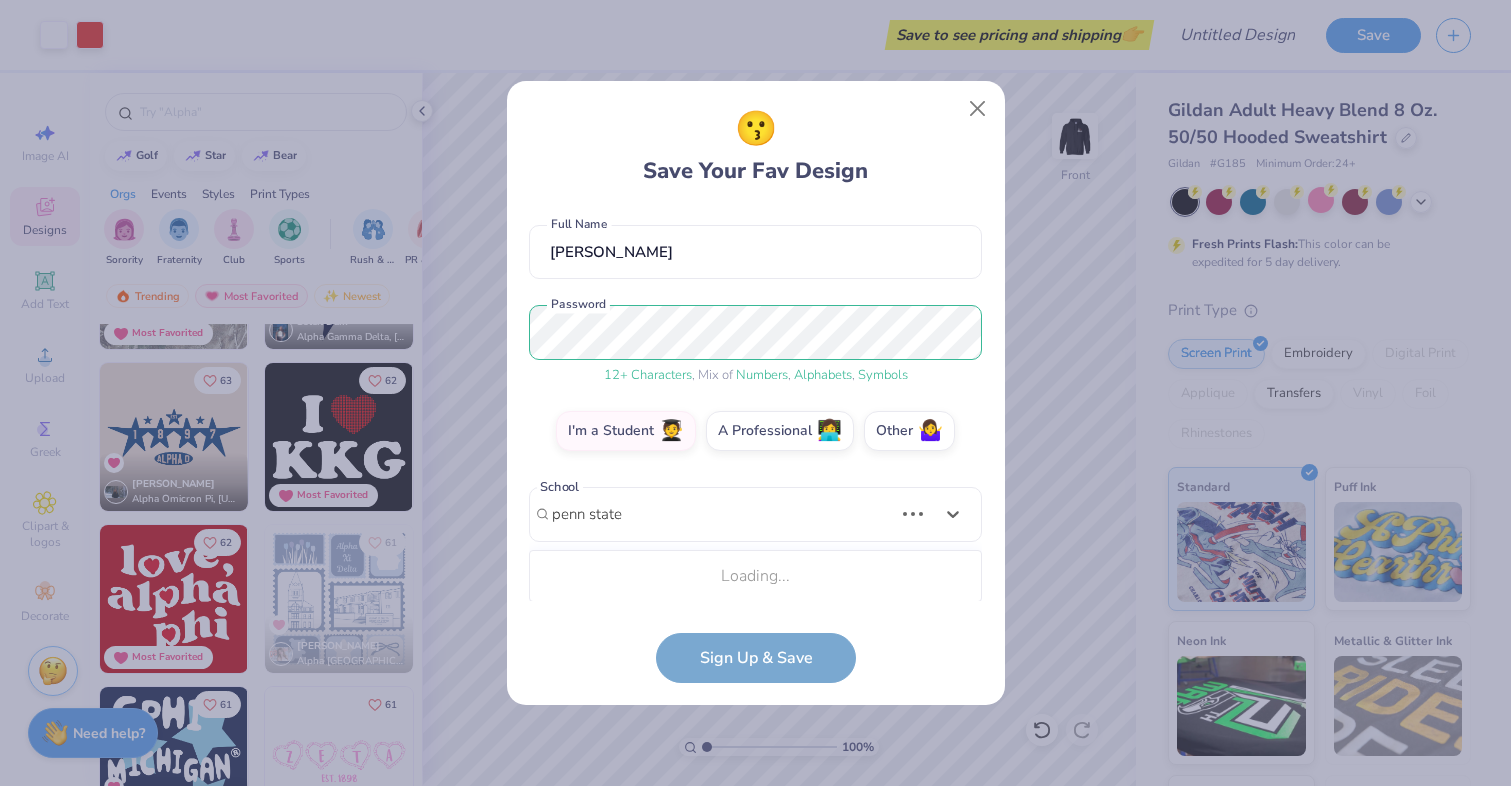 scroll, scrollTop: 405, scrollLeft: 0, axis: vertical 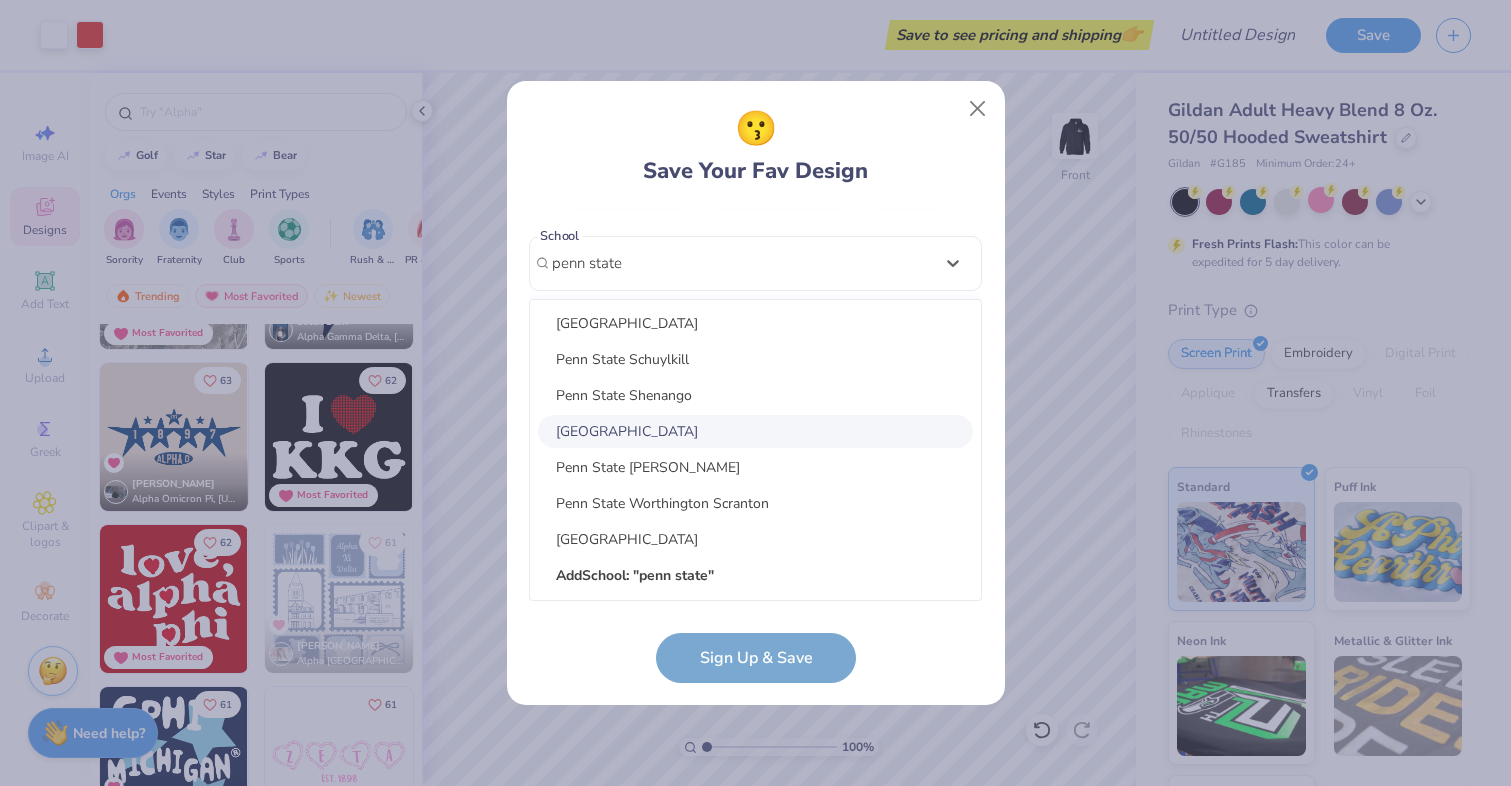 click on "Penn State University Park" at bounding box center [755, 431] 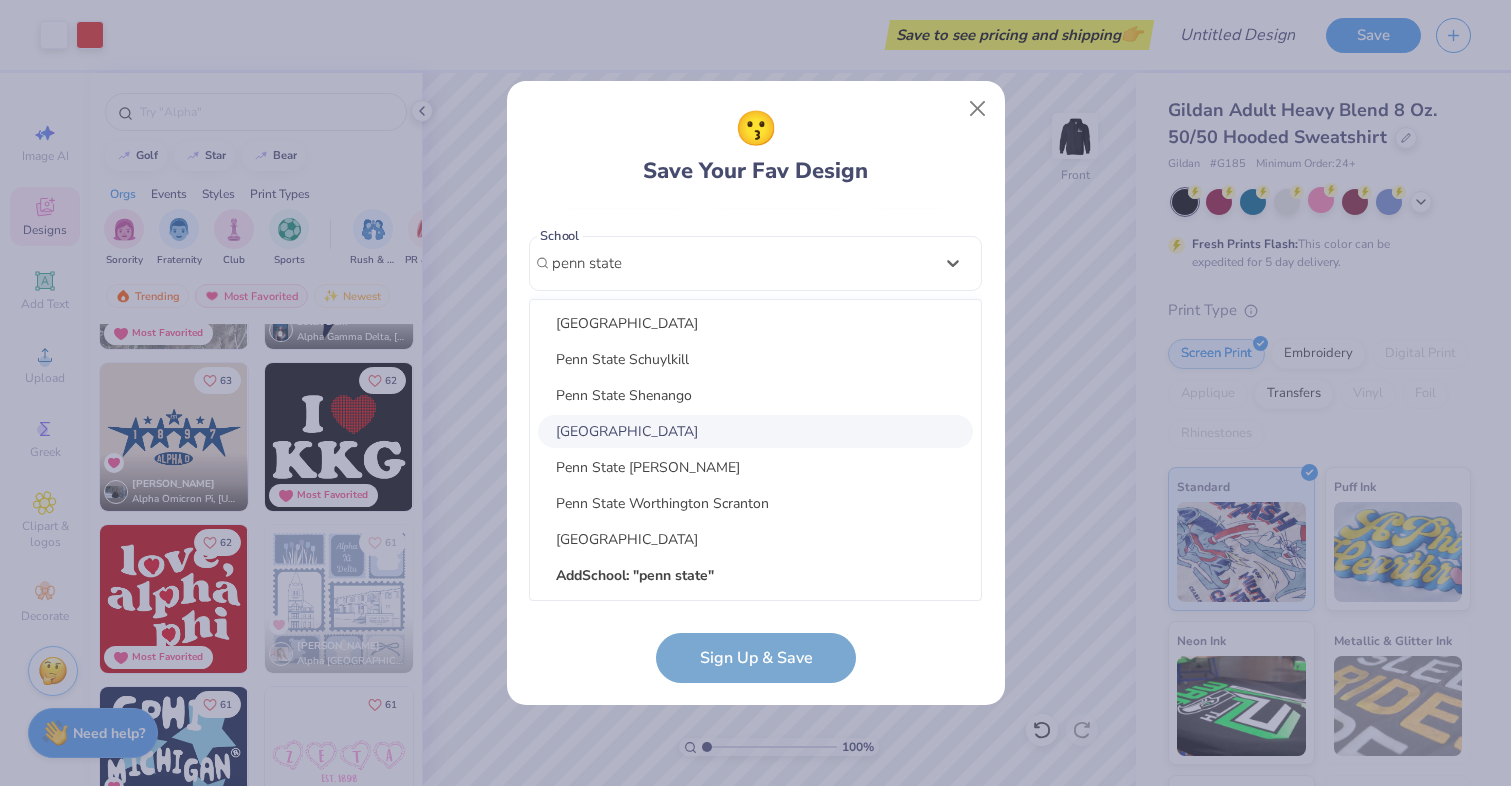 type on "penn state" 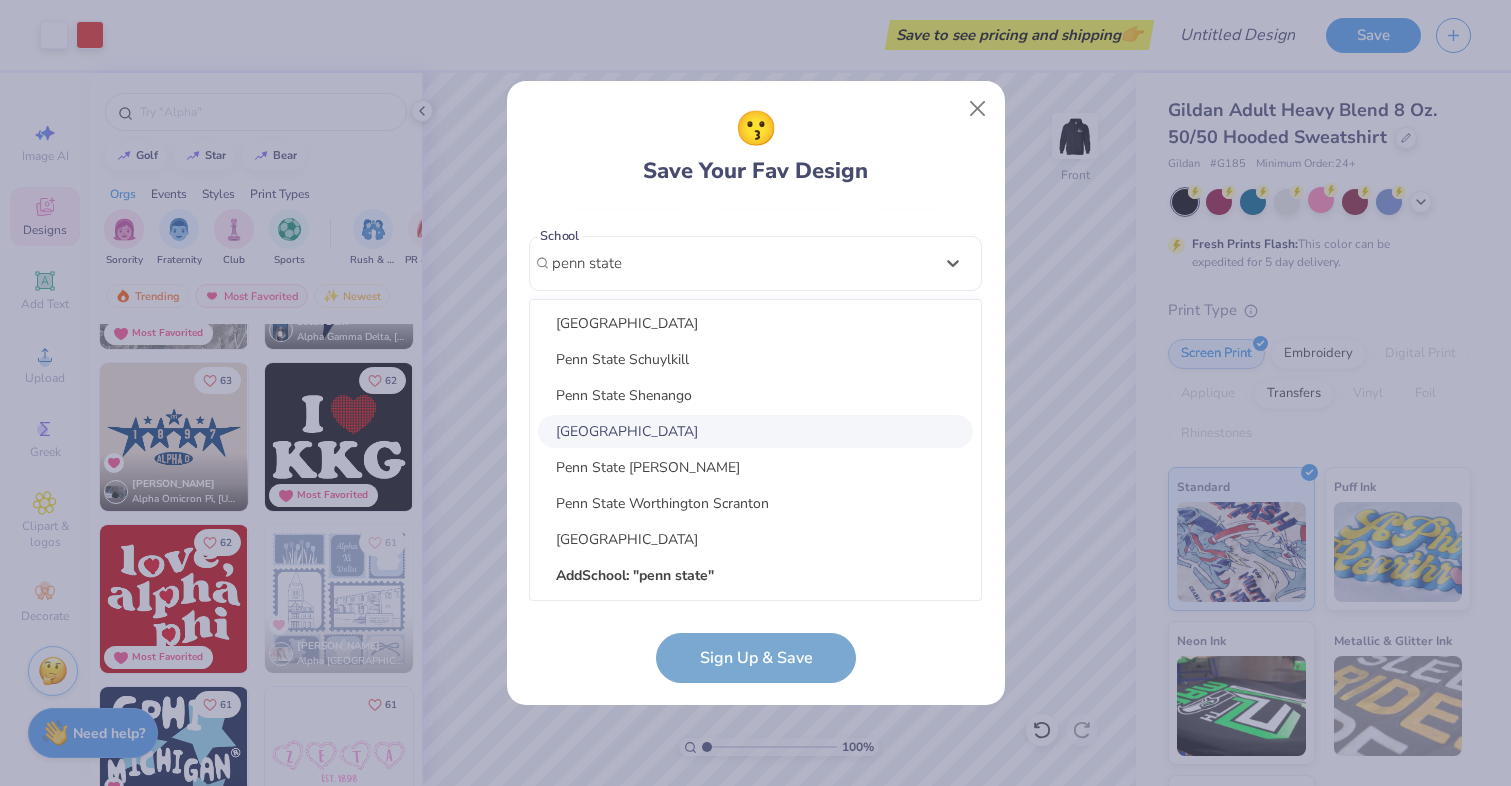 type 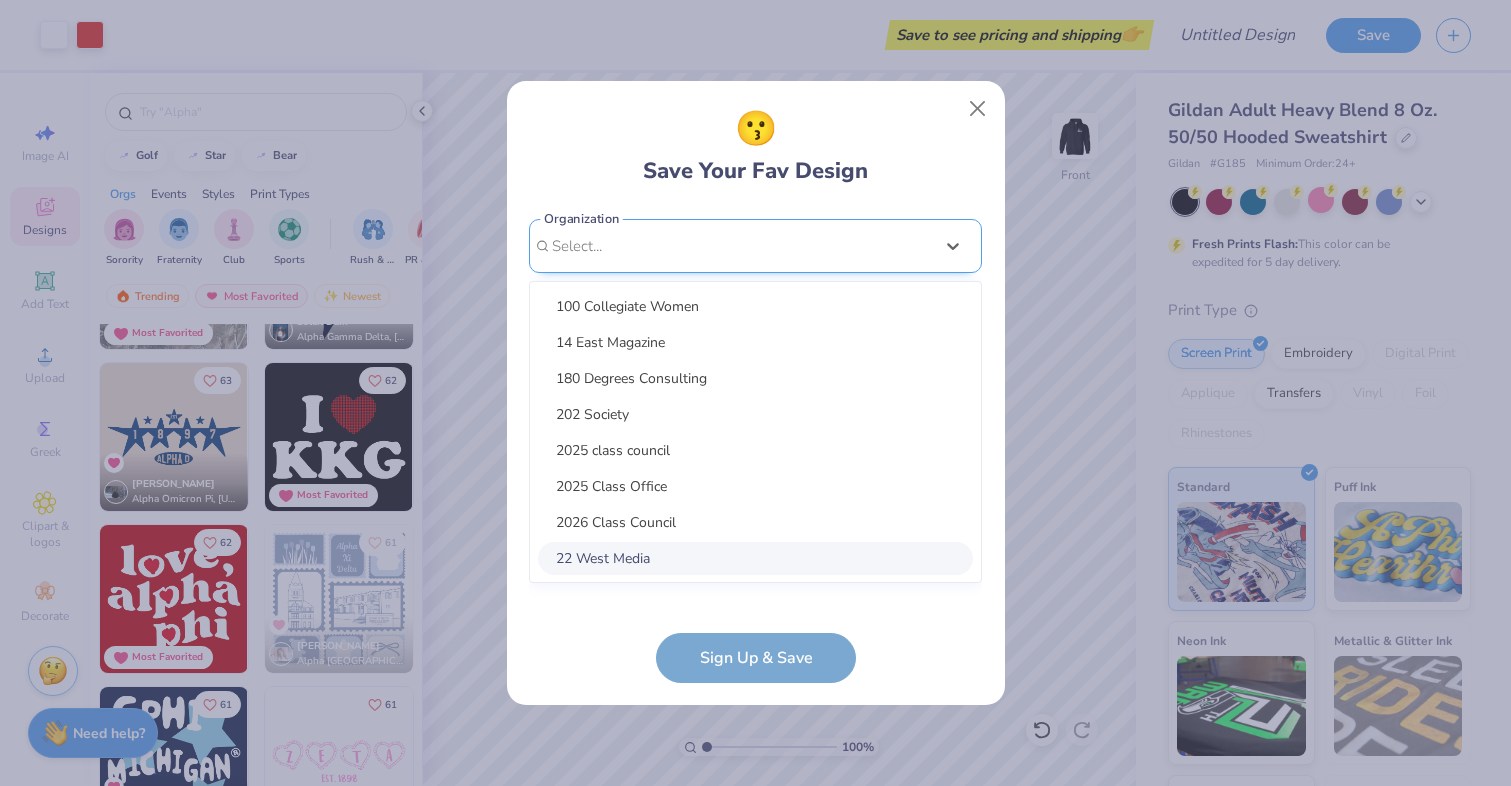 click on "option  focused, 8 of 15. 15 results available. Use Up and Down to choose options, press Enter to select the currently focused option, press Escape to exit the menu, press Tab to select the option and exit the menu. Select... 100 Collegiate Women 14 East Magazine 180 Degrees Consulting 202 Society 2025 class council 2025 Class Office 2026 Class Council 22 West Media 27 Heartbeats 314 Action 3D4E 4 Paws for Ability 4-H 45 Kings 49er Racing Club" at bounding box center [755, 401] 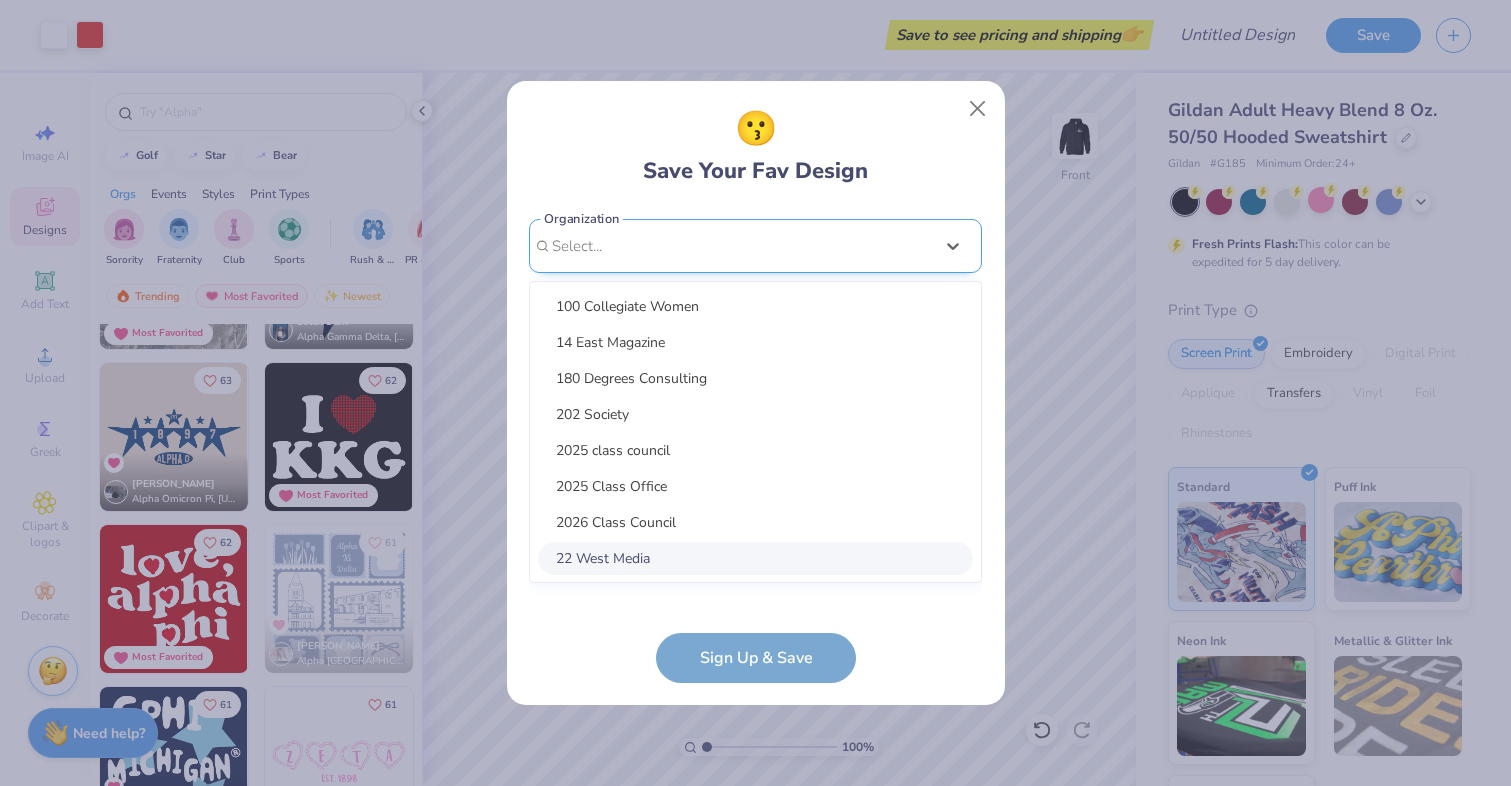 scroll, scrollTop: 485, scrollLeft: 0, axis: vertical 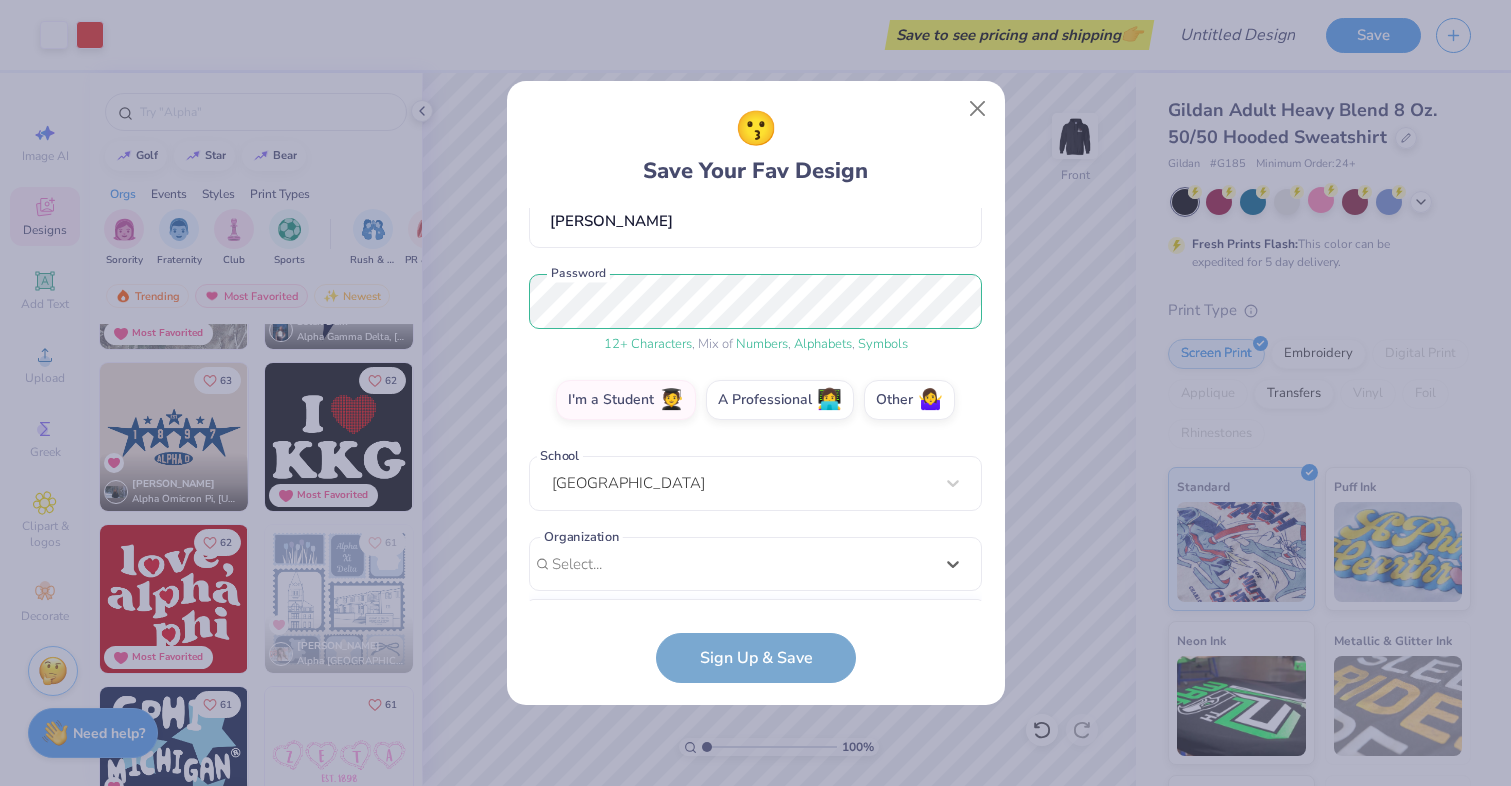 click on "miaabramo12@gmail.com Email (339) 234-1967 Phone mia abramo Full Name 12 + Characters , Mix of   Numbers ,   Alphabets ,   Symbols Password I'm a Student 🧑‍🎓 A Professional 👩‍💻 Other 🤷‍♀️ School Penn State University Park Organization option  focused, 9 of 15. 15 results available. Use Up and Down to choose options, press Enter to select the currently focused option, press Escape to exit the menu, press Tab to select the option and exit the menu. Select... 100 Collegiate Women 14 East Magazine 180 Degrees Consulting 202 Society 2025 class council 2025 Class Office 2026 Class Council 22 West Media 27 Heartbeats 314 Action 3D4E 4 Paws for Ability 4-H 45 Kings 49er Racing Club Organization cannot be null Sign Up & Save" at bounding box center [755, 445] 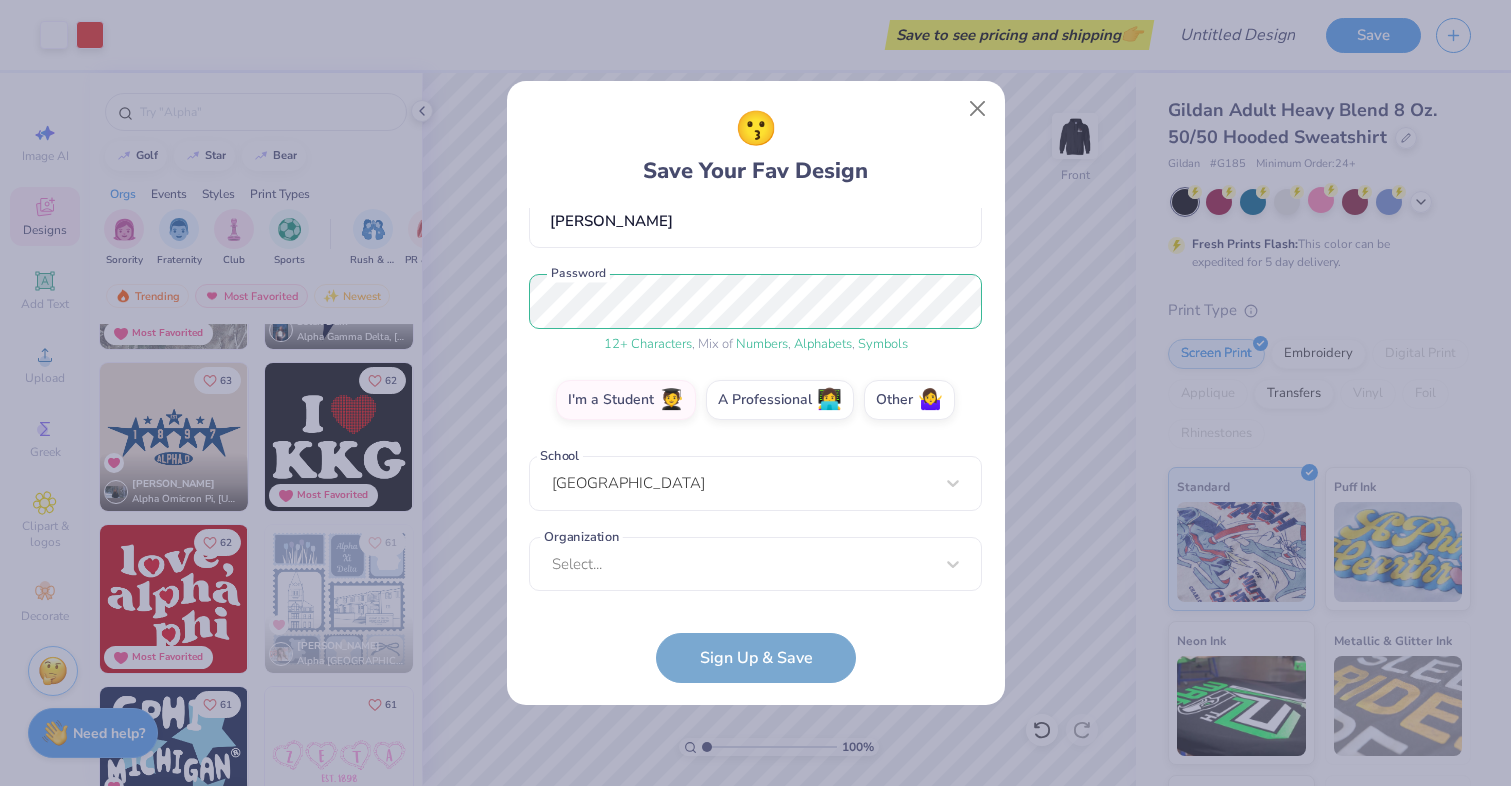 click on "miaabramo12@gmail.com Email (339) 234-1967 Phone mia abramo Full Name 12 + Characters , Mix of   Numbers ,   Alphabets ,   Symbols Password I'm a Student 🧑‍🎓 A Professional 👩‍💻 Other 🤷‍♀️ School Penn State University Park Organization Select... Organization cannot be null Sign Up & Save" at bounding box center (755, 445) 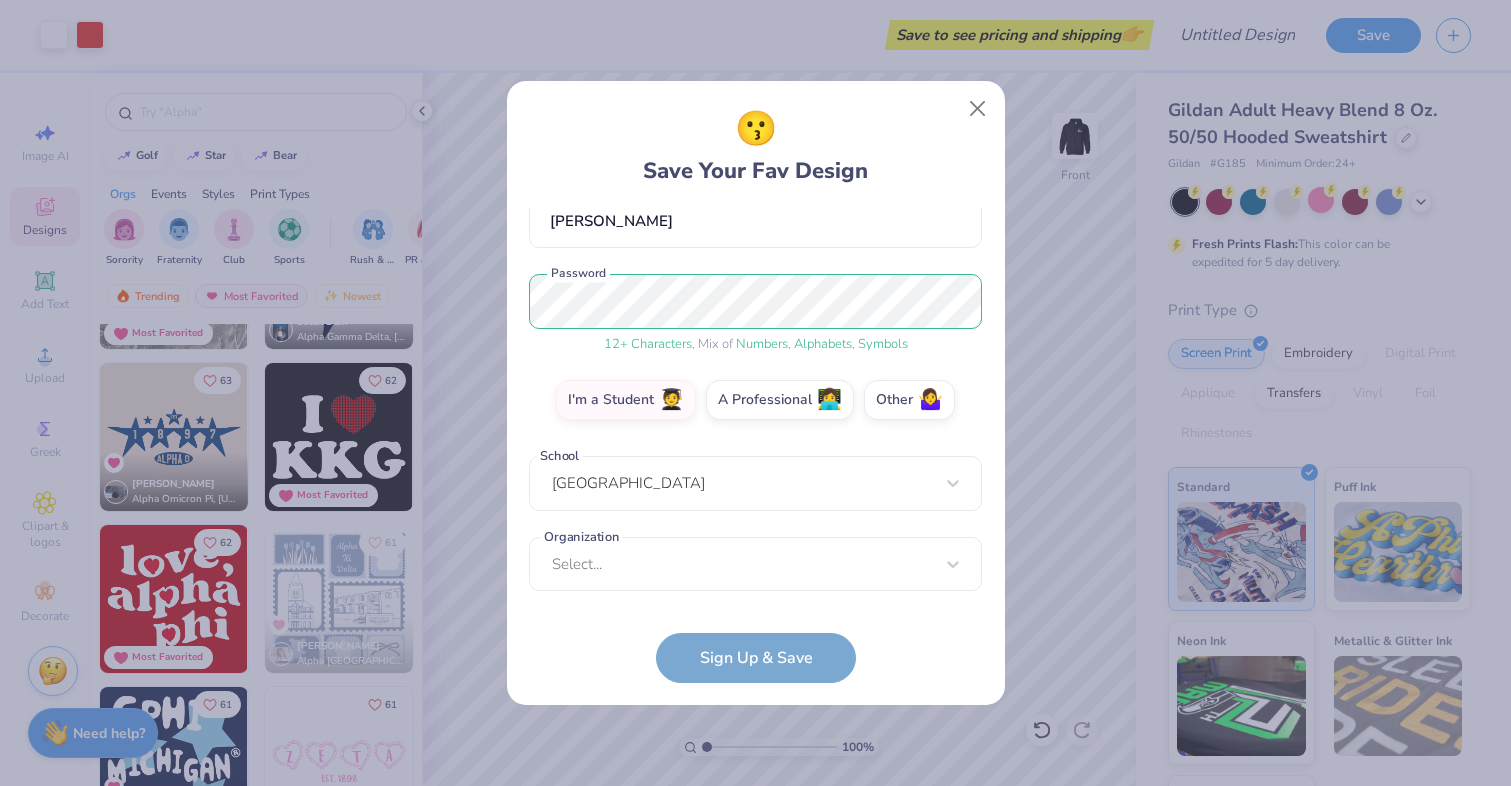 click on "miaabramo12@gmail.com Email (339) 234-1967 Phone mia abramo Full Name 12 + Characters , Mix of   Numbers ,   Alphabets ,   Symbols Password I'm a Student 🧑‍🎓 A Professional 👩‍💻 Other 🤷‍♀️ School Penn State University Park Organization Select... Organization cannot be null Sign Up & Save" at bounding box center [755, 445] 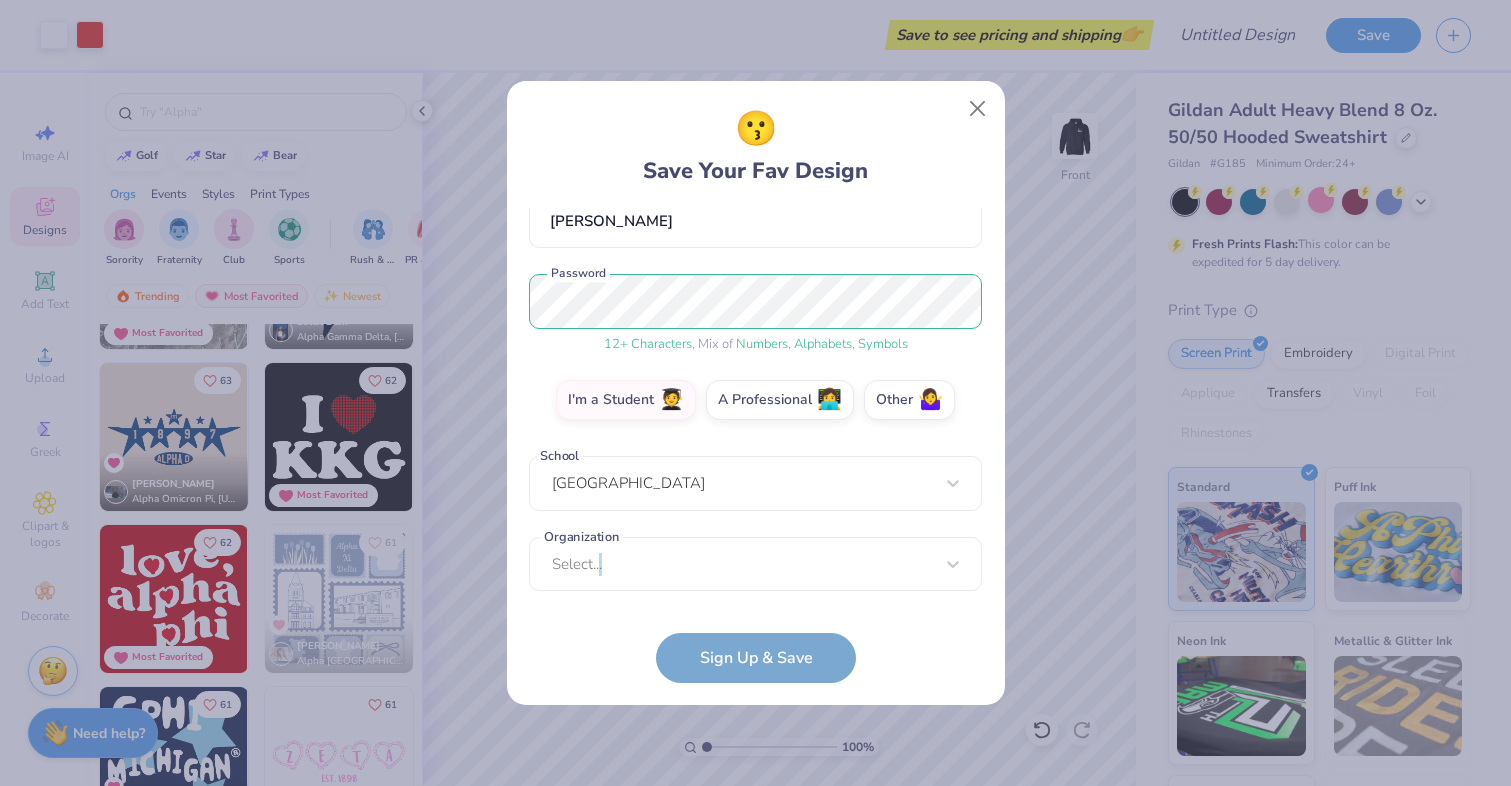 click on "miaabramo12@gmail.com Email (339) 234-1967 Phone mia abramo Full Name 12 + Characters , Mix of   Numbers ,   Alphabets ,   Symbols Password I'm a Student 🧑‍🎓 A Professional 👩‍💻 Other 🤷‍♀️ School Penn State University Park Organization Select... Organization cannot be null Sign Up & Save" at bounding box center (755, 445) 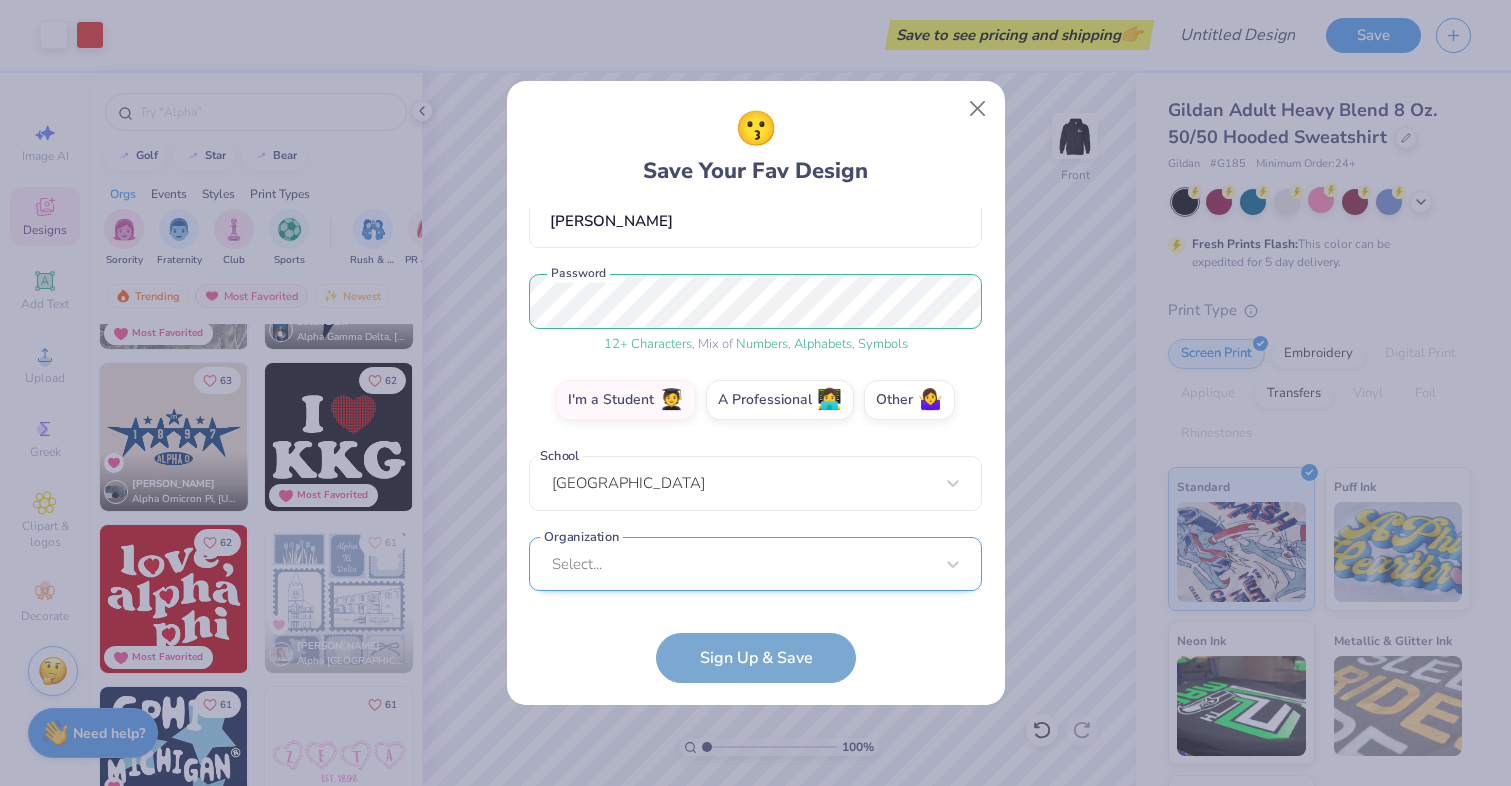 click on "Select..." at bounding box center (755, 564) 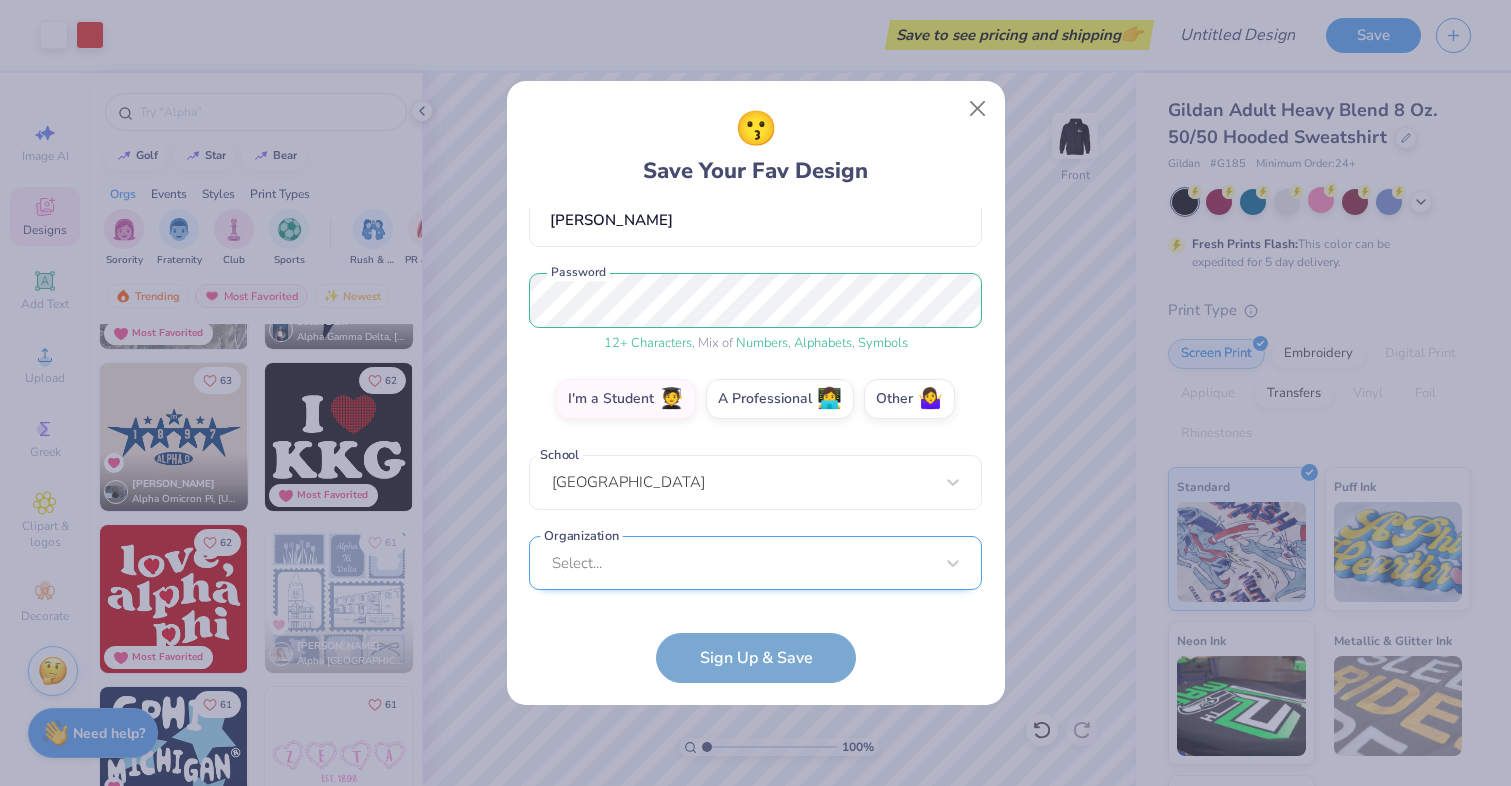scroll, scrollTop: 485, scrollLeft: 0, axis: vertical 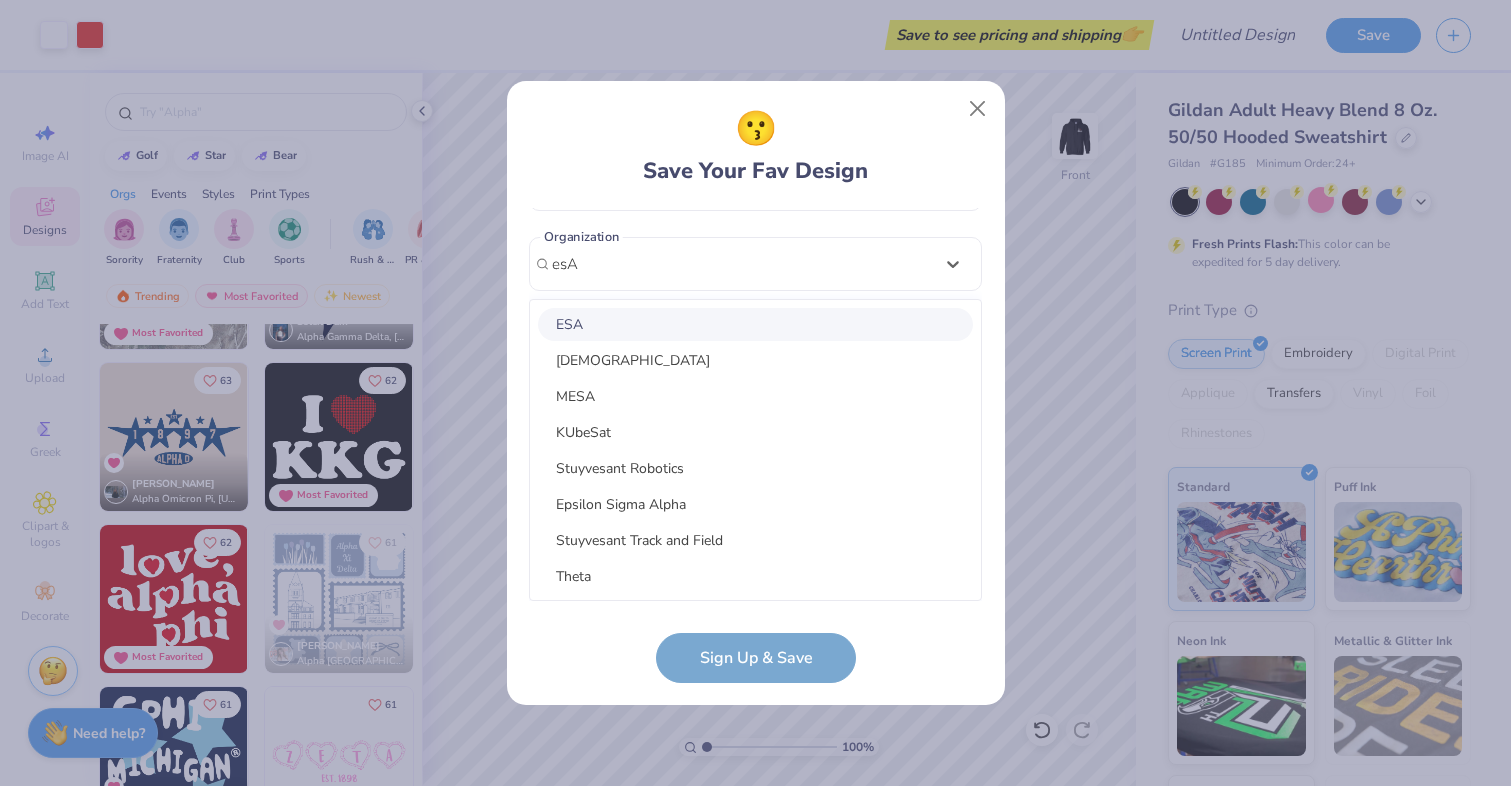 click on "ESA" at bounding box center [755, 324] 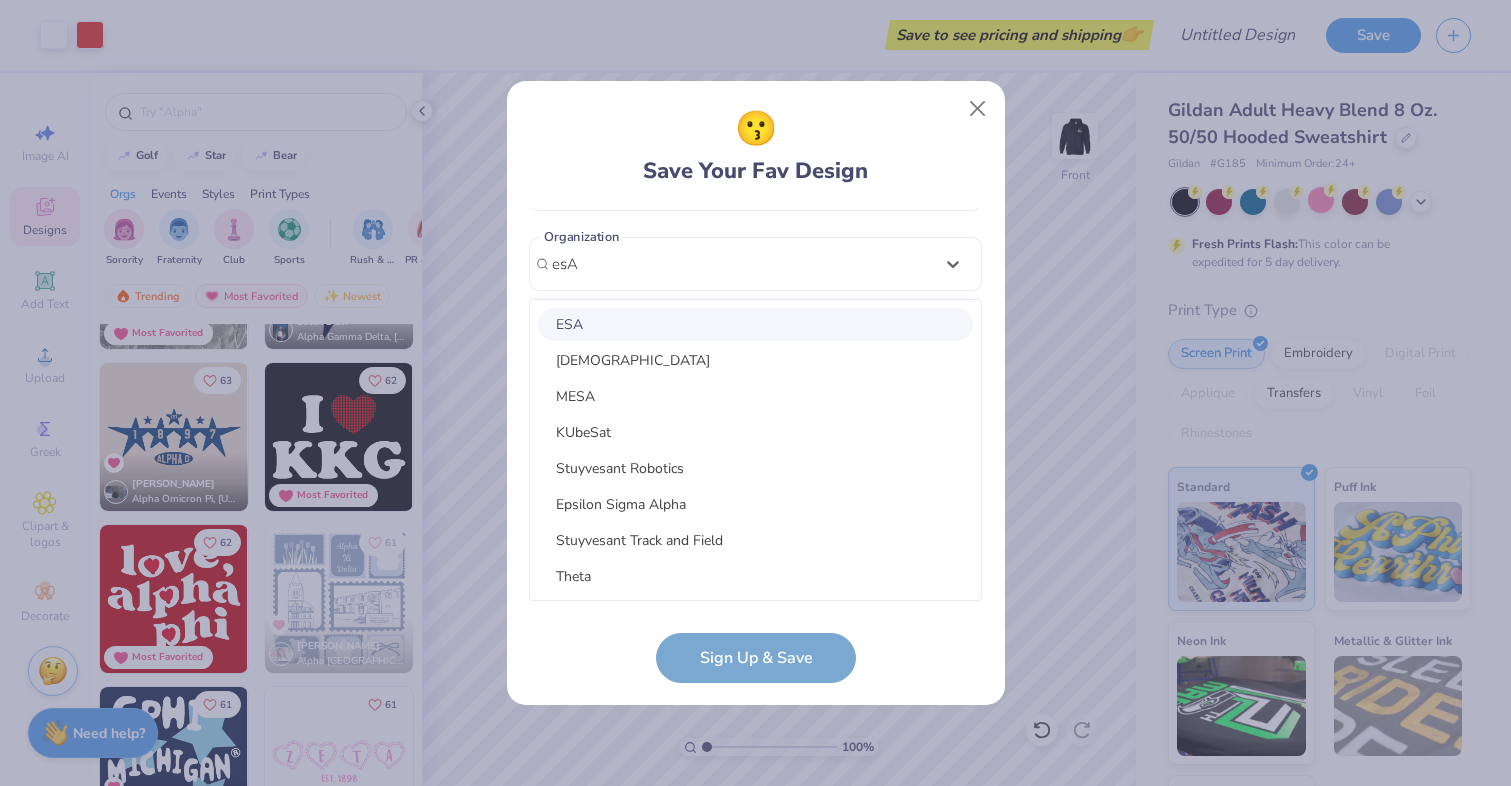 type on "esA" 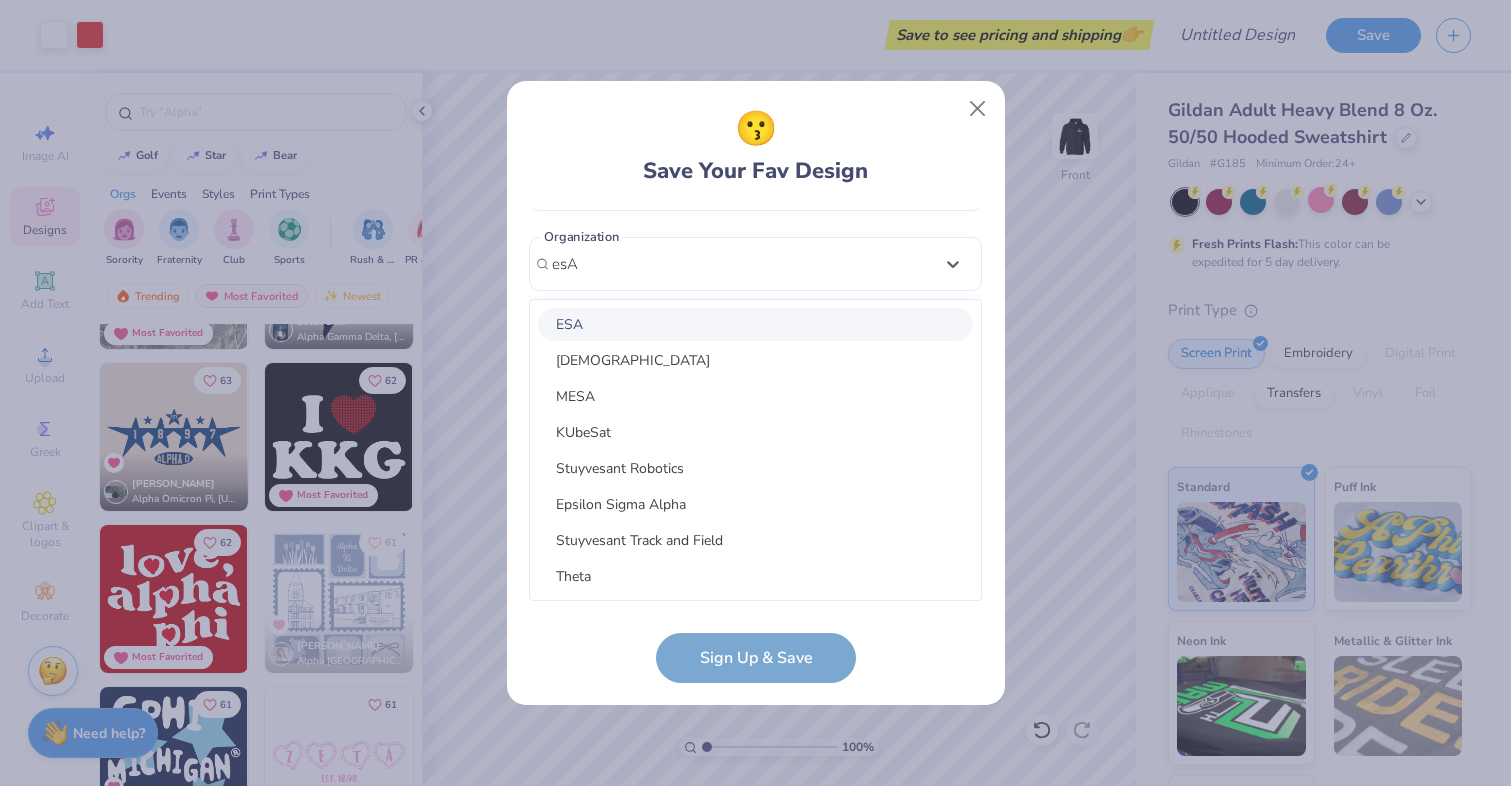 type 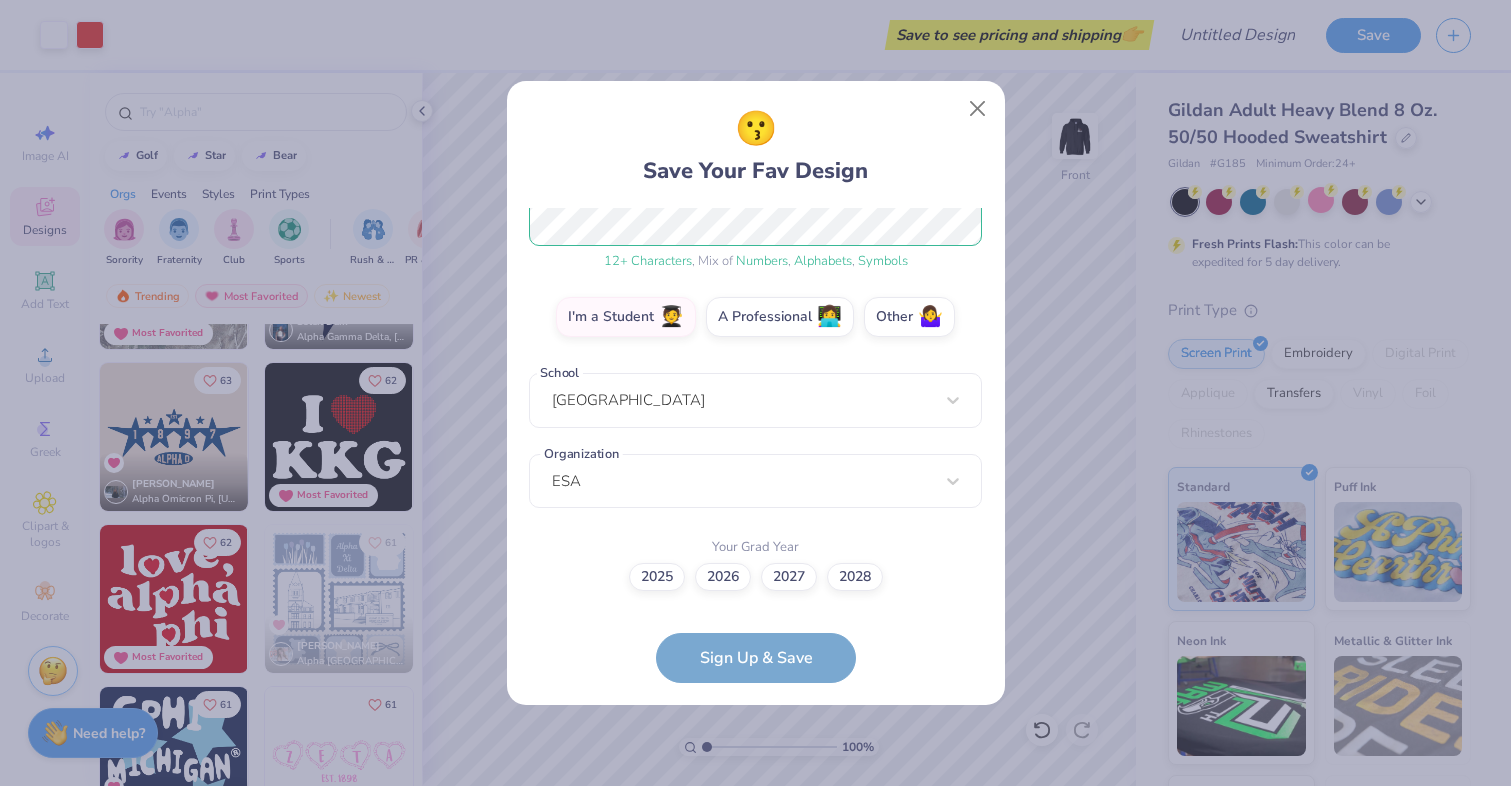 scroll, scrollTop: 267, scrollLeft: 0, axis: vertical 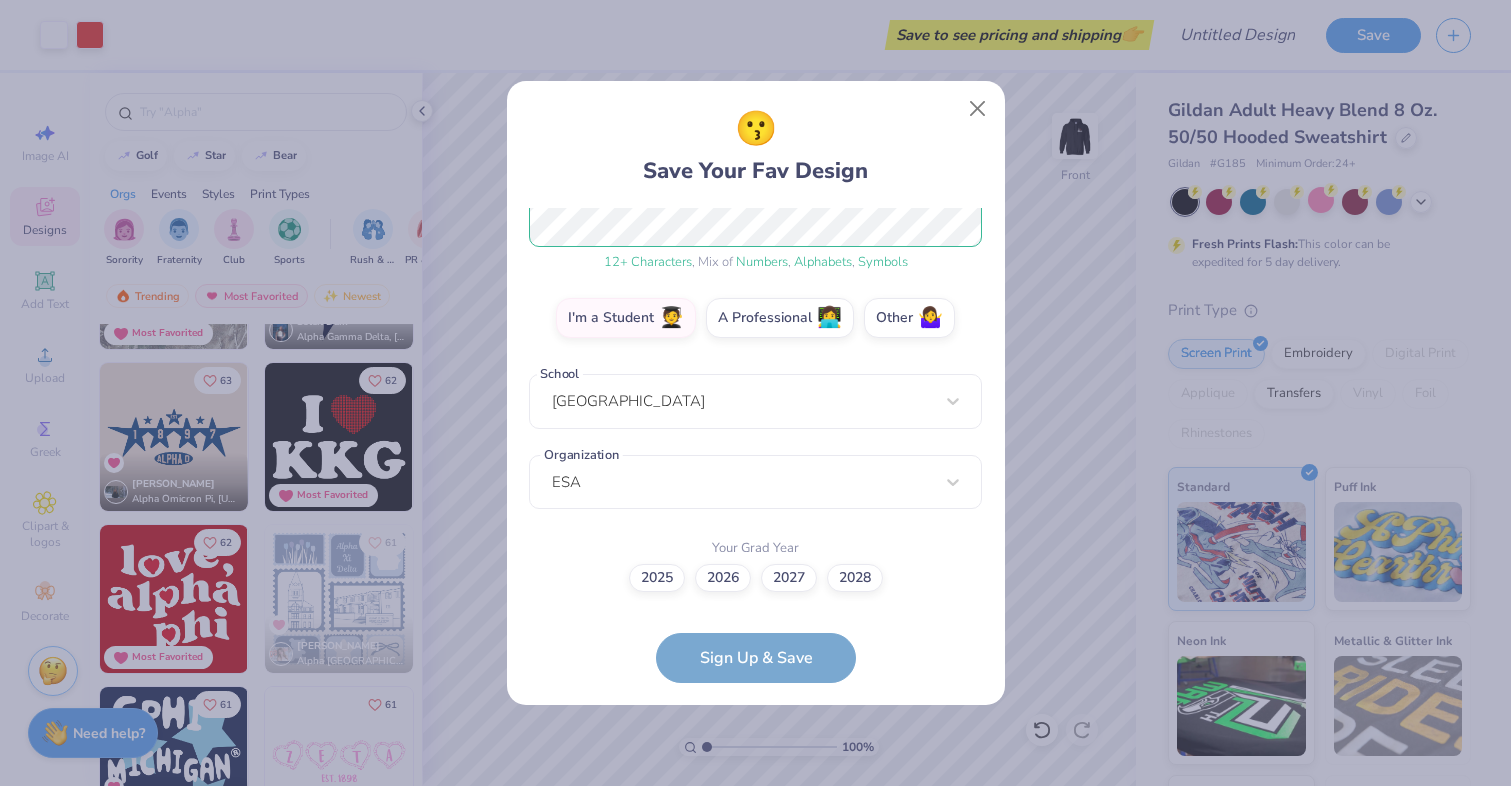 drag, startPoint x: 719, startPoint y: 656, endPoint x: 769, endPoint y: 590, distance: 82.800964 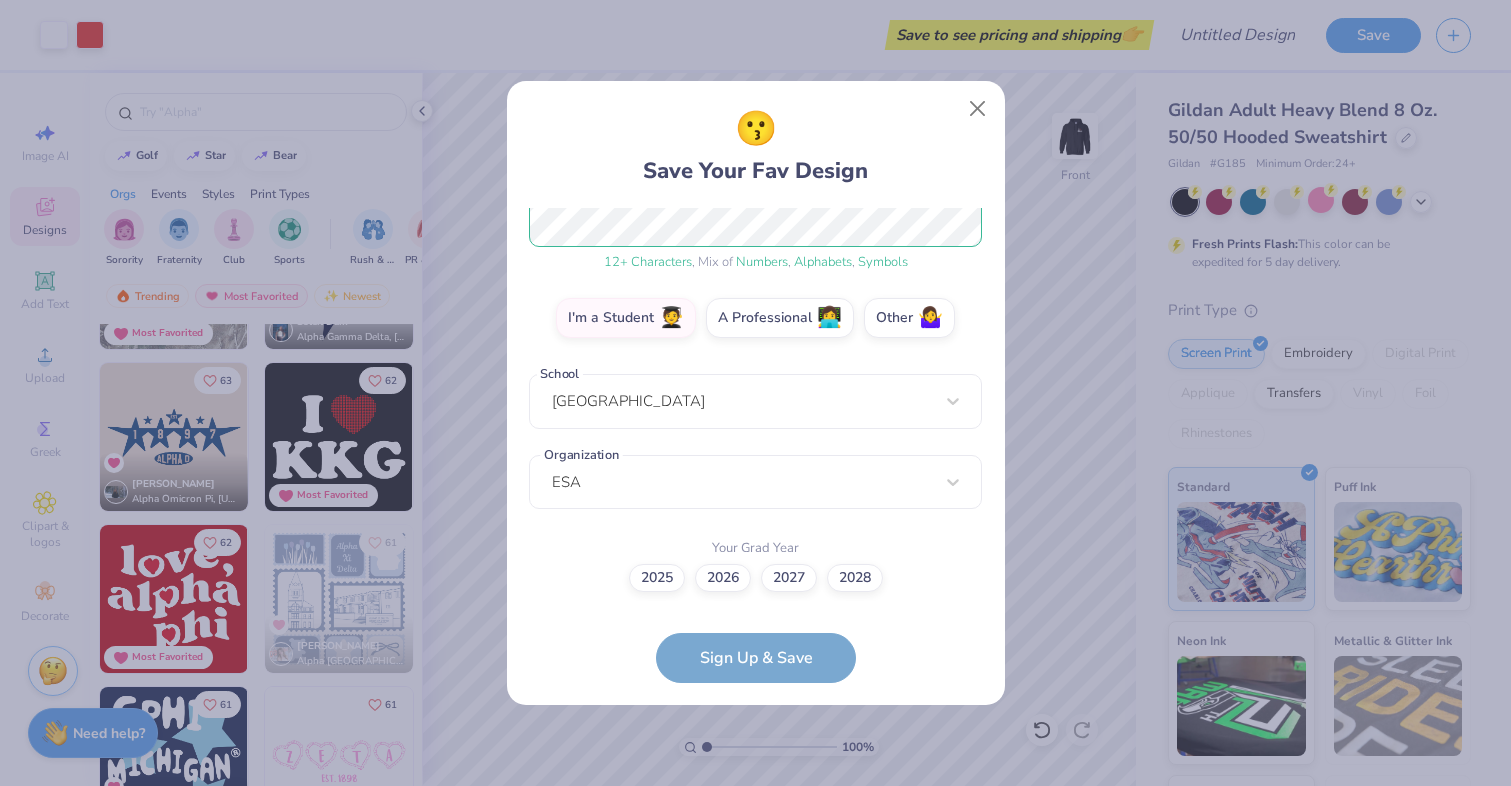 click on "miaabramo12@gmail.com Email (339) 234-1967 Phone mia abramo Full Name 12 + Characters , Mix of   Numbers ,   Alphabets ,   Symbols Password I'm a Student 🧑‍🎓 A Professional 👩‍💻 Other 🤷‍♀️ School Penn State University Park Organization ESA Your Grad Year 2025 2026 2027 2028 Sign Up & Save" at bounding box center [755, 445] 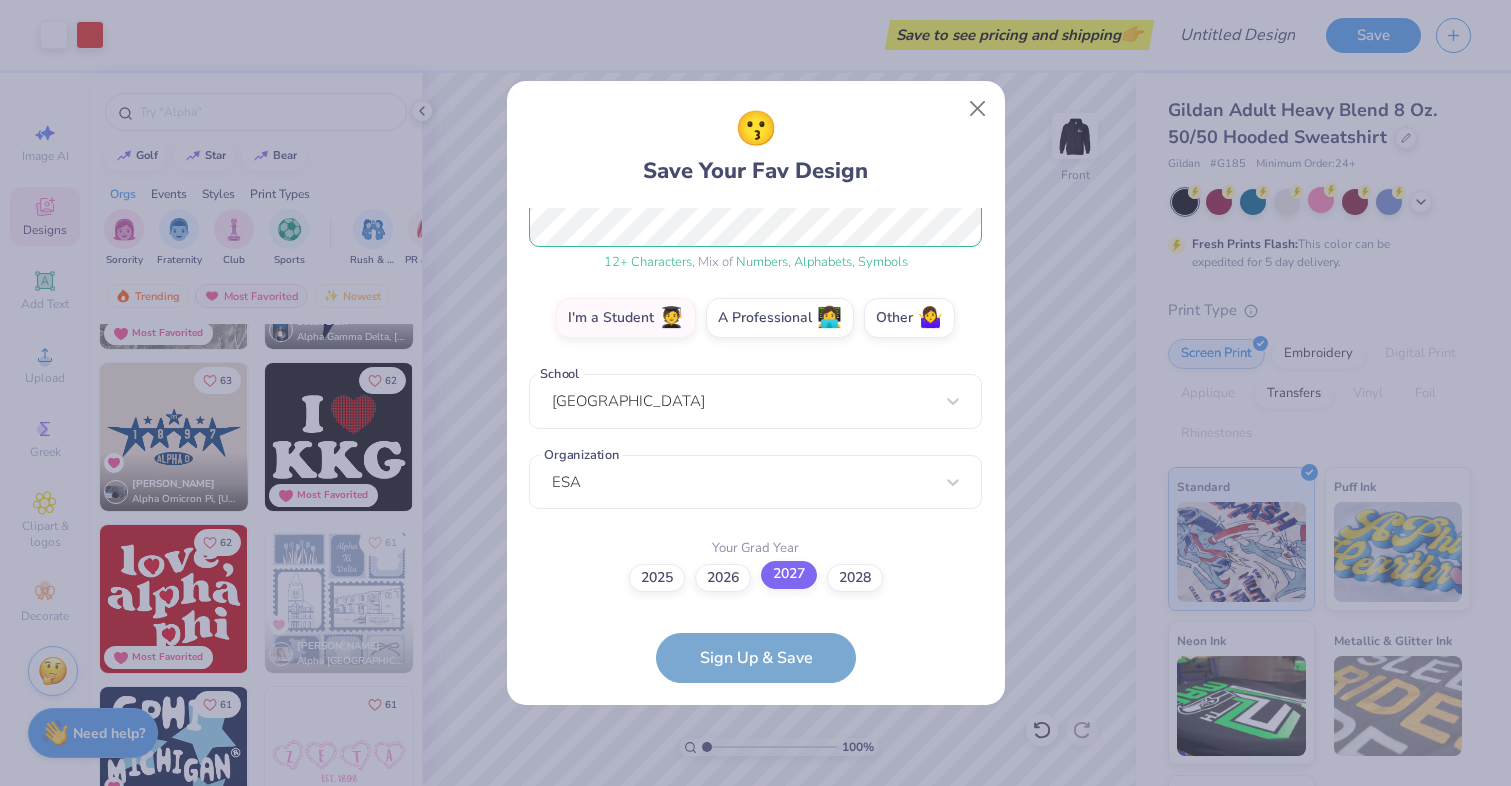 click on "2027" at bounding box center [789, 575] 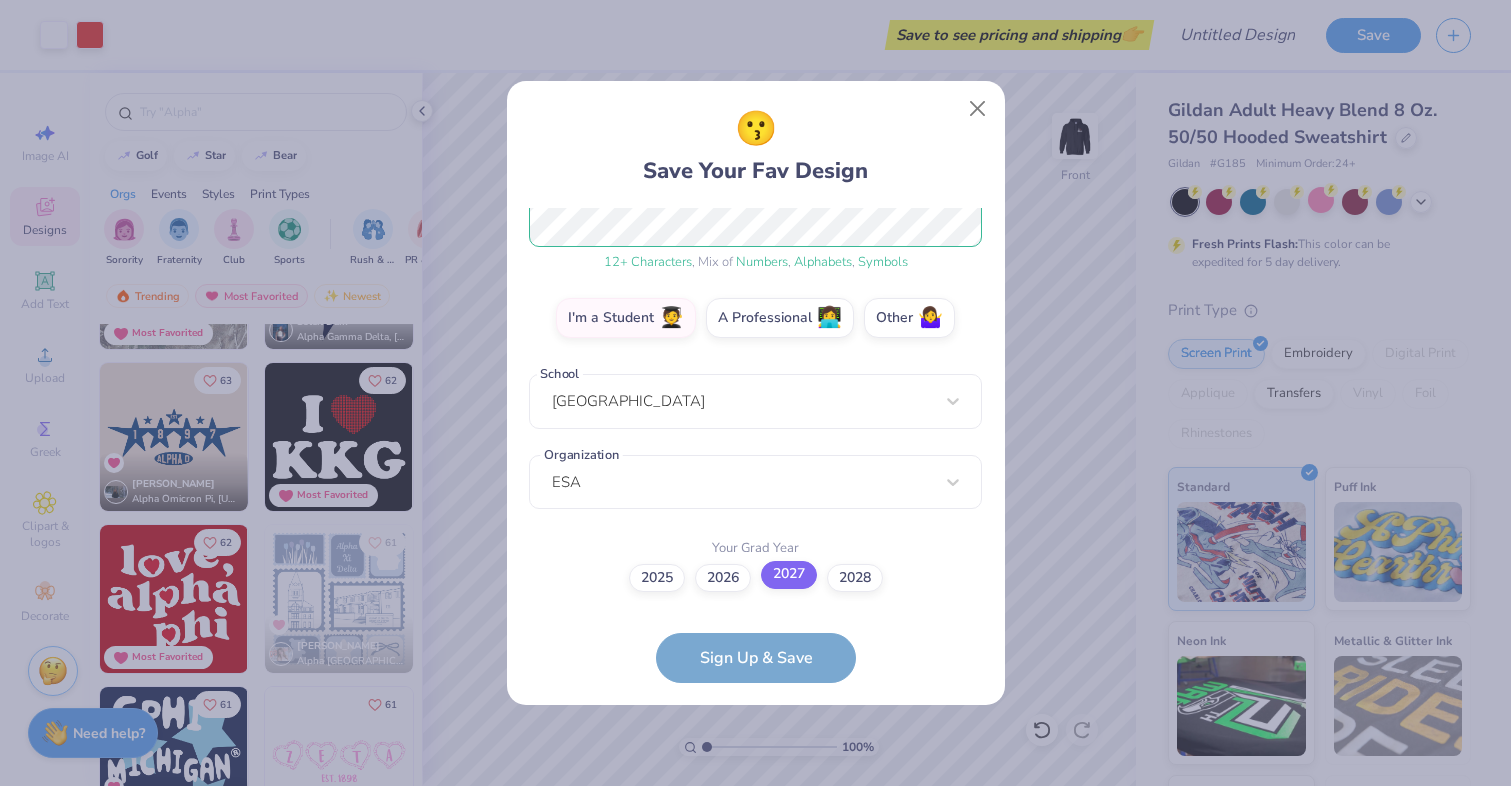 click on "2027" at bounding box center [755, 844] 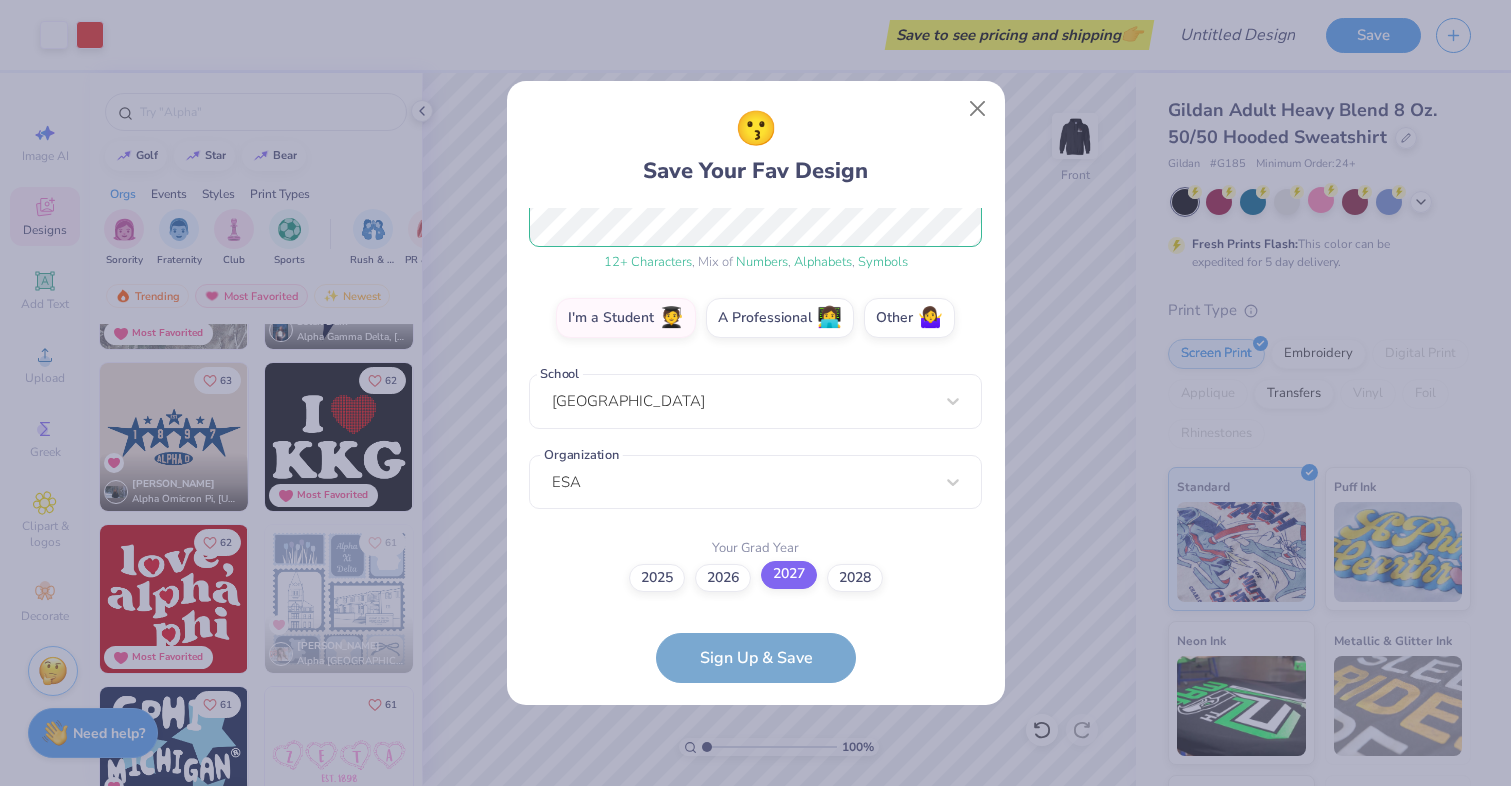 scroll, scrollTop: 145, scrollLeft: 0, axis: vertical 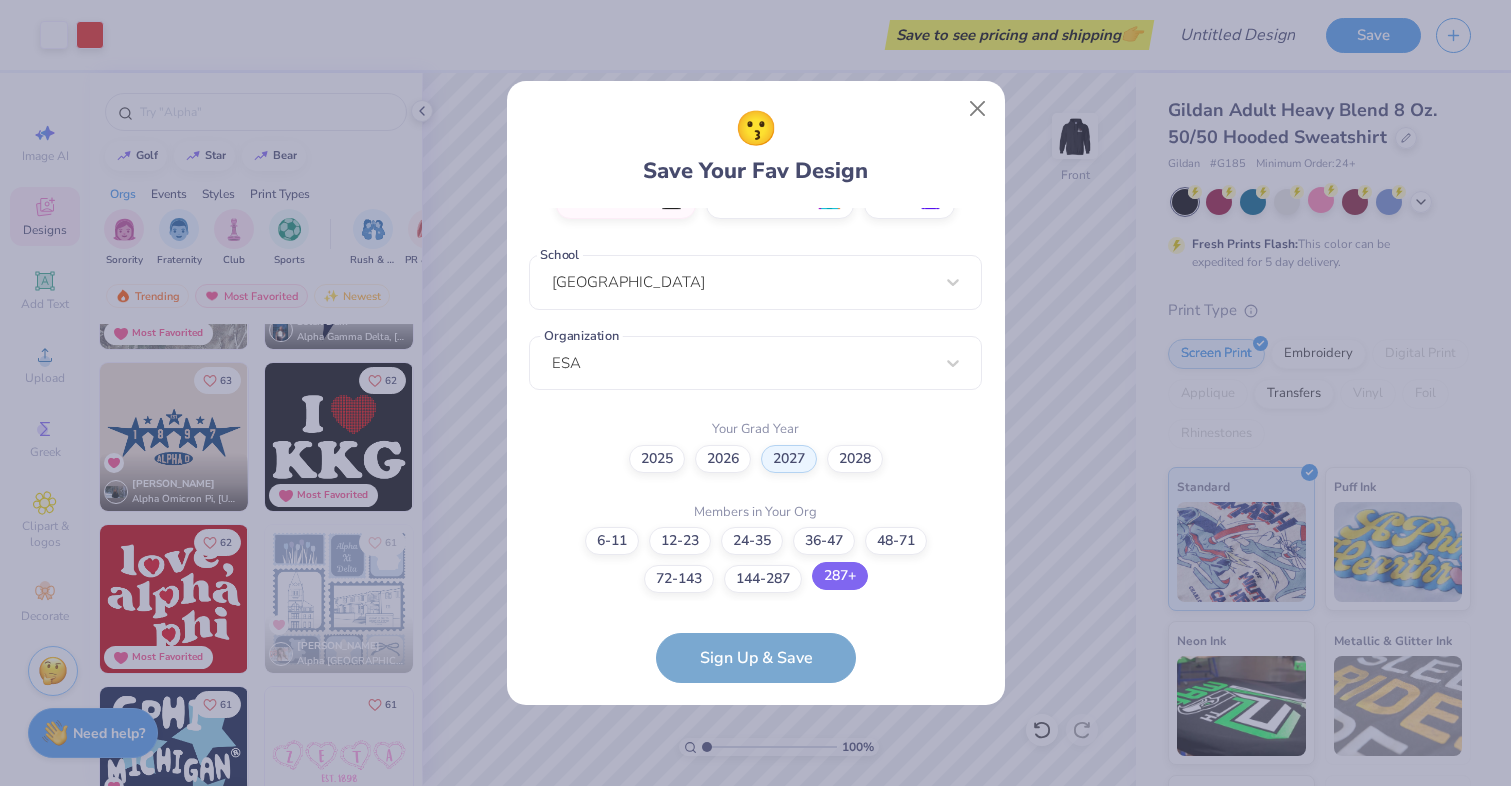 click on "287+" at bounding box center (840, 576) 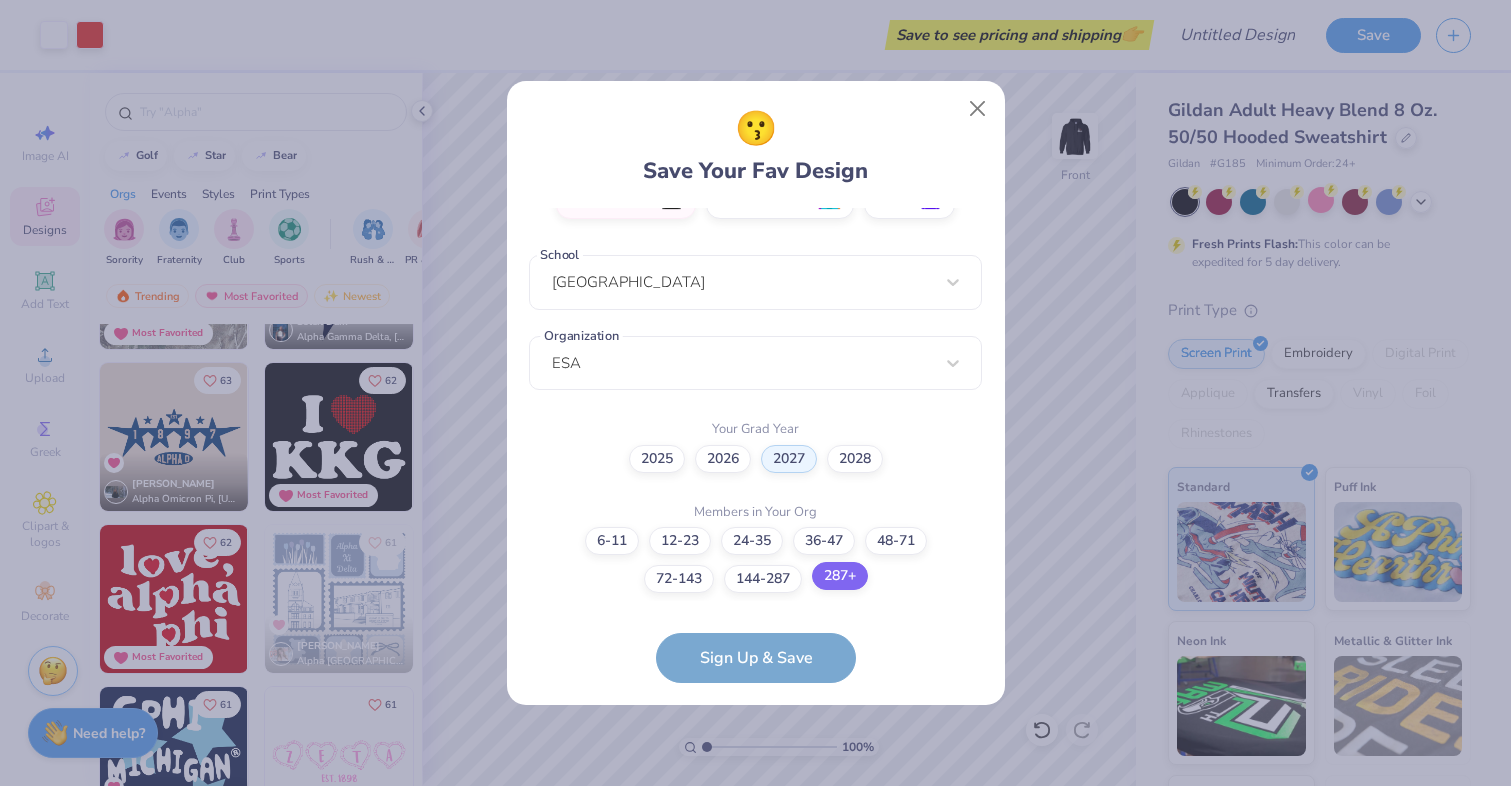 click on "287+" at bounding box center [755, 946] 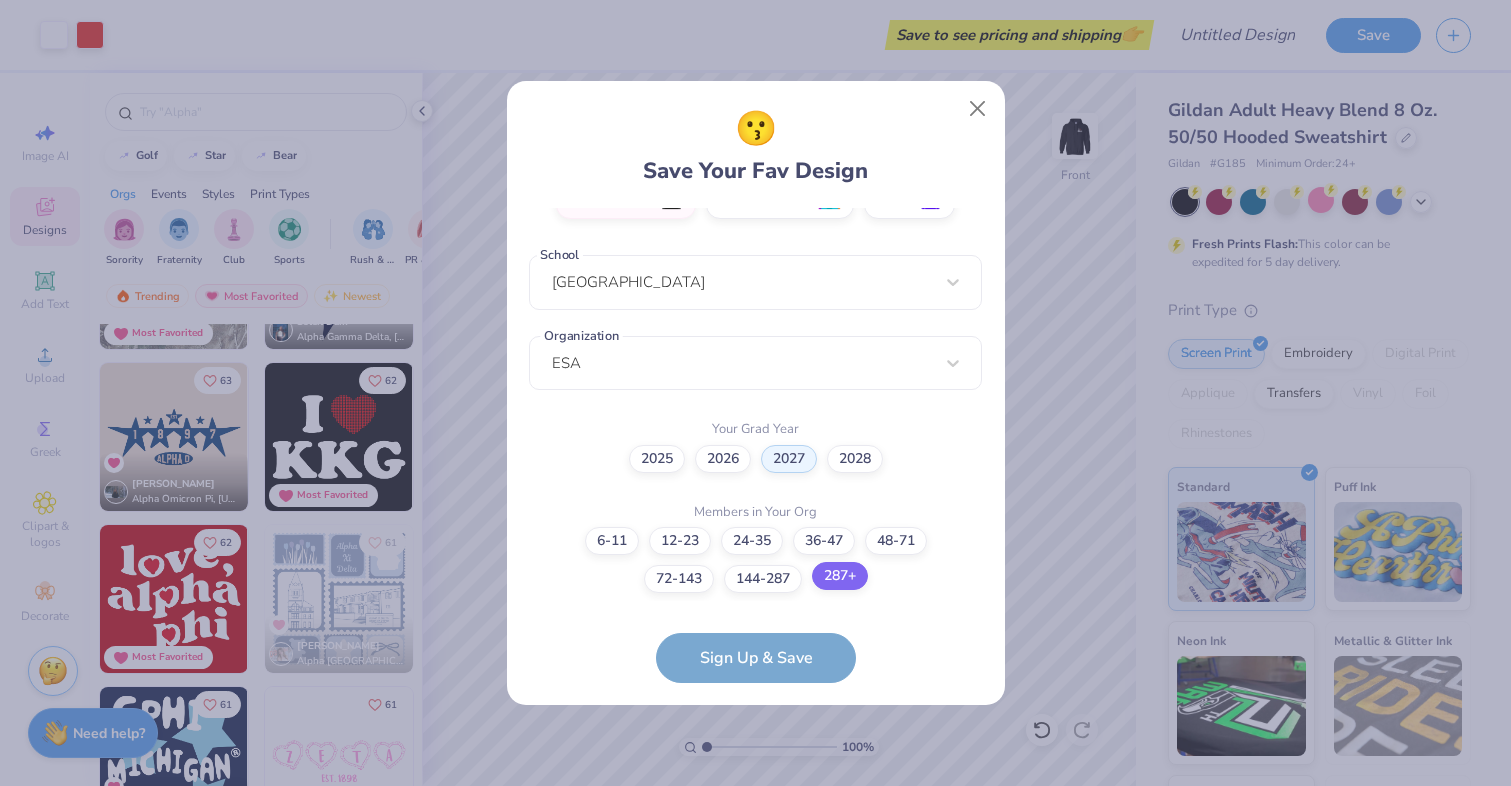 scroll, scrollTop: 245, scrollLeft: 0, axis: vertical 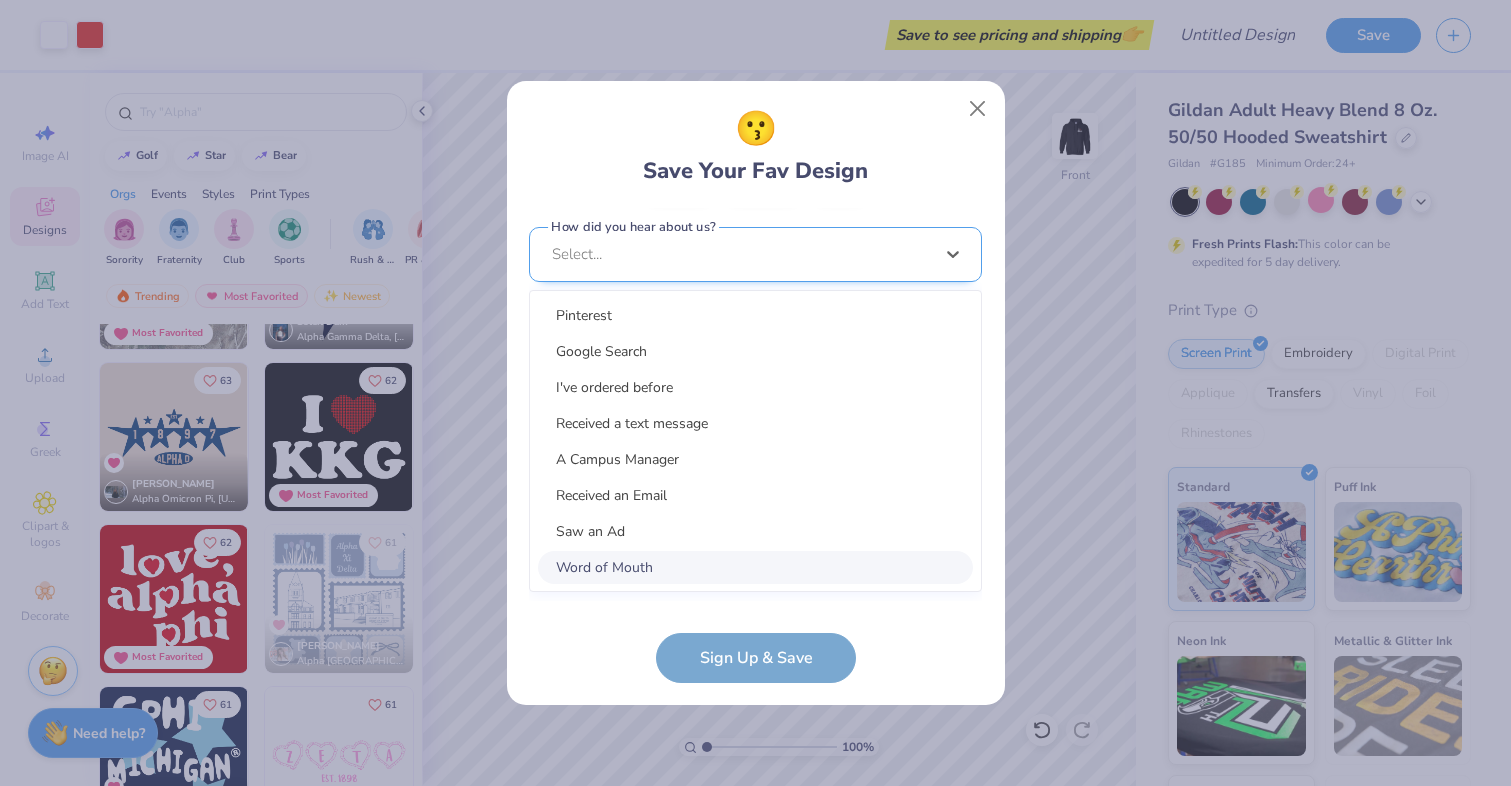 click on "option Word of Mouth focused, 8 of 15. 15 results available. Use Up and Down to choose options, press Enter to select the currently focused option, press Escape to exit the menu, press Tab to select the option and exit the menu. Select... Pinterest Google Search I've ordered before Received a text message A Campus Manager Received an Email Saw an Ad Word of Mouth LinkedIn Tik Tok Instagram Blog/Article Reddit An AI Chatbot Other" at bounding box center [755, 409] 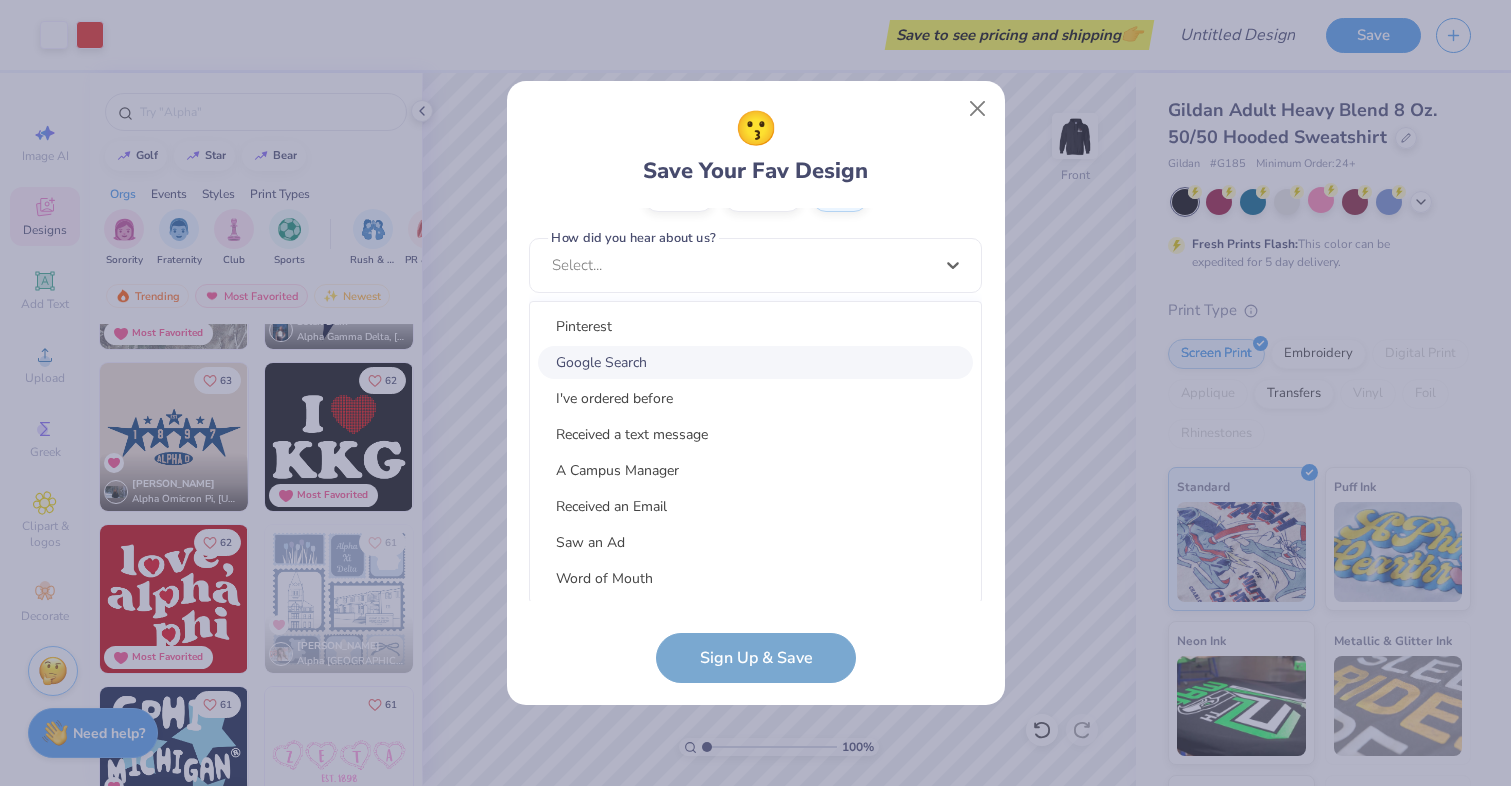 click on "Google Search" at bounding box center (755, 362) 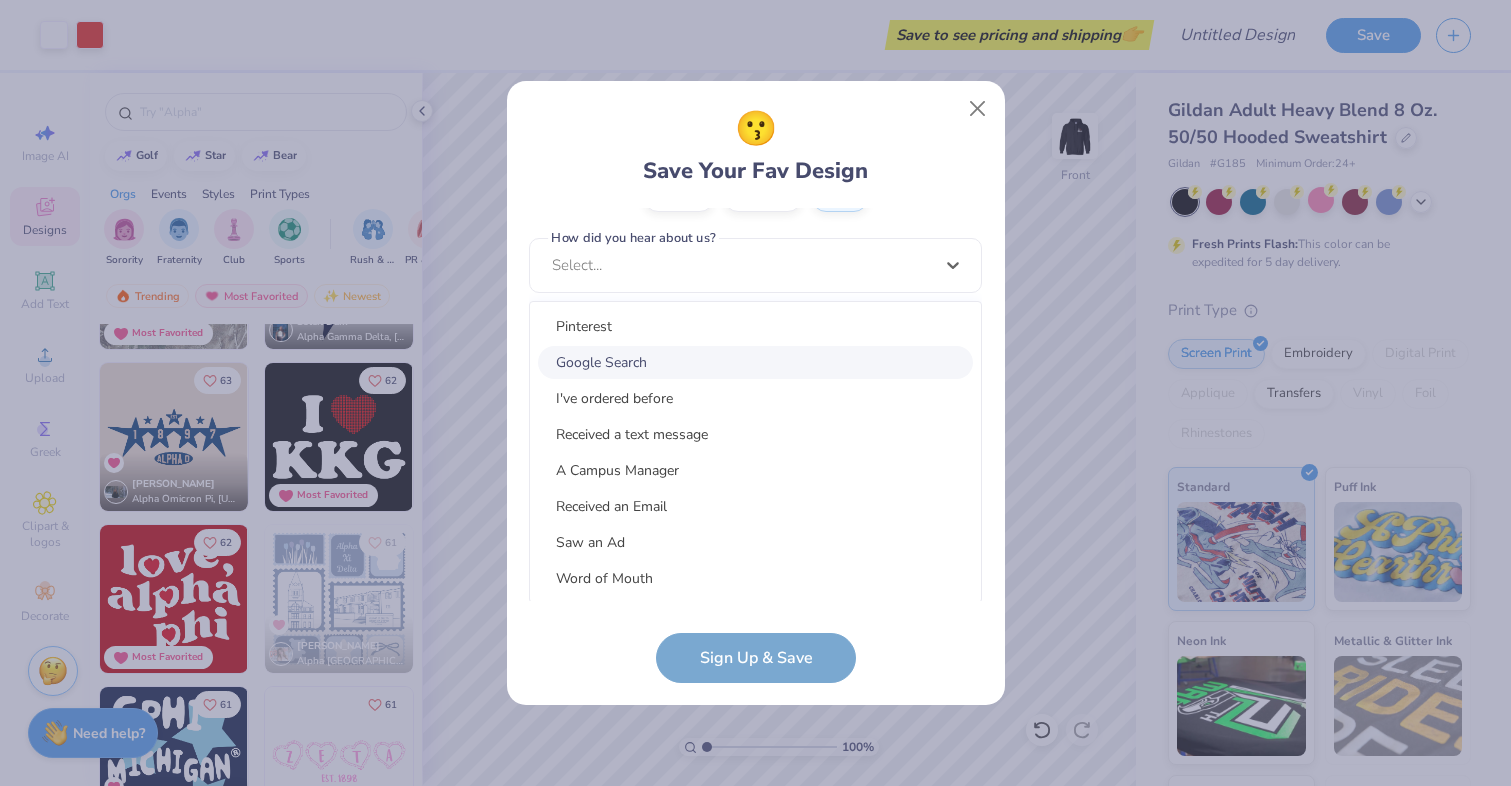 scroll, scrollTop: 467, scrollLeft: 0, axis: vertical 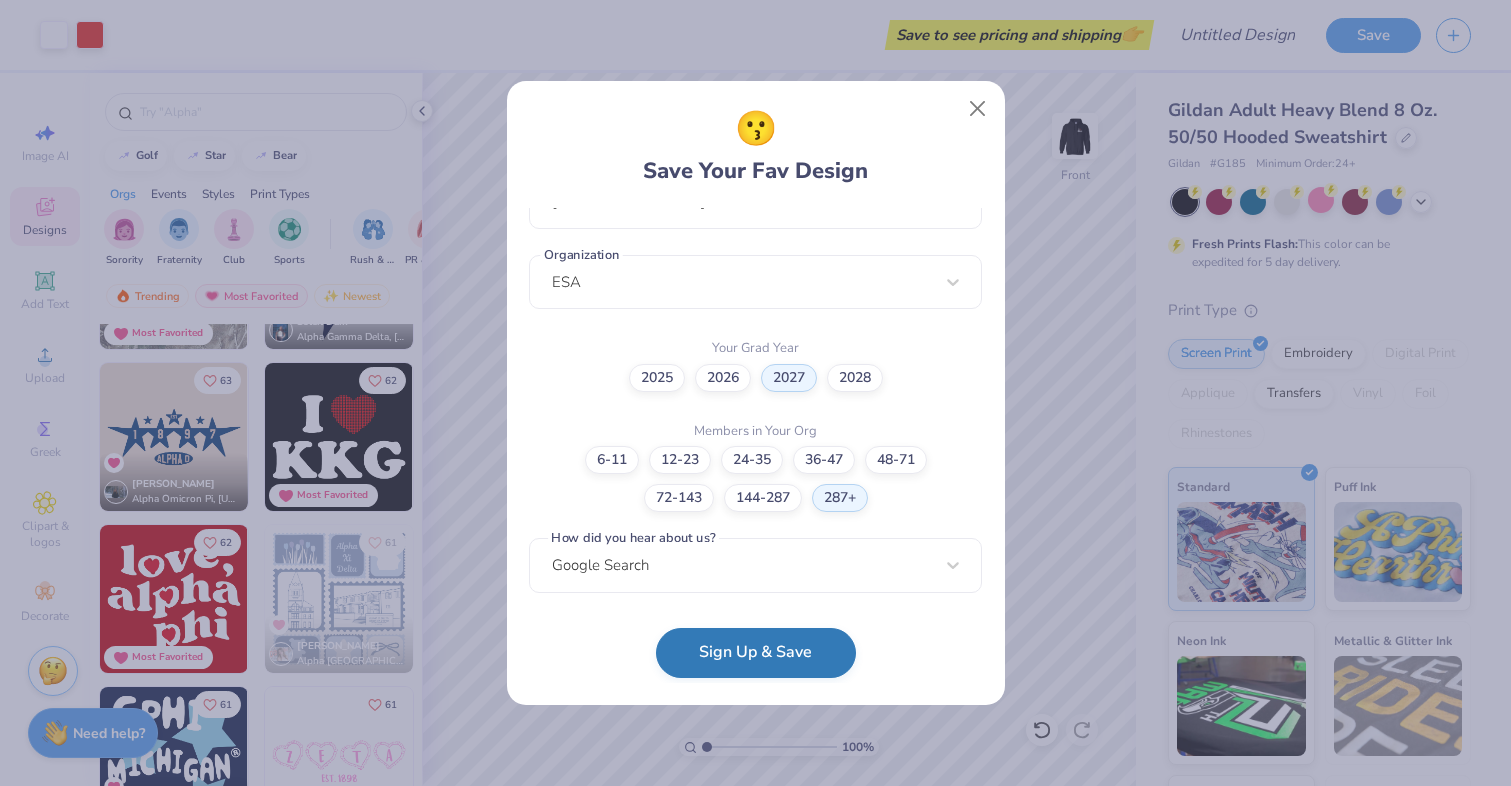 click on "Sign Up & Save" at bounding box center (756, 653) 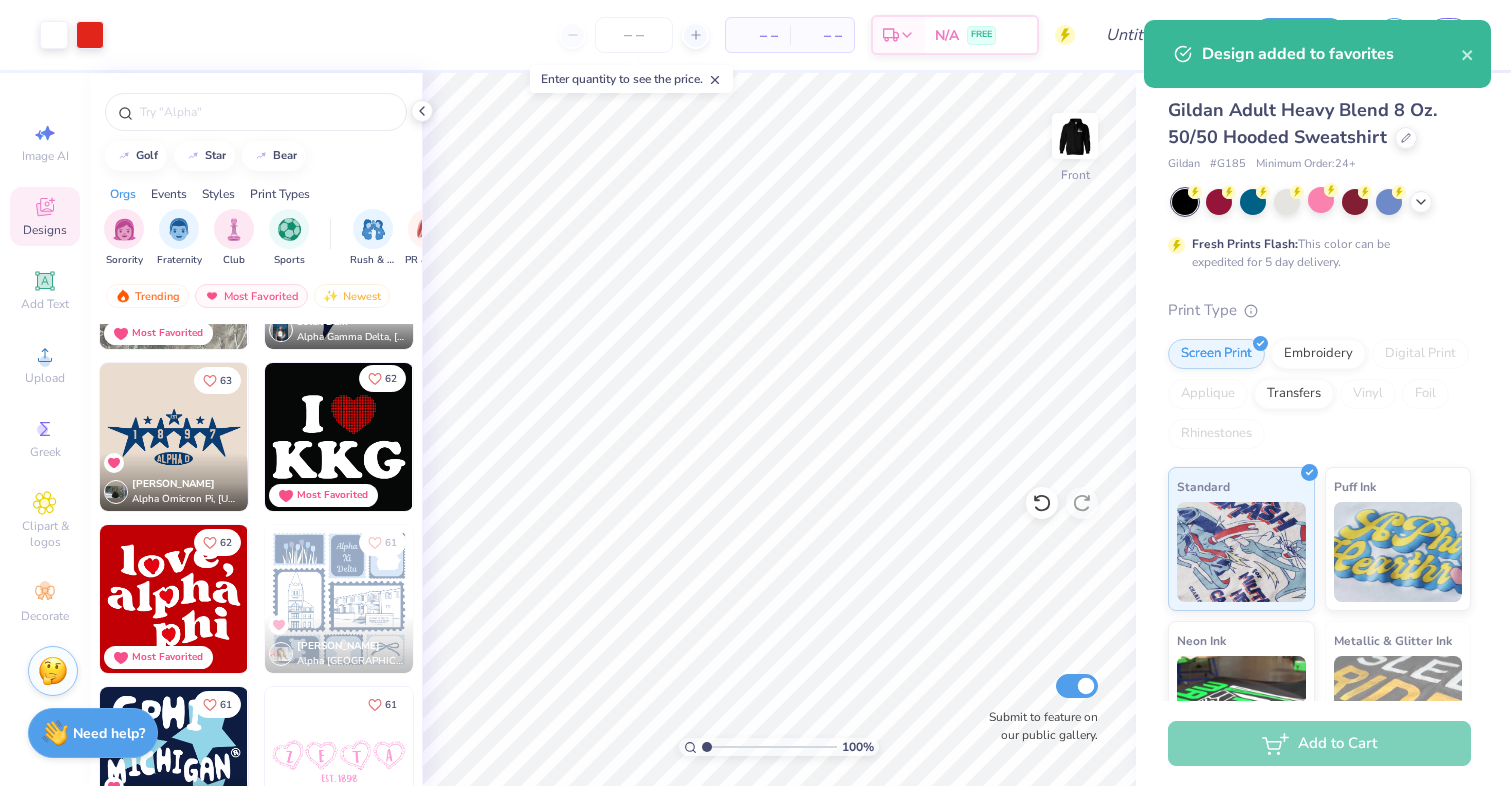 click 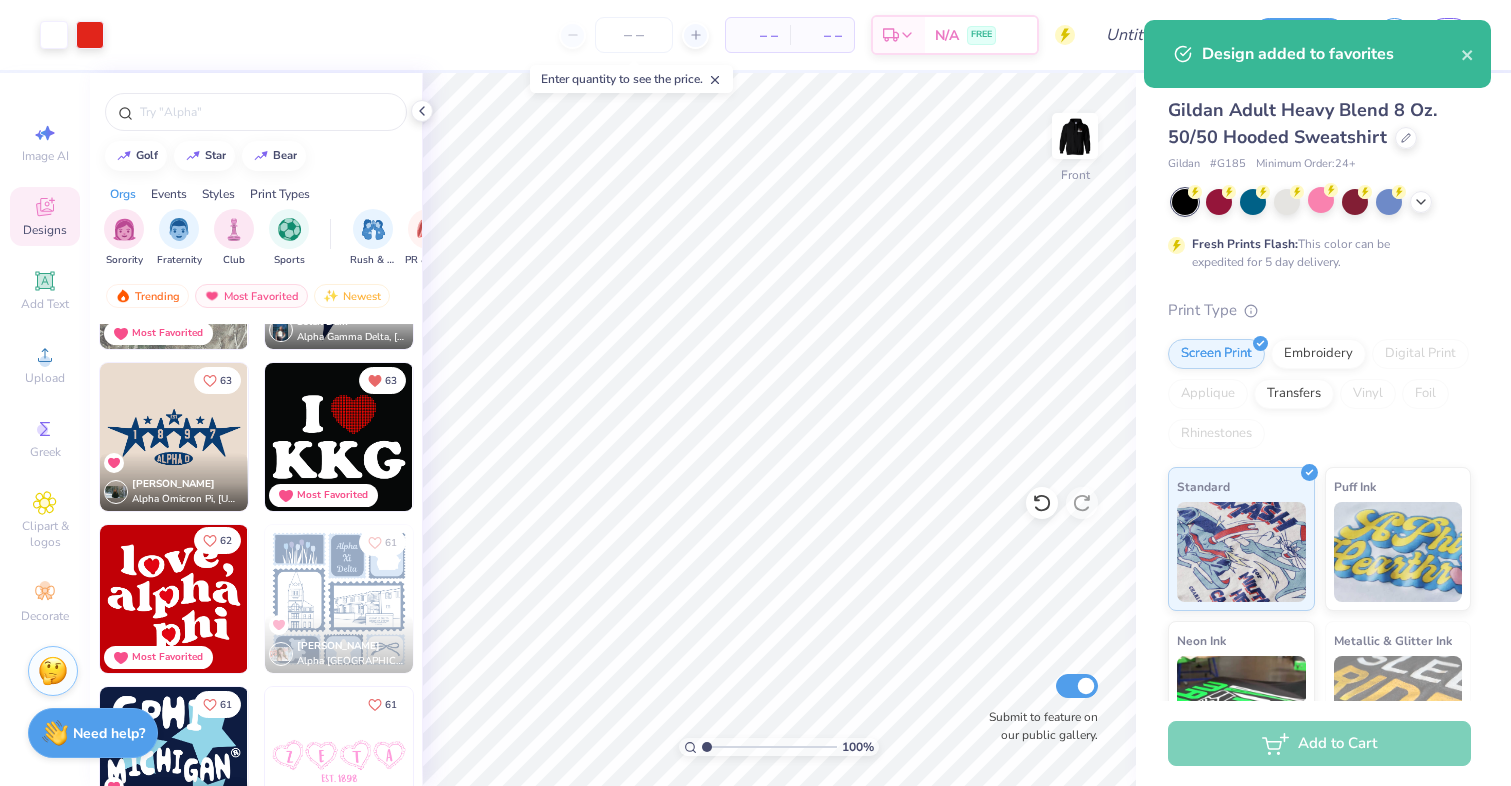 click on "62" at bounding box center [226, 541] 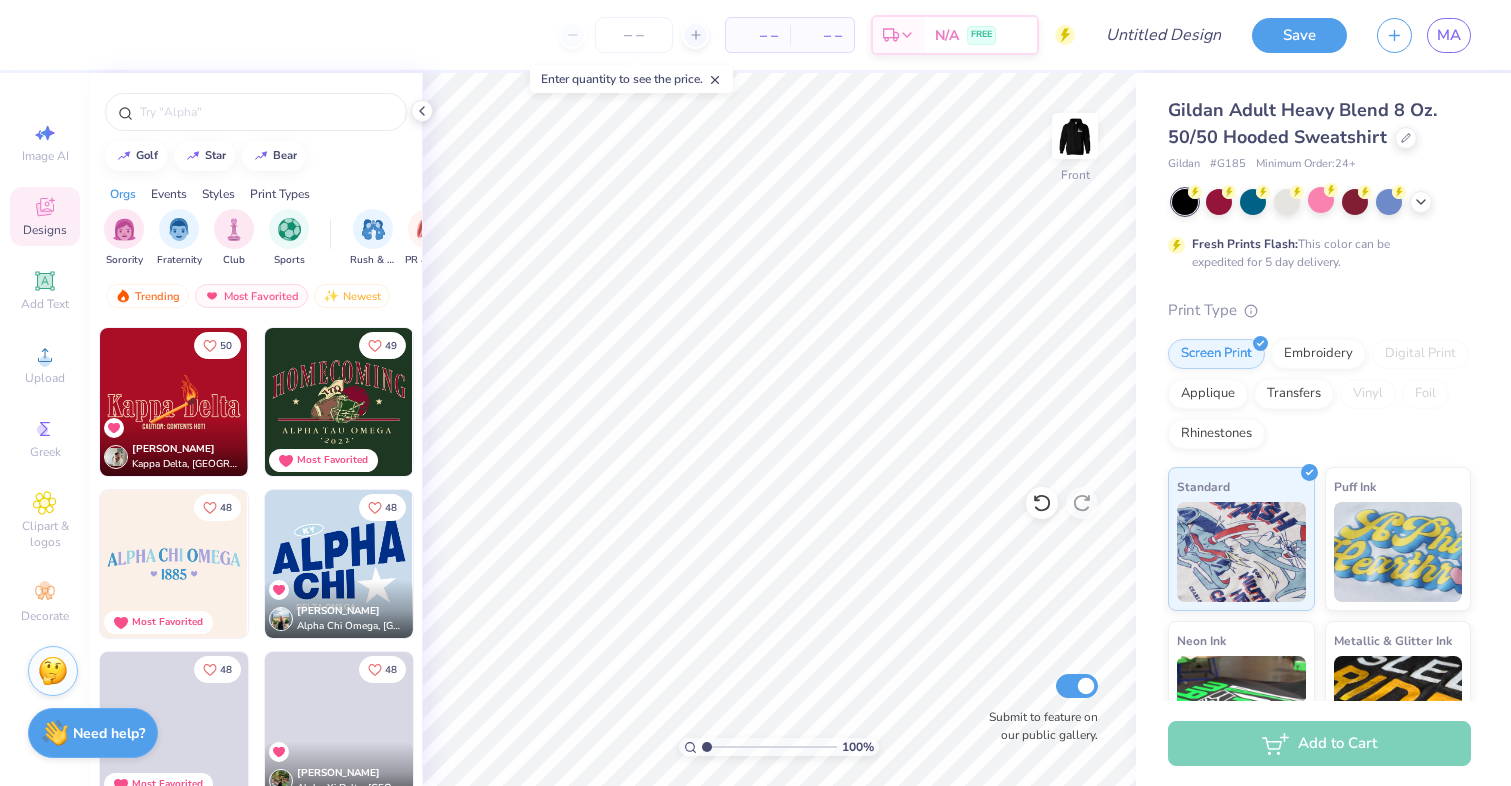 scroll, scrollTop: 7127, scrollLeft: 0, axis: vertical 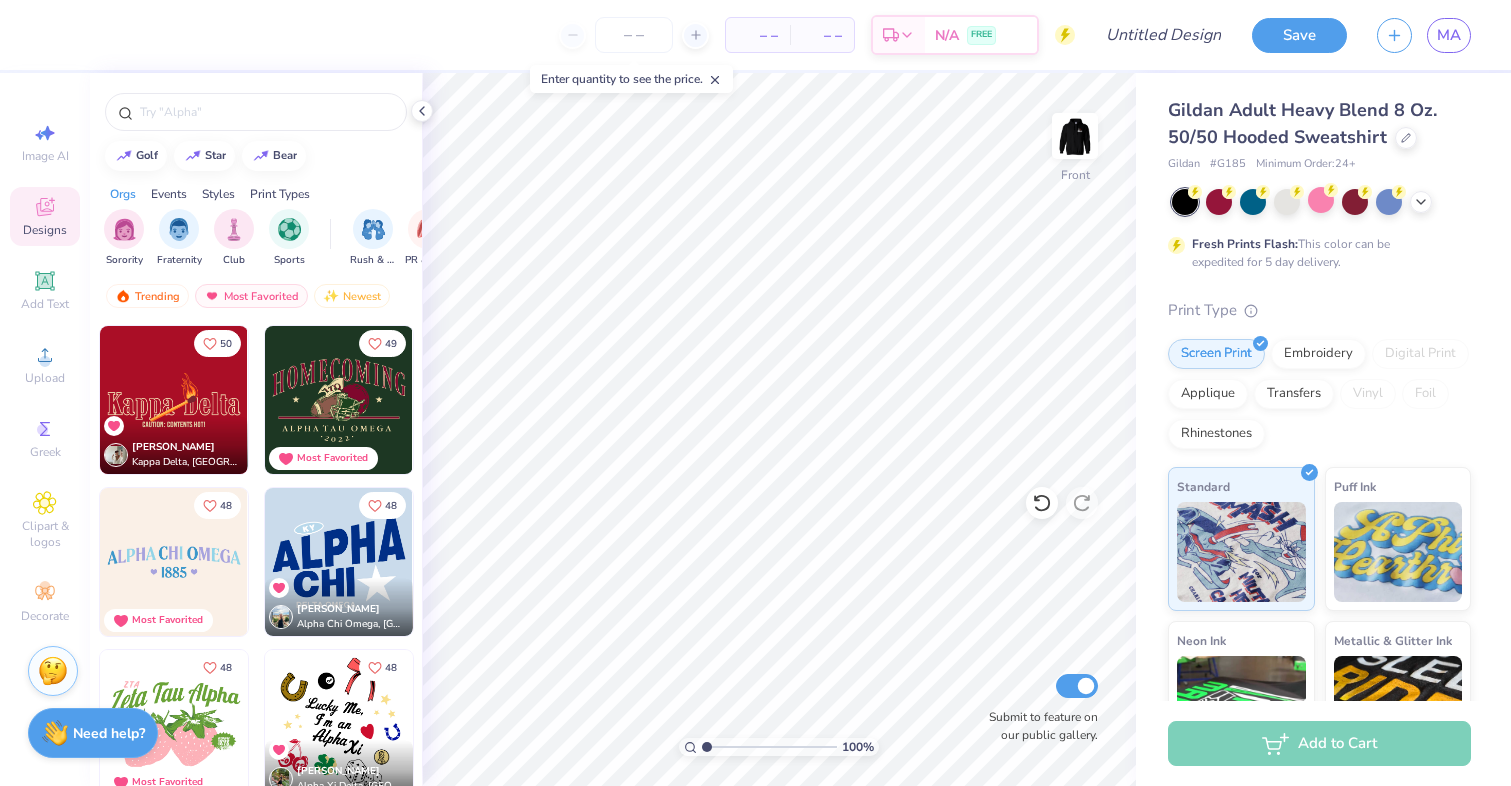 click at bounding box center [174, 400] 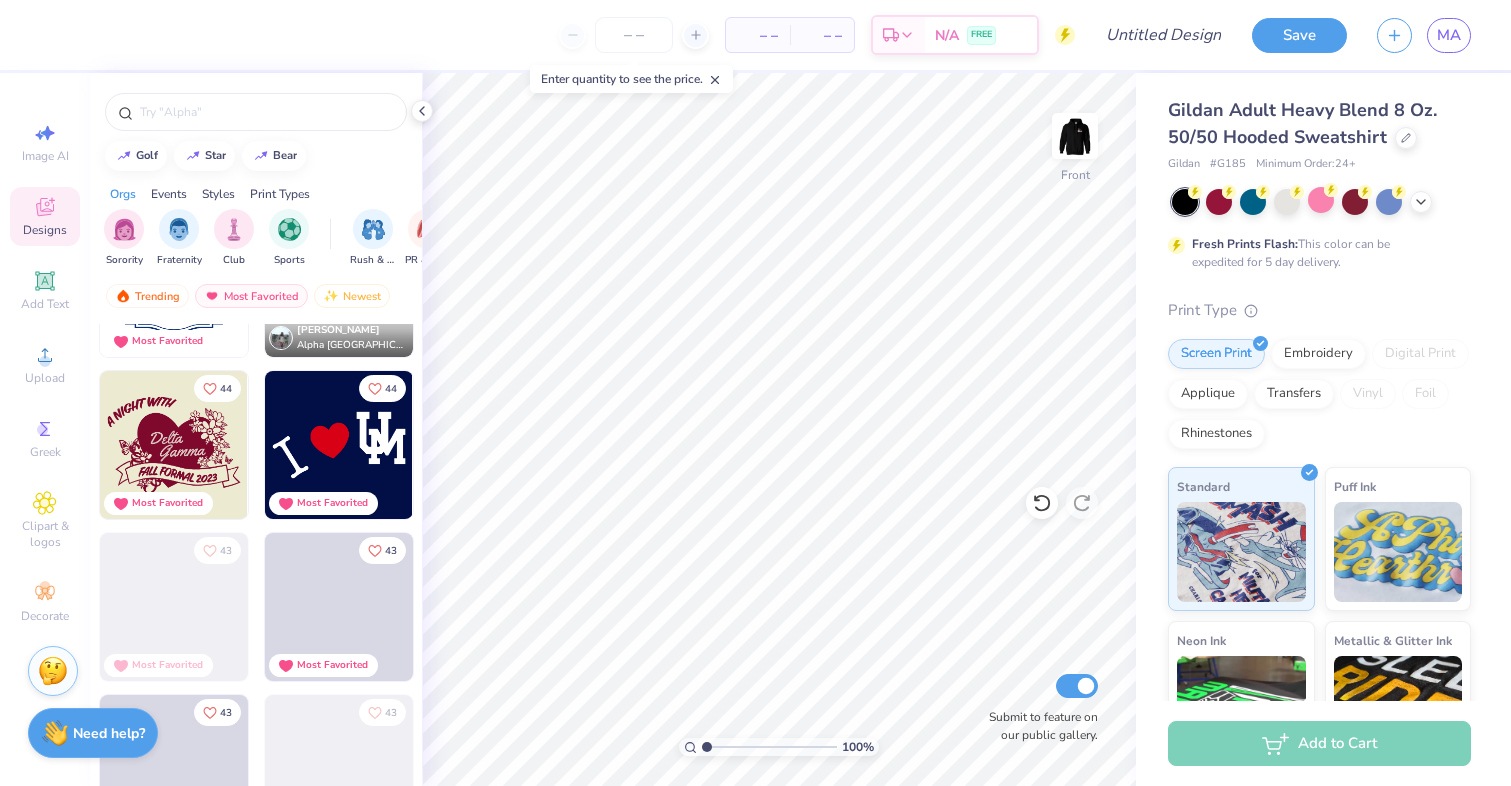 scroll, scrollTop: 8750, scrollLeft: 0, axis: vertical 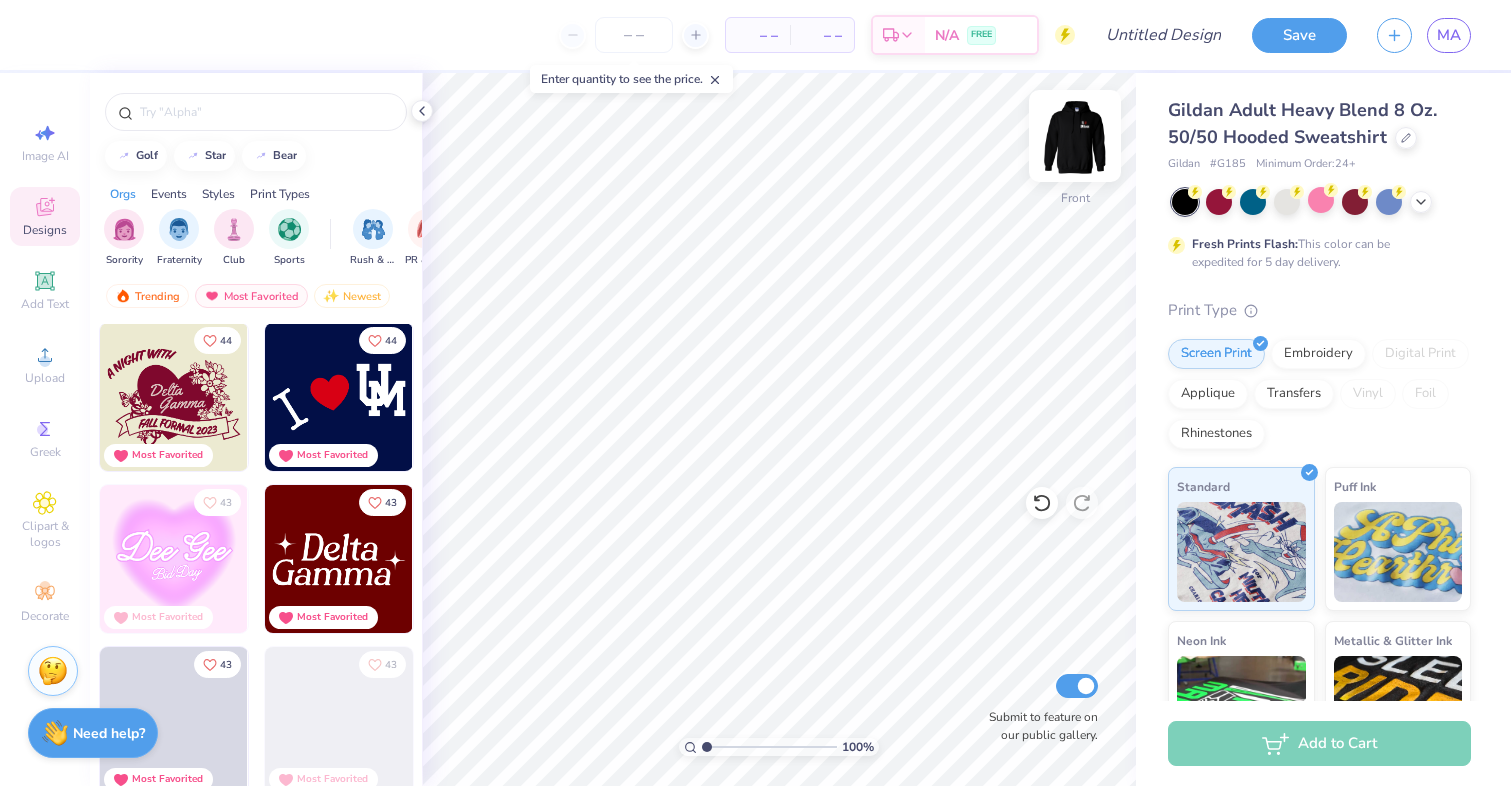 click at bounding box center (1075, 136) 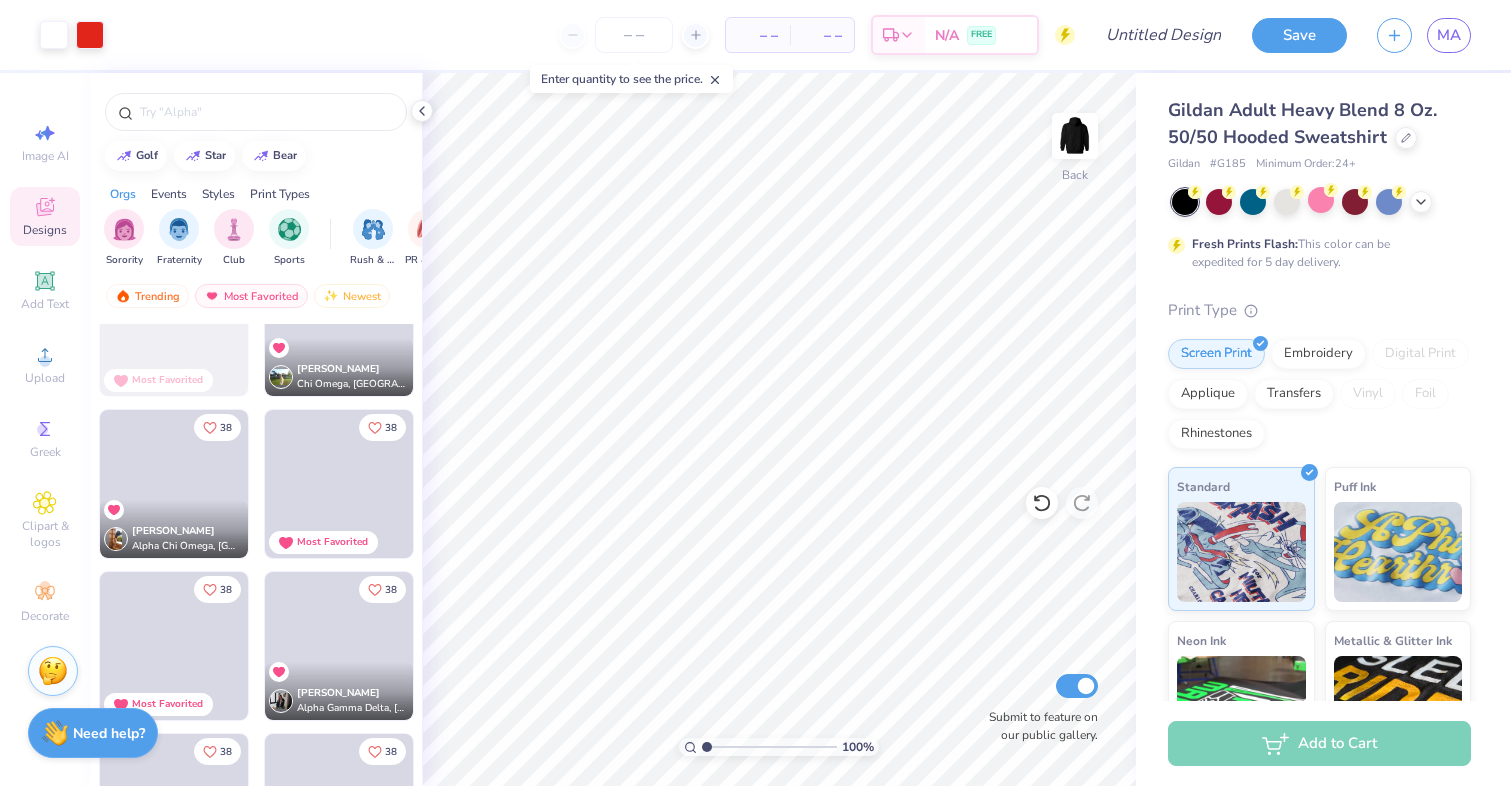 scroll, scrollTop: 11107, scrollLeft: 0, axis: vertical 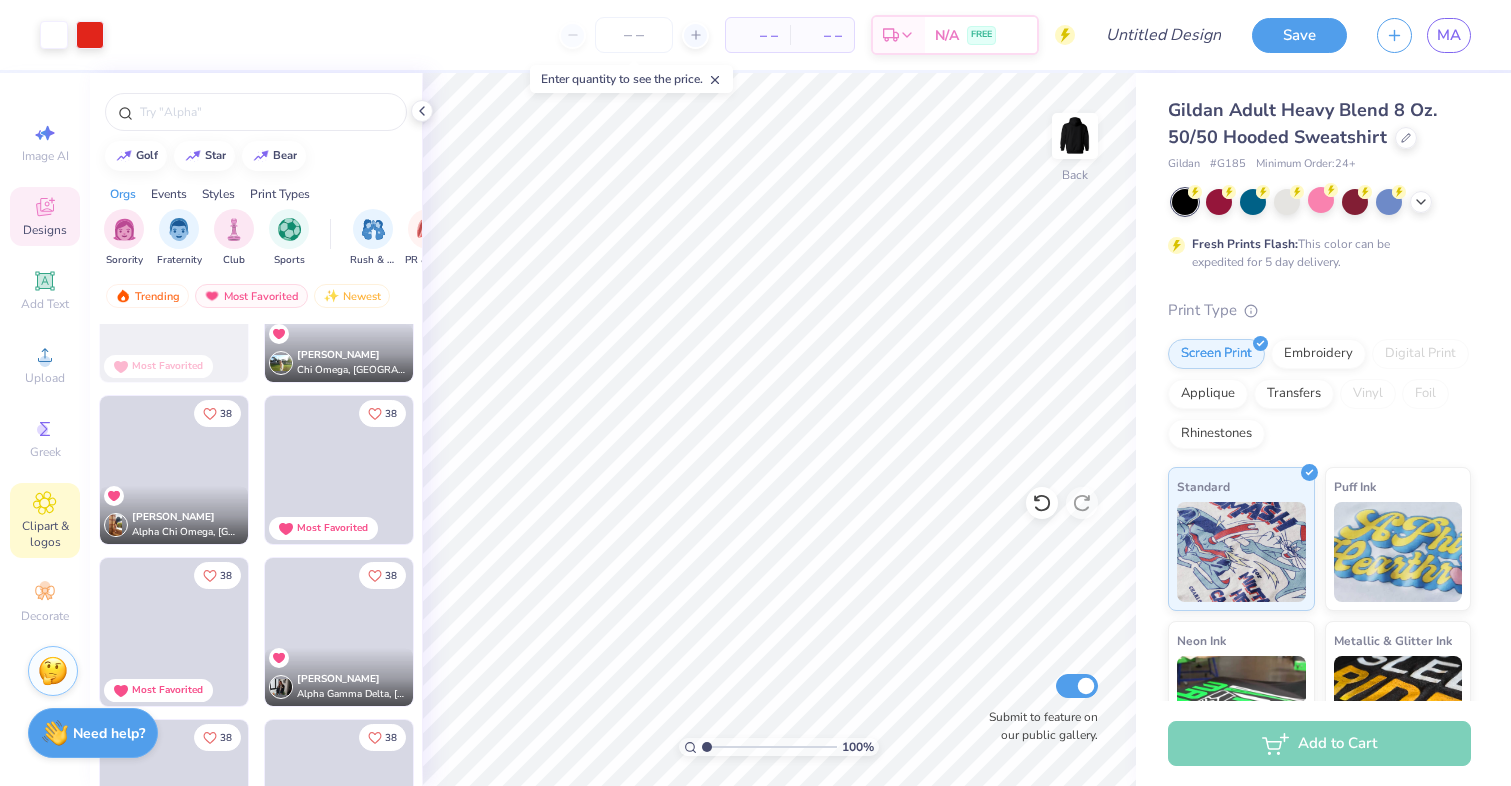 click on "Clipart & logos" at bounding box center (45, 534) 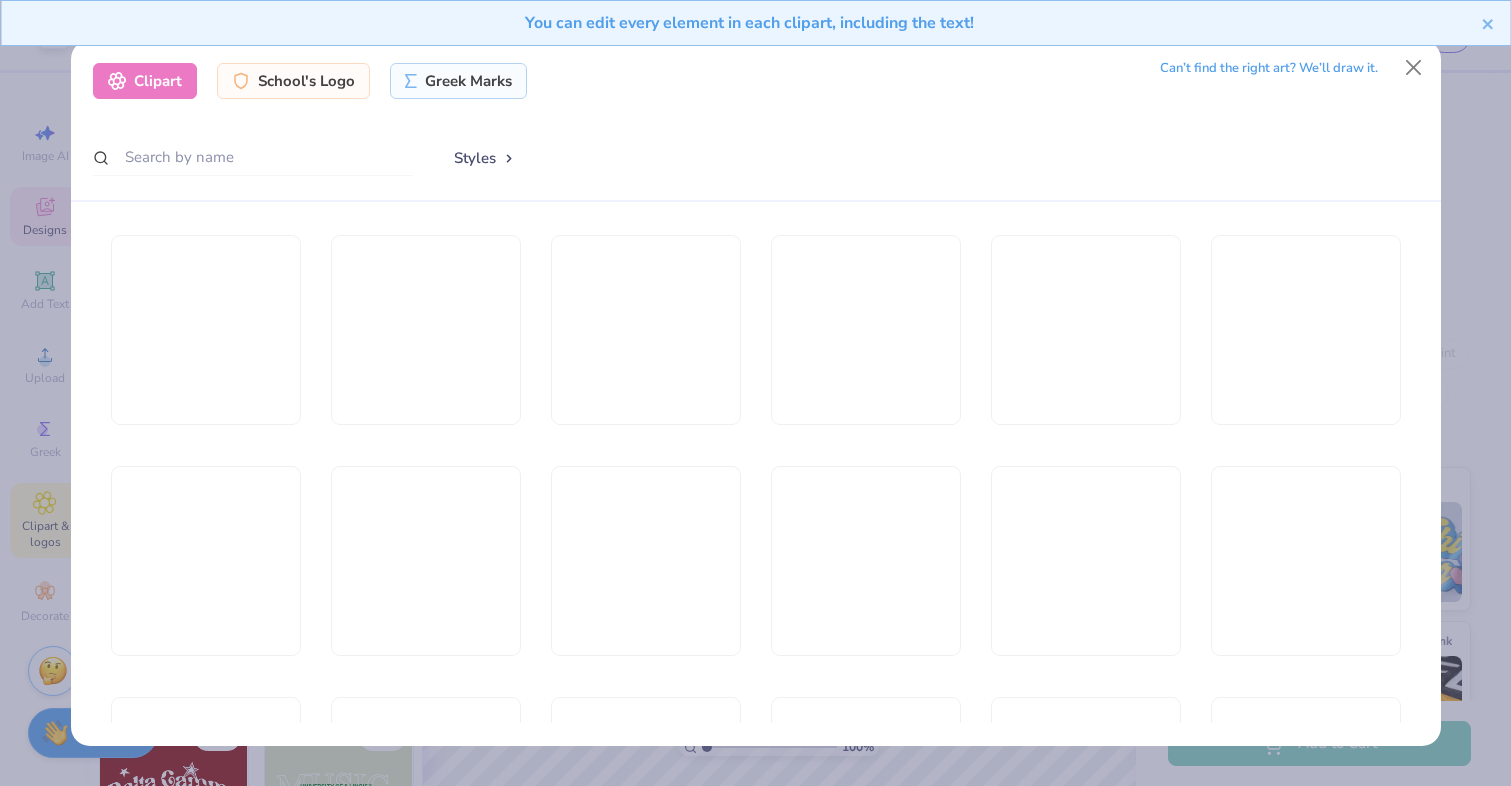 scroll, scrollTop: 11255, scrollLeft: 0, axis: vertical 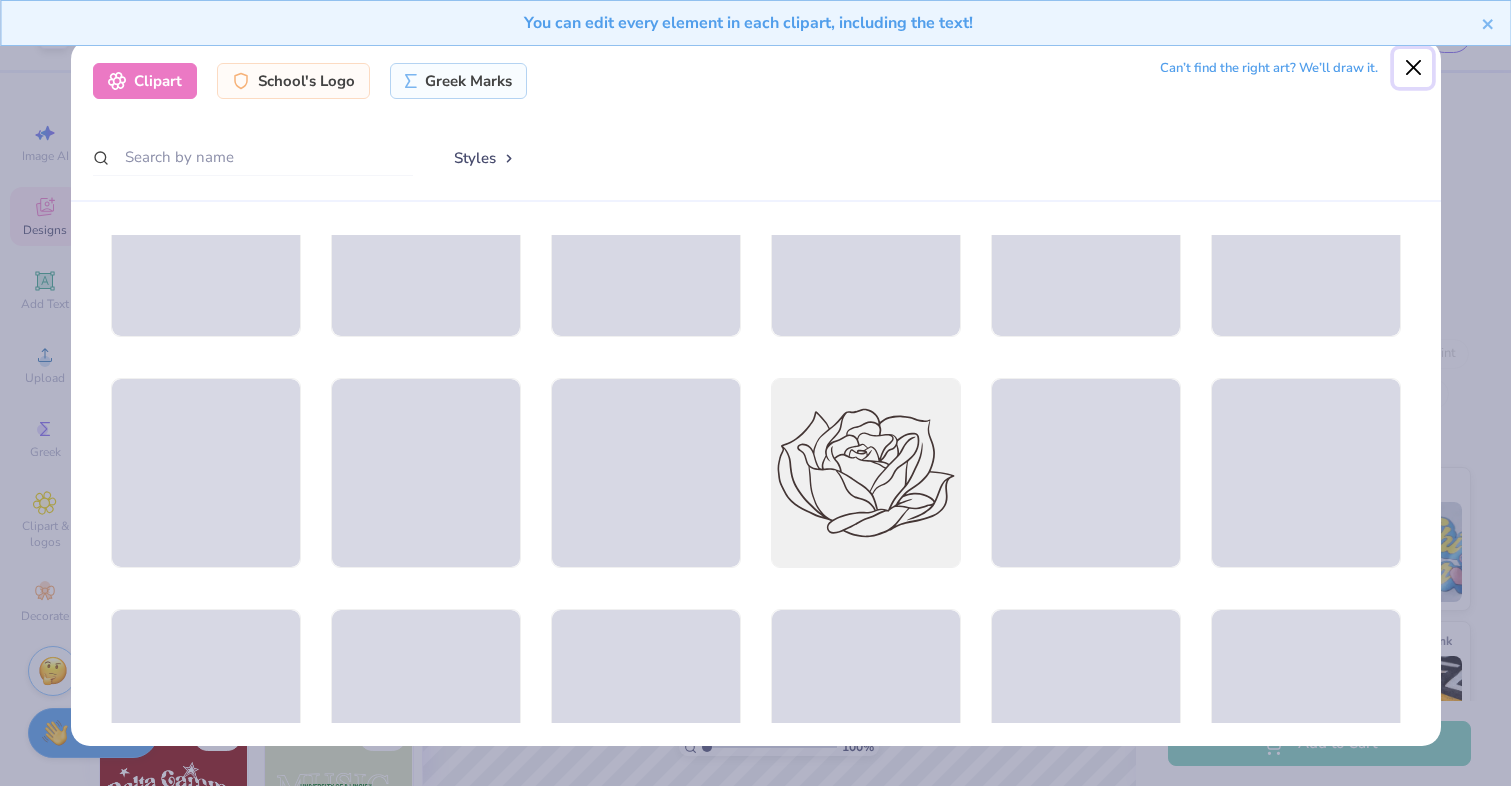 click at bounding box center (1413, 68) 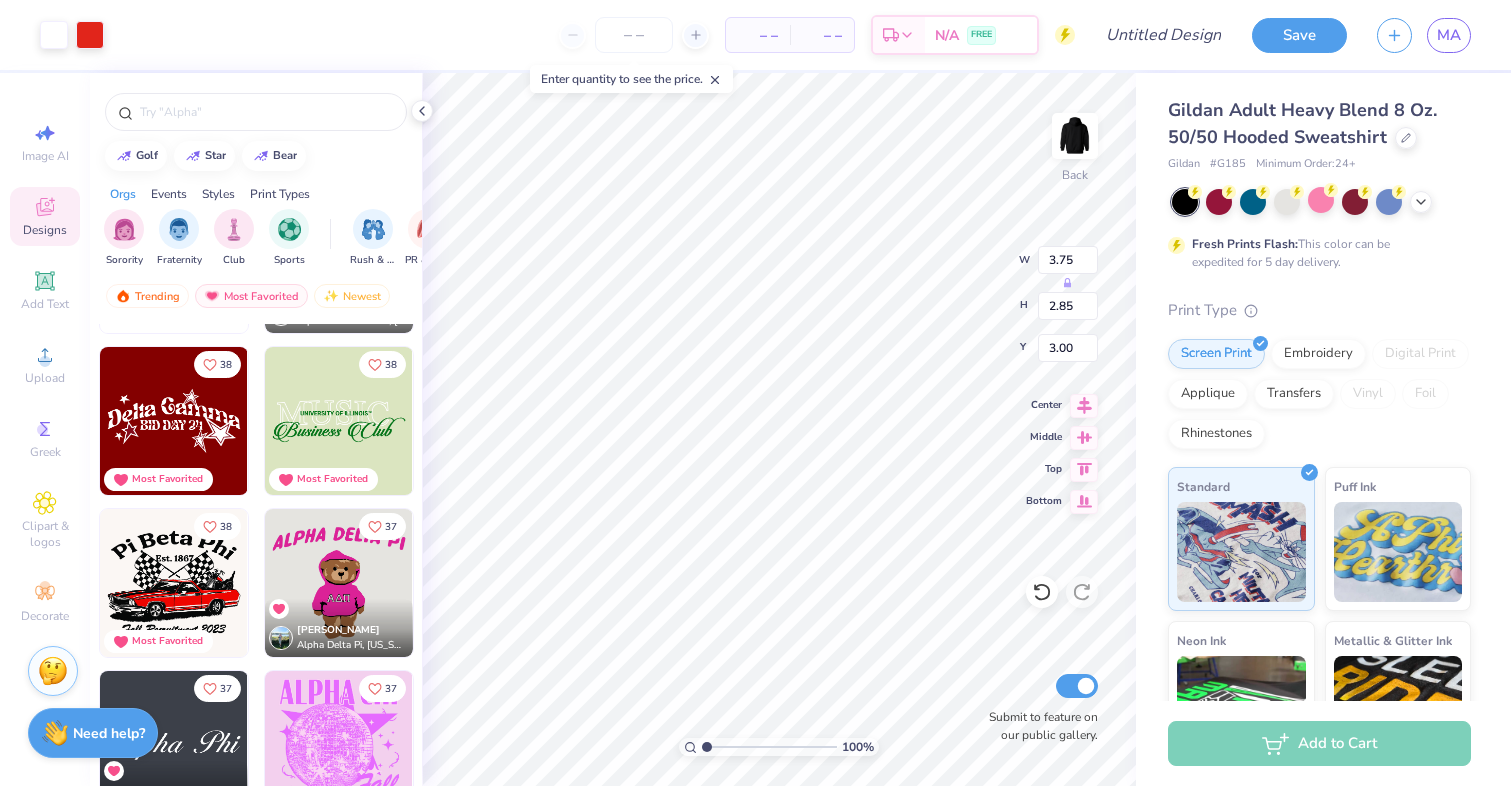 scroll, scrollTop: 11481, scrollLeft: 0, axis: vertical 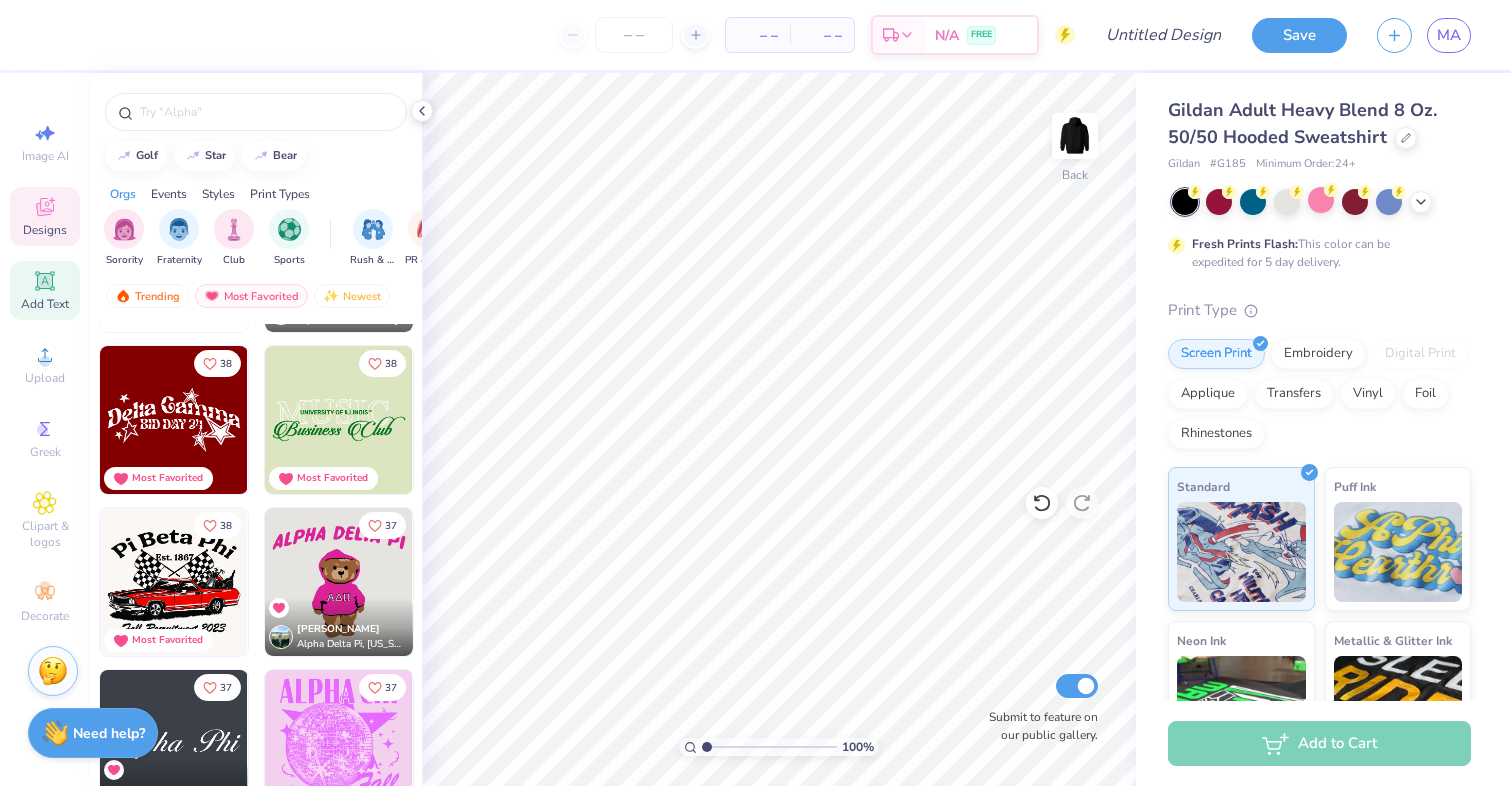 click 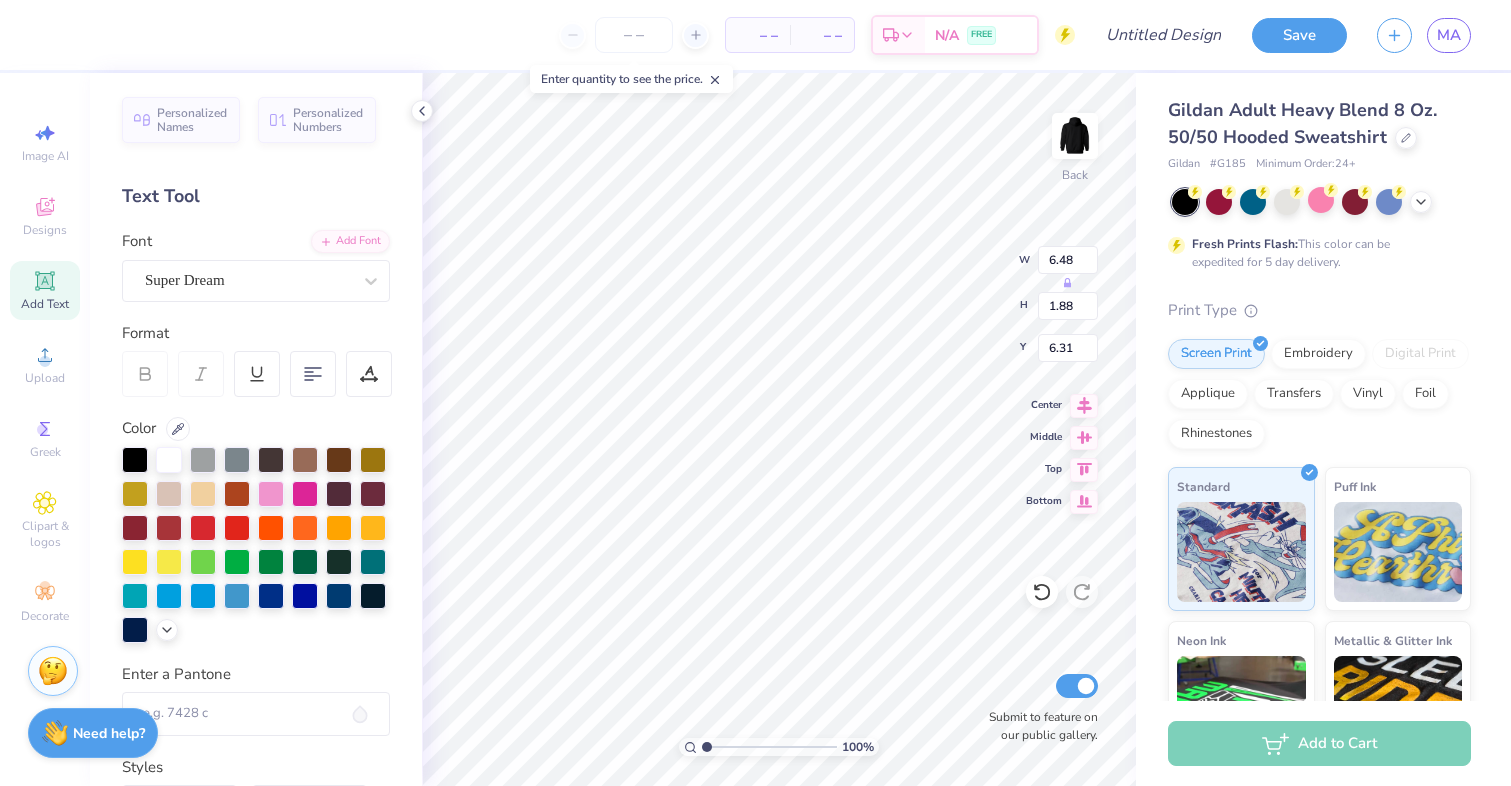 scroll, scrollTop: 0, scrollLeft: 0, axis: both 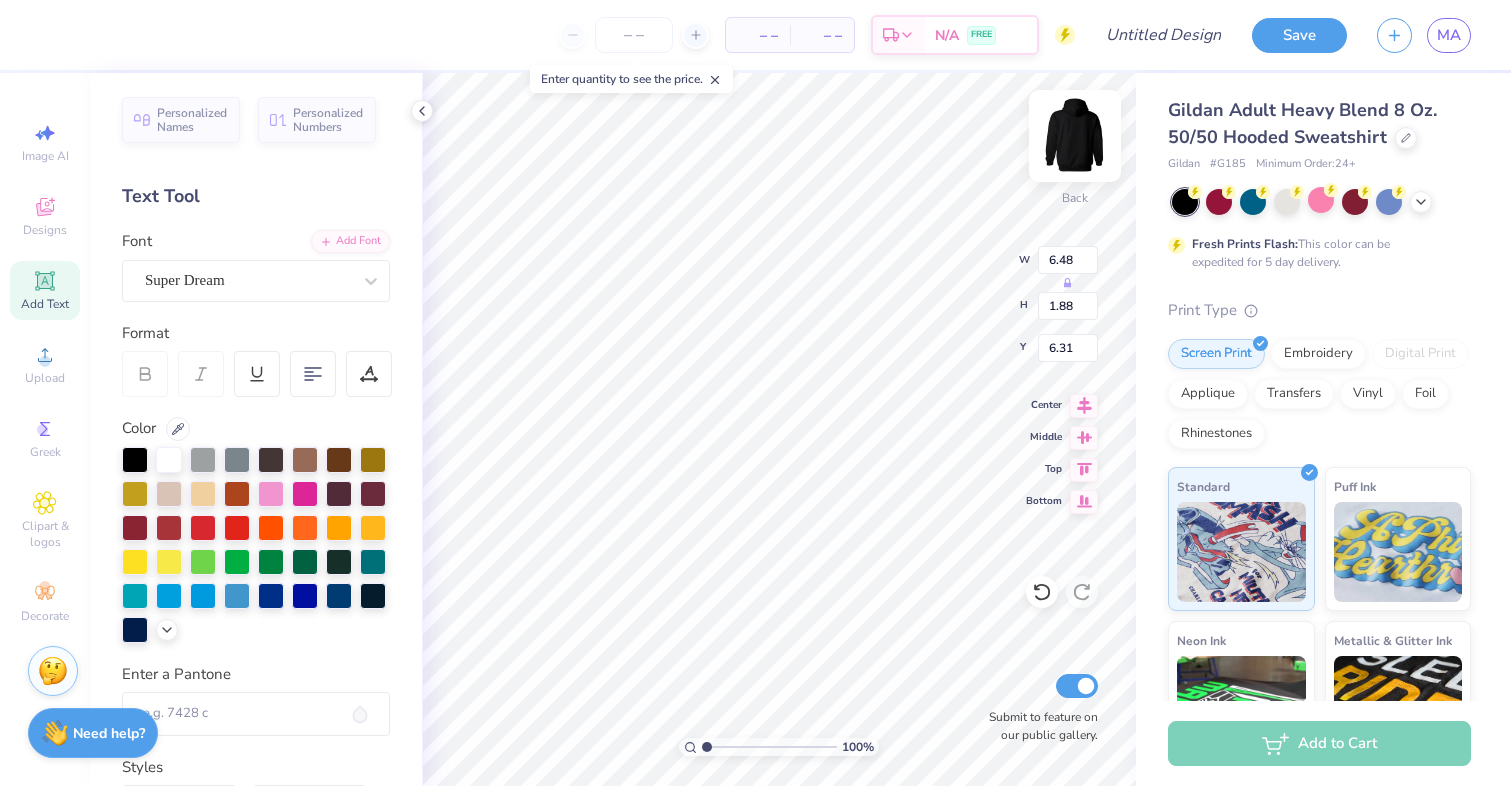 type 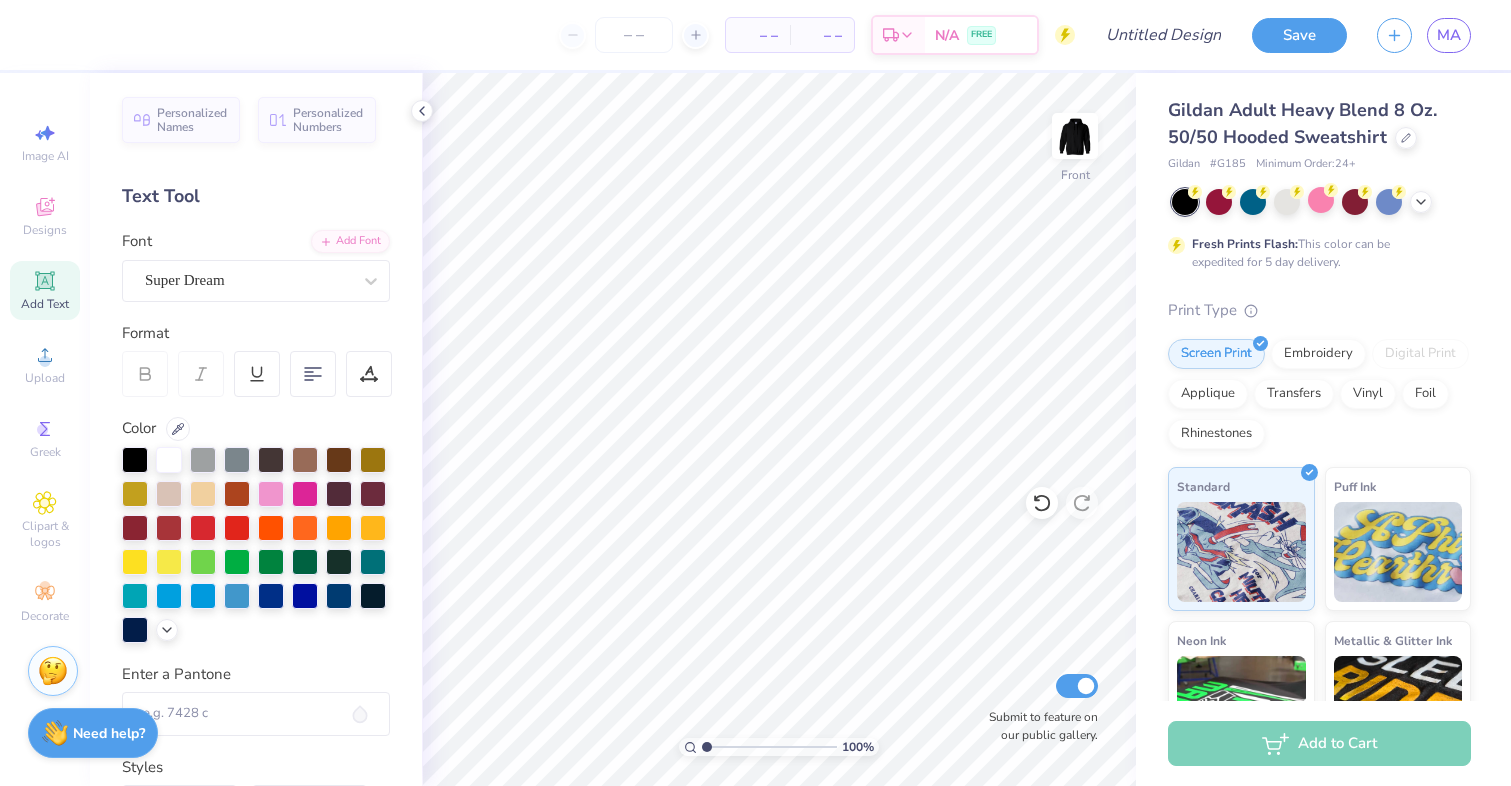 click on "Add Text" at bounding box center (45, 304) 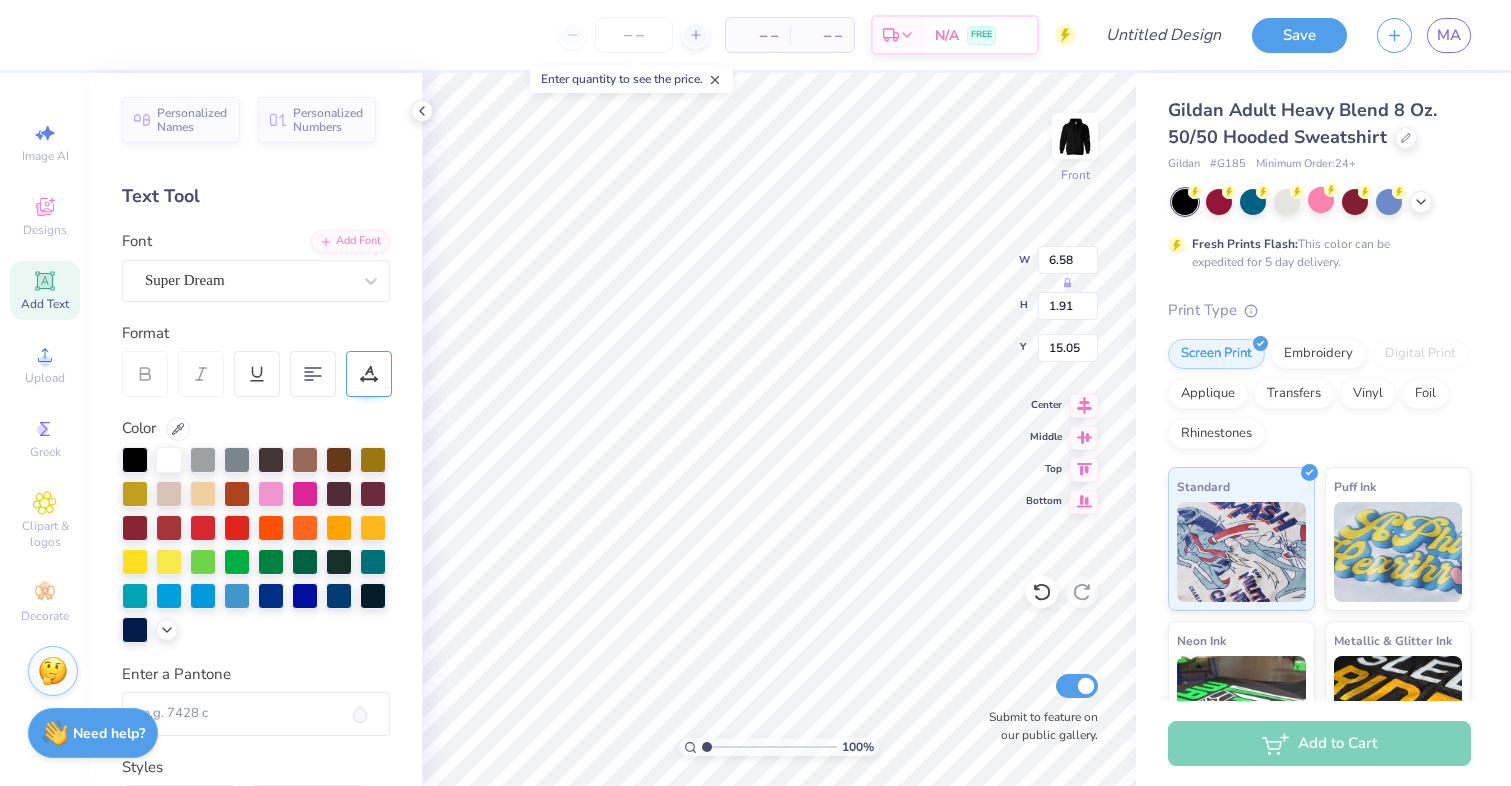 scroll, scrollTop: 6, scrollLeft: 2, axis: both 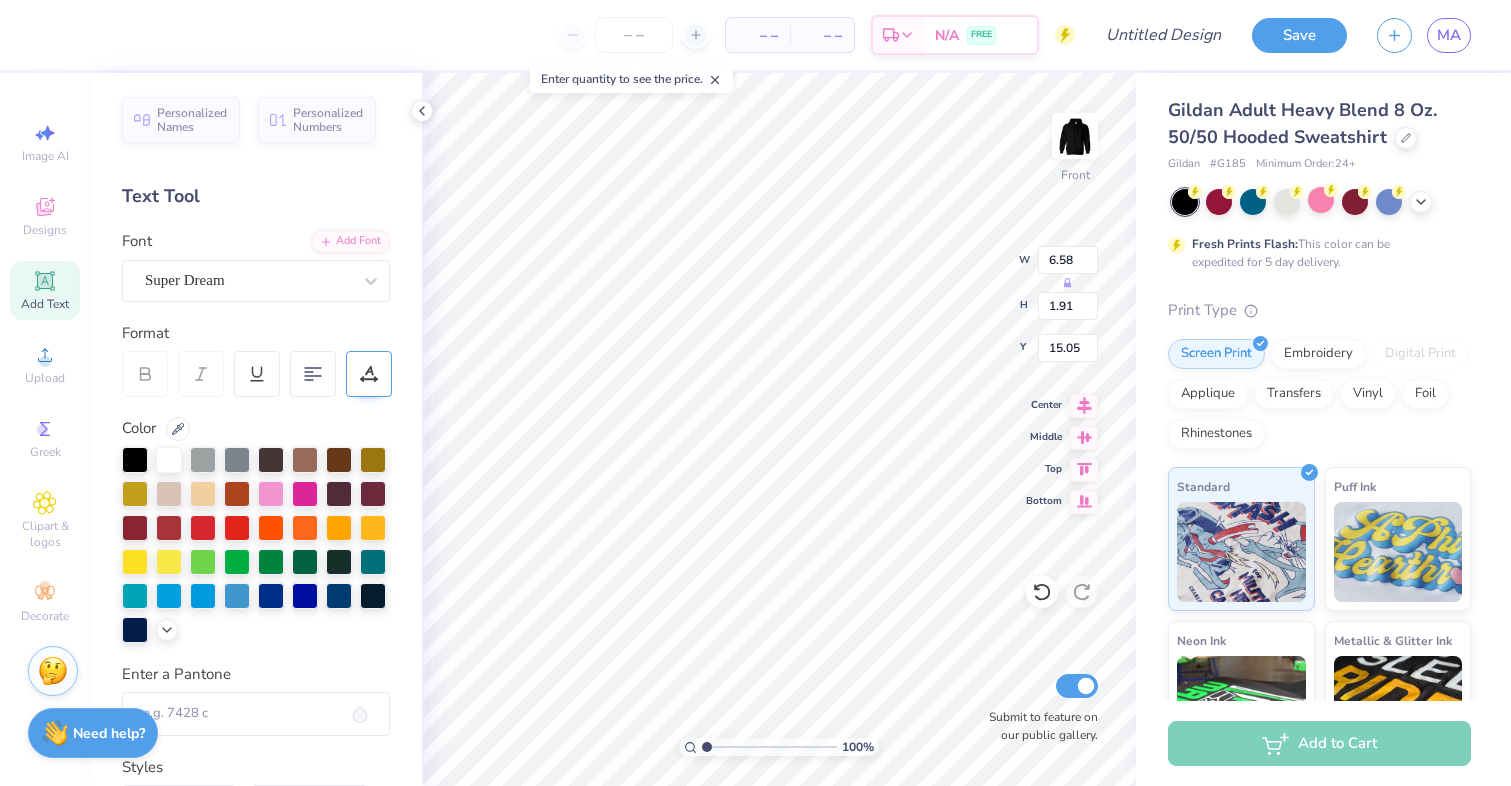 type on "IF
LOST
RETURN
TO
BIZZ" 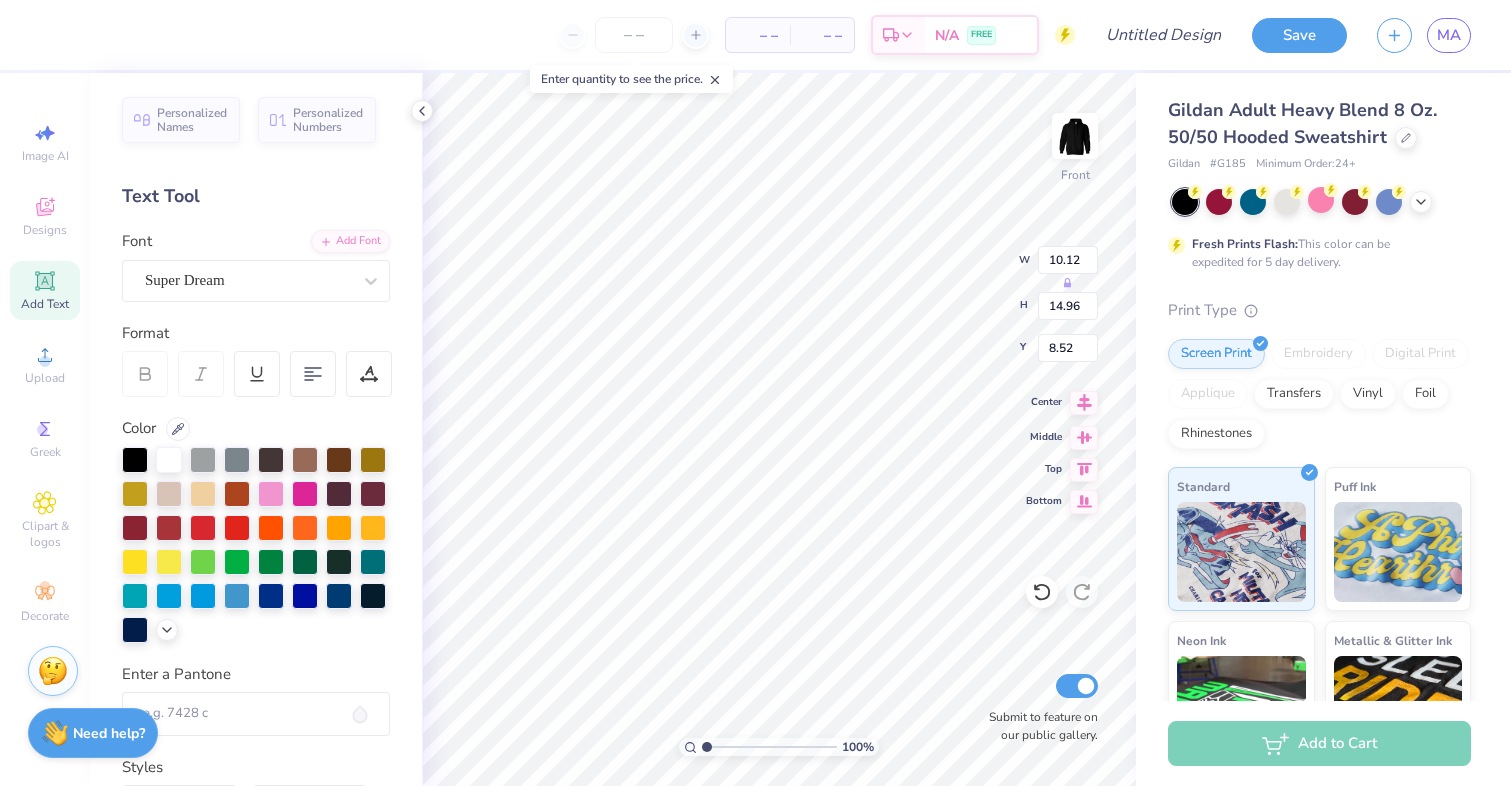 click at bounding box center (1084, 403) 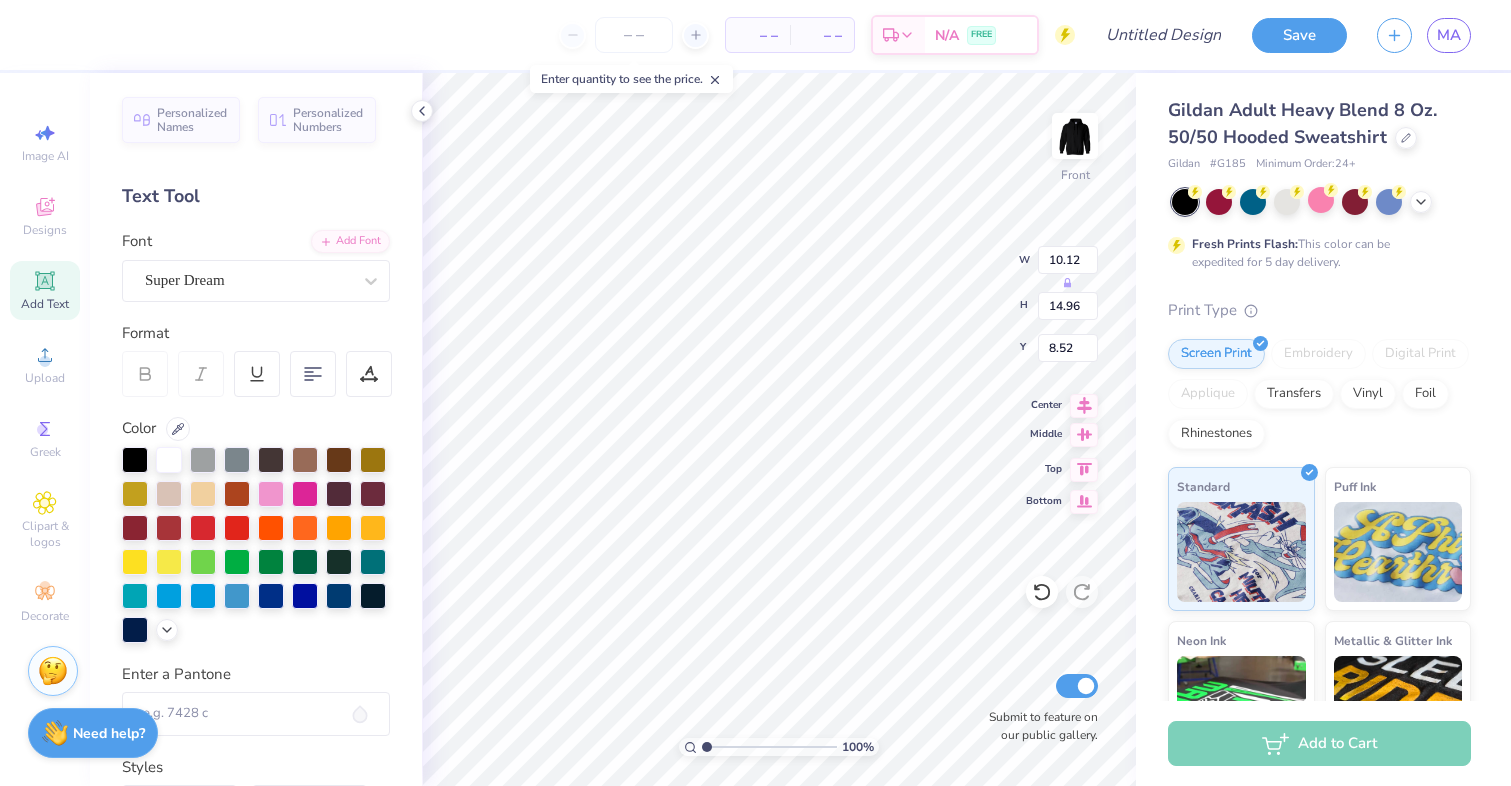 click 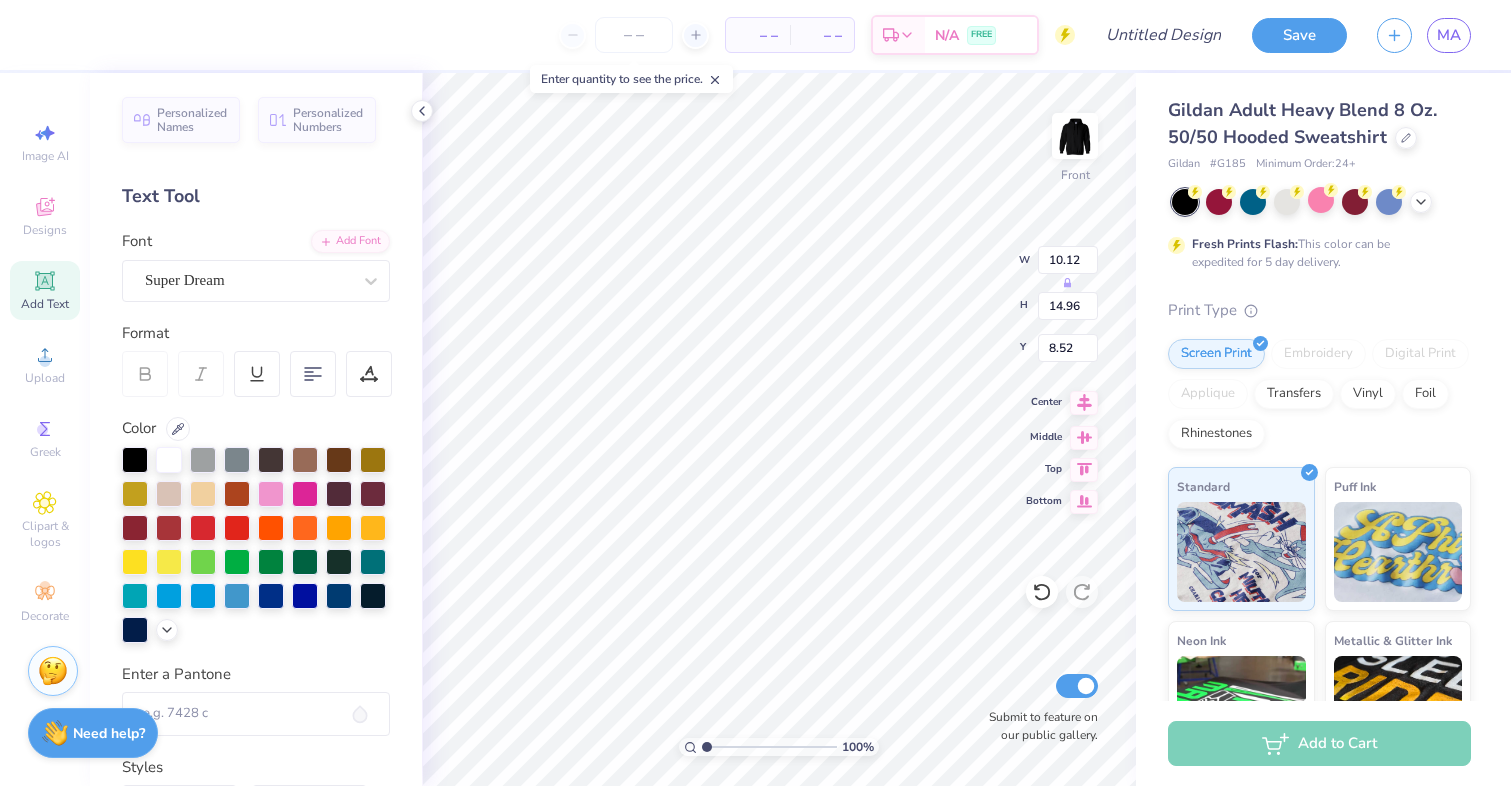 click 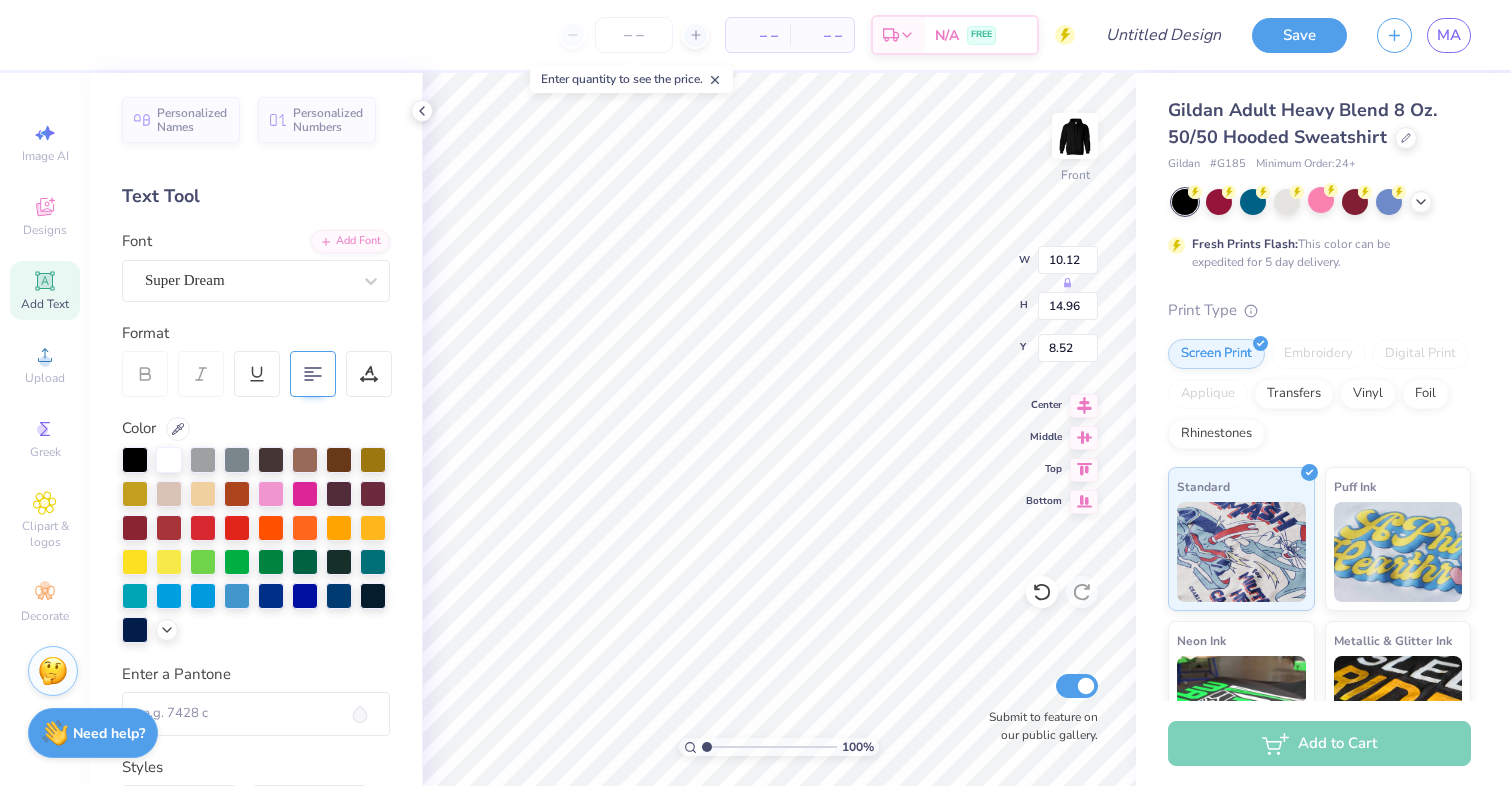 click 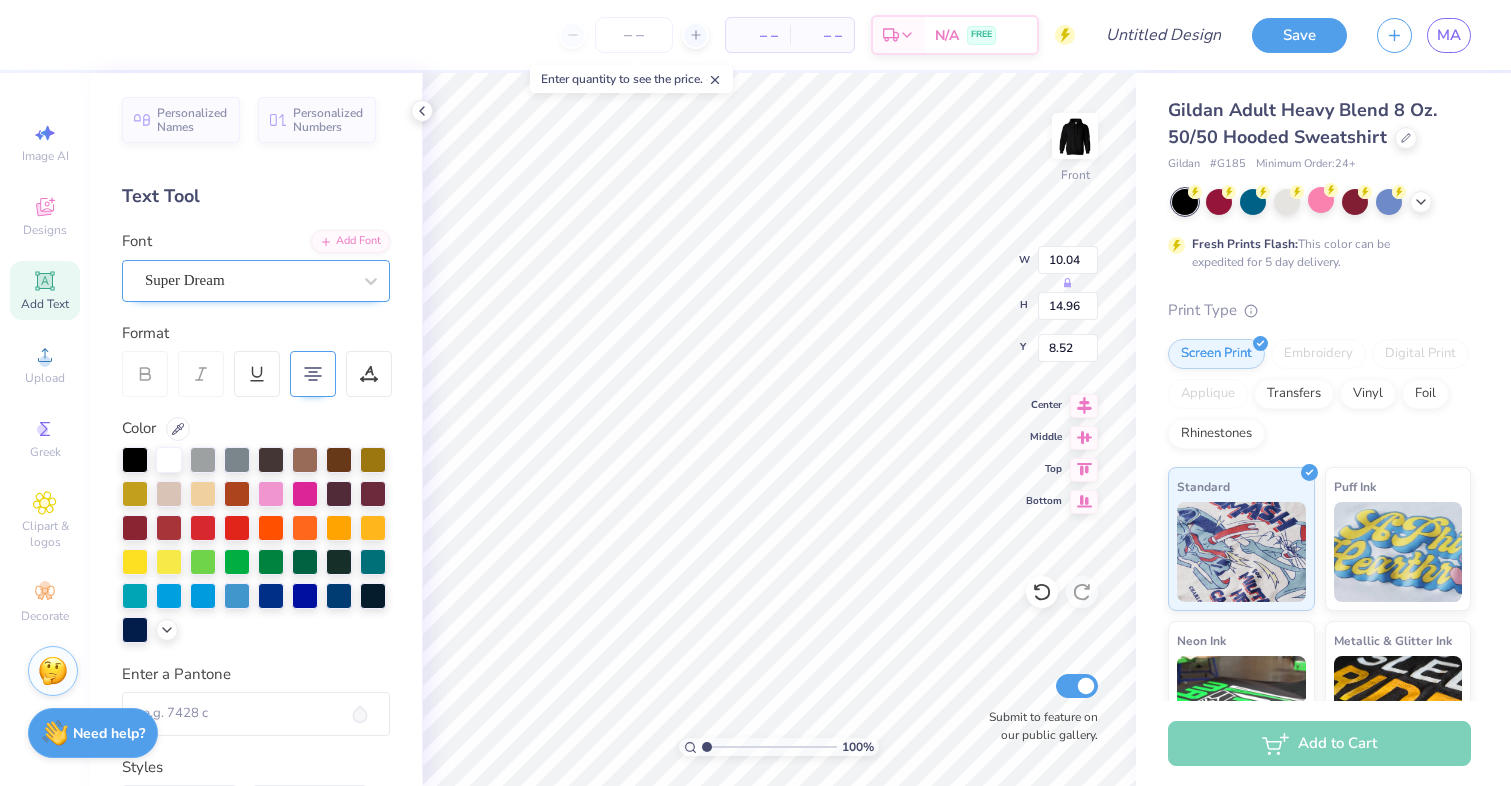 click on "Super Dream" at bounding box center (248, 280) 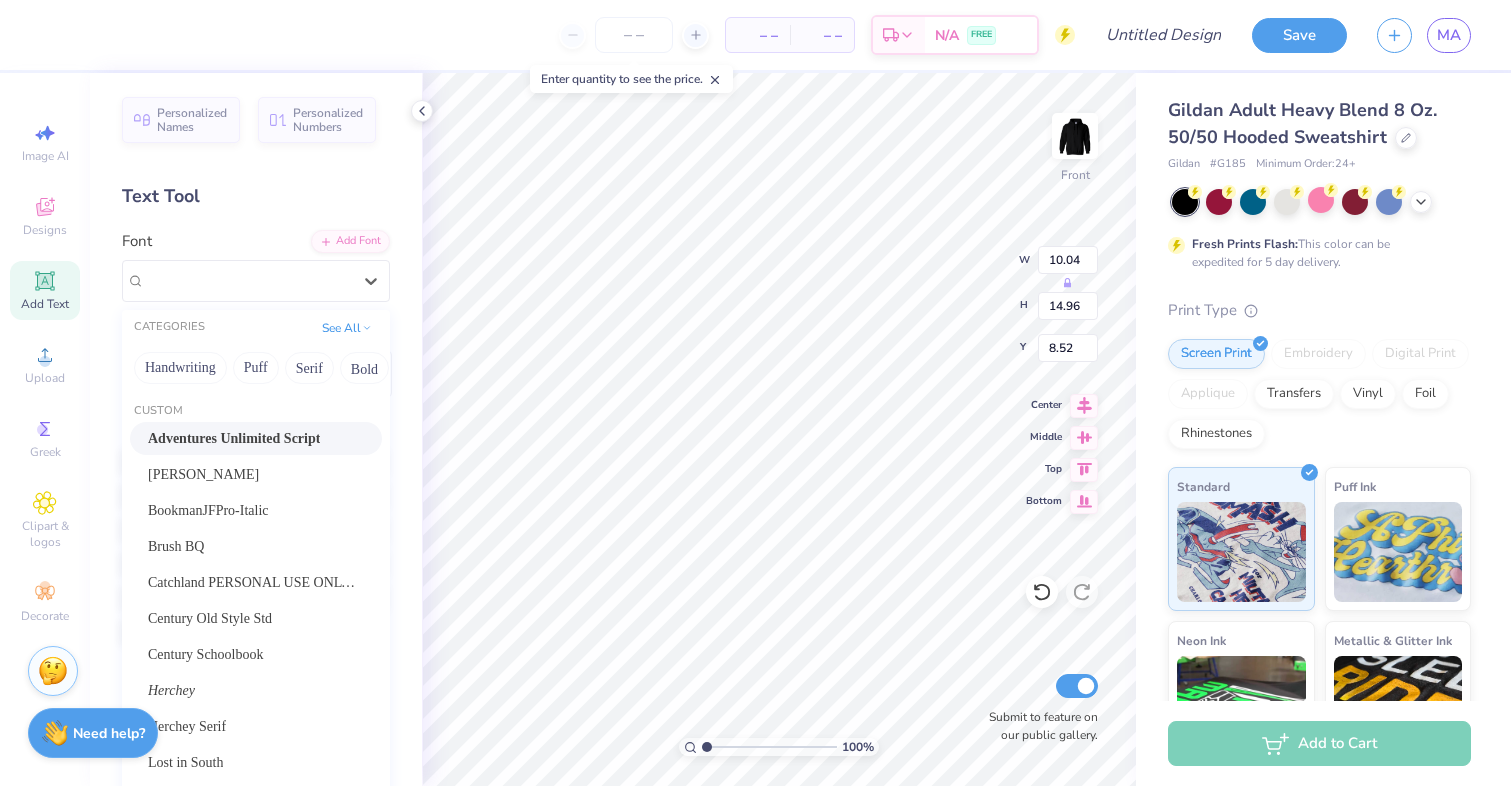 click on "Adventures Unlimited Script" at bounding box center (234, 438) 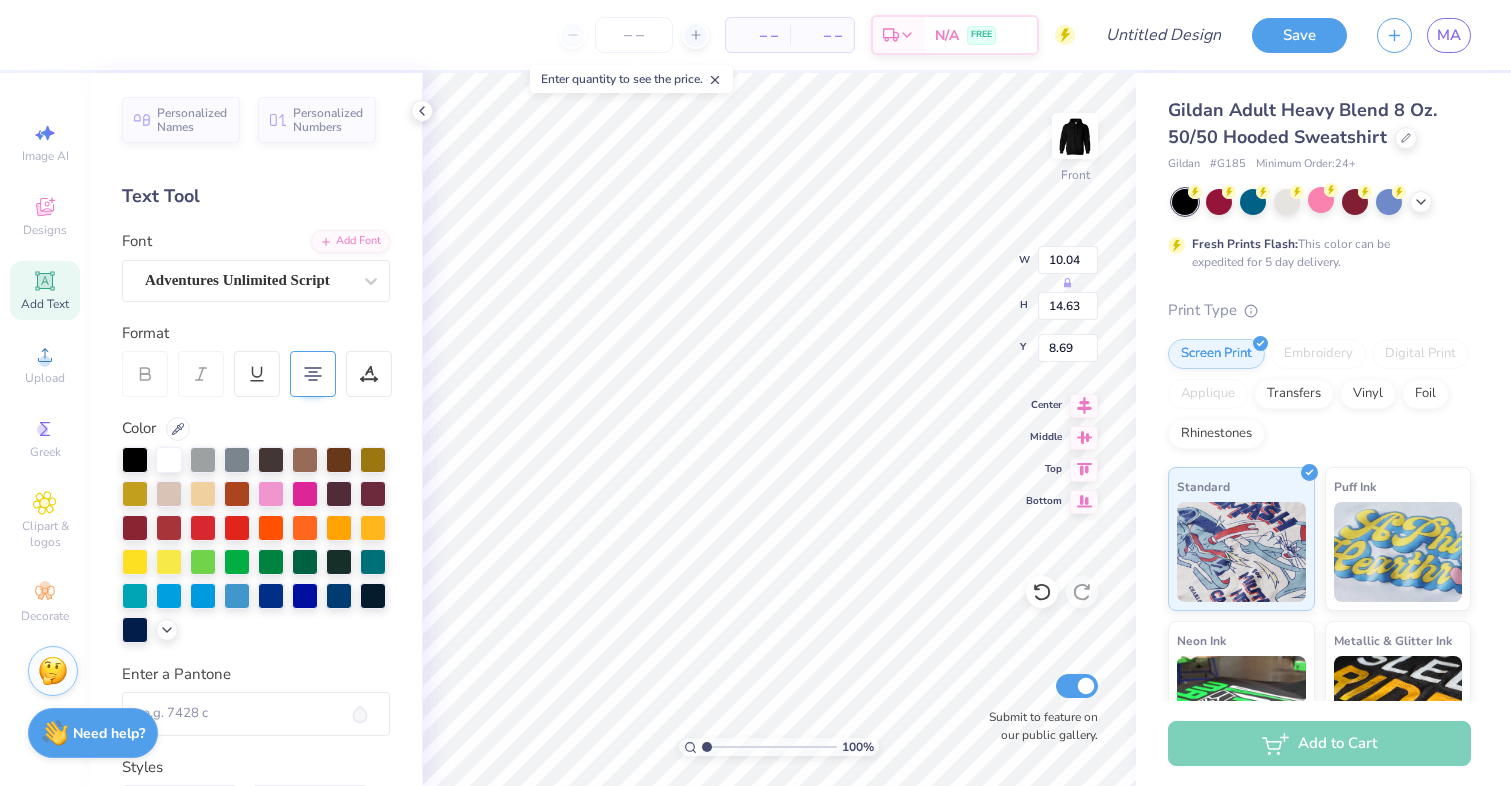 type on "9.84" 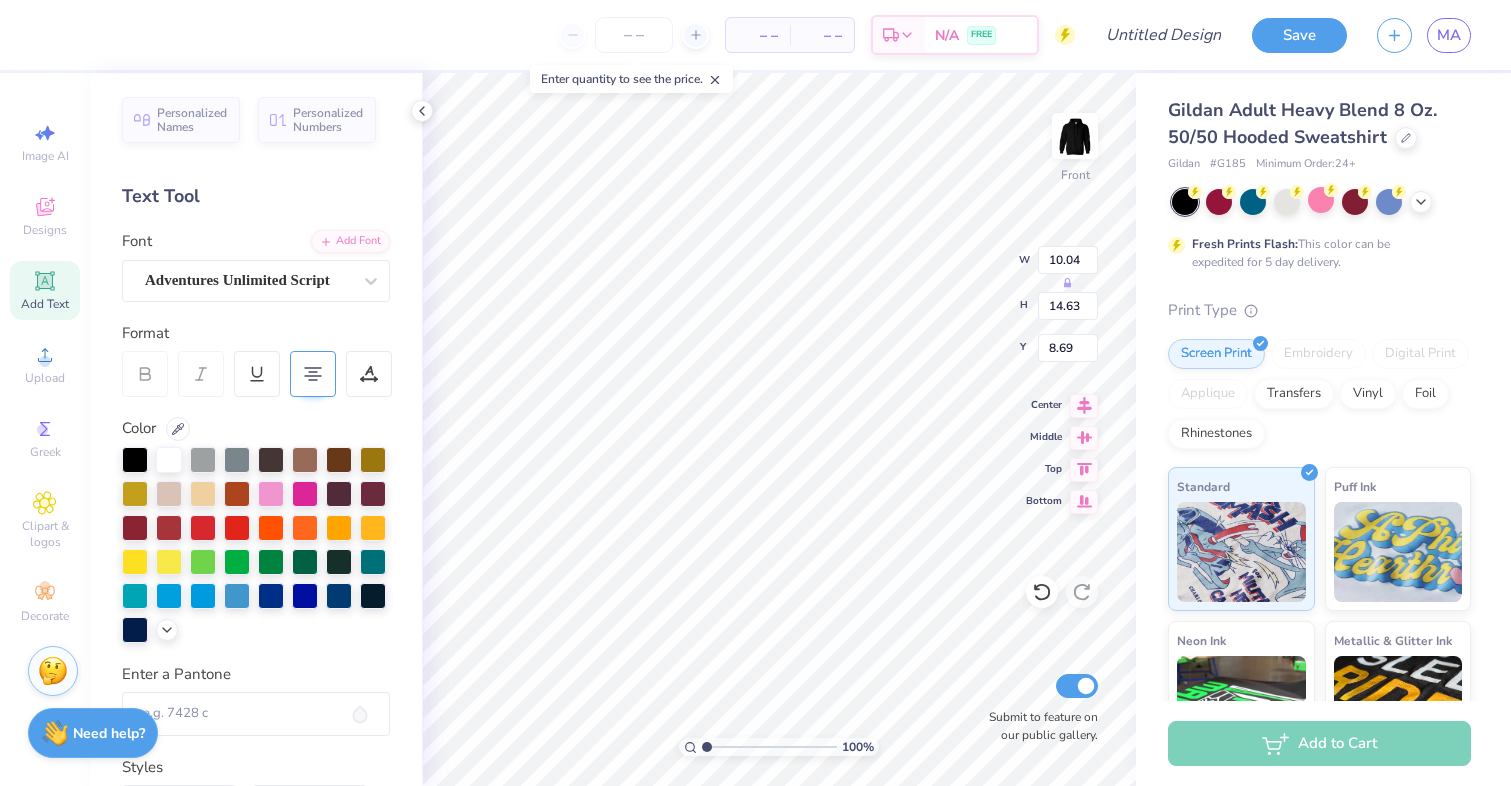 type on "14.63" 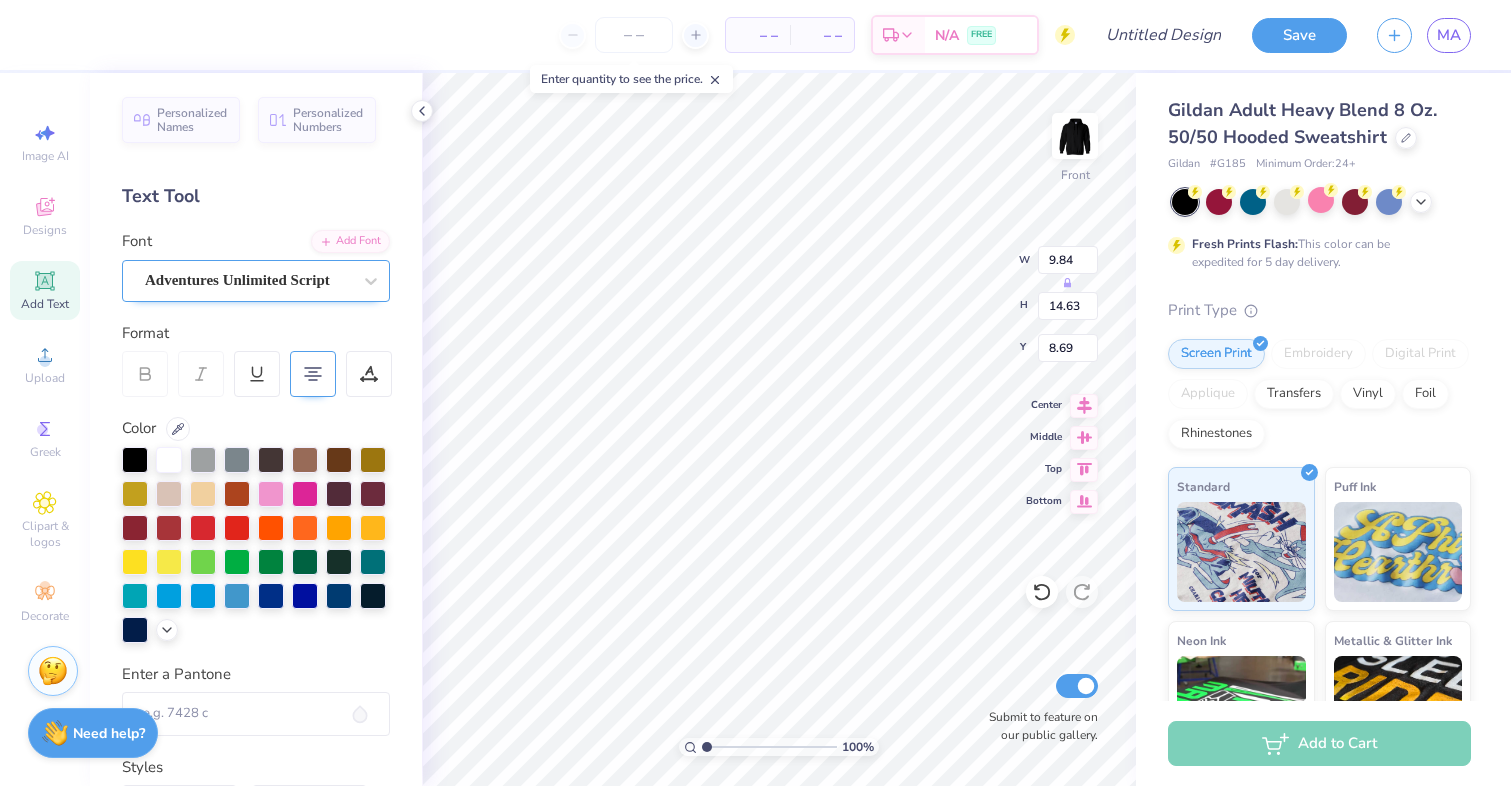 click on "Adventures Unlimited Script" at bounding box center [248, 280] 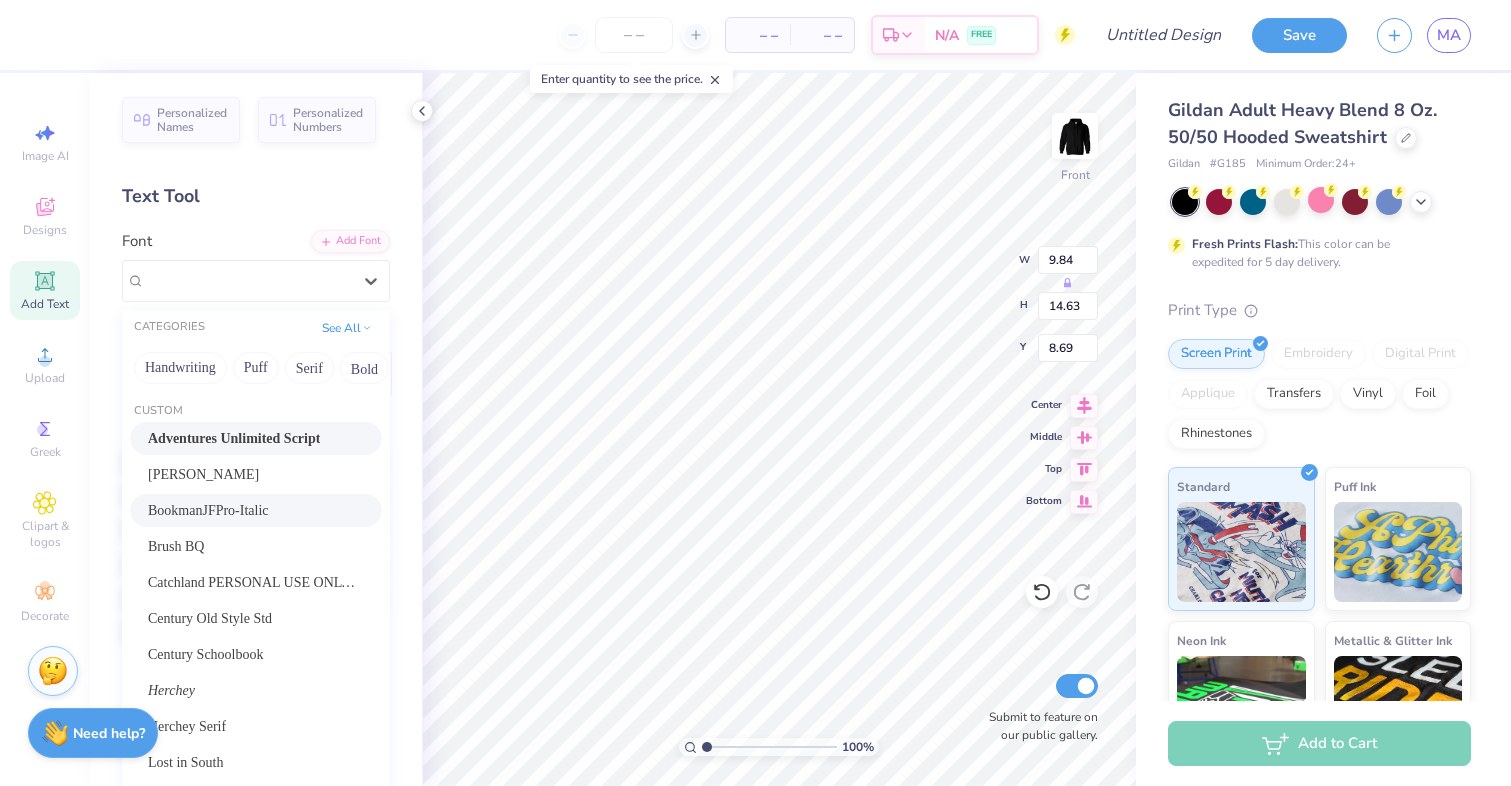 click on "BookmanJFPro-Italic" at bounding box center (208, 510) 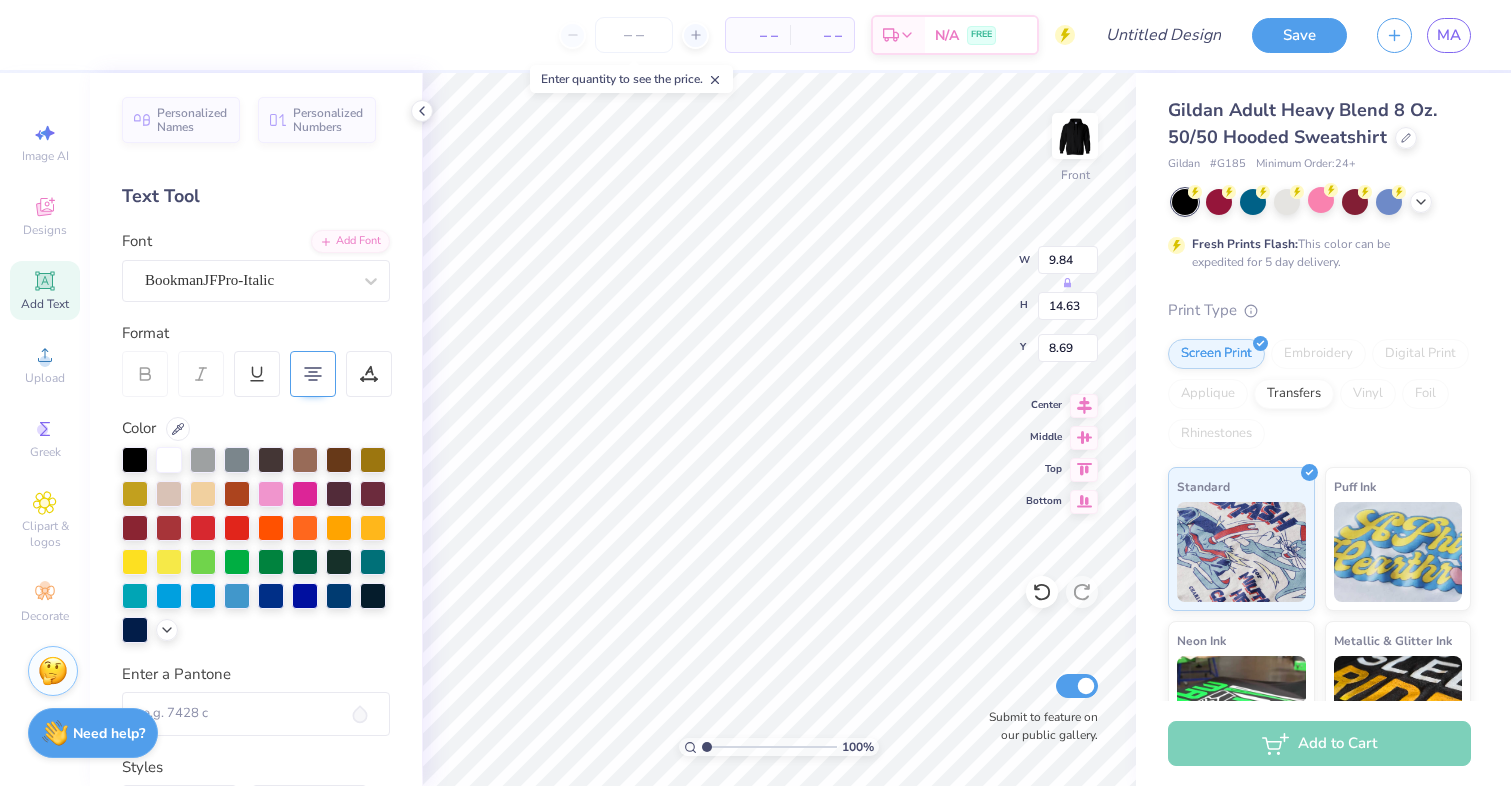 type on "13.12" 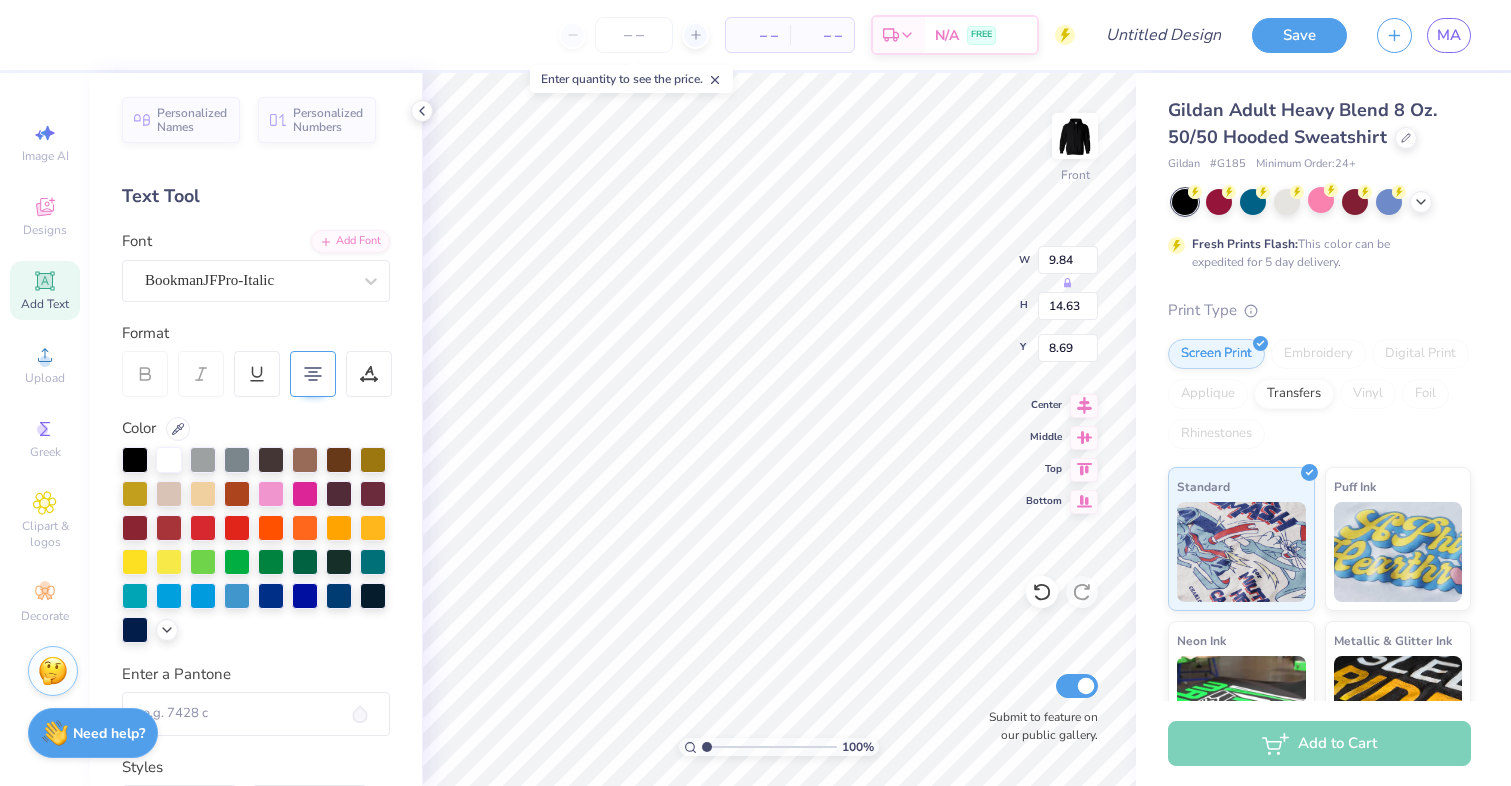 type on "15.17" 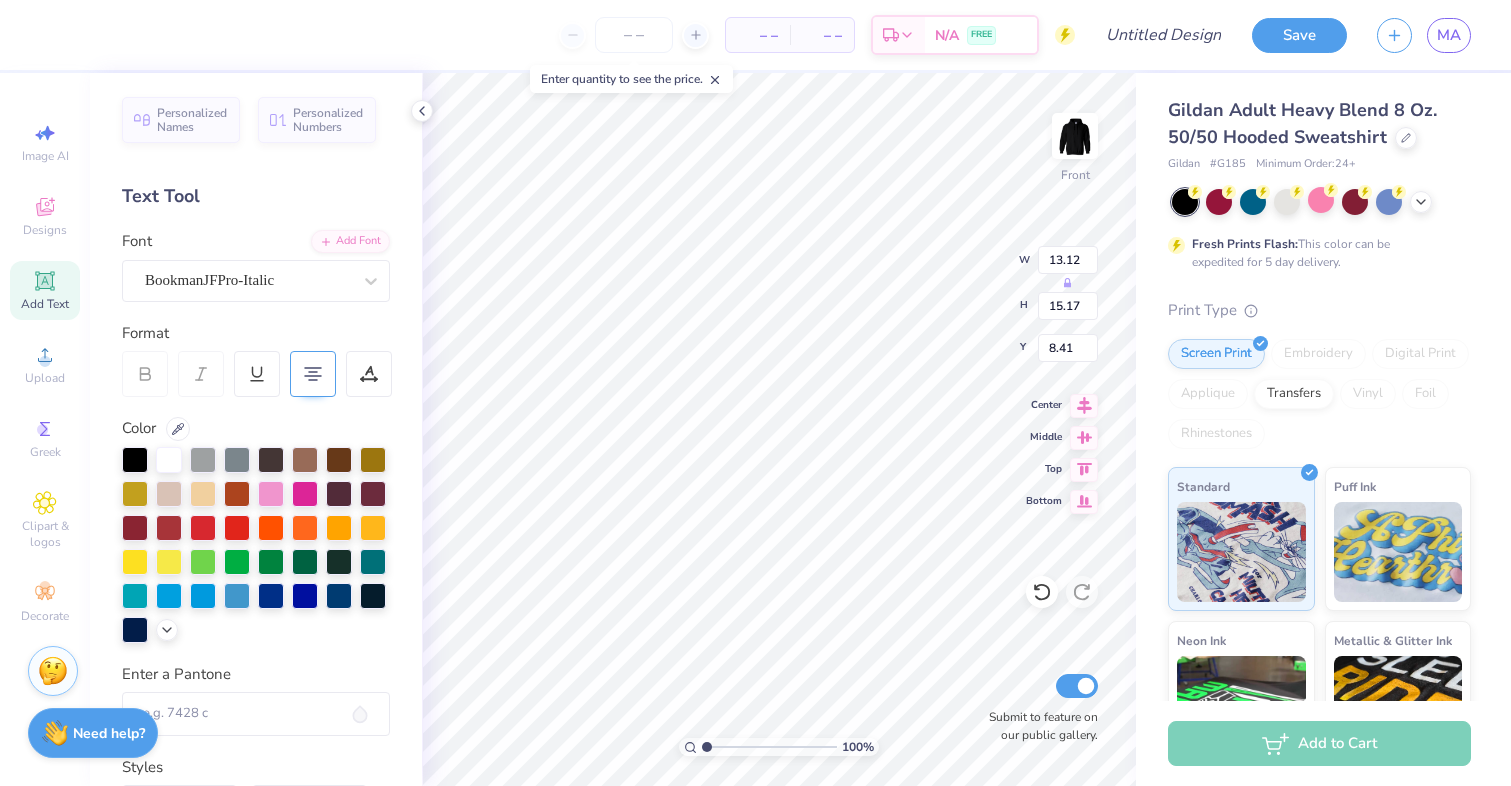 type on "6.00" 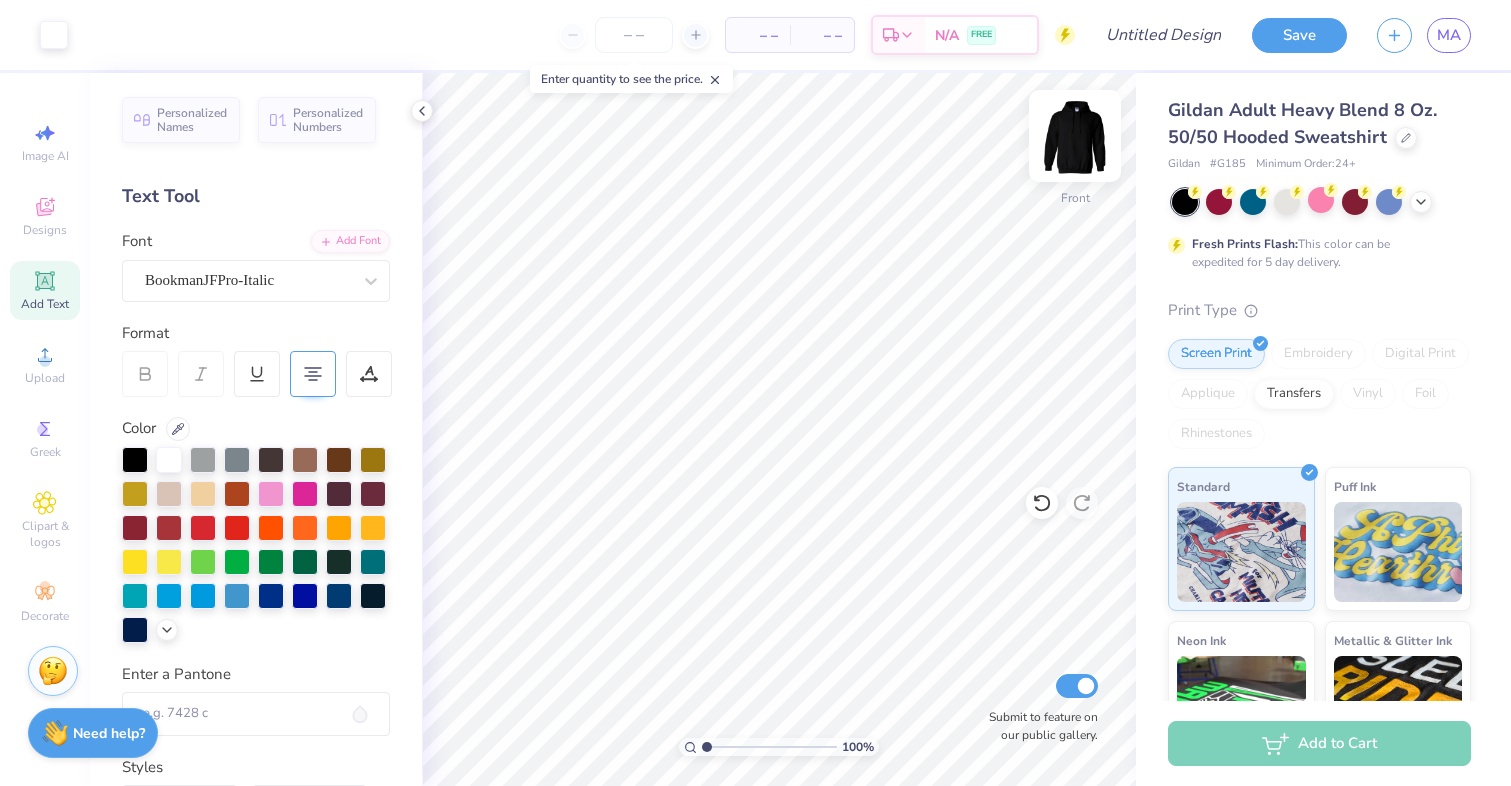 click at bounding box center [1075, 136] 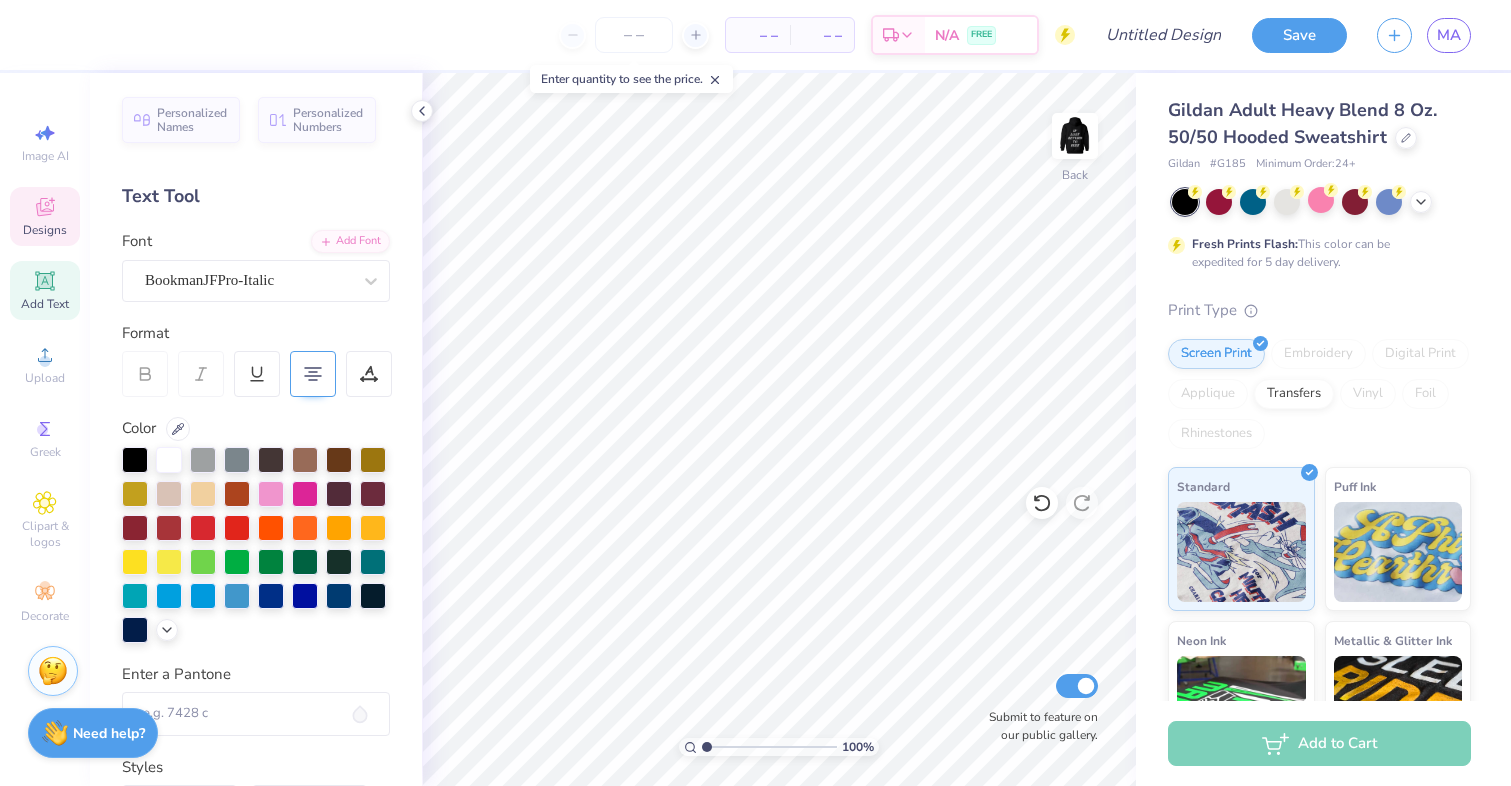 click on "Designs" at bounding box center [45, 216] 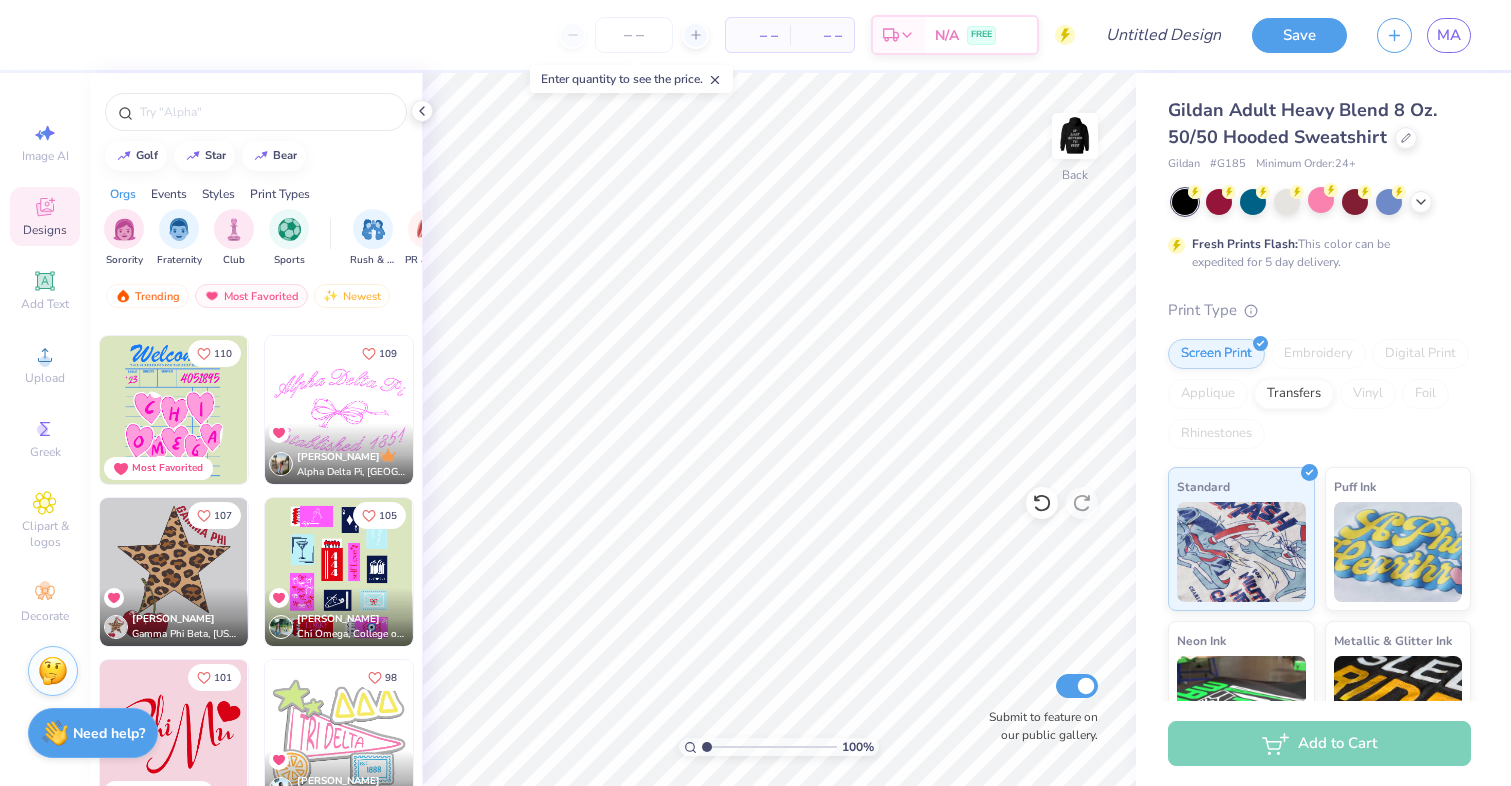 scroll, scrollTop: 1793, scrollLeft: 0, axis: vertical 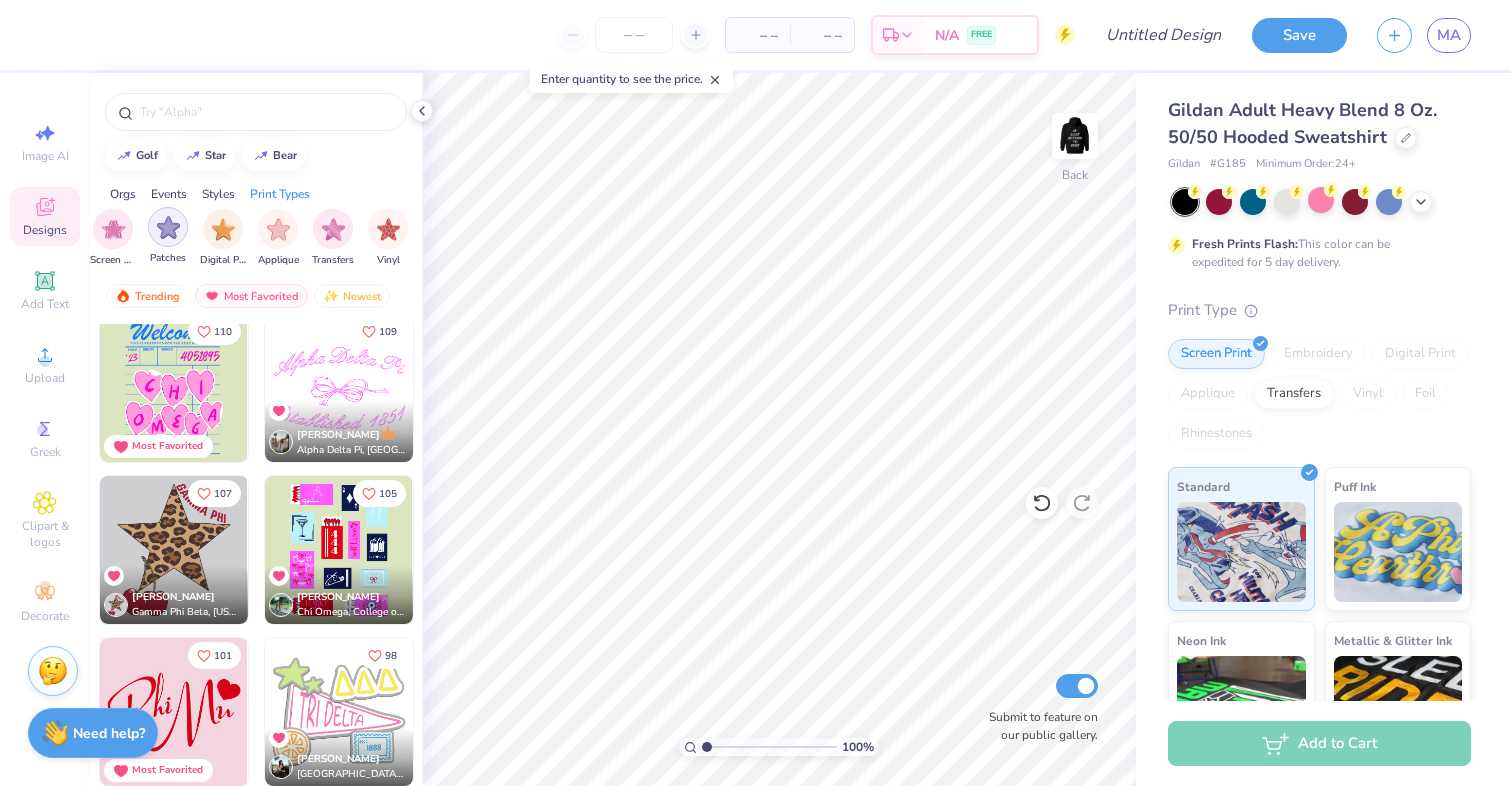 click at bounding box center [168, 227] 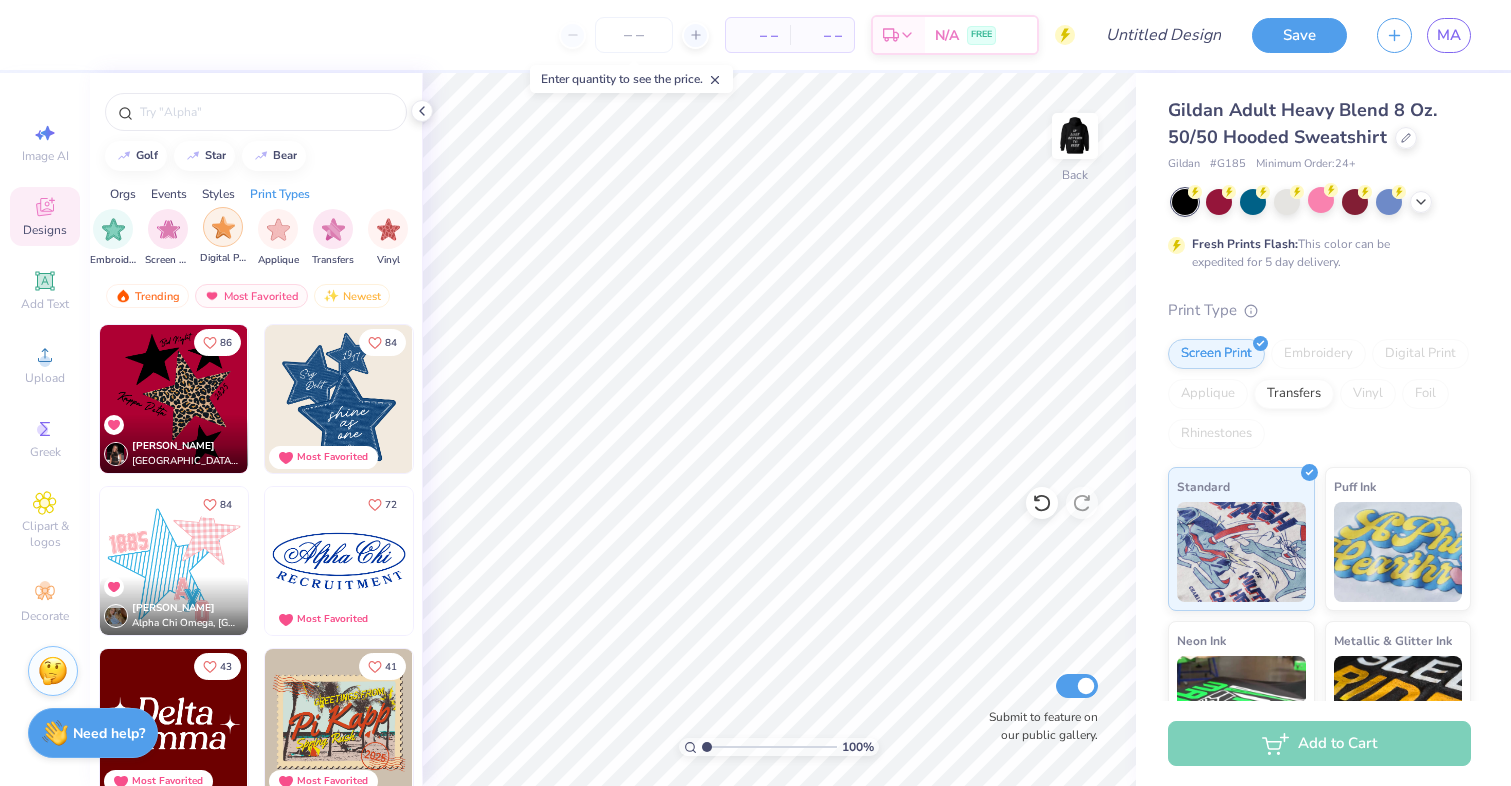 click at bounding box center [223, 227] 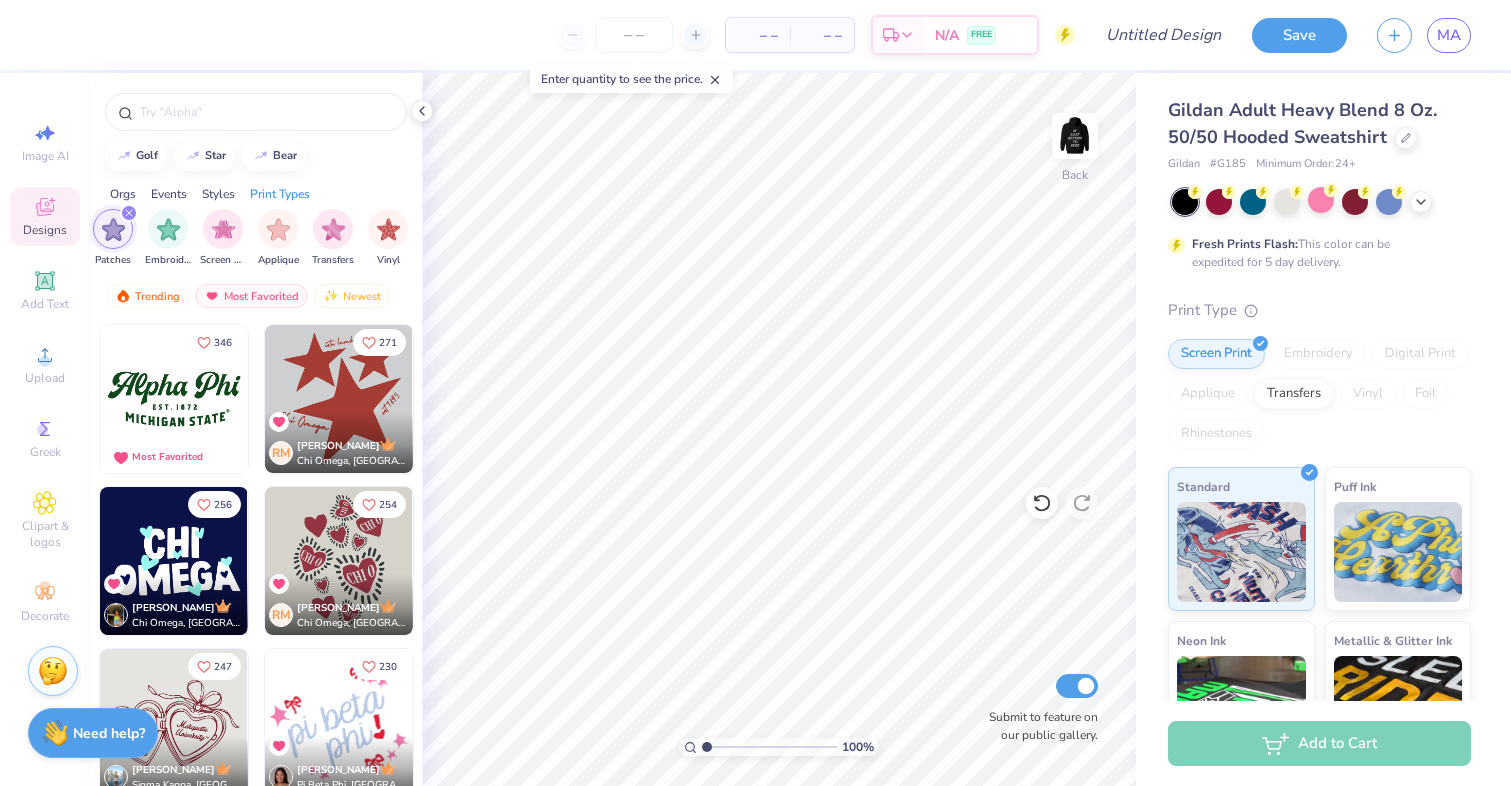 click 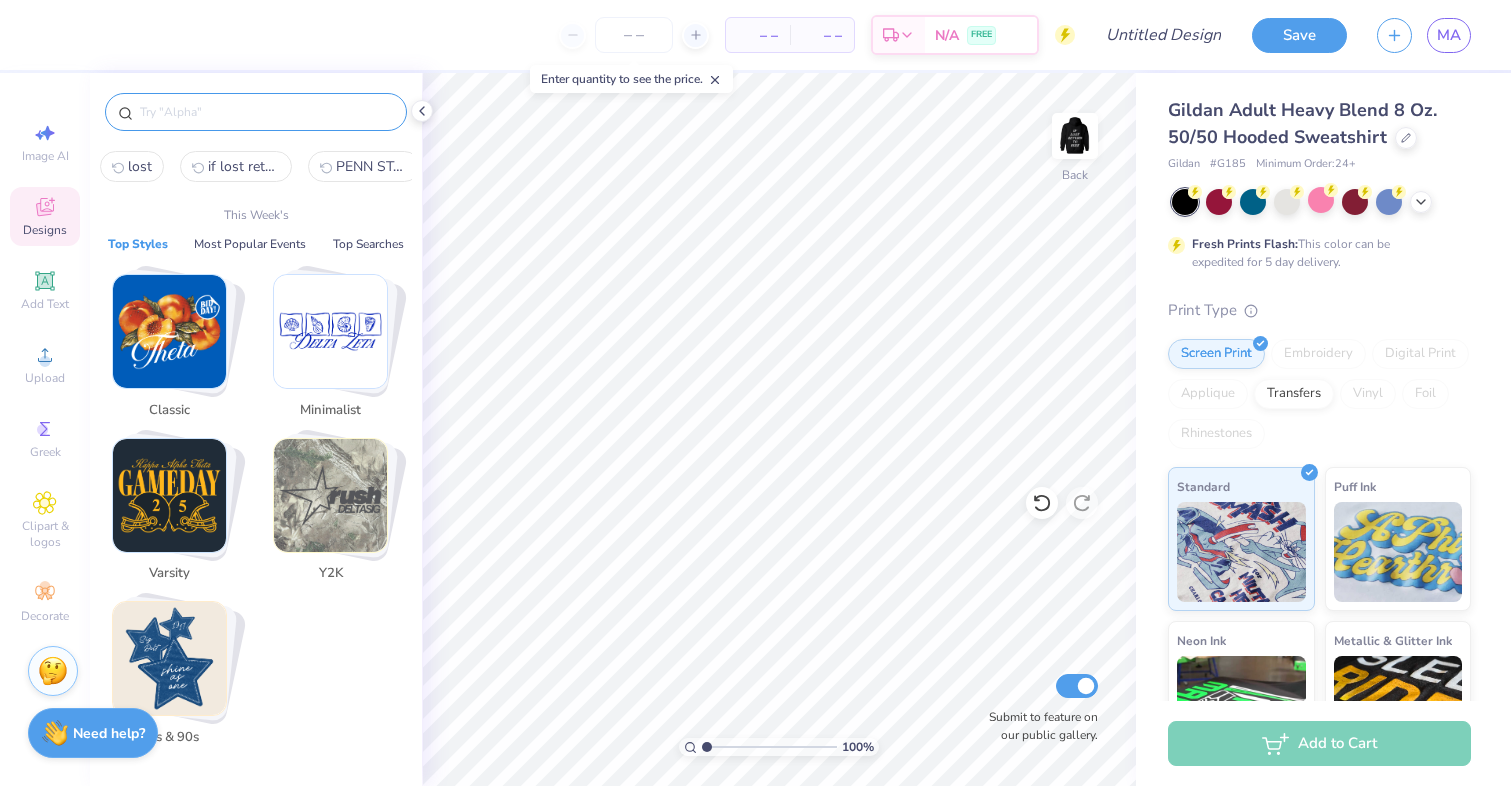 click at bounding box center (266, 112) 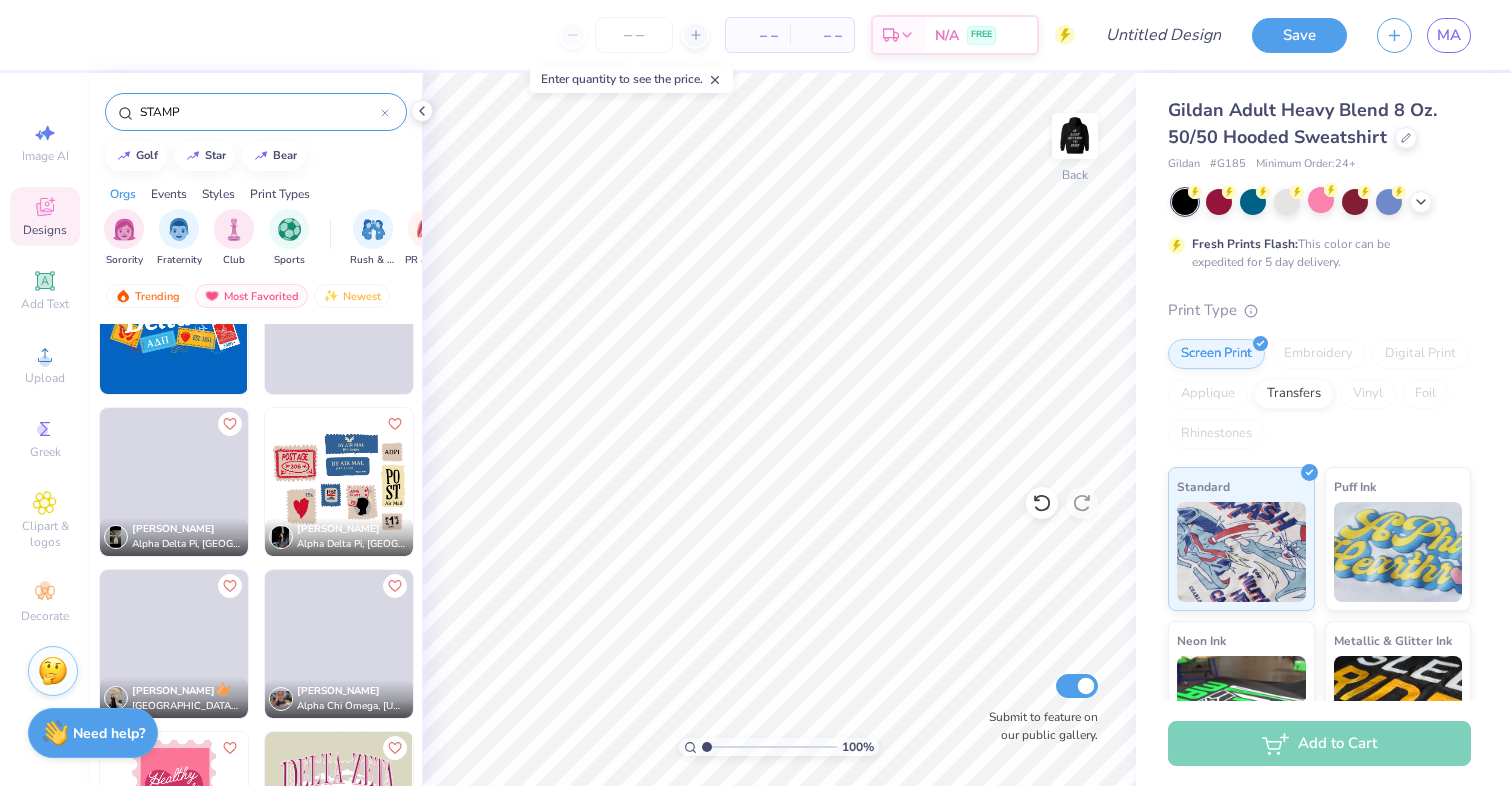 scroll, scrollTop: 4940, scrollLeft: 0, axis: vertical 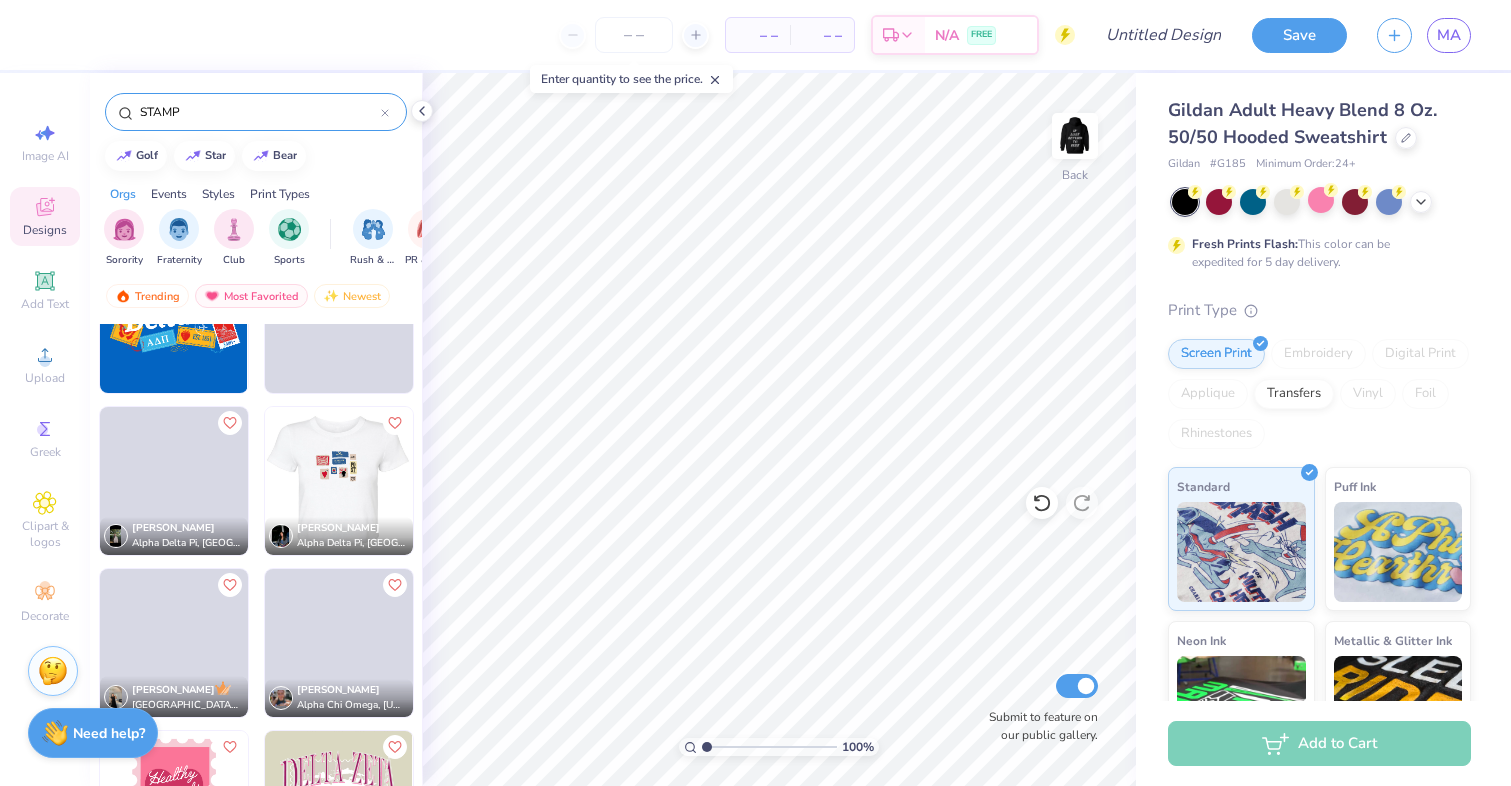type on "STAMP" 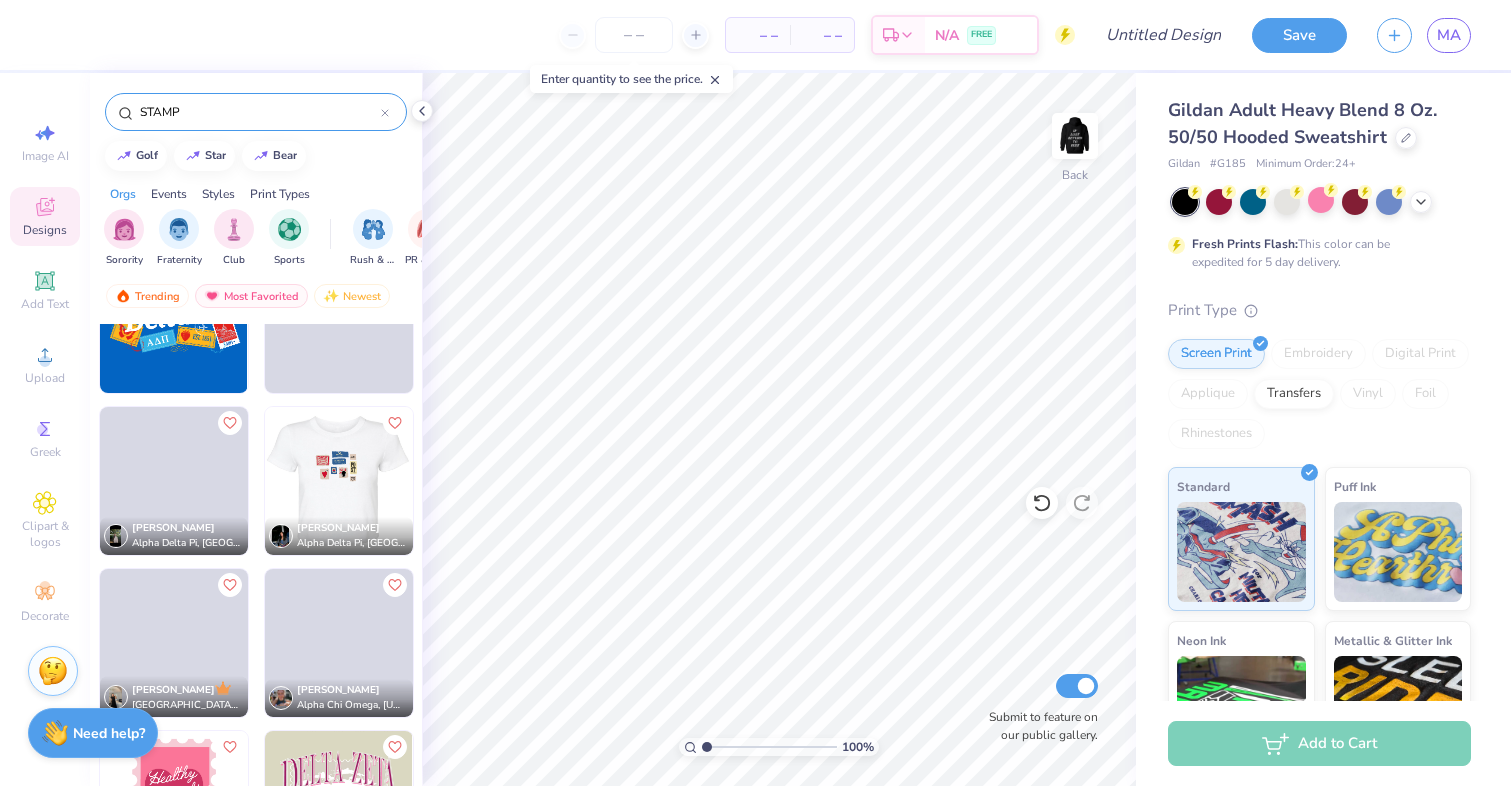 click at bounding box center (191, 481) 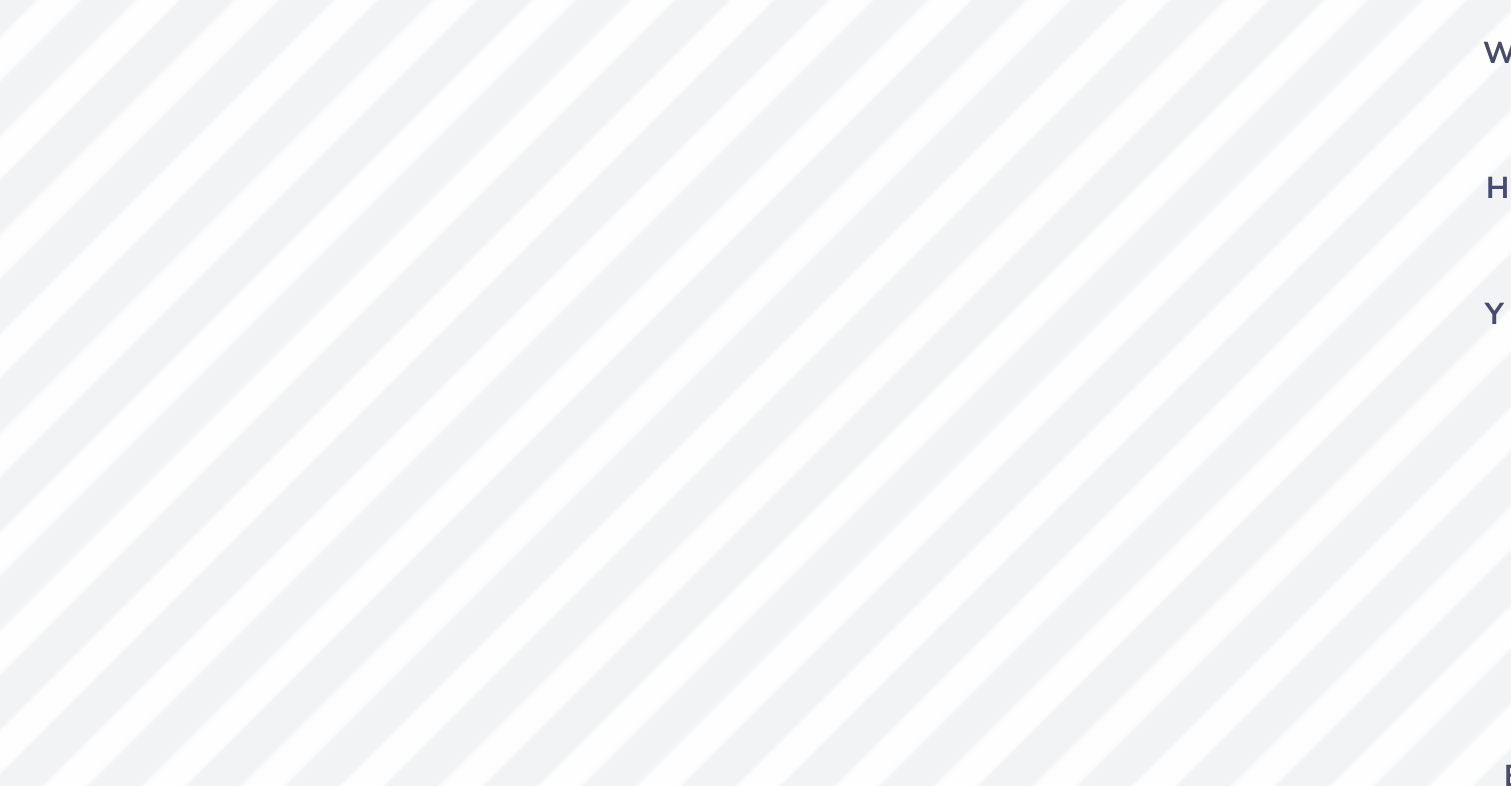 type on "1.09" 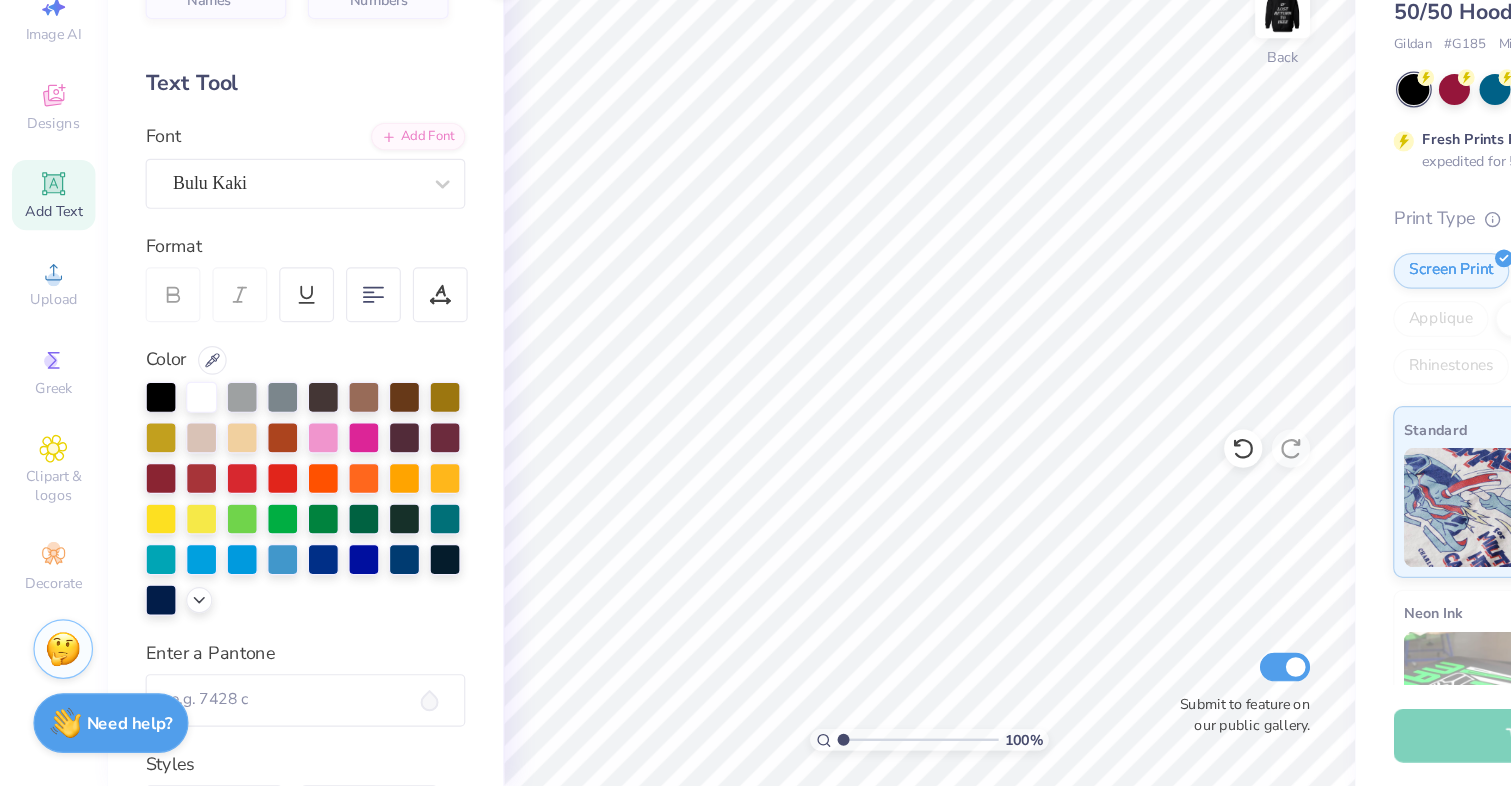 scroll, scrollTop: 0, scrollLeft: 0, axis: both 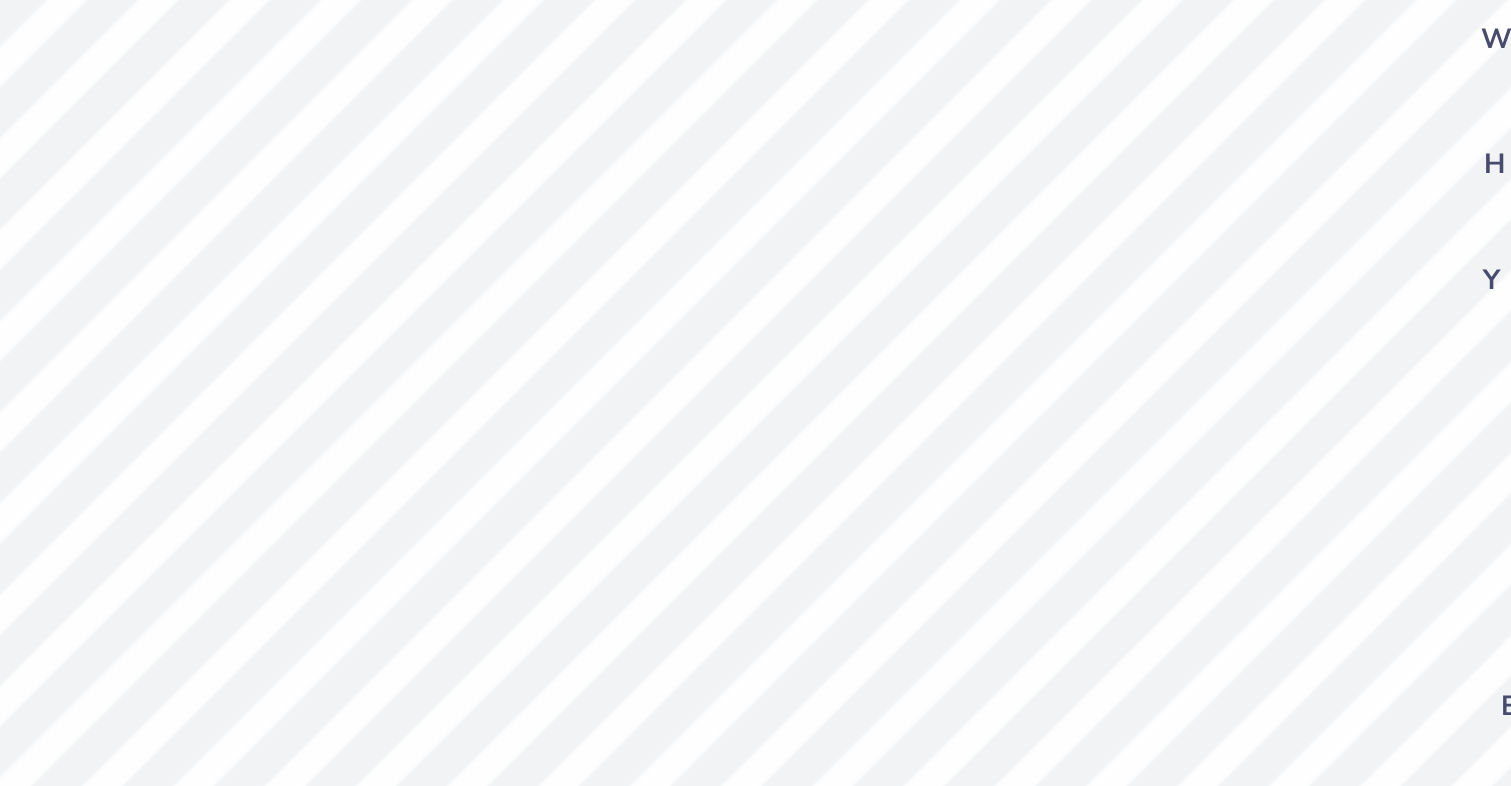 type on "EST
2024" 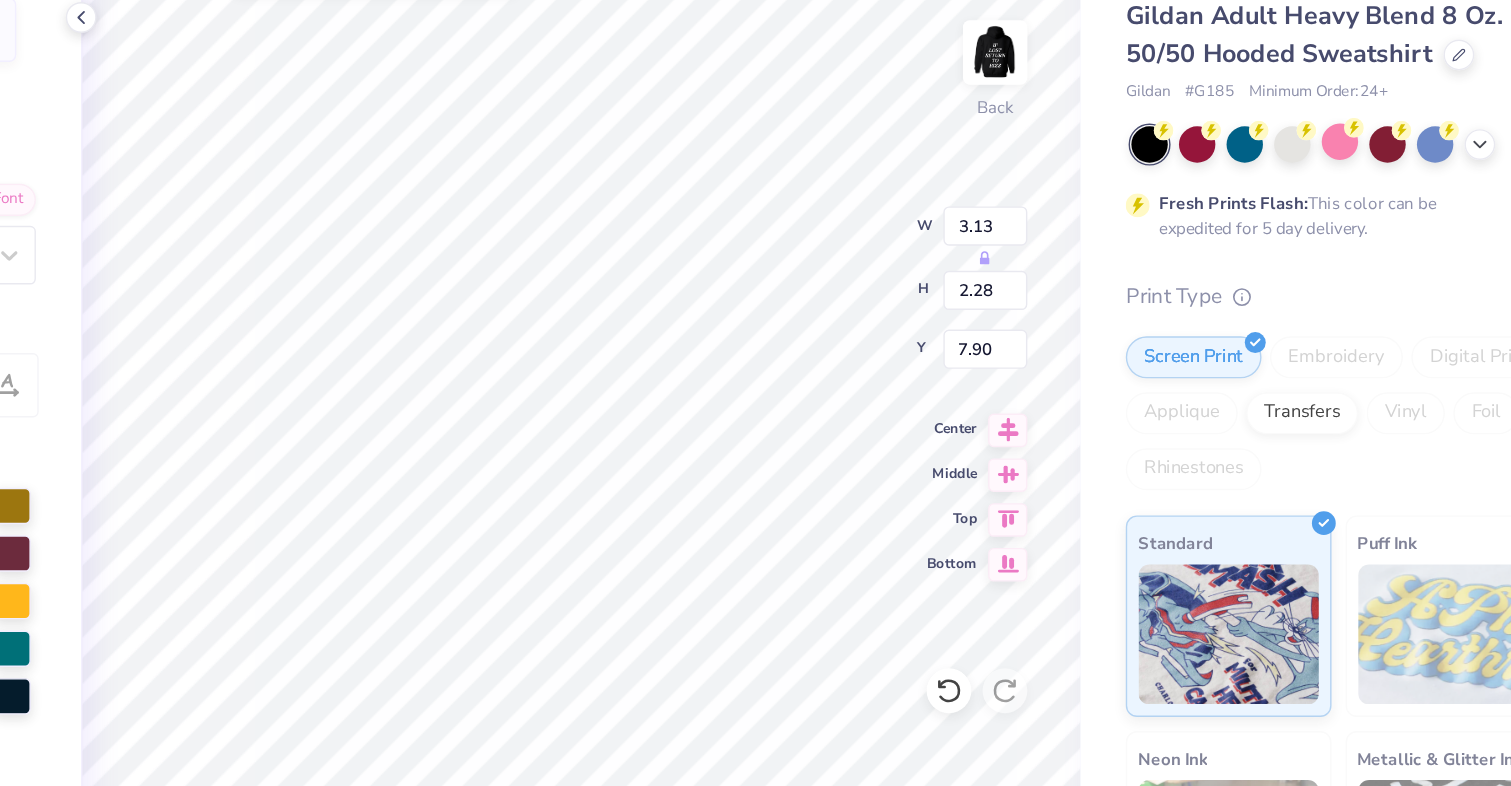 type on "3.13" 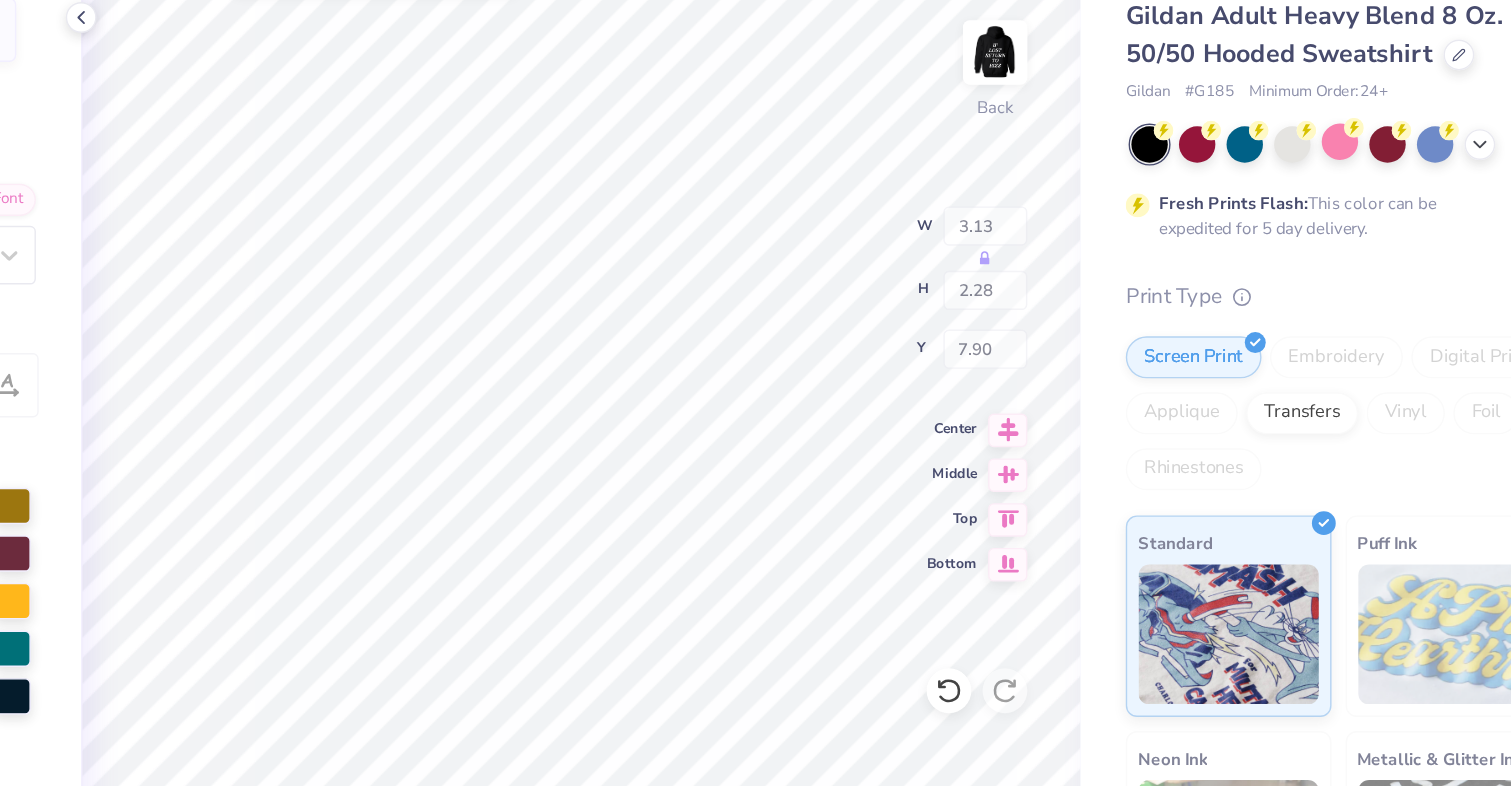 type on "2.70" 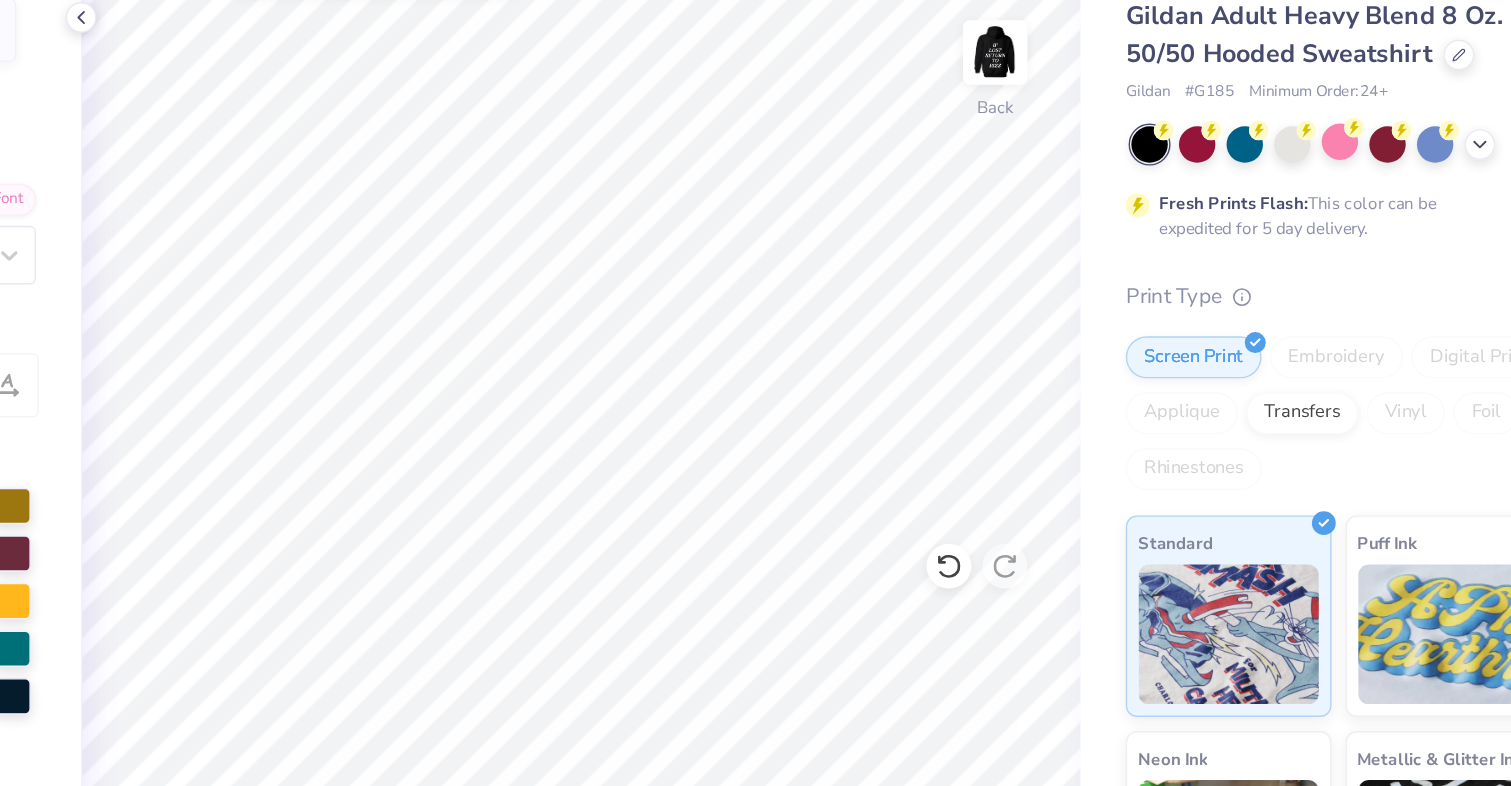 scroll, scrollTop: 0, scrollLeft: 0, axis: both 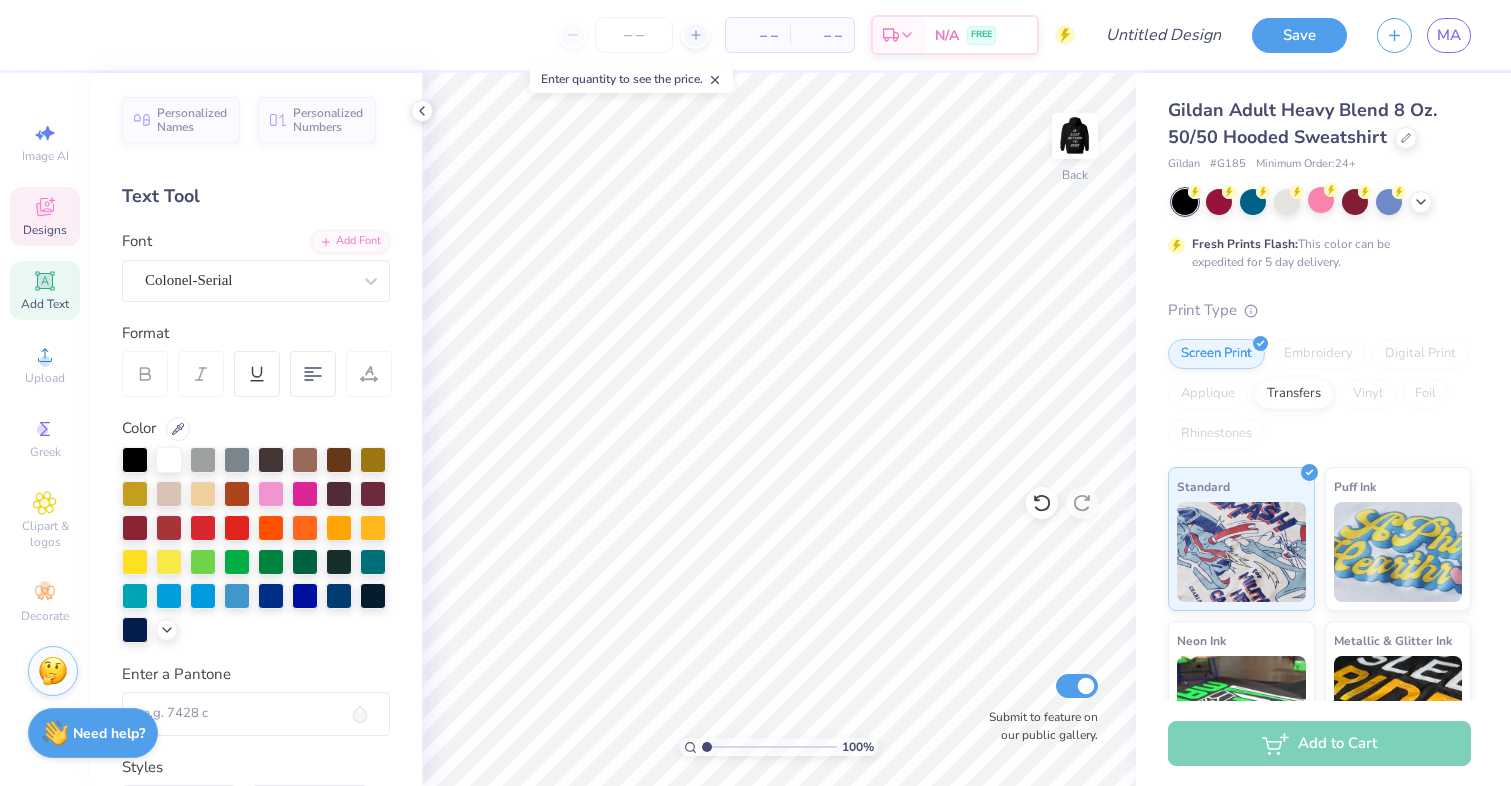 click 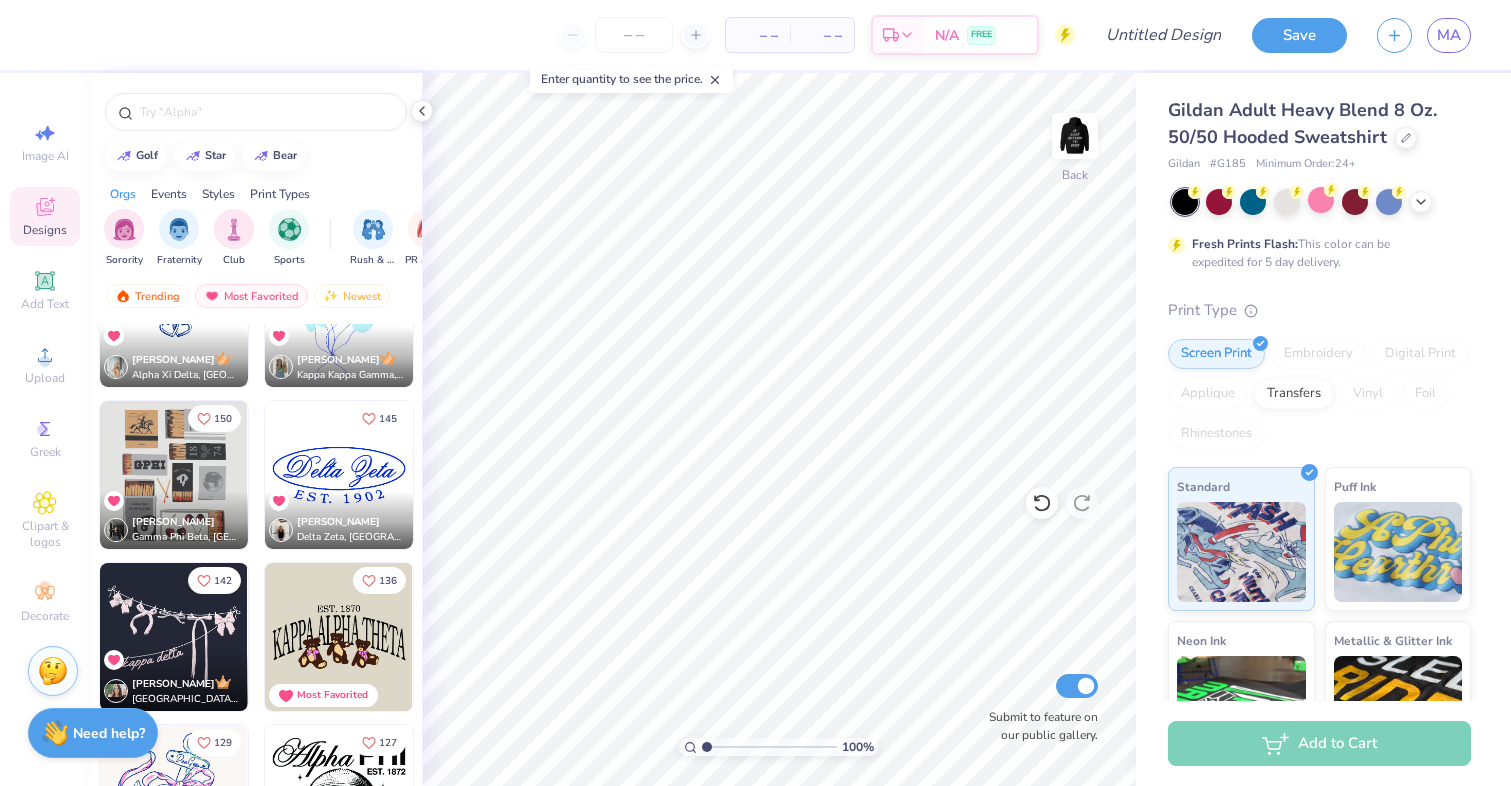 scroll, scrollTop: 728, scrollLeft: 0, axis: vertical 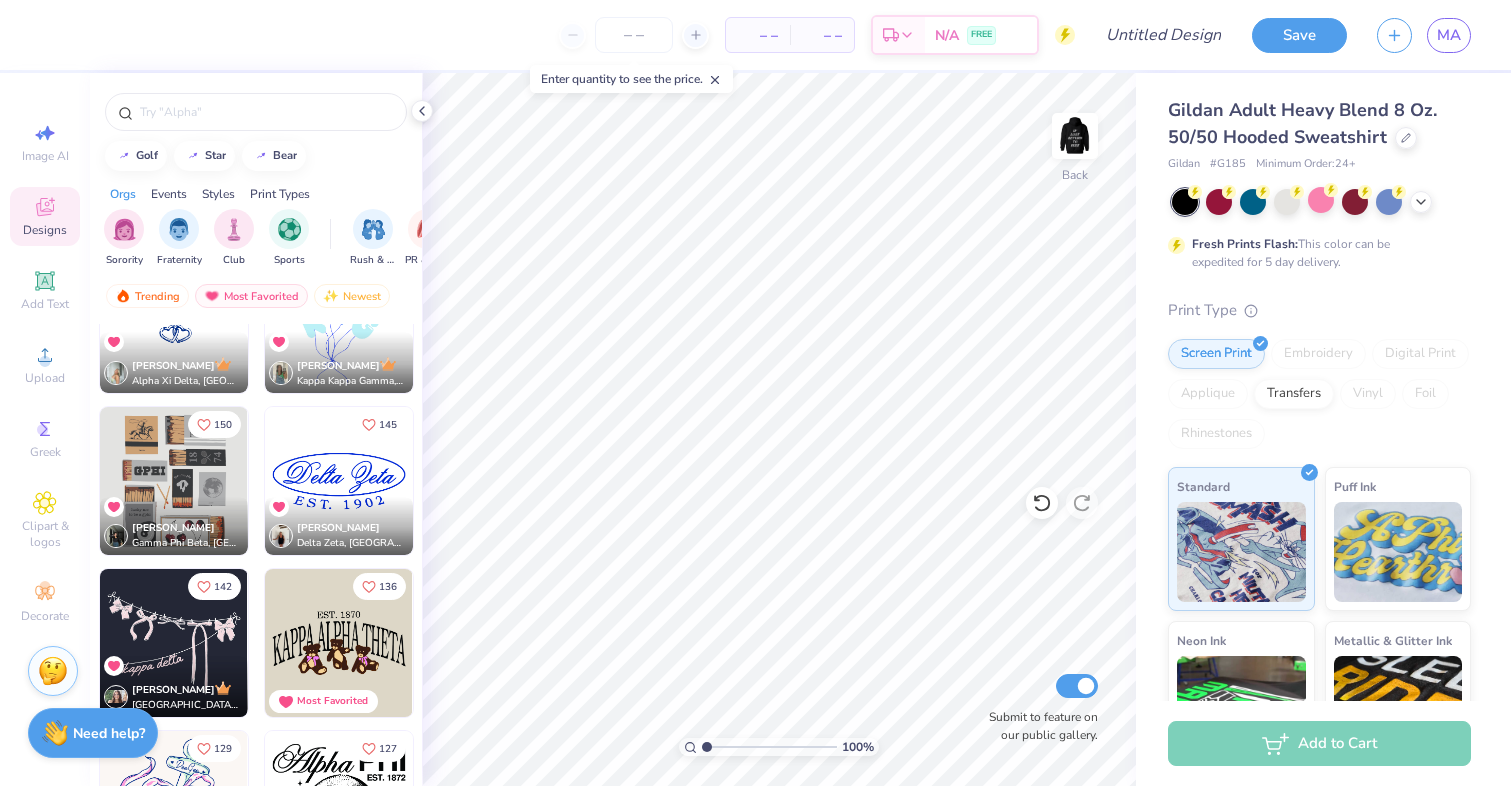 click at bounding box center (339, 481) 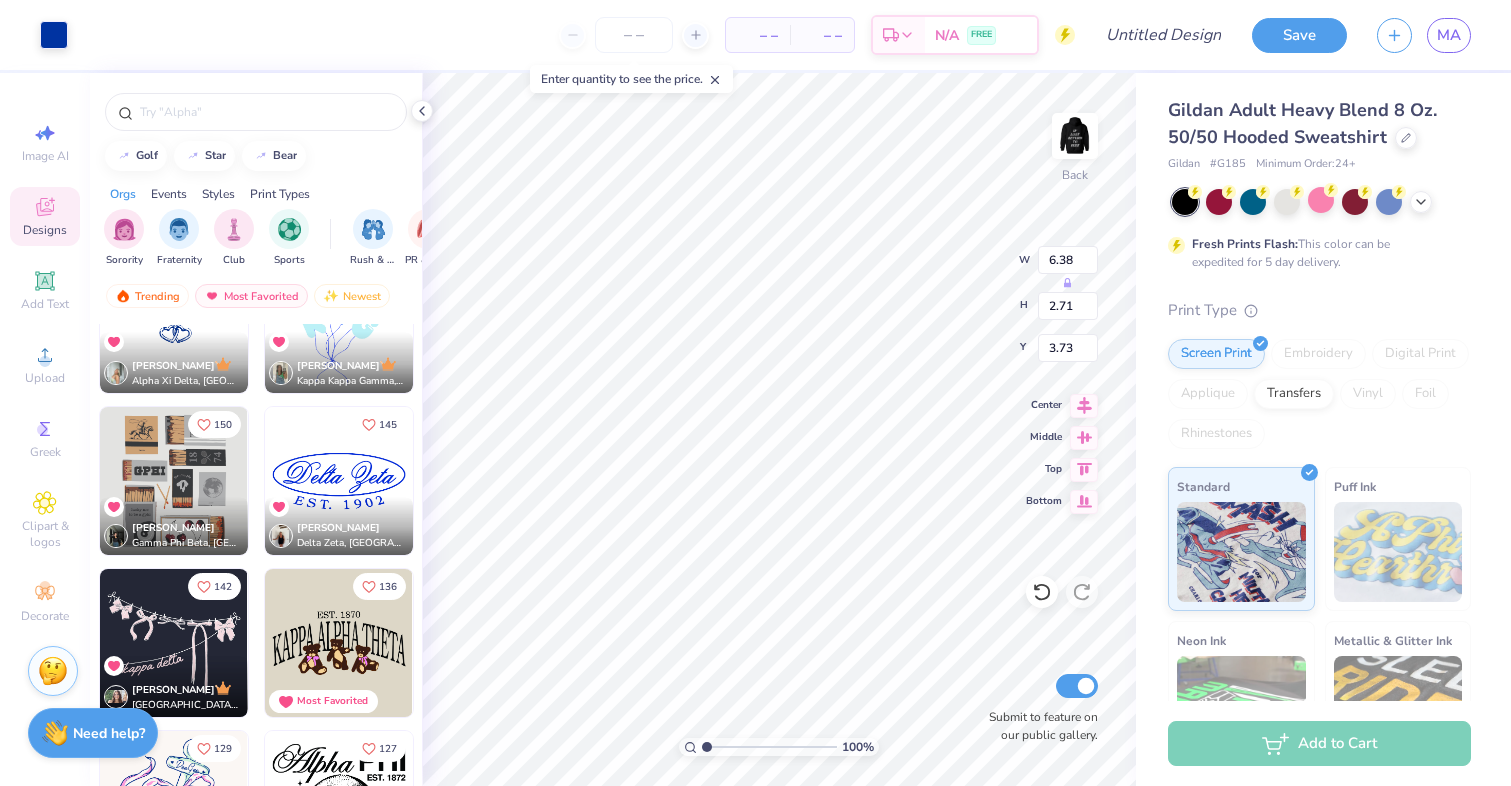 type on "6.38" 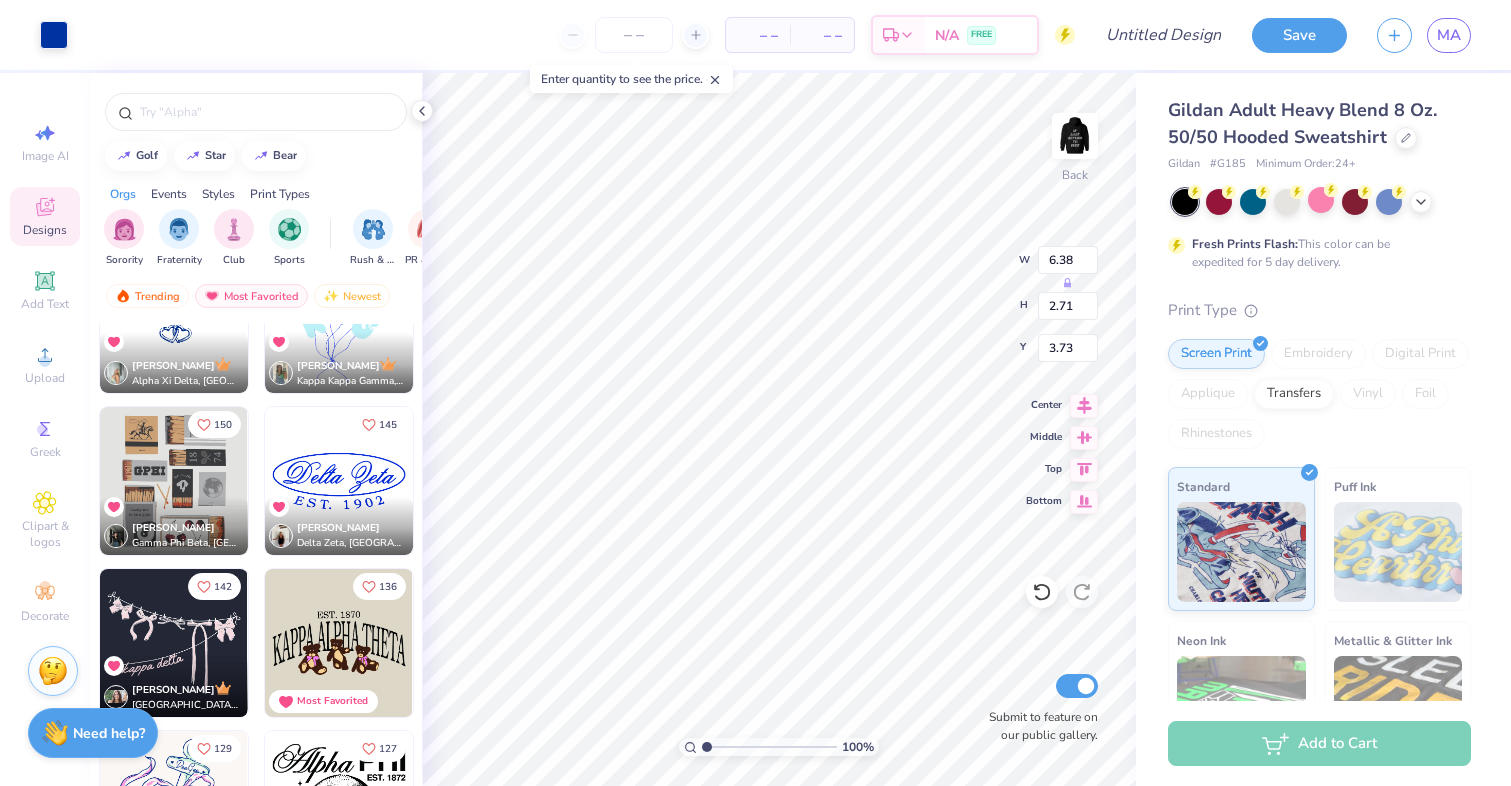 type 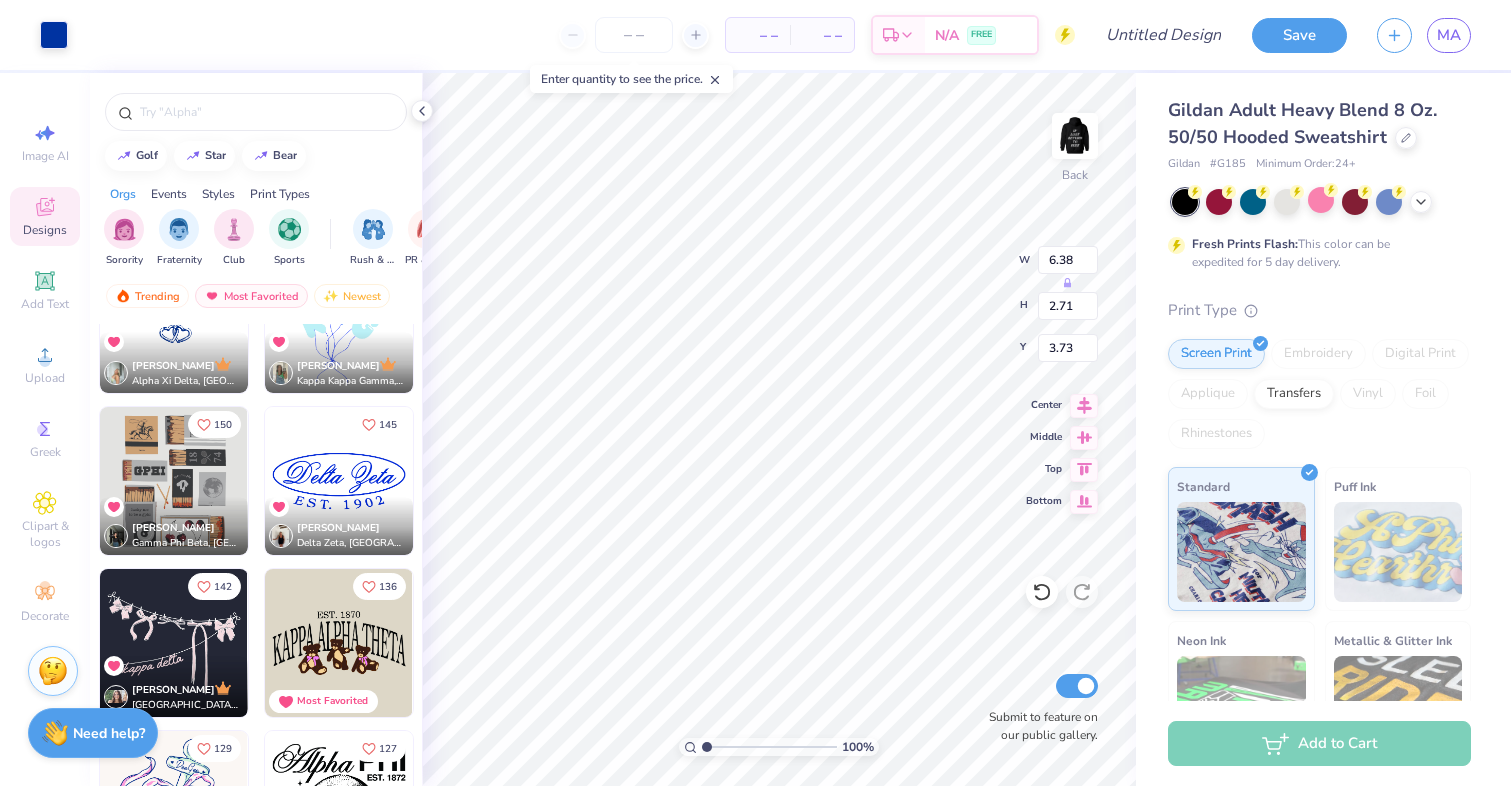 click 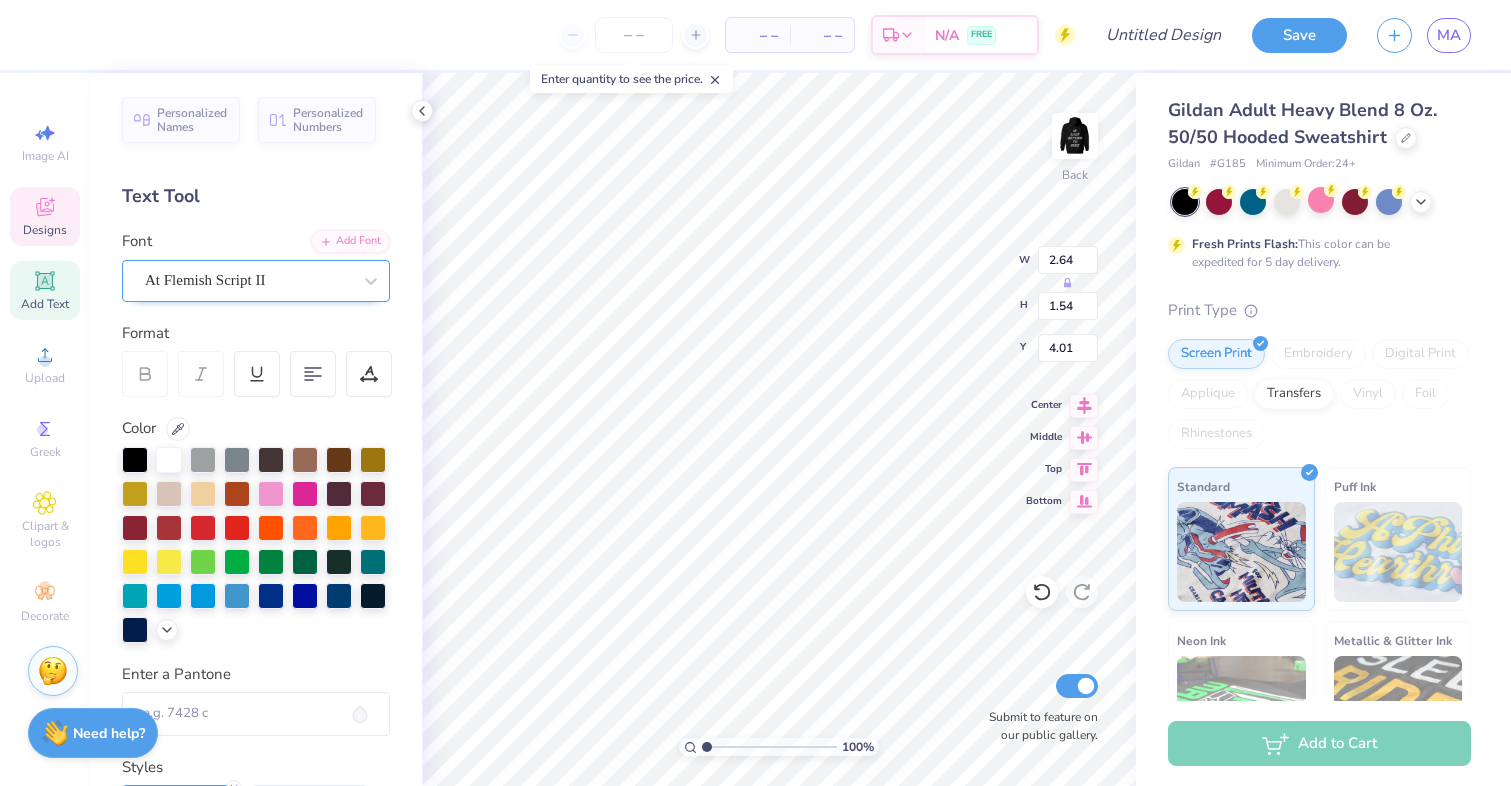 click at bounding box center [248, 280] 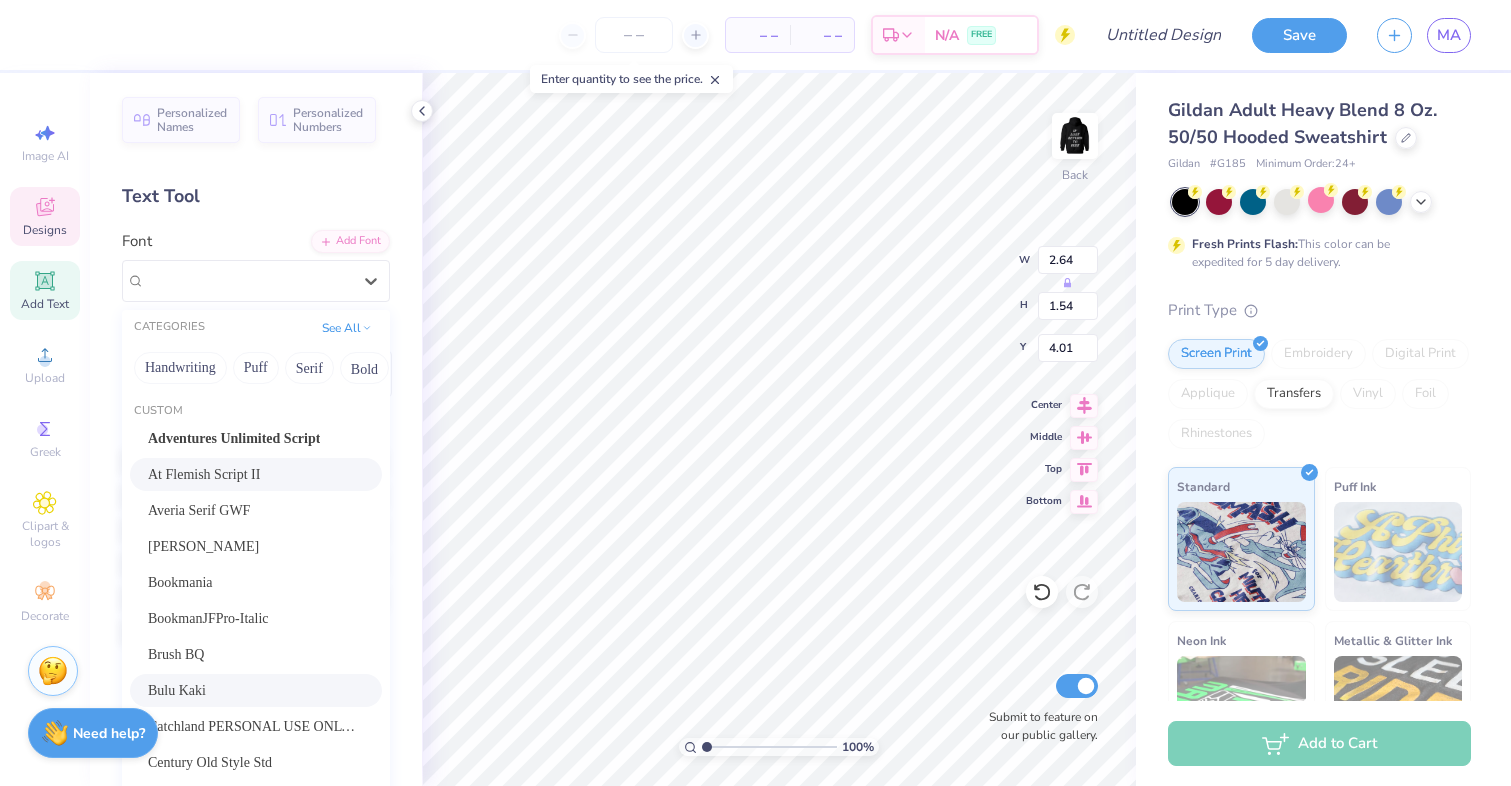 click on "Bulu Kaki" at bounding box center [177, 690] 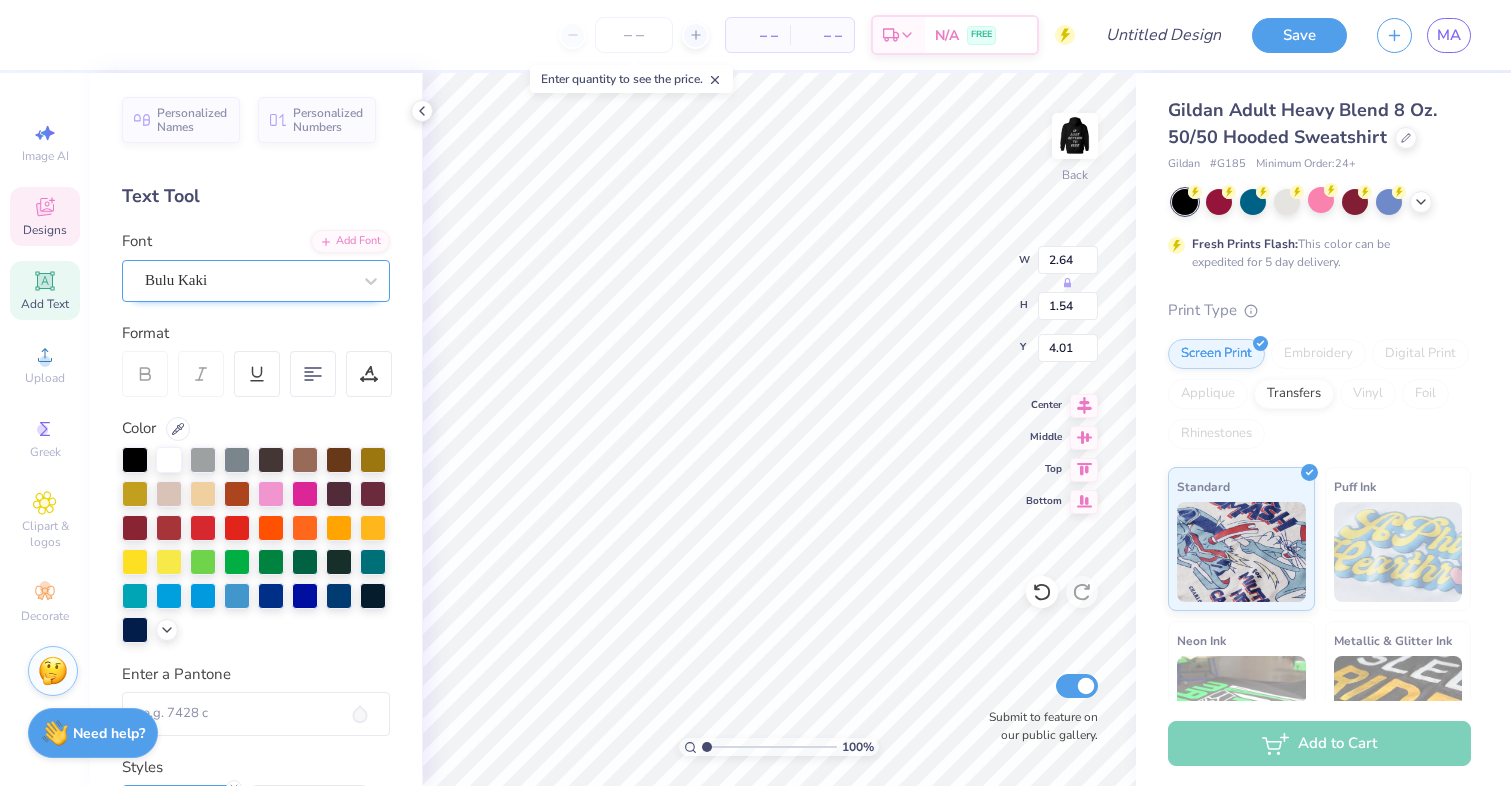 click on "Bulu Kaki" at bounding box center (248, 280) 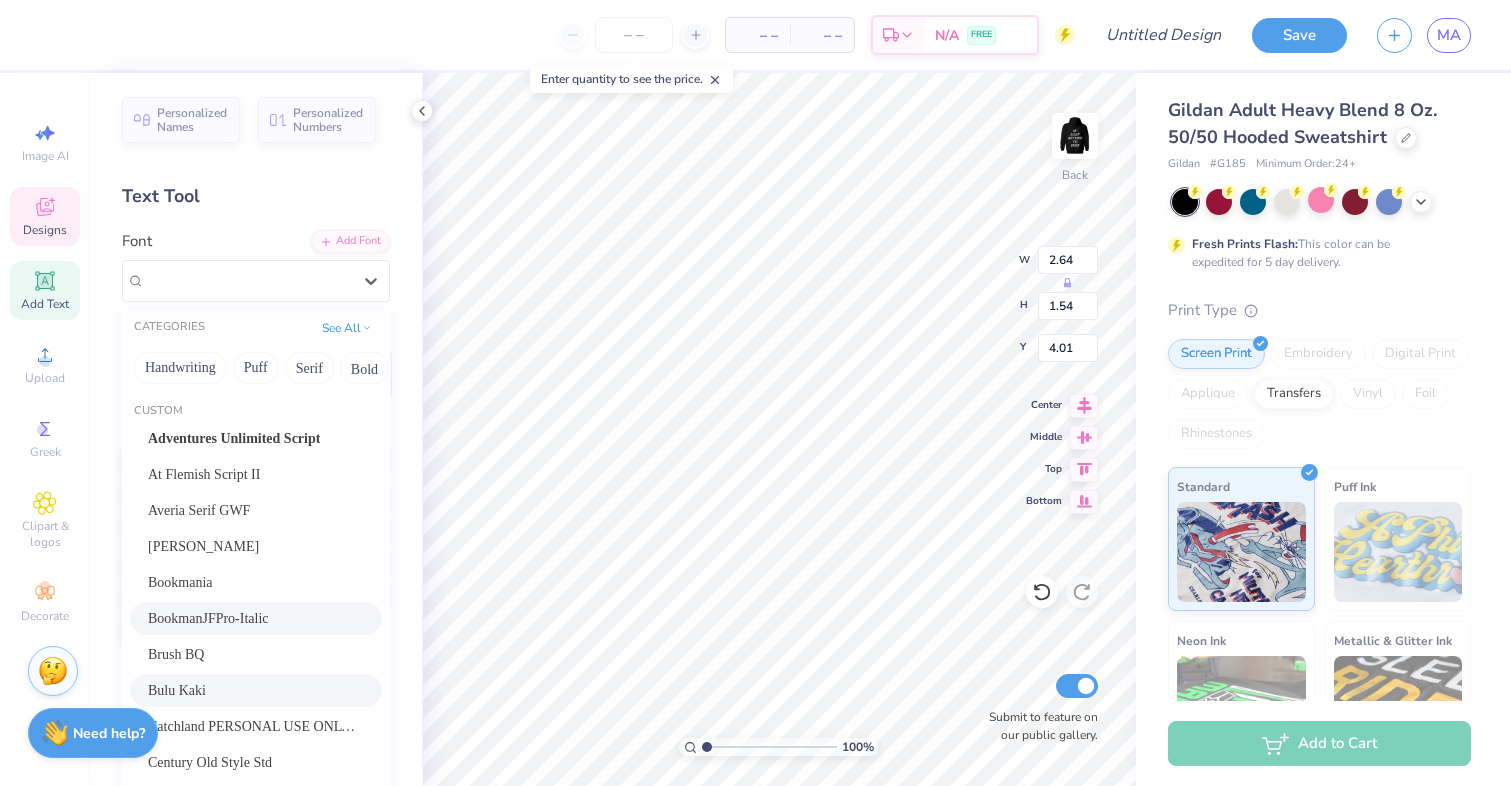 click on "BookmanJFPro-Italic" at bounding box center (208, 618) 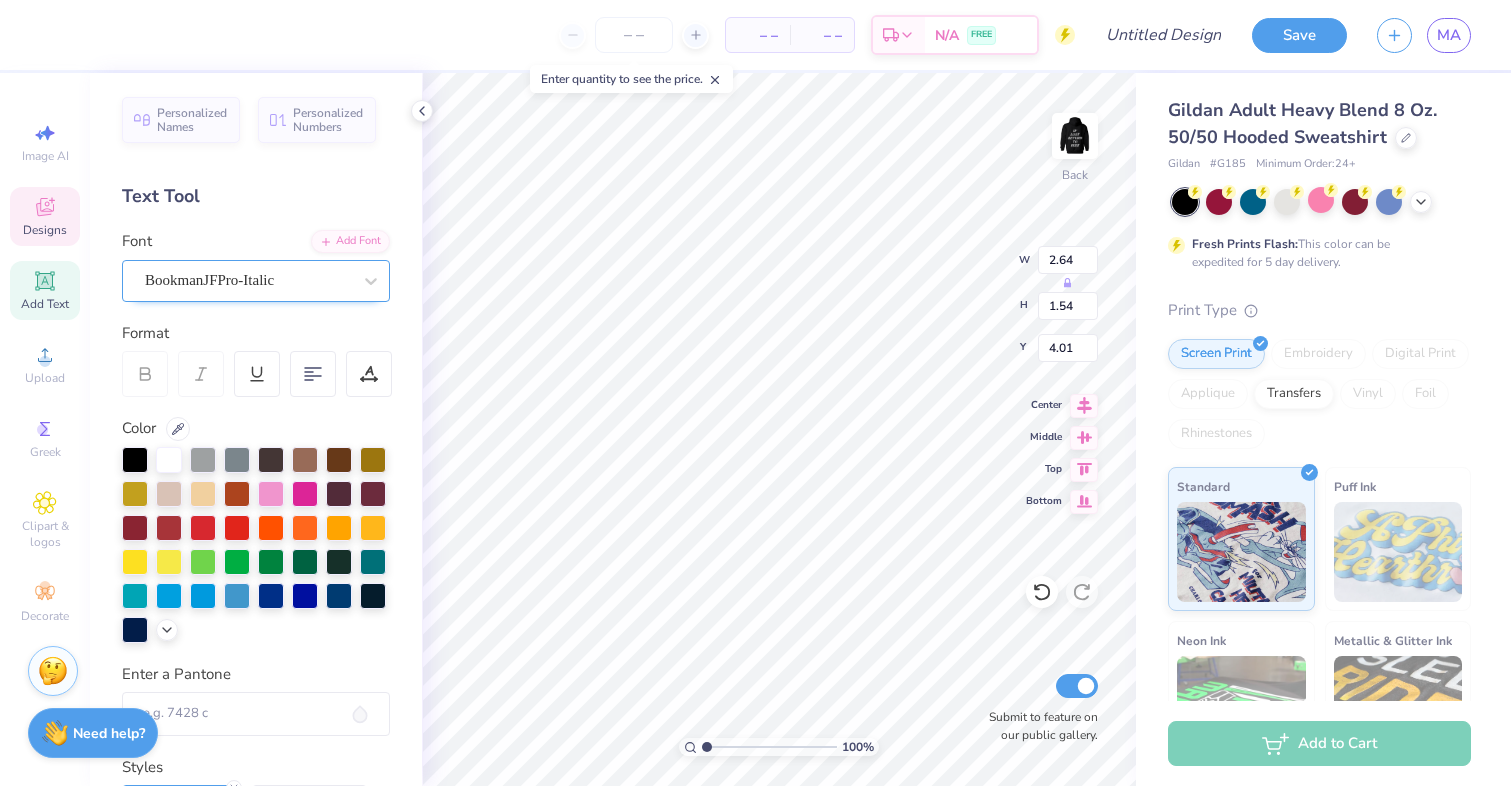 click on "BookmanJFPro-Italic" at bounding box center [248, 280] 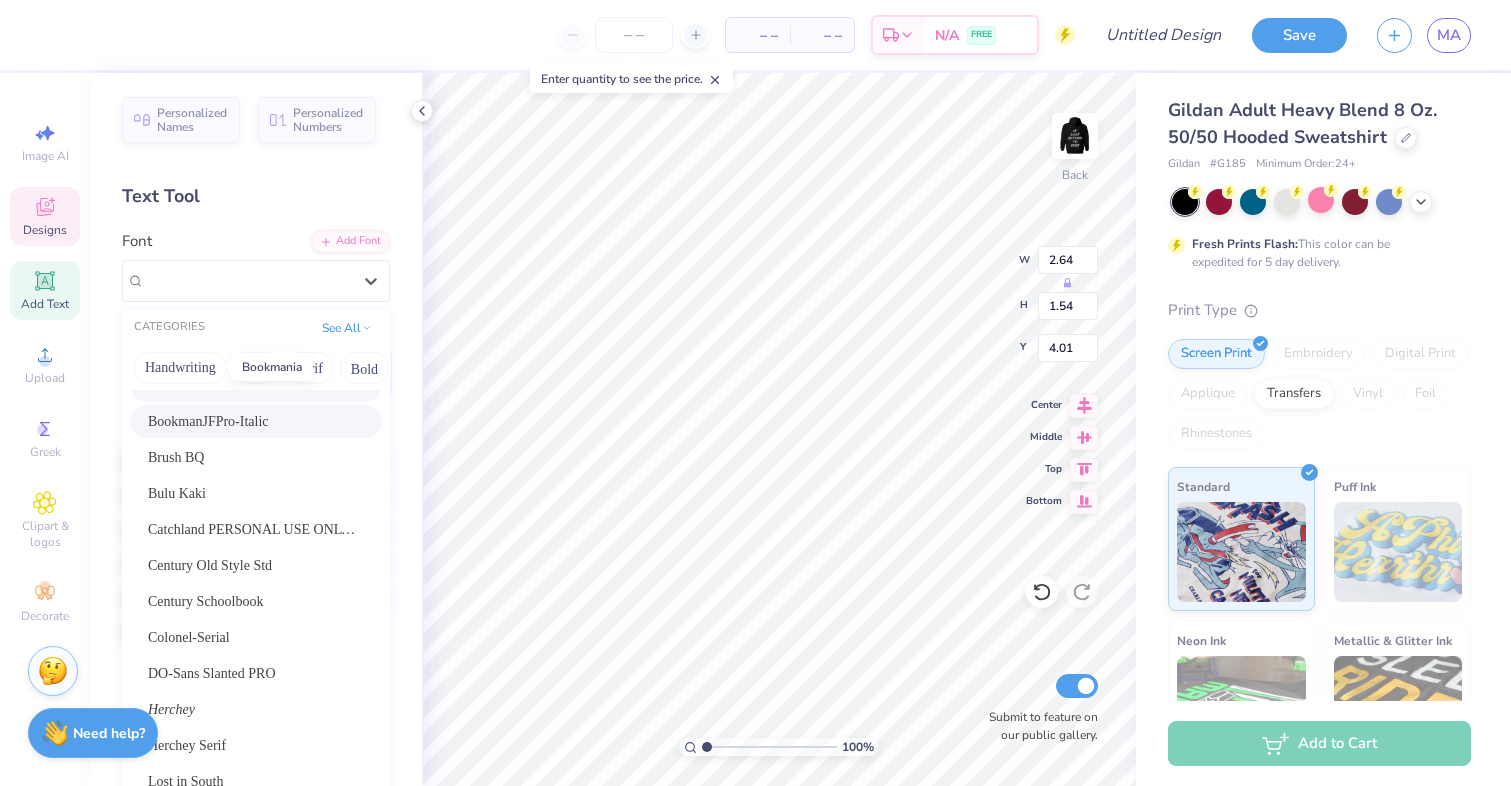 scroll, scrollTop: 216, scrollLeft: 0, axis: vertical 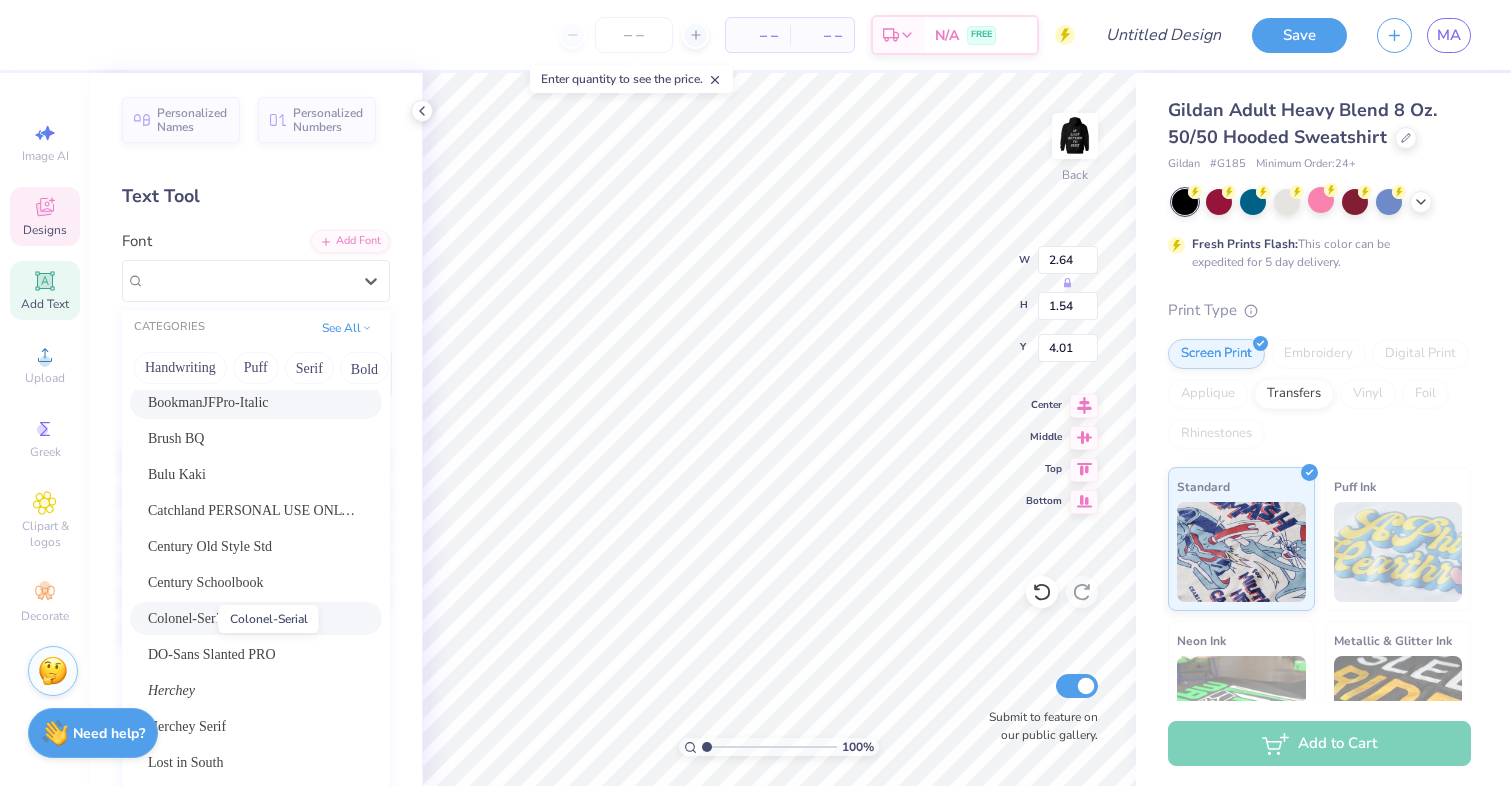 click on "Colonel-Serial" at bounding box center (189, 618) 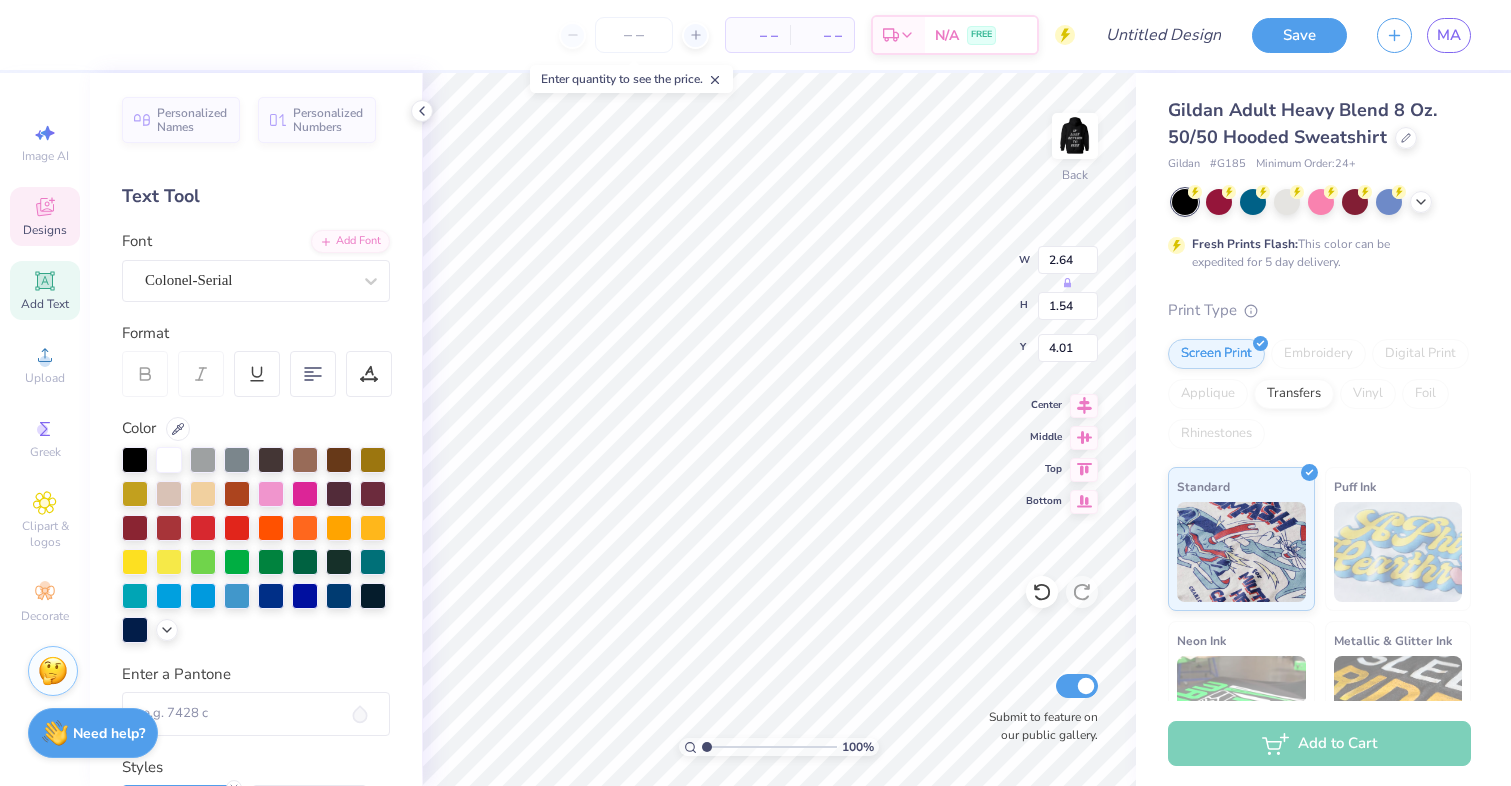 scroll, scrollTop: 0, scrollLeft: 0, axis: both 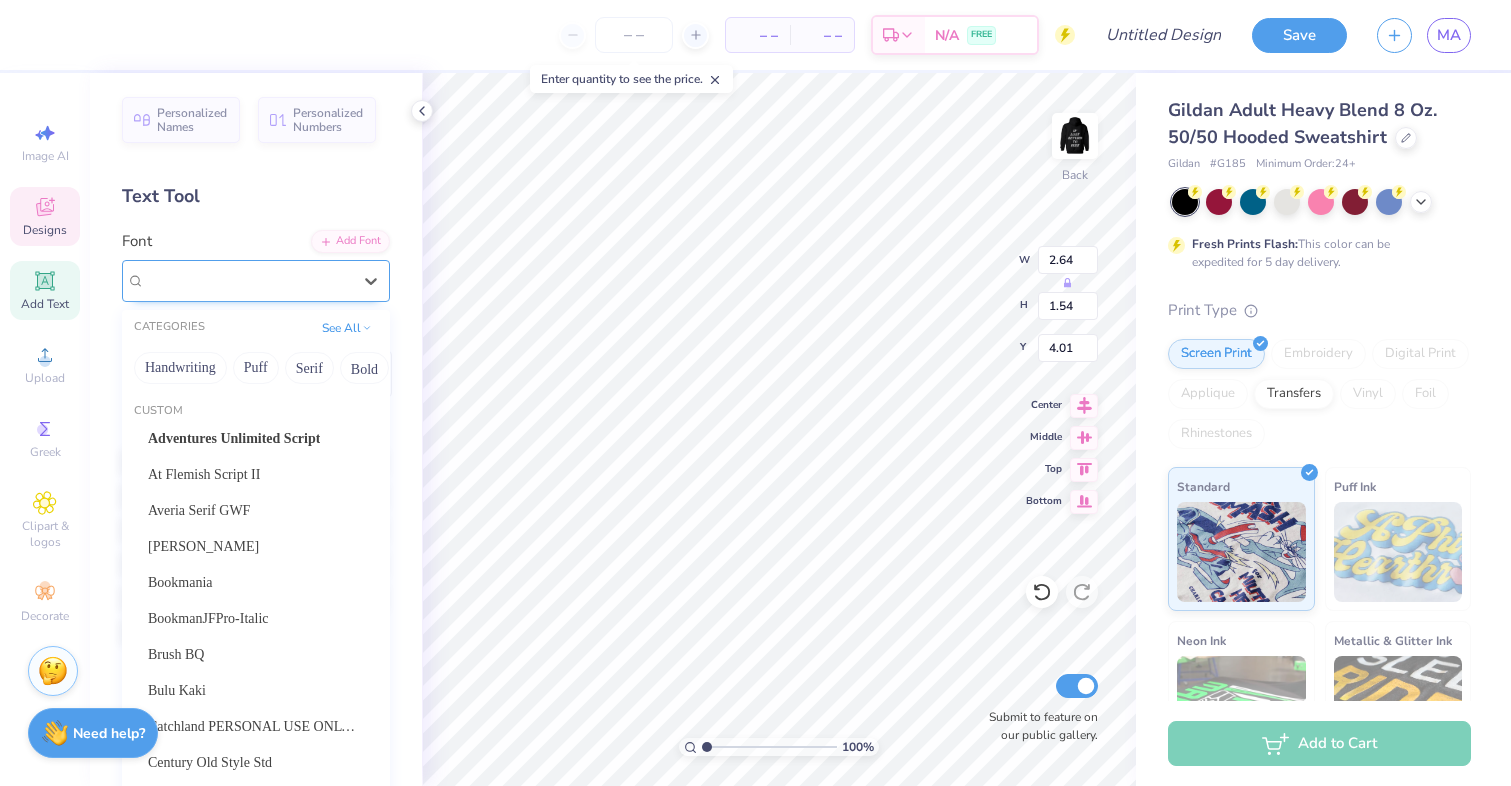 click on "Colonel-Serial" at bounding box center [248, 280] 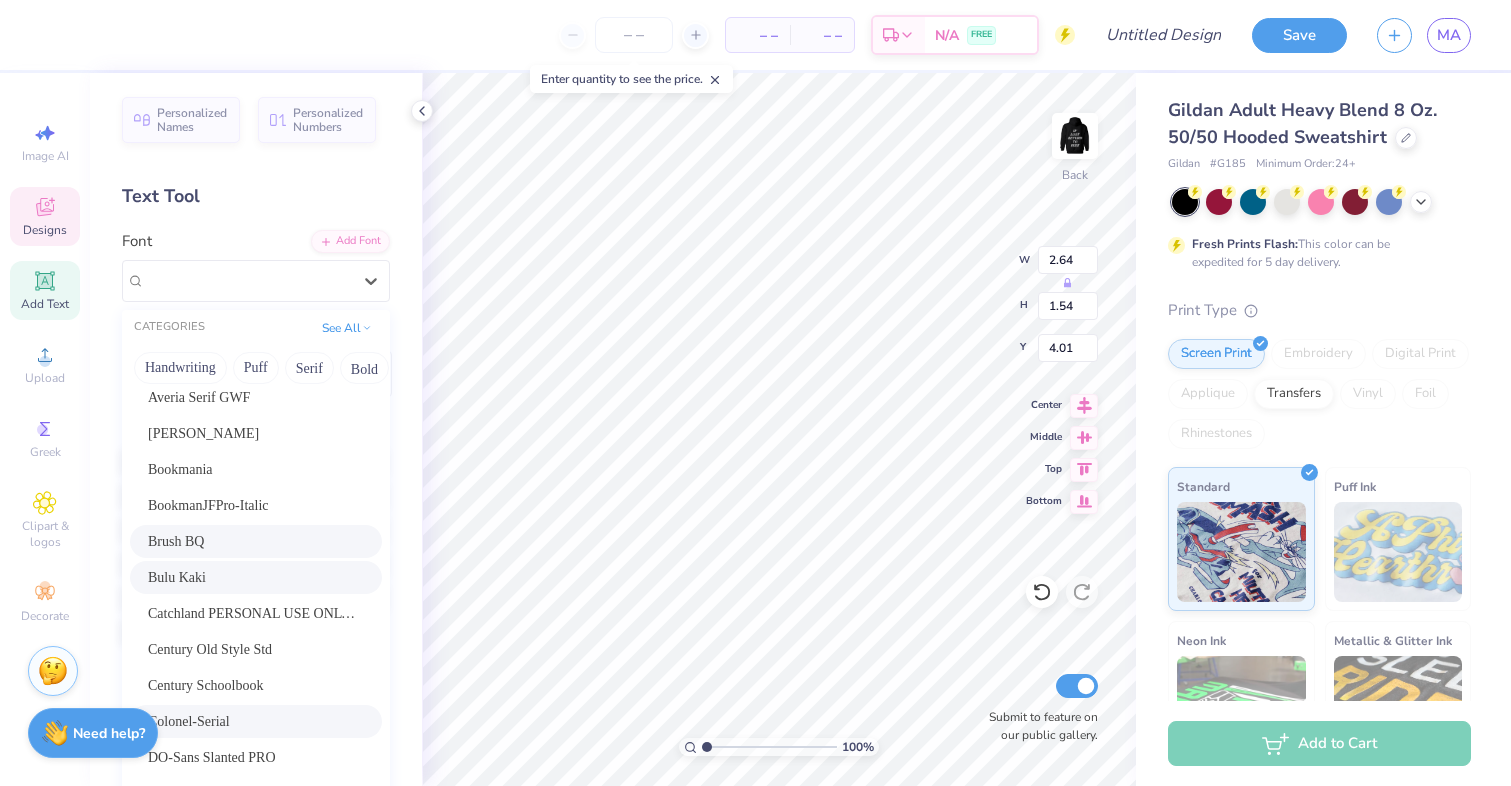 scroll, scrollTop: 180, scrollLeft: 0, axis: vertical 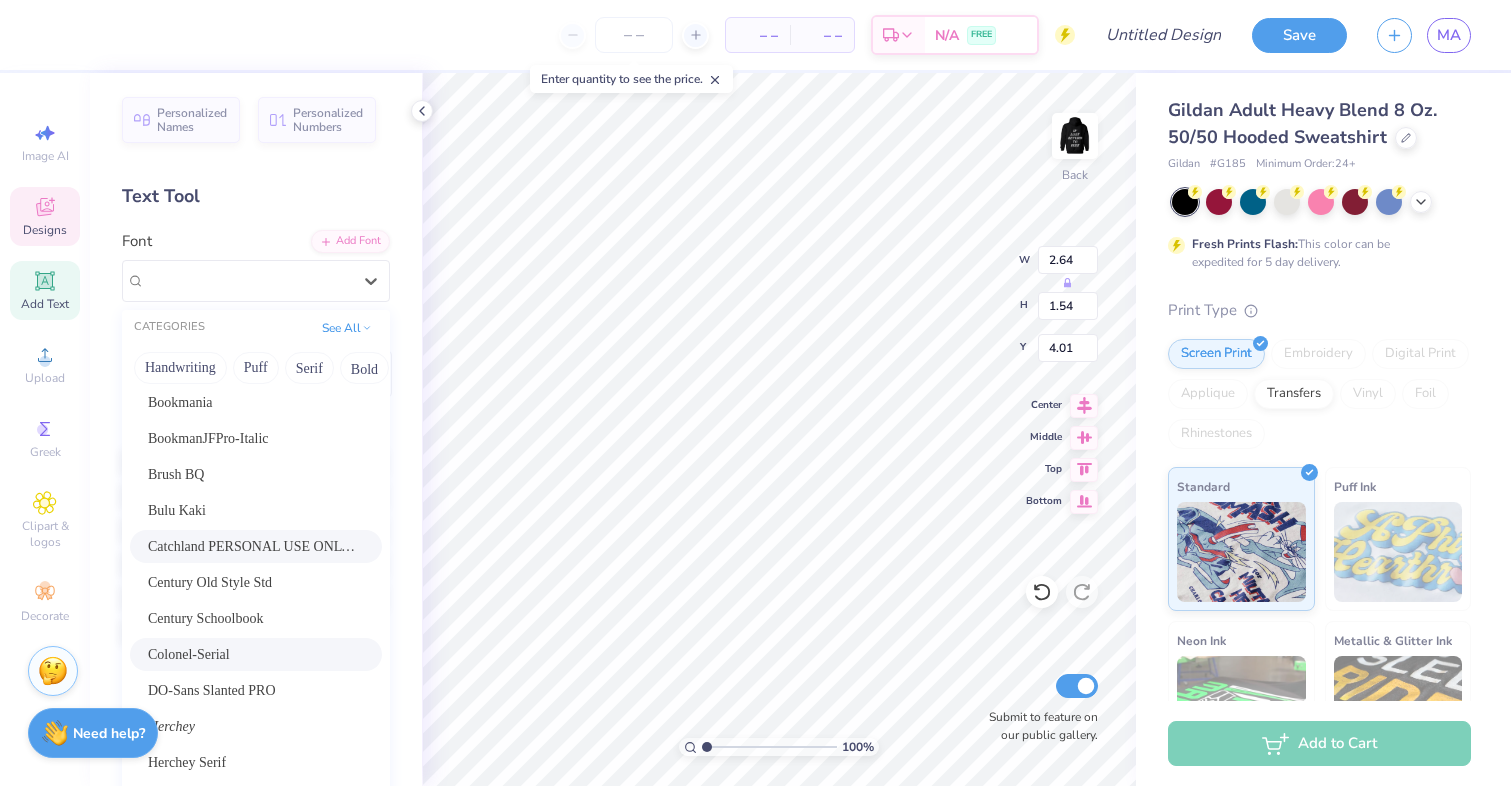 click on "Catchland PERSONAL USE ONLY PERSONAL USE ONLY" at bounding box center (256, 546) 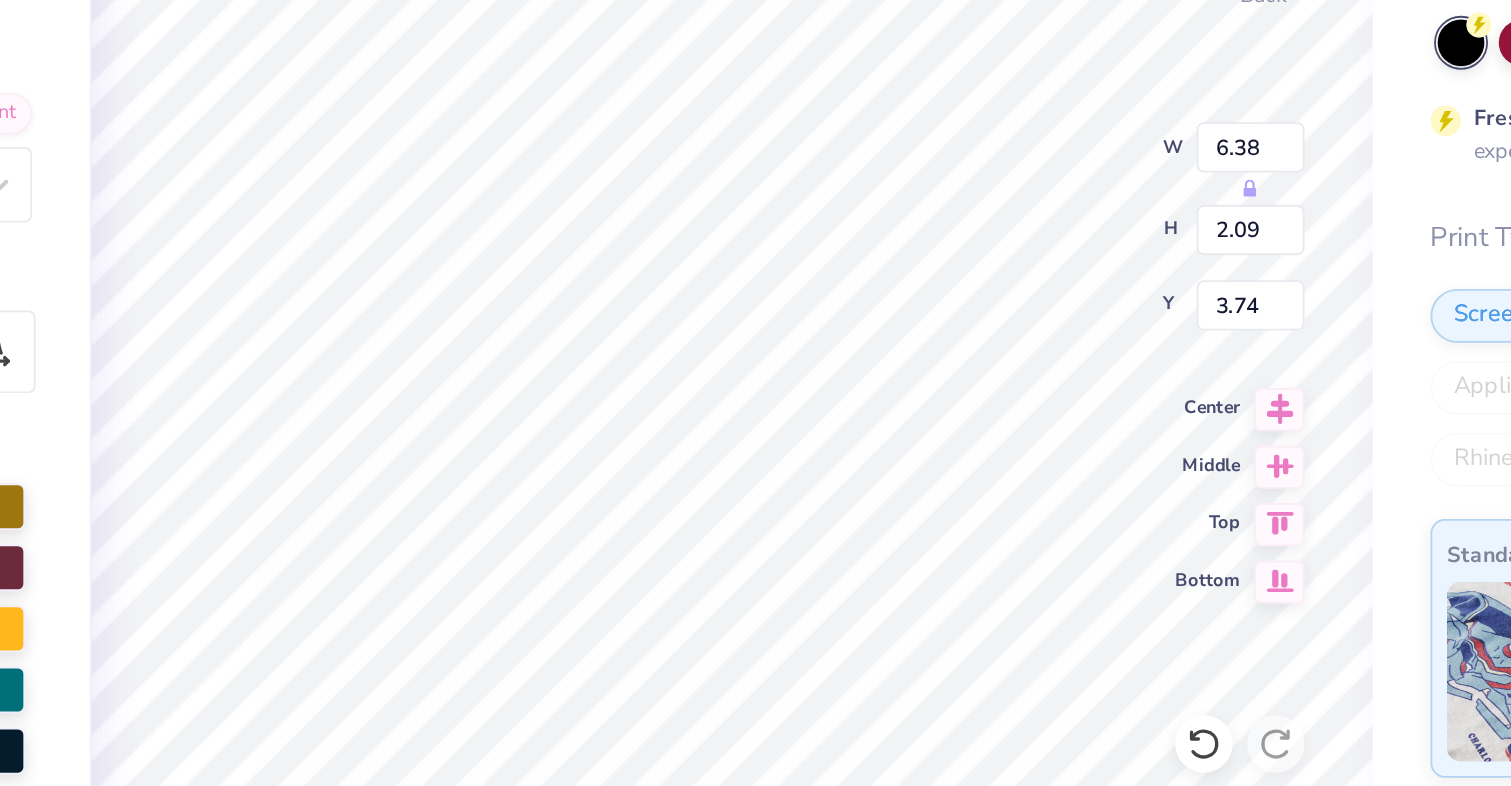 type on "6.77" 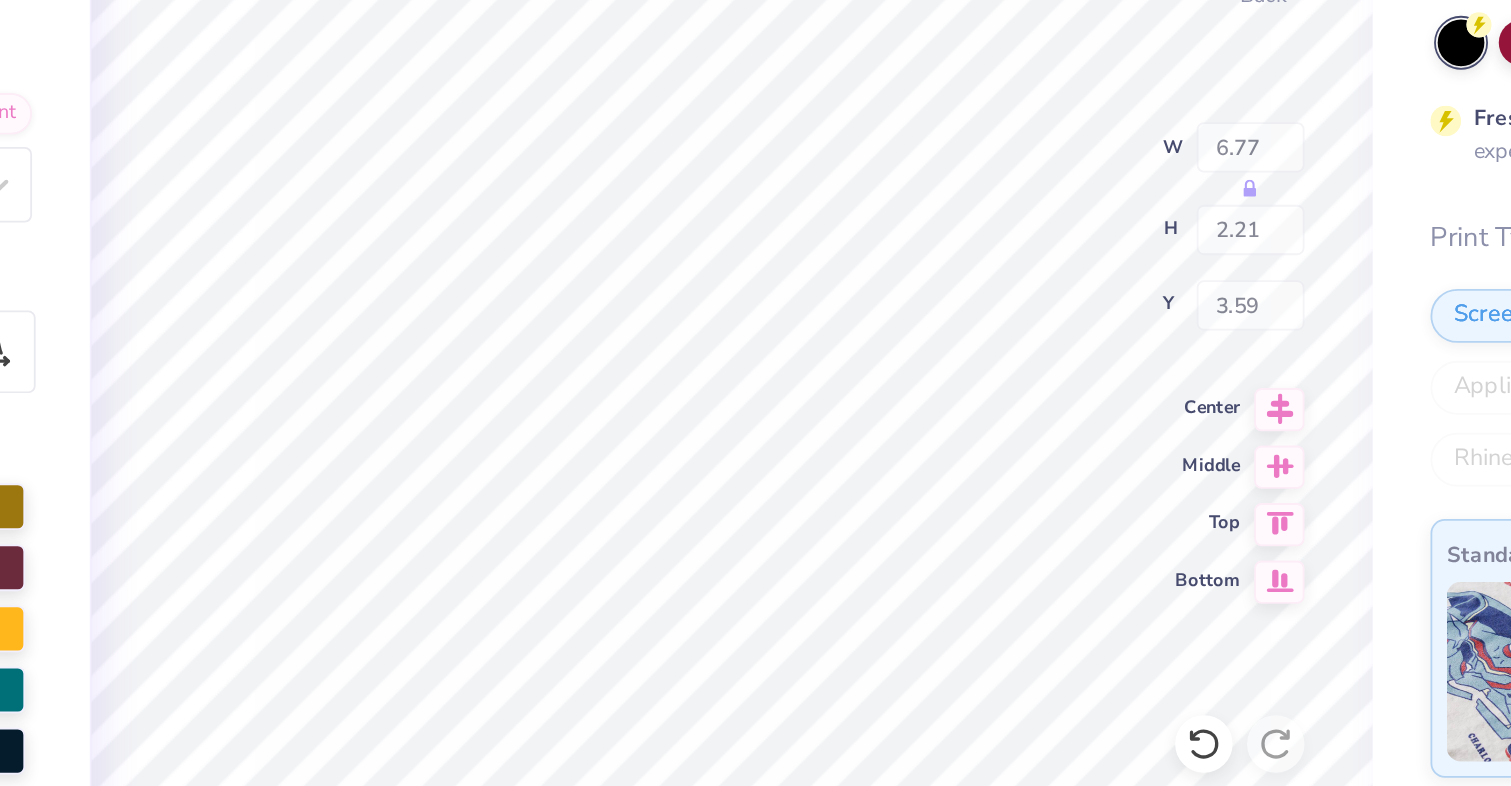 type on "3.59" 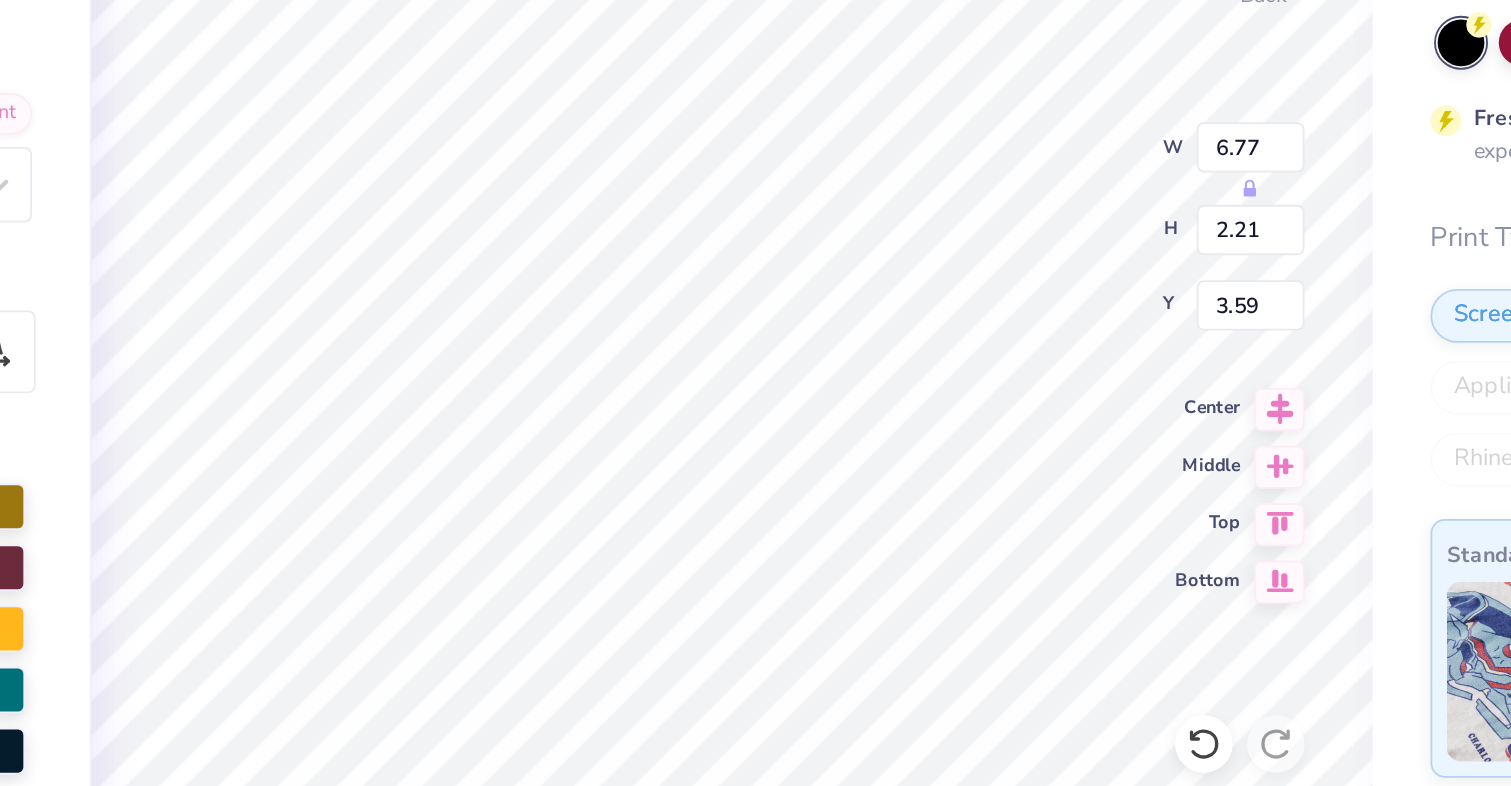 type on "3.61" 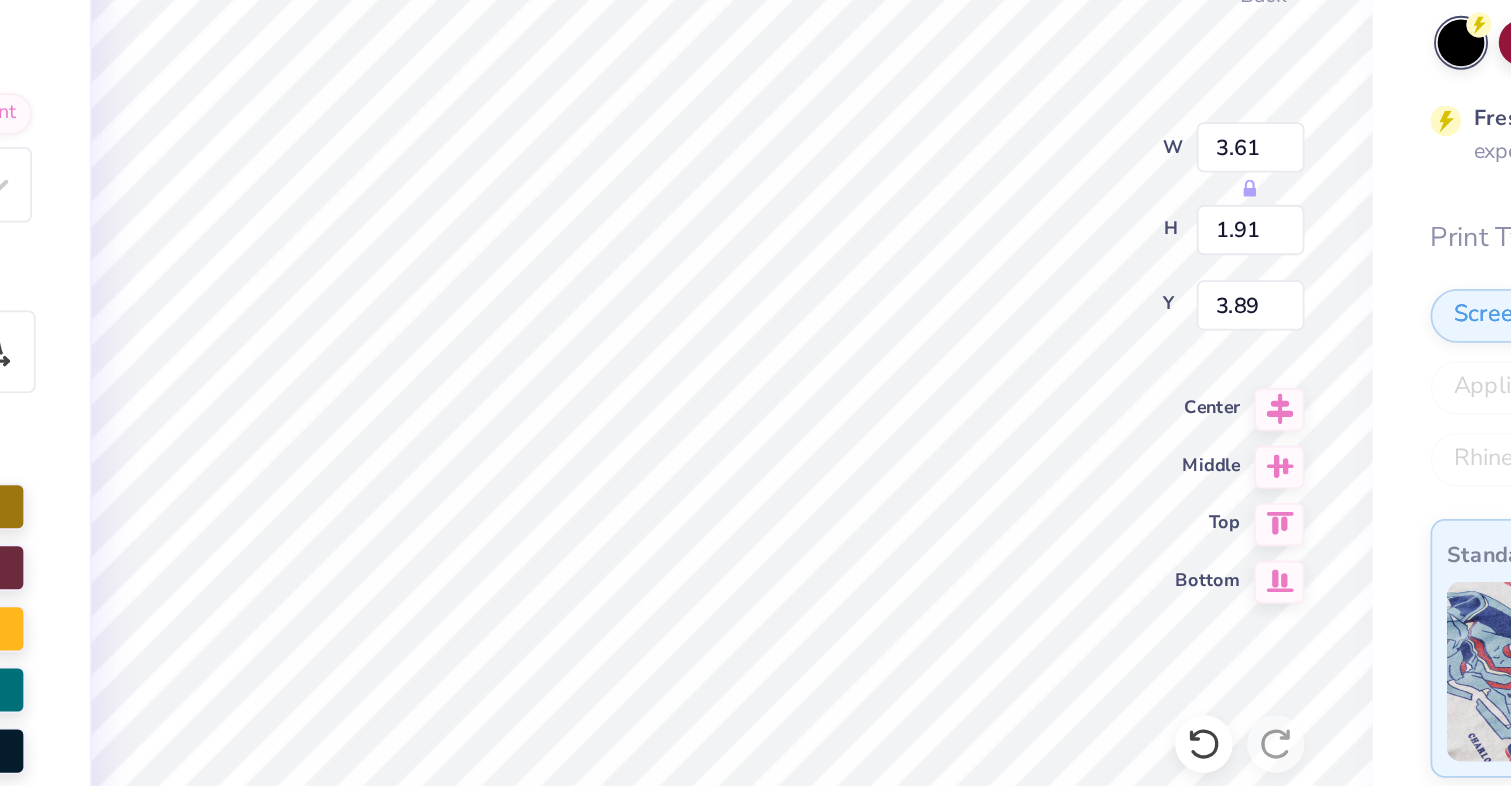 type on "3.59" 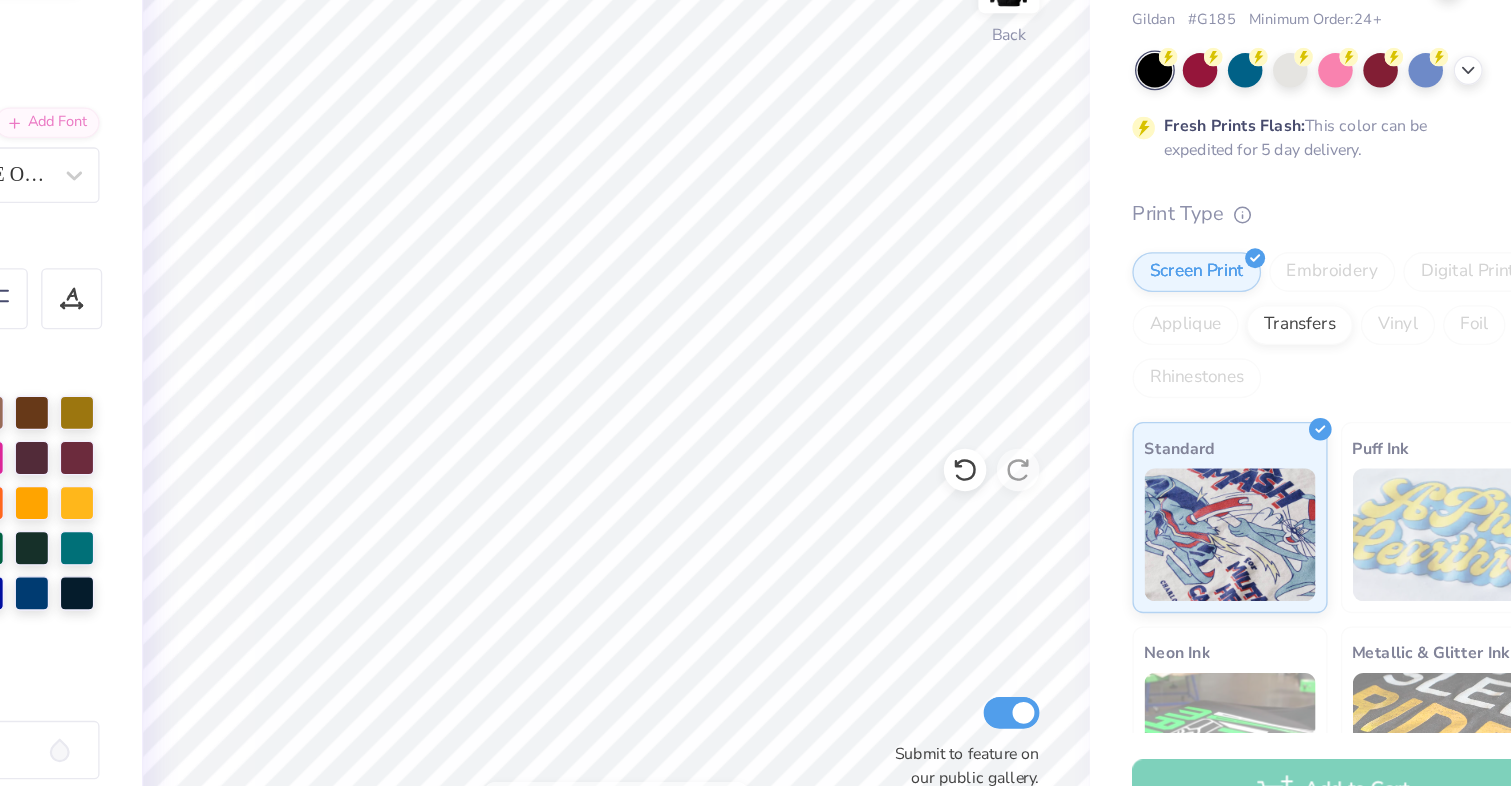 scroll, scrollTop: 0, scrollLeft: 0, axis: both 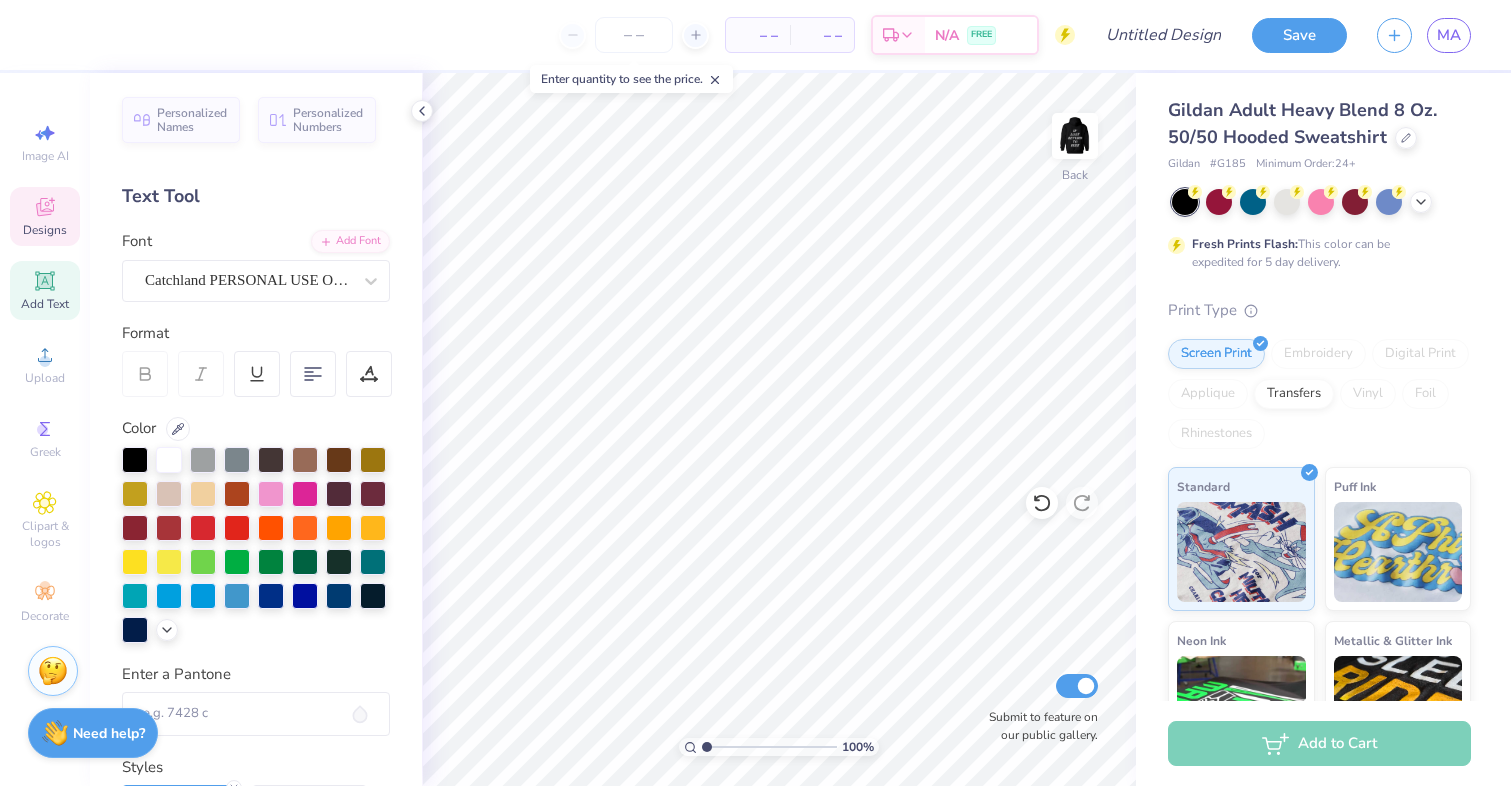 click on "Designs" at bounding box center [45, 216] 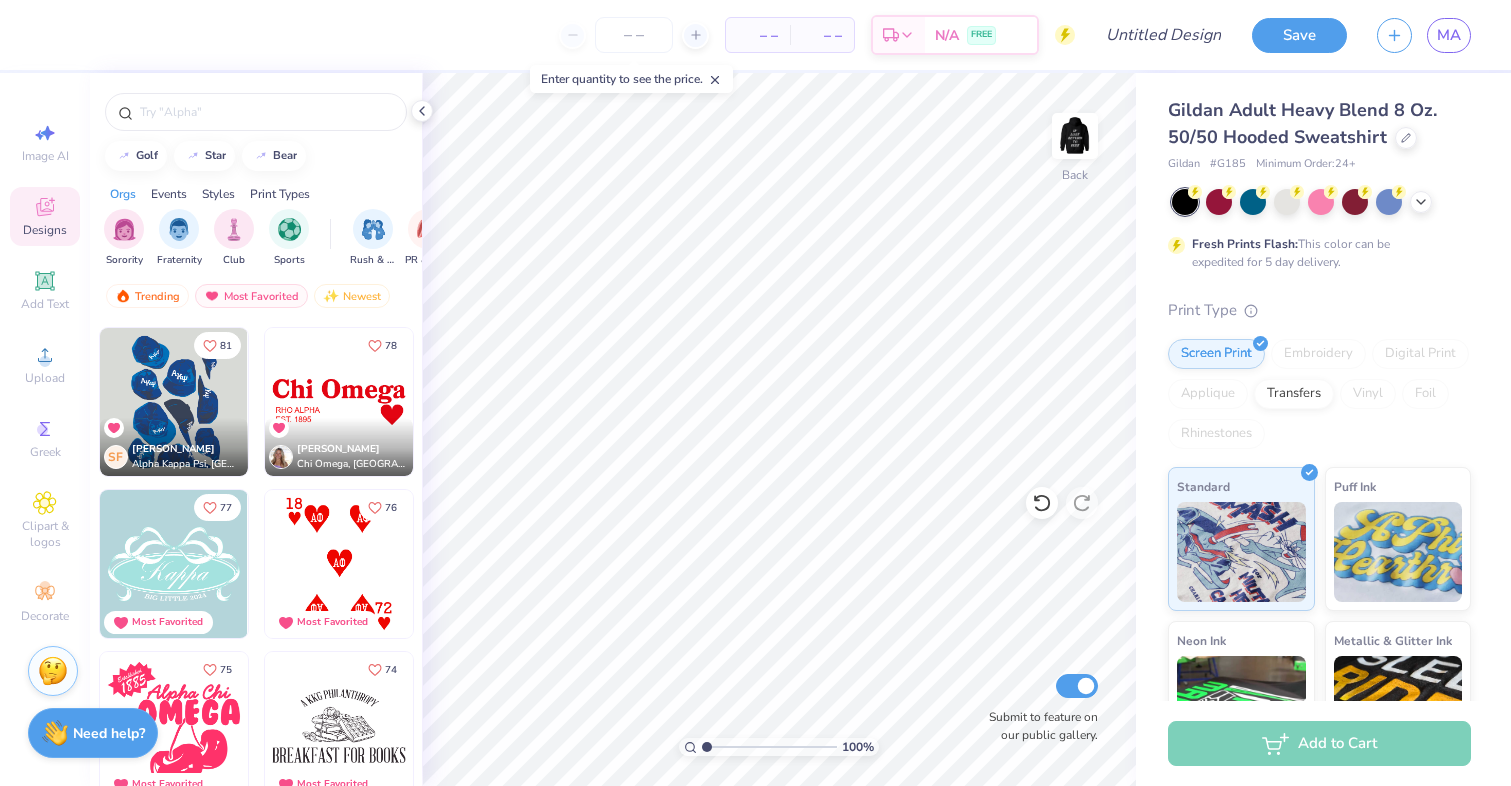 scroll, scrollTop: 3245, scrollLeft: 0, axis: vertical 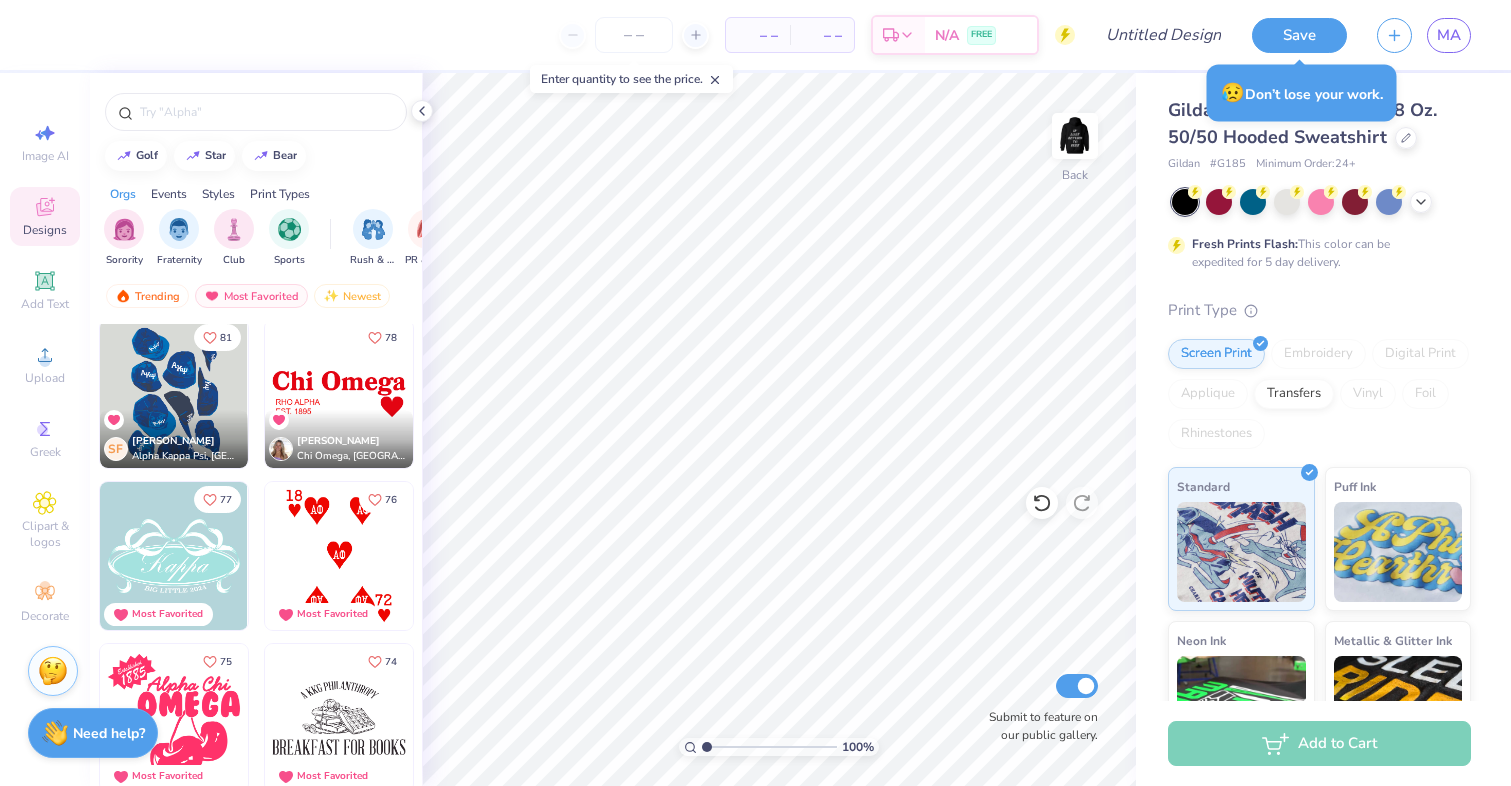 click at bounding box center [339, 394] 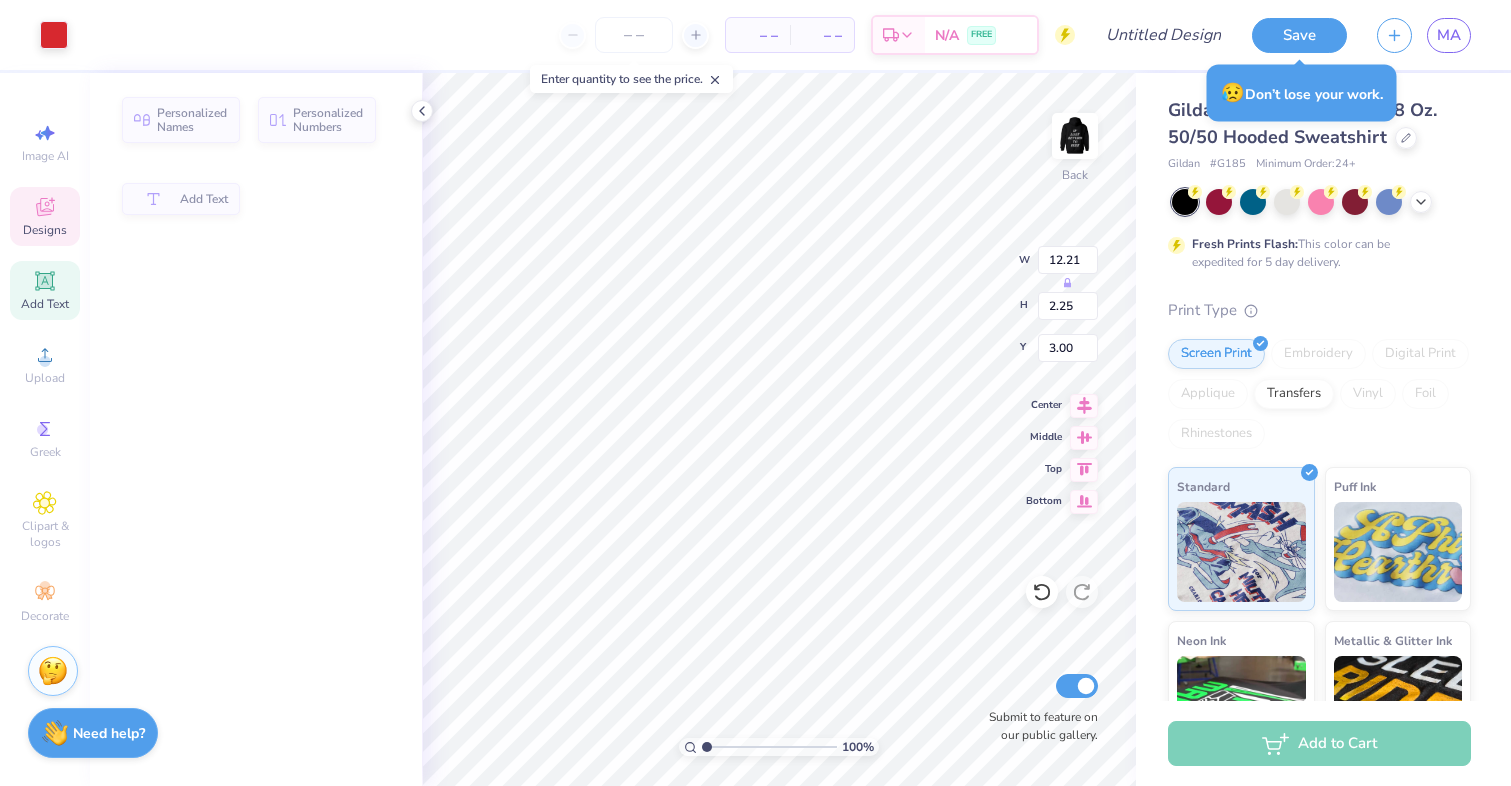 type on "2.25" 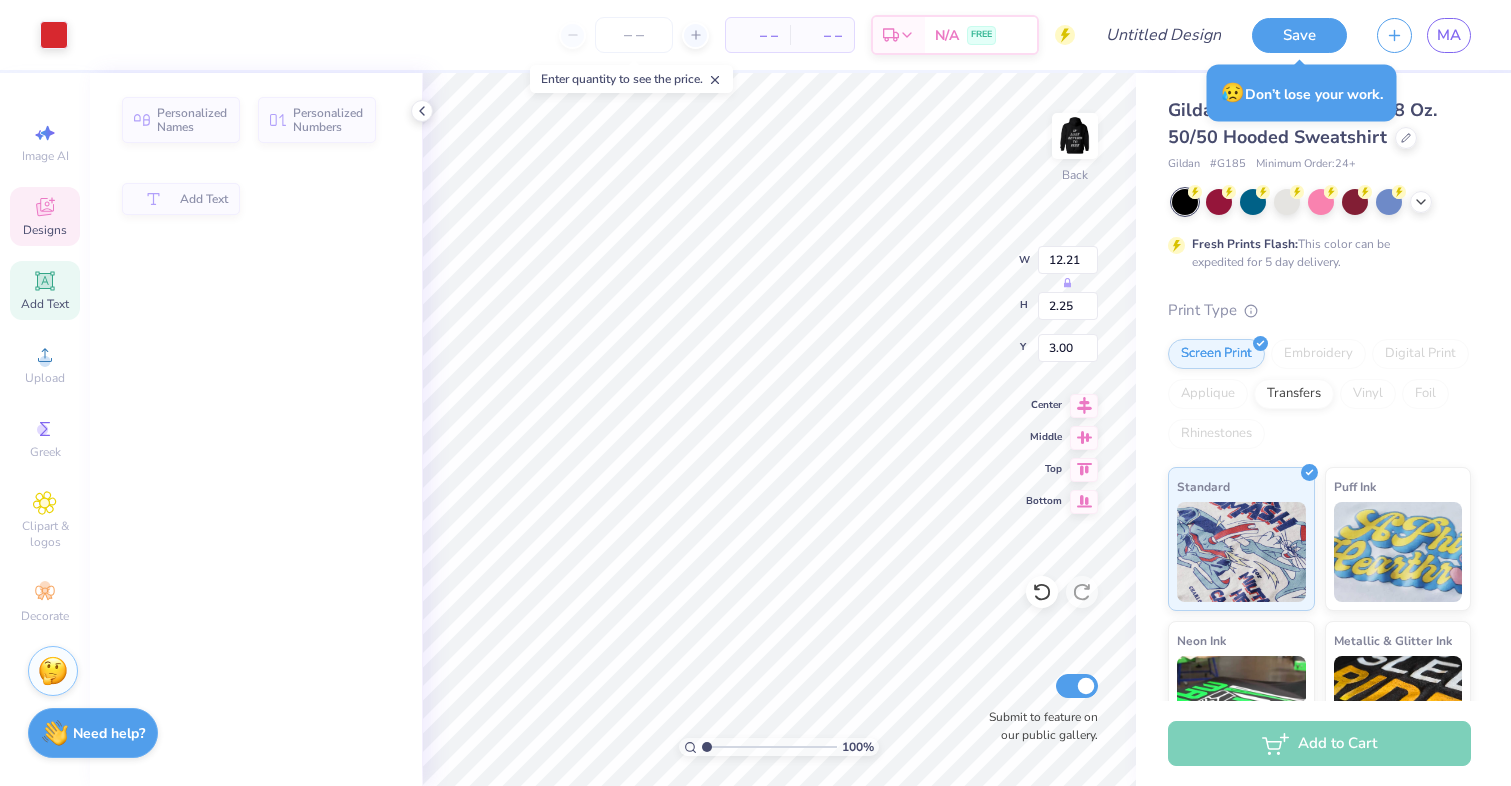 scroll, scrollTop: 0, scrollLeft: 3, axis: horizontal 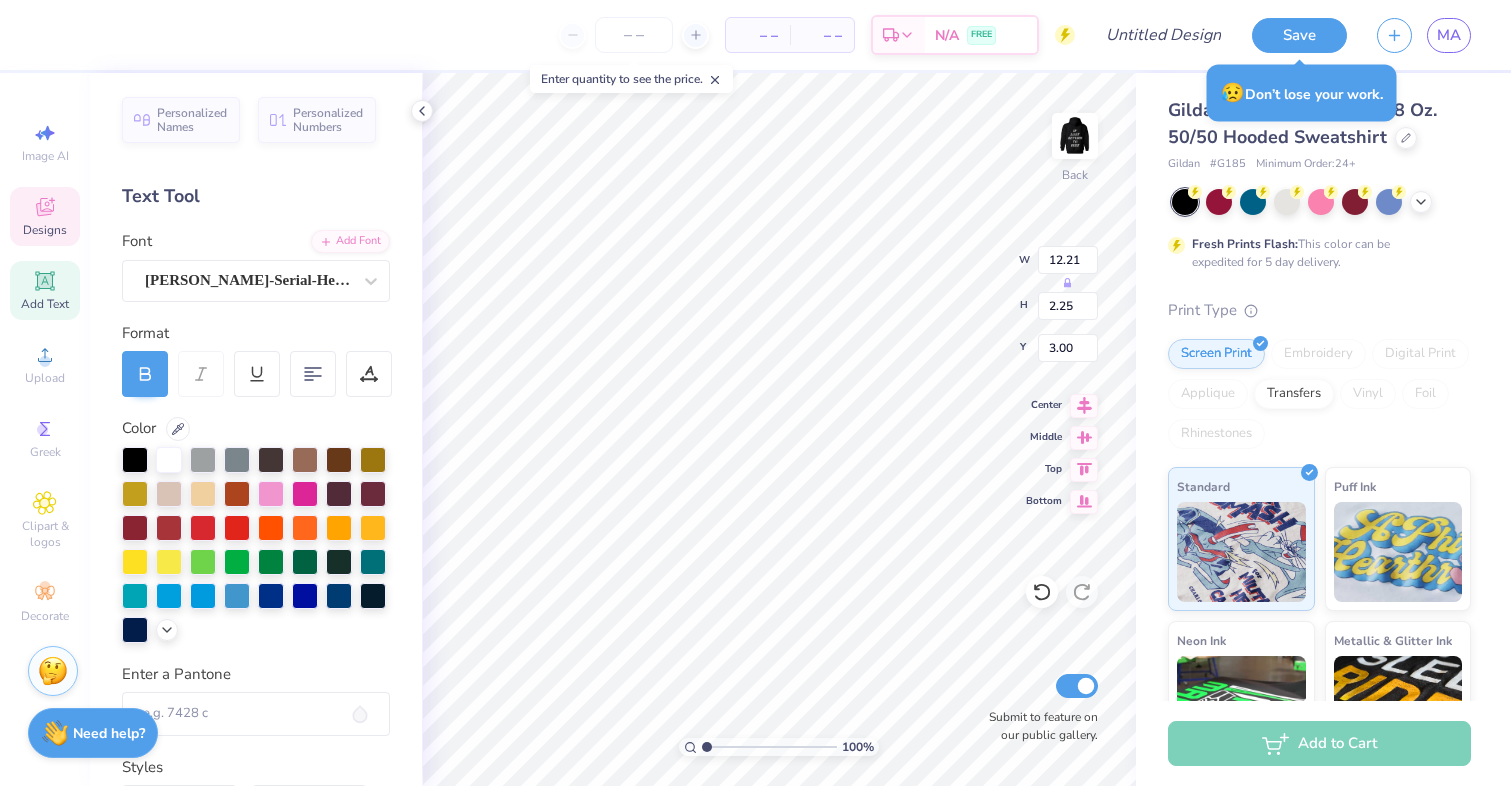 type on "b" 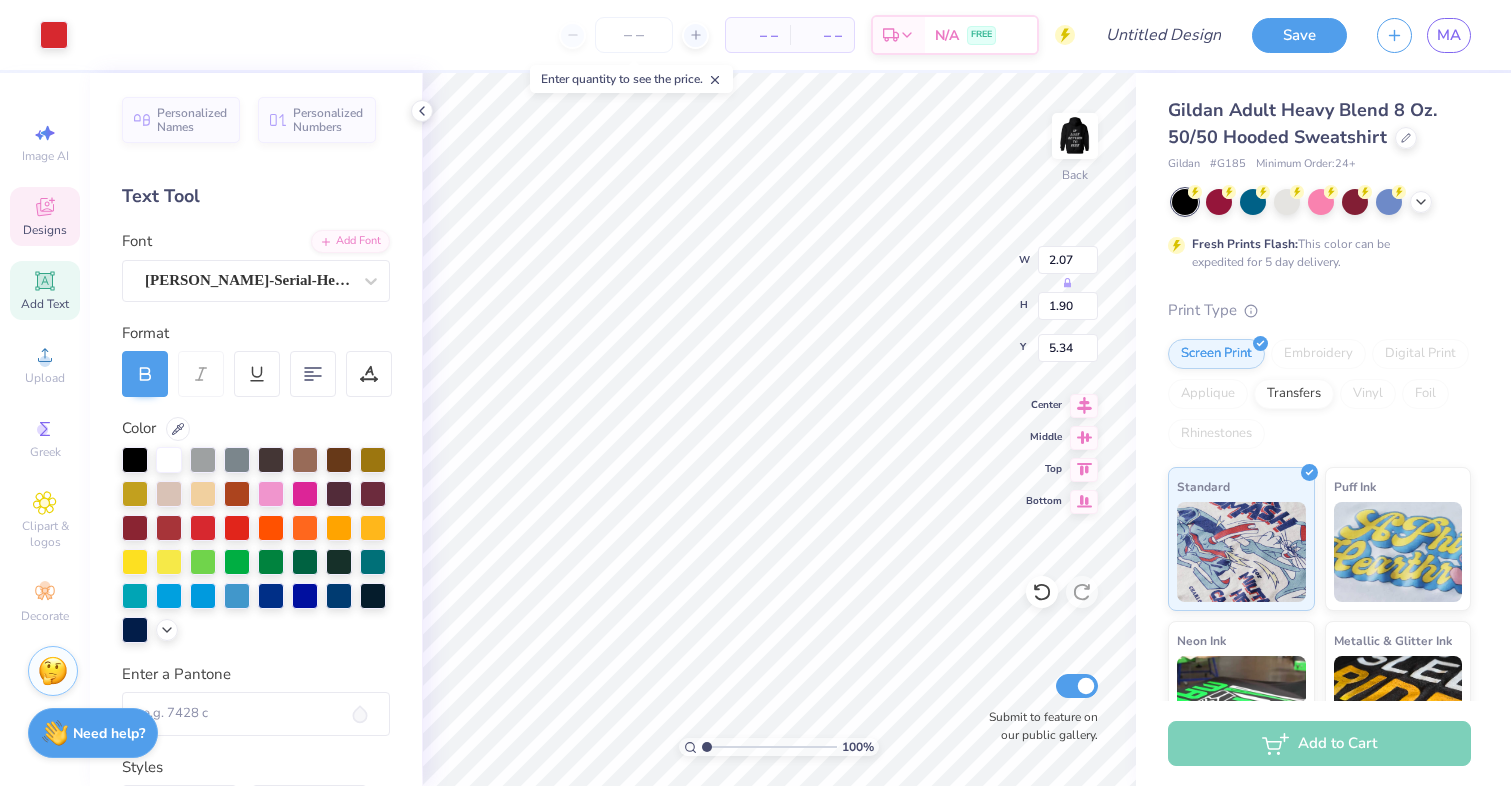 type on "5.35" 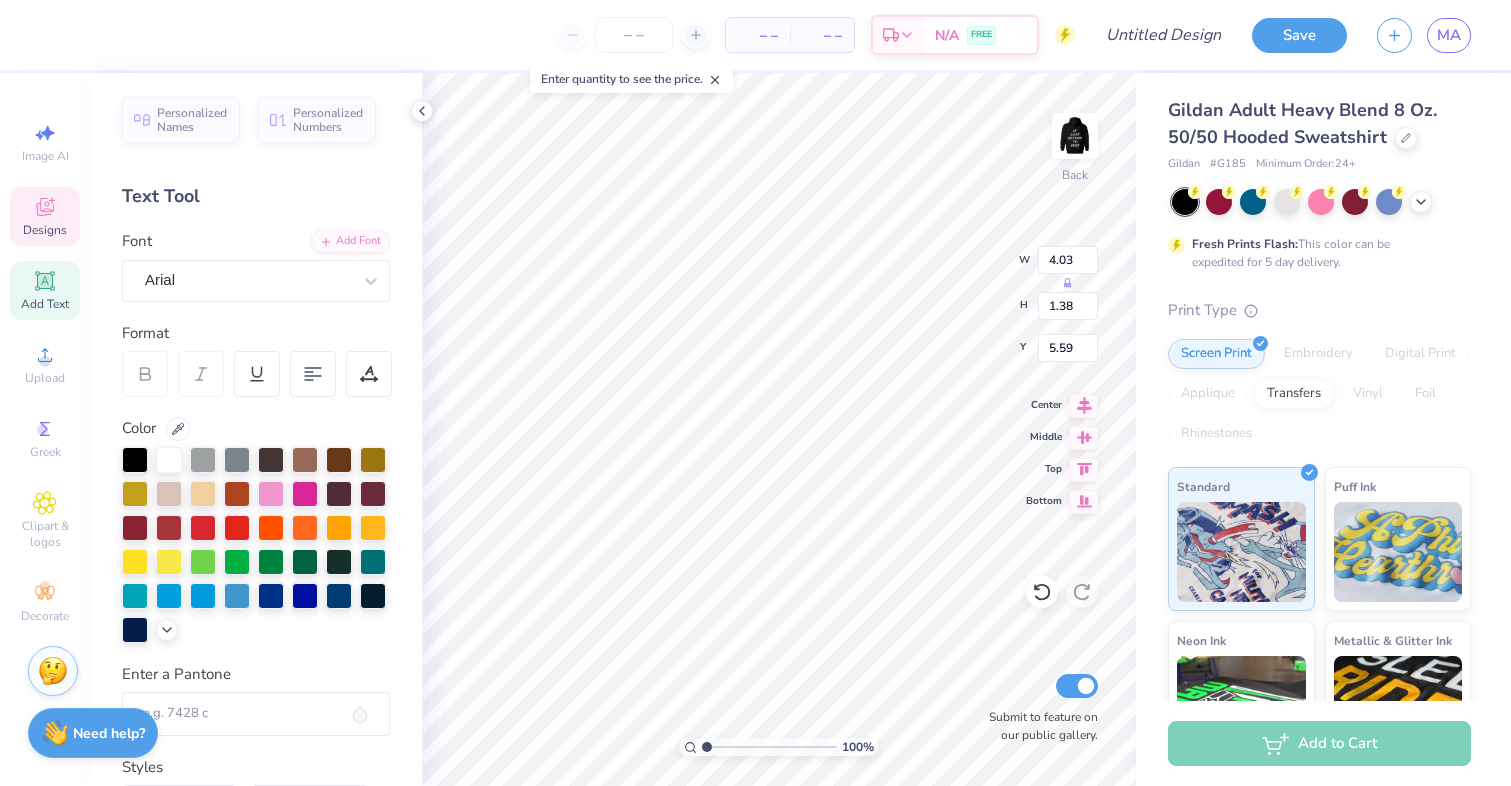 type on "5.61" 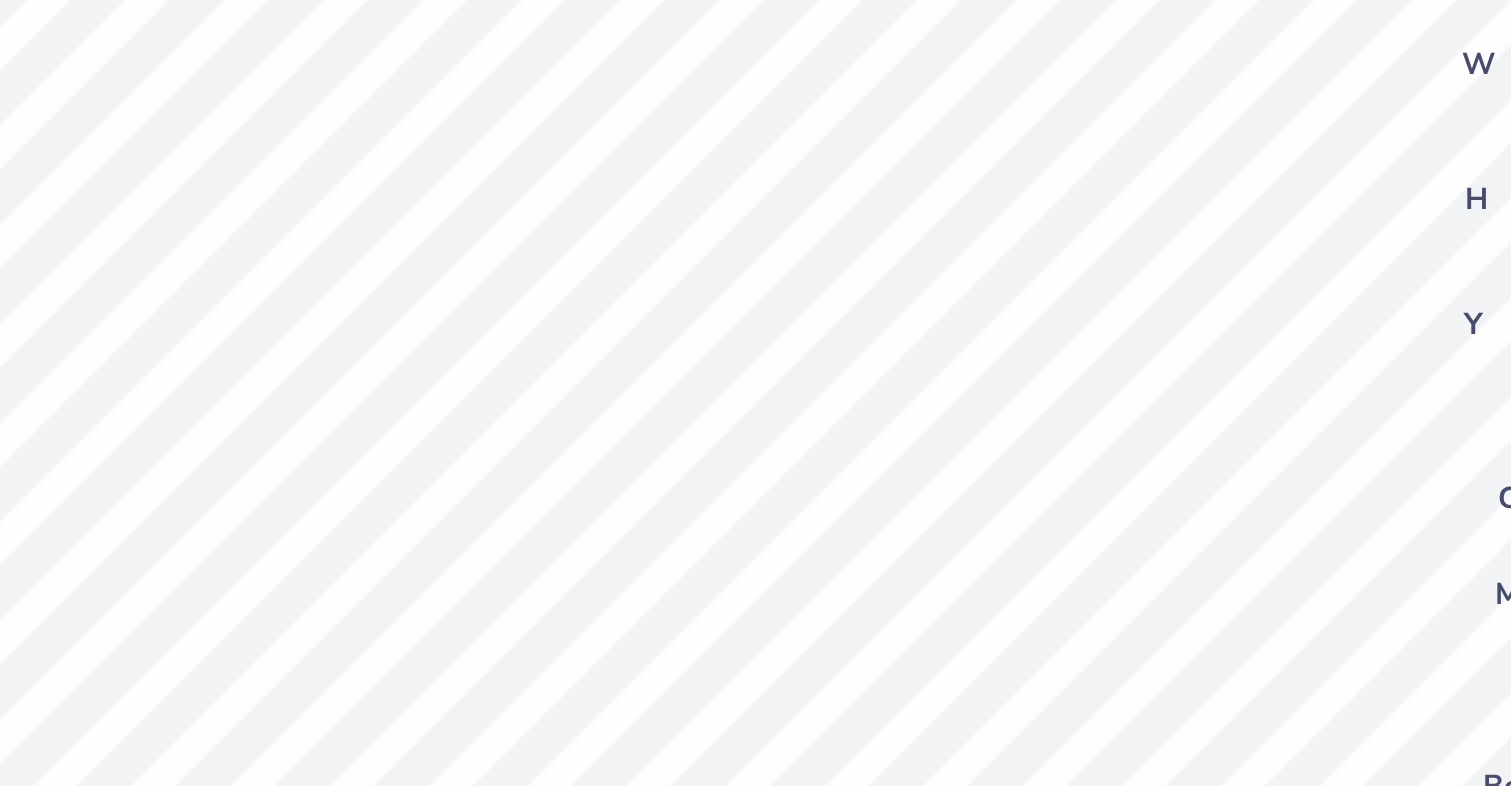 scroll, scrollTop: 0, scrollLeft: 4, axis: horizontal 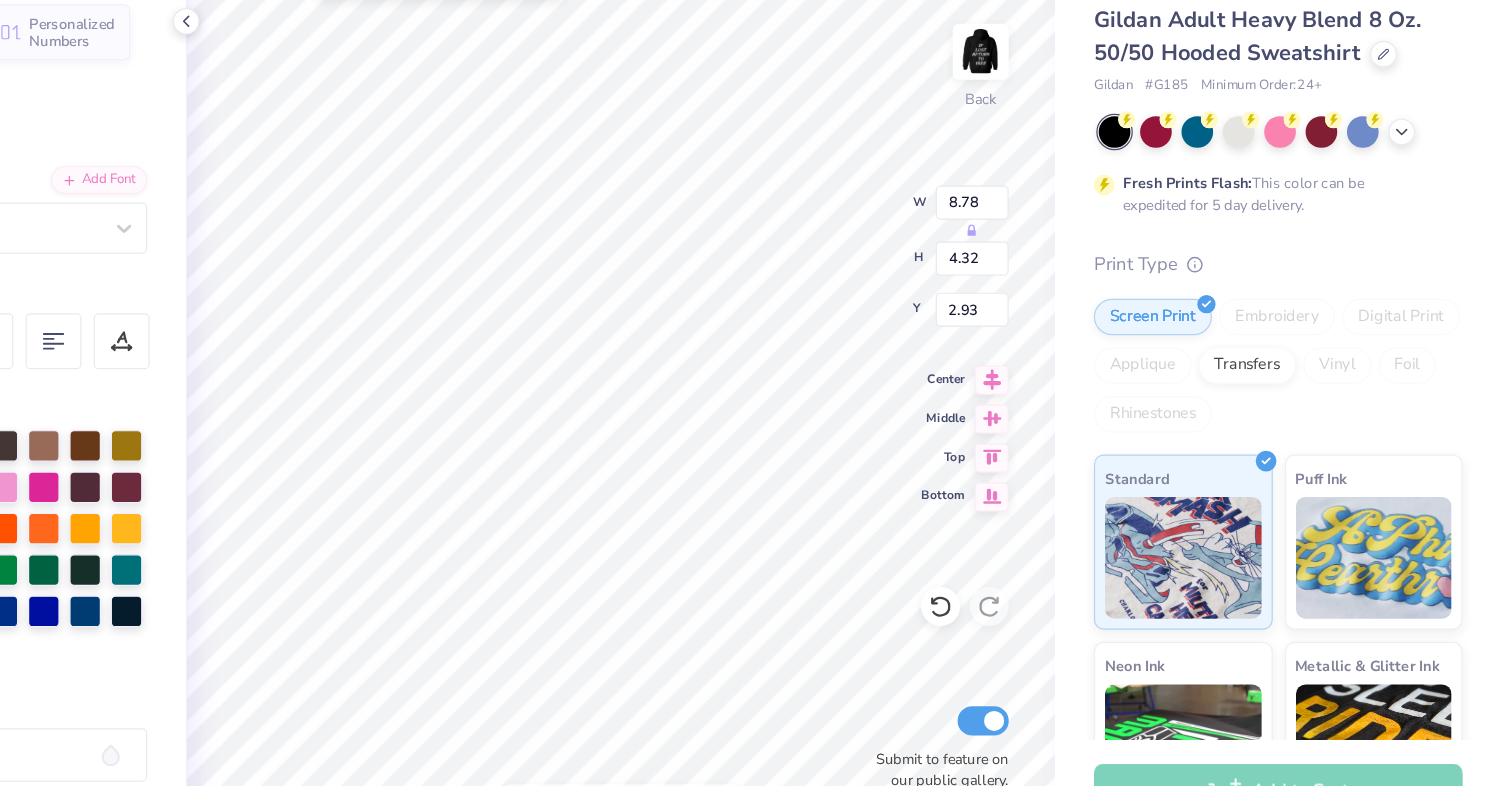 type on "3.74" 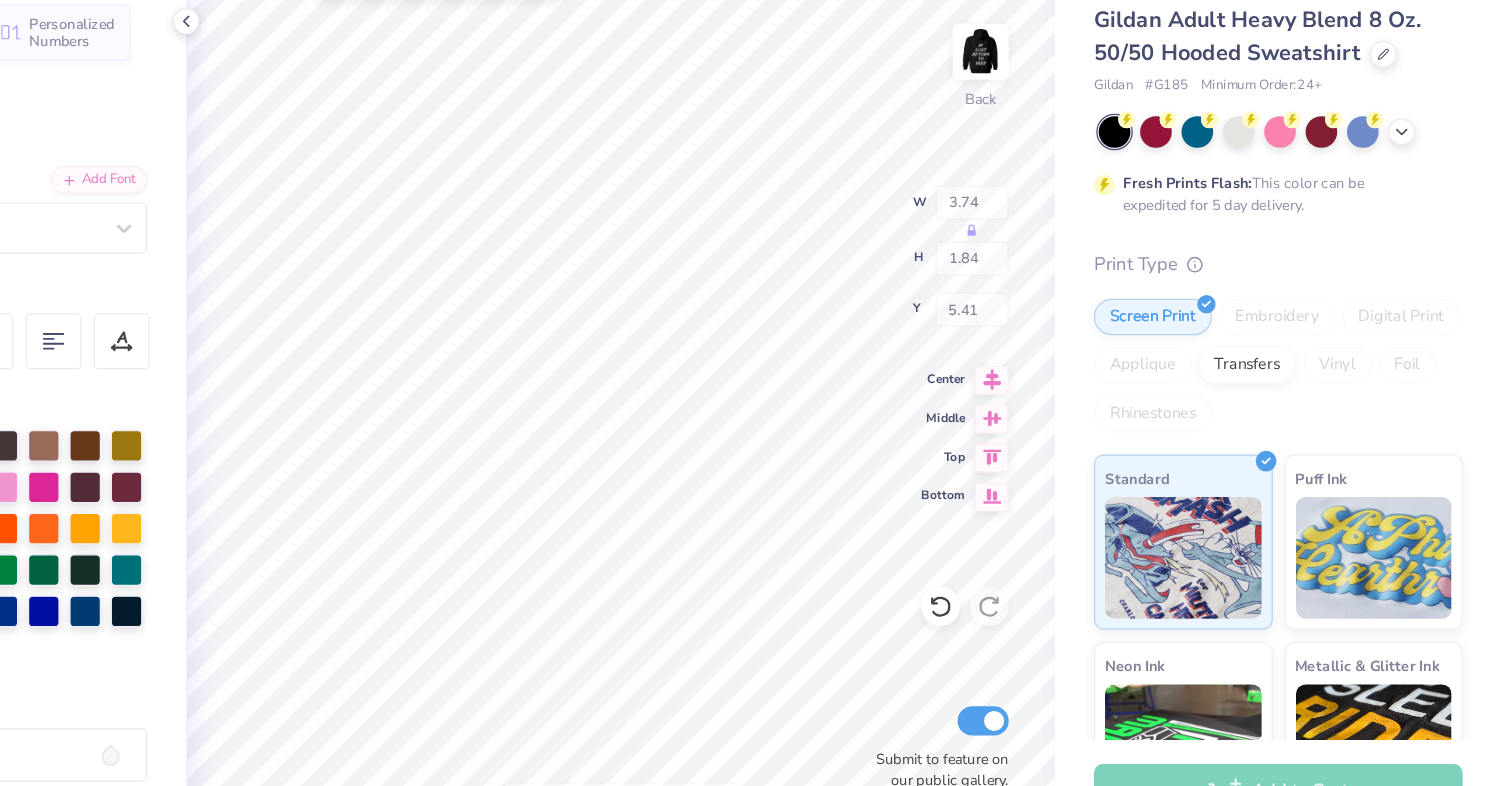 type on "1.84" 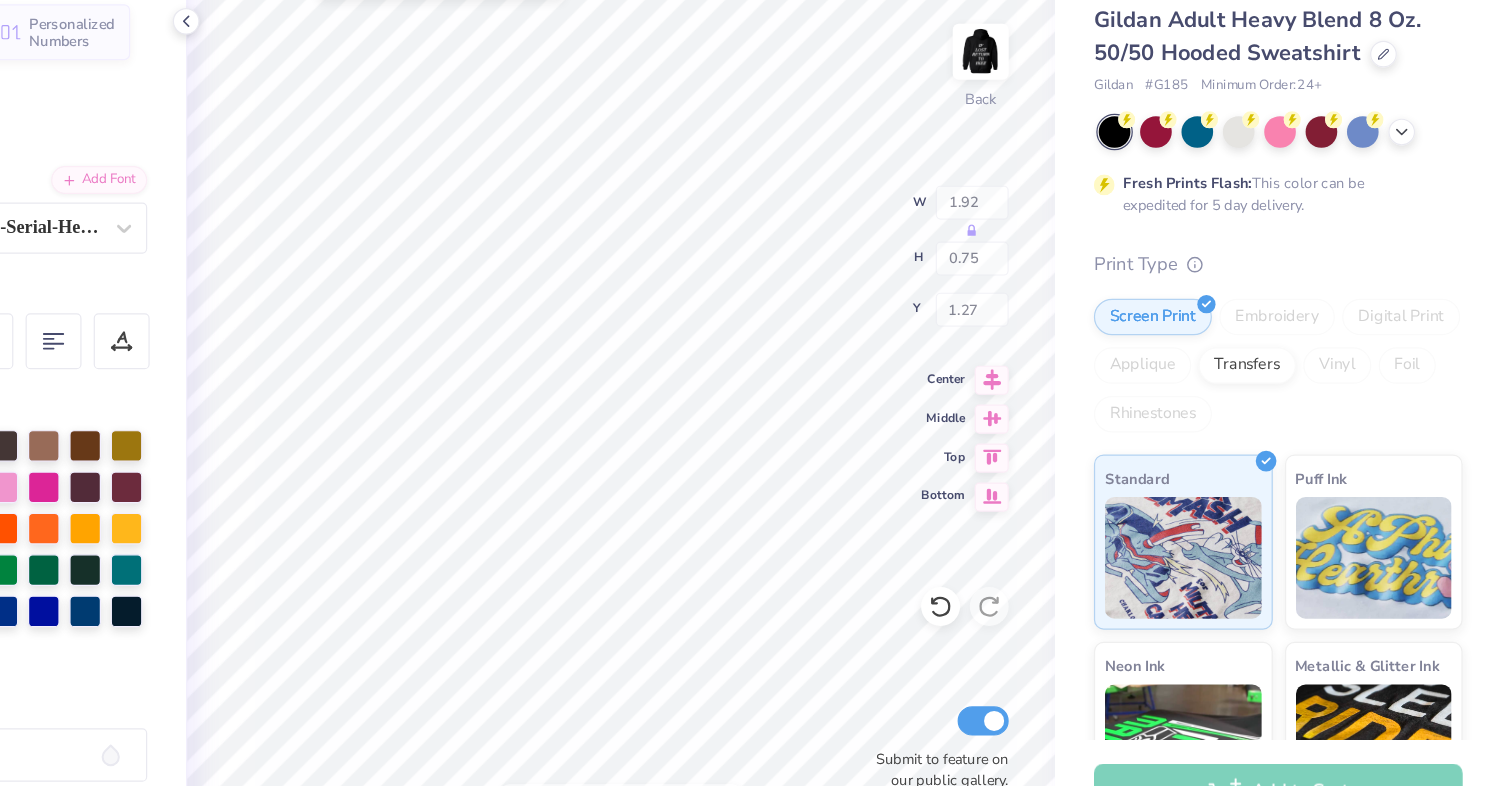 type on "1.27" 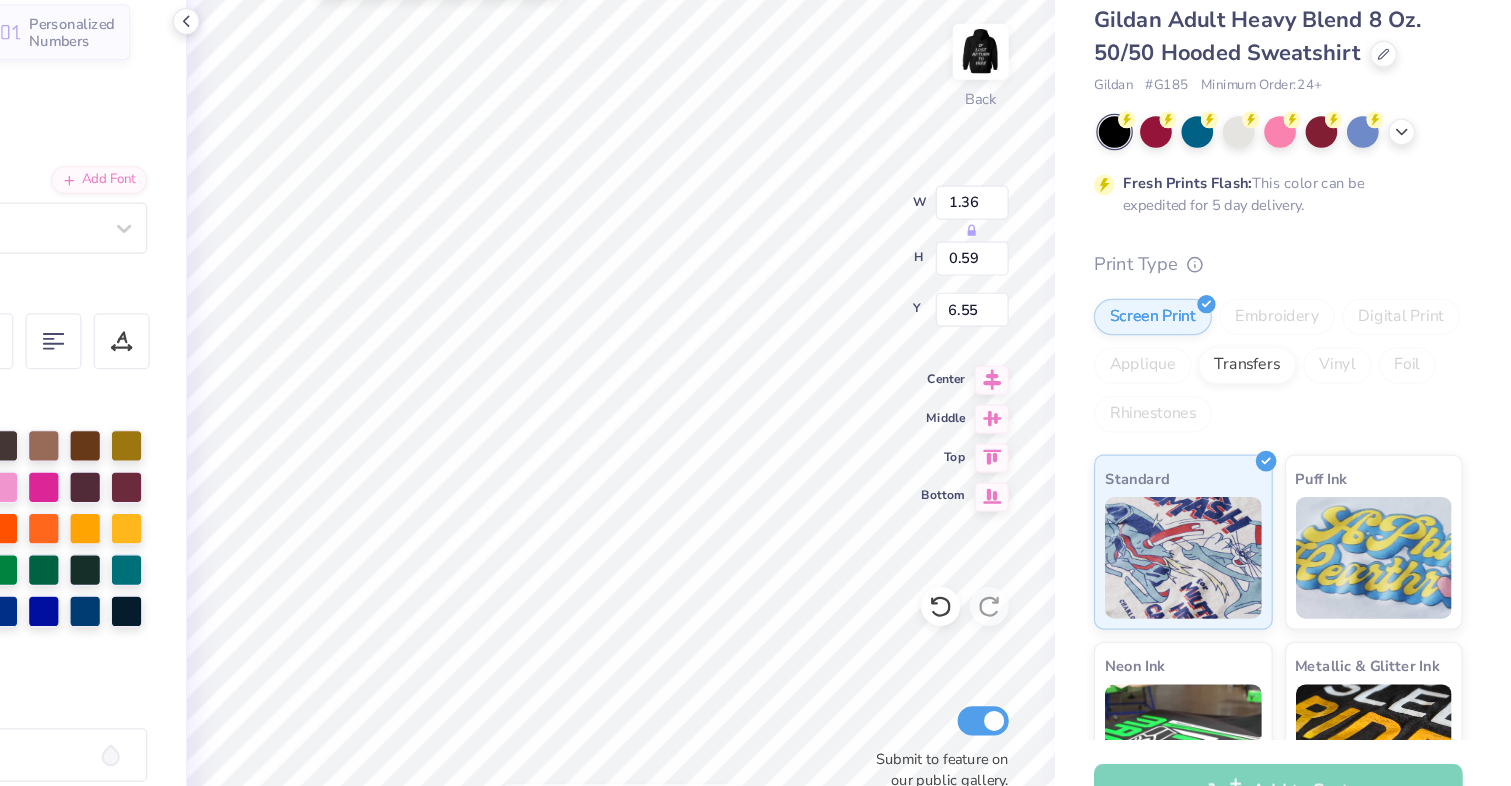 type on "2.41" 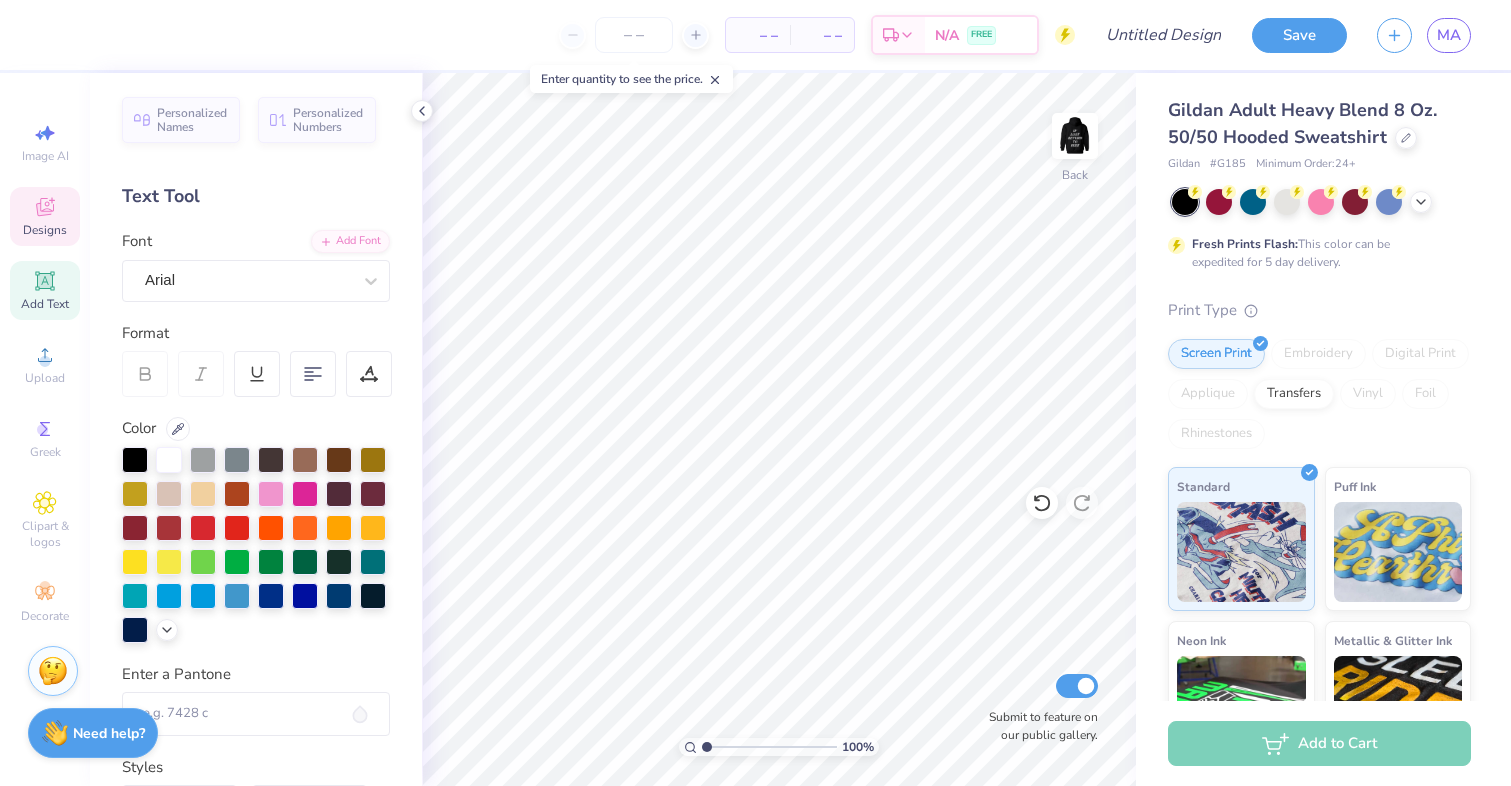 click 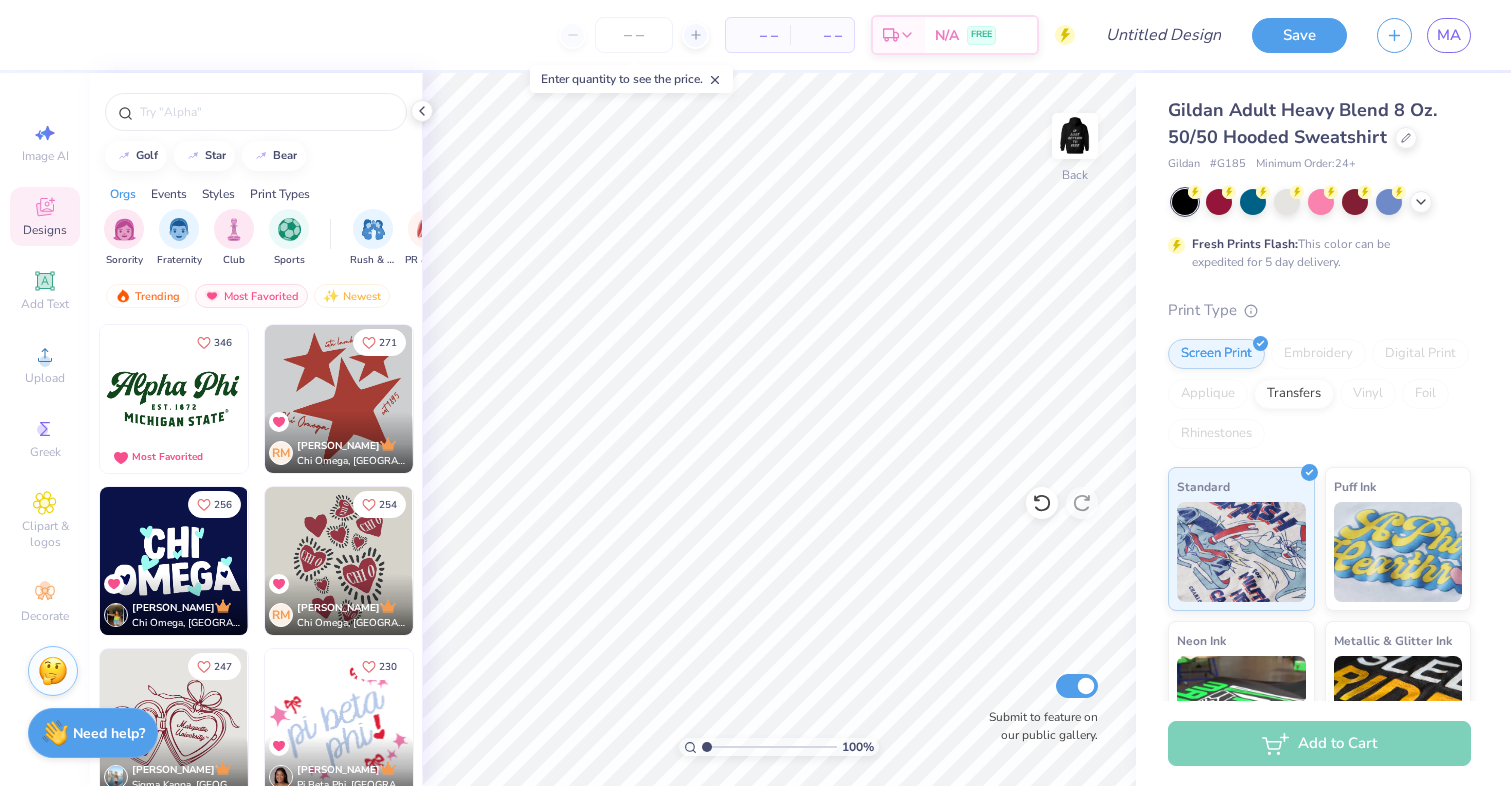click at bounding box center (-123, 399) 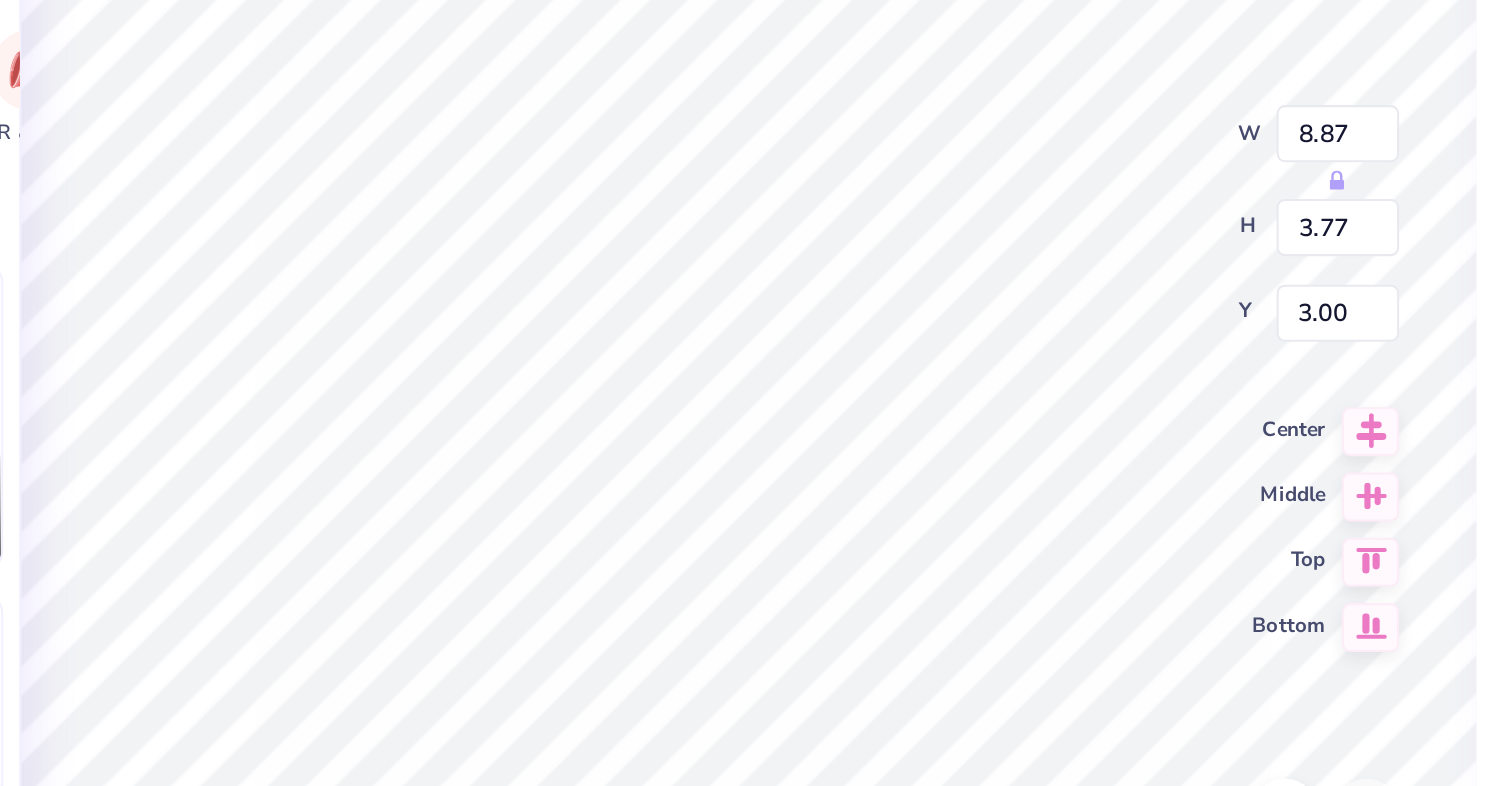 type on "2.23" 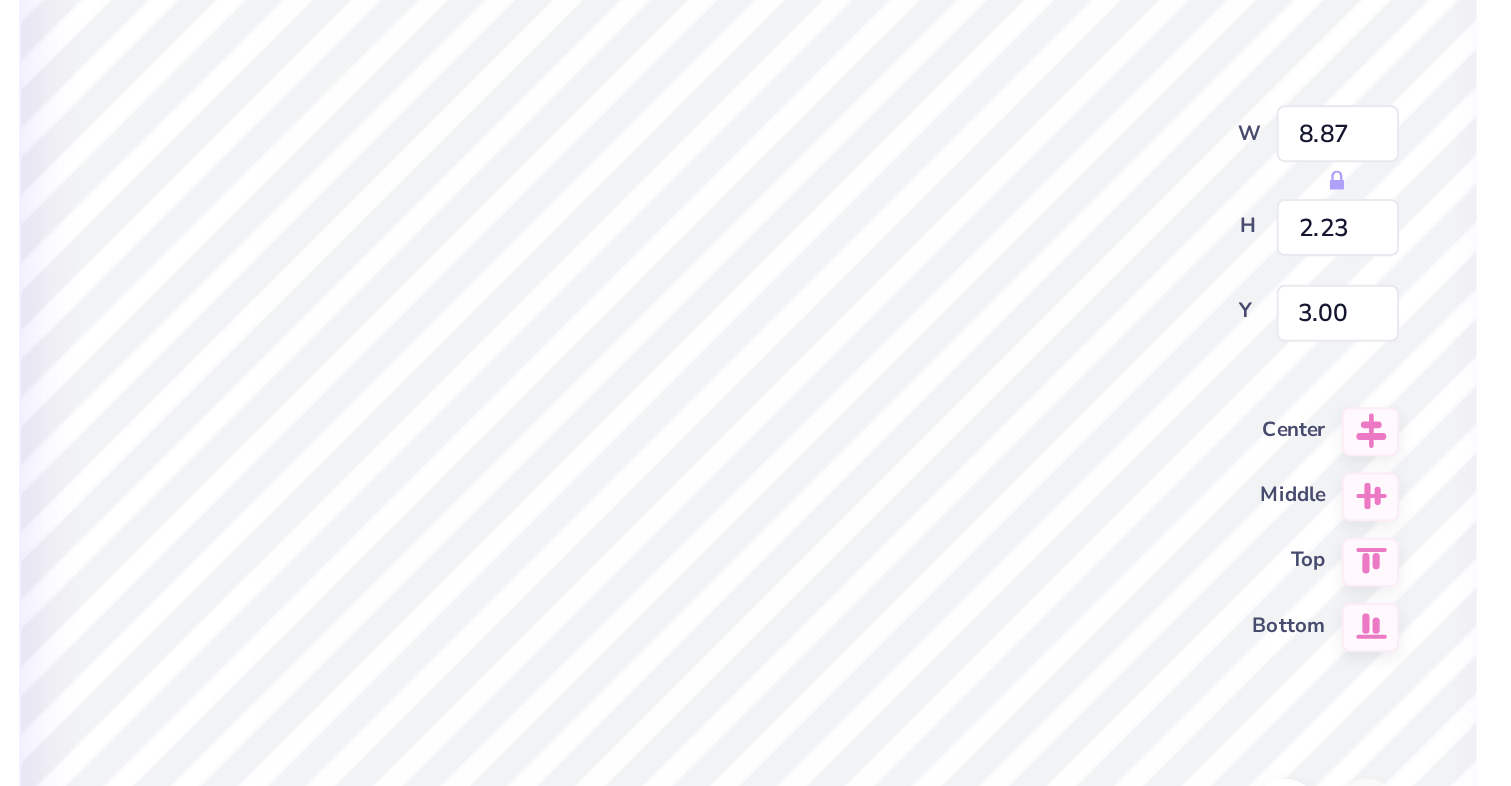 scroll, scrollTop: 0, scrollLeft: 2, axis: horizontal 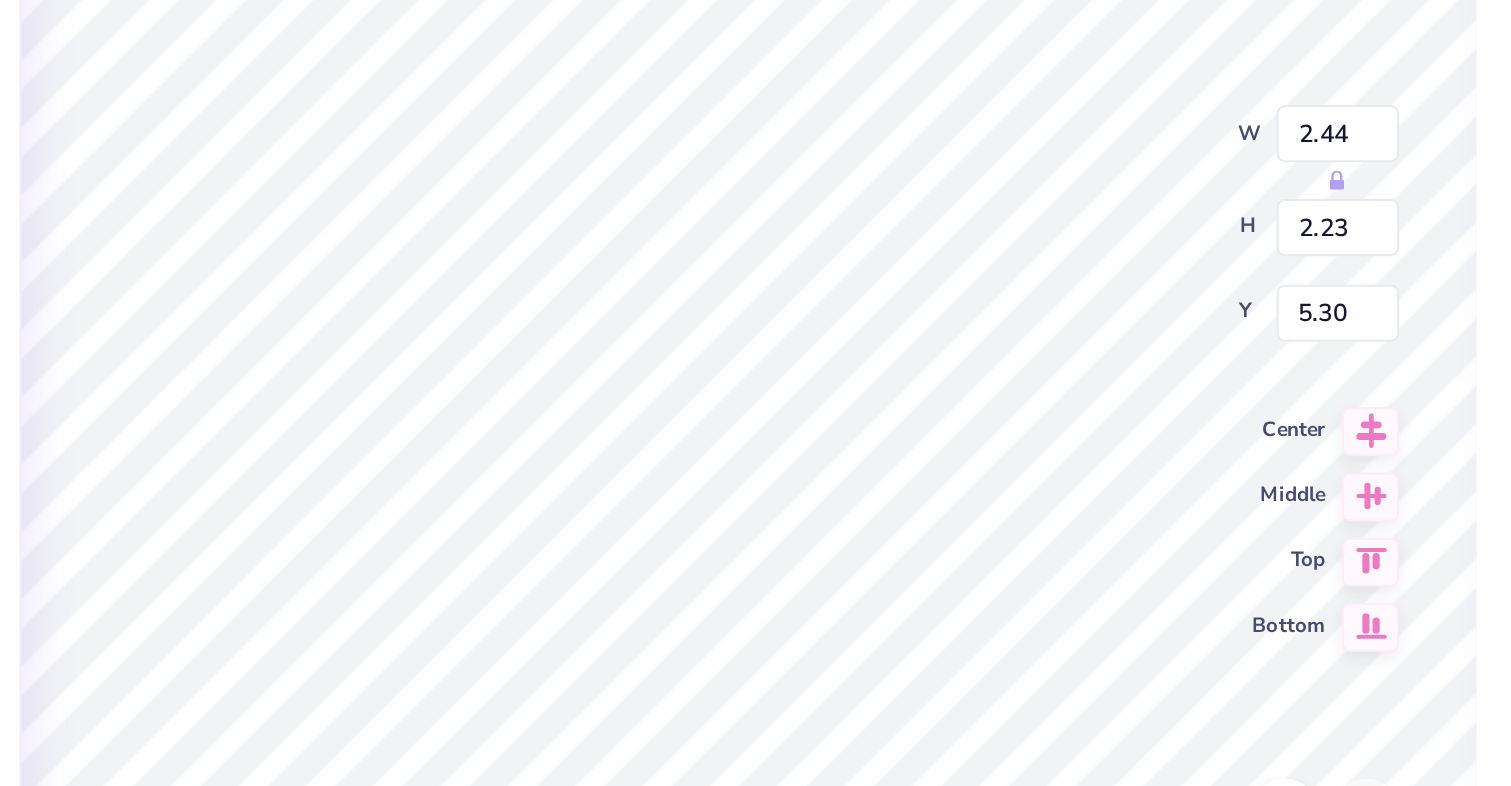 type on "2.44" 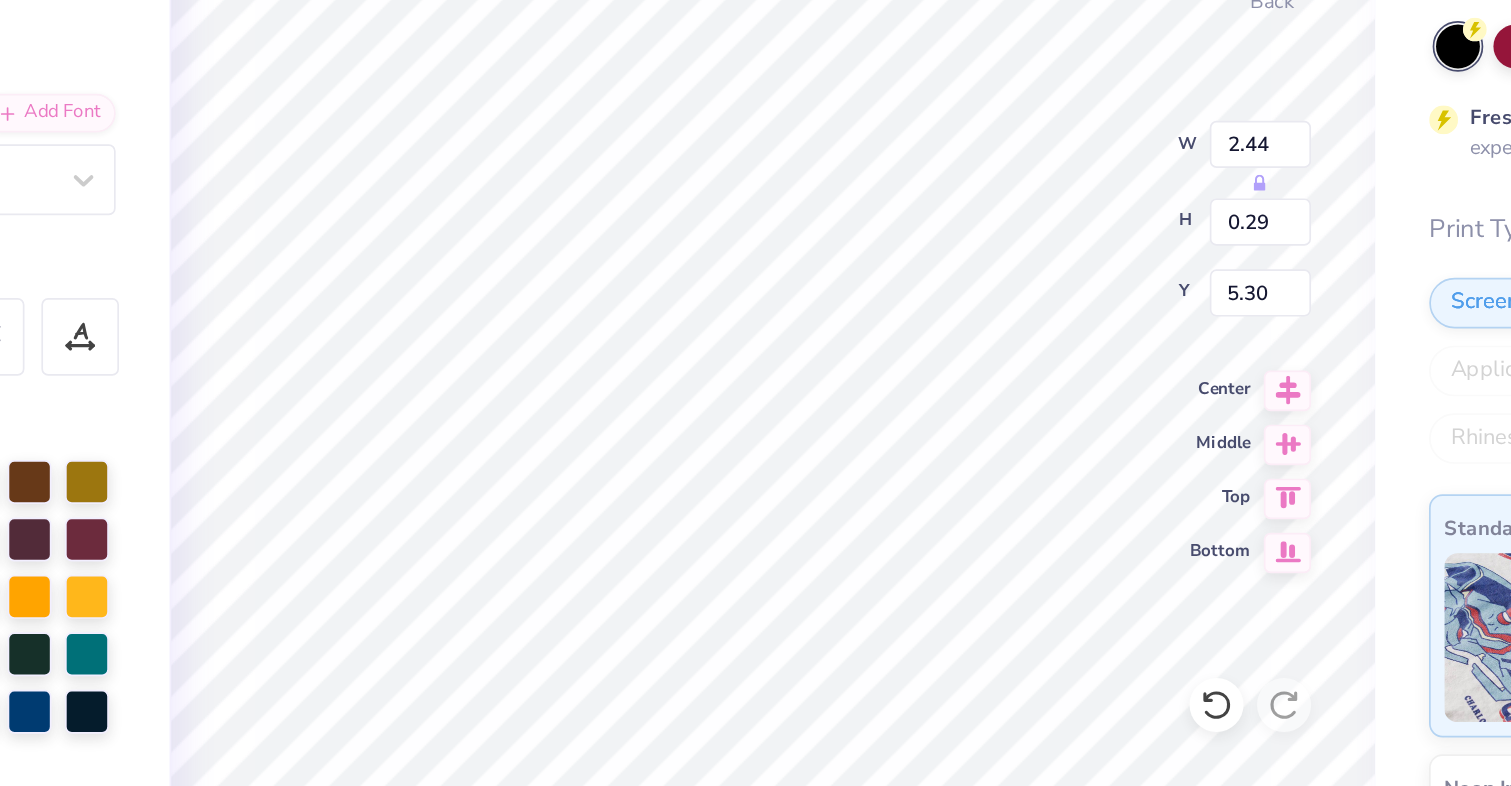 scroll, scrollTop: 0, scrollLeft: 3, axis: horizontal 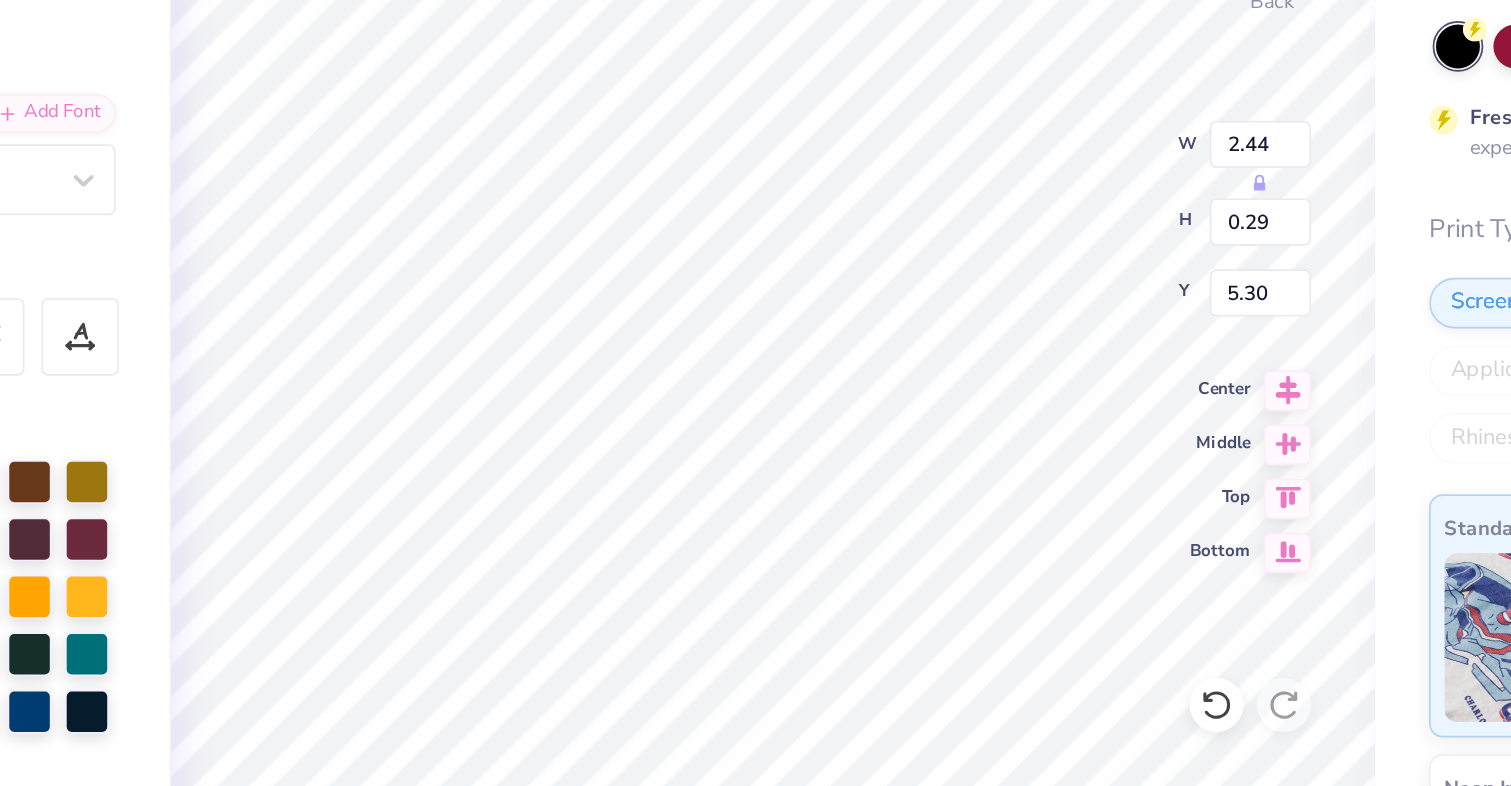 type on "1.01" 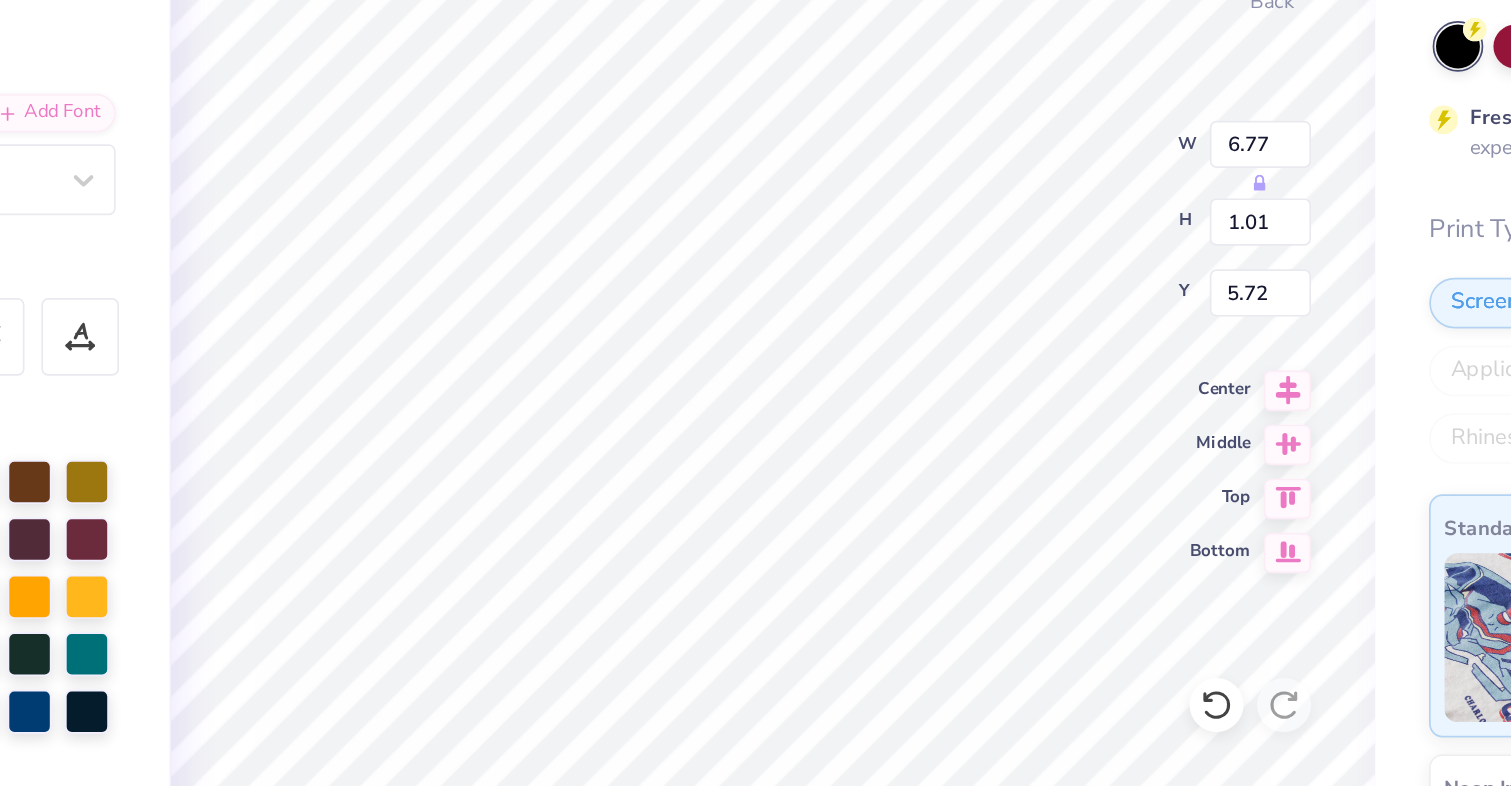 scroll, scrollTop: 0, scrollLeft: 1, axis: horizontal 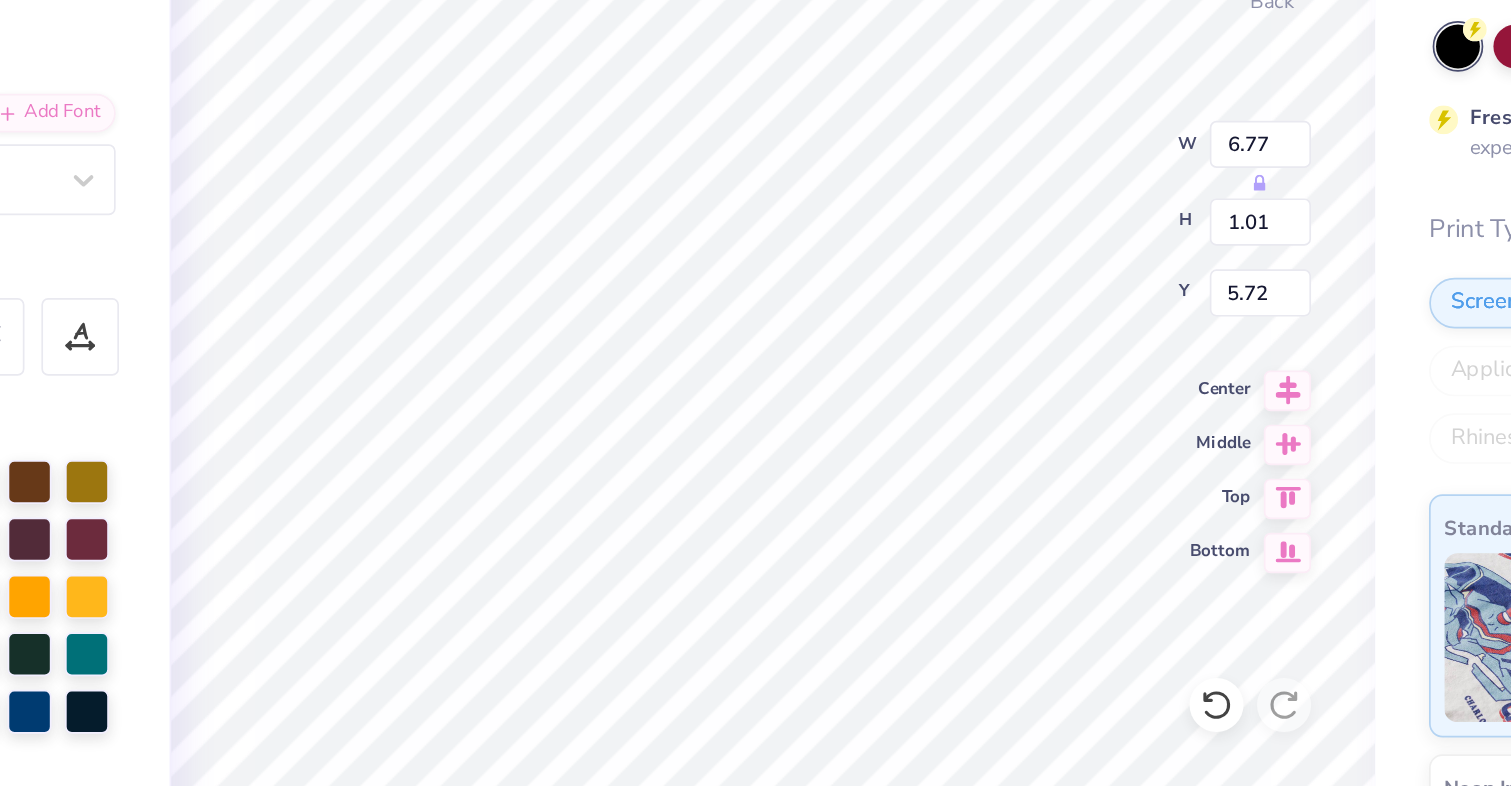 type on "Penn STATE university" 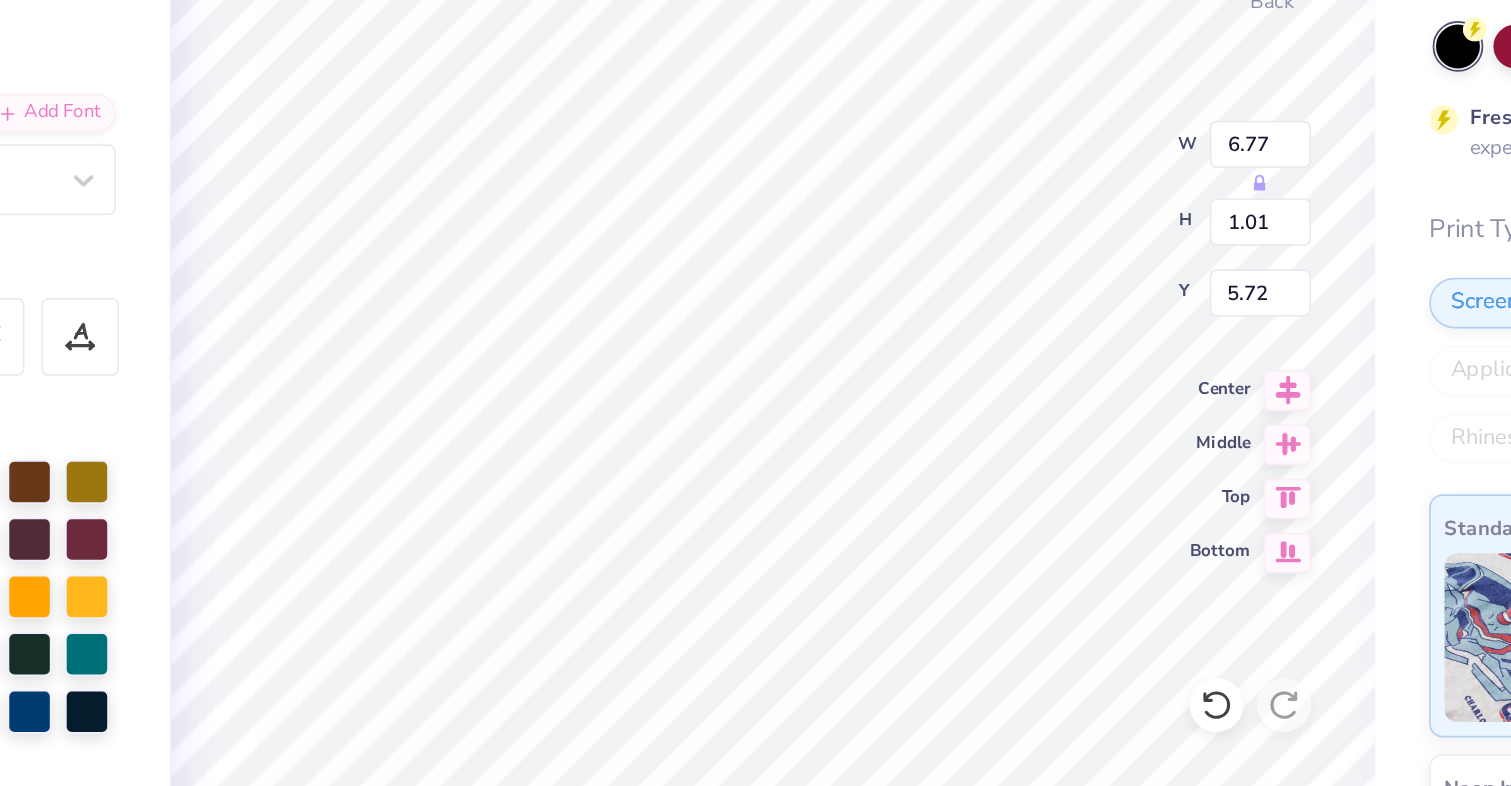 scroll, scrollTop: 0, scrollLeft: 8, axis: horizontal 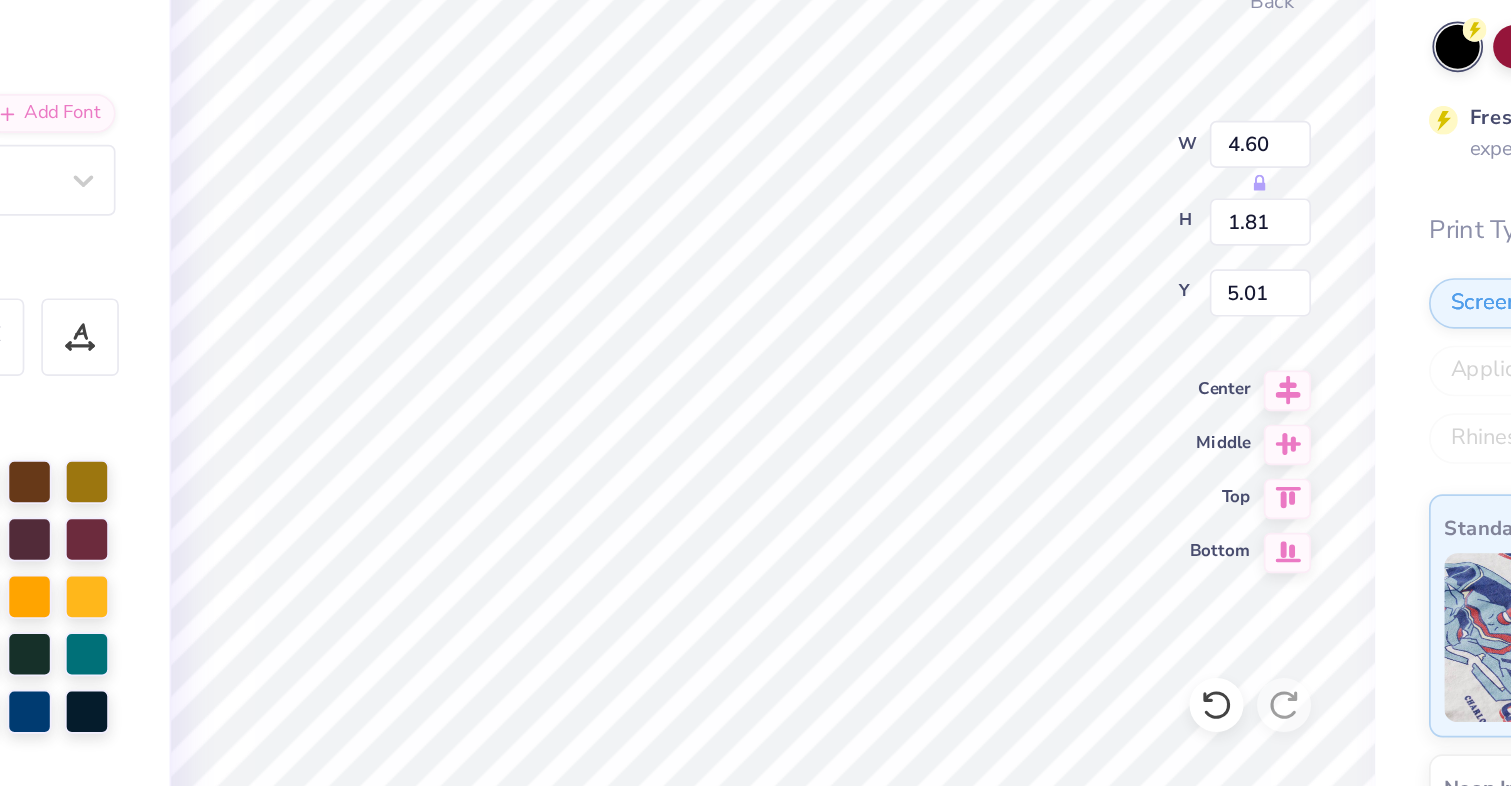 type on "4.60" 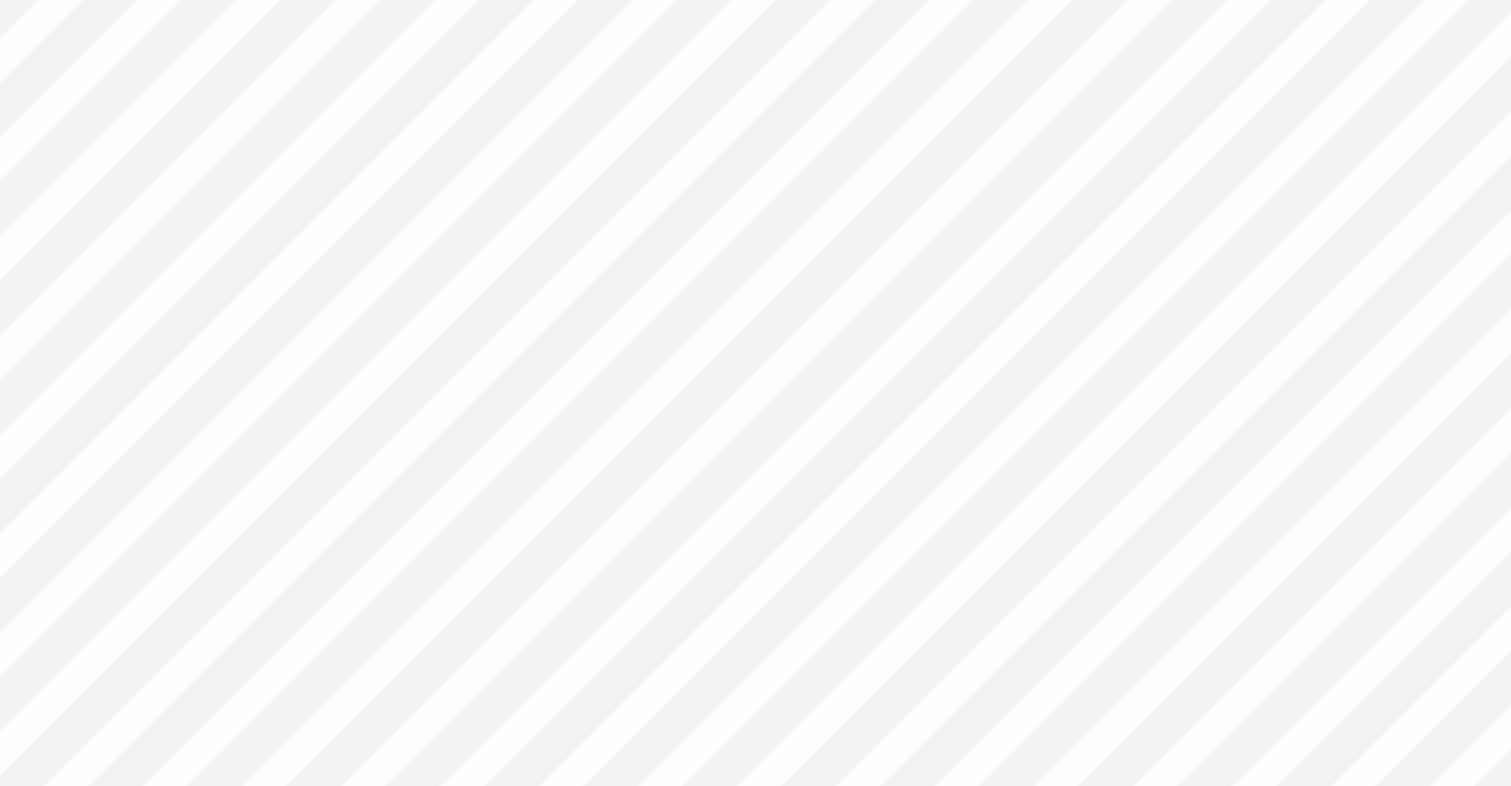 type on "0.06" 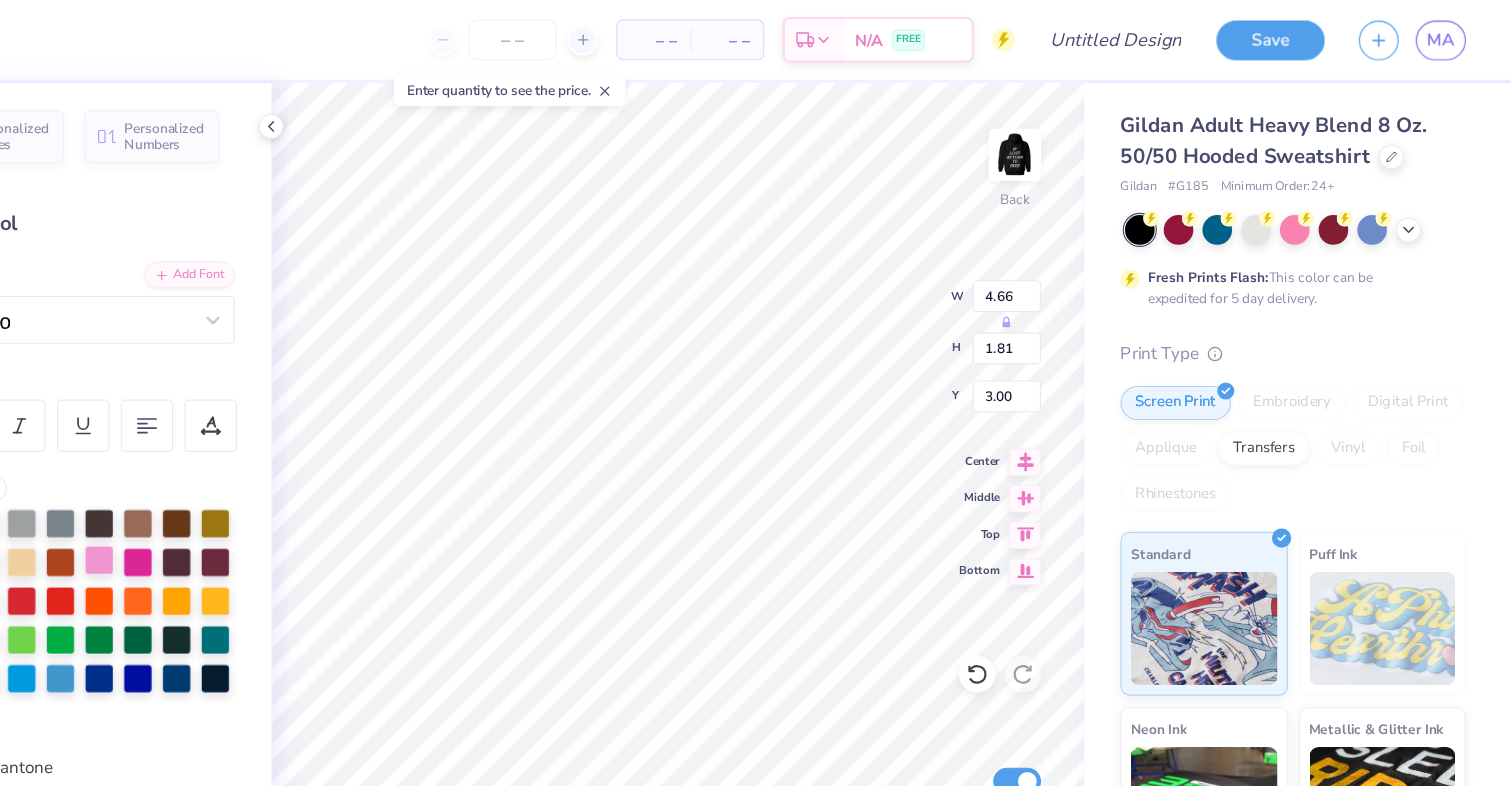 scroll, scrollTop: 0, scrollLeft: 0, axis: both 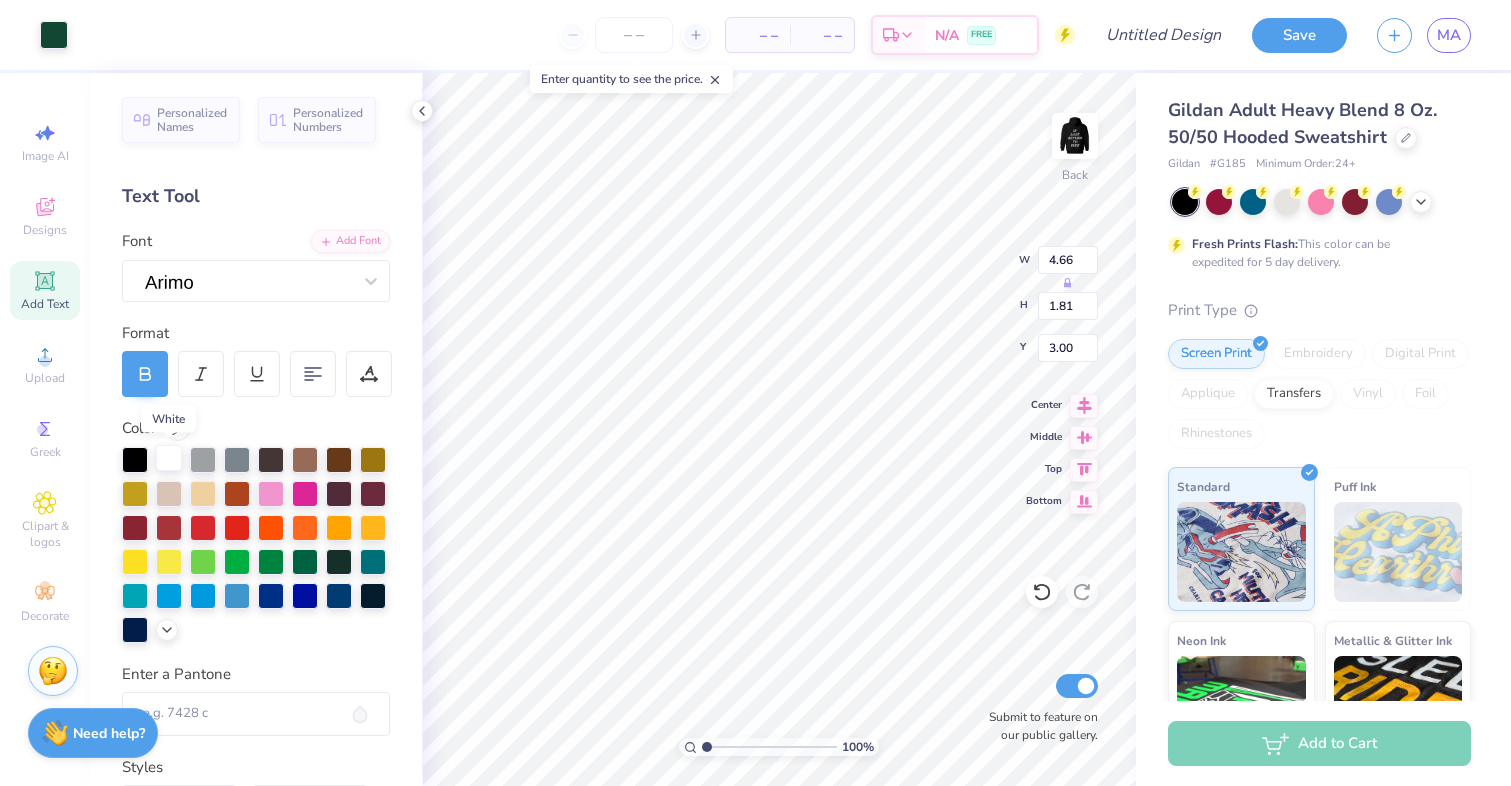 click at bounding box center (169, 458) 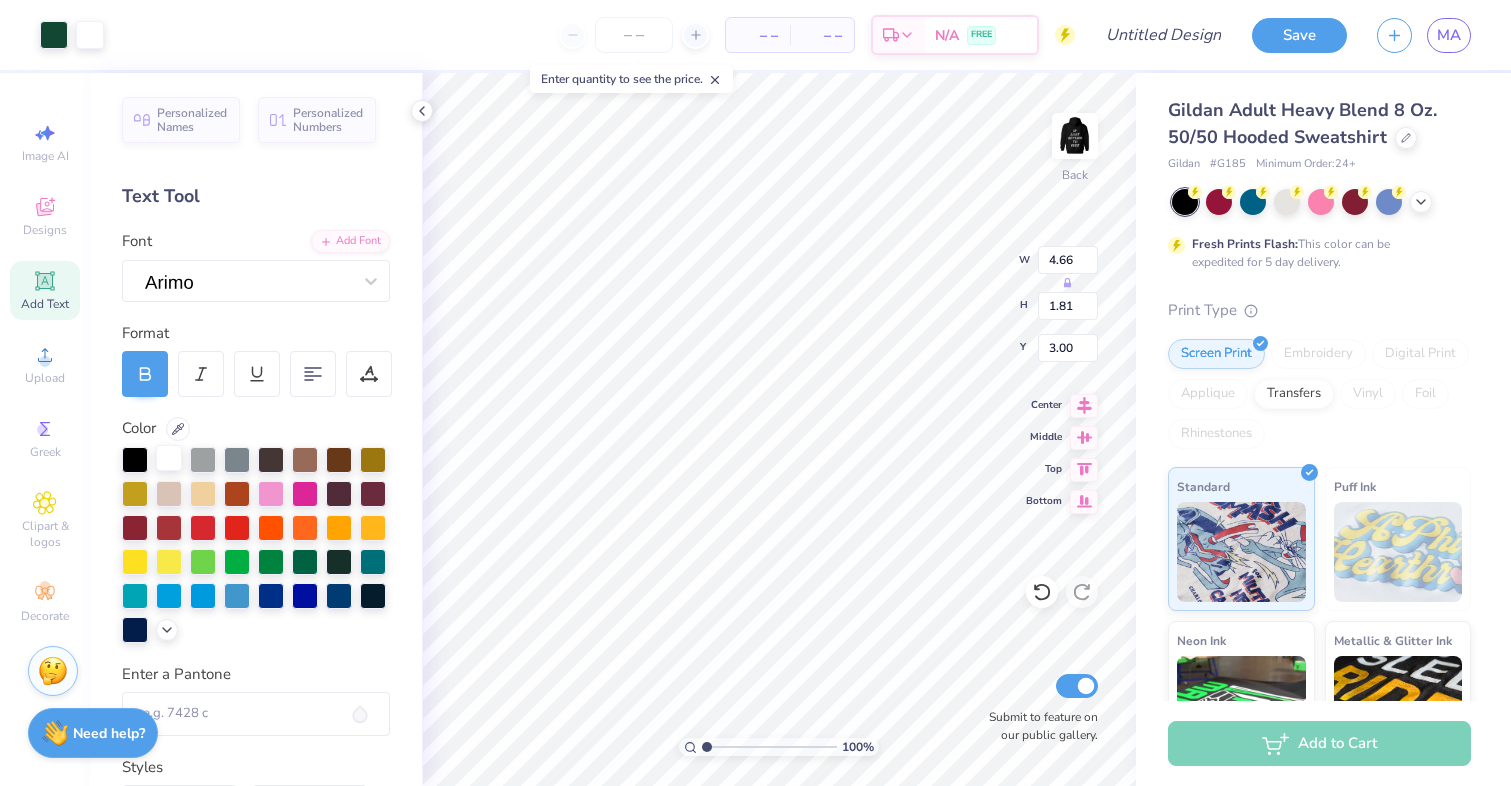 click at bounding box center [169, 458] 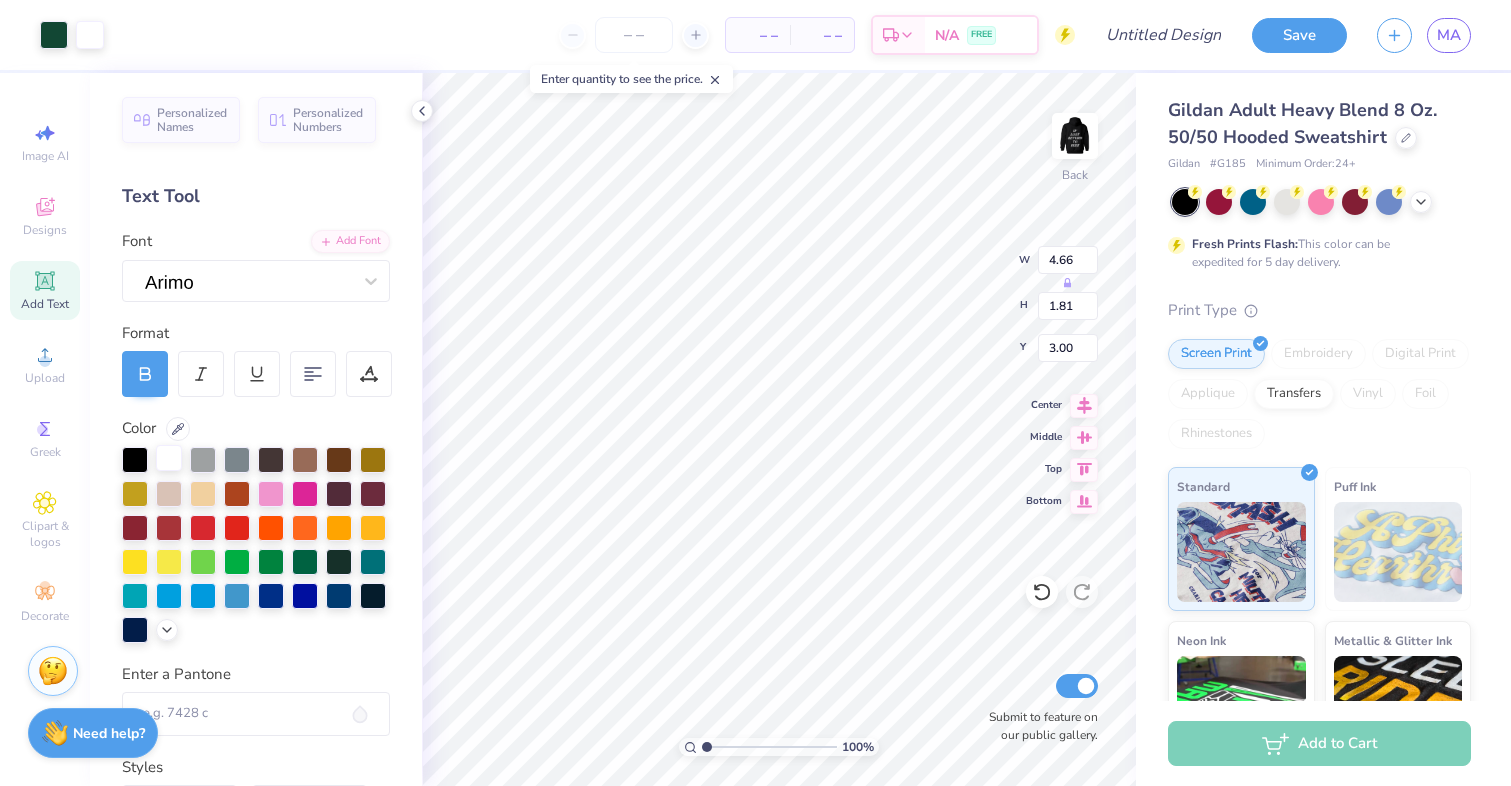 click at bounding box center [169, 458] 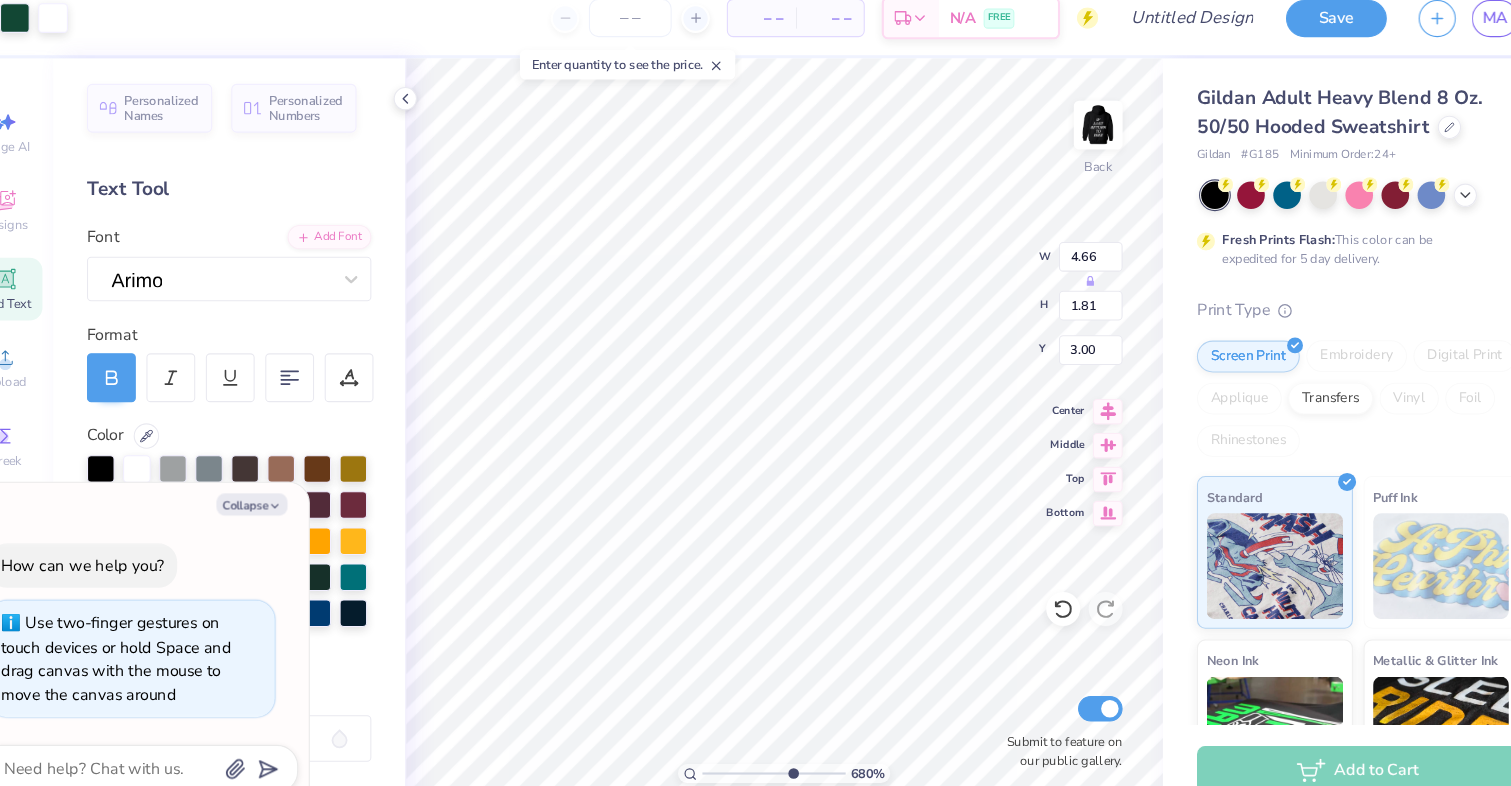 type on "7.03" 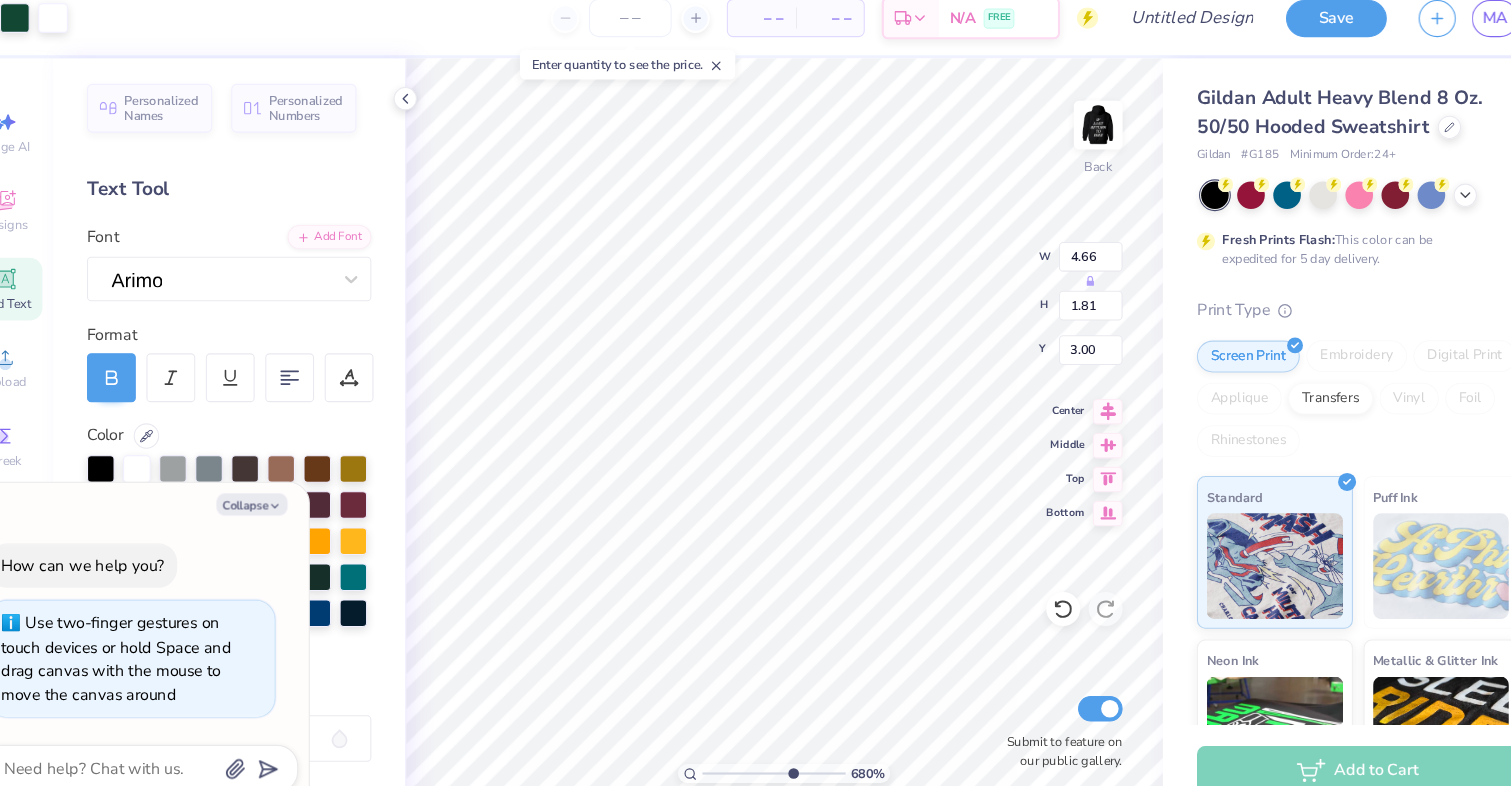 type on "x" 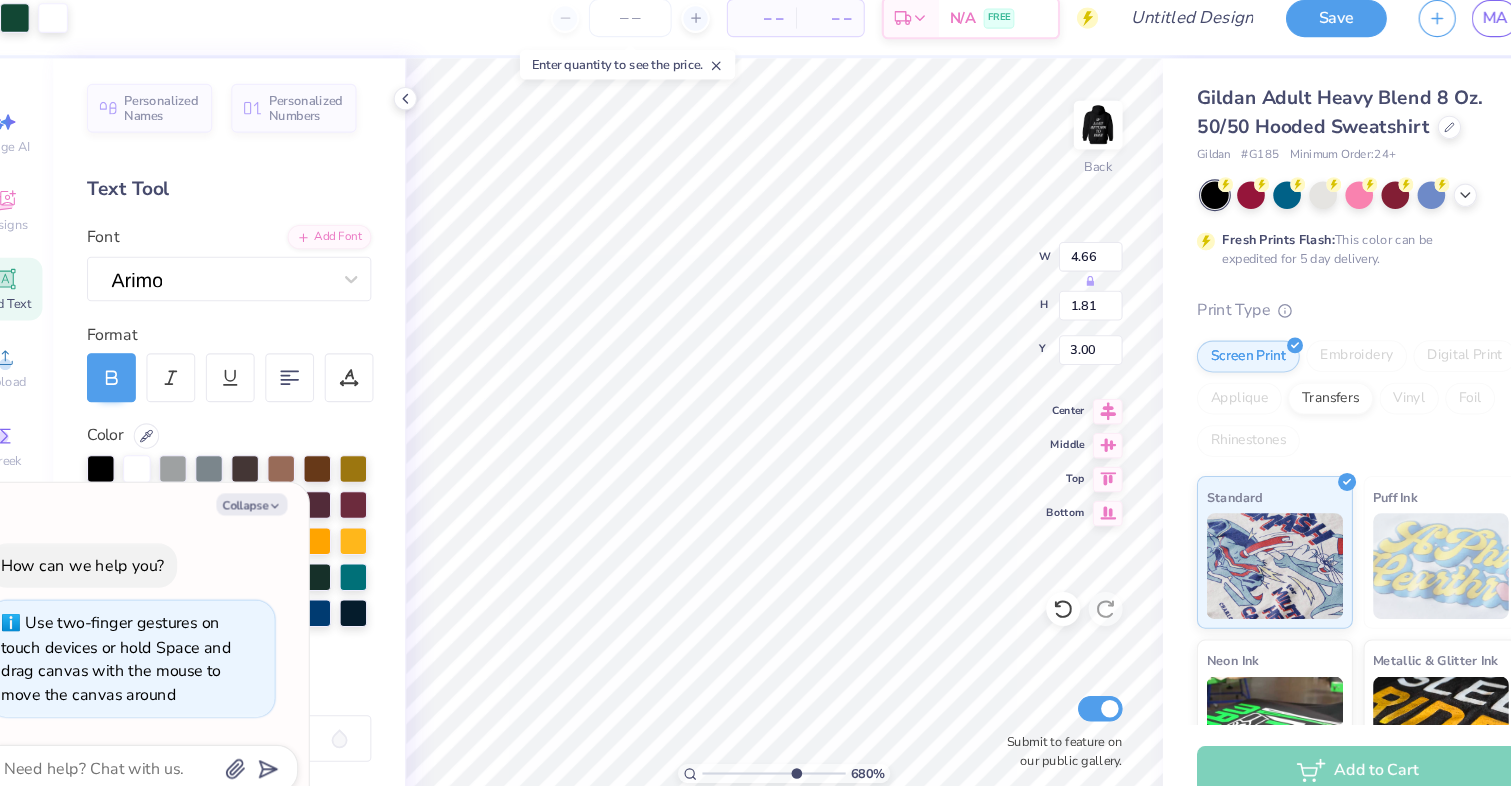 type on "7.42" 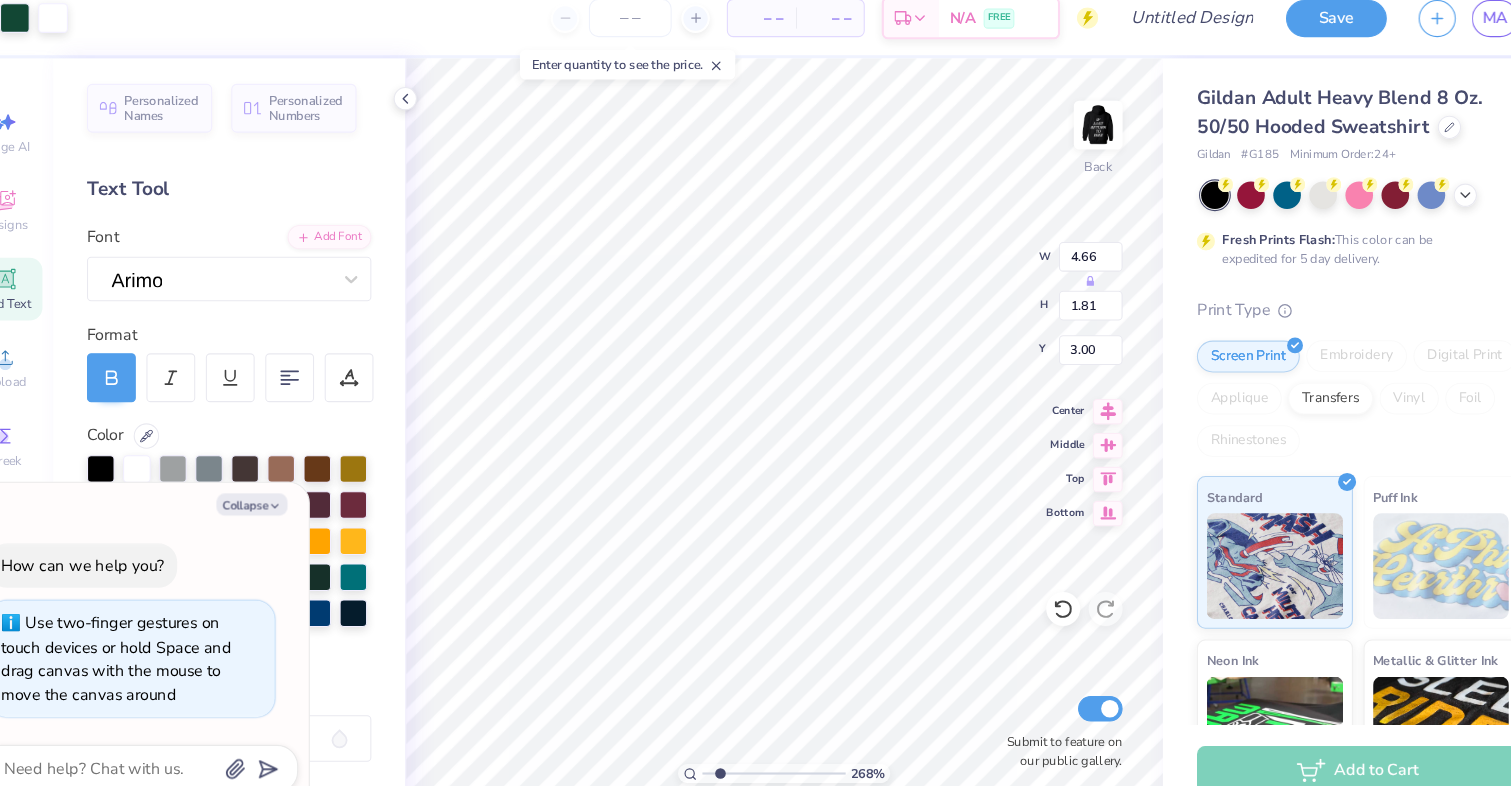 drag, startPoint x: 708, startPoint y: 745, endPoint x: 718, endPoint y: 728, distance: 19.723083 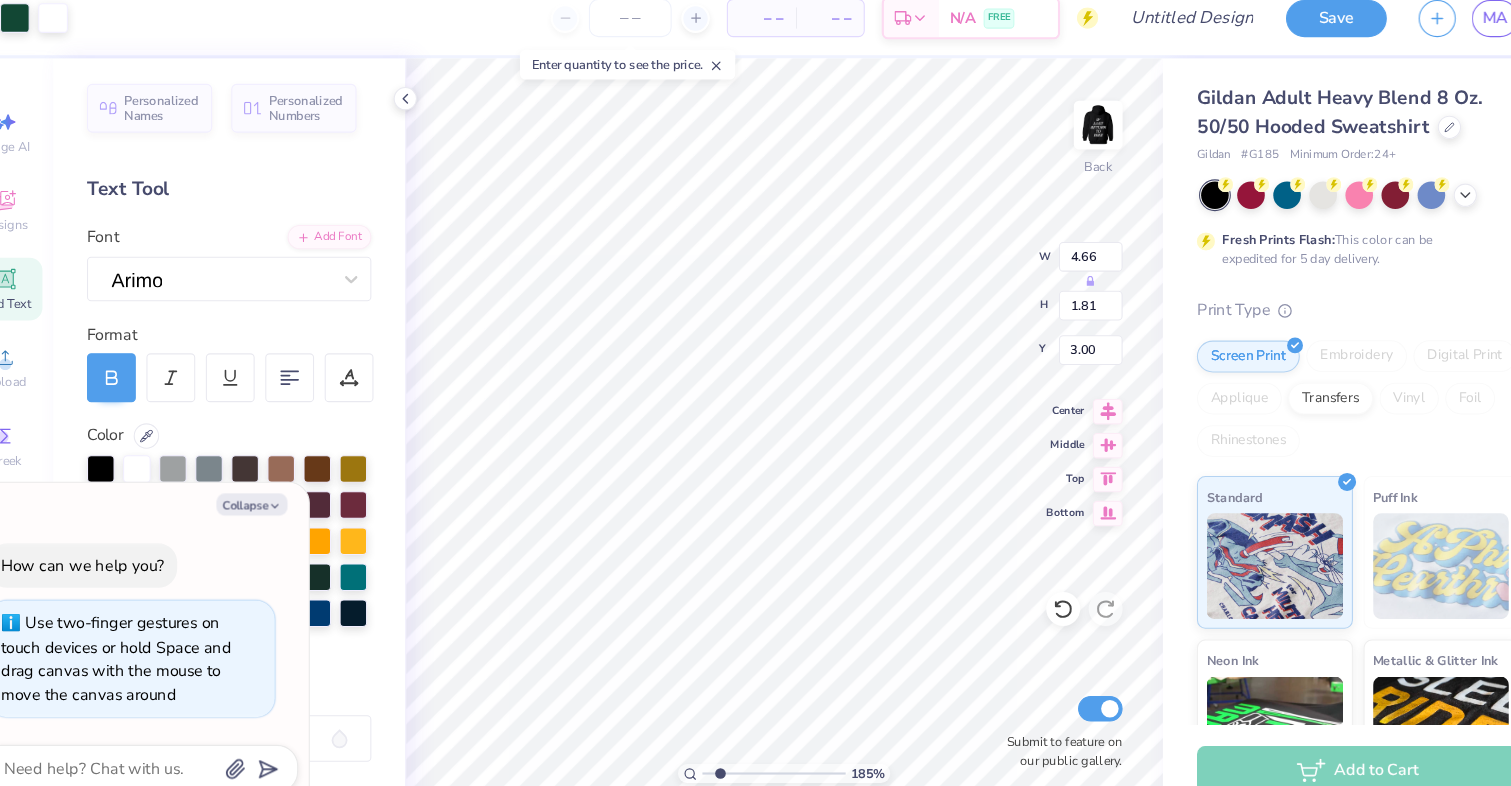 click 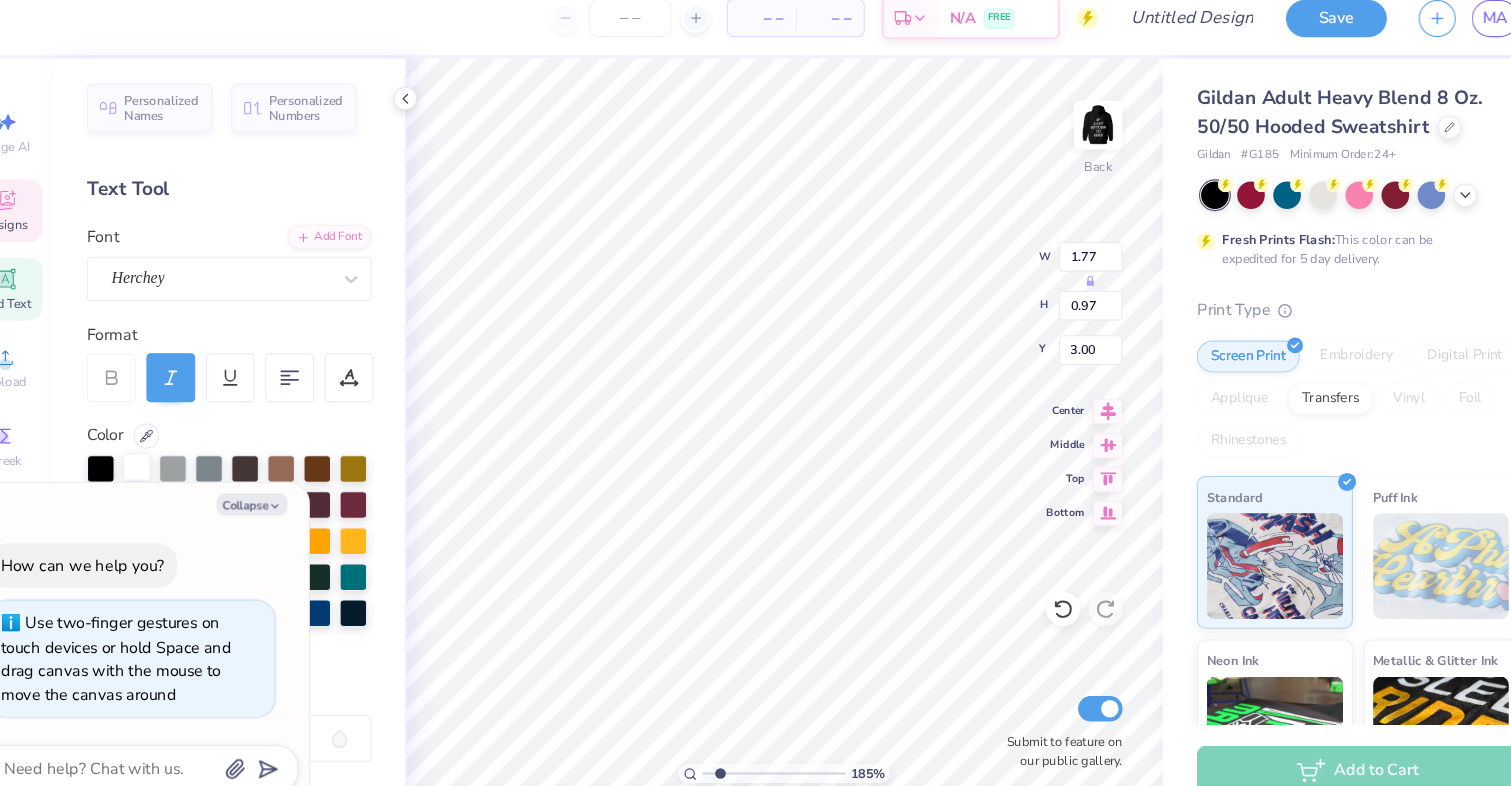 click at bounding box center [169, 458] 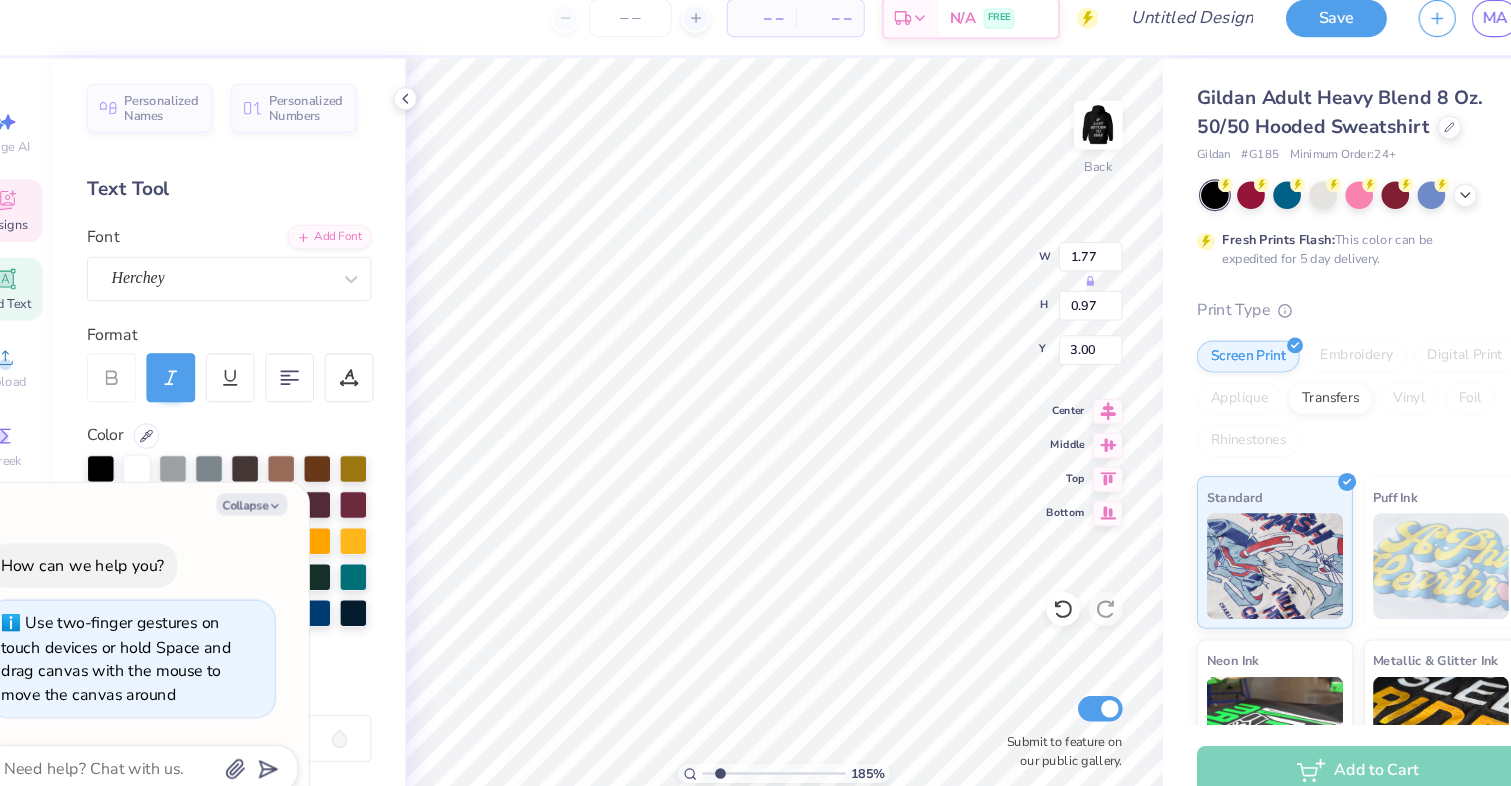 type on "x" 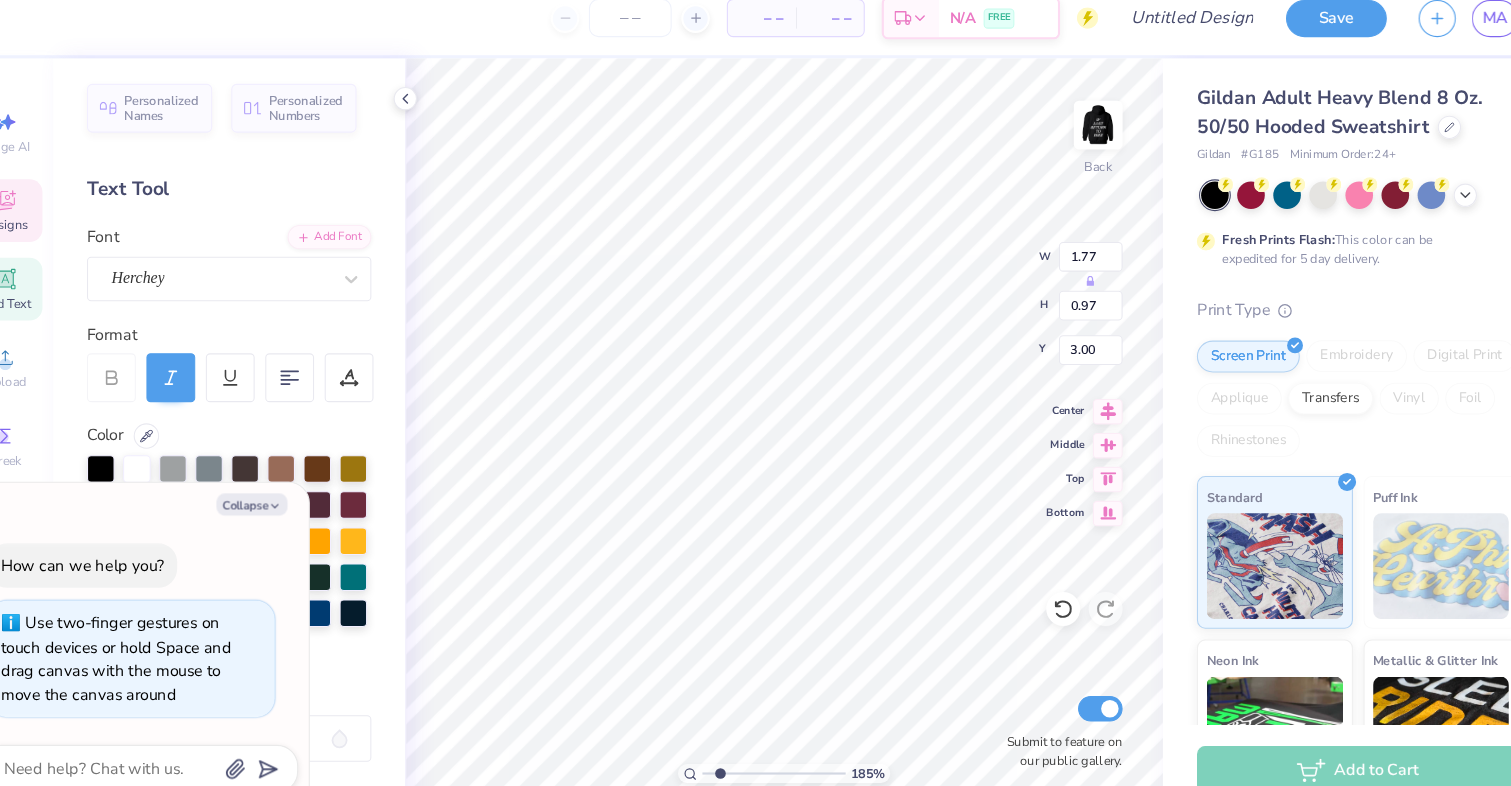 type on "4.60" 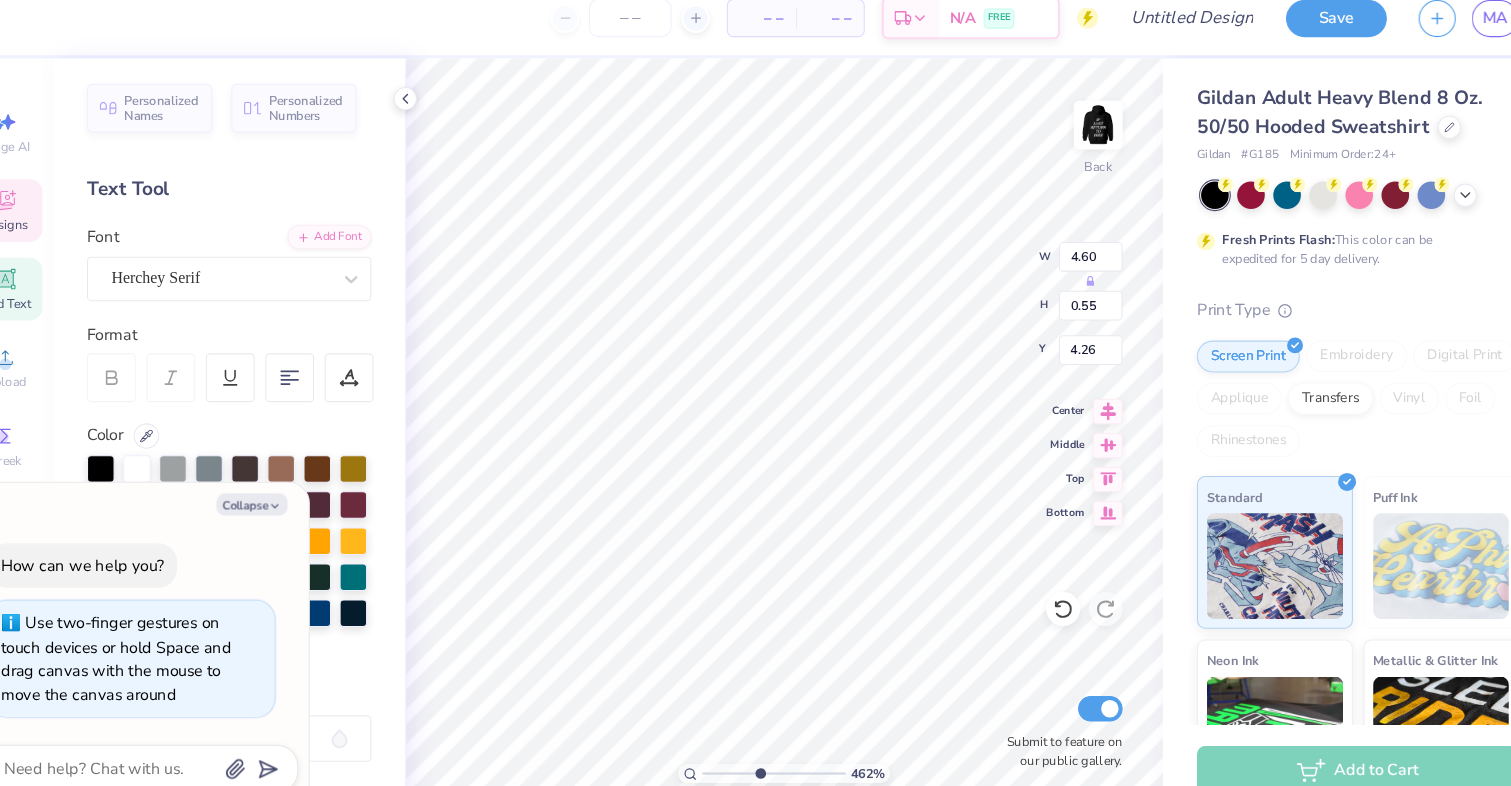 drag, startPoint x: 720, startPoint y: 746, endPoint x: 755, endPoint y: 741, distance: 35.35534 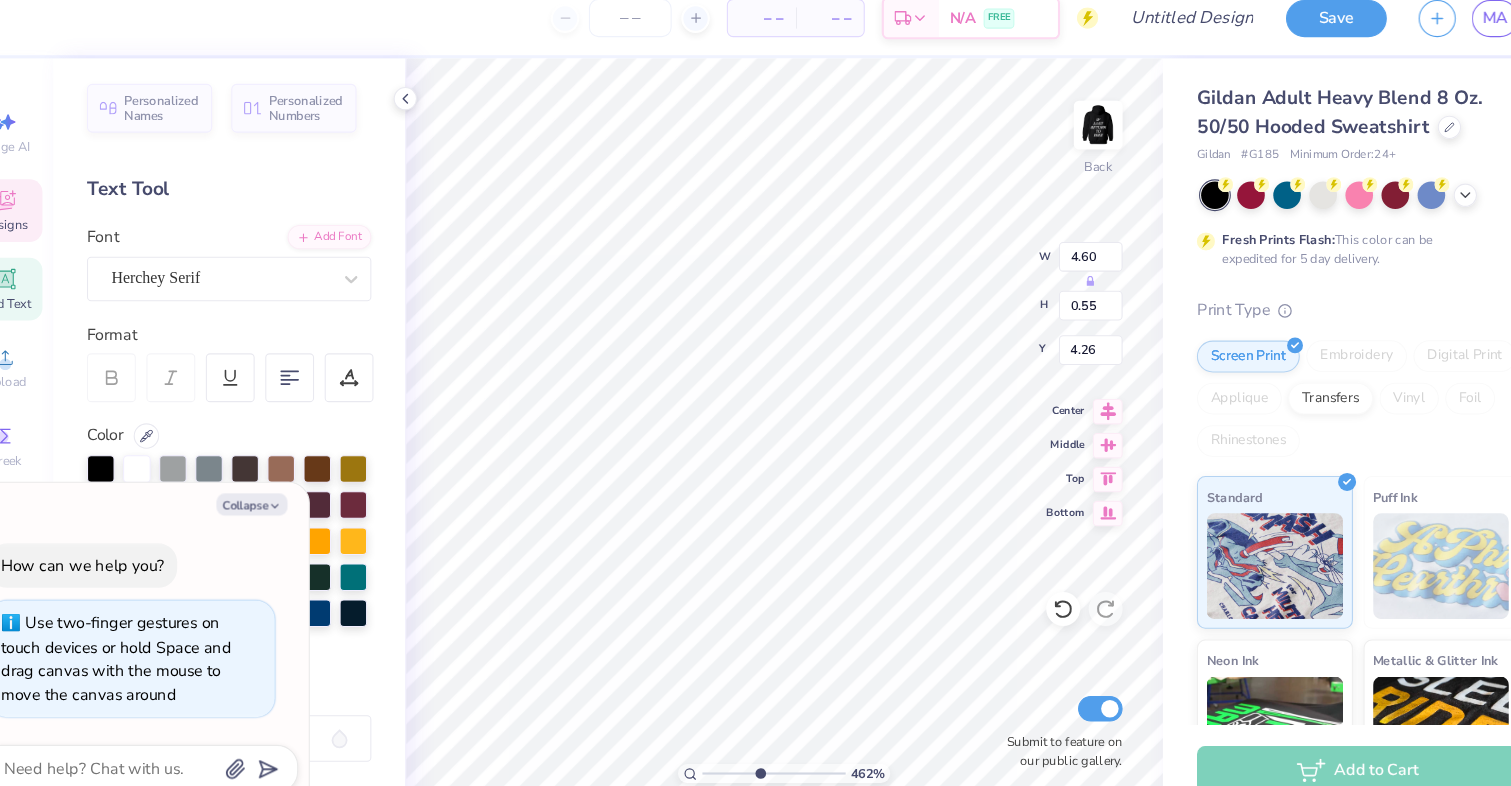 type on "4.62" 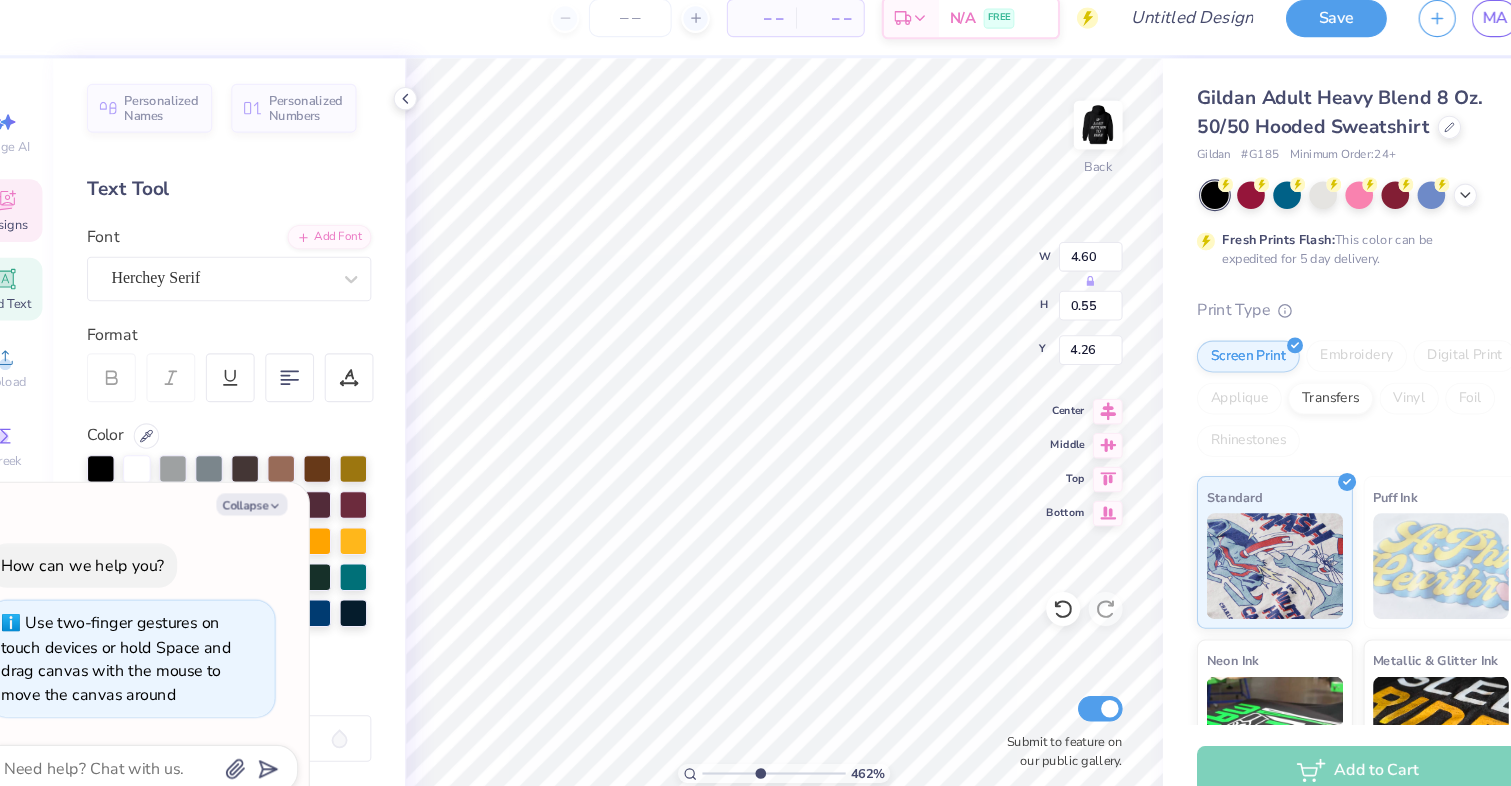 type on "x" 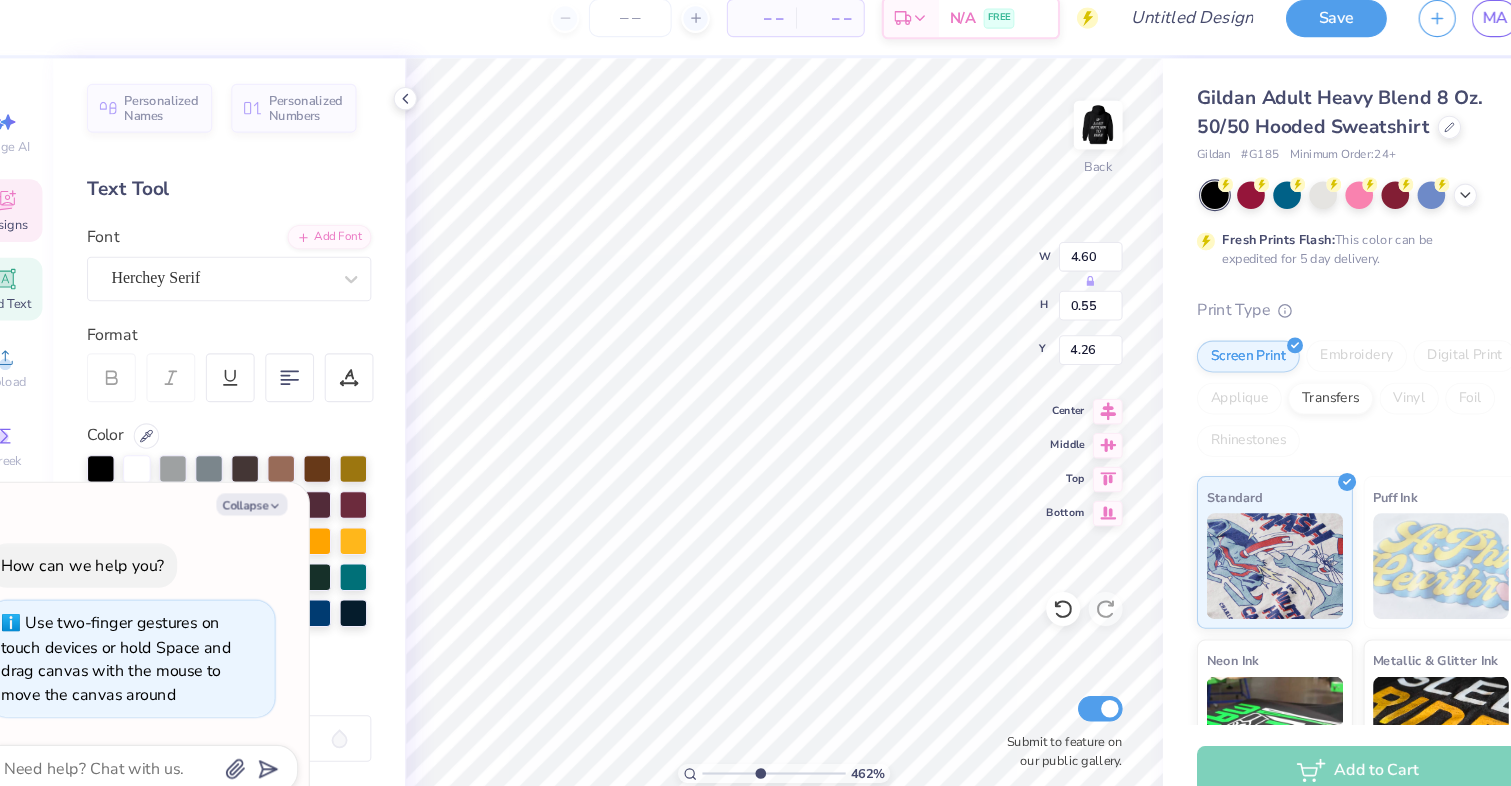 type on "4.20" 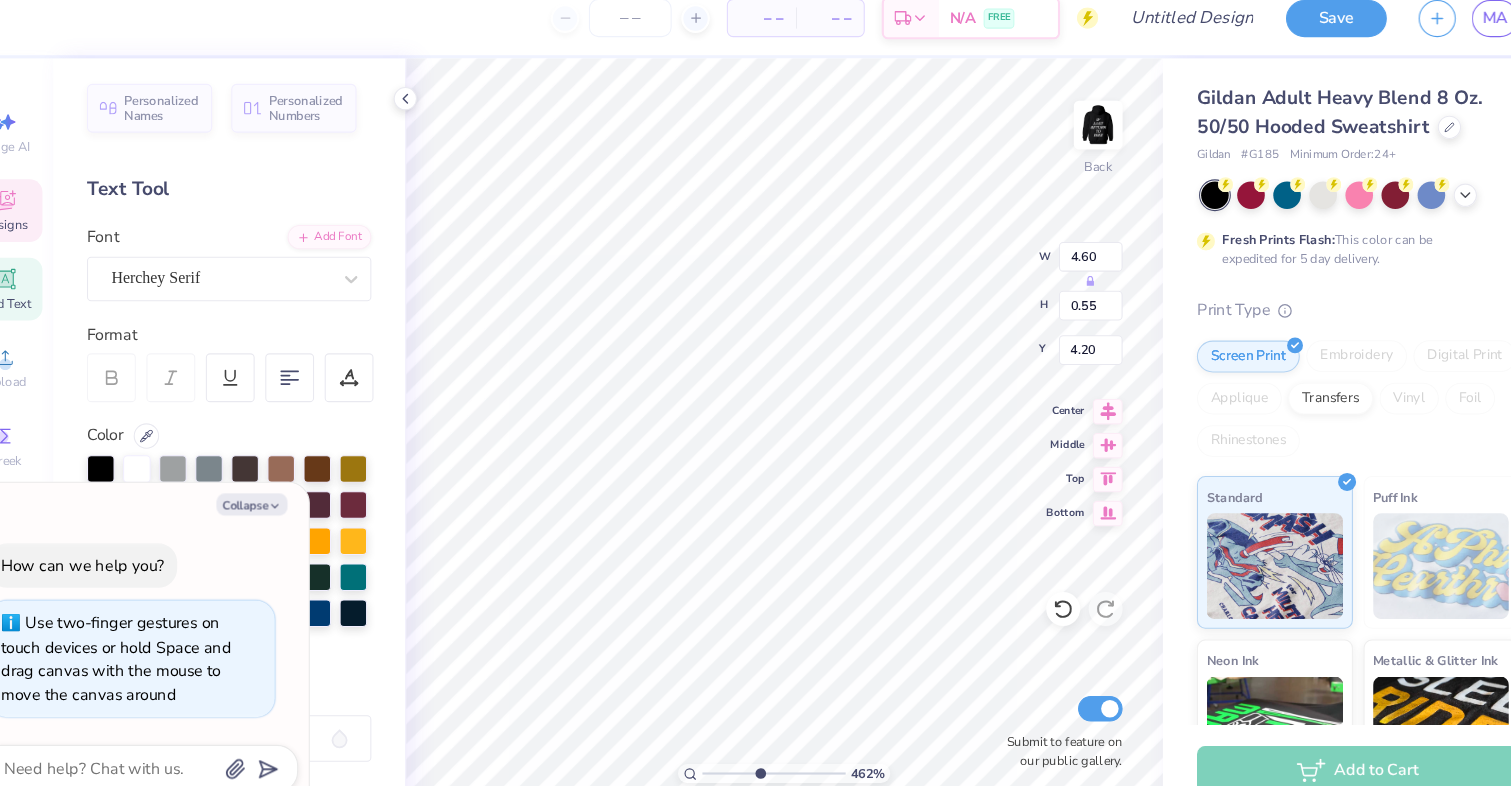 scroll, scrollTop: 0, scrollLeft: 7, axis: horizontal 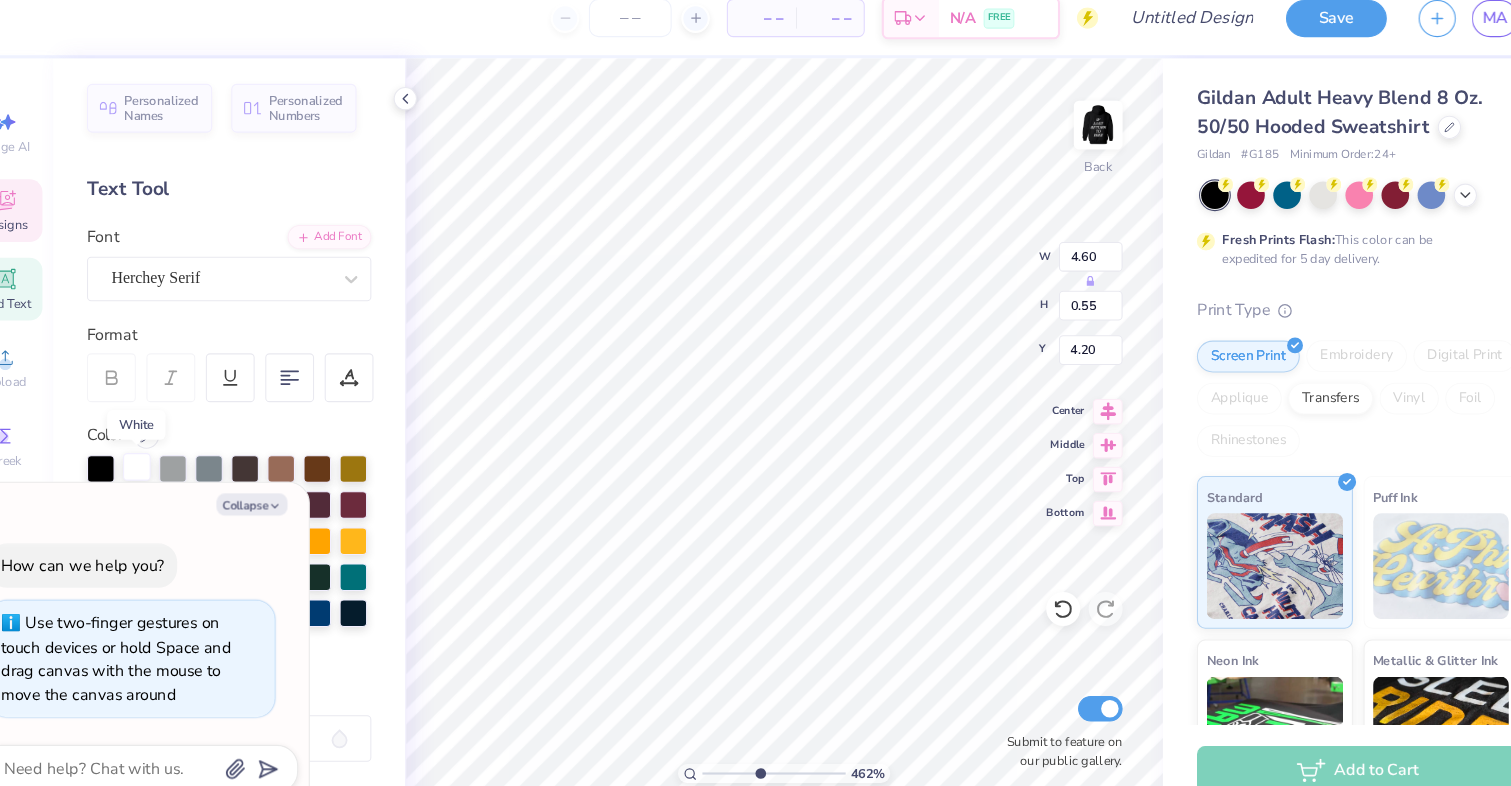 click at bounding box center (169, 458) 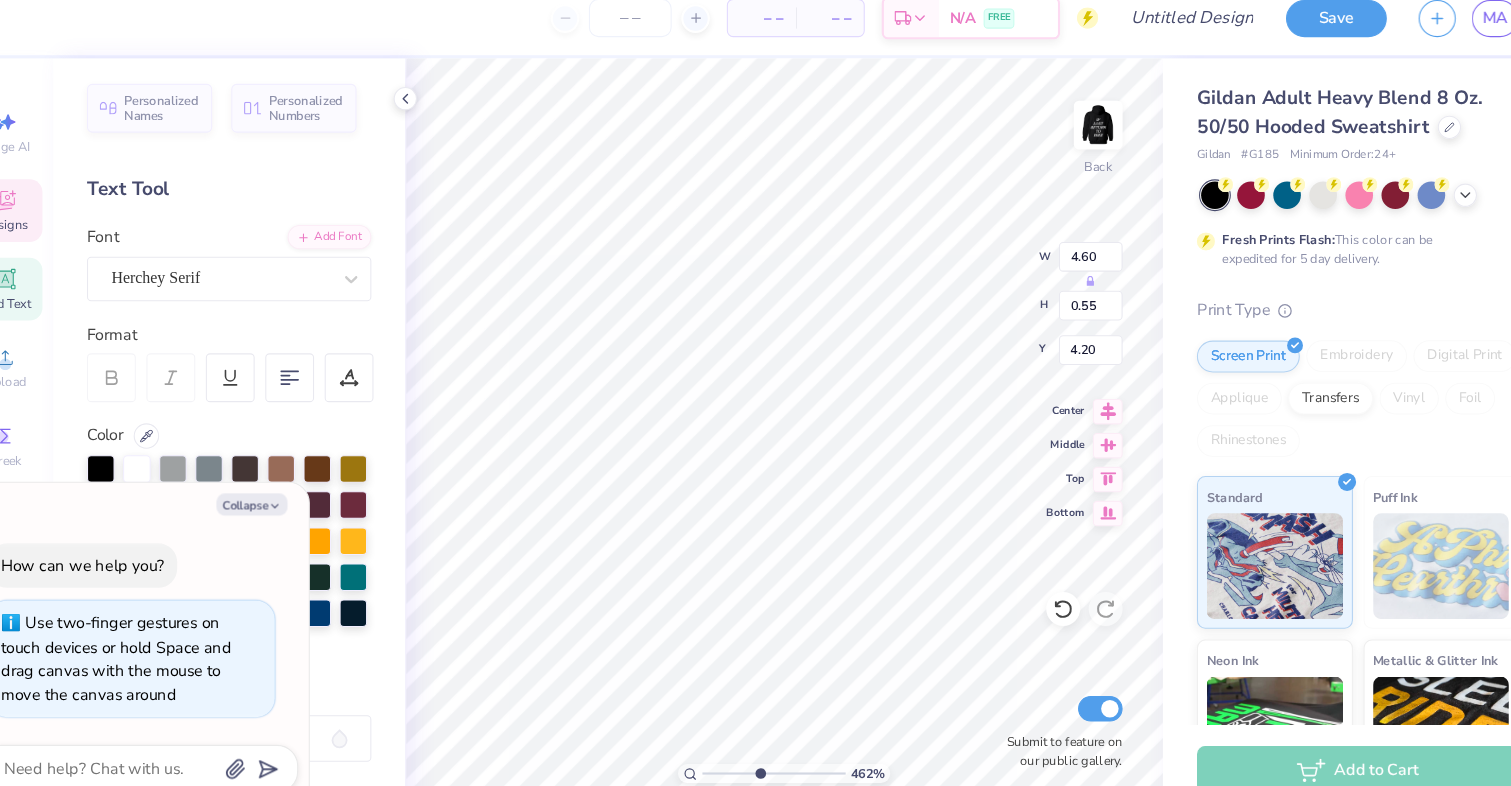 click on "– – Per Item – – Total Est. Delivery N/A FREE" at bounding box center [565, 35] 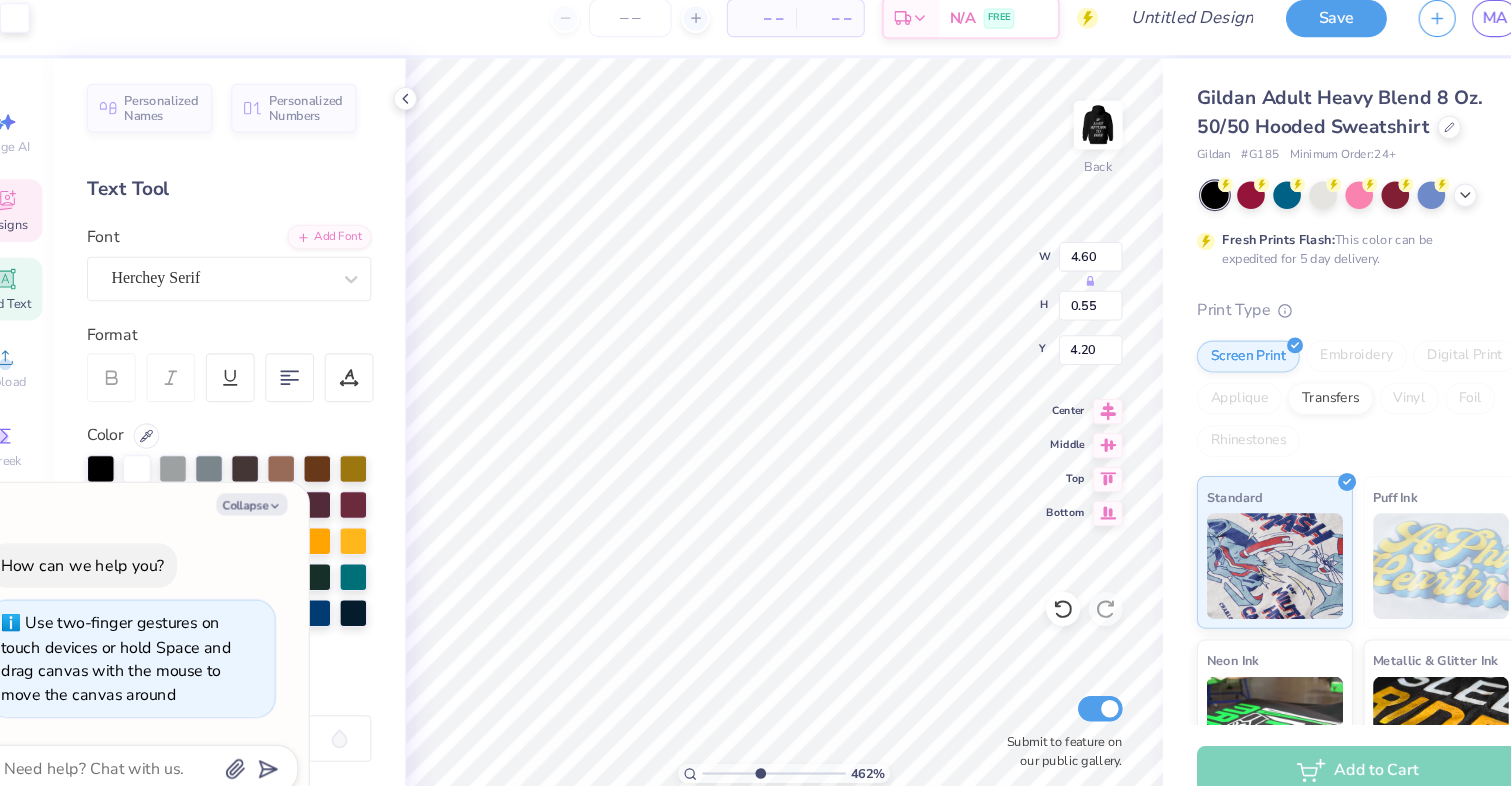 scroll, scrollTop: 0, scrollLeft: 6, axis: horizontal 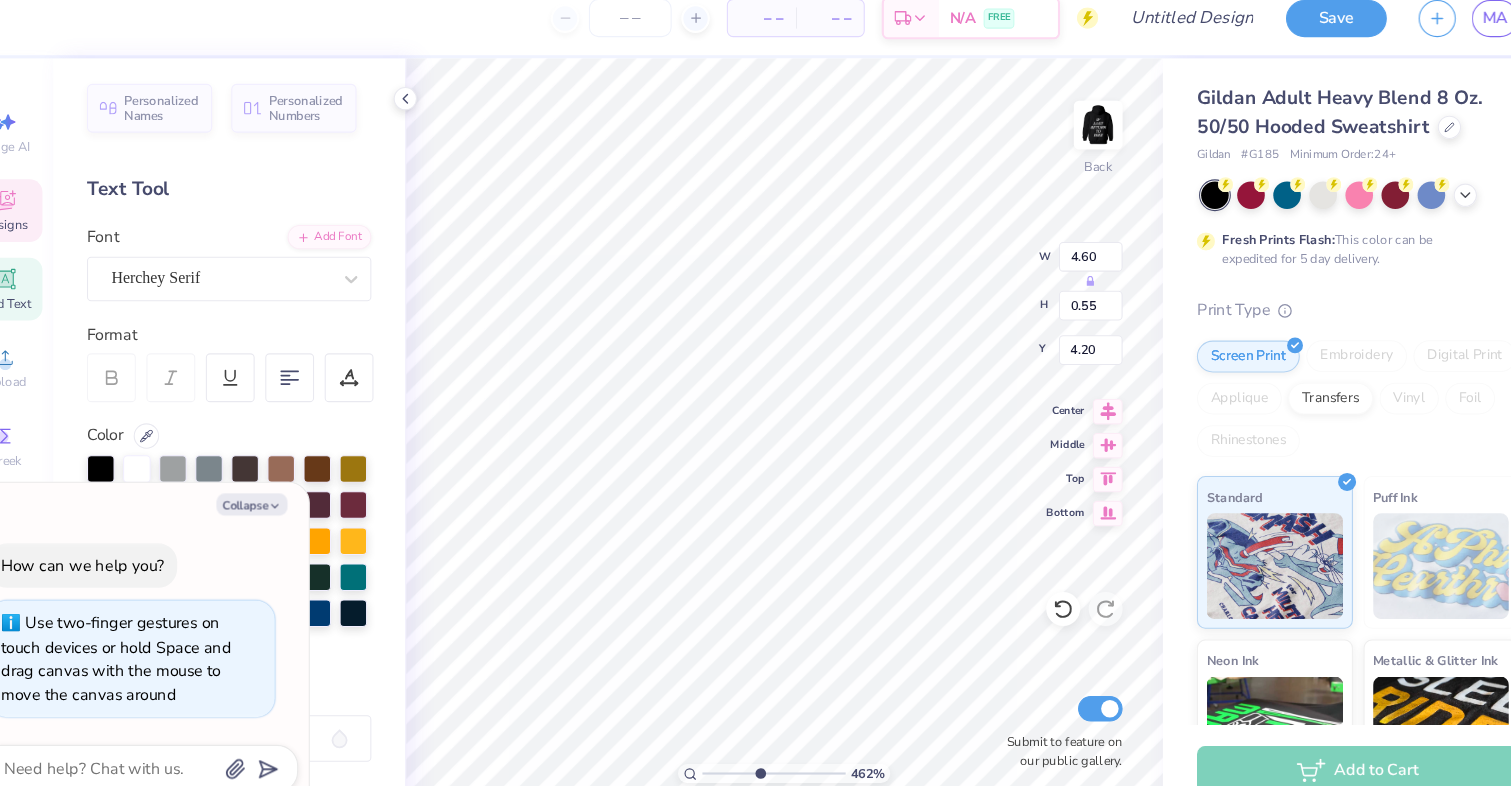type on "x" 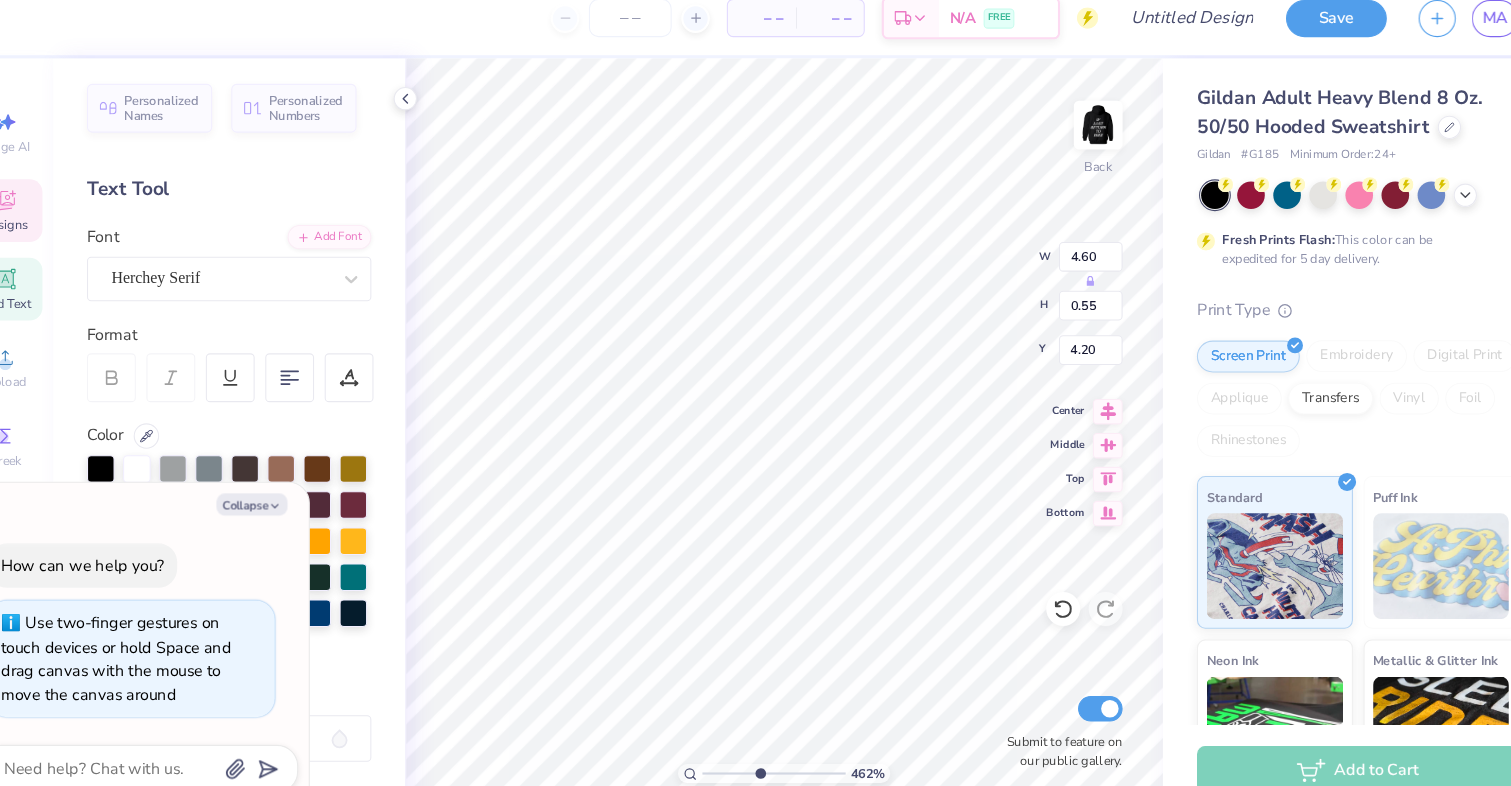type on "4.68" 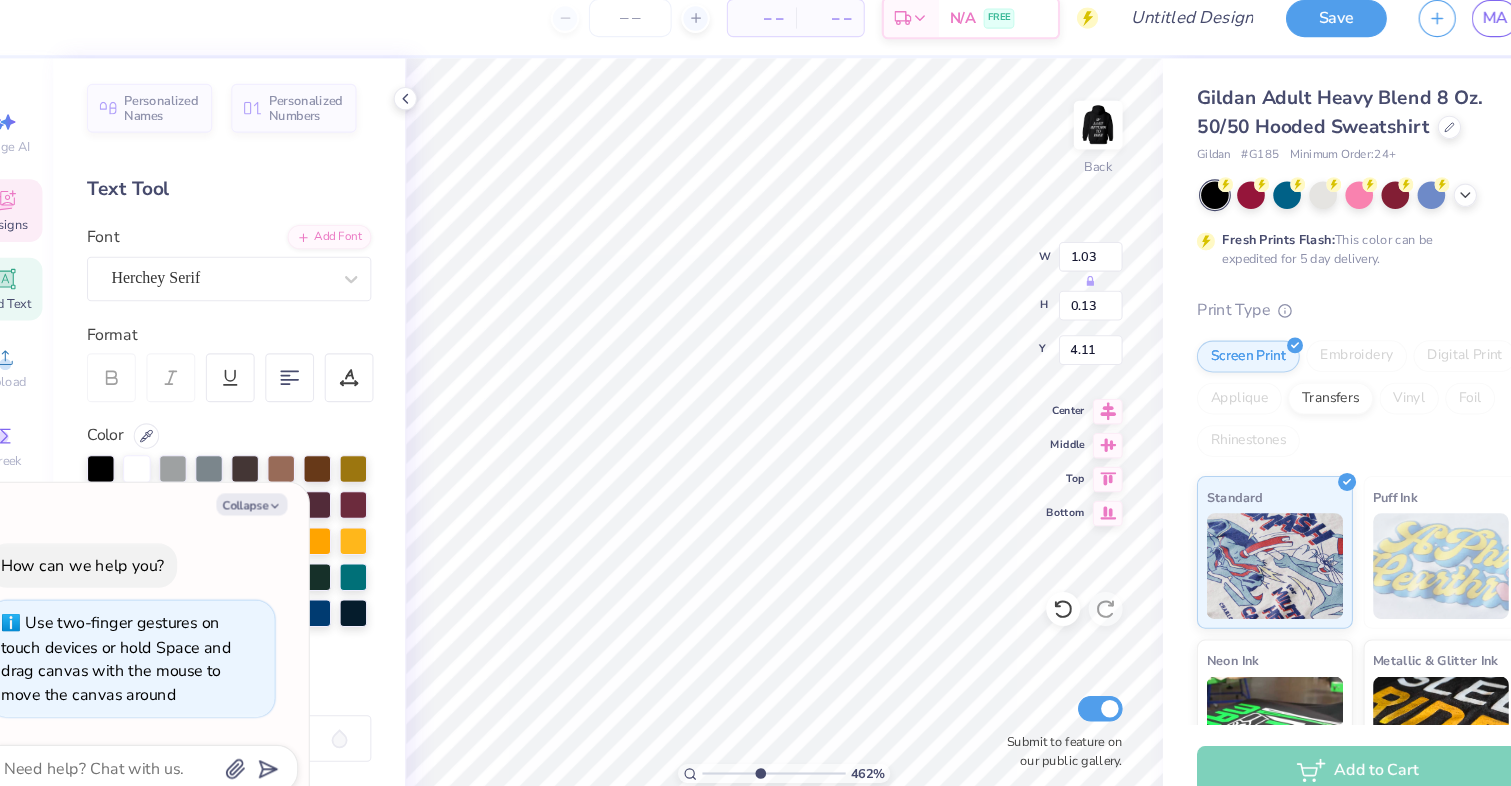 scroll, scrollTop: 0, scrollLeft: 3, axis: horizontal 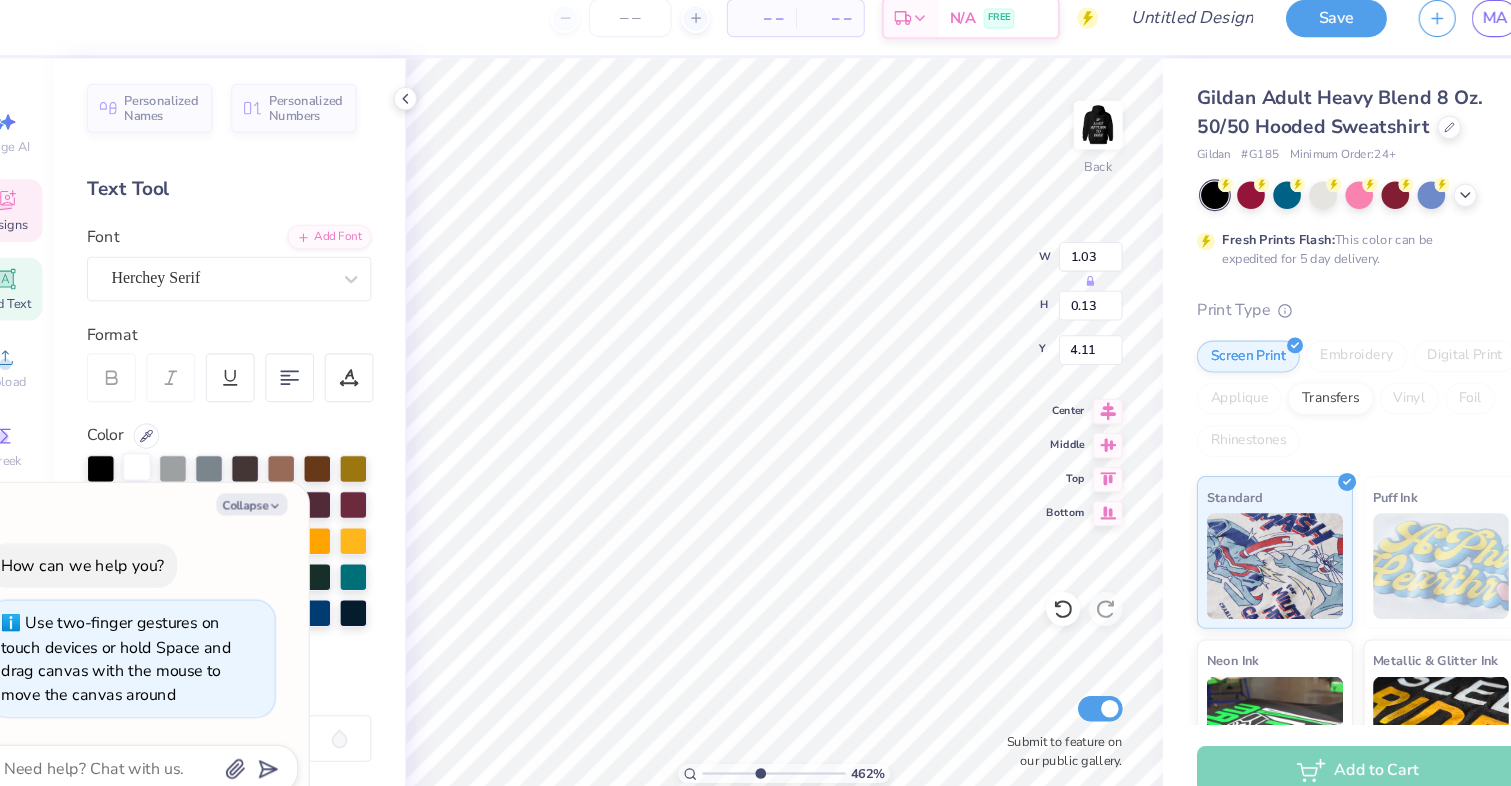 click at bounding box center [169, 458] 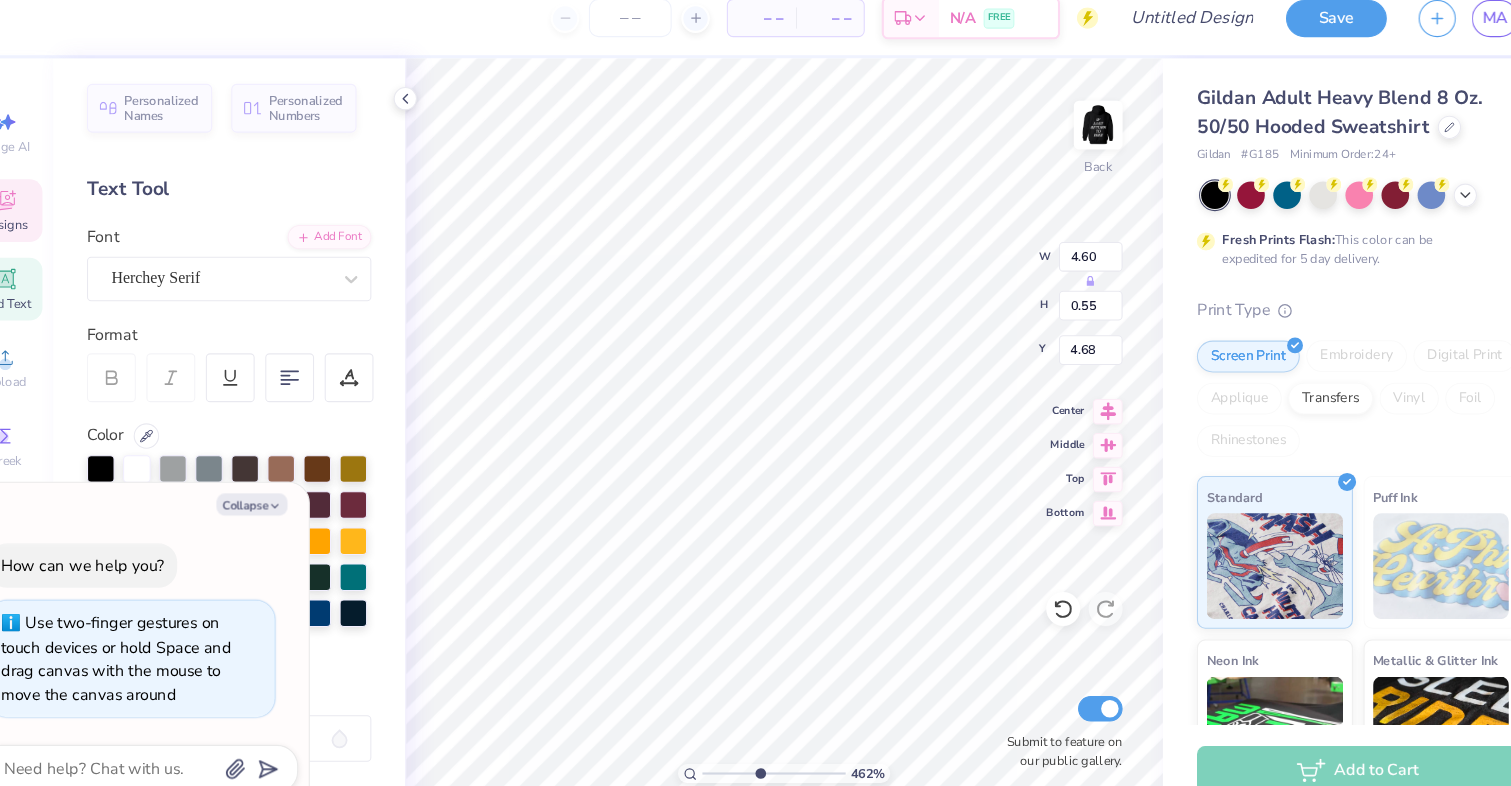 type on "x" 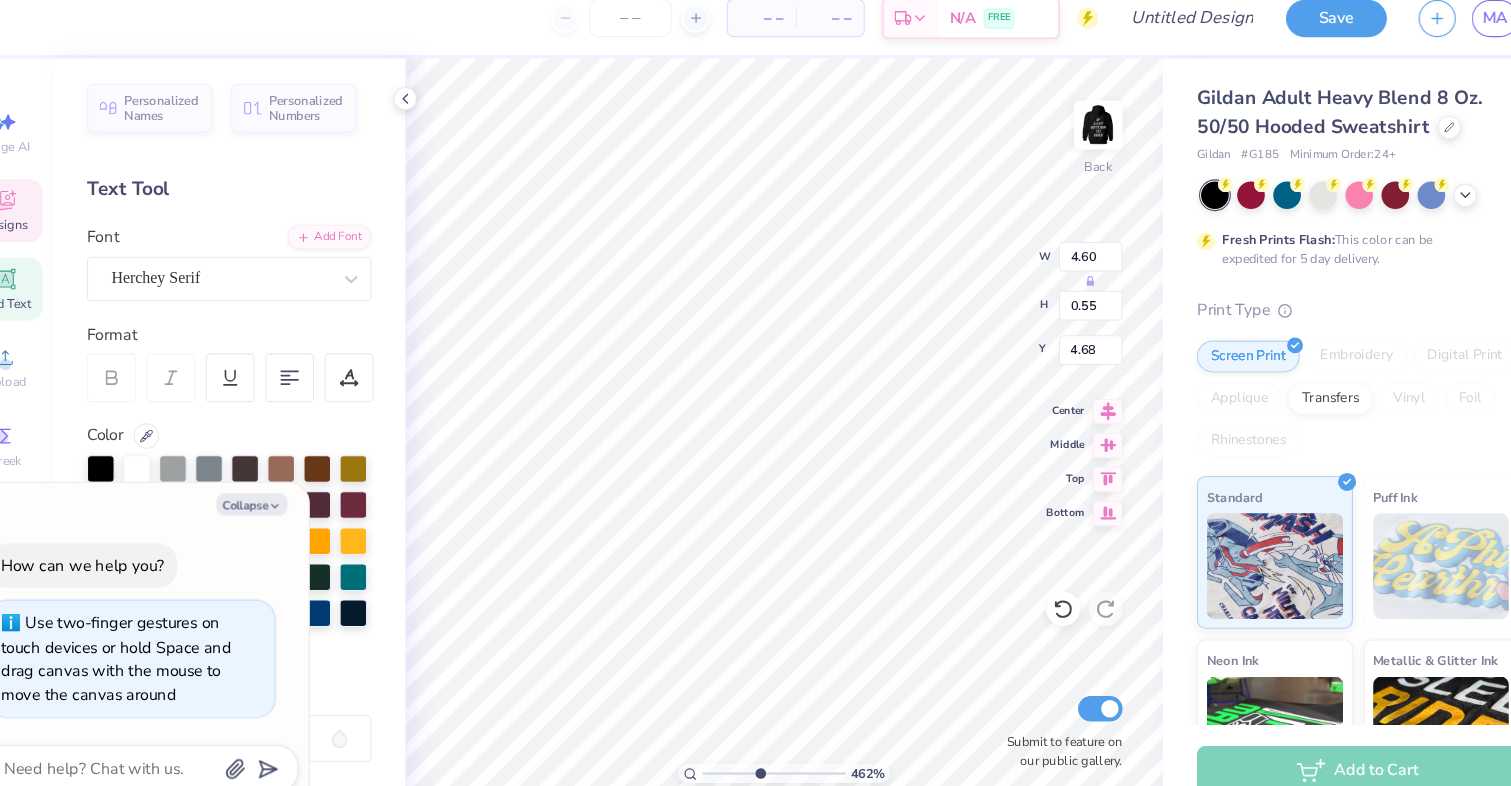 type on "4.23" 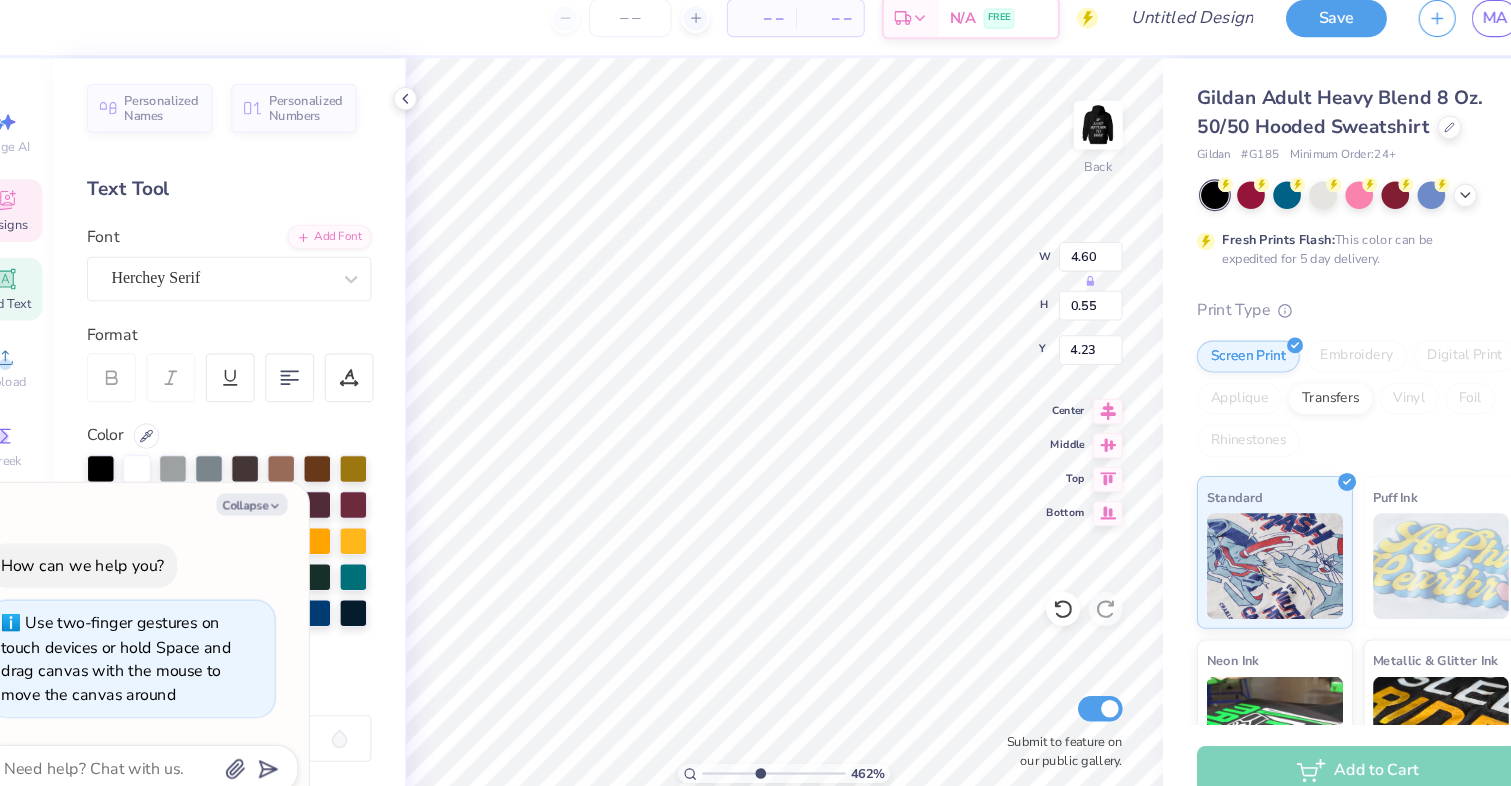 click on "– – Per Item – – Total Est. Delivery N/A FREE Design Title Save MA" at bounding box center [755, 35] 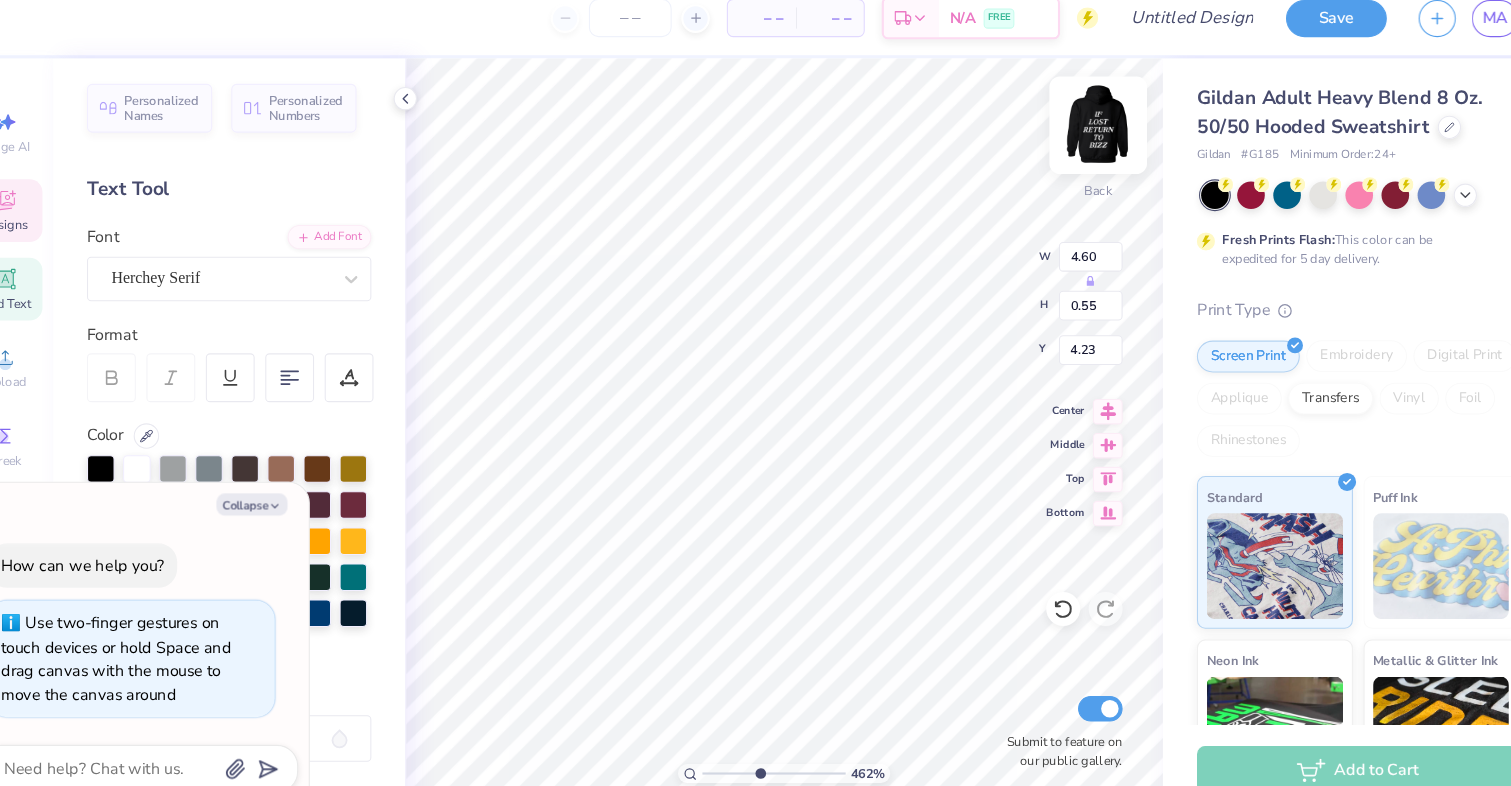 type on "x" 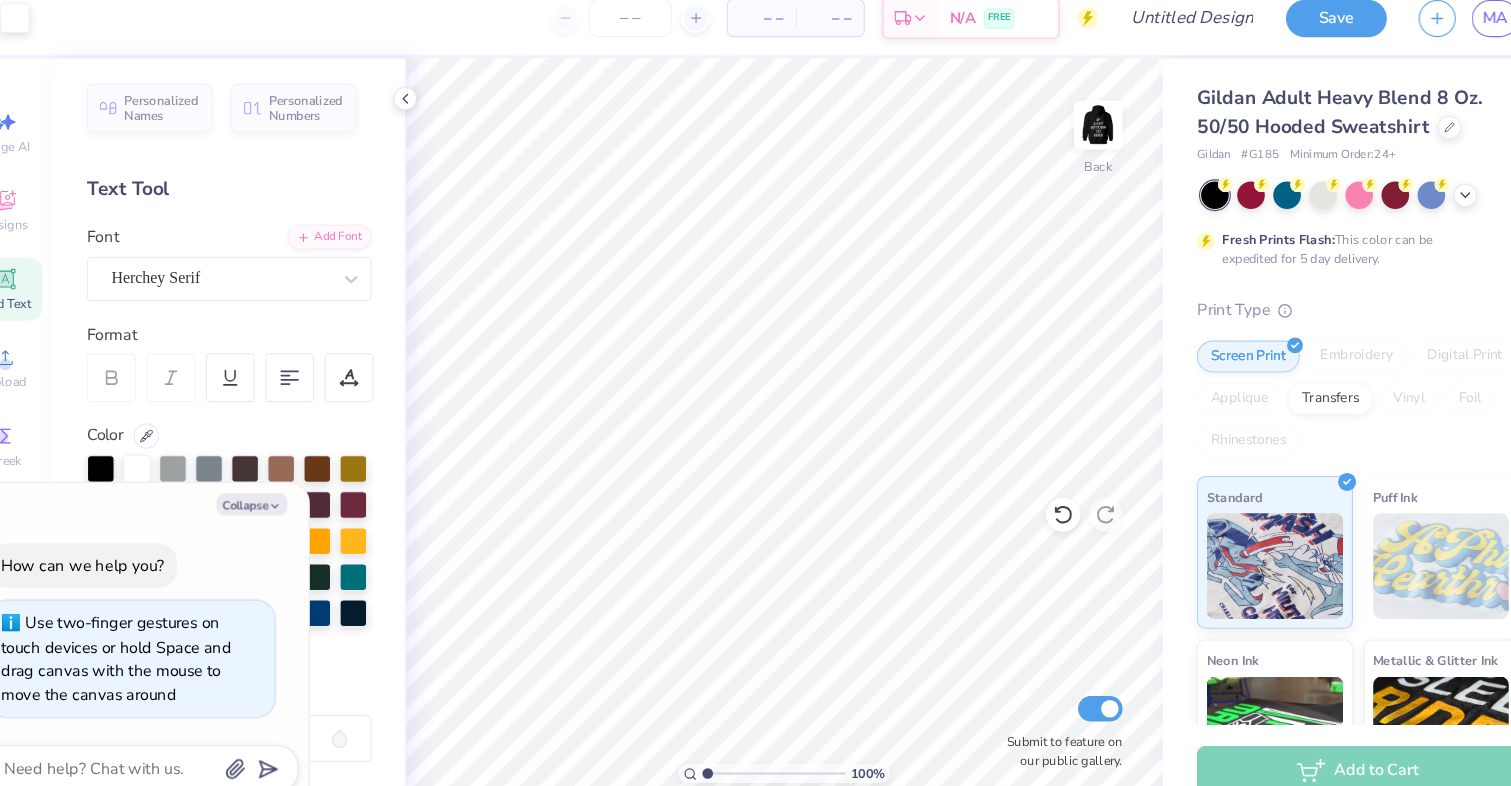 drag, startPoint x: 756, startPoint y: 747, endPoint x: 671, endPoint y: 750, distance: 85.052925 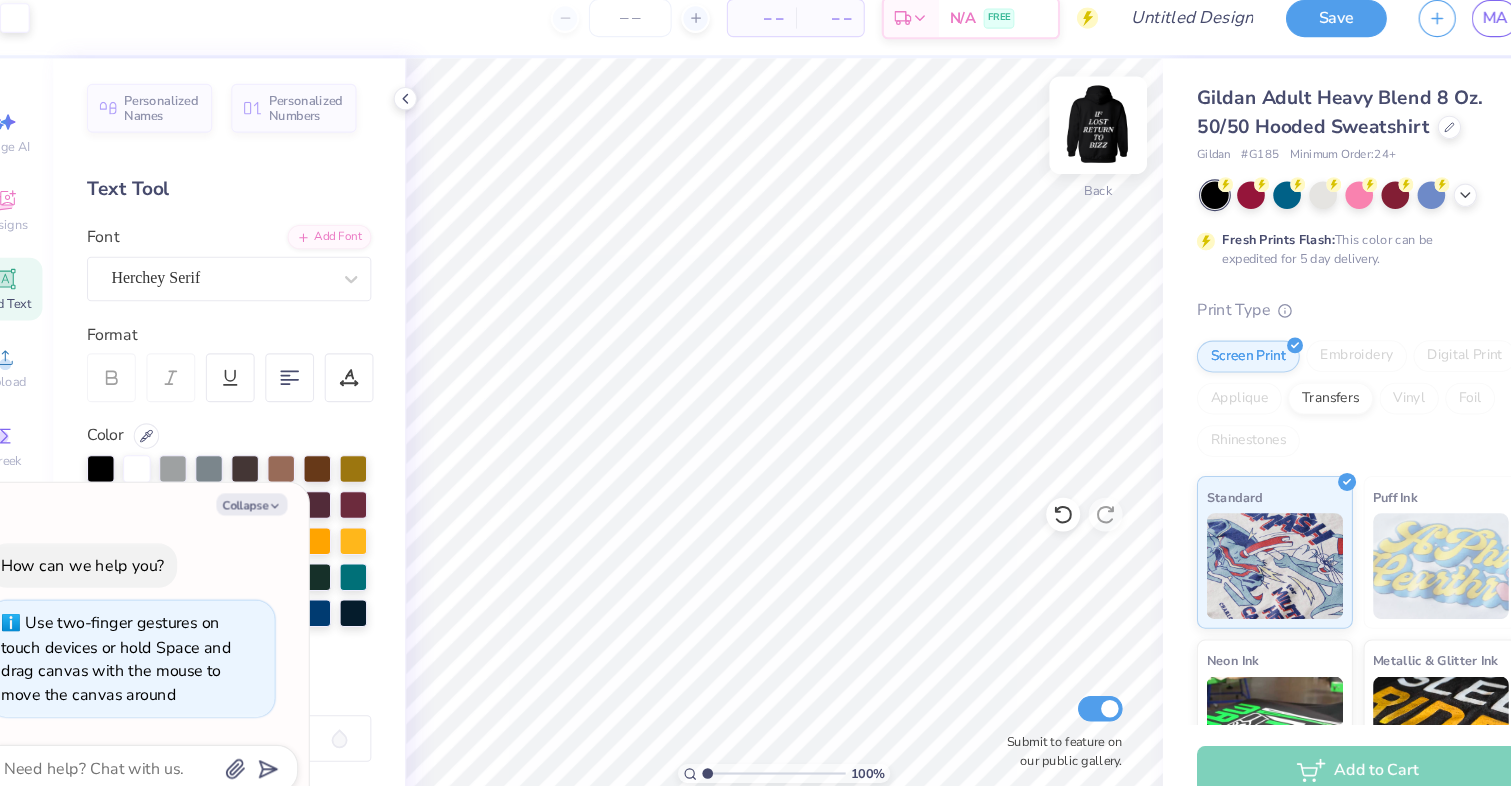 click at bounding box center (1075, 136) 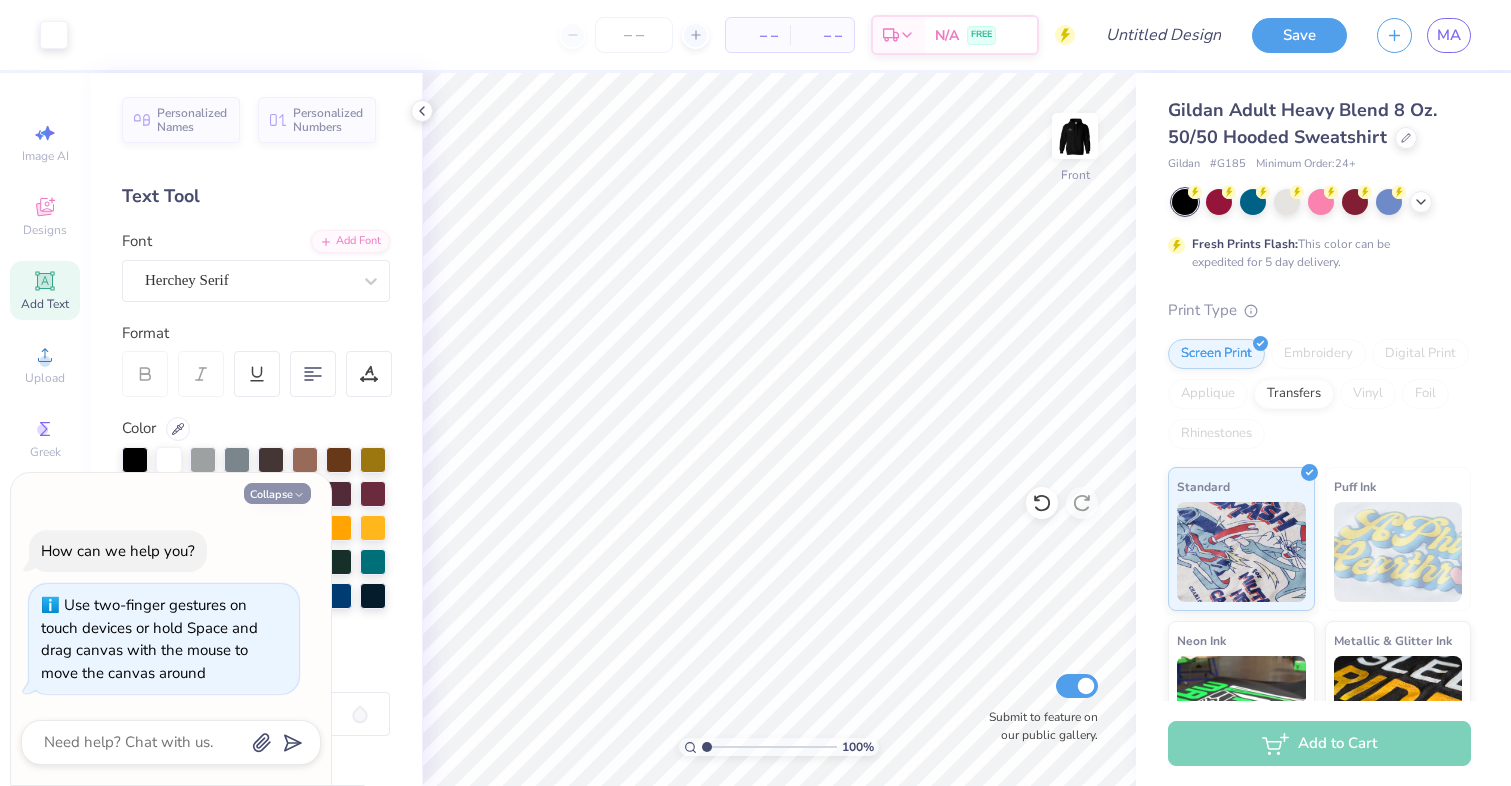 click on "Collapse" at bounding box center (277, 493) 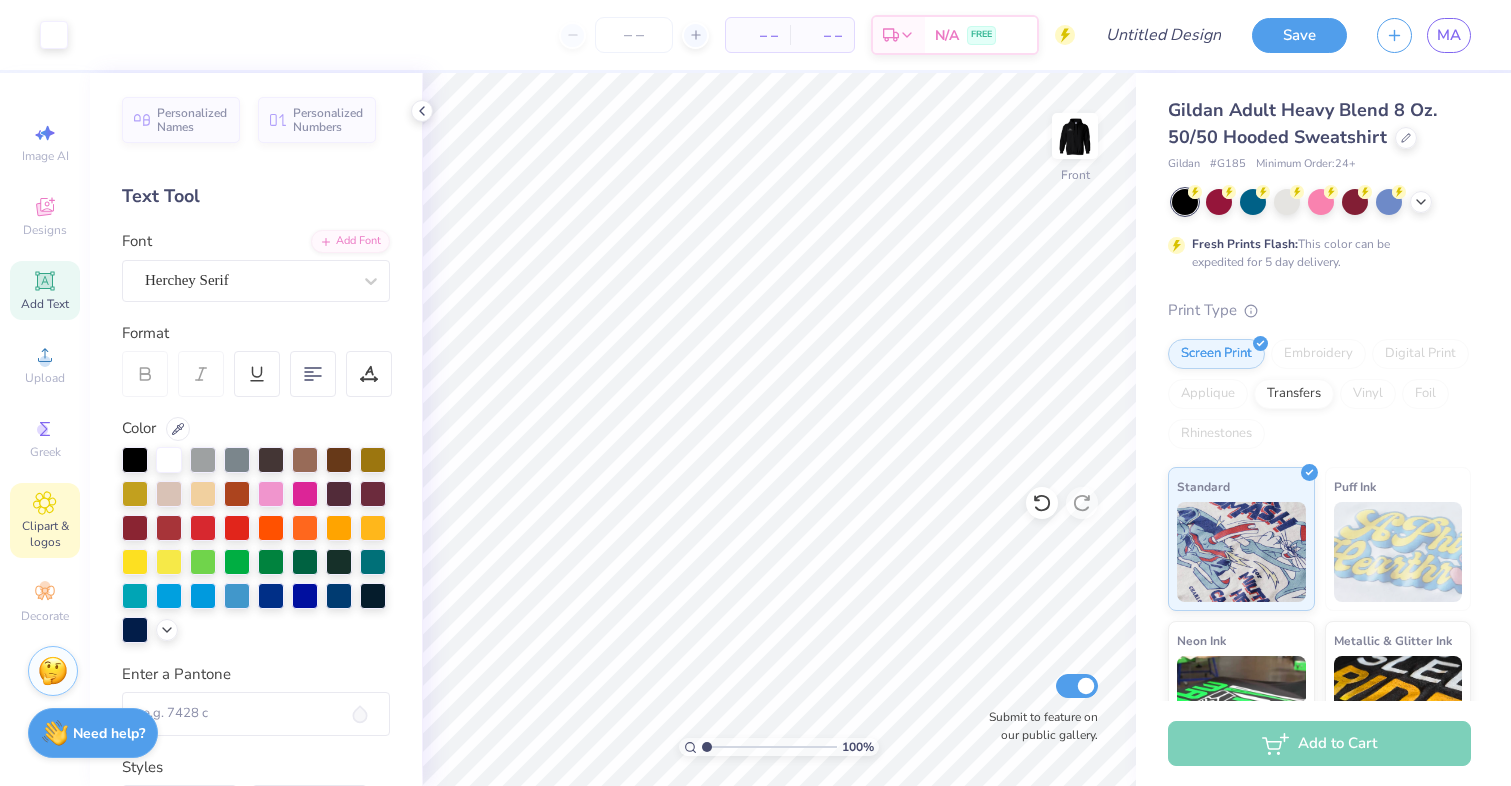 click 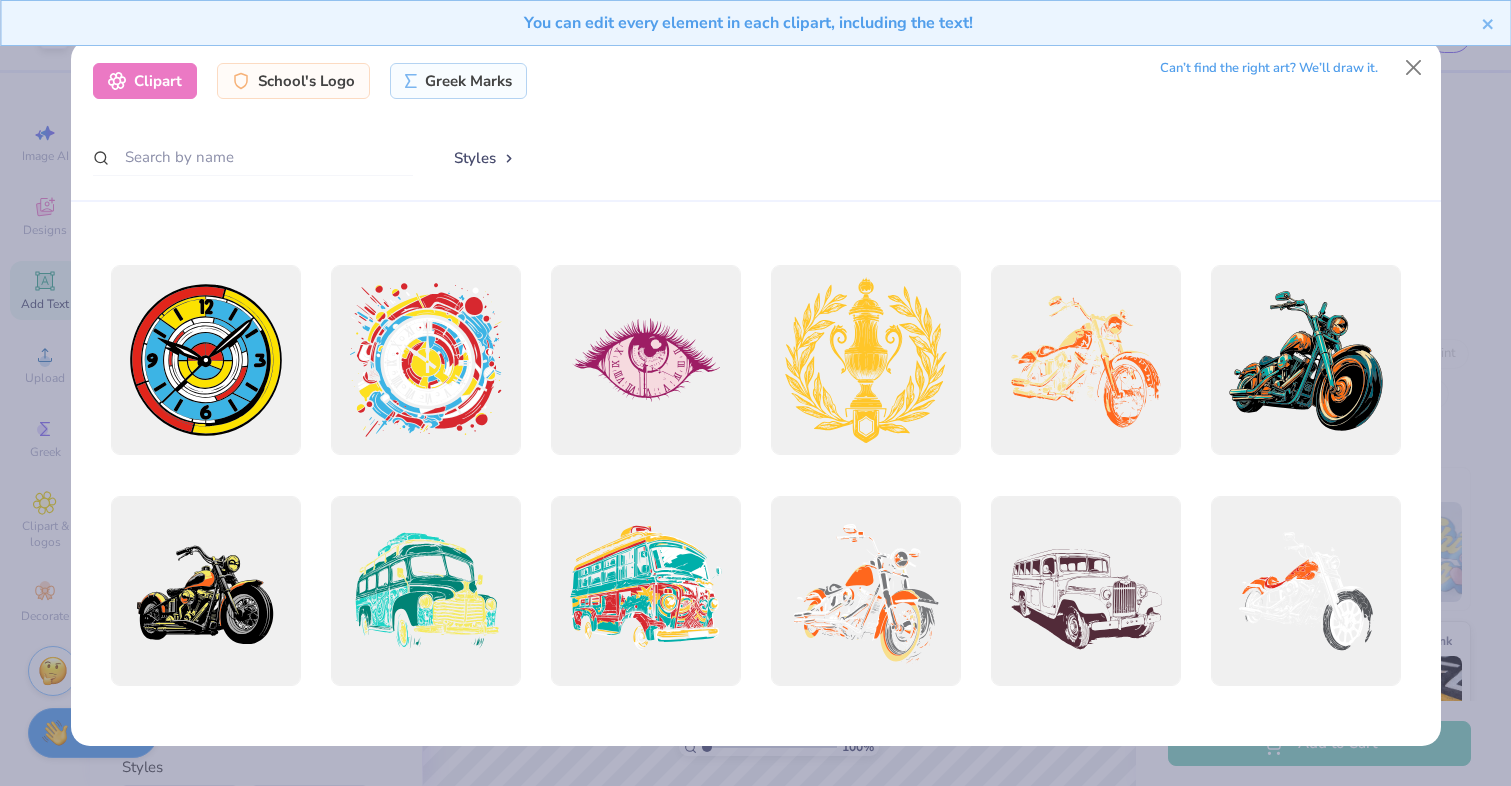 scroll, scrollTop: 1016, scrollLeft: 0, axis: vertical 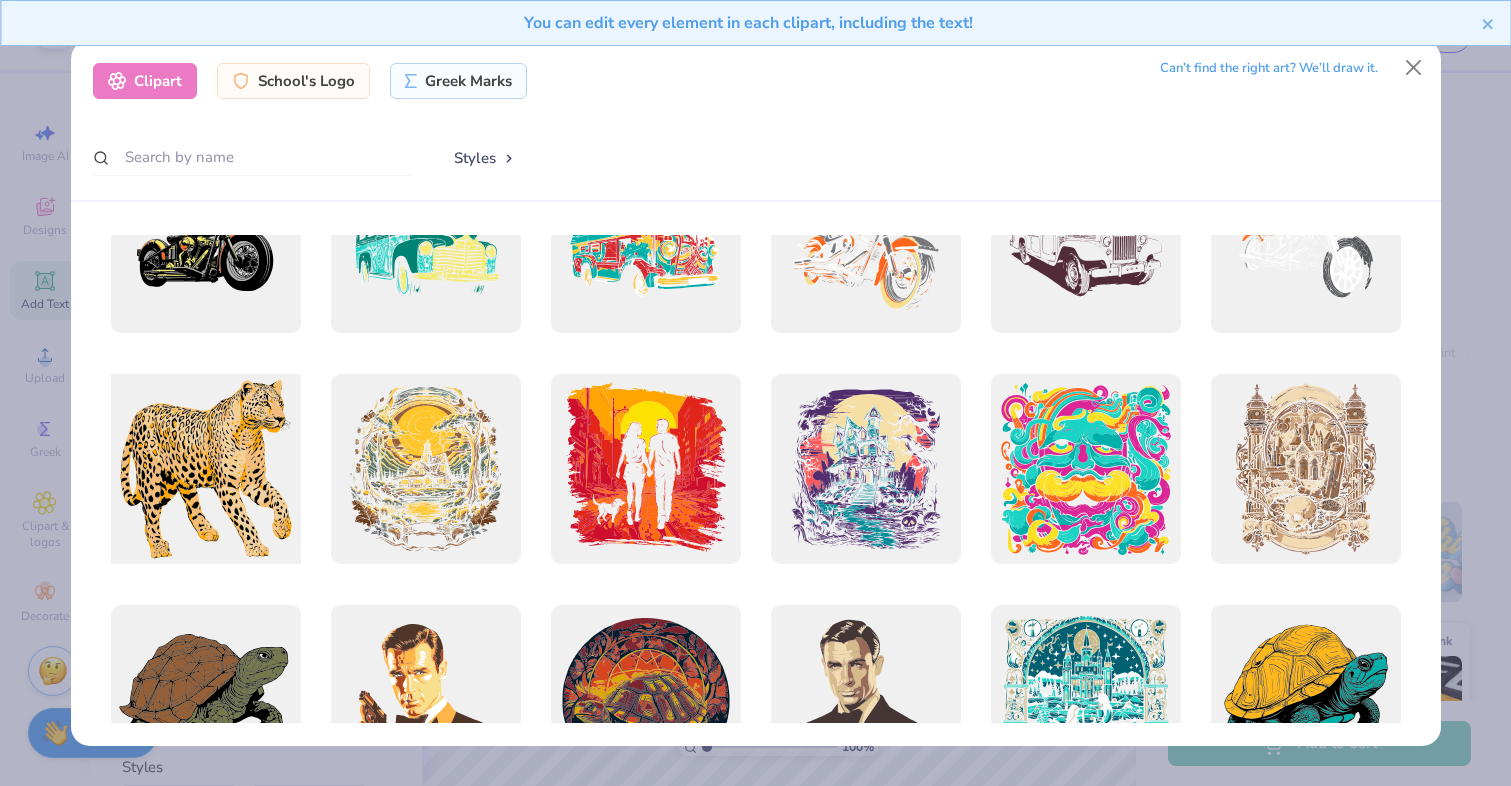 click at bounding box center (205, 468) 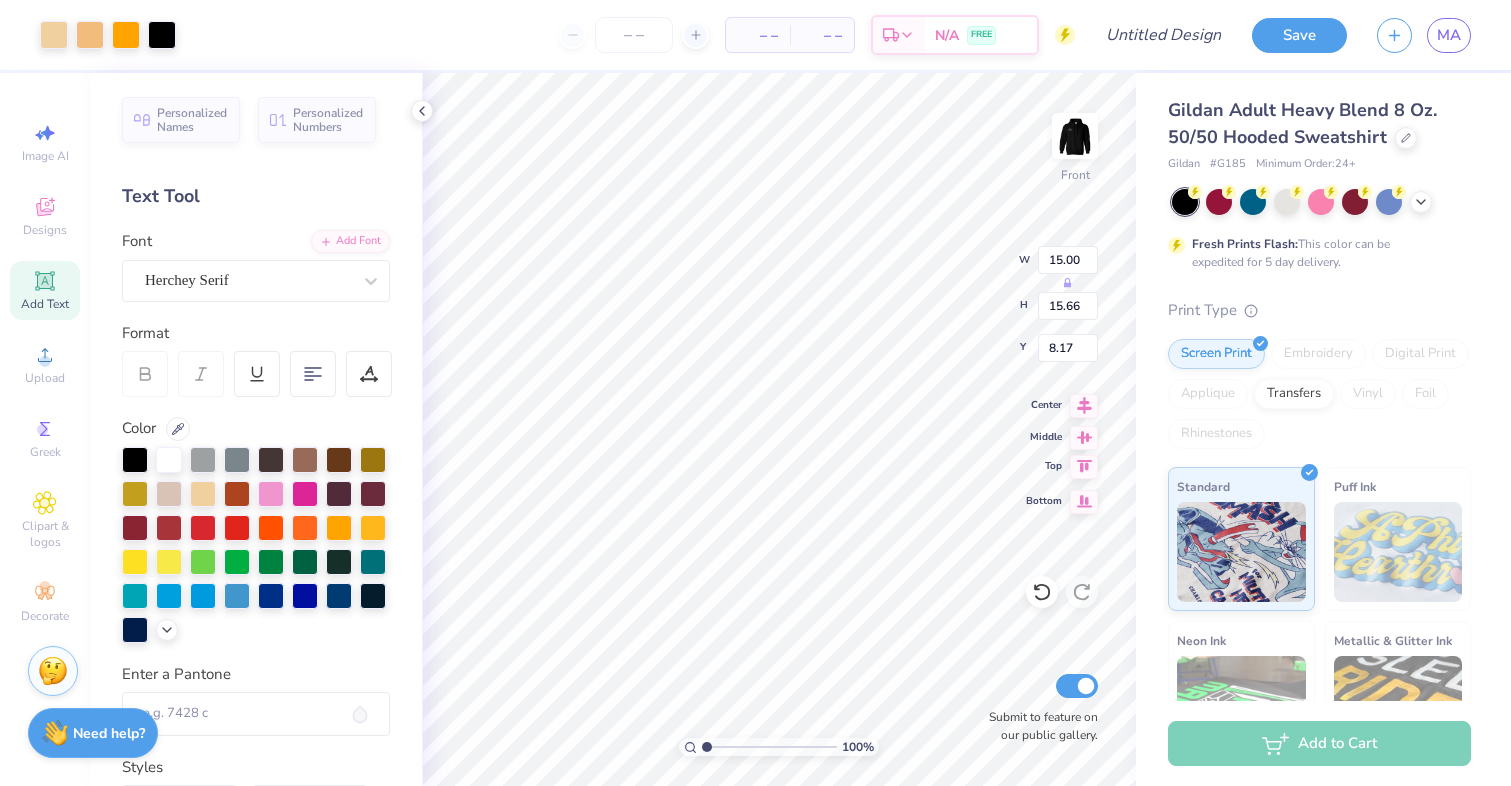 type on "6.00" 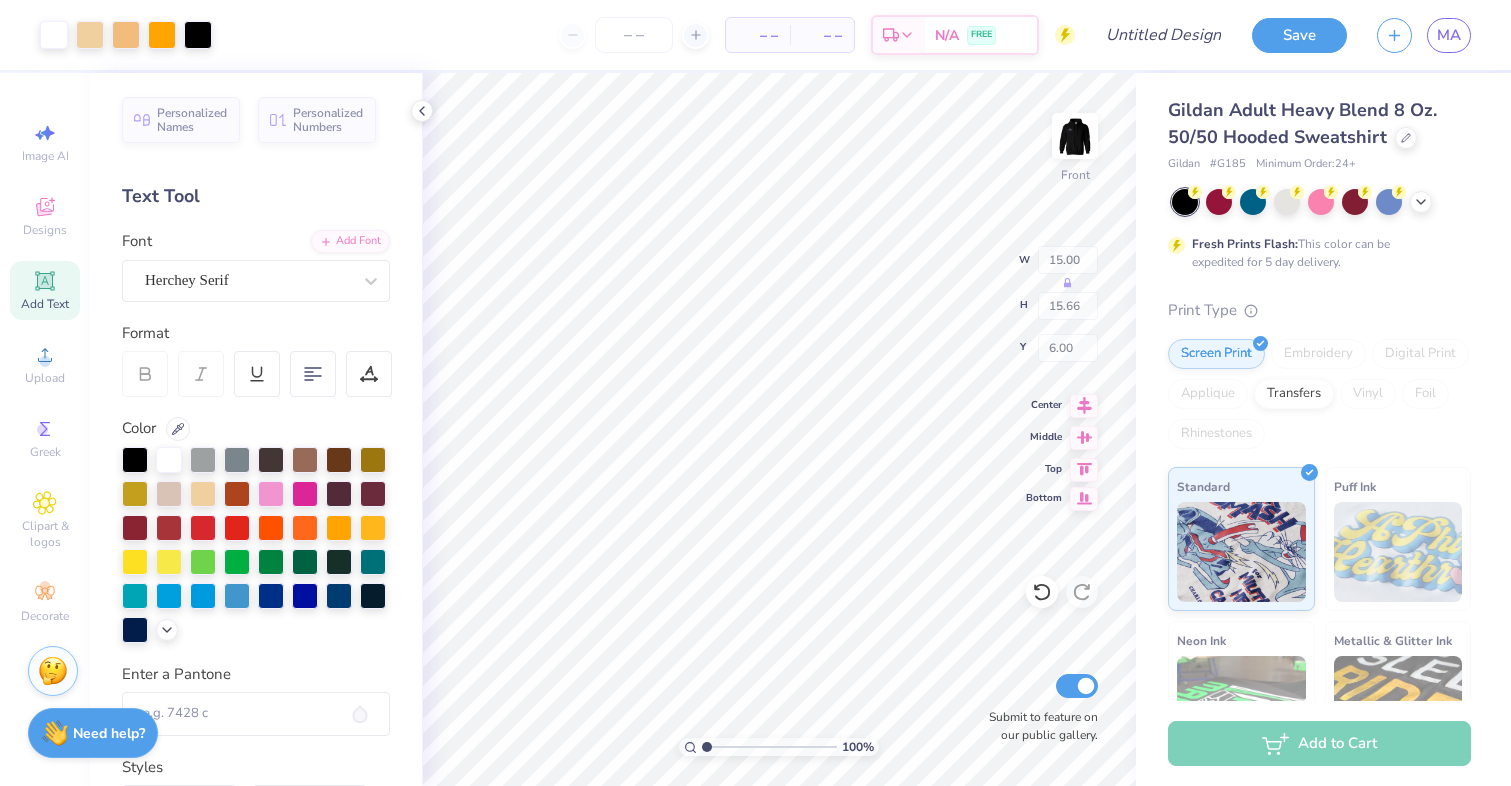 click 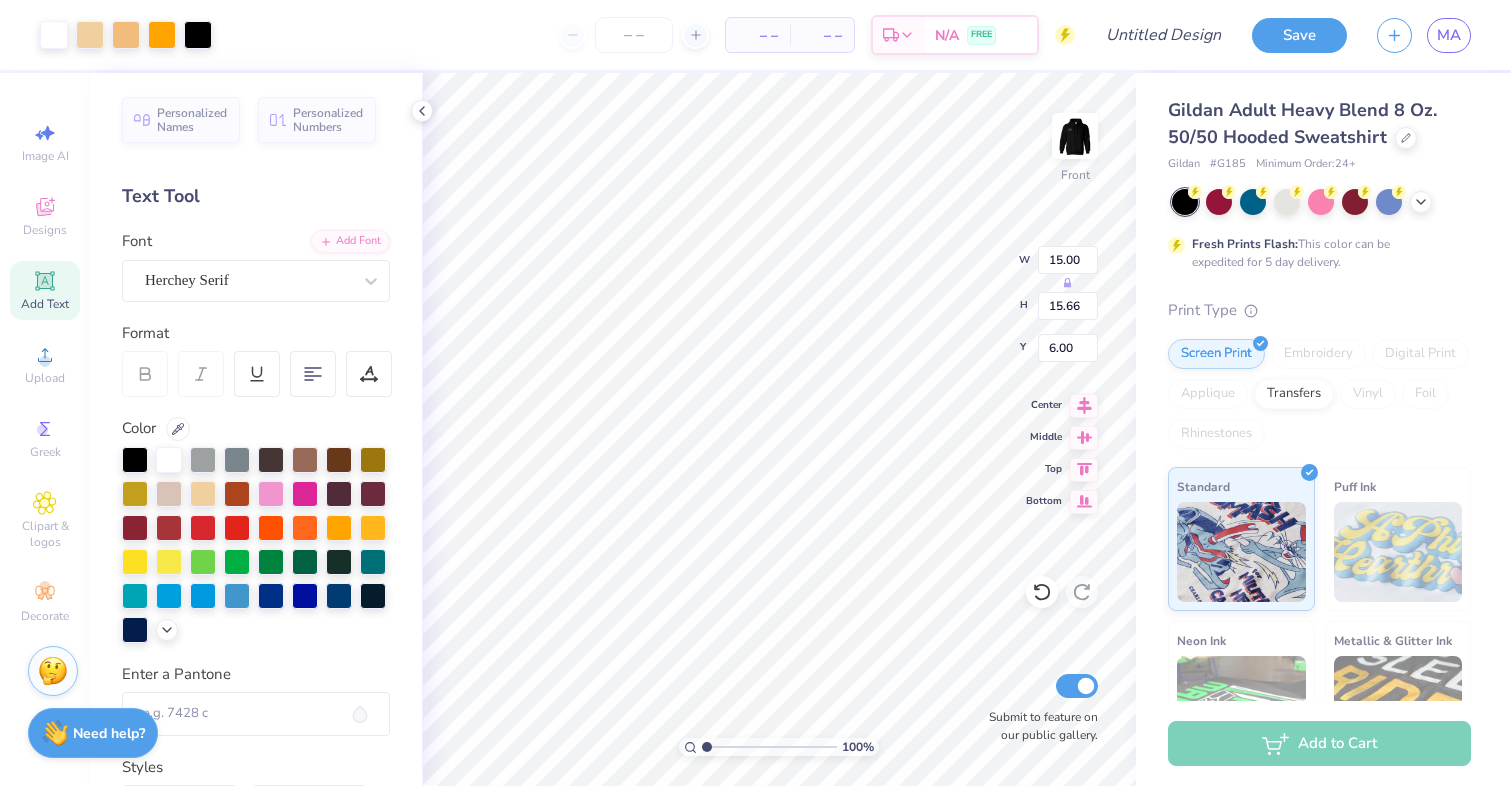 type on "7.13" 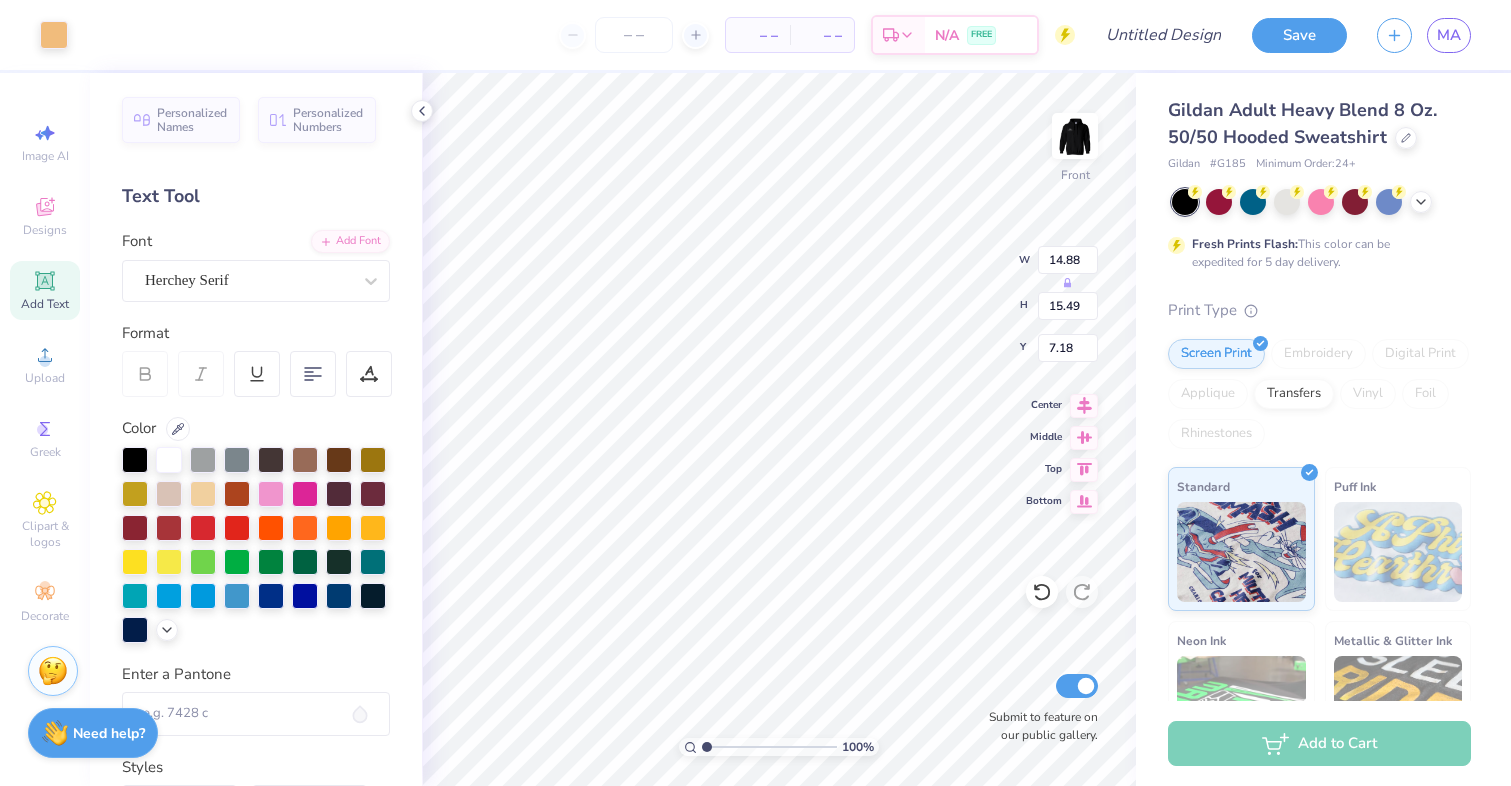 type on "14.98" 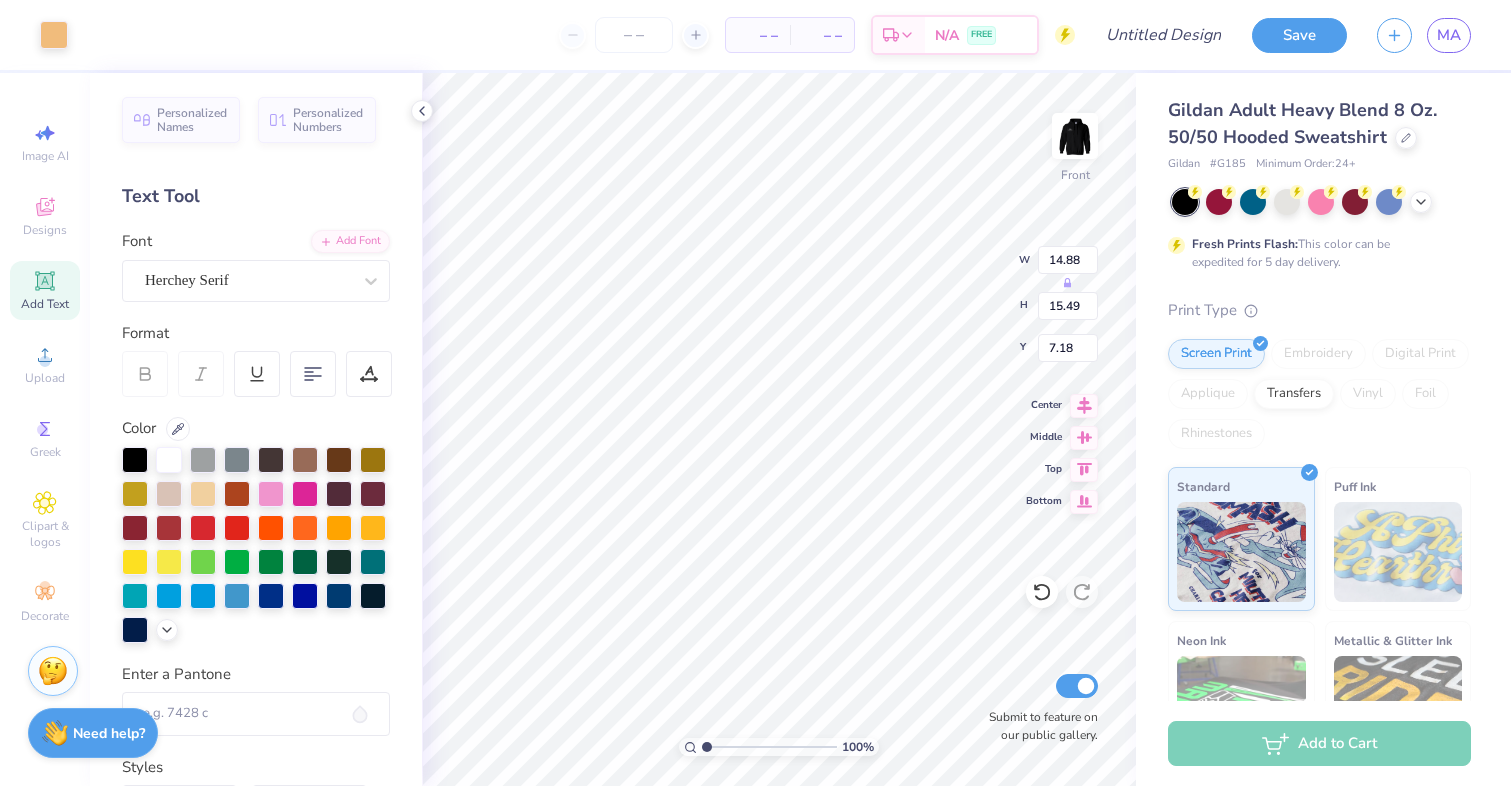 type on "15.50" 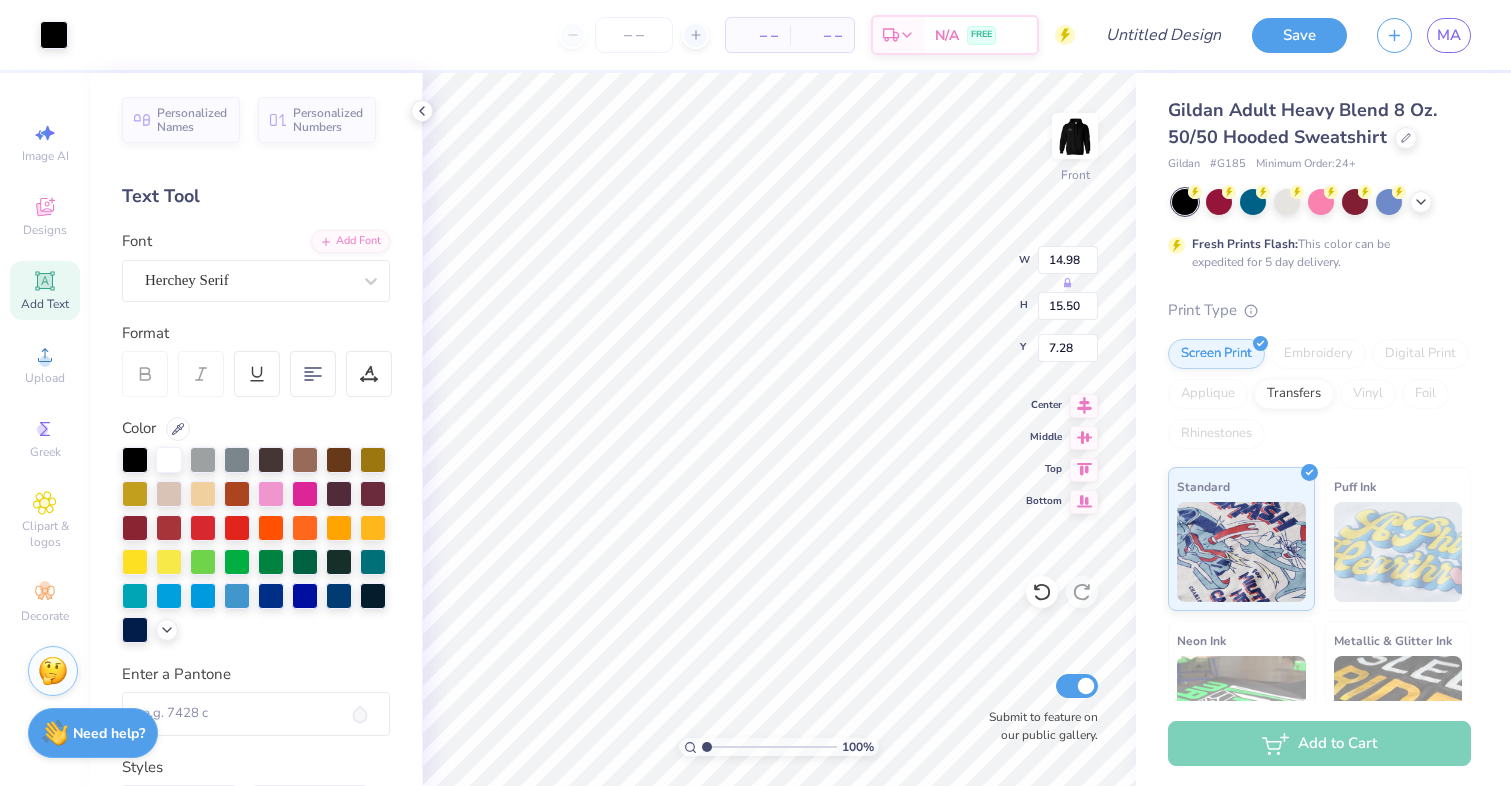 type on "7.25" 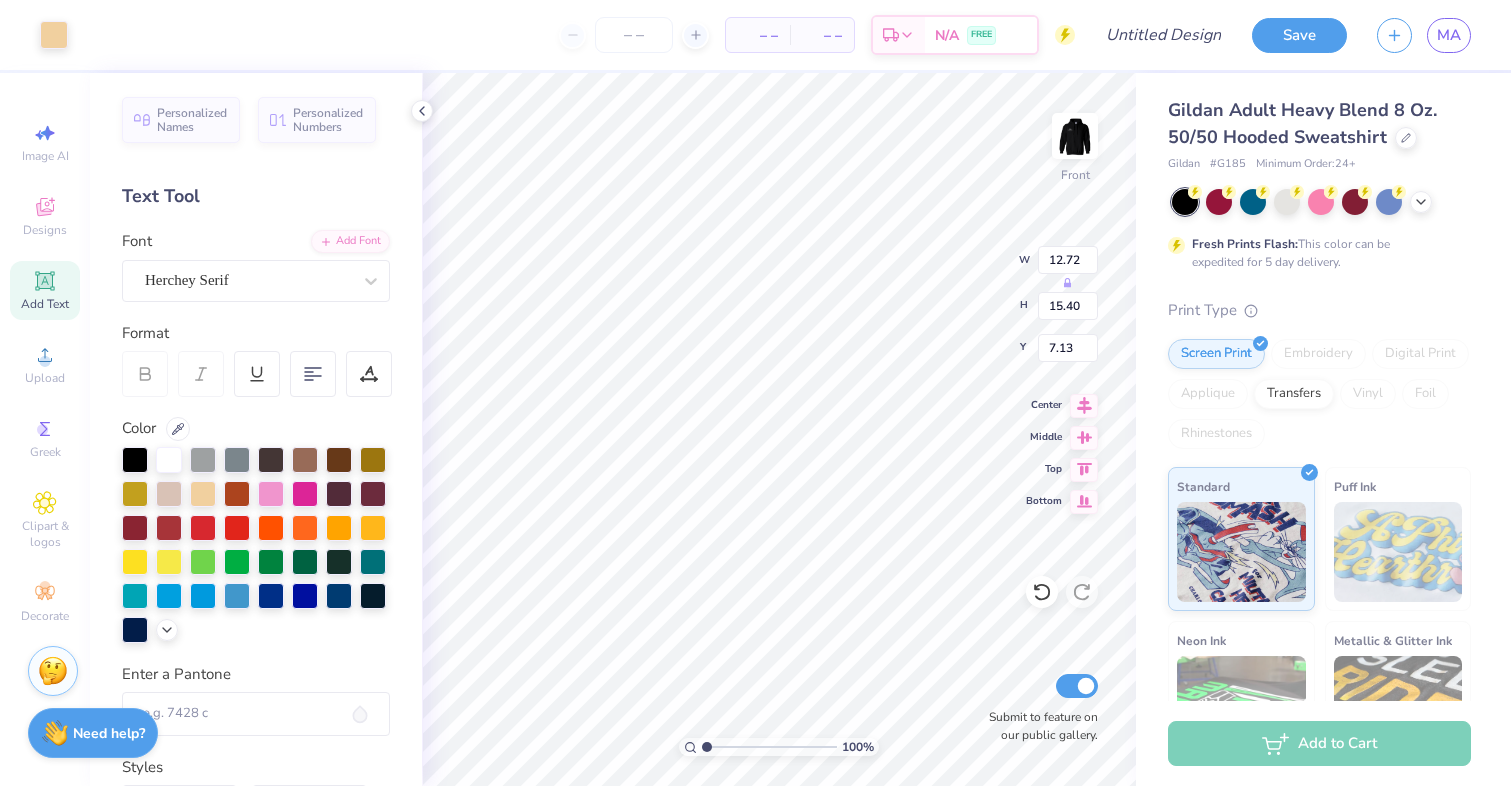 type on "7.18" 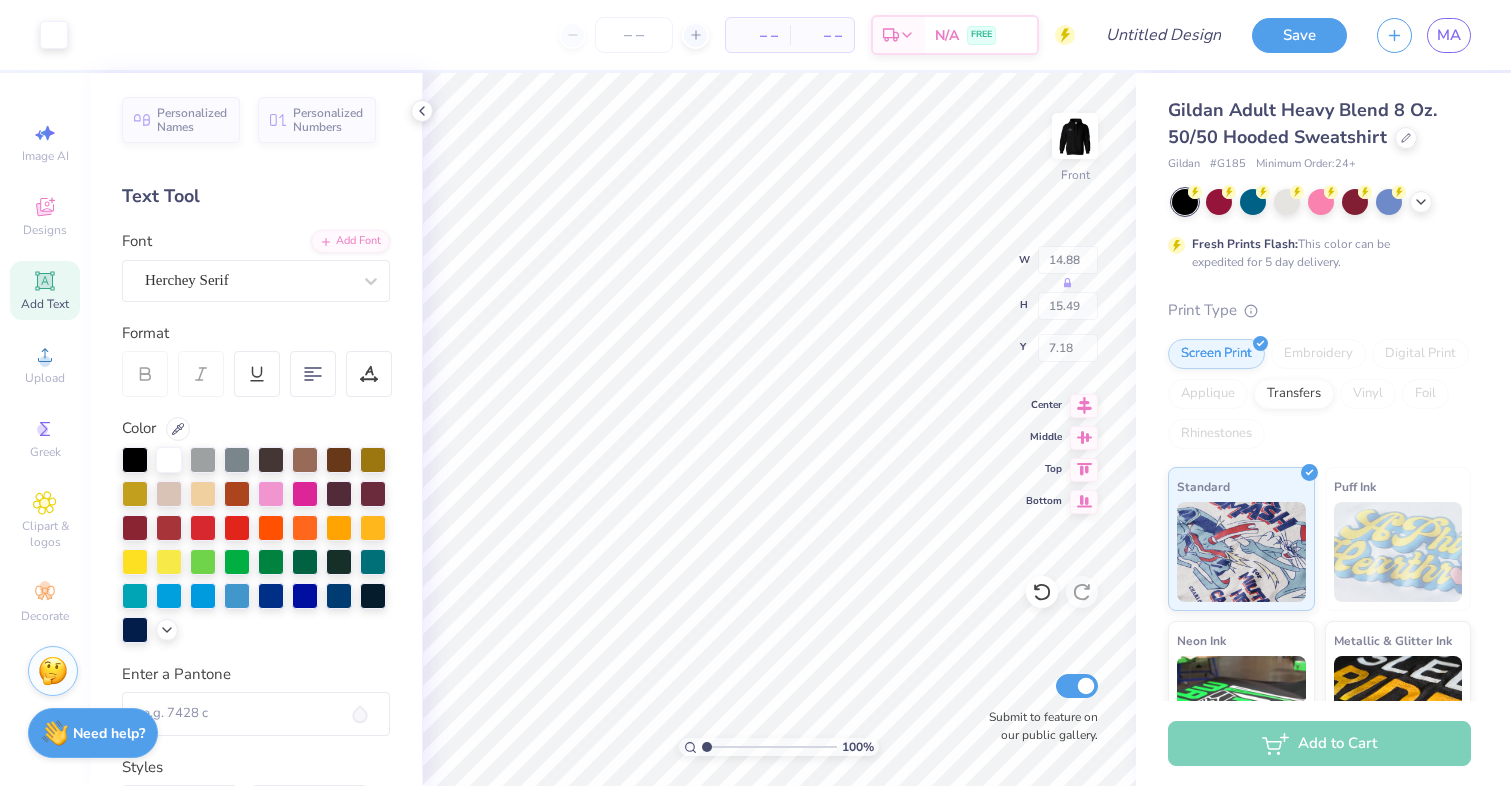 type on "7.13" 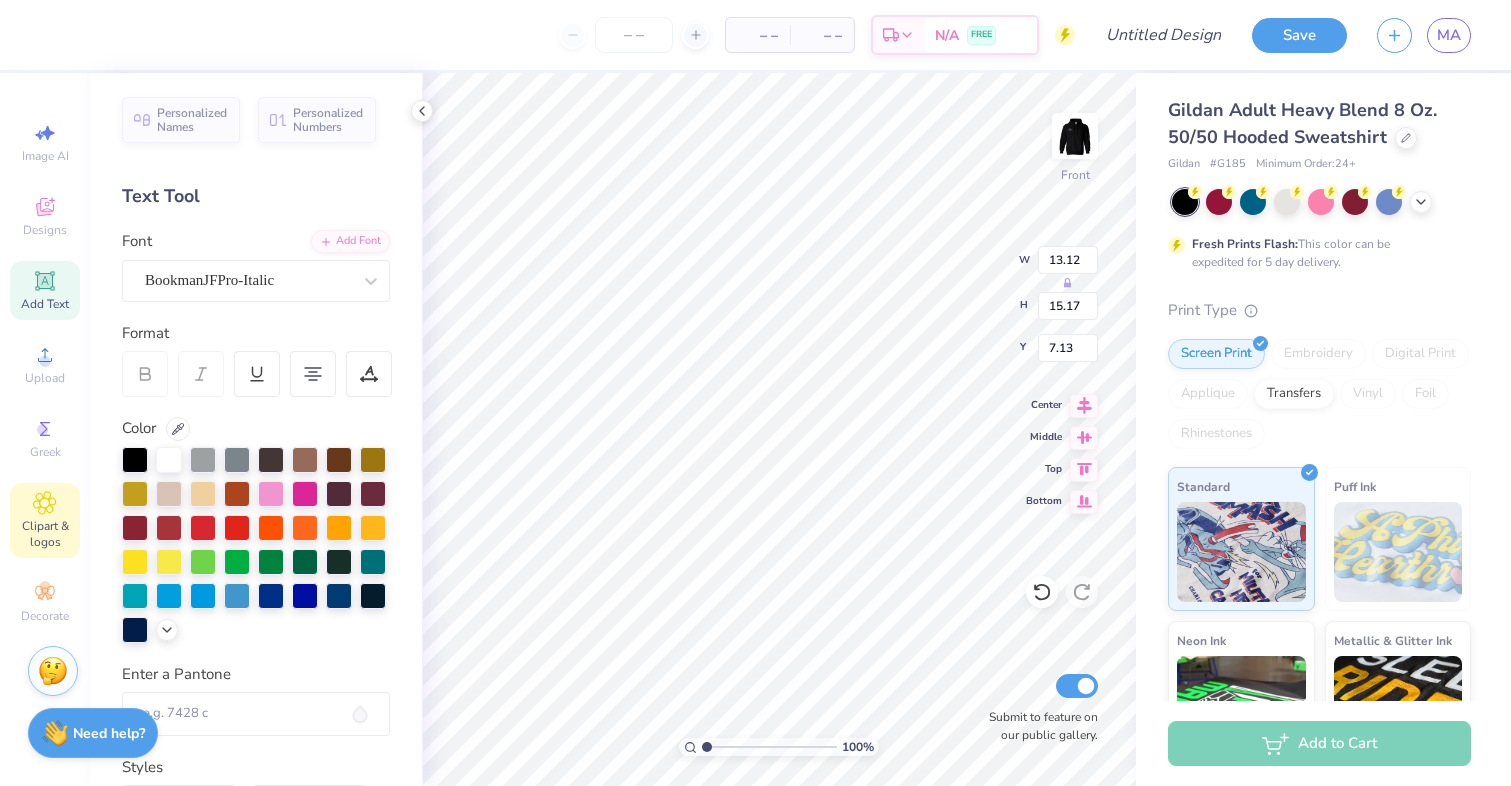 click on "Clipart & logos" at bounding box center [45, 534] 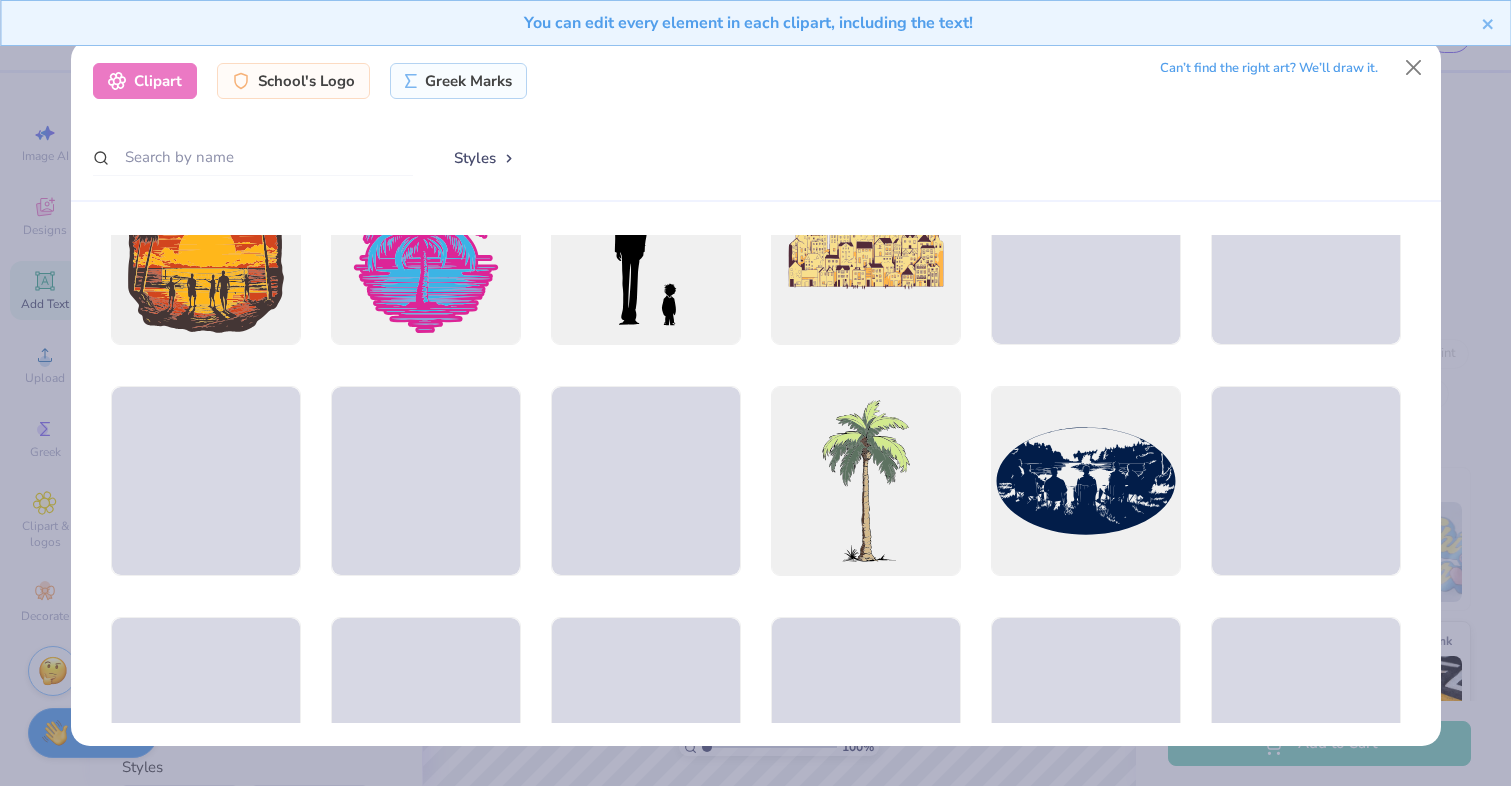 scroll, scrollTop: 9572, scrollLeft: 0, axis: vertical 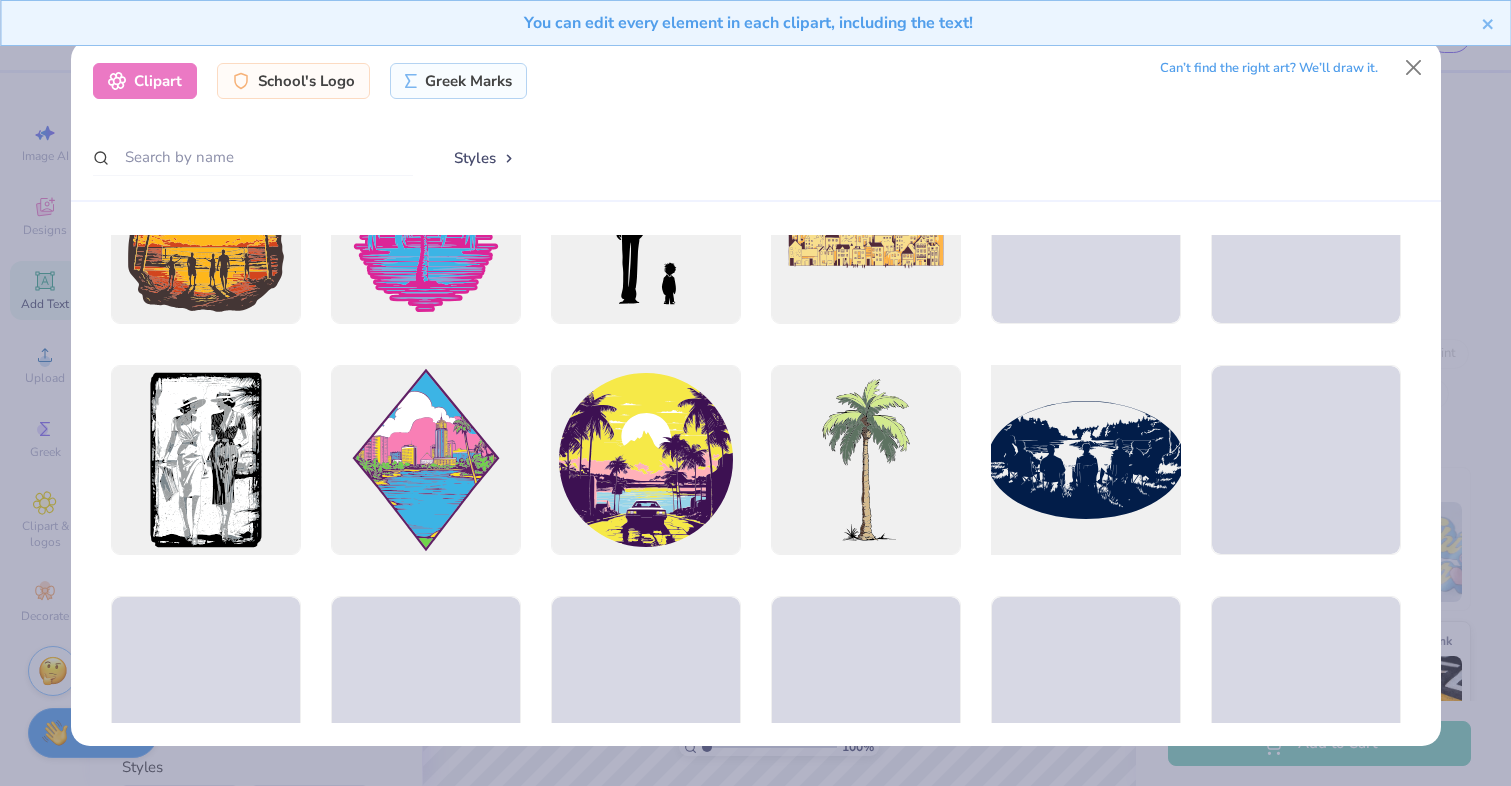 click at bounding box center (1085, 459) 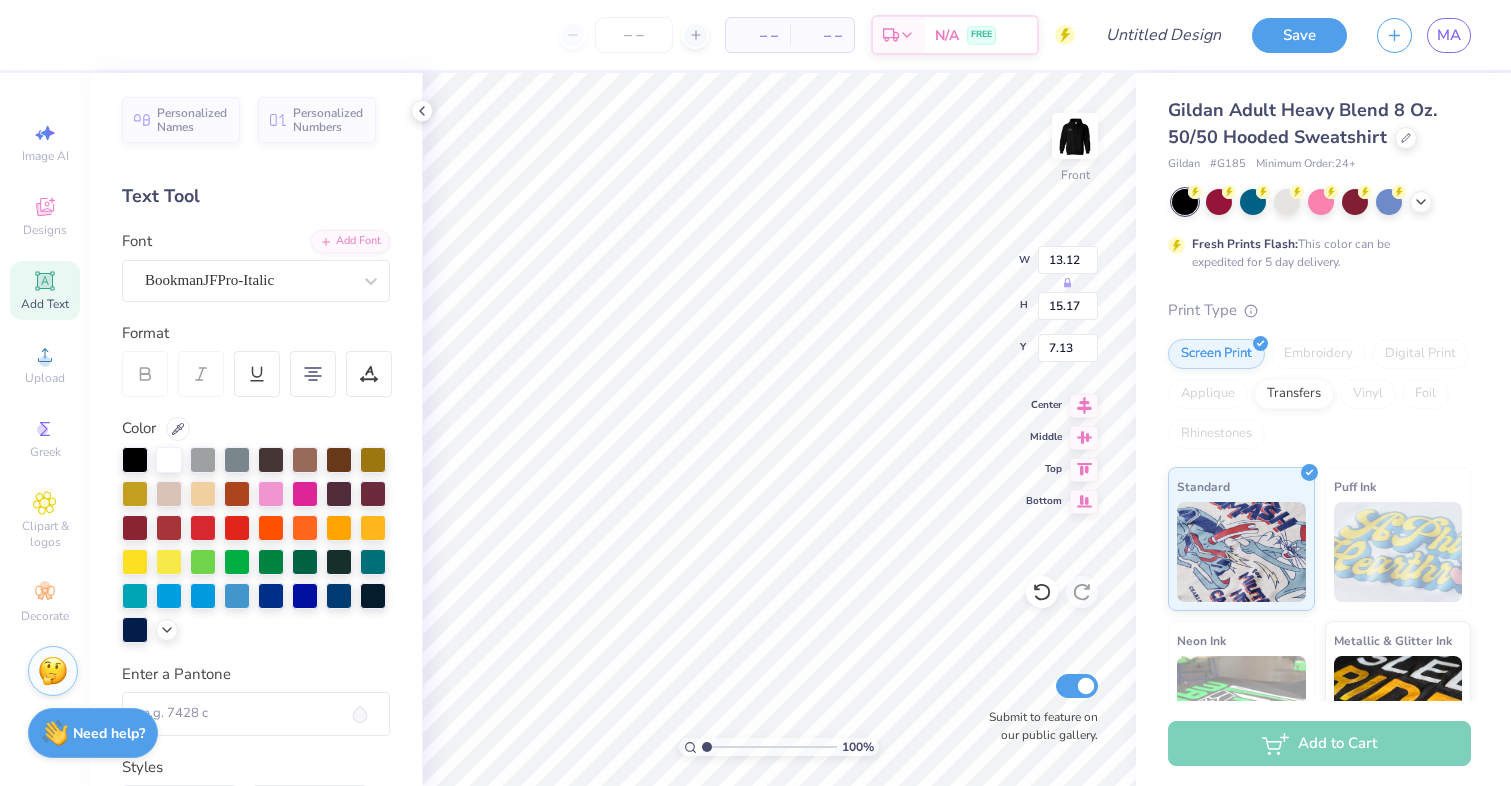 type on "15.00" 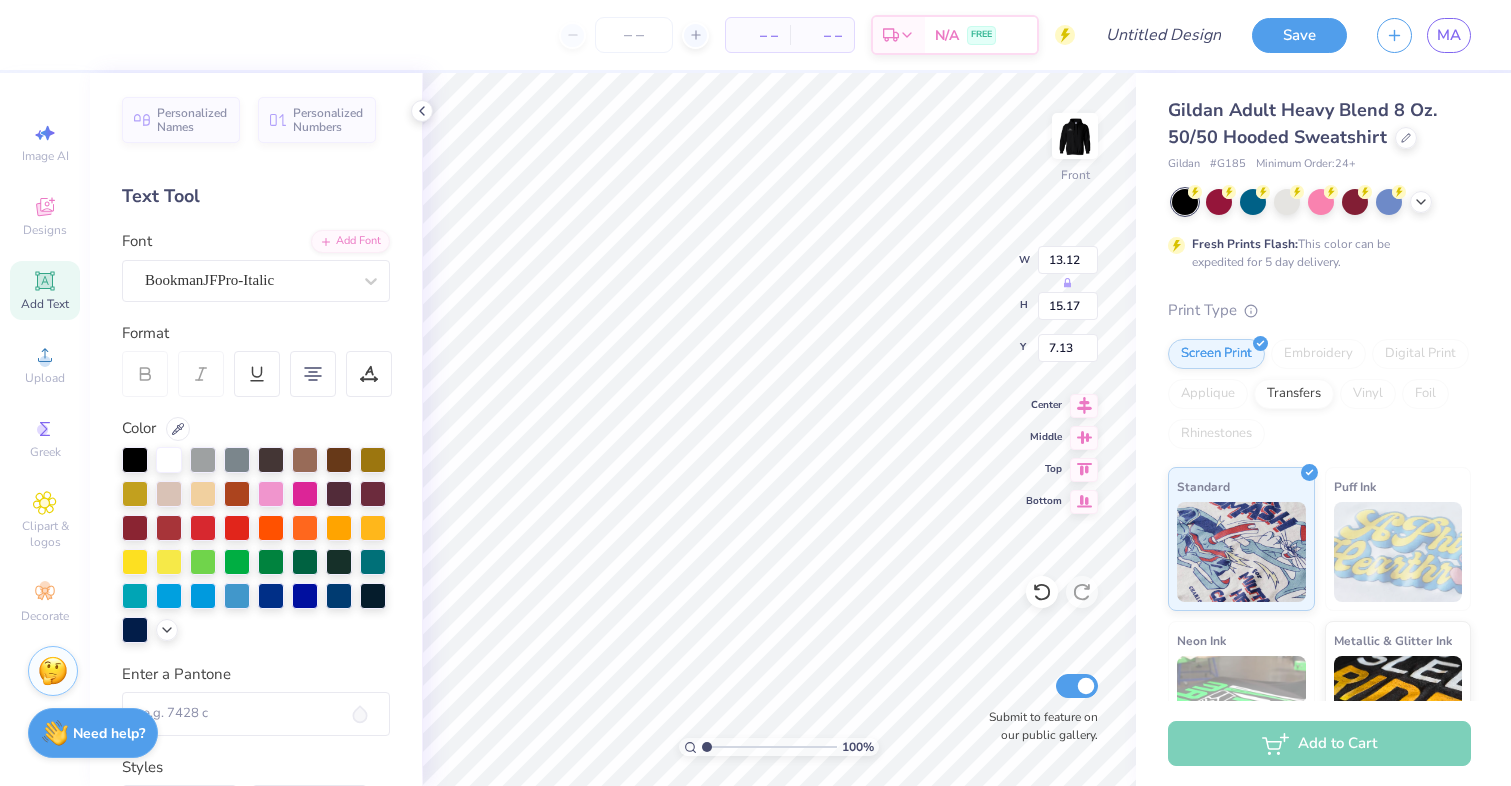 type on "8.99" 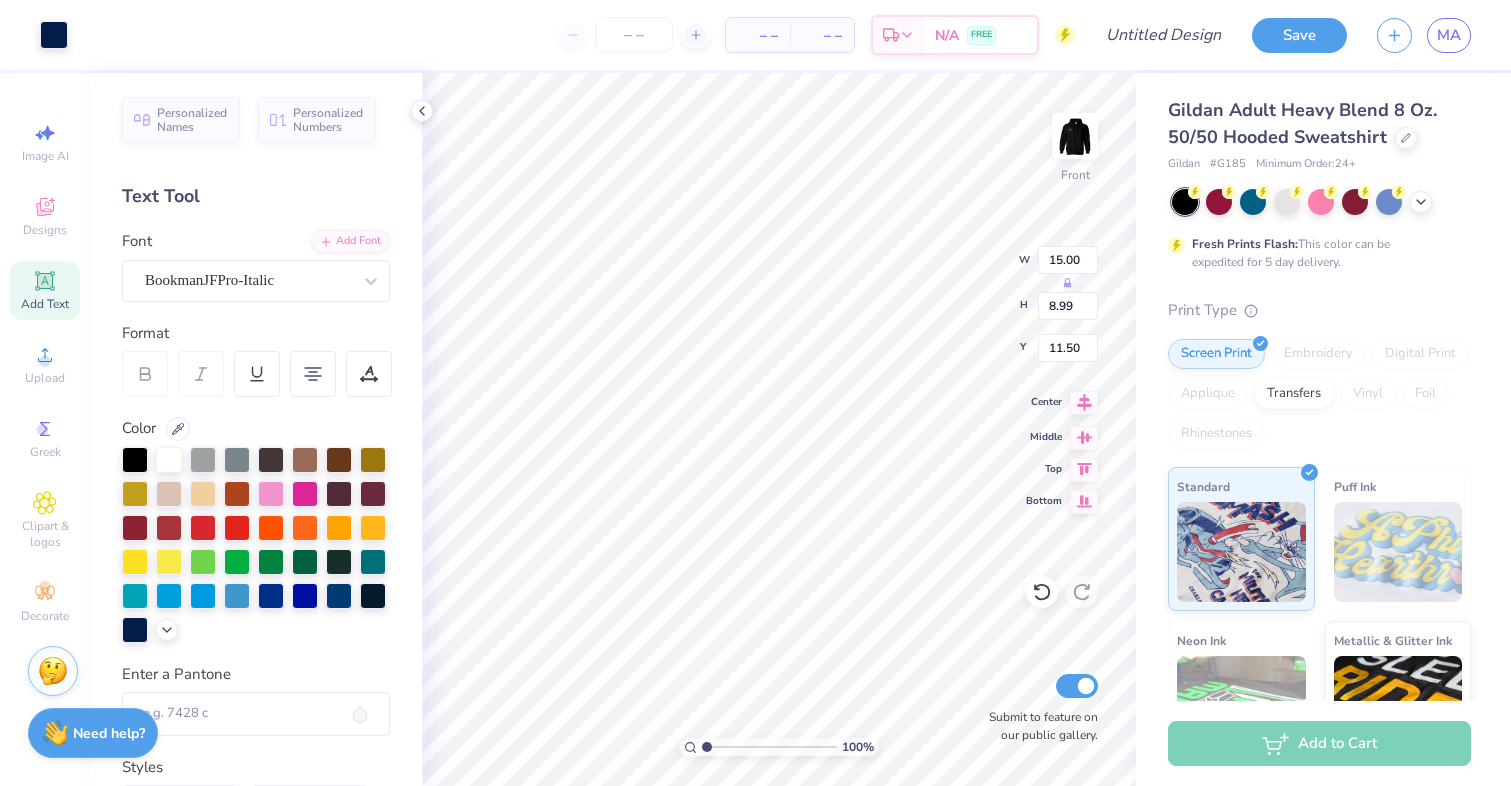 type on "5.48" 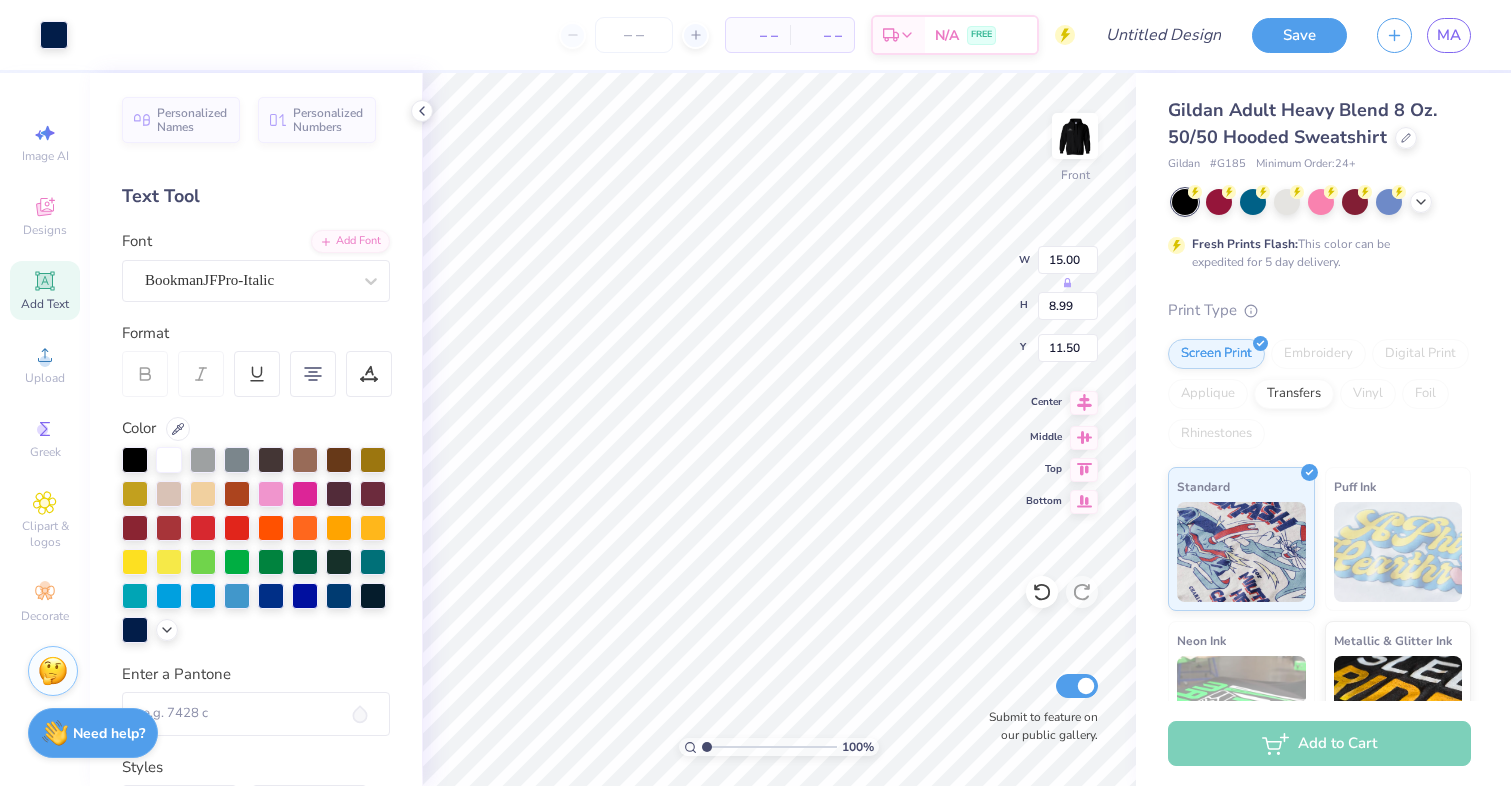 type on "3.28" 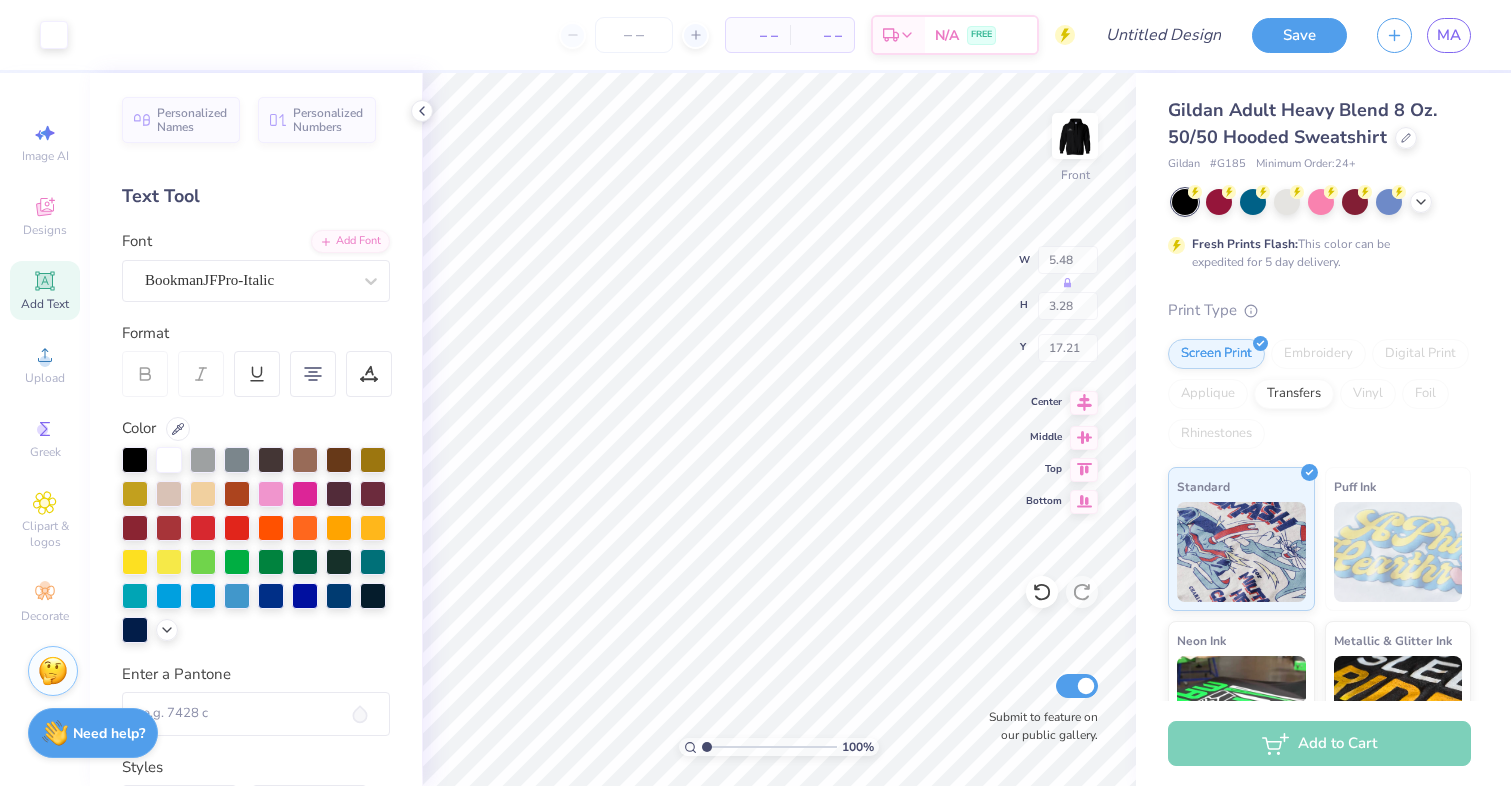 type on "6.00" 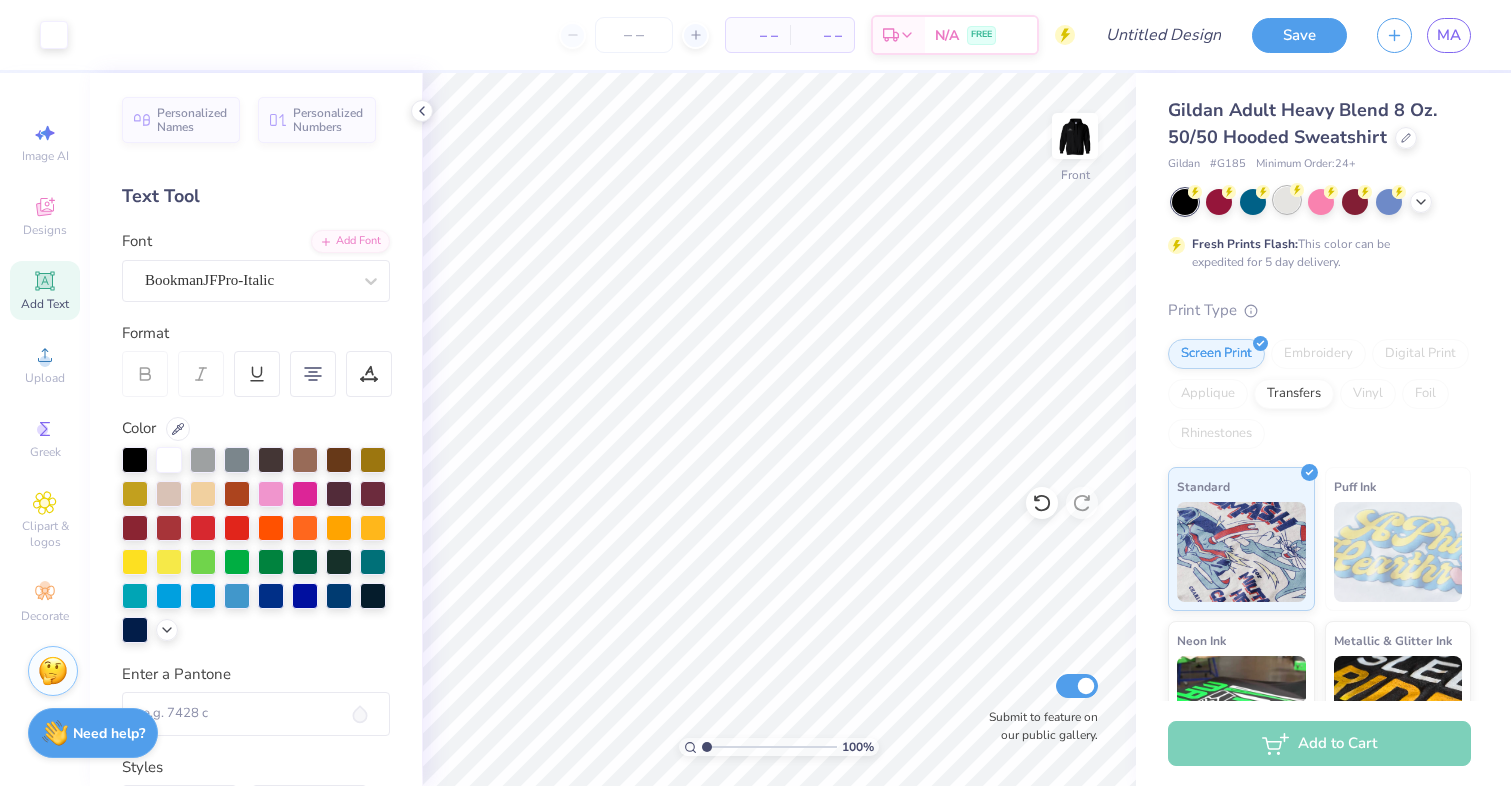 click at bounding box center [1287, 200] 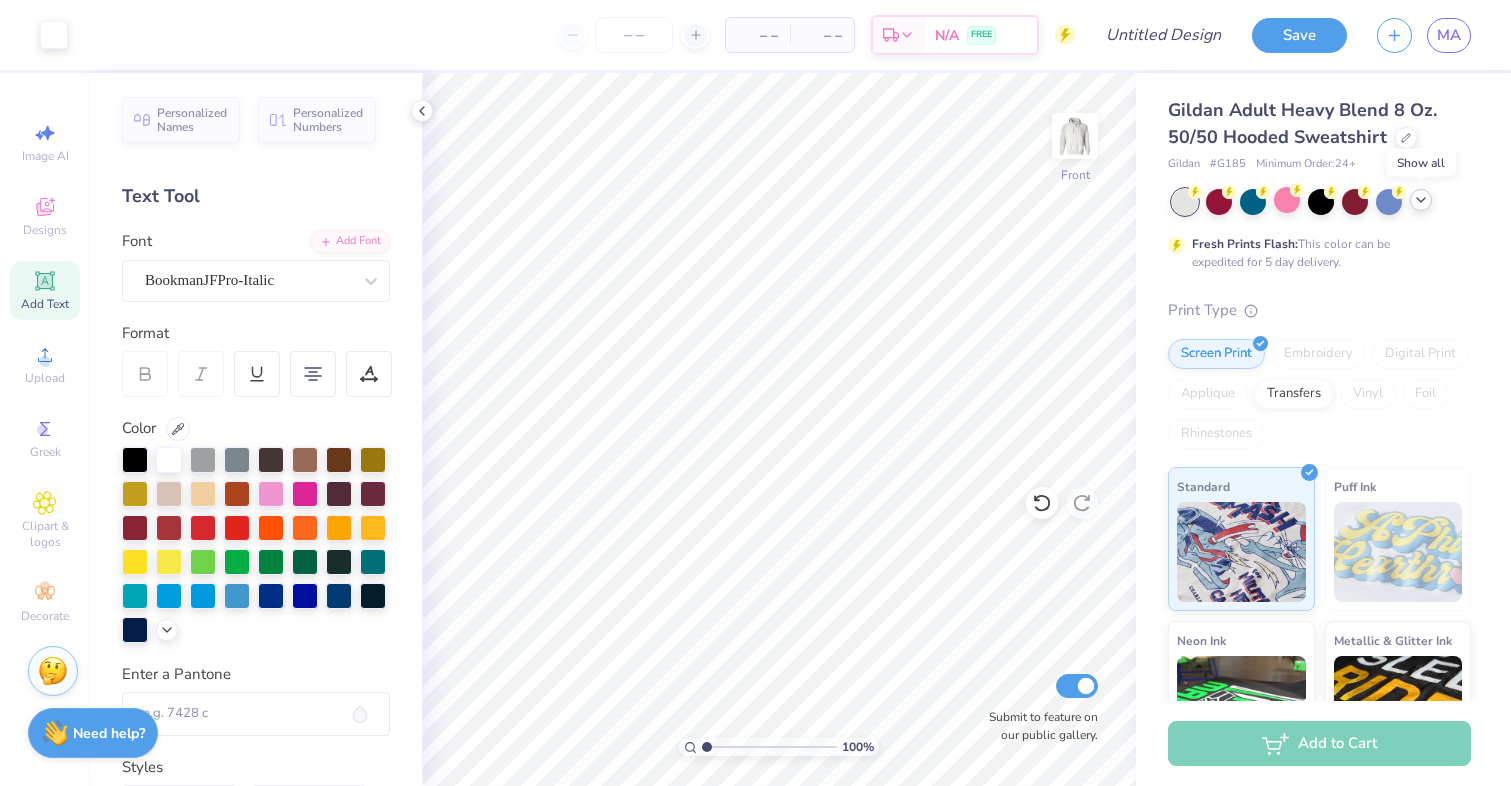 click at bounding box center [1421, 200] 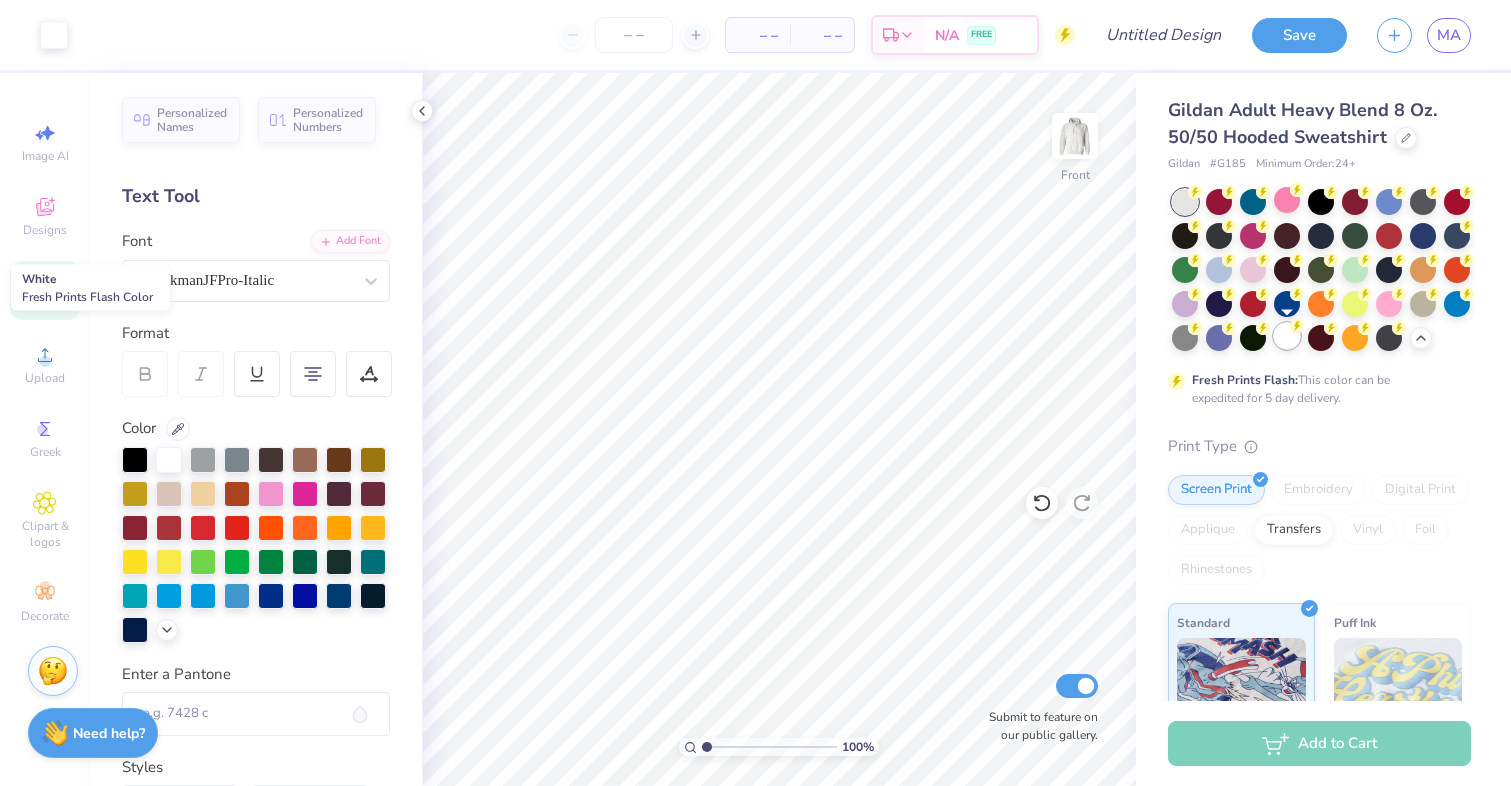click at bounding box center (1287, 336) 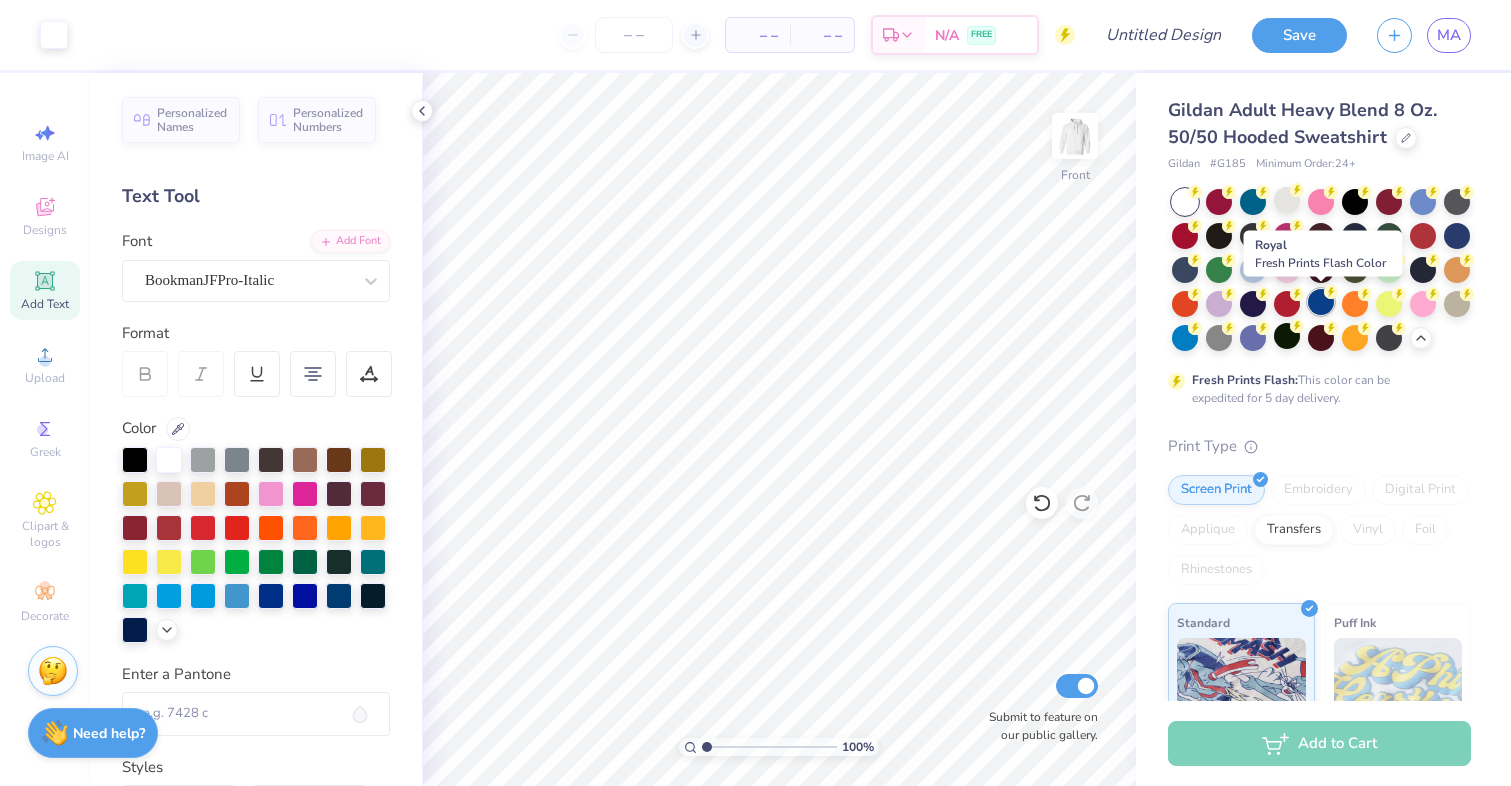 click at bounding box center [1321, 302] 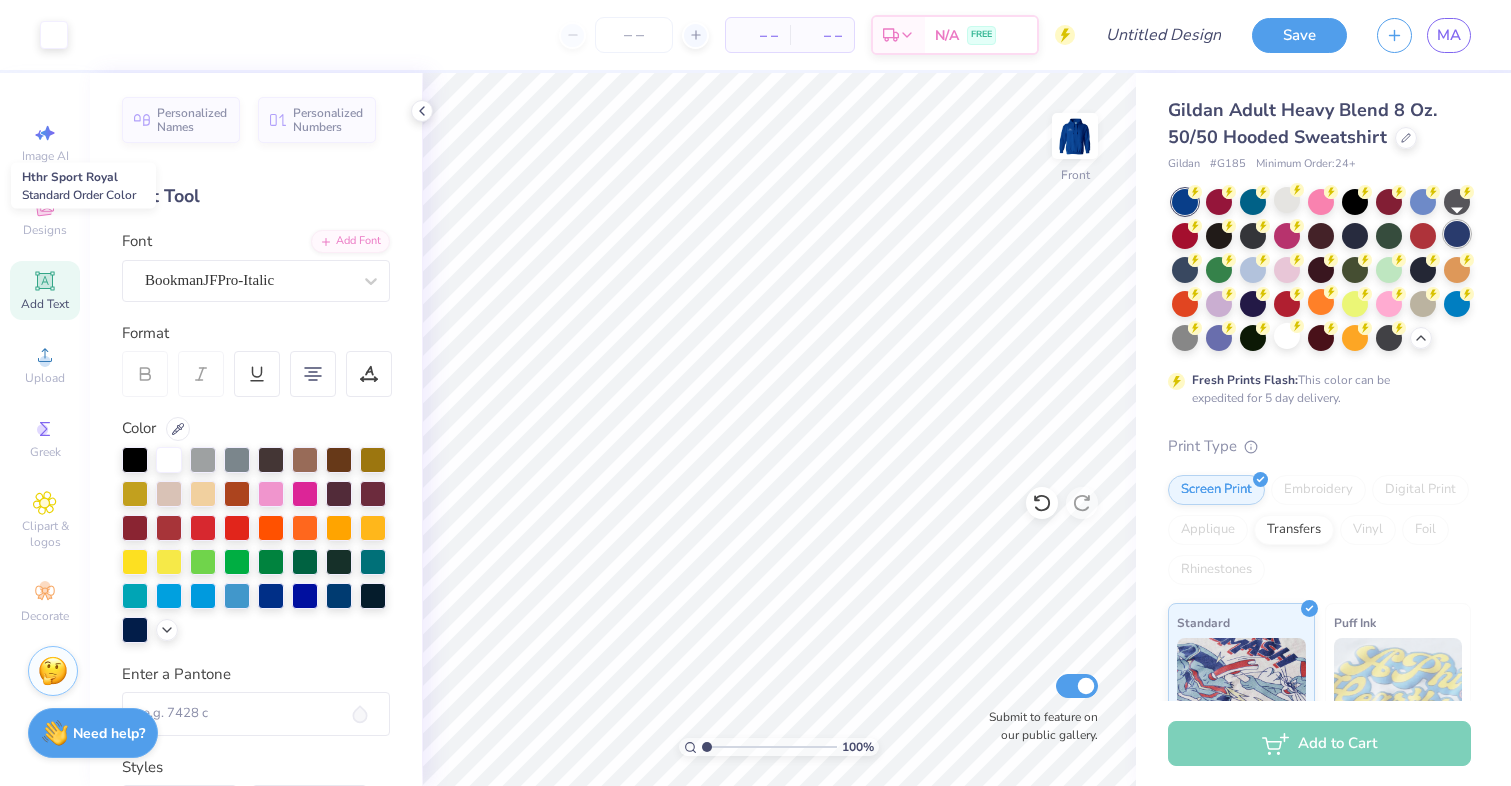 click at bounding box center [1457, 234] 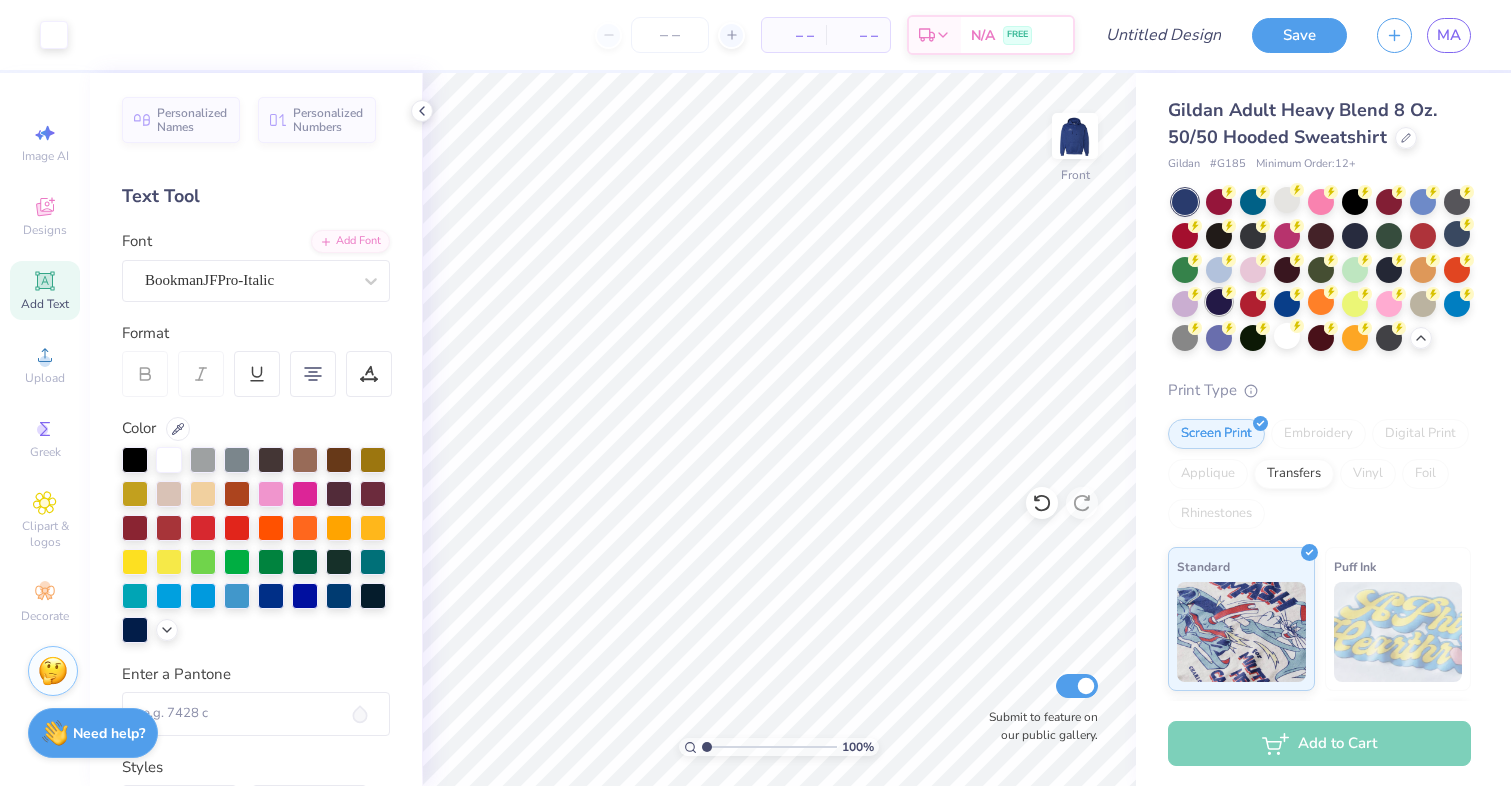 click at bounding box center (1219, 302) 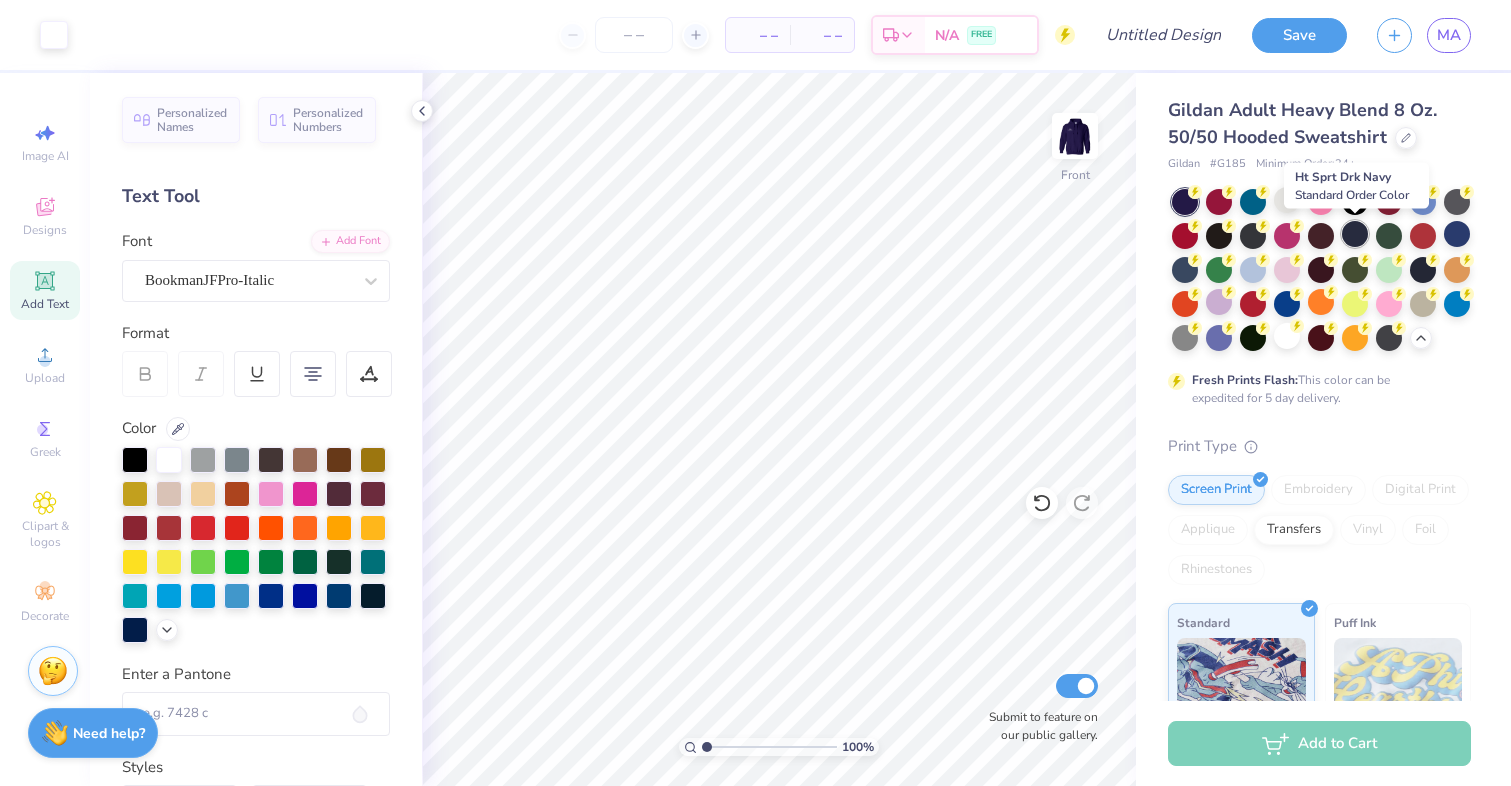 click at bounding box center (1355, 234) 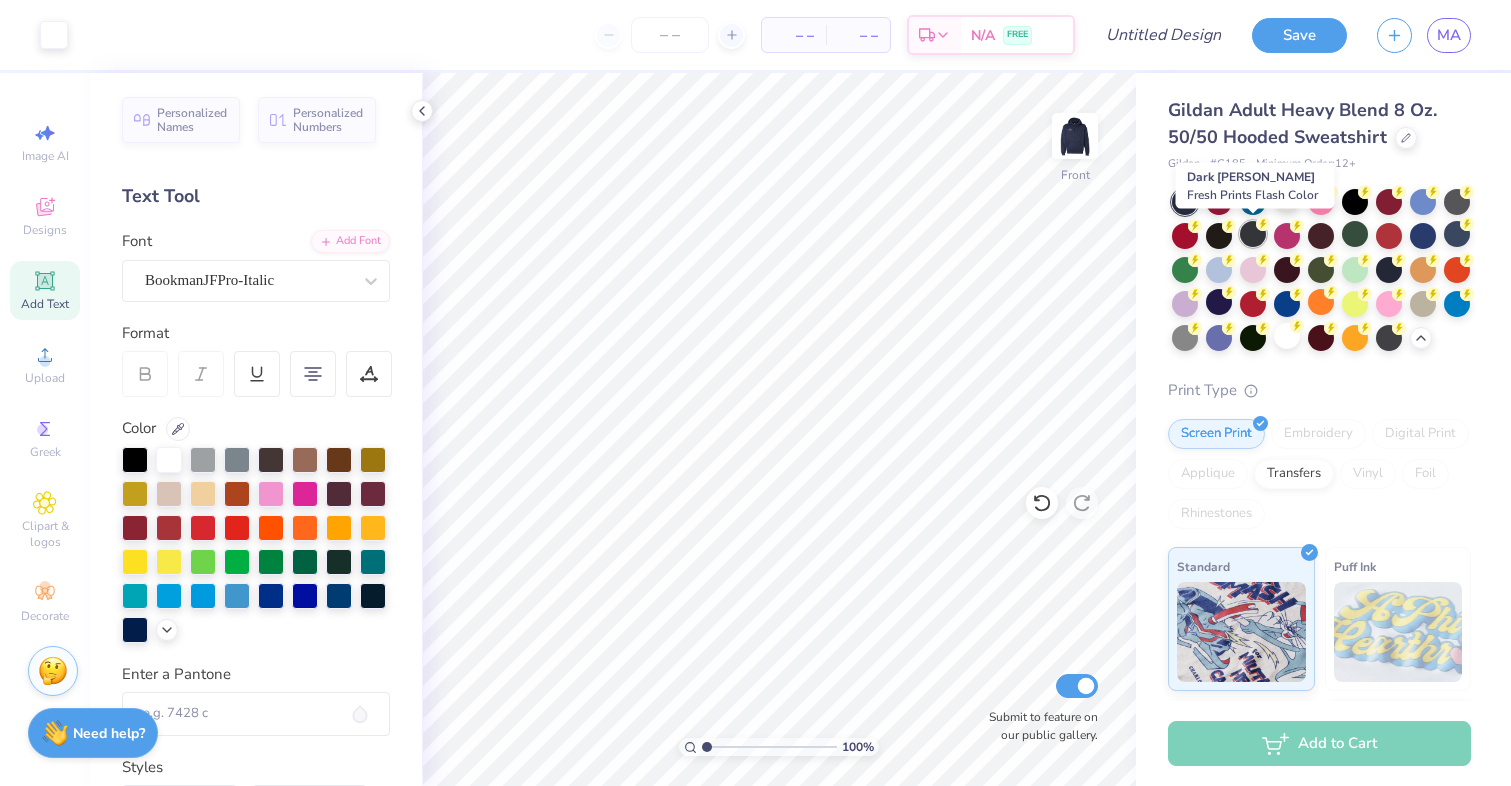 click at bounding box center (1253, 234) 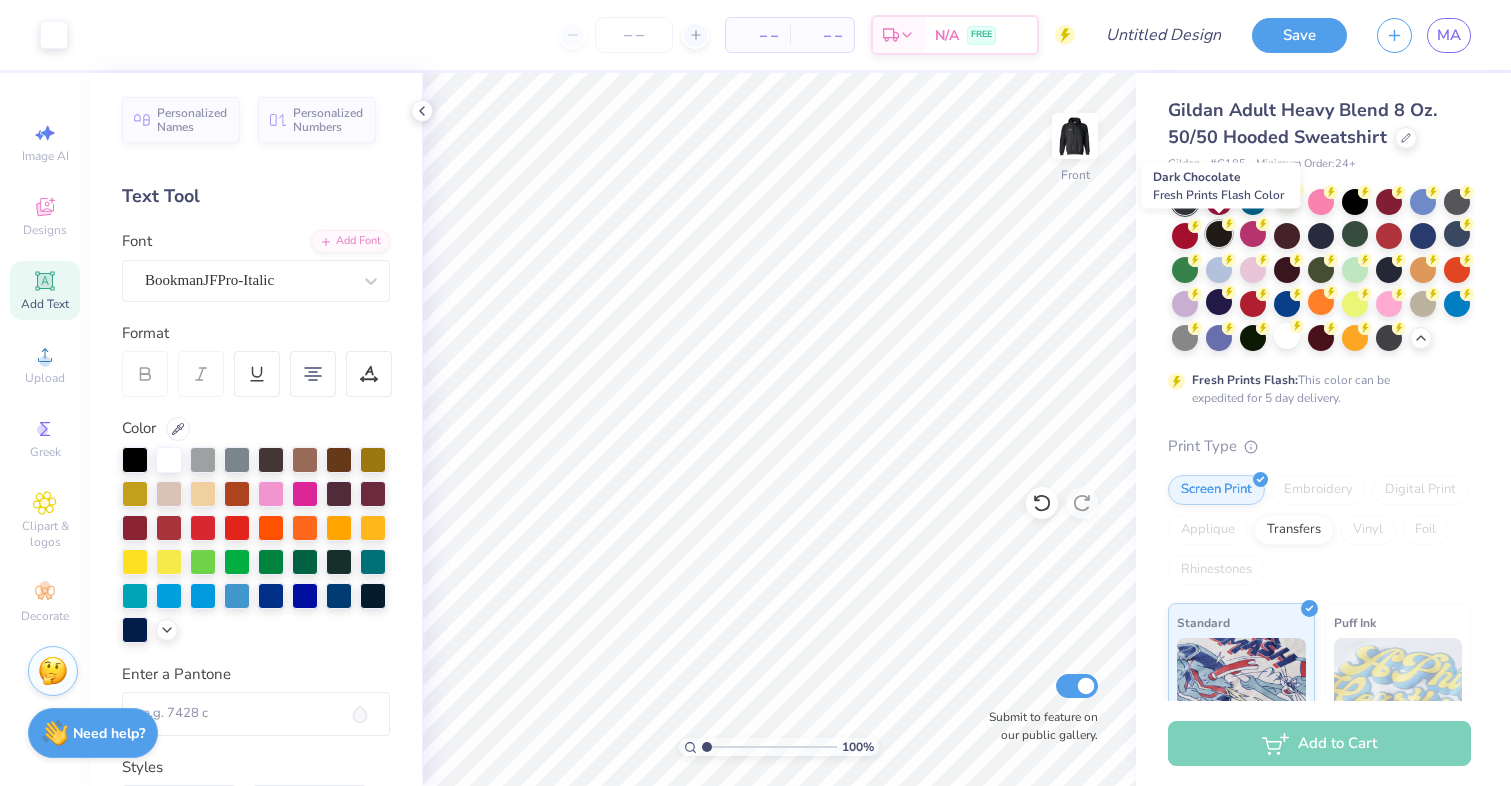 click at bounding box center (1219, 234) 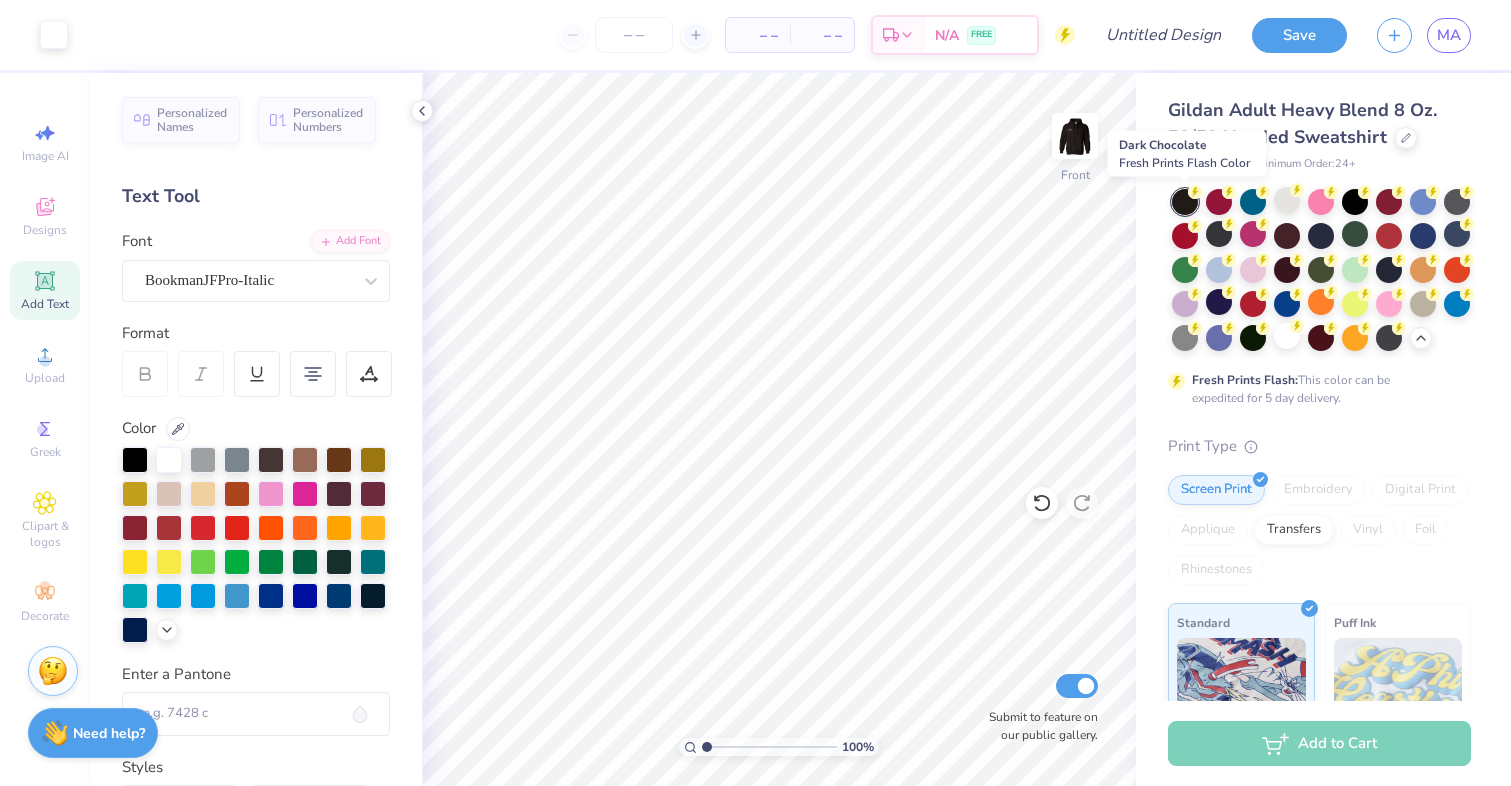click at bounding box center (1185, 202) 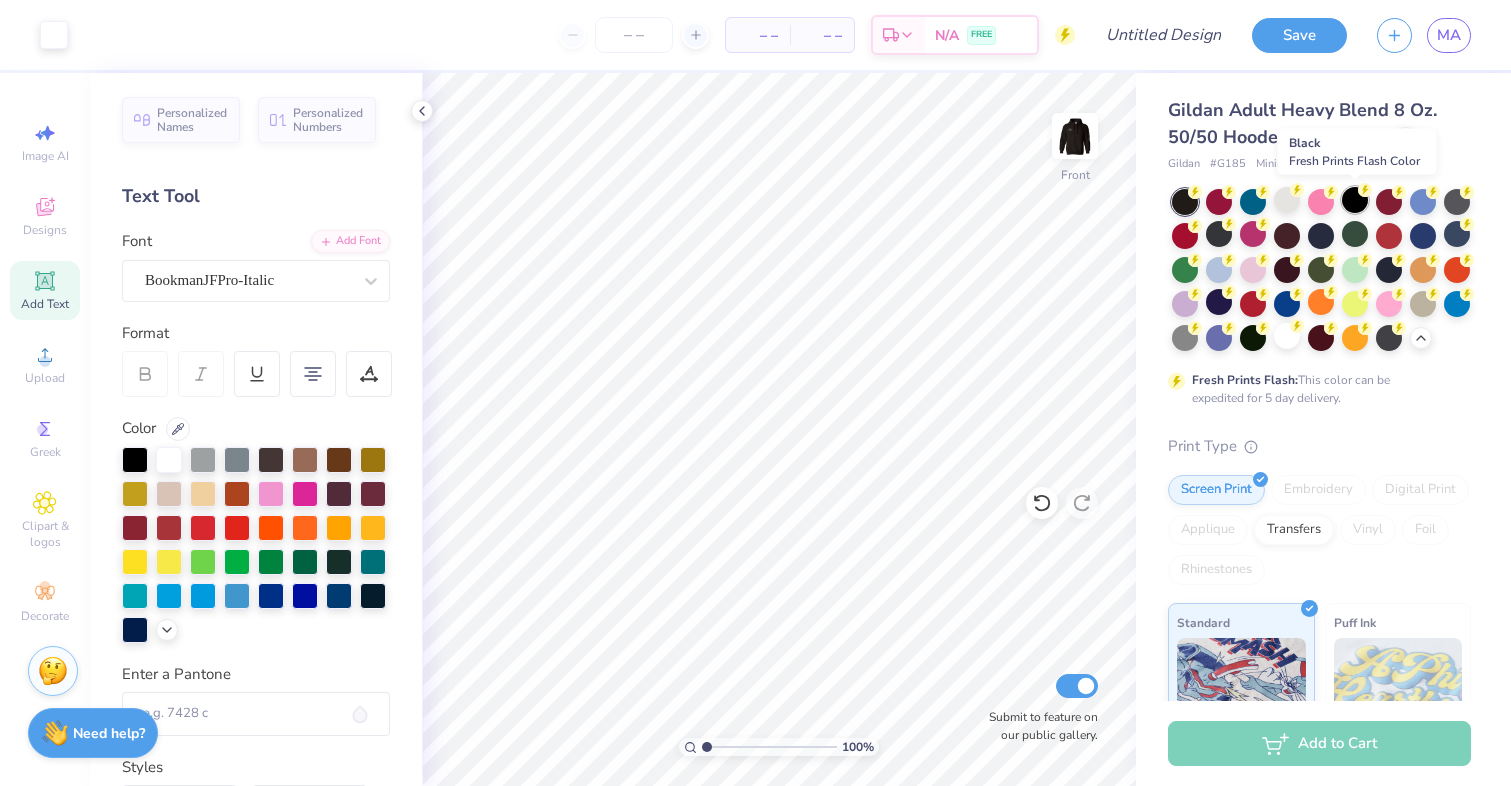 click at bounding box center (1355, 200) 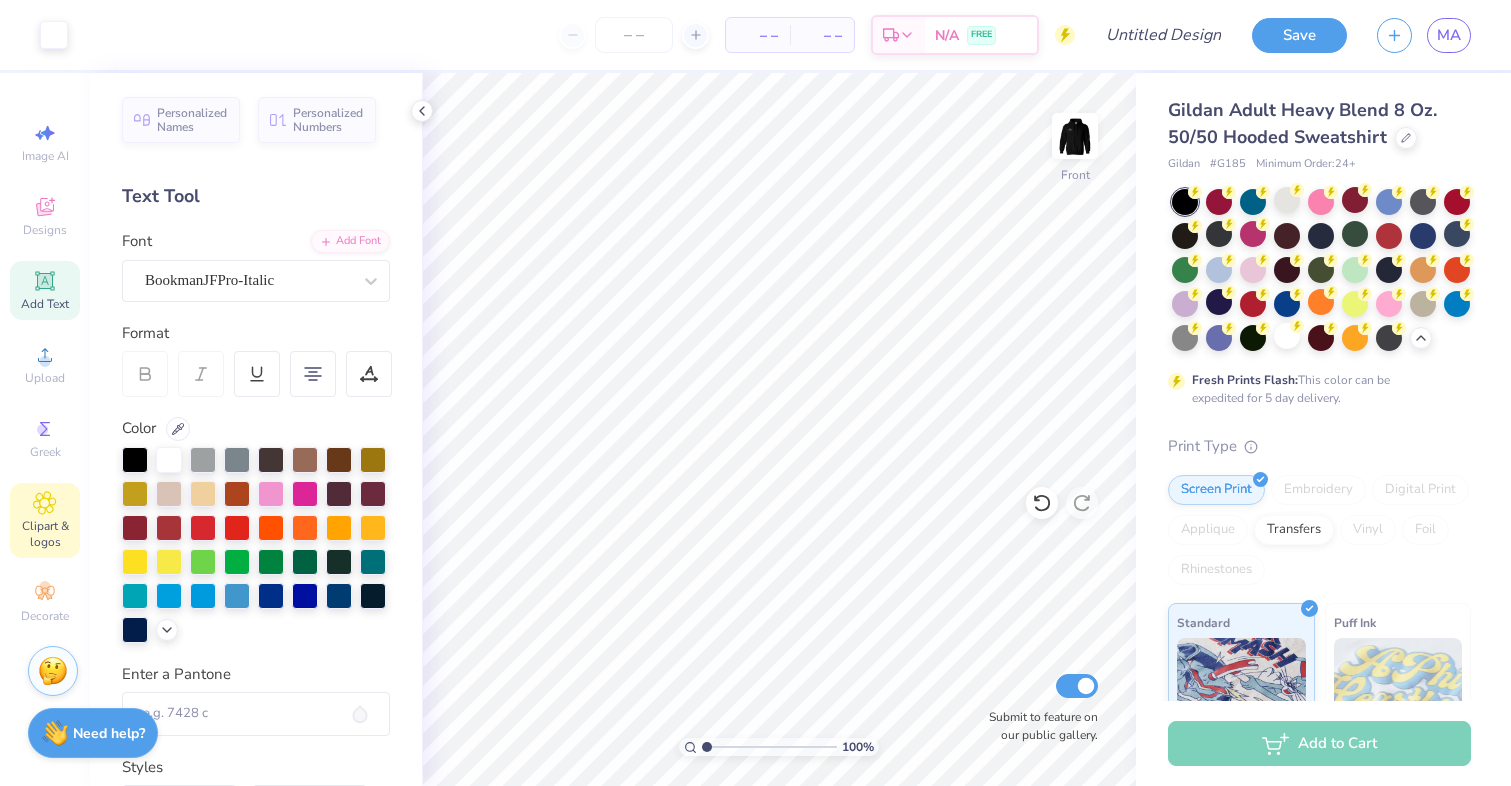 click on "Clipart & logos" at bounding box center (45, 534) 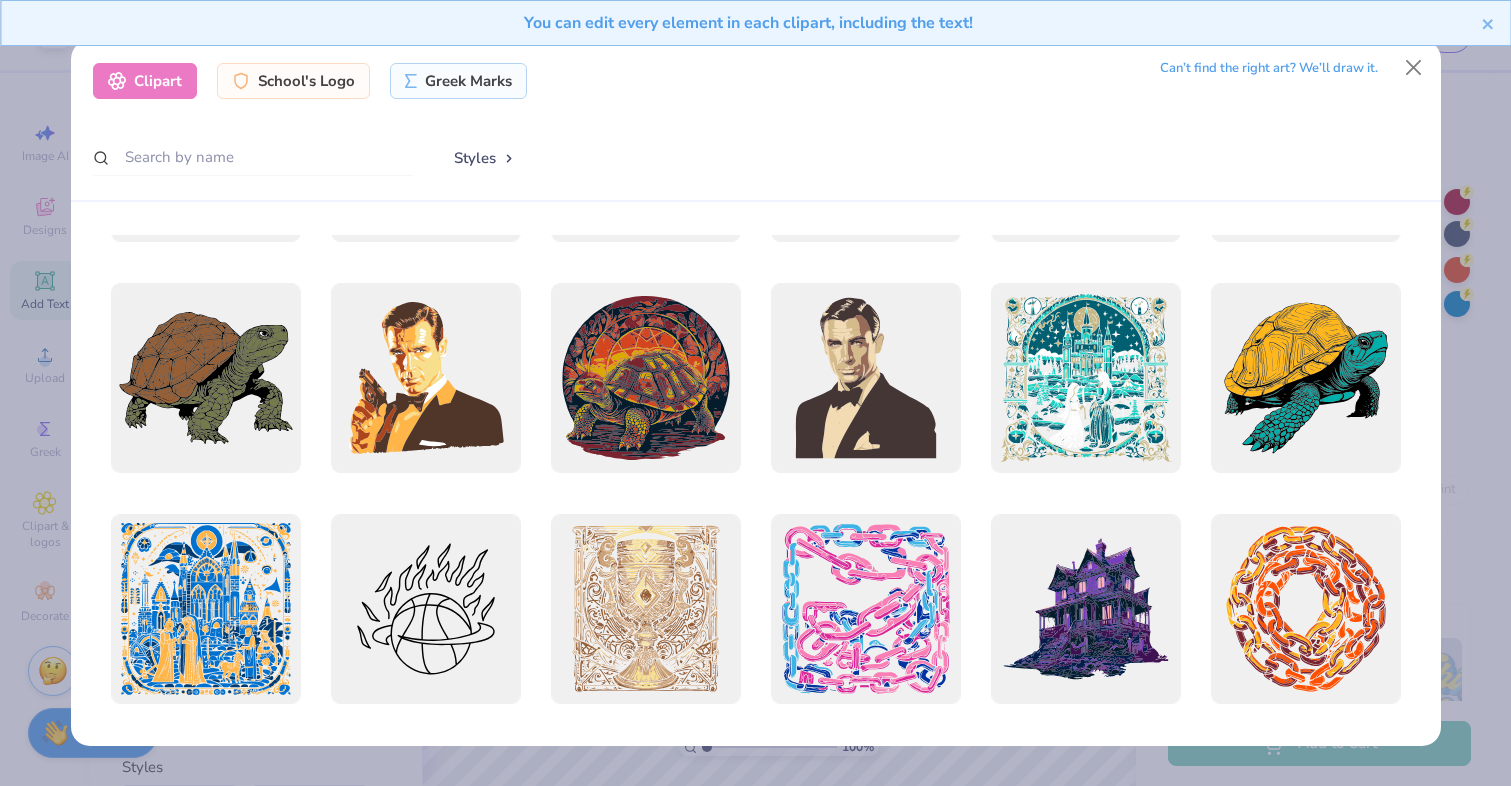scroll, scrollTop: 1390, scrollLeft: 0, axis: vertical 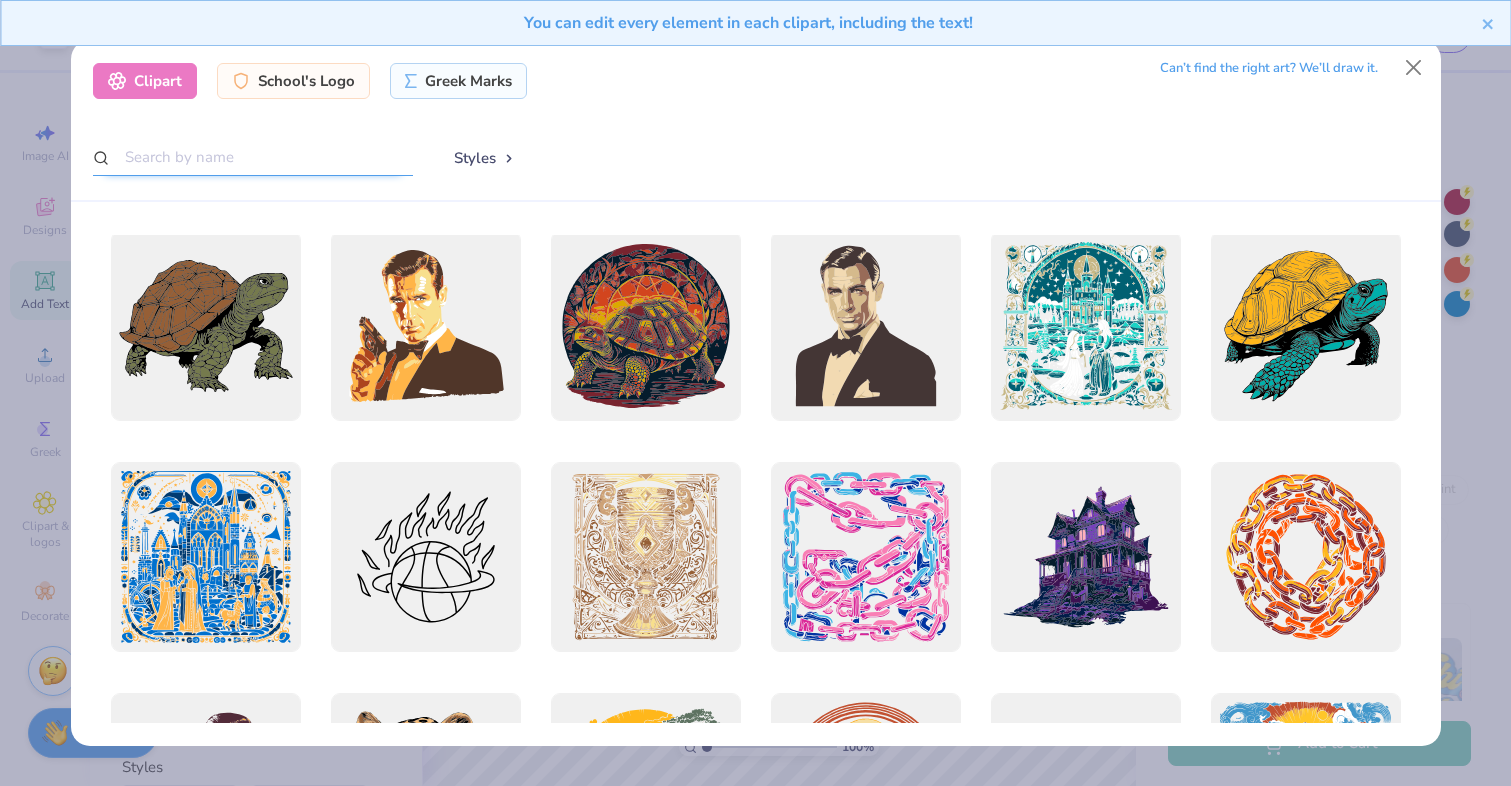 click at bounding box center [253, 157] 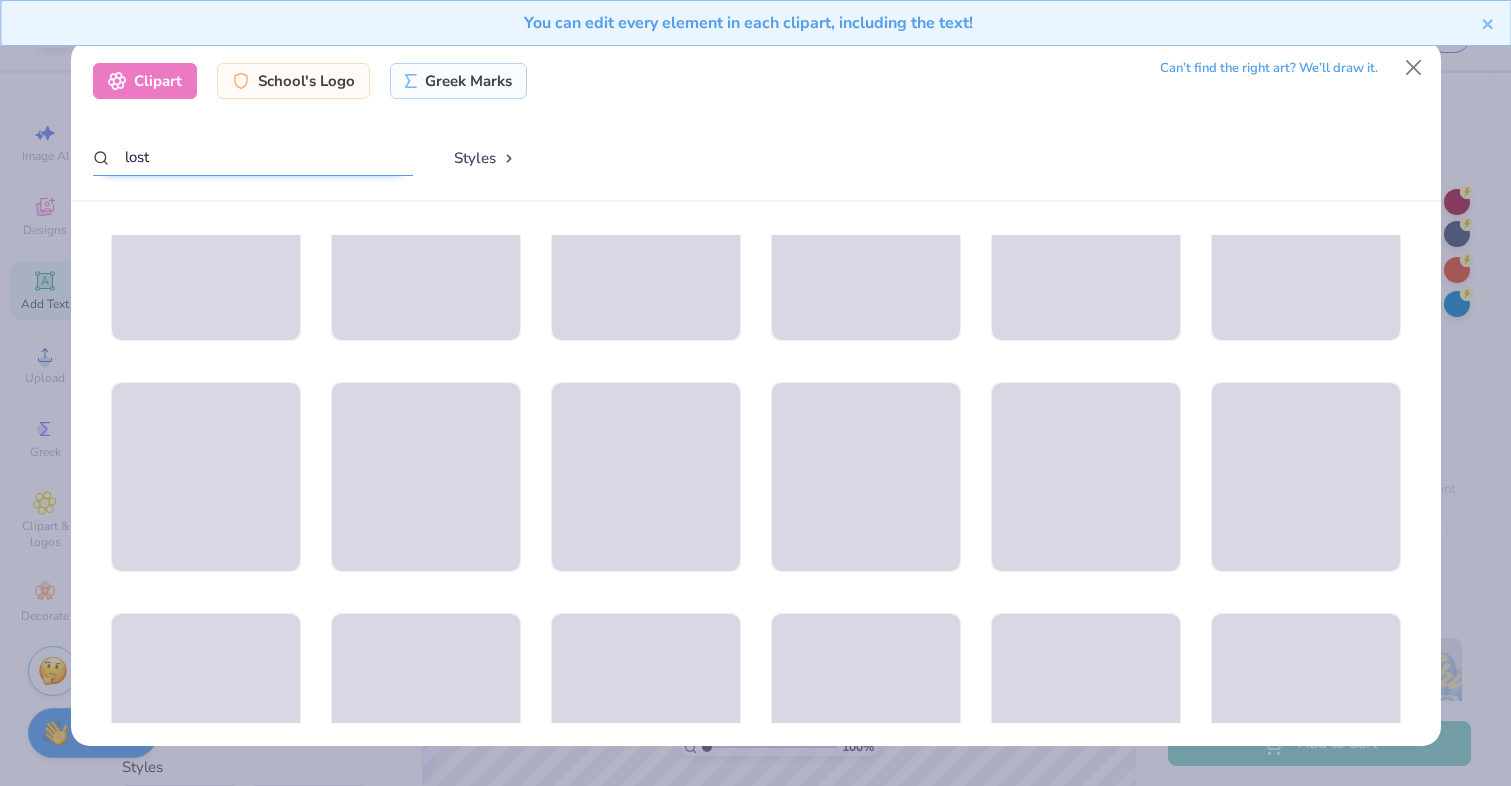 scroll, scrollTop: 1034, scrollLeft: 0, axis: vertical 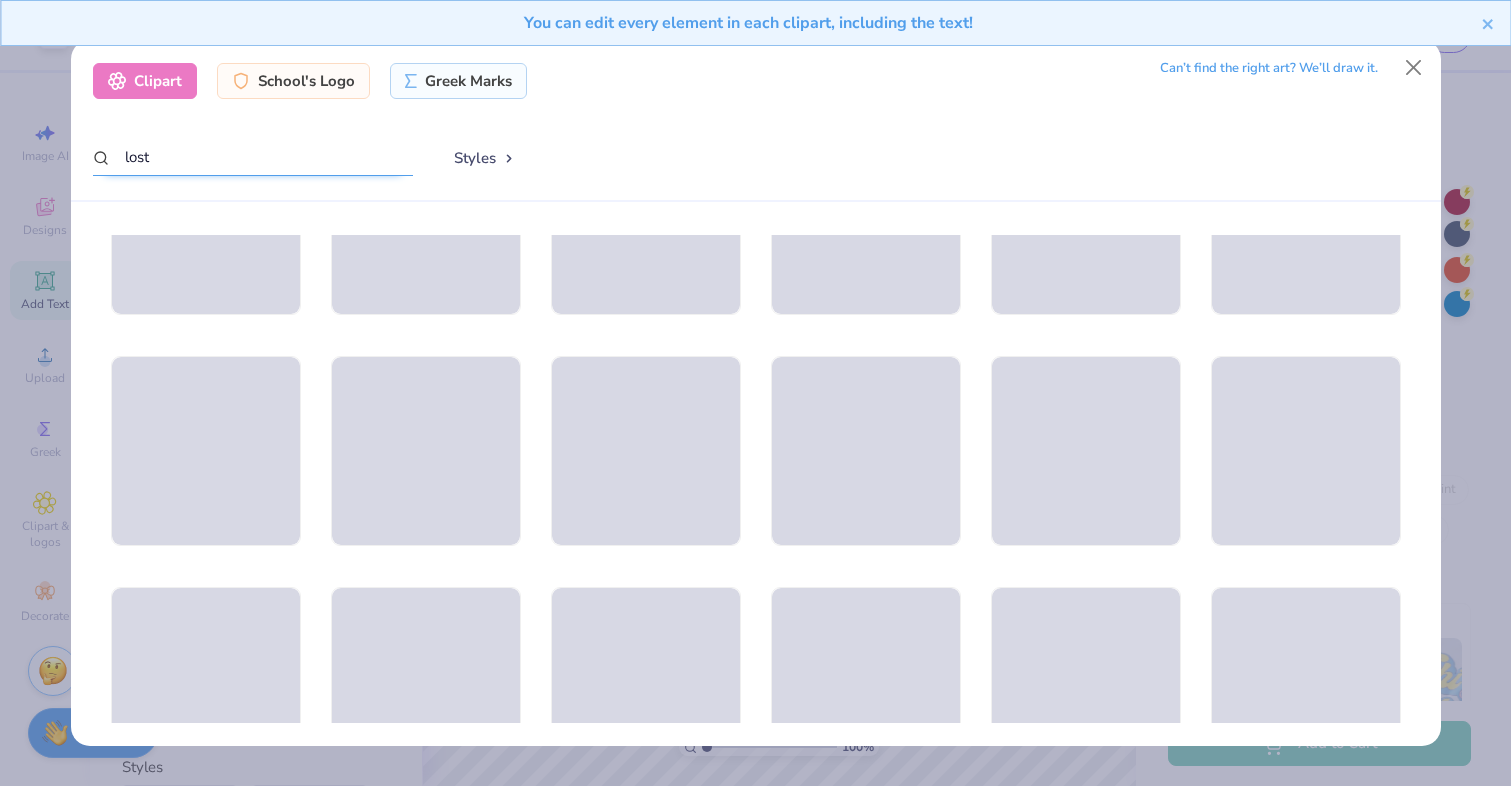 click on "lost" at bounding box center (253, 157) 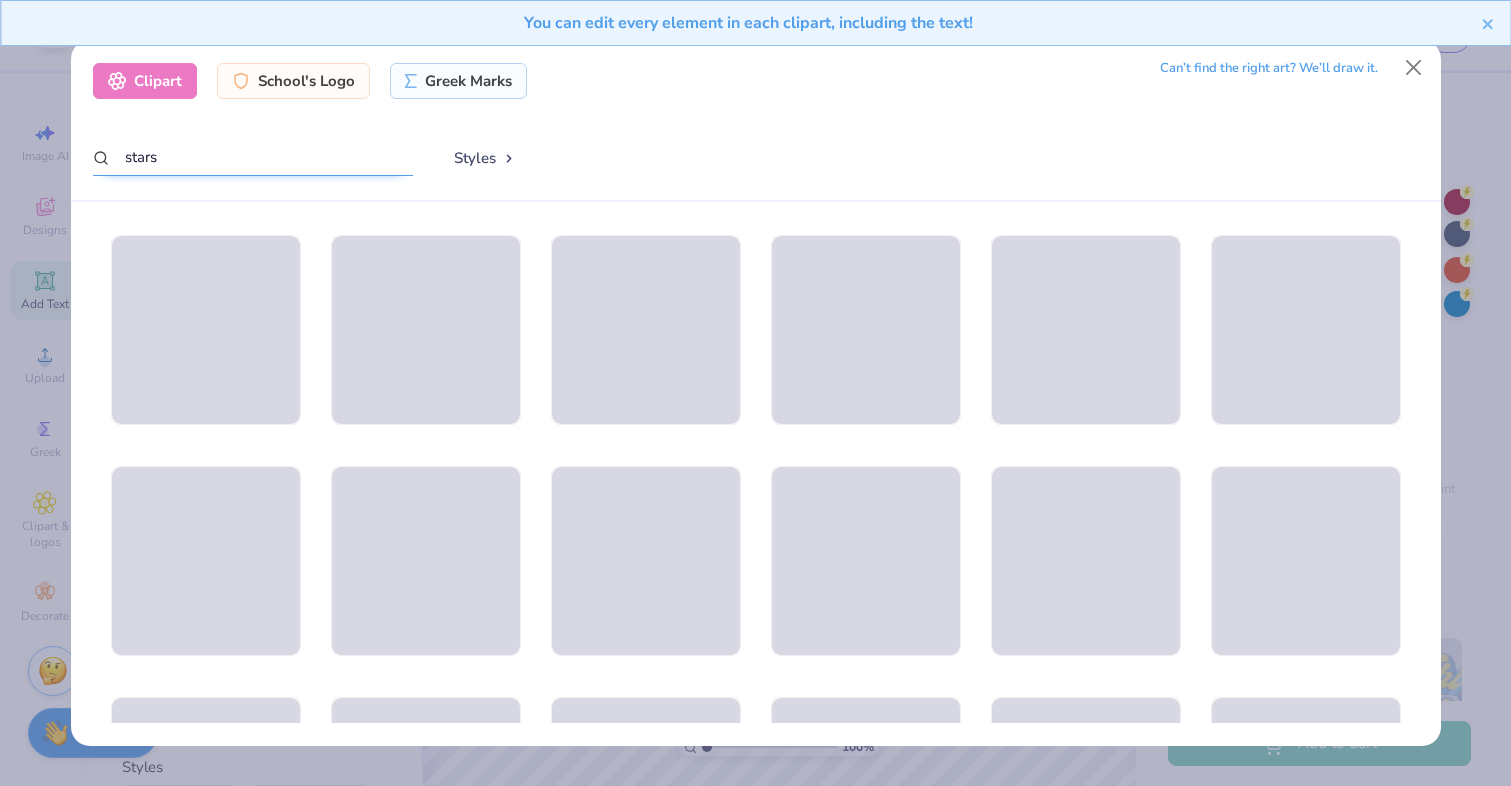 type on "stars" 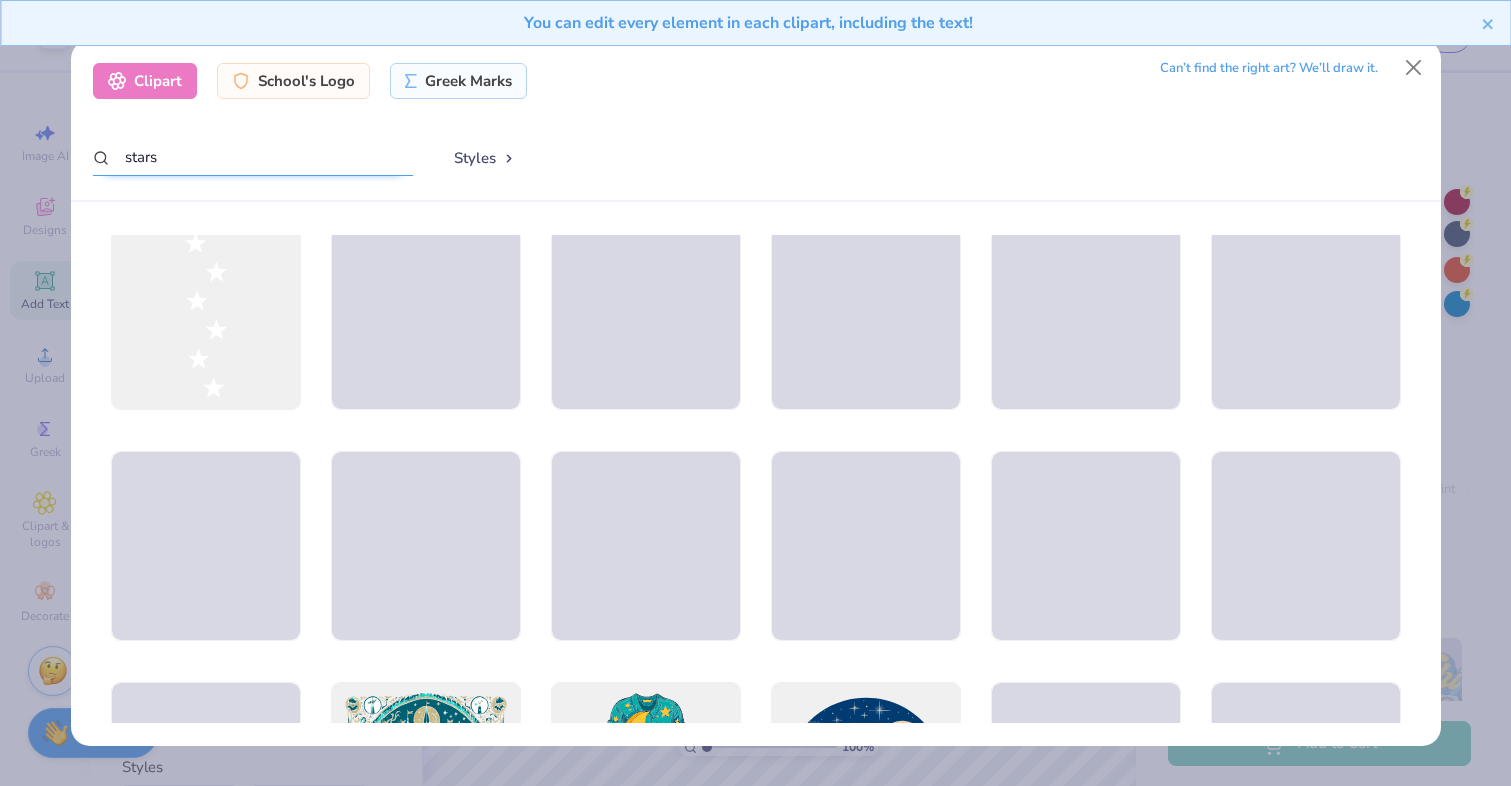 scroll, scrollTop: 0, scrollLeft: 0, axis: both 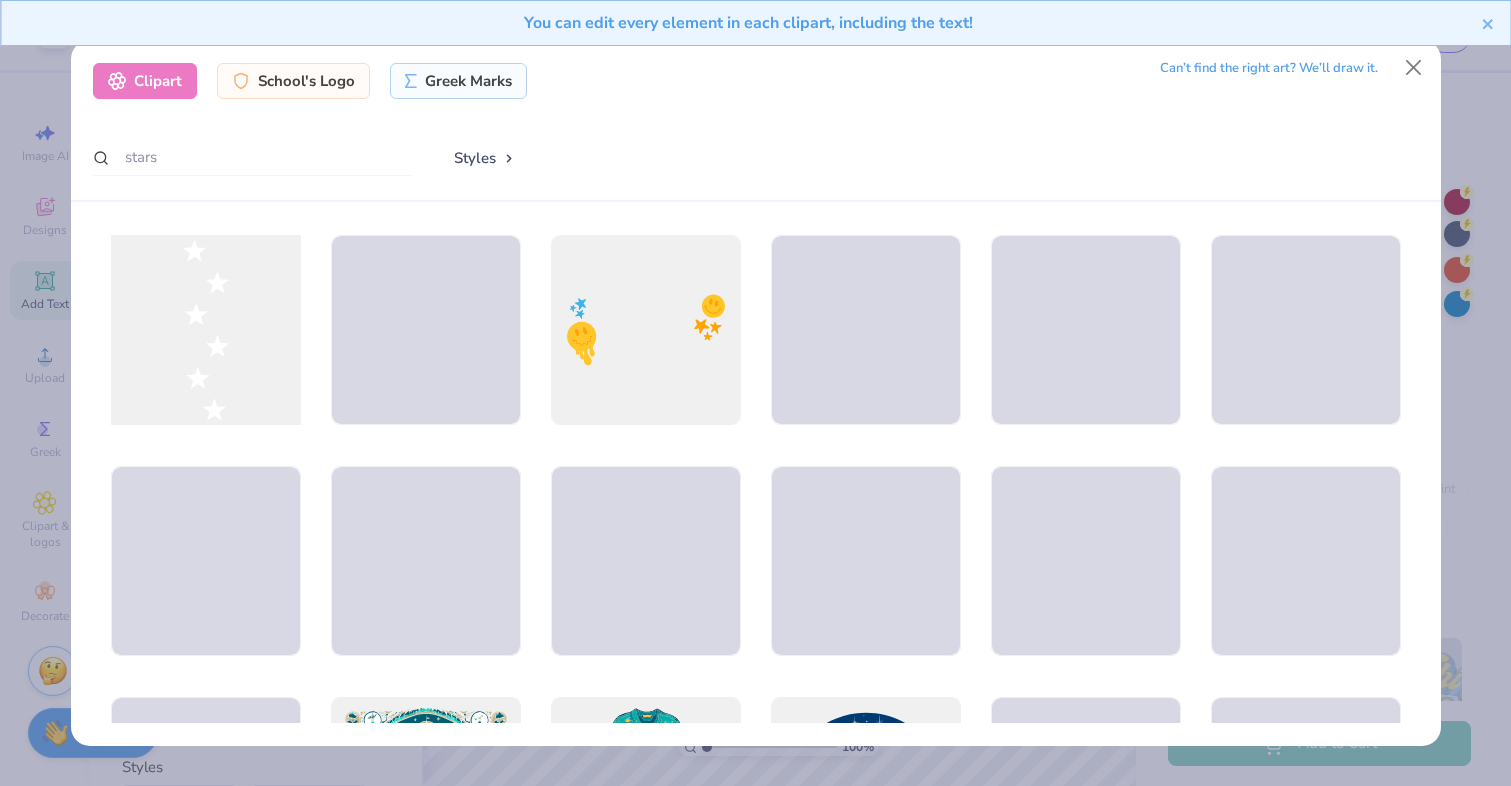 click at bounding box center (205, 329) 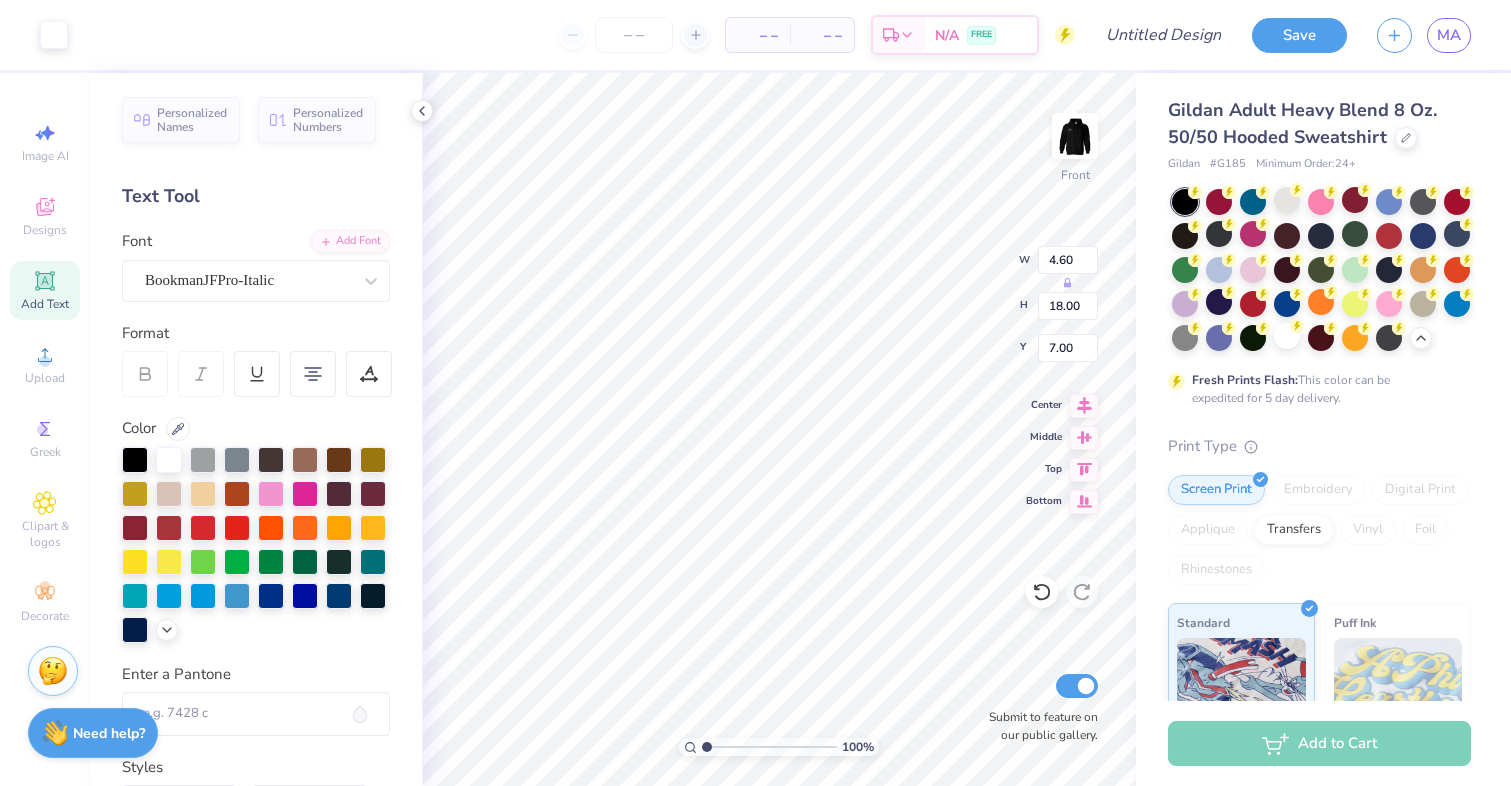 type on "6.00" 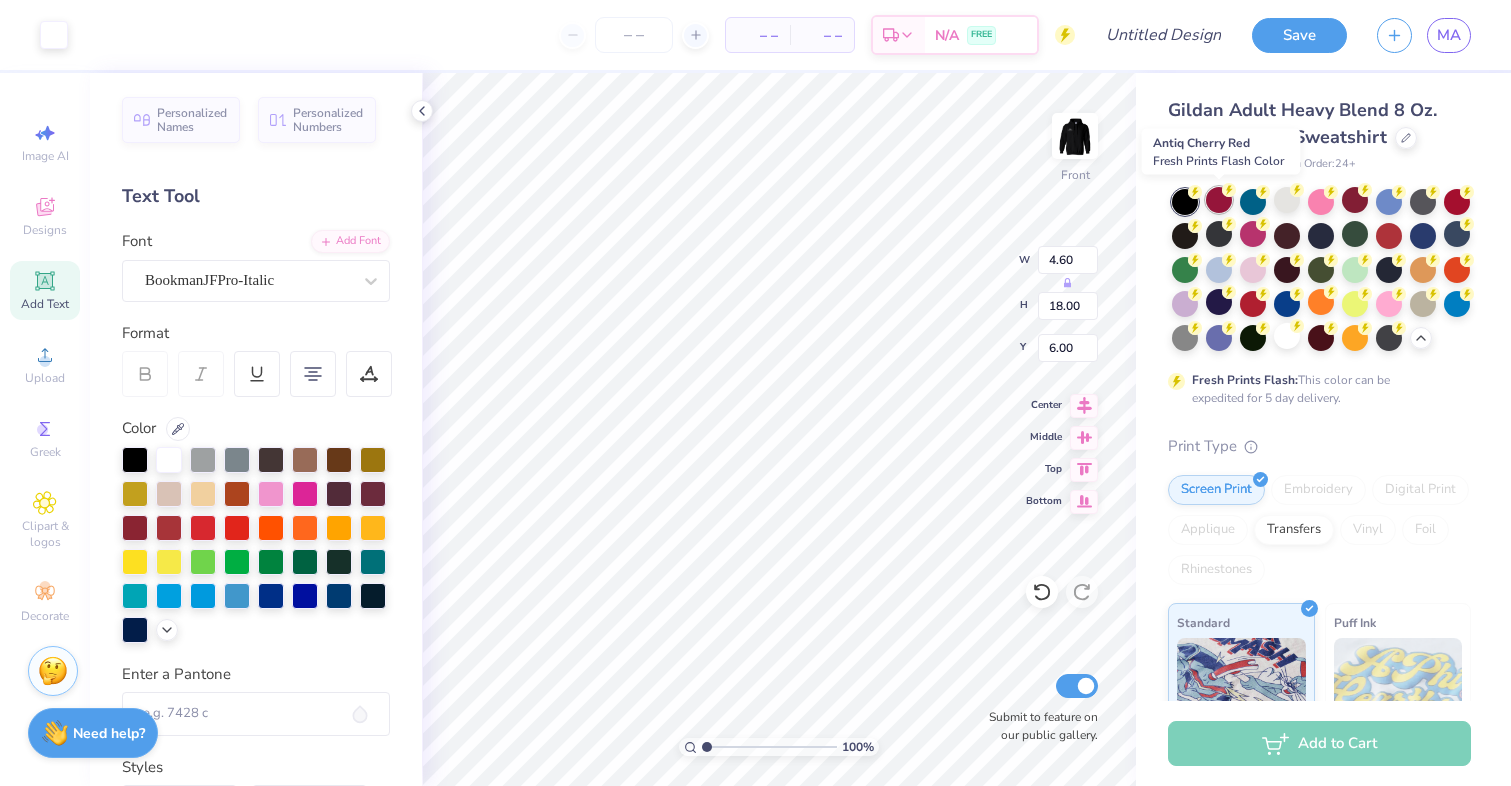 click at bounding box center [1219, 200] 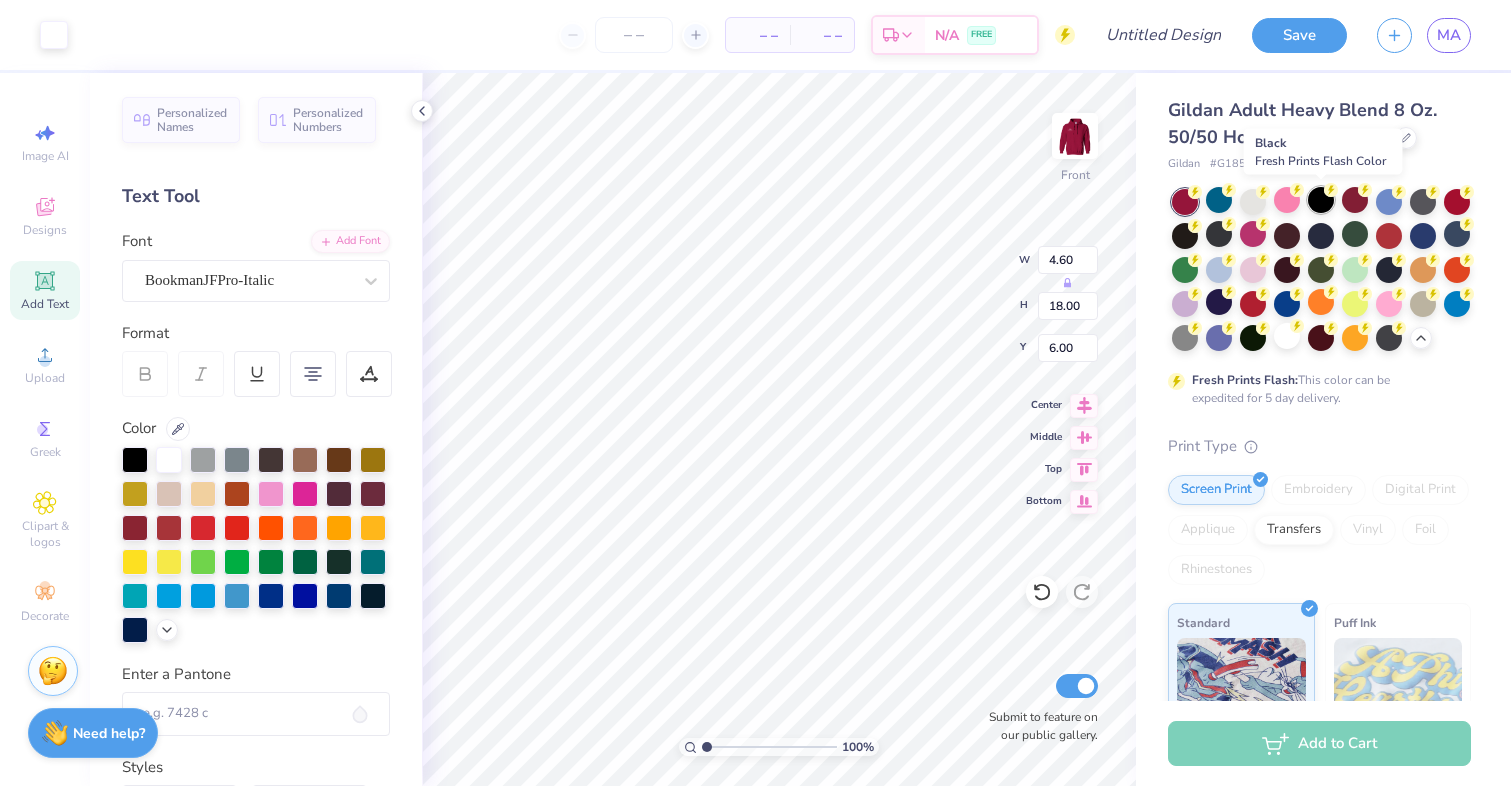 click at bounding box center (1321, 200) 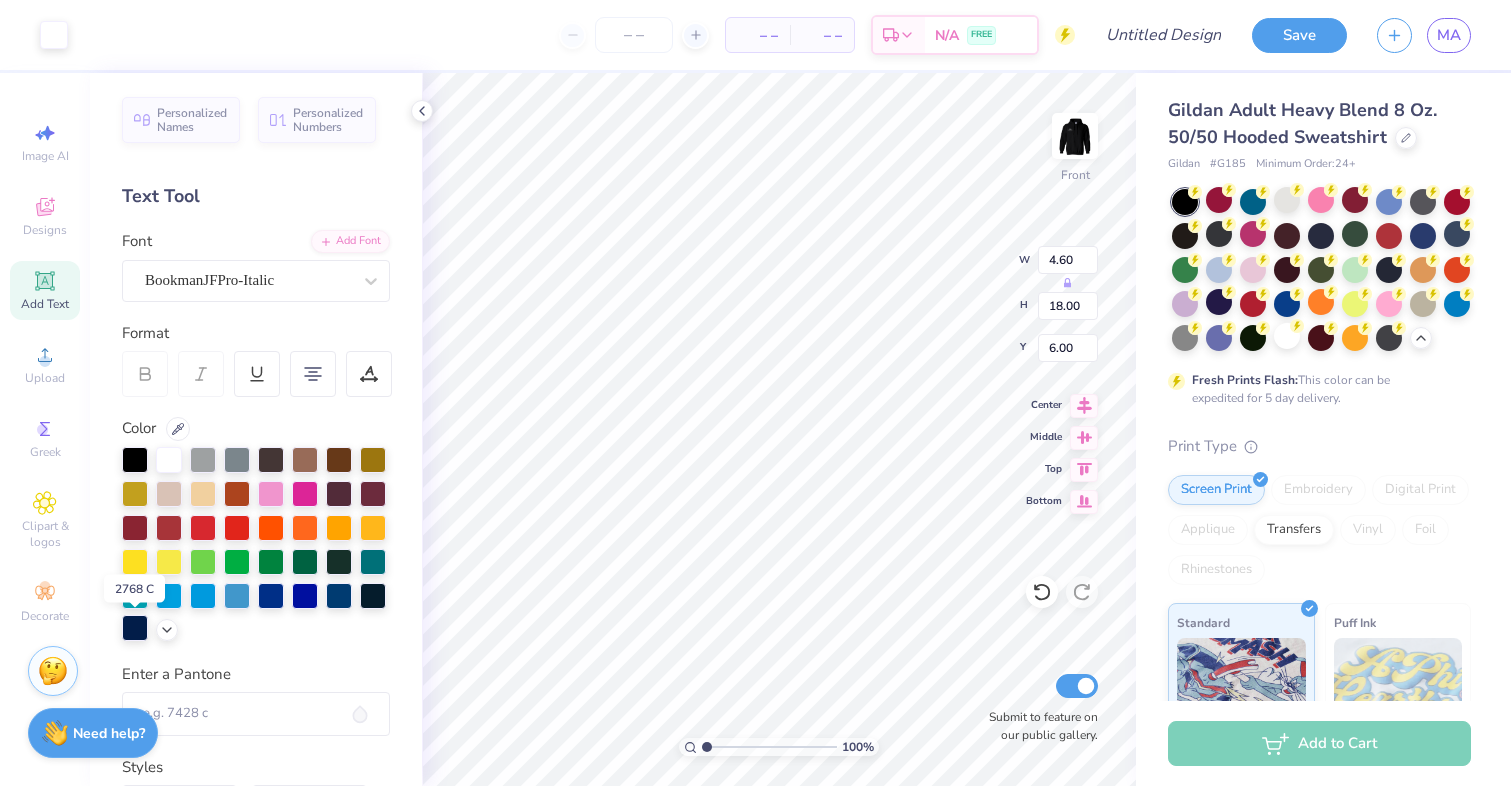 click at bounding box center [135, 628] 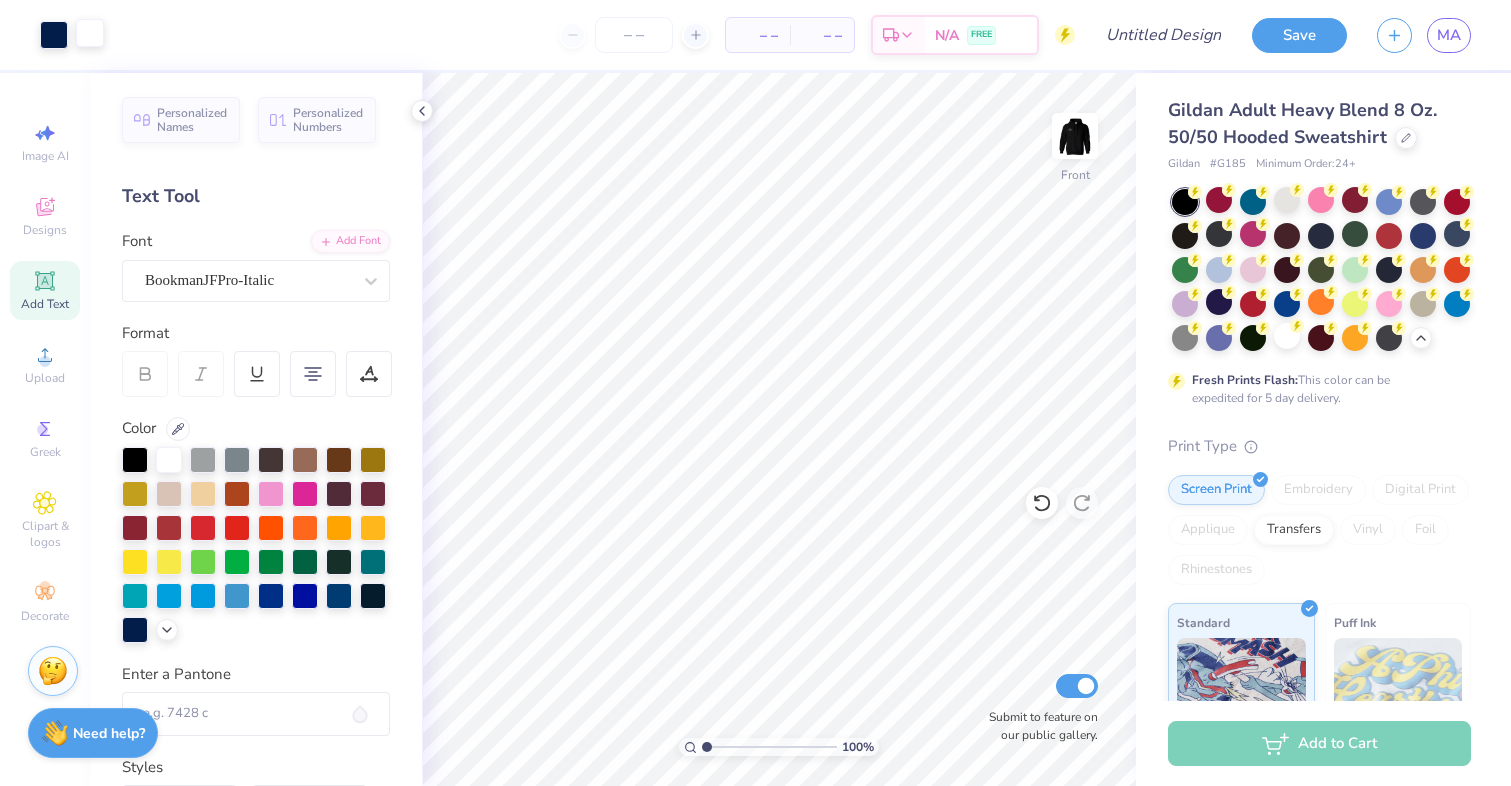click at bounding box center (90, 33) 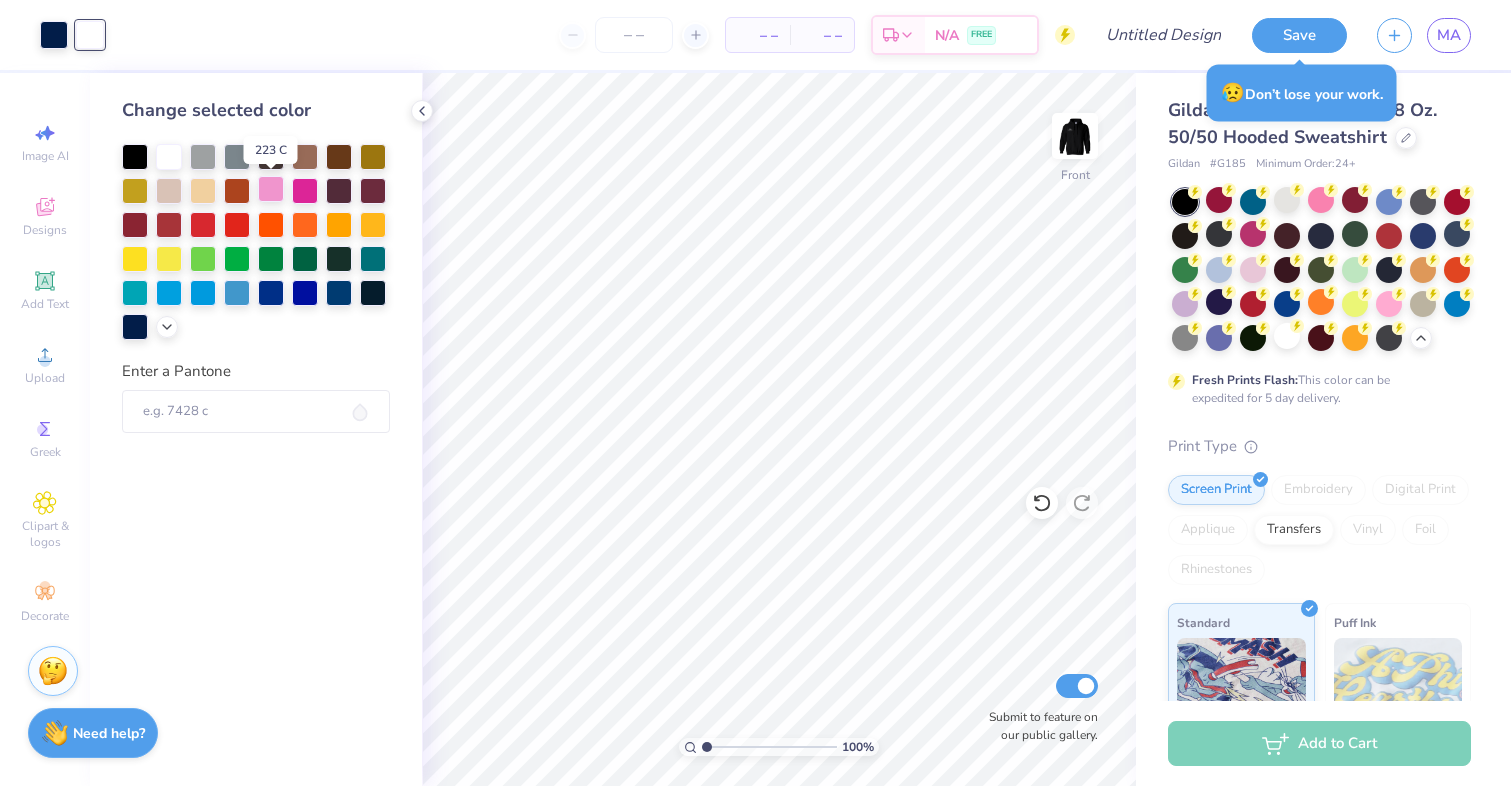 click at bounding box center (271, 189) 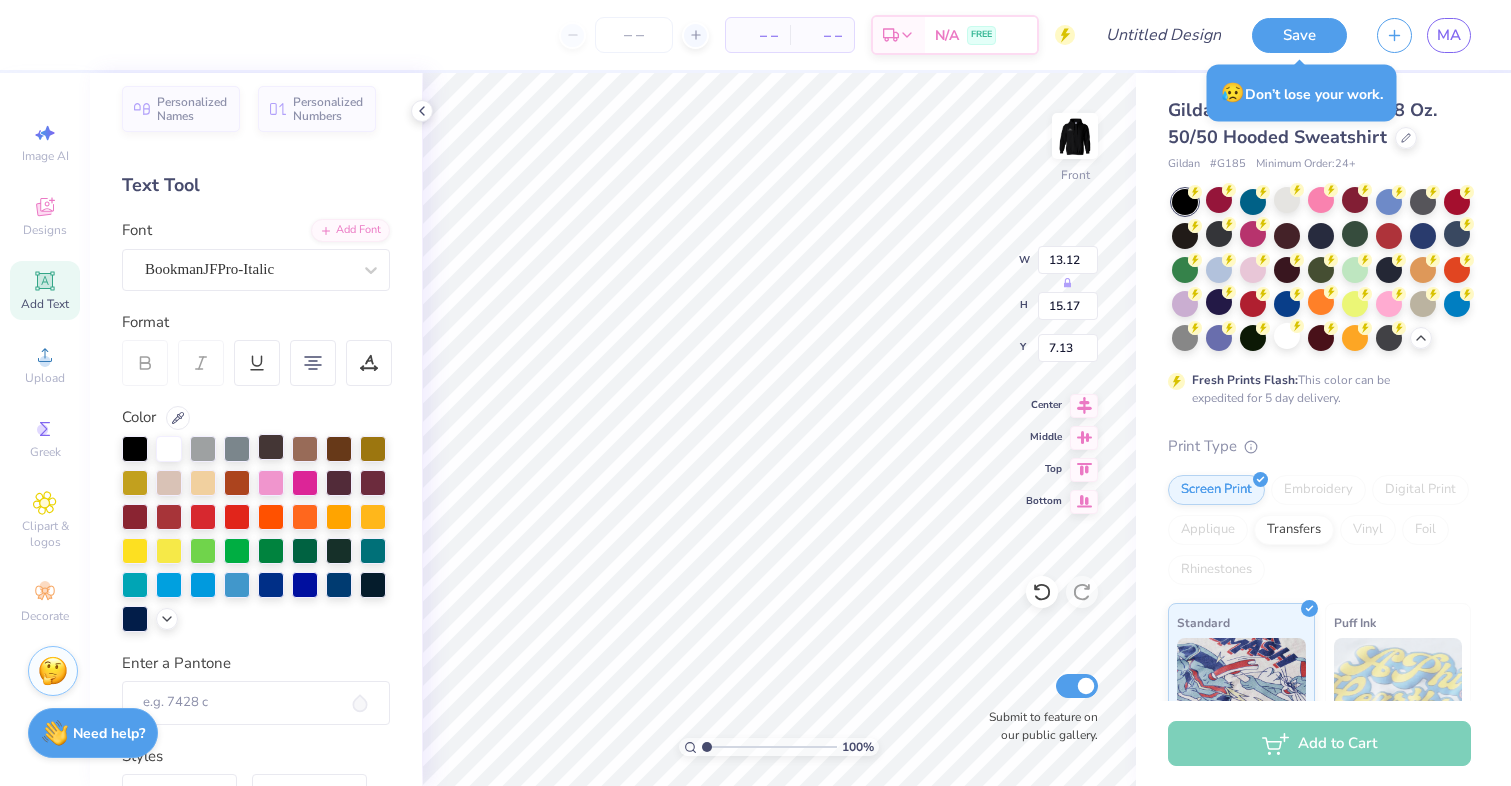 scroll, scrollTop: 0, scrollLeft: 0, axis: both 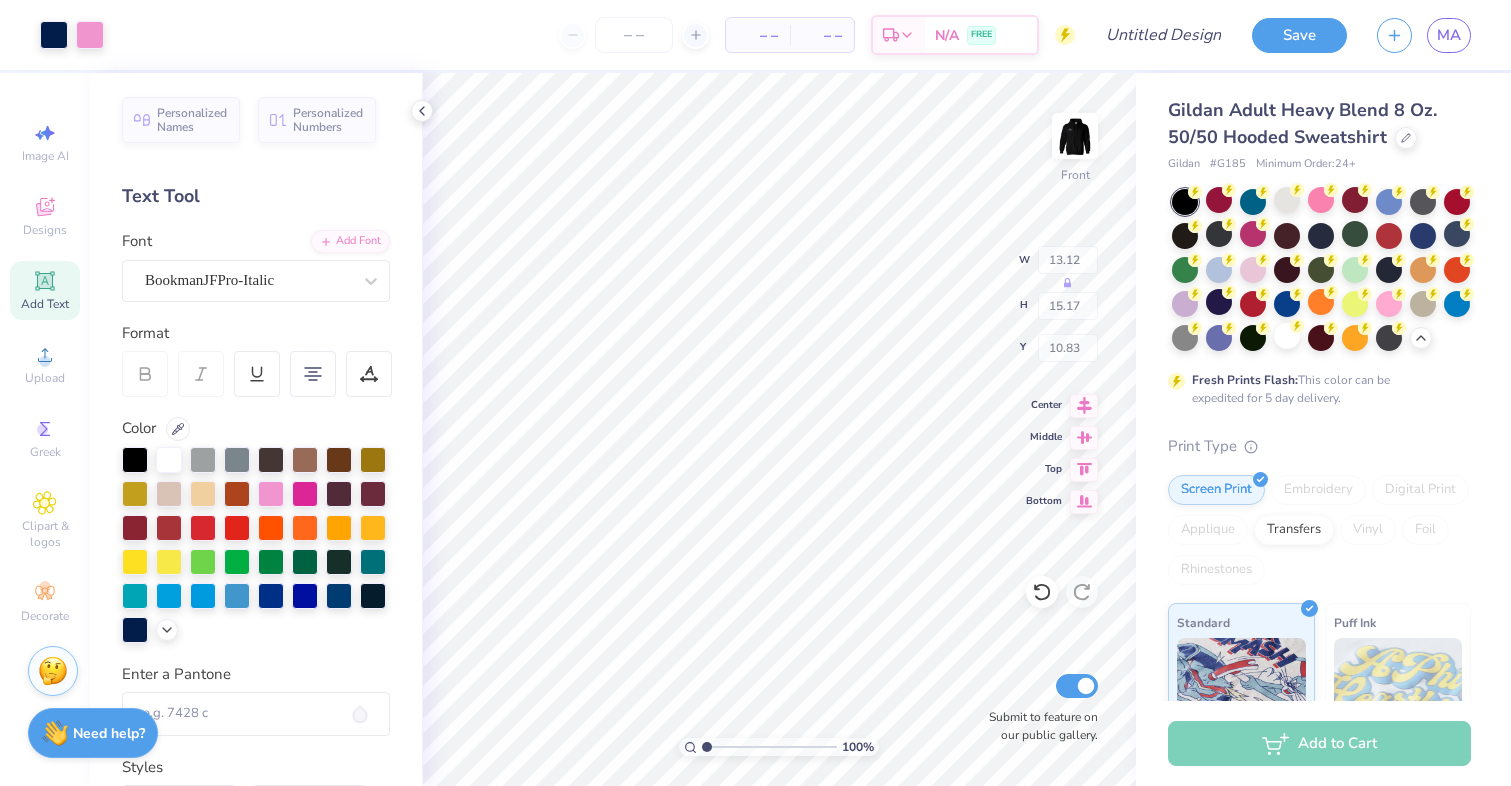 type on "10.83" 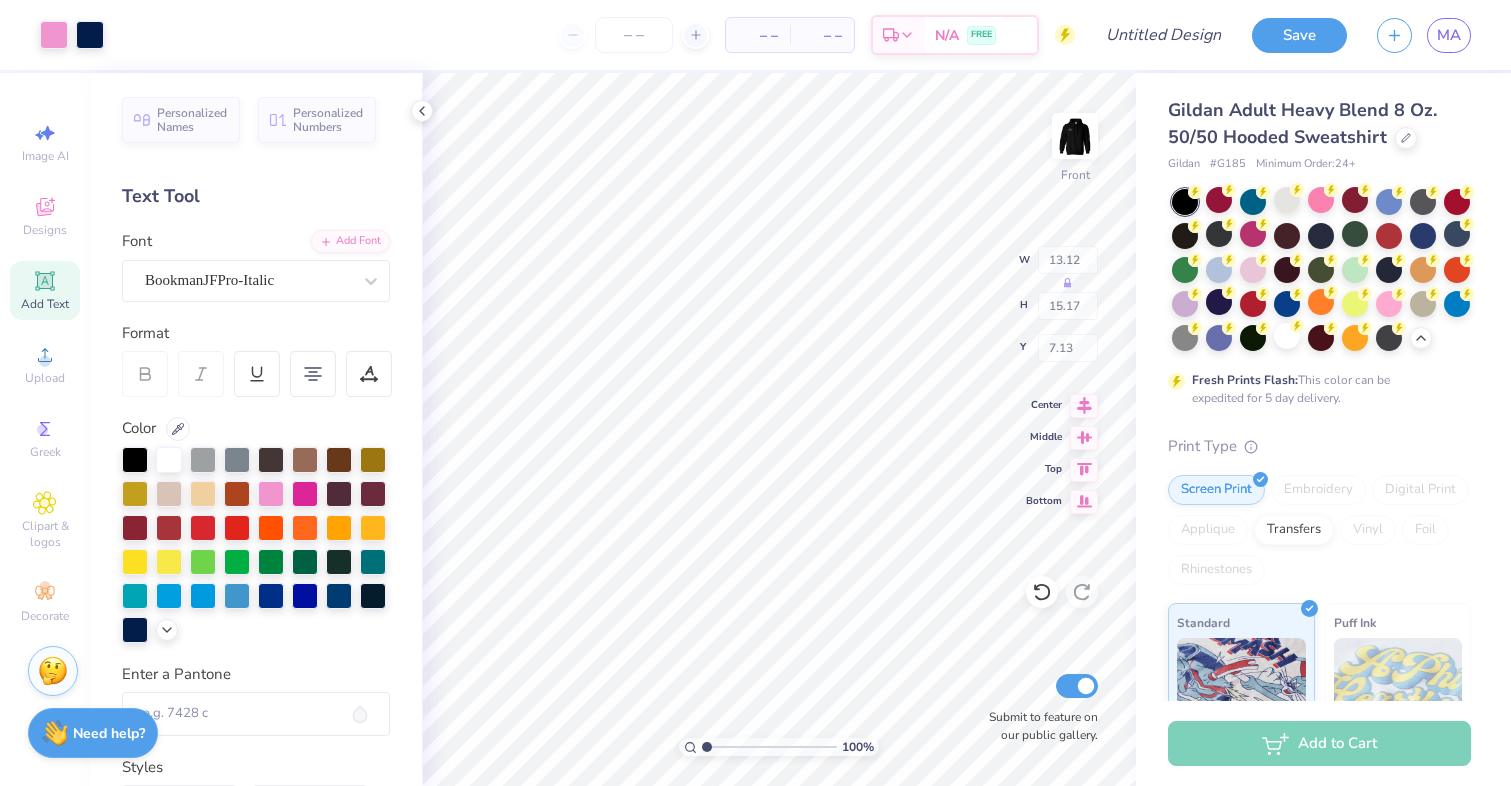 type on "6.94" 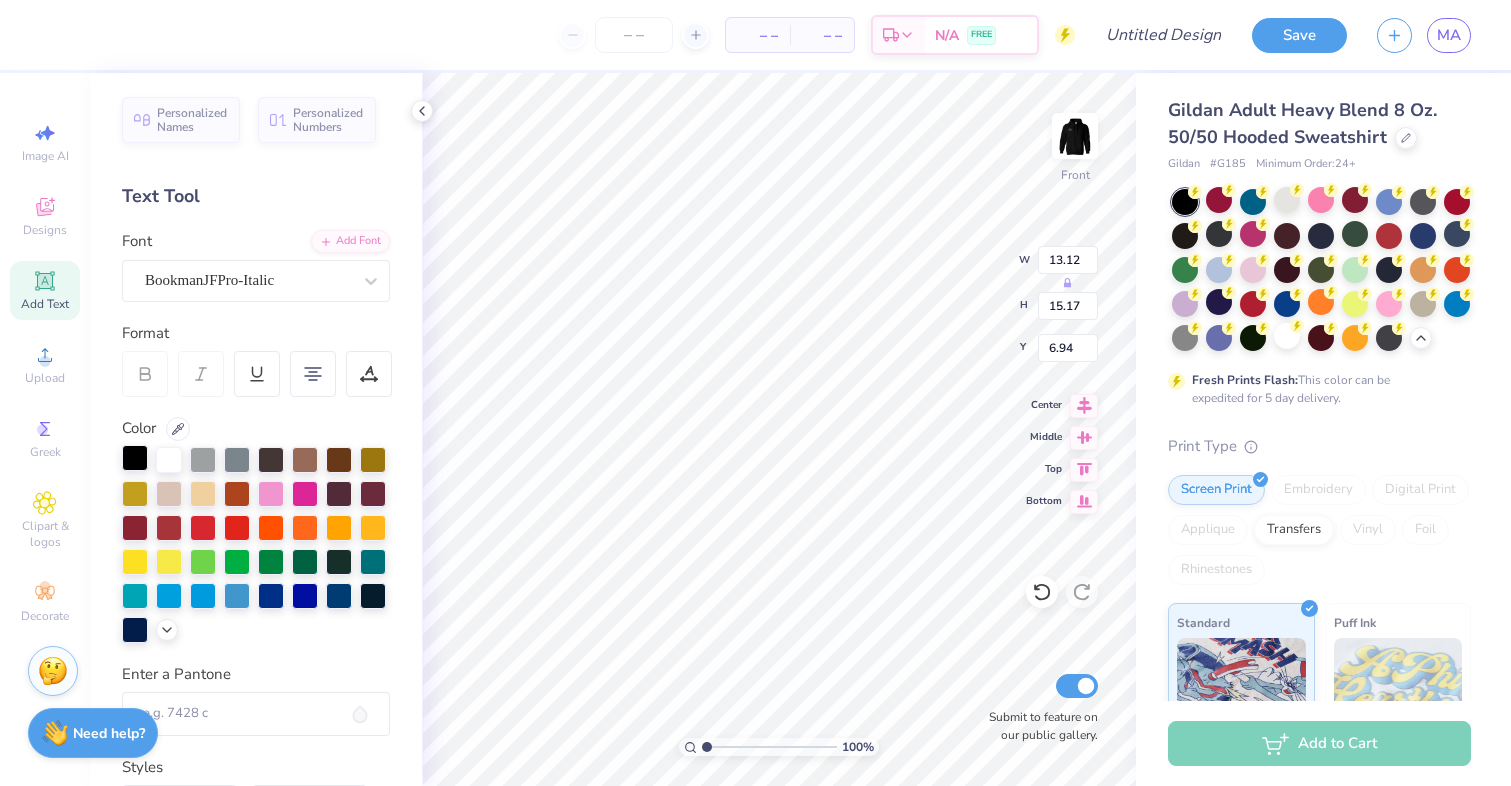type on "6.94" 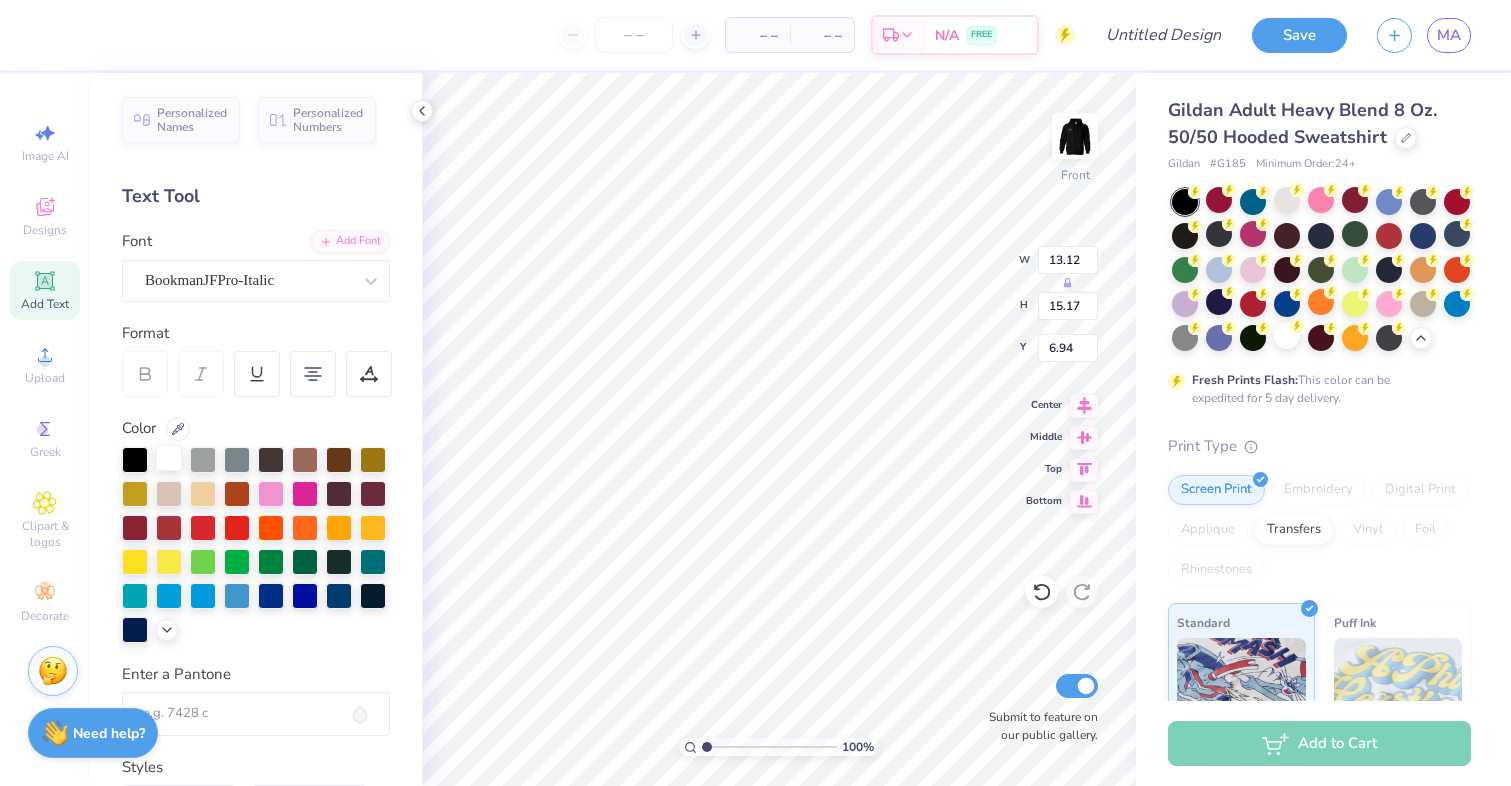 click at bounding box center [169, 458] 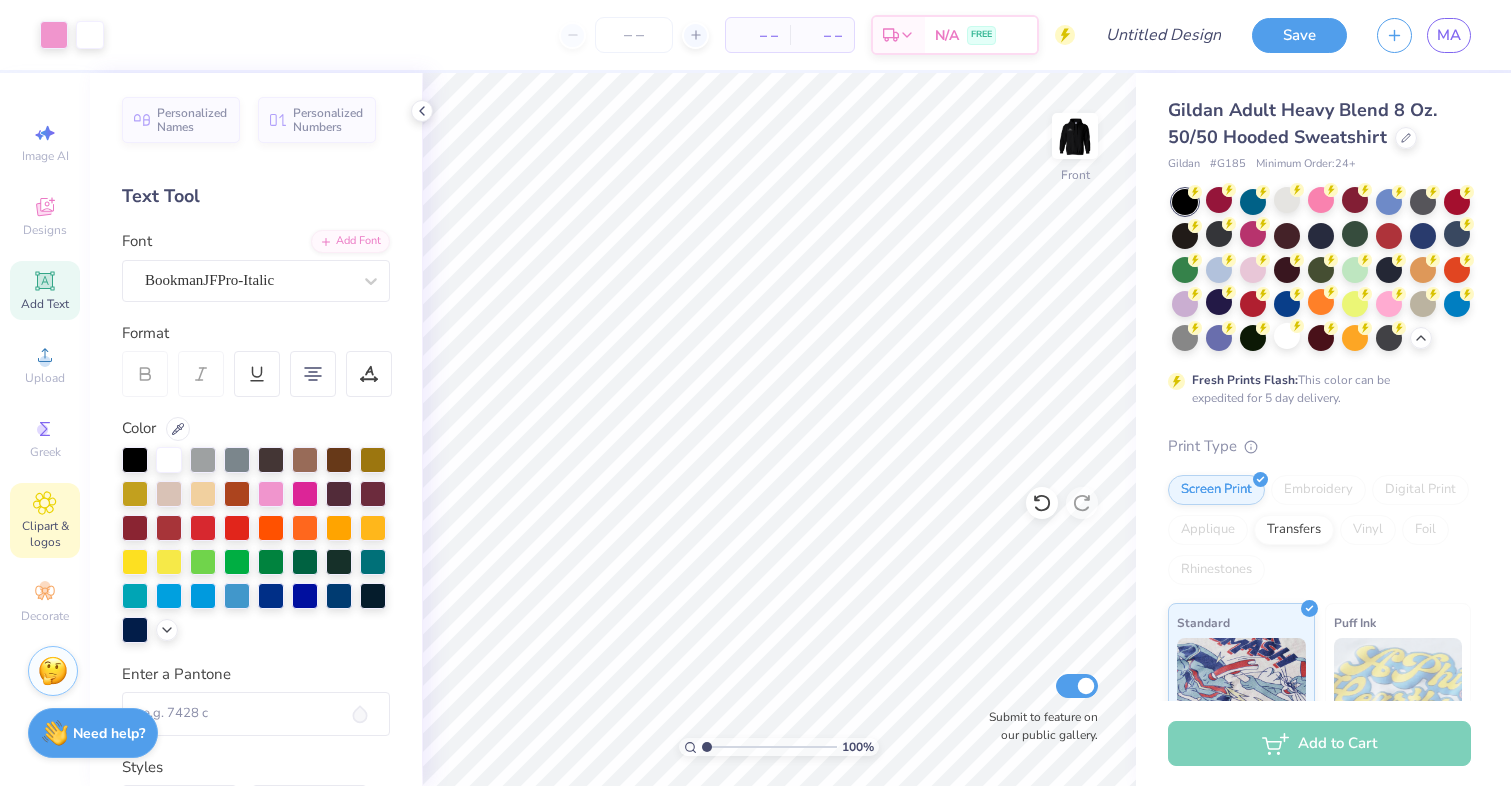 click on "Clipart & logos" at bounding box center [45, 534] 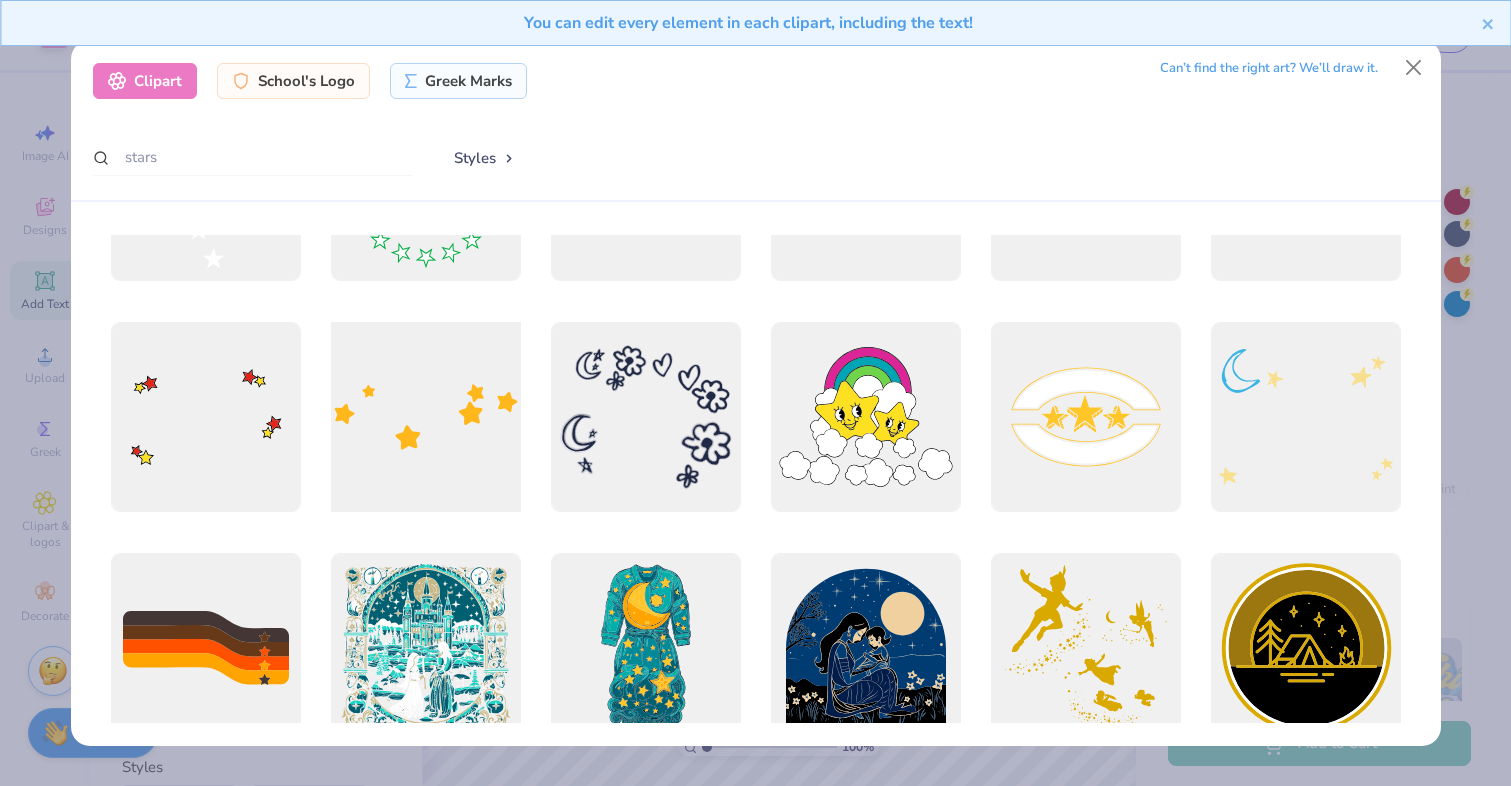 scroll, scrollTop: 181, scrollLeft: 0, axis: vertical 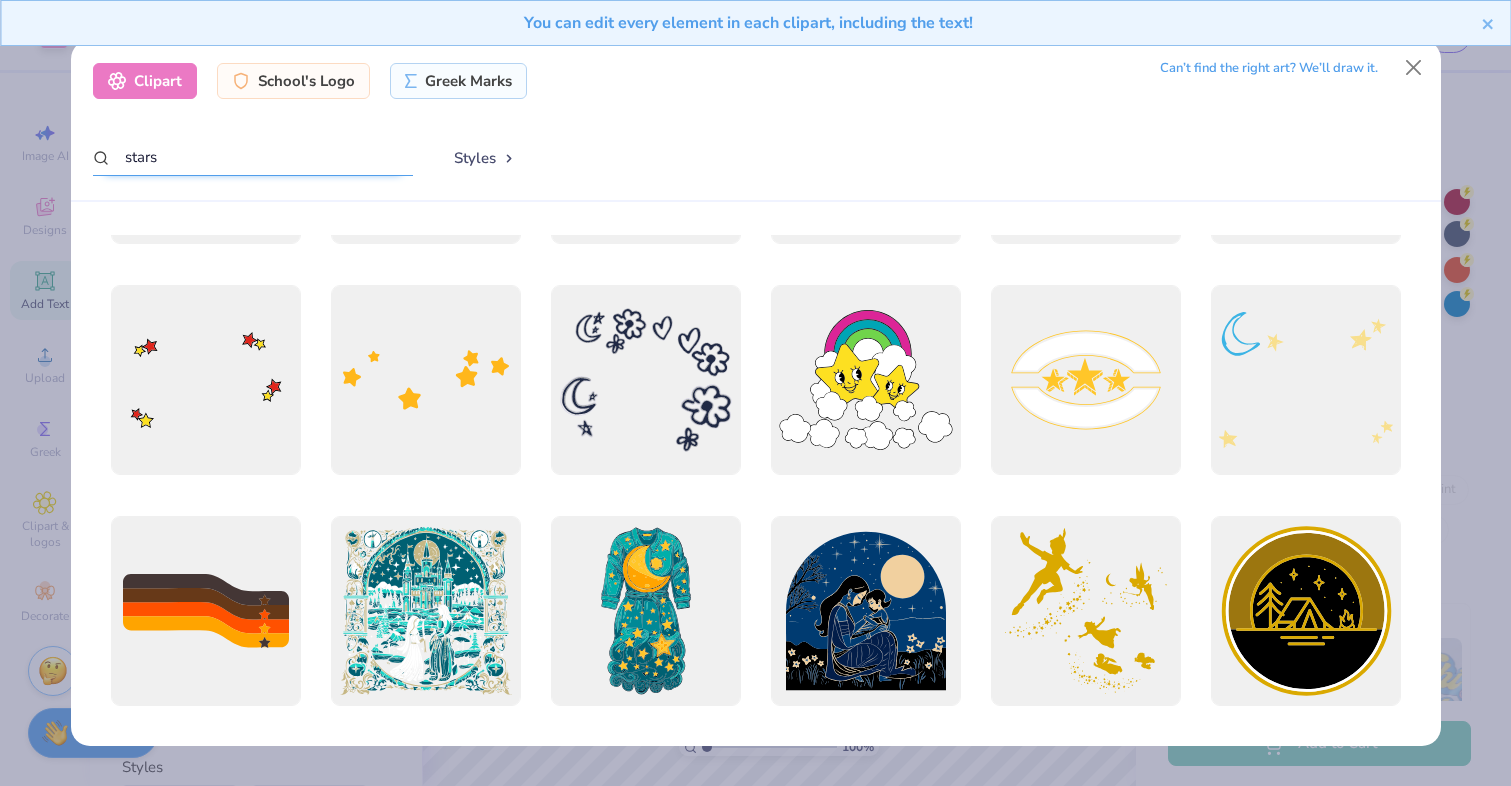 click on "stars" at bounding box center (253, 157) 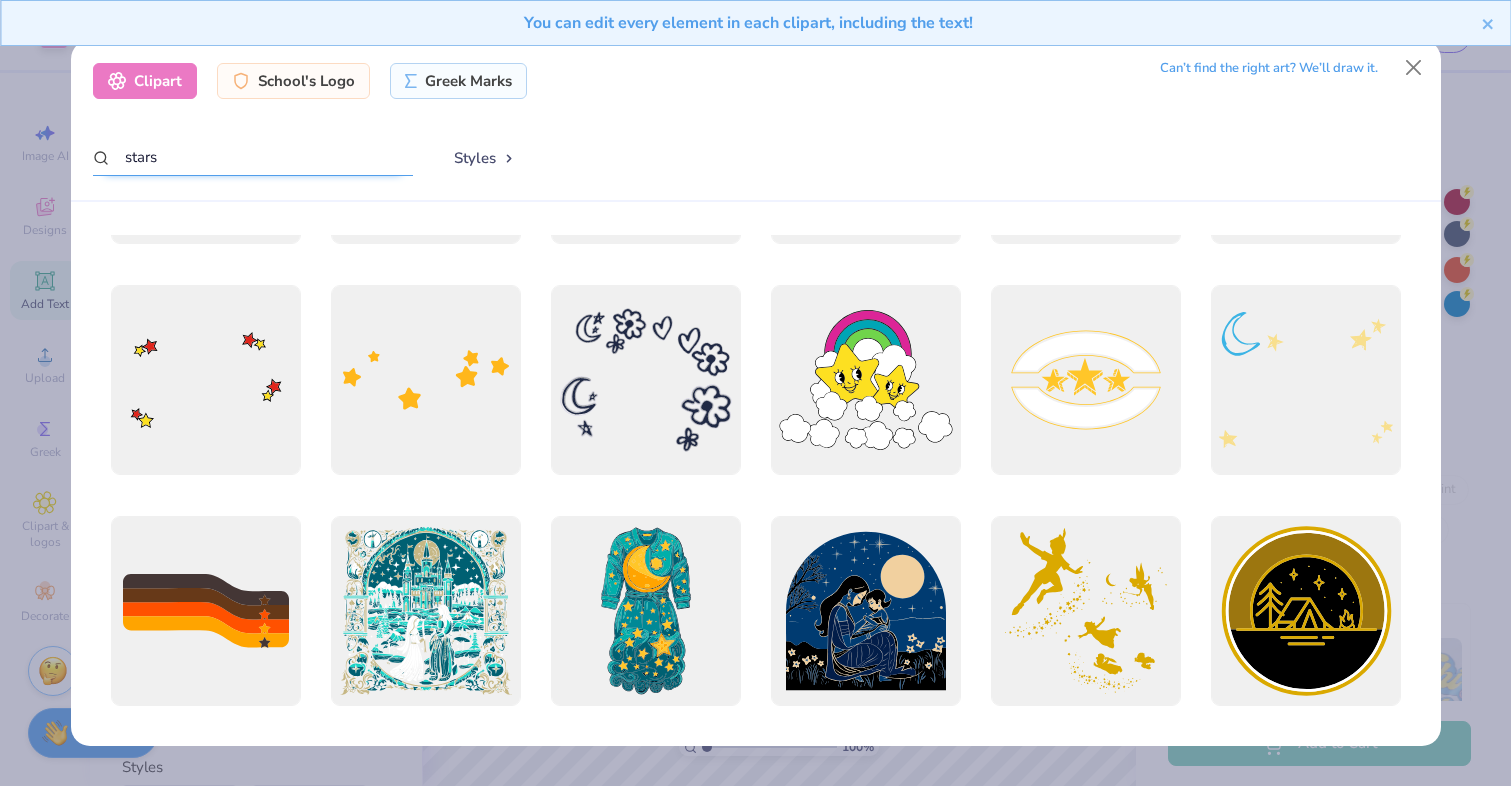 click on "stars" at bounding box center (253, 157) 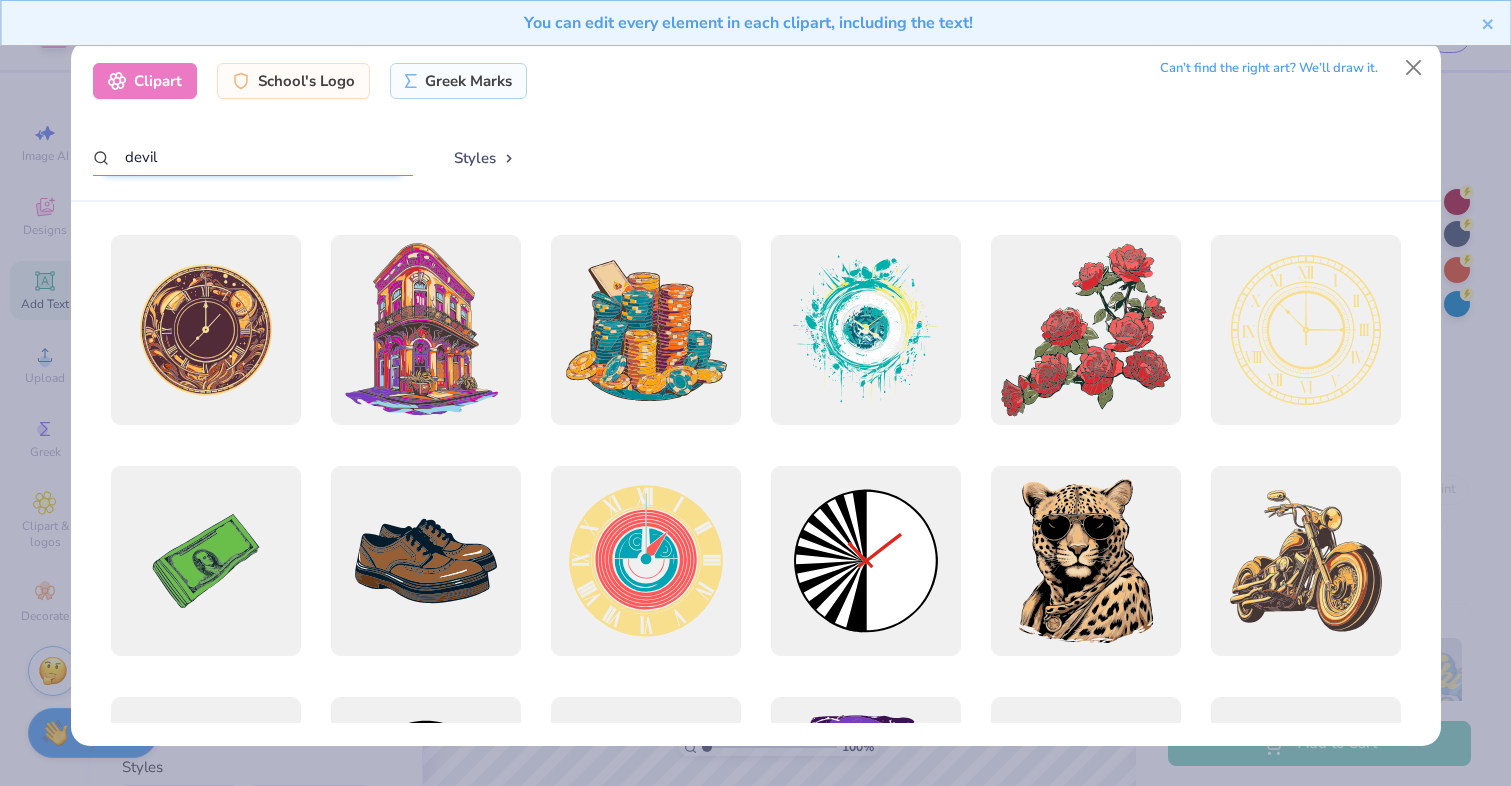 type on "devil" 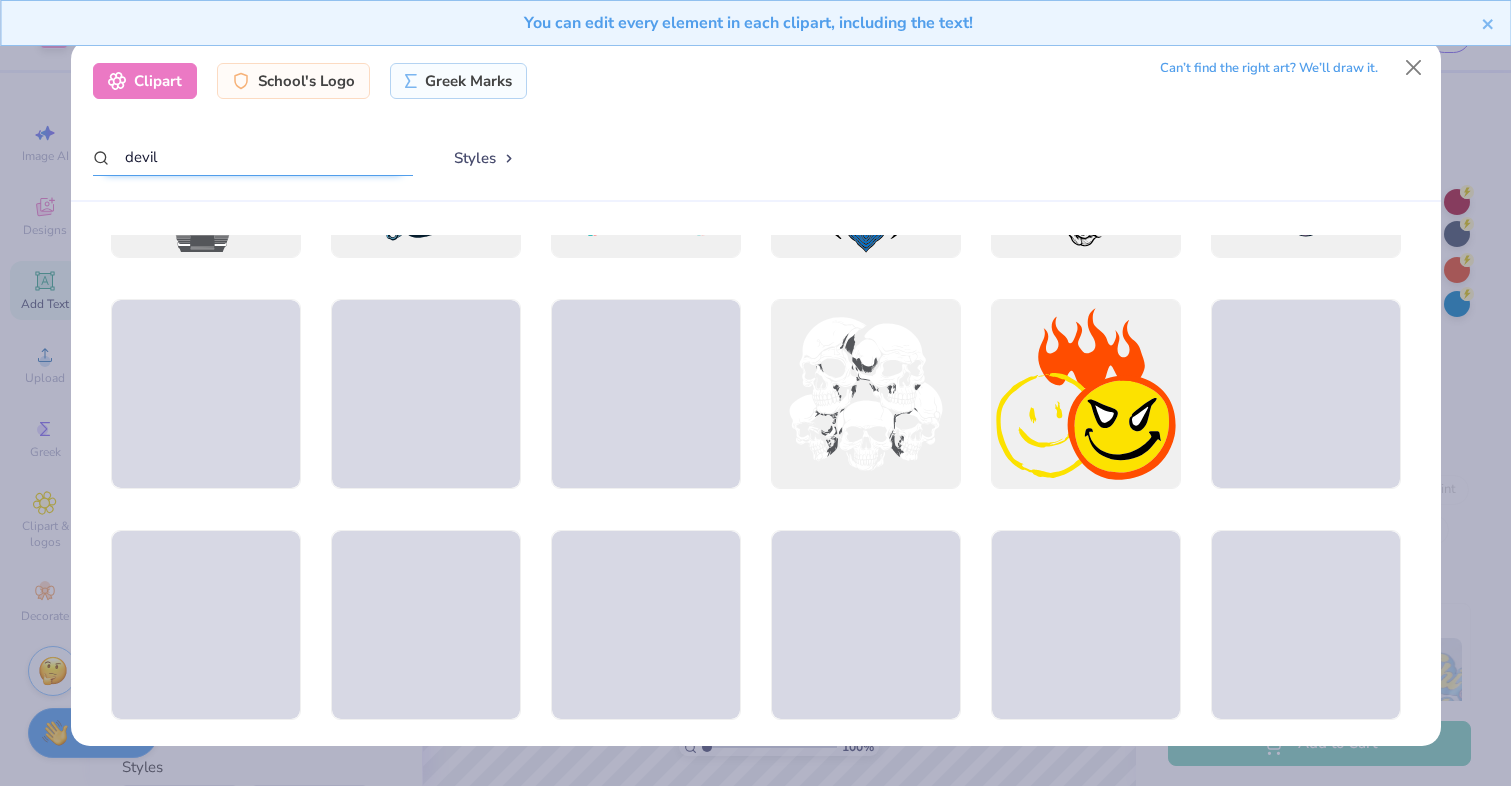 scroll, scrollTop: 1780, scrollLeft: 0, axis: vertical 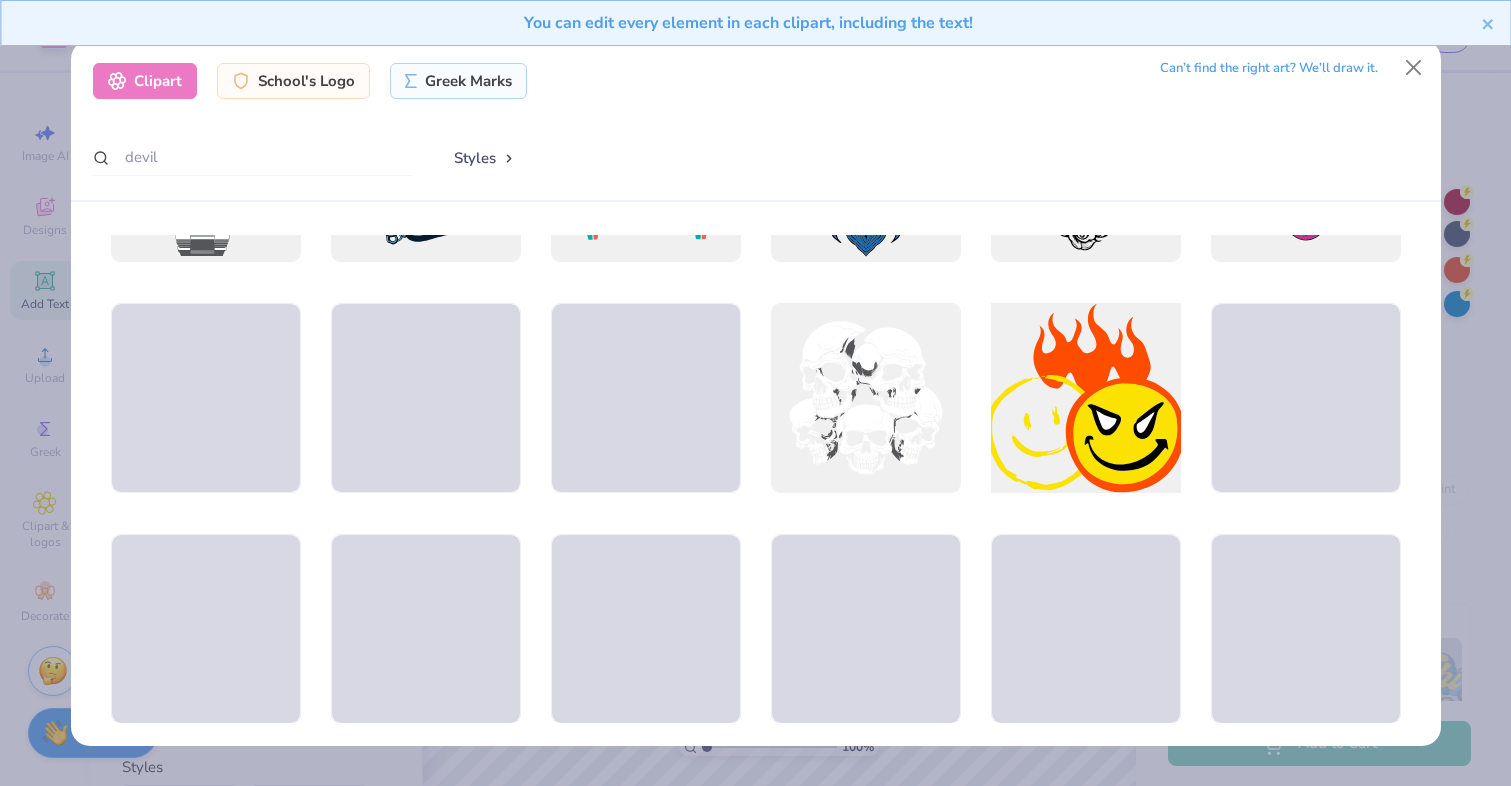 click at bounding box center (1085, 397) 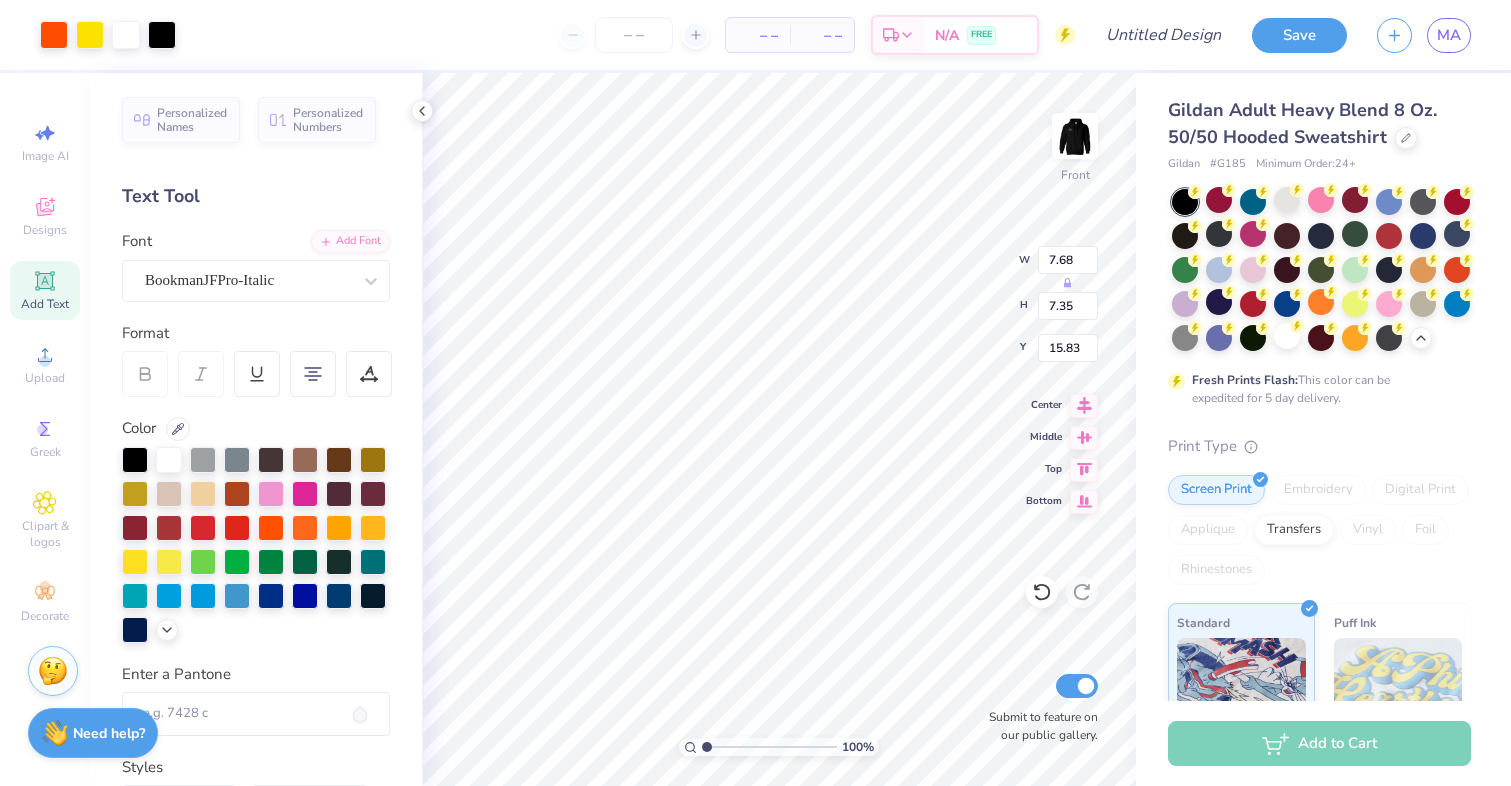type on "7.68" 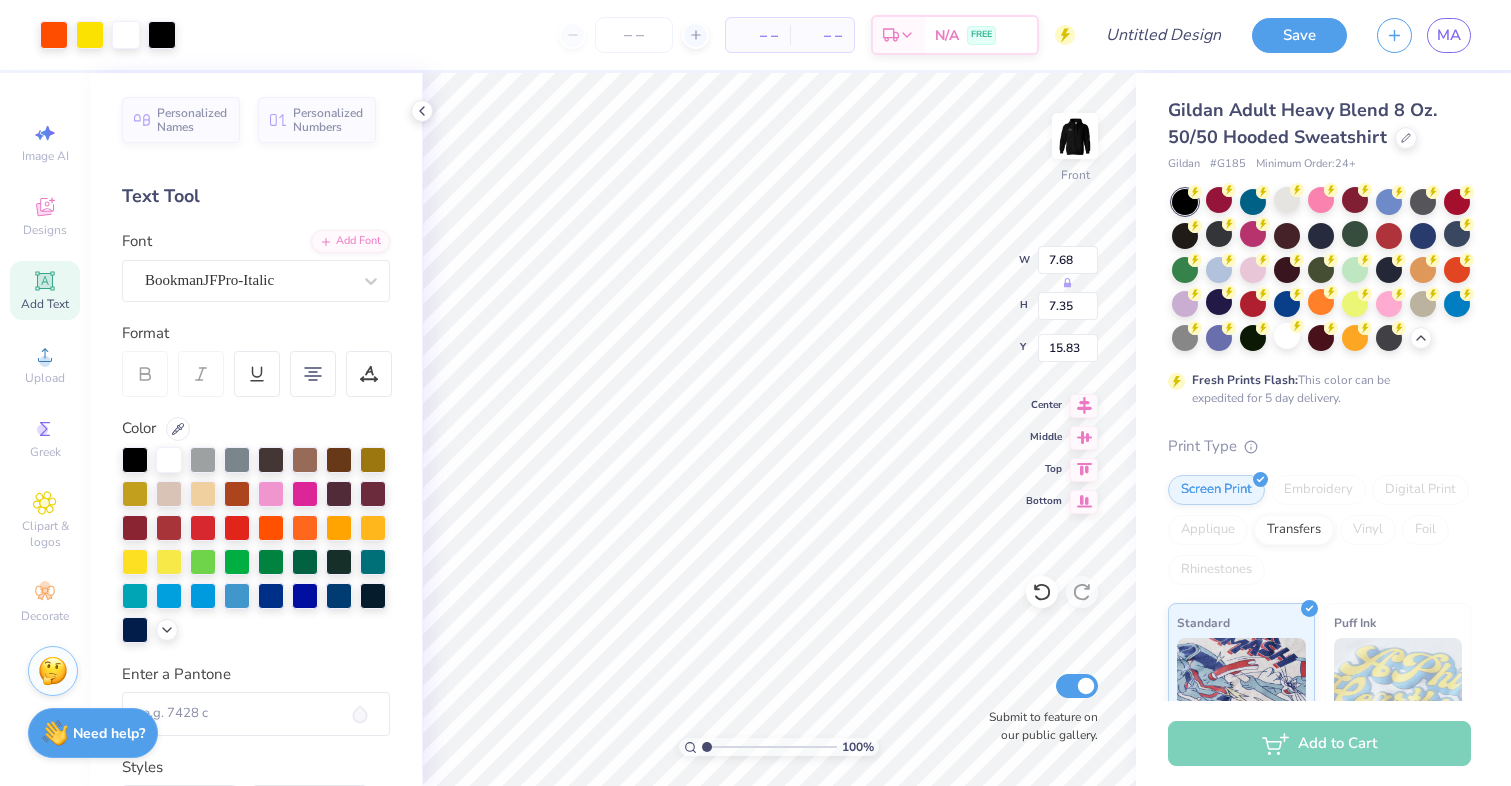 type on "7.35" 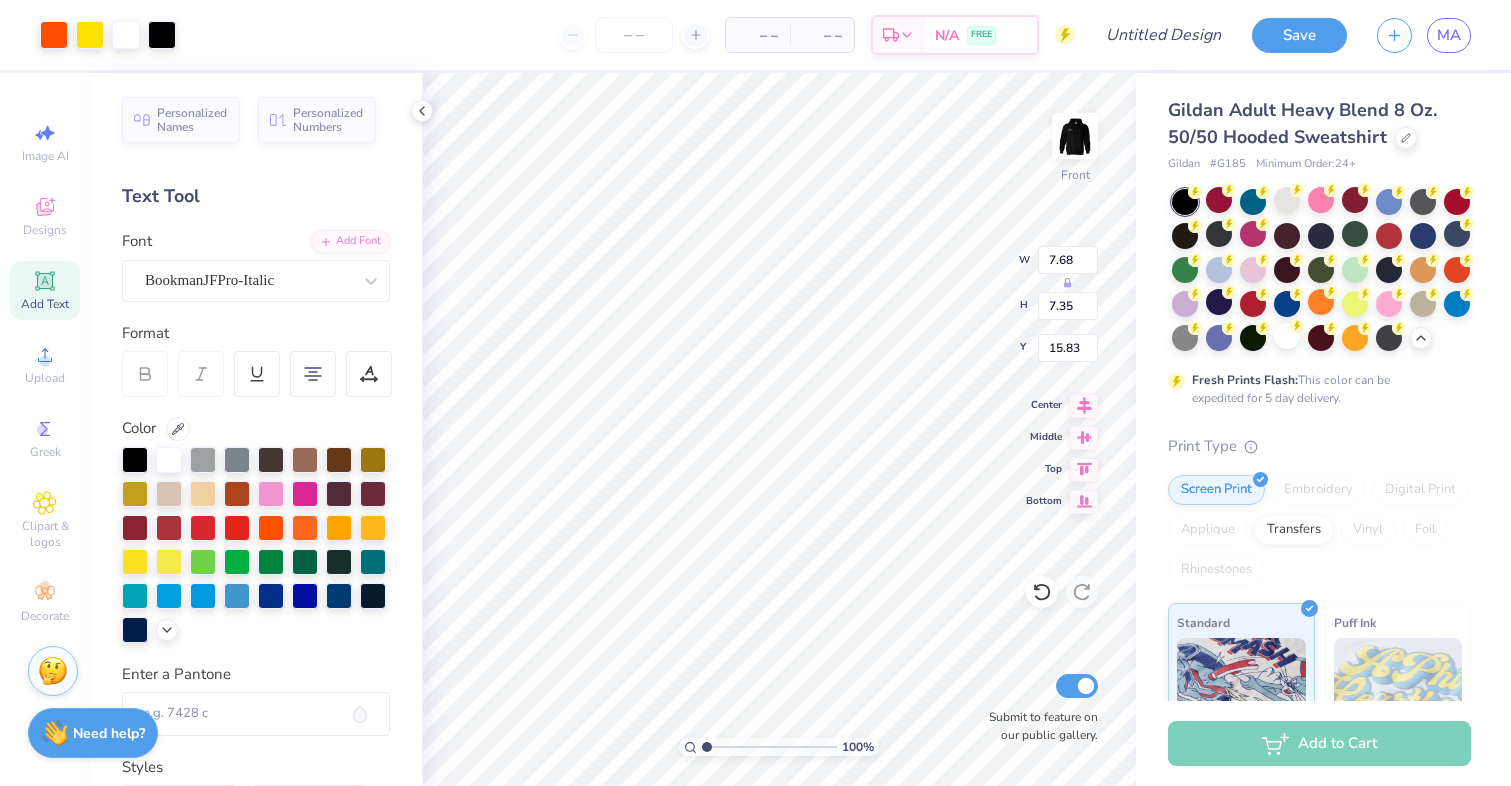 type on "17.68" 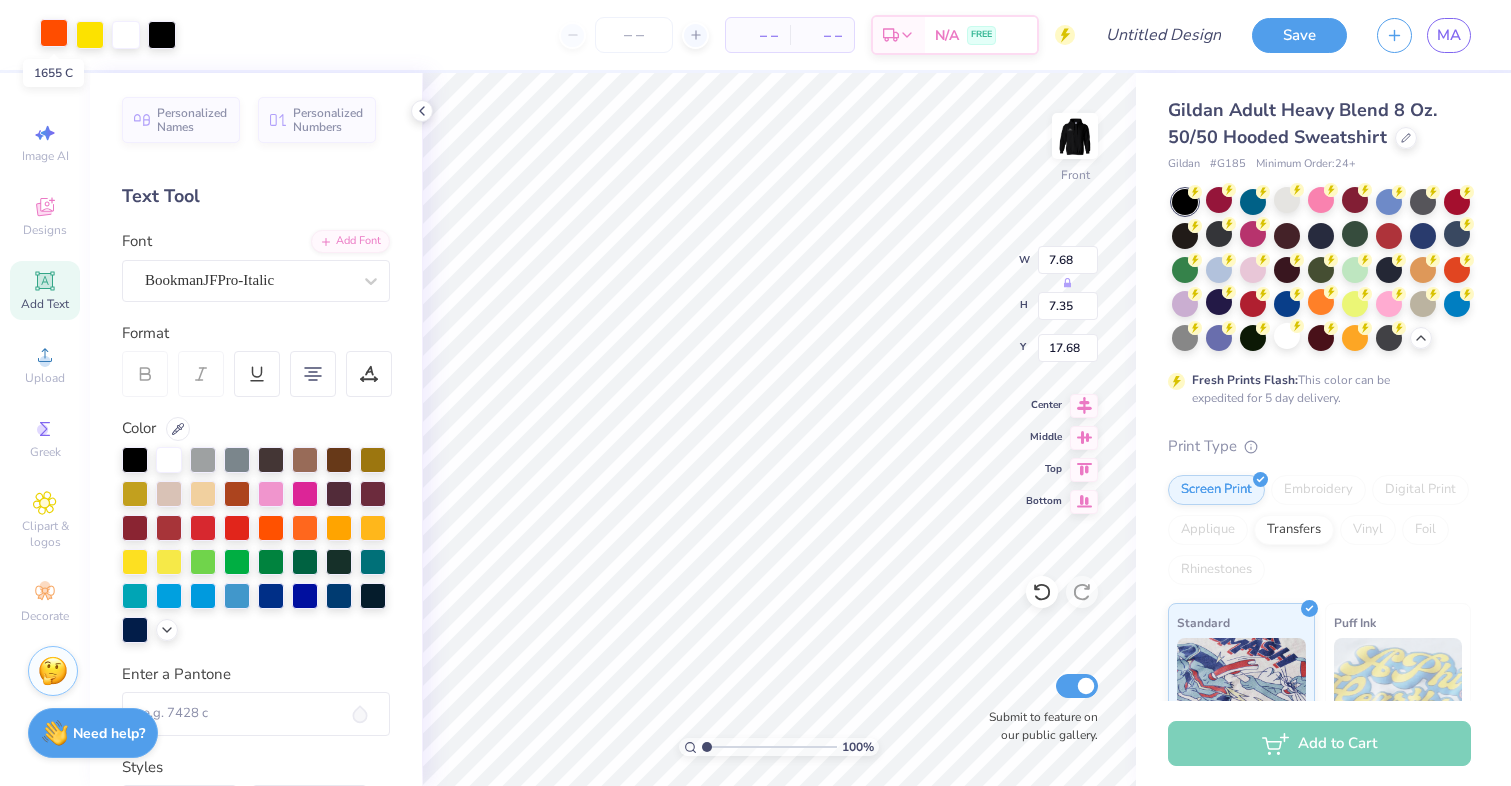 click at bounding box center [54, 33] 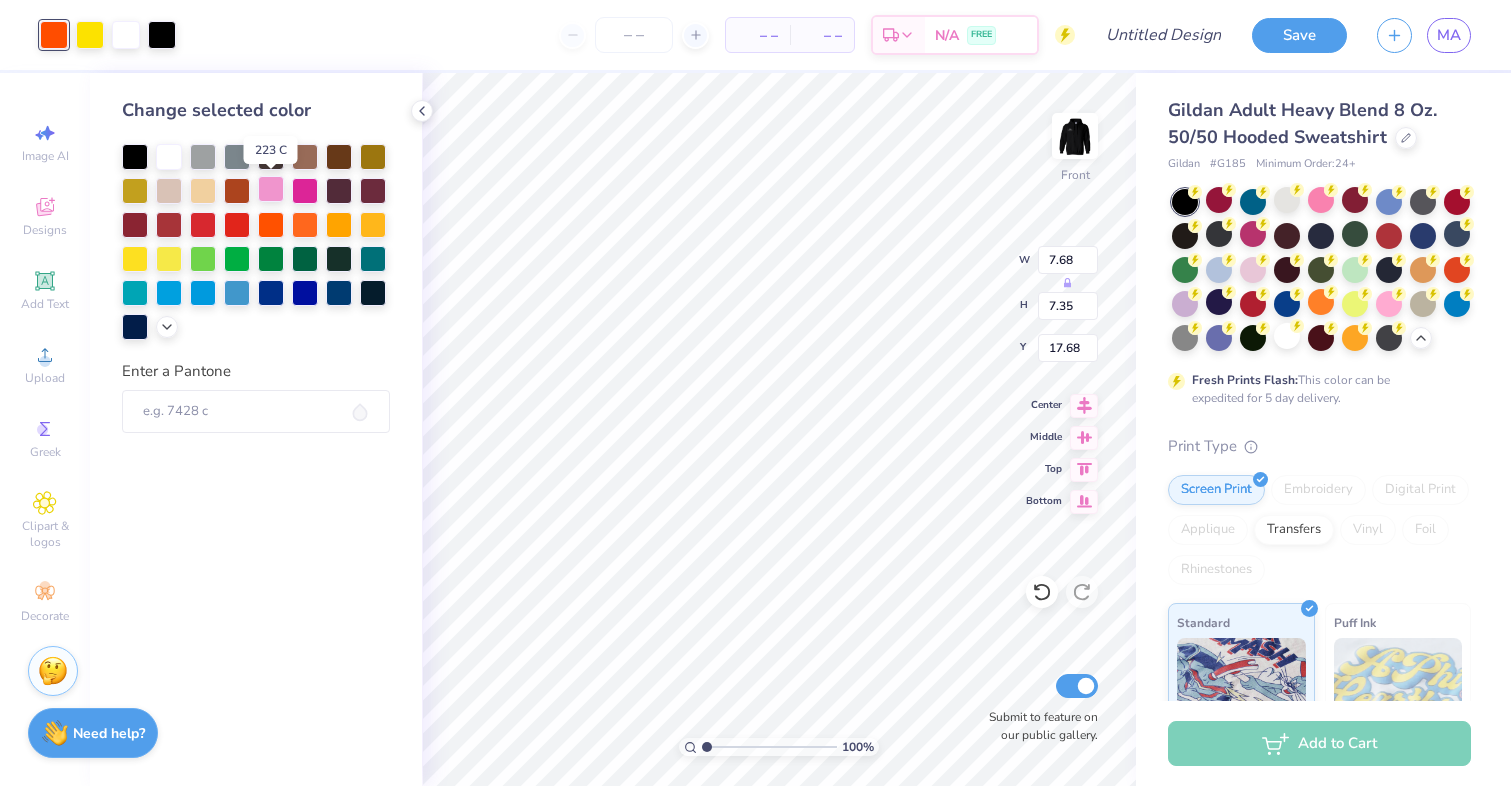 click at bounding box center (271, 189) 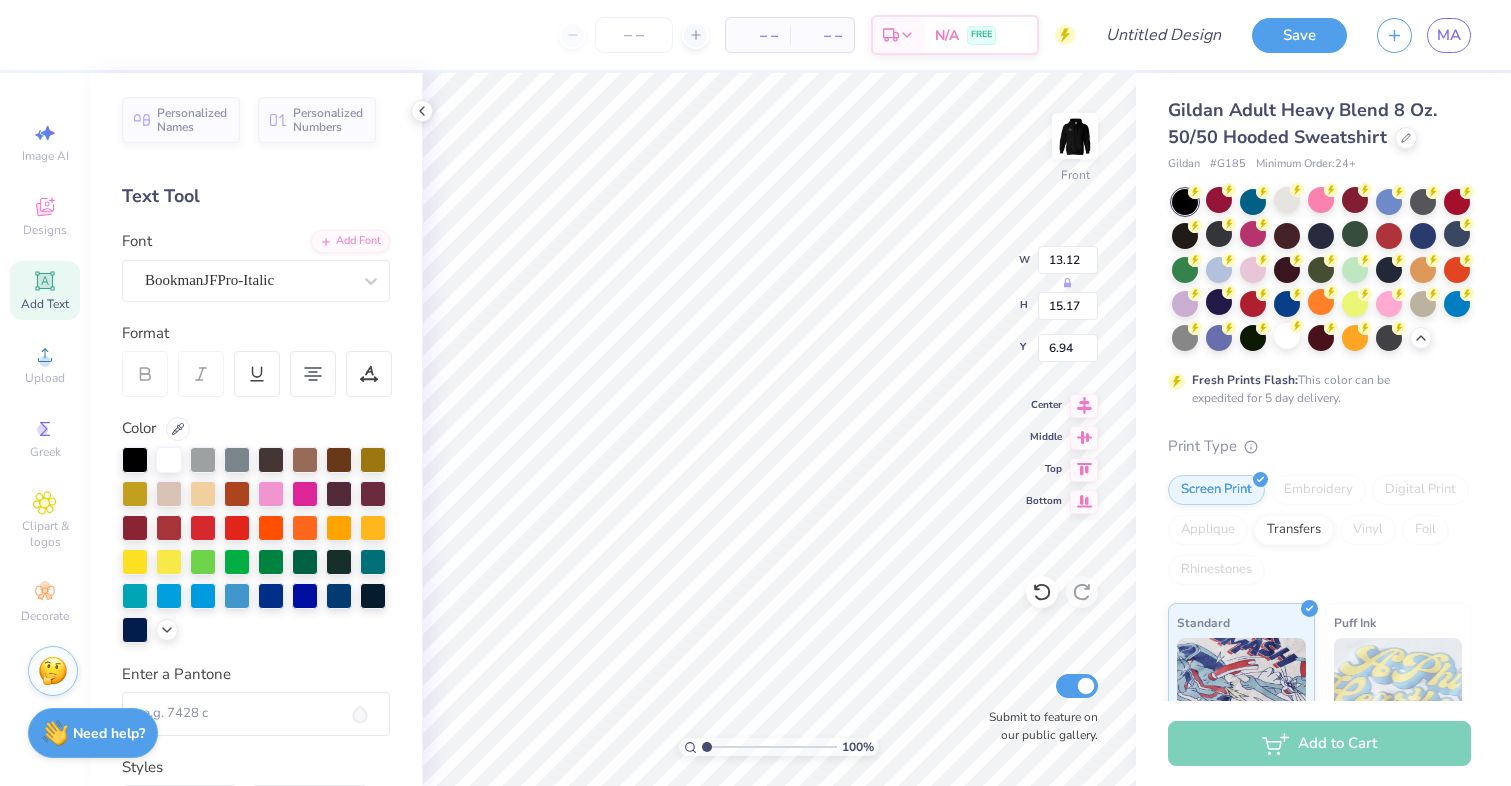 type on "6.62" 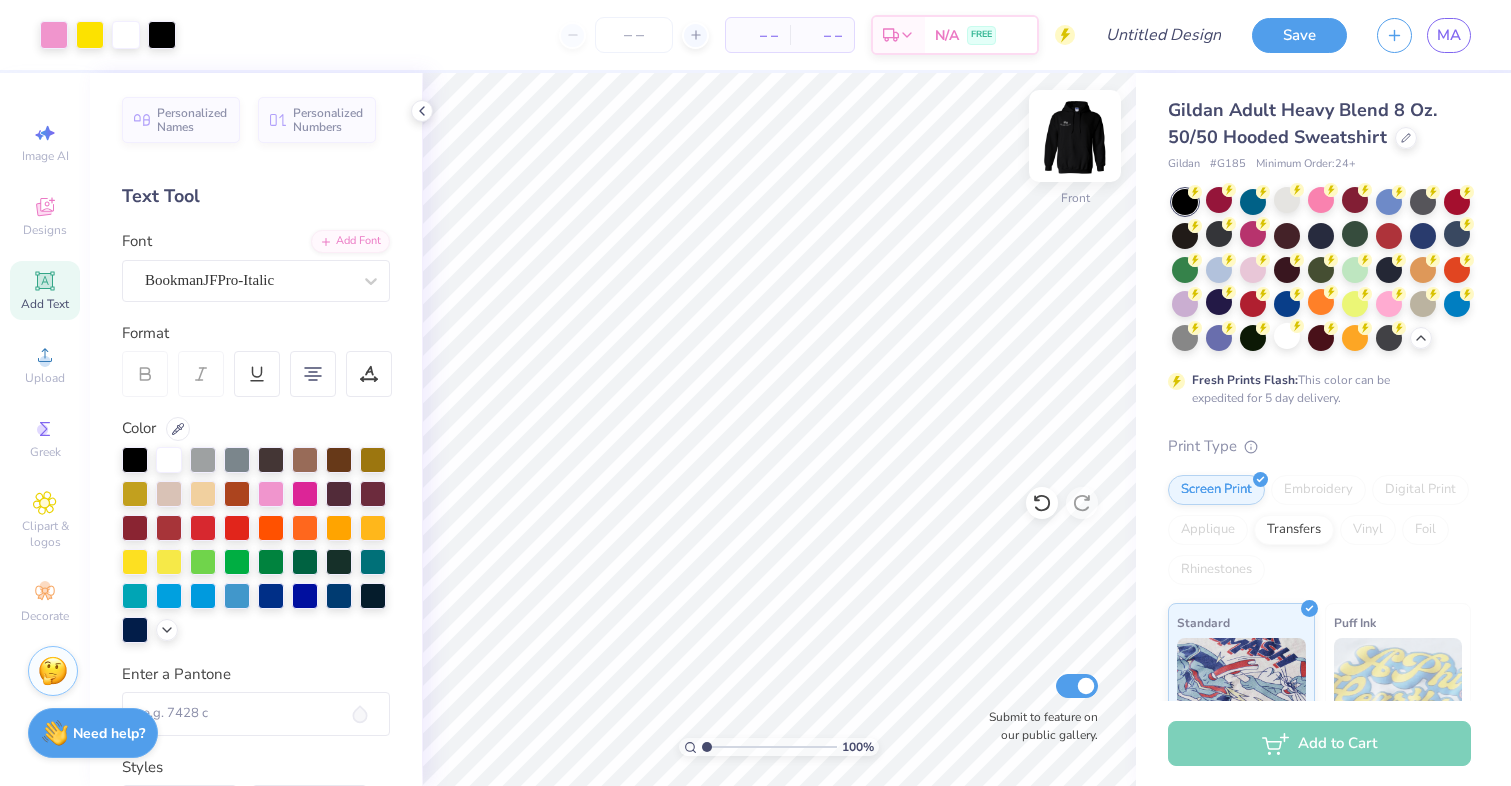 click at bounding box center [1075, 136] 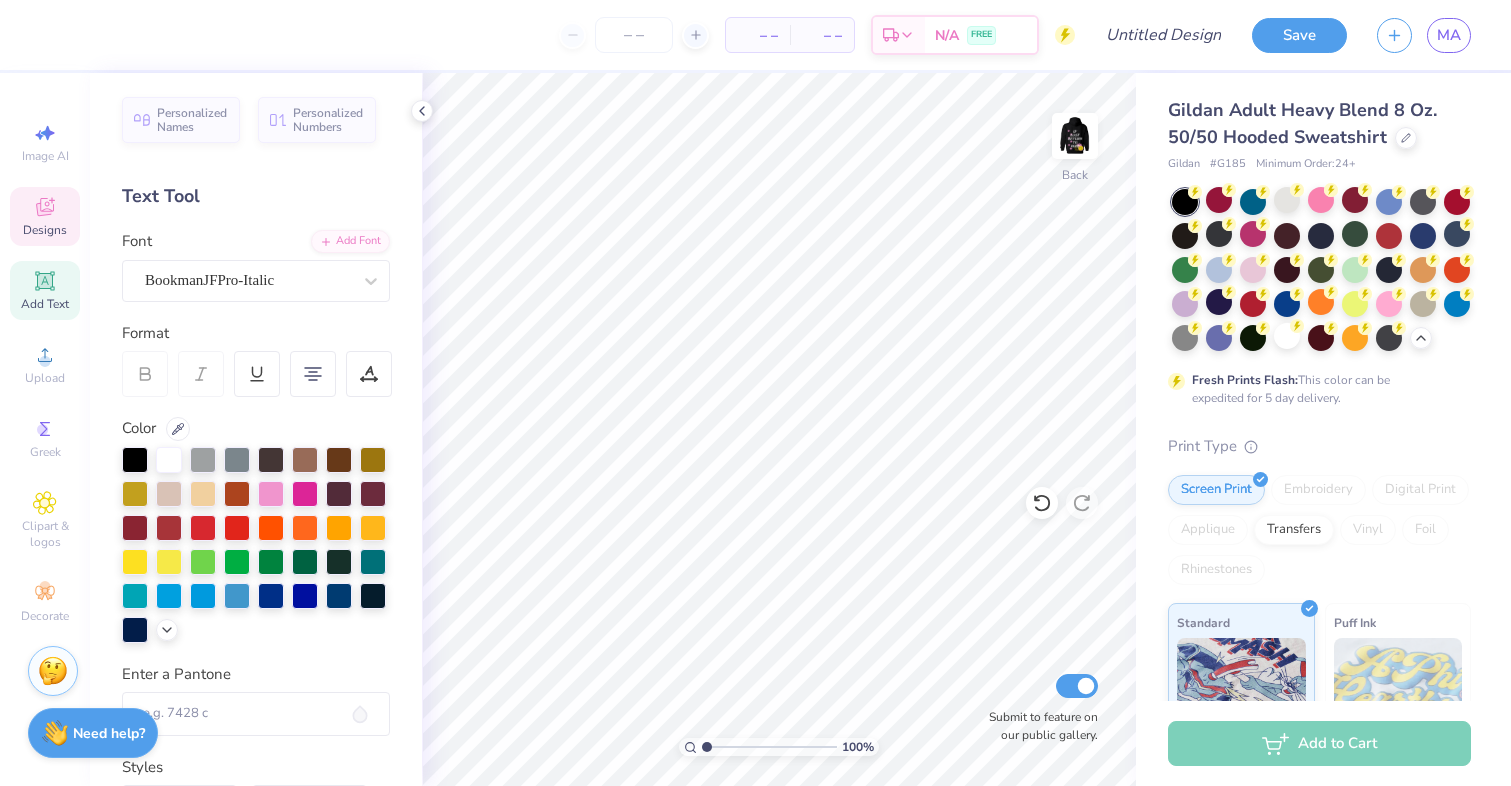 click on "Designs" at bounding box center [45, 230] 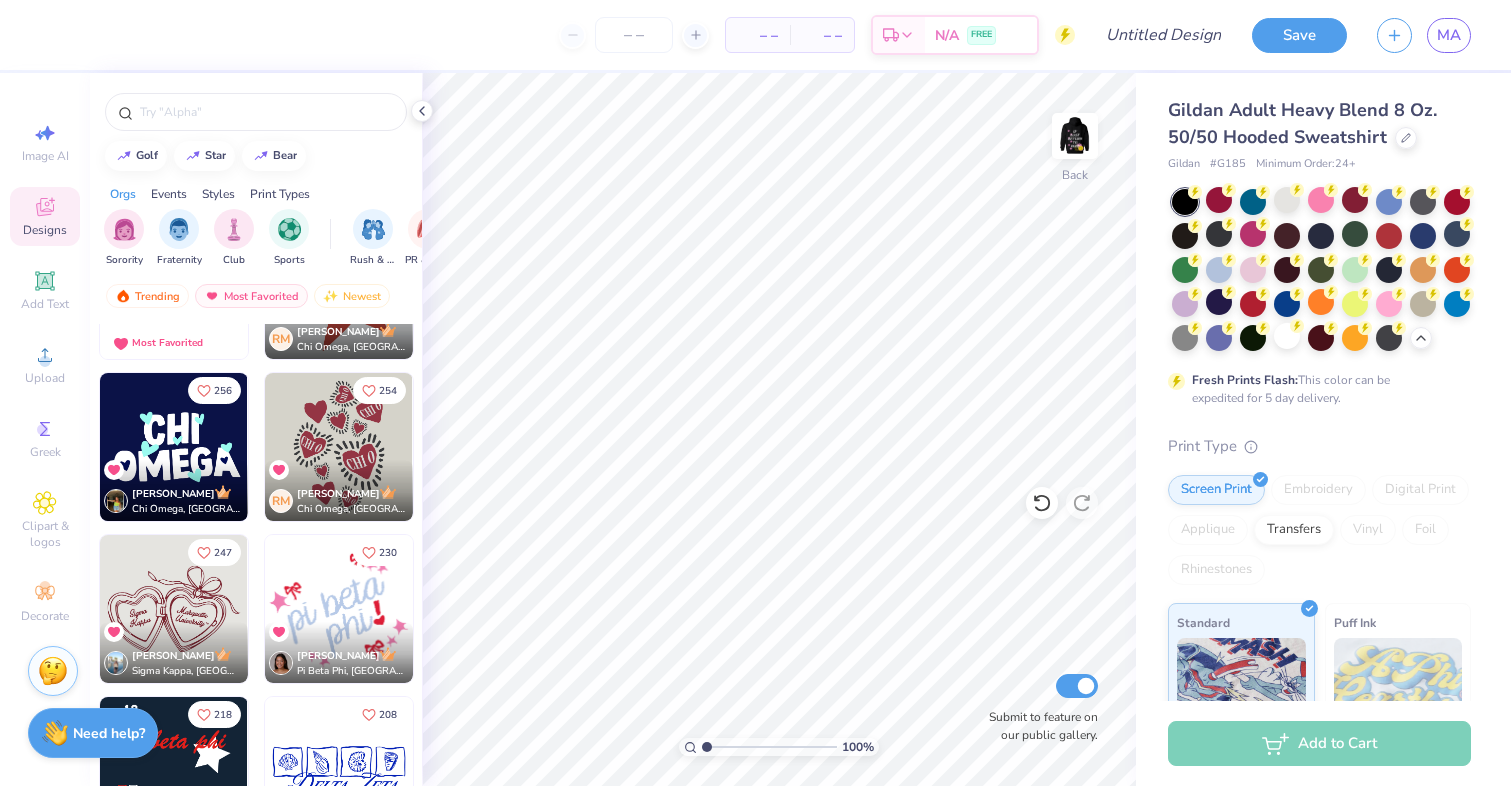 scroll, scrollTop: 137, scrollLeft: 0, axis: vertical 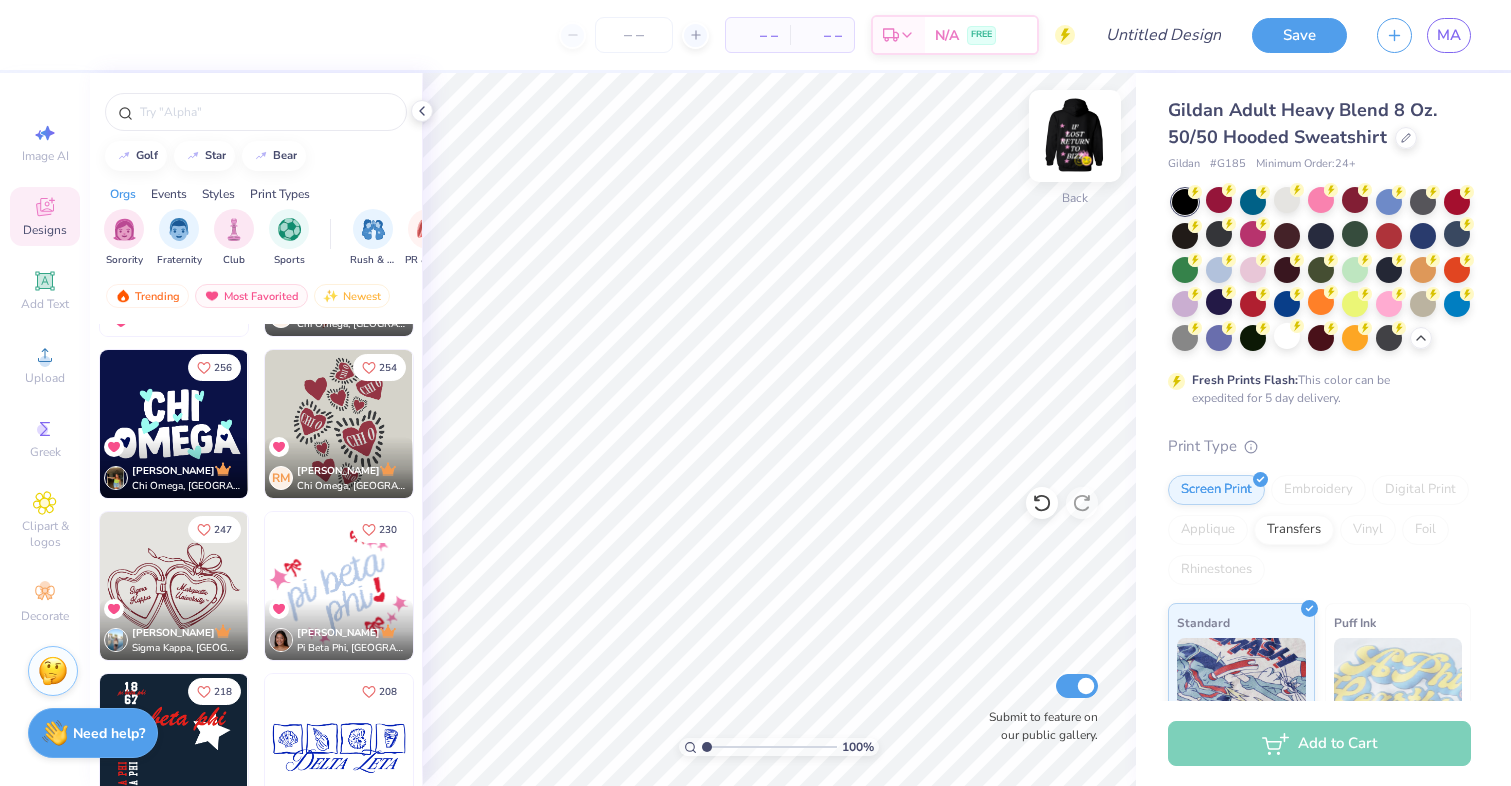 click at bounding box center (1075, 136) 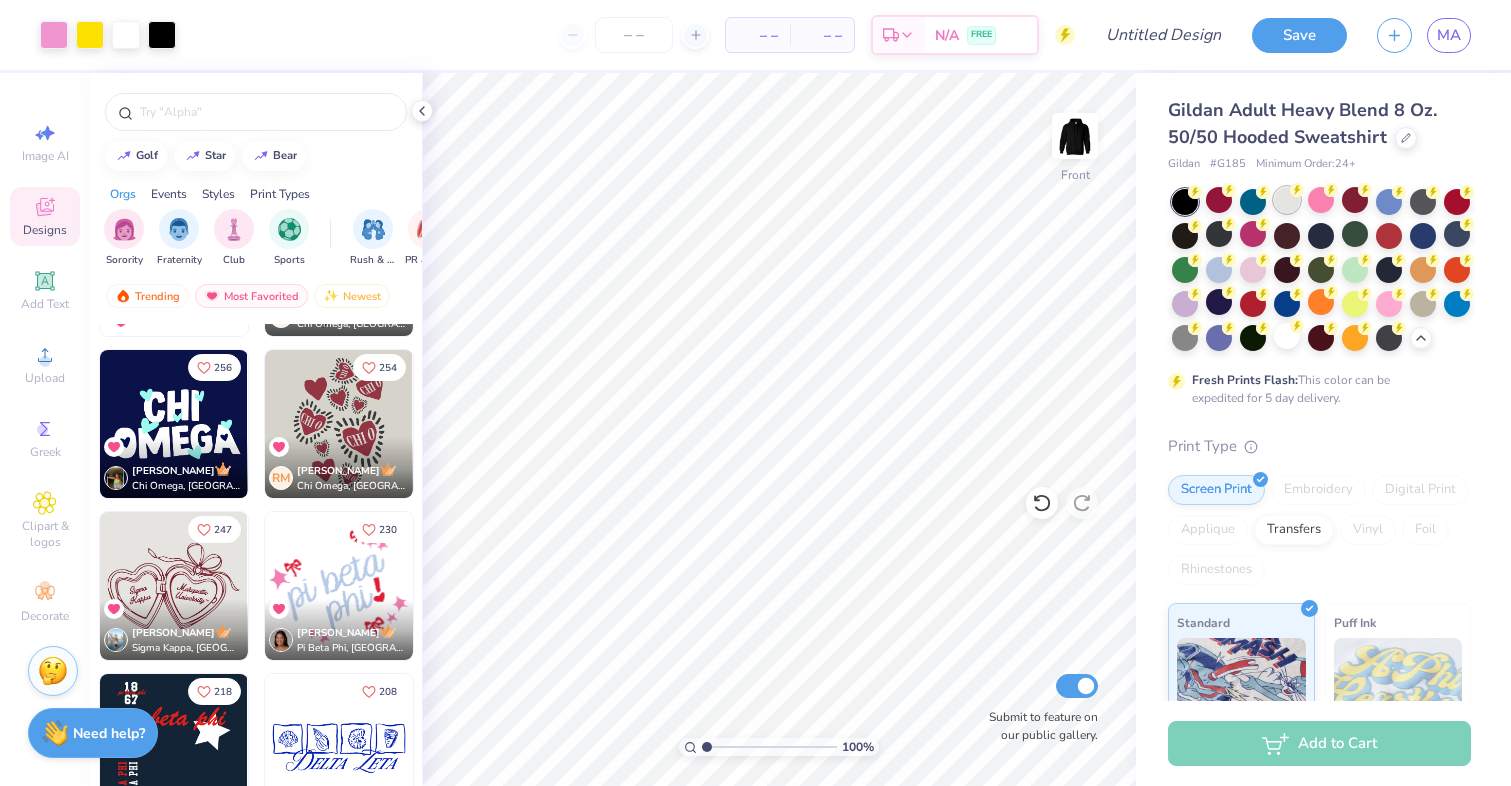 click at bounding box center [1287, 200] 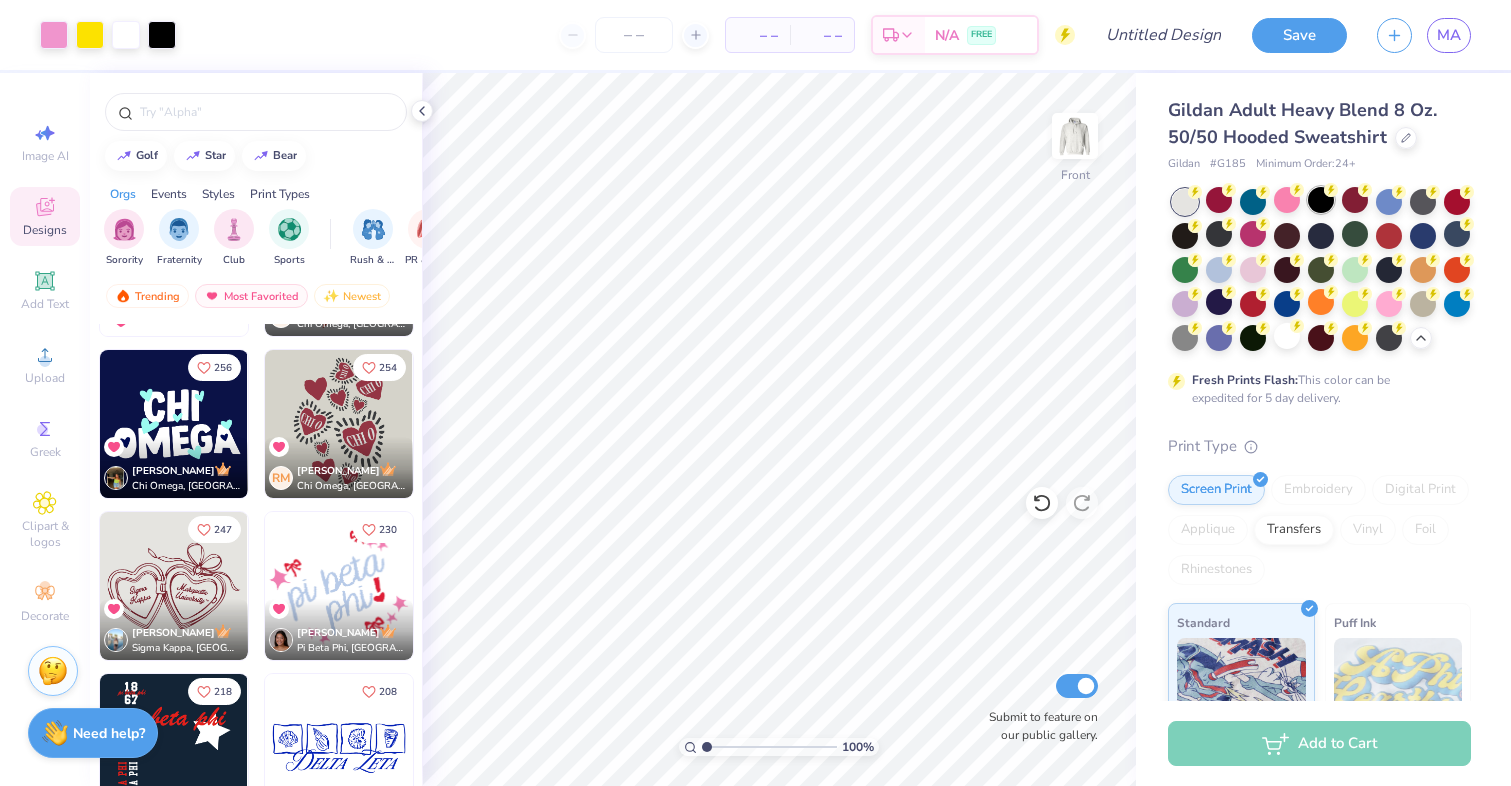 click at bounding box center (1321, 200) 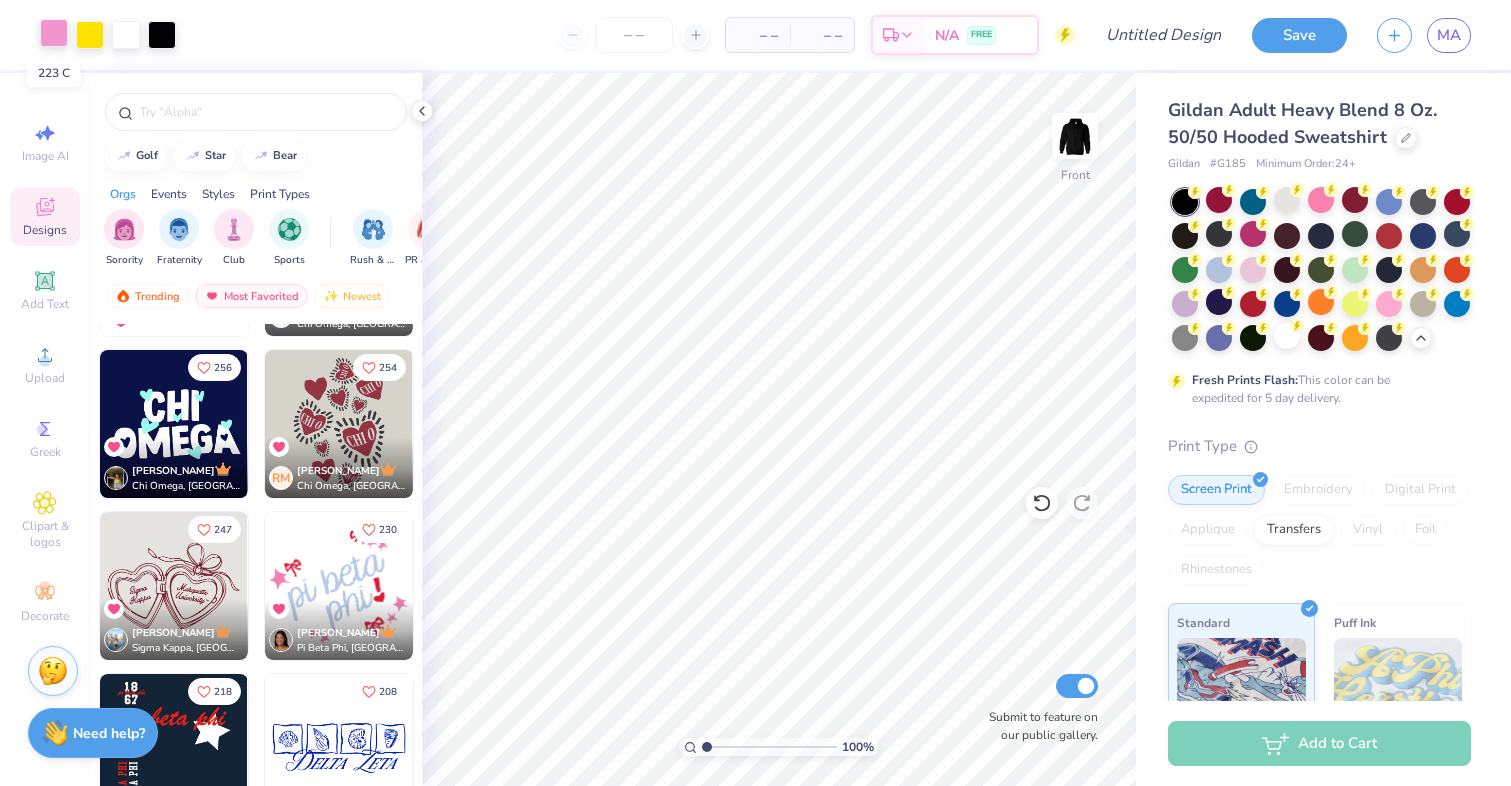 click at bounding box center (54, 33) 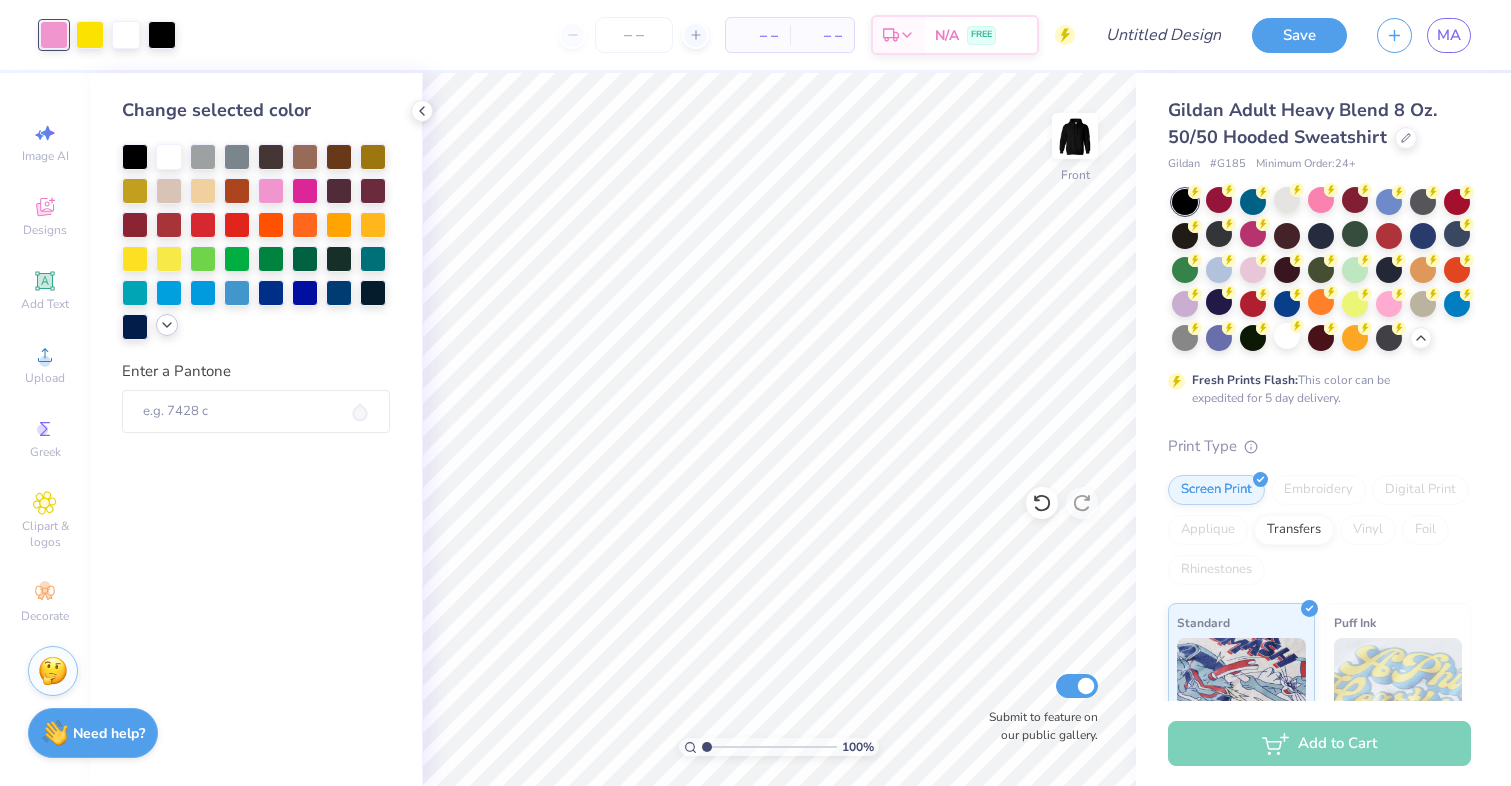 click at bounding box center (167, 325) 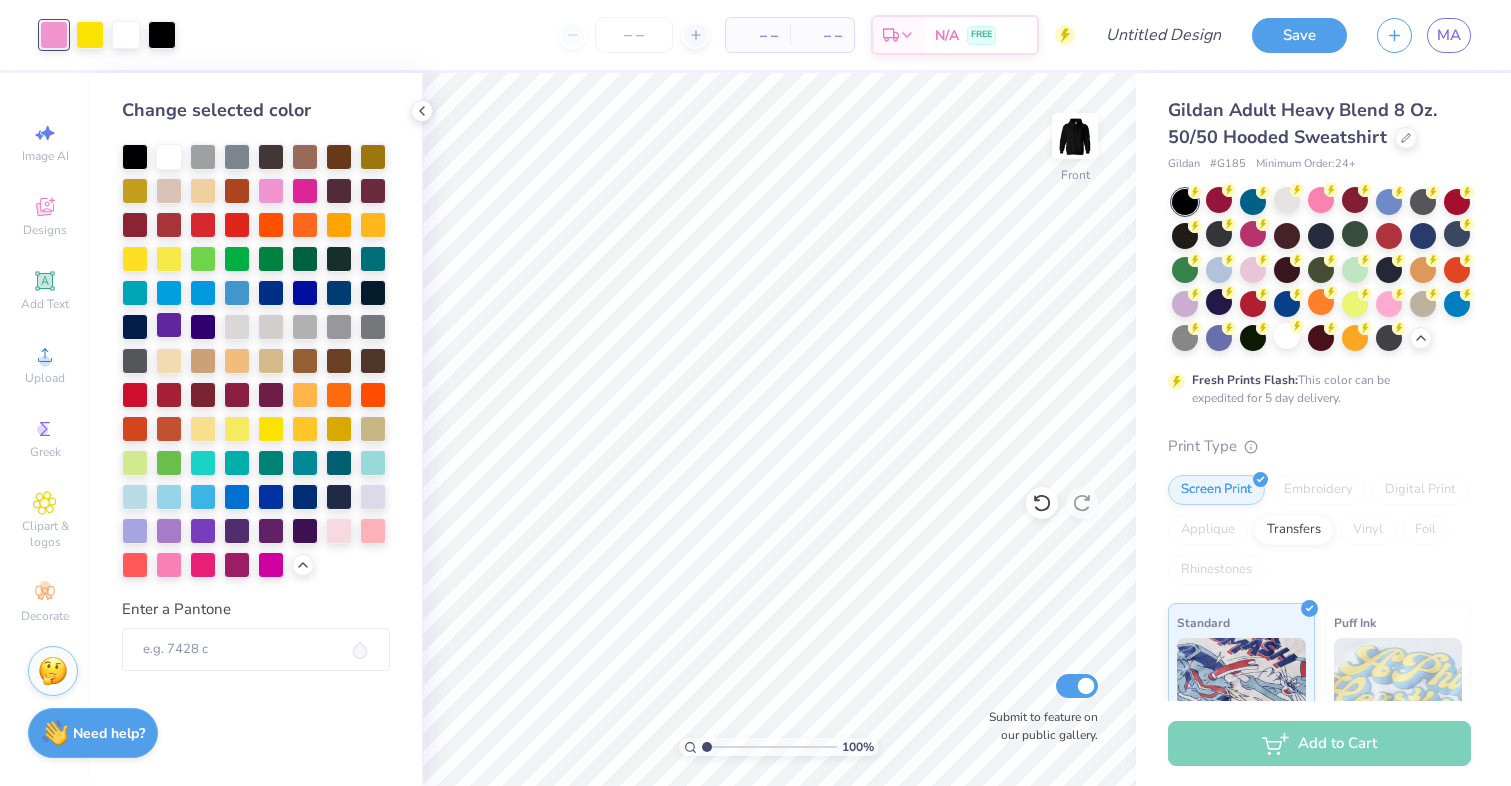 click at bounding box center (169, 325) 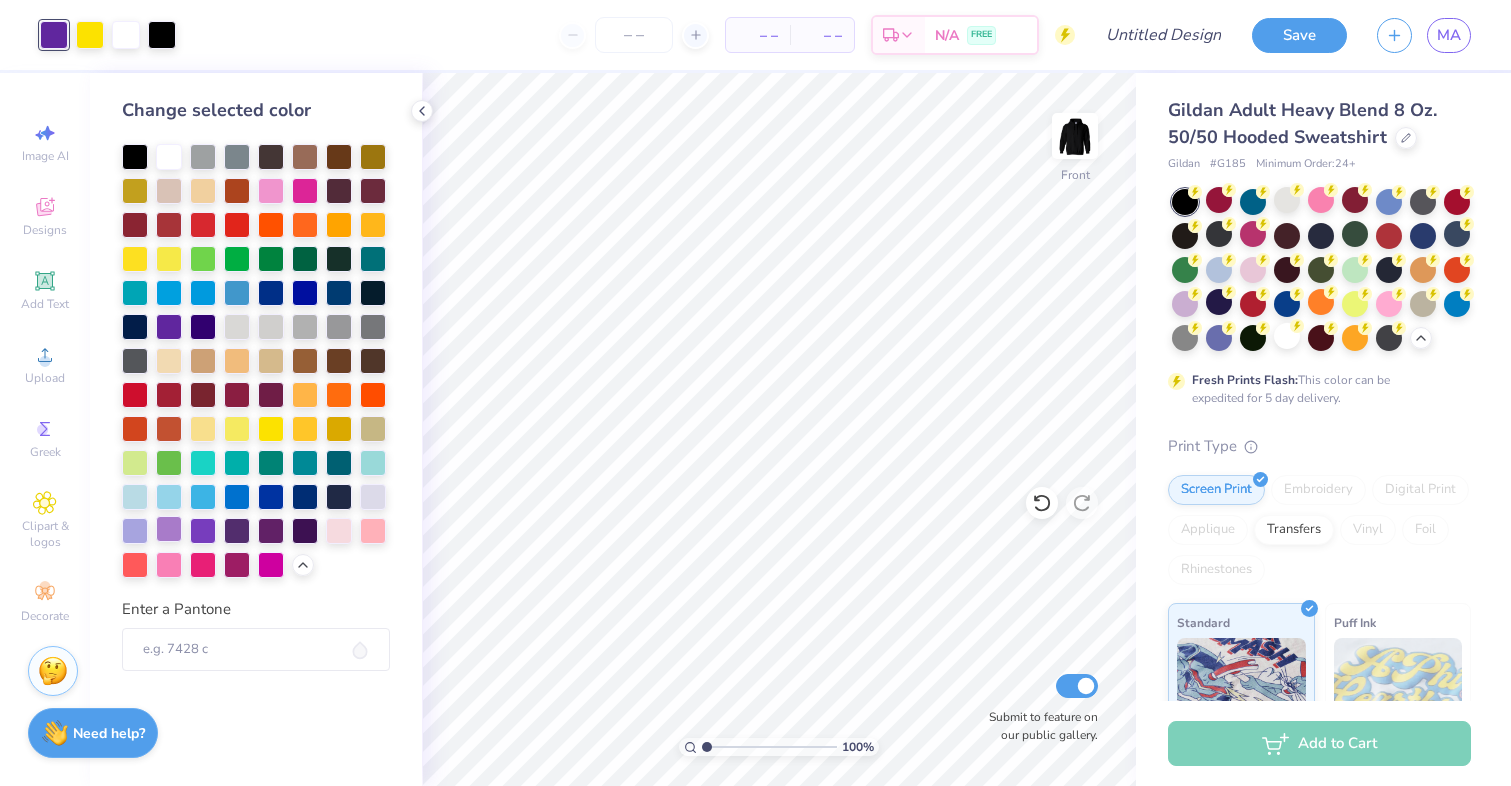 click at bounding box center [169, 529] 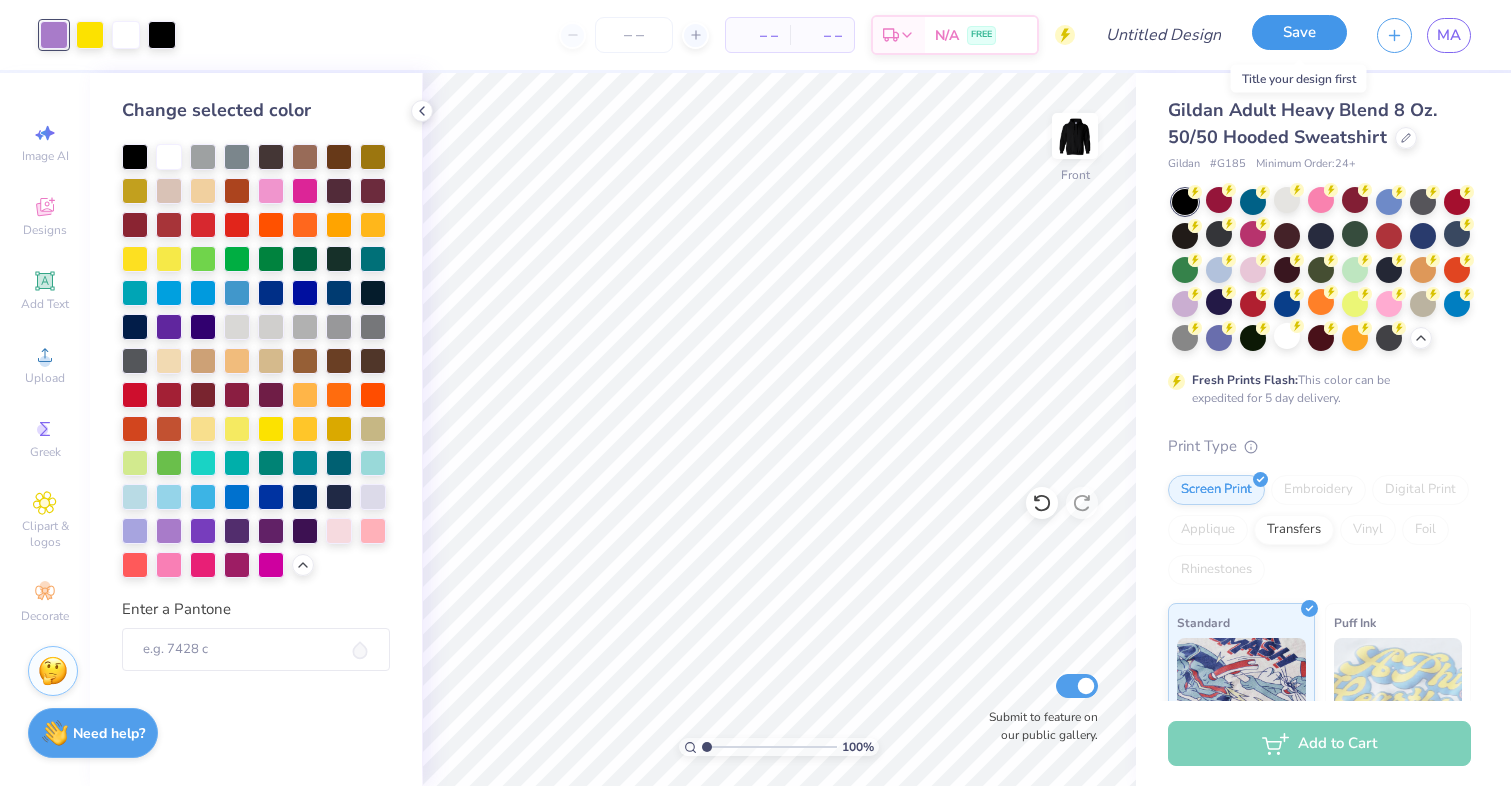click on "Save" at bounding box center (1299, 32) 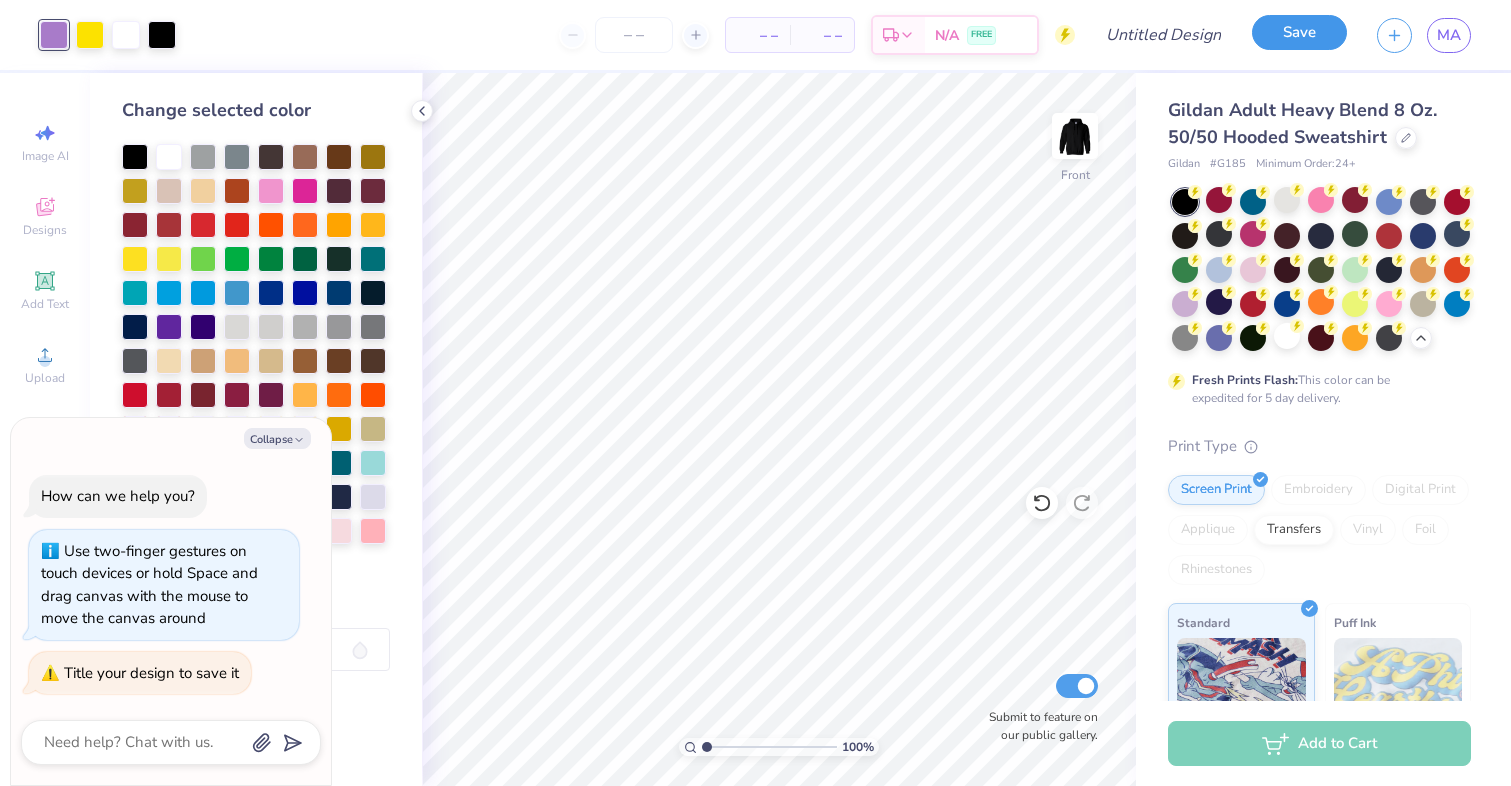 click on "Save" at bounding box center (1299, 32) 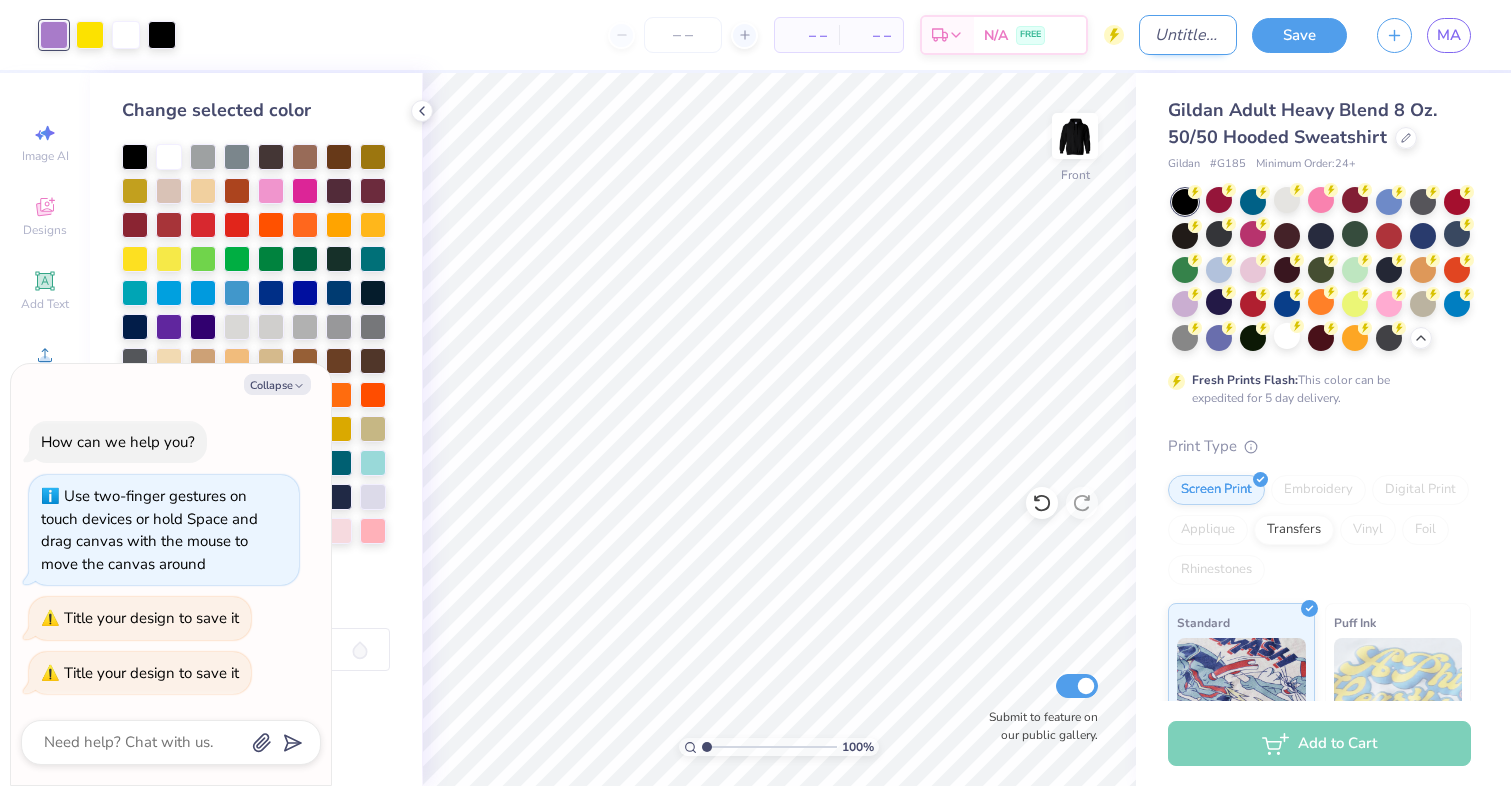type on "x" 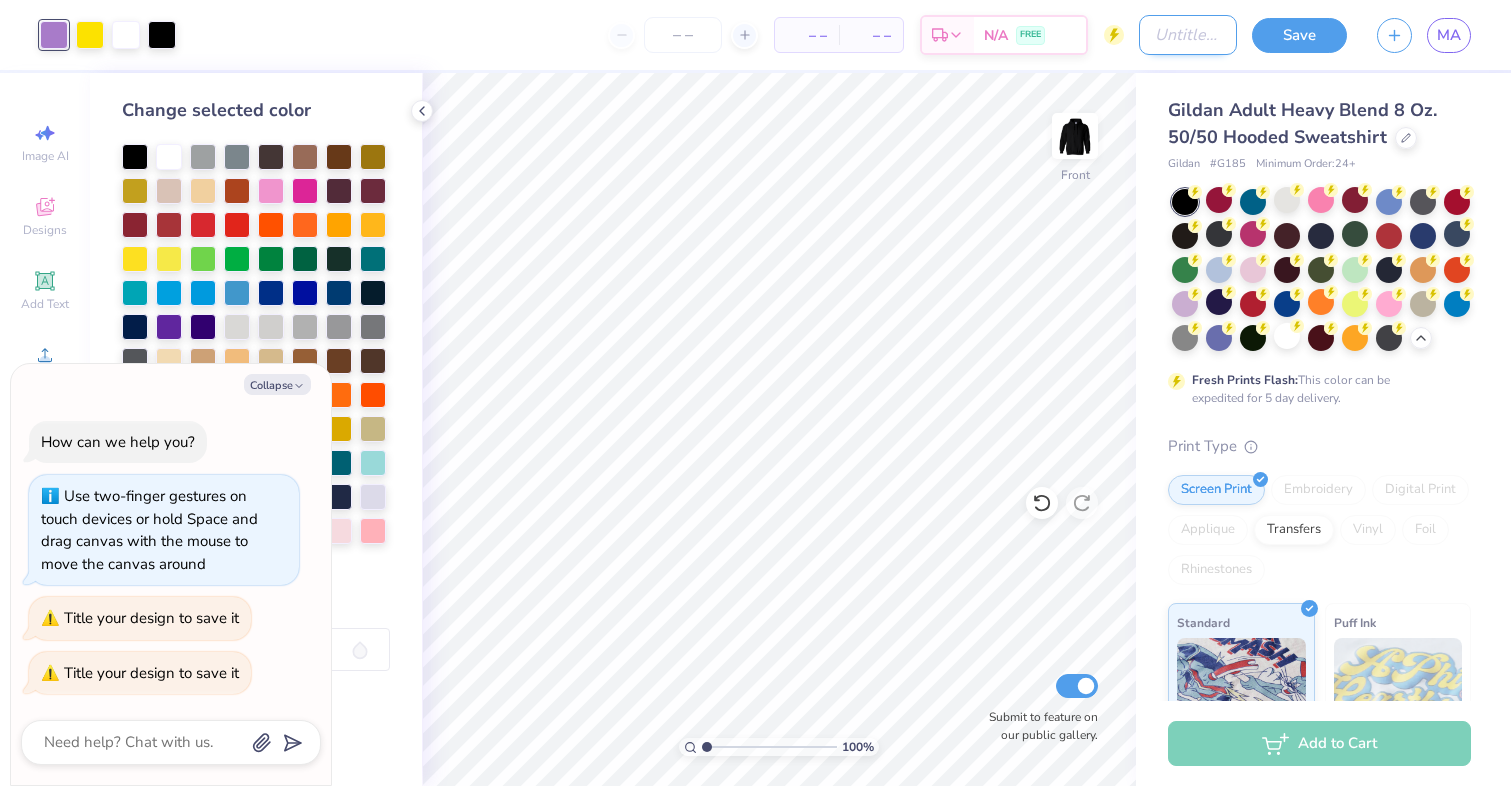 click on "Design Title" at bounding box center (1188, 35) 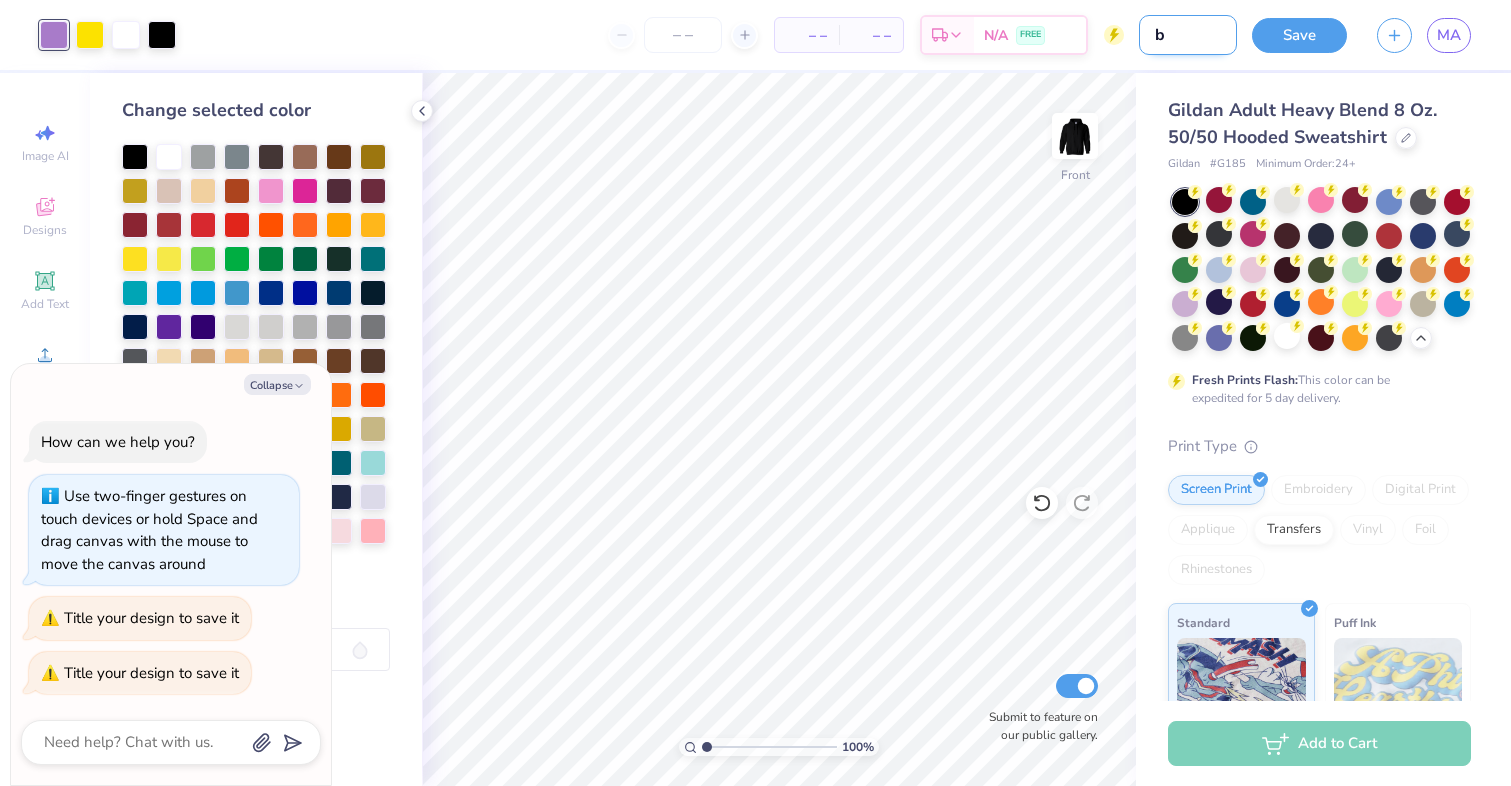 type on "bi" 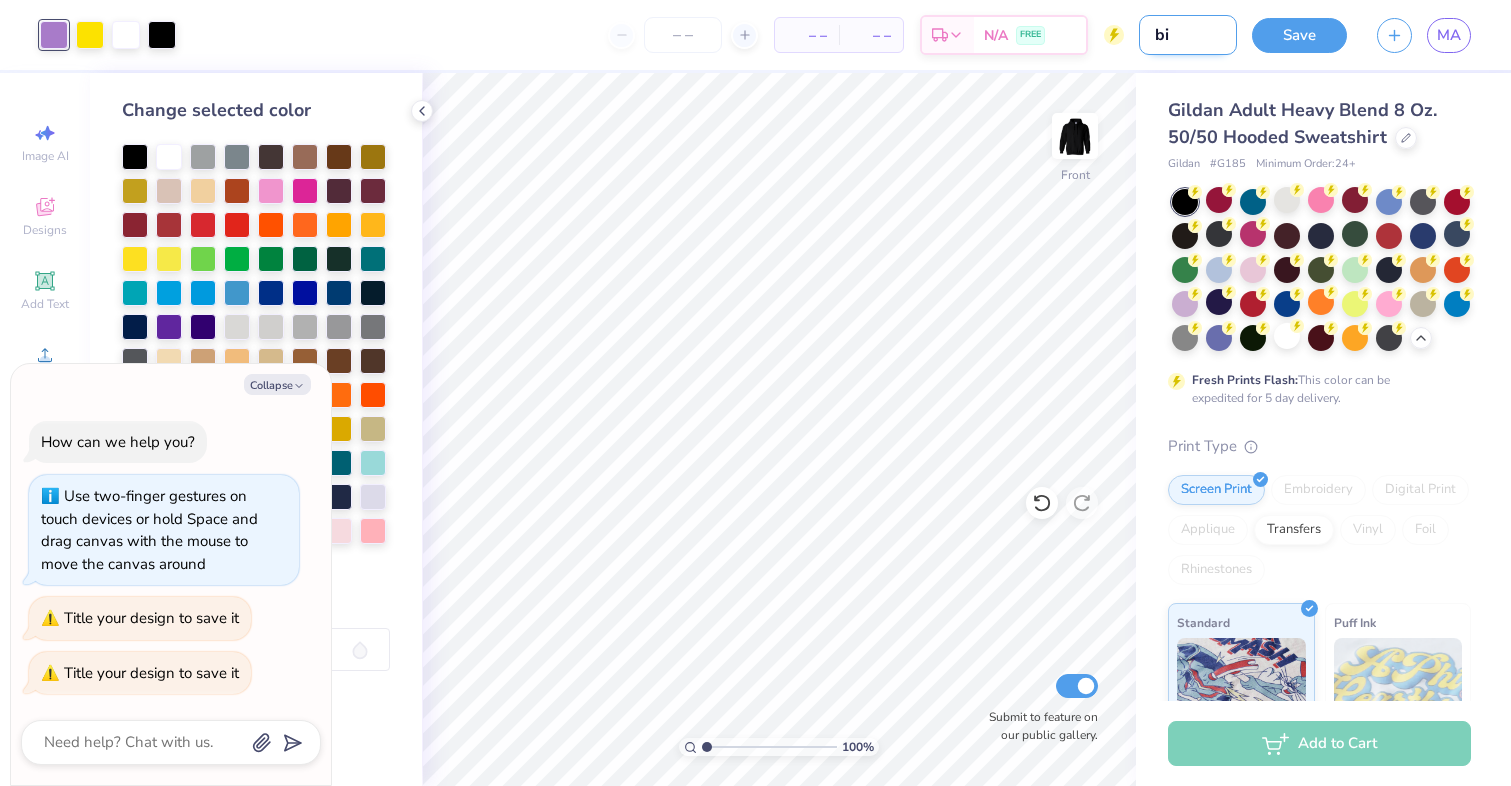 type on "biz" 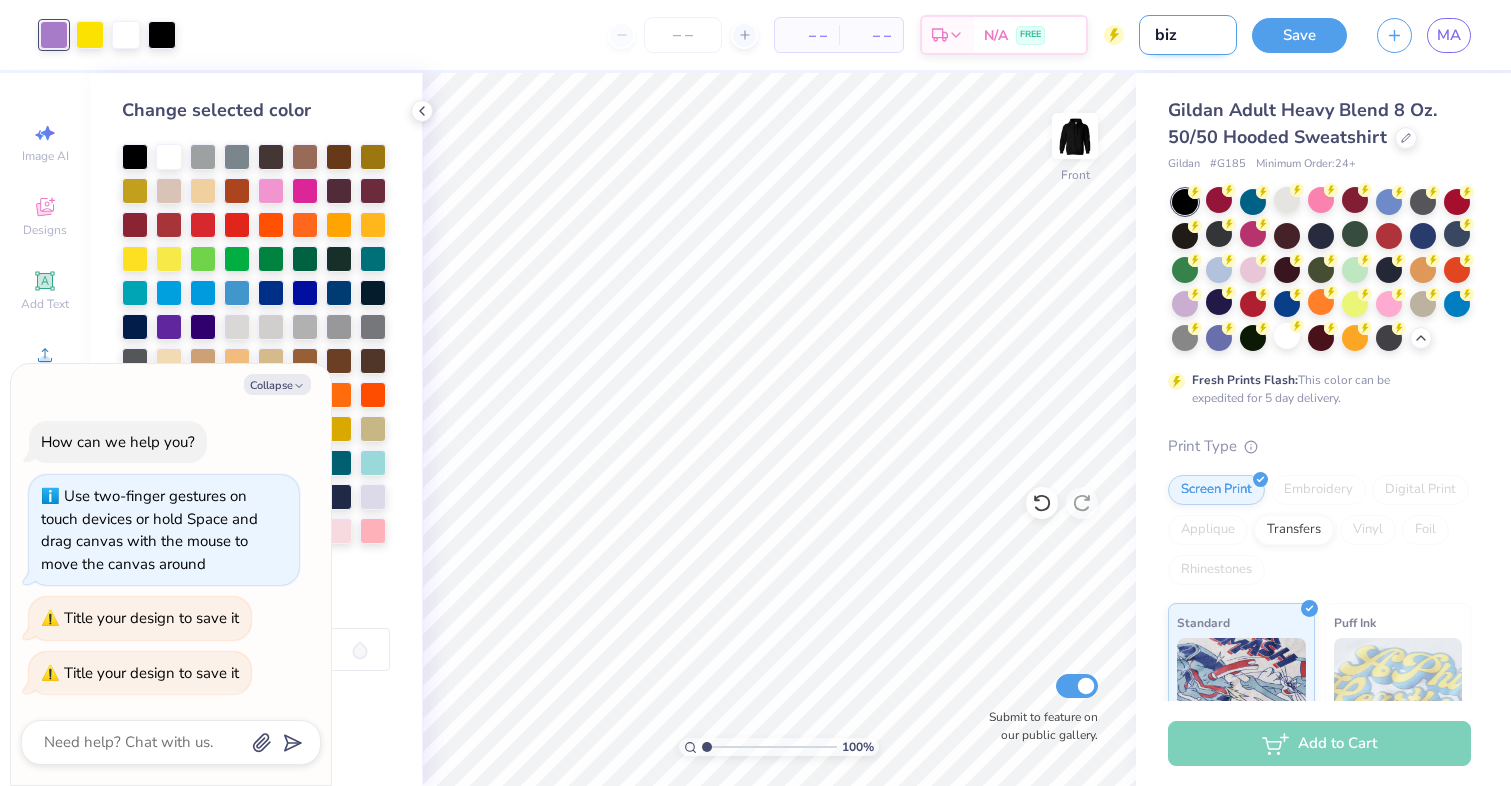 type on "bizz" 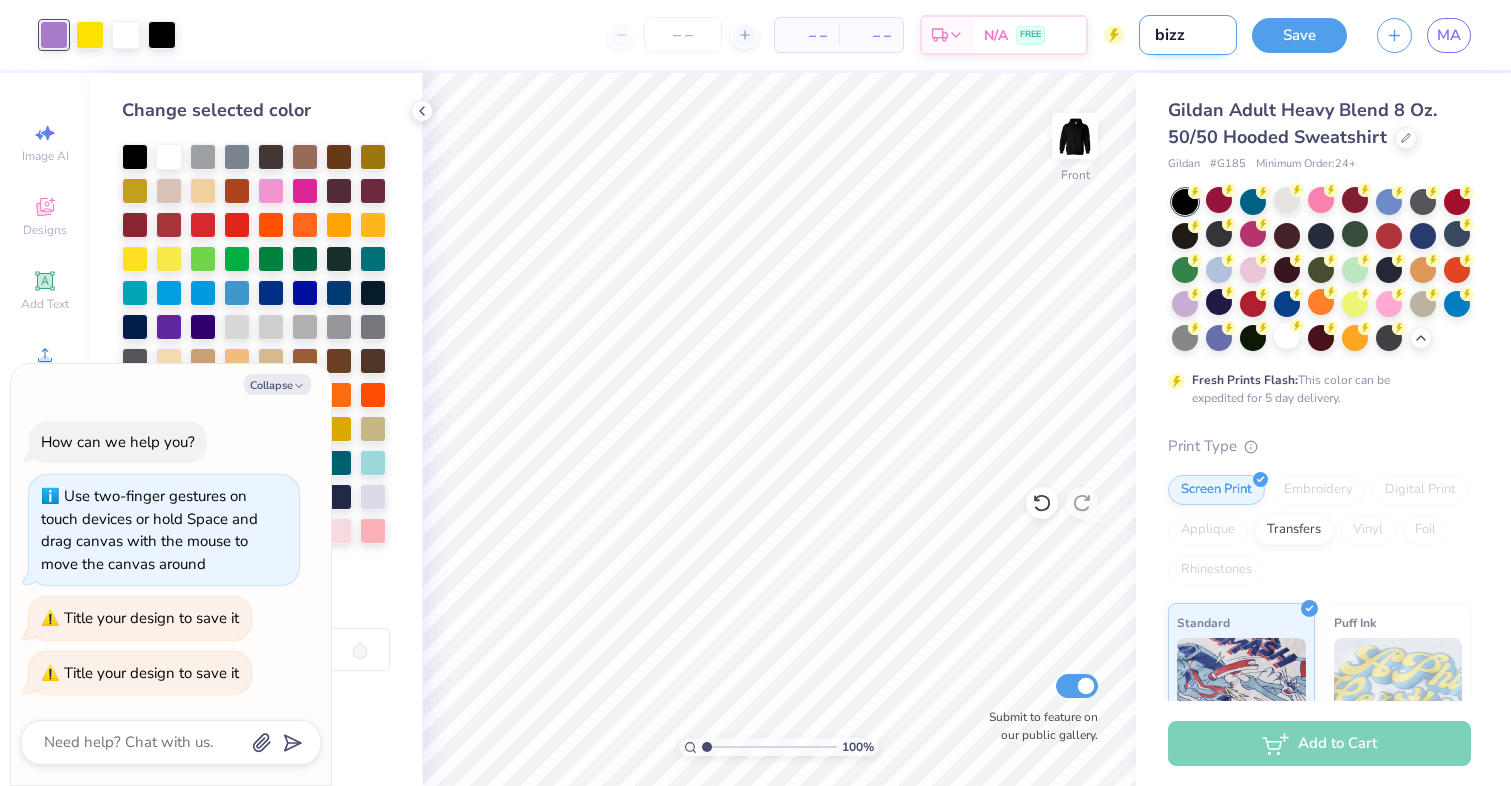 type on "bizz" 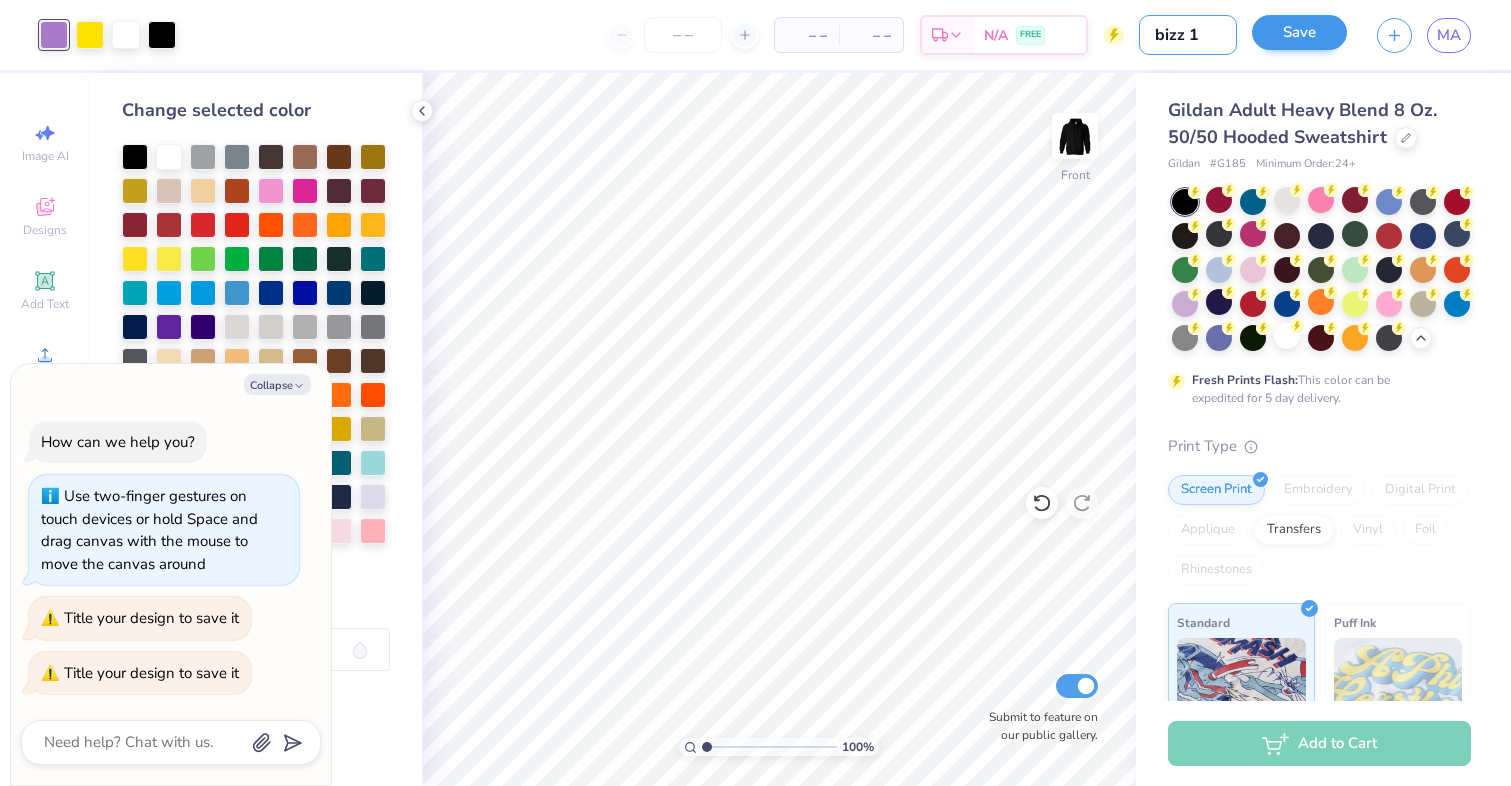 type on "bizz 1" 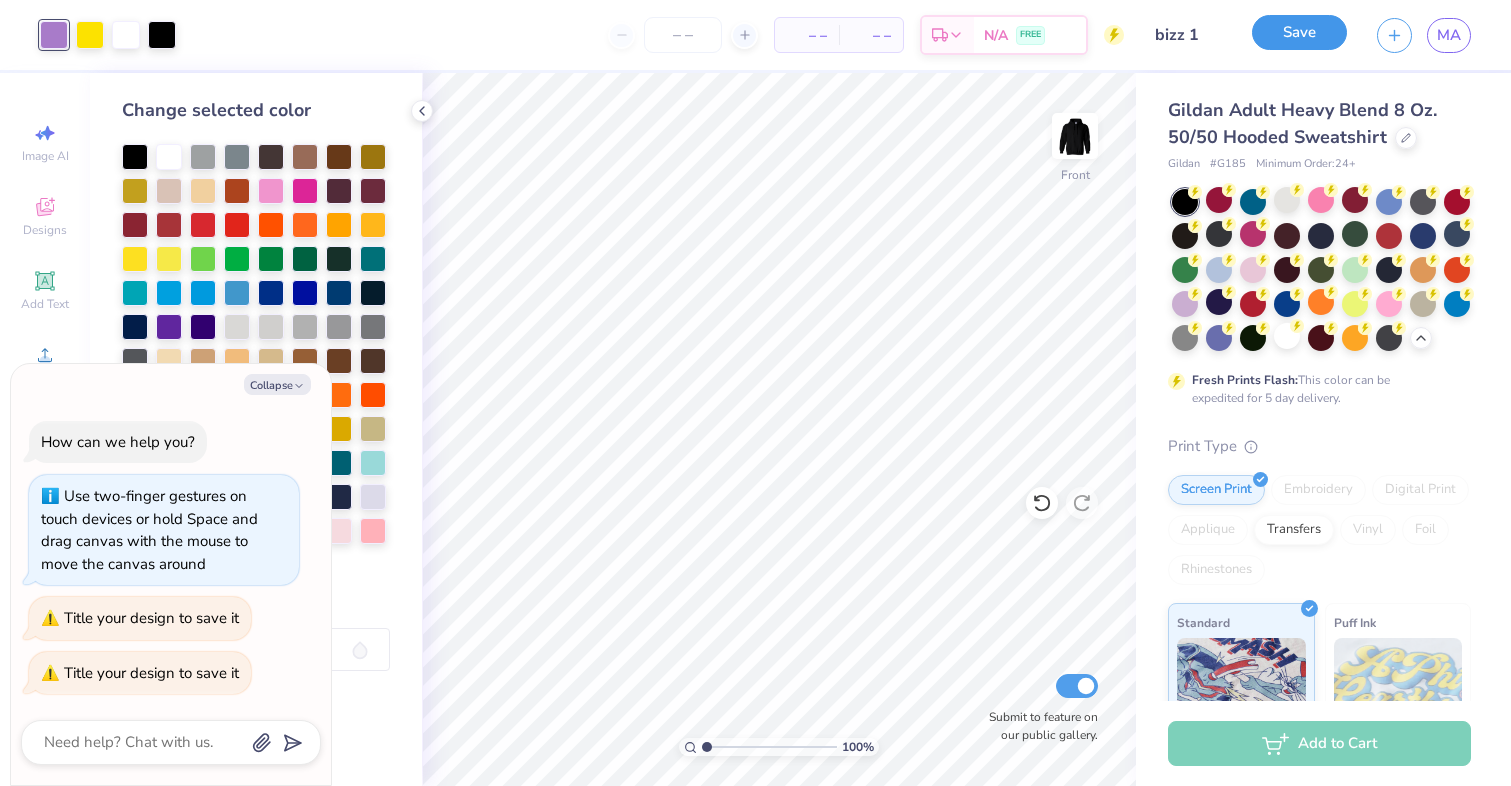click on "Save" at bounding box center (1299, 32) 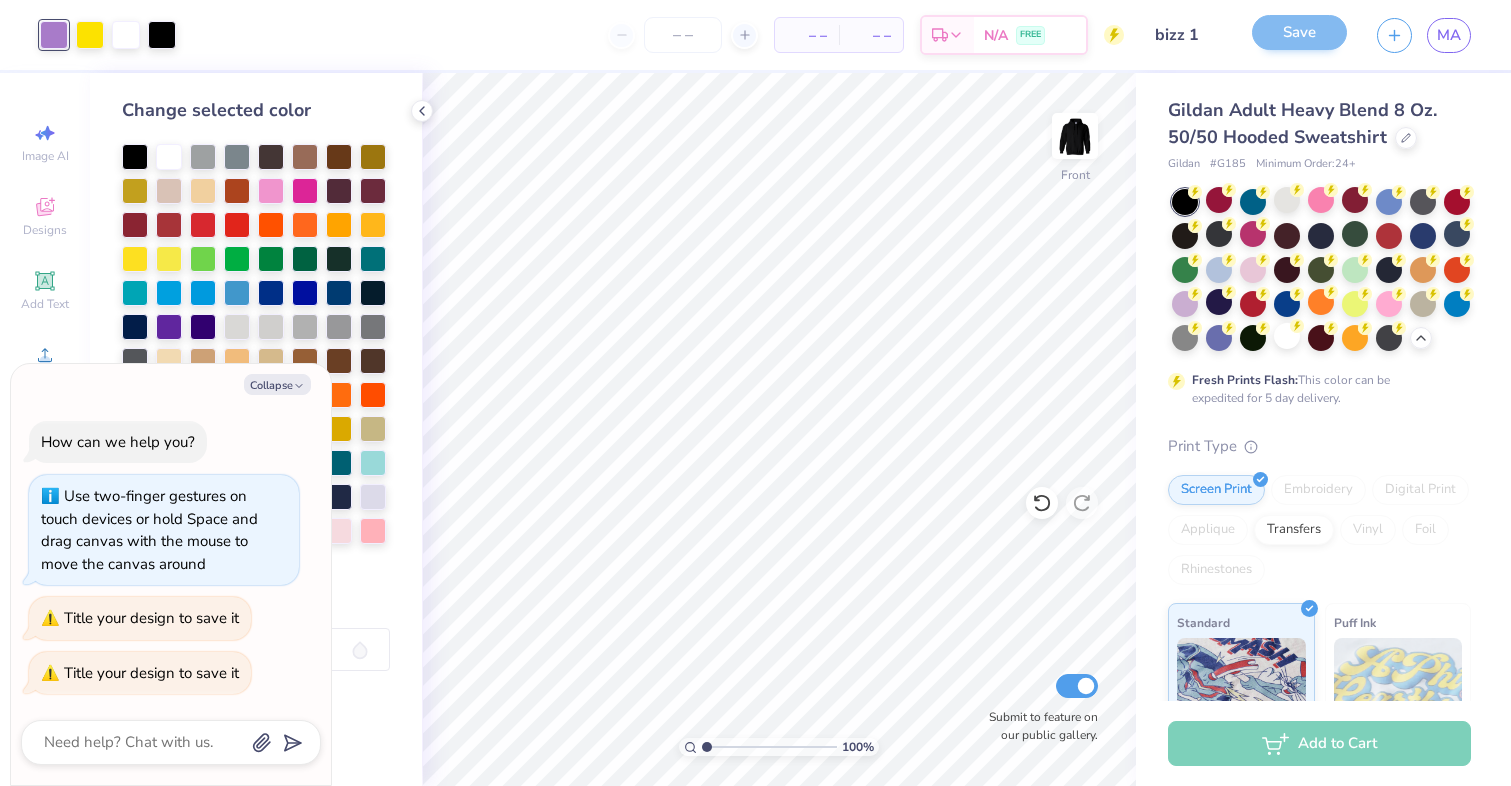 click on "Save" at bounding box center [1299, 35] 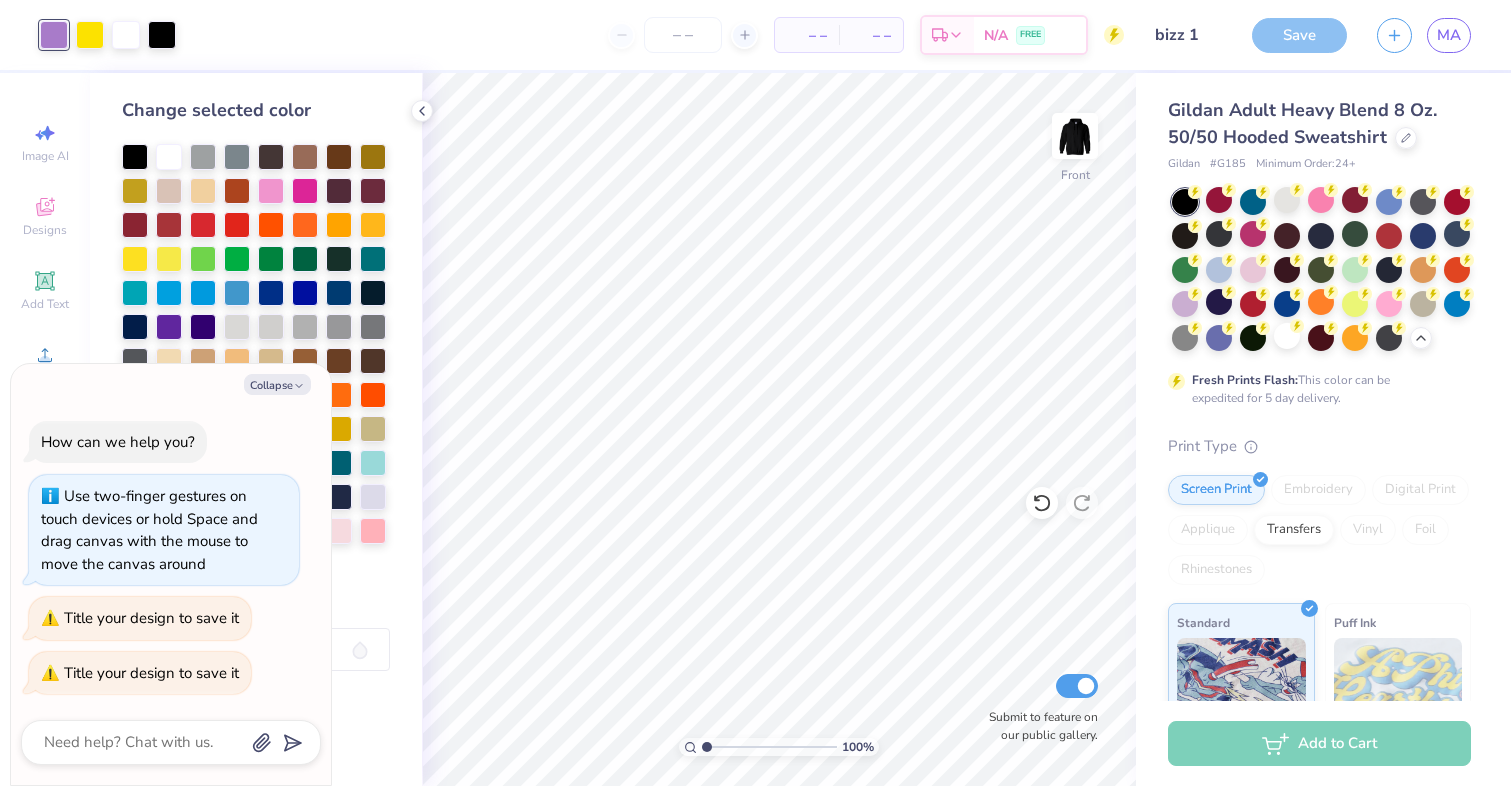 click on "Save" at bounding box center (1299, 35) 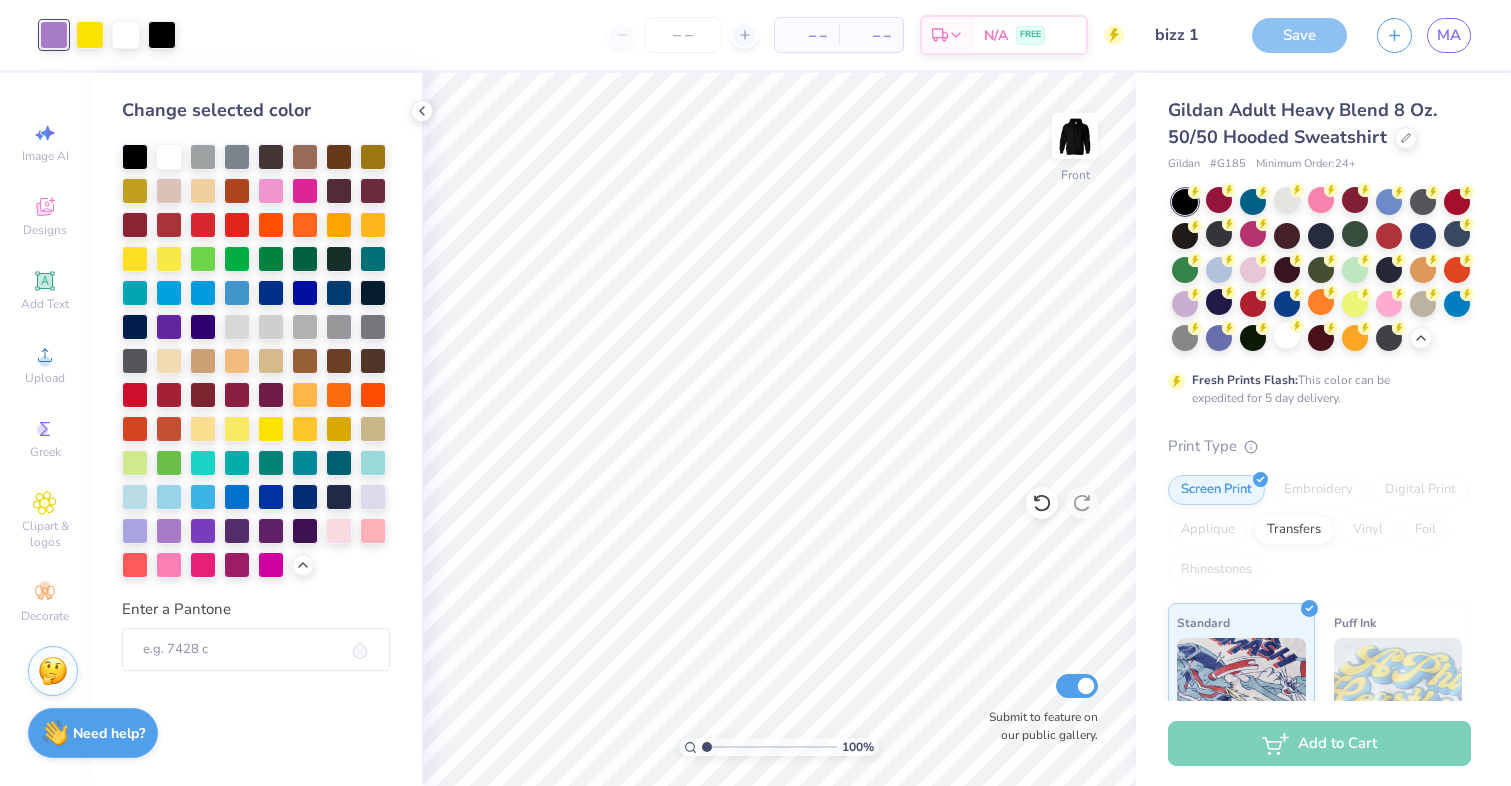 type on "x" 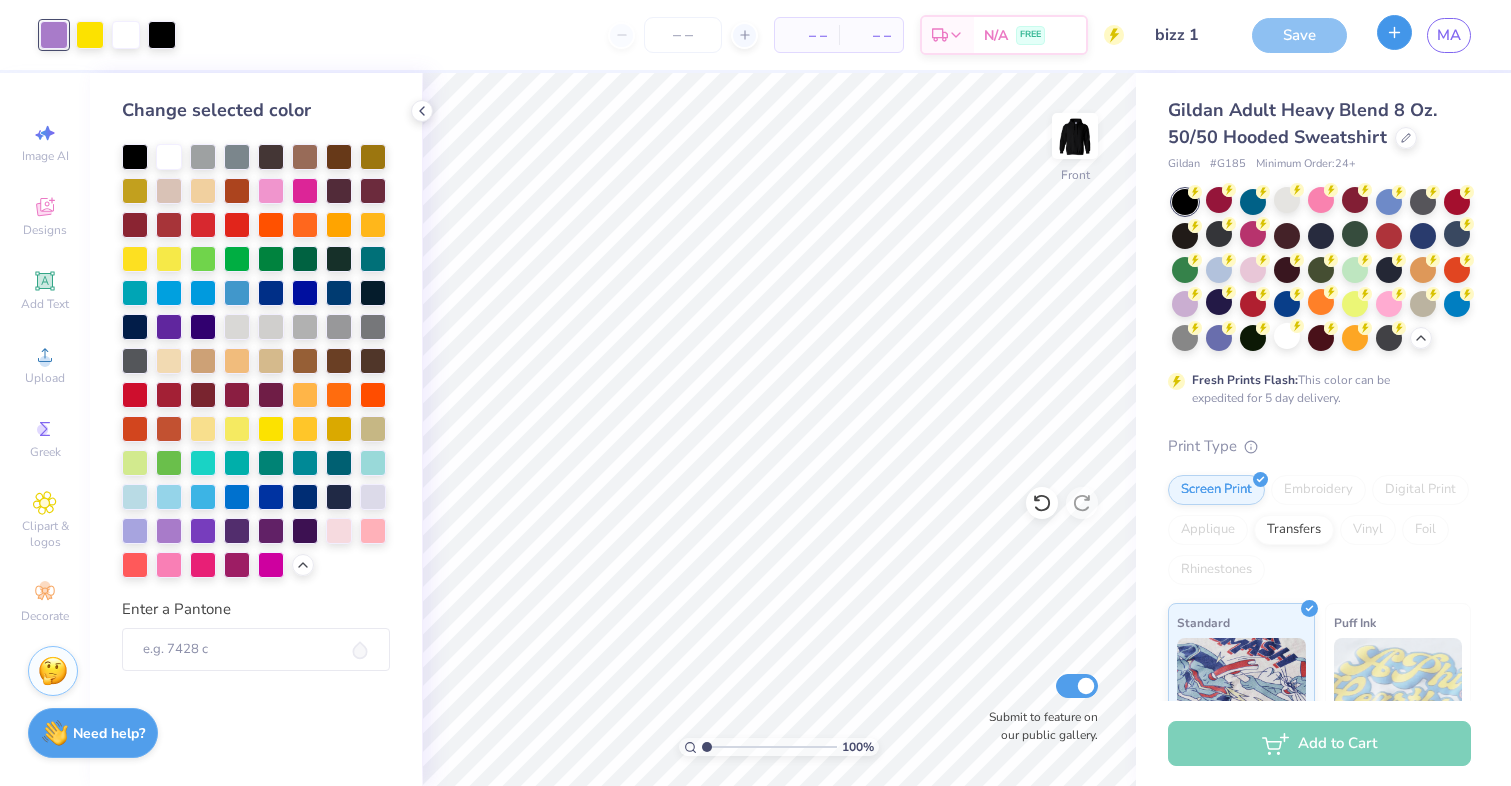 click 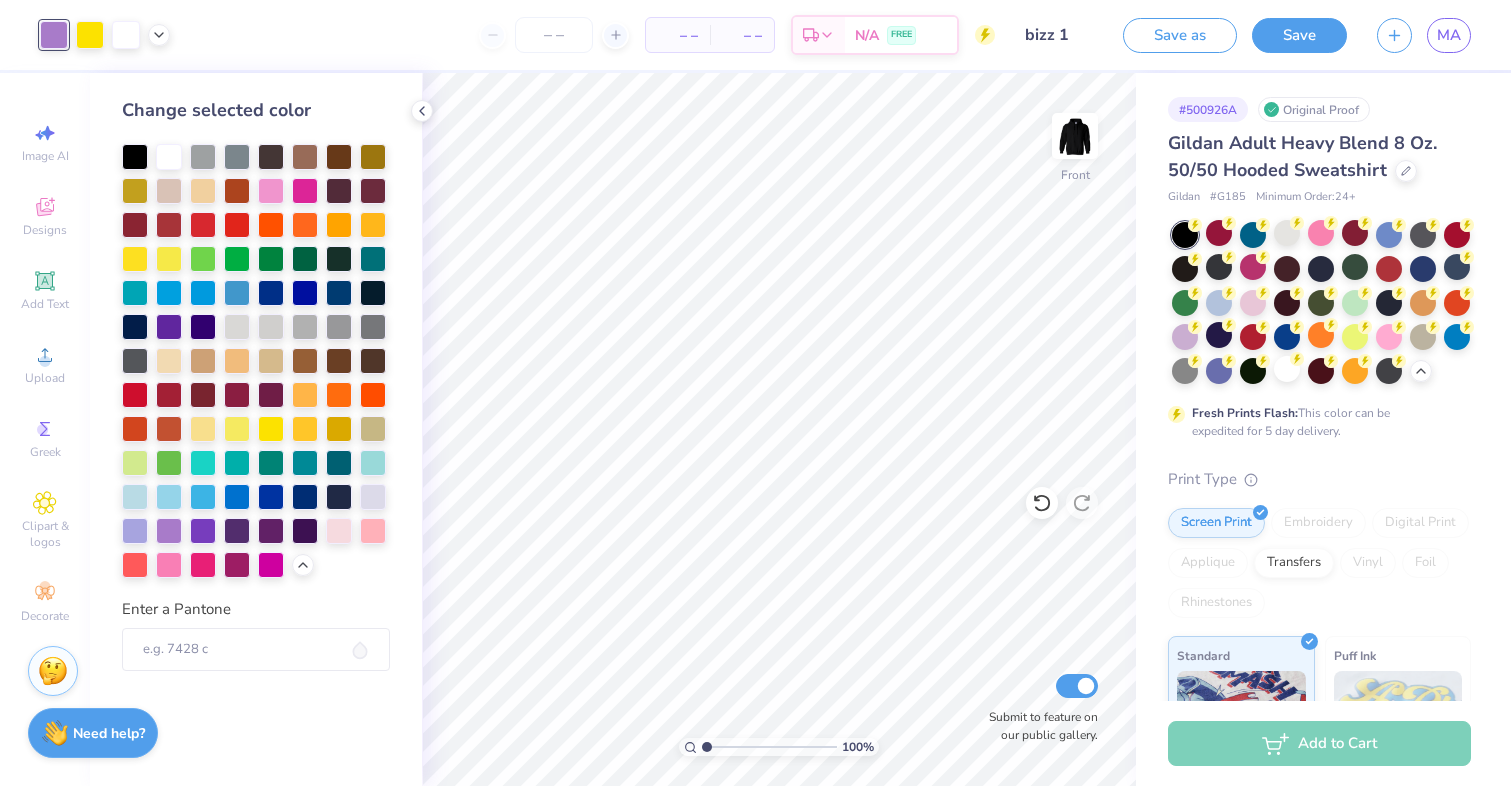 click on "Design Saved" at bounding box center (1317, 61) 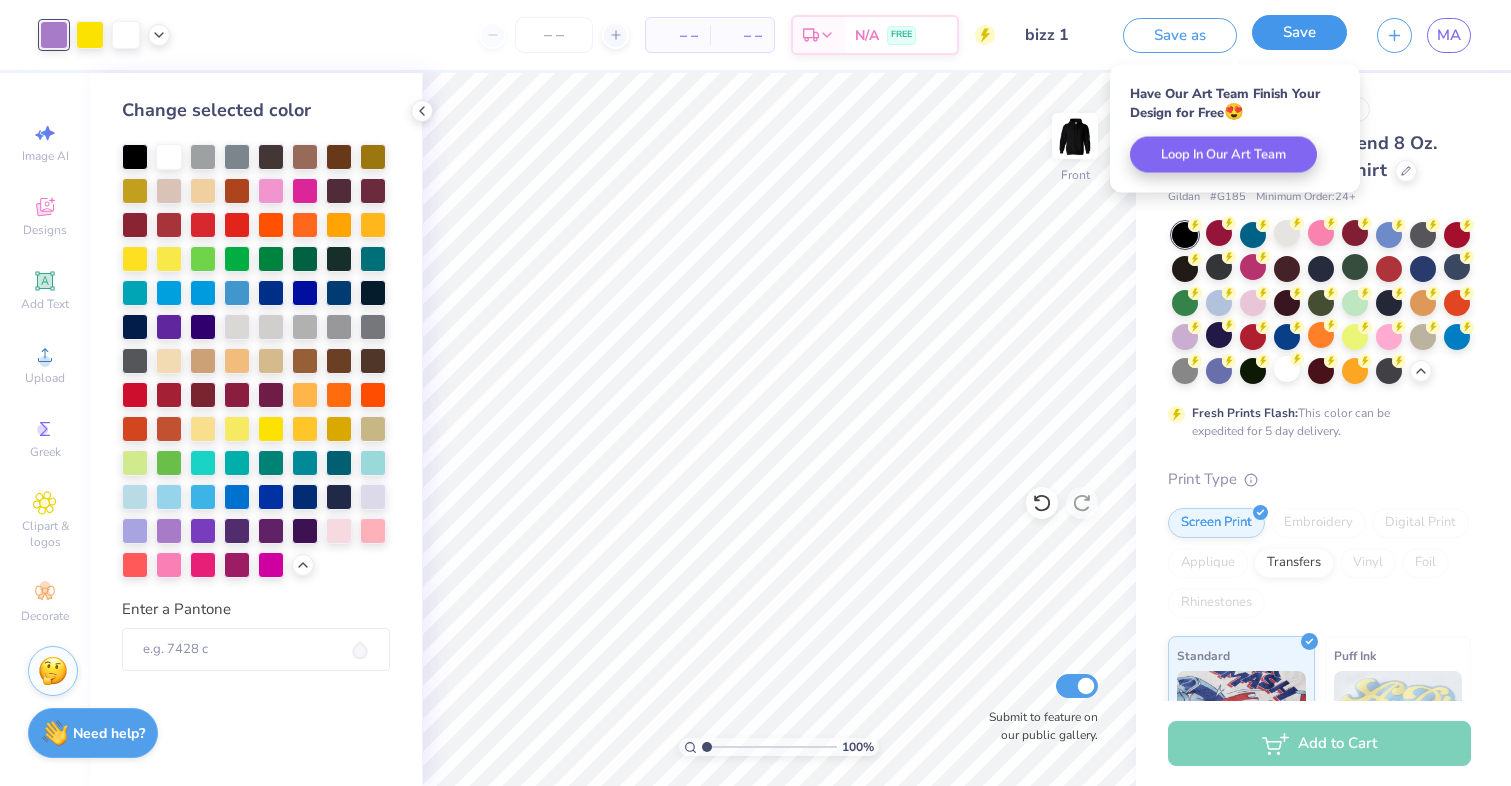 click on "Save" at bounding box center [1299, 32] 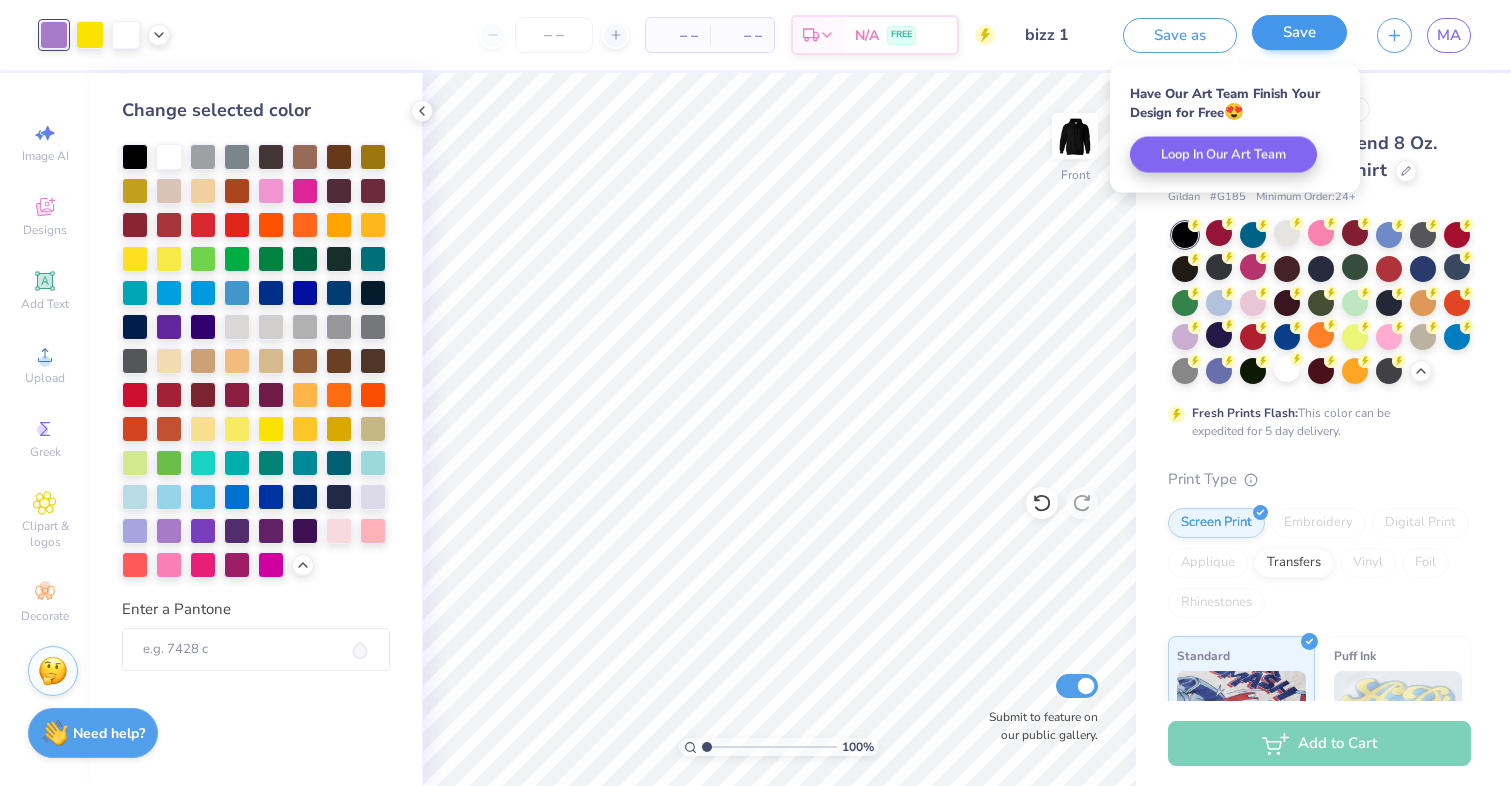 drag, startPoint x: 1394, startPoint y: 30, endPoint x: 1222, endPoint y: 27, distance: 172.02615 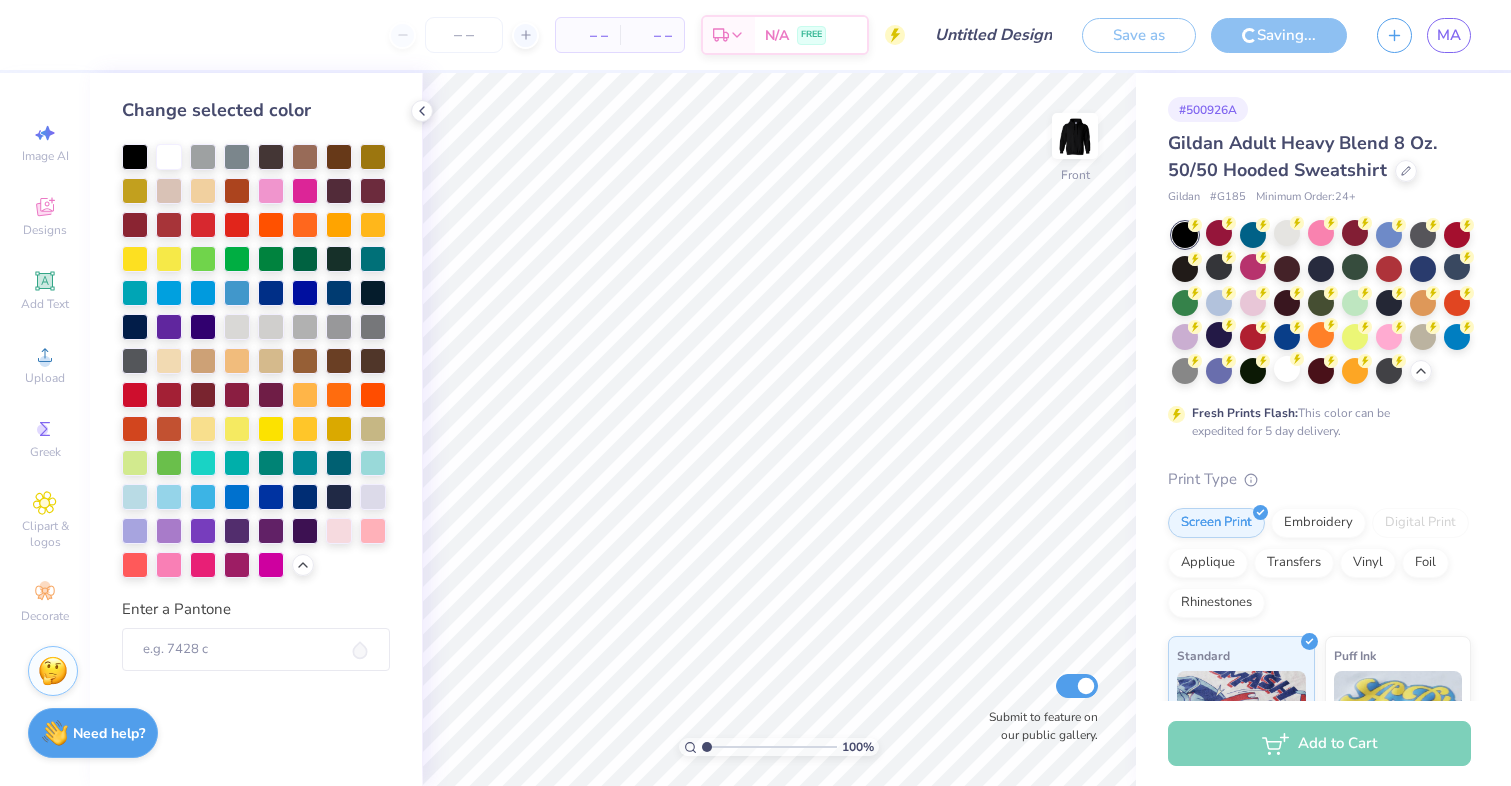 type on "bizz 1" 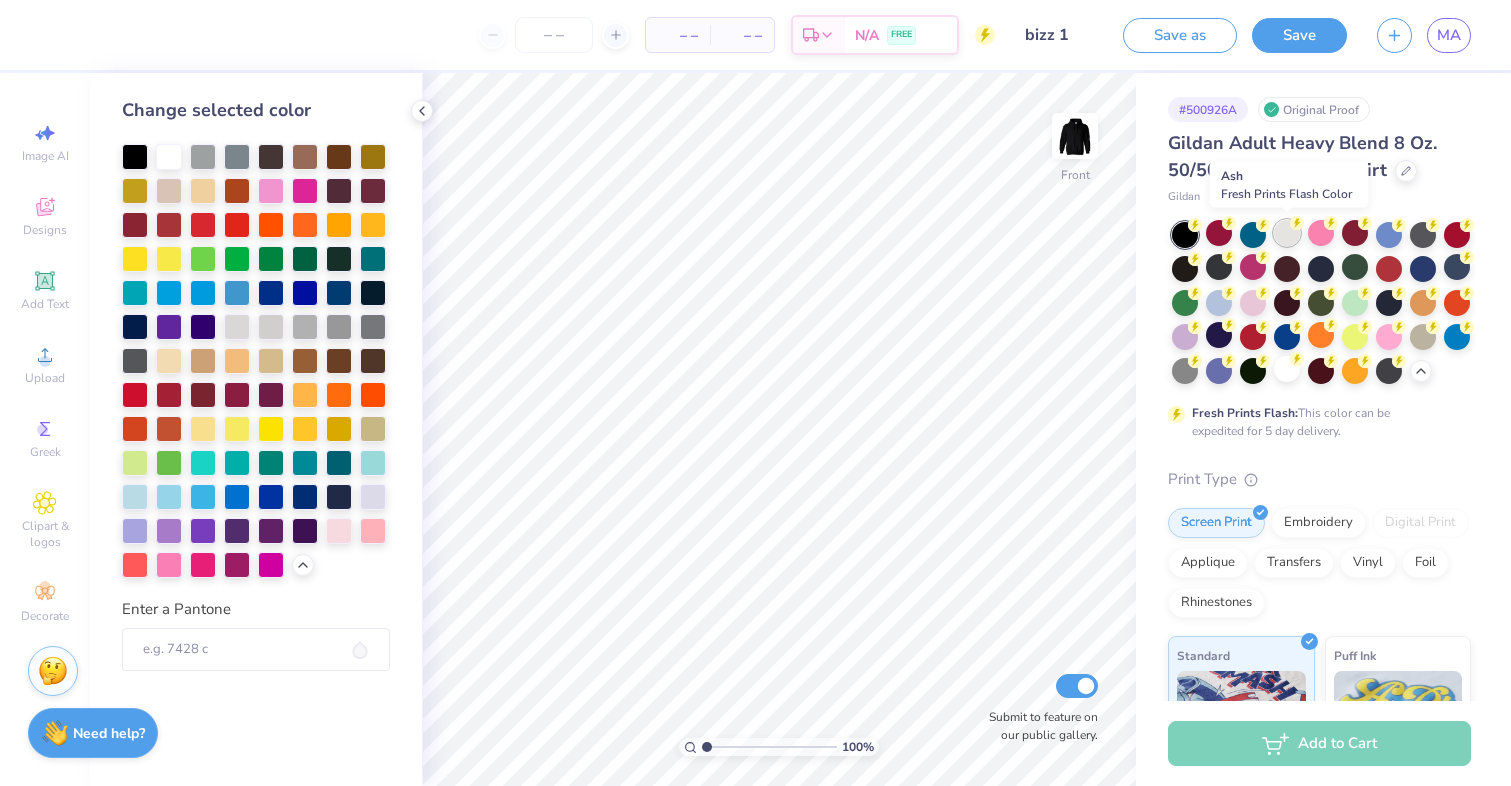 click at bounding box center (1287, 233) 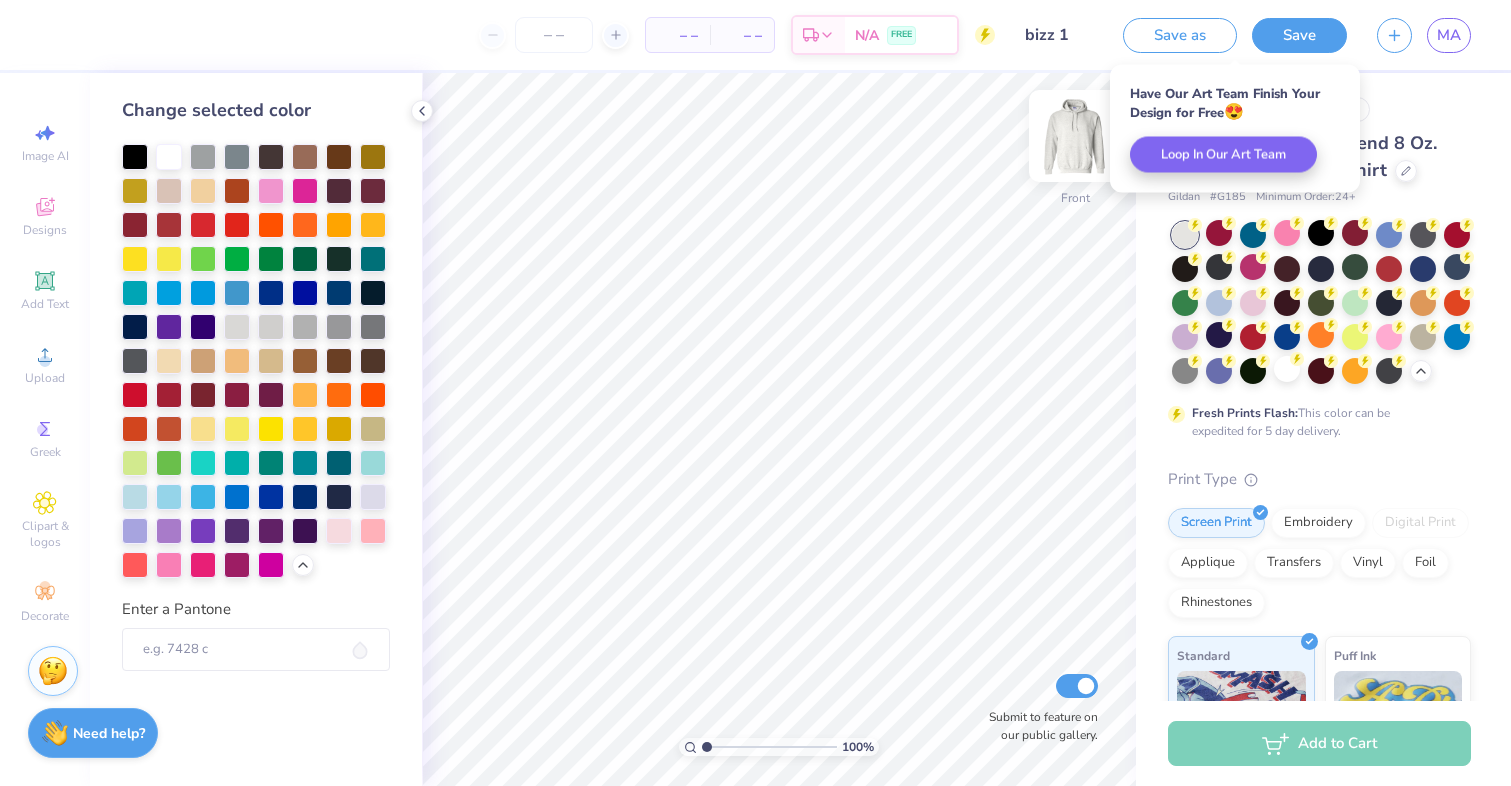 click at bounding box center [1075, 136] 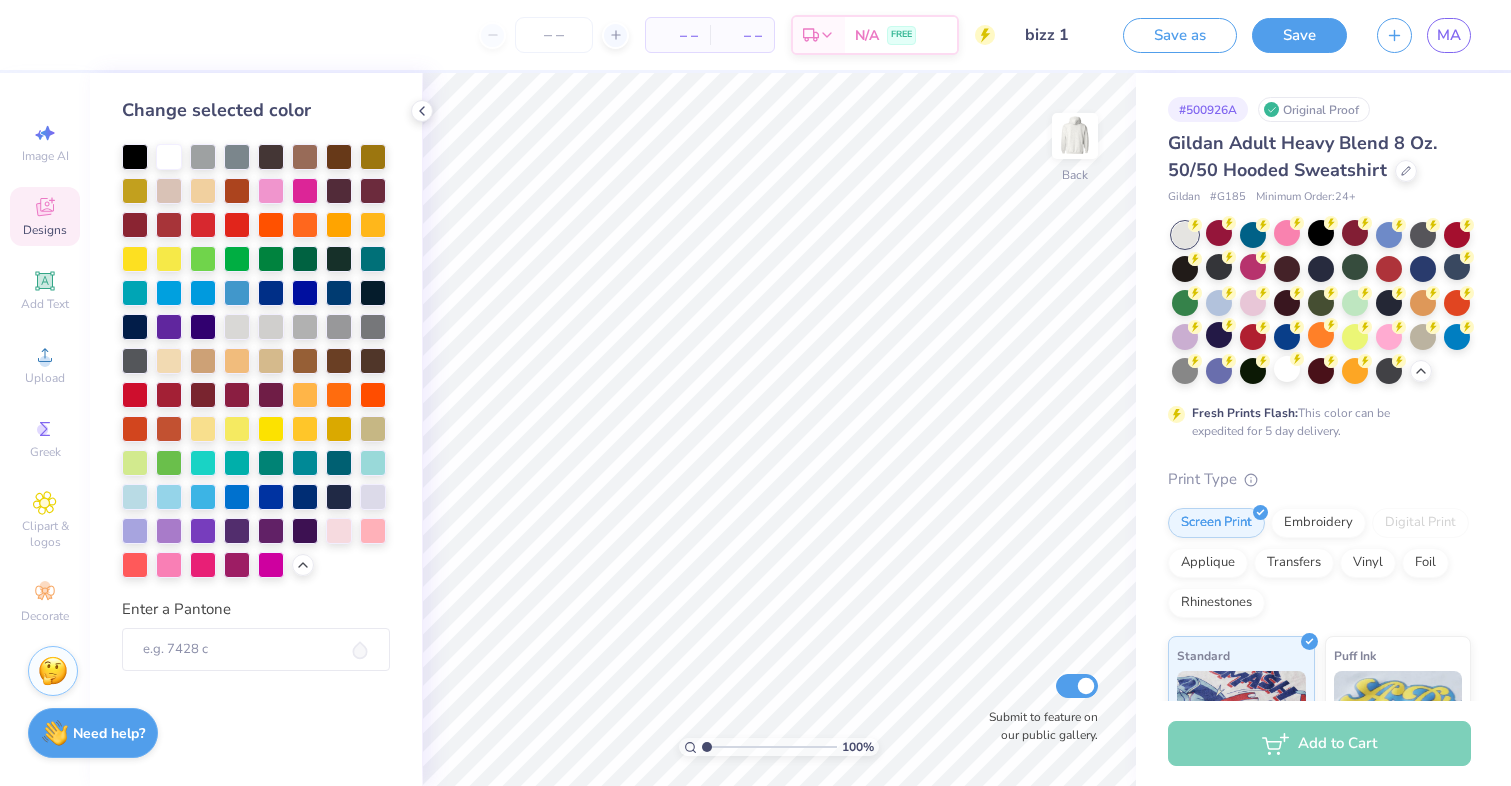 click on "Designs" at bounding box center [45, 230] 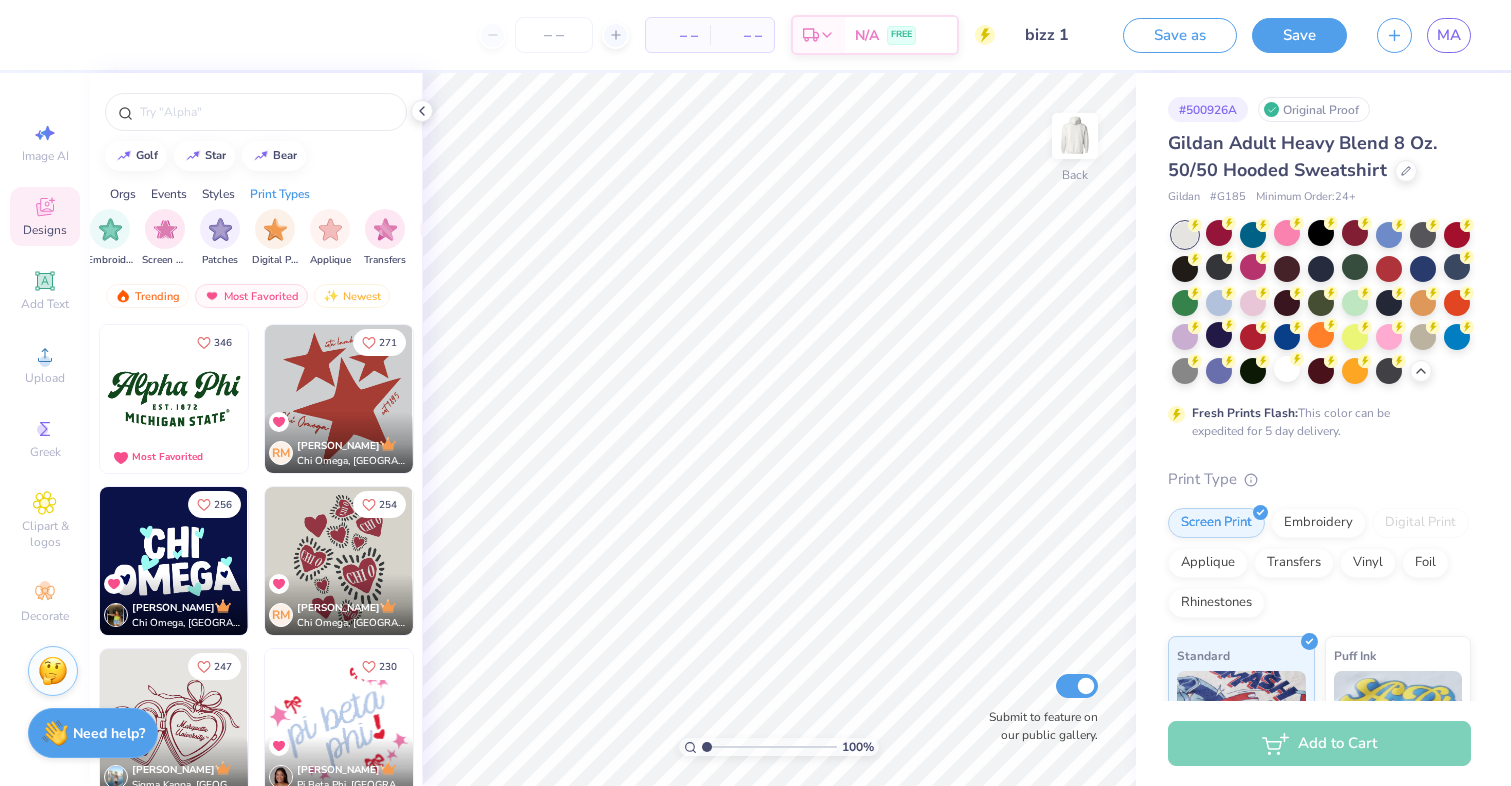 scroll, scrollTop: 0, scrollLeft: 1639, axis: horizontal 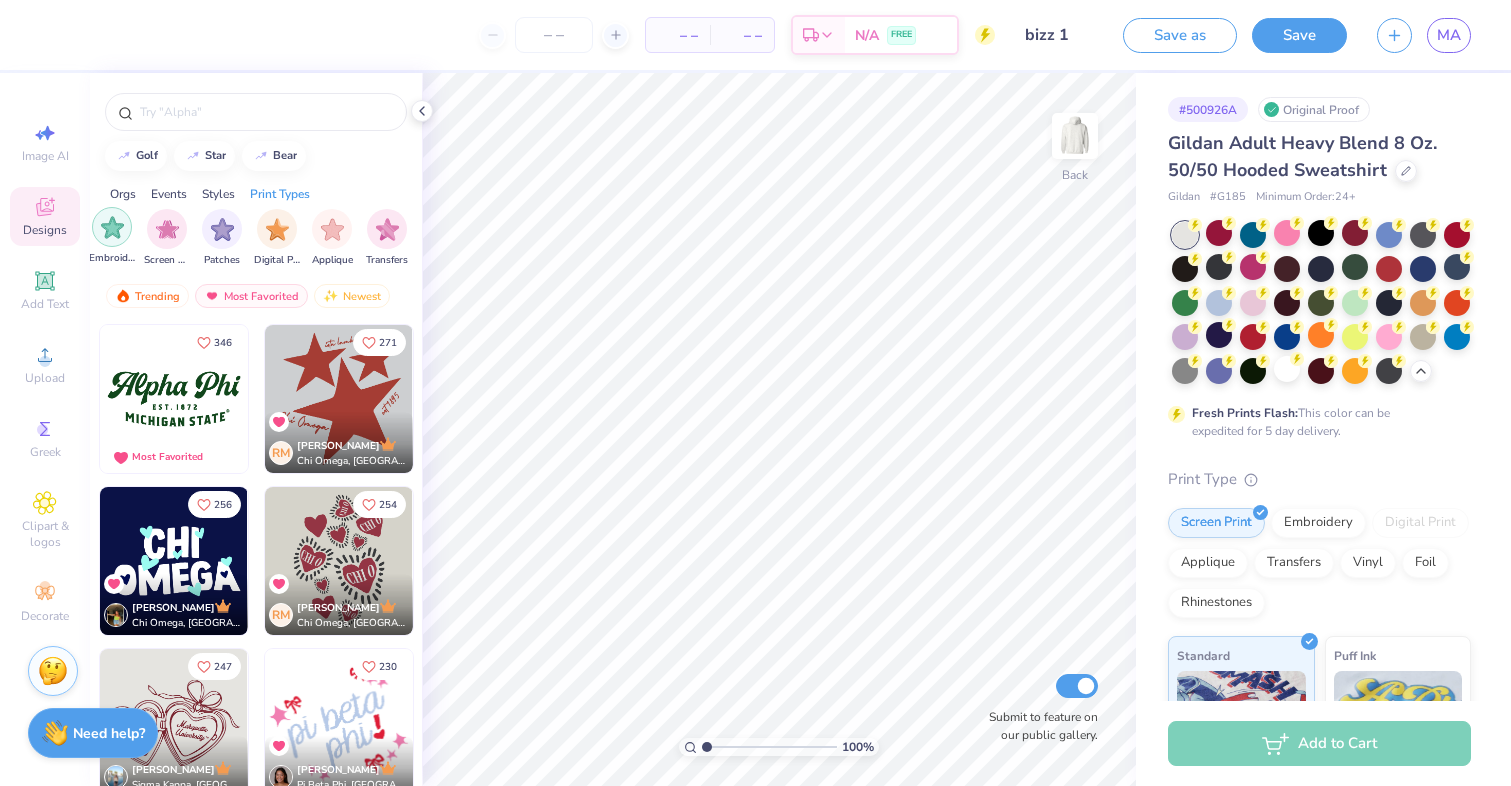 click at bounding box center [112, 227] 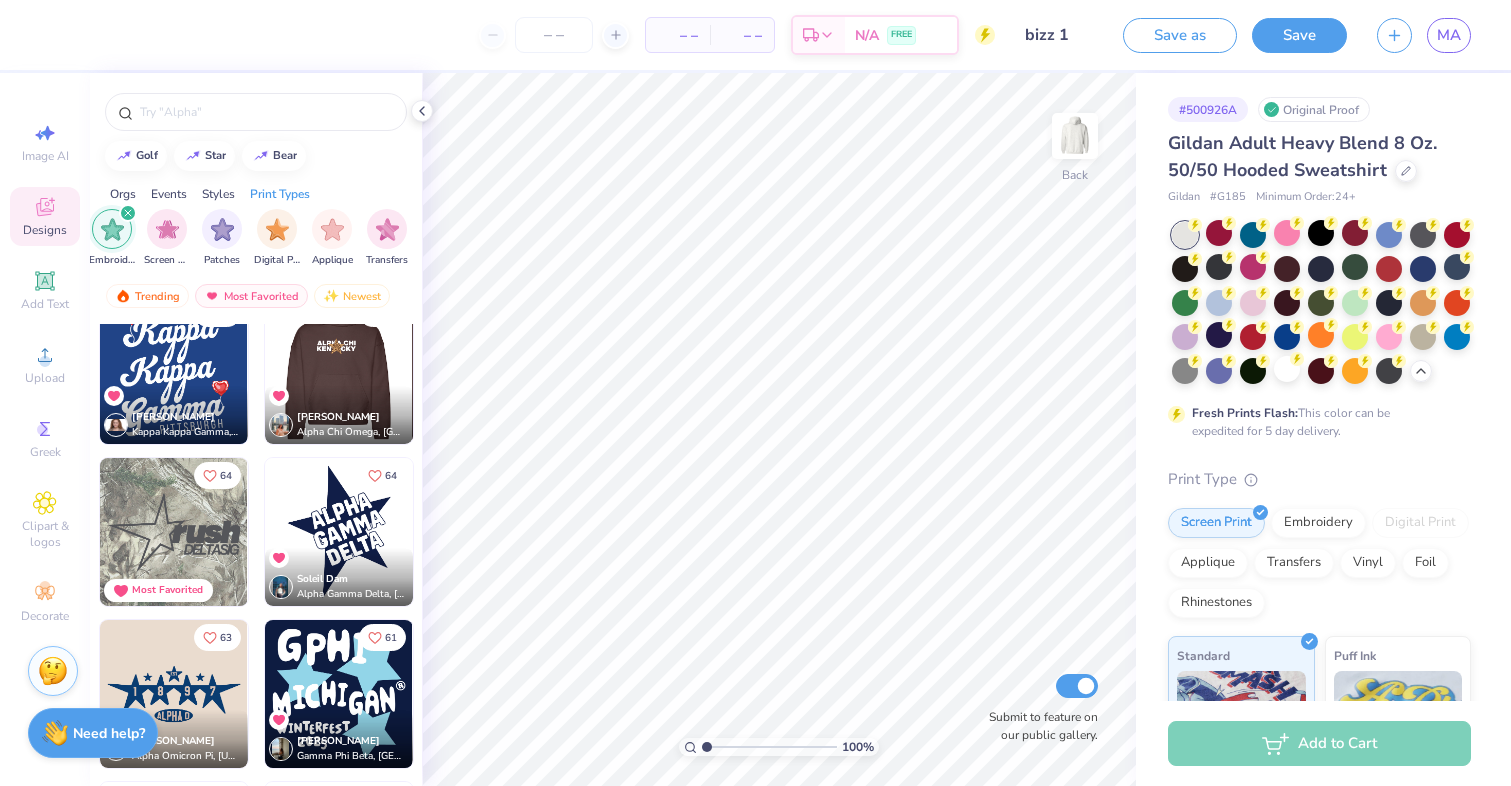 scroll, scrollTop: 1329, scrollLeft: 0, axis: vertical 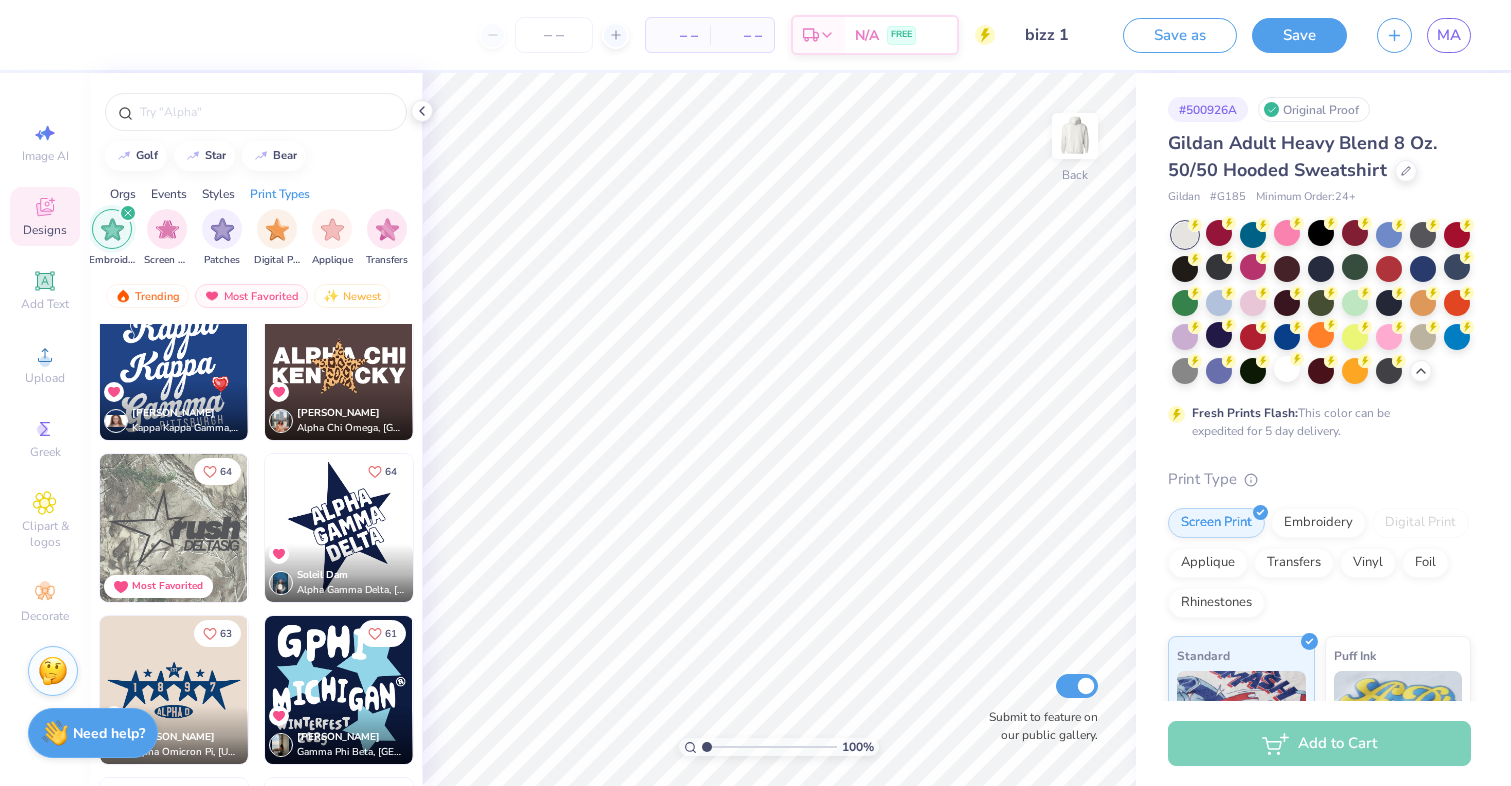click at bounding box center [174, 528] 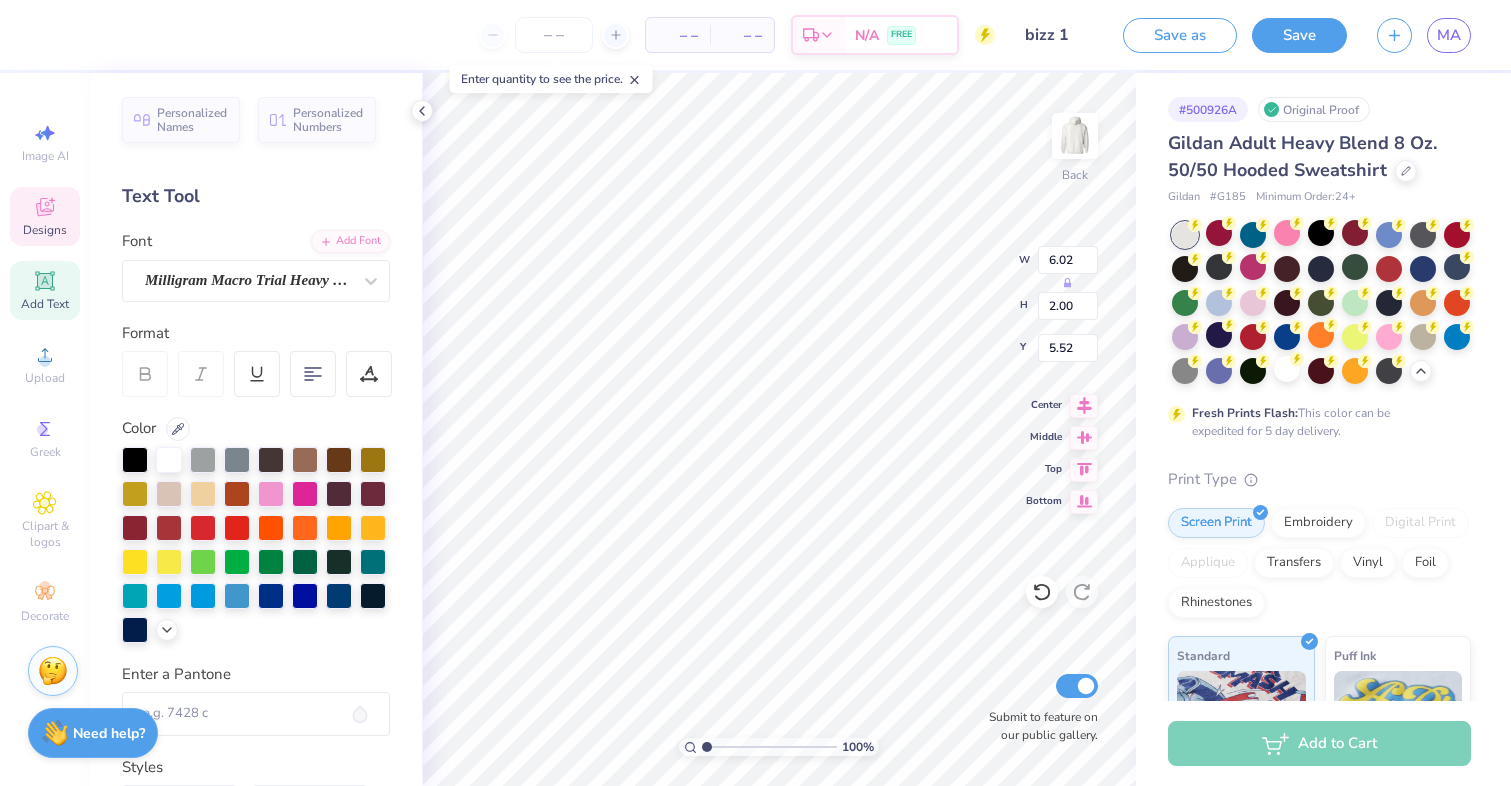 type on "bizz" 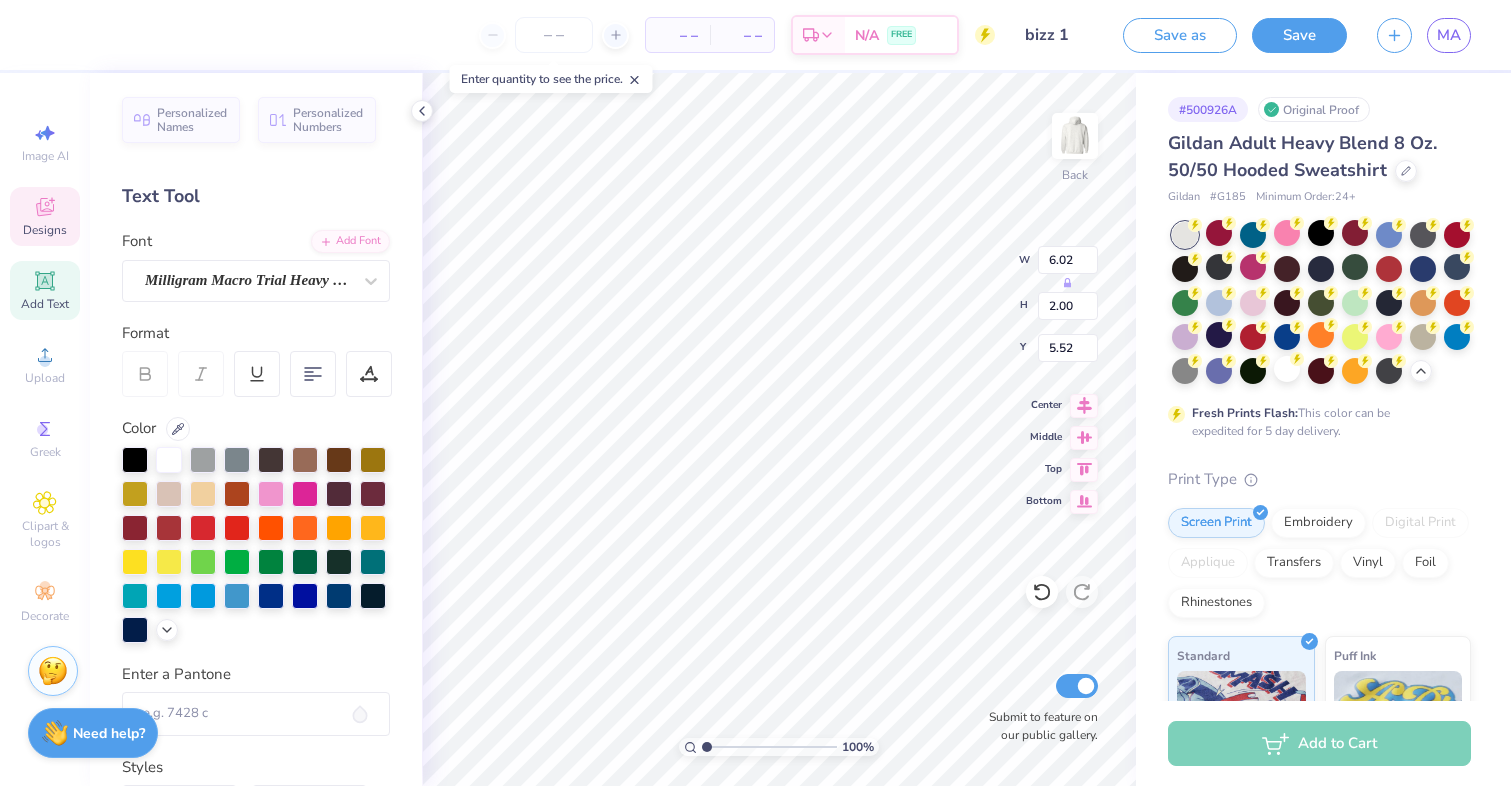 type on "0.94" 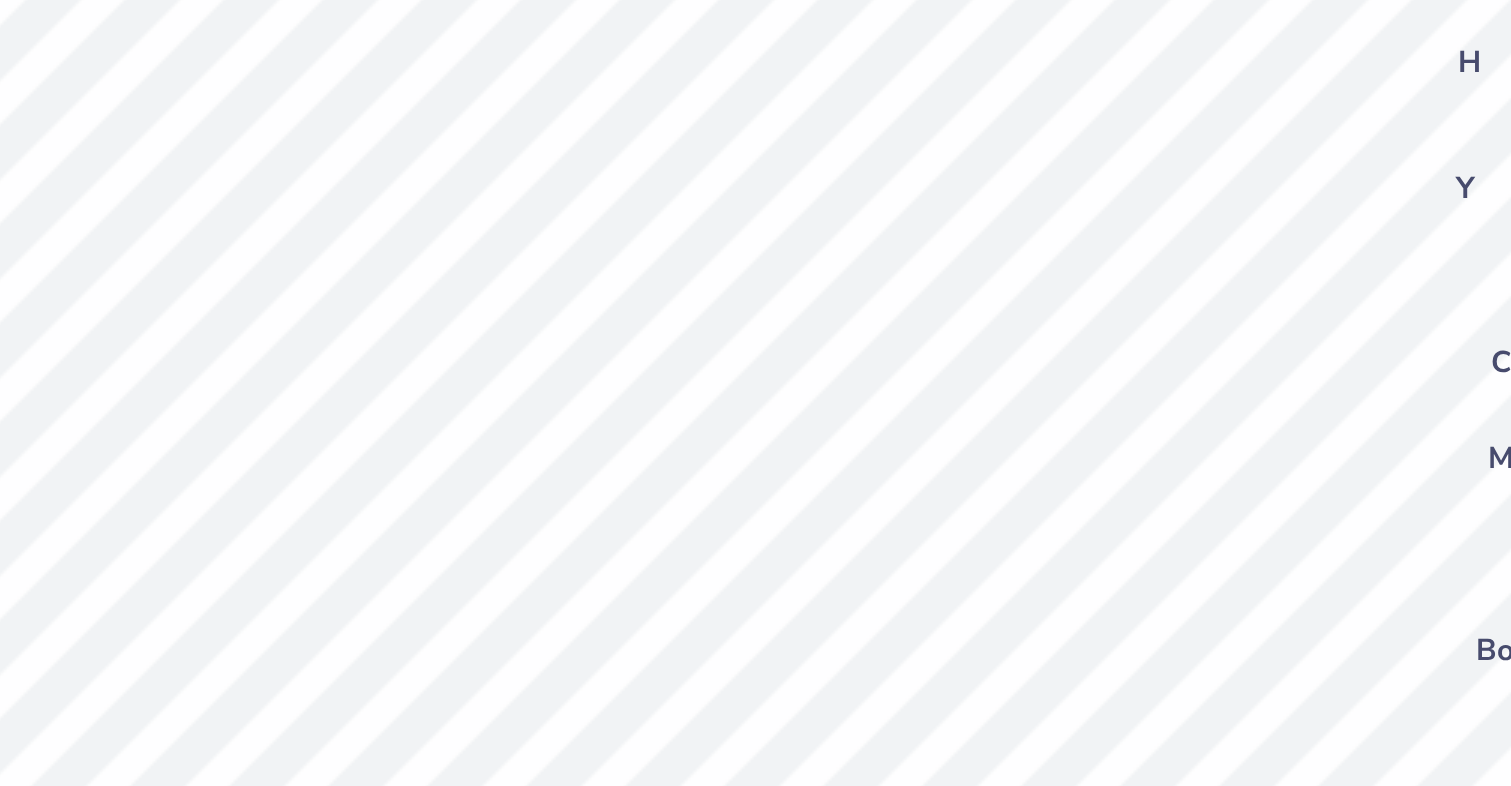 scroll, scrollTop: 0, scrollLeft: 0, axis: both 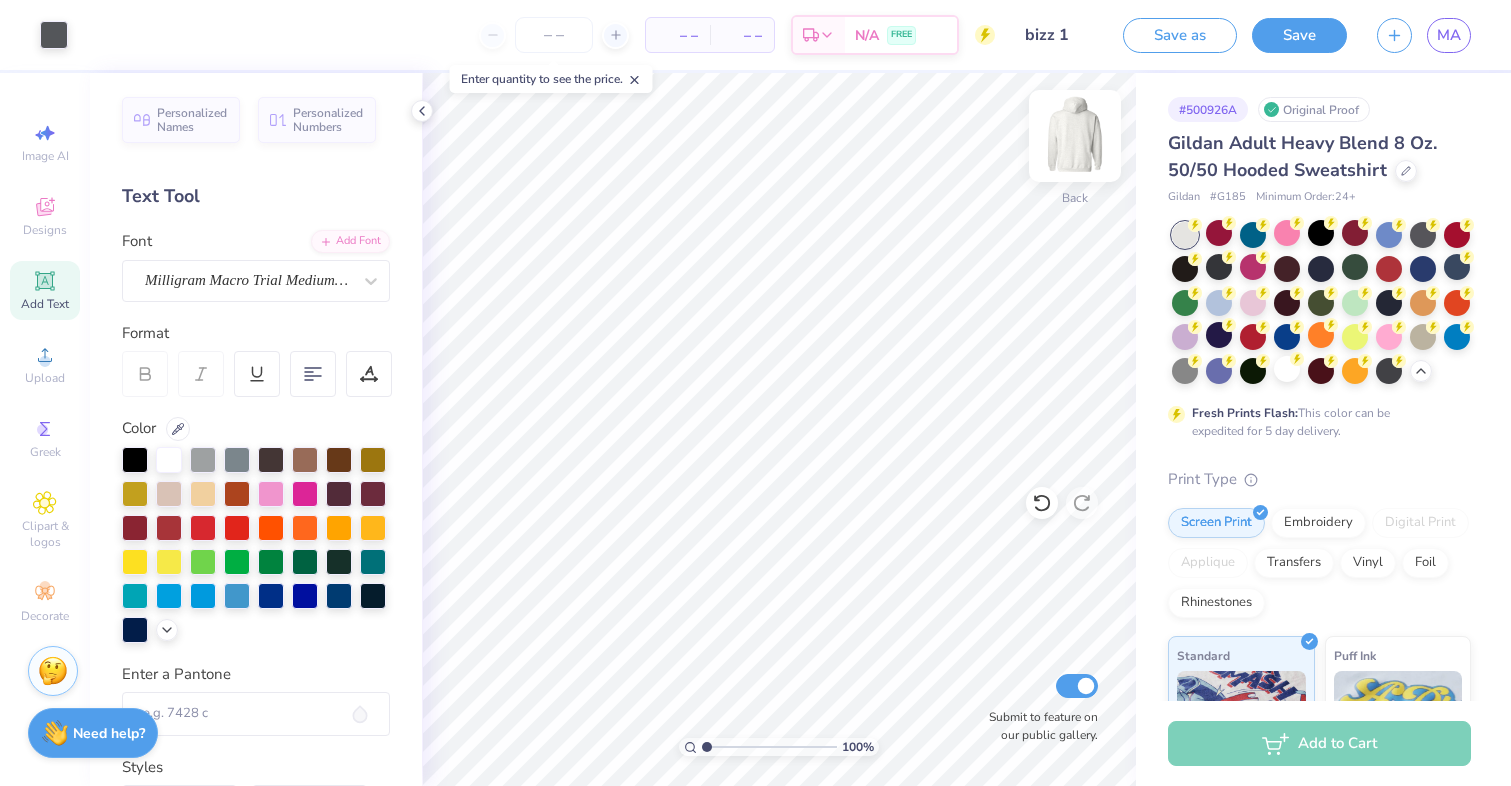 click at bounding box center [1075, 136] 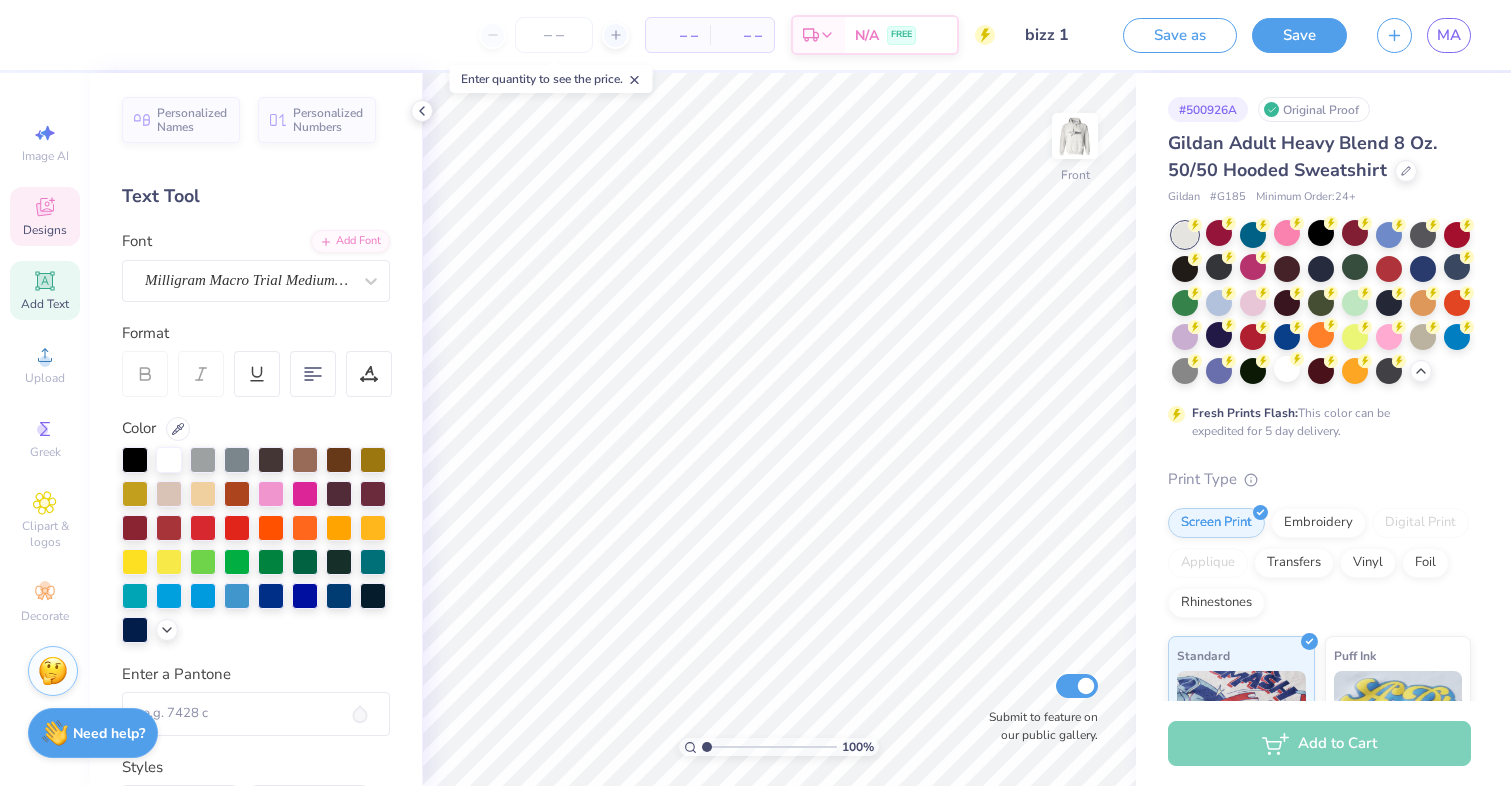 click on "Designs" at bounding box center (45, 230) 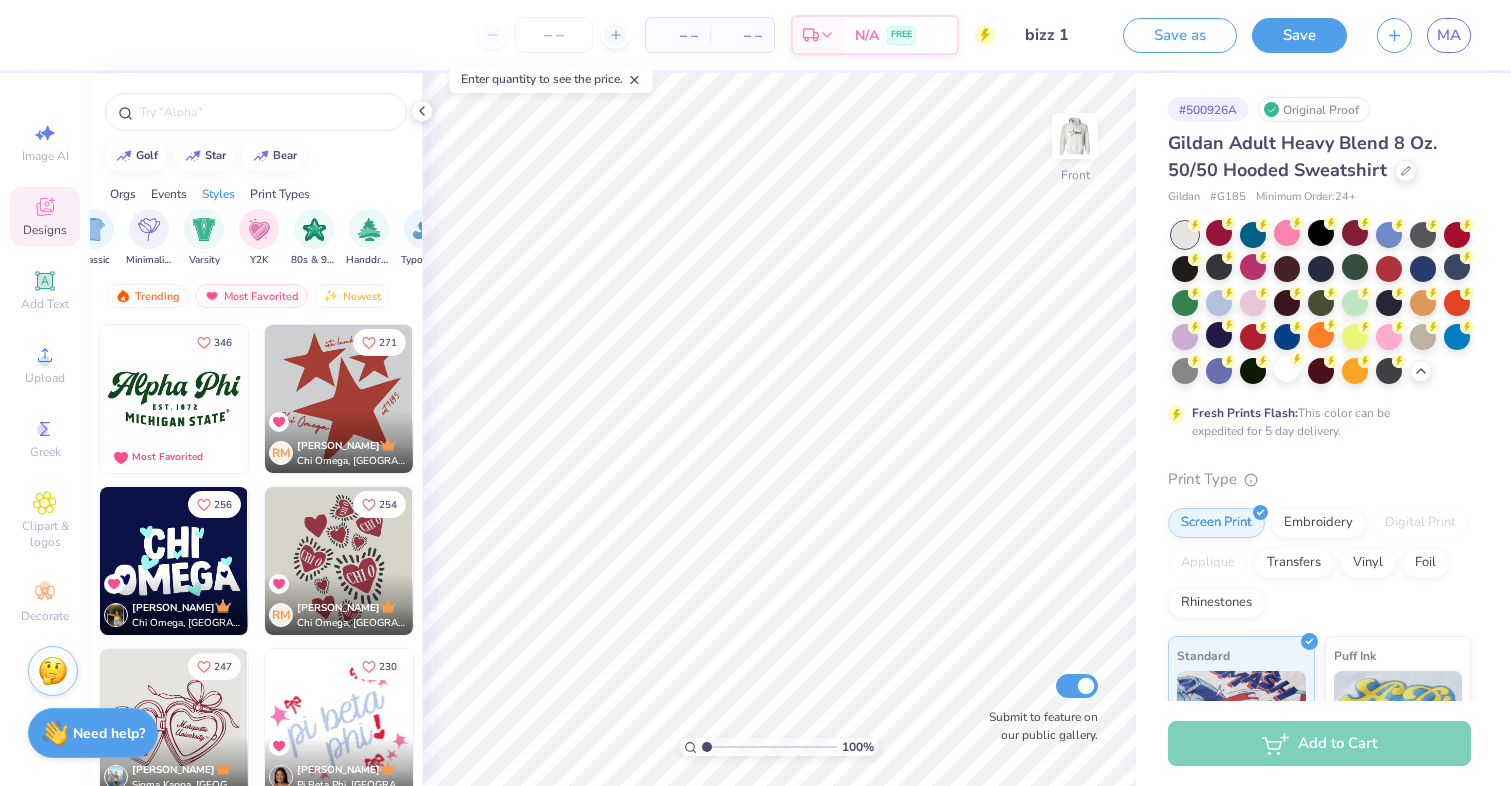 scroll, scrollTop: 0, scrollLeft: 1093, axis: horizontal 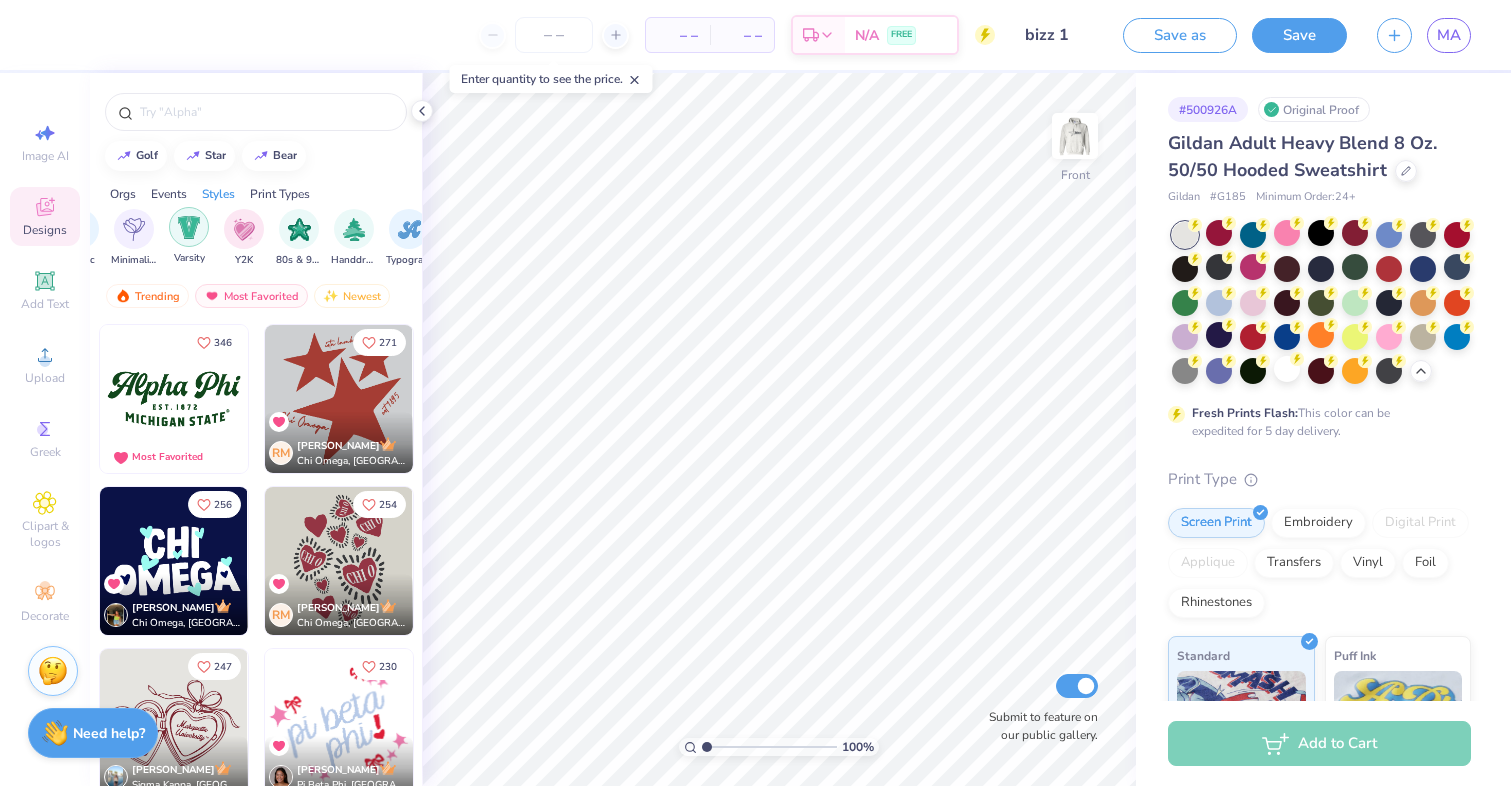 click at bounding box center (189, 227) 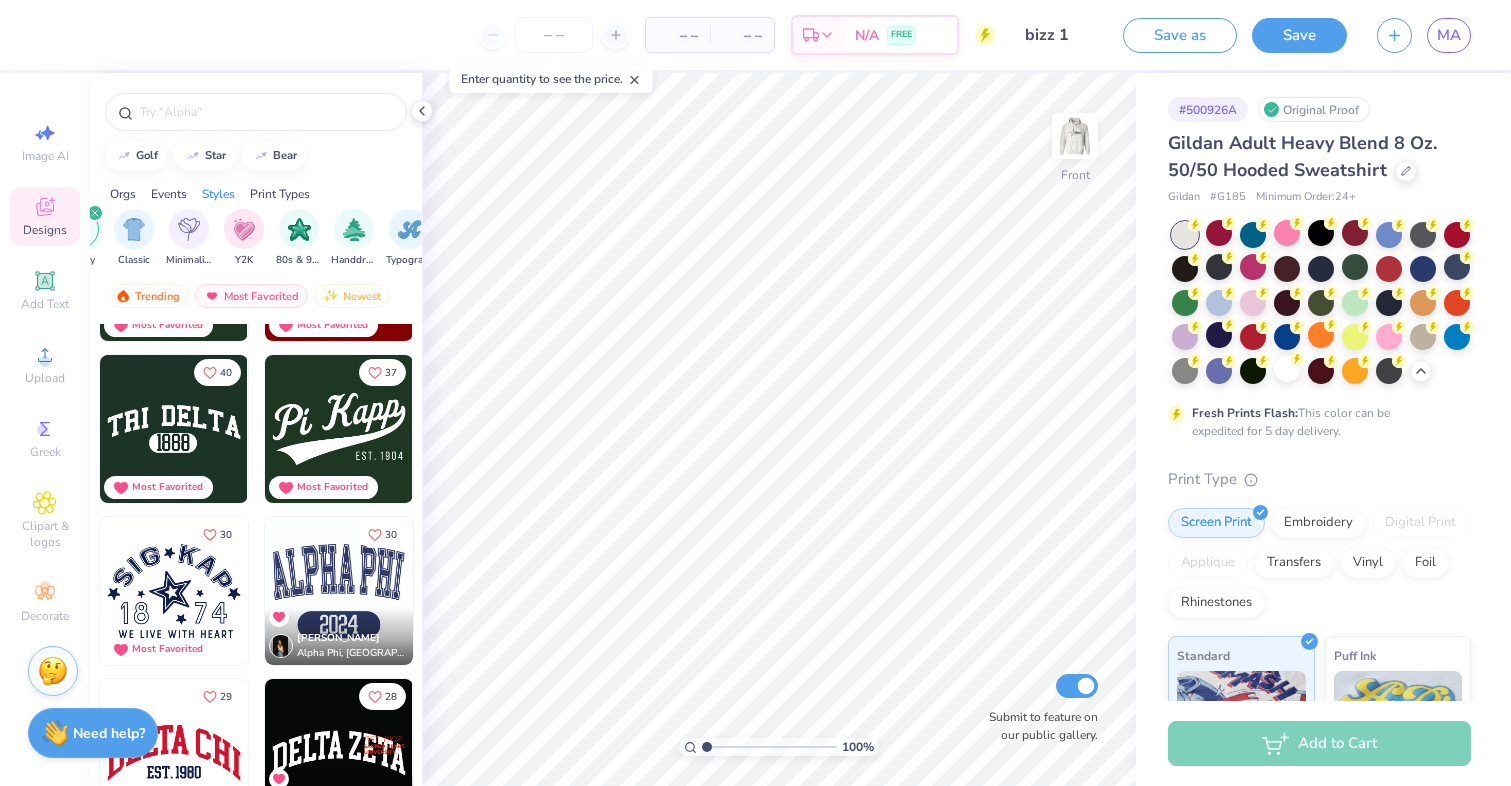 scroll, scrollTop: 328, scrollLeft: 0, axis: vertical 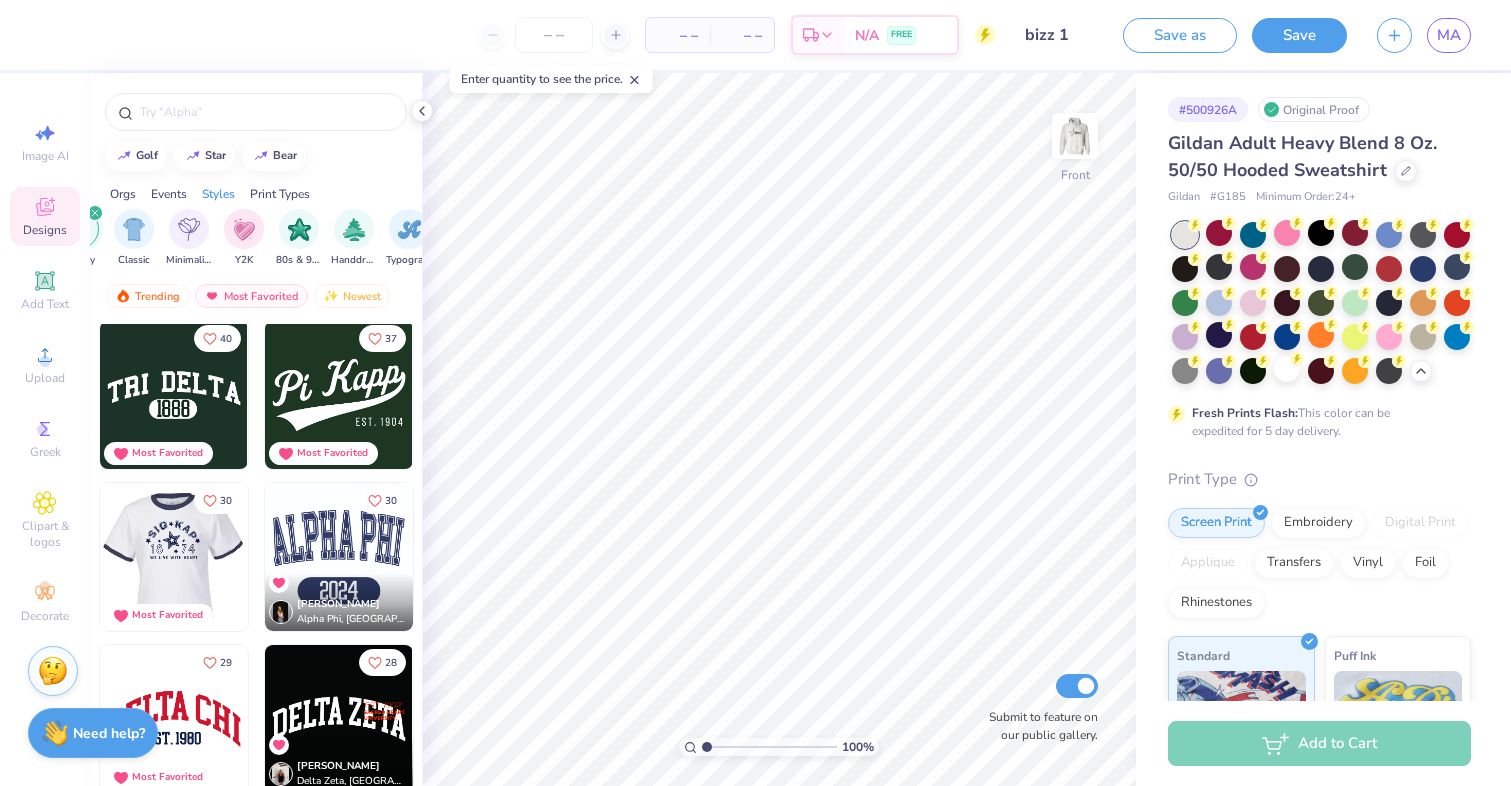 click at bounding box center [26, 557] 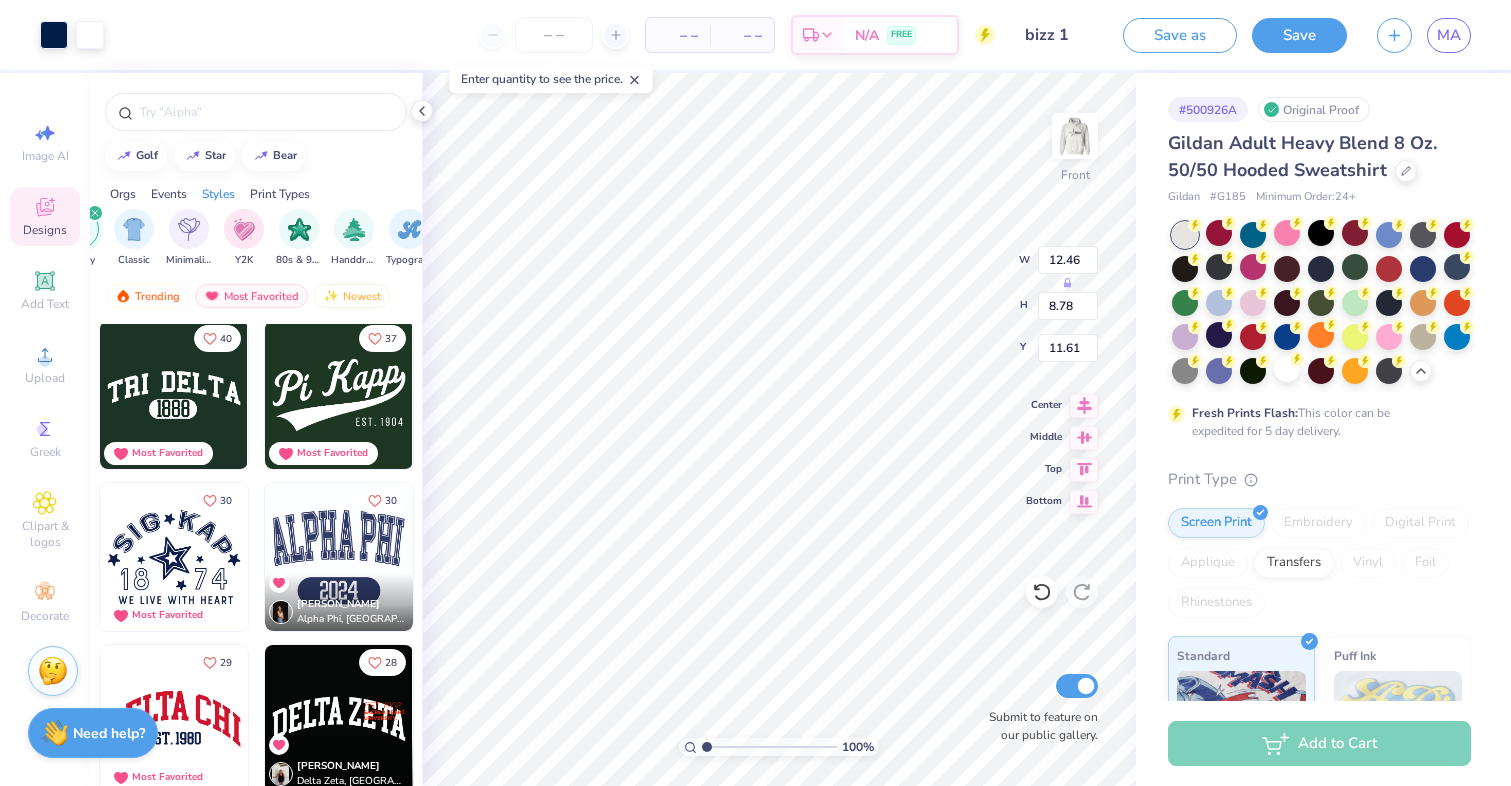 type on "6.26" 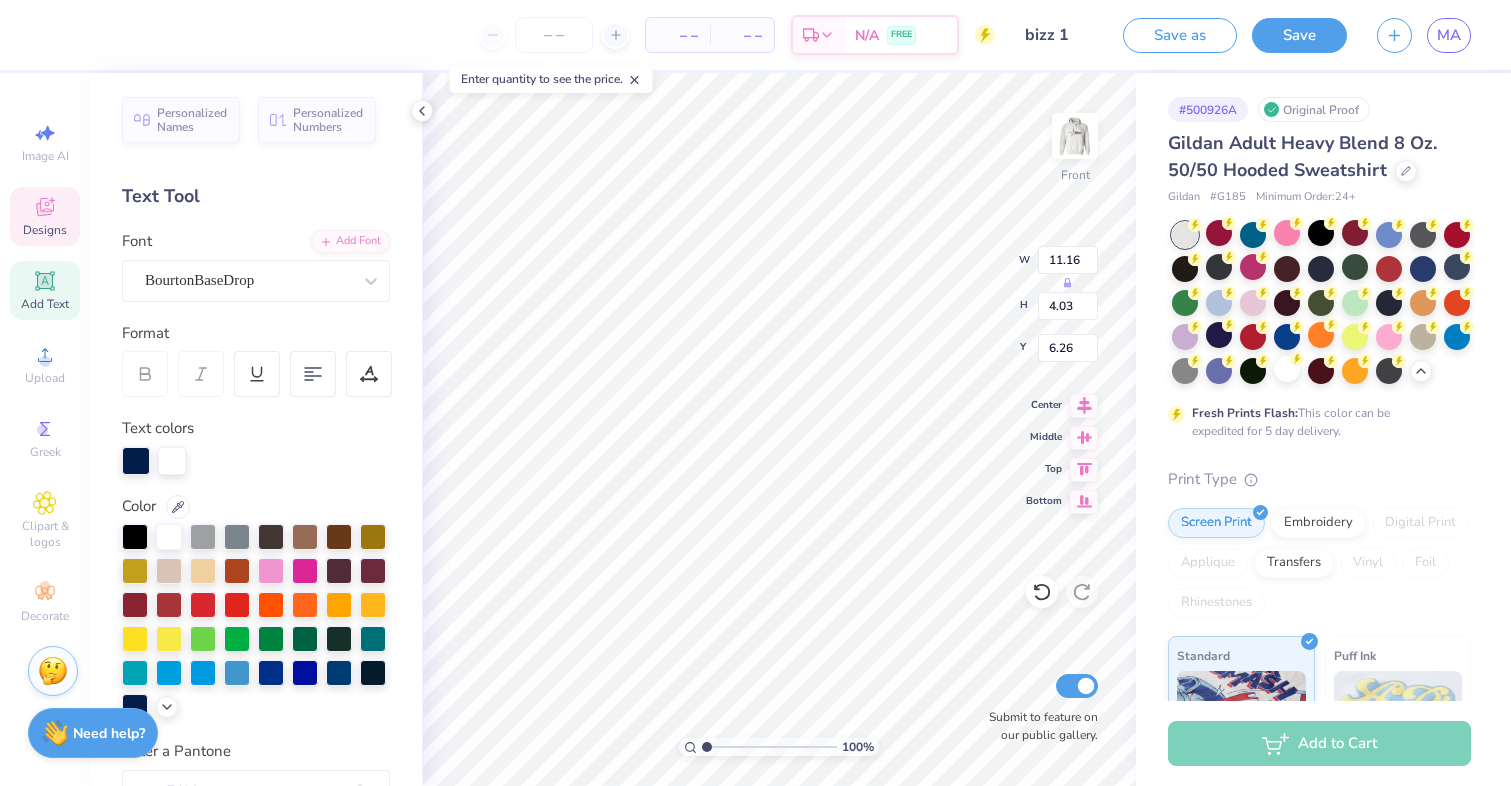 type on "Bizz" 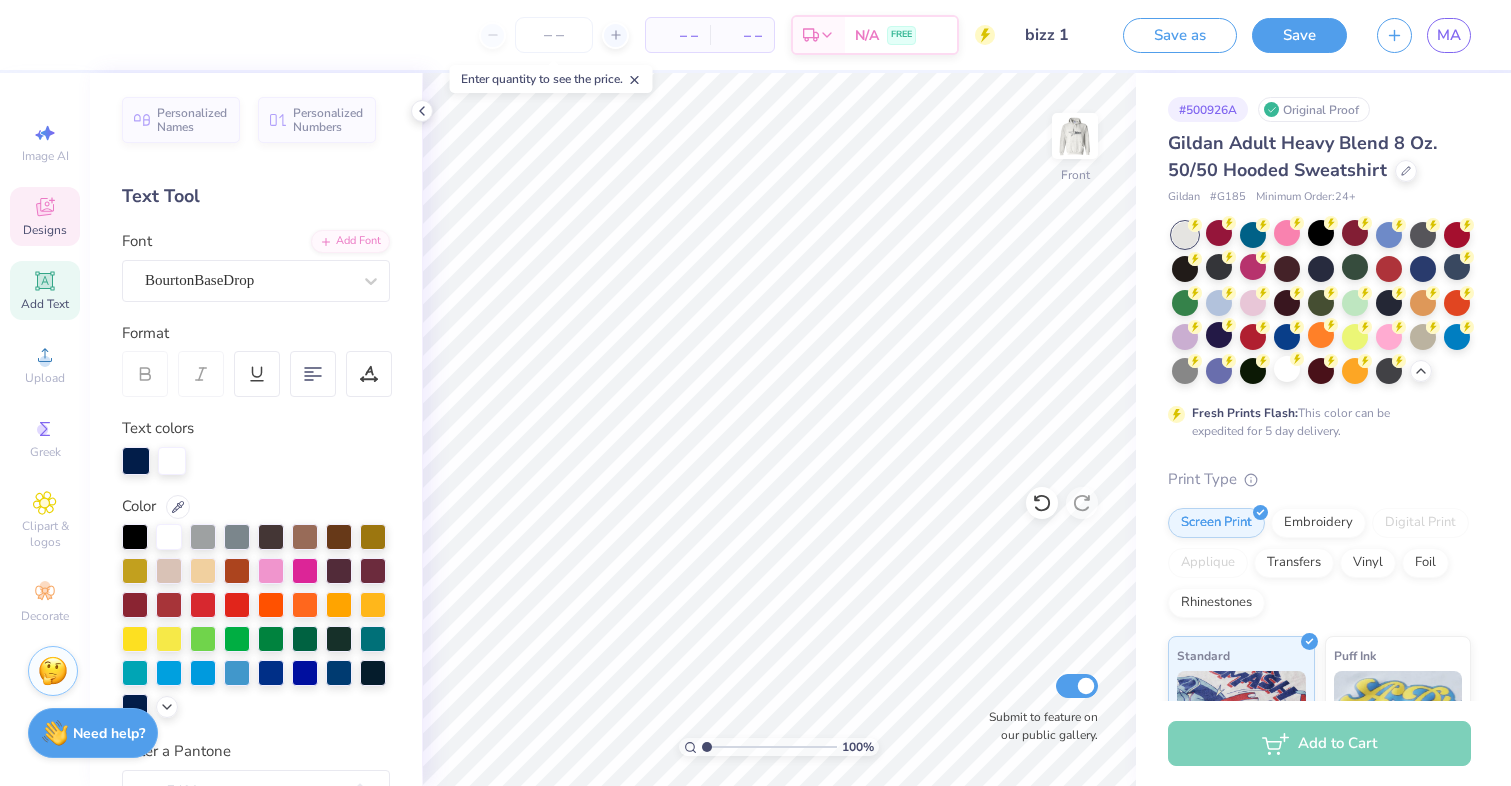 click 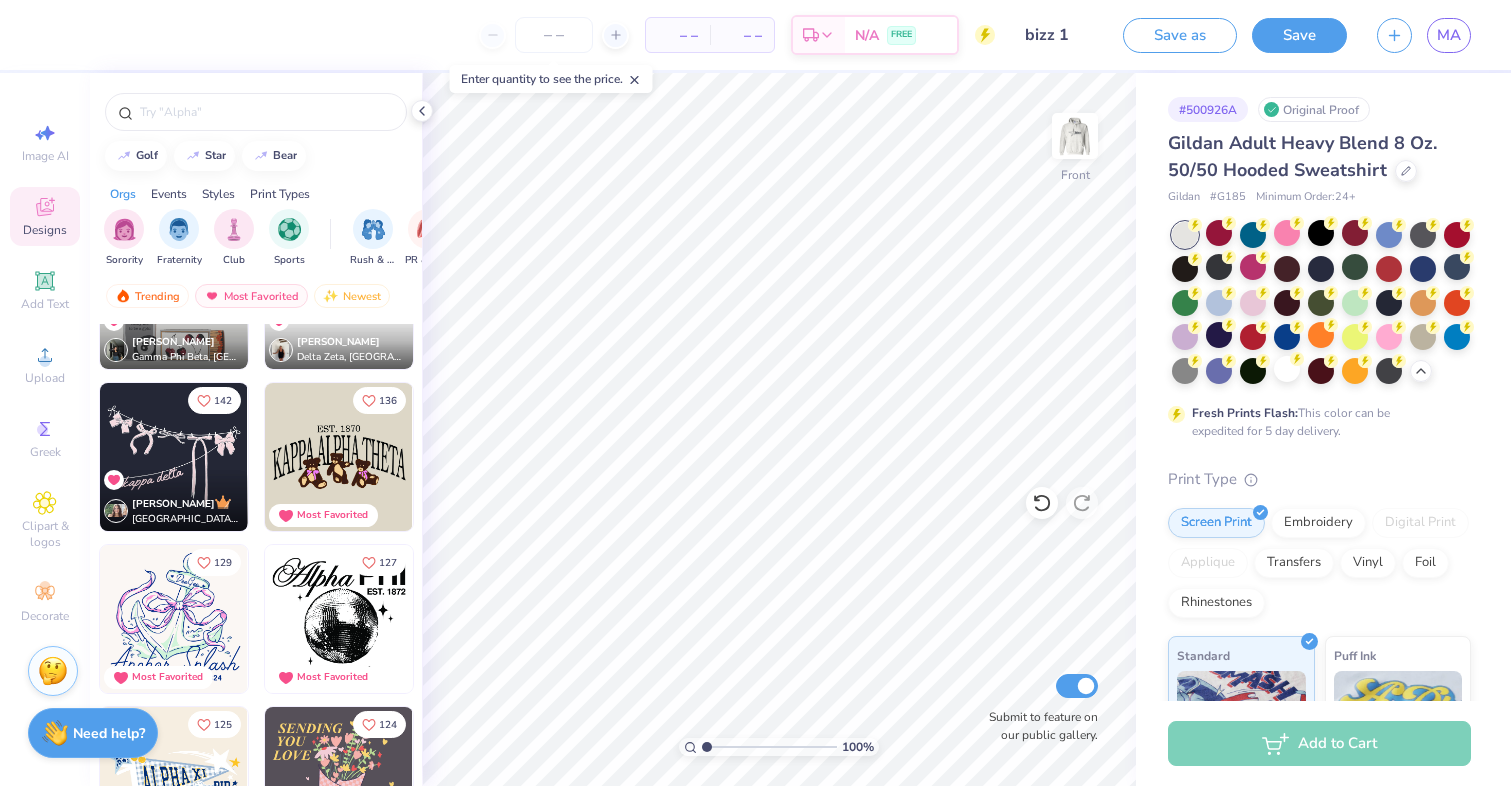 scroll, scrollTop: 928, scrollLeft: 0, axis: vertical 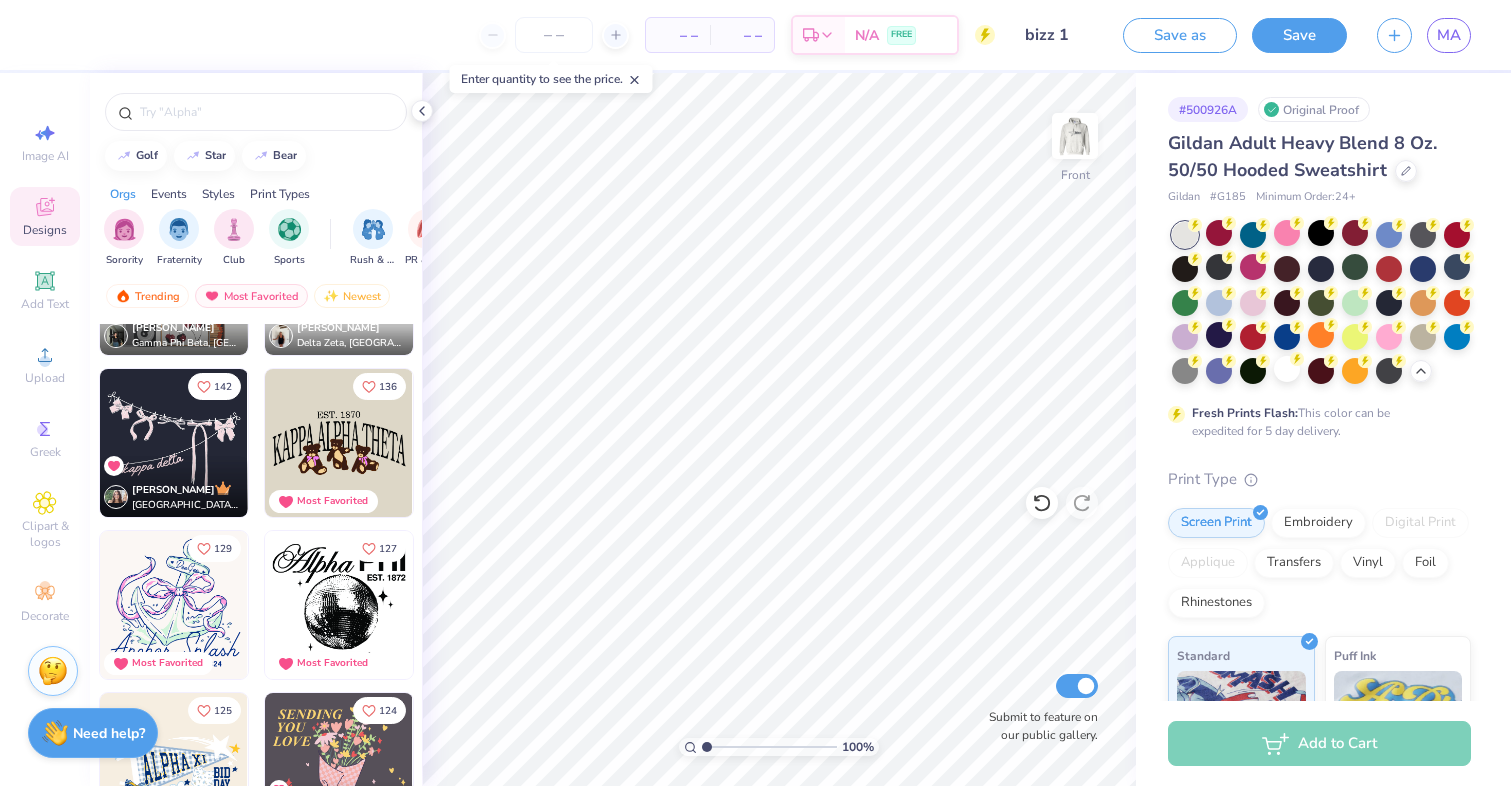 click at bounding box center (174, 443) 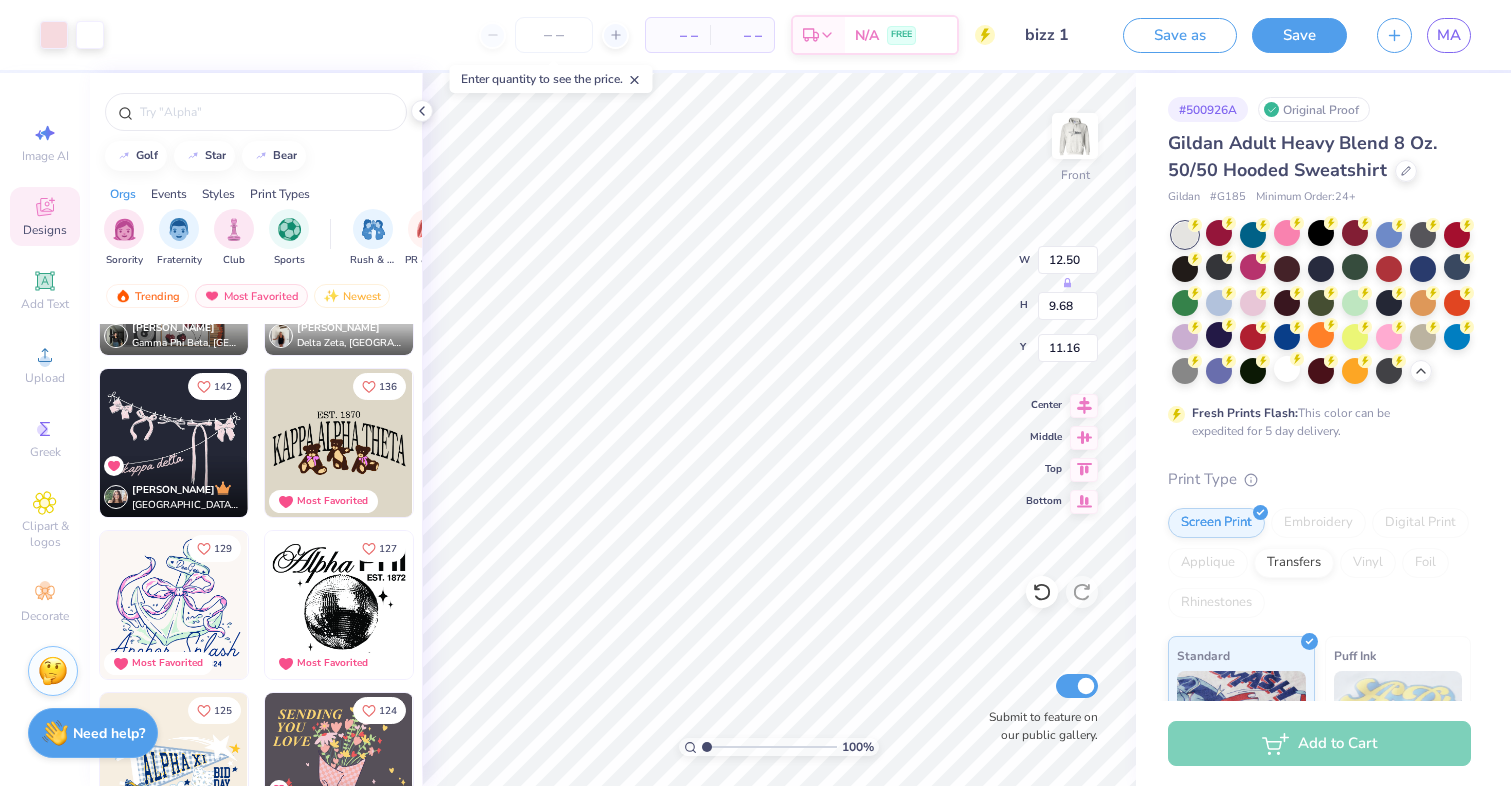 type on "6.32" 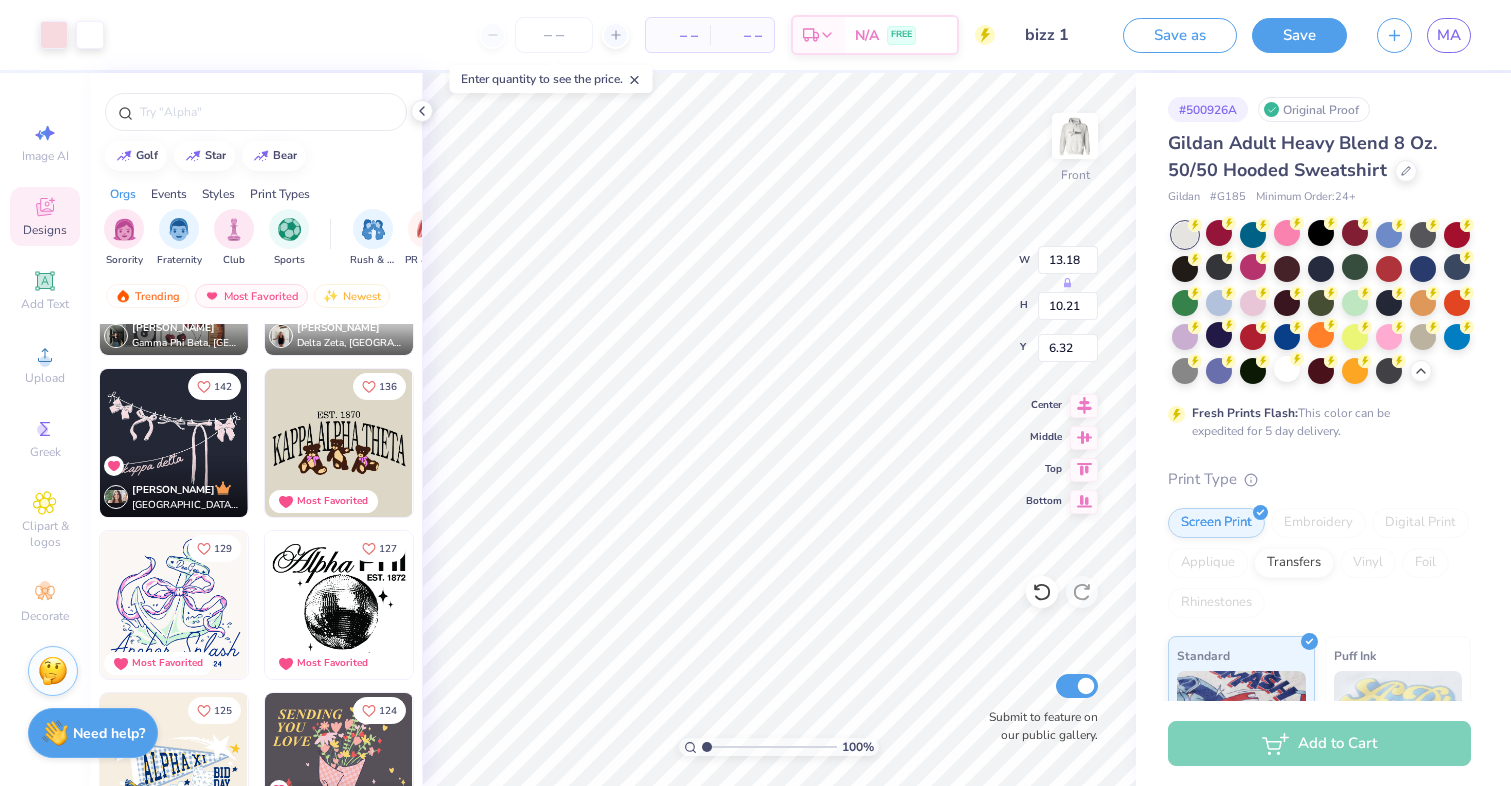 type on "13.18" 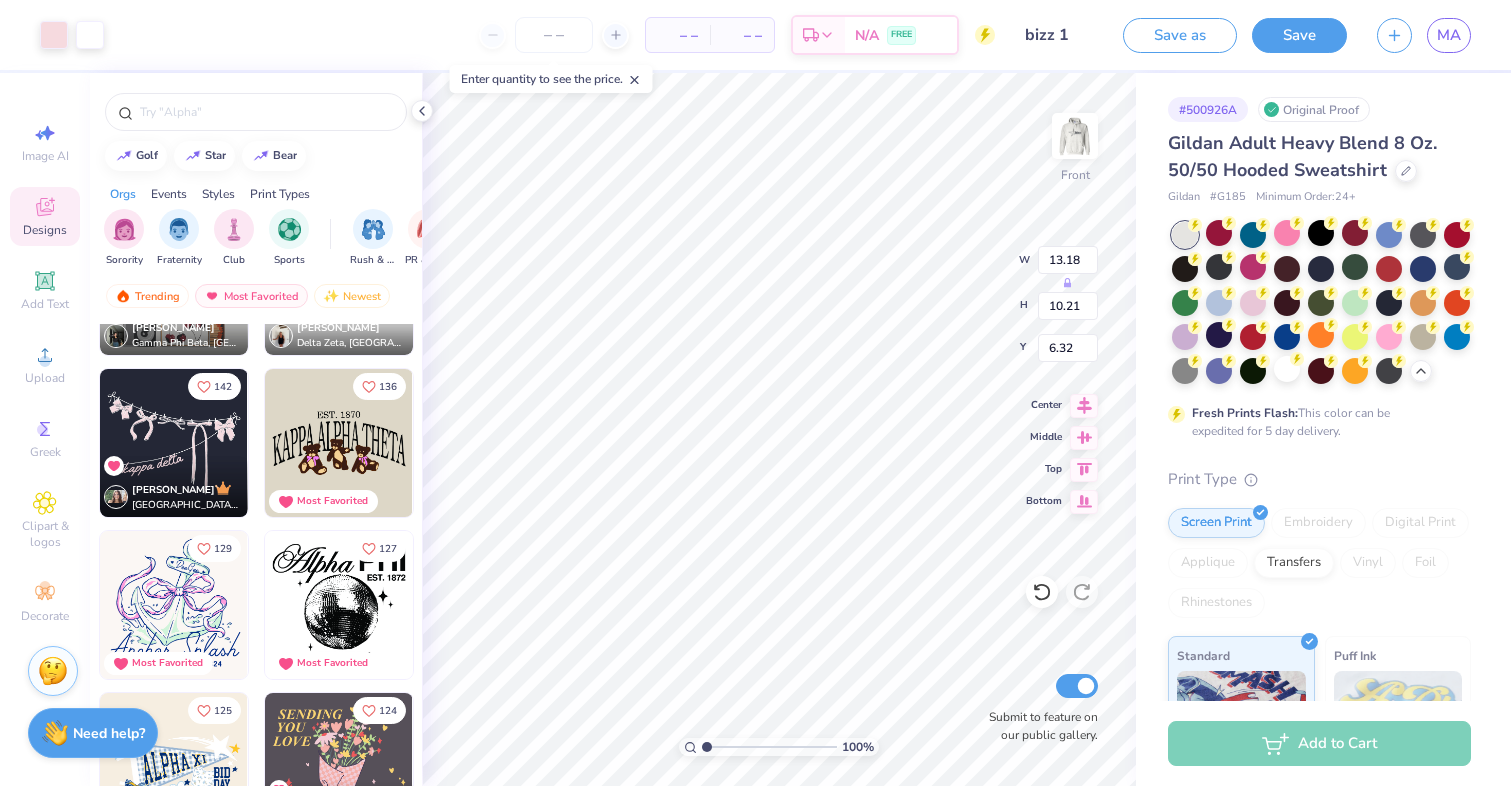 type on "10.21" 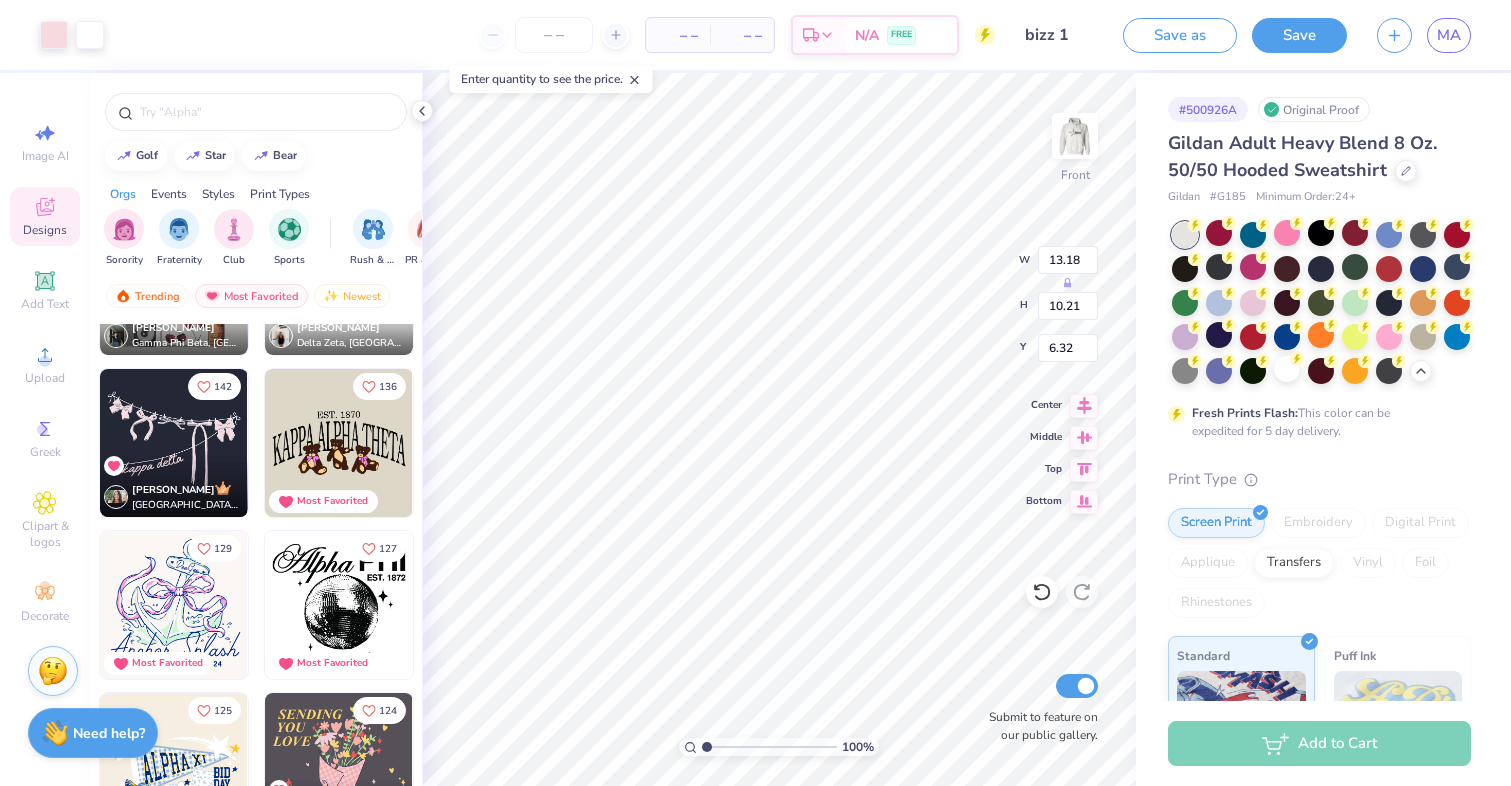 type on "6.31" 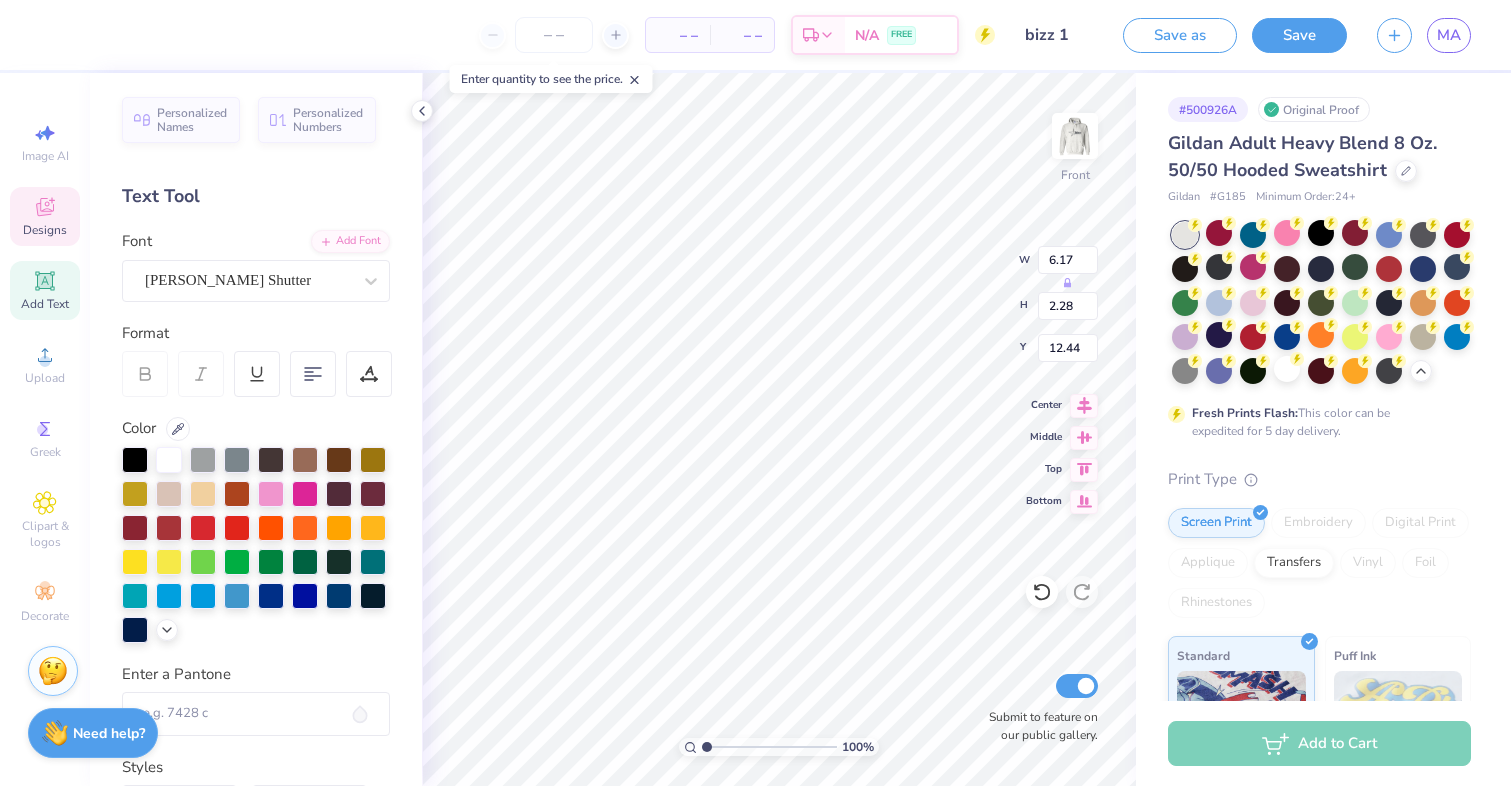 scroll, scrollTop: 0, scrollLeft: 0, axis: both 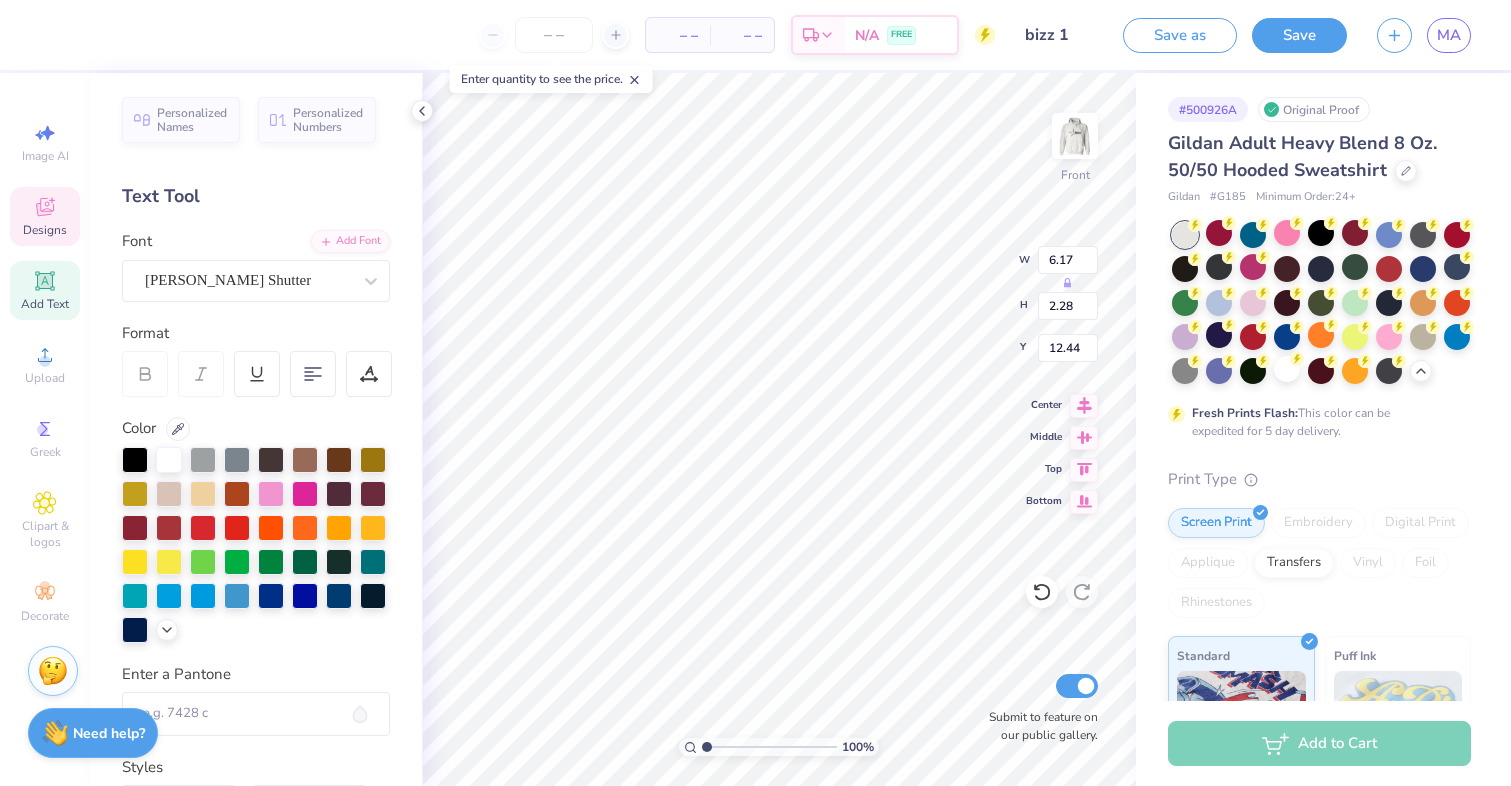 type on "Bizz" 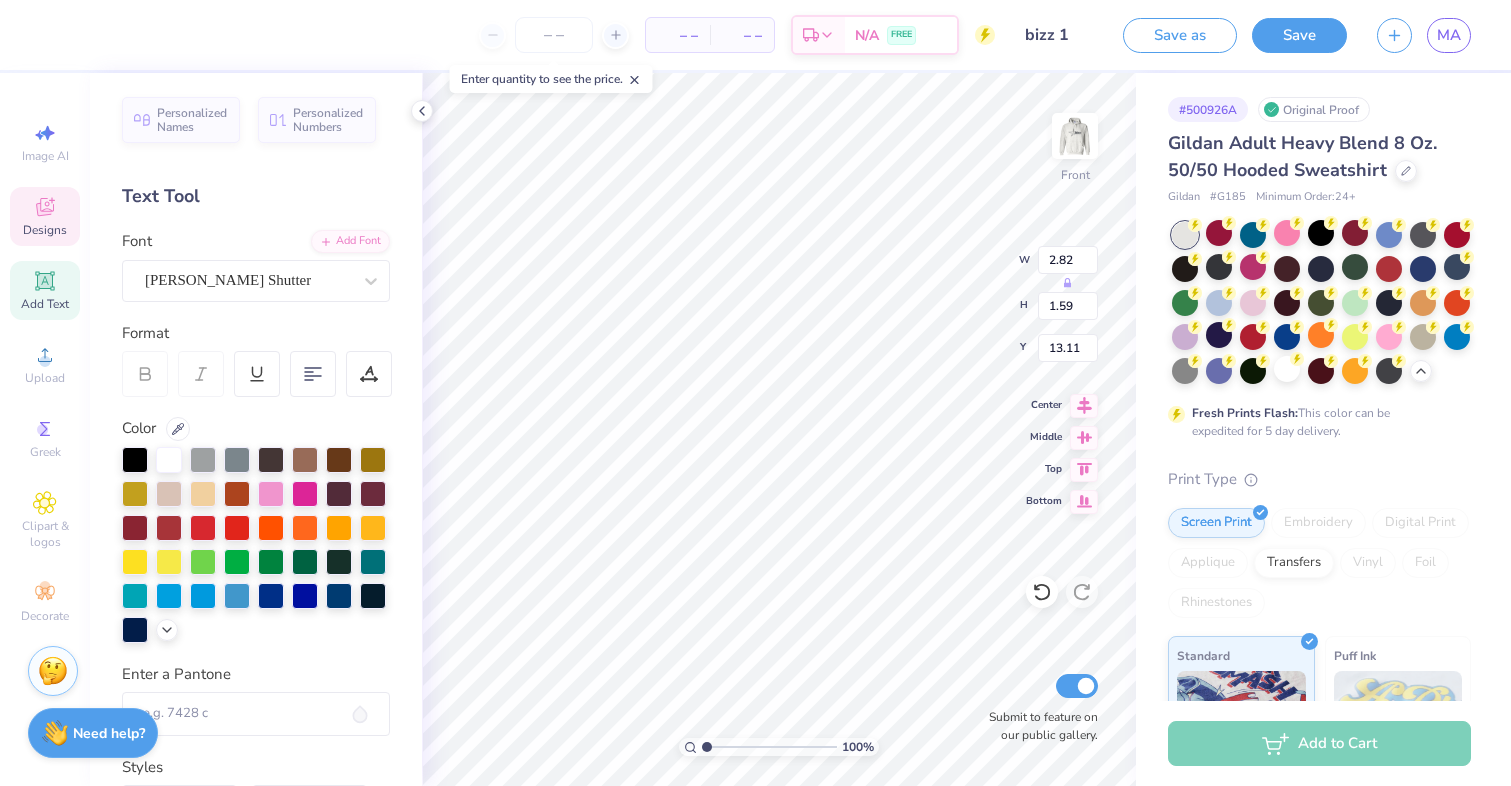 type on "13.11" 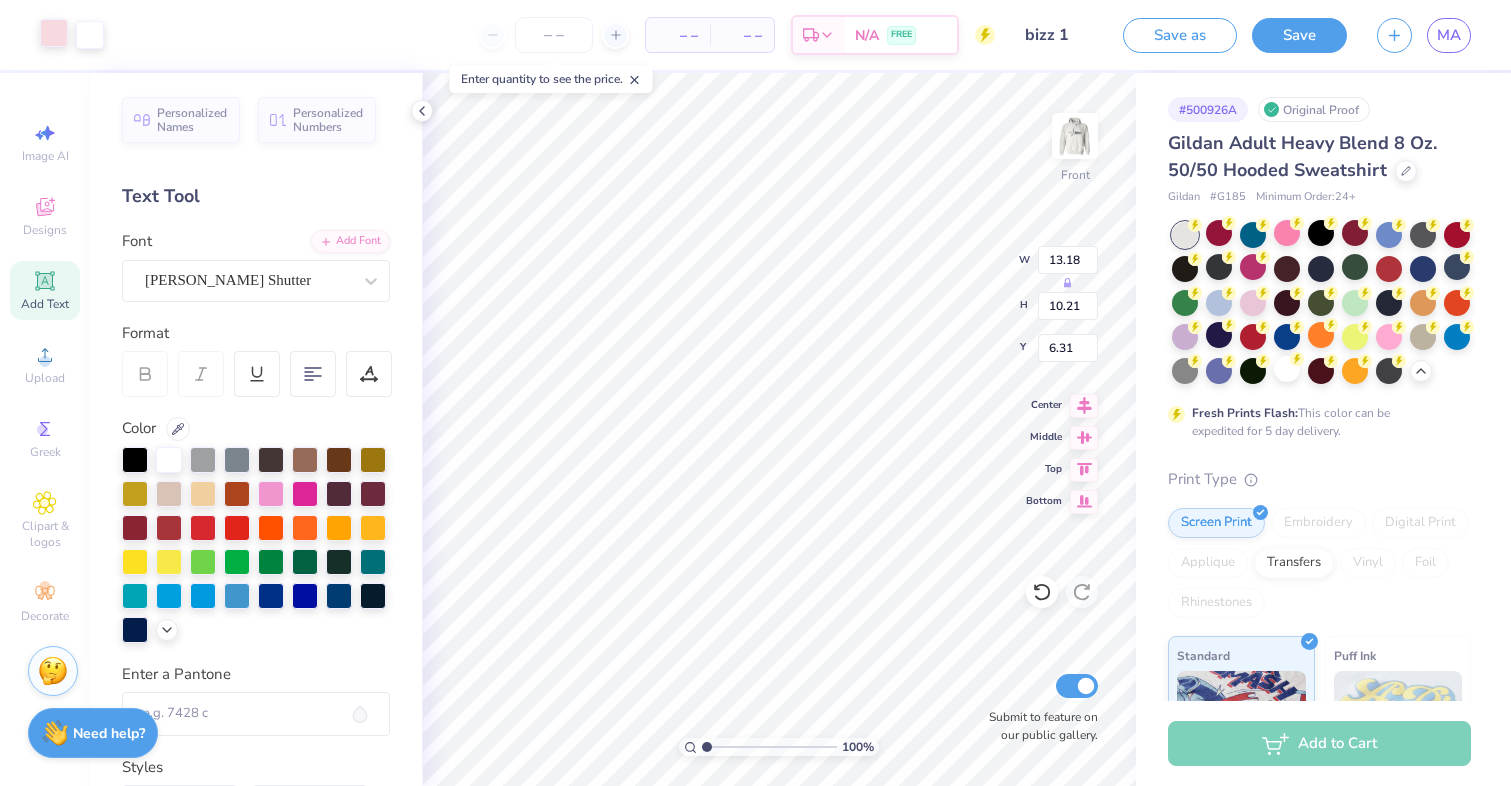 click at bounding box center [54, 33] 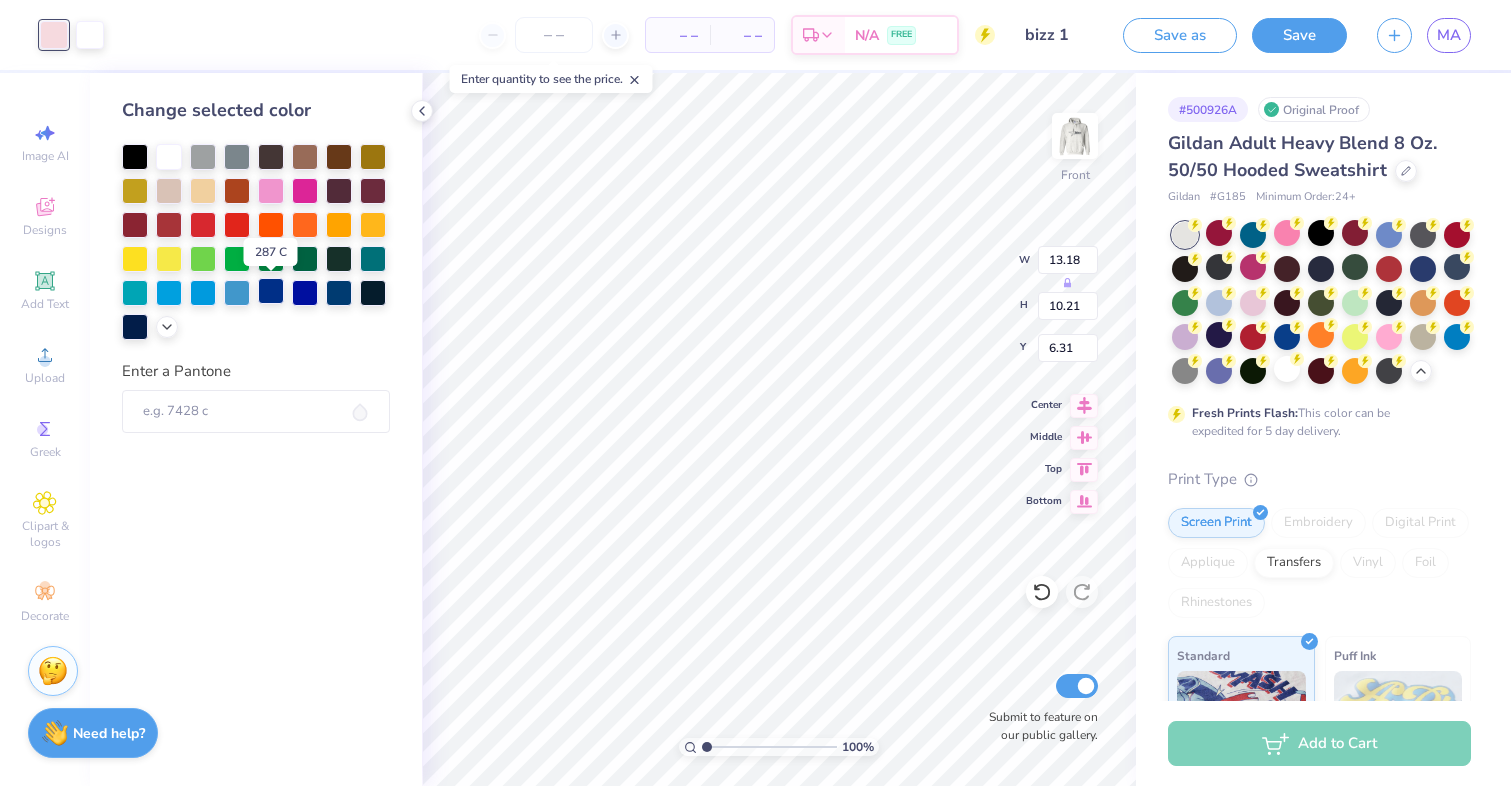 click at bounding box center (271, 291) 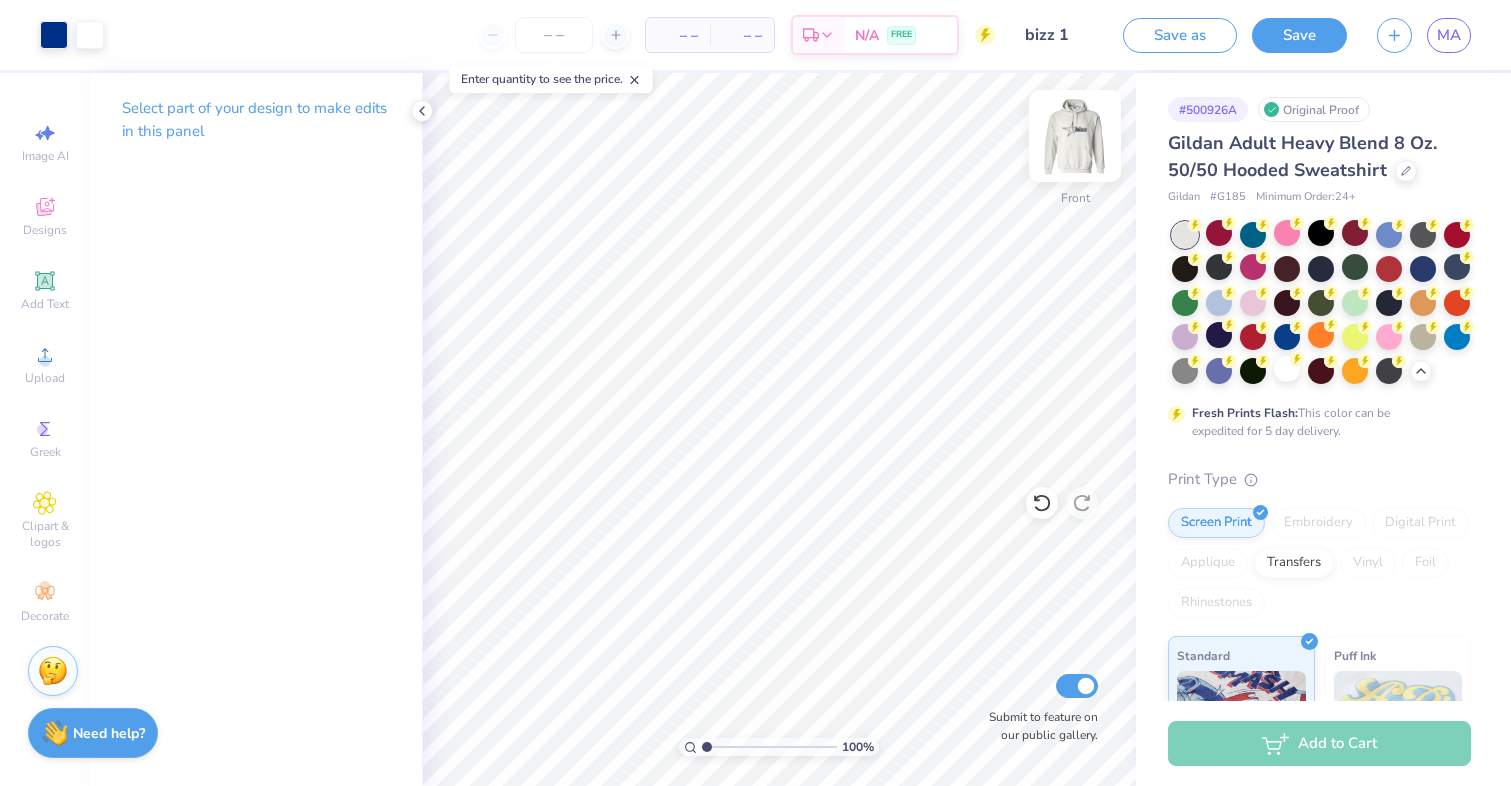 click at bounding box center [1075, 136] 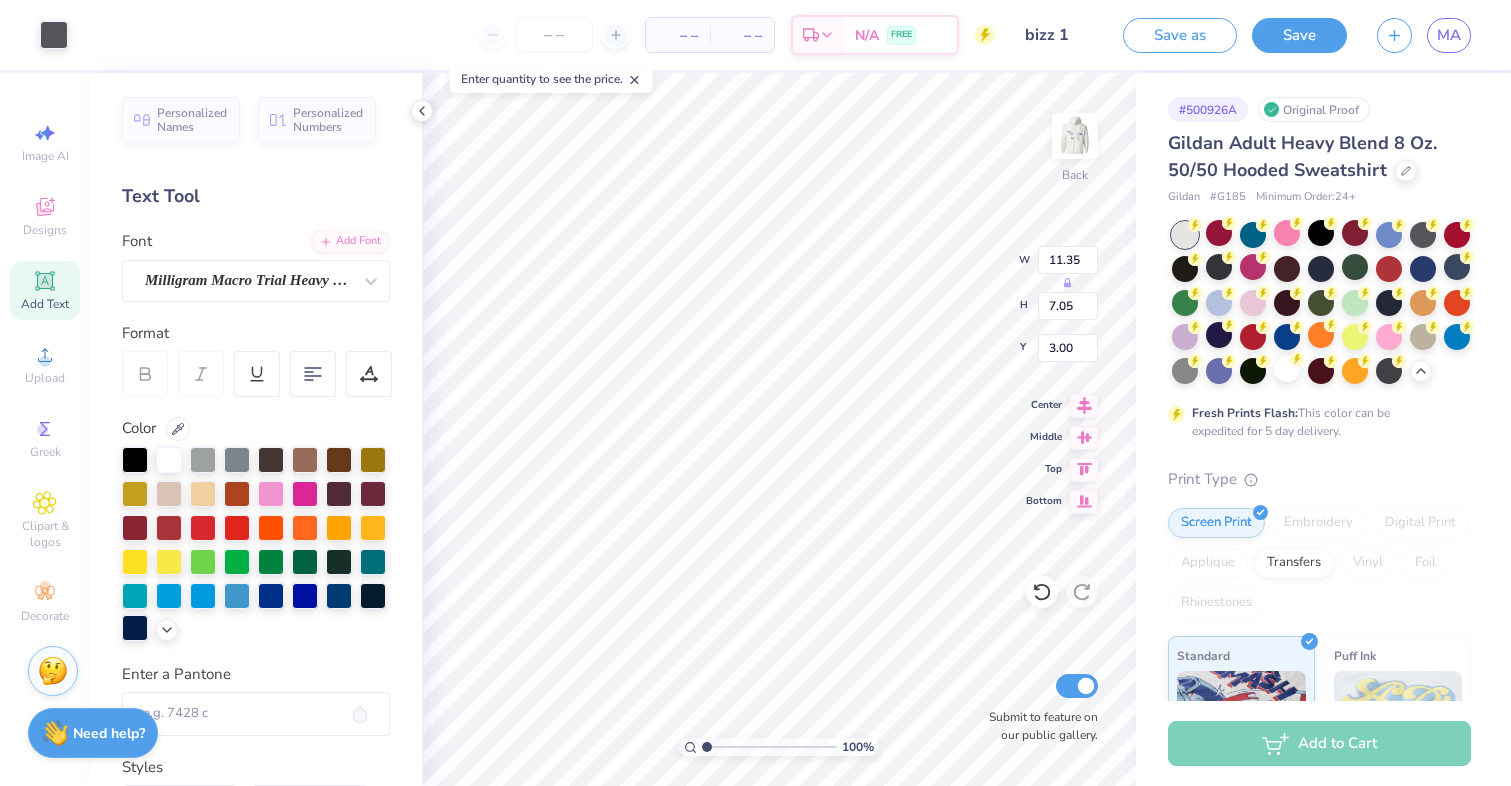 click at bounding box center (135, 628) 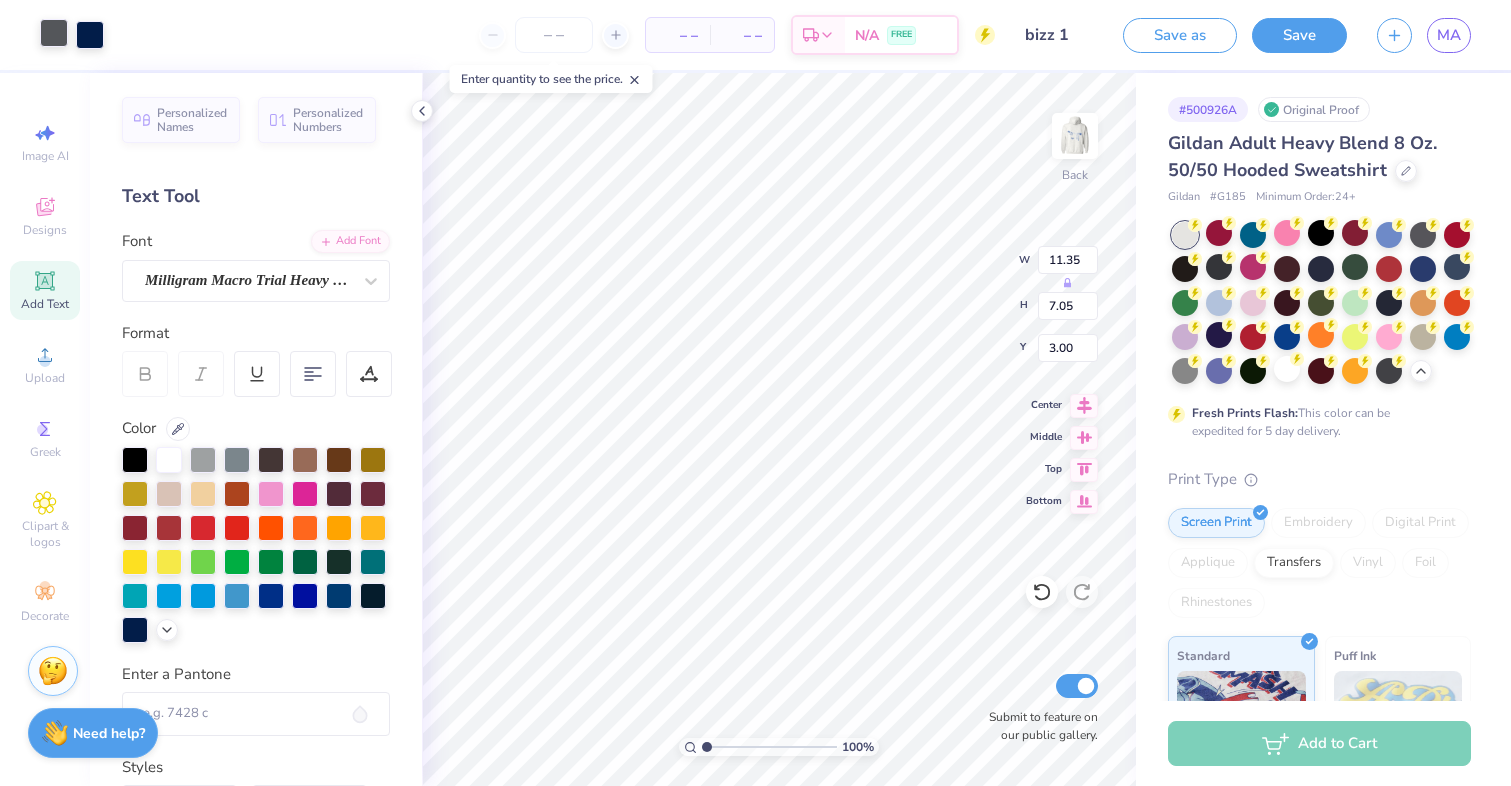 click at bounding box center [54, 33] 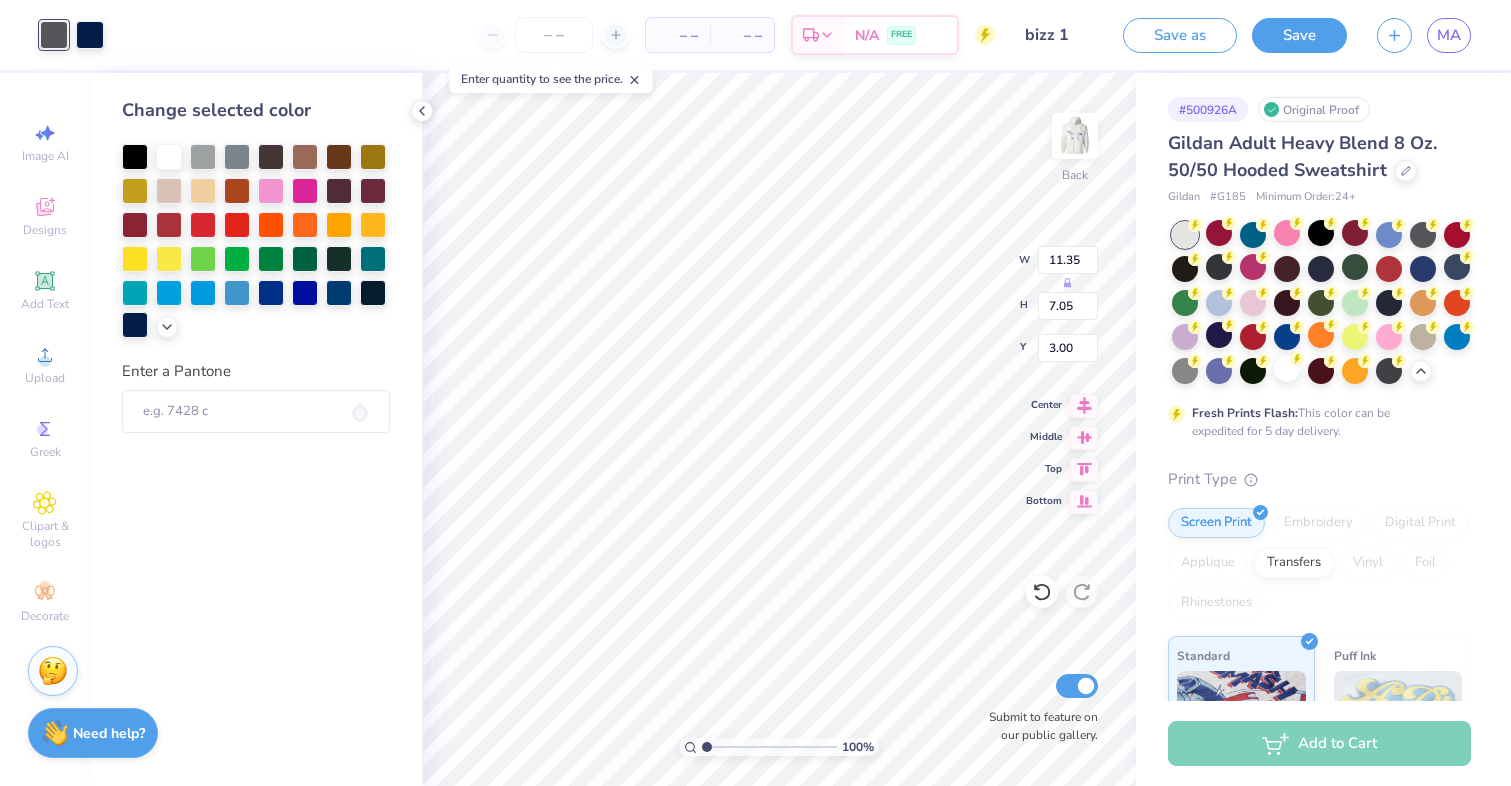 click at bounding box center (135, 325) 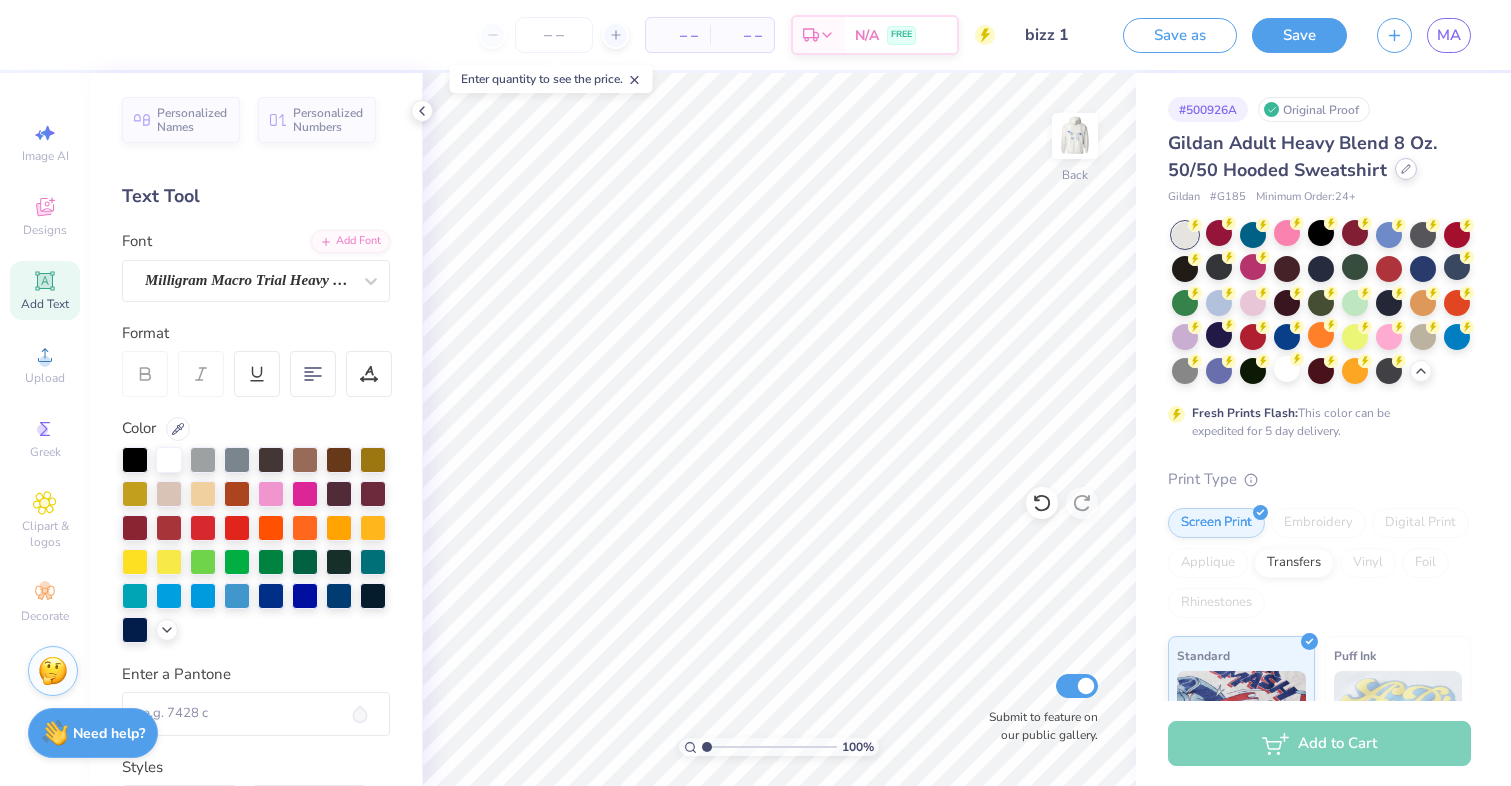 click 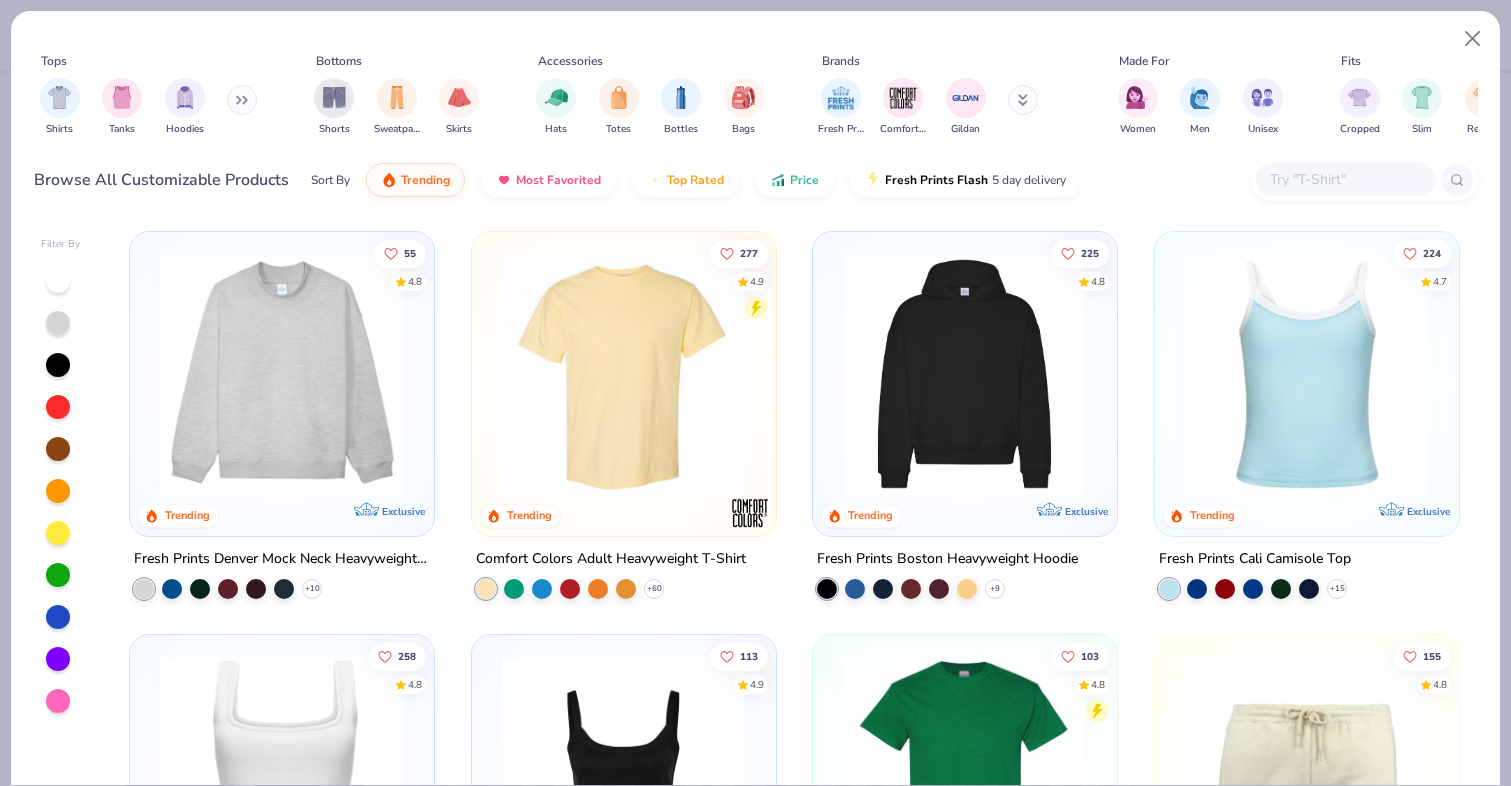 click at bounding box center (281, 374) 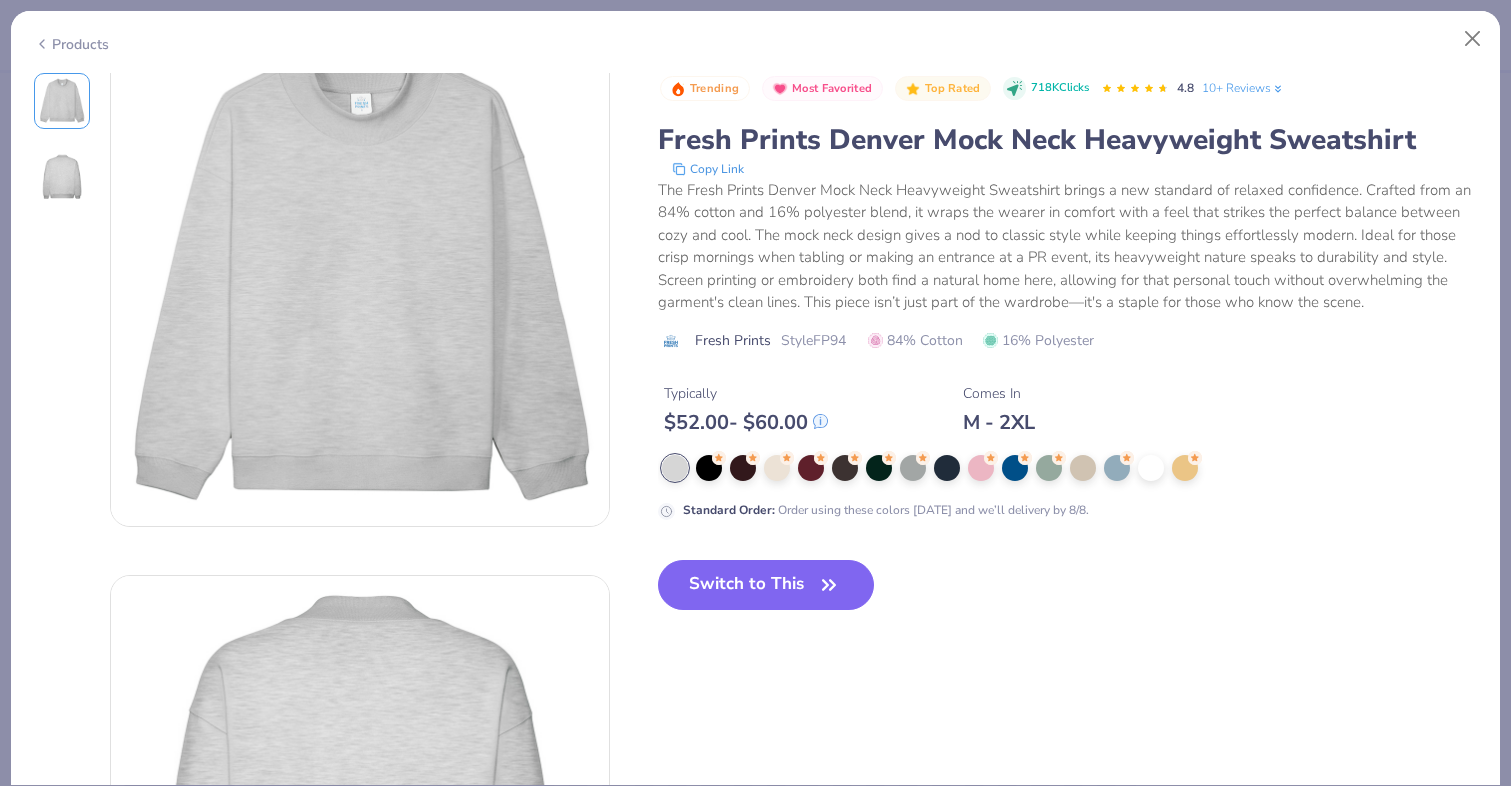 scroll, scrollTop: 0, scrollLeft: 0, axis: both 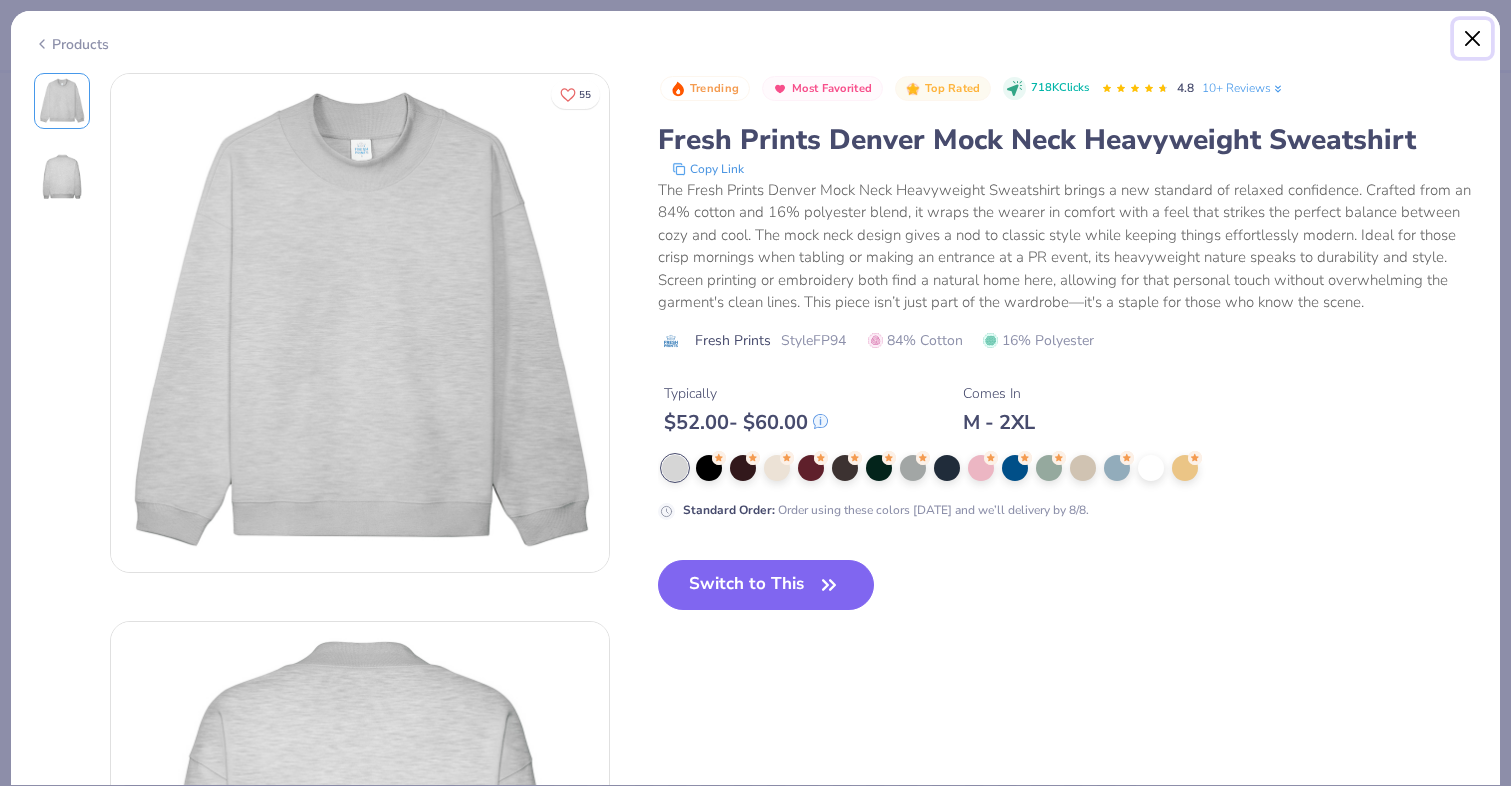 click at bounding box center (1473, 39) 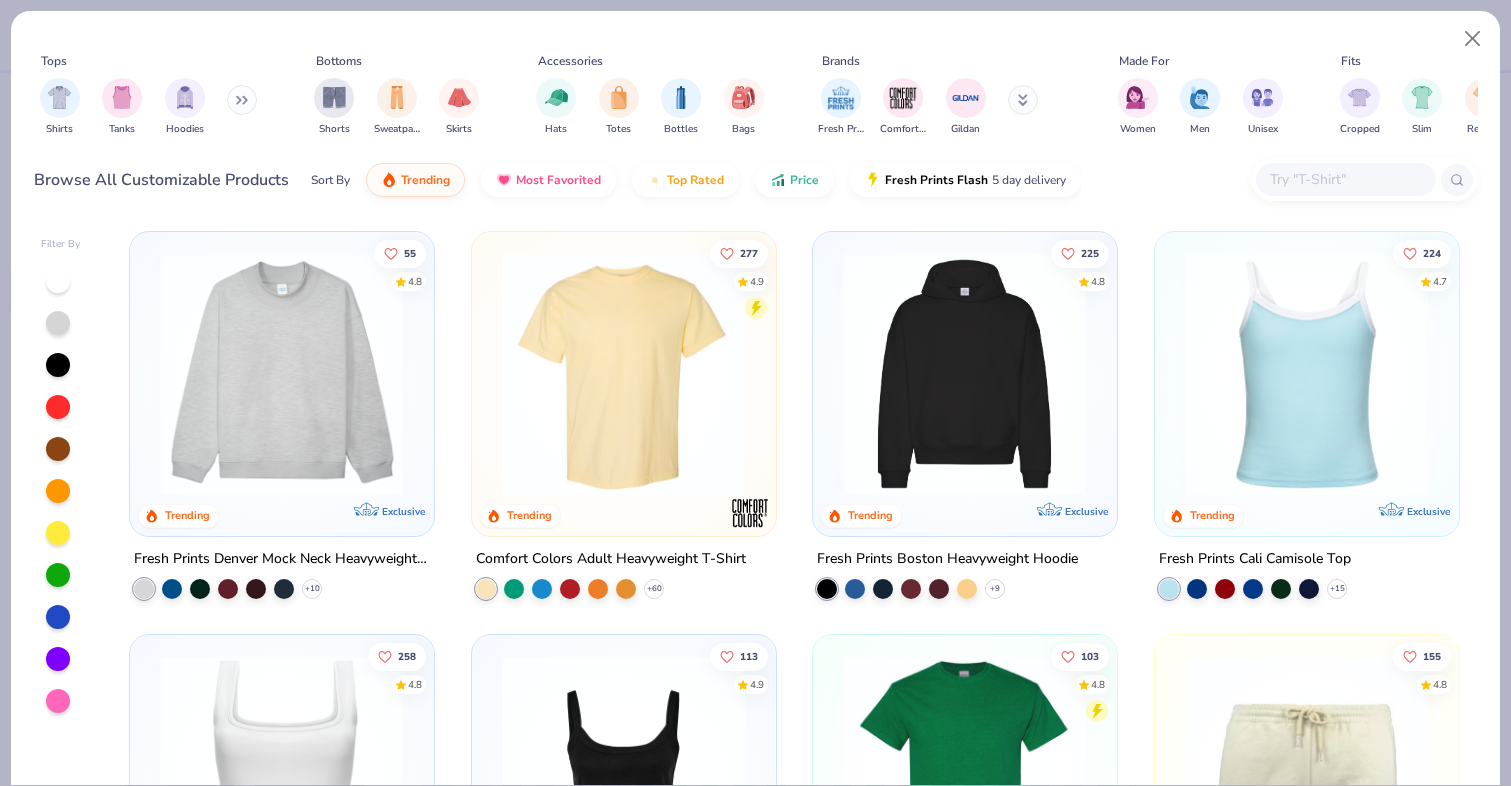 click at bounding box center [964, 374] 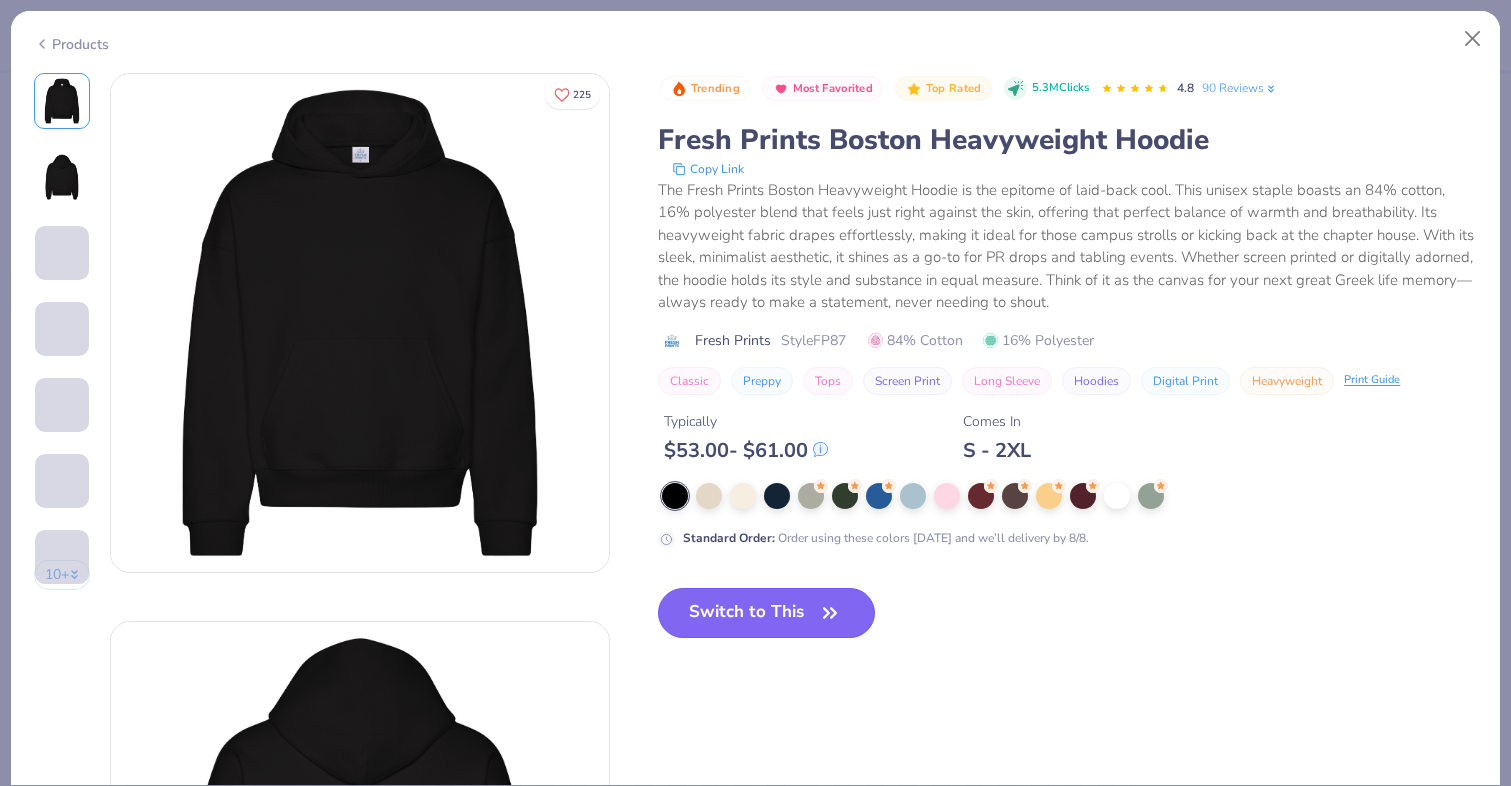 click on "Switch to This" at bounding box center [766, 613] 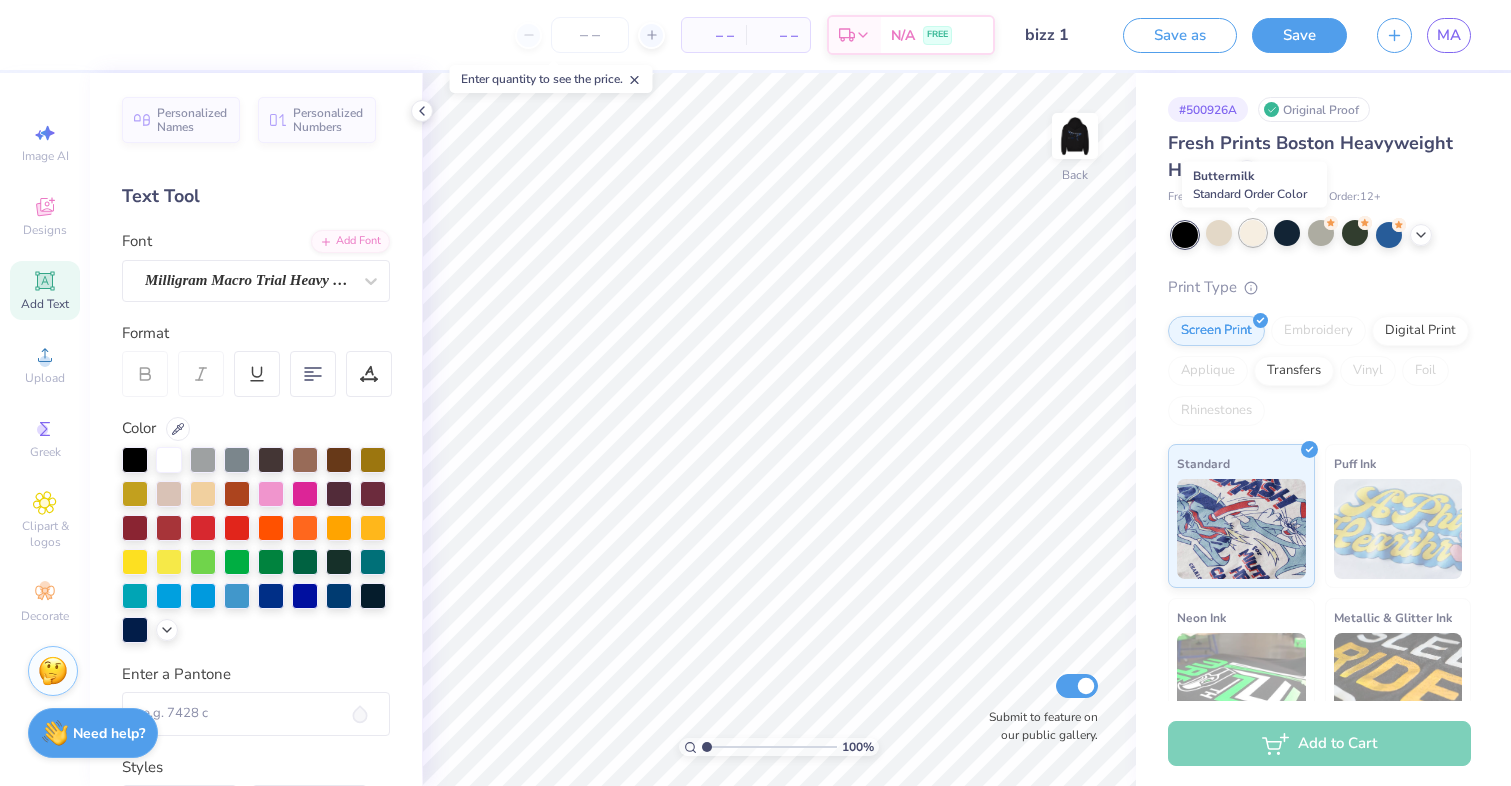 click at bounding box center (1253, 233) 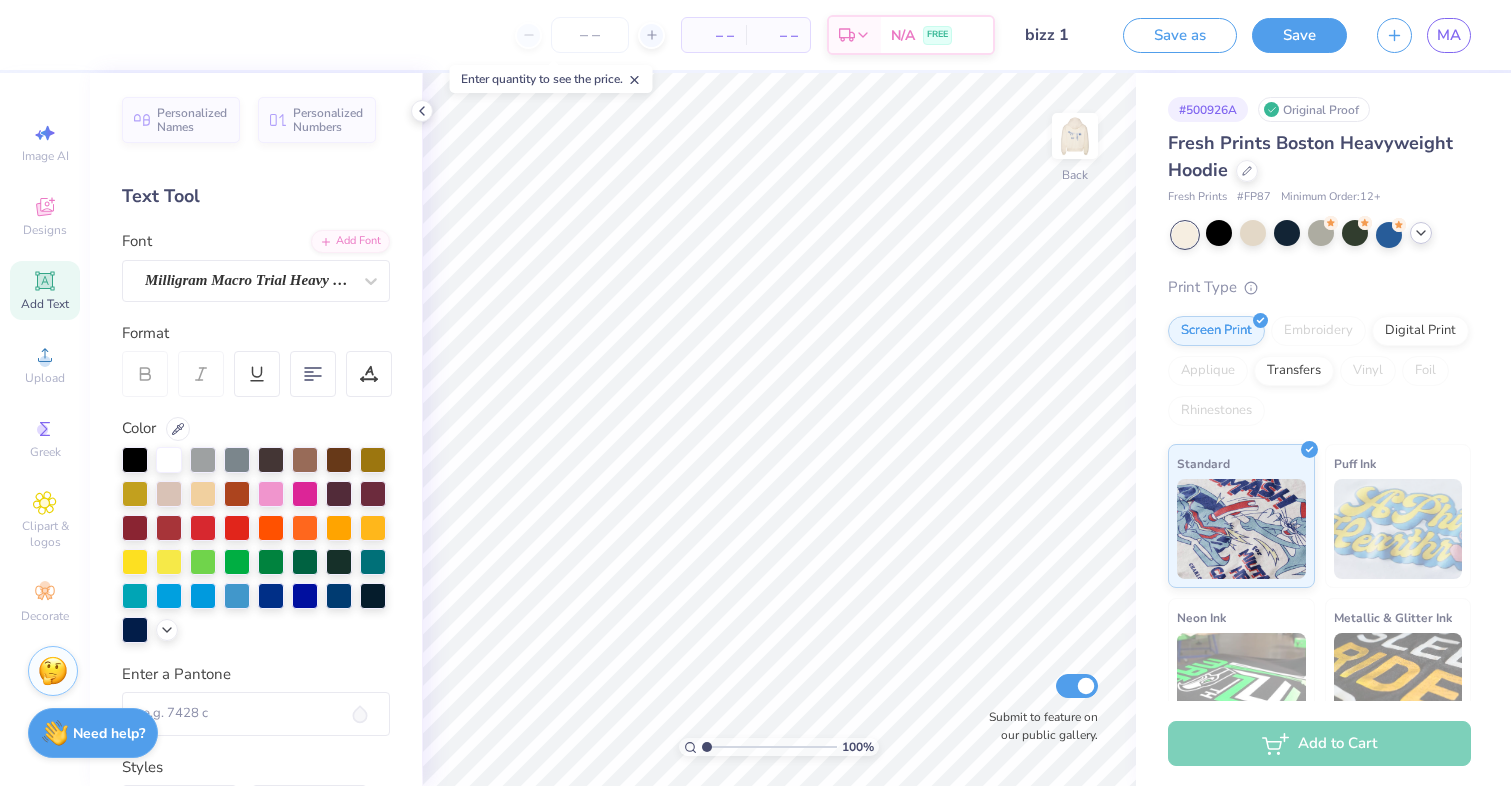 click at bounding box center [1421, 233] 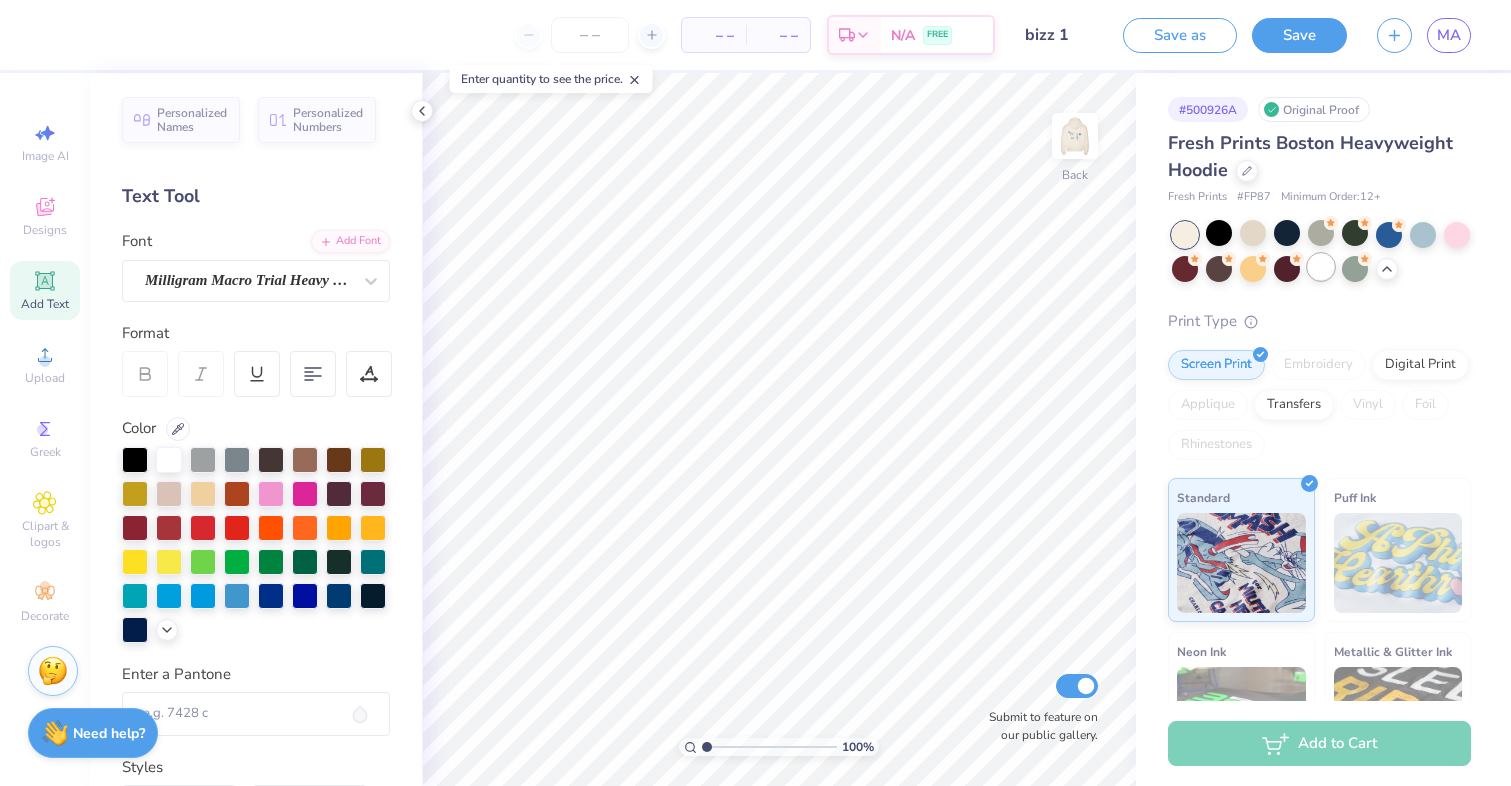 click at bounding box center [1321, 267] 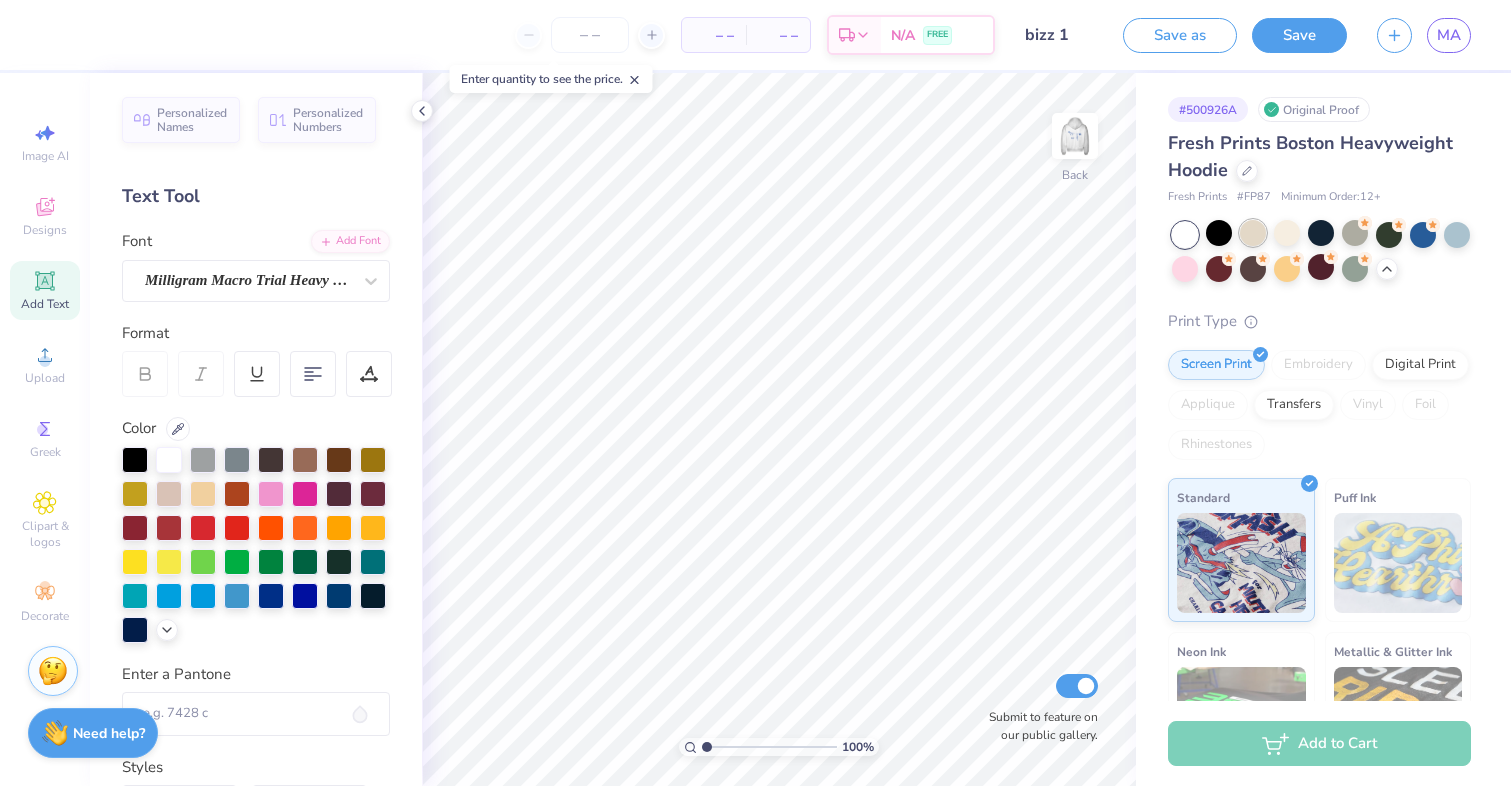 click at bounding box center (1253, 233) 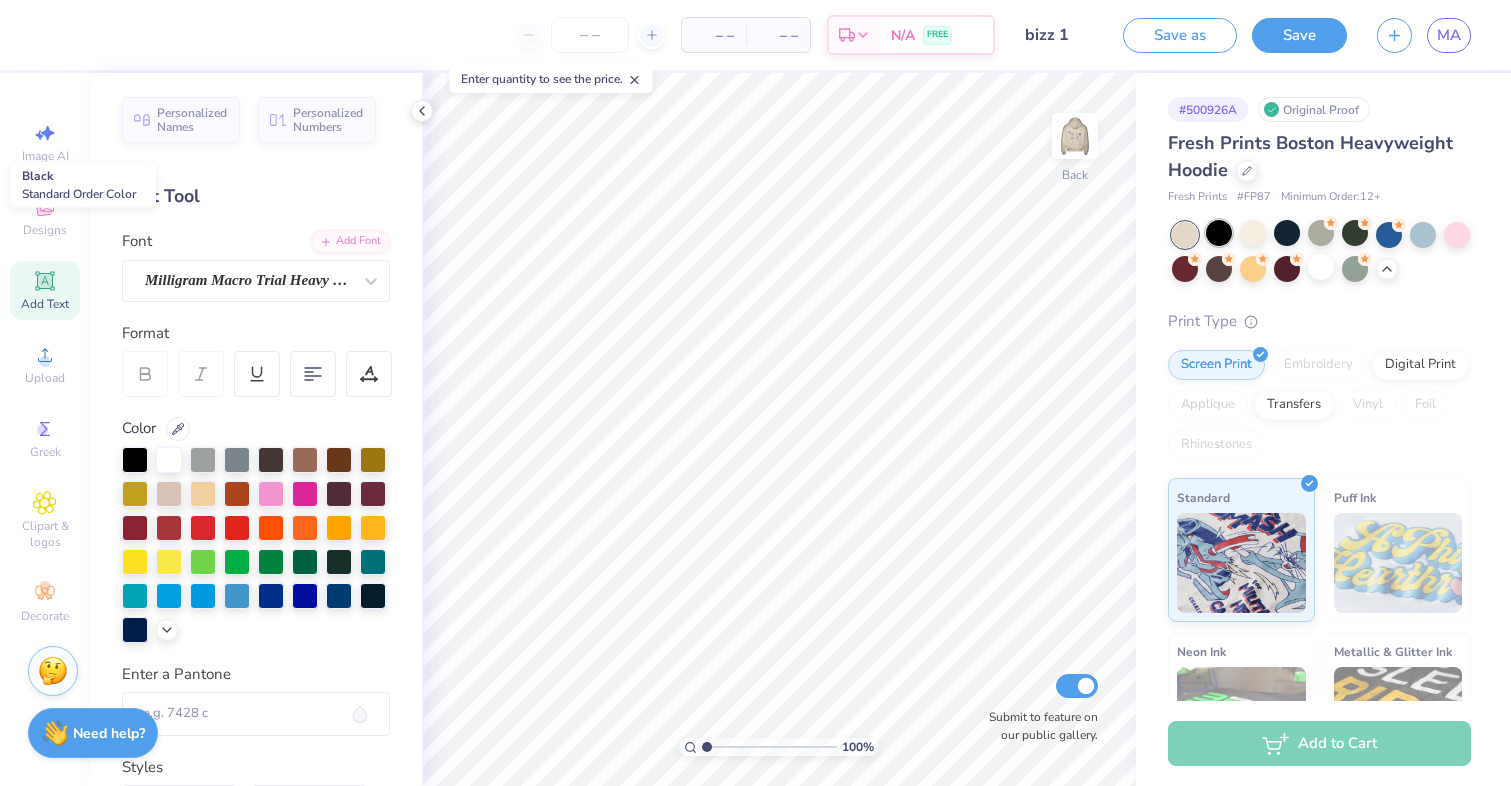 click at bounding box center (1219, 233) 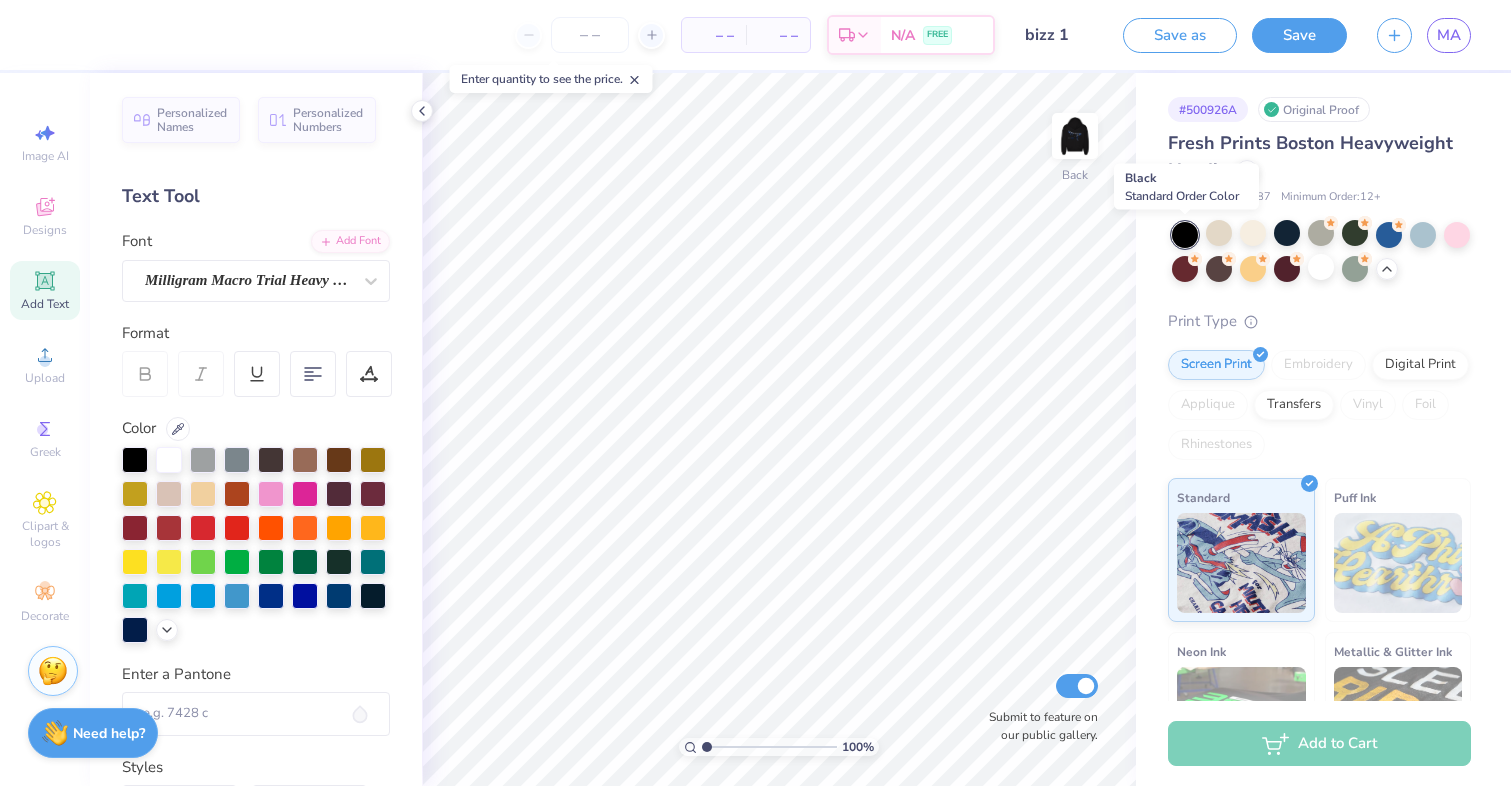 click at bounding box center (1185, 235) 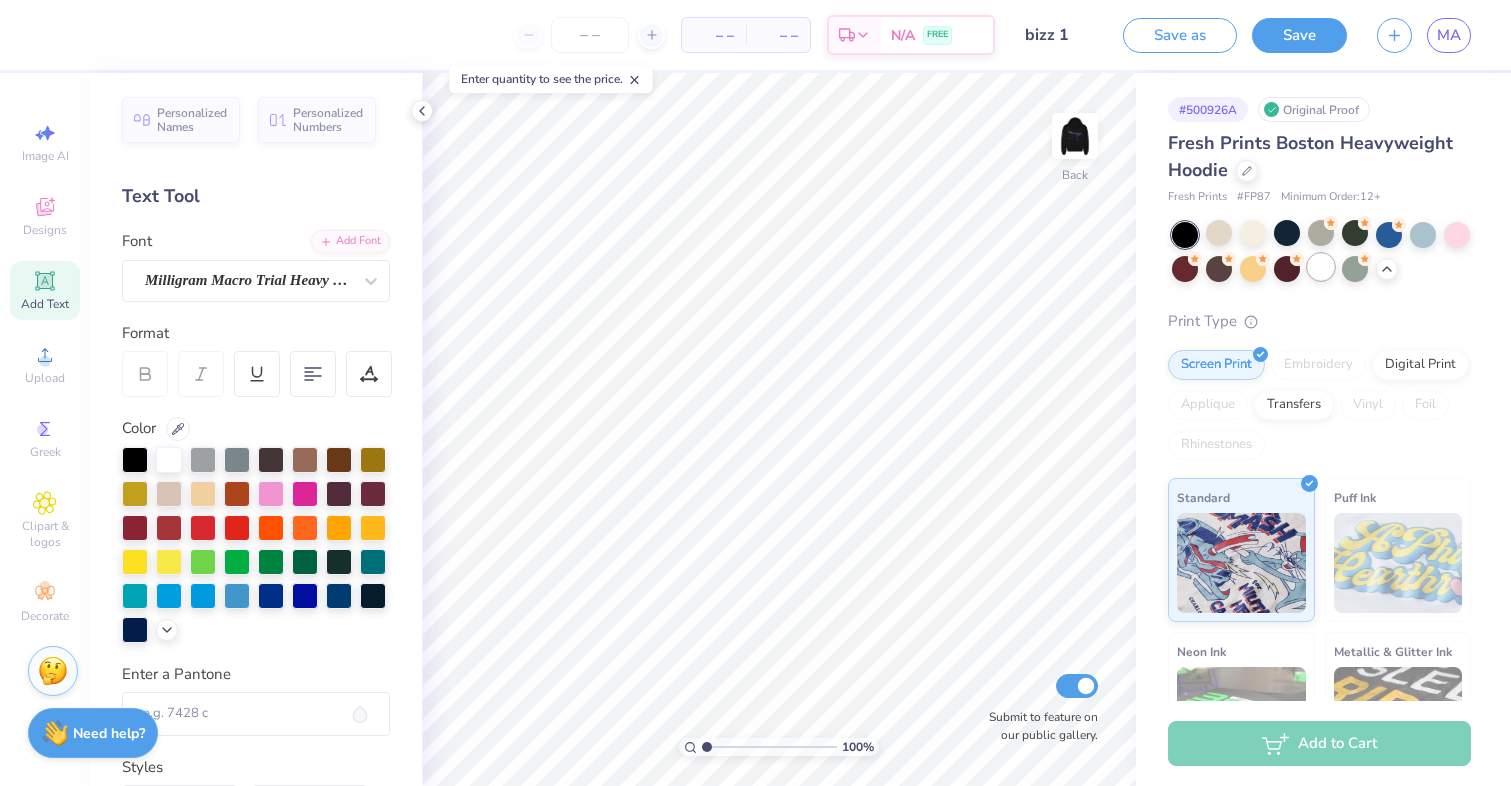 click at bounding box center (1321, 267) 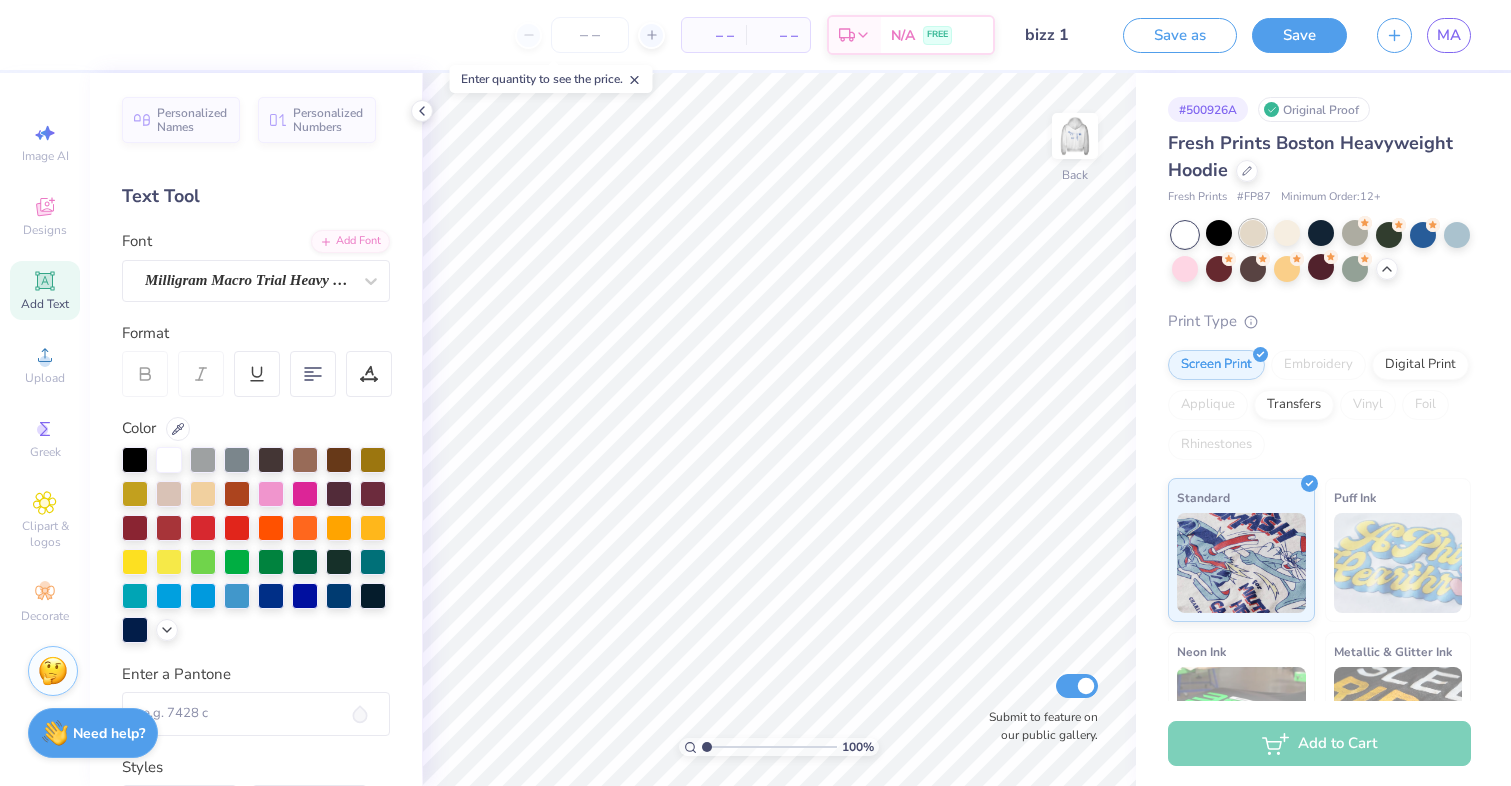 click at bounding box center [1253, 233] 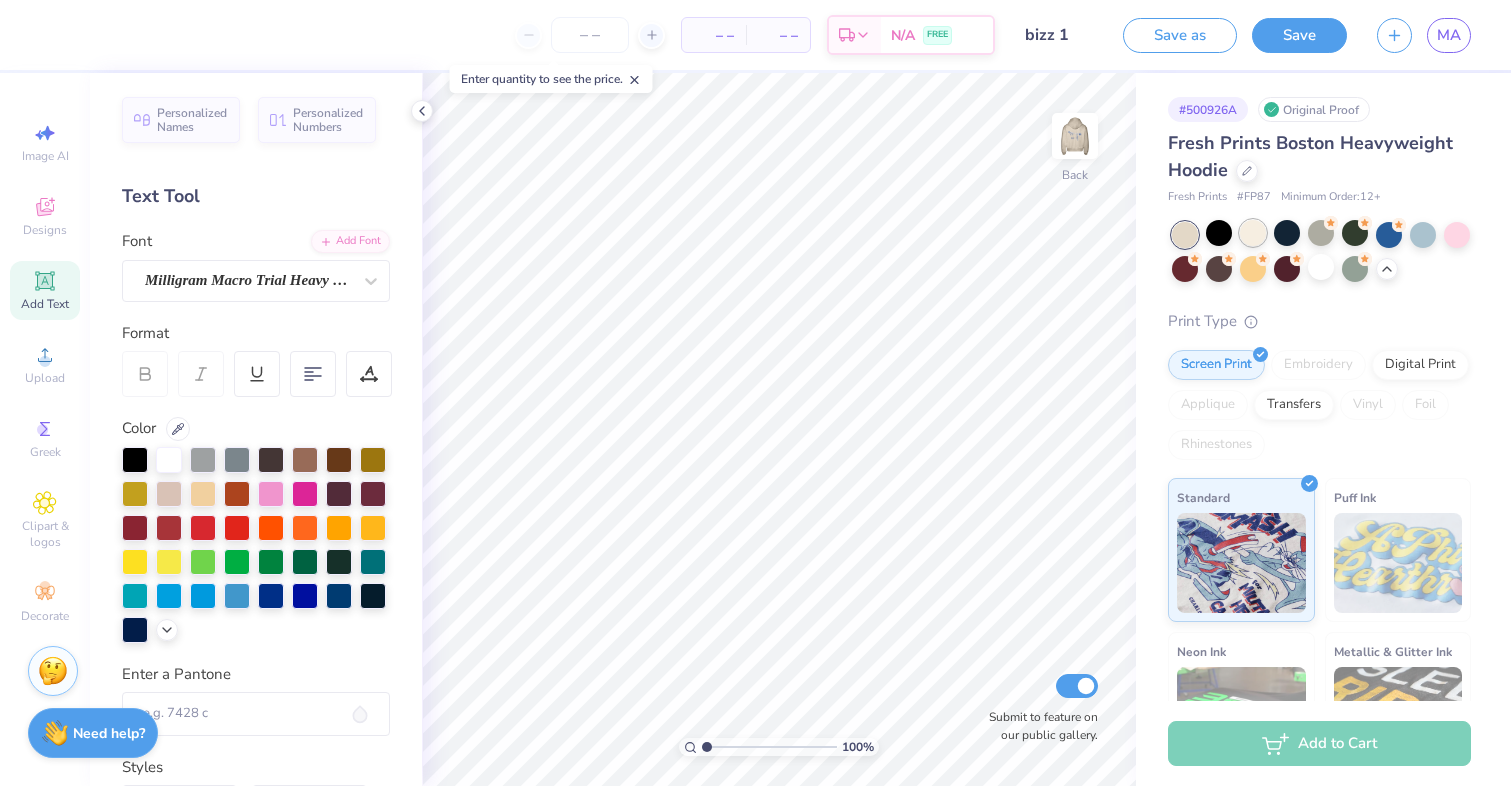 click at bounding box center (1253, 233) 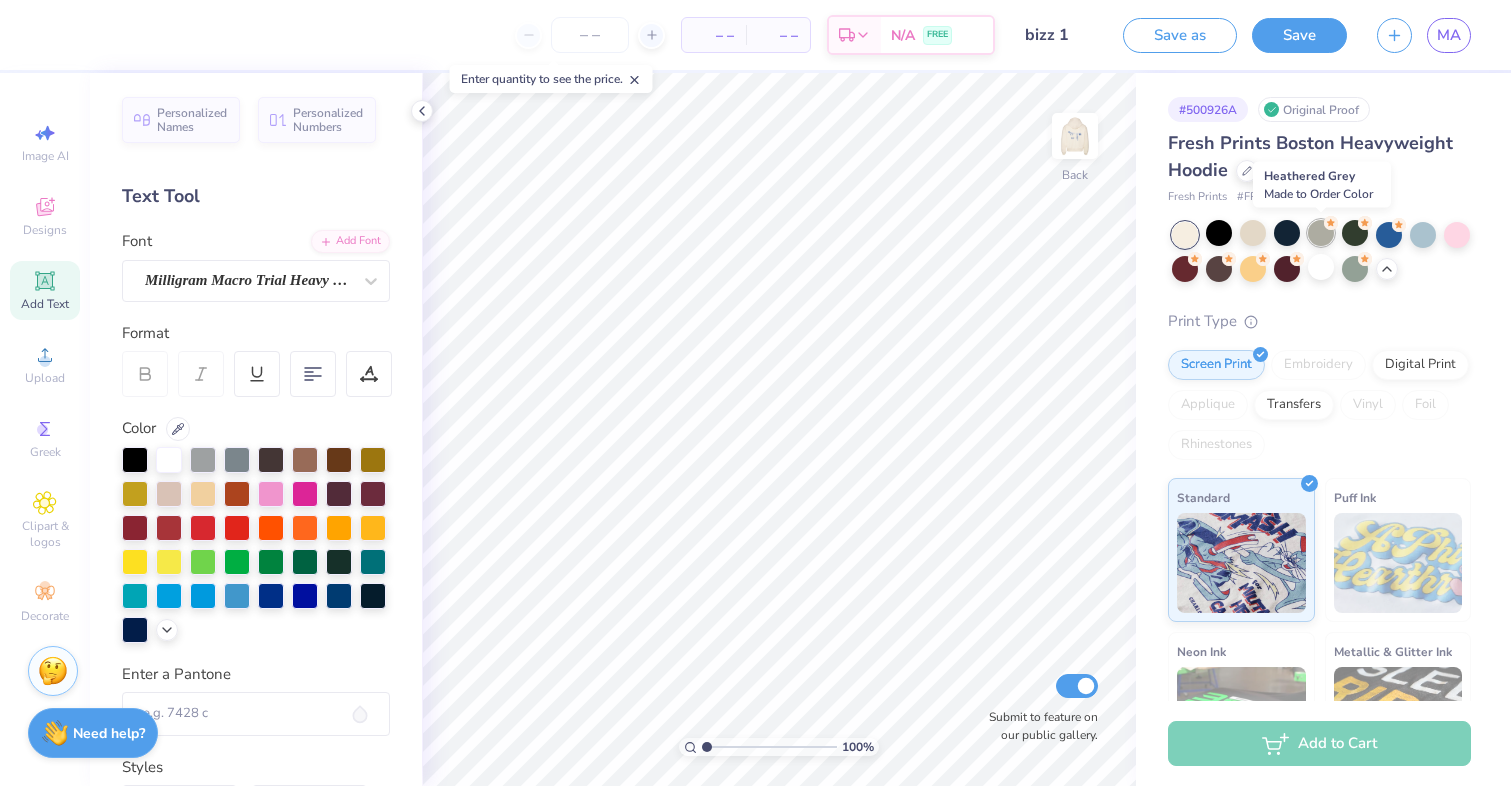 click at bounding box center [1321, 233] 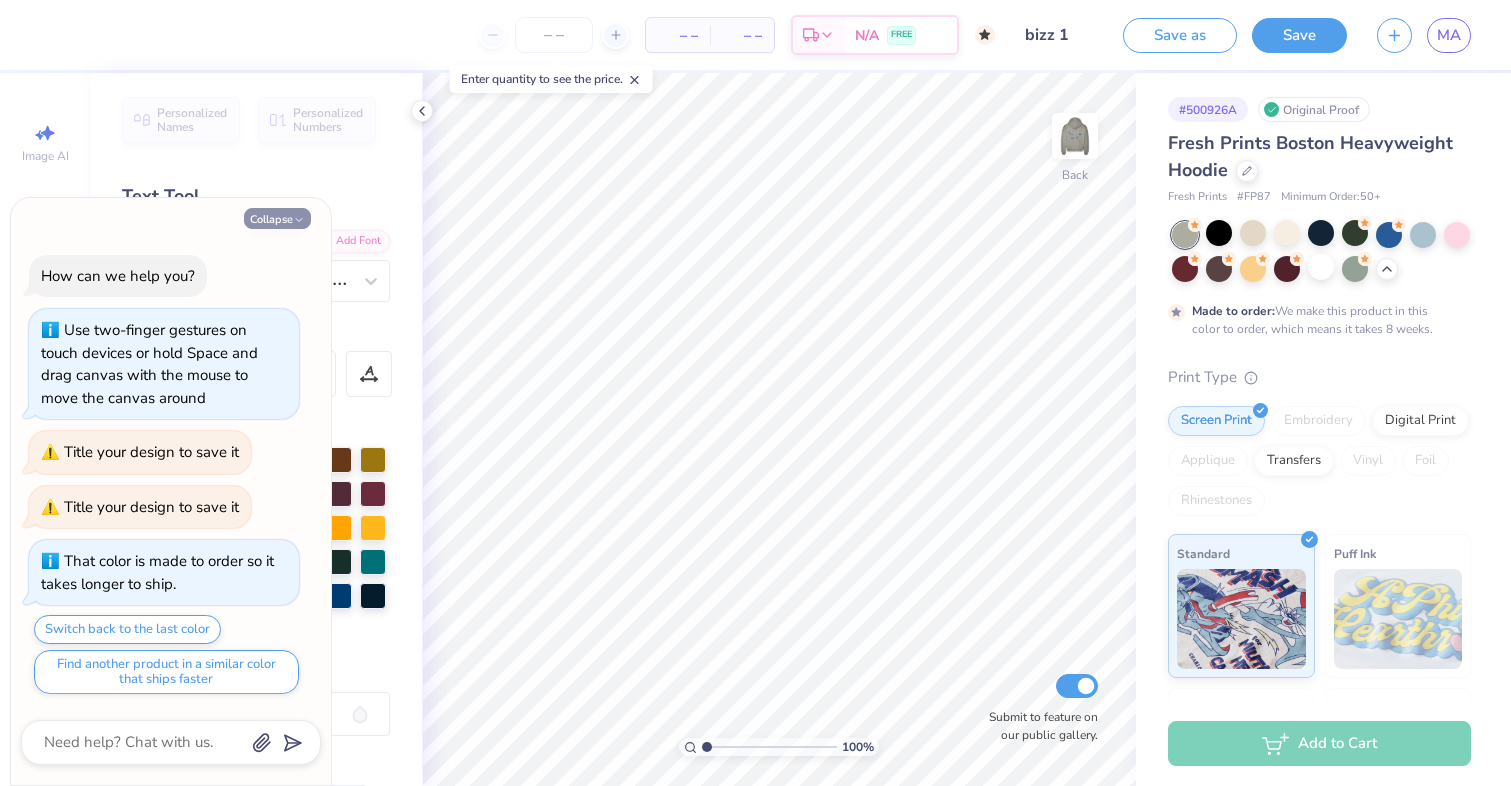 click 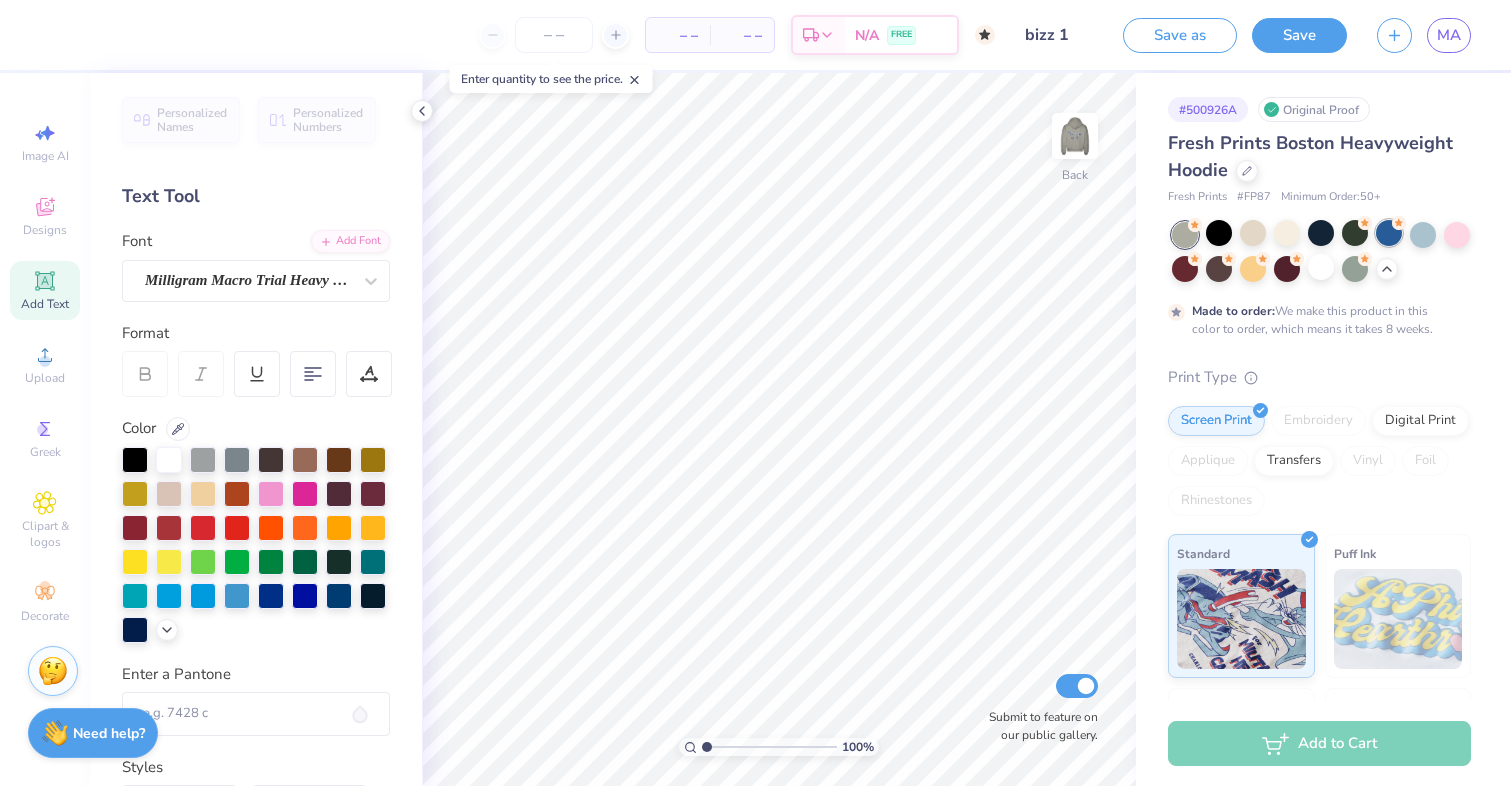 click at bounding box center (1389, 233) 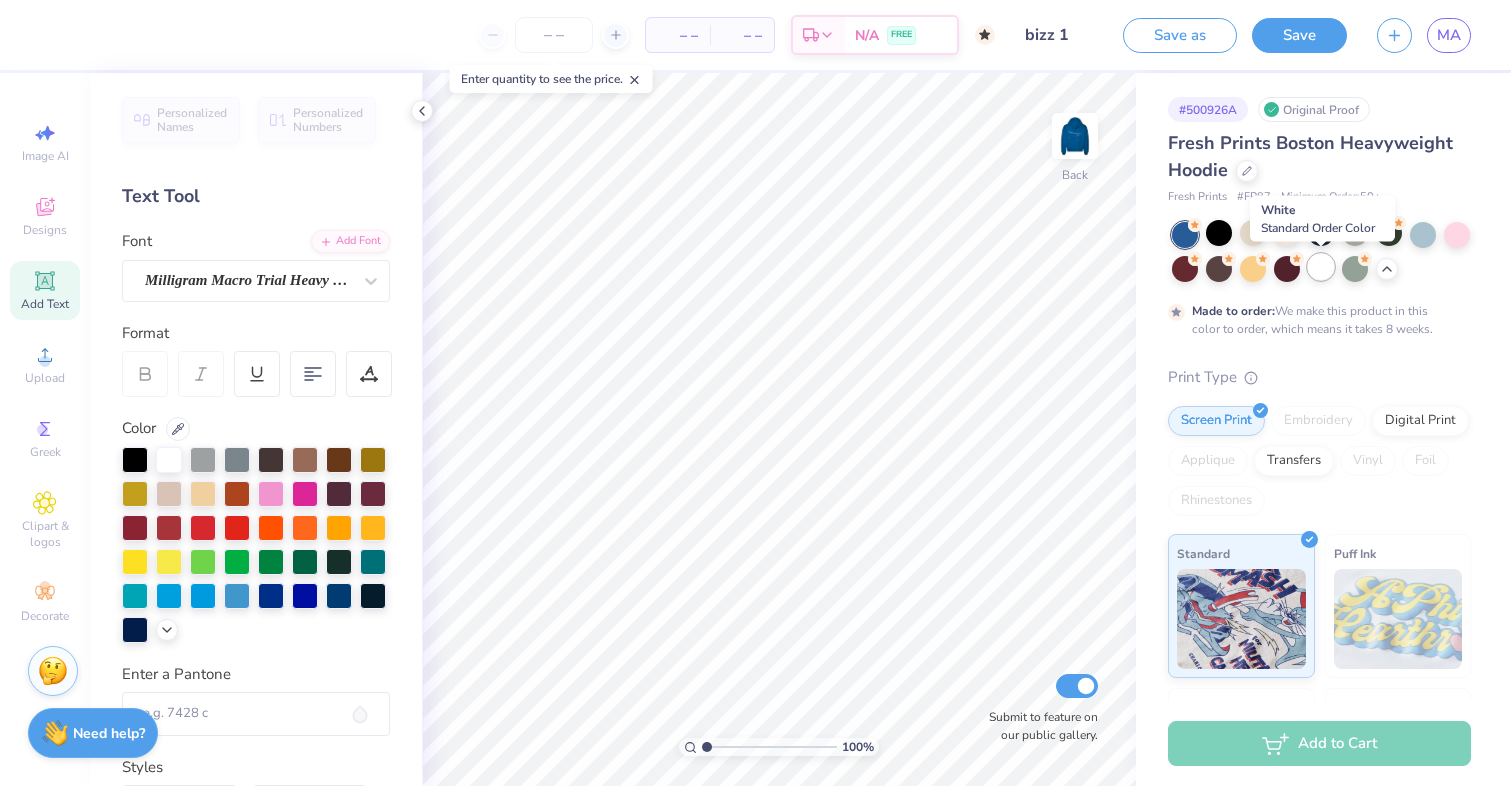 click at bounding box center (1321, 267) 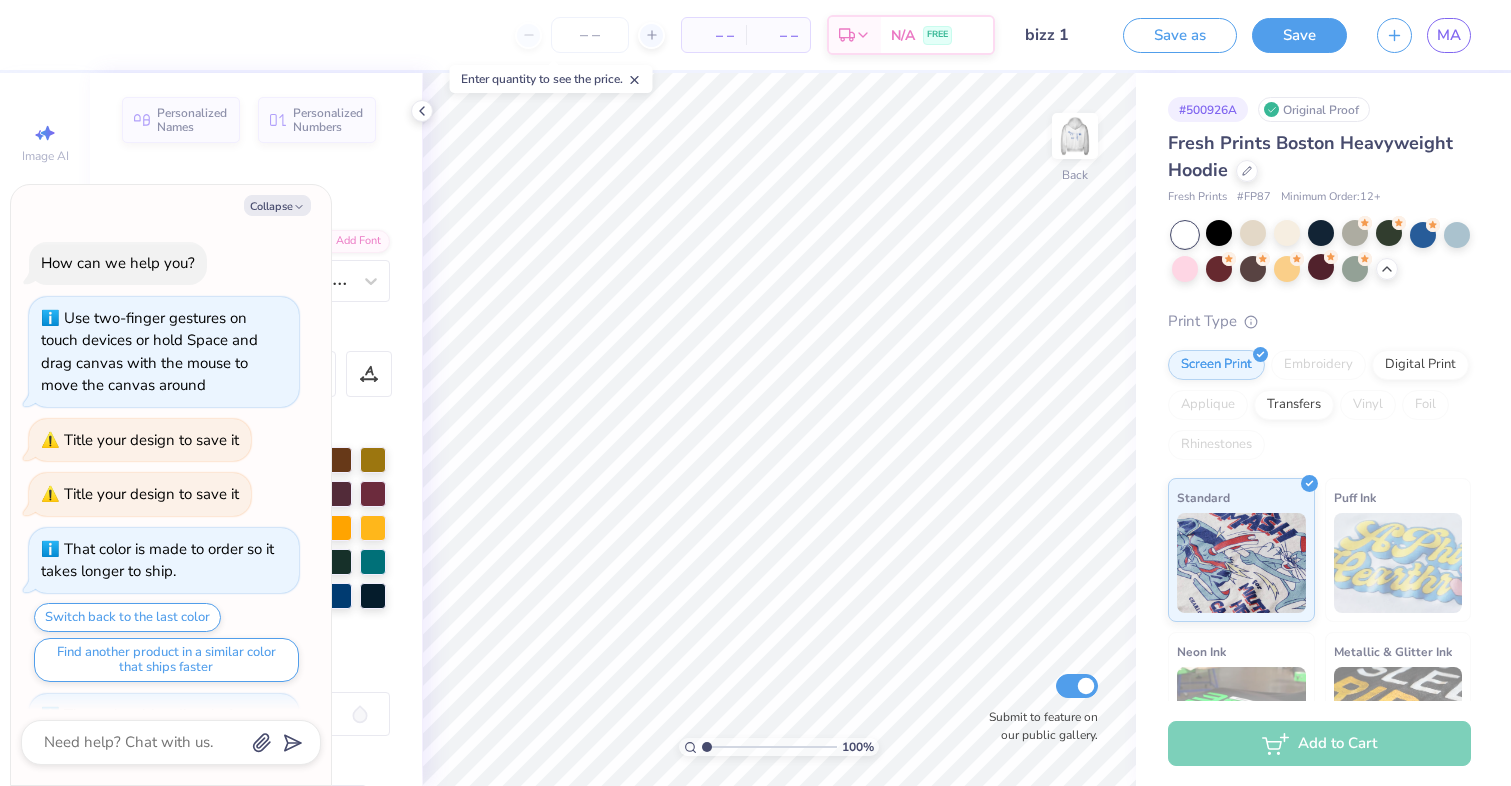 scroll, scrollTop: 87, scrollLeft: 0, axis: vertical 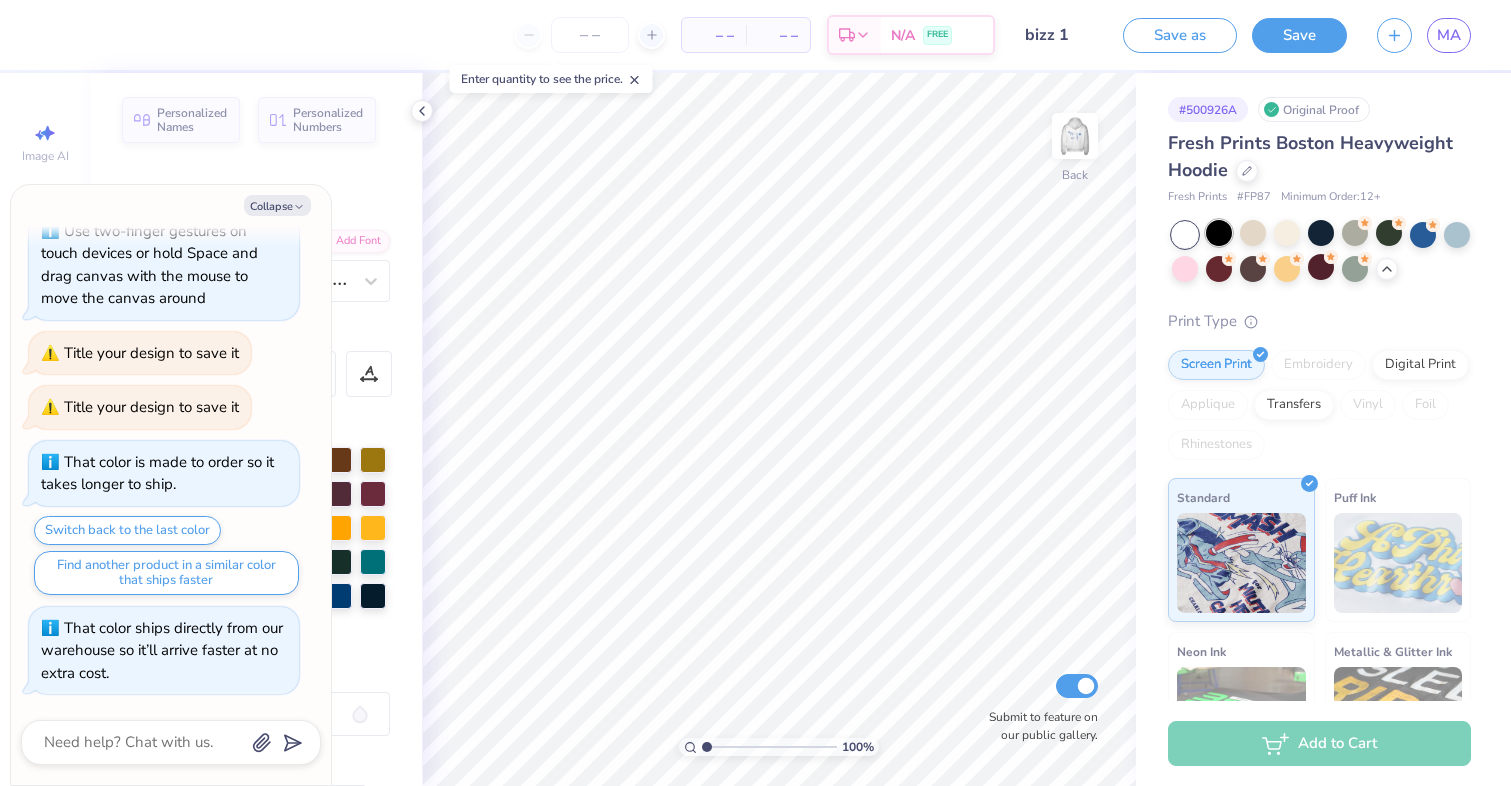click at bounding box center (1219, 233) 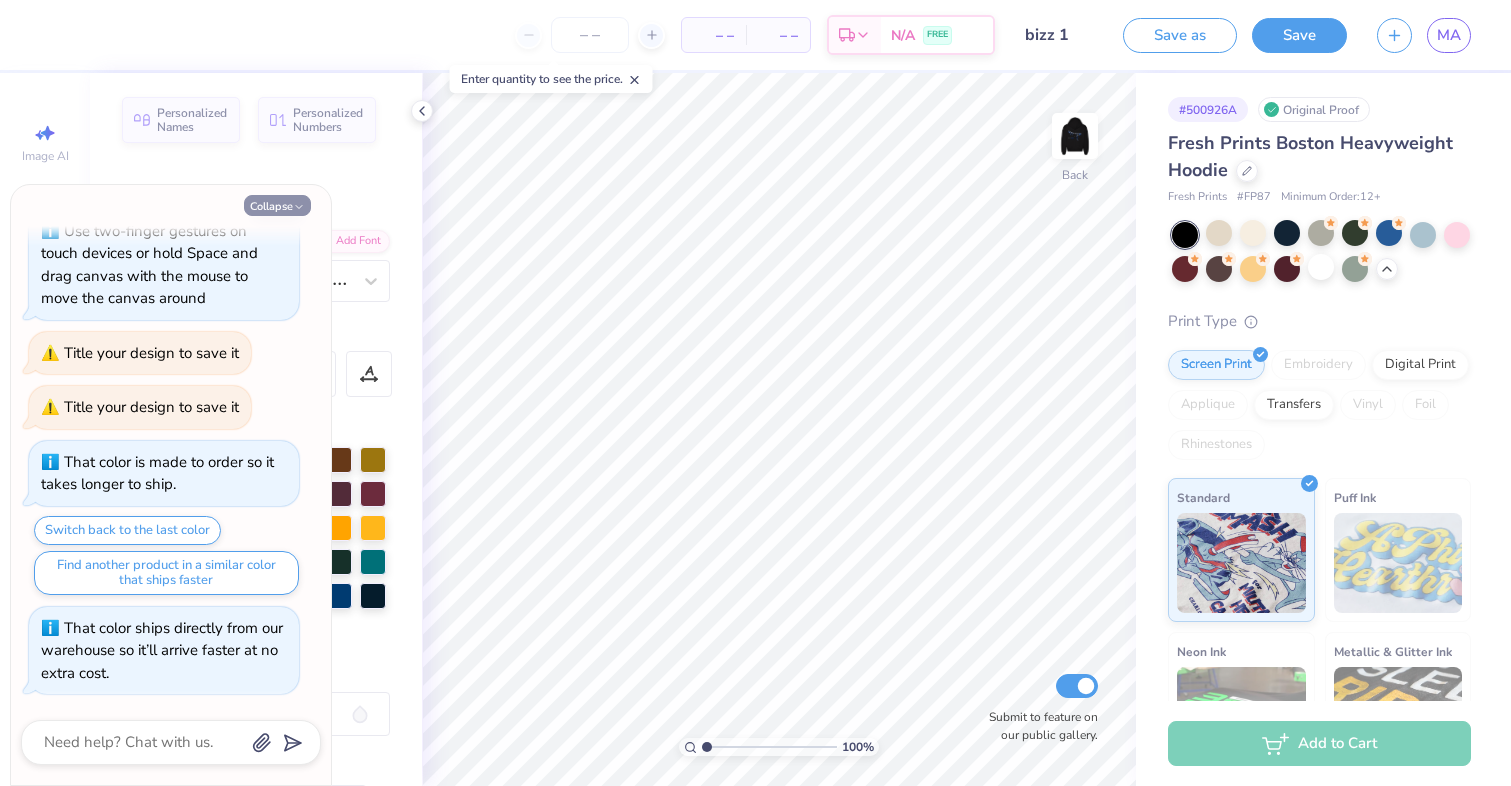 click 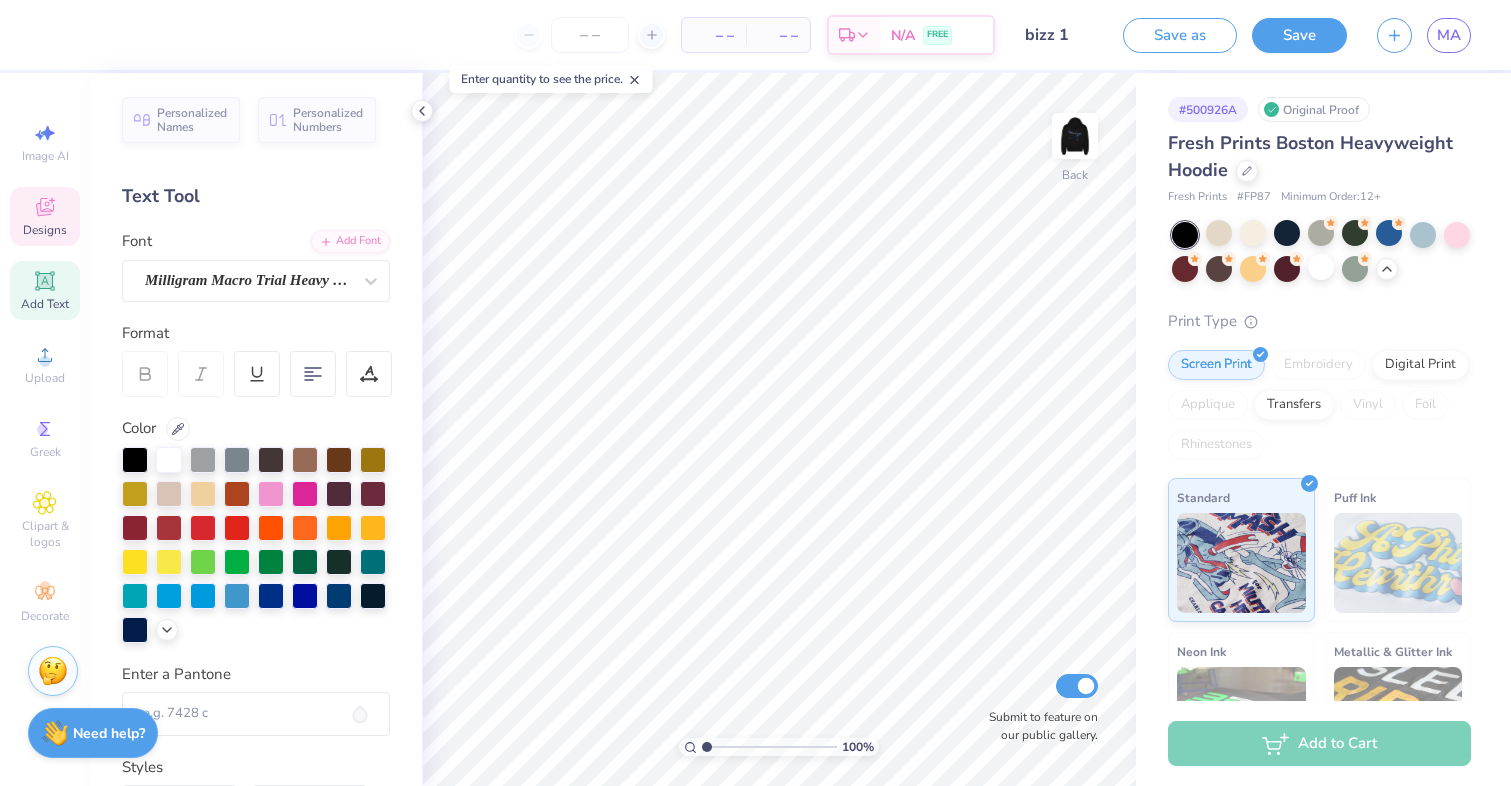 click 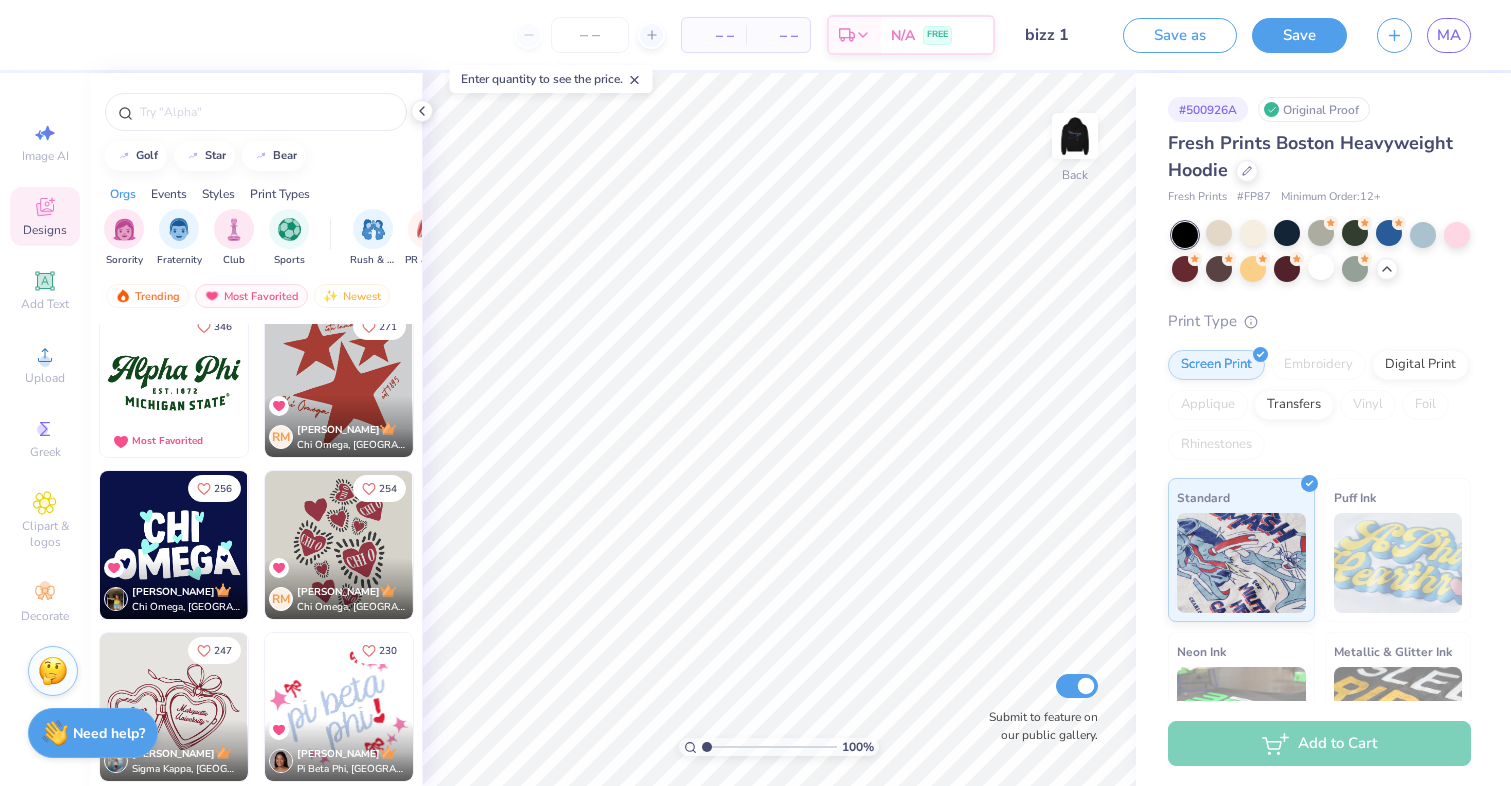 scroll, scrollTop: 0, scrollLeft: 0, axis: both 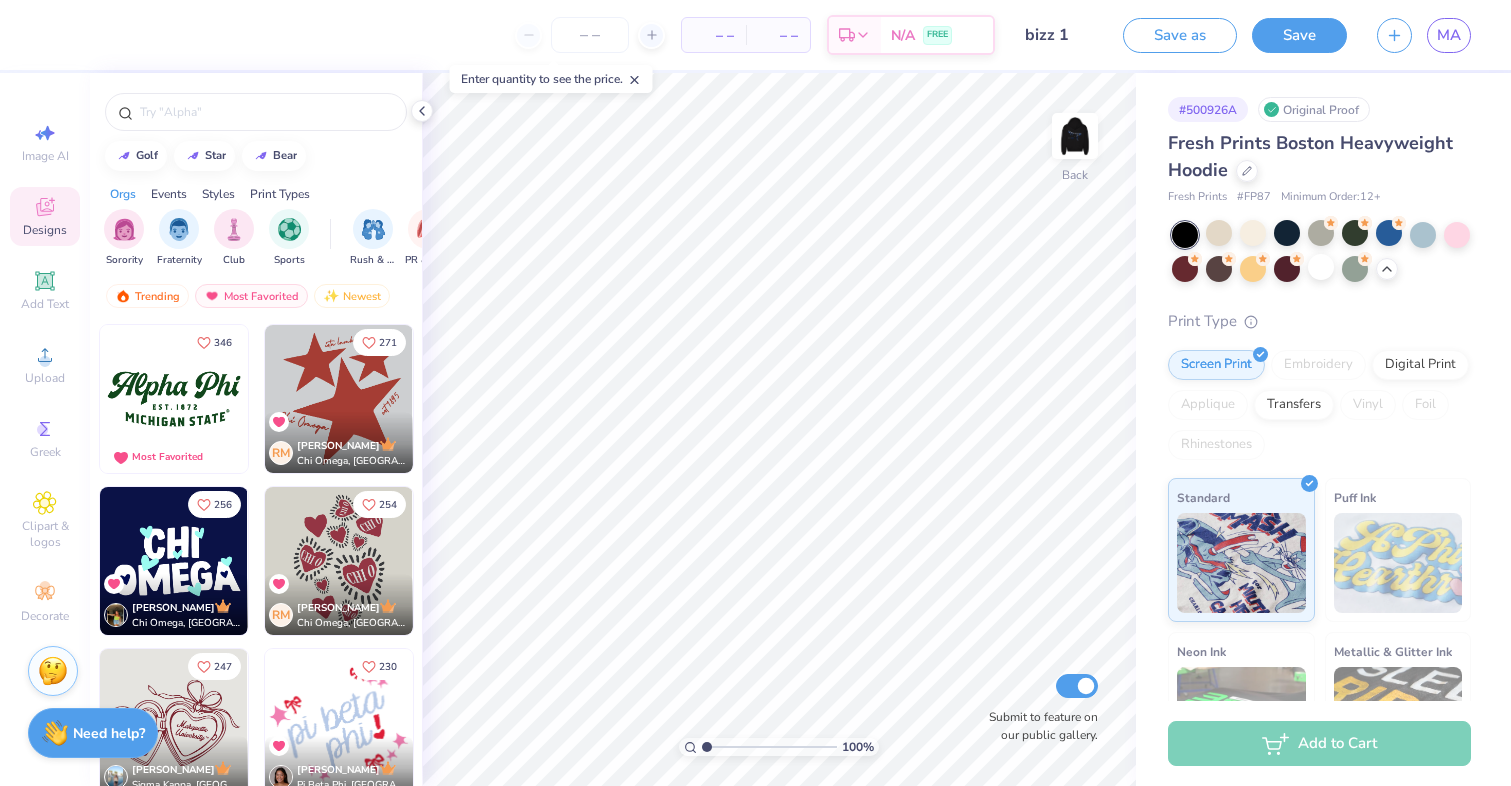 click on "Print Types" at bounding box center (280, 194) 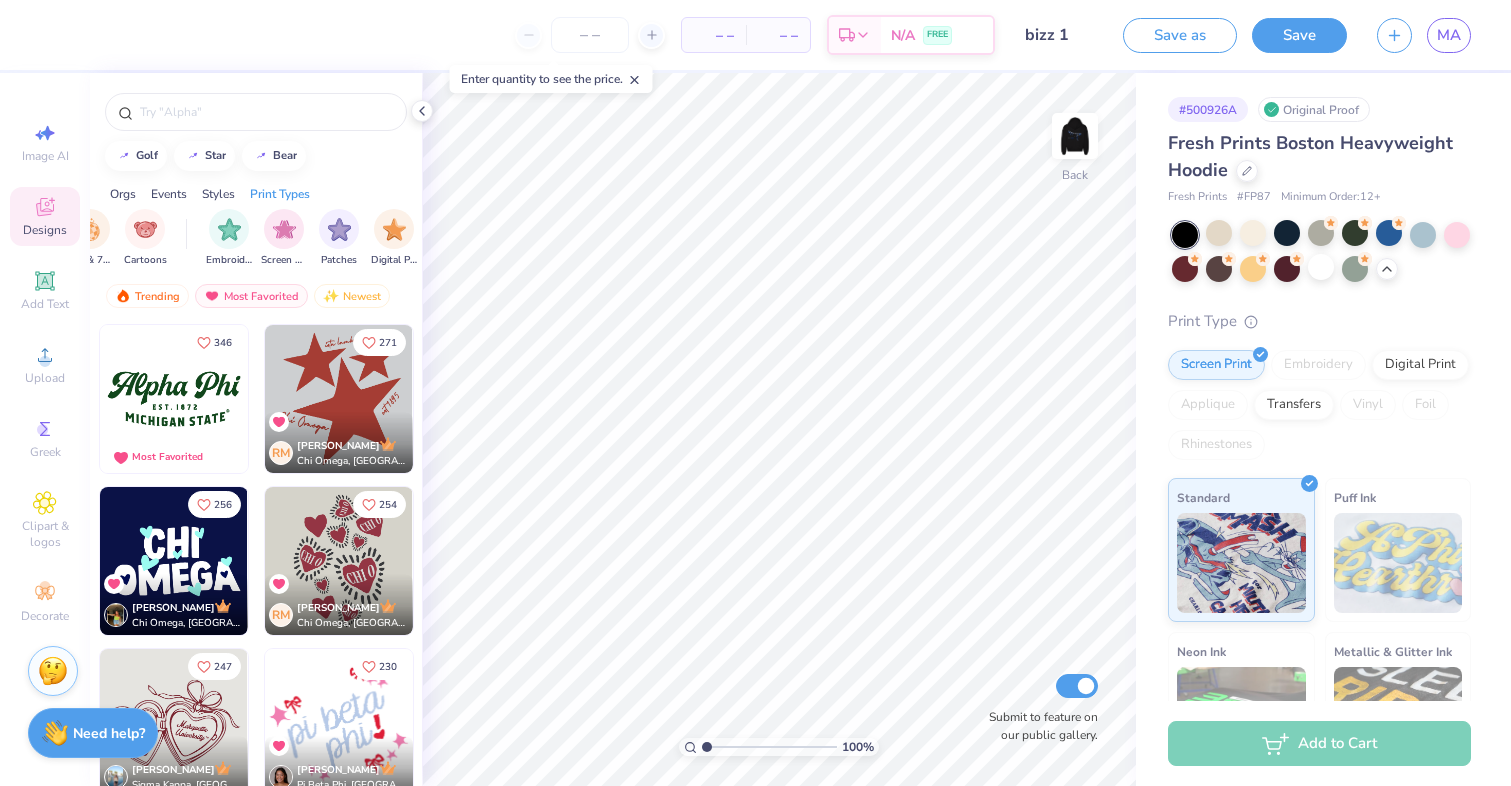 scroll, scrollTop: 0, scrollLeft: 1627, axis: horizontal 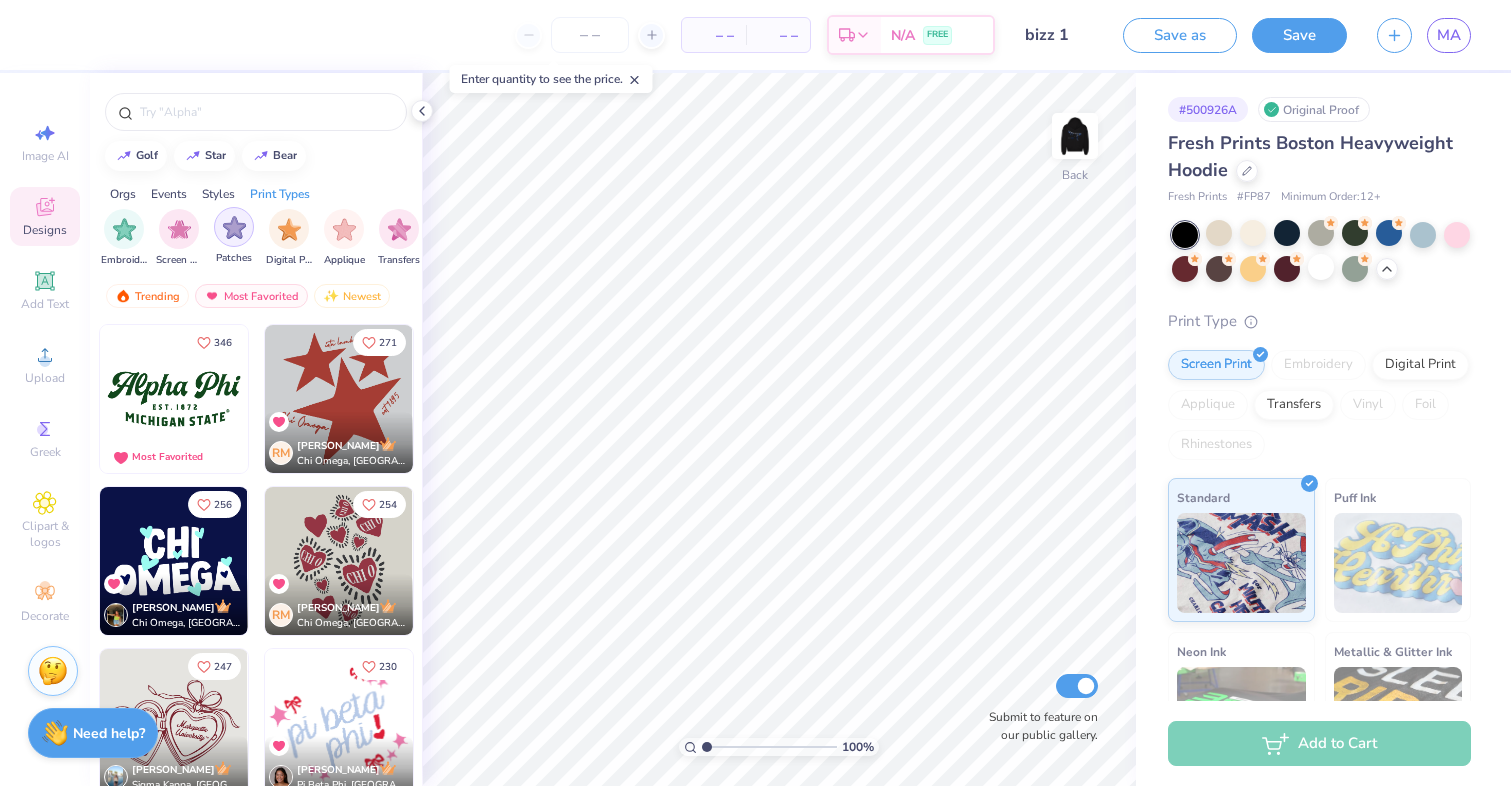 click at bounding box center [234, 227] 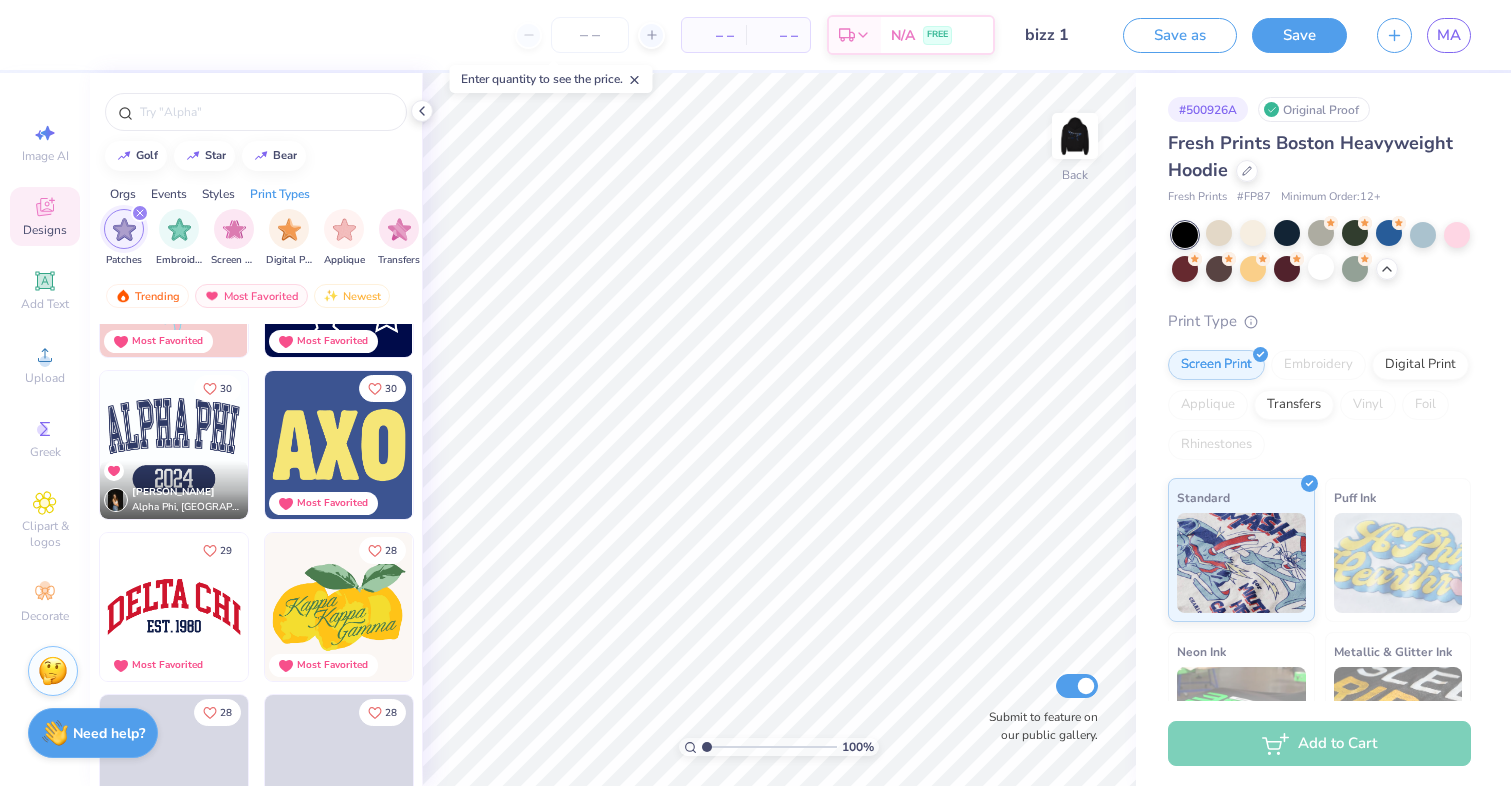 scroll, scrollTop: 759, scrollLeft: 0, axis: vertical 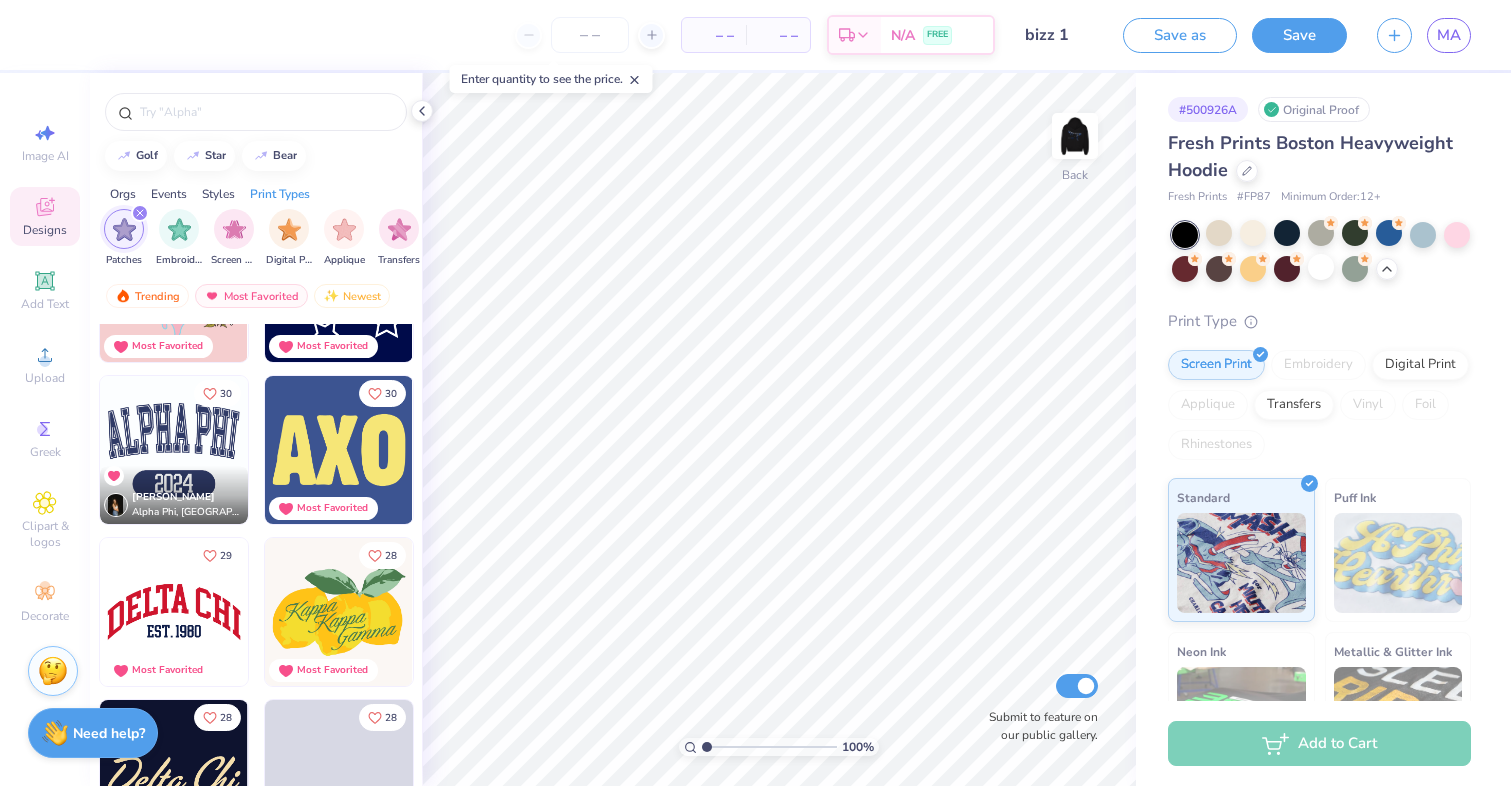 click at bounding box center [174, 450] 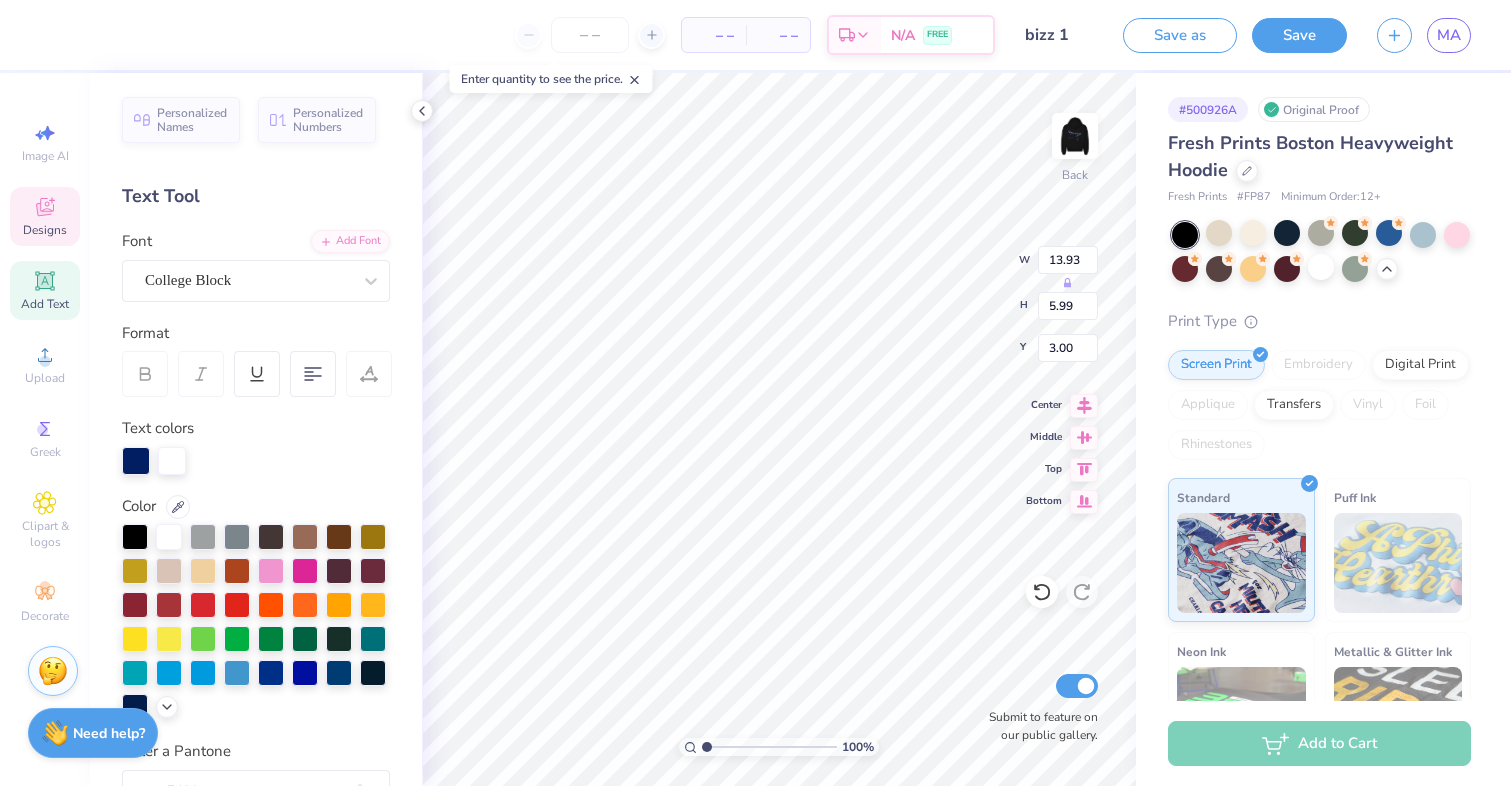 scroll, scrollTop: 0, scrollLeft: 0, axis: both 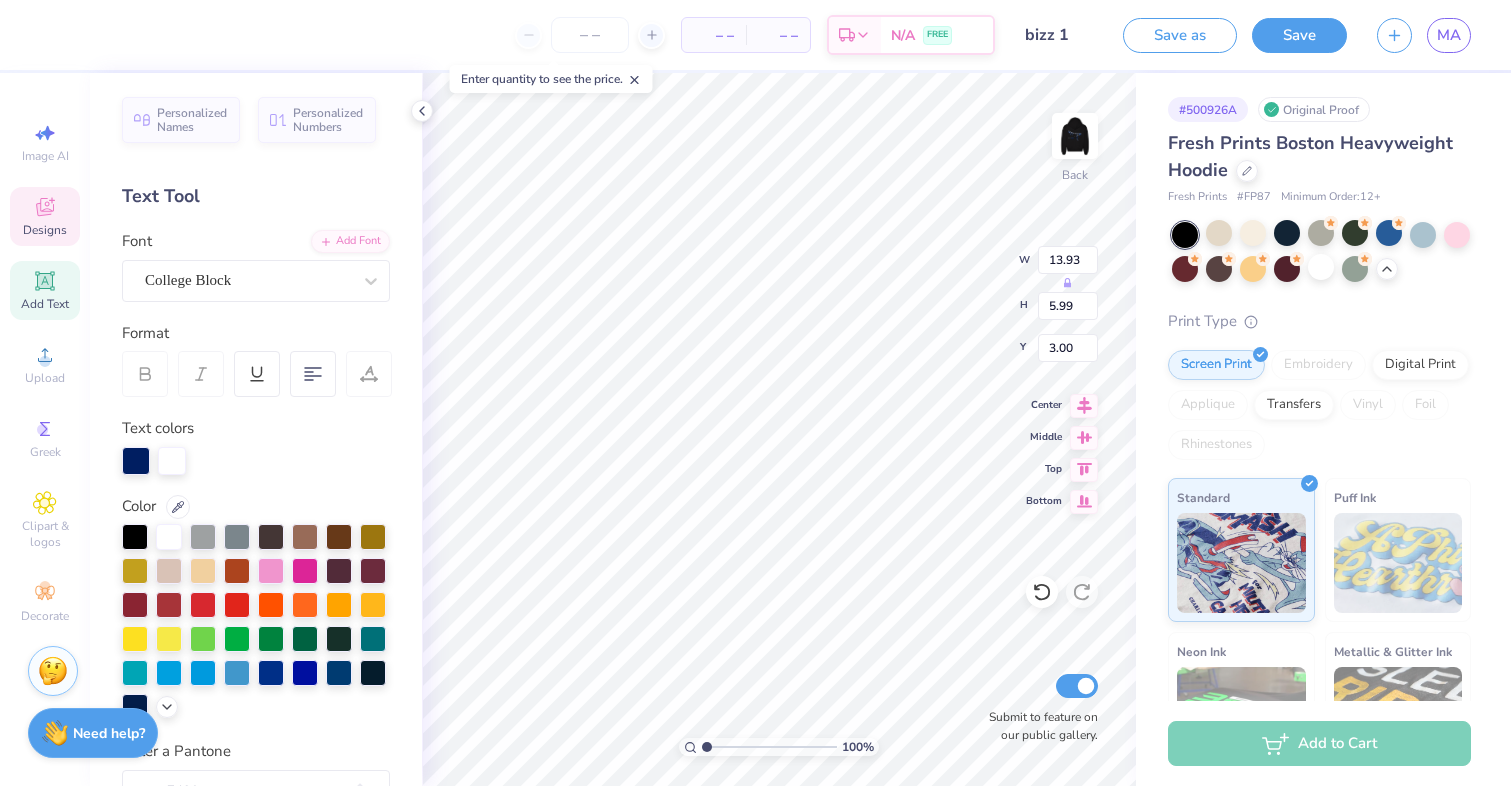 type on "bizz" 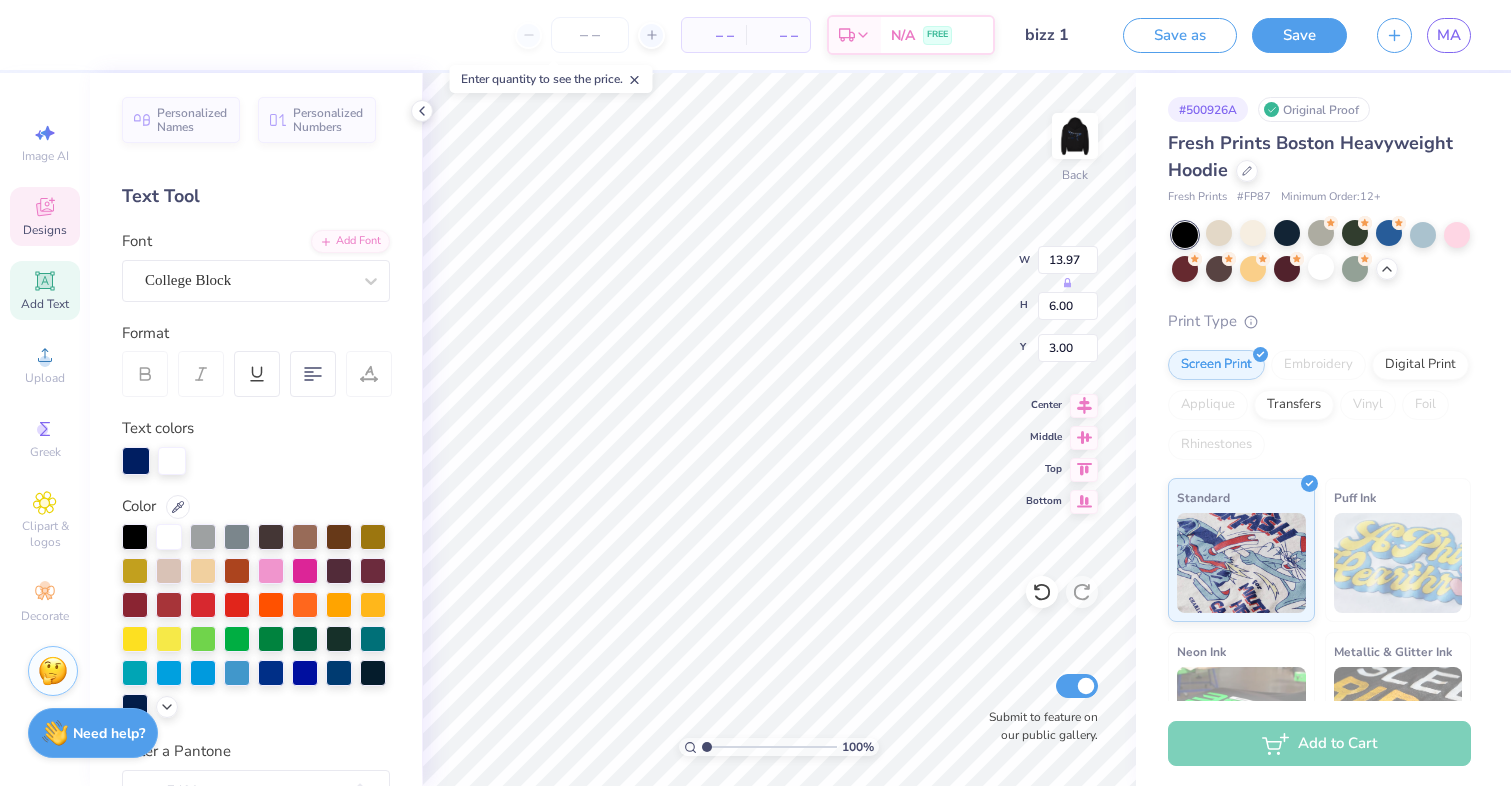 type on "10.94" 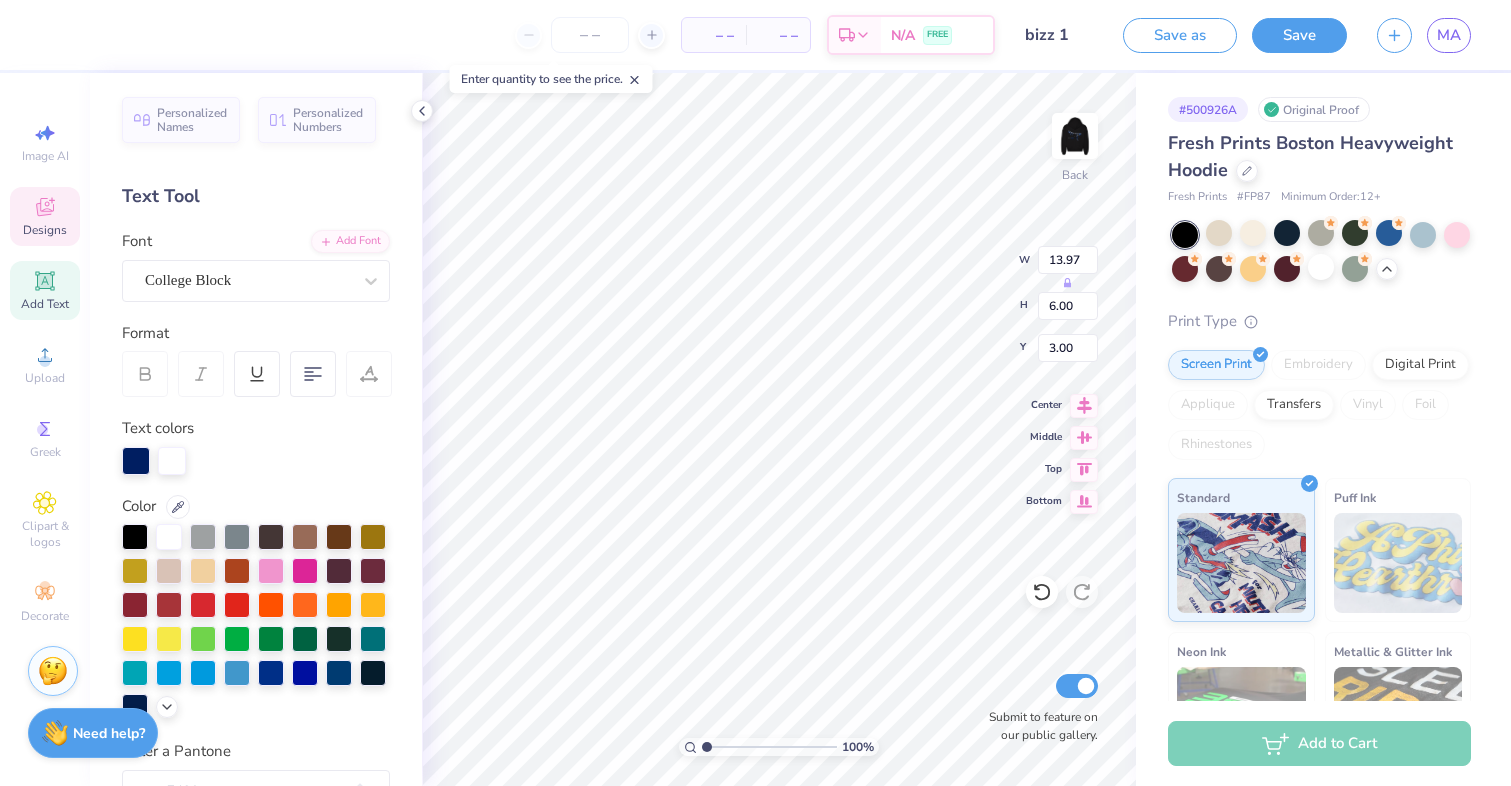 type on "4.70" 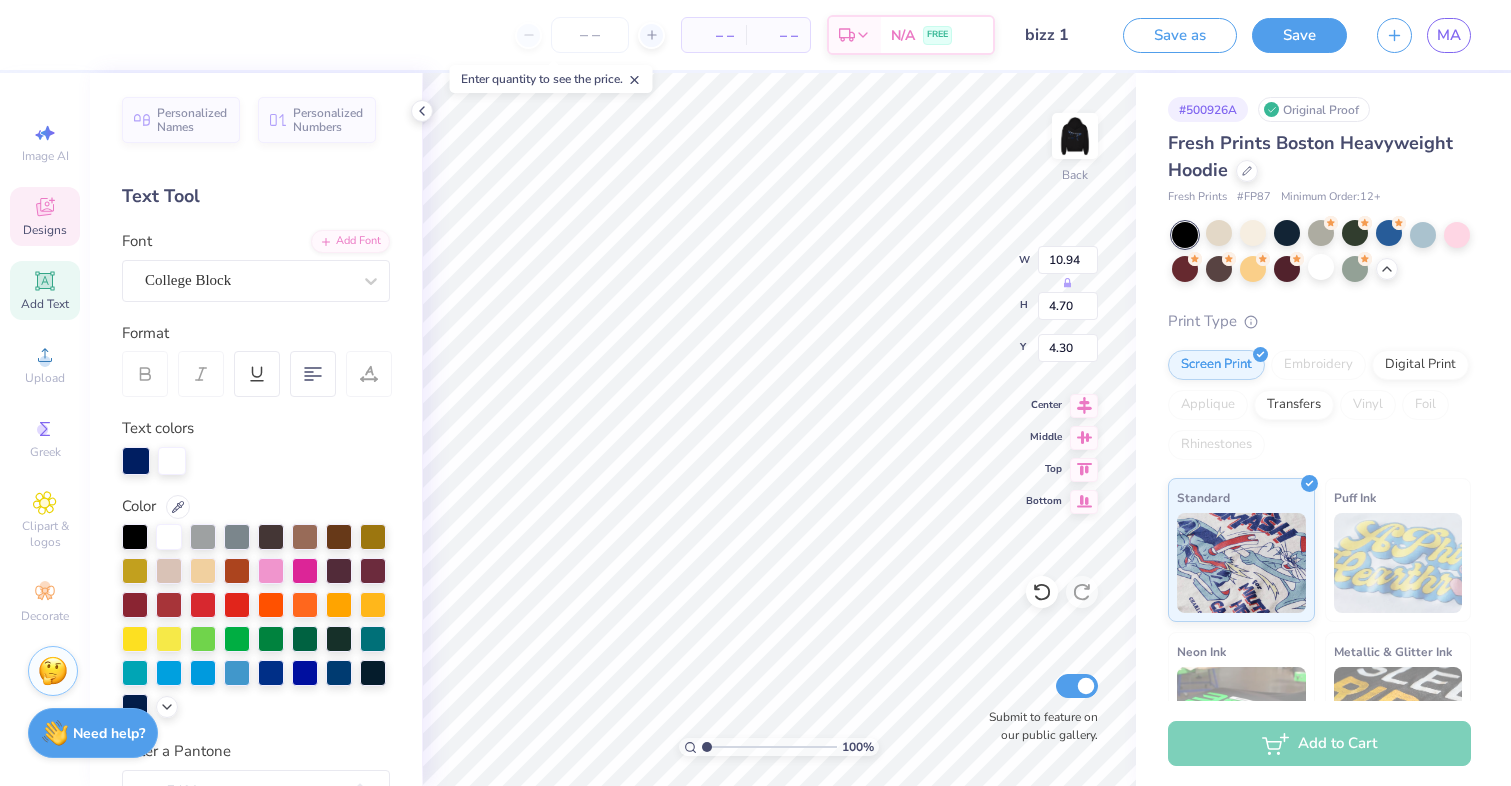 type on "4.40" 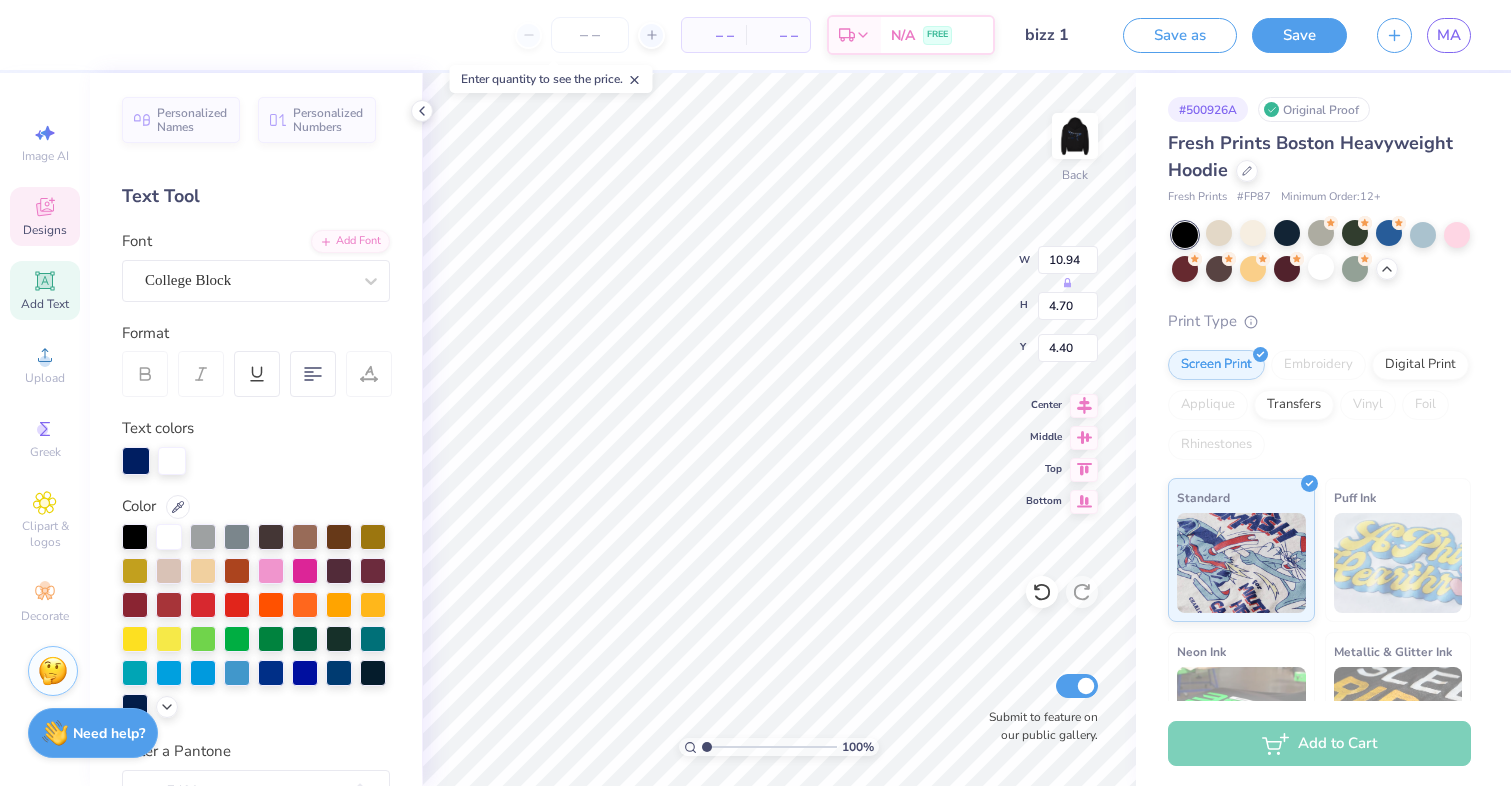 type on "8.69" 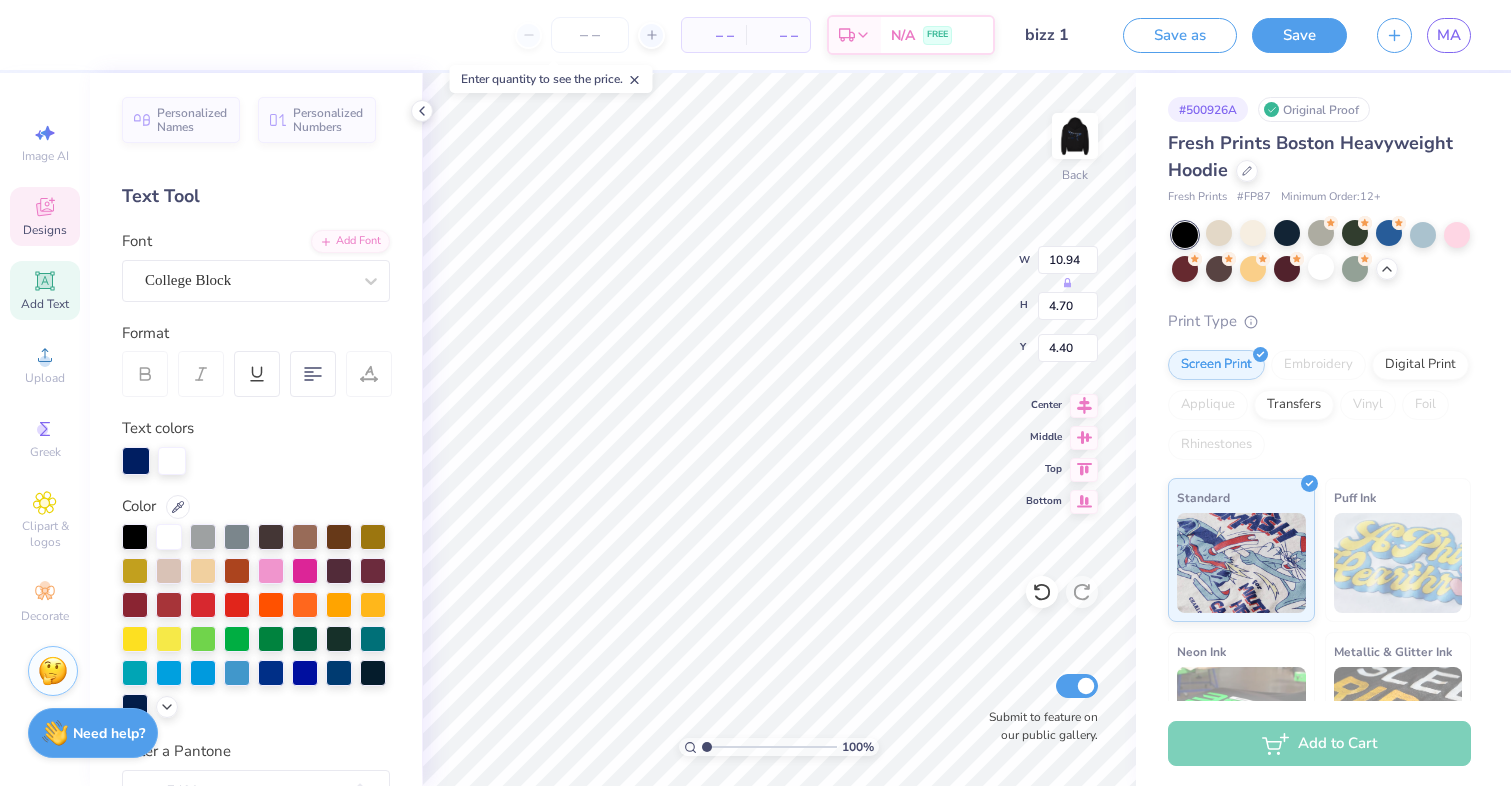 type on "2.85" 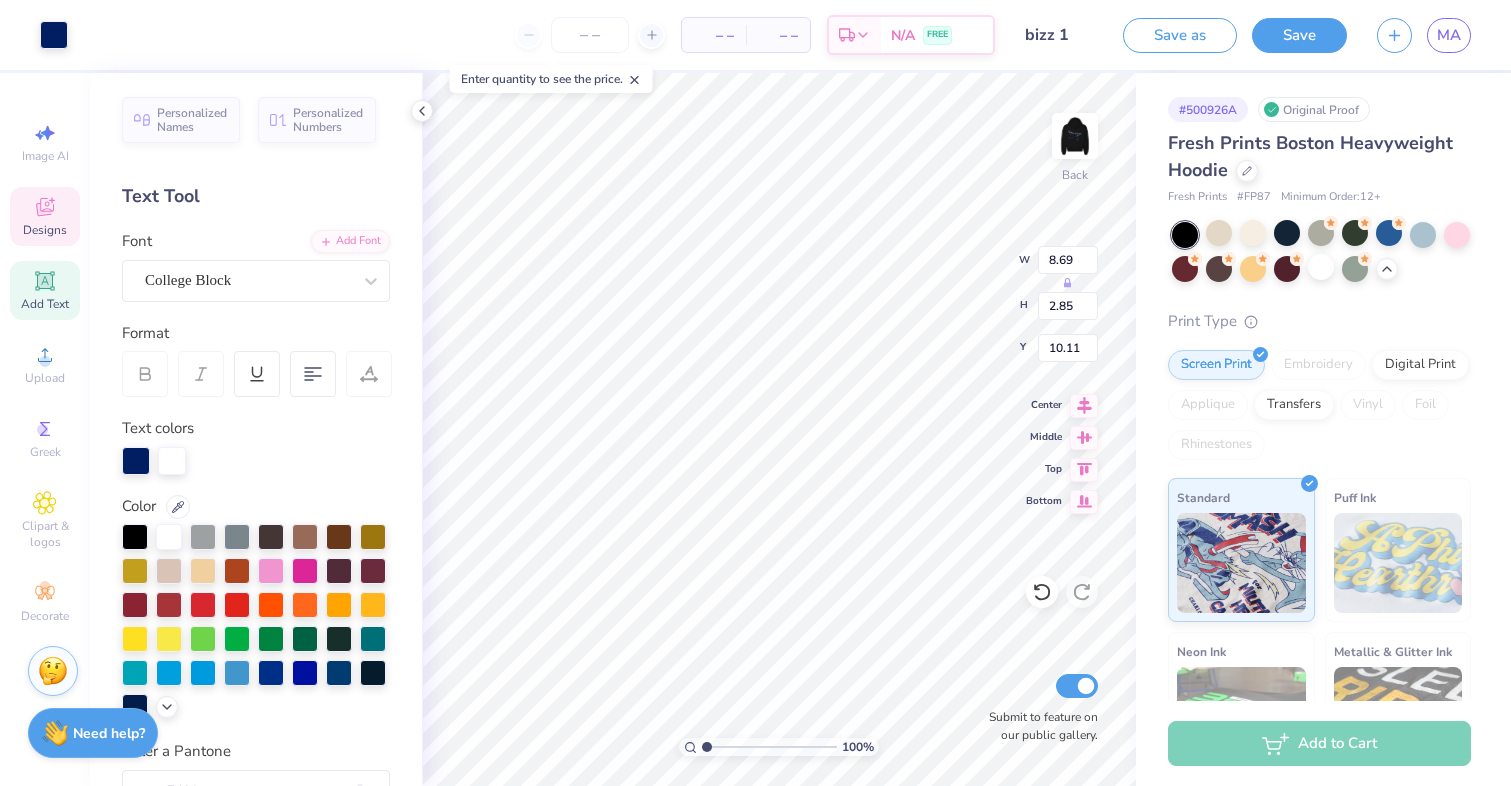type on "4.01" 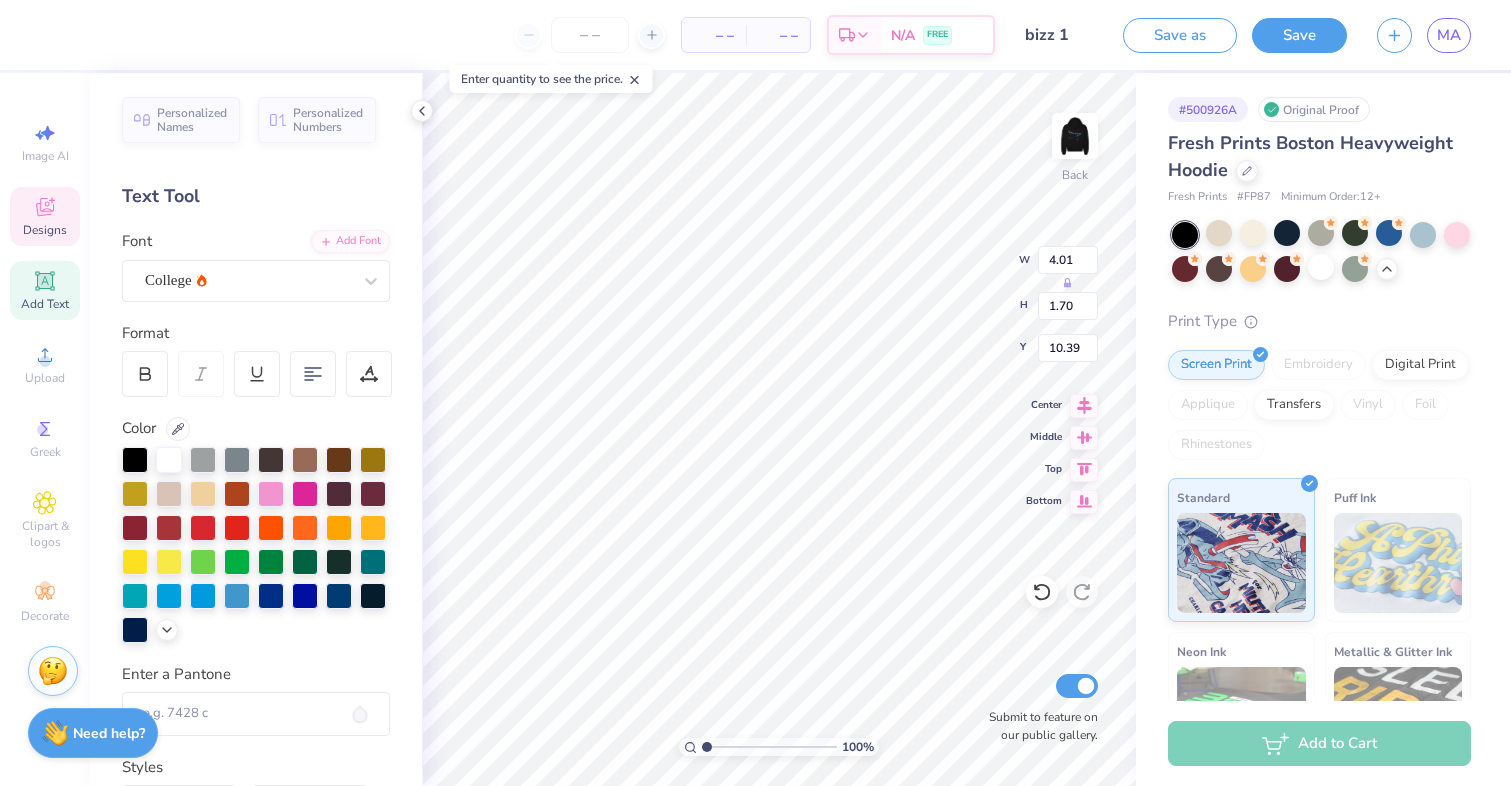 type on "10.69" 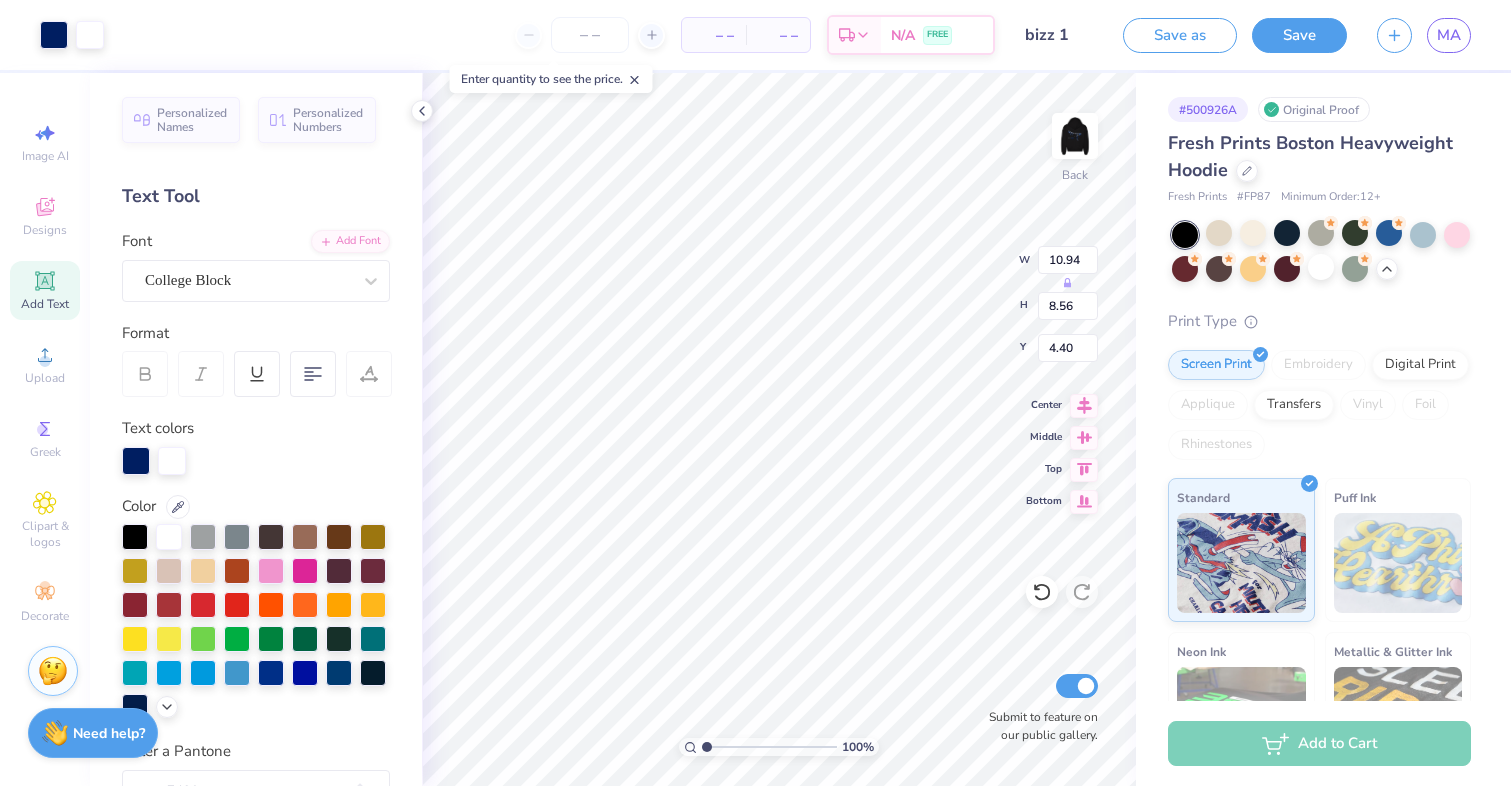type on "5.16" 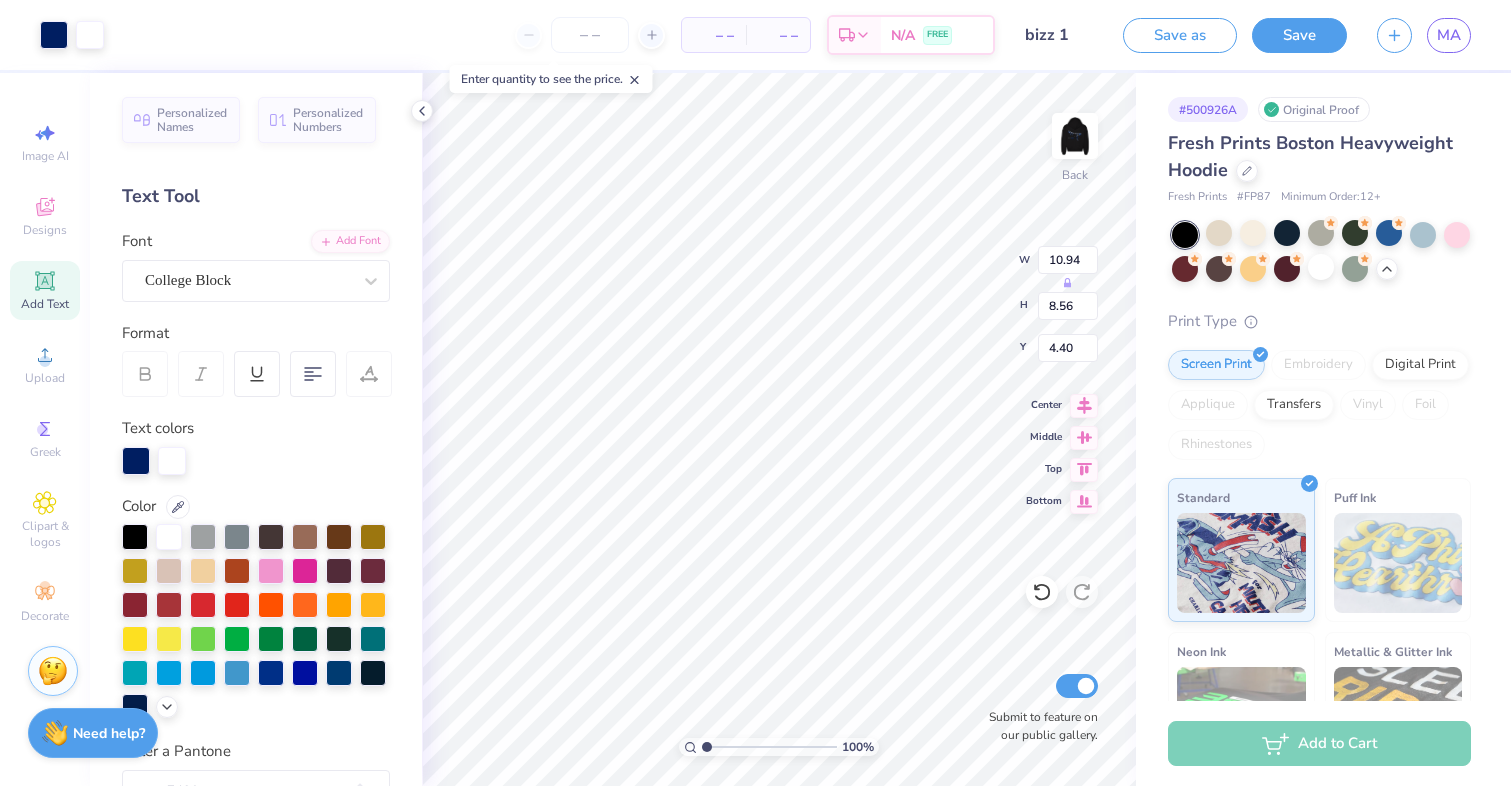 type on "4.04" 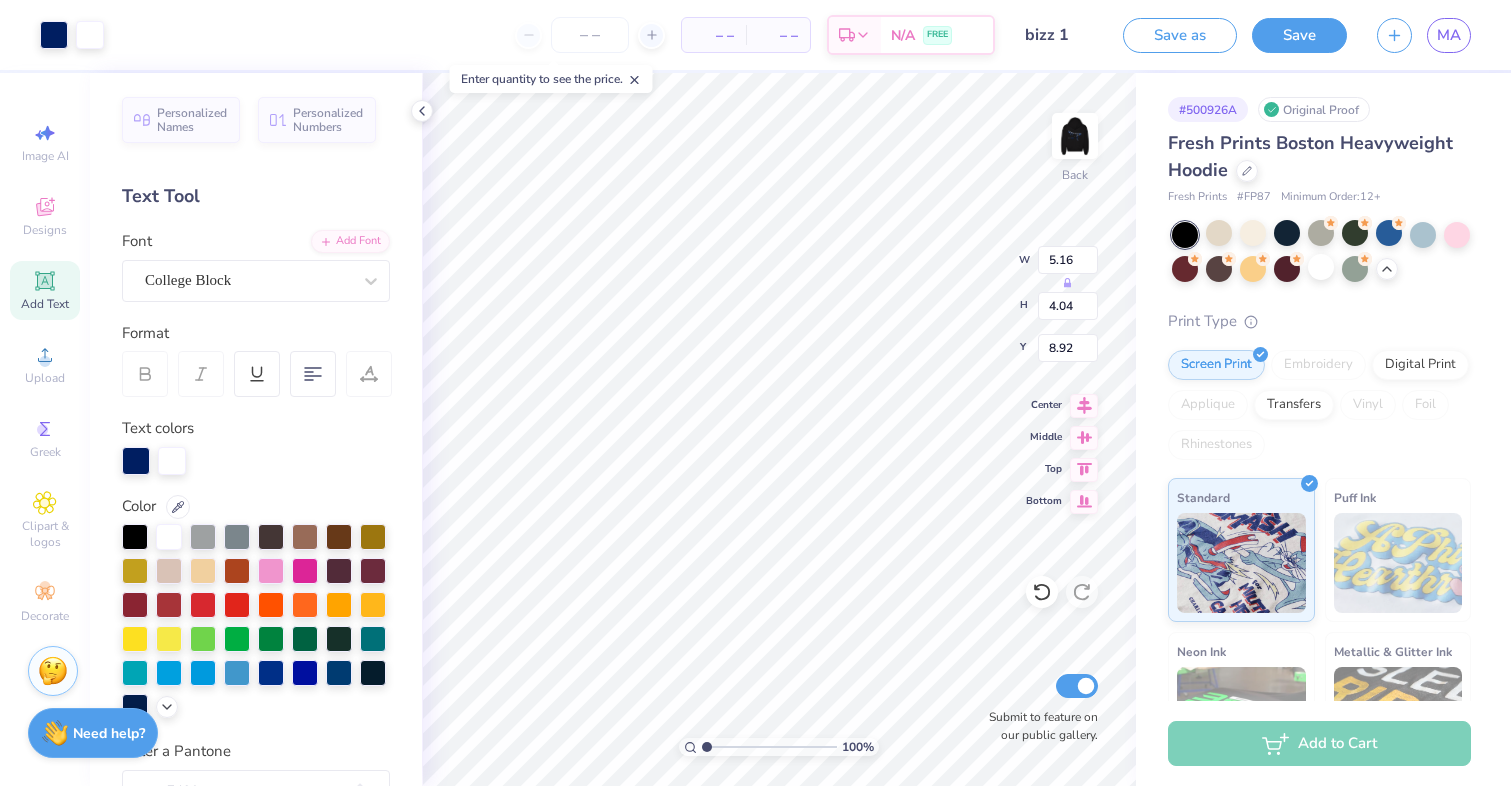 type on "3.00" 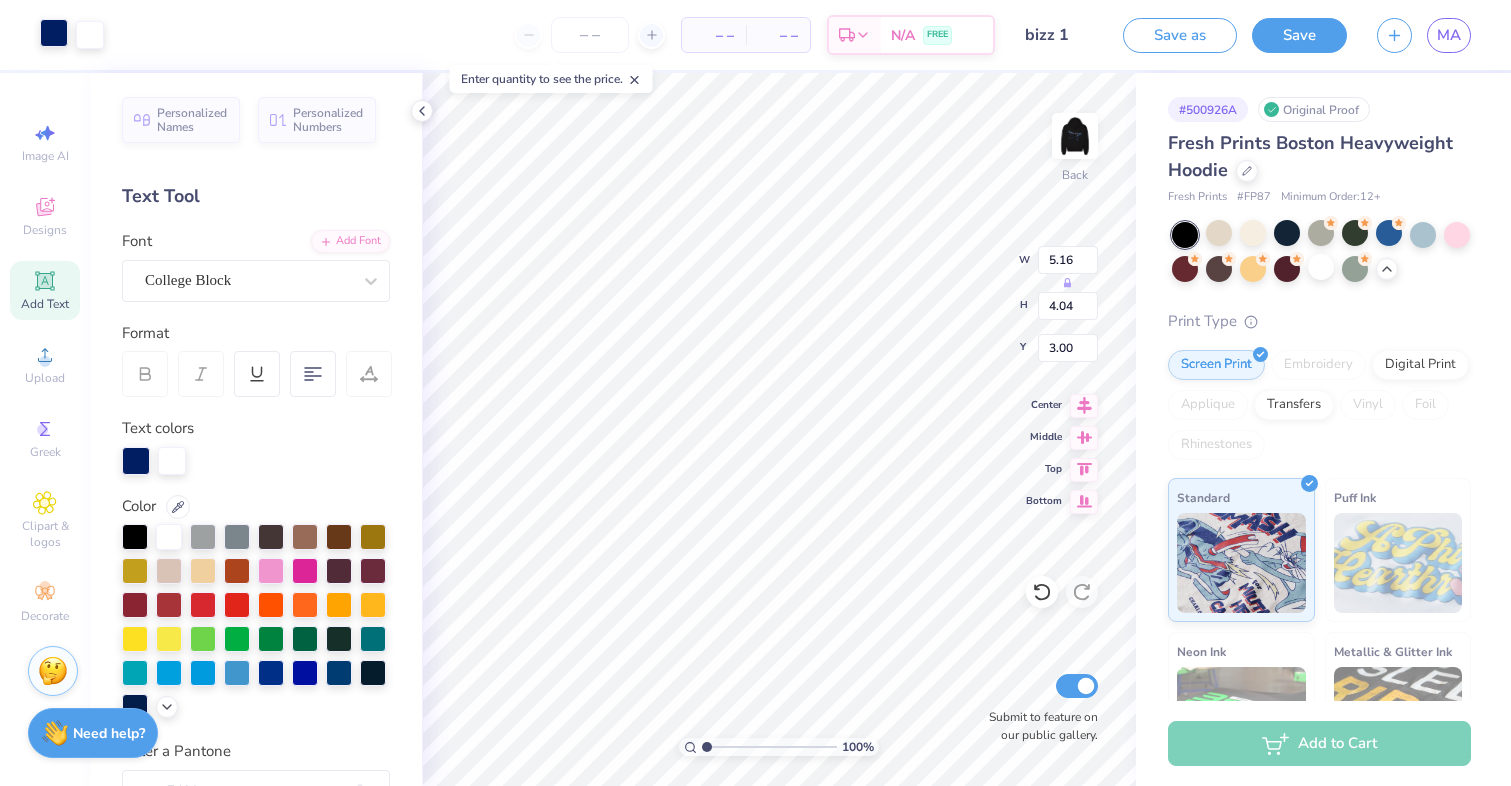 click at bounding box center [54, 33] 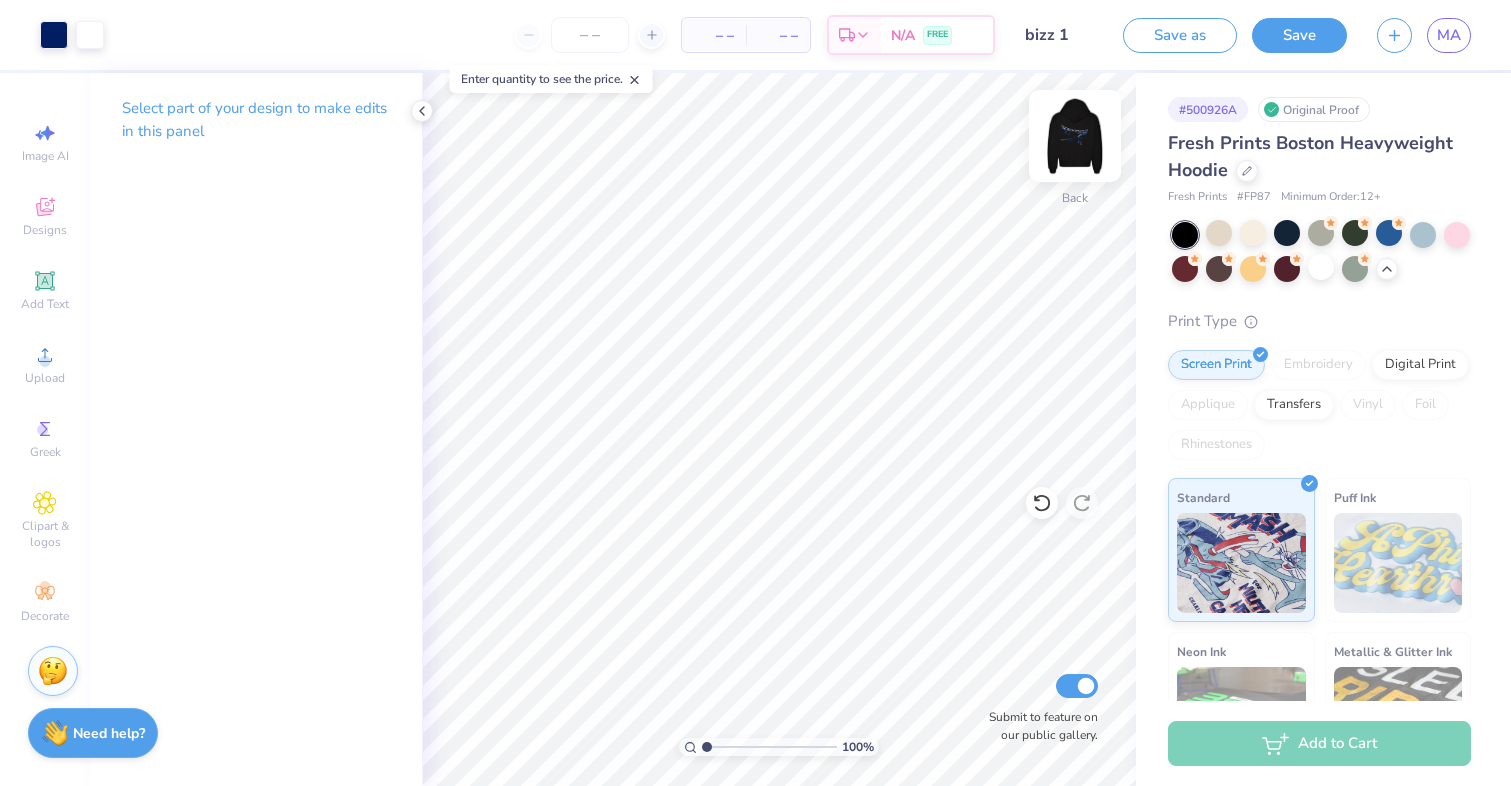 click at bounding box center [1075, 136] 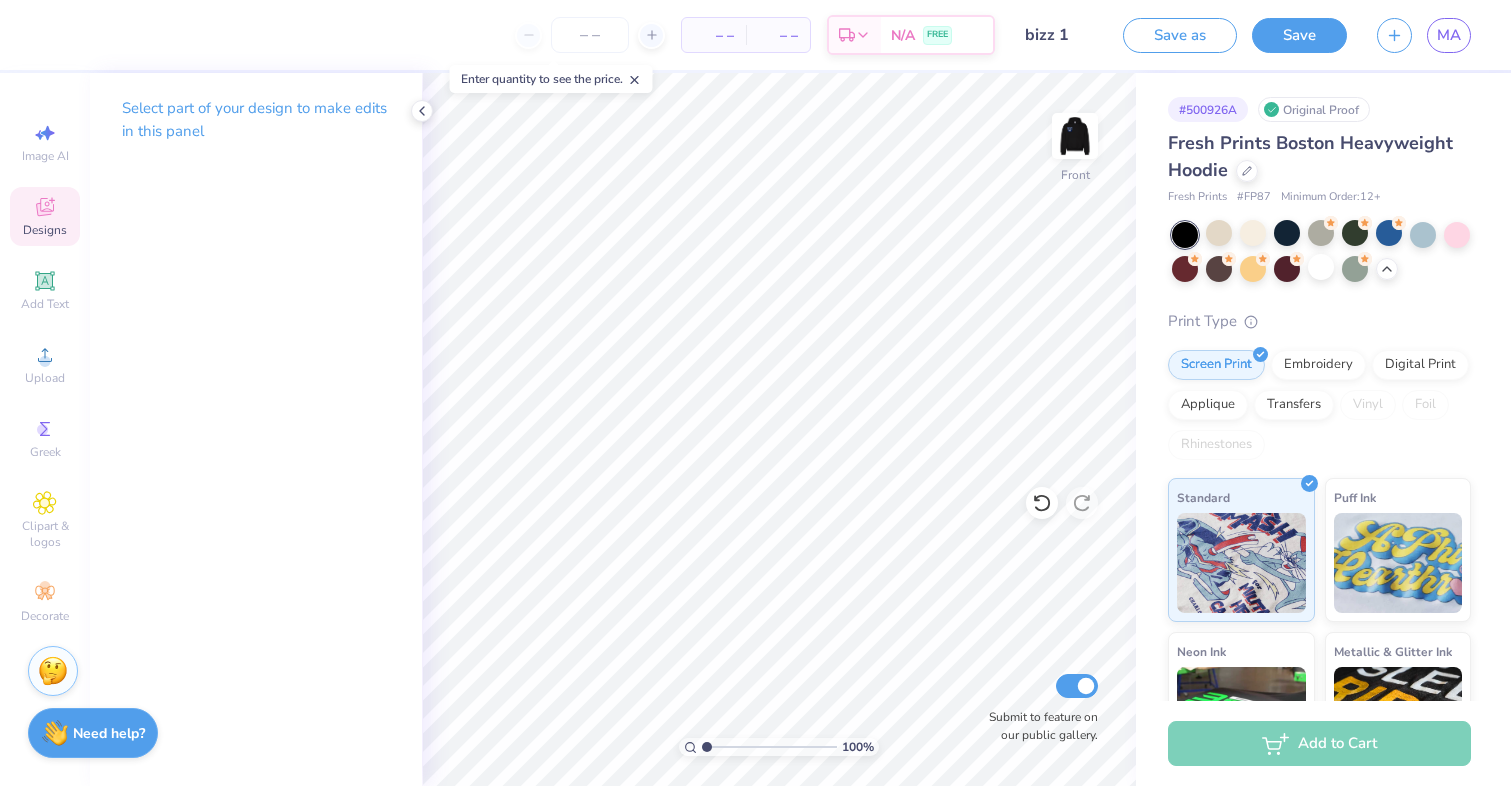 click on "Designs" at bounding box center (45, 230) 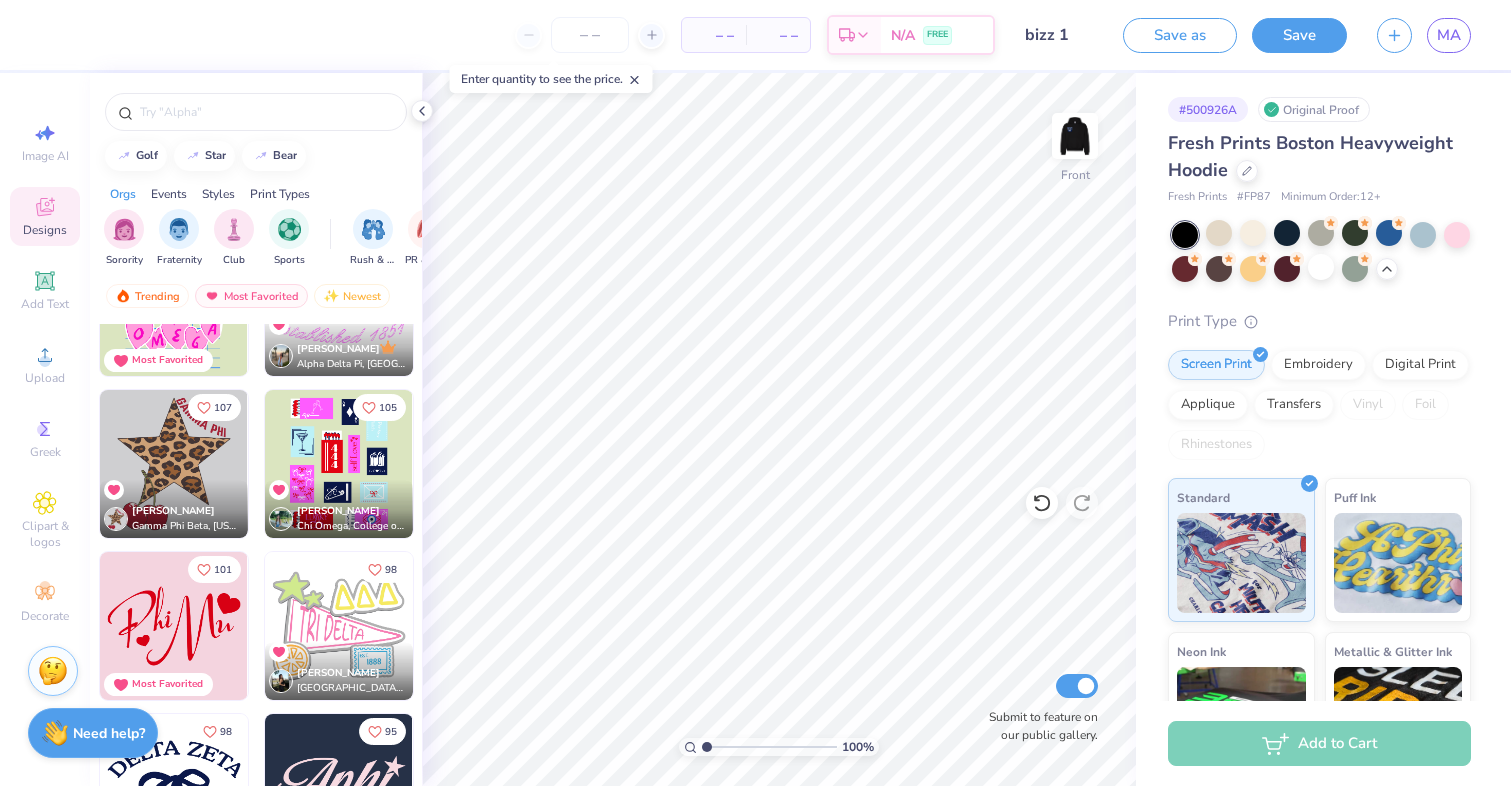 scroll, scrollTop: 1881, scrollLeft: 0, axis: vertical 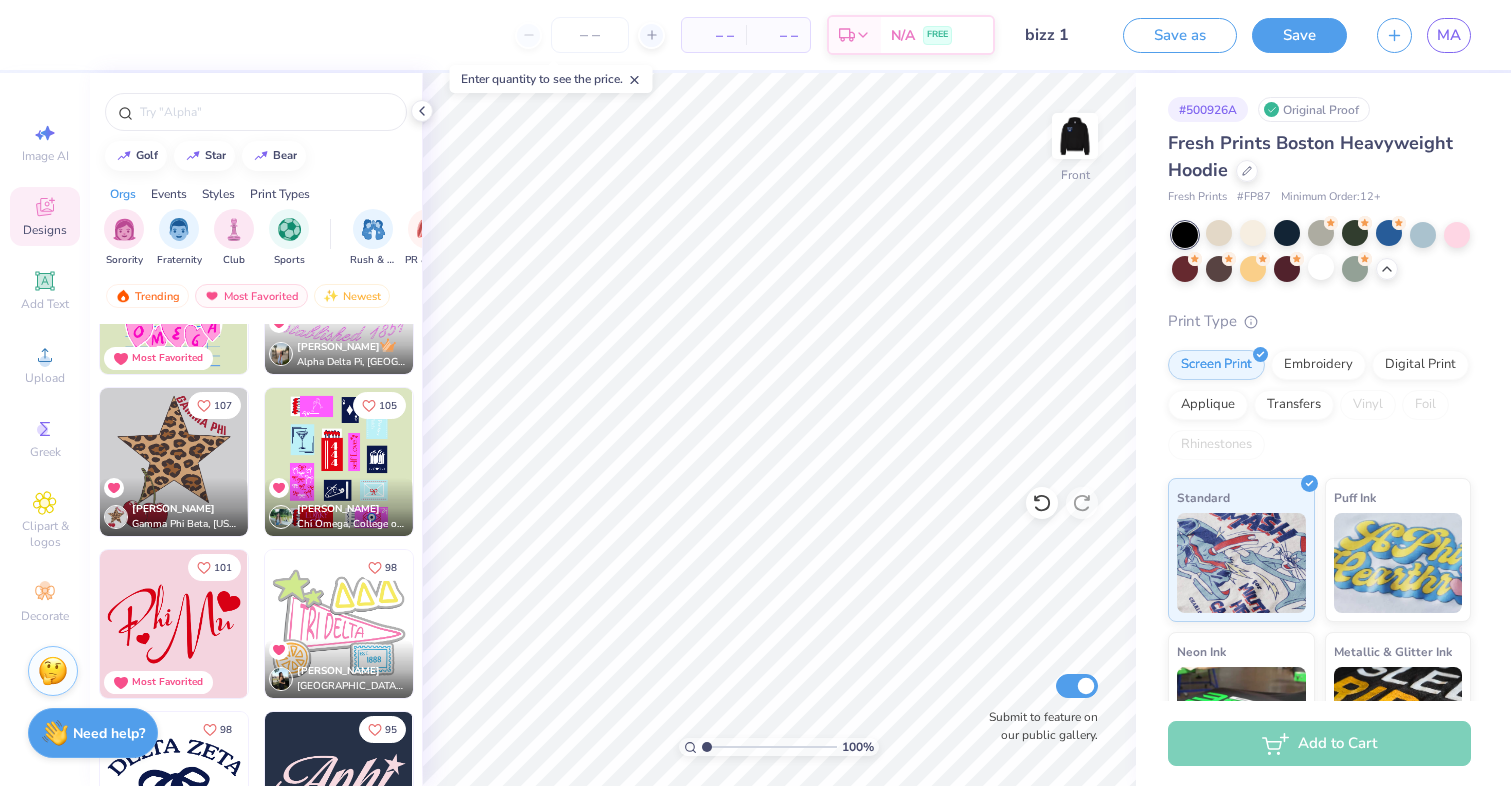 click at bounding box center [174, 462] 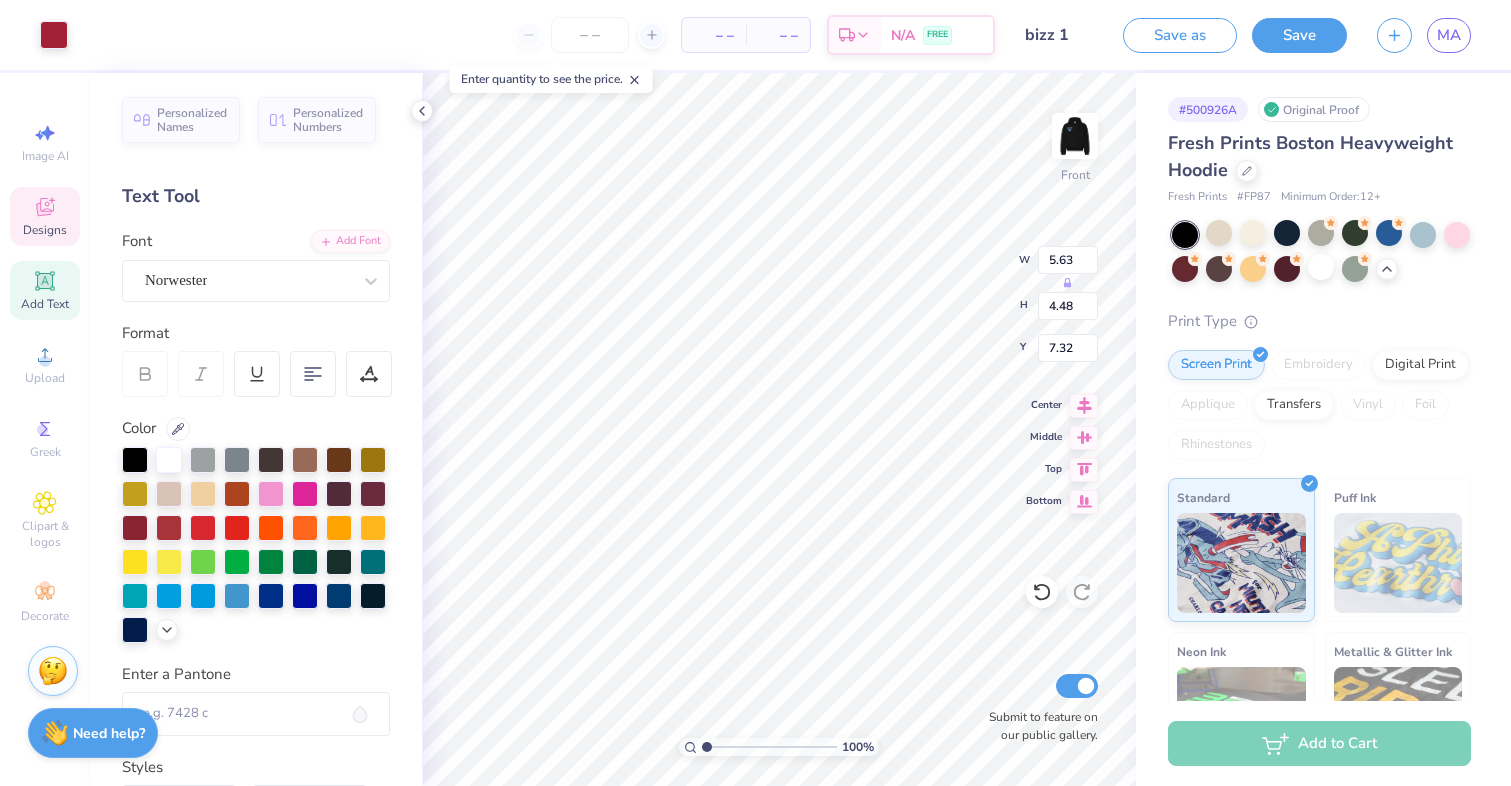 type on "7.32" 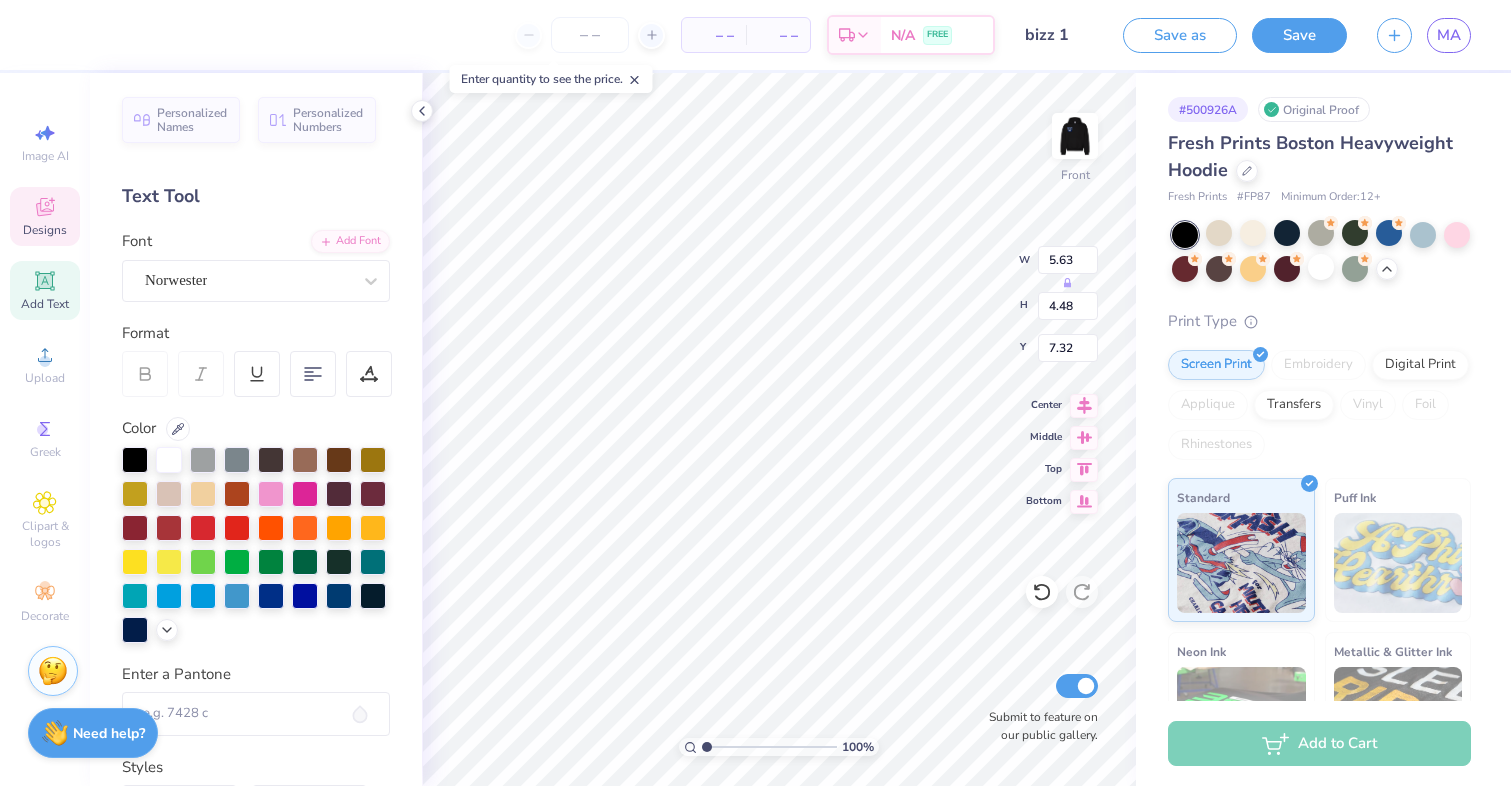 scroll, scrollTop: 0, scrollLeft: 1, axis: horizontal 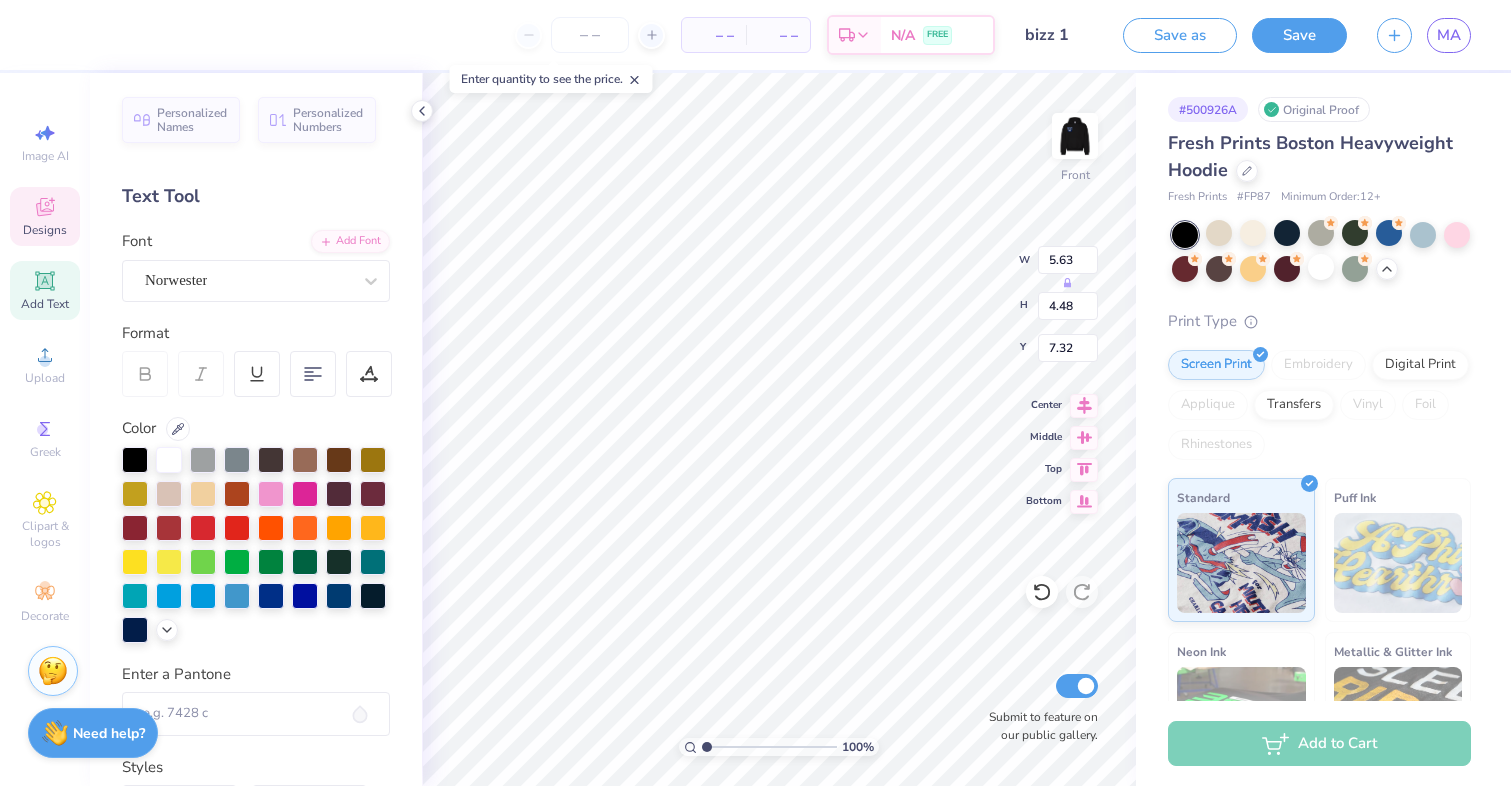 type on "12.88" 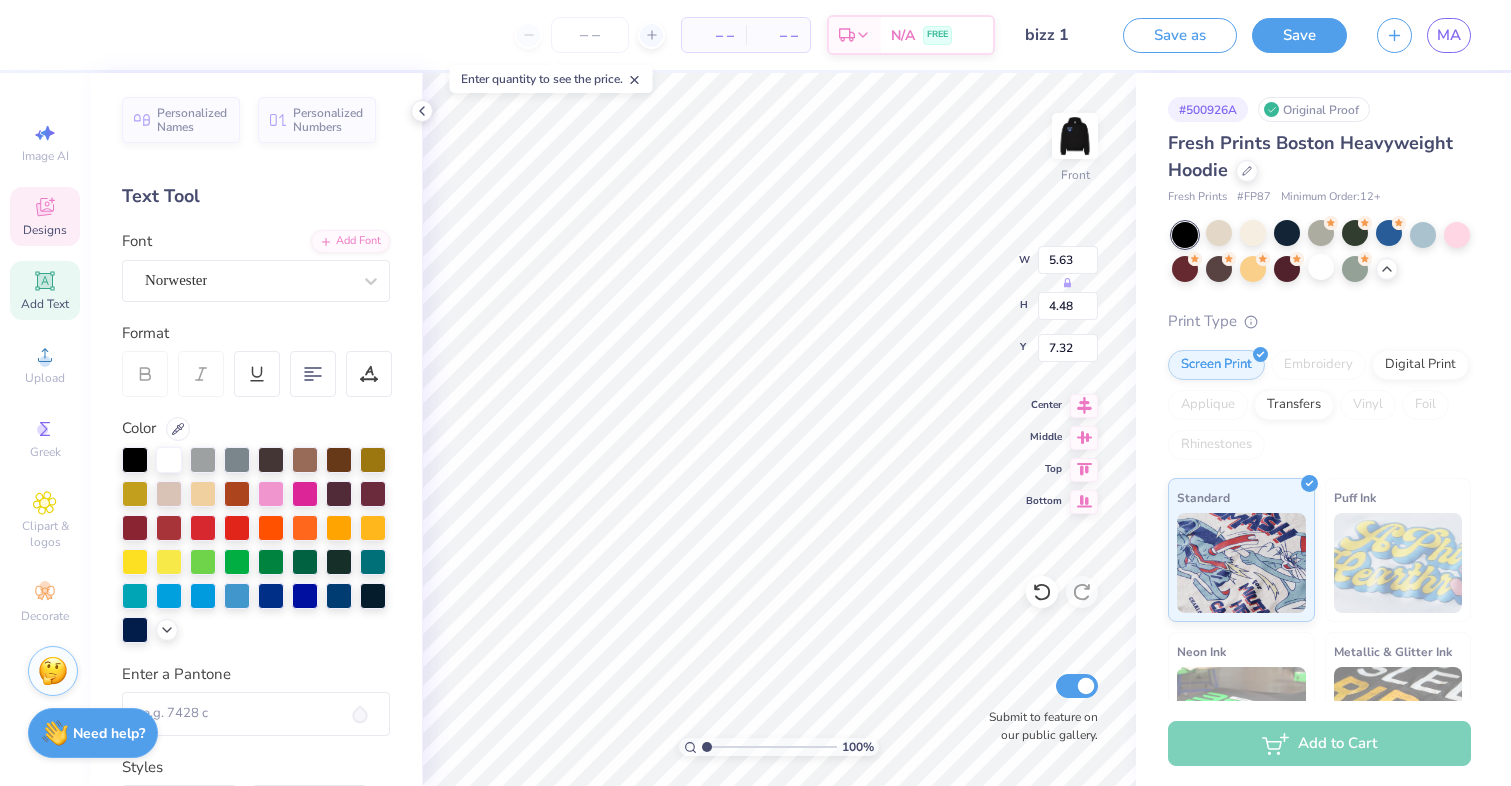 type on "12.25" 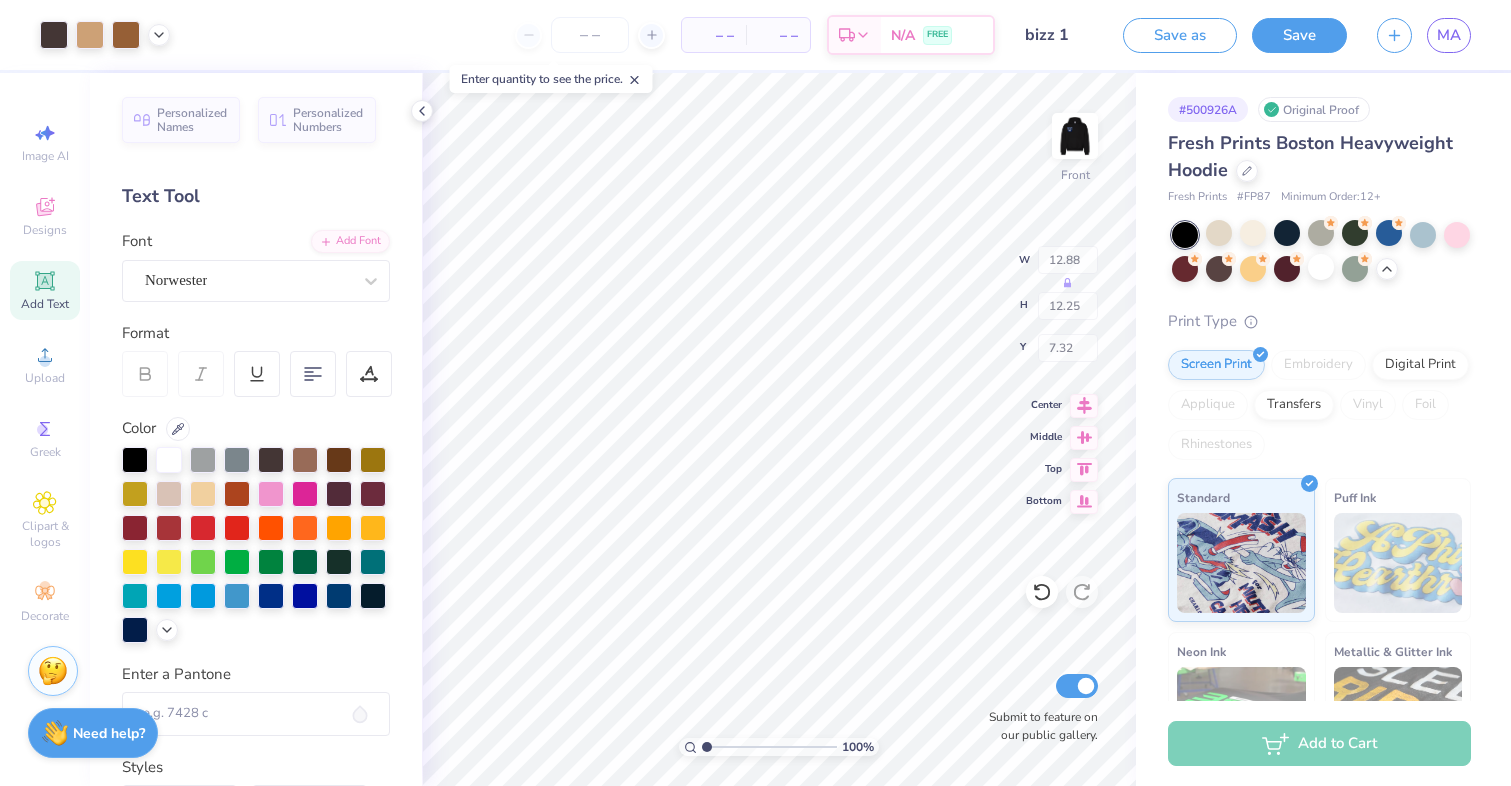type on "7.19" 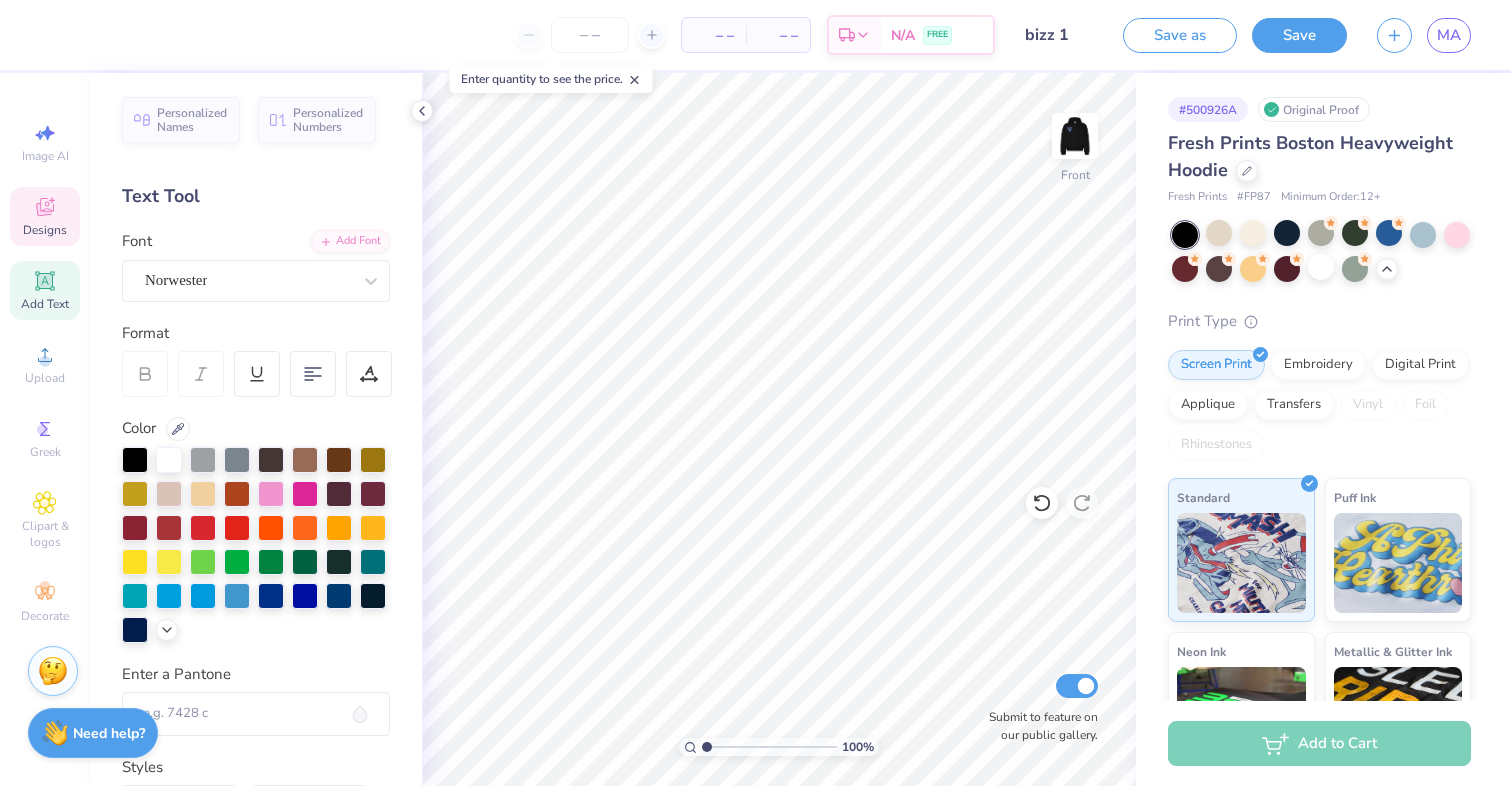 click 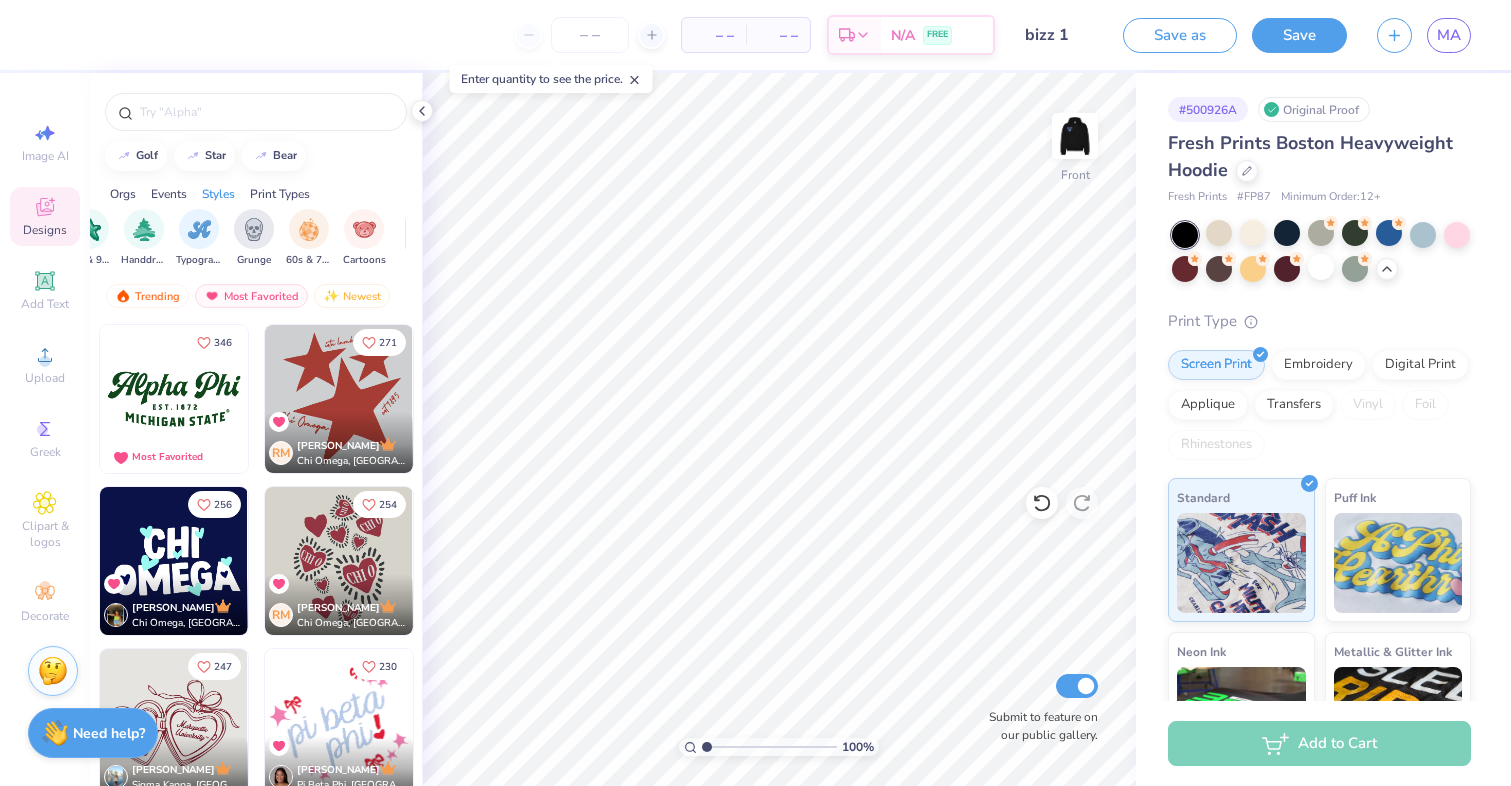 scroll, scrollTop: 0, scrollLeft: 1305, axis: horizontal 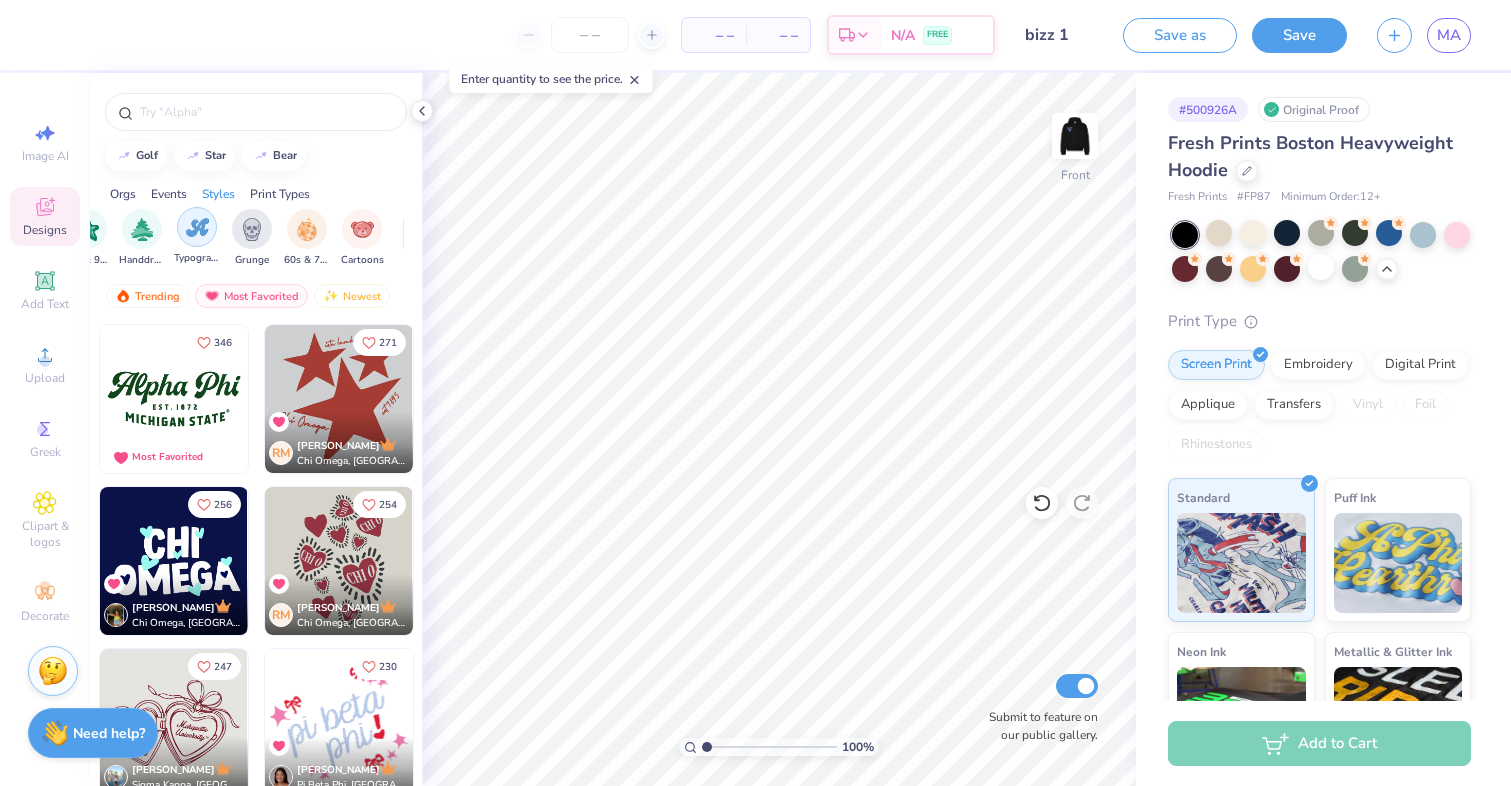 click at bounding box center [197, 227] 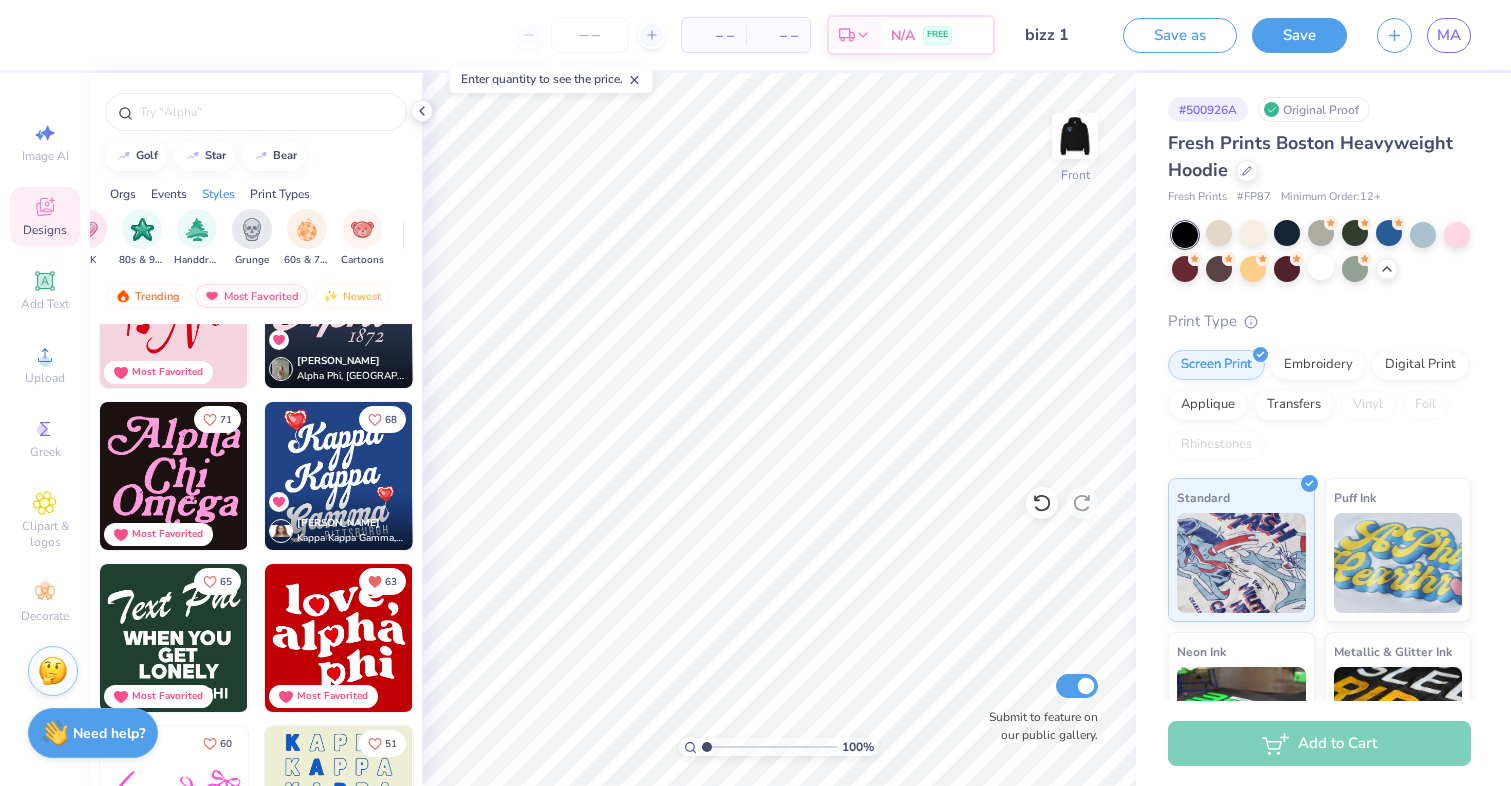 scroll, scrollTop: 287, scrollLeft: 0, axis: vertical 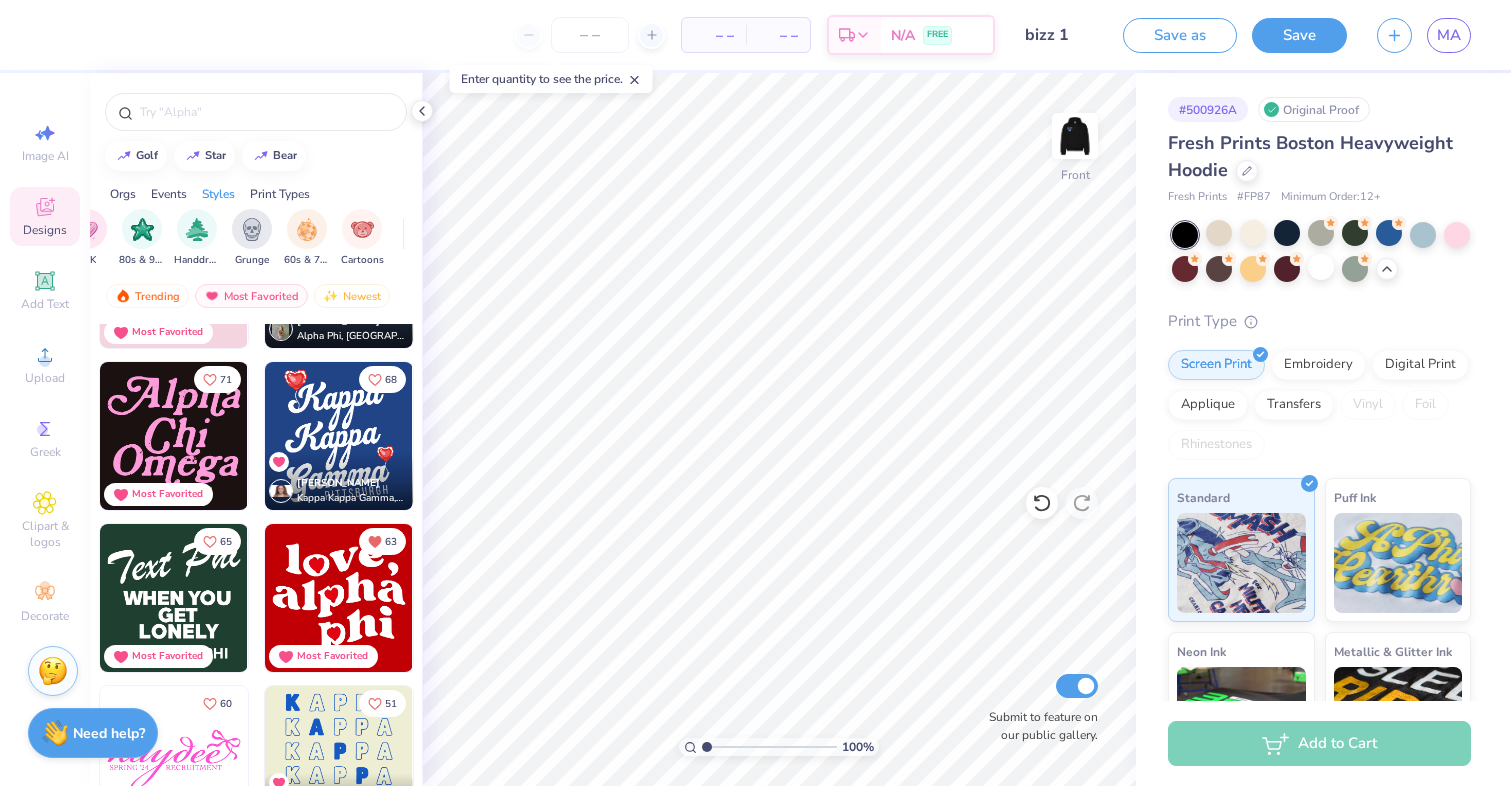 click at bounding box center (174, 598) 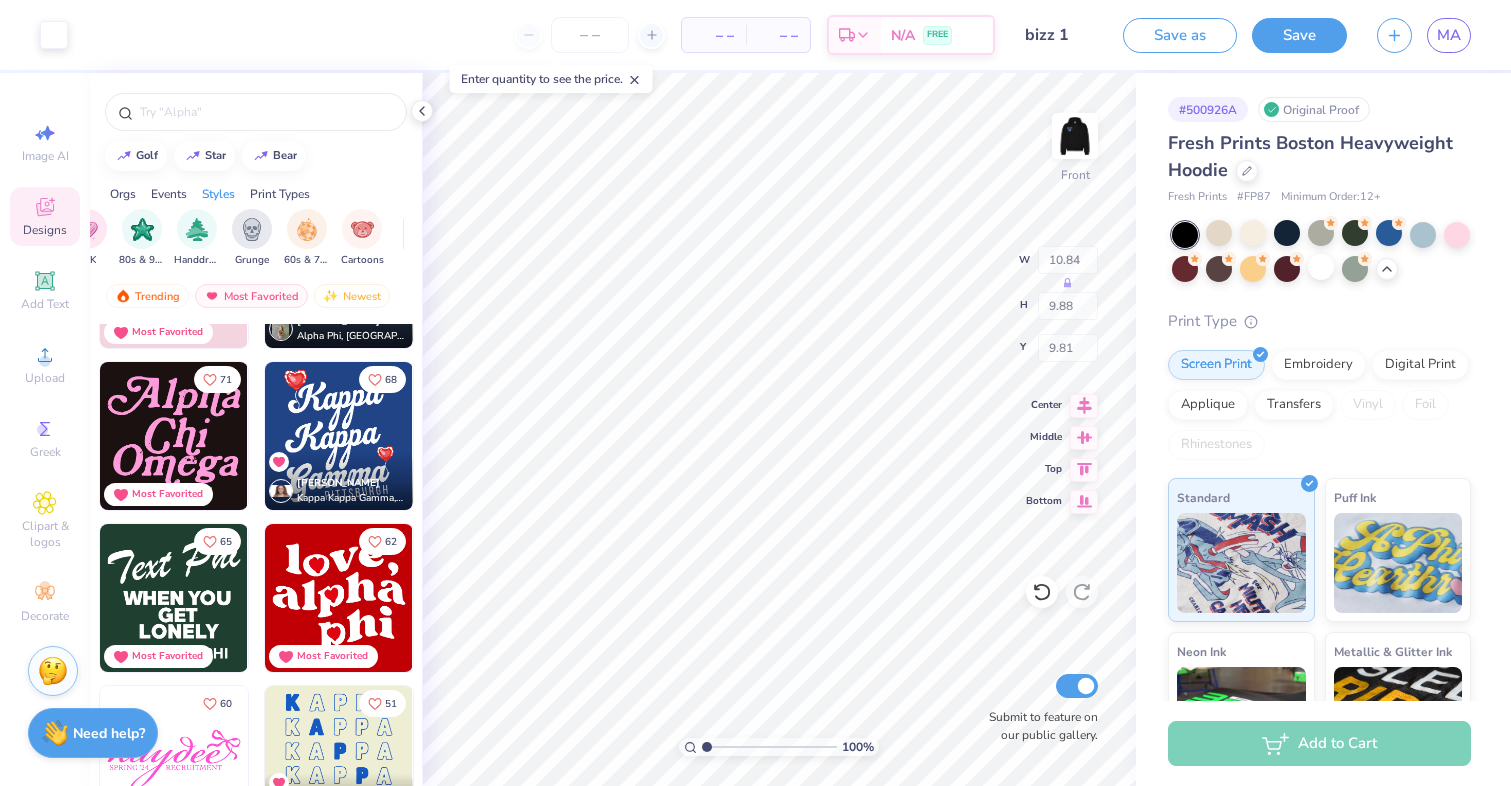type on "9.81" 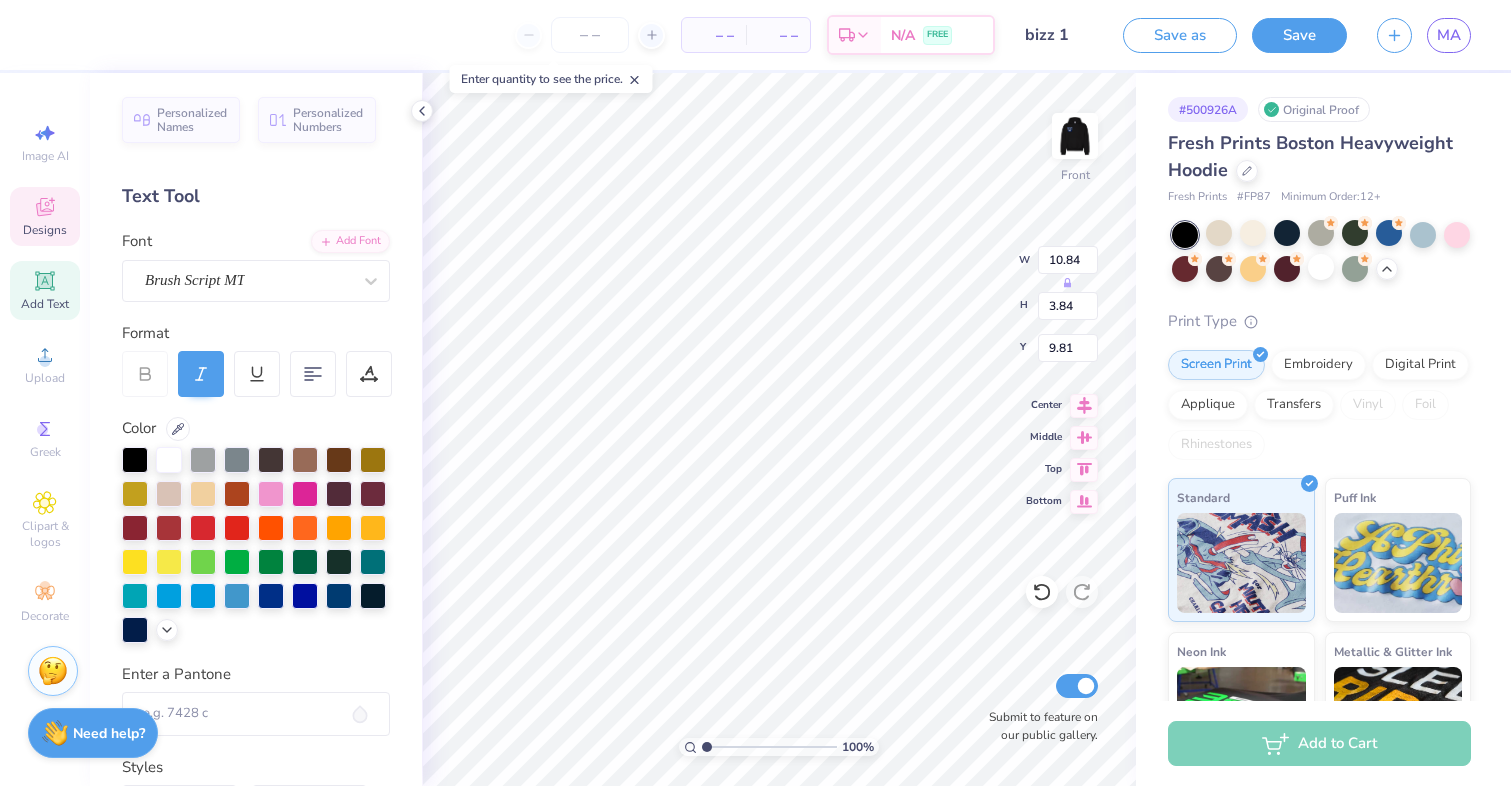 scroll, scrollTop: 0, scrollLeft: 1, axis: horizontal 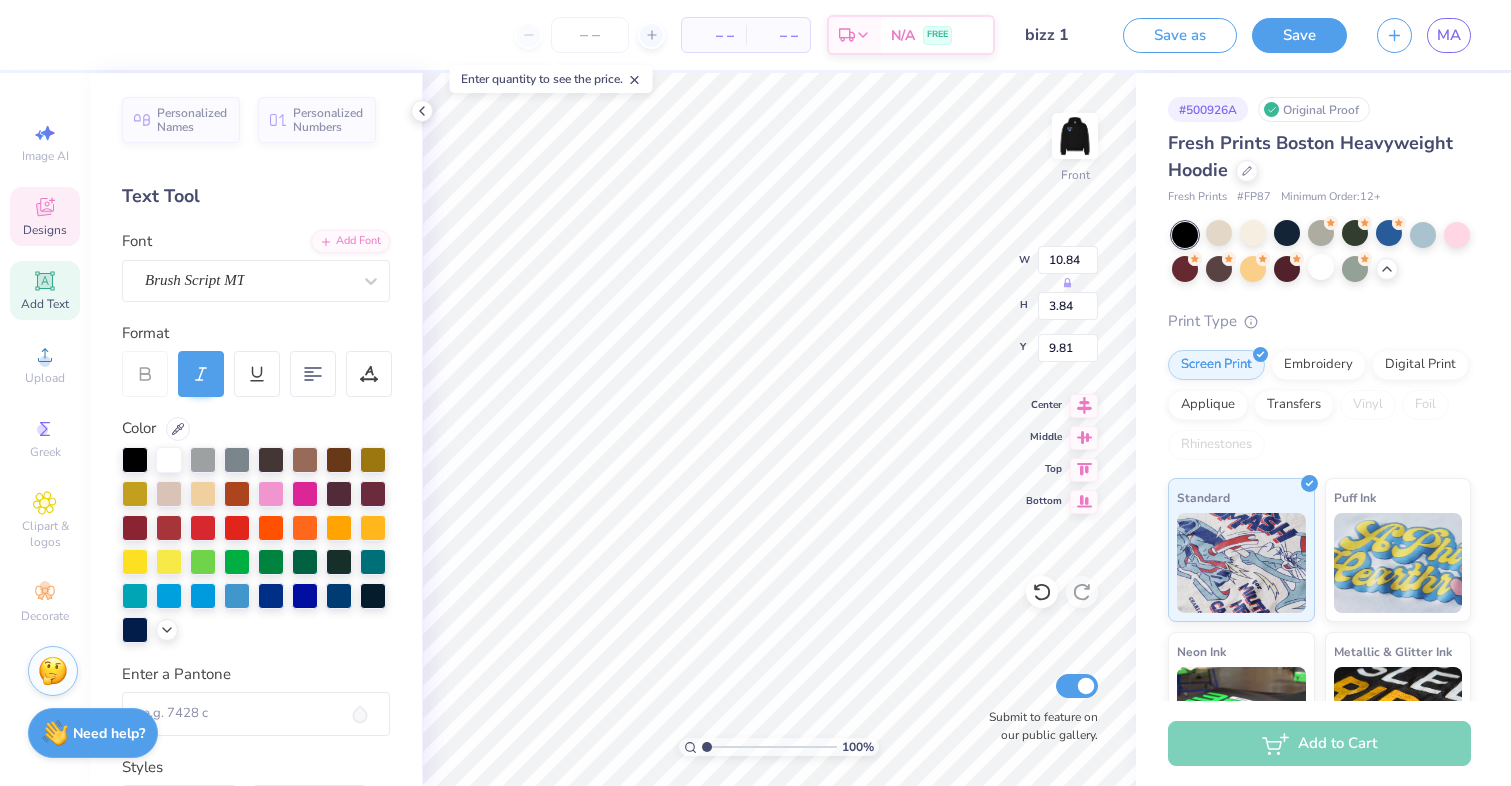 type on "7.88" 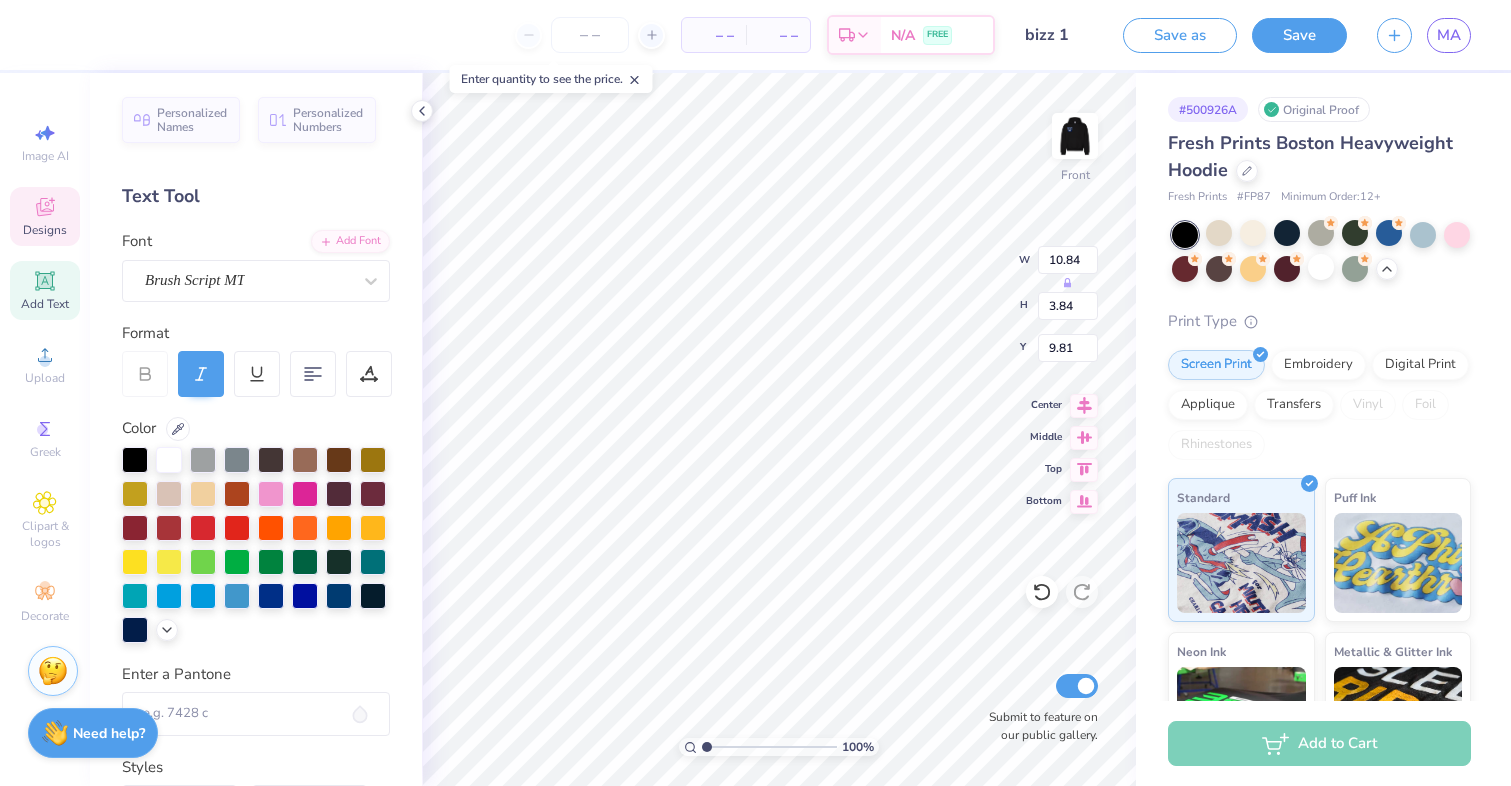 type on "0.89" 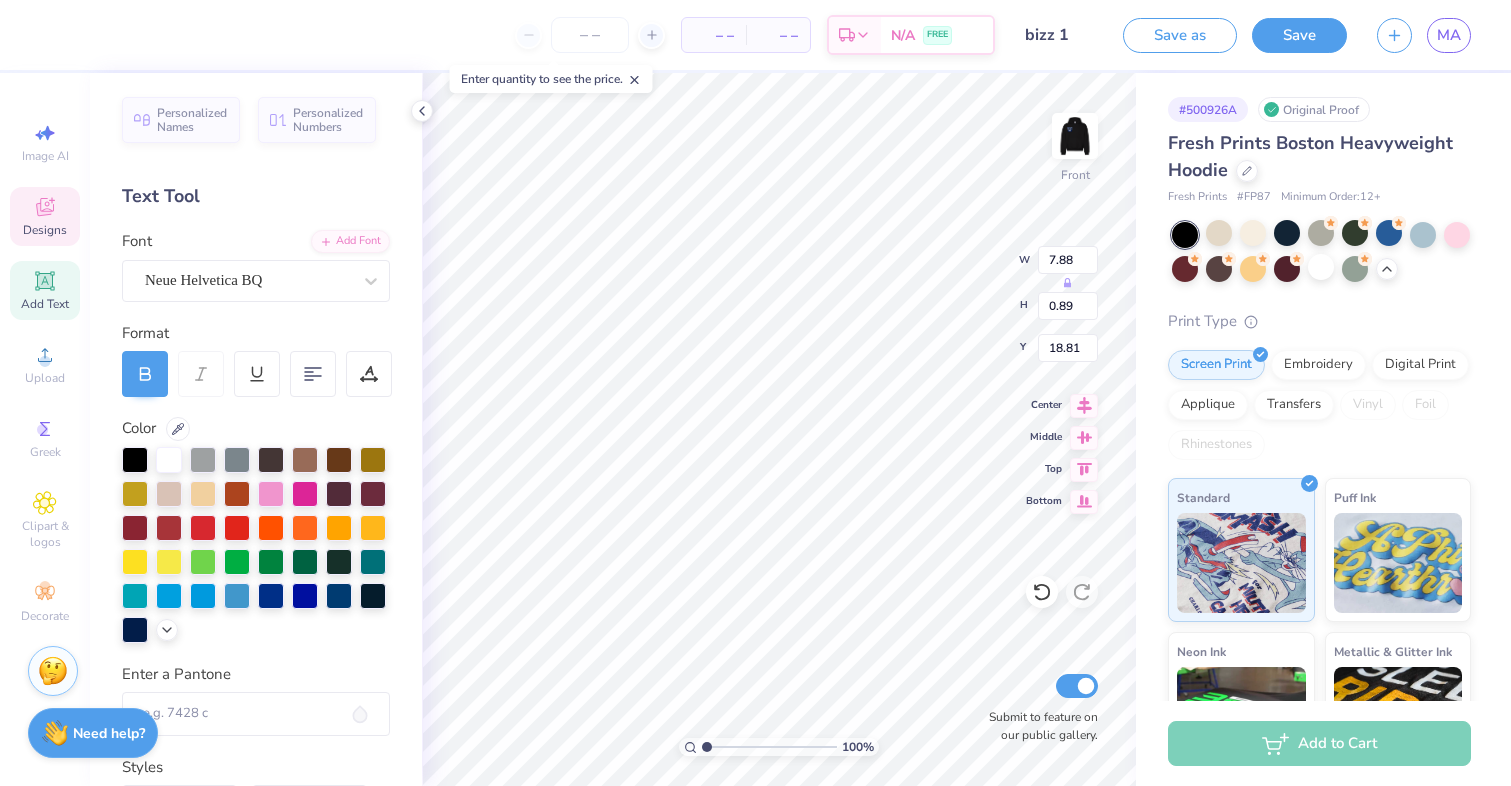 scroll, scrollTop: 0, scrollLeft: 3, axis: horizontal 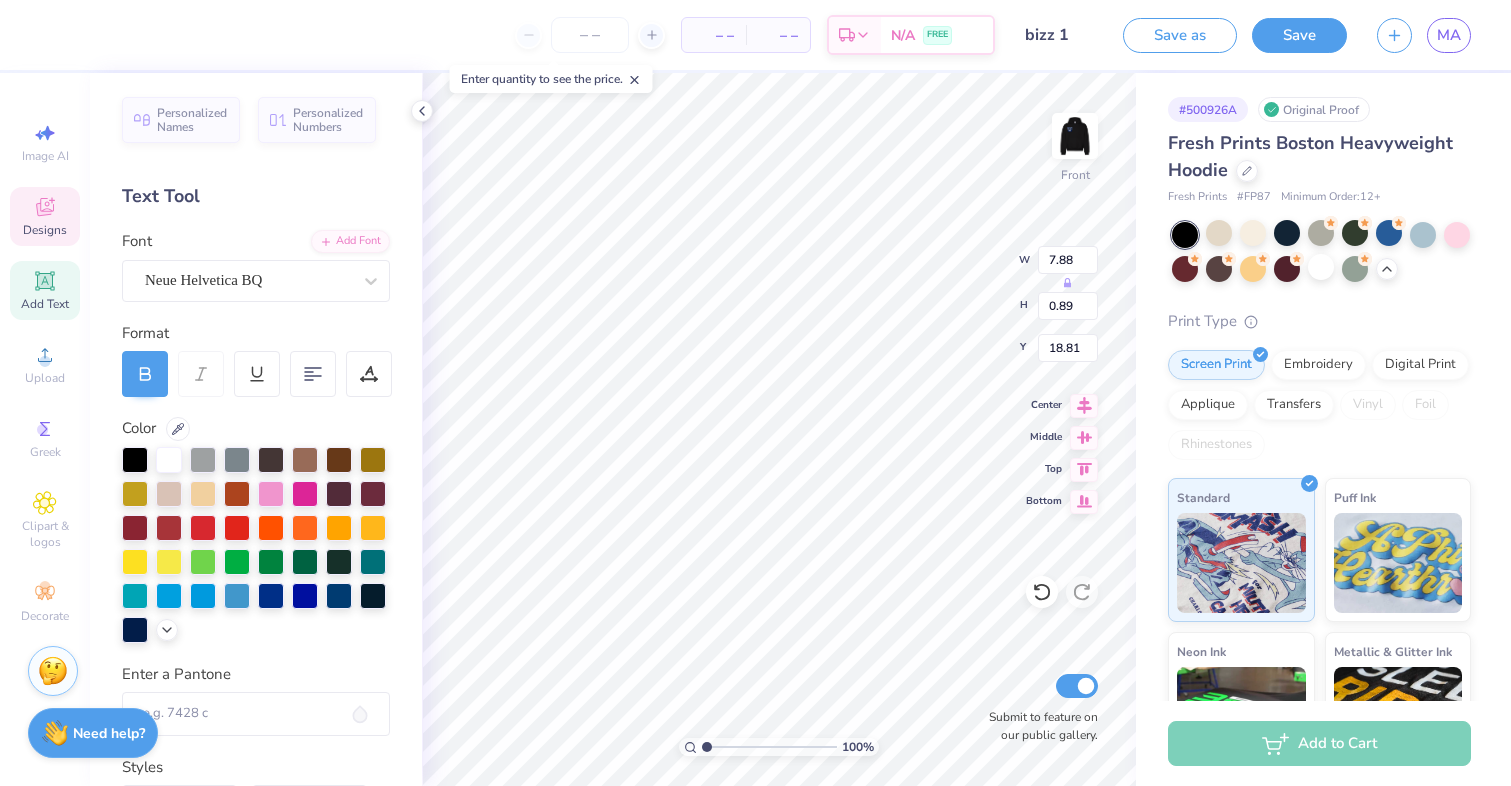 type on "800-555-BIZZ" 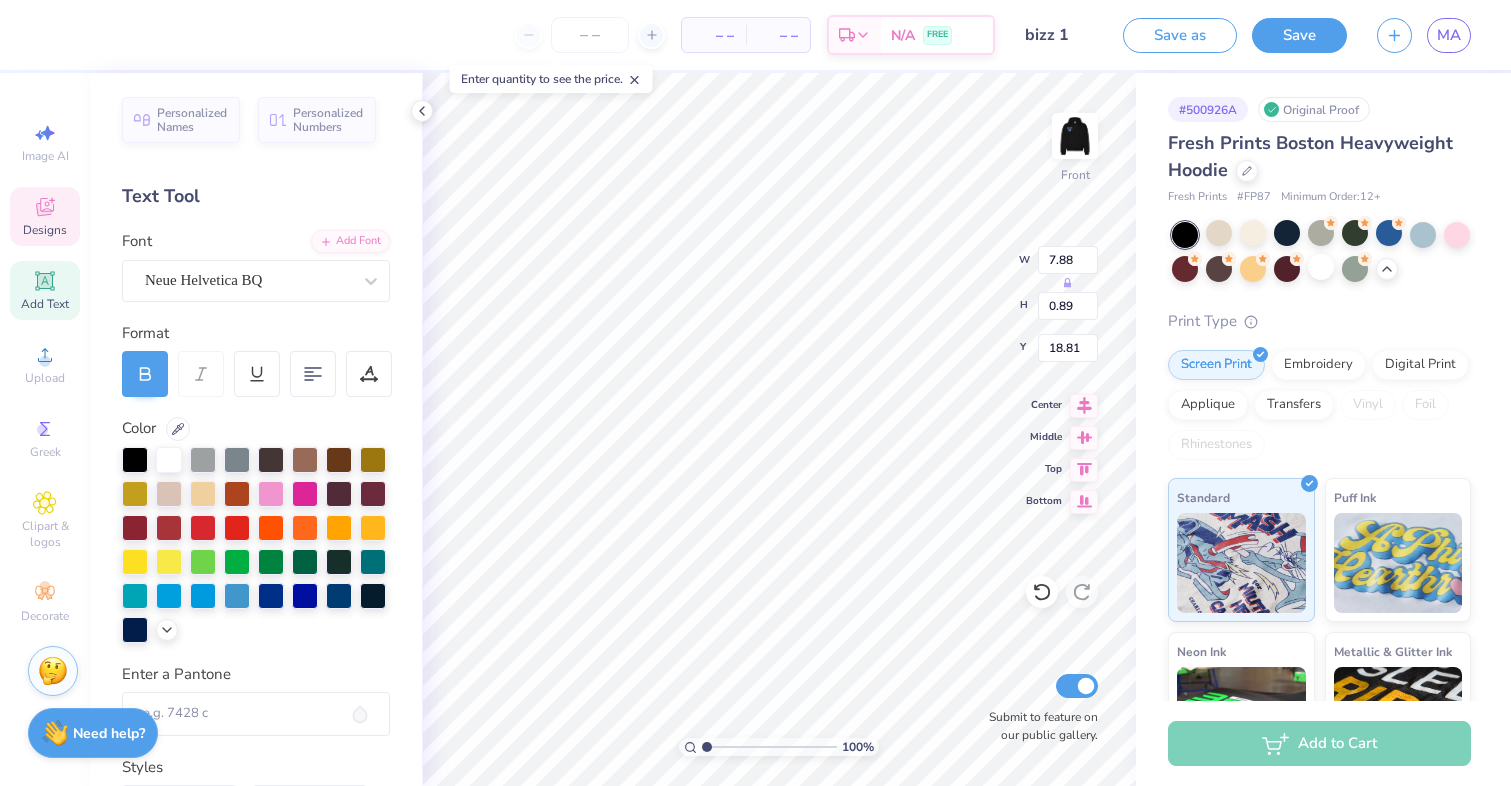 scroll, scrollTop: 0, scrollLeft: 4, axis: horizontal 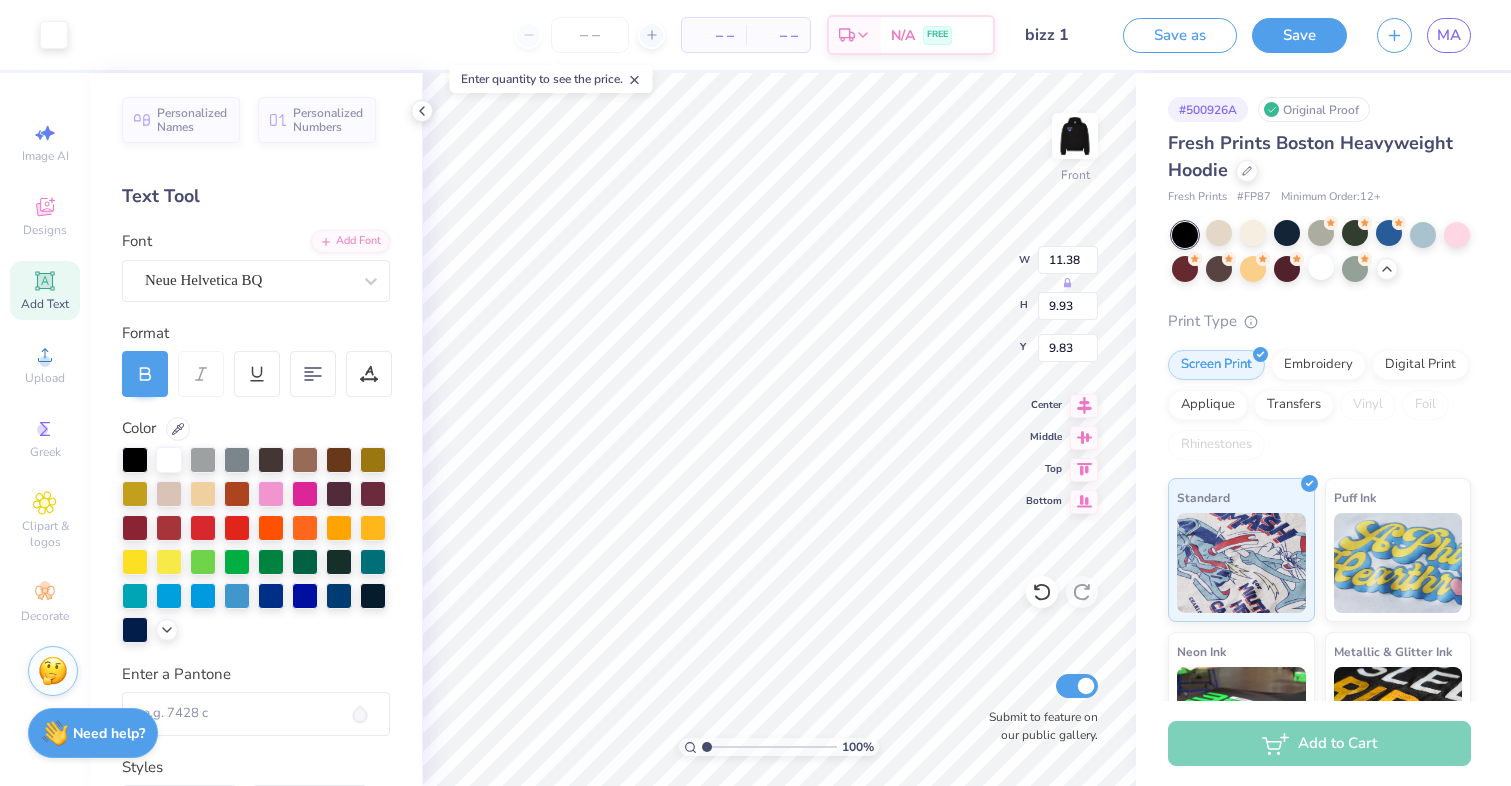 type on "12.65" 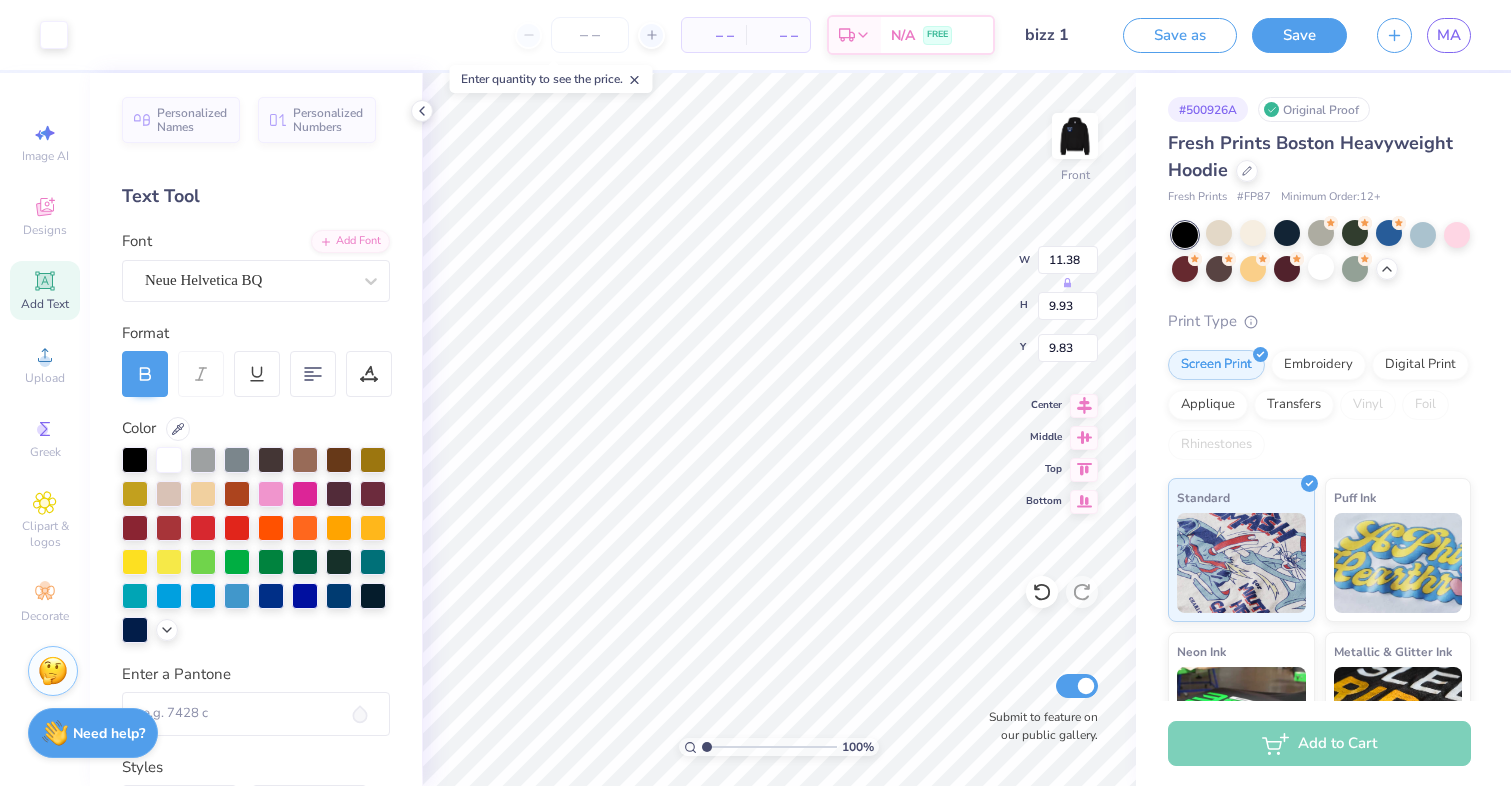 type on "11.04" 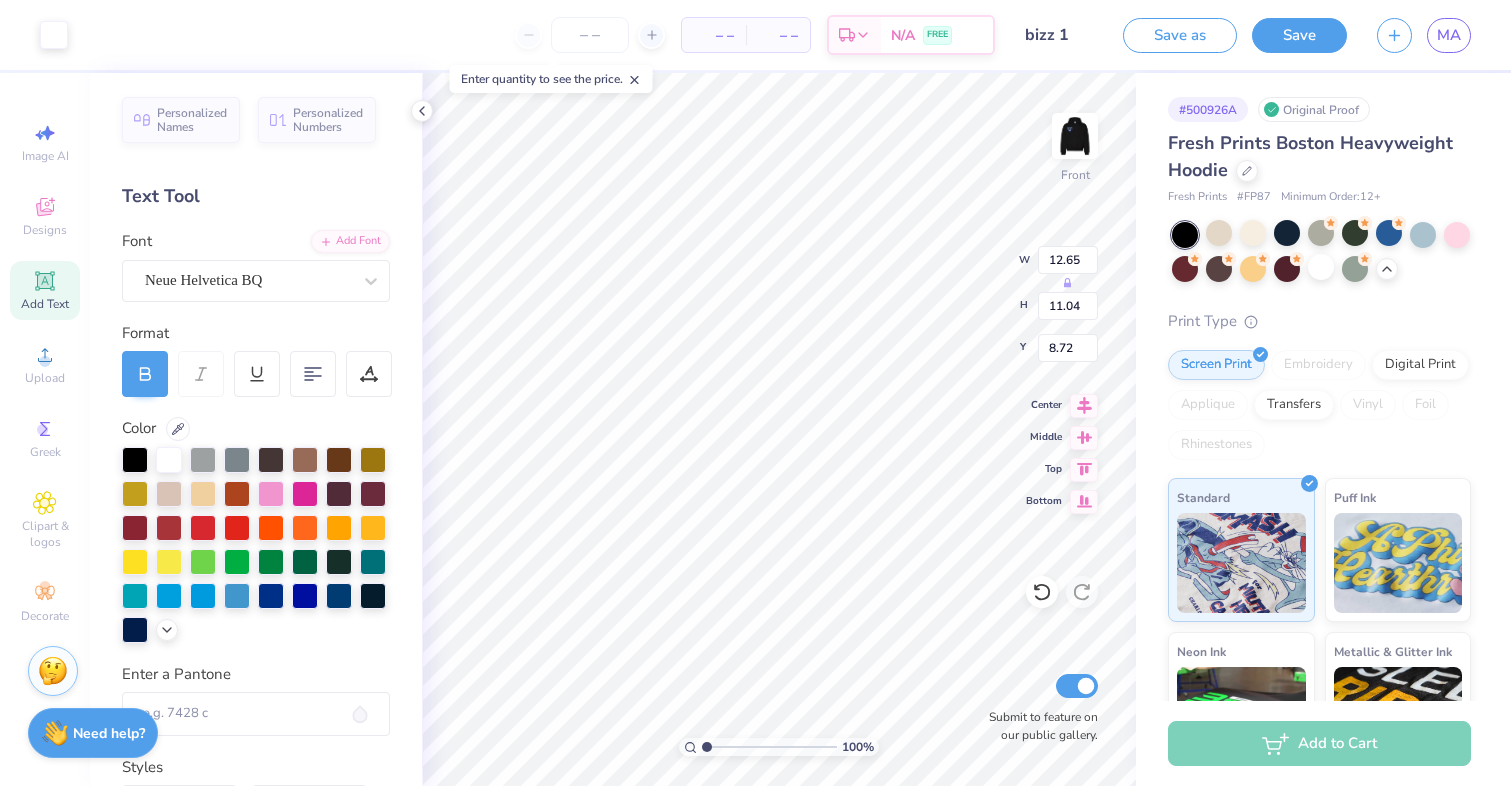 type on "5.45" 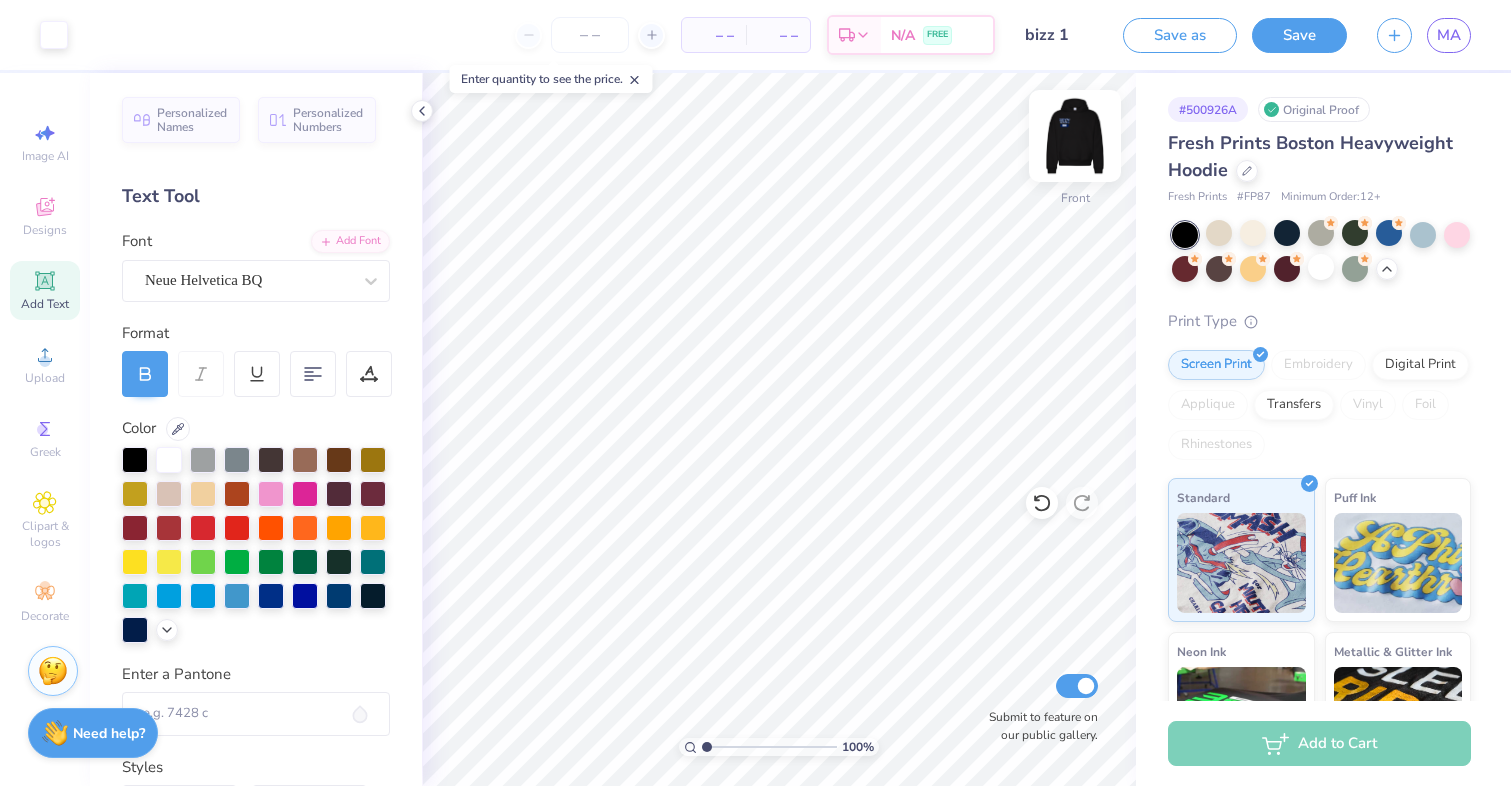 click at bounding box center [1075, 136] 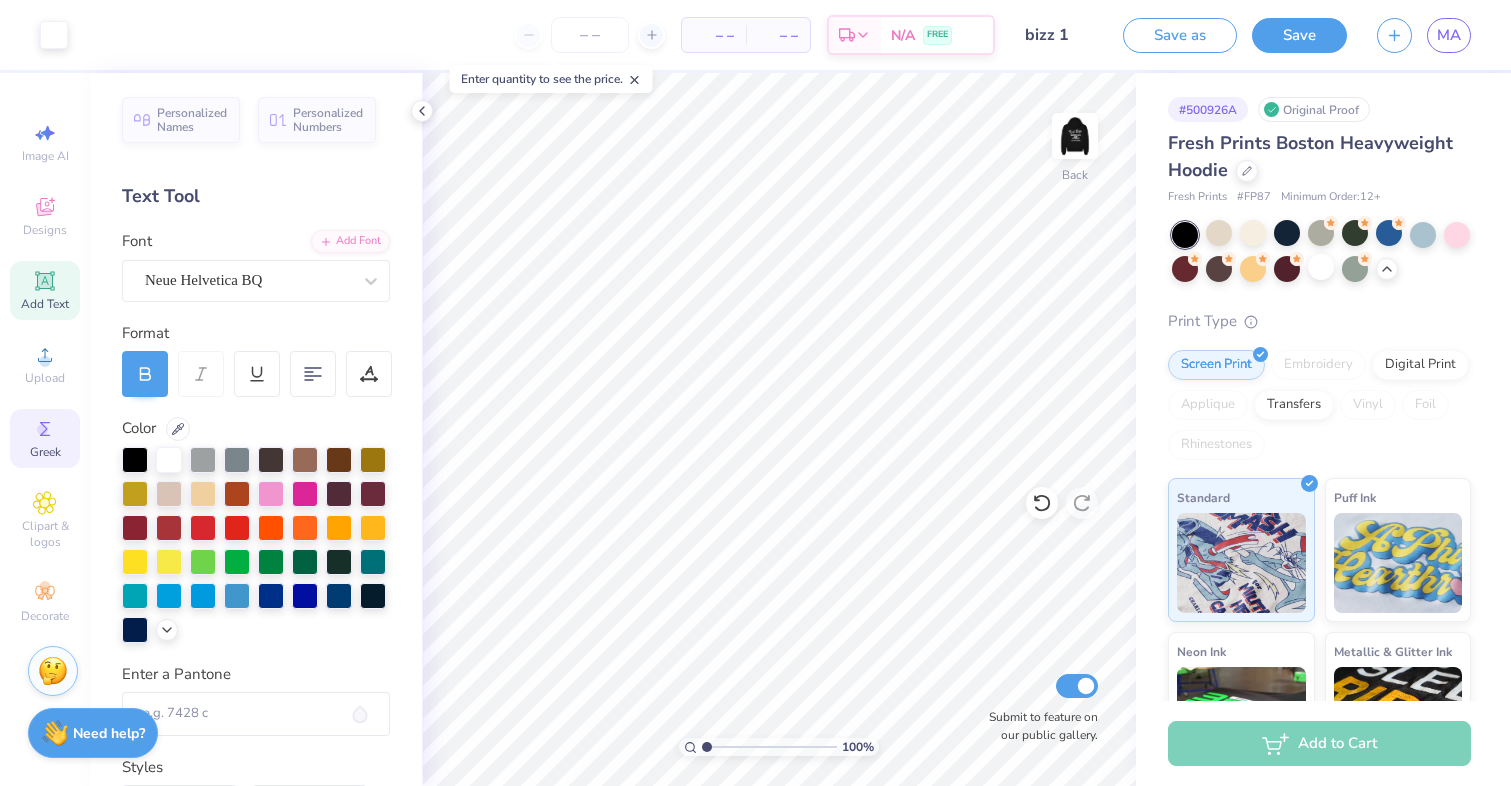 click on "Greek" at bounding box center (45, 438) 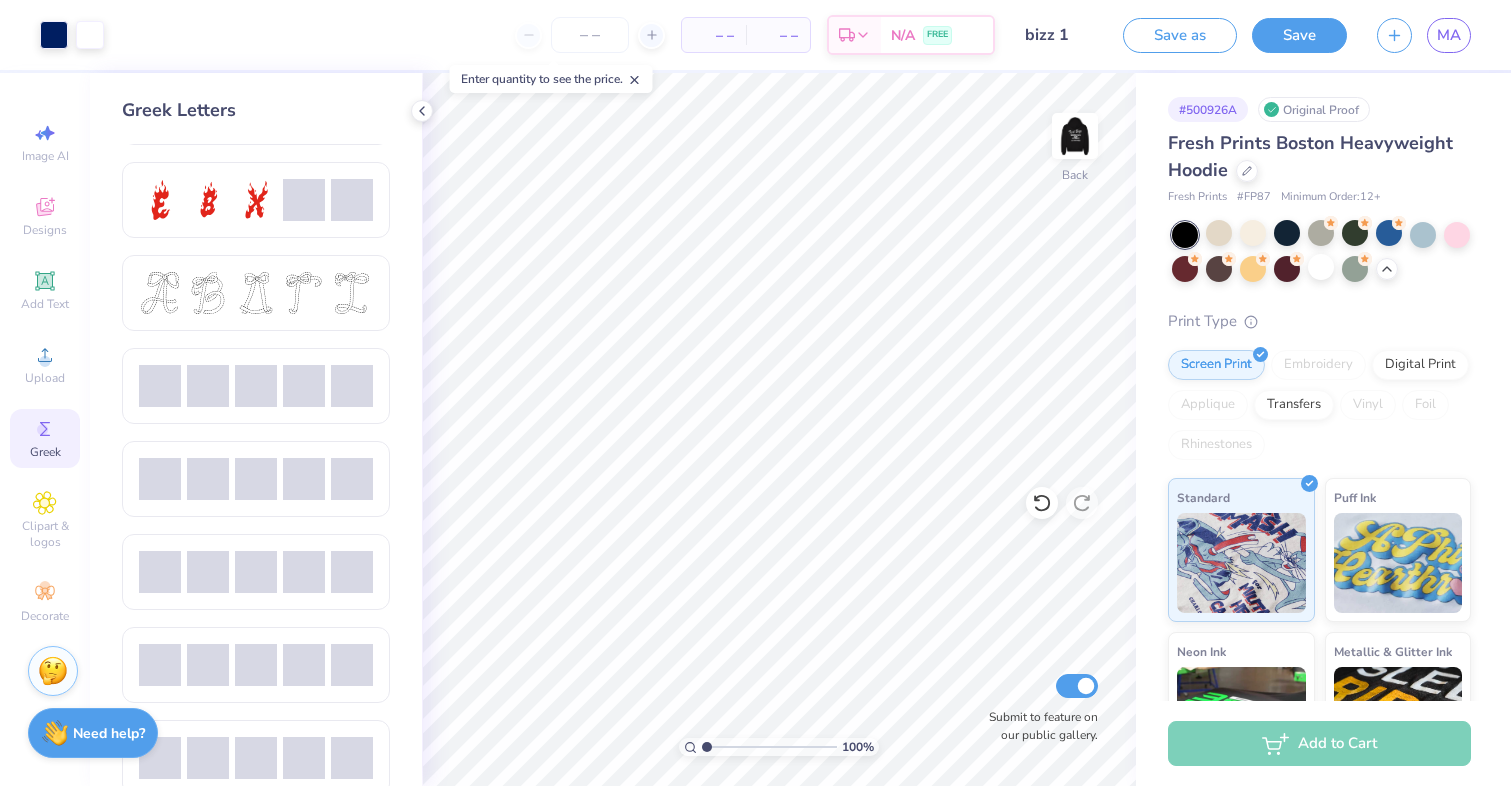 scroll, scrollTop: 727, scrollLeft: 0, axis: vertical 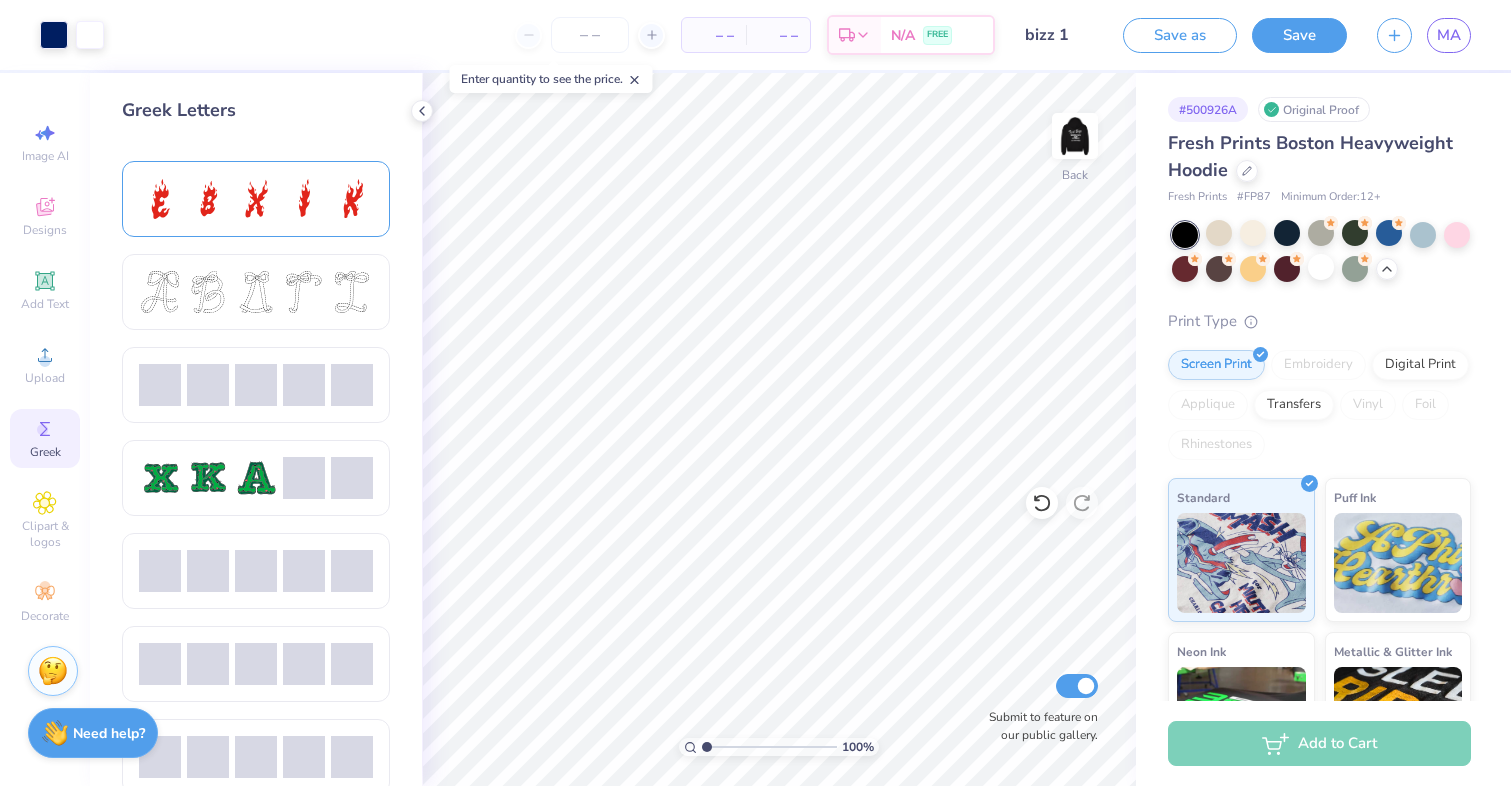 click at bounding box center (304, 199) 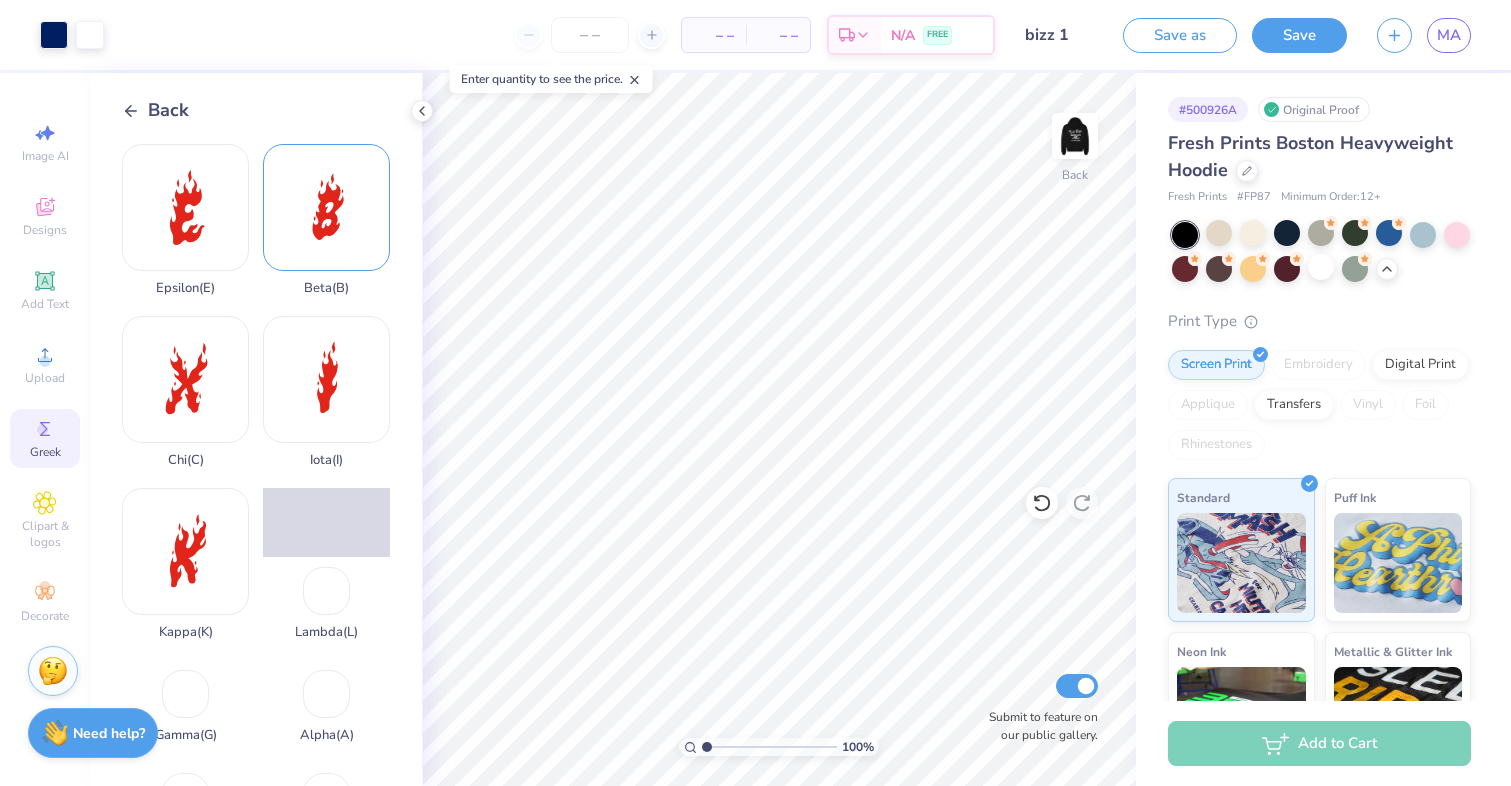 click on "Beta  ( B )" at bounding box center [326, 220] 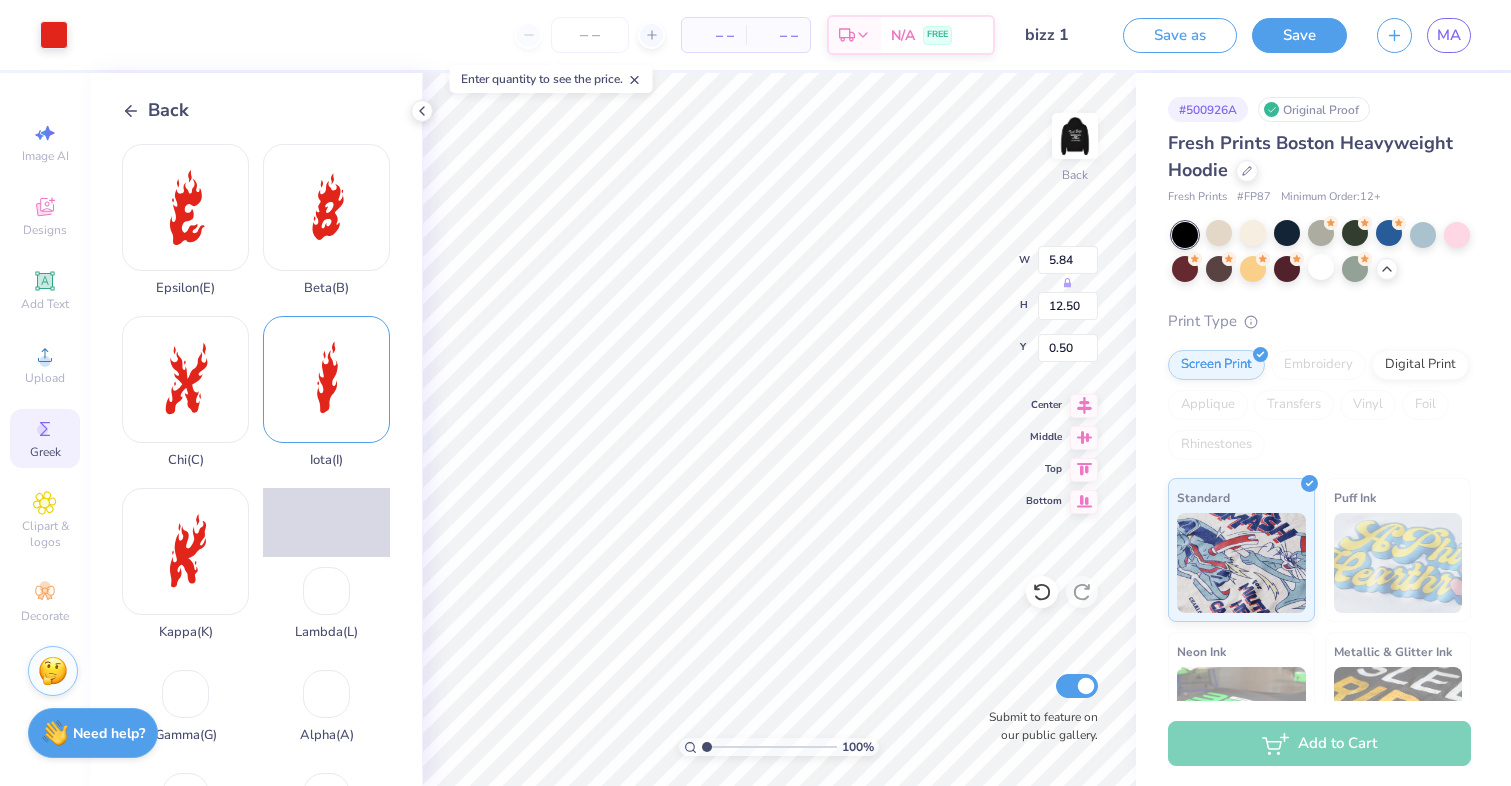 click on "Iota  ( I )" at bounding box center (326, 392) 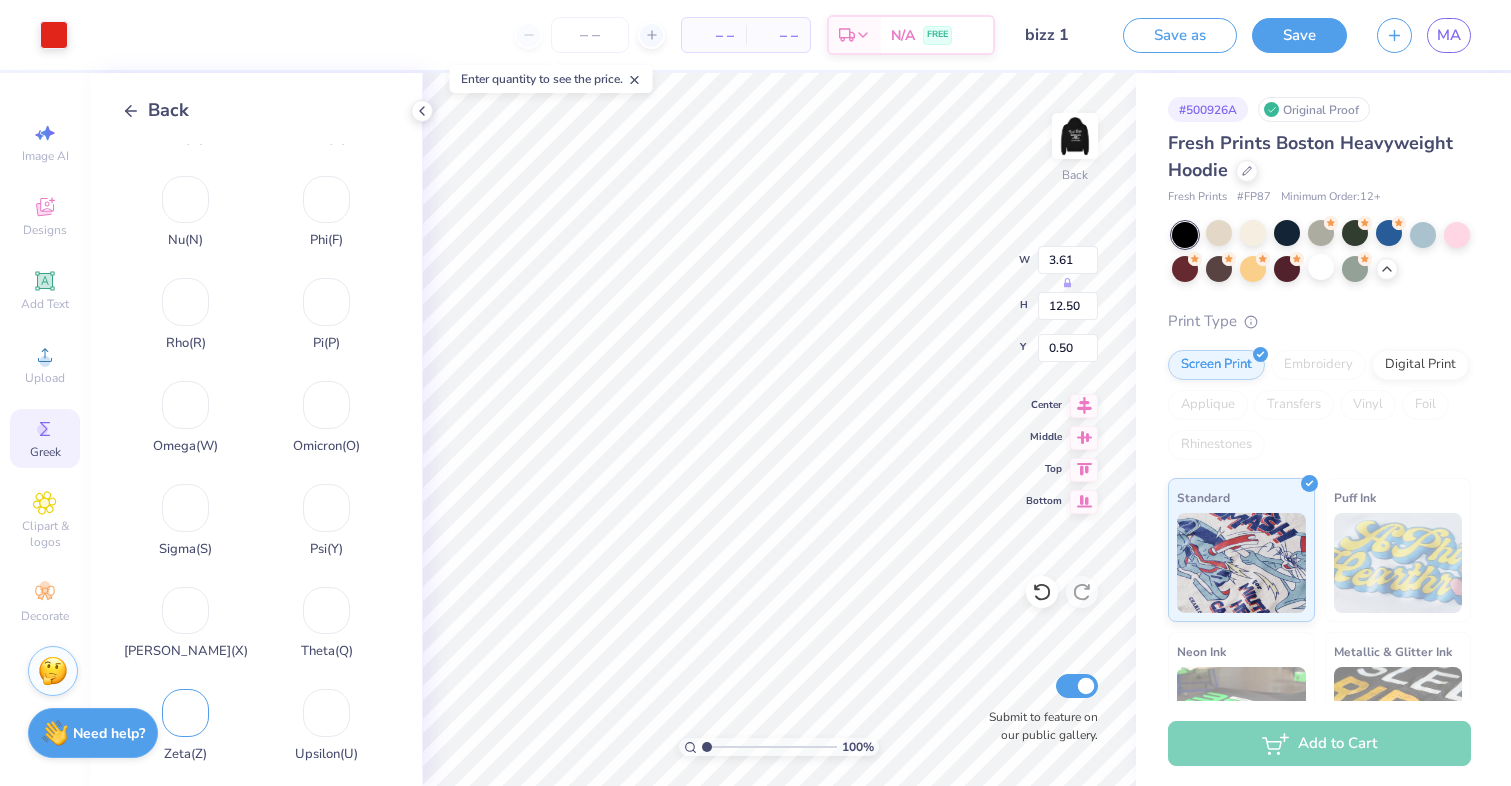 scroll, scrollTop: 1010, scrollLeft: 0, axis: vertical 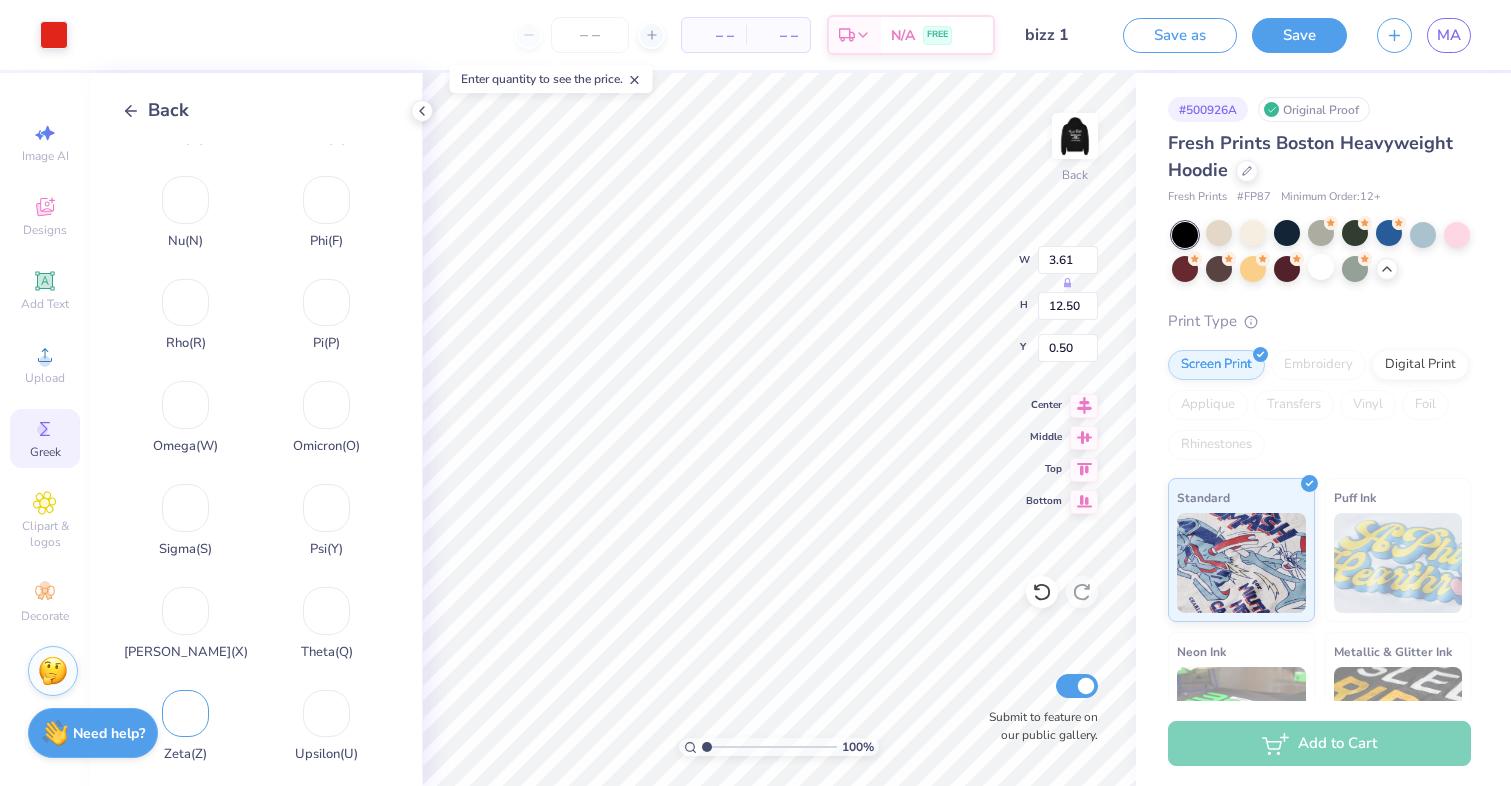 click on "Zeta  ( Z )" at bounding box center [185, 721] 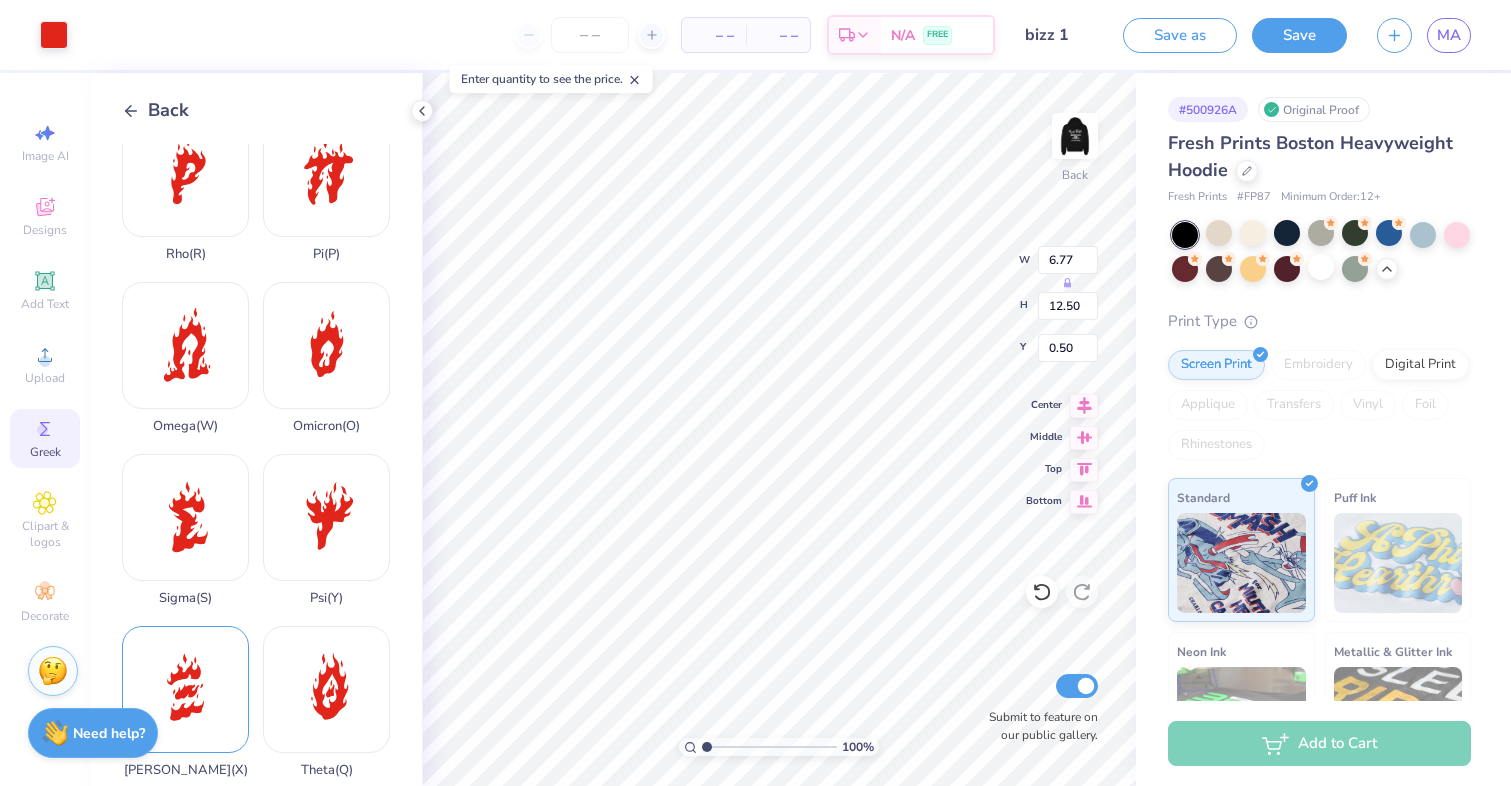 scroll, scrollTop: 1426, scrollLeft: 0, axis: vertical 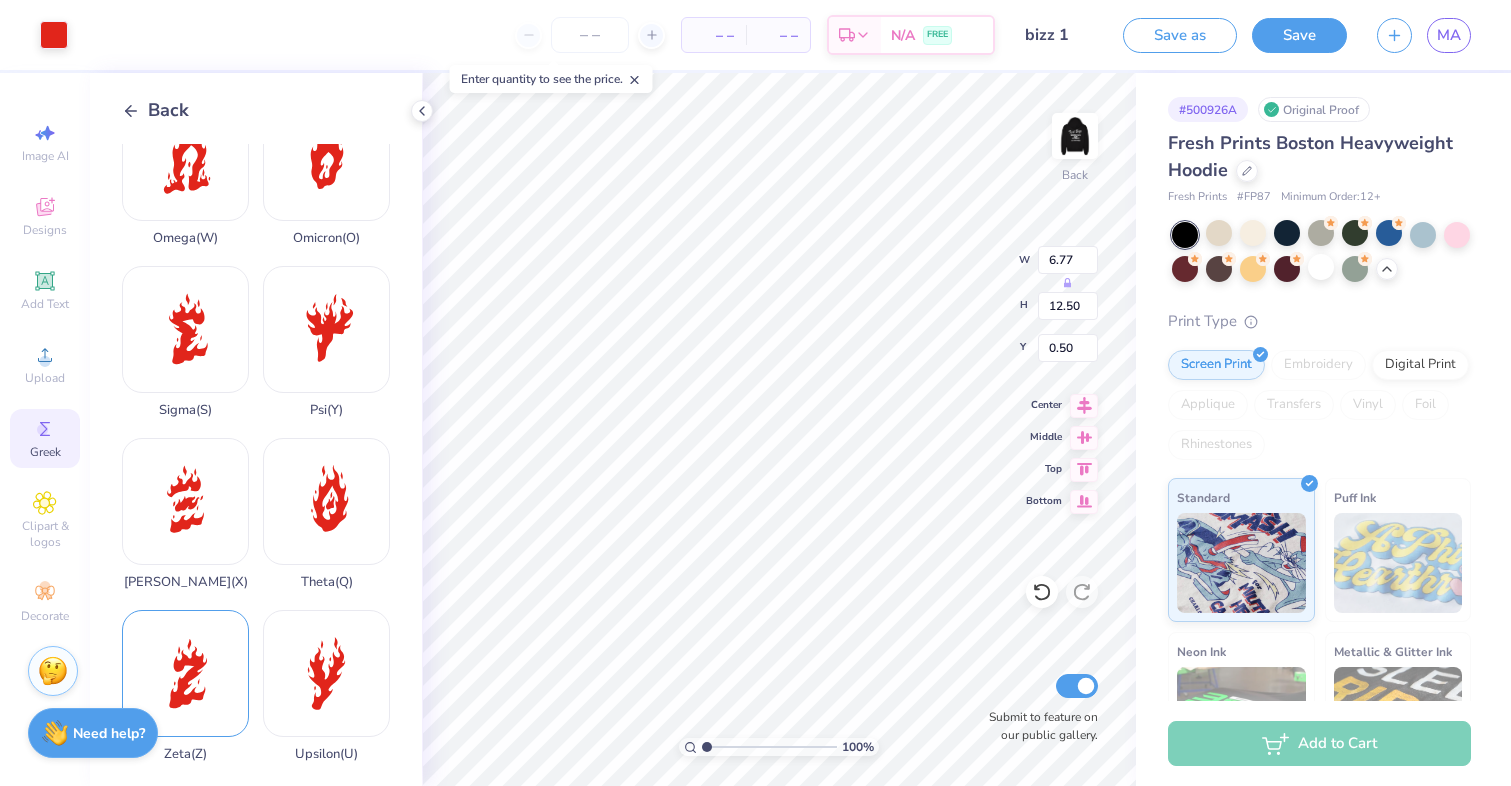 click on "Zeta  ( Z )" at bounding box center [185, 686] 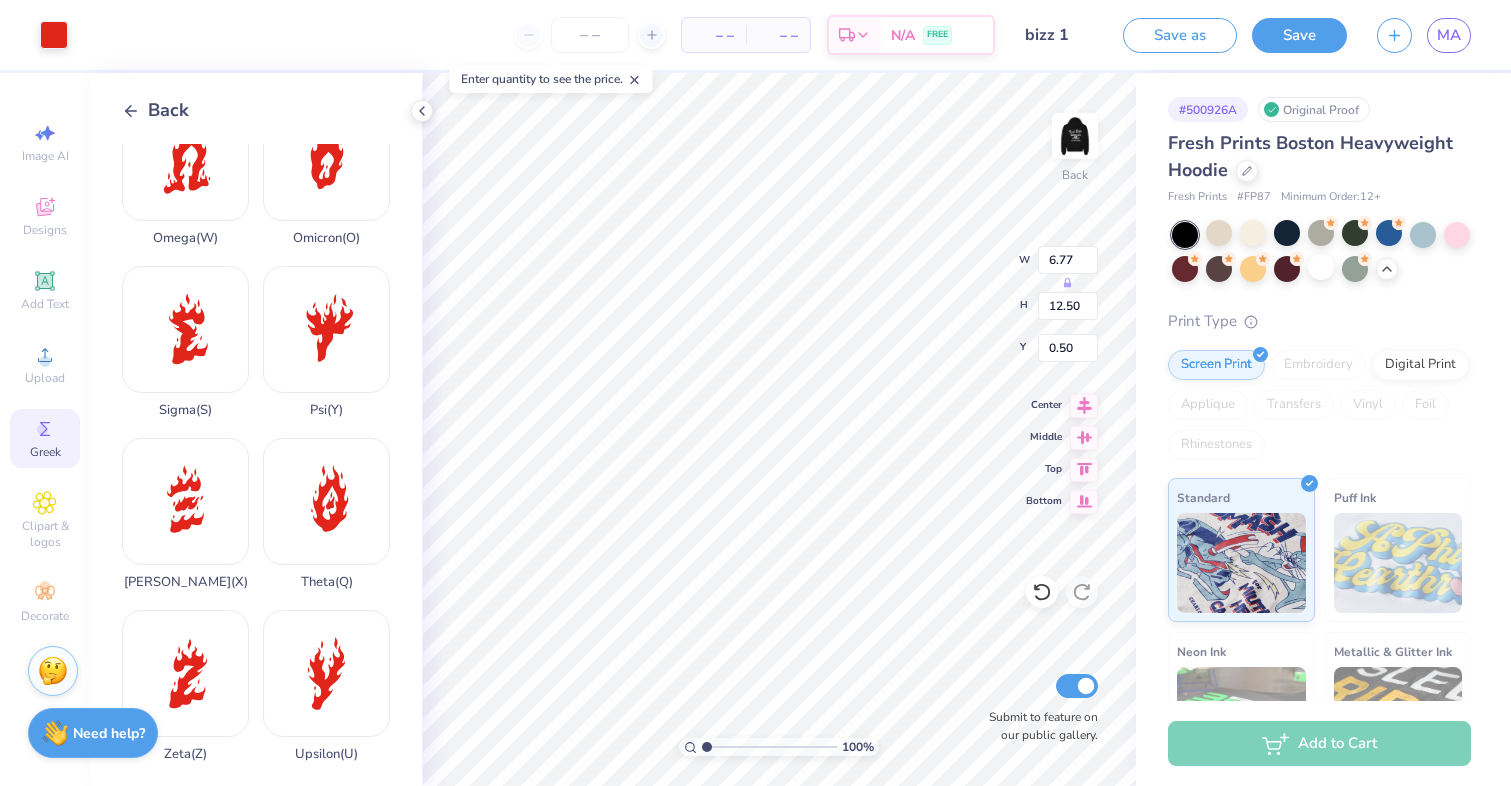 type on "1.35" 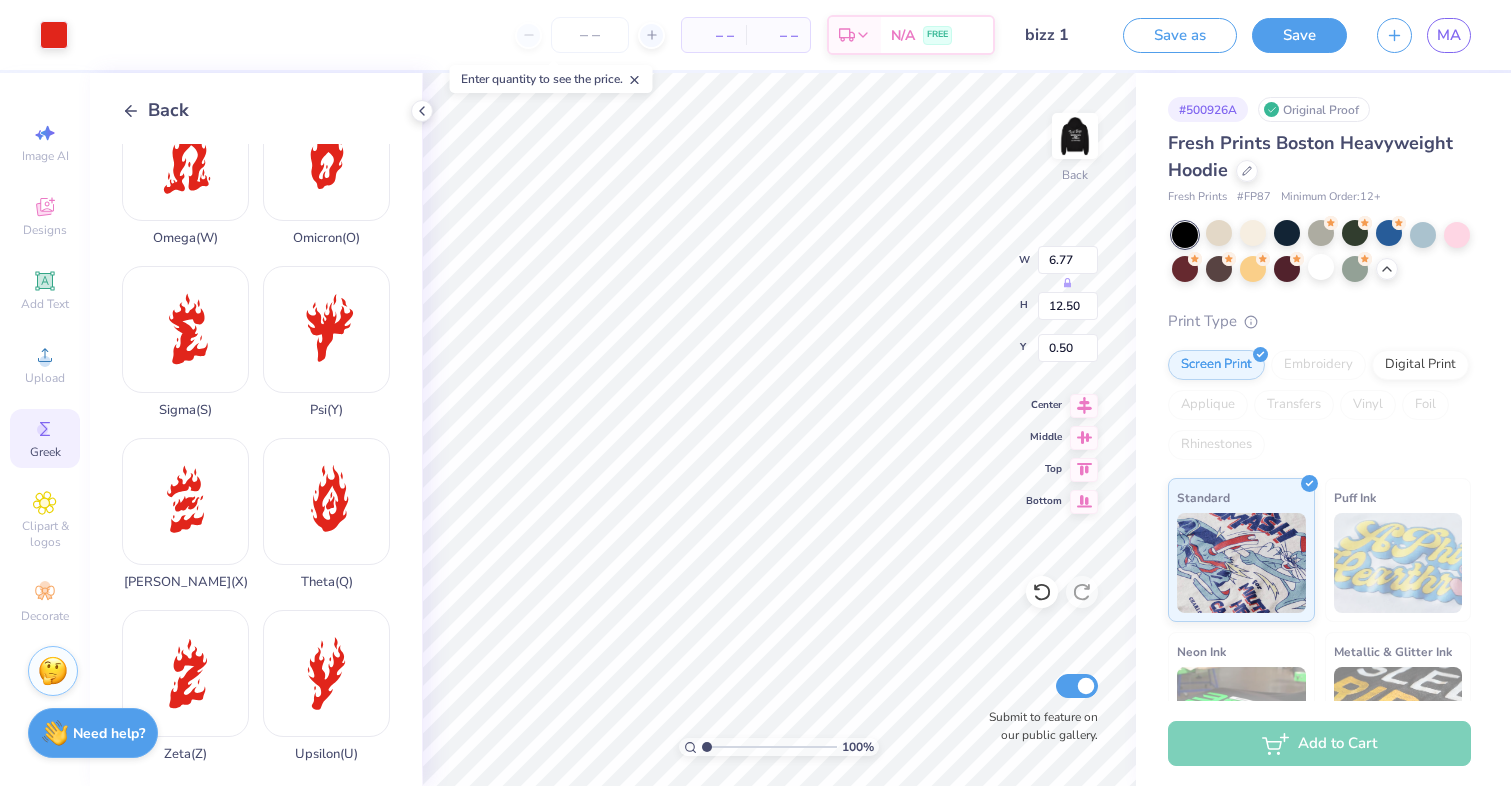 type on "2.50" 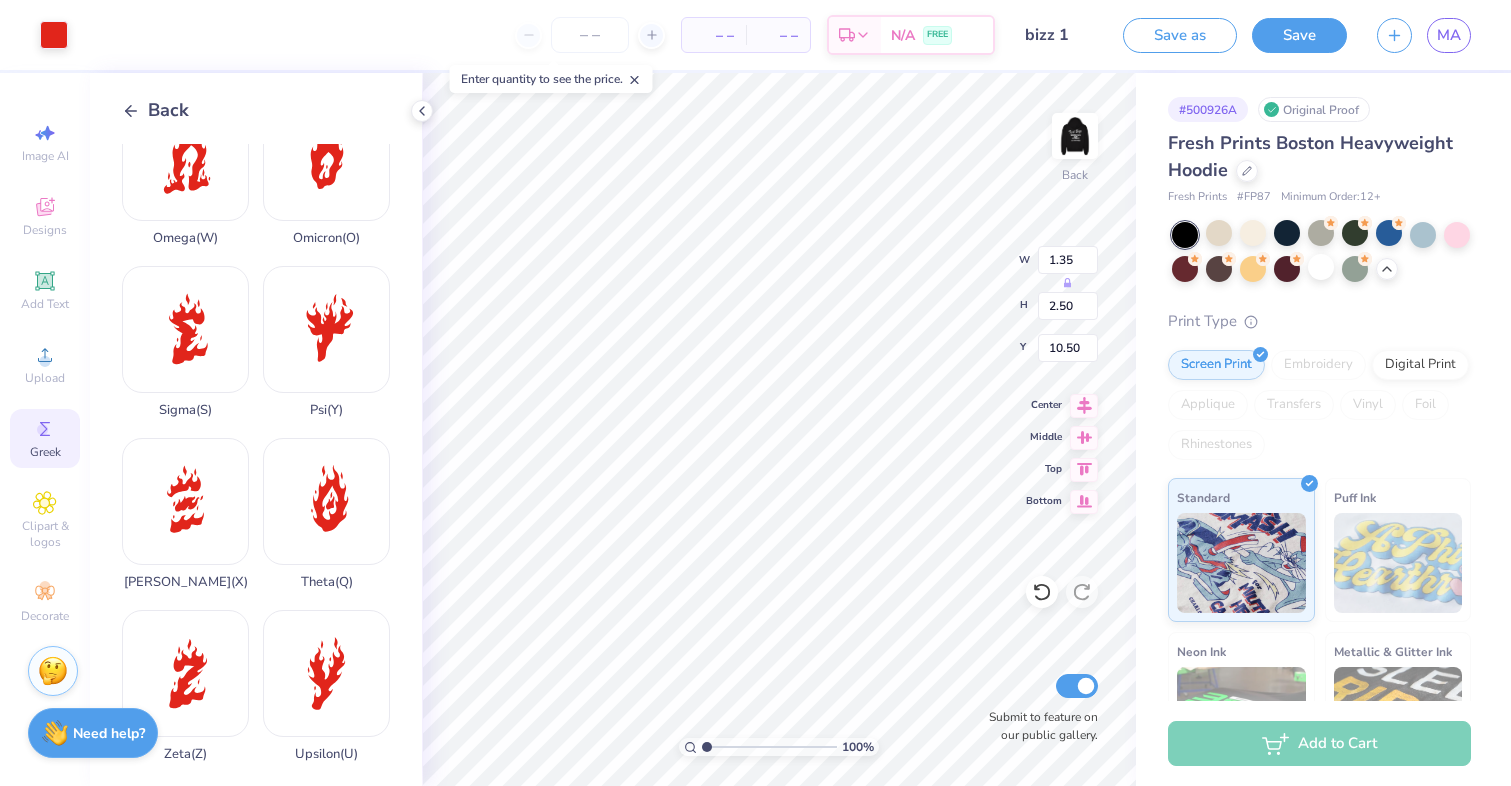 type on "8.33" 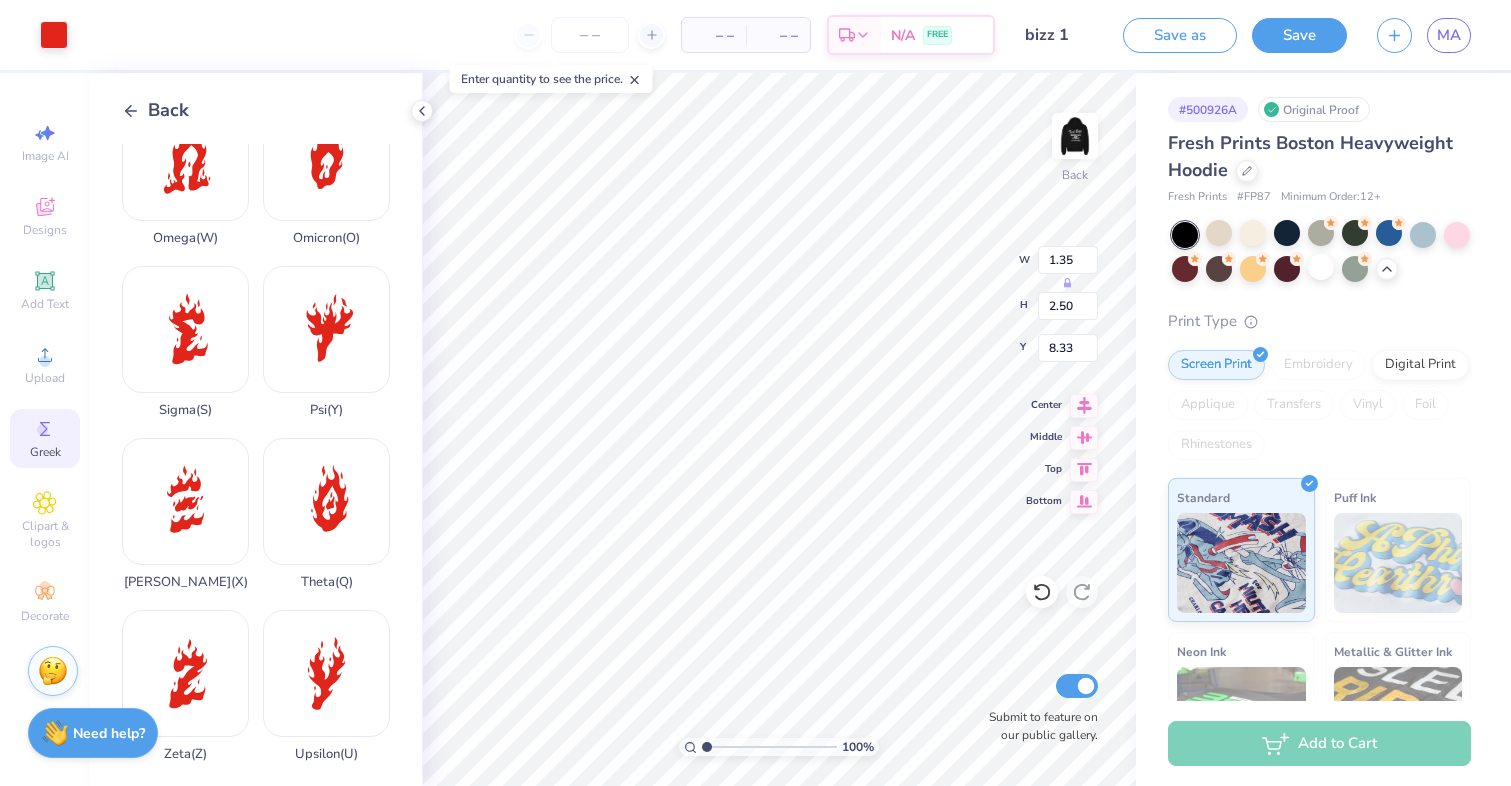 type on "6.77" 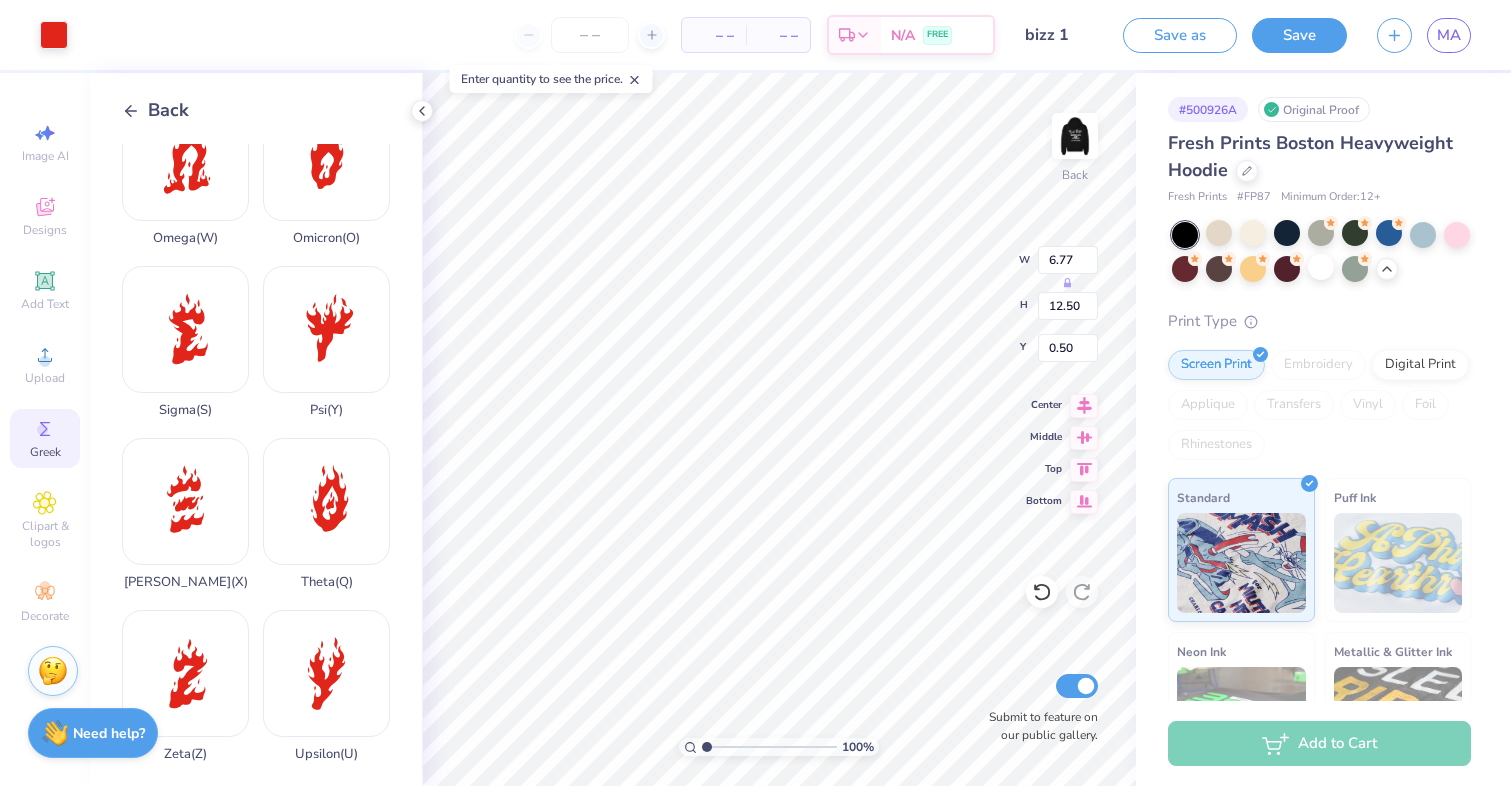 type on "1.91" 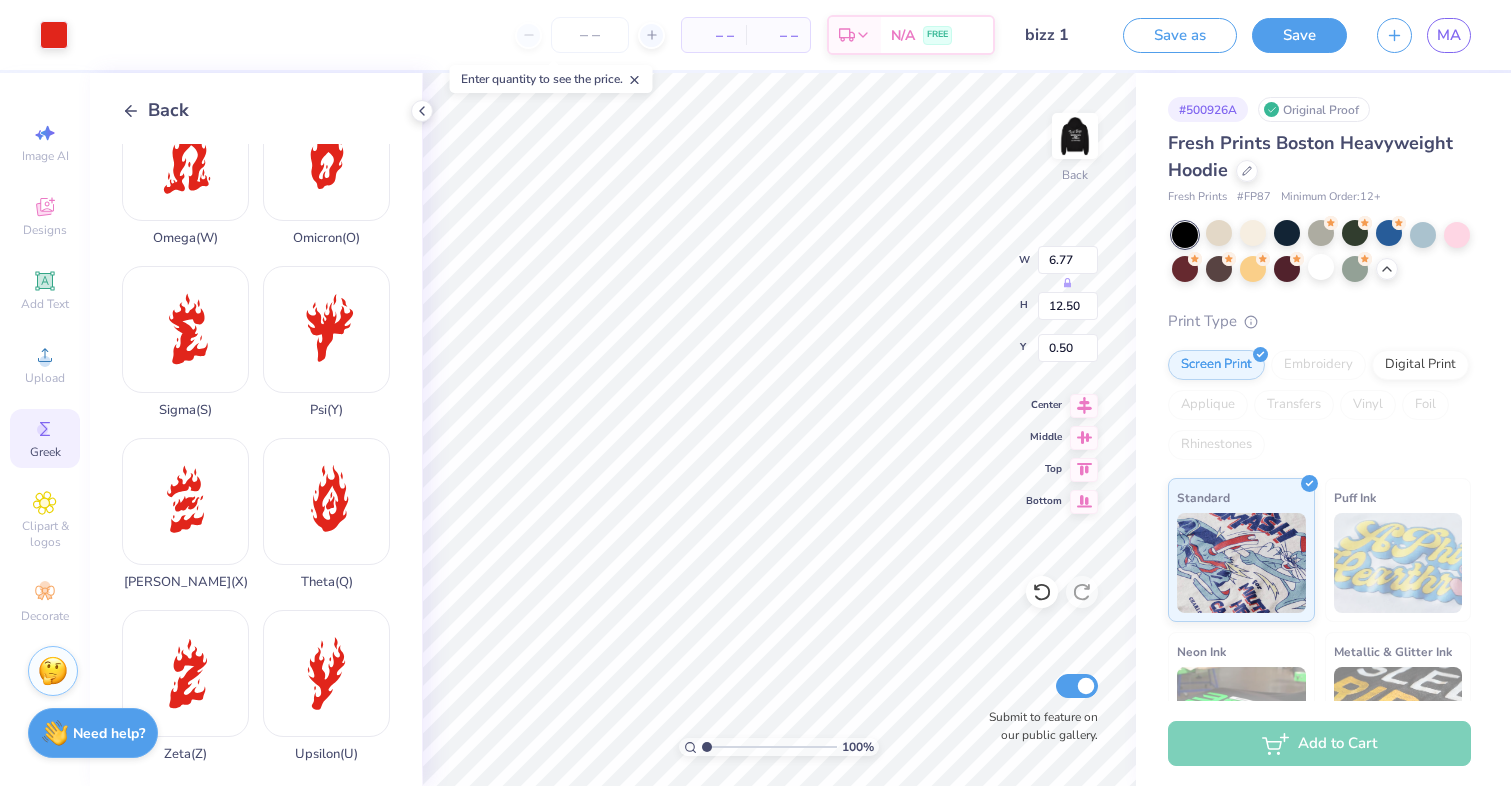 type on "3.53" 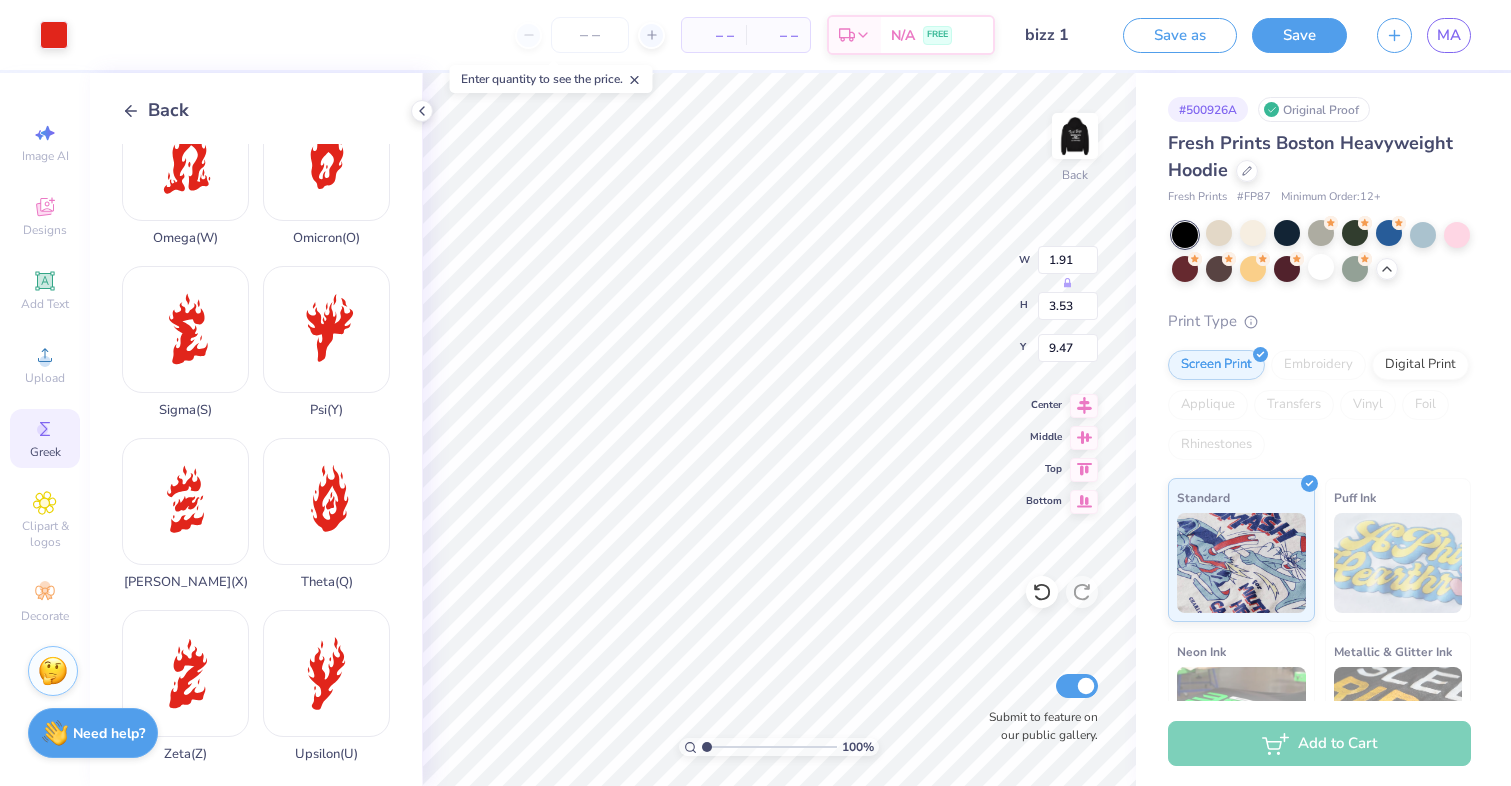 type on "7.30" 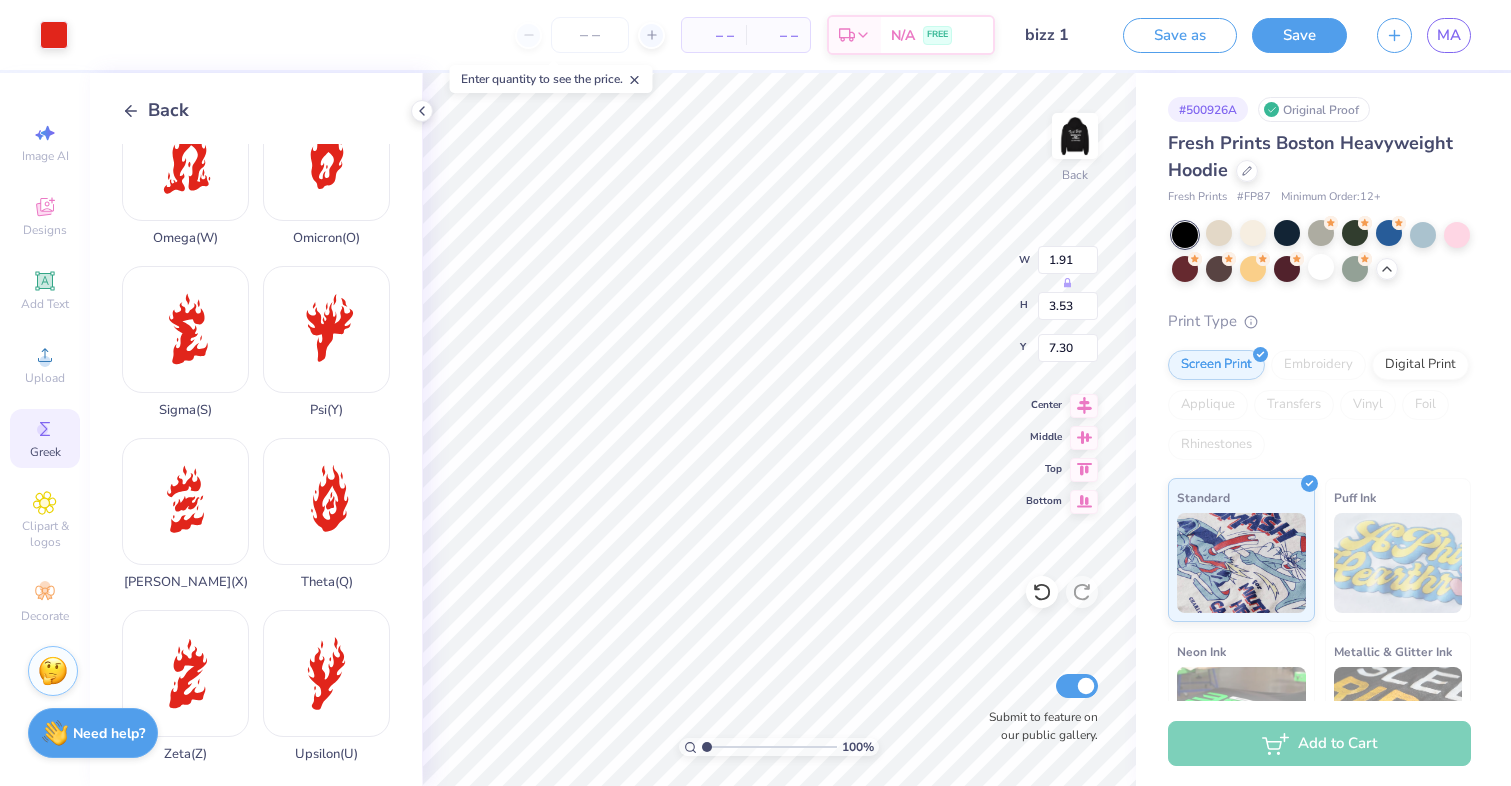 type on "1.36" 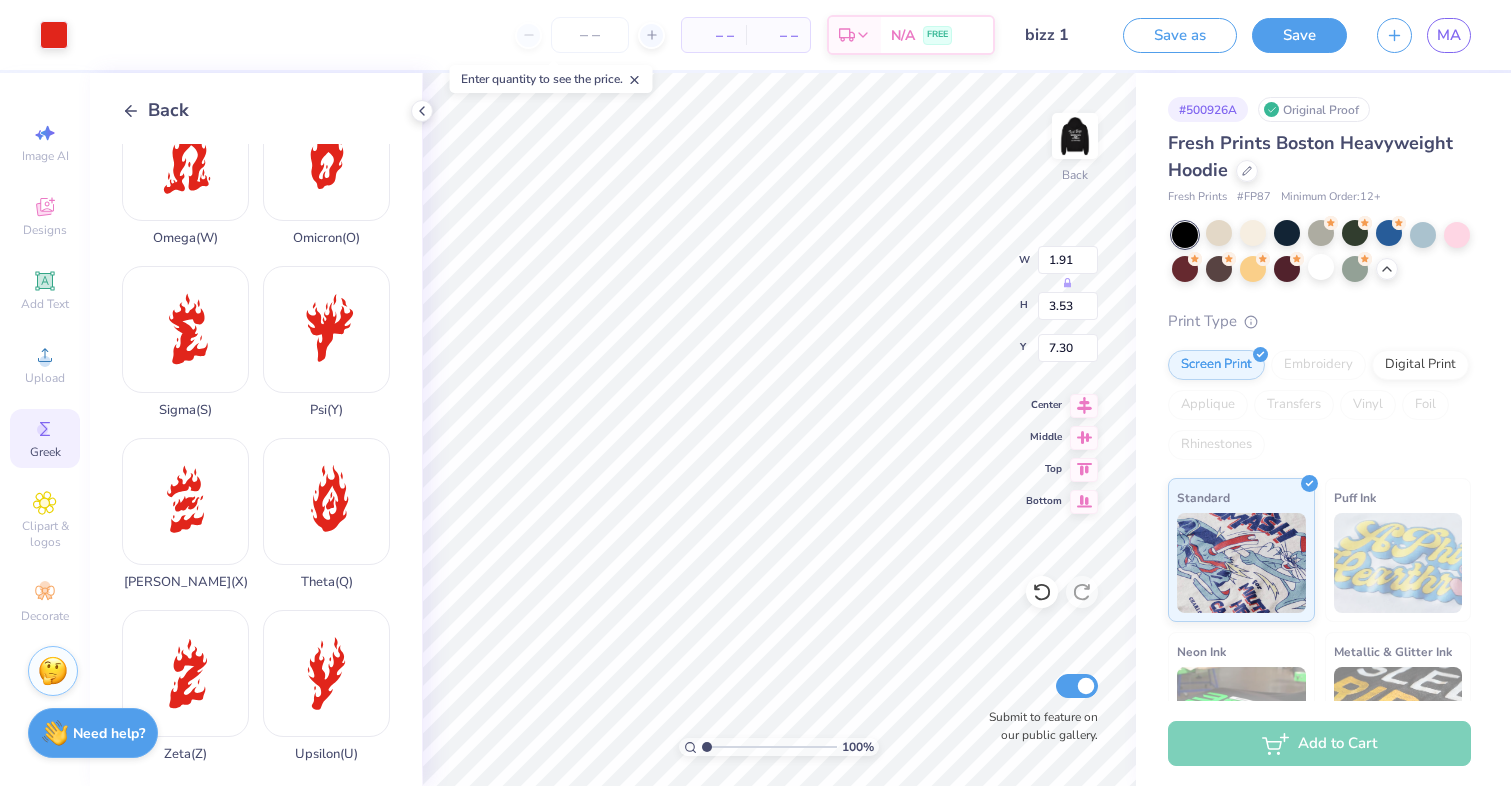 type on "2.51" 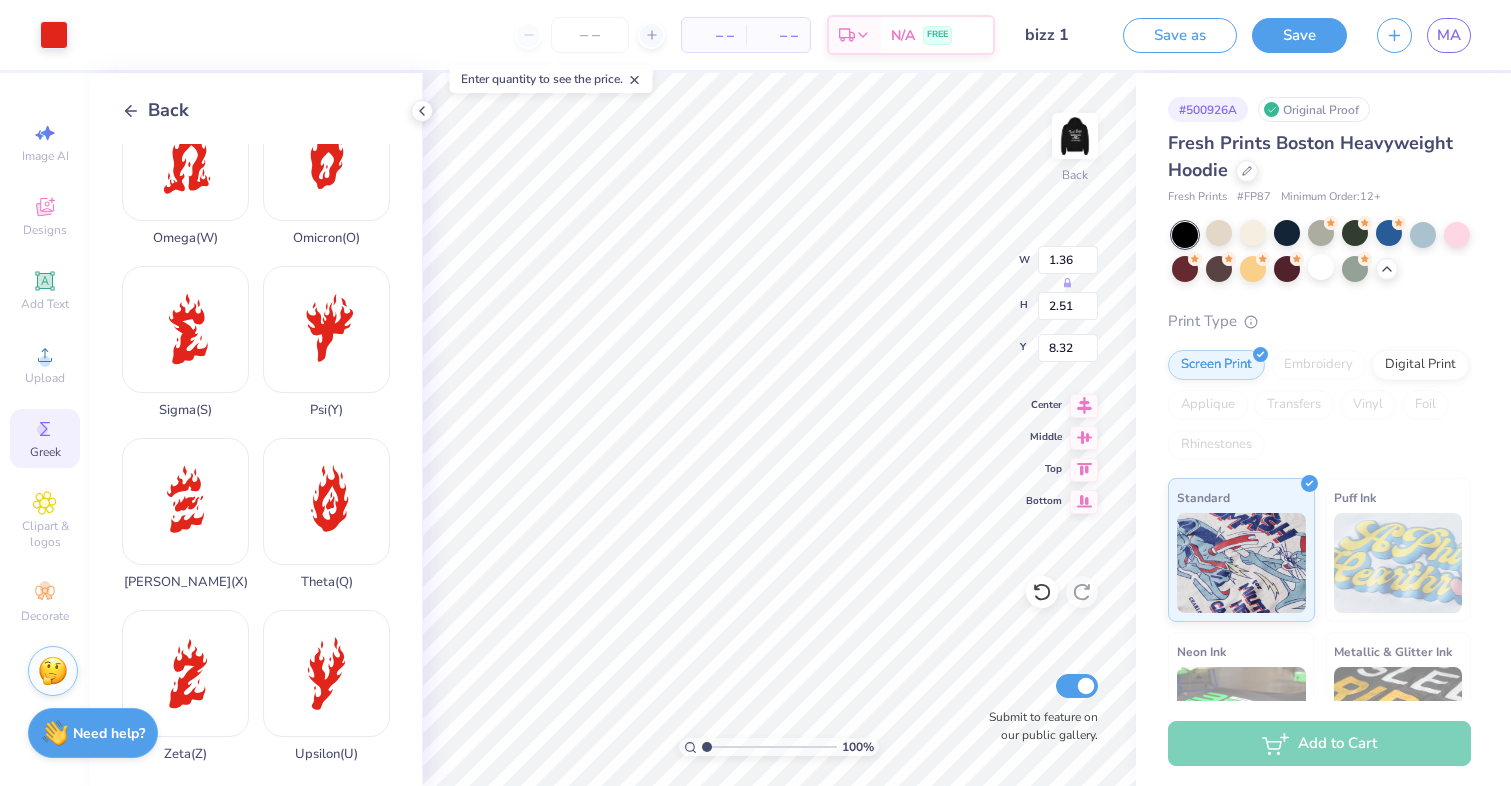 type on "3.61" 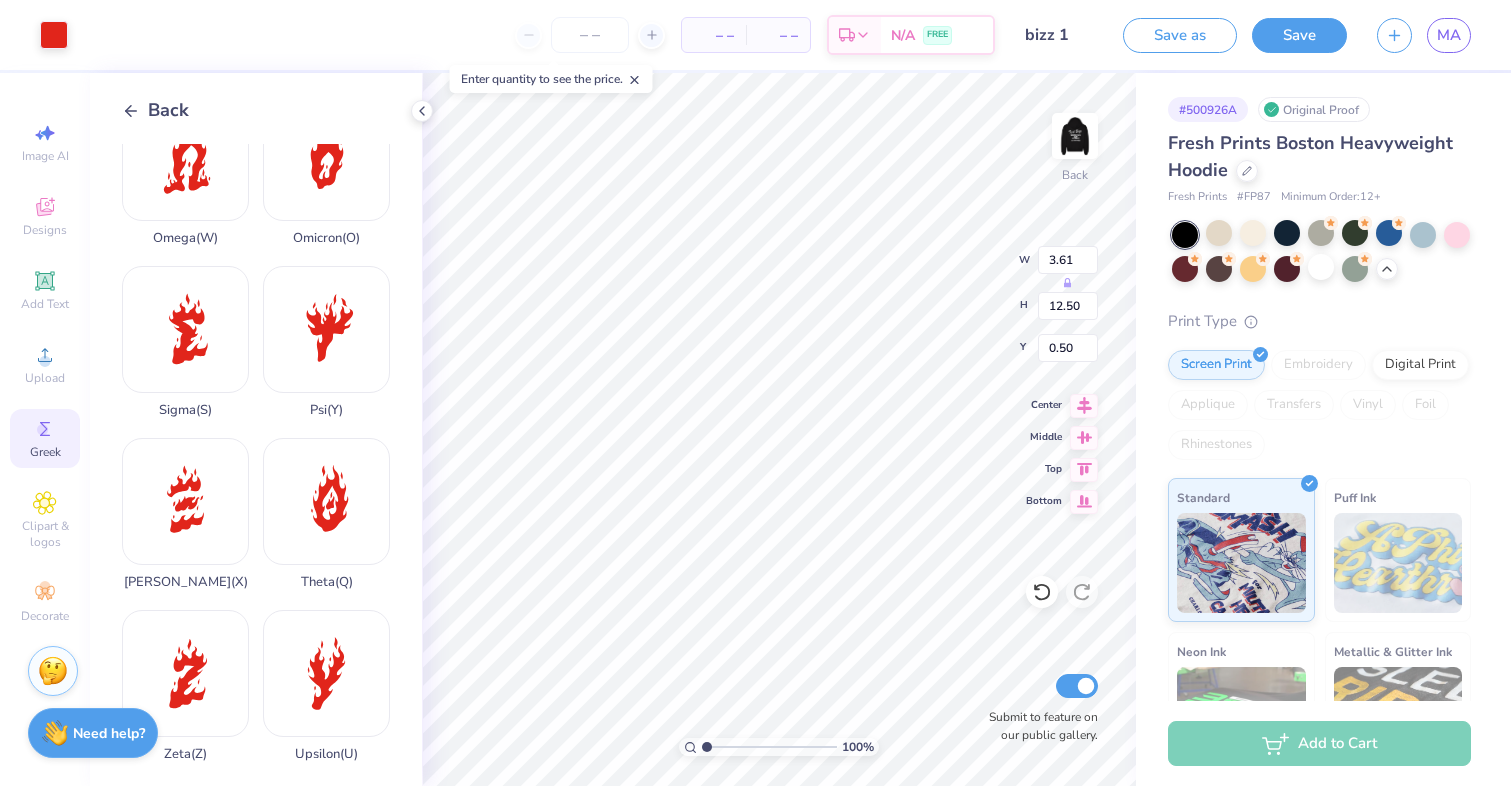 type on "0.76" 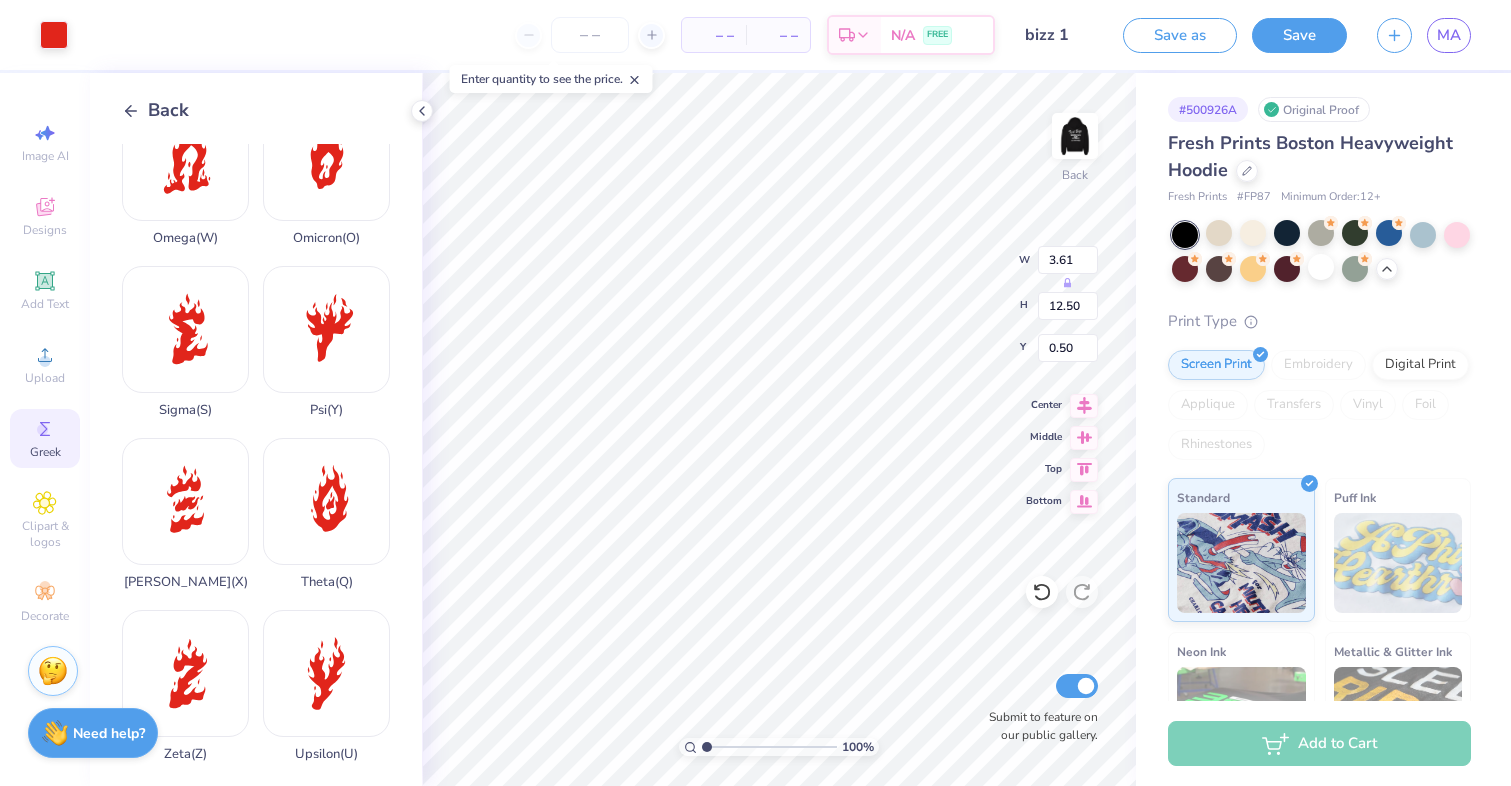 type on "2.62" 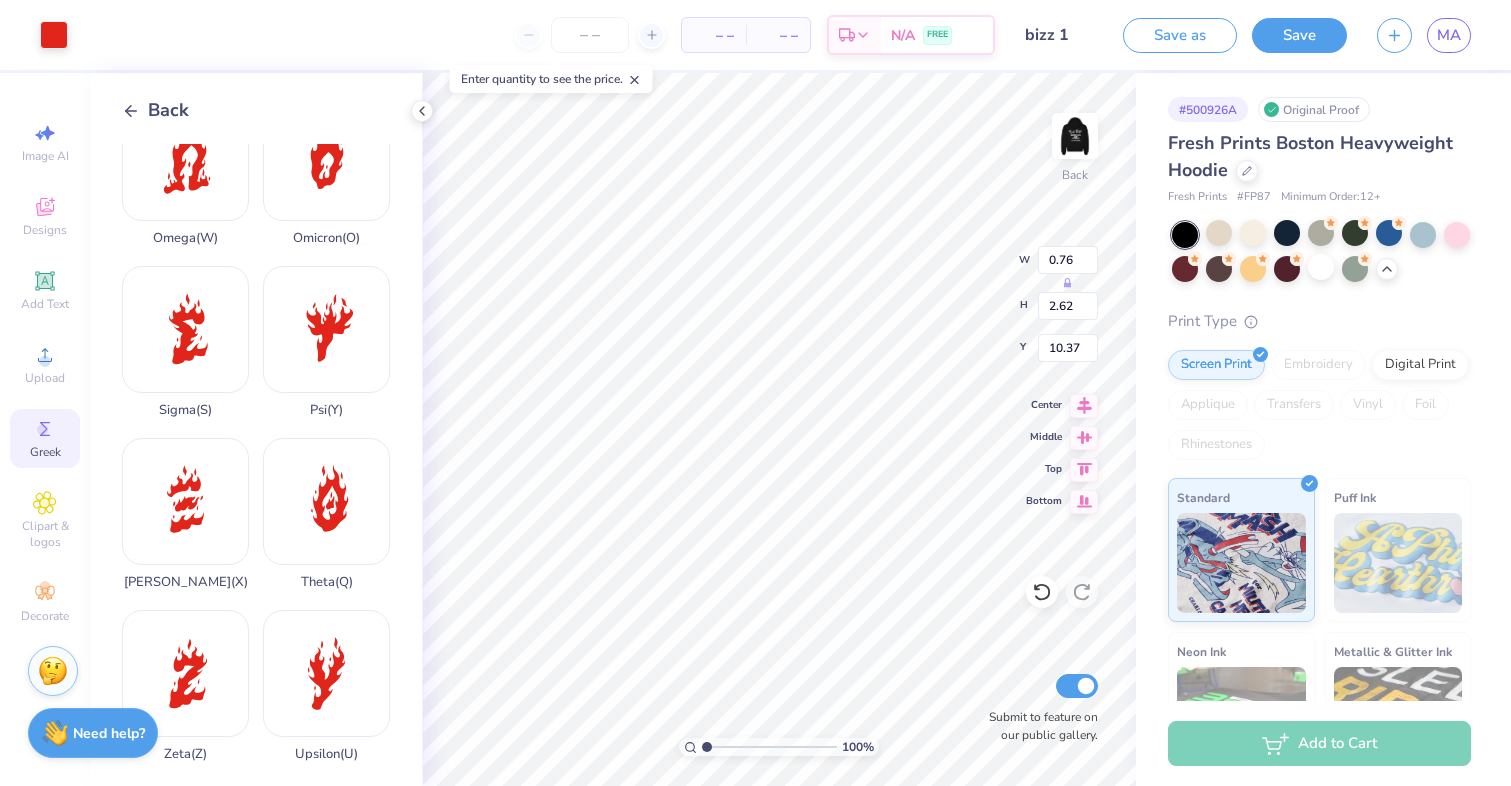 type on "8.33" 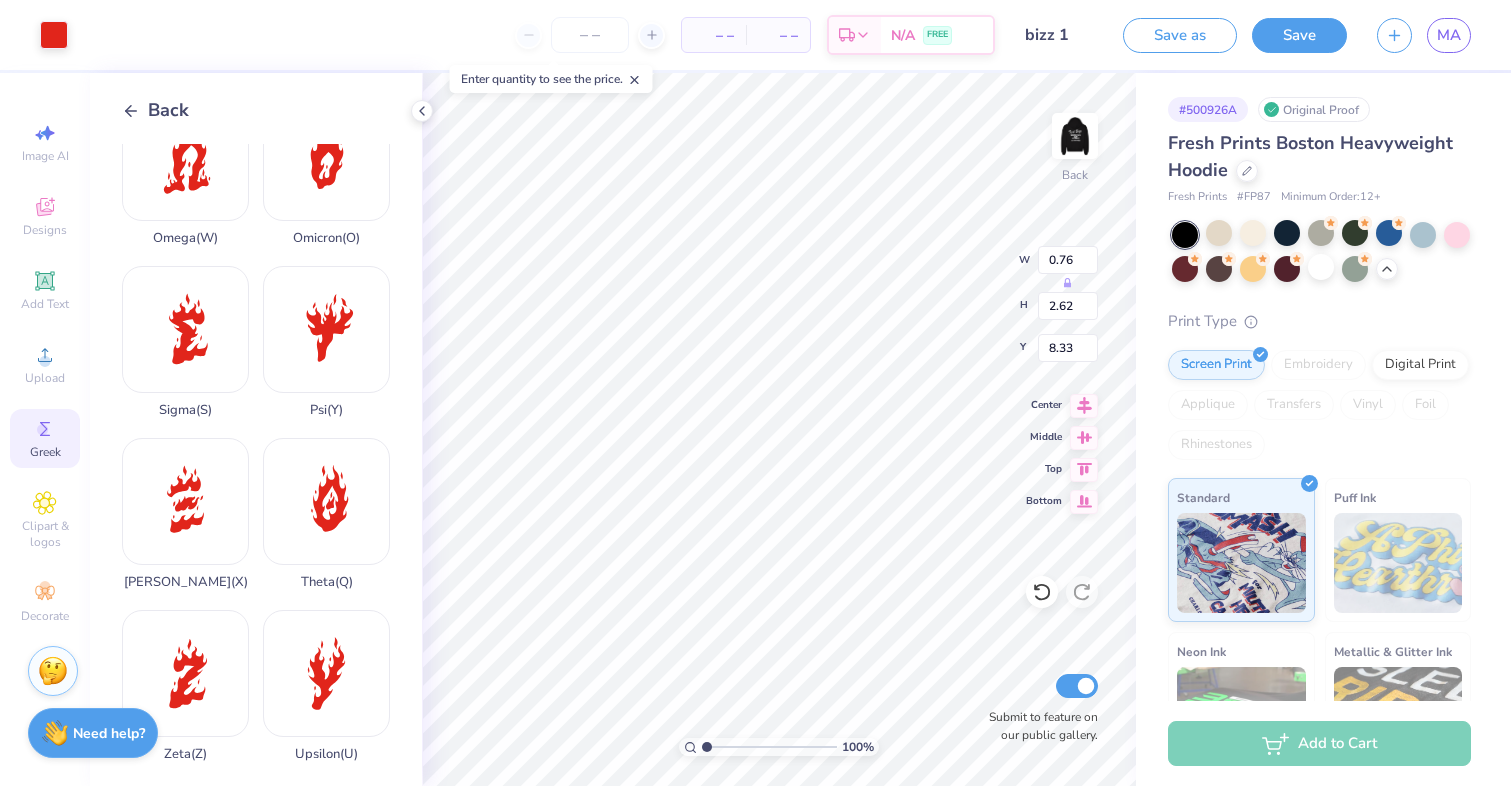 type on "5.84" 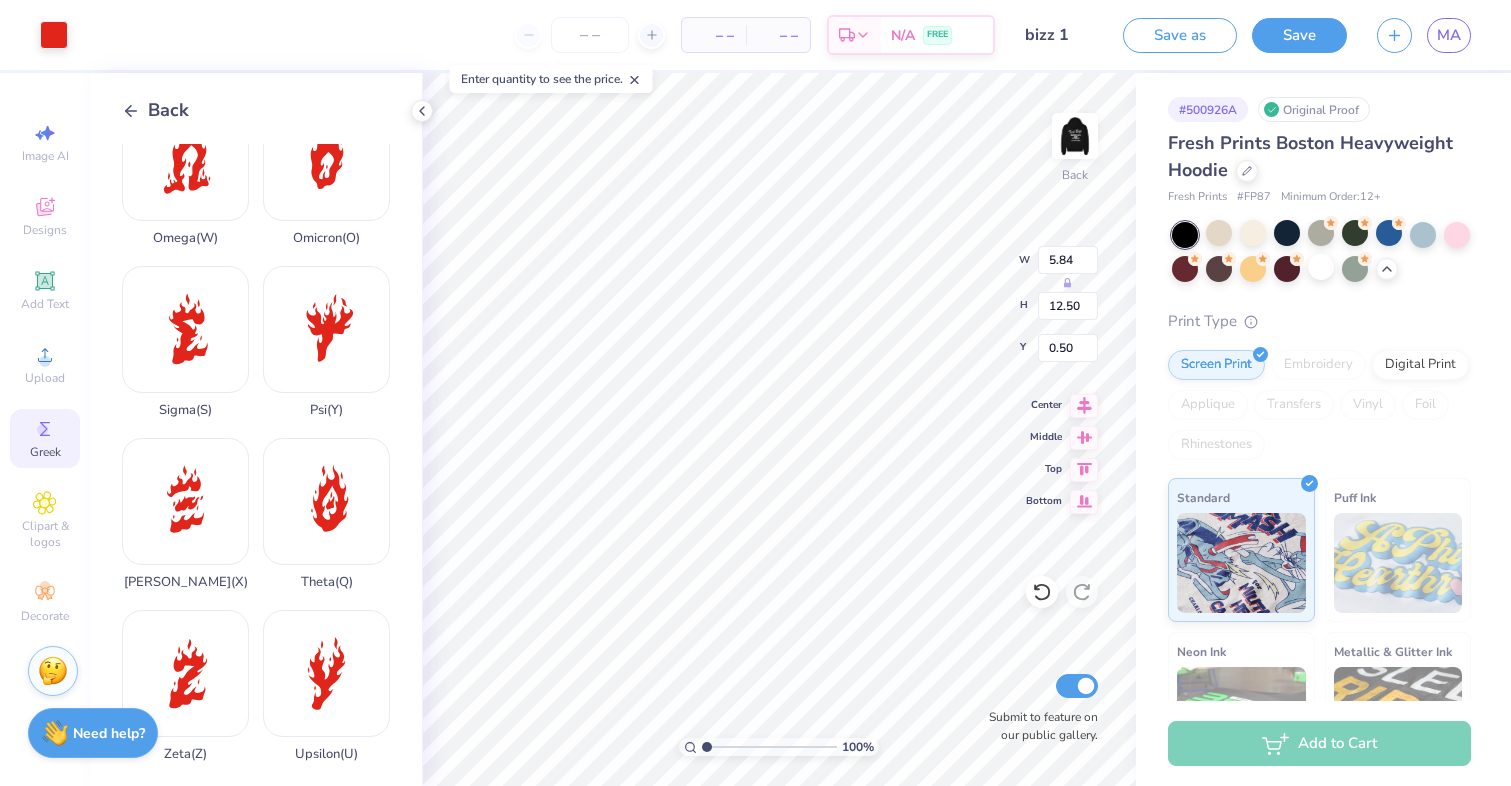 type on "1.90" 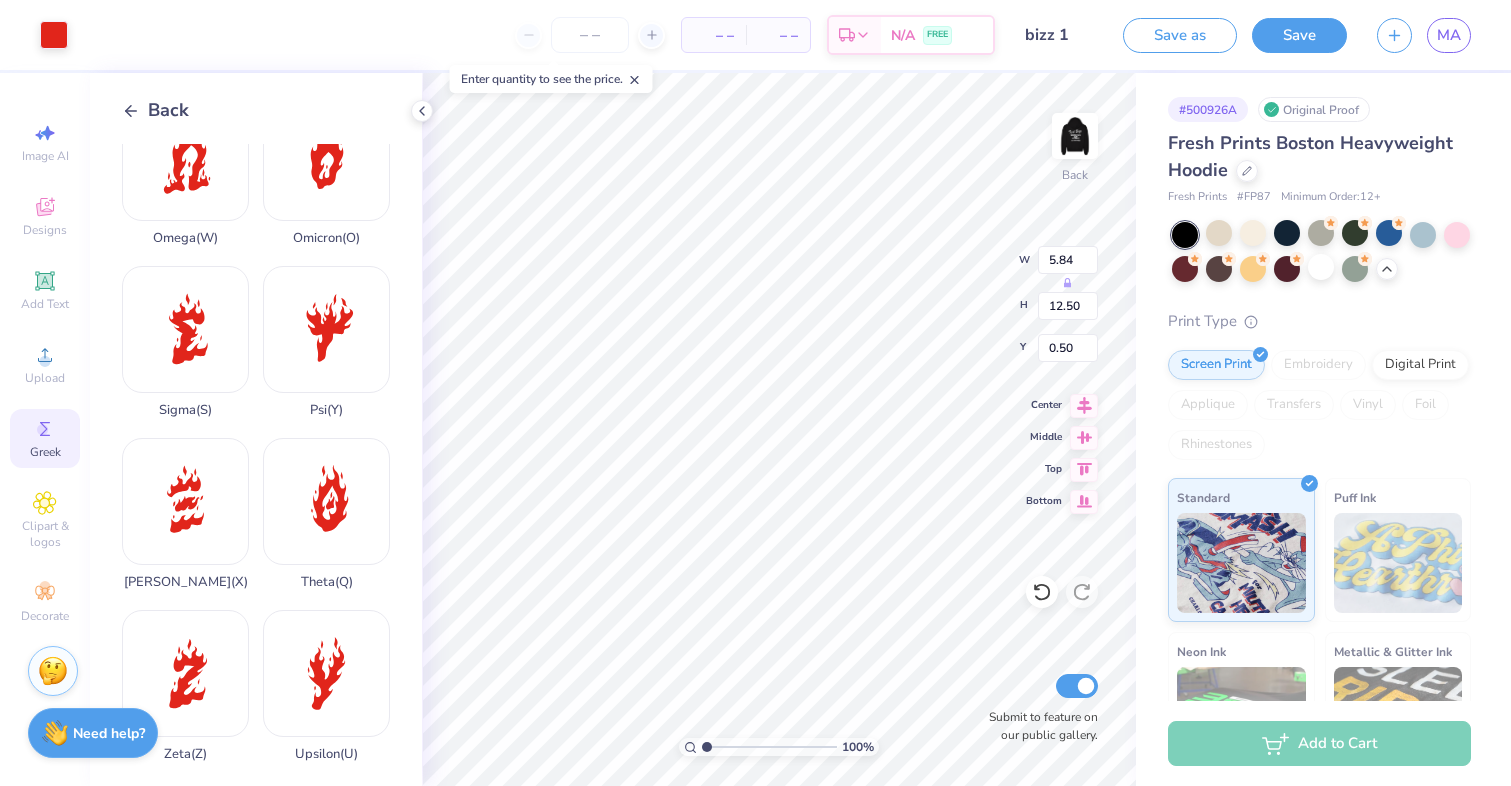 type on "4.07" 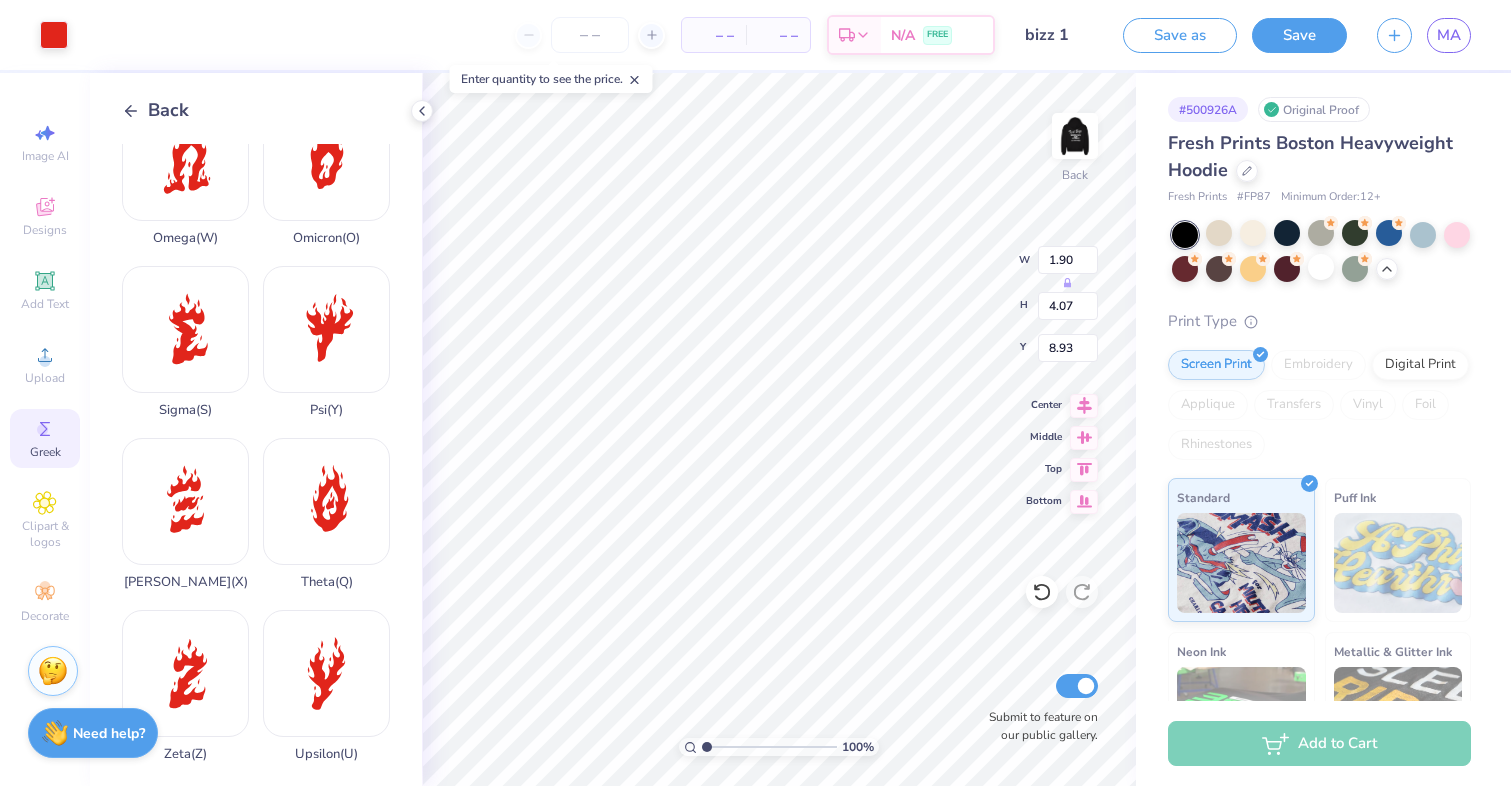 type on "7.98" 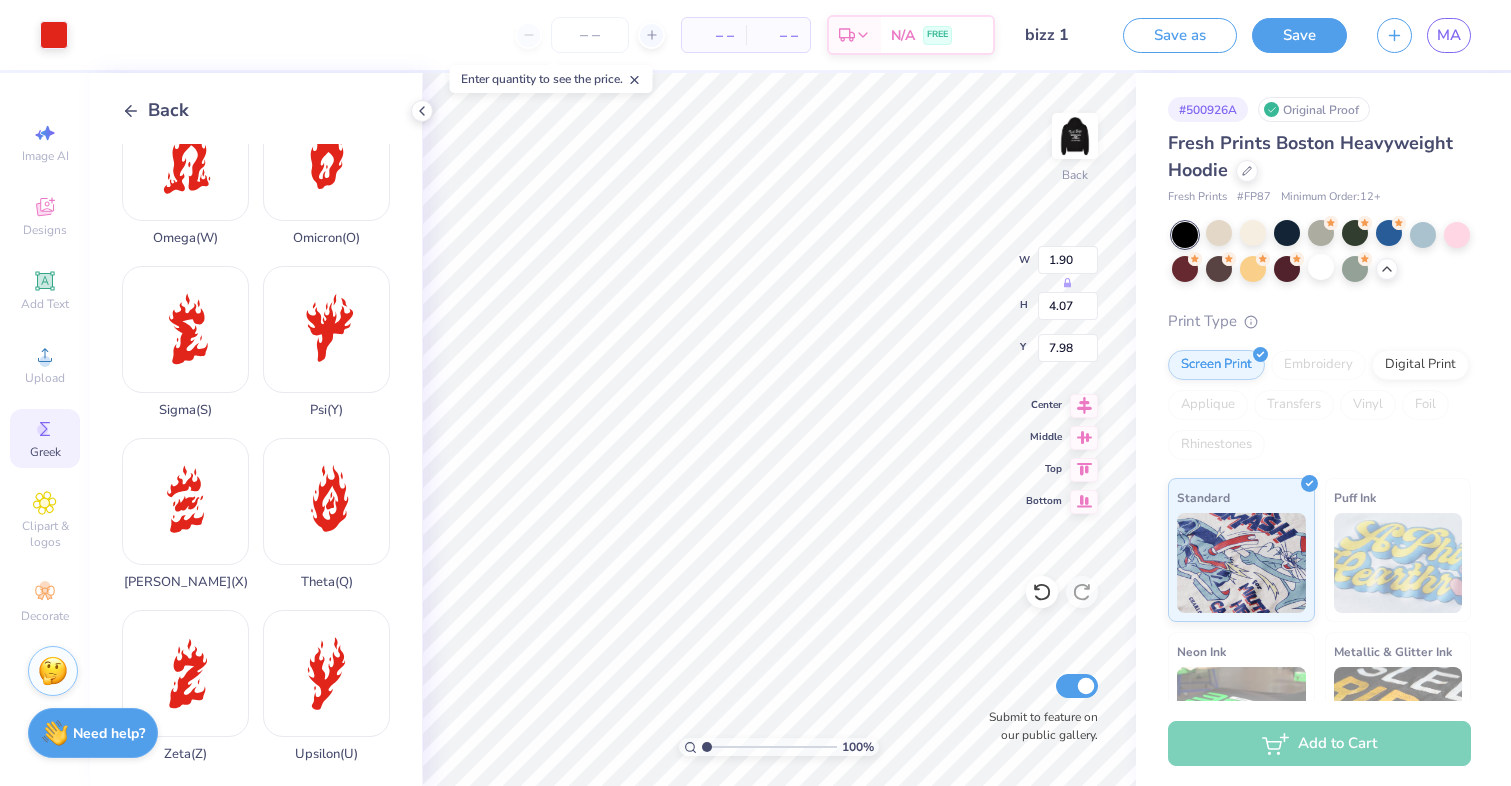 type on "1.33" 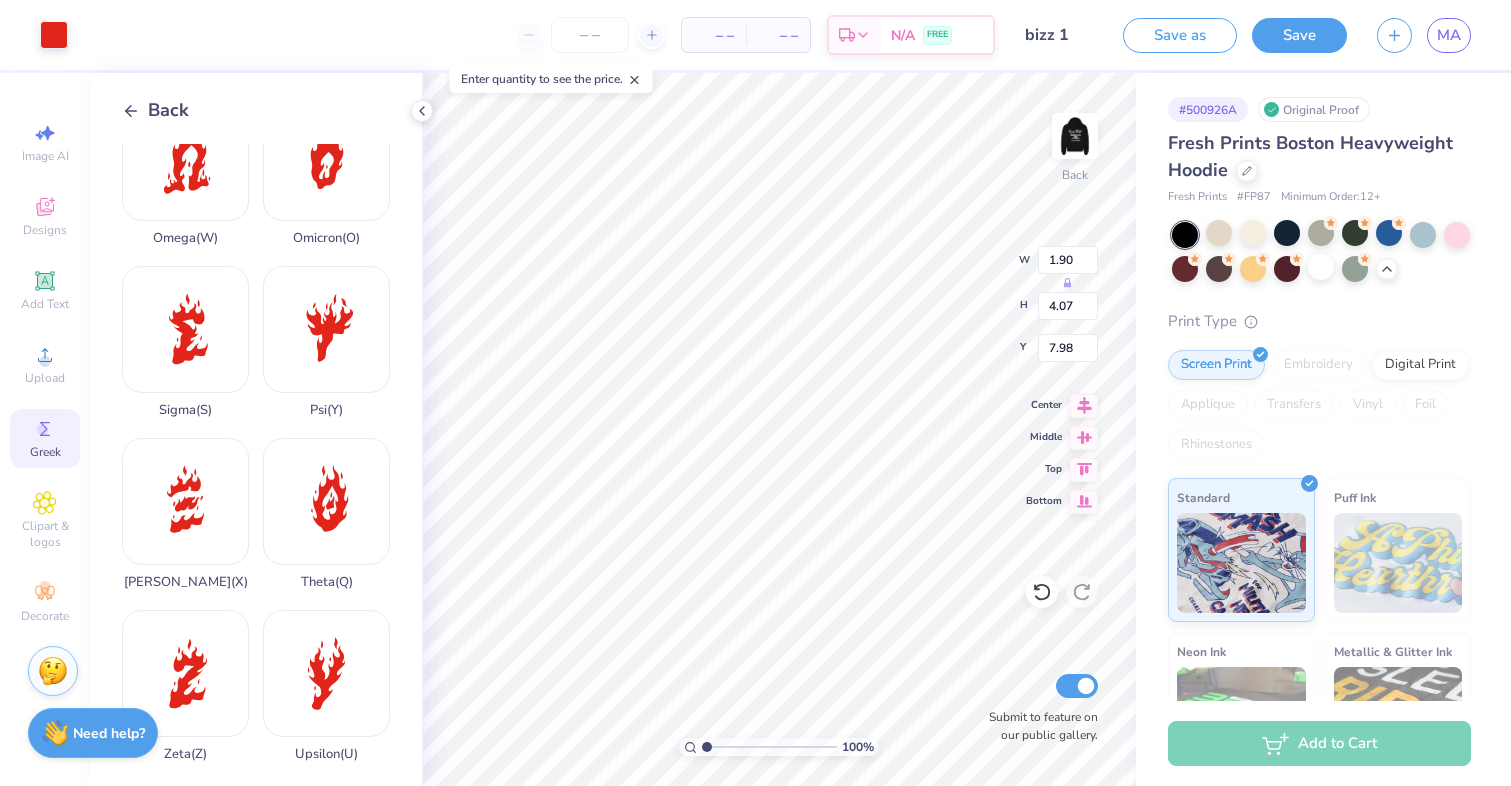 type on "2.84" 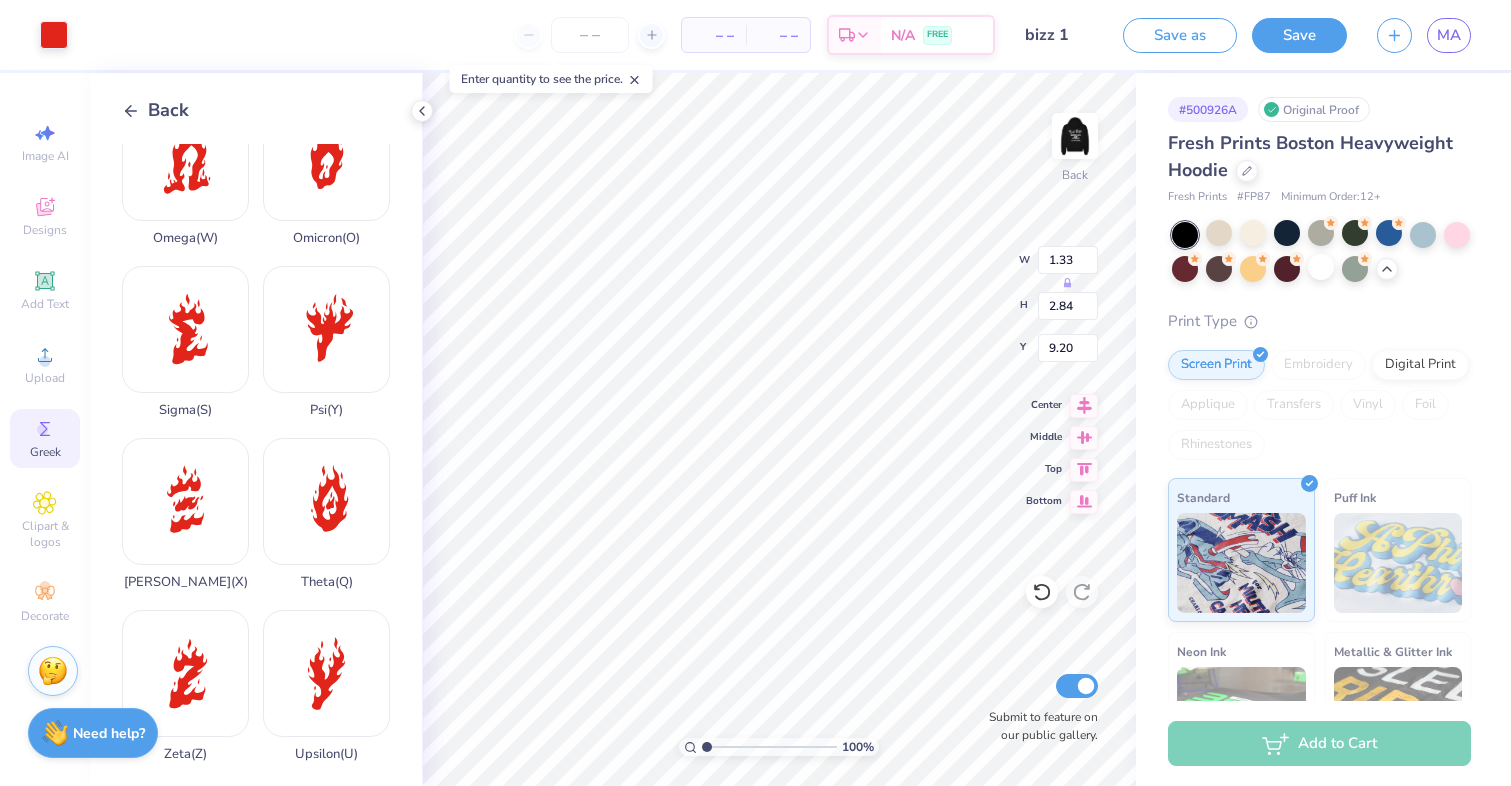 type on "8.33" 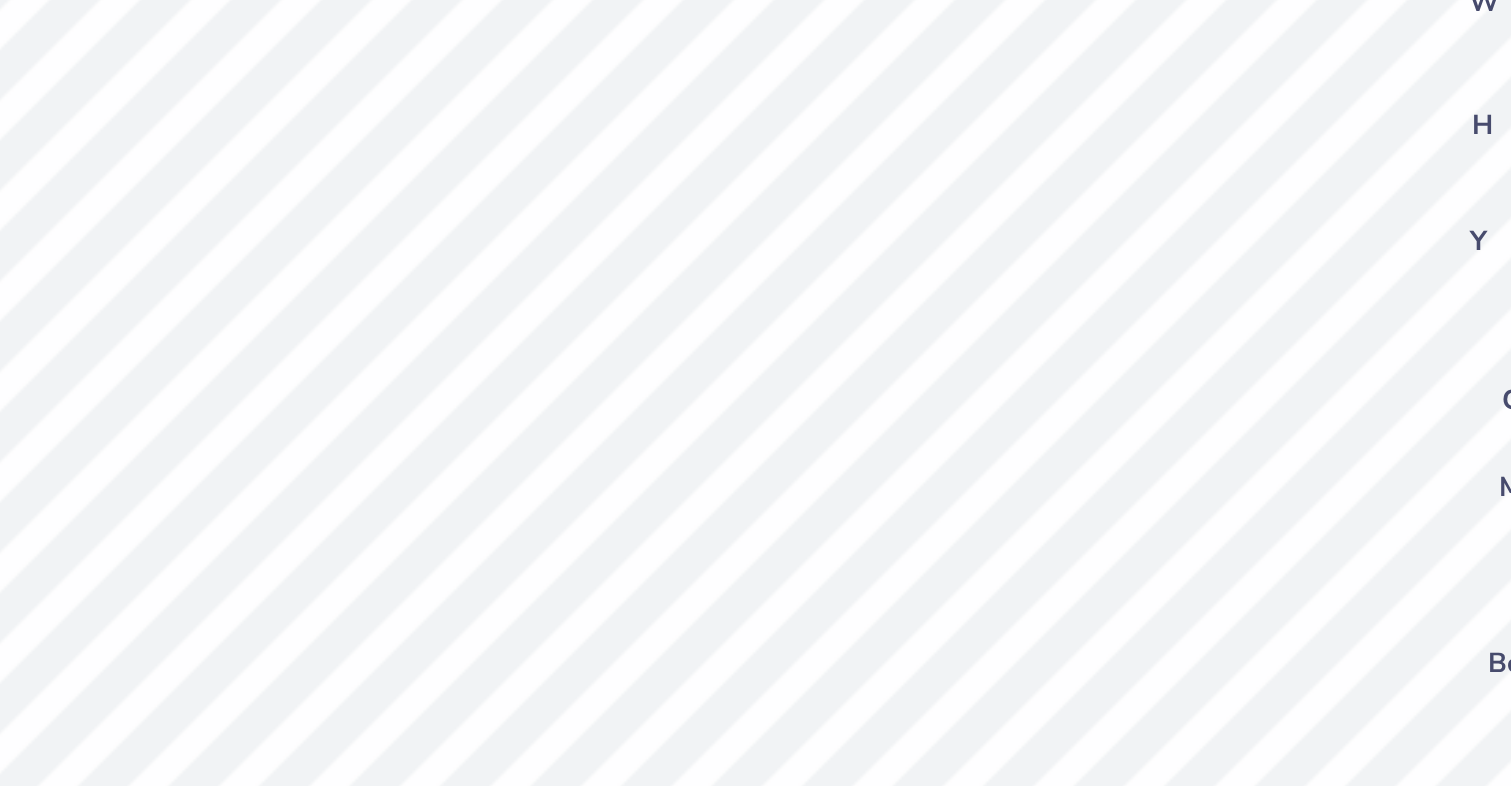 type on "0.76" 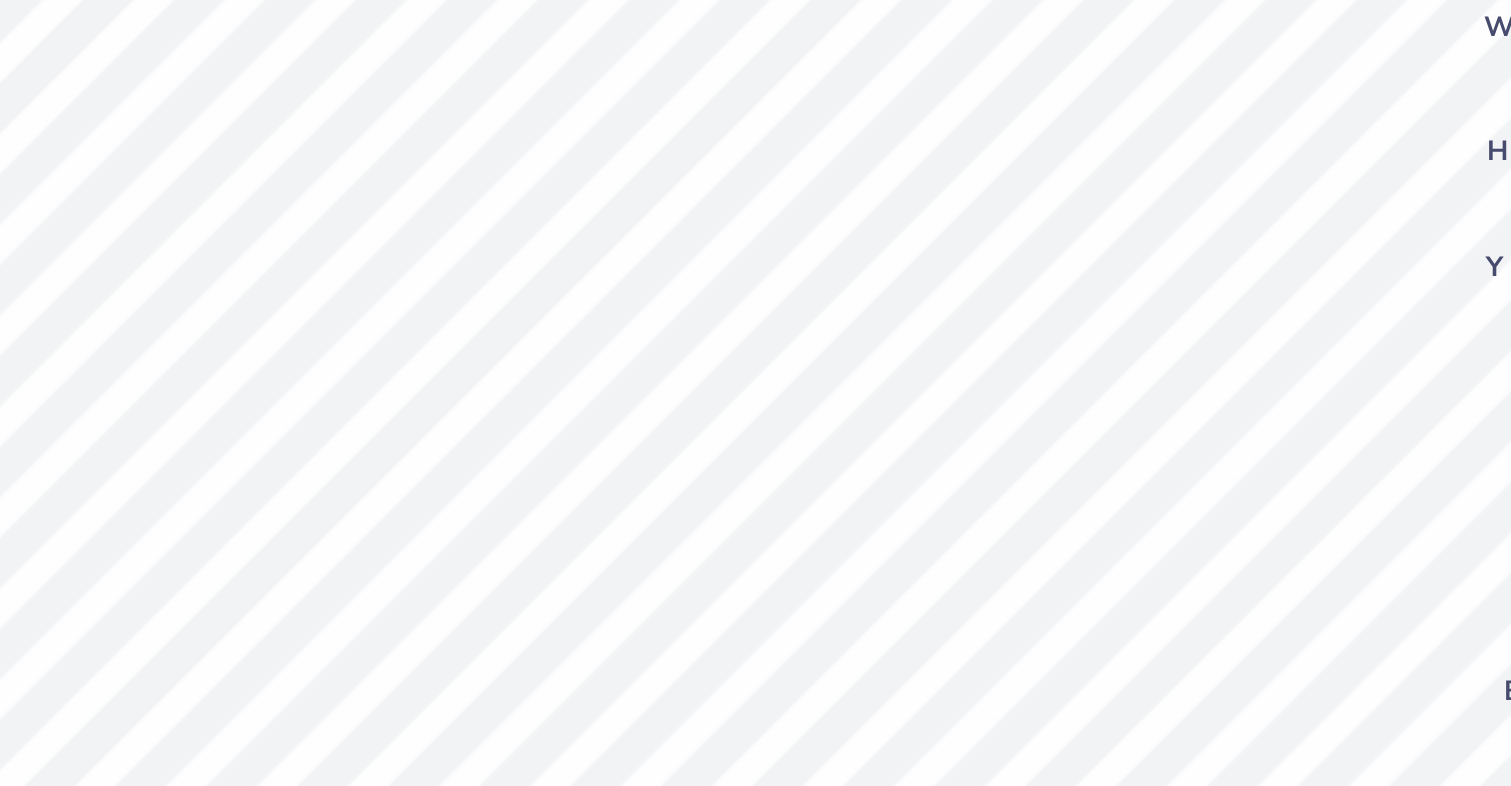 type on "0.80" 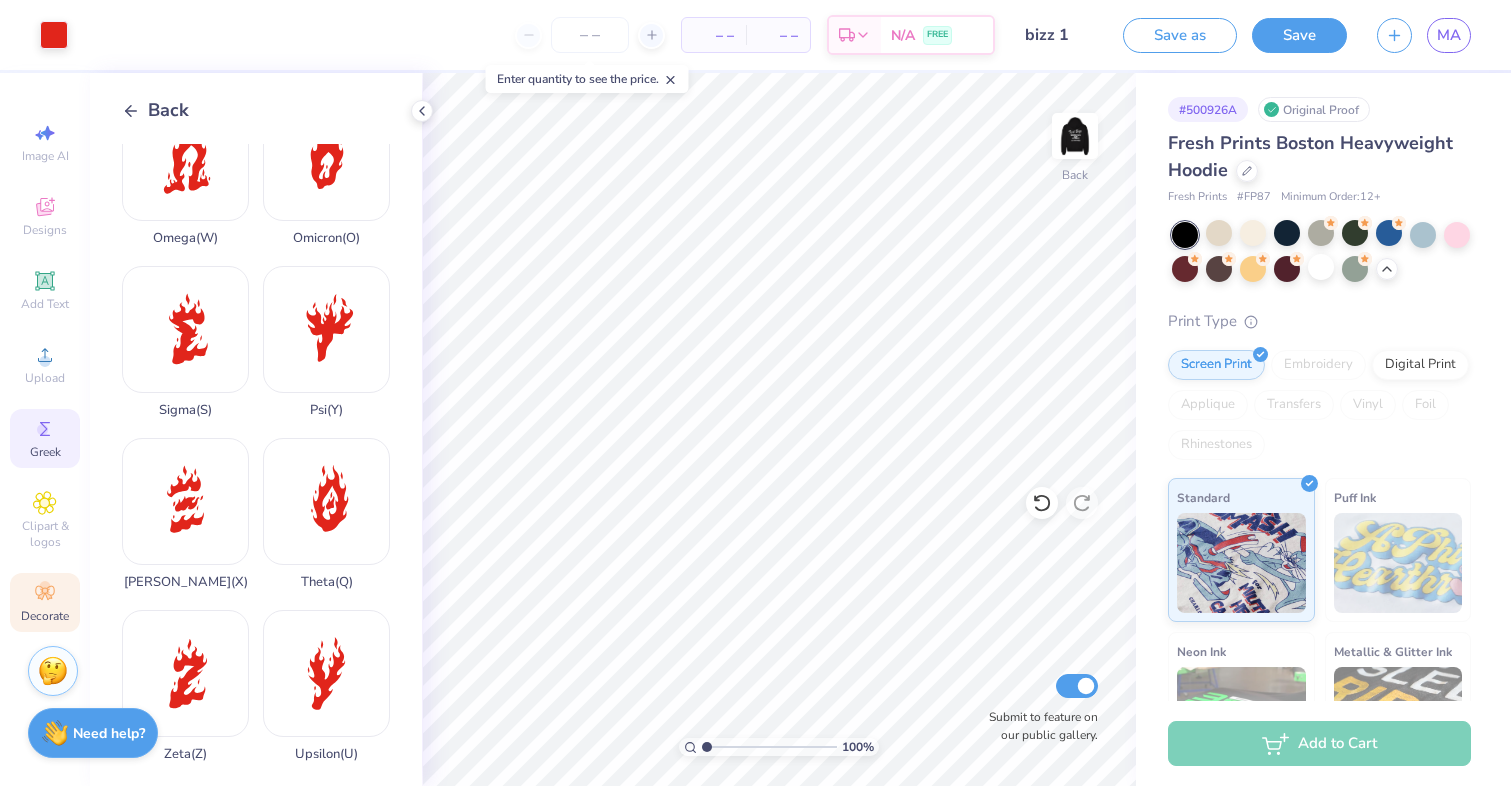 click 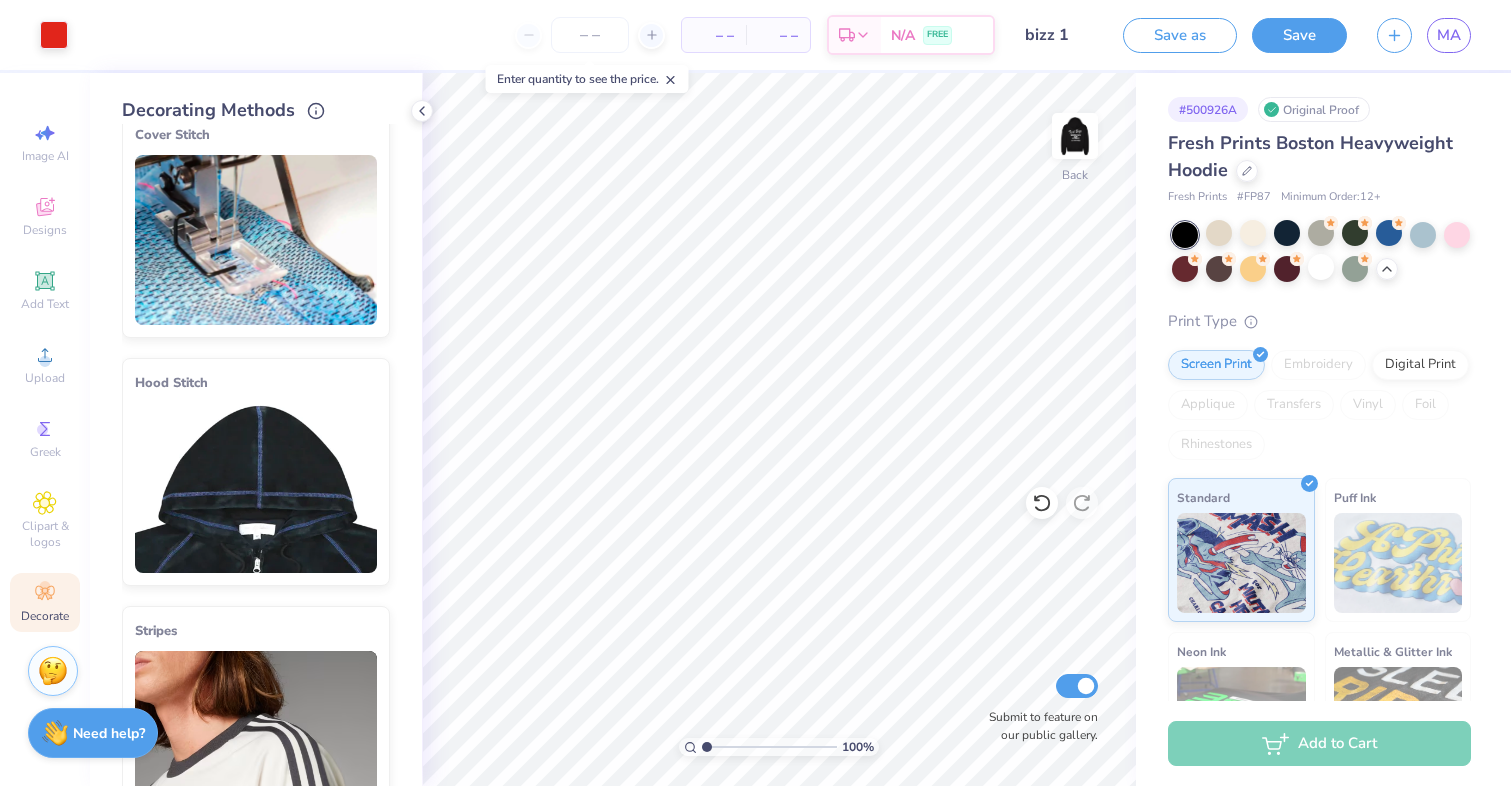 scroll, scrollTop: 0, scrollLeft: 0, axis: both 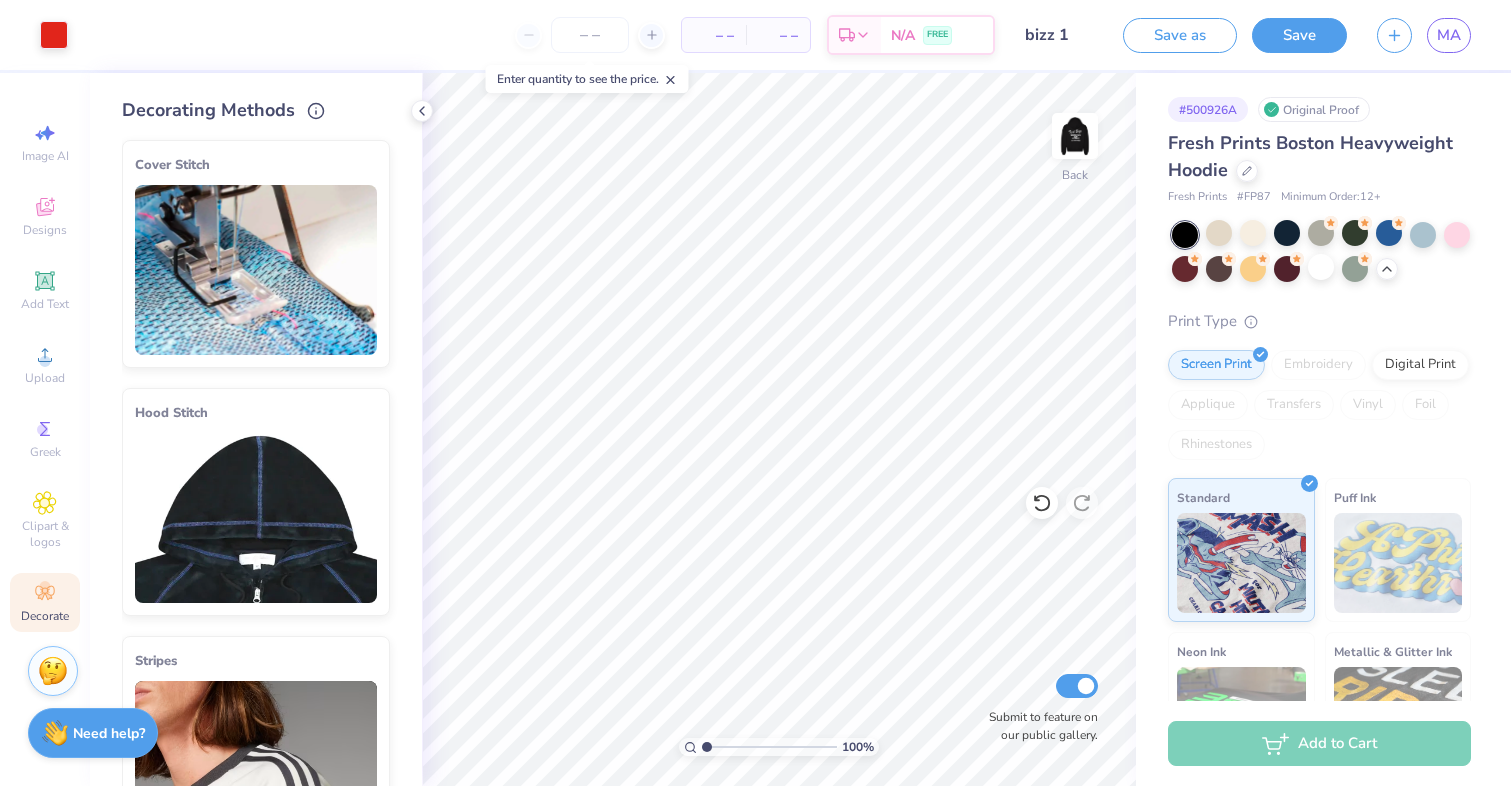 click at bounding box center (256, 518) 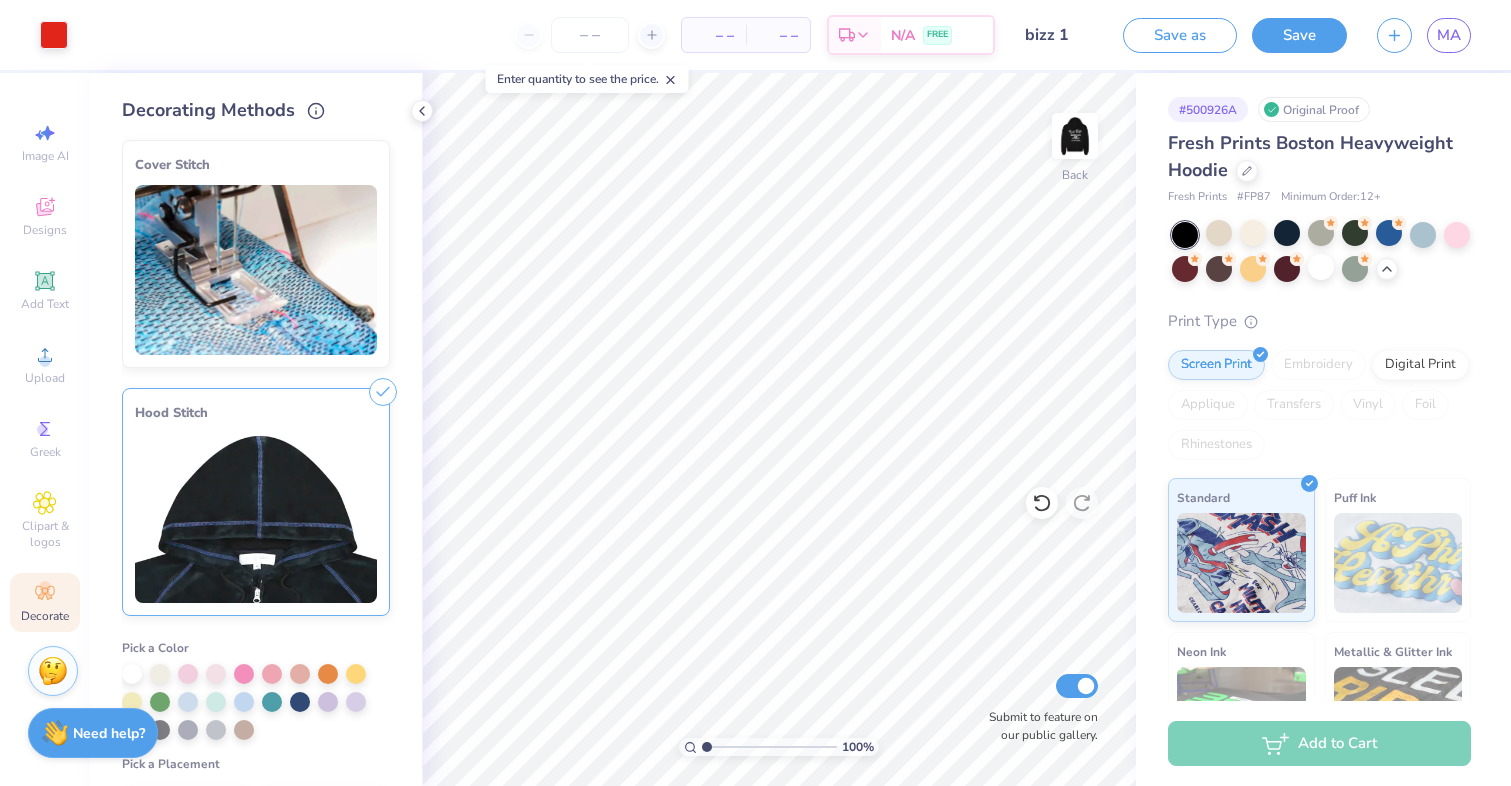 click 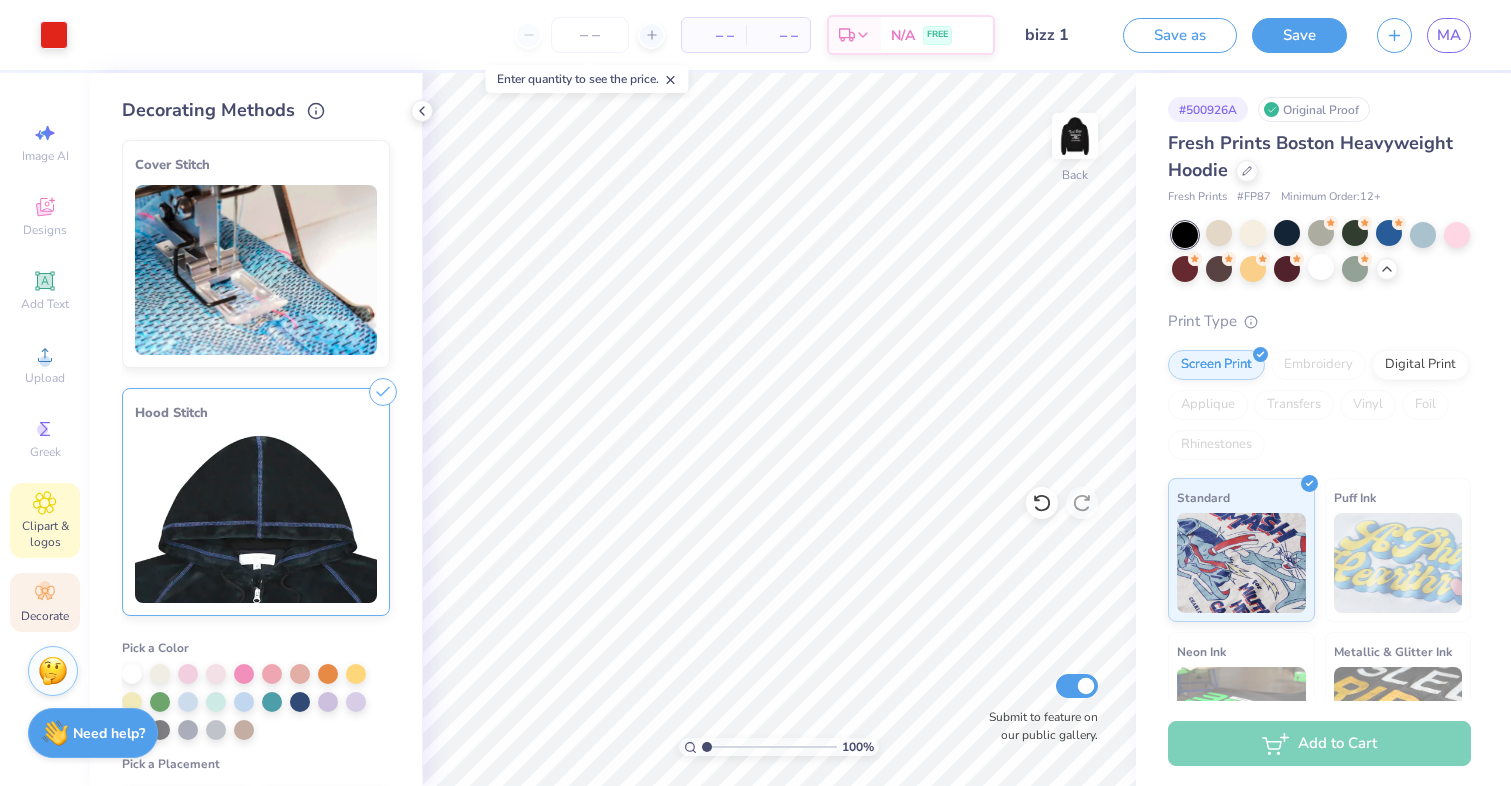 click on "Clipart & logos" at bounding box center [45, 534] 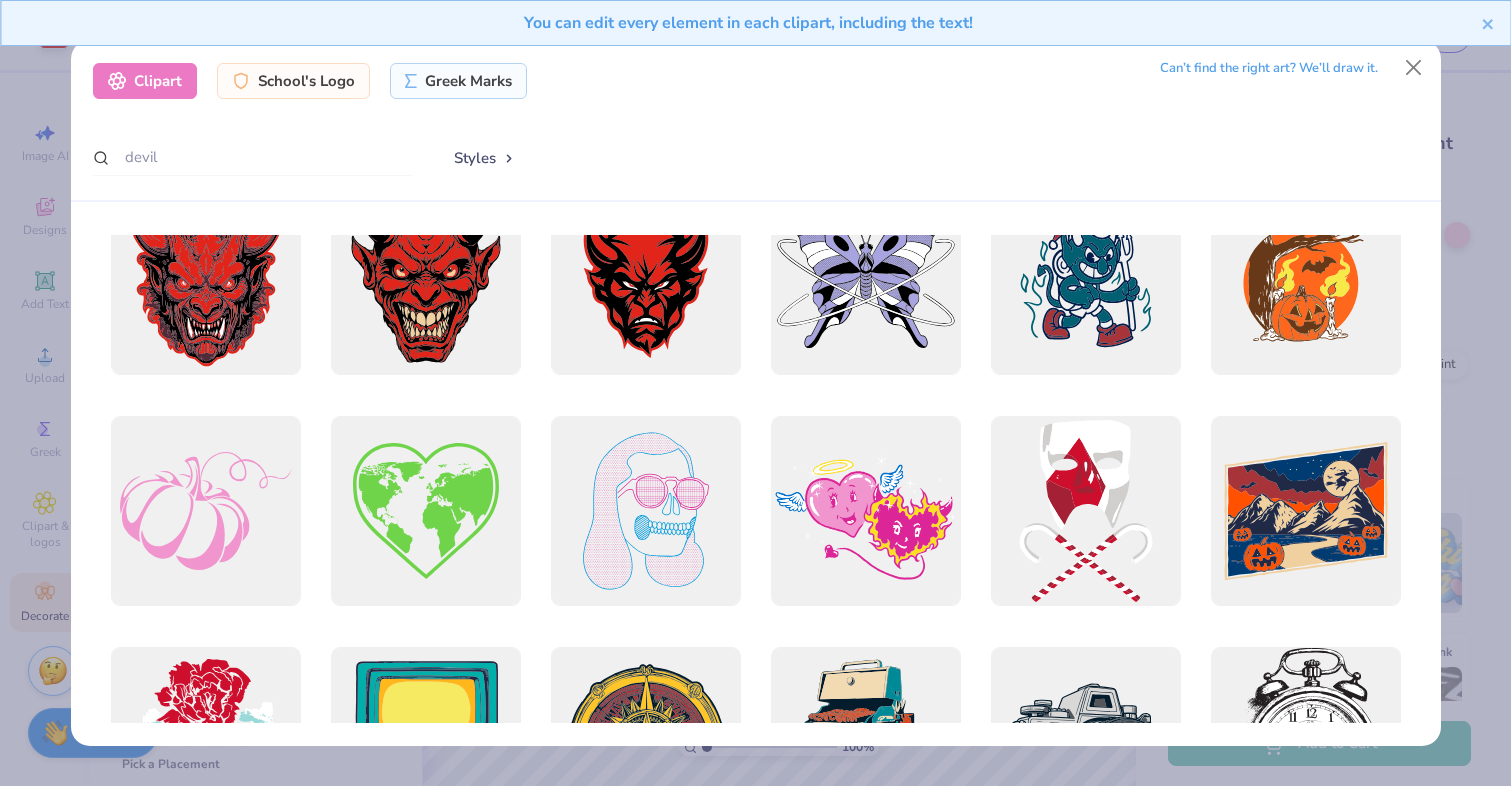 scroll, scrollTop: 0, scrollLeft: 0, axis: both 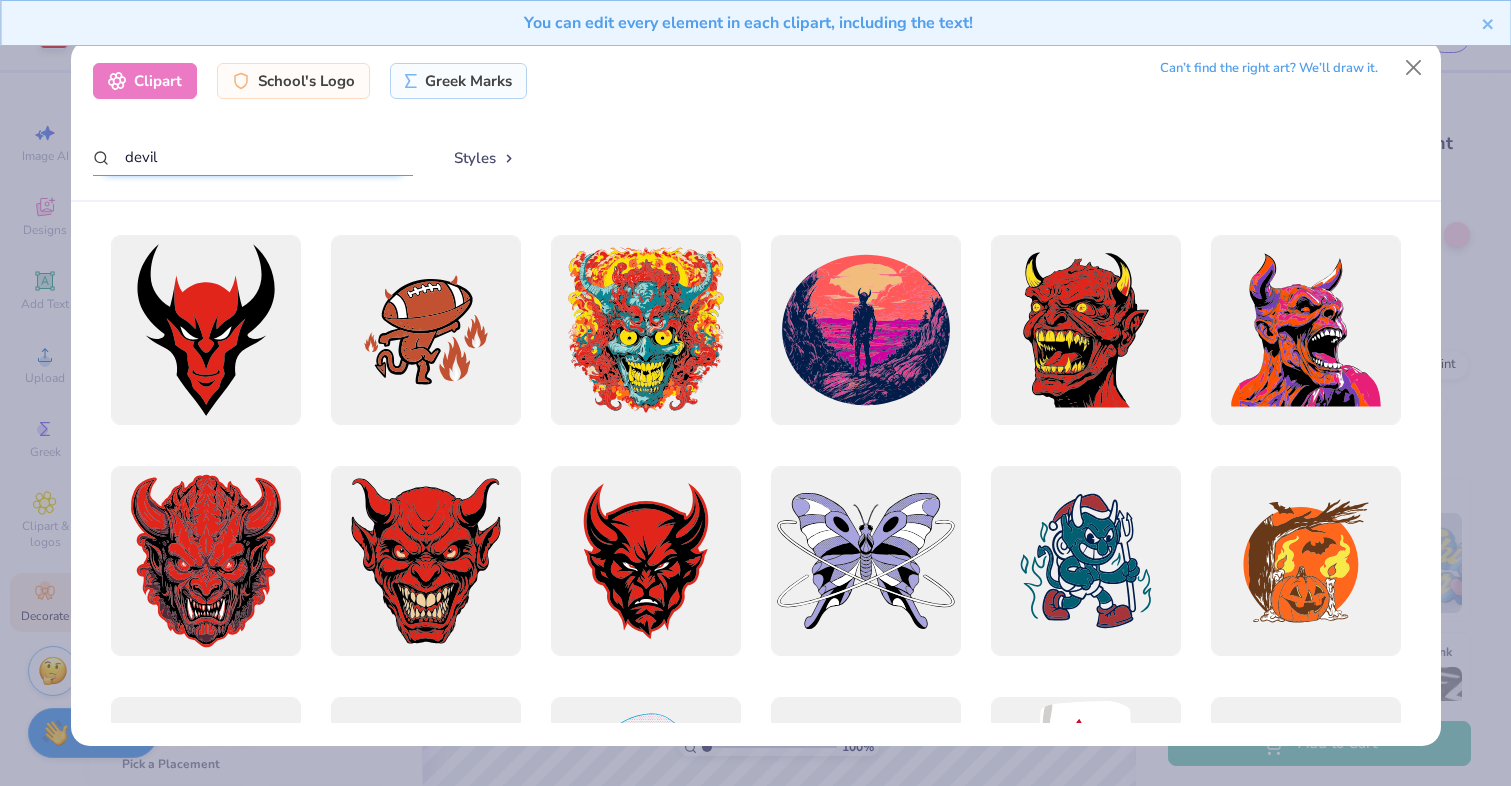 click on "devil" at bounding box center [253, 157] 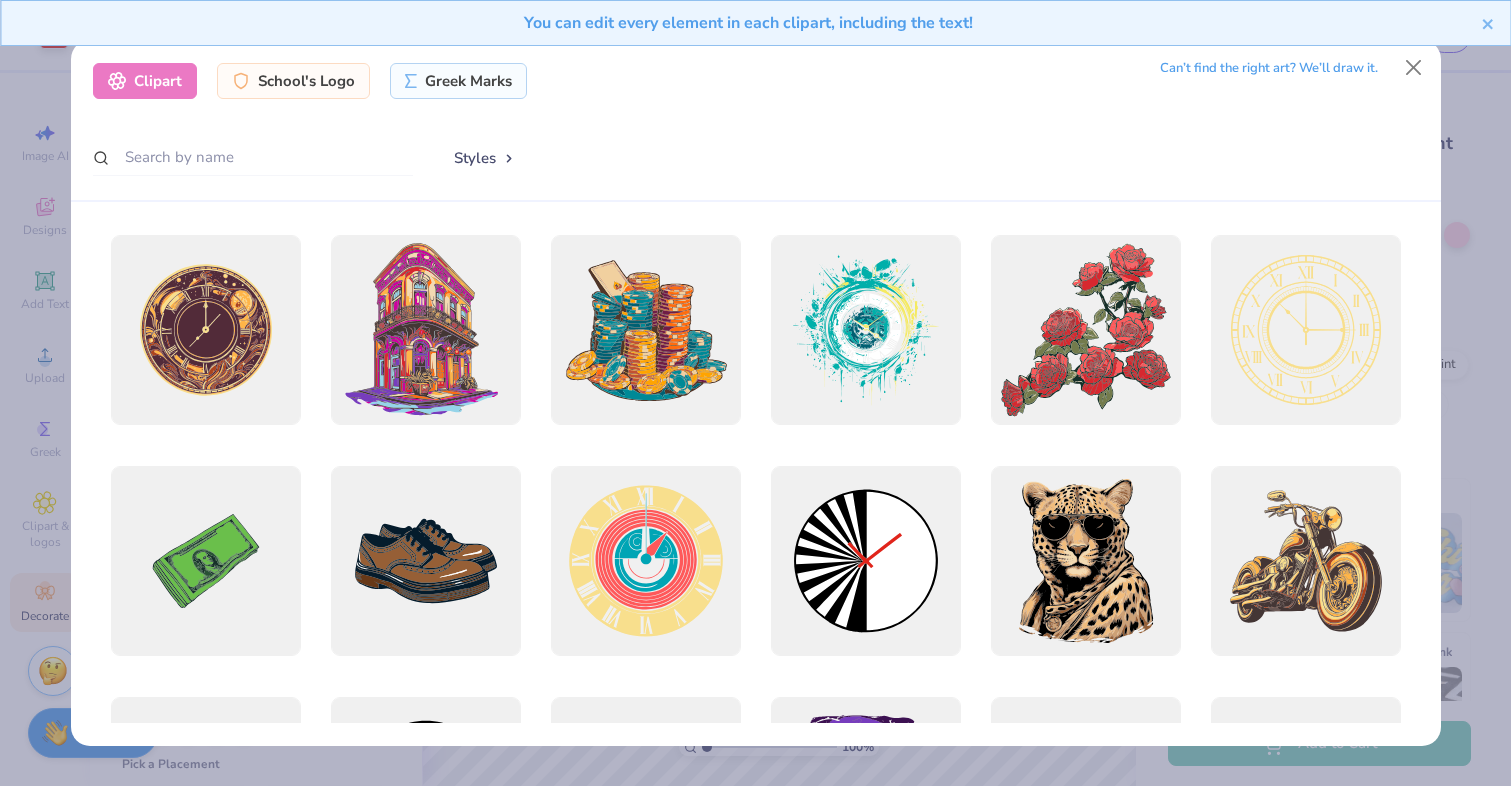 click on "Styles" at bounding box center [485, 158] 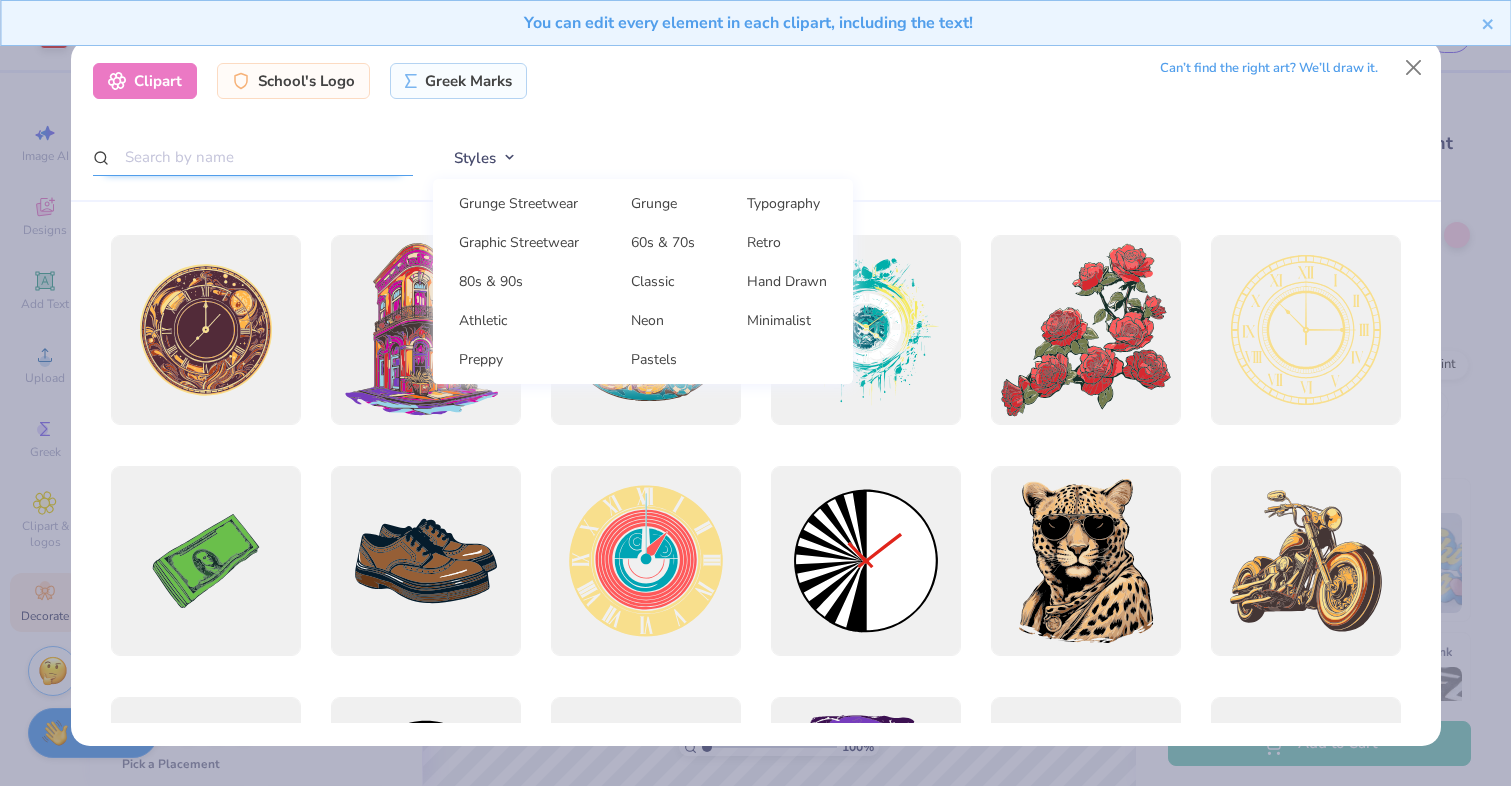 click at bounding box center [253, 157] 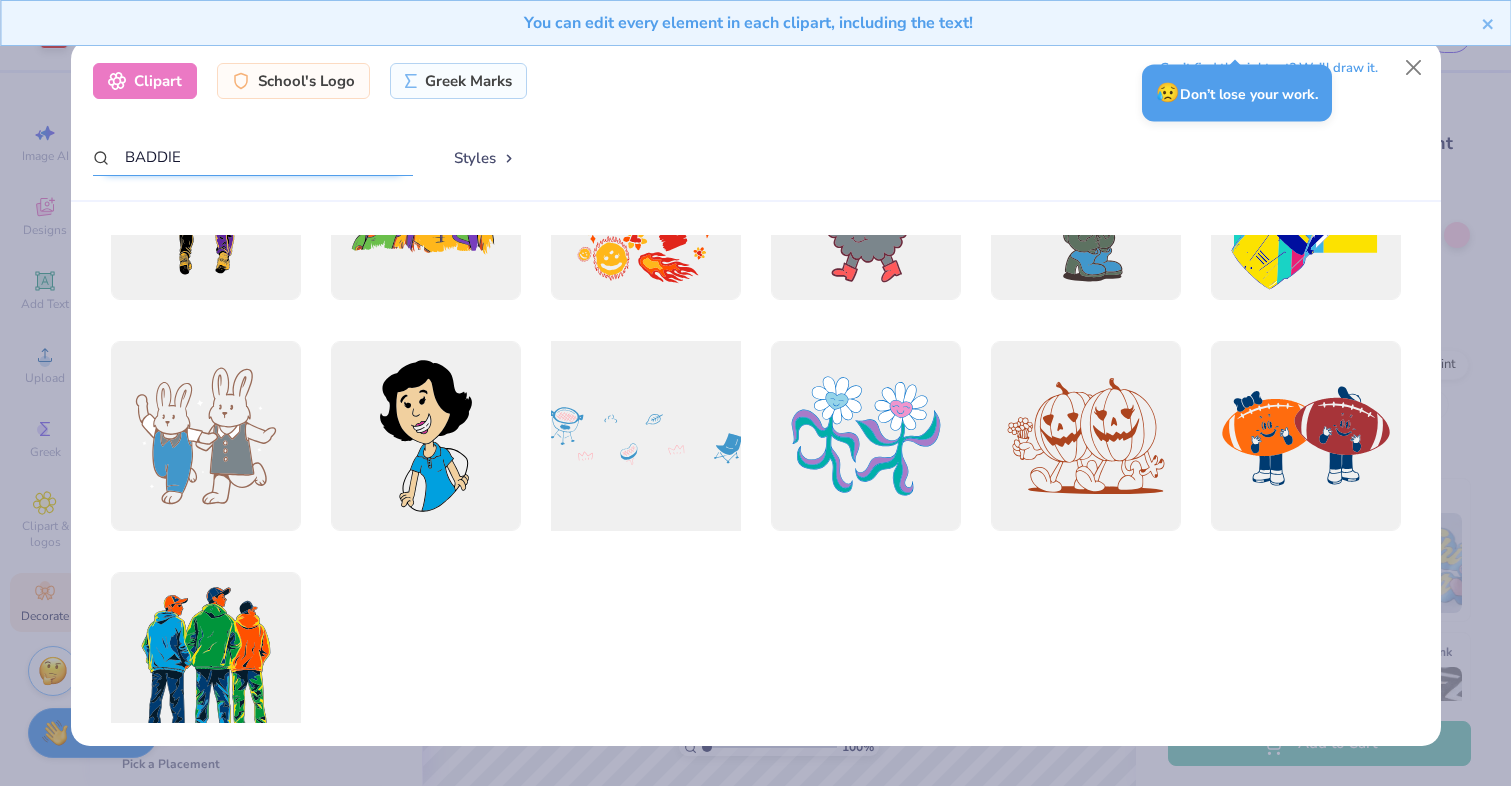 scroll, scrollTop: 0, scrollLeft: 0, axis: both 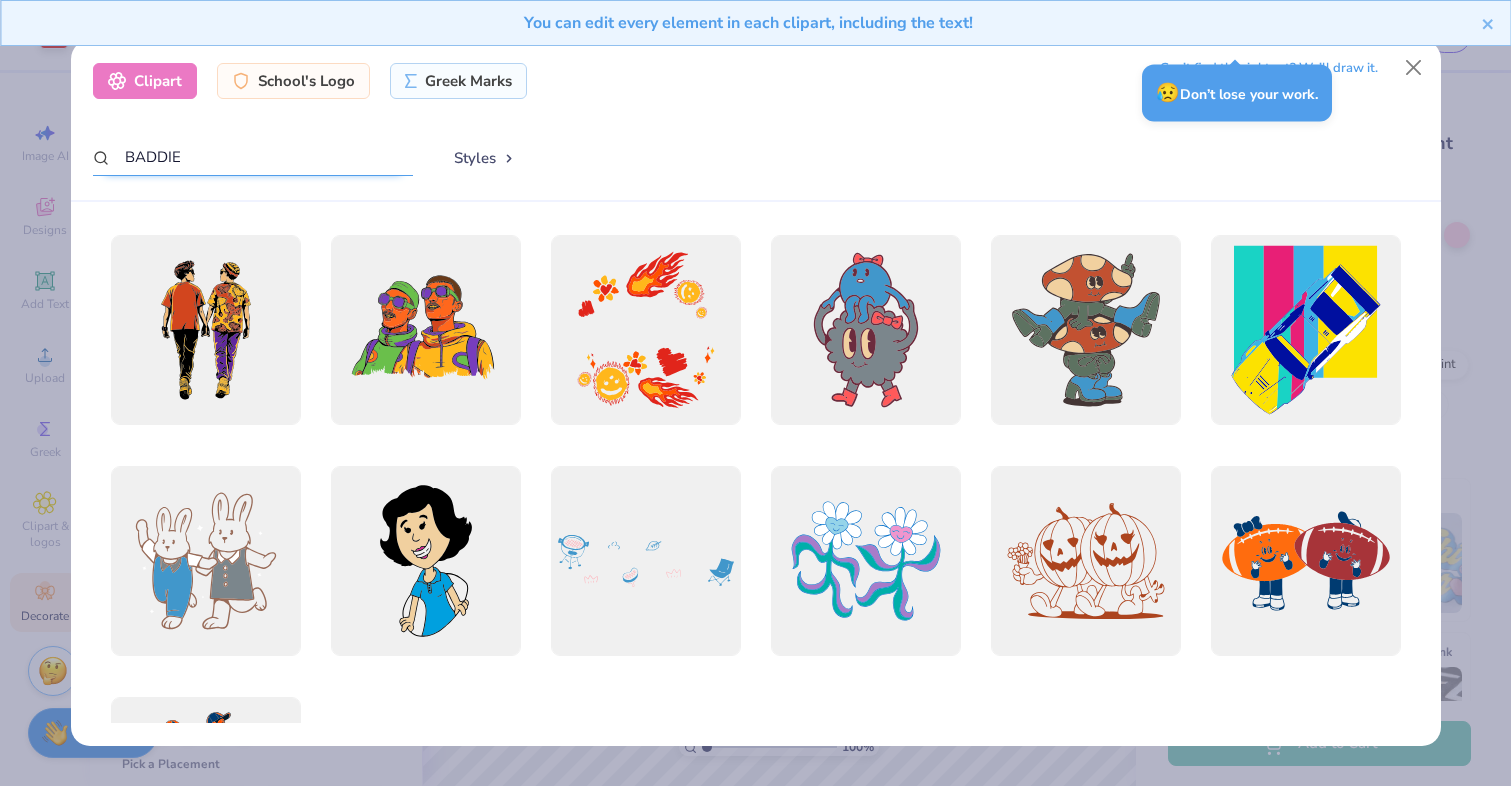 click on "BADDIE" at bounding box center [253, 157] 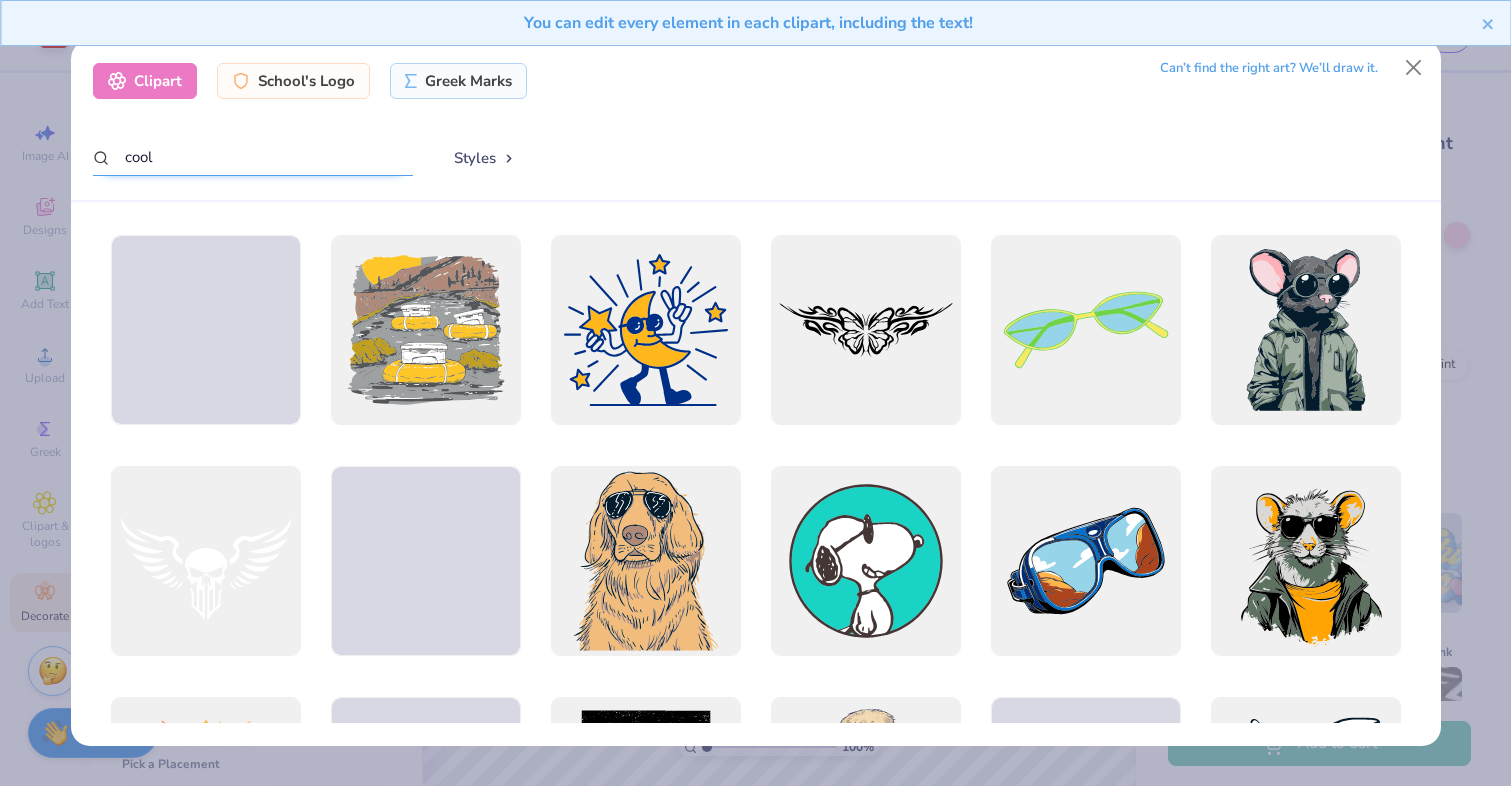 click on "cool" at bounding box center [253, 157] 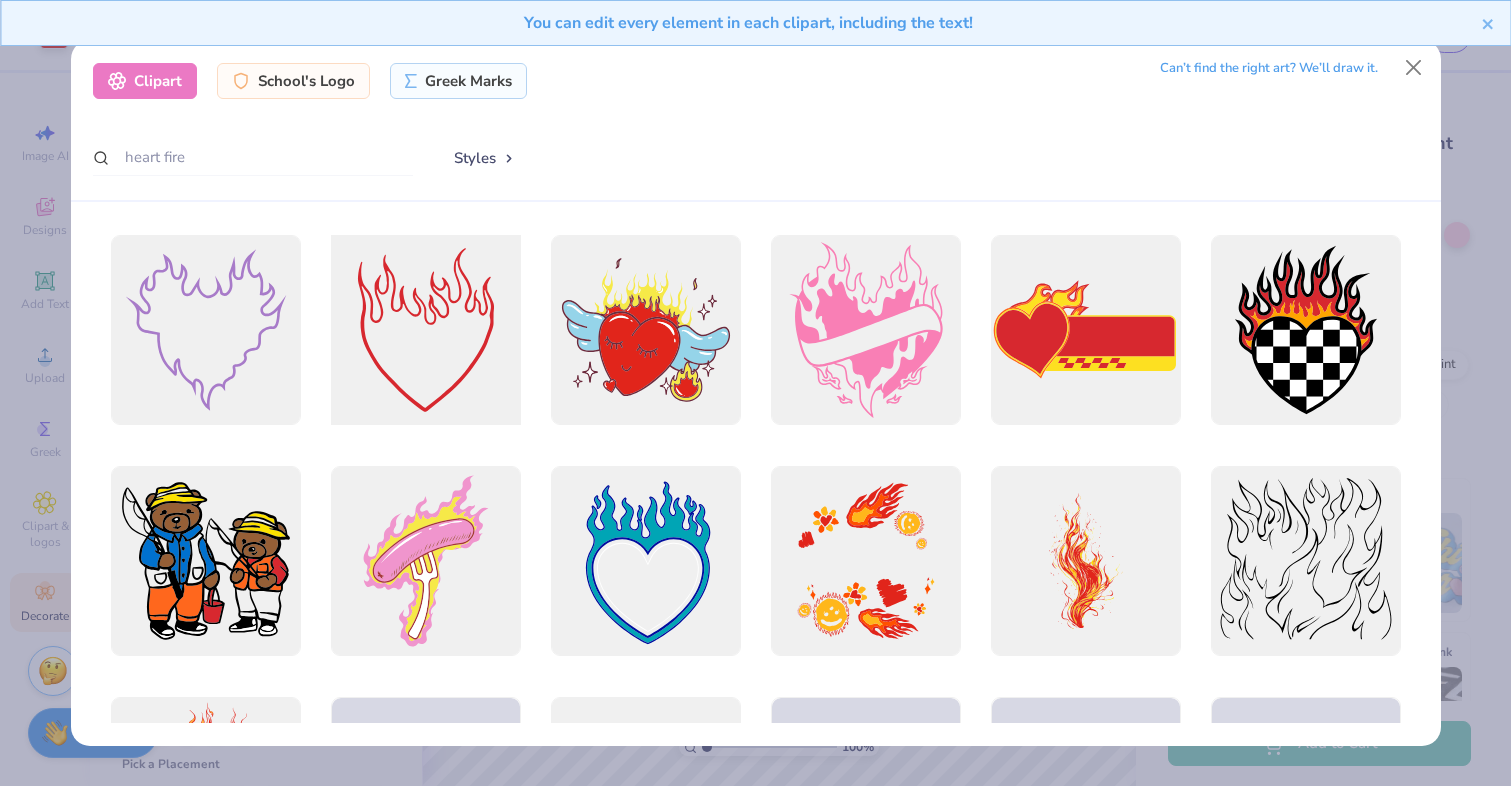 click at bounding box center [425, 329] 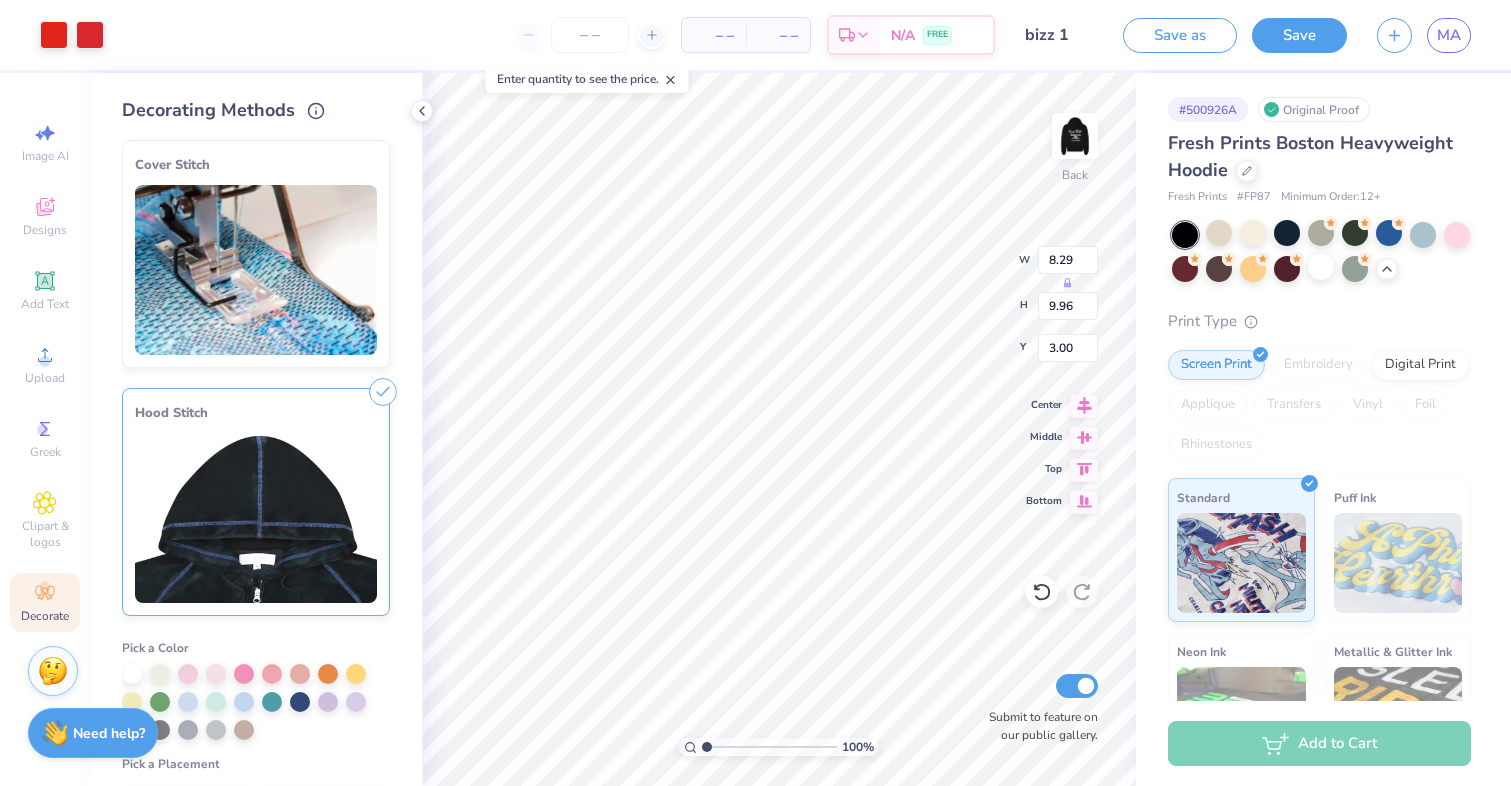 click on "Cover Stitch Pick a Color Pick a Placement Neckline, hood, shoulders, arms, bottom & hoodie pocket Hood Stitch Pick a Color Pick a Placement Full Hood Half Hood Lace Pick a Color Peach Made-to-Order Baby Pink White White Made-to-Order White 2 Made-to-Order Black Black Made-to-Order Stripes Pick a Color Pick a Placement Sleeve Stripes Location Both Sleeves One Sleeve # of Stripes 2 Stripes 3 Stripes 4 Stripes 5 Stripes Studs Pick a Color Bows Pick a Color Rosettes Pick a Color" at bounding box center [272, 455] 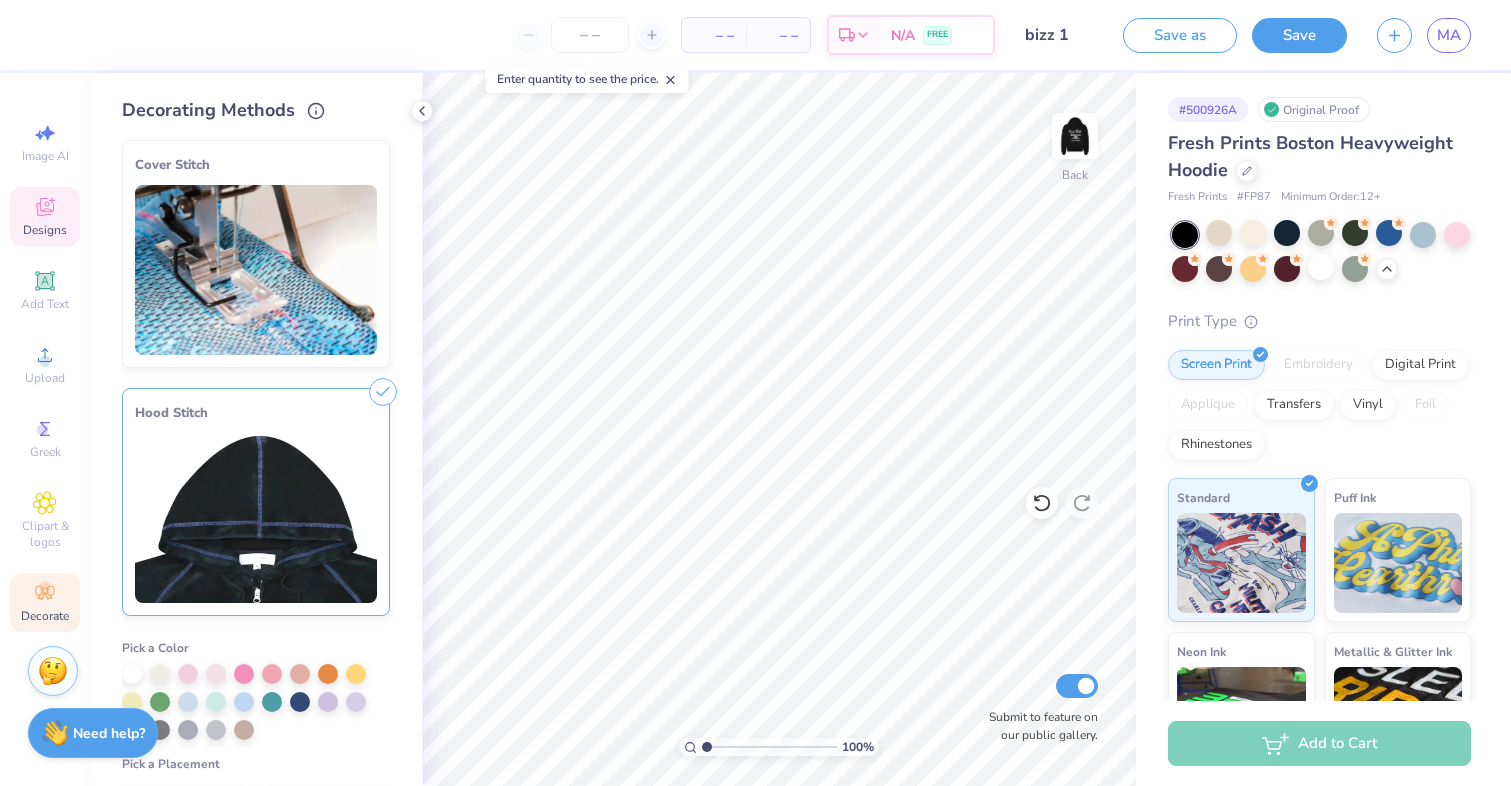 click on "Designs" at bounding box center [45, 216] 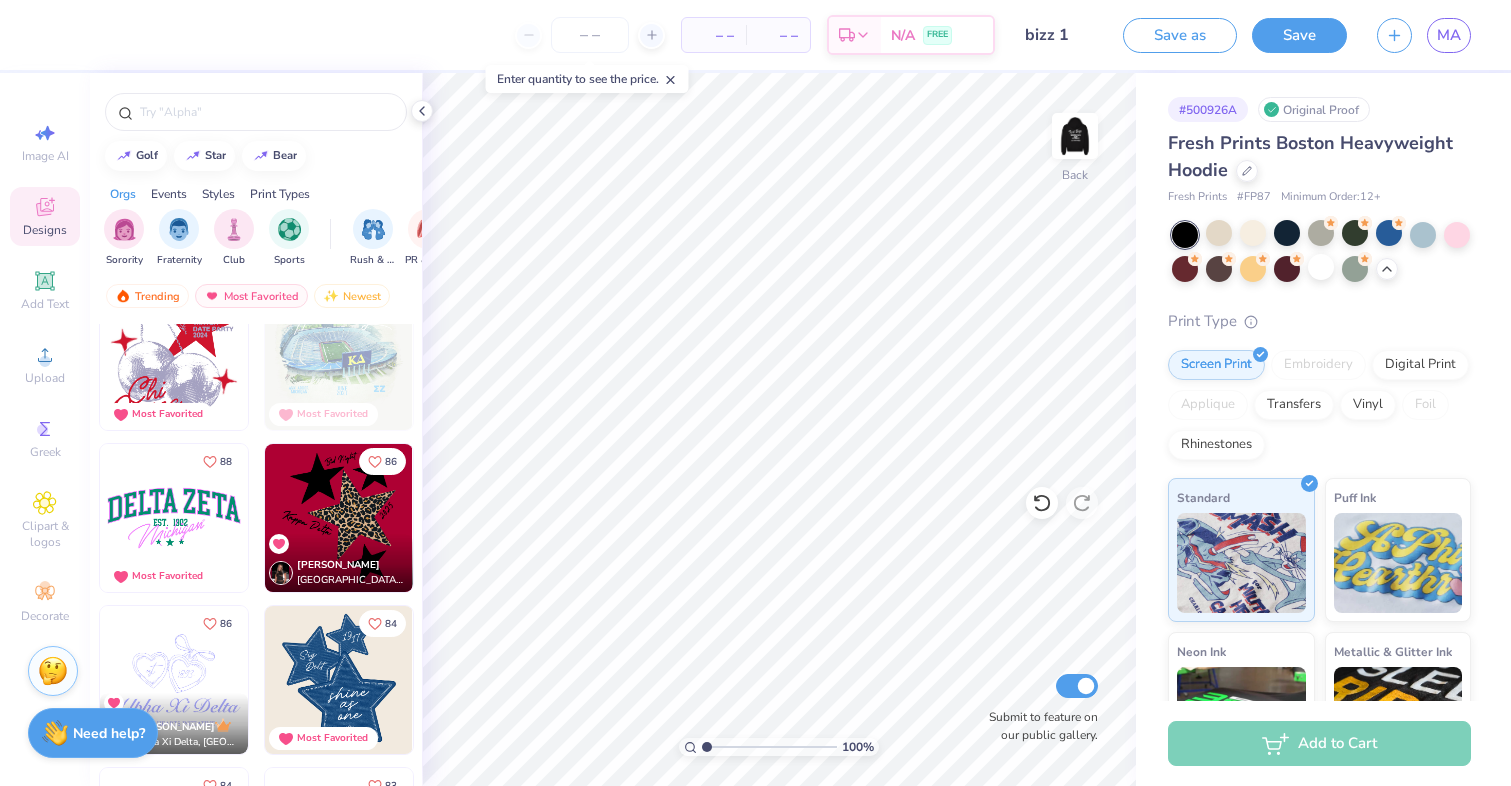 scroll, scrollTop: 3081, scrollLeft: 0, axis: vertical 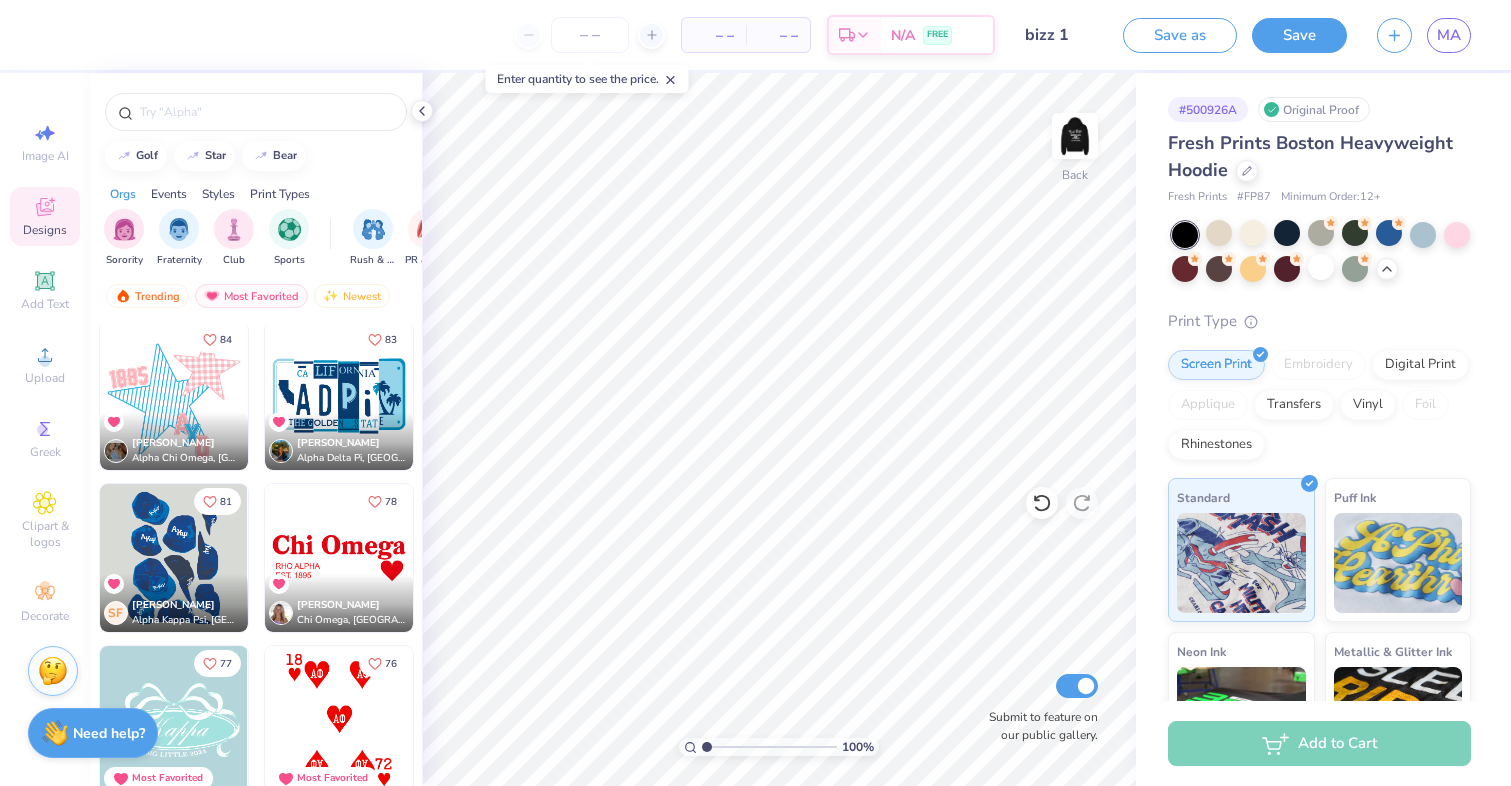 click at bounding box center (339, 558) 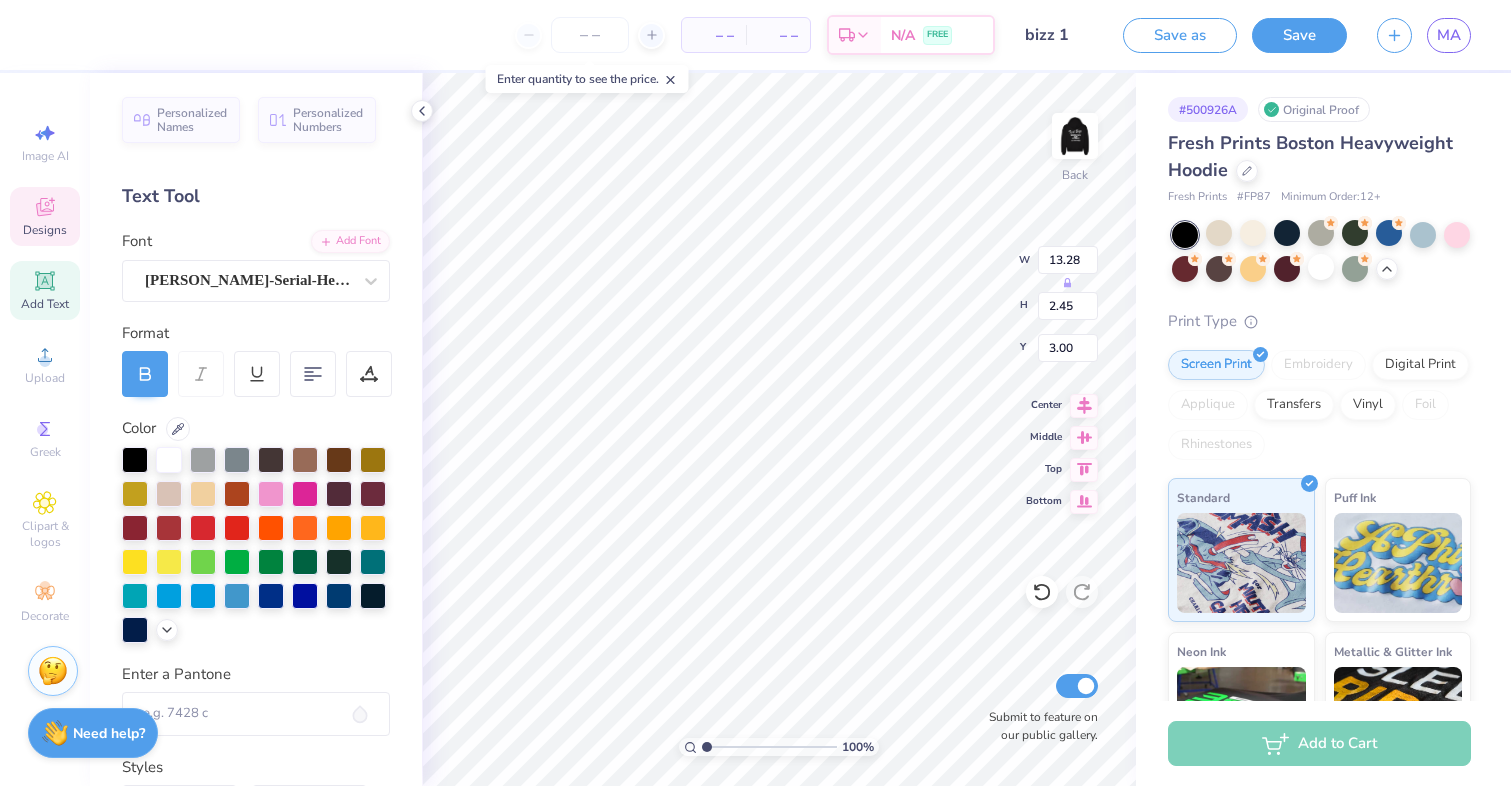 scroll, scrollTop: 0, scrollLeft: 3, axis: horizontal 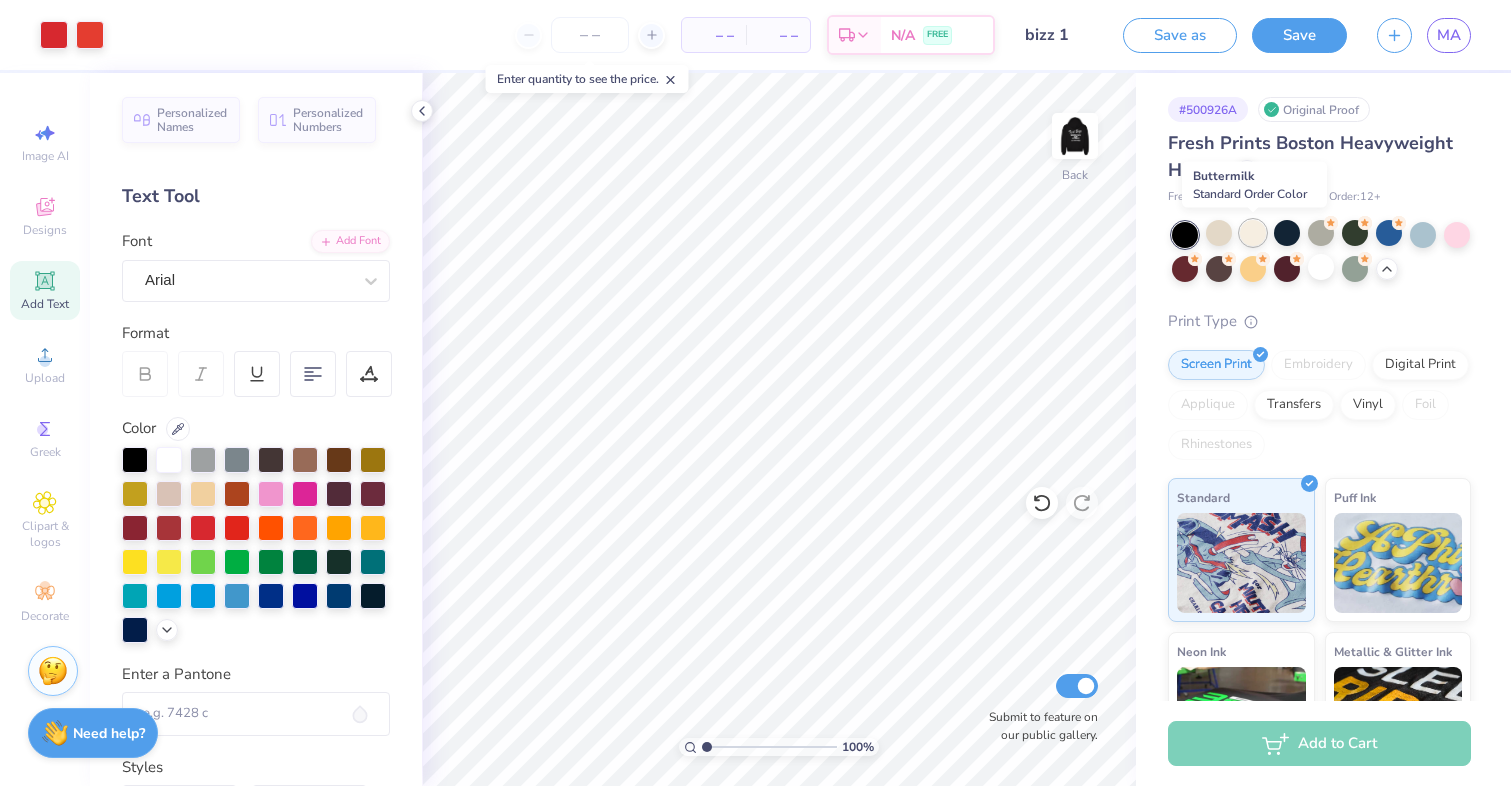 click at bounding box center (1253, 233) 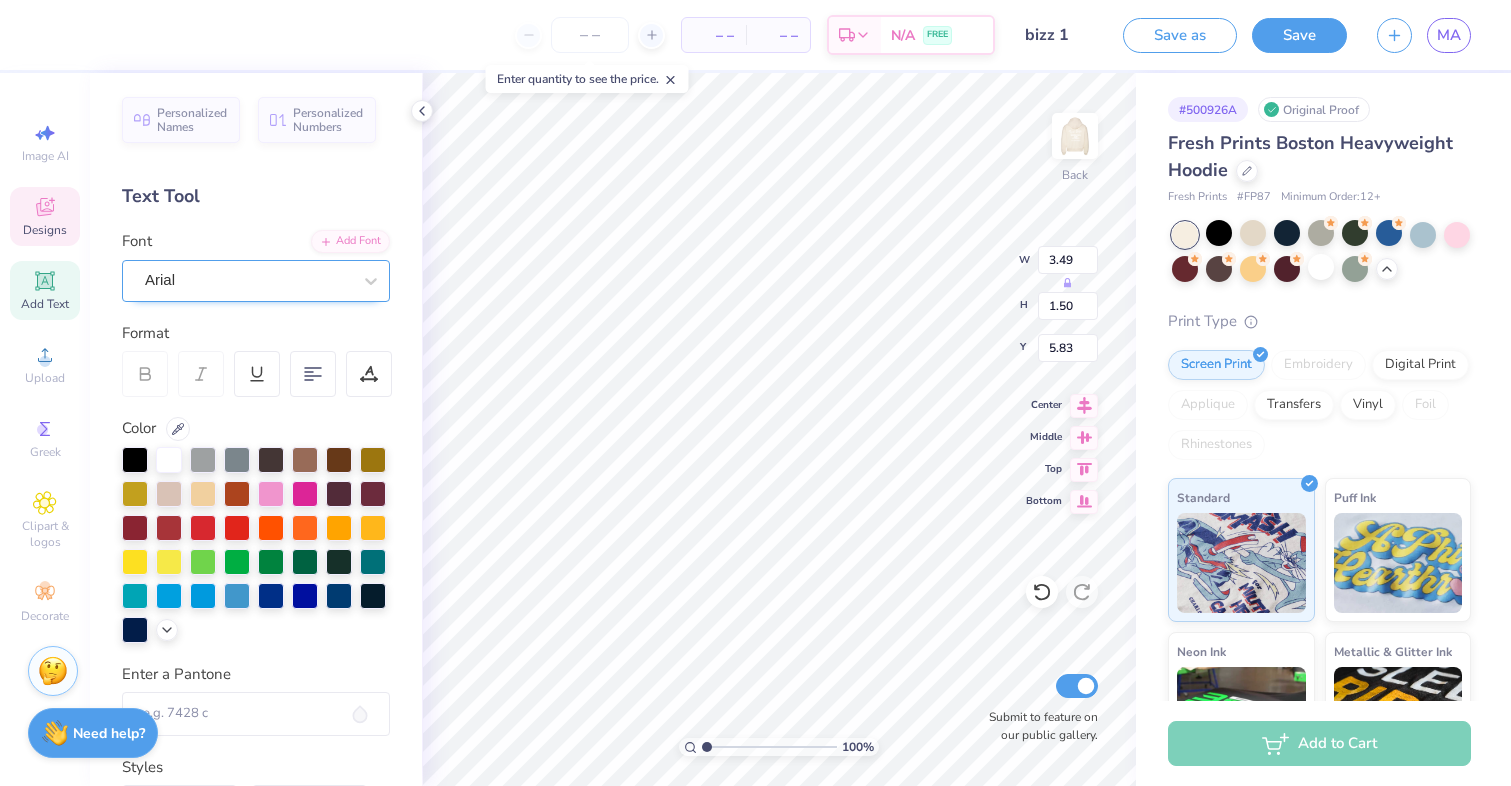click on "Arial" at bounding box center (248, 280) 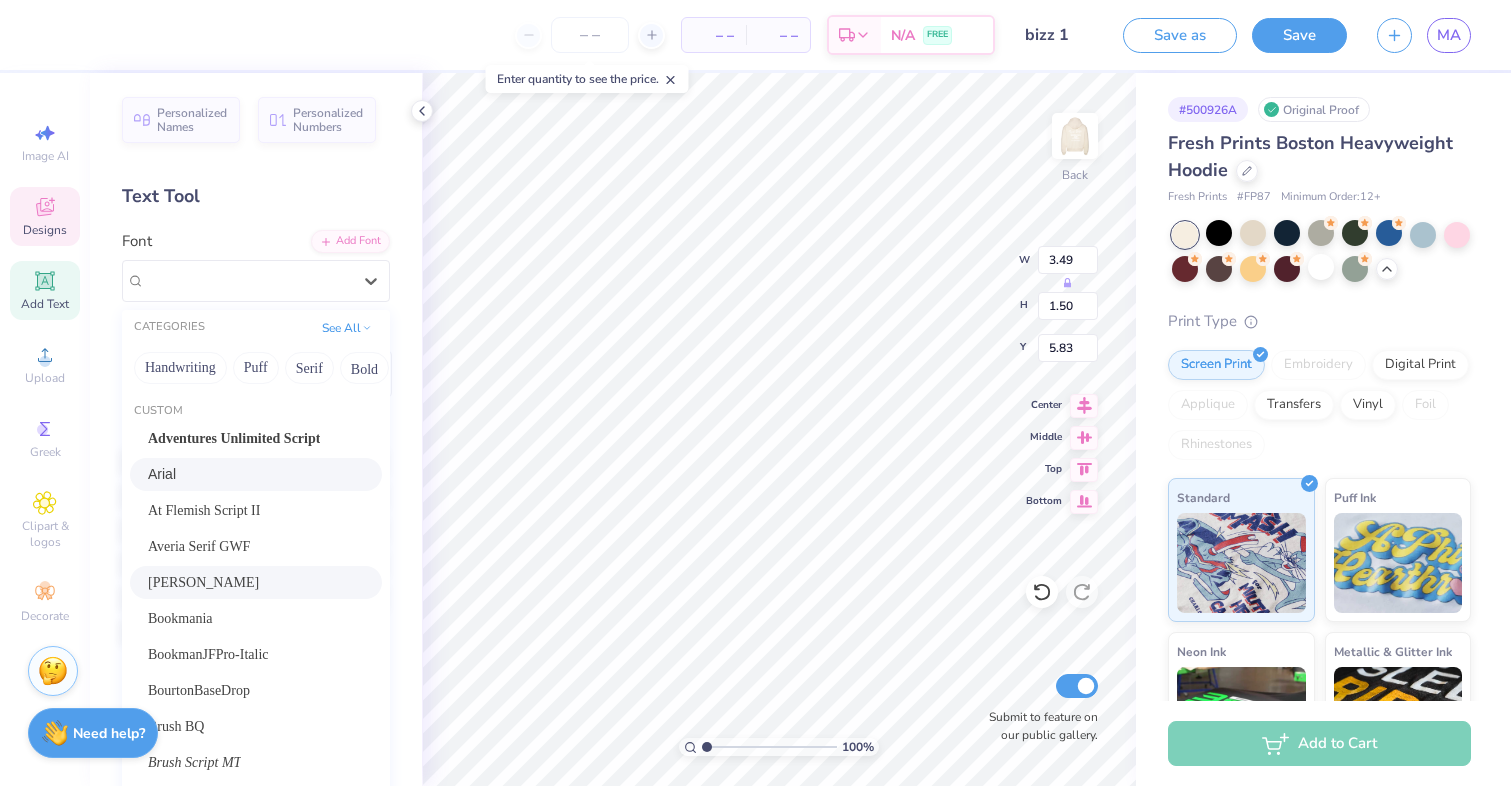 click on "Bebas Kai" at bounding box center [256, 582] 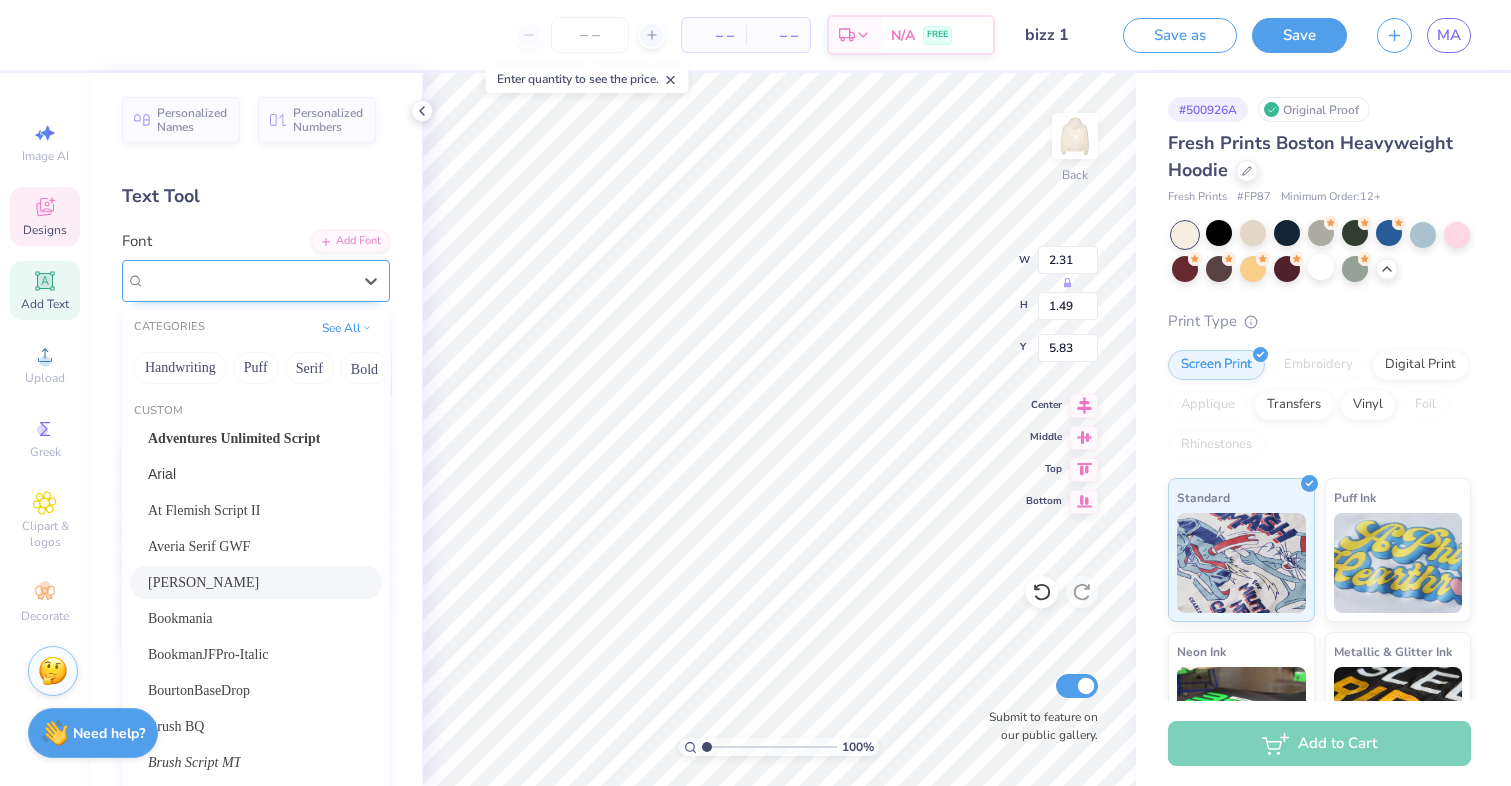 click on "Bebas Kai" at bounding box center (248, 280) 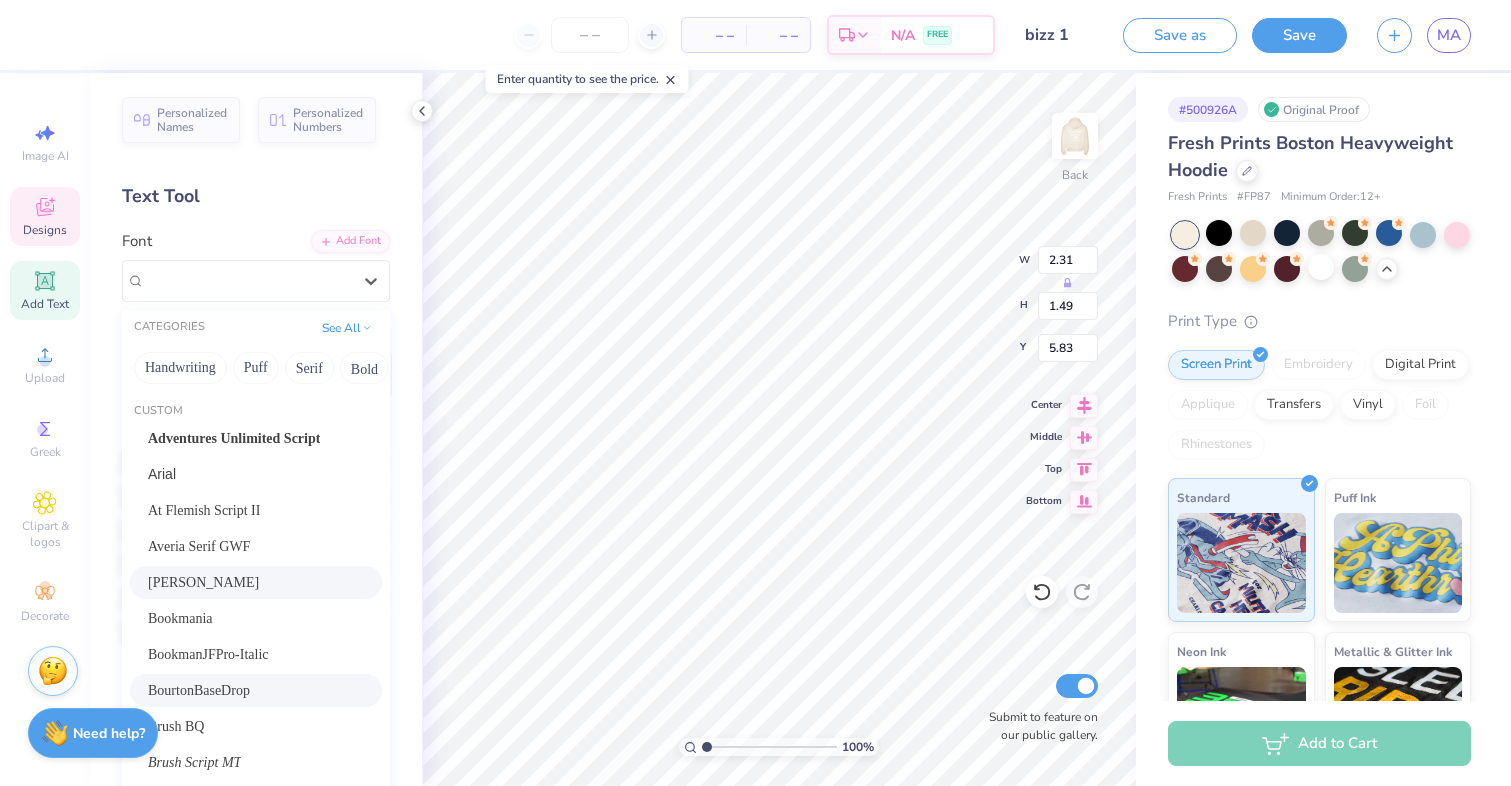click on "BourtonBaseDrop" at bounding box center (199, 690) 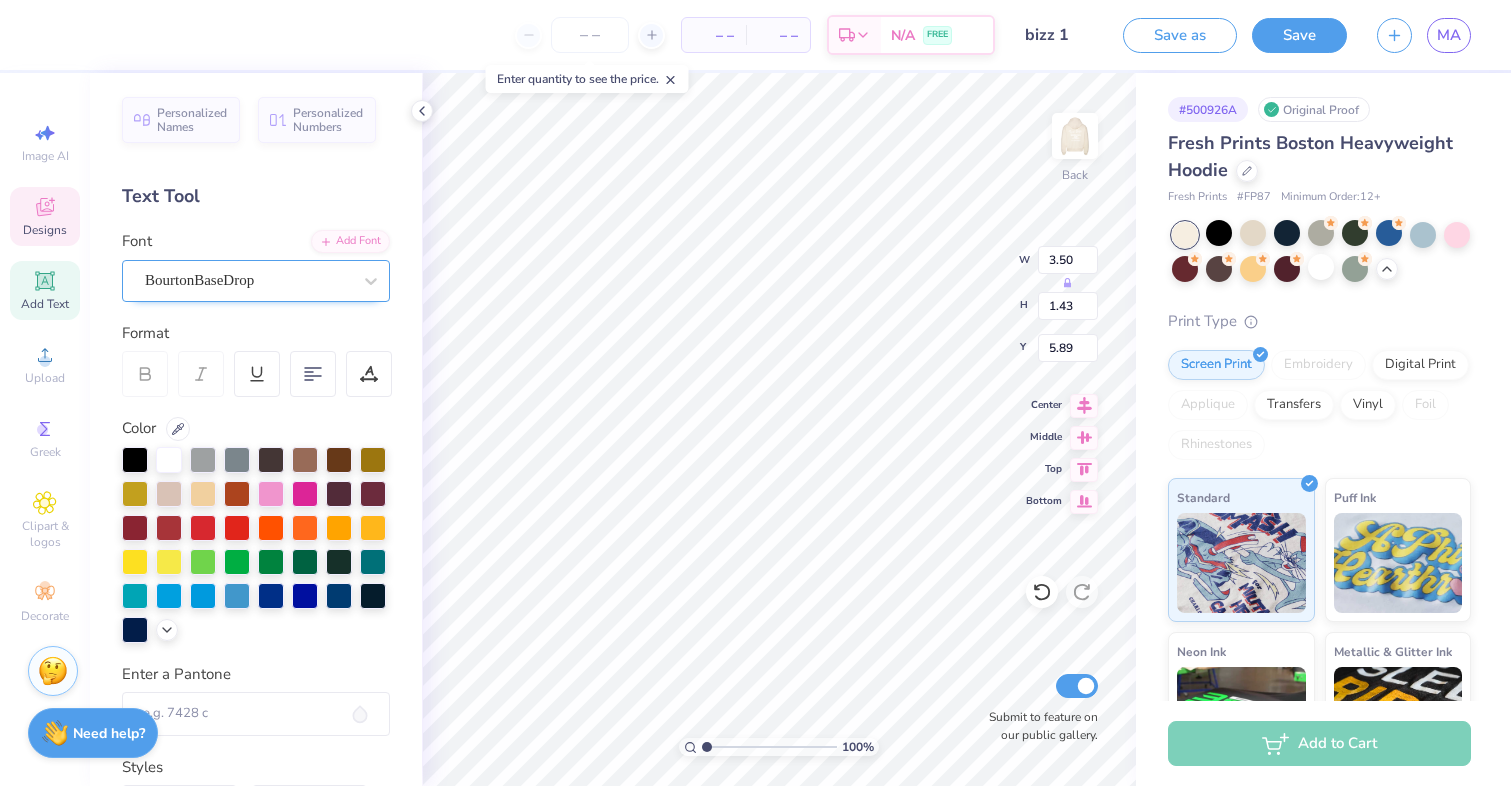 click on "BourtonBaseDrop" at bounding box center [256, 281] 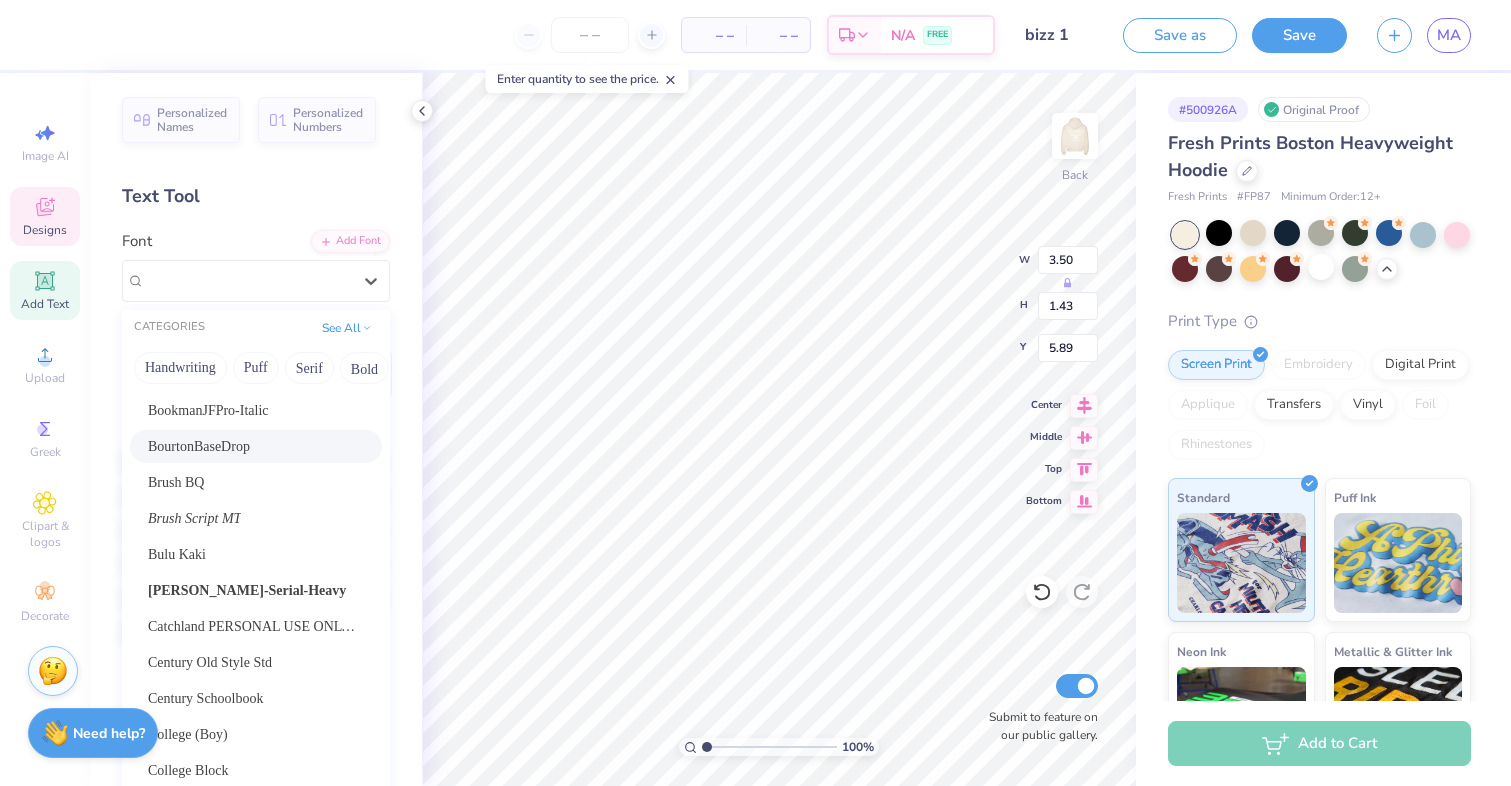 scroll, scrollTop: 256, scrollLeft: 0, axis: vertical 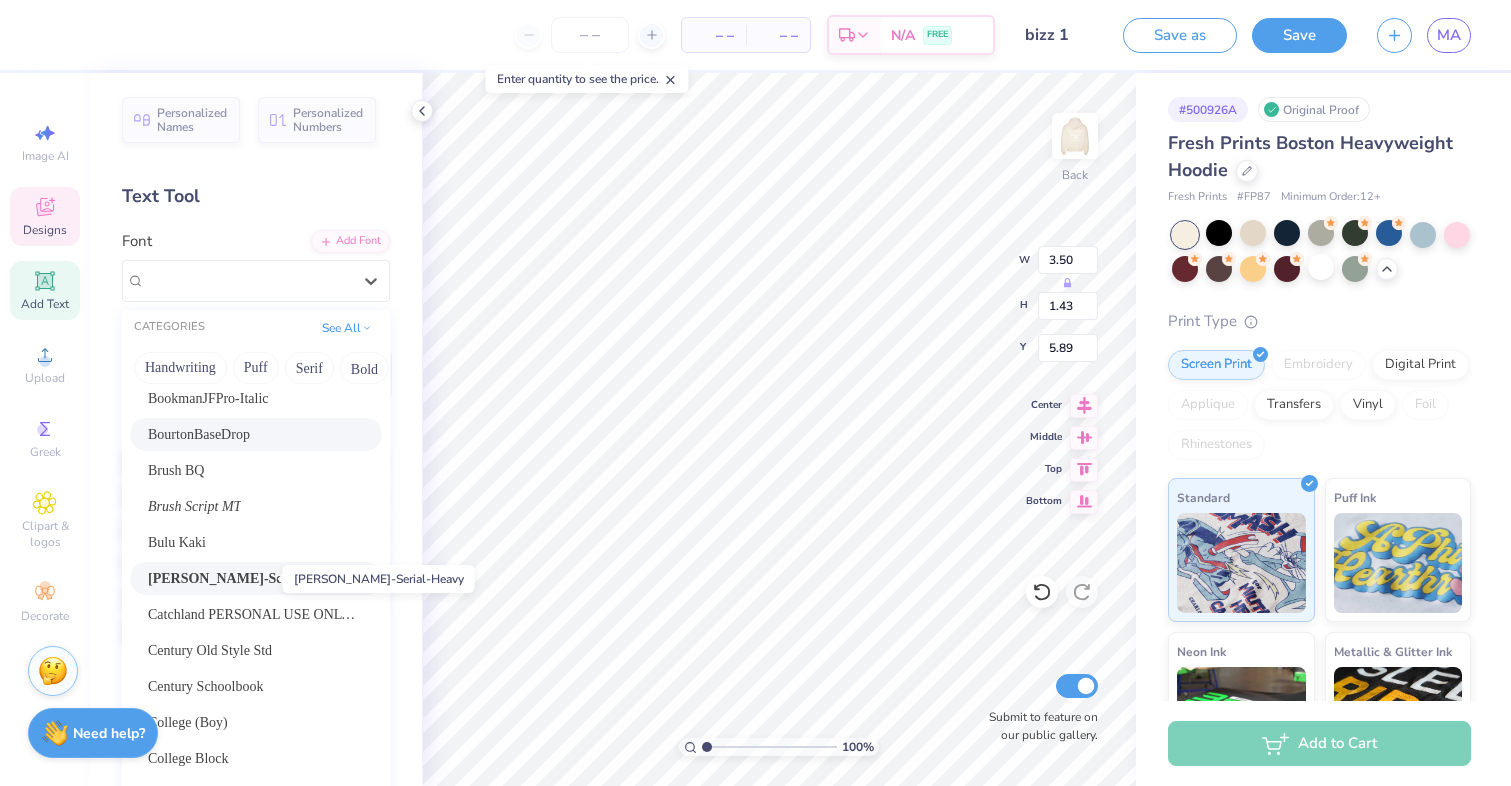 click on "[PERSON_NAME]-Serial-Heavy" at bounding box center [247, 578] 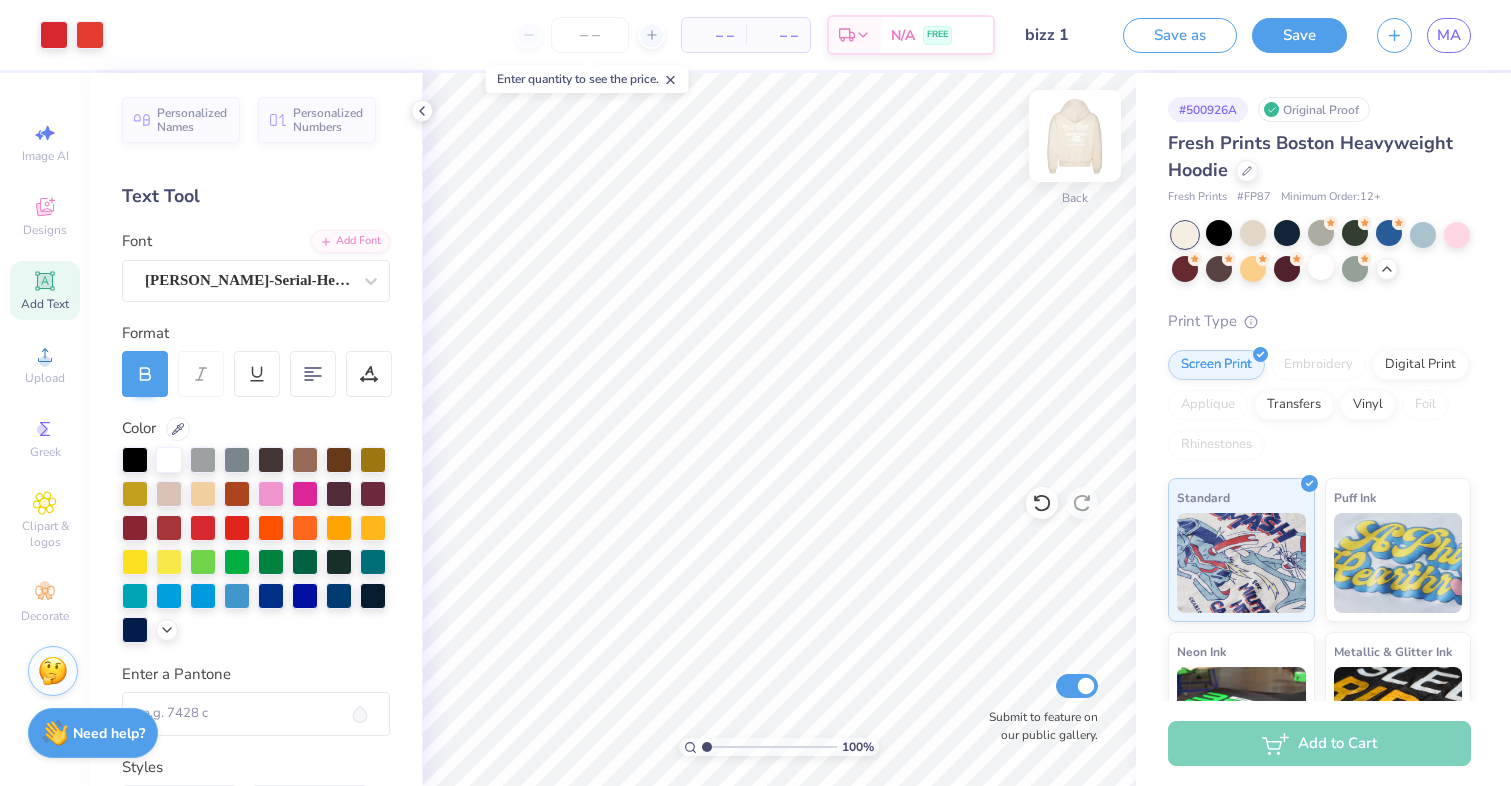 click at bounding box center (1075, 136) 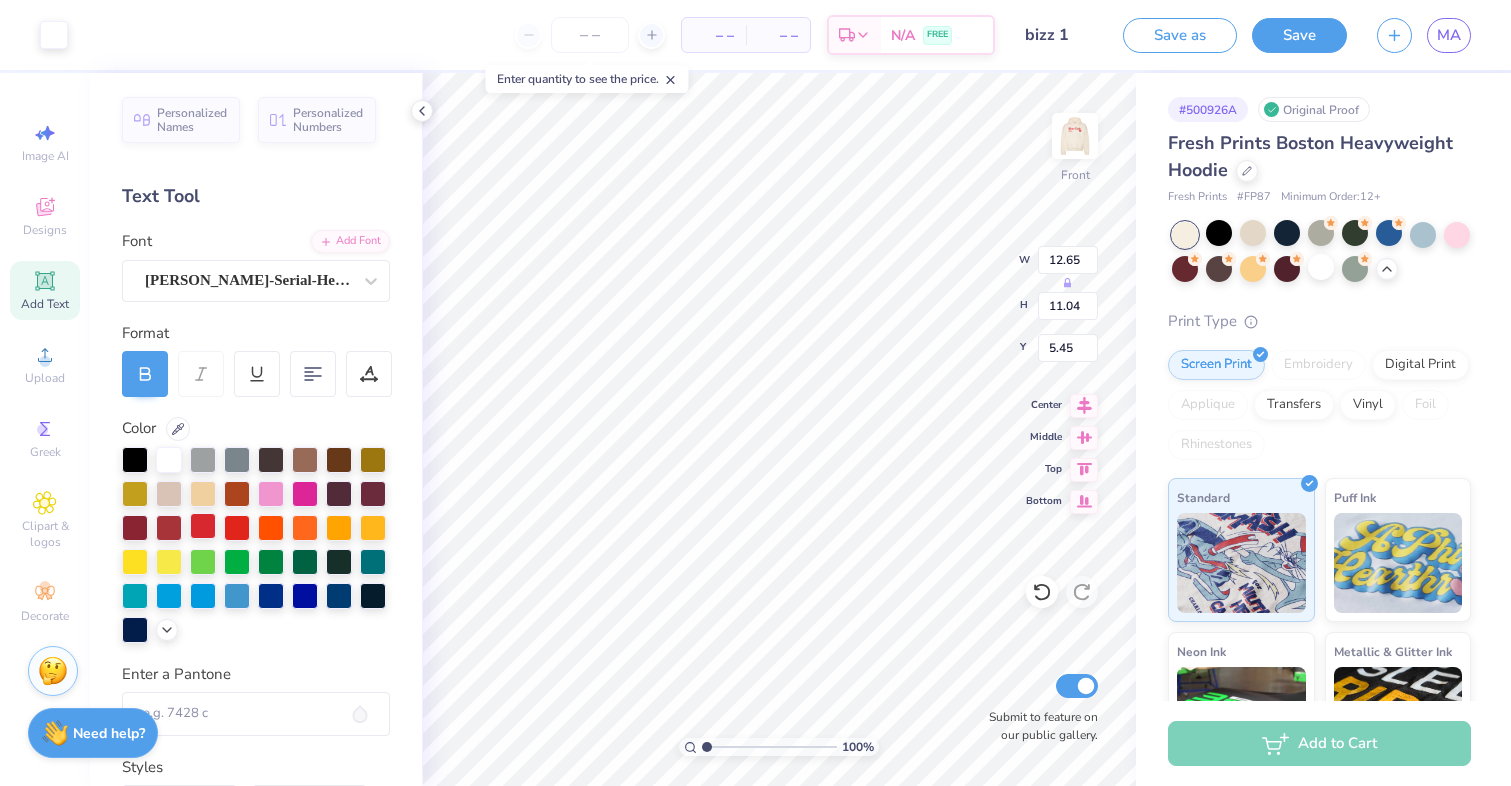 click at bounding box center [203, 526] 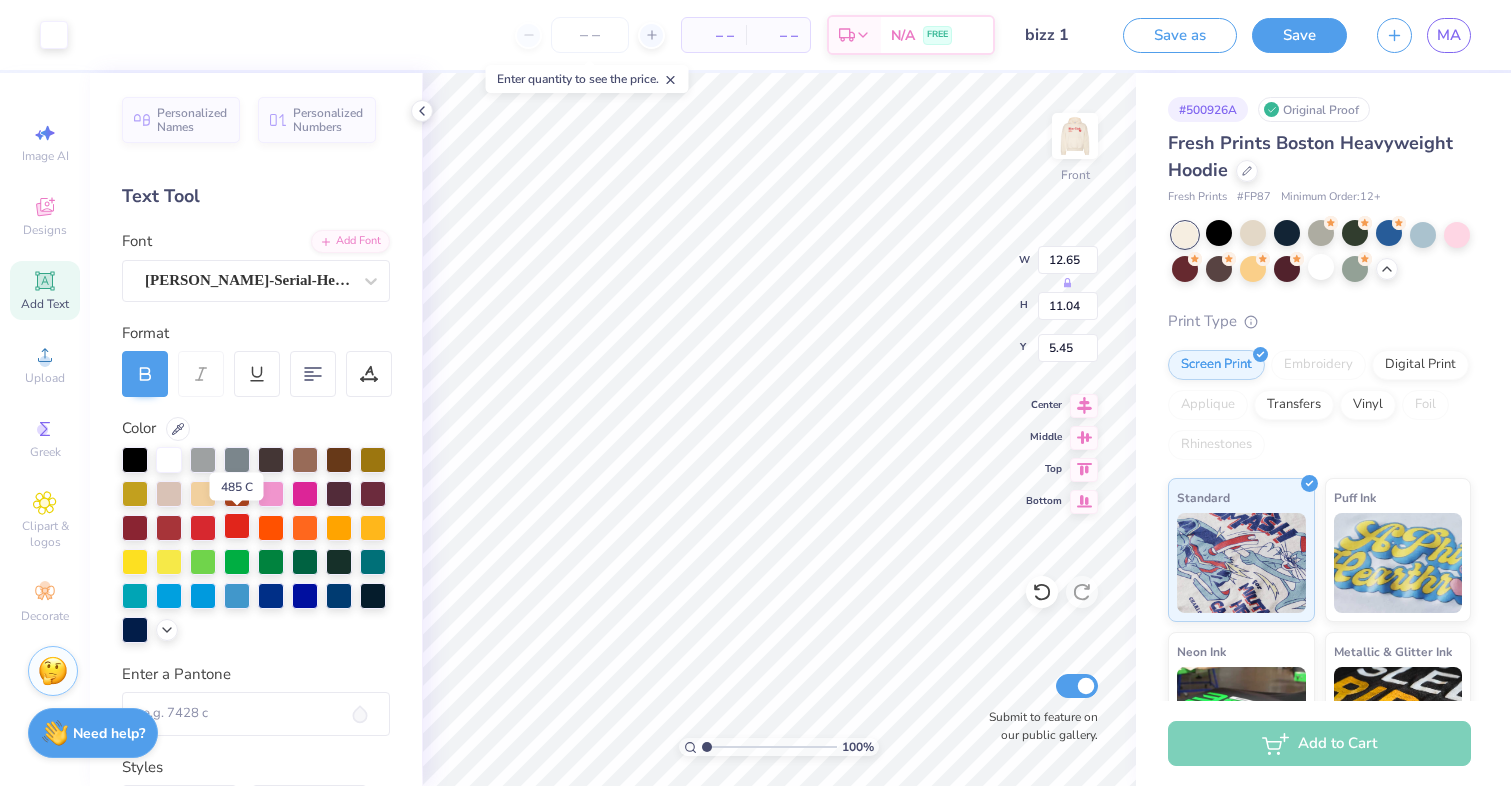 click at bounding box center (237, 526) 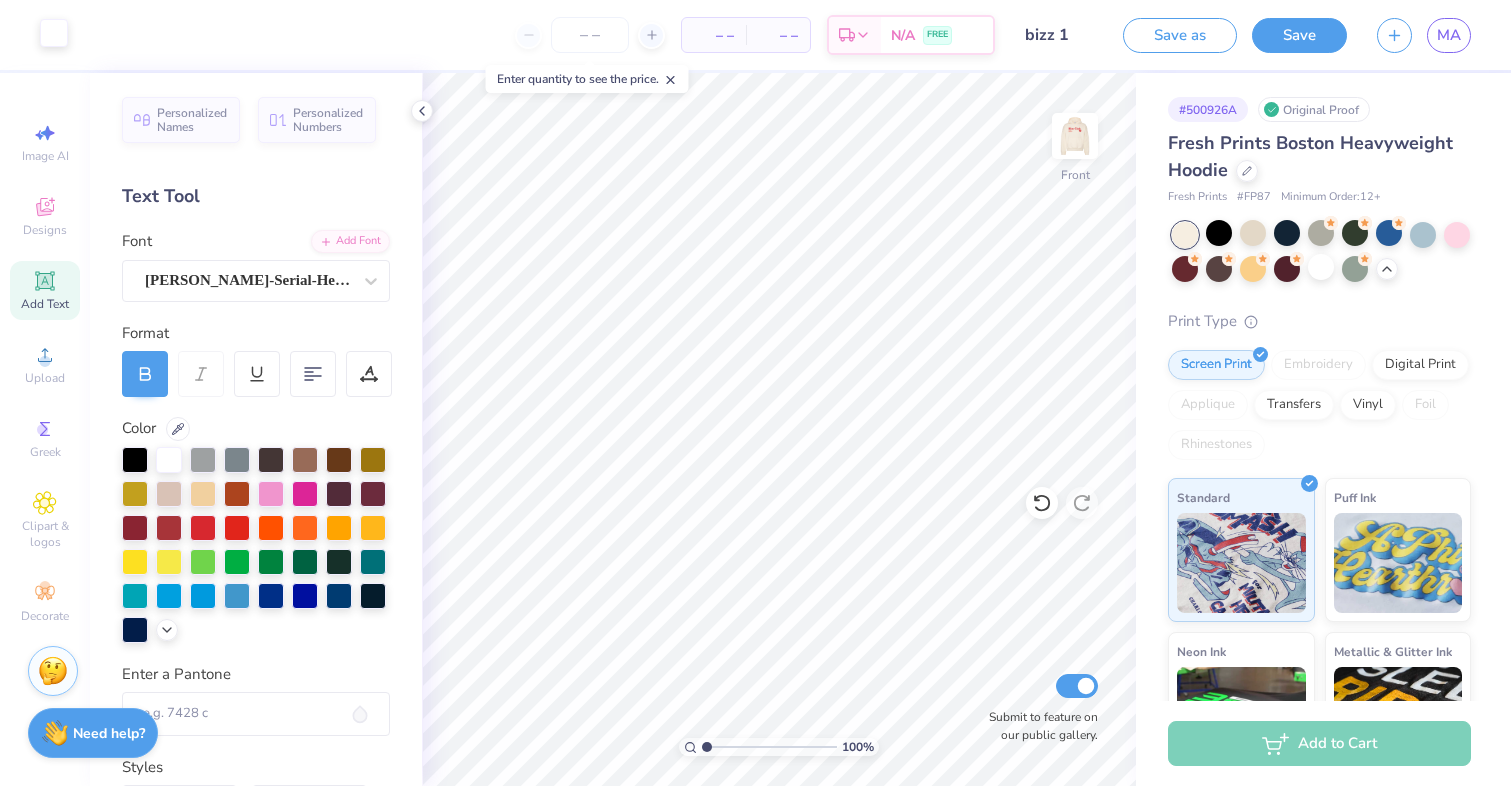 click at bounding box center [54, 33] 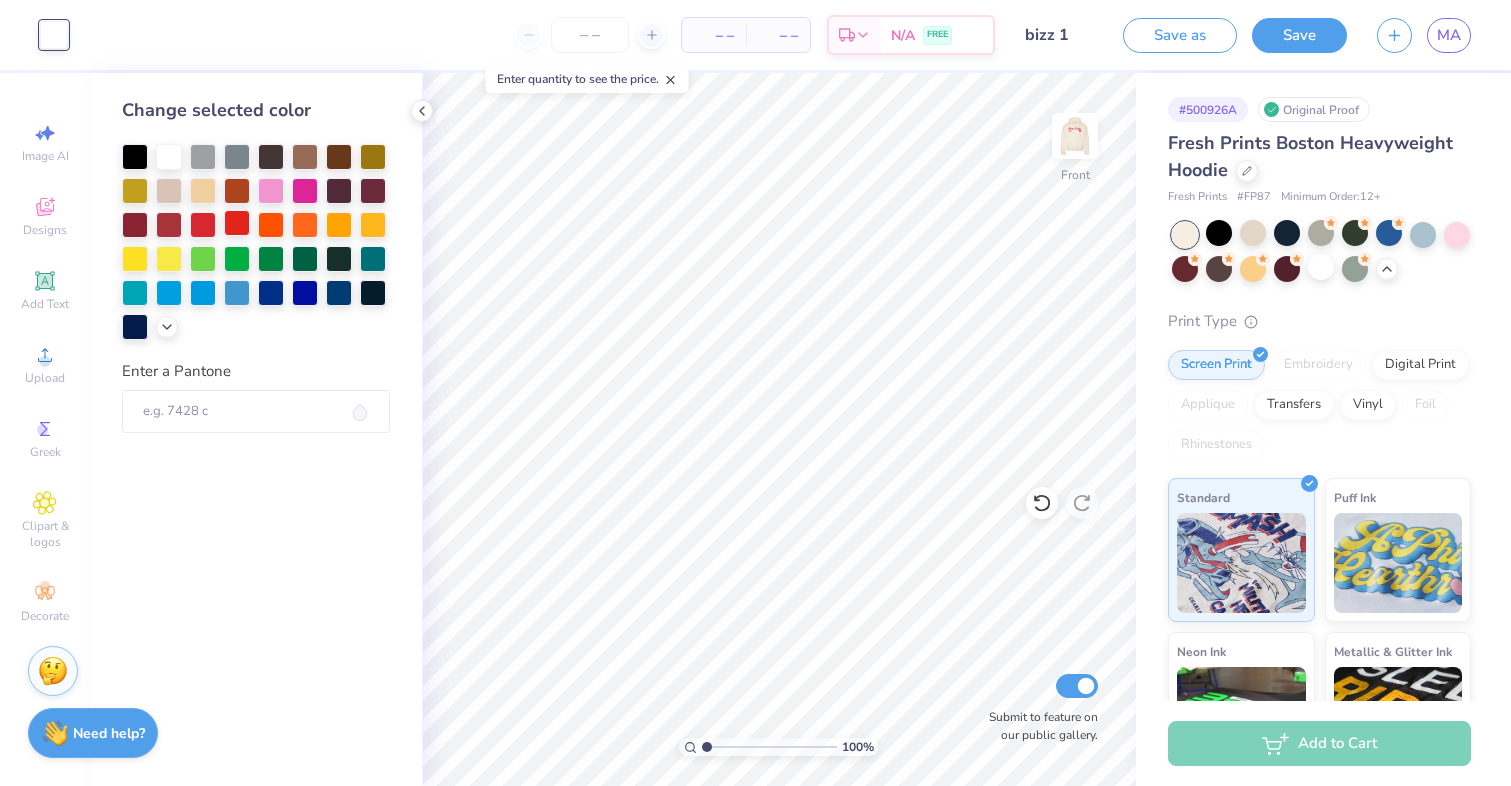 click at bounding box center [237, 223] 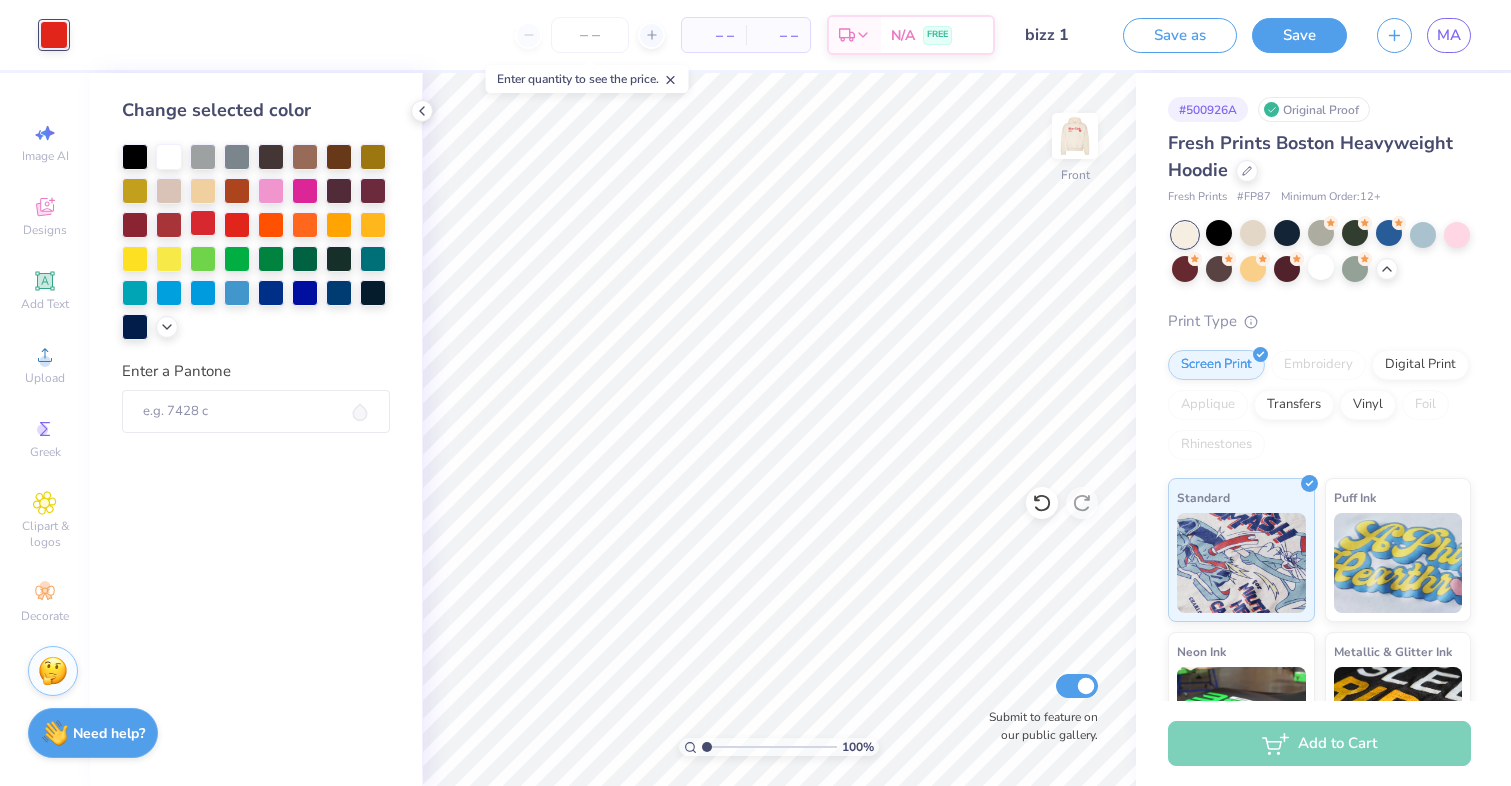 click at bounding box center [203, 223] 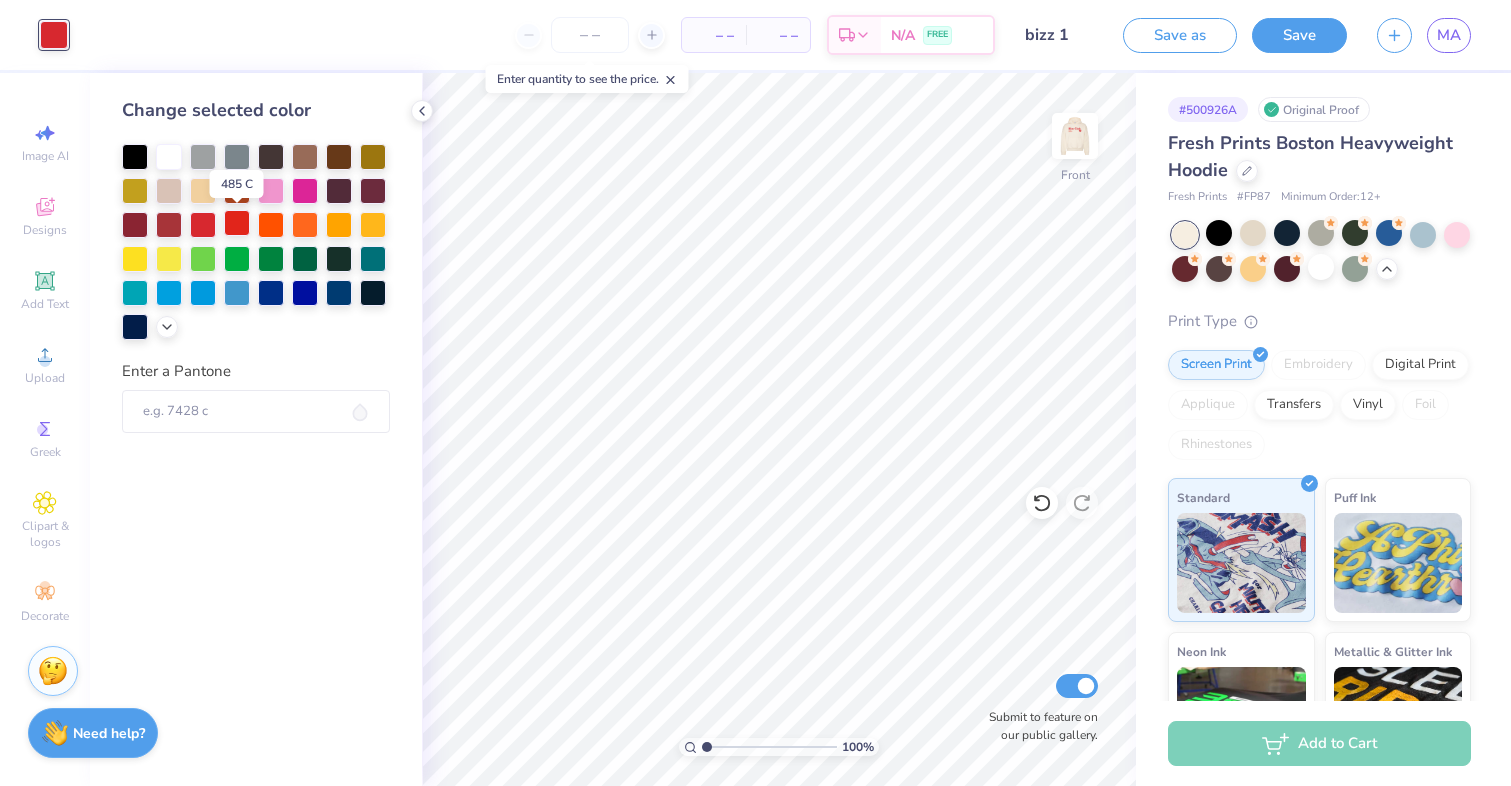 click at bounding box center [237, 223] 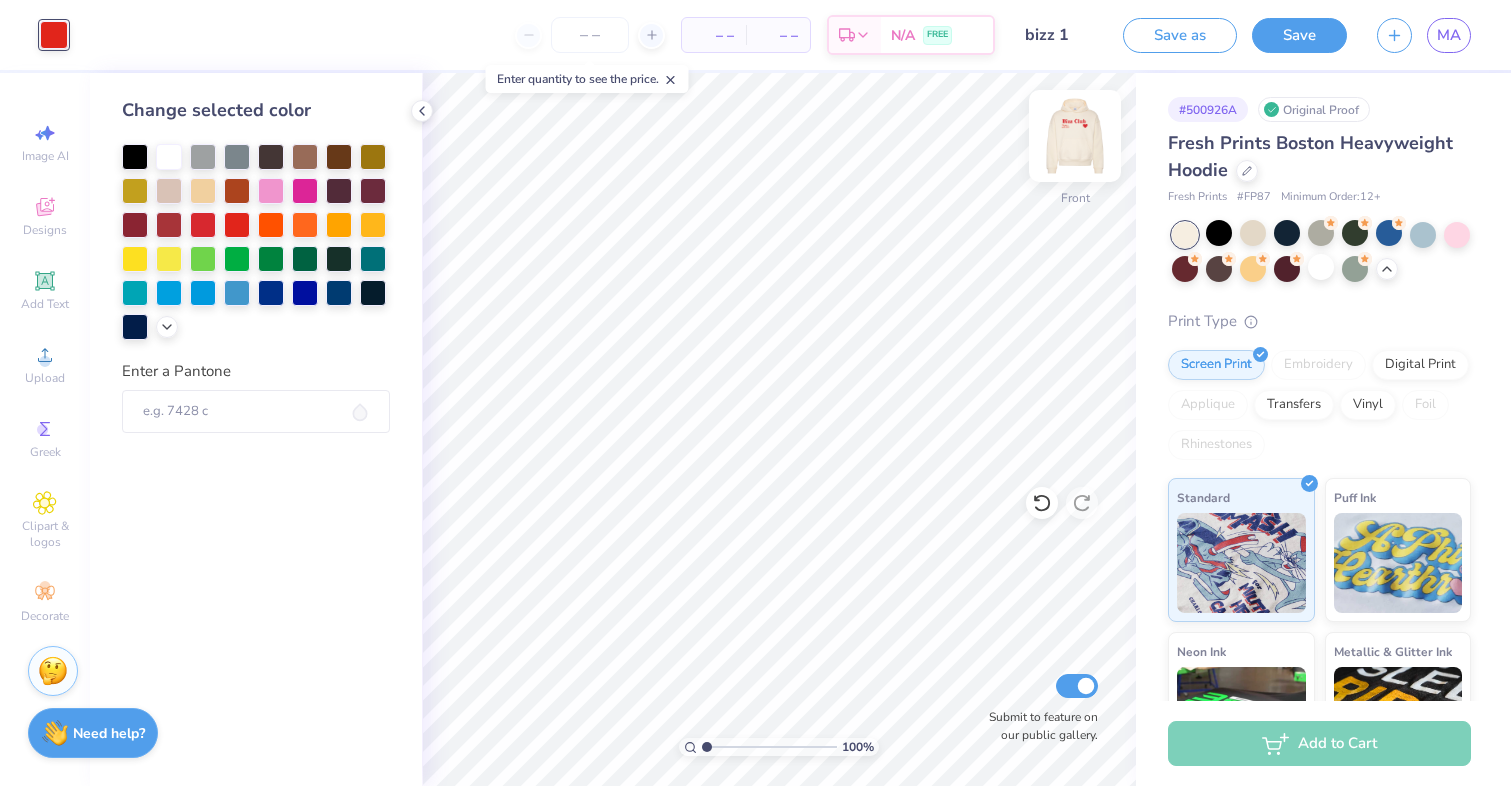 click at bounding box center [1075, 136] 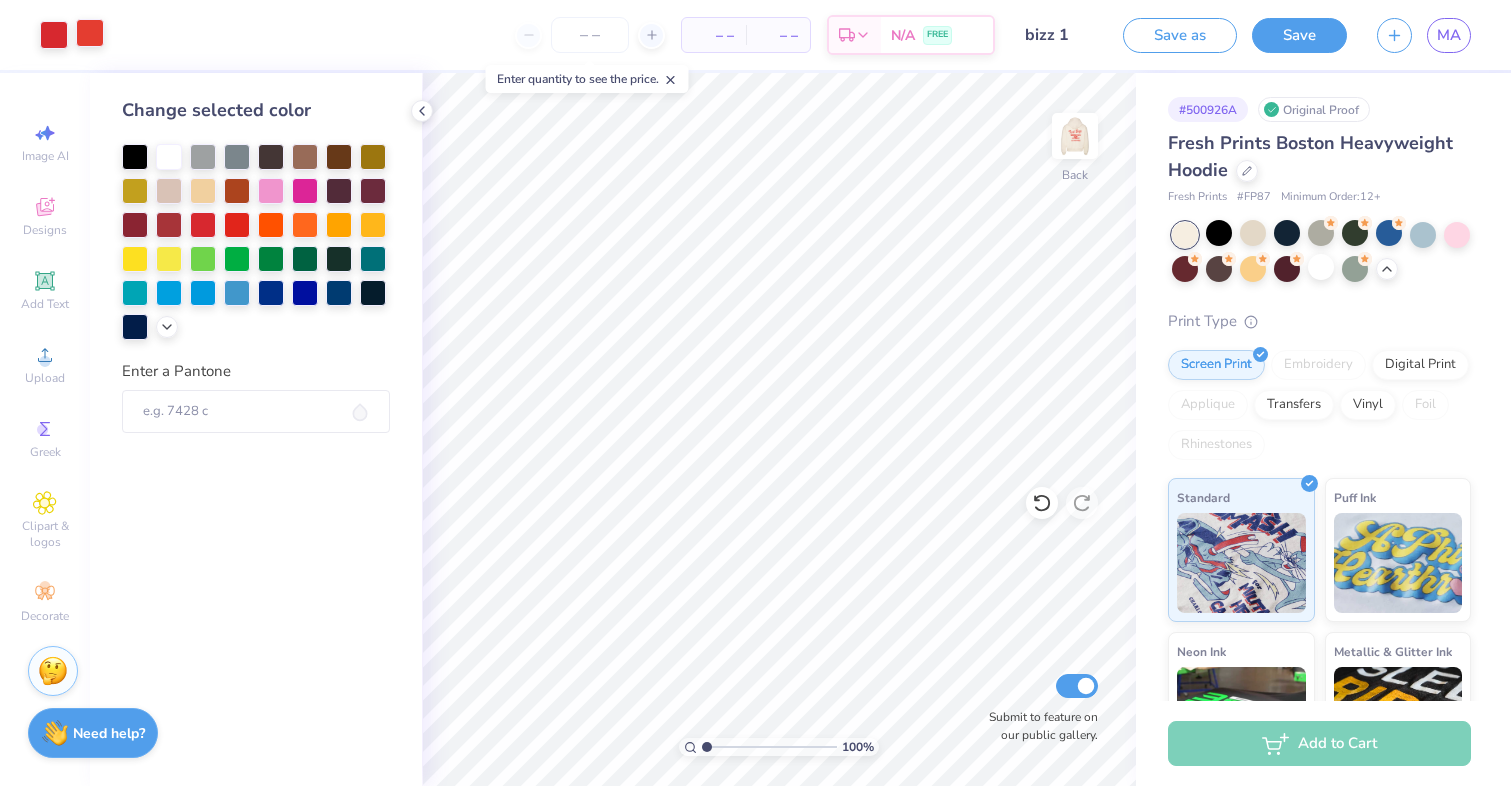 click at bounding box center (90, 33) 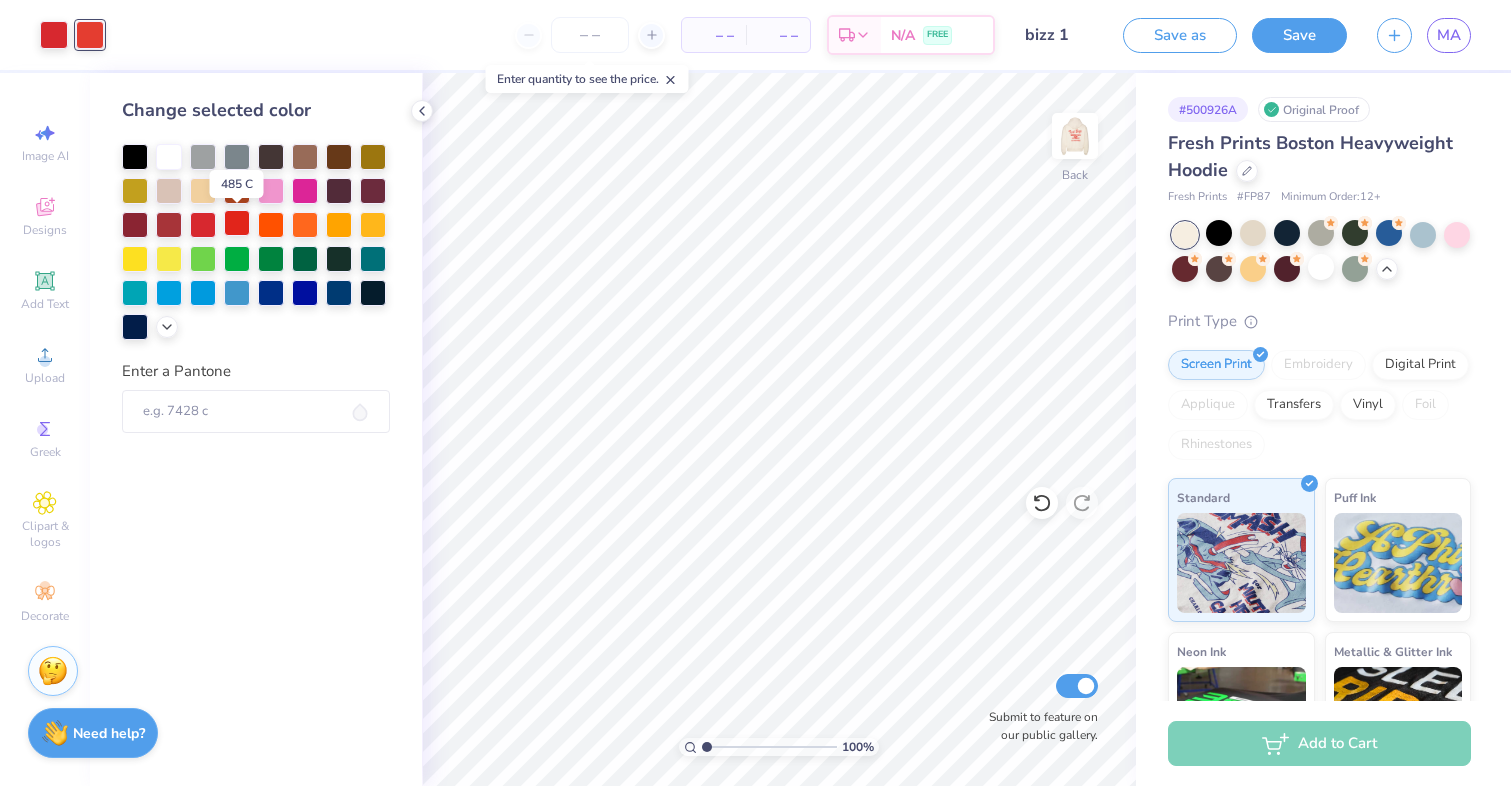 click at bounding box center (237, 223) 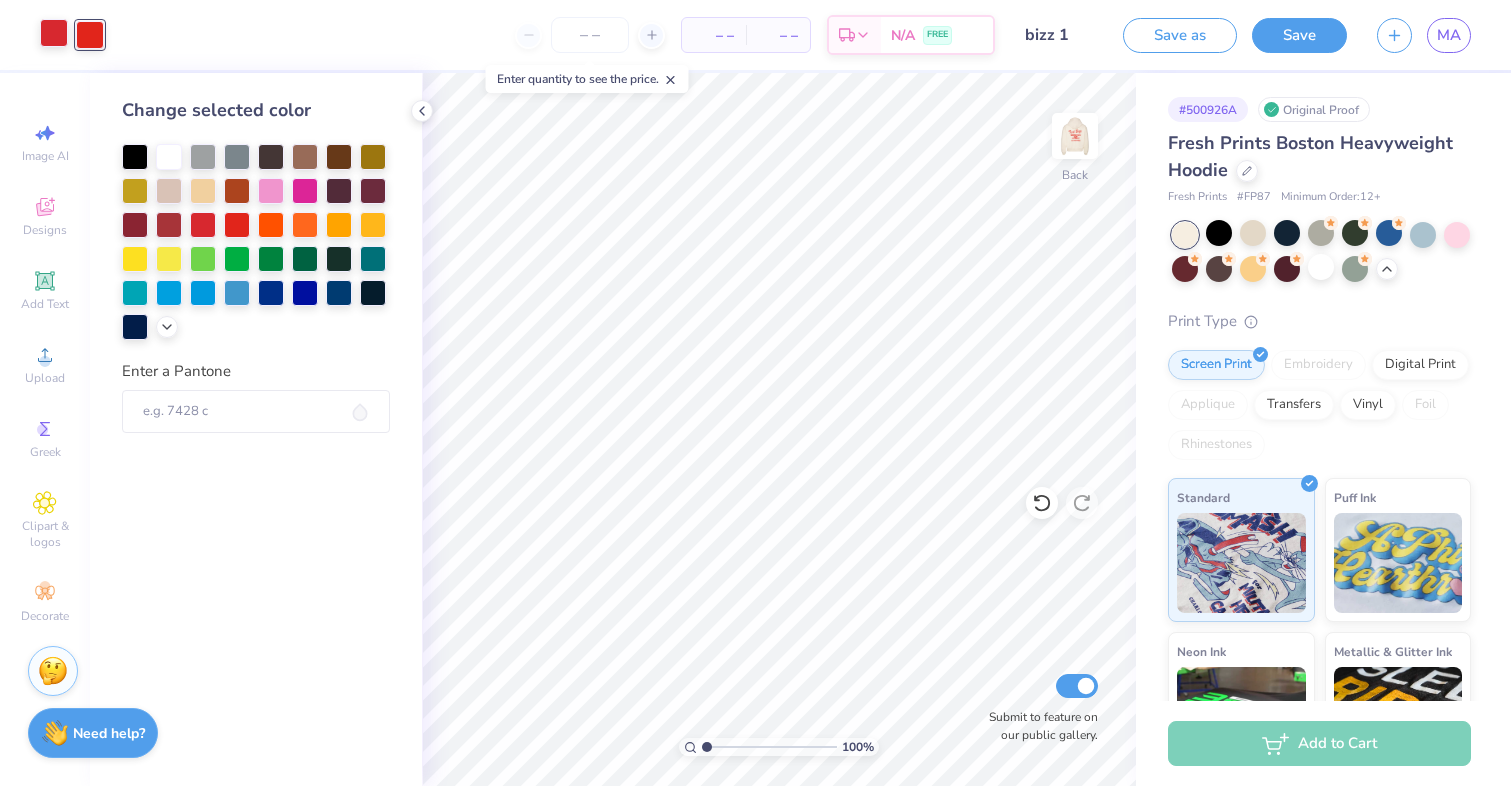 click at bounding box center (54, 33) 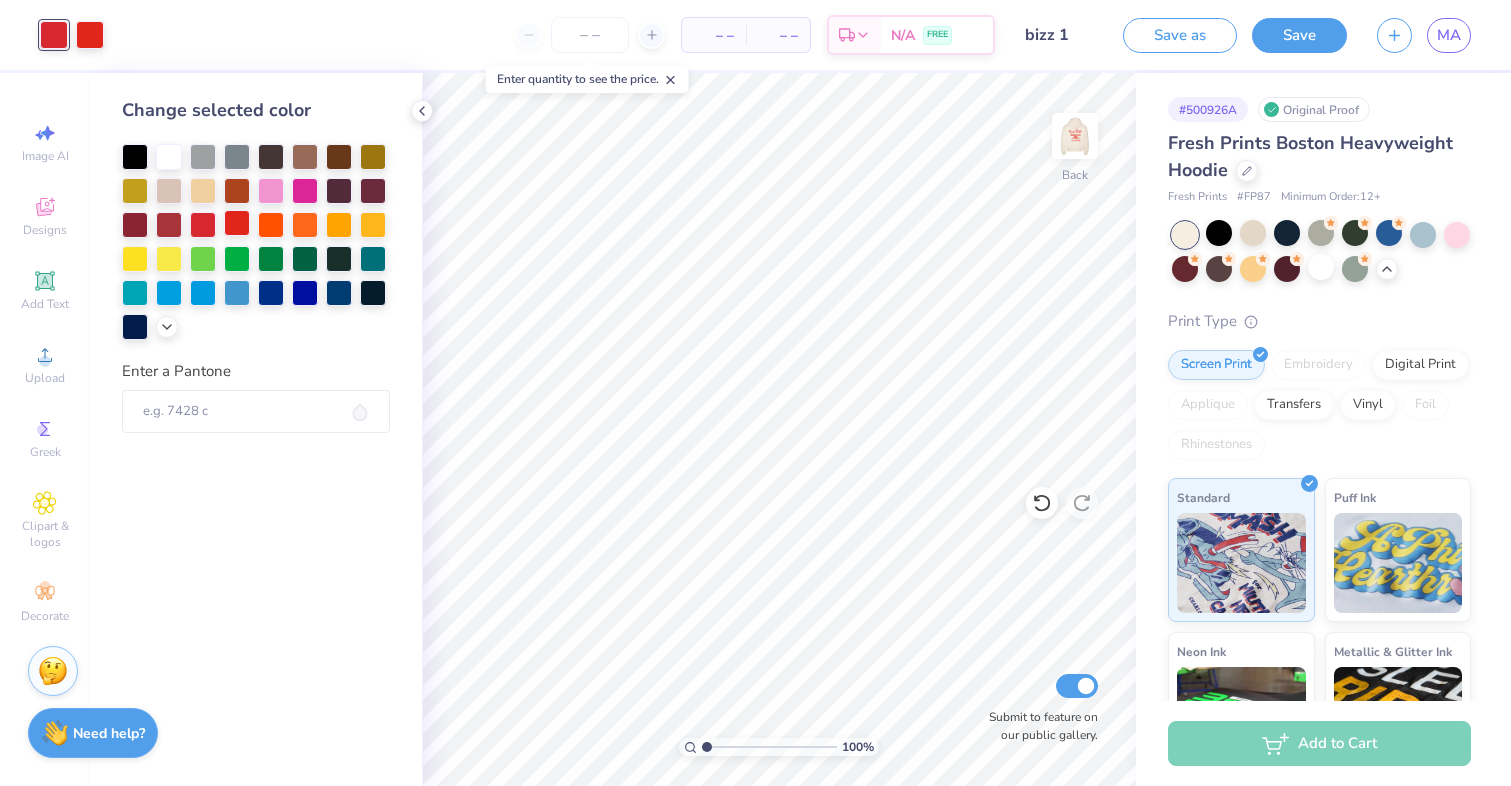 click at bounding box center (237, 223) 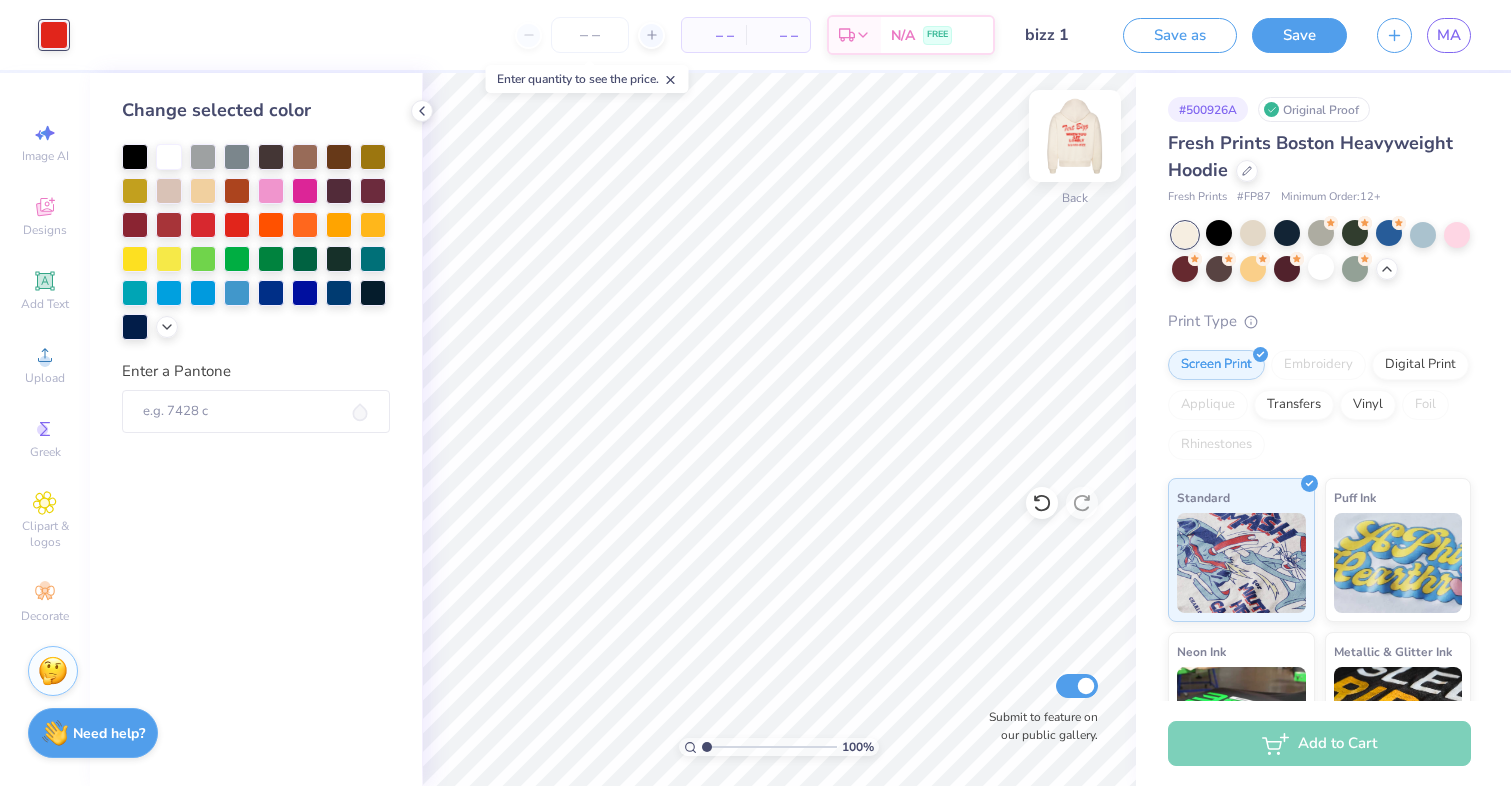 click at bounding box center (1075, 136) 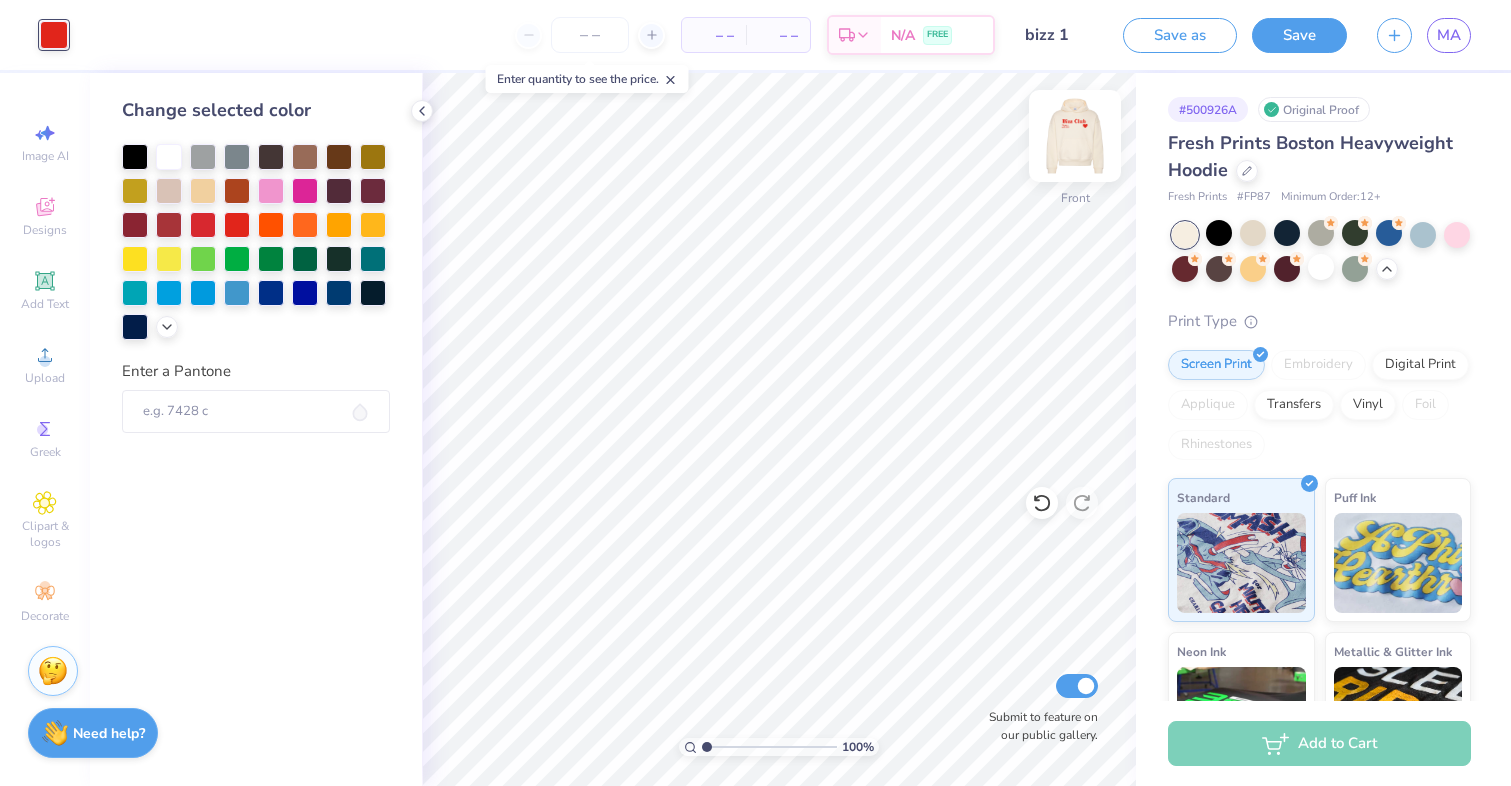 click at bounding box center (1075, 136) 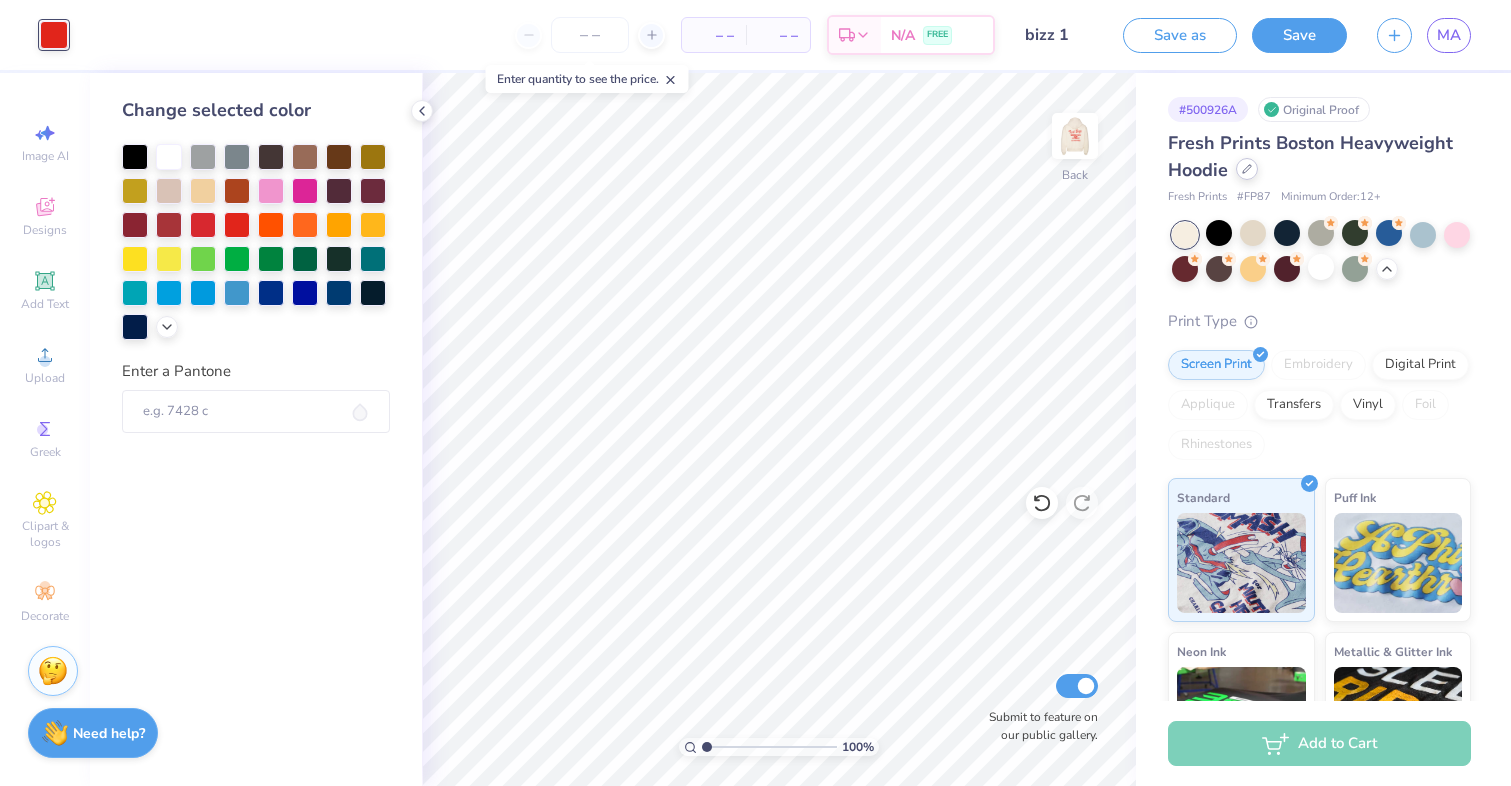 click 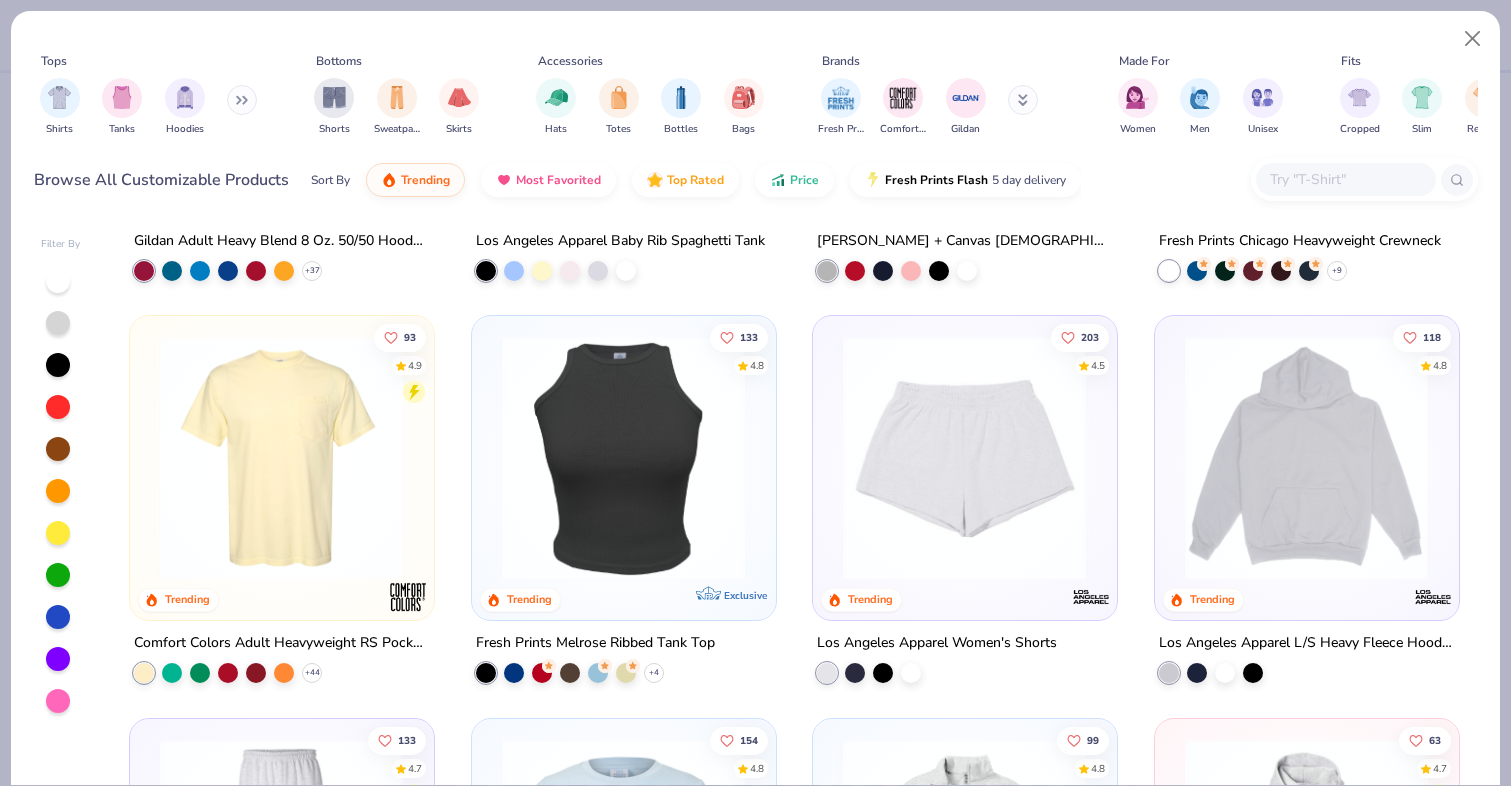 scroll, scrollTop: 1538, scrollLeft: 0, axis: vertical 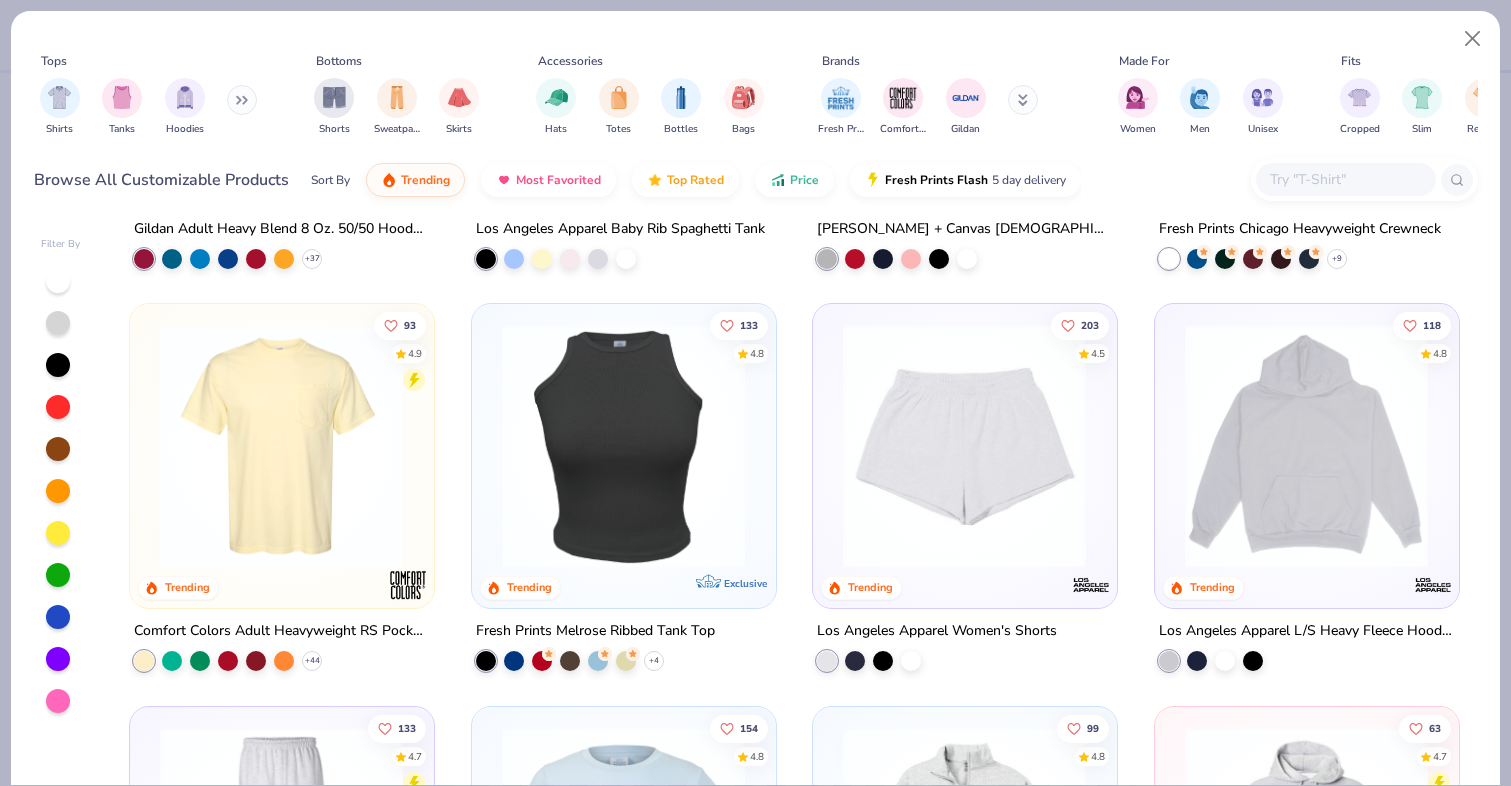 click at bounding box center [1306, 446] 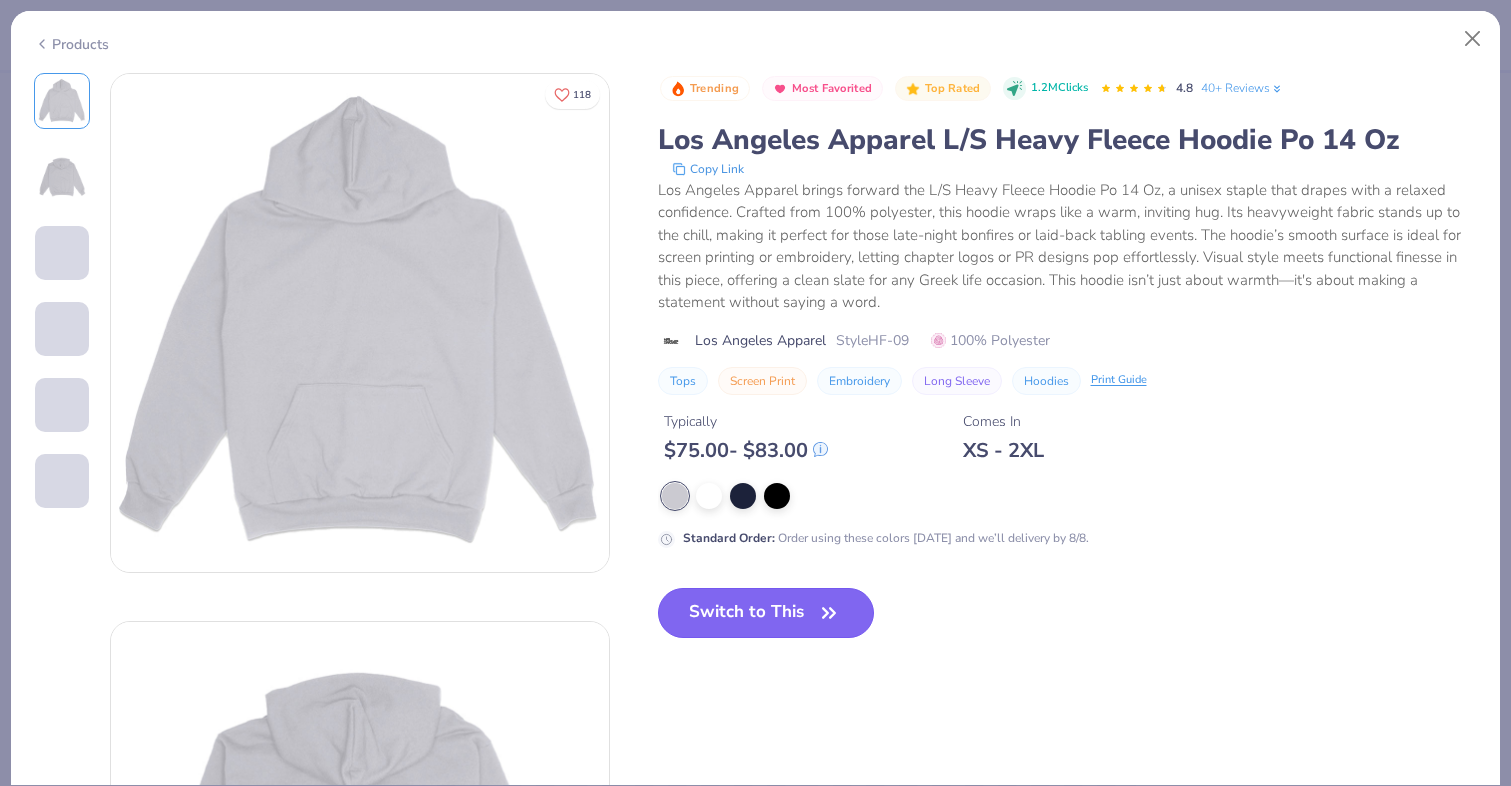 click on "Switch to This" at bounding box center (766, 613) 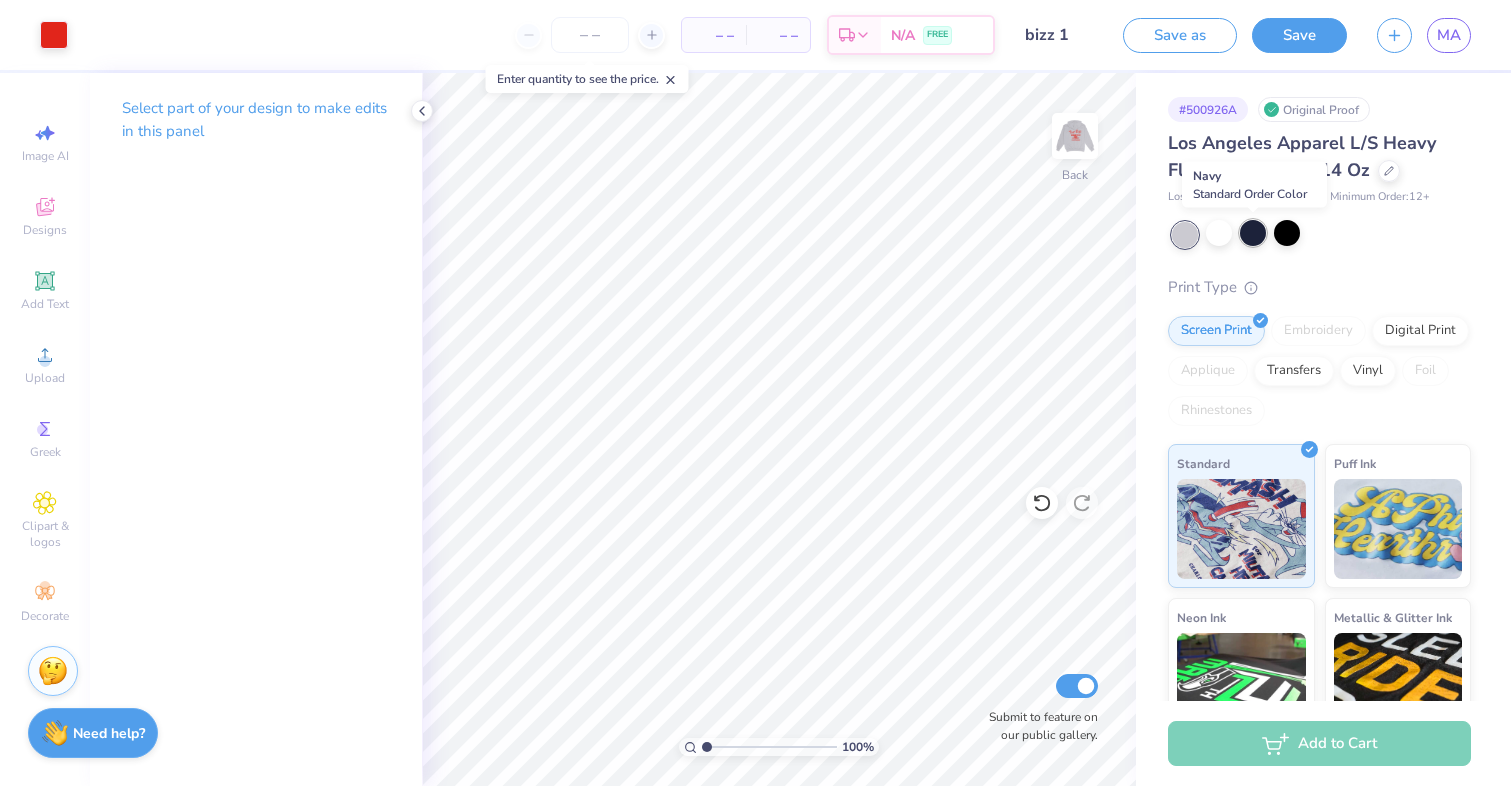 click at bounding box center (1253, 233) 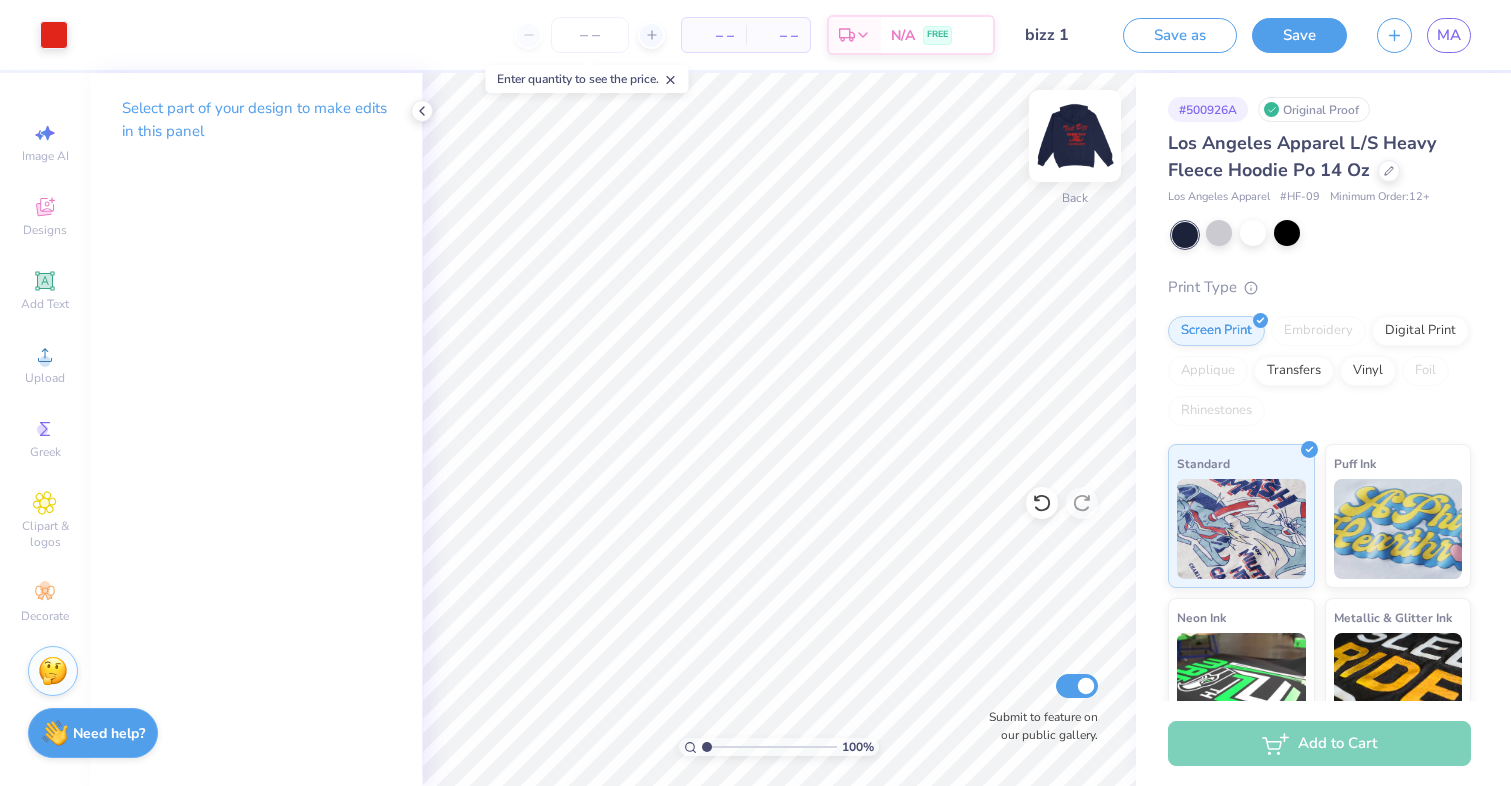click at bounding box center (1075, 136) 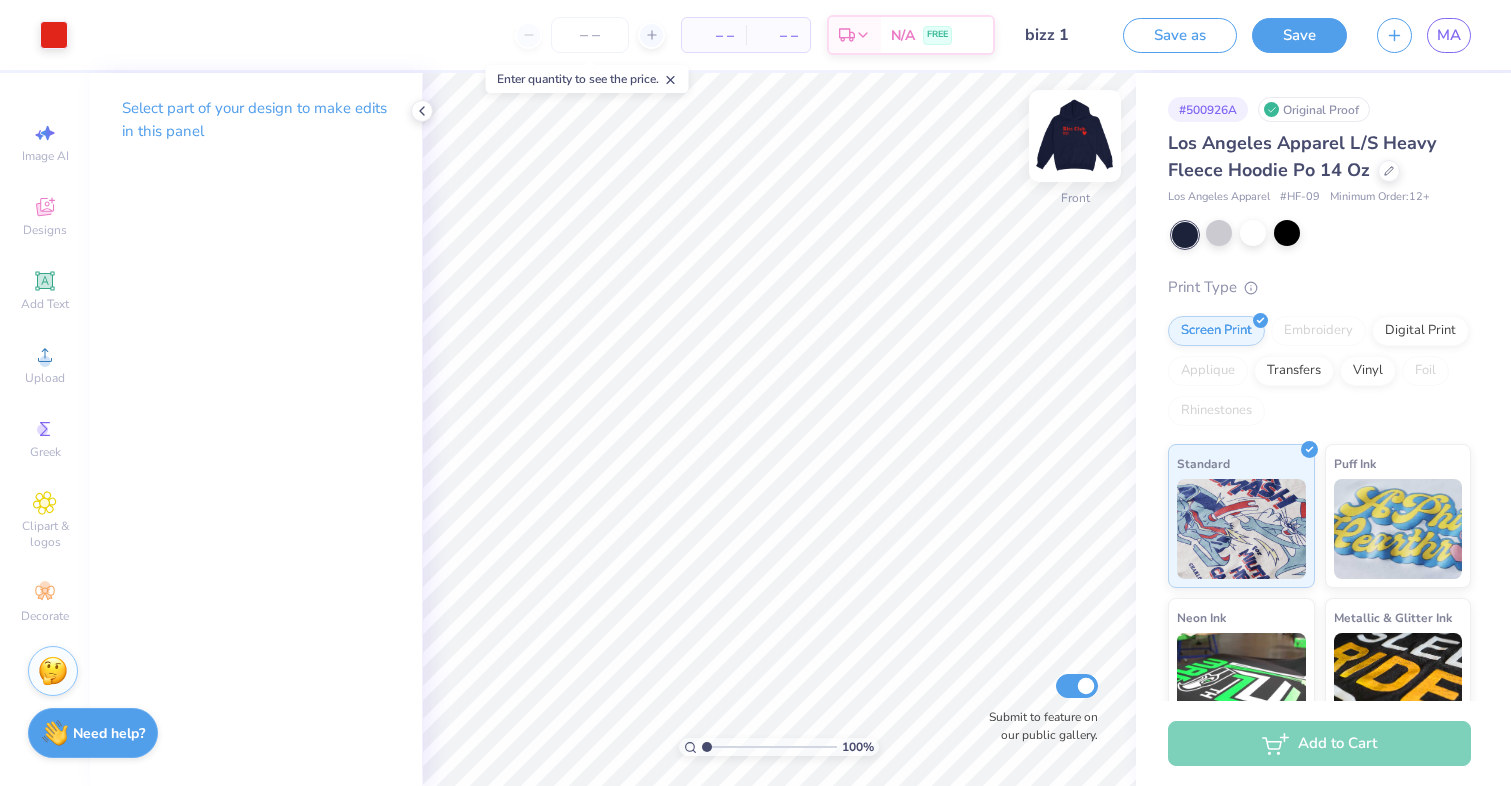 click at bounding box center (1075, 136) 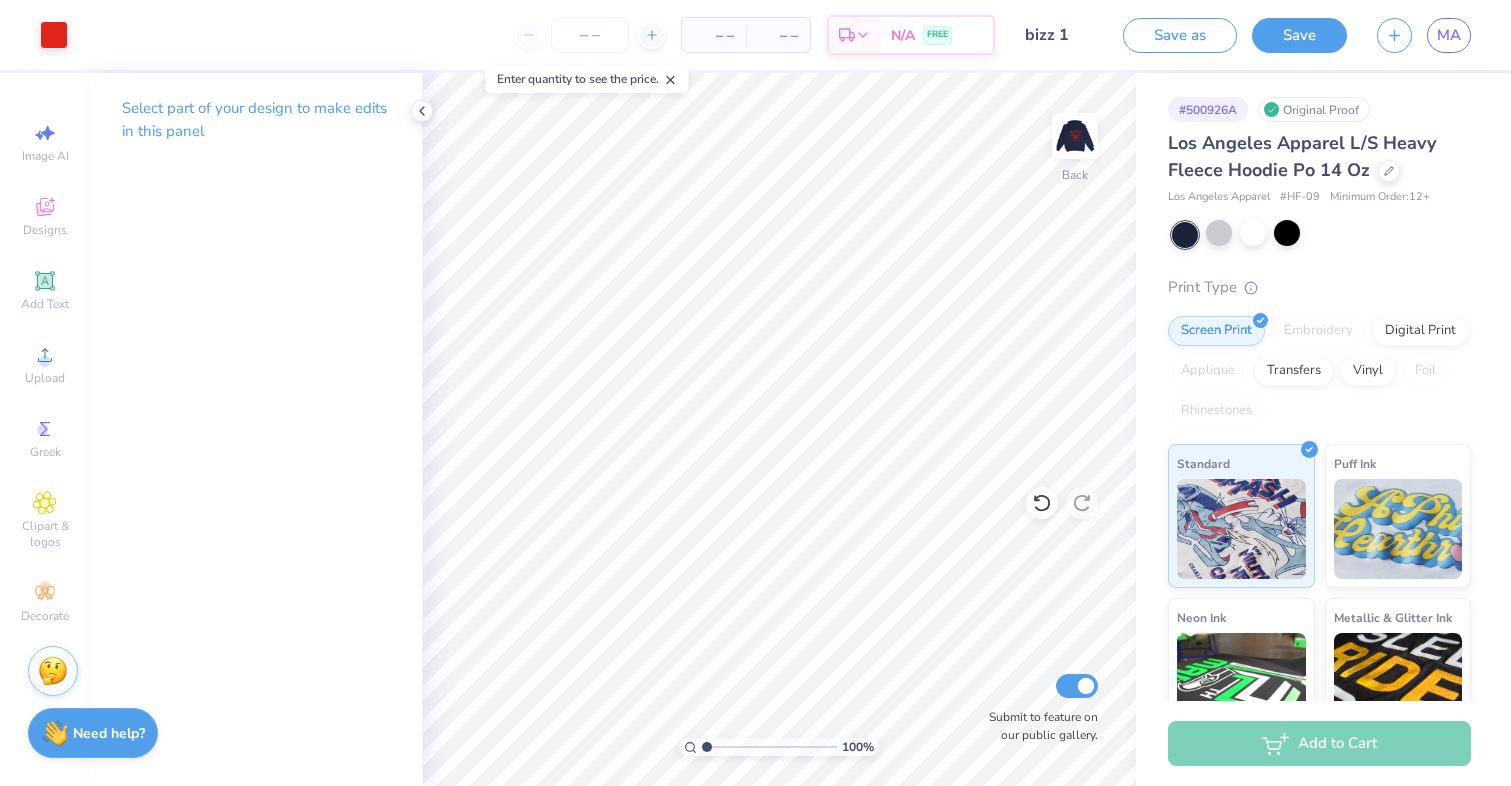 click at bounding box center (1075, 136) 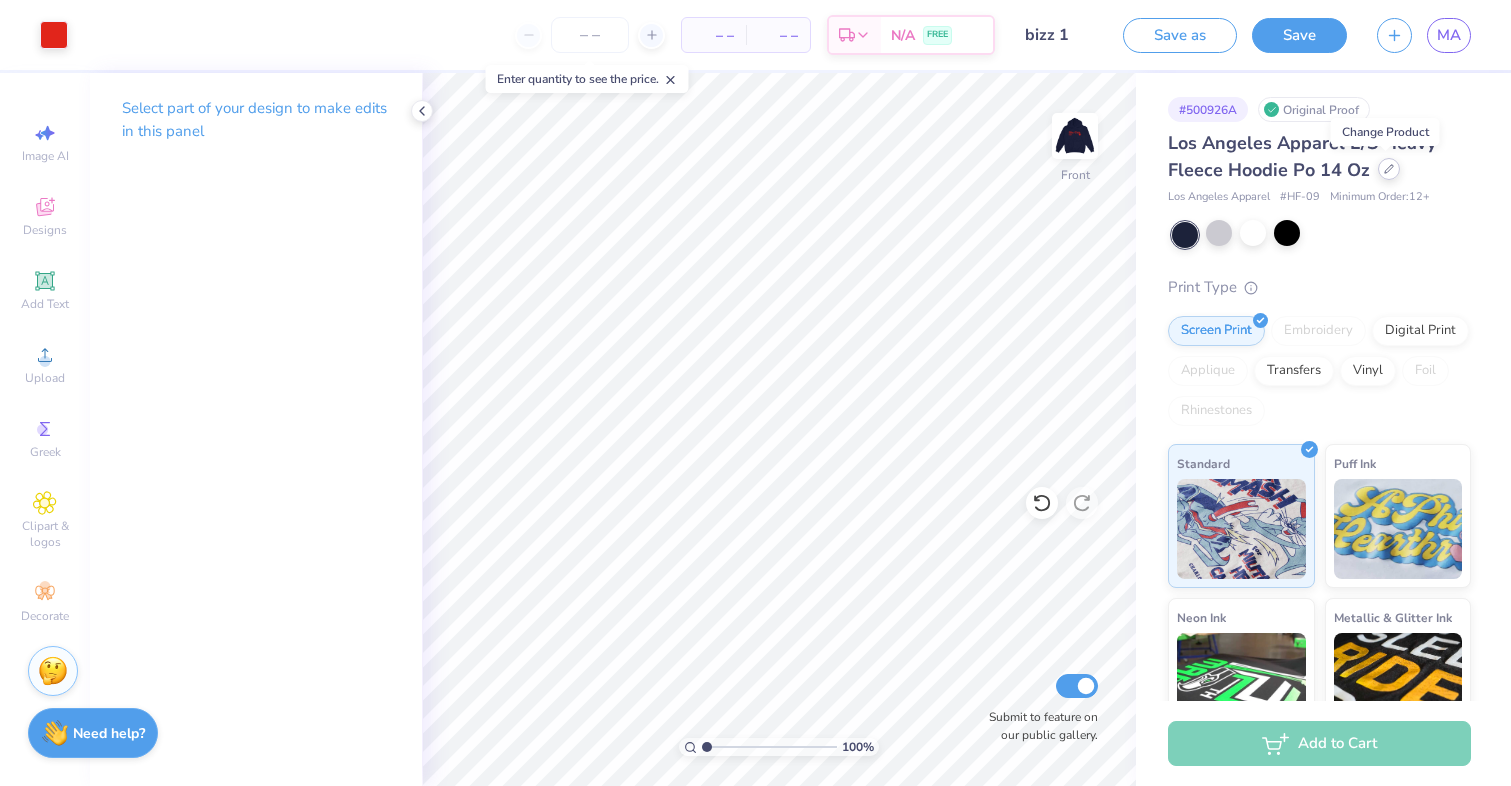 click 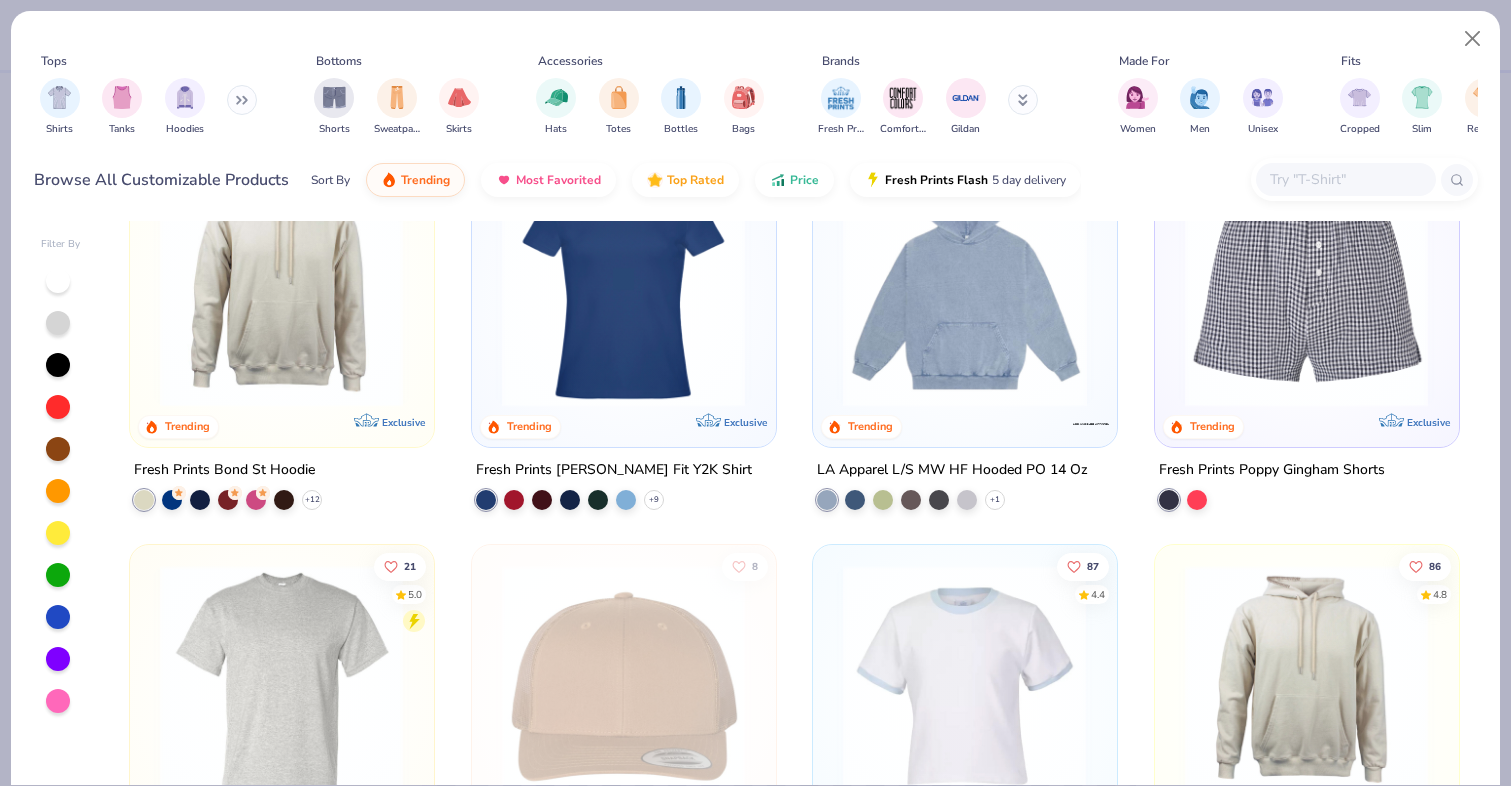 scroll, scrollTop: 4524, scrollLeft: 0, axis: vertical 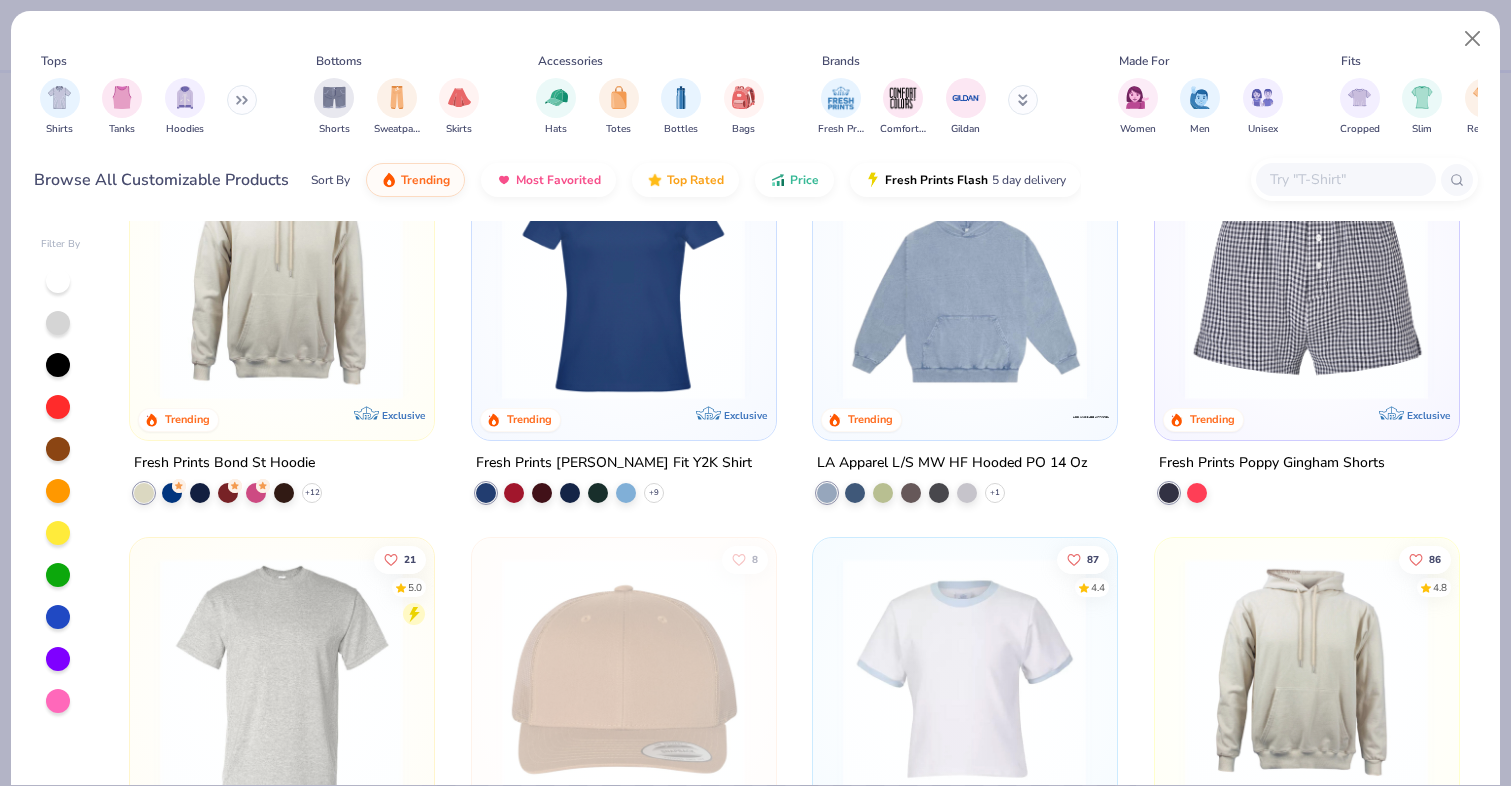 click at bounding box center [965, 277] 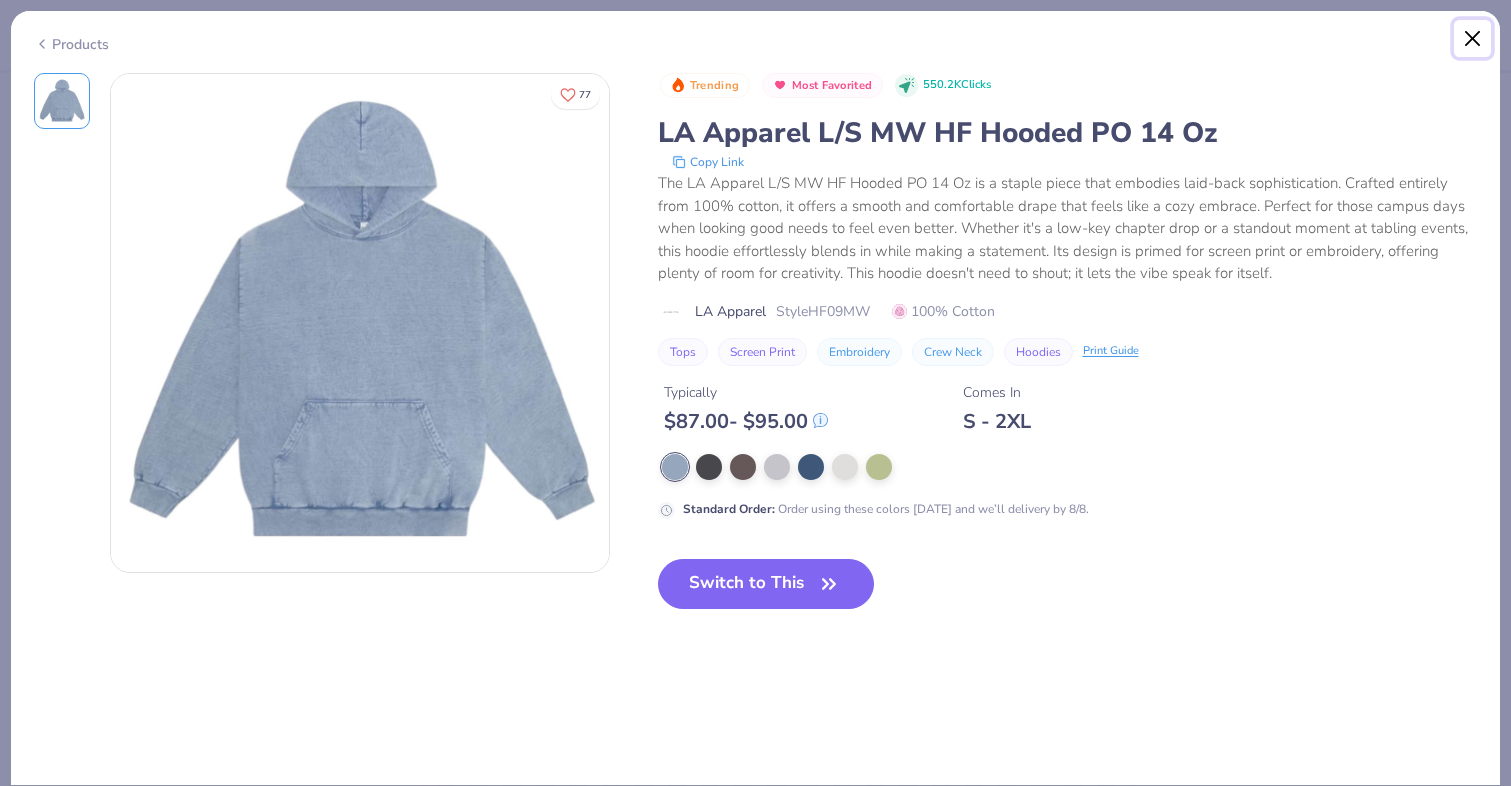 click at bounding box center (1473, 39) 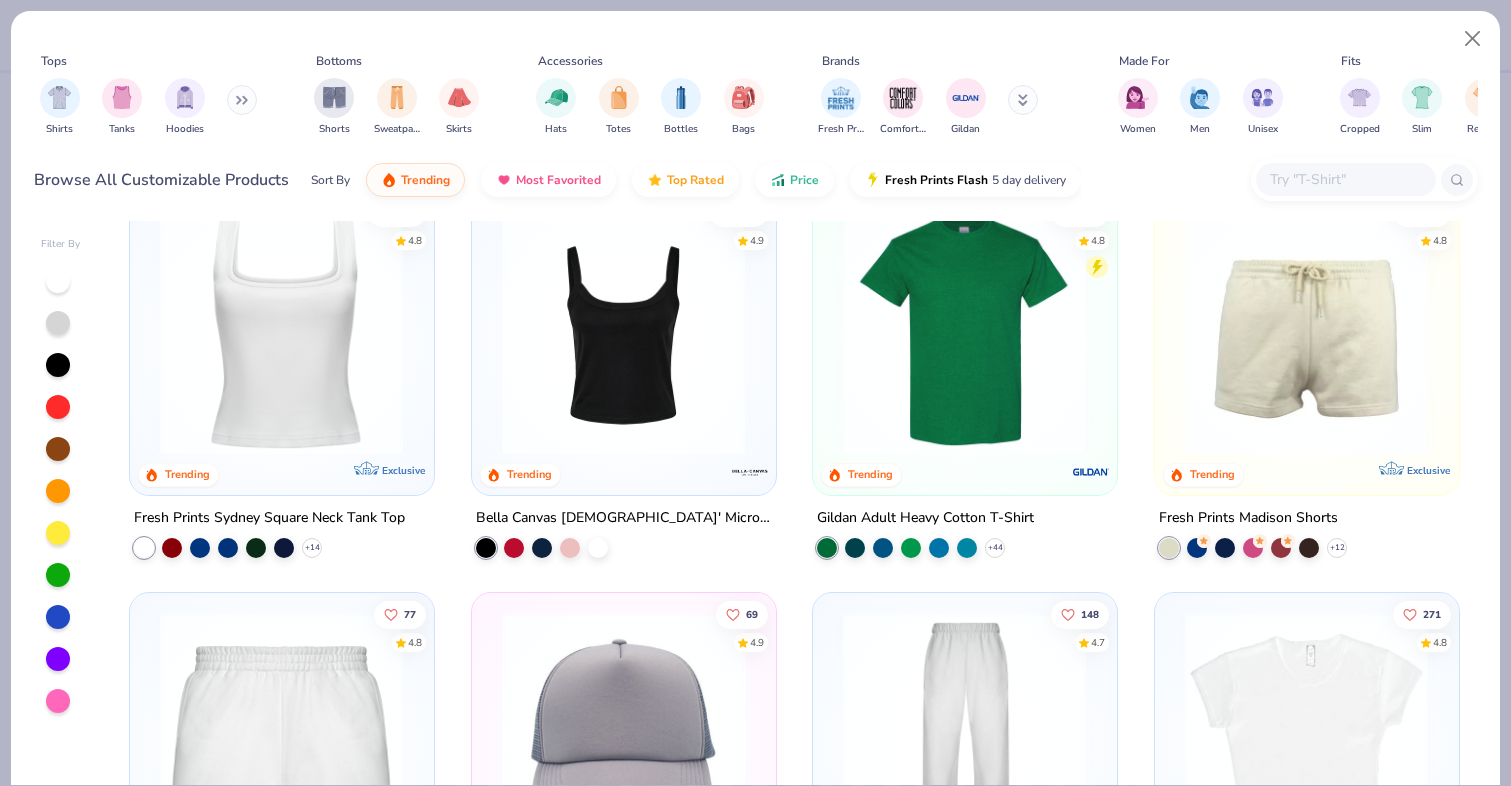 scroll, scrollTop: 0, scrollLeft: 0, axis: both 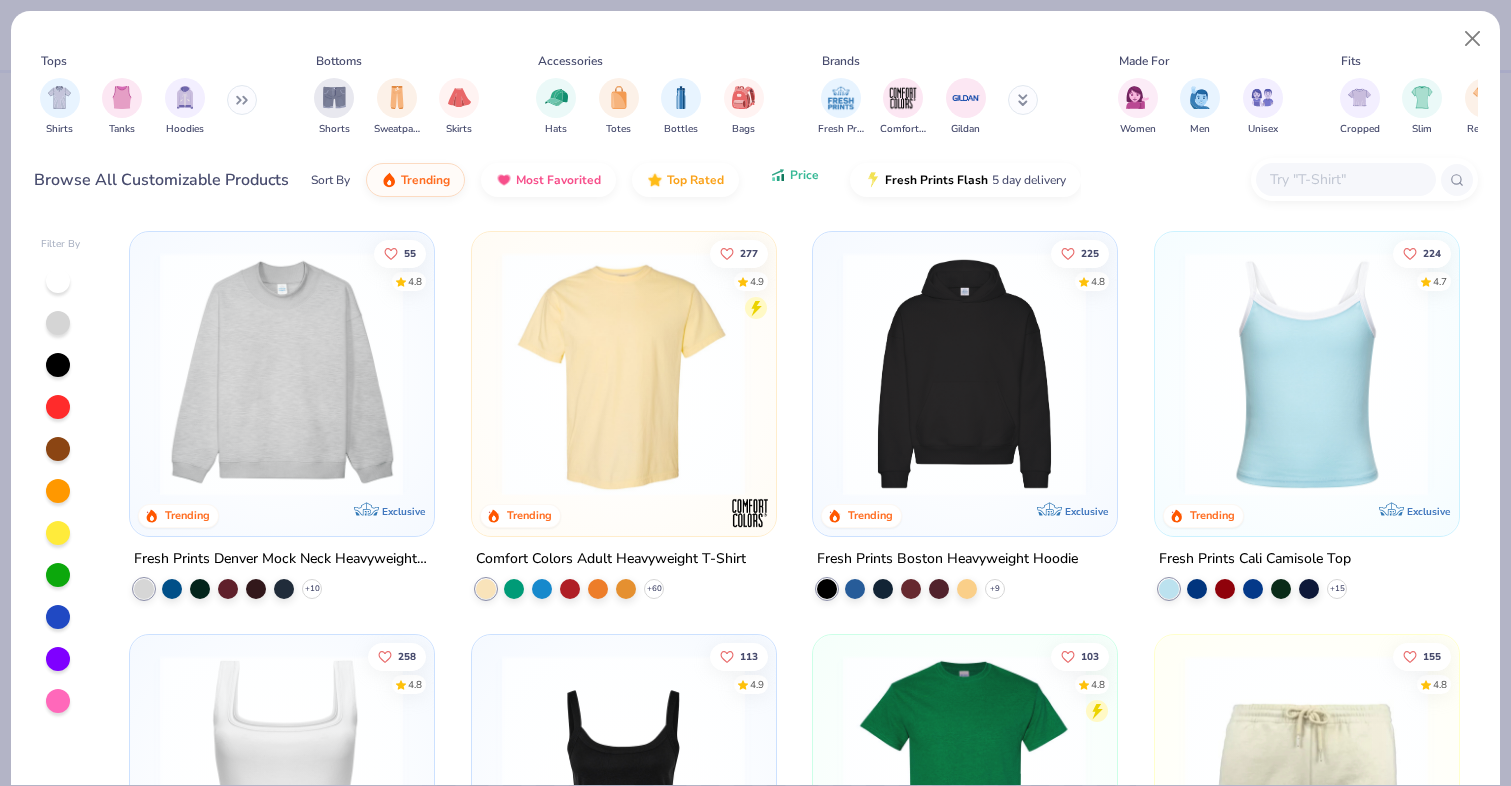 click on "Price" at bounding box center [804, 175] 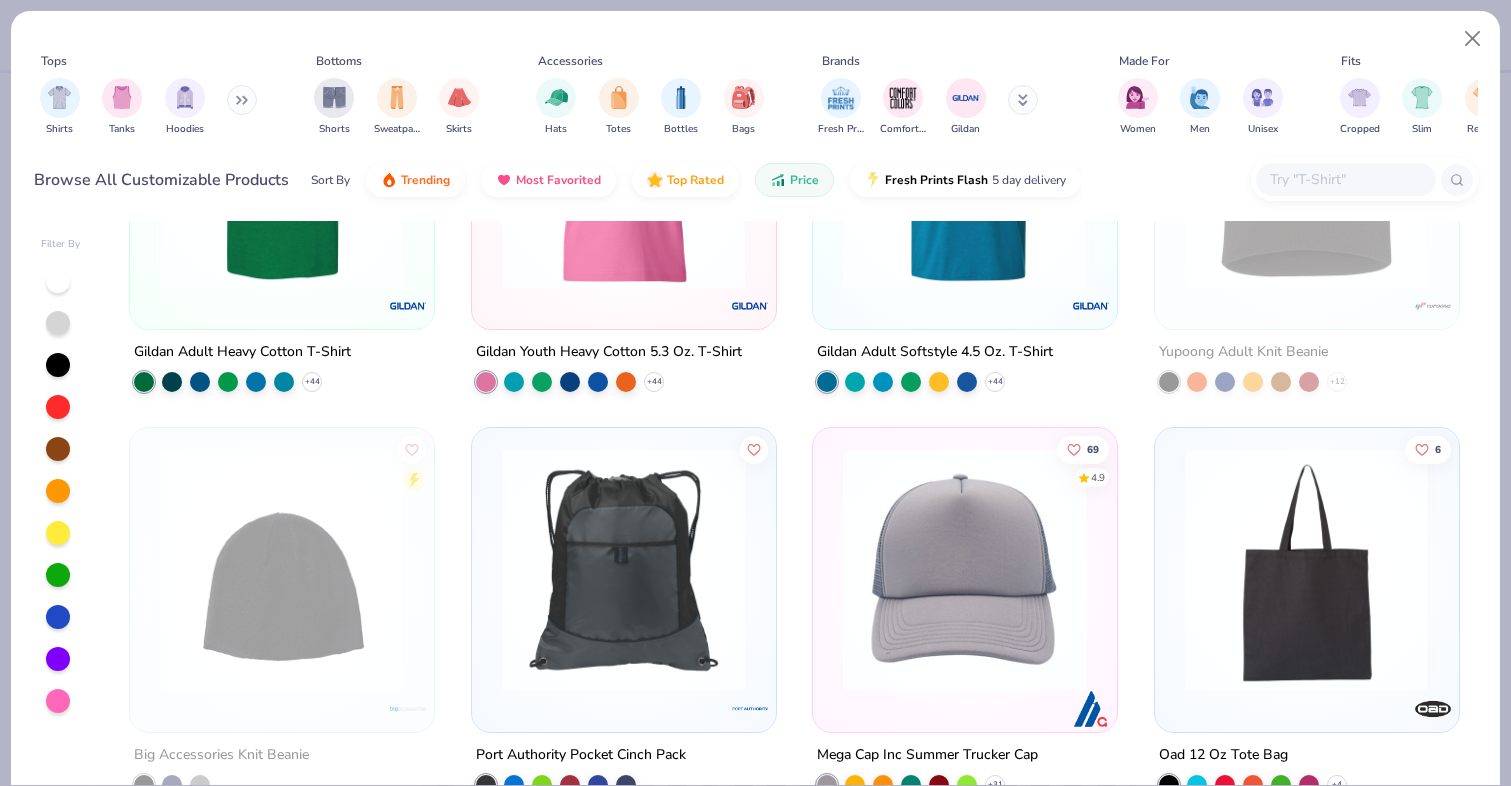 scroll, scrollTop: 1031, scrollLeft: 0, axis: vertical 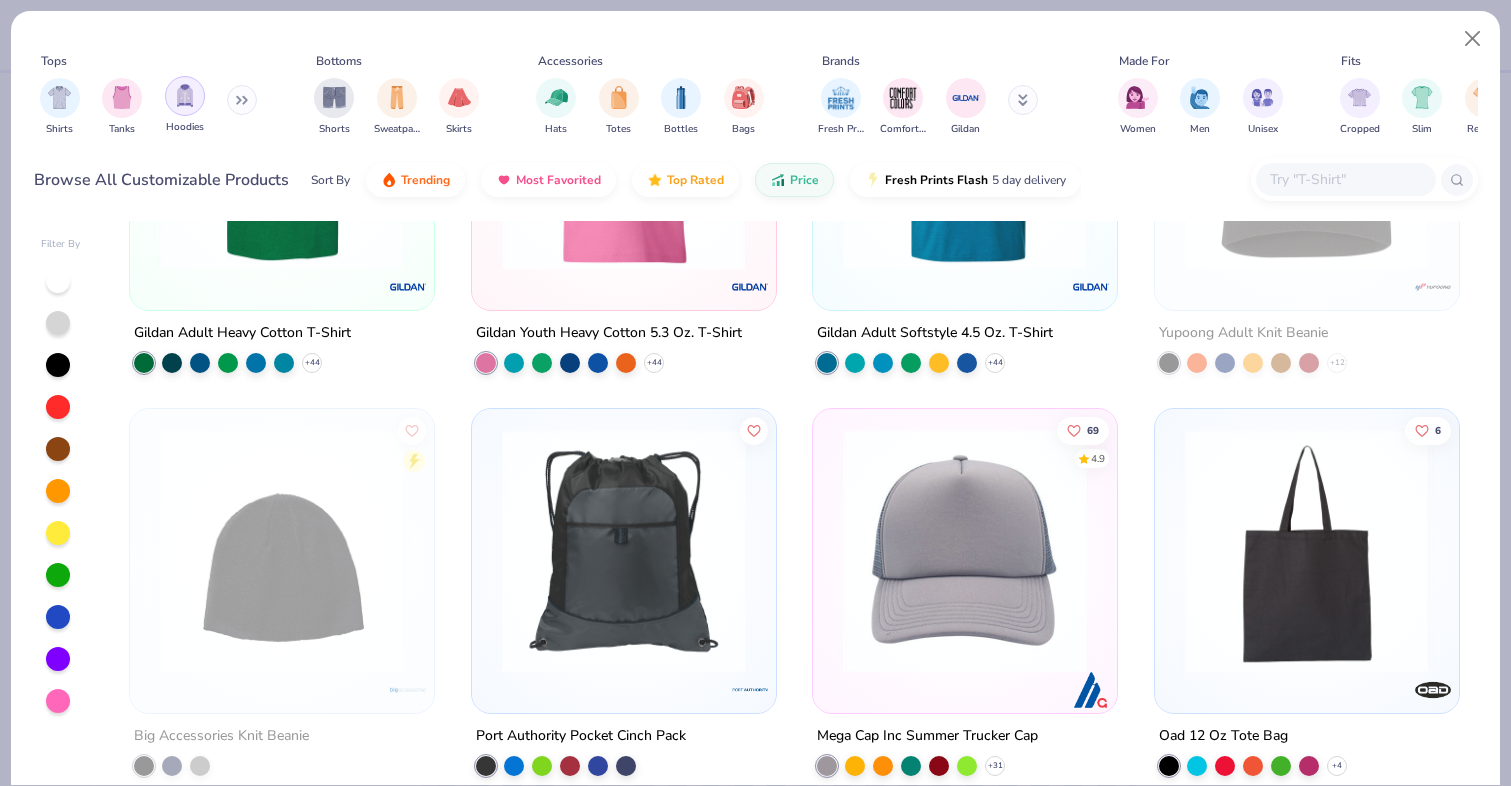 click at bounding box center (185, 95) 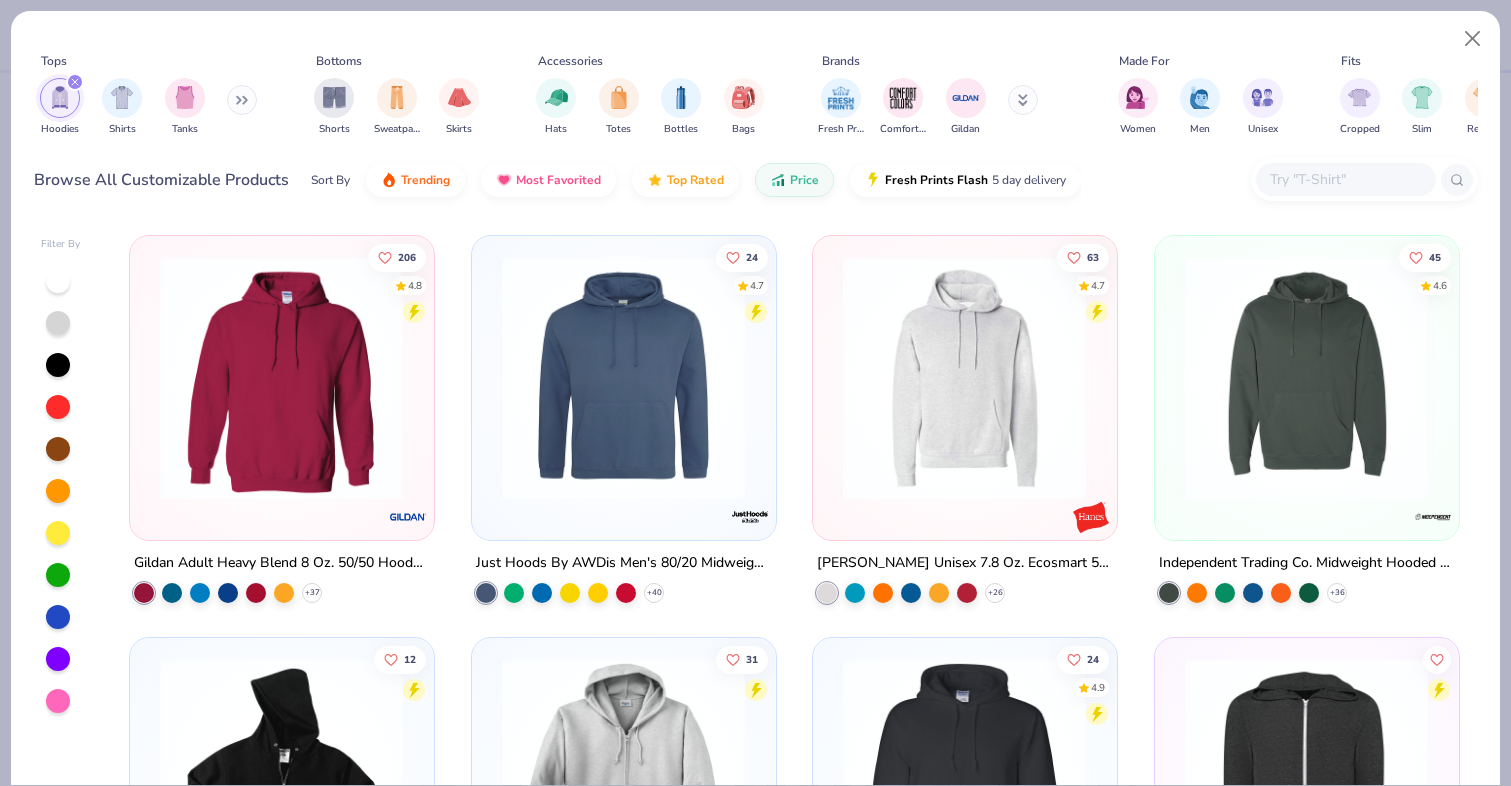 scroll, scrollTop: 444, scrollLeft: 0, axis: vertical 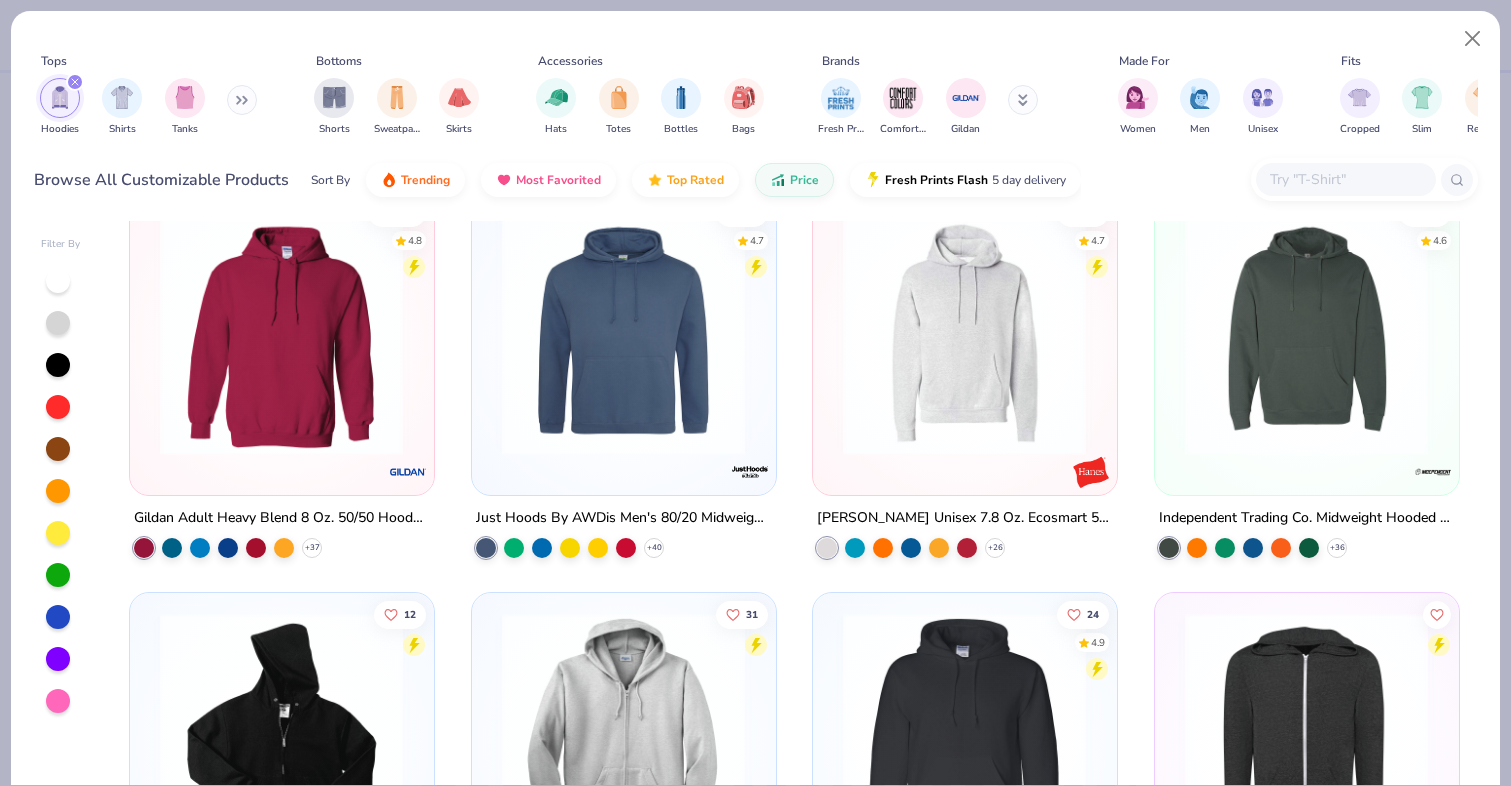 click at bounding box center (281, 332) 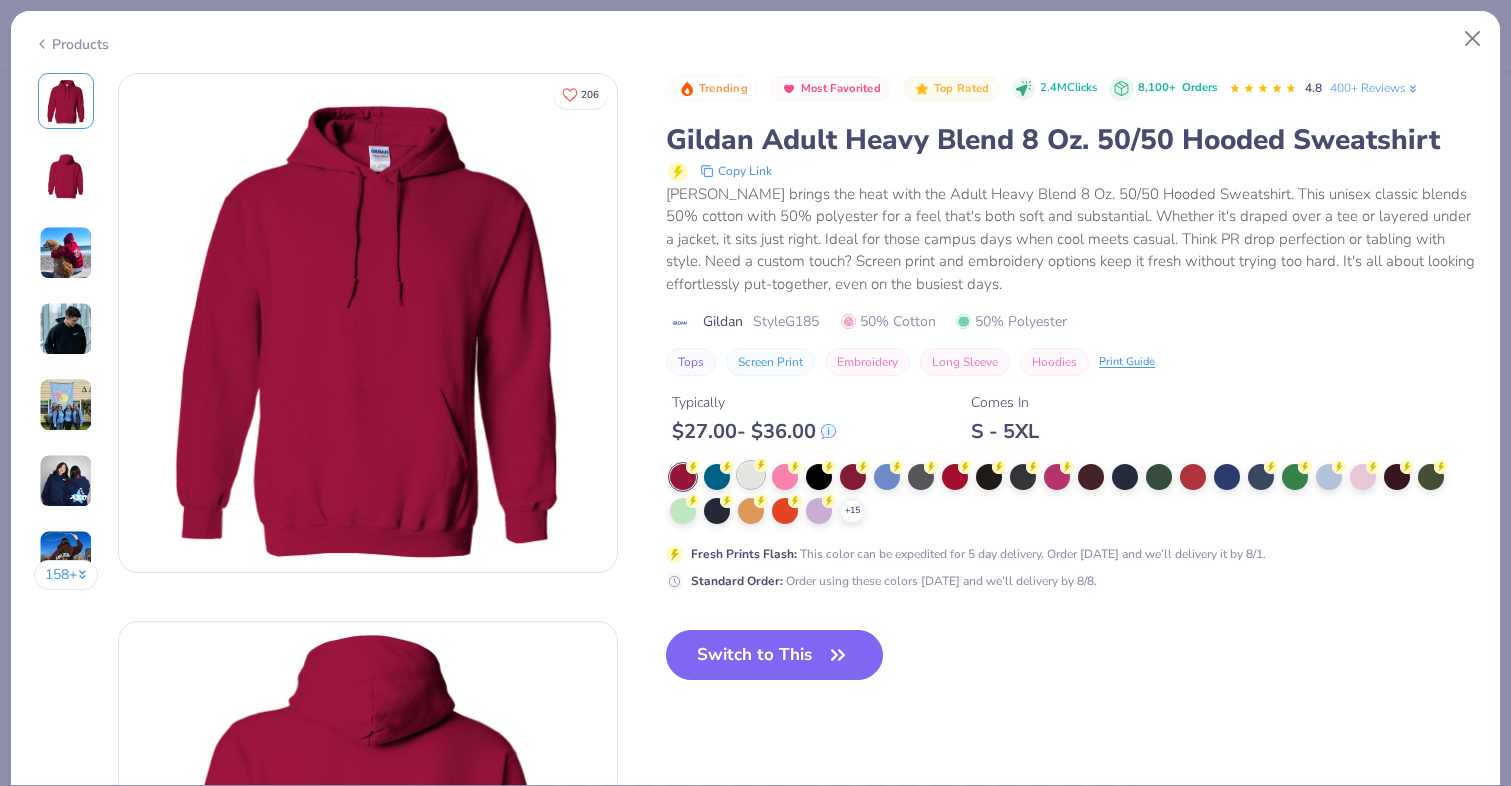 click at bounding box center (751, 475) 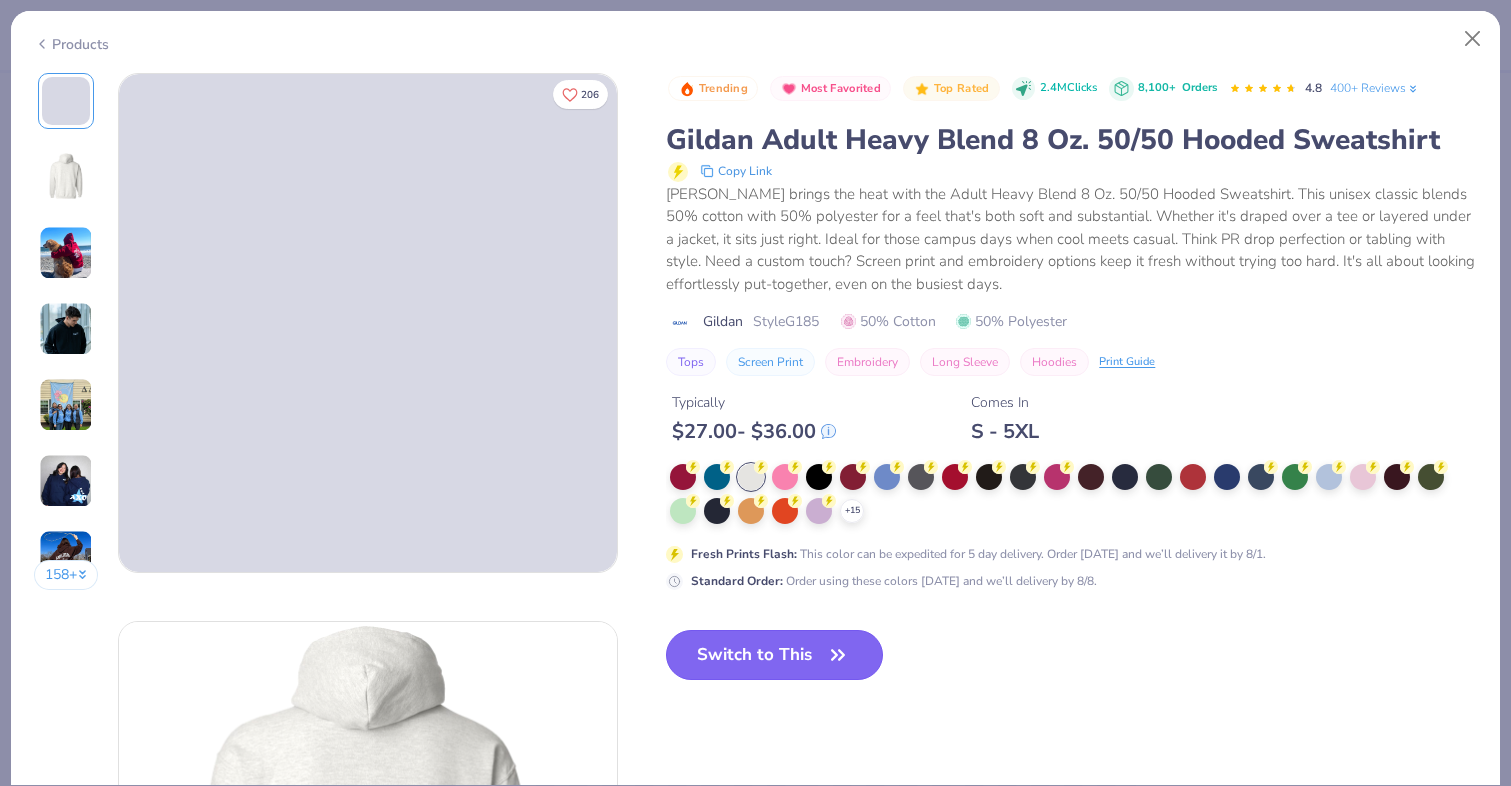 click on "Switch to This" at bounding box center [774, 655] 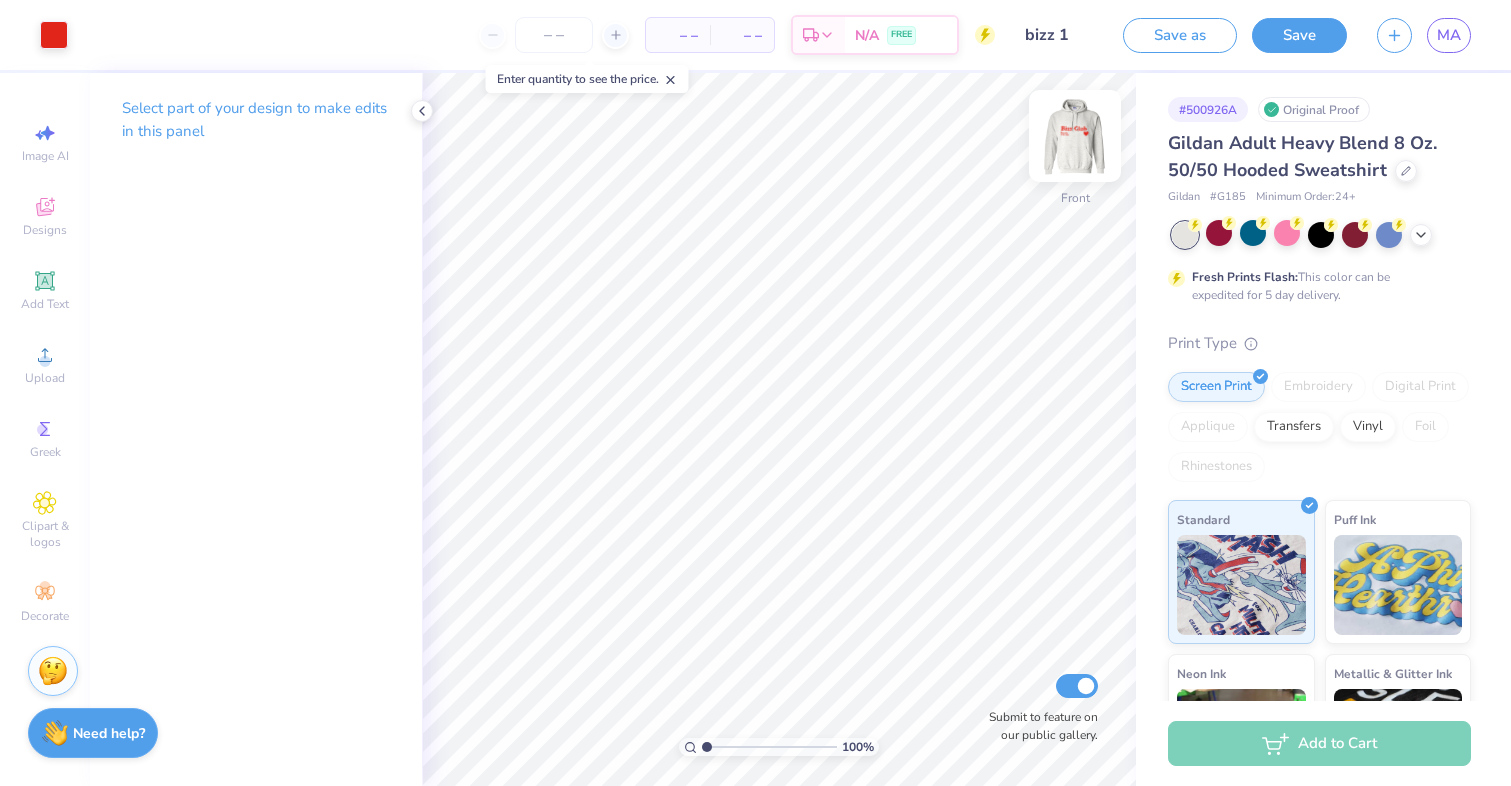 click at bounding box center [1075, 136] 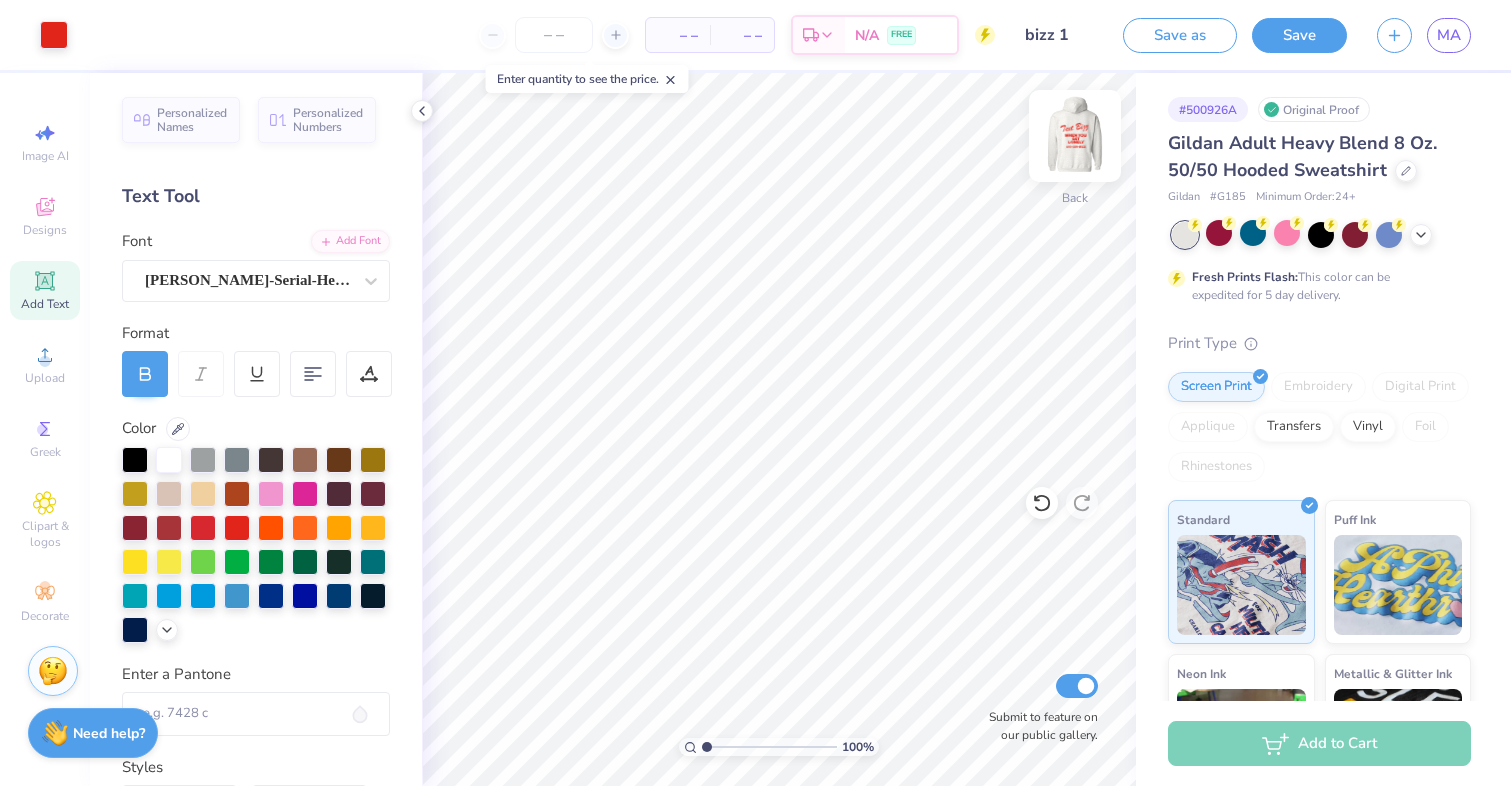 click at bounding box center (1075, 136) 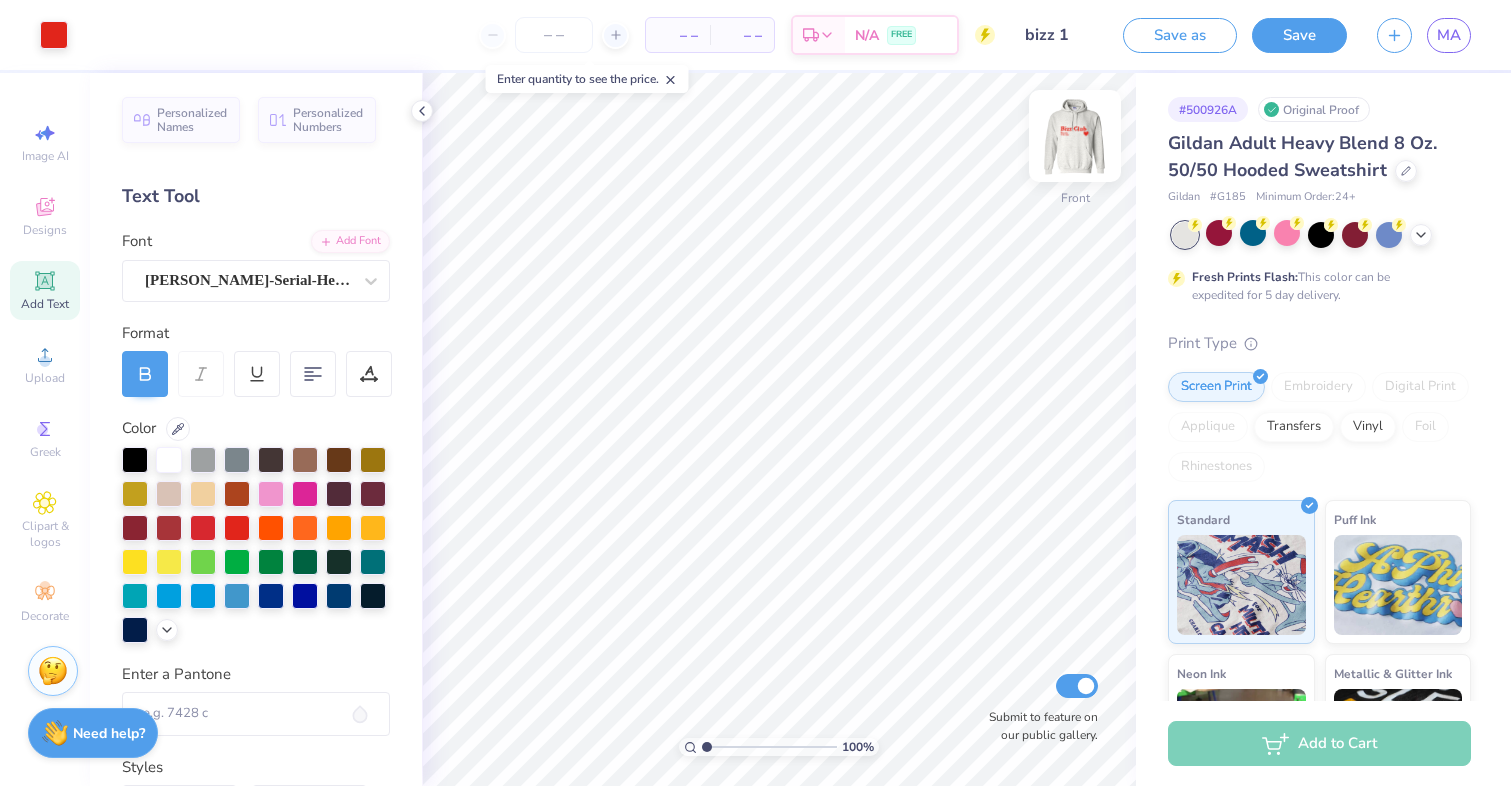 click at bounding box center [1075, 136] 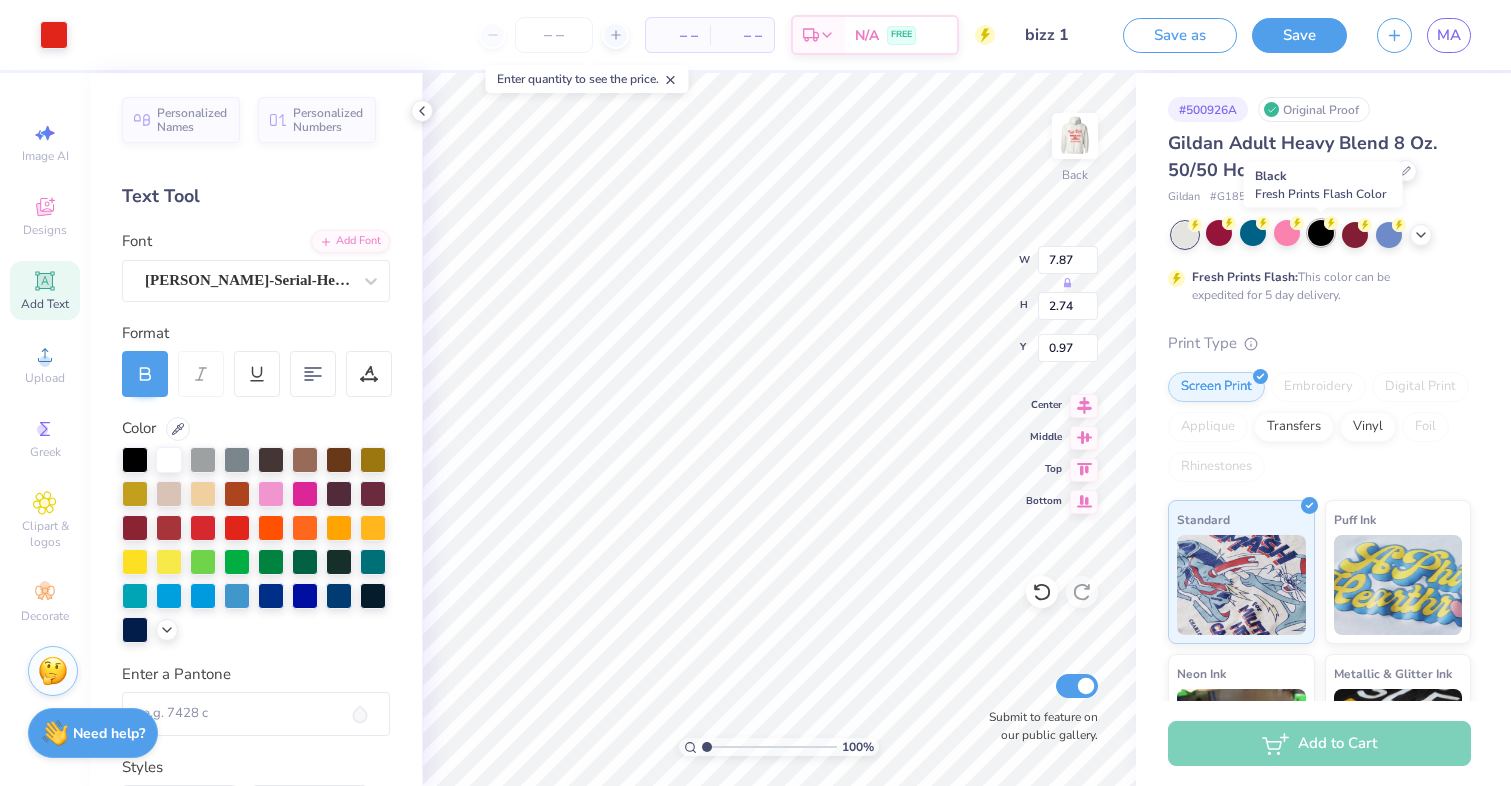 click at bounding box center [1321, 233] 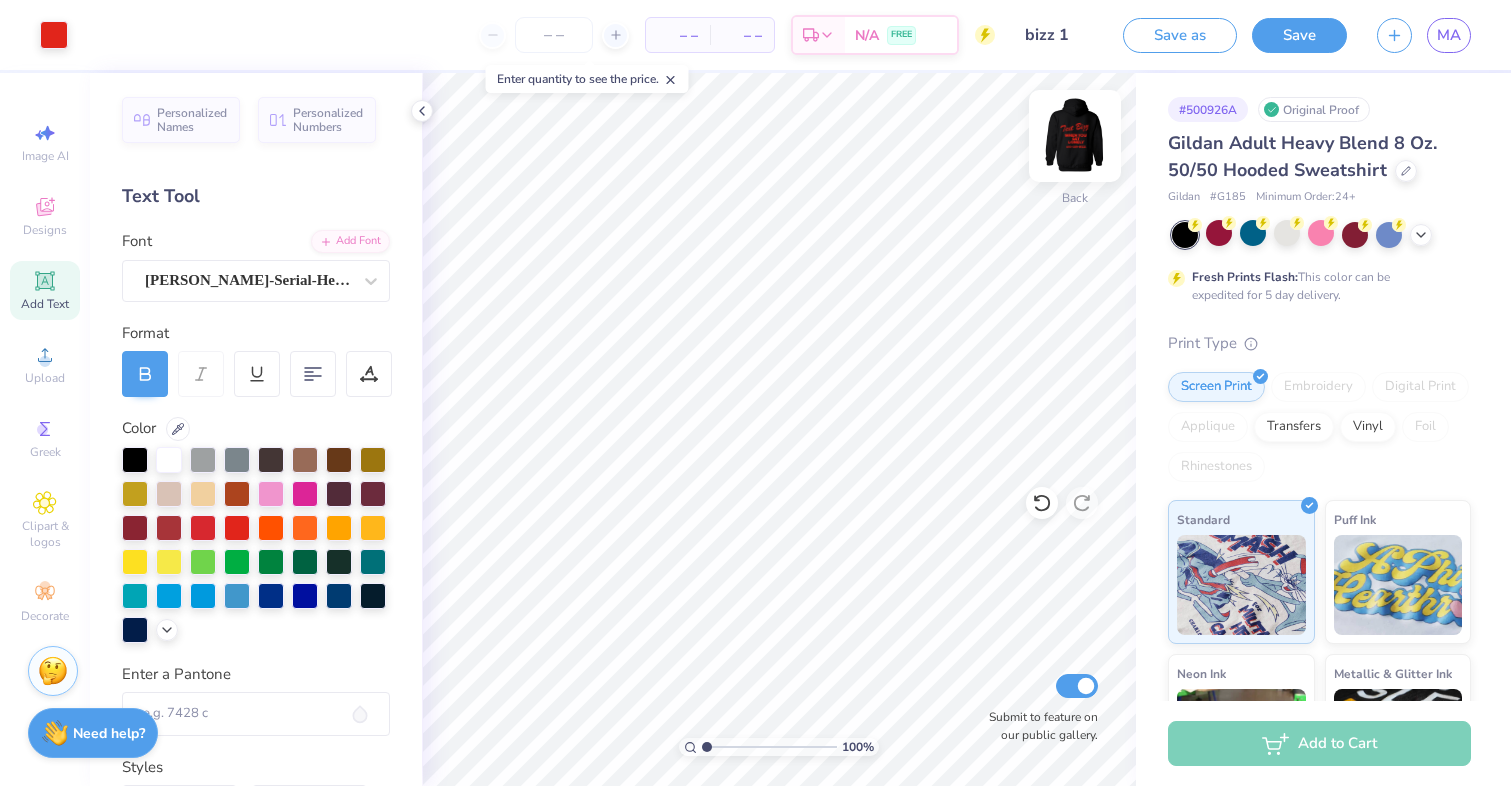 click at bounding box center [1075, 136] 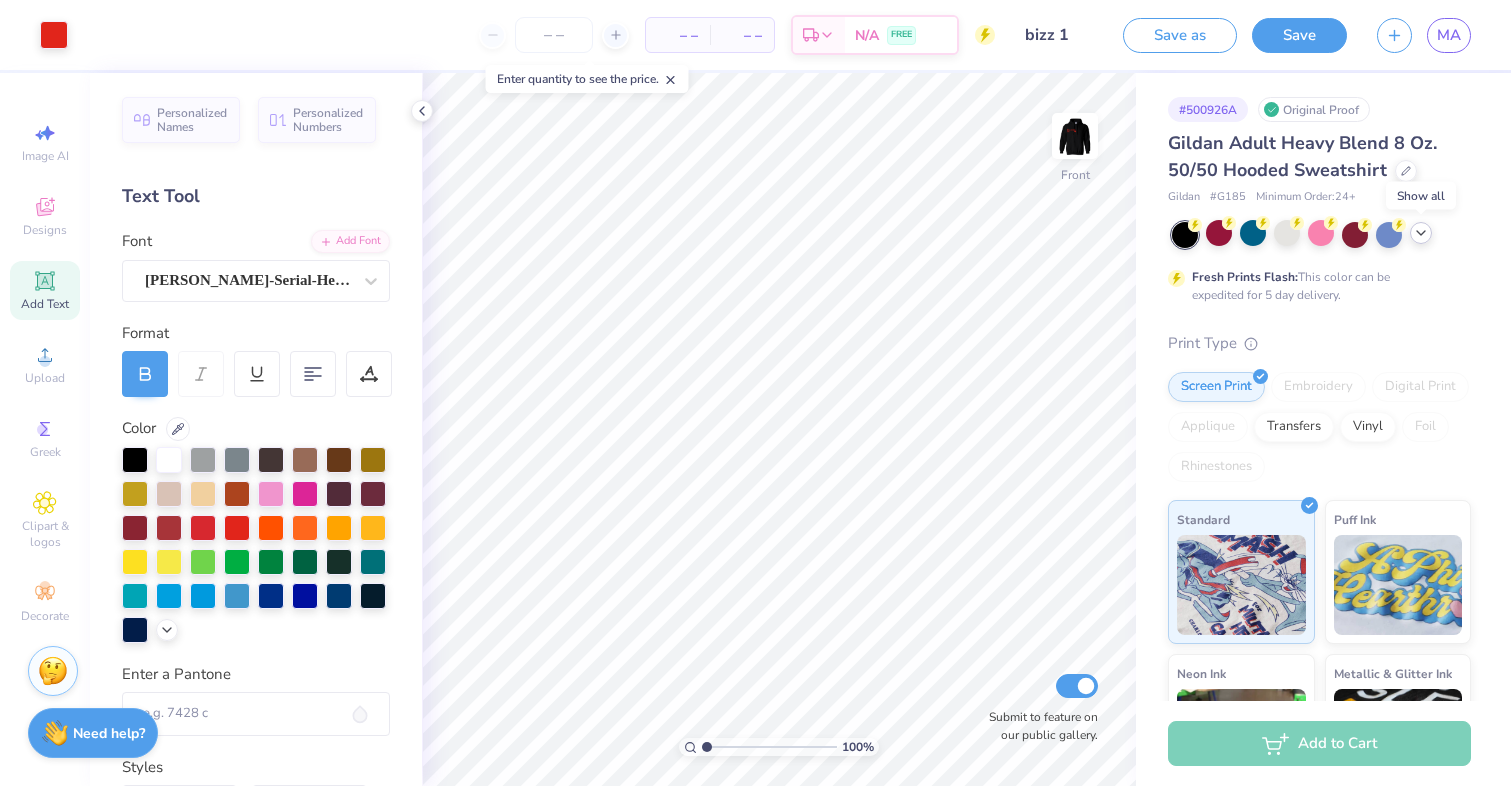 click at bounding box center [1421, 233] 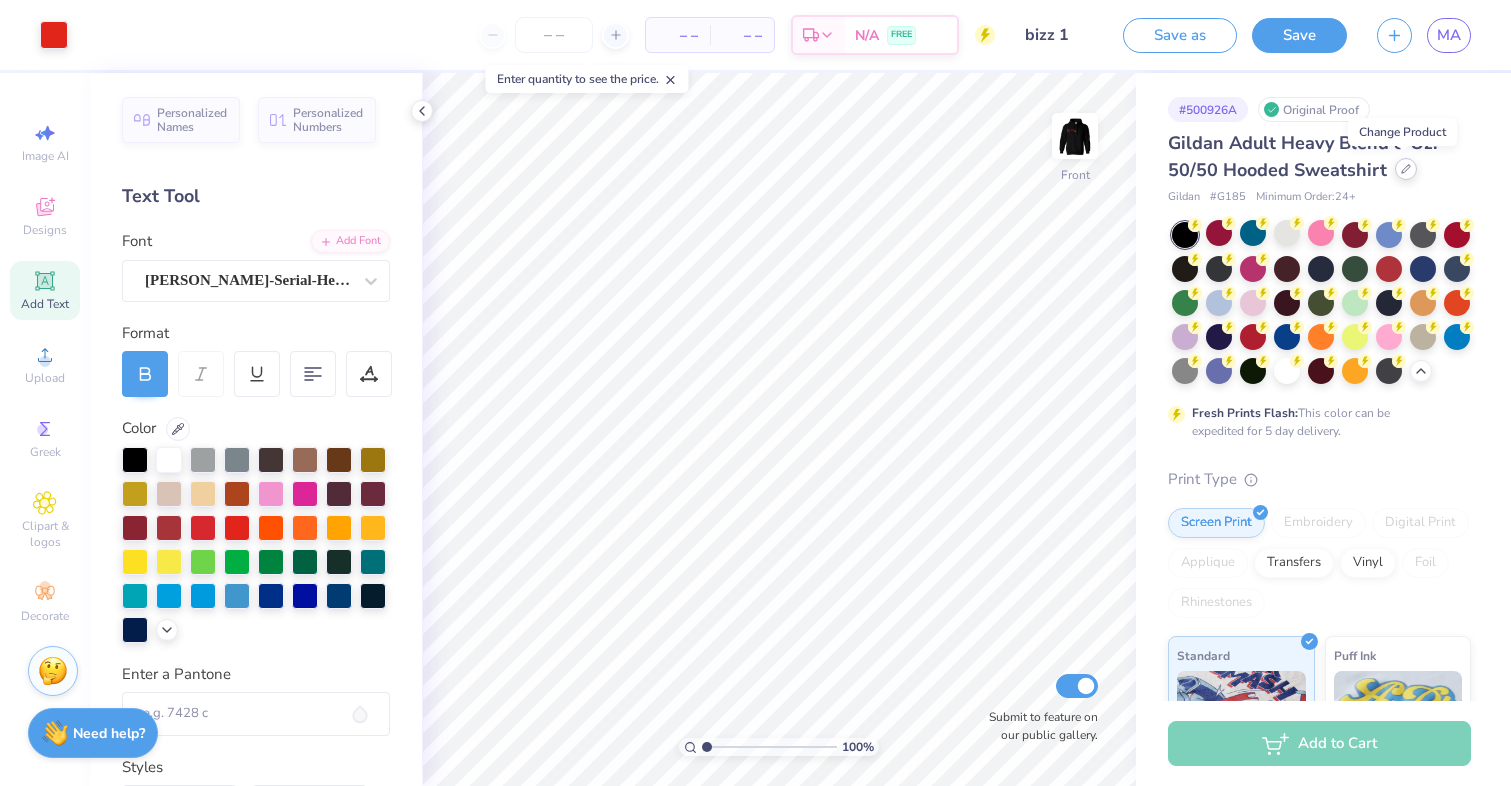 click 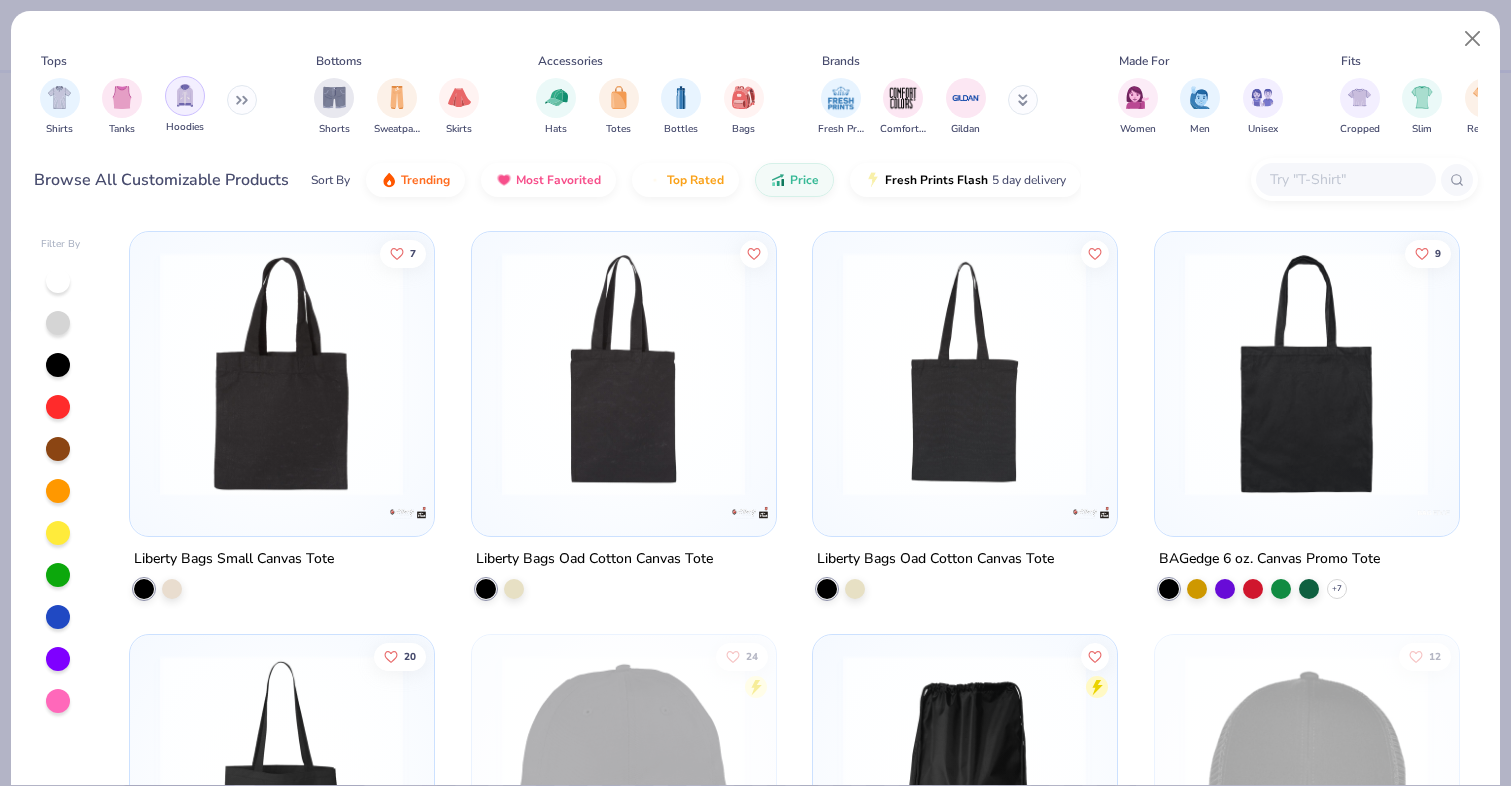 click at bounding box center (185, 95) 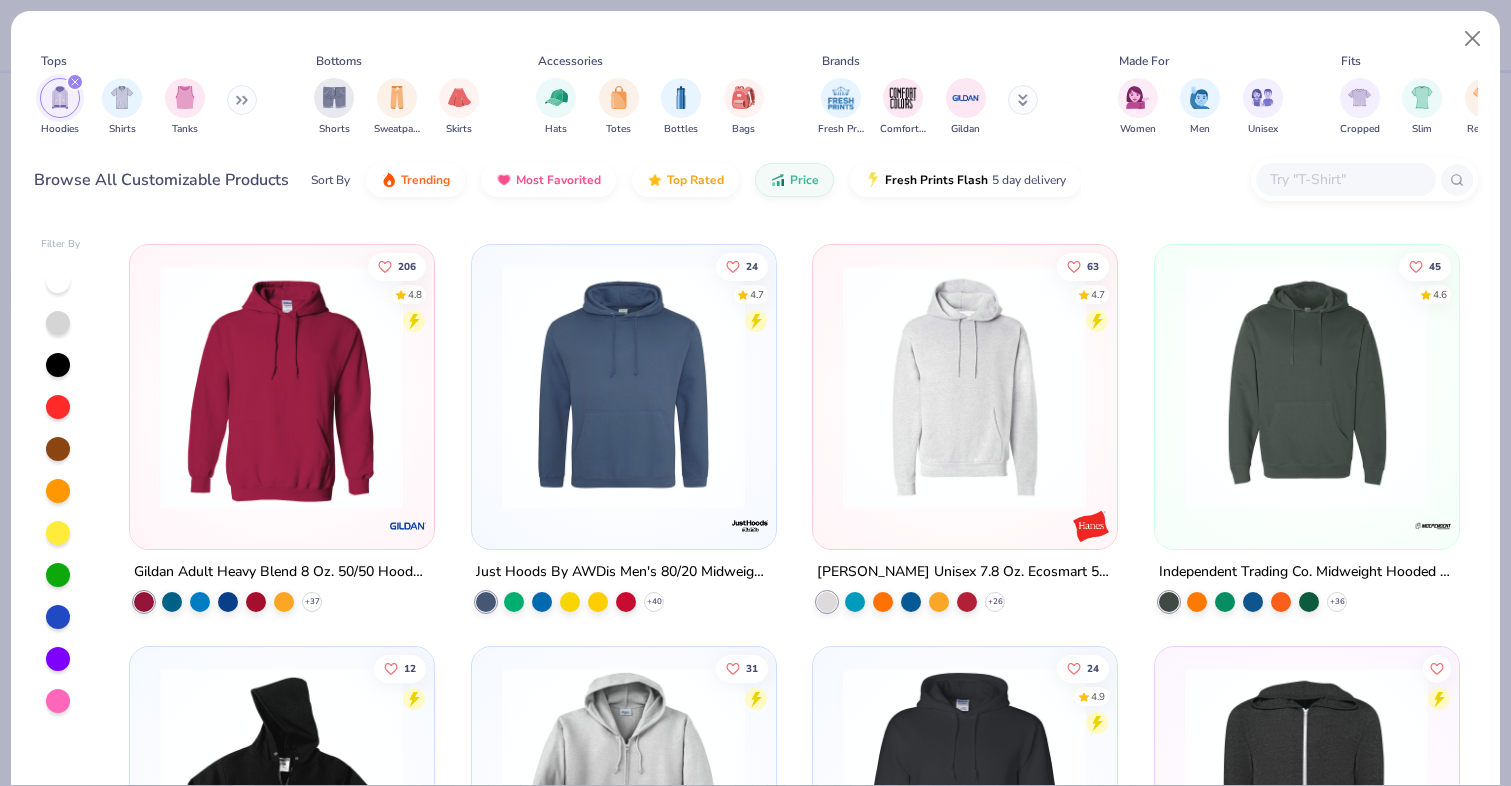 scroll, scrollTop: 388, scrollLeft: 0, axis: vertical 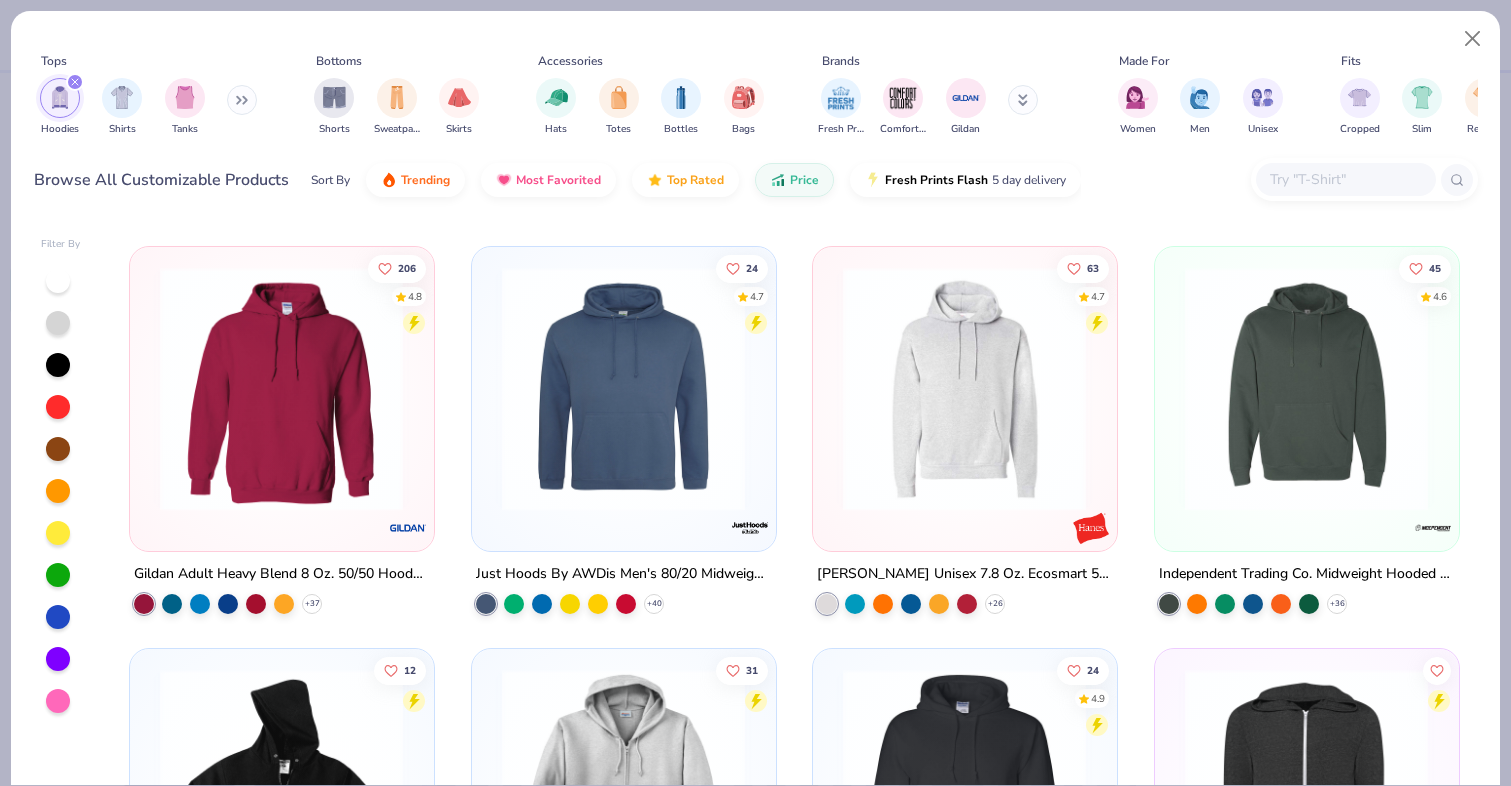 click at bounding box center [281, 388] 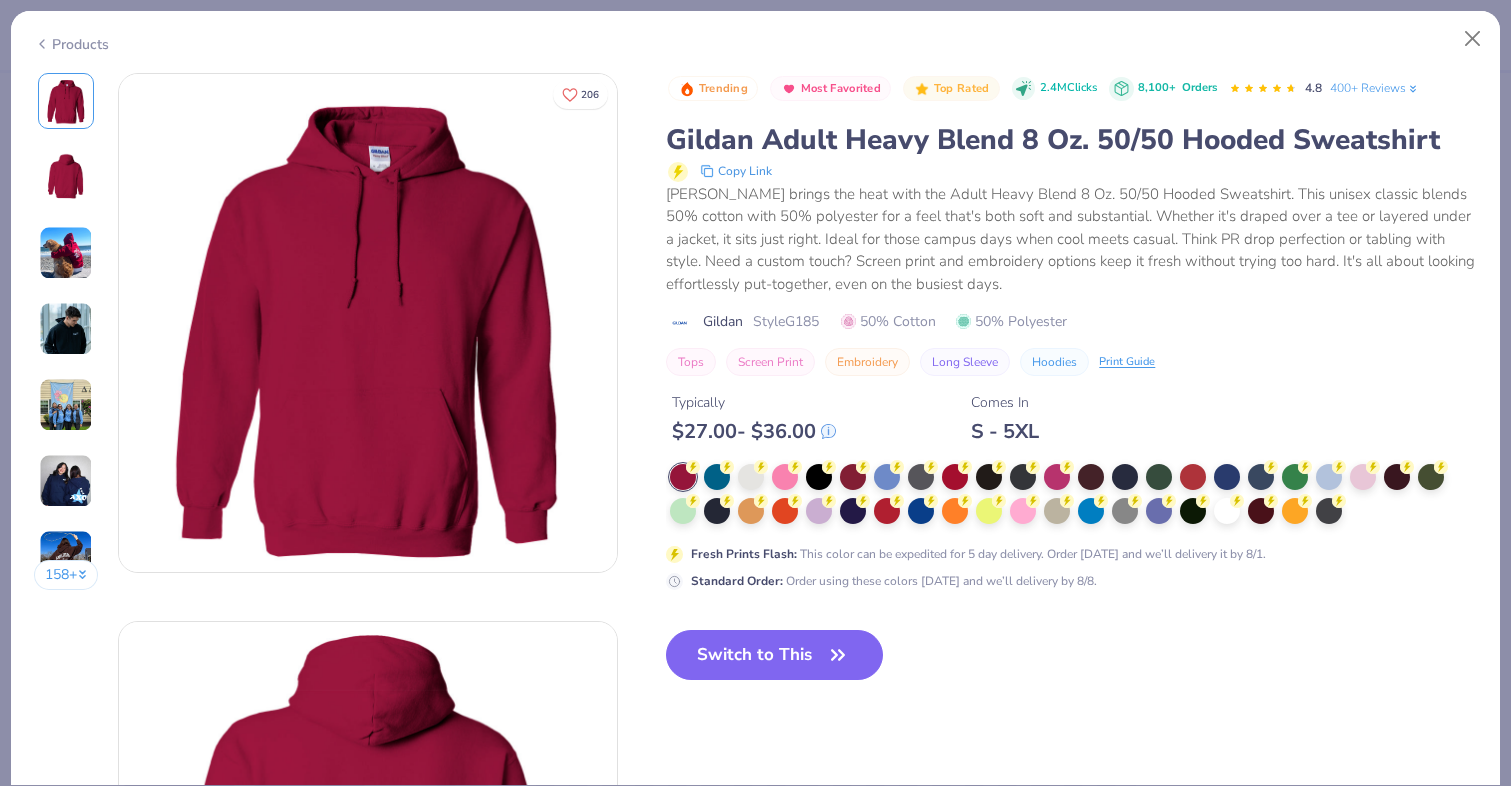 scroll, scrollTop: 0, scrollLeft: 0, axis: both 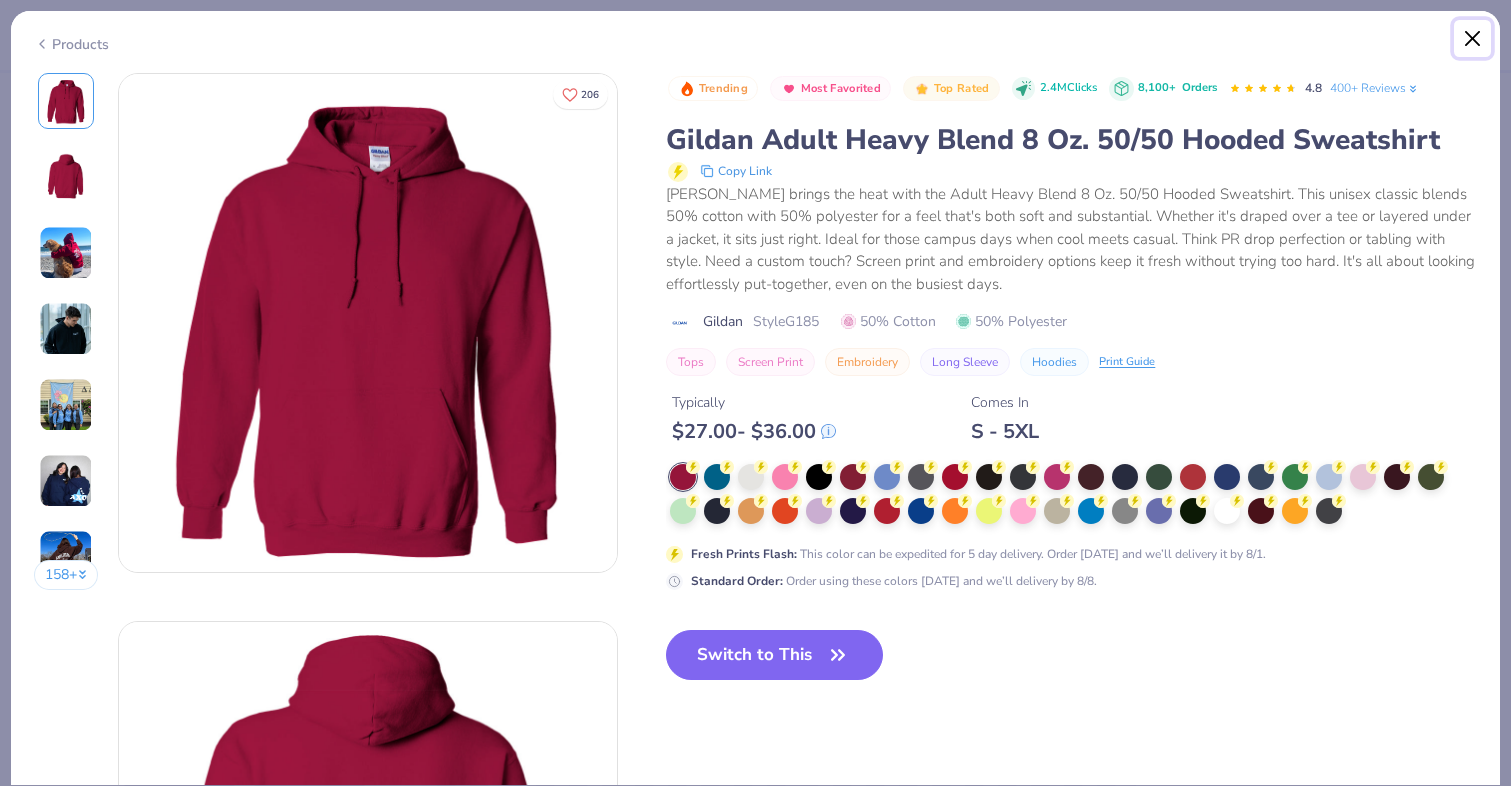 click at bounding box center [1473, 39] 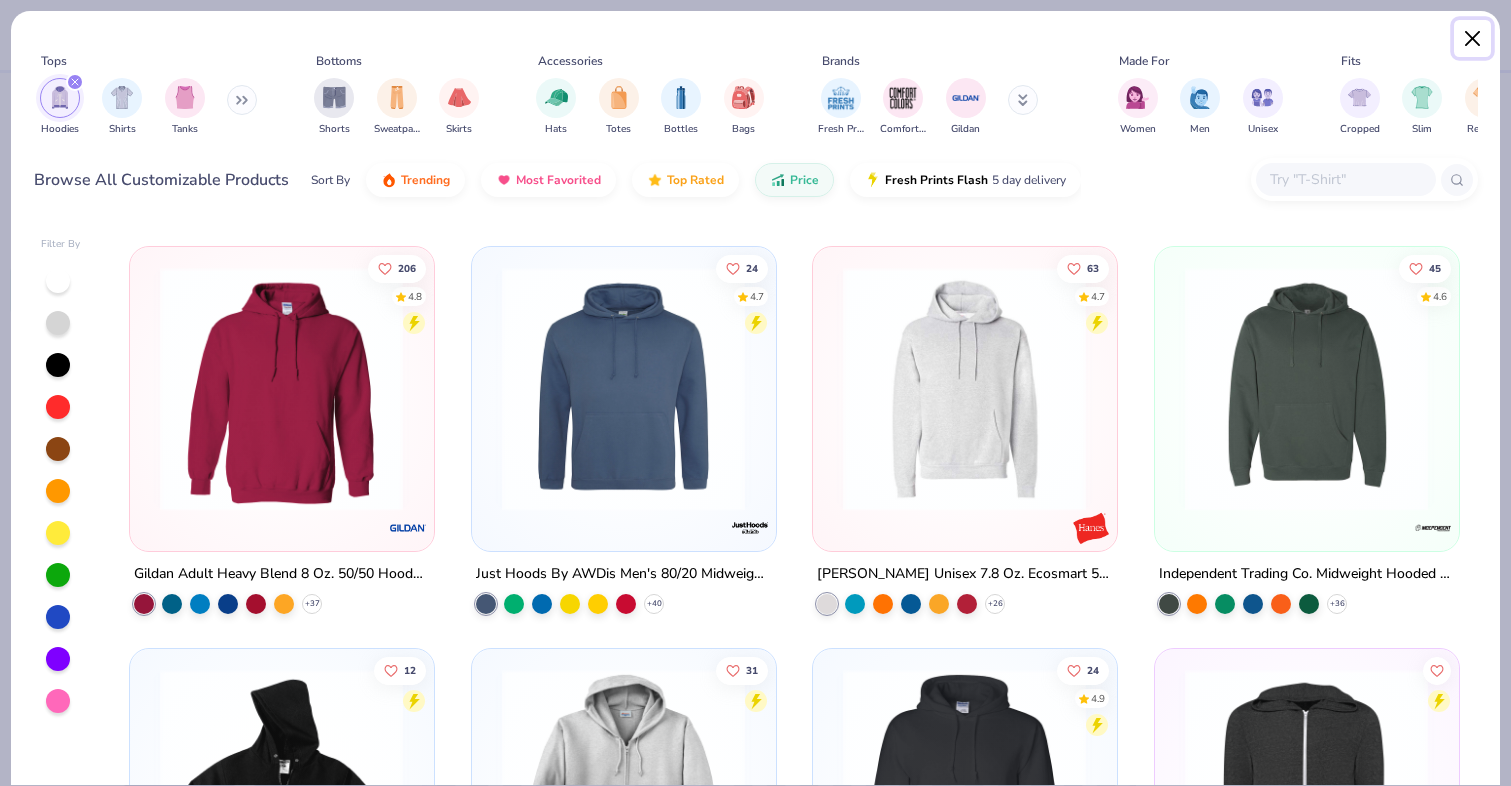 click 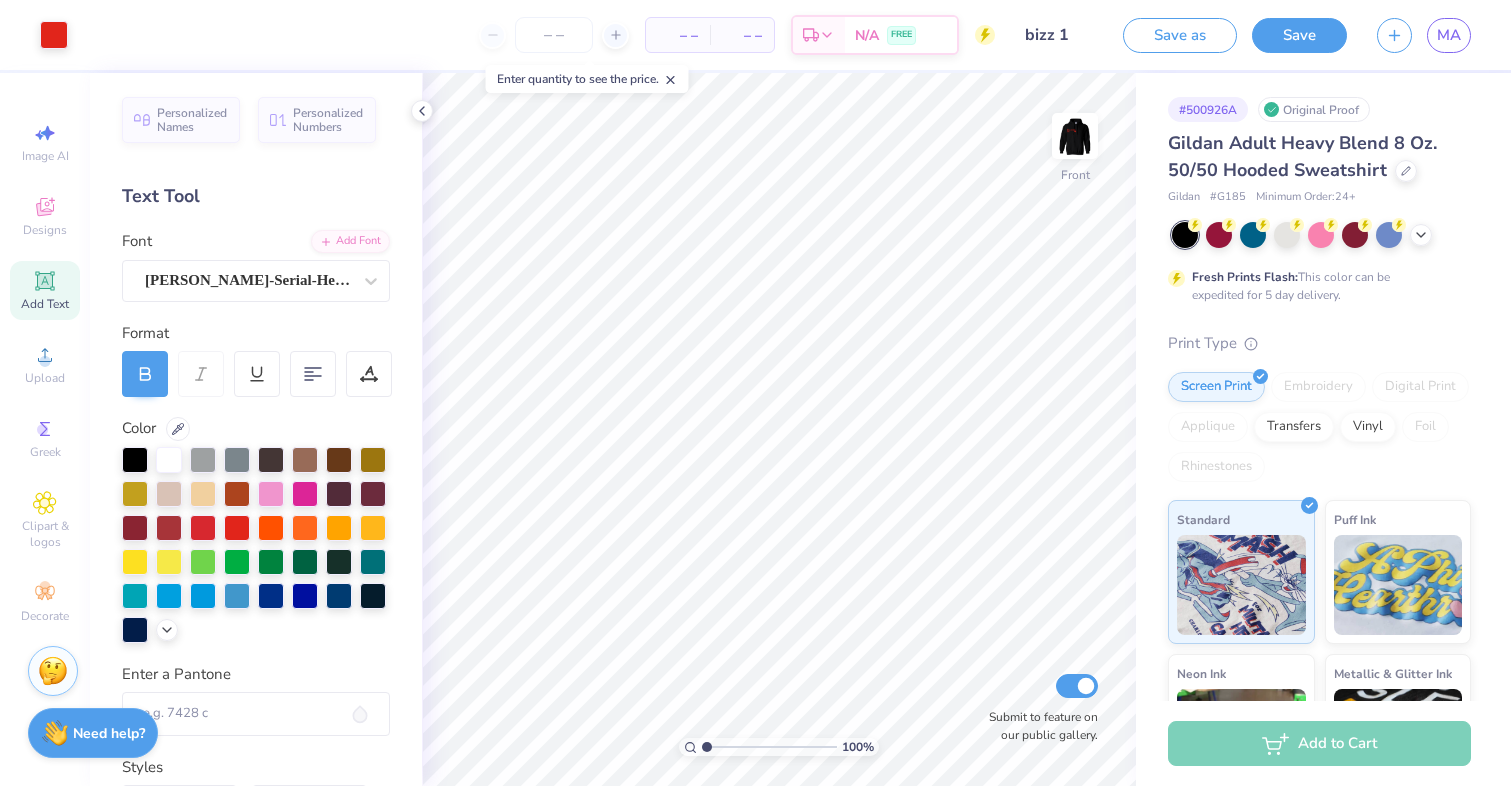 click on "bizz 1" 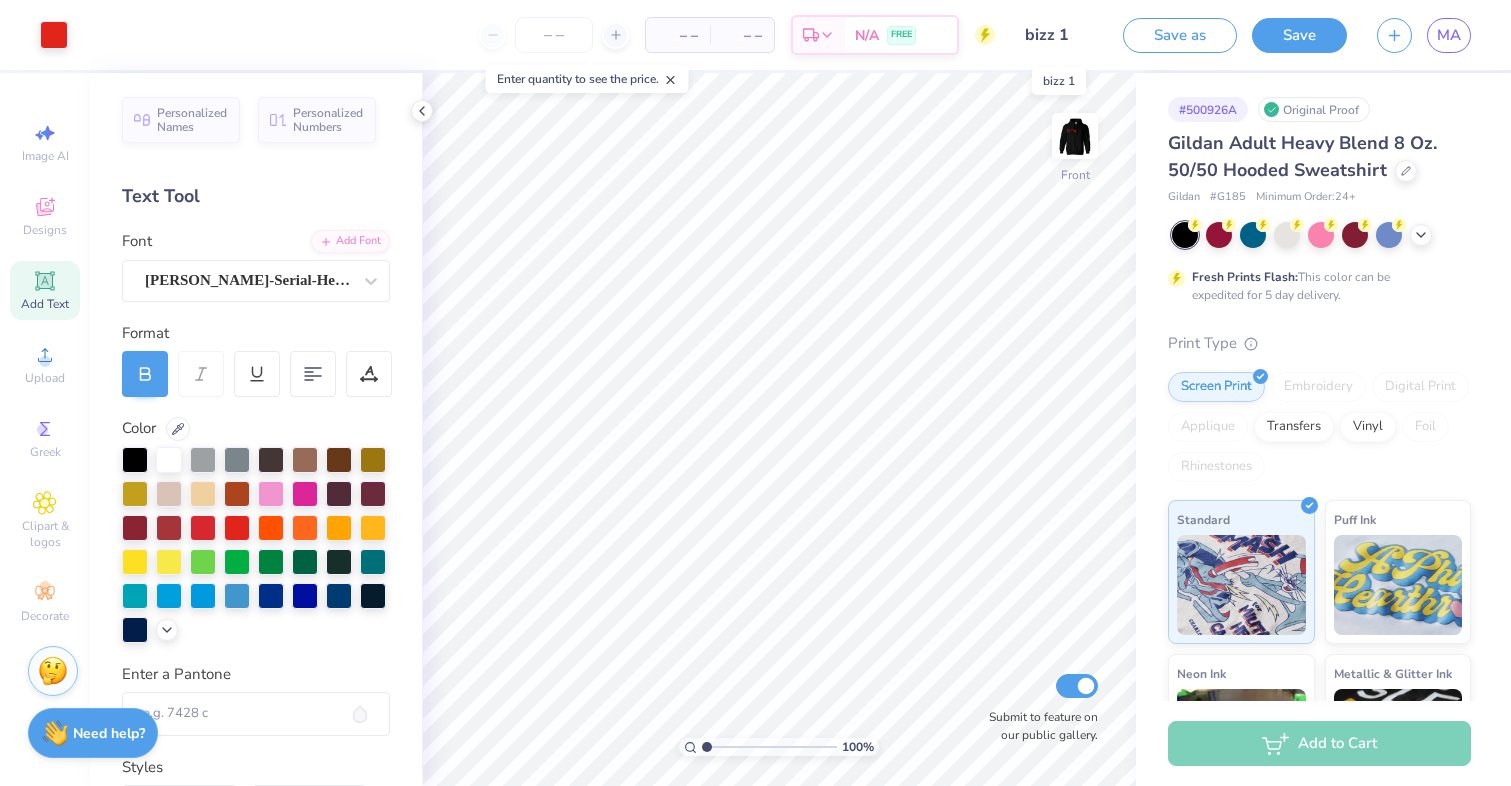 drag, startPoint x: 1061, startPoint y: 37, endPoint x: 1081, endPoint y: 36, distance: 20.024984 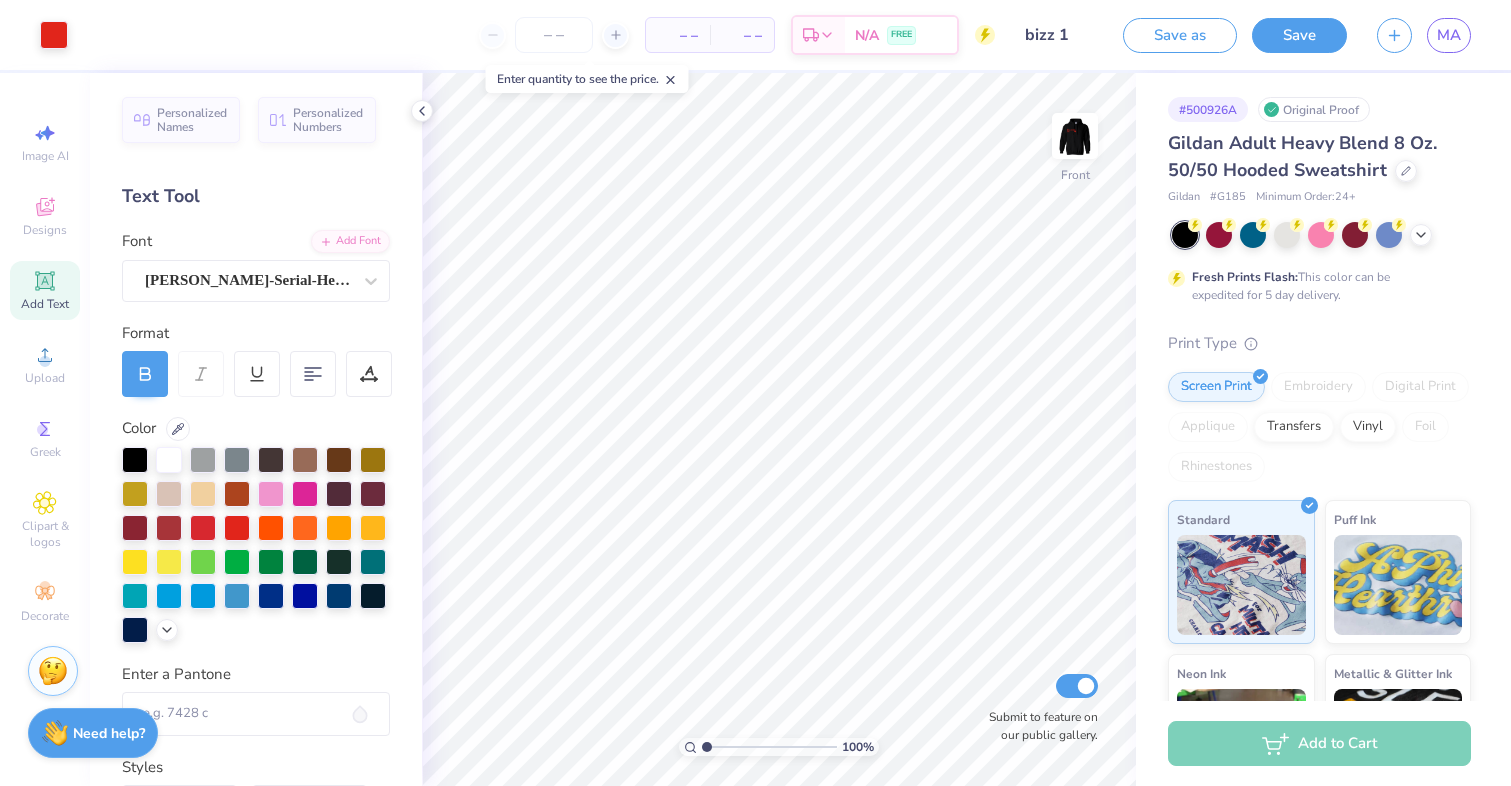 click on "Save as" 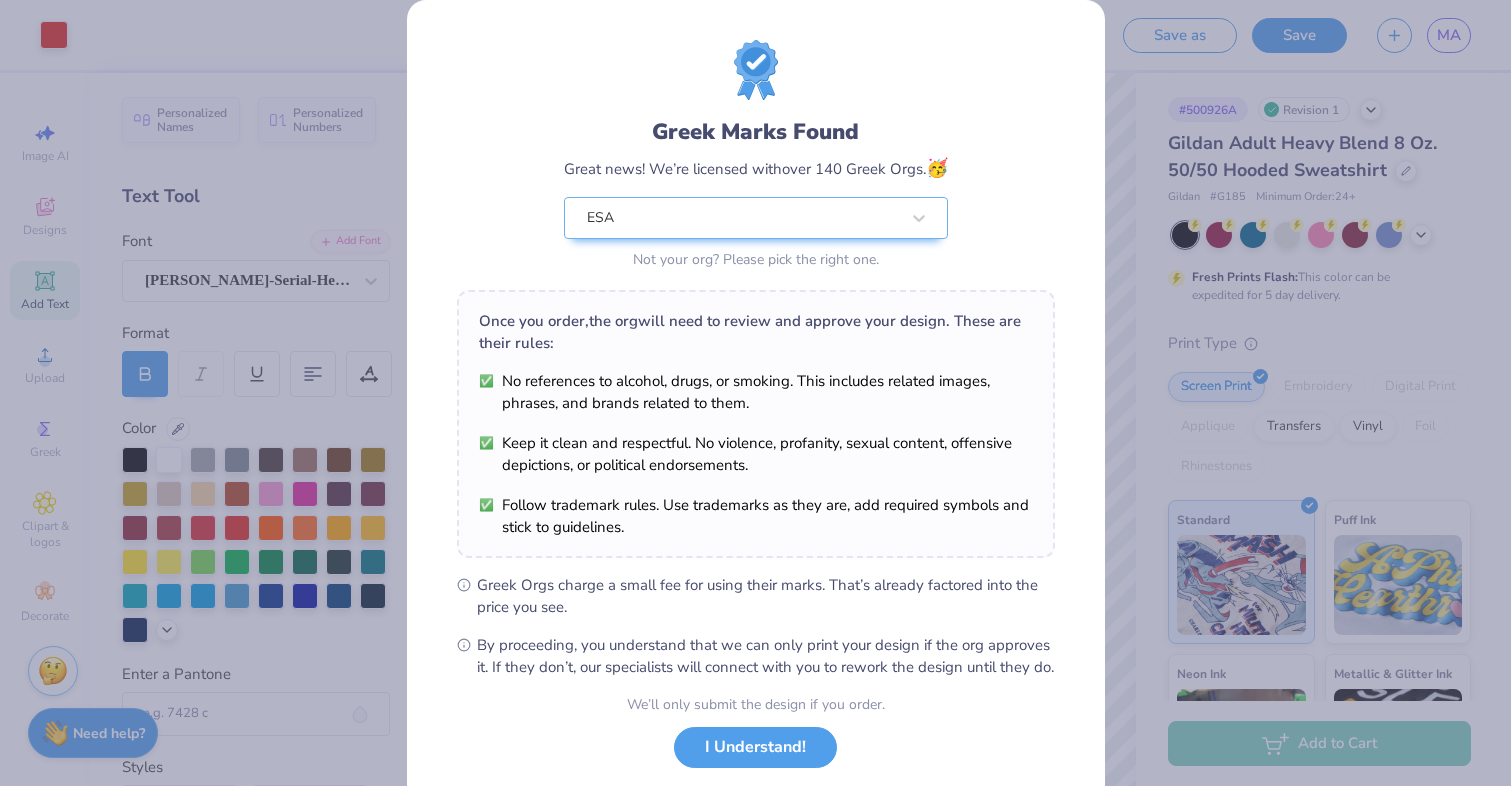 scroll, scrollTop: 0, scrollLeft: 0, axis: both 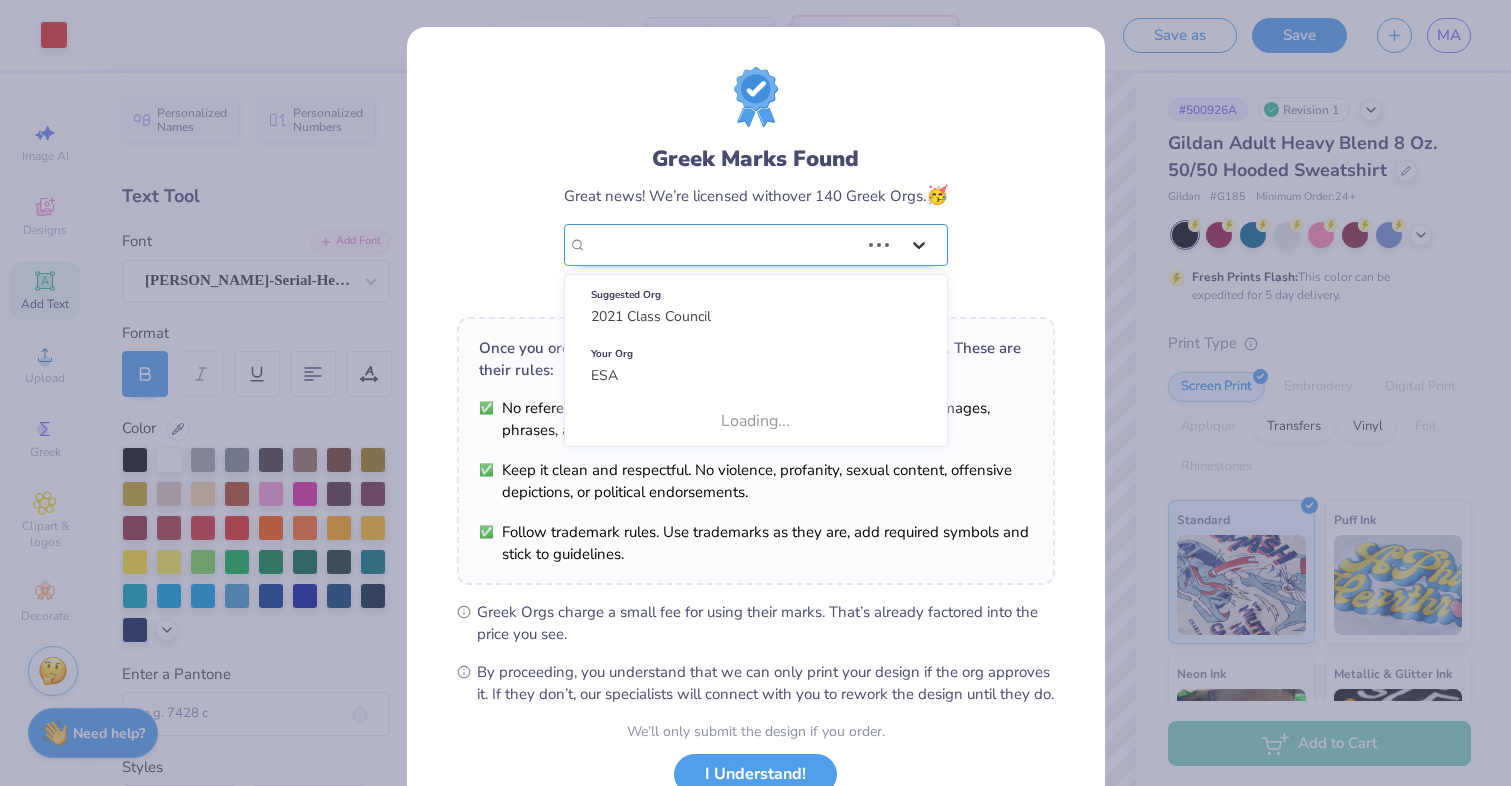 click 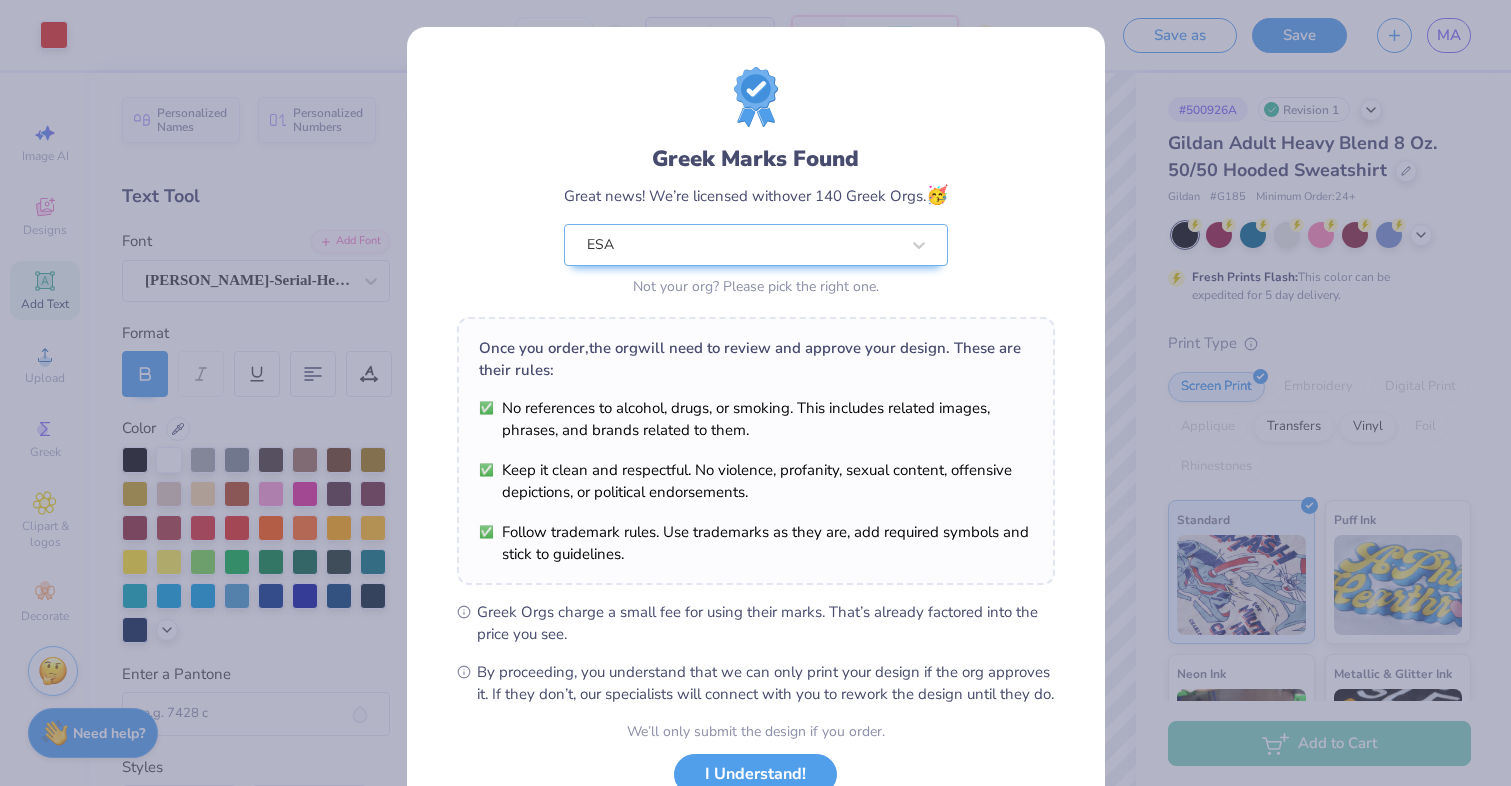 click on "Greek Marks Found Great news! We’re licensed with  over 140 Greek Orgs. 🥳 ESA Not your org? Please pick the right one." 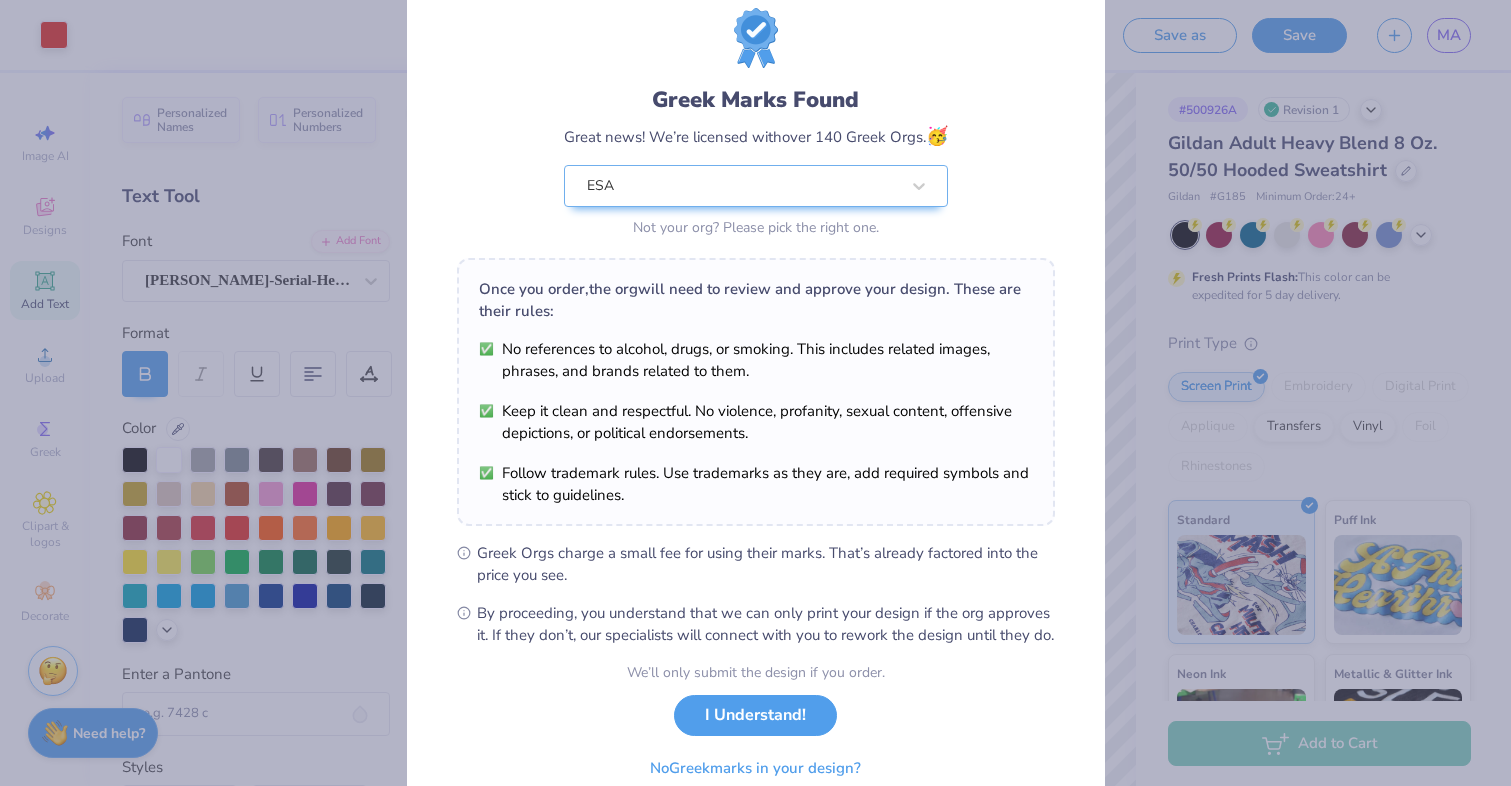 scroll, scrollTop: 150, scrollLeft: 0, axis: vertical 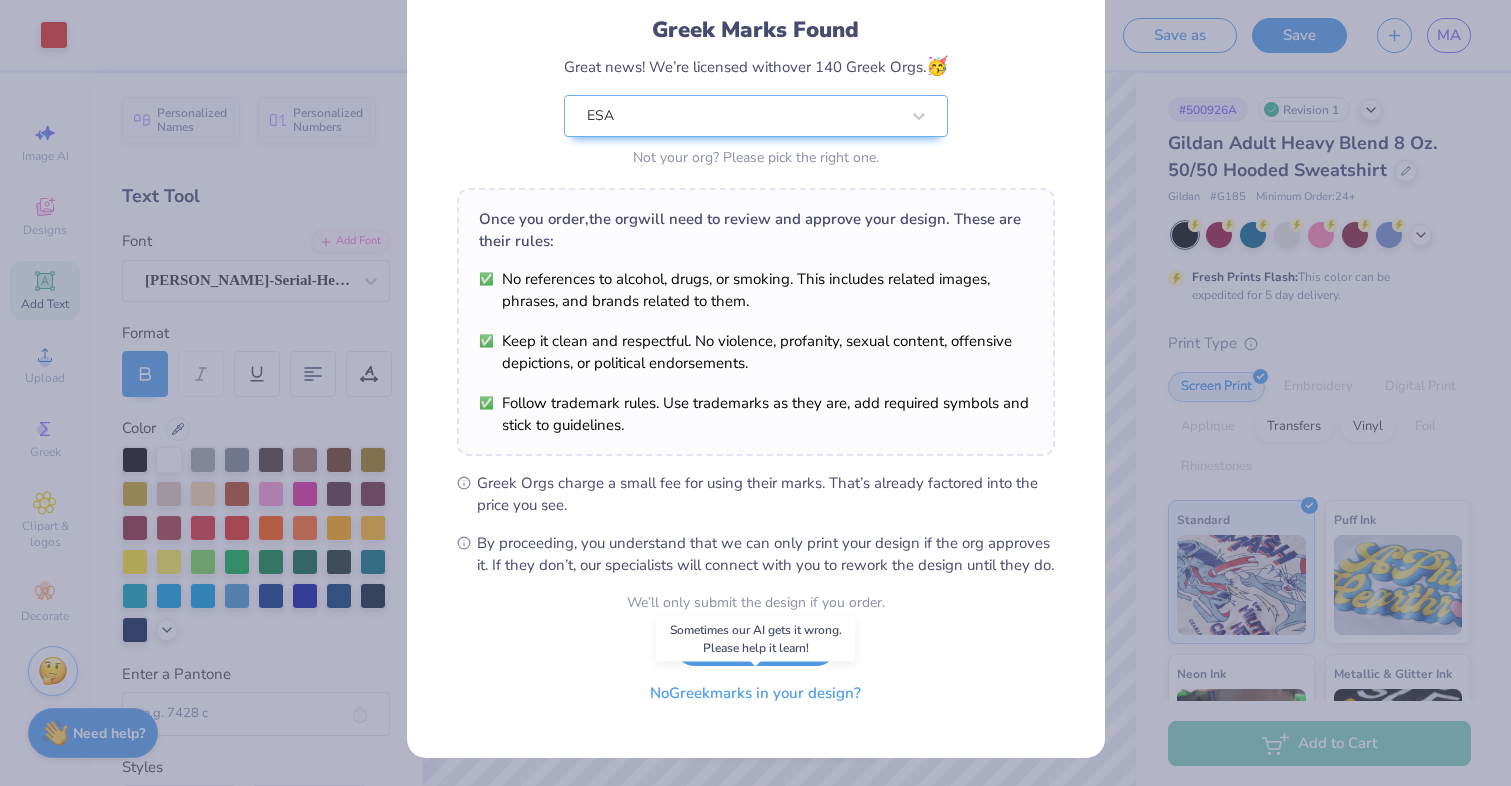 click on "No  Greek  marks in your design?" 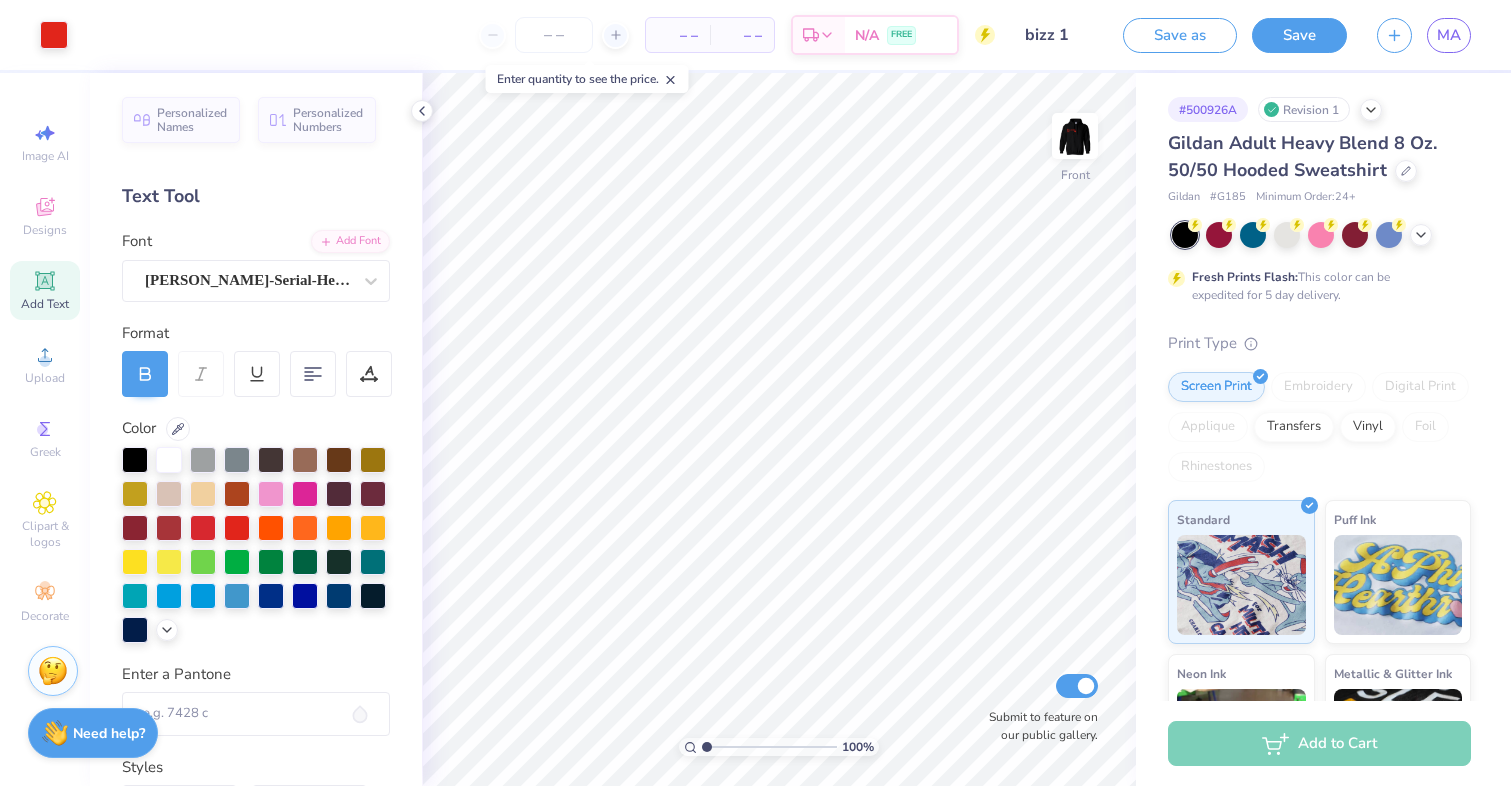 scroll, scrollTop: 0, scrollLeft: 0, axis: both 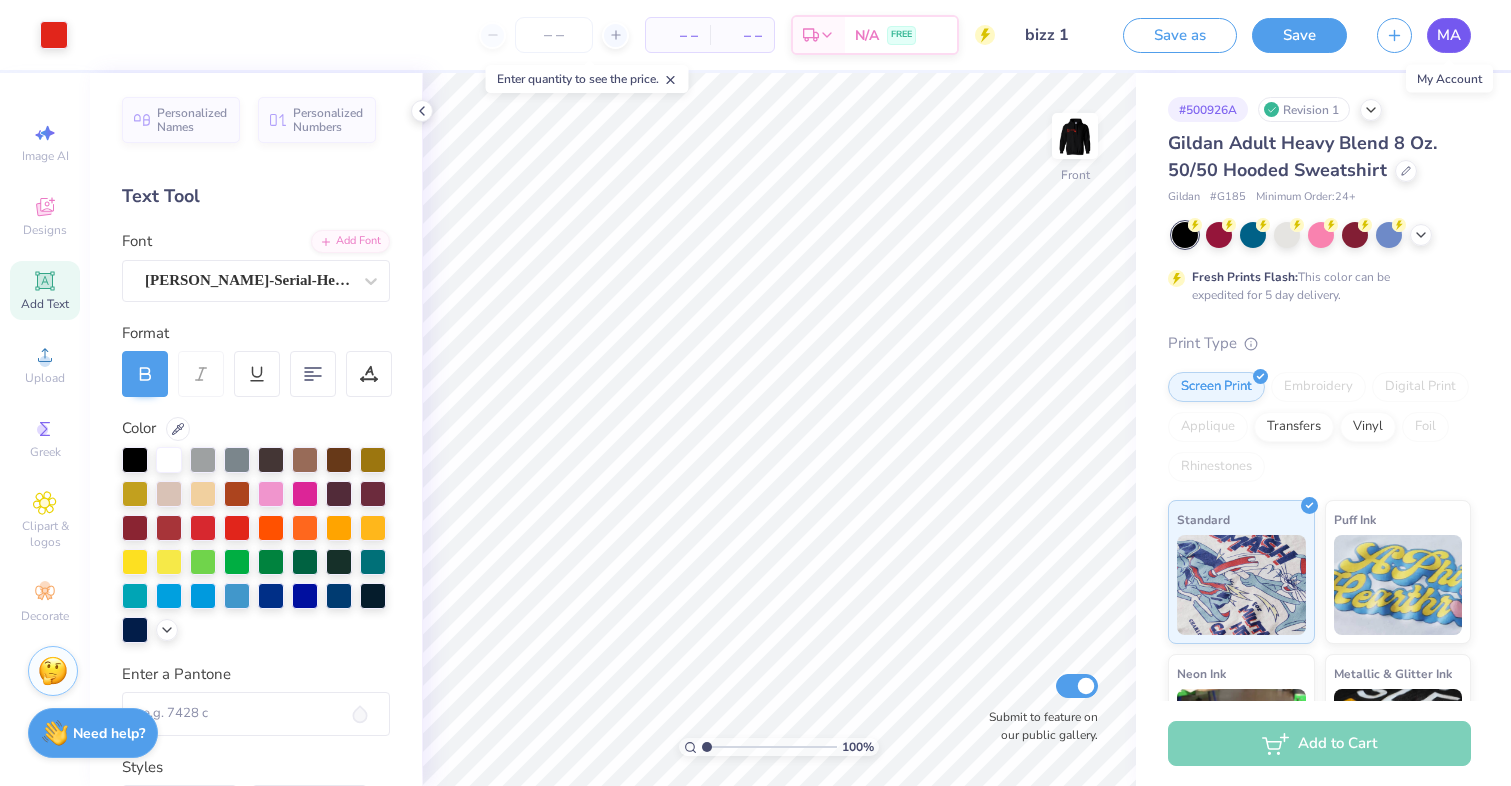 click on "MA" 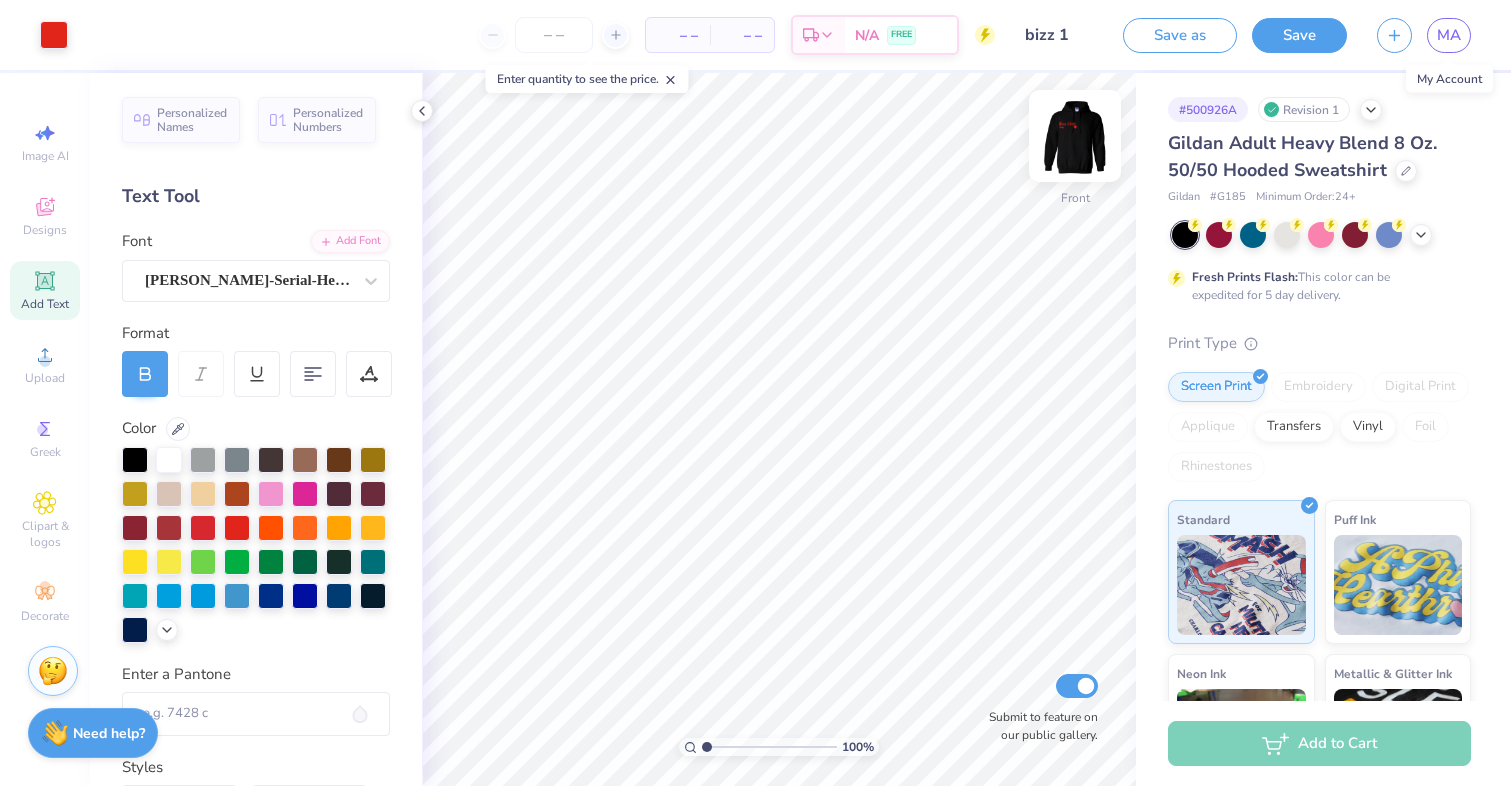 click 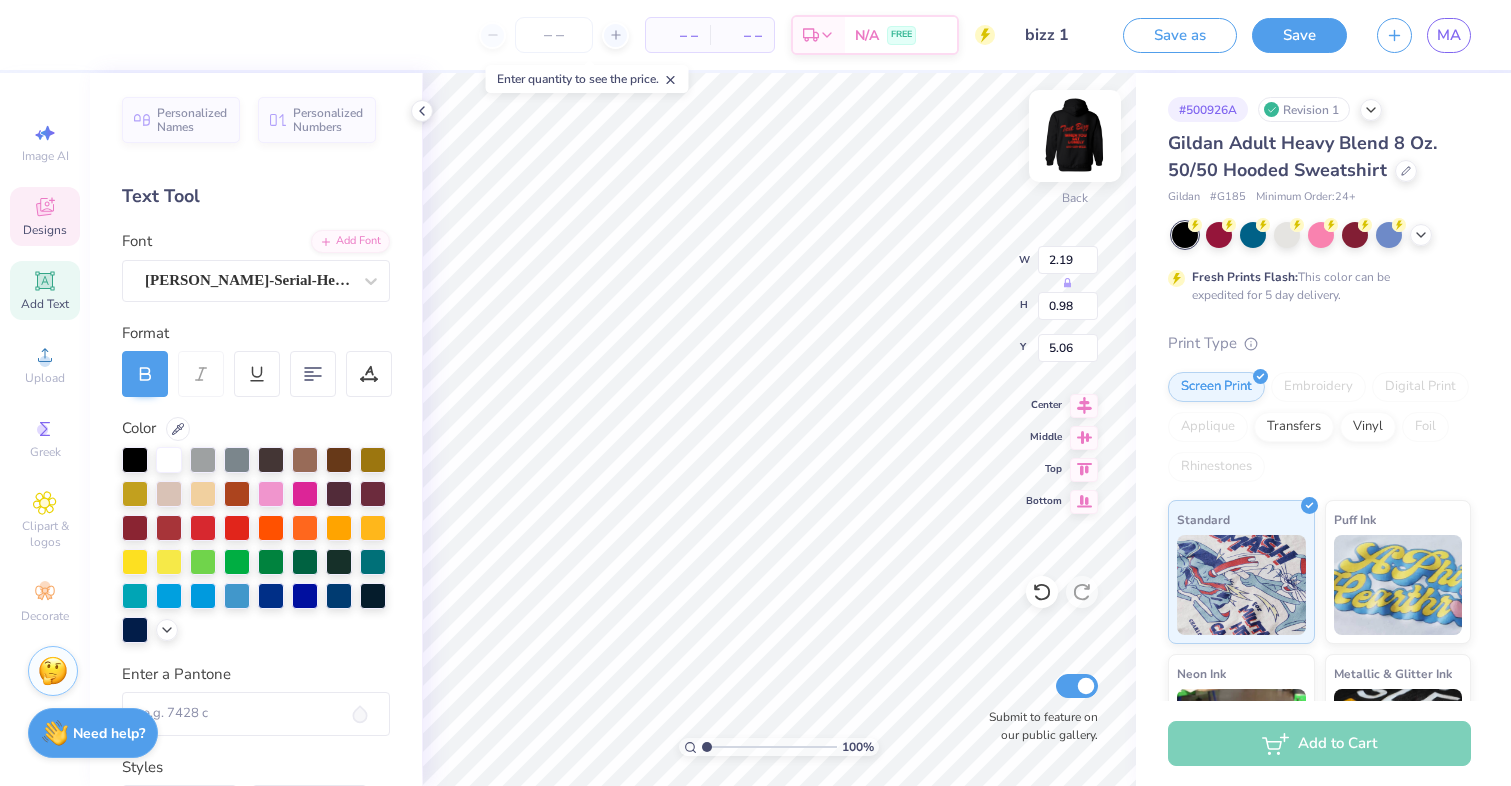 type on "7.27" 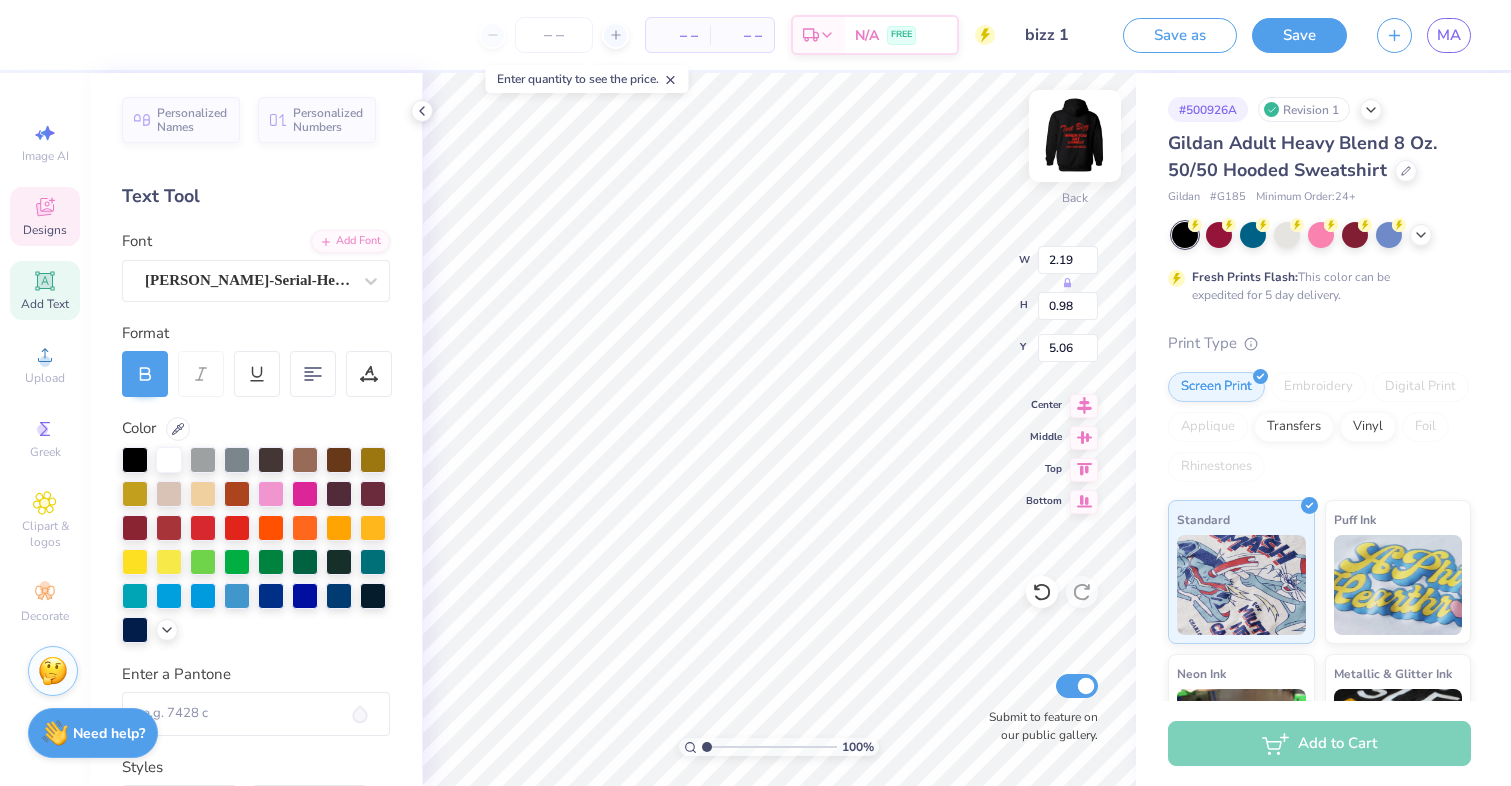 type on "1.26" 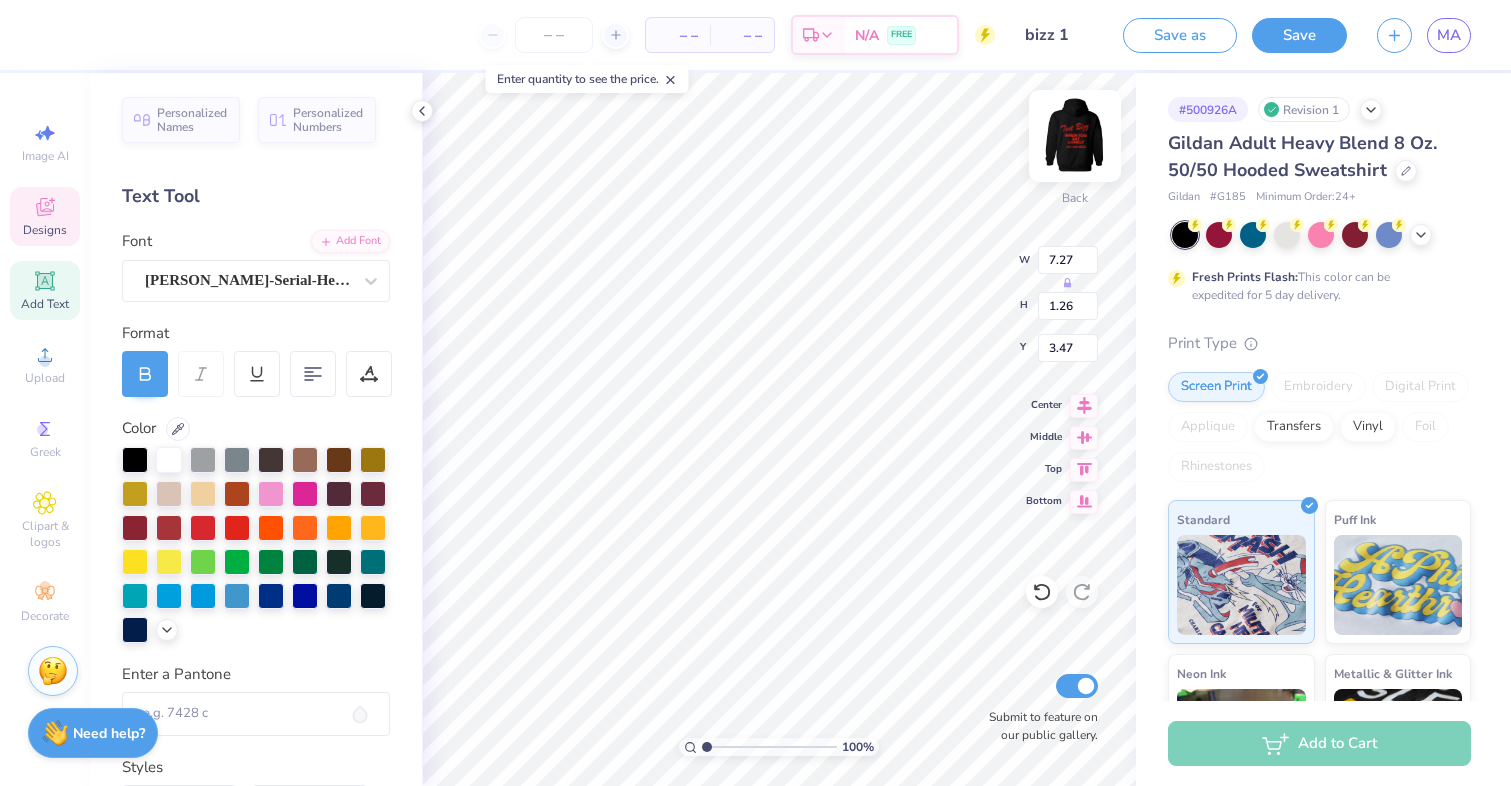 type on "3.63" 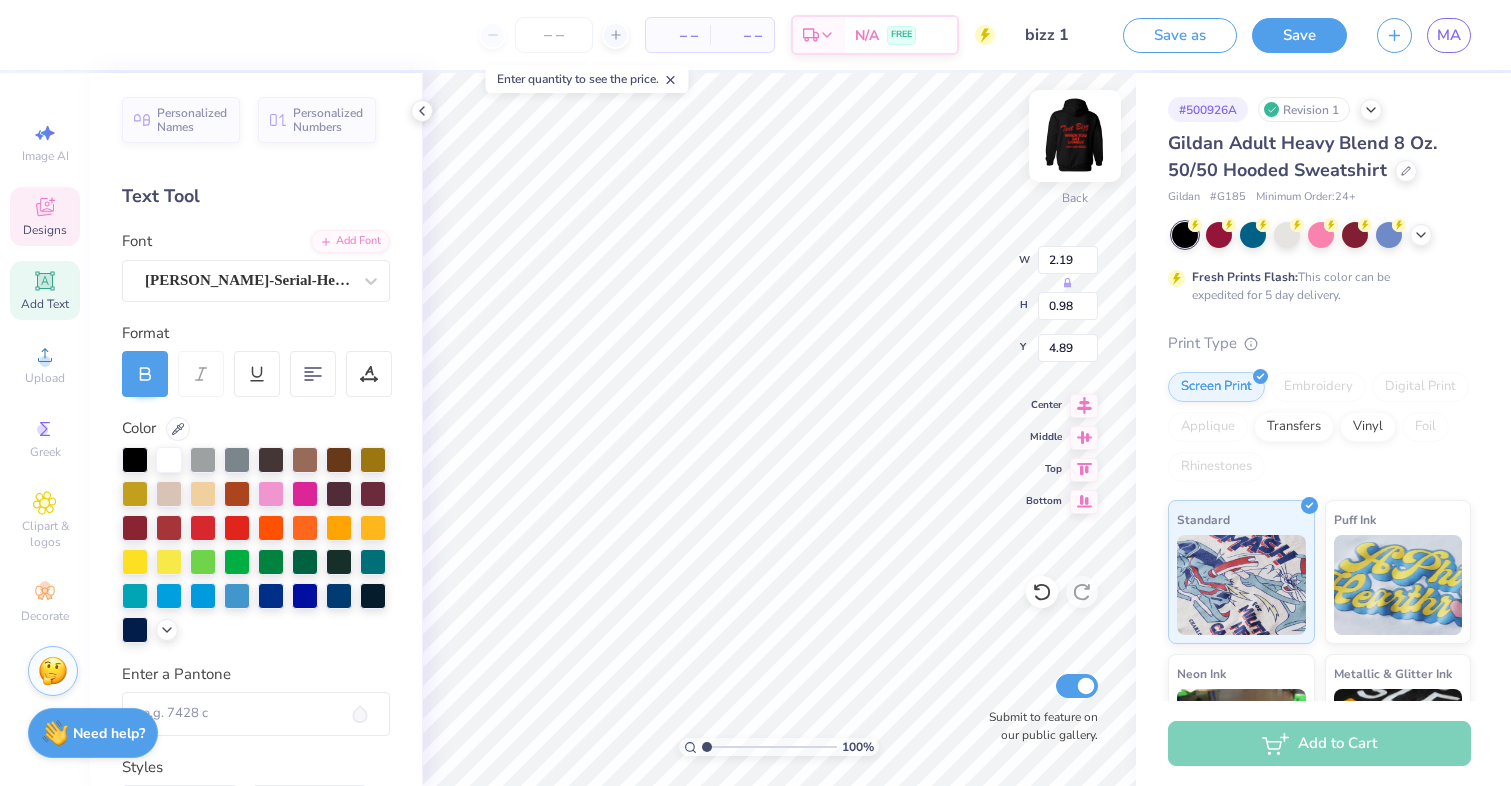type on "7.27" 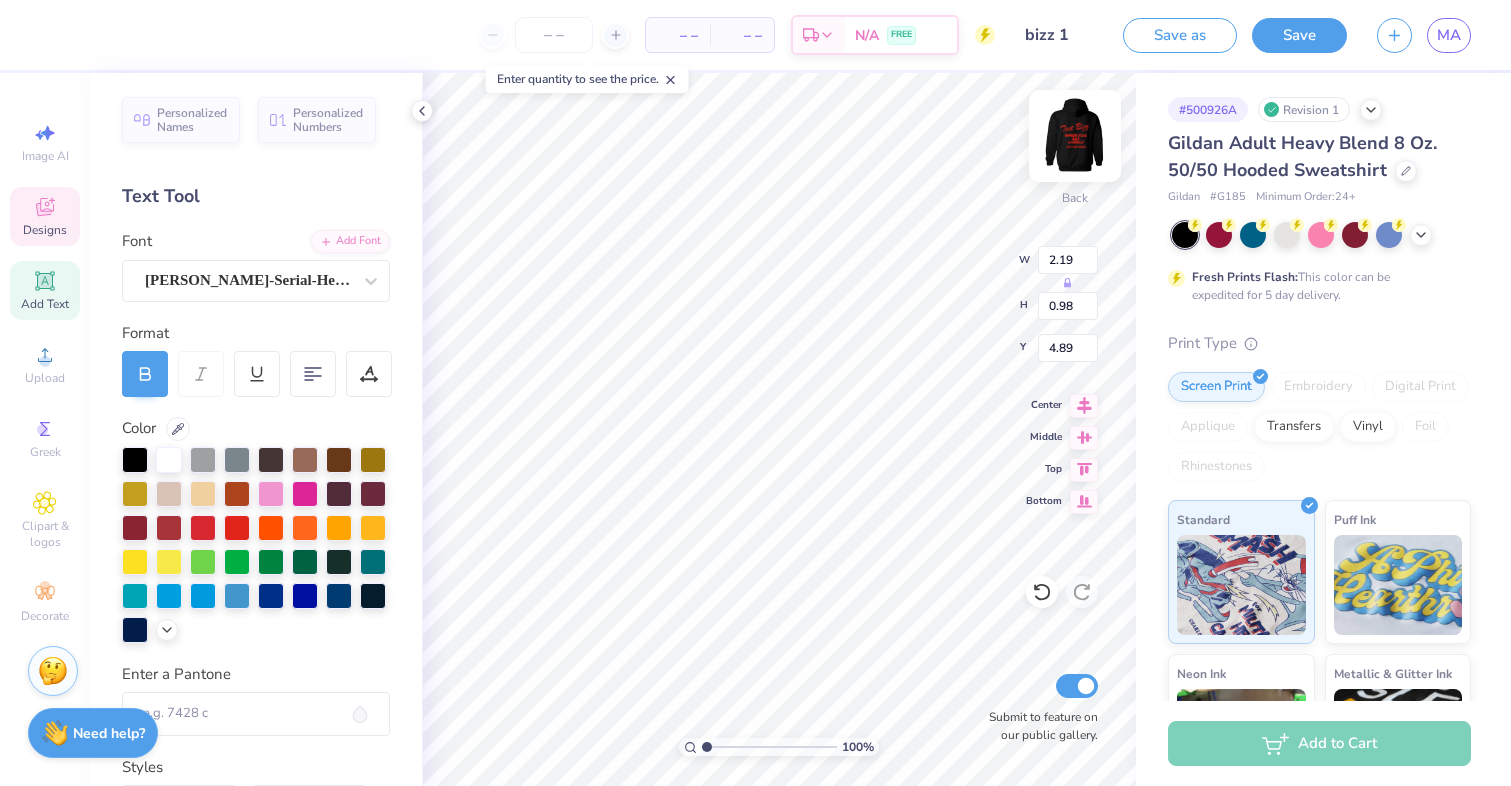 type on "1.26" 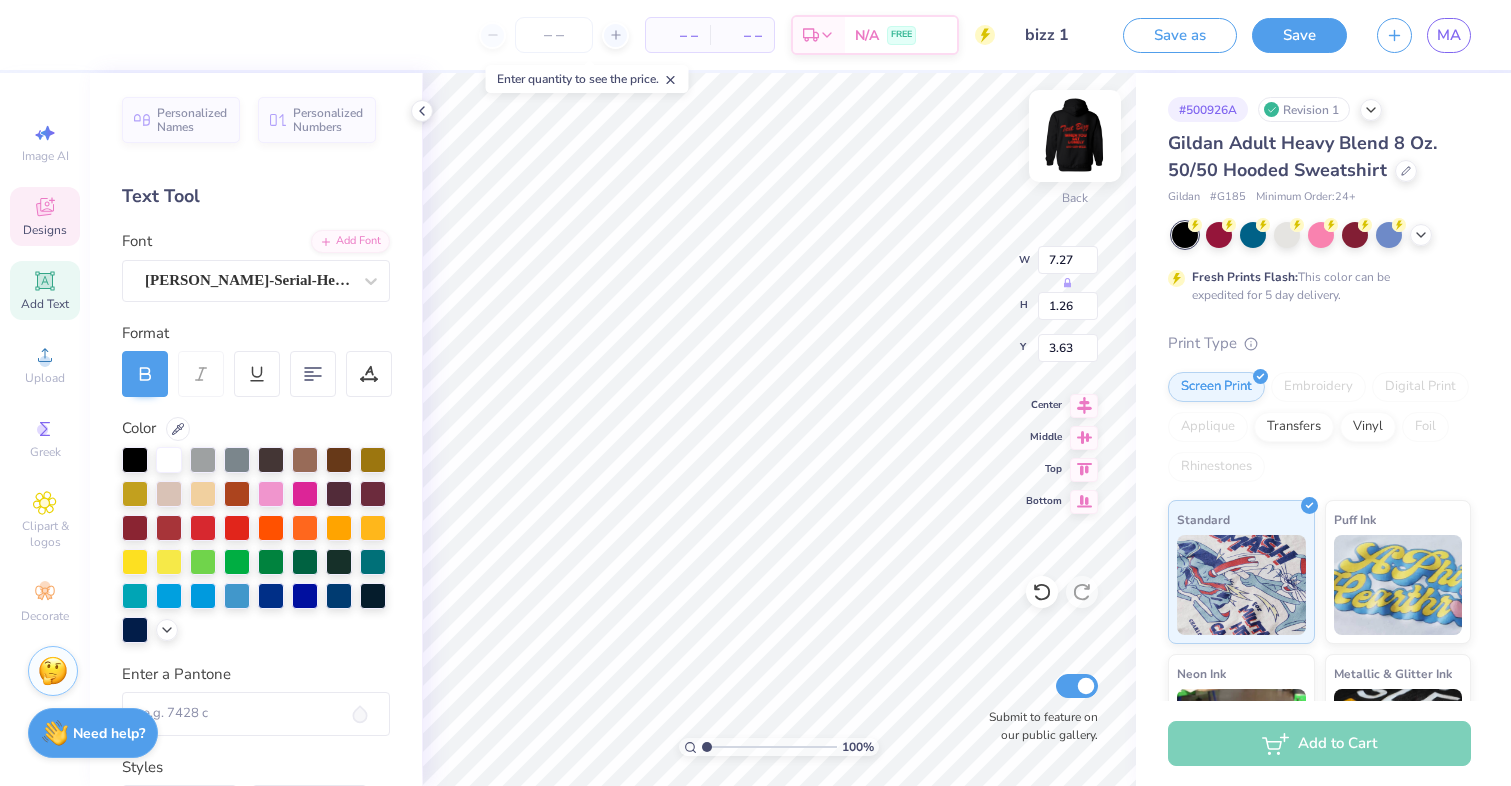 click 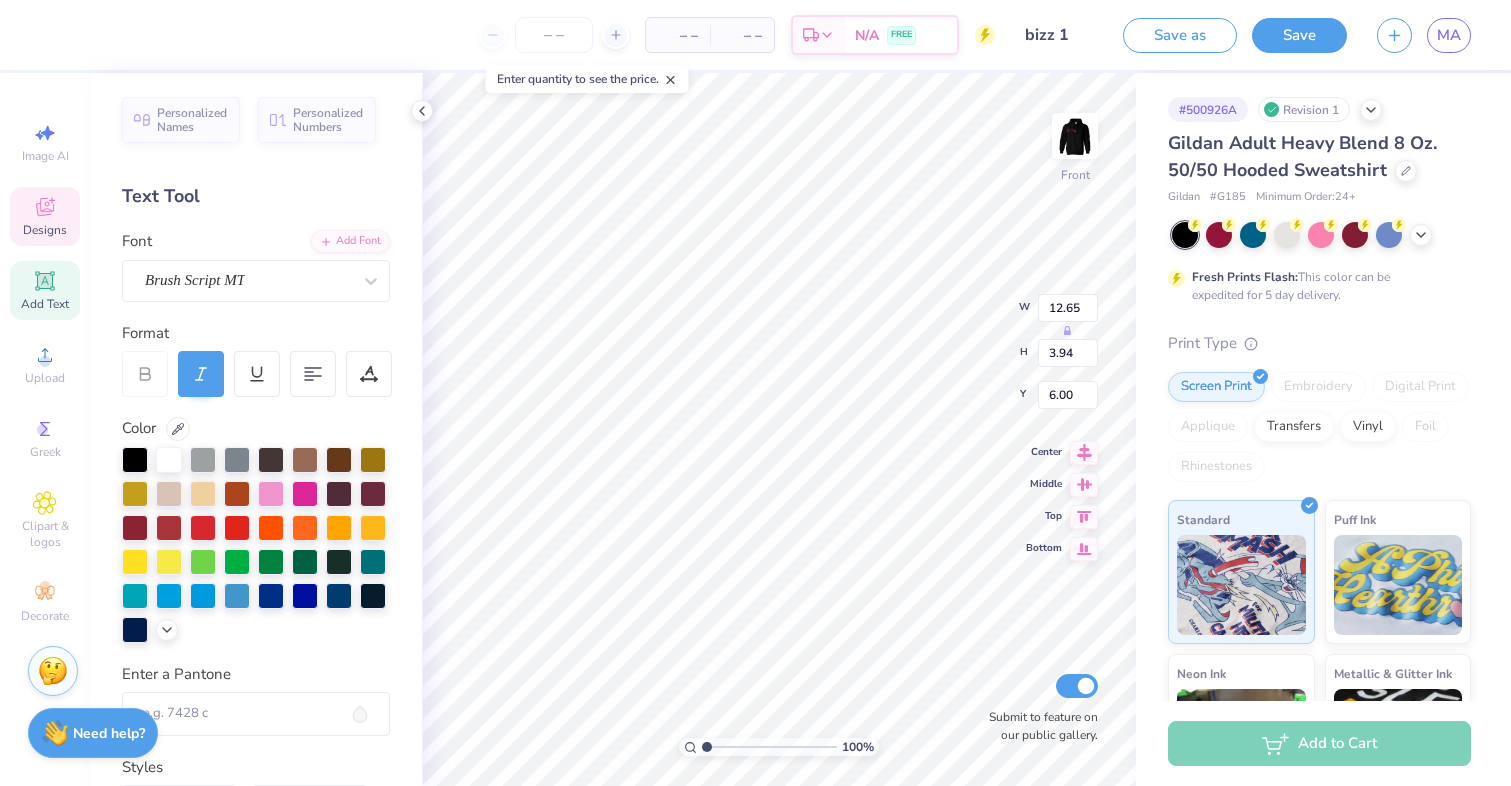 type on "3.52" 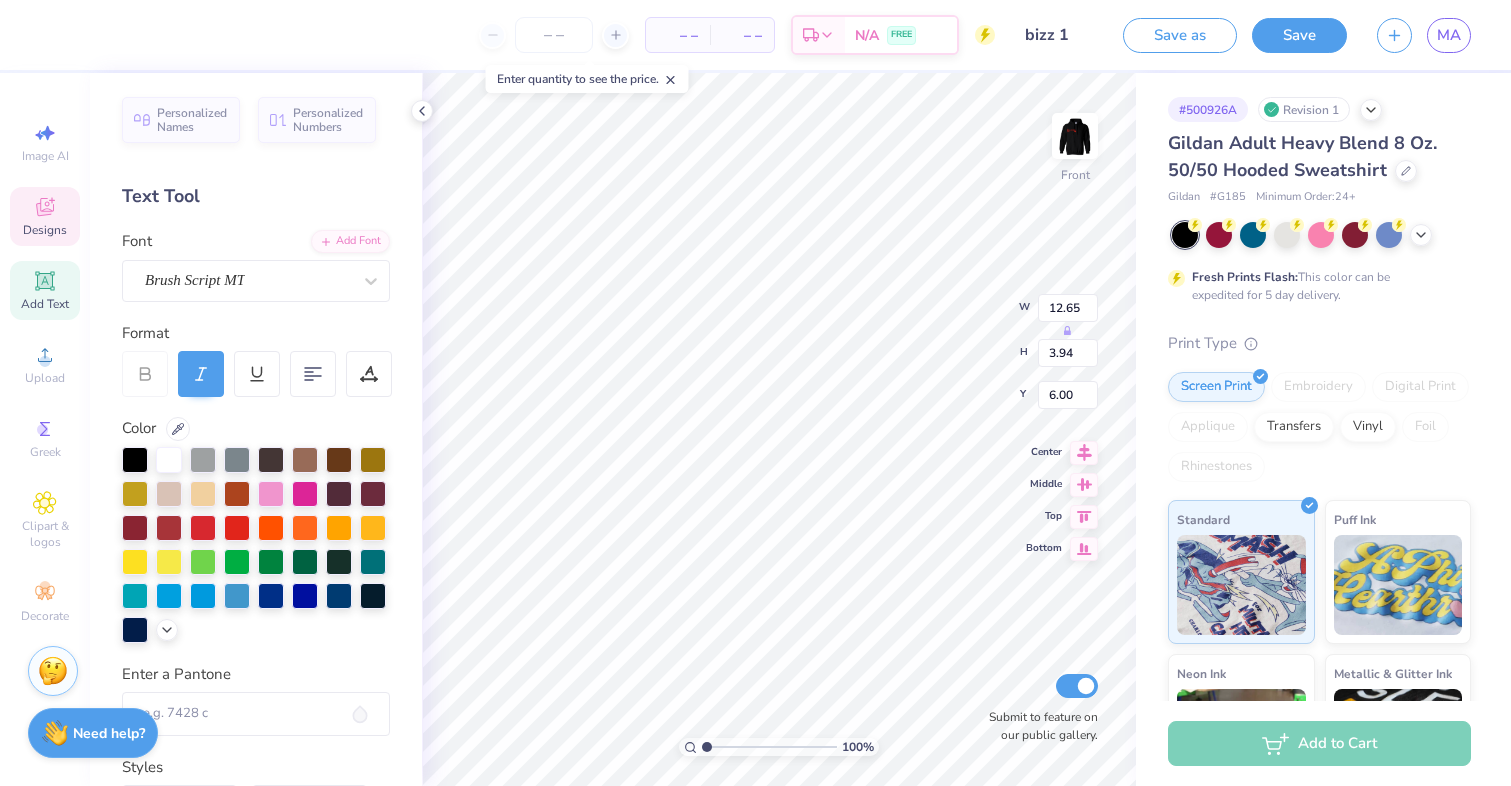 type on "1.39" 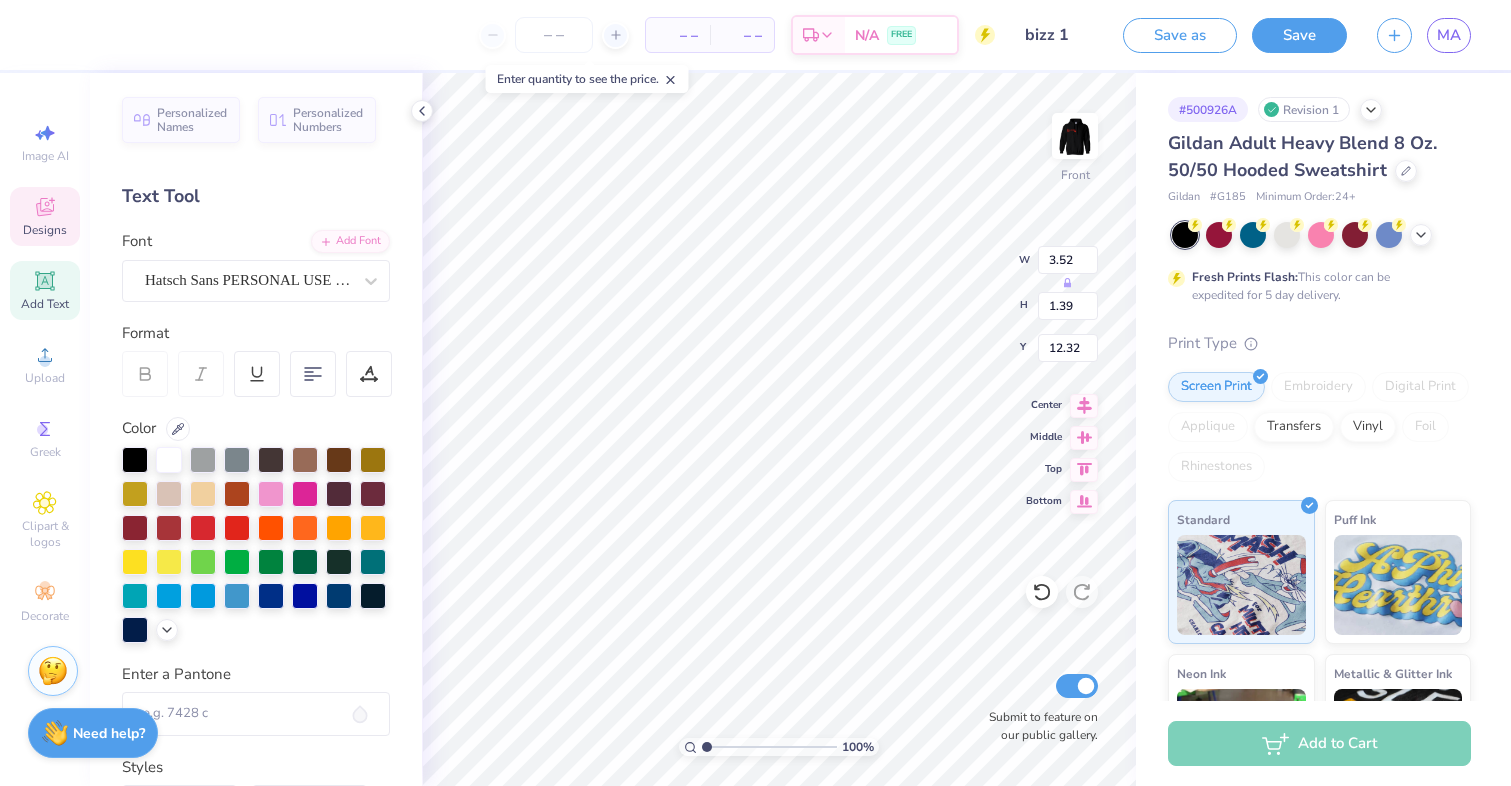 type on "12.41" 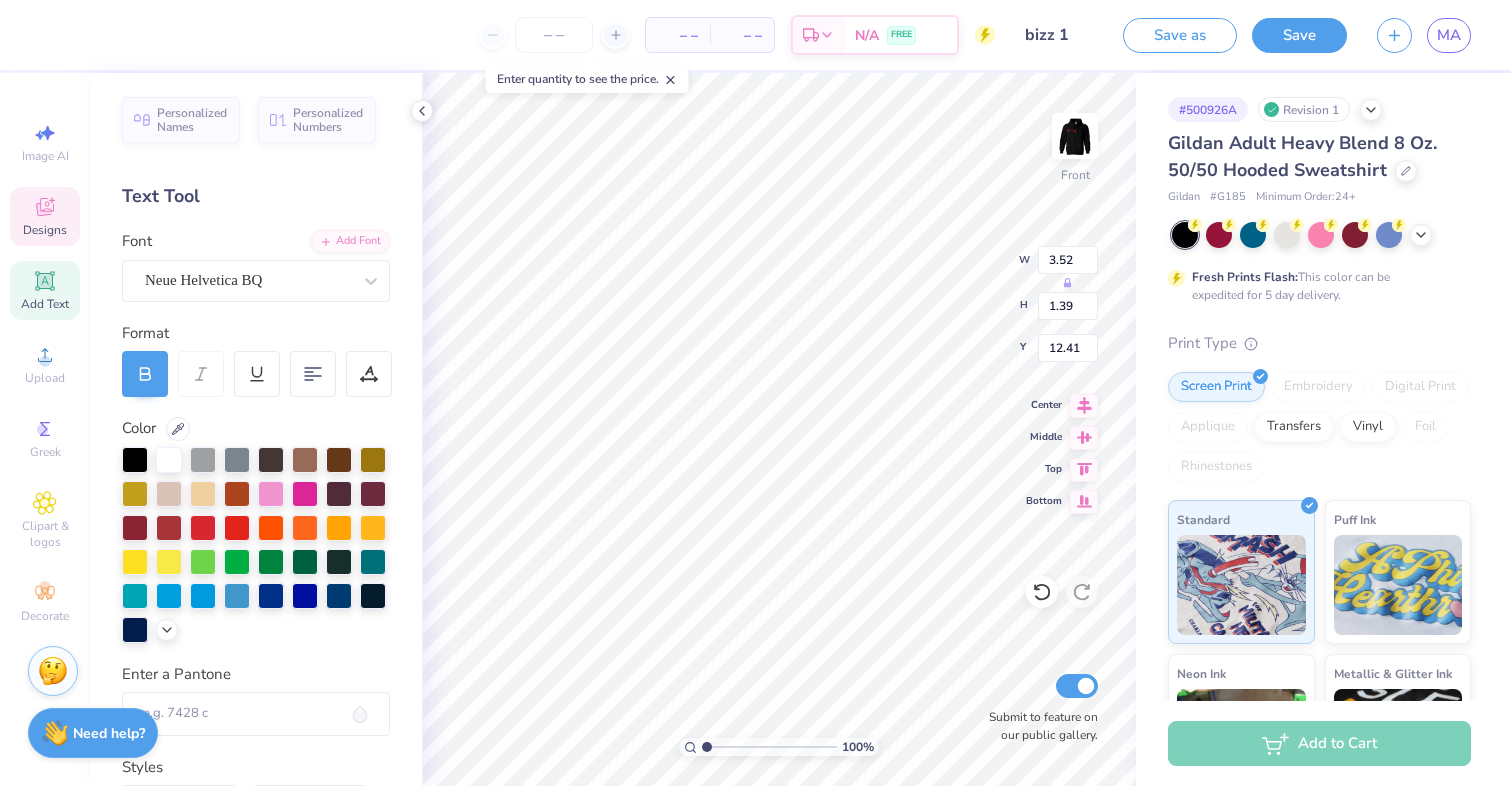 type on "8.70" 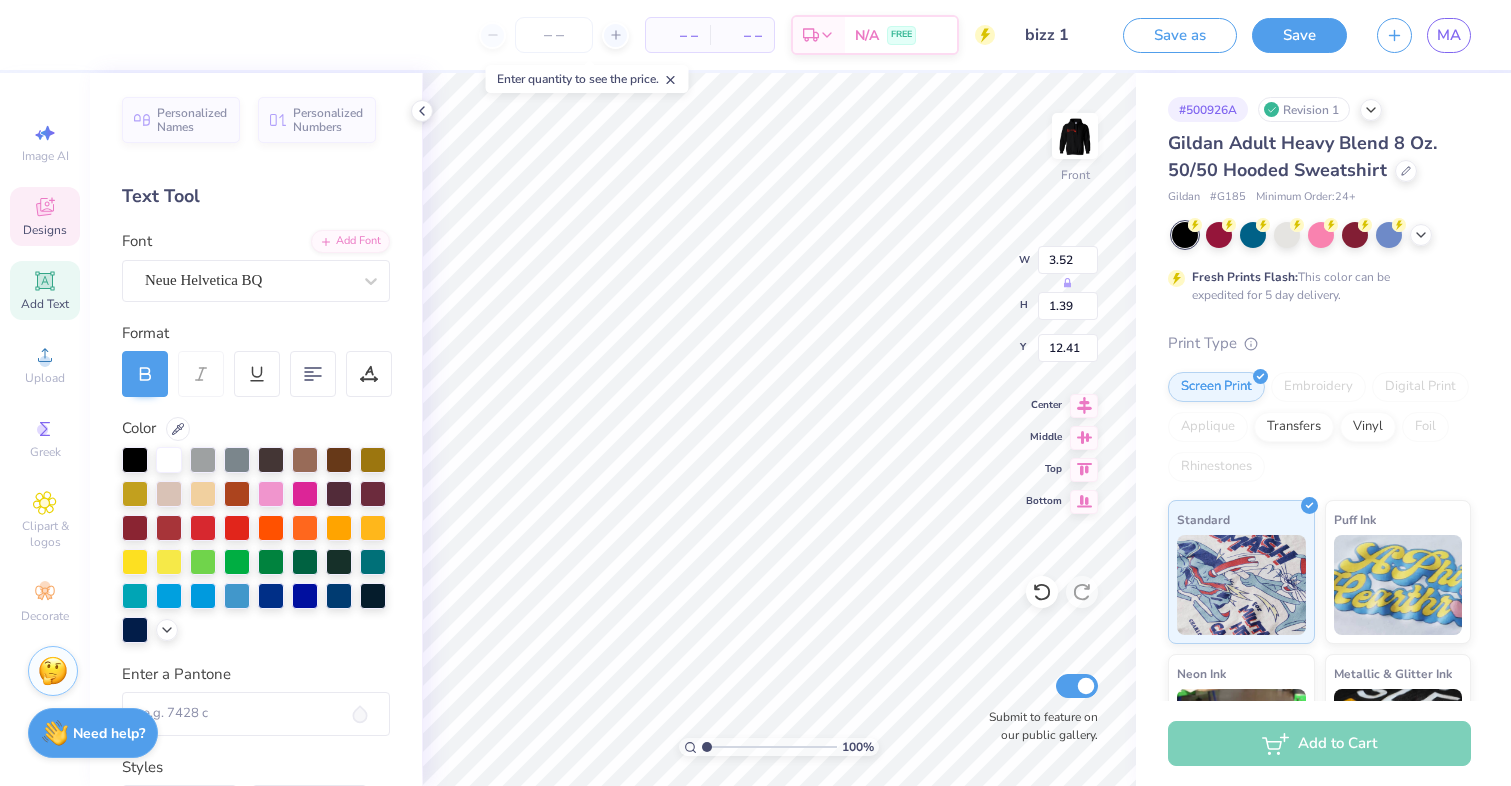 type on "0.96" 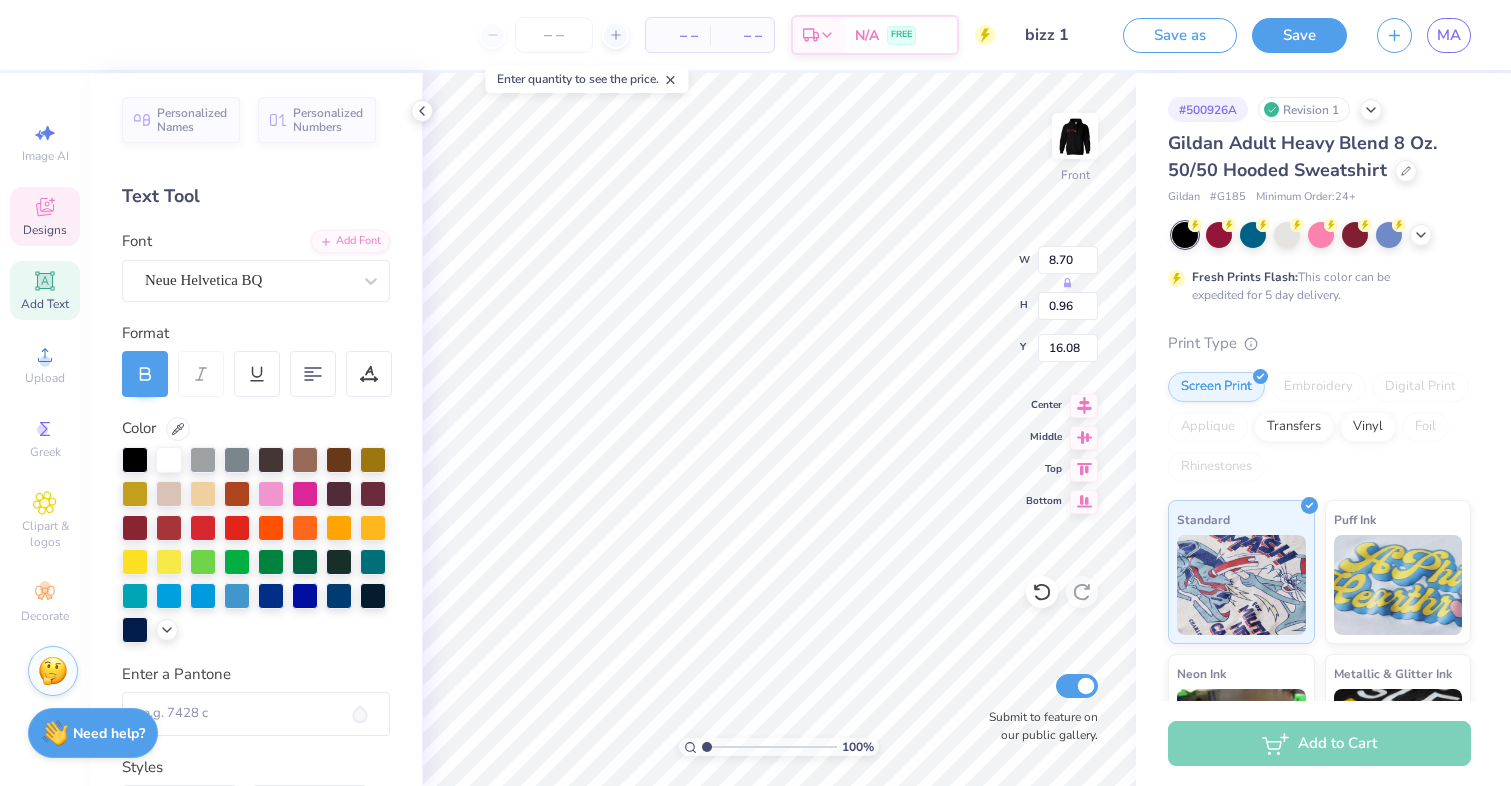 type on "3.52" 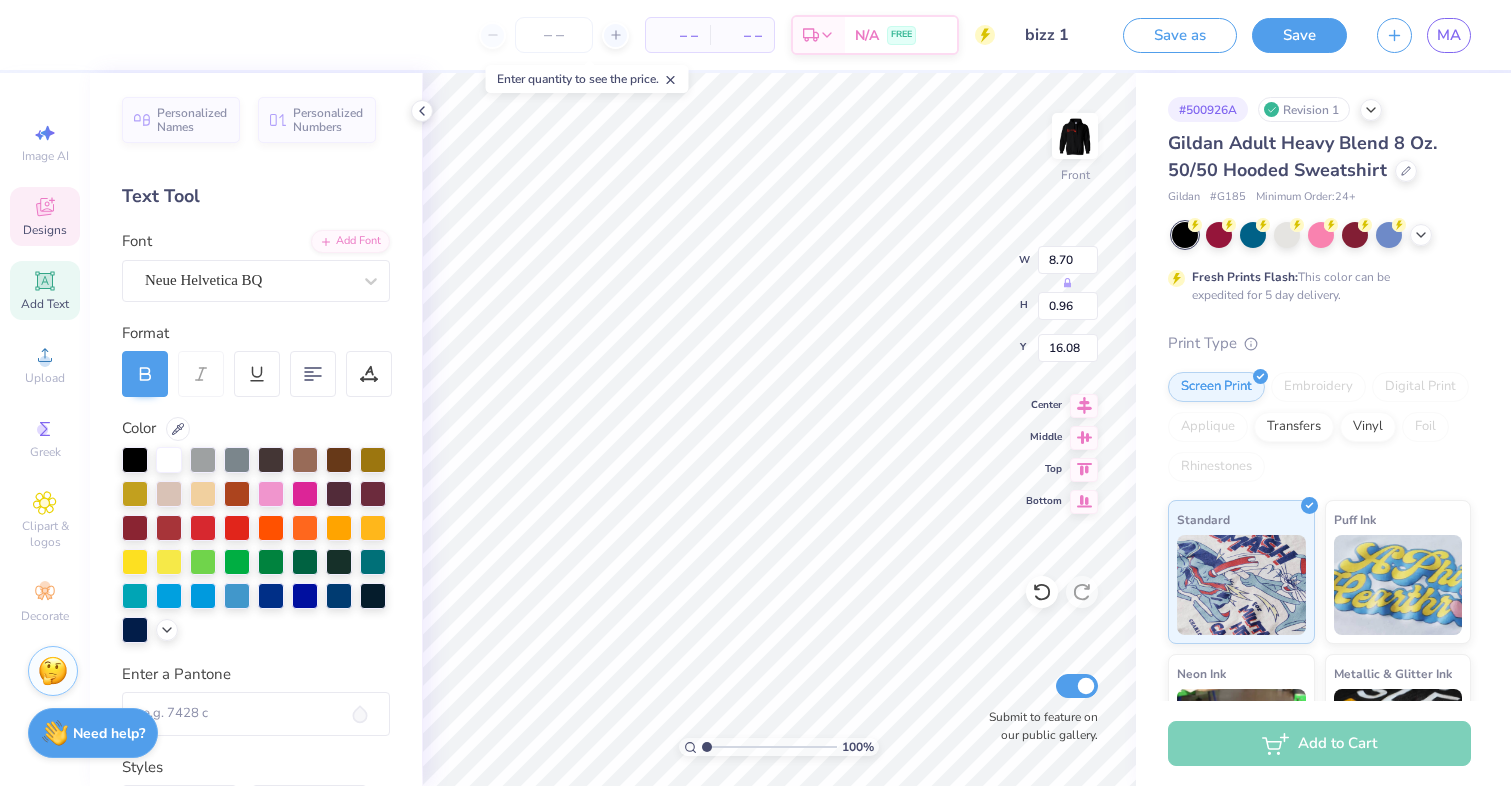 type on "1.39" 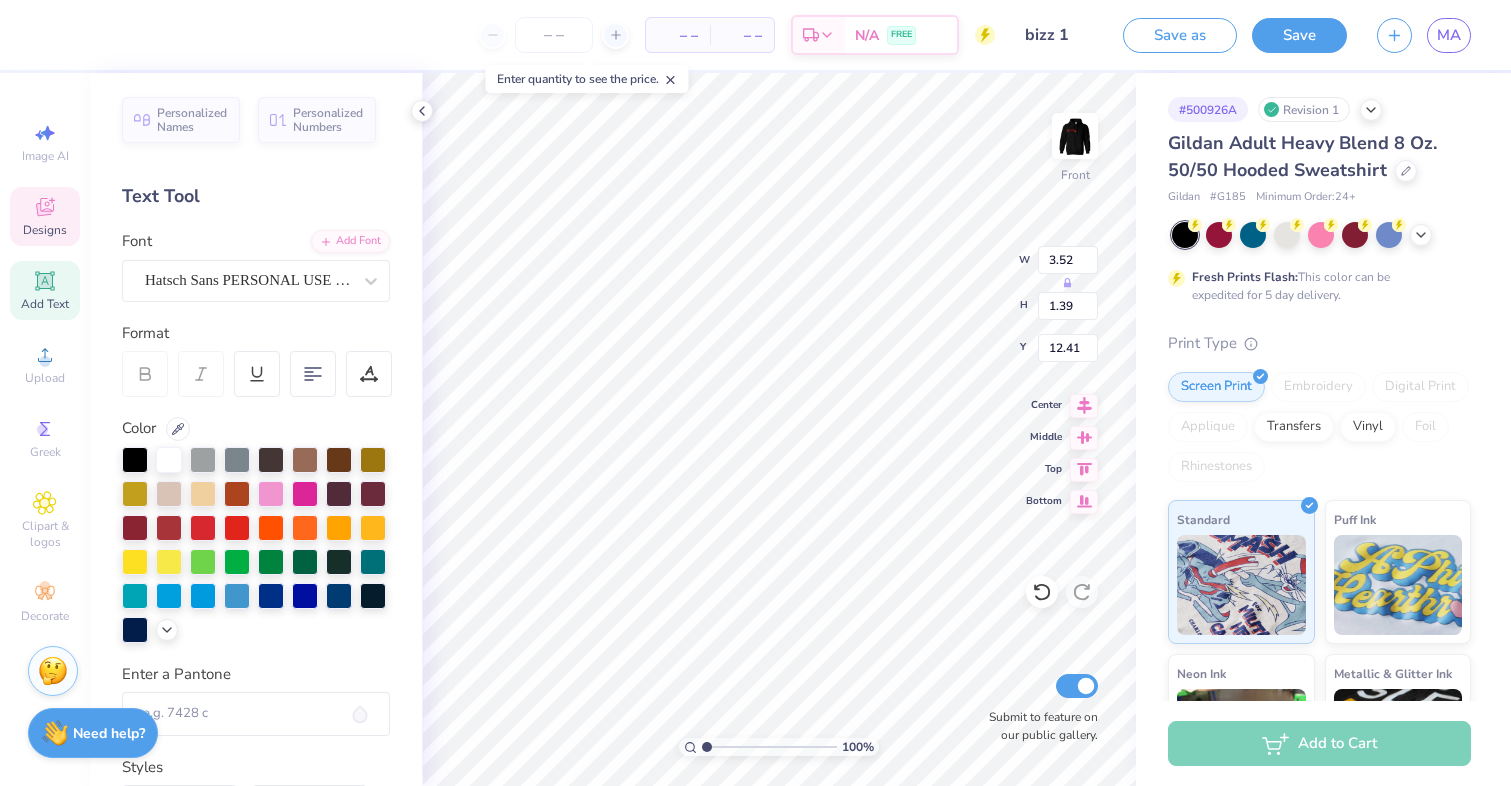 type on "8.70" 